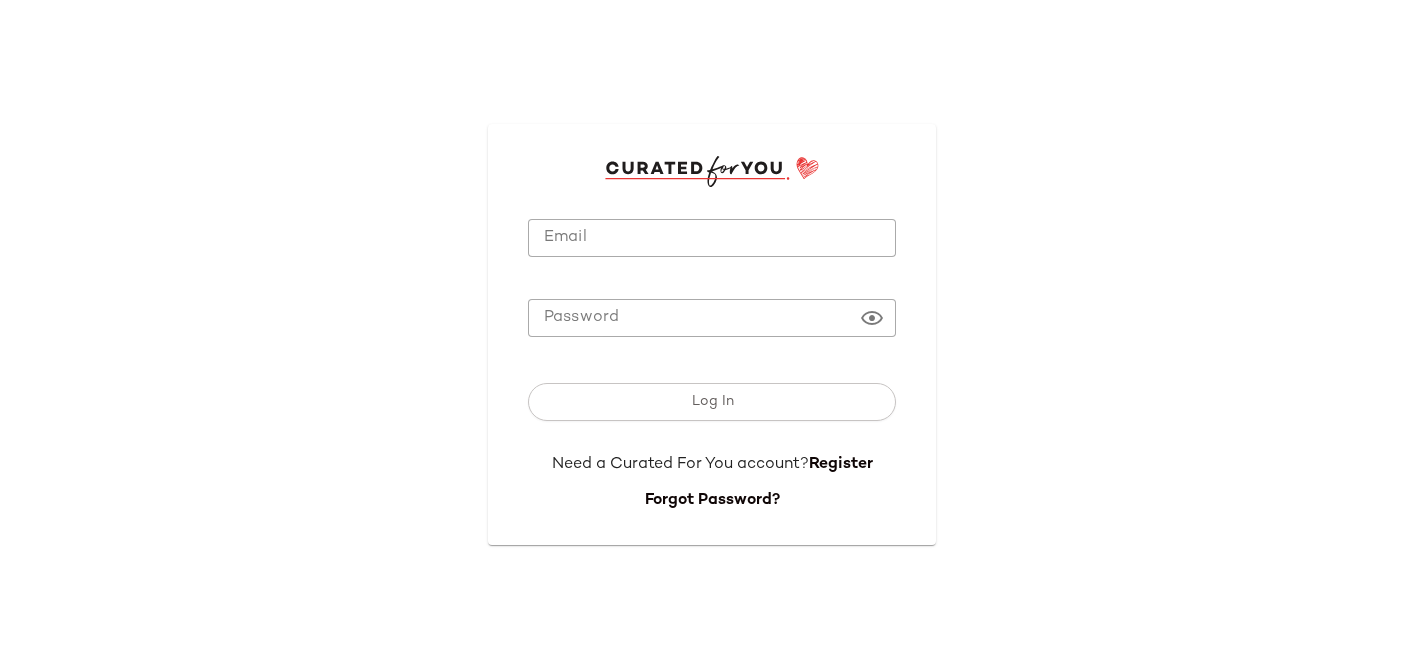 scroll, scrollTop: 0, scrollLeft: 0, axis: both 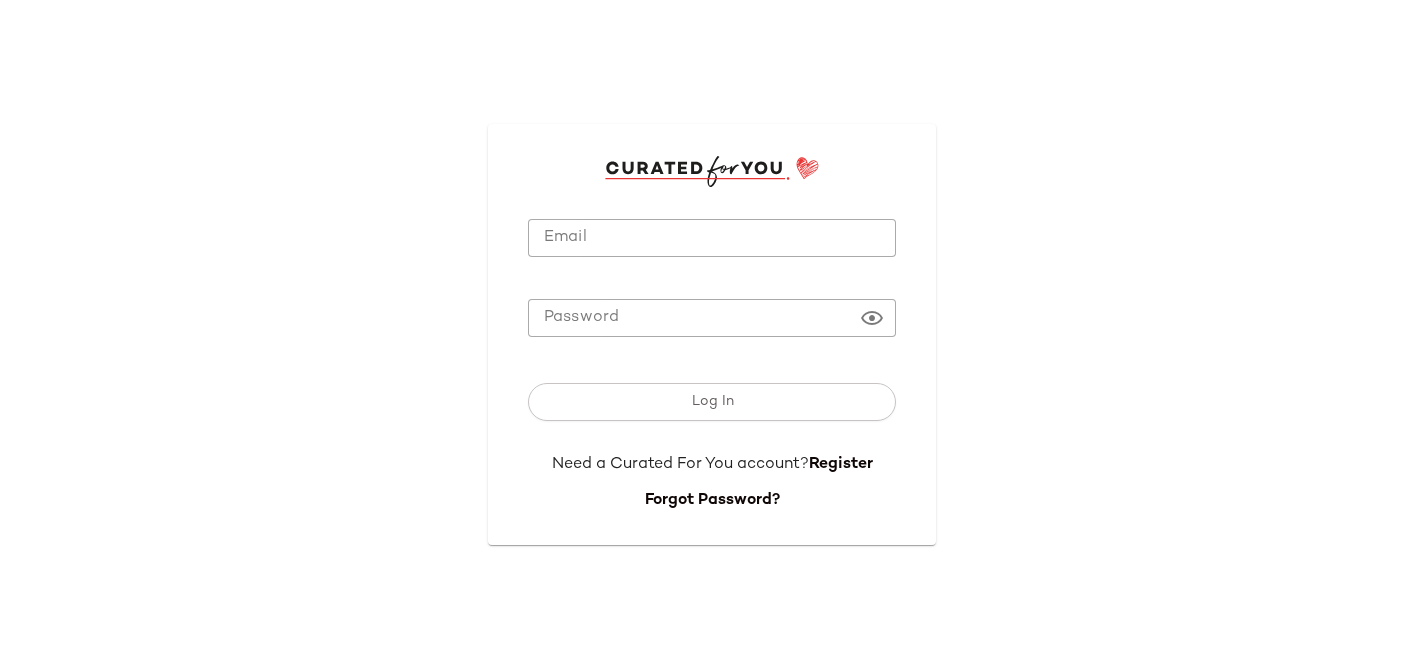 click on "**********" 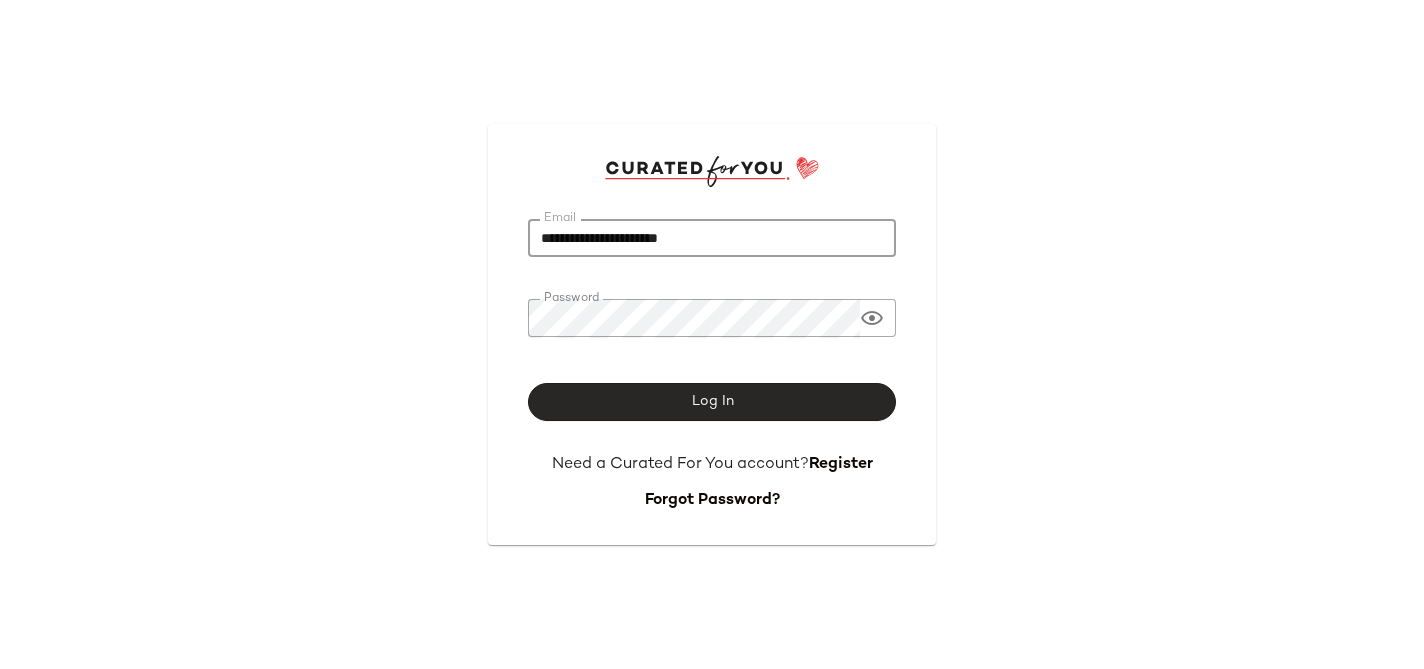 click on "Log In" at bounding box center [712, 402] 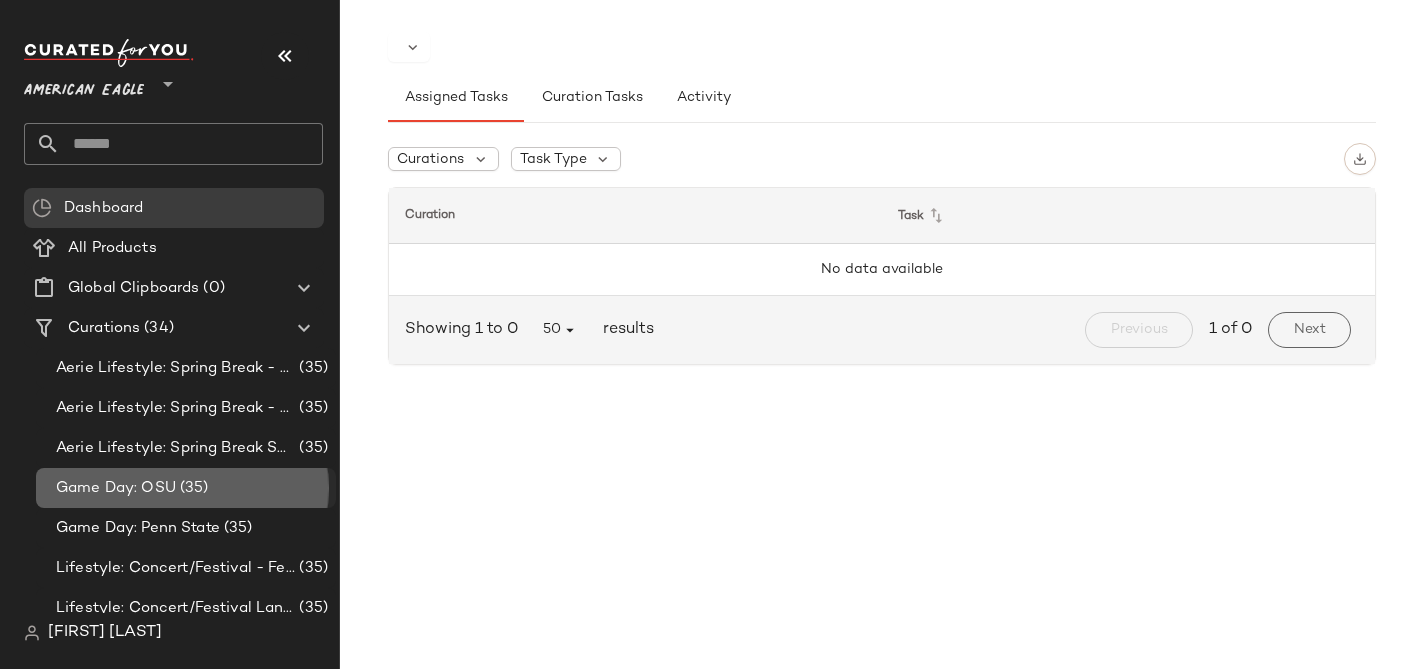 click on "Game Day: OSU" at bounding box center (116, 488) 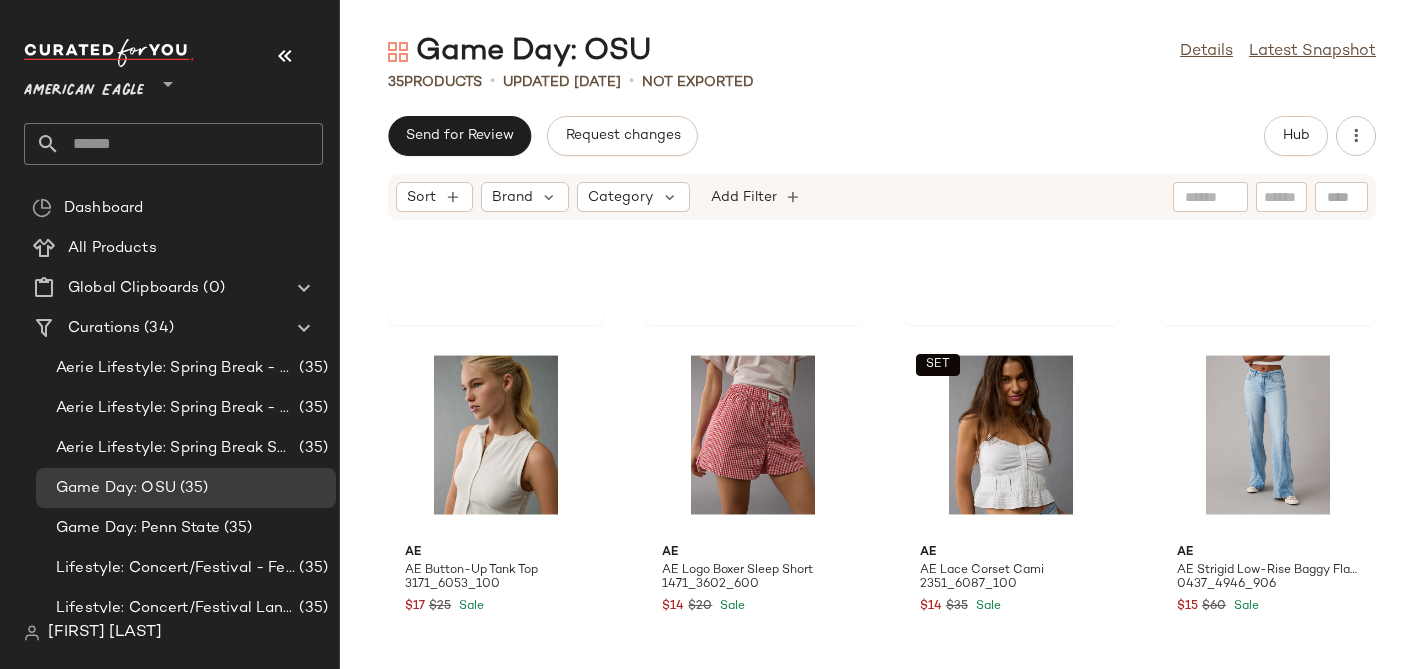 scroll, scrollTop: 580, scrollLeft: 0, axis: vertical 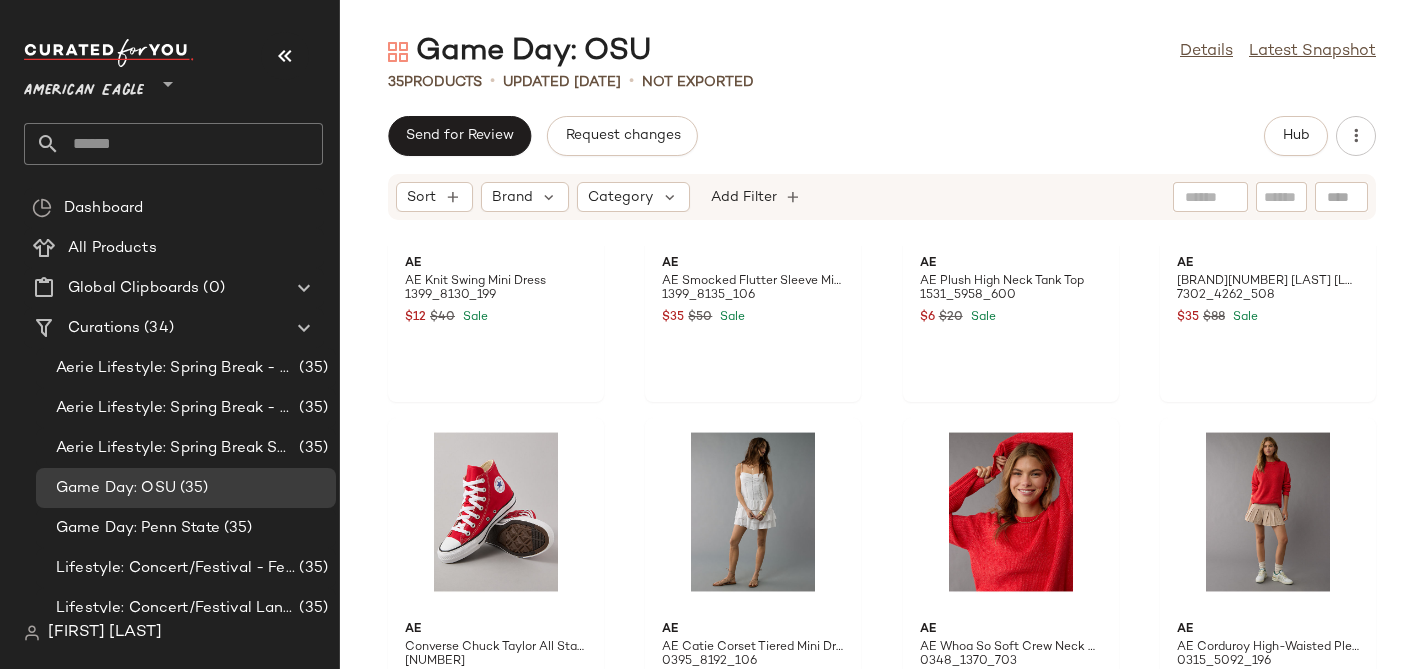 click on "American Eagle" at bounding box center [84, 86] 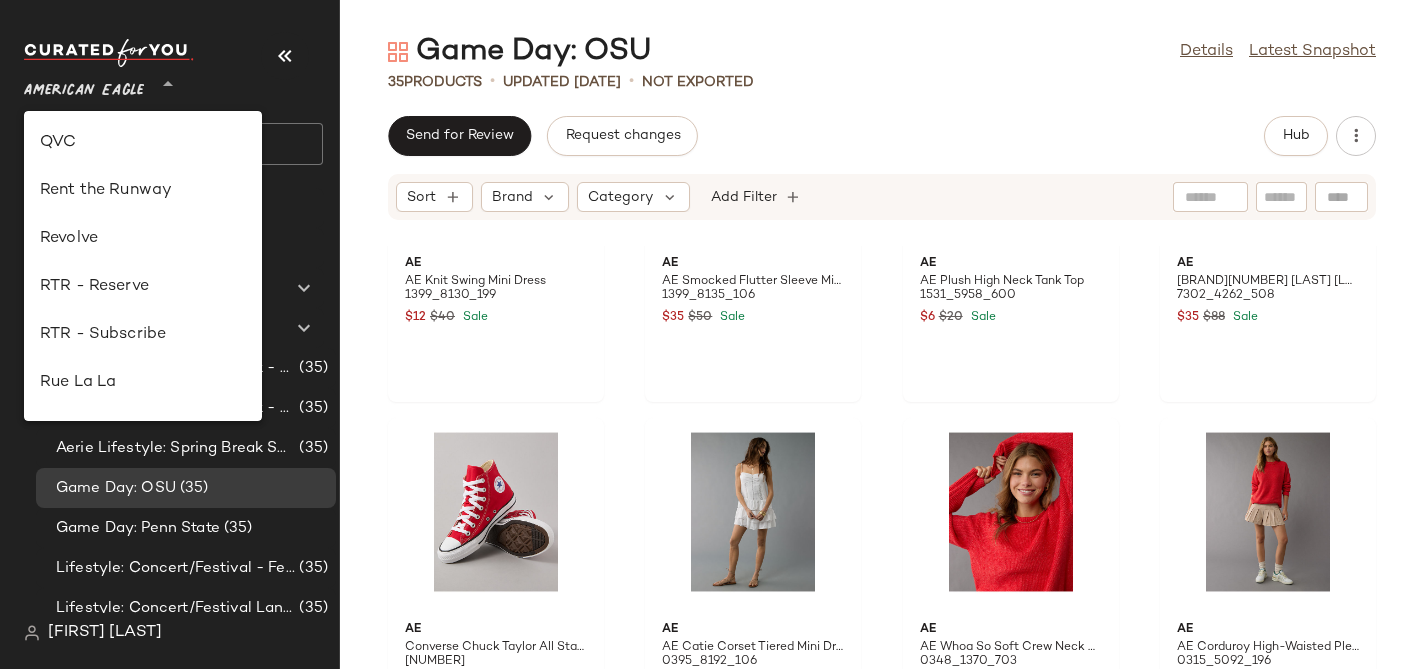 scroll, scrollTop: 932, scrollLeft: 0, axis: vertical 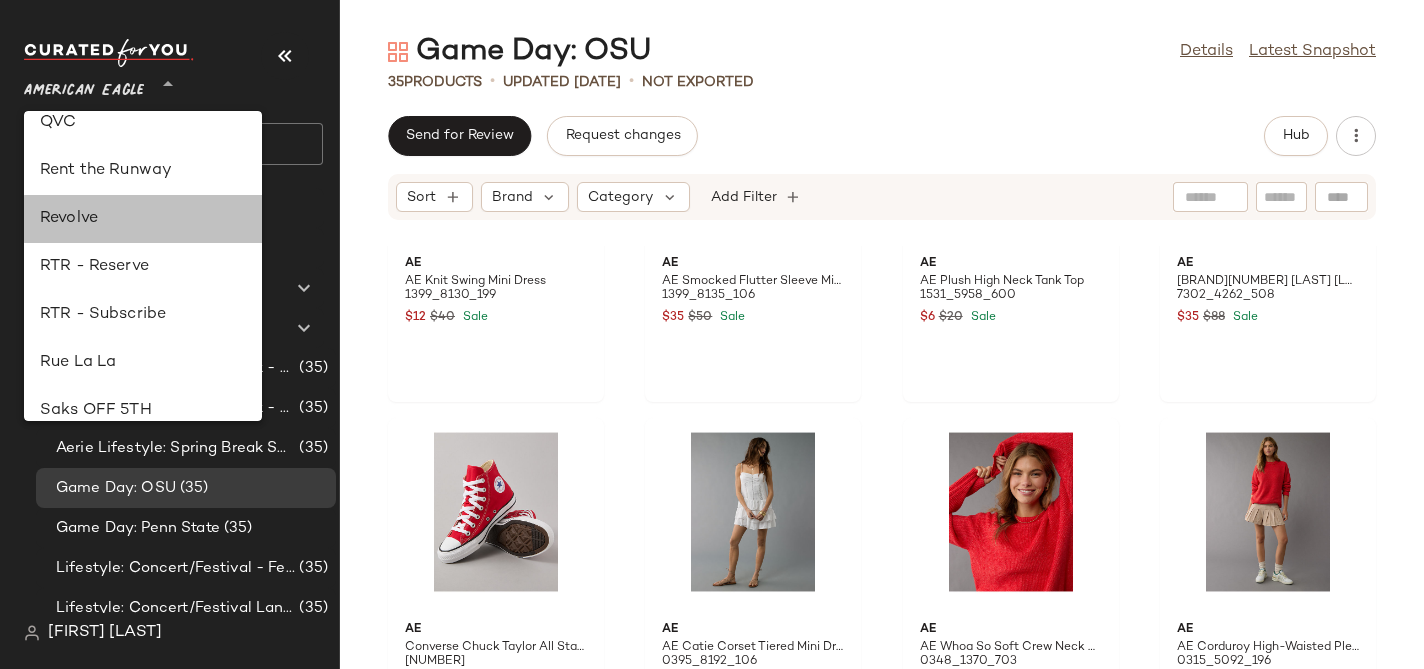 click on "Revolve" at bounding box center (143, 219) 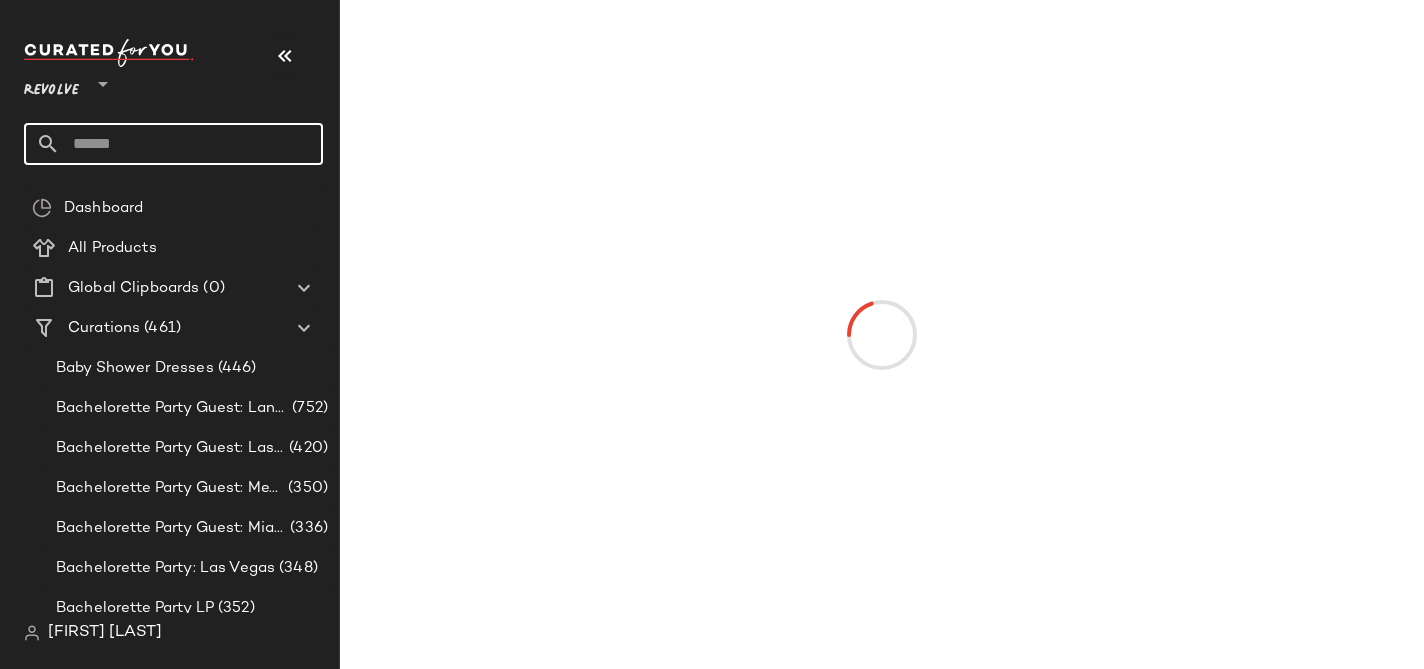 click 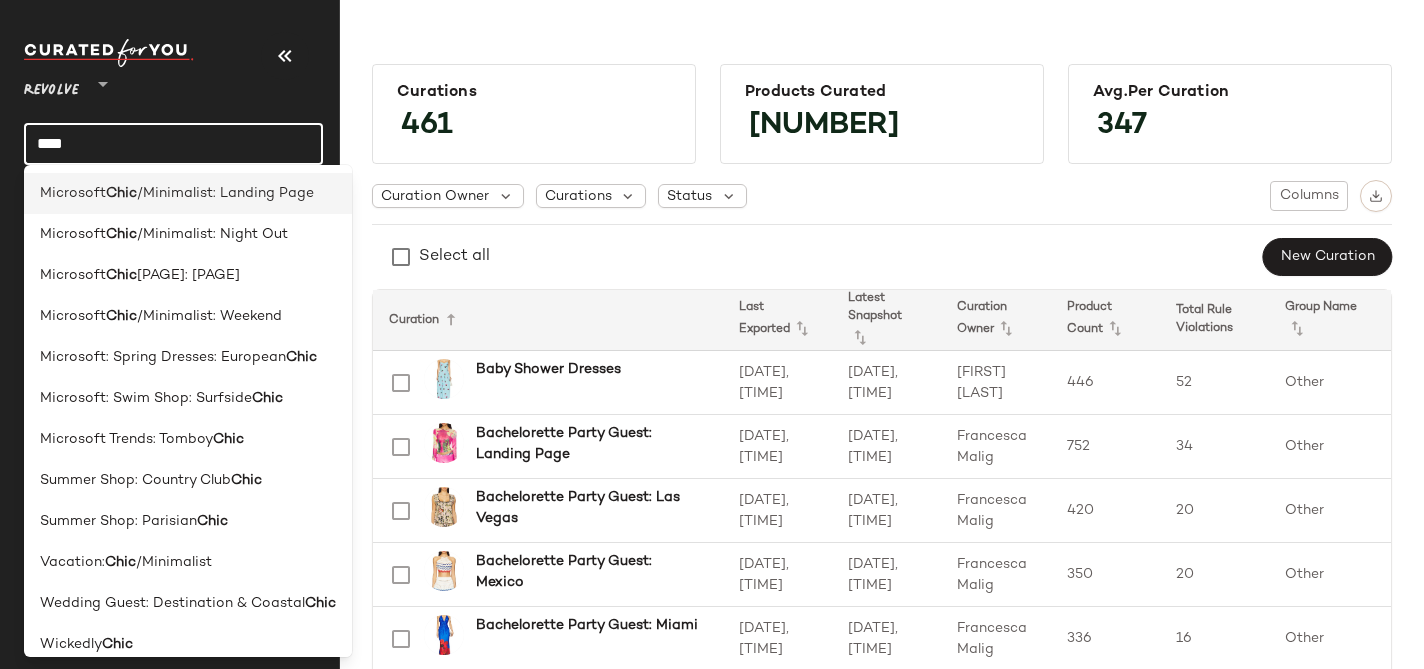 click on "/Minimalist: Landing Page" at bounding box center (225, 193) 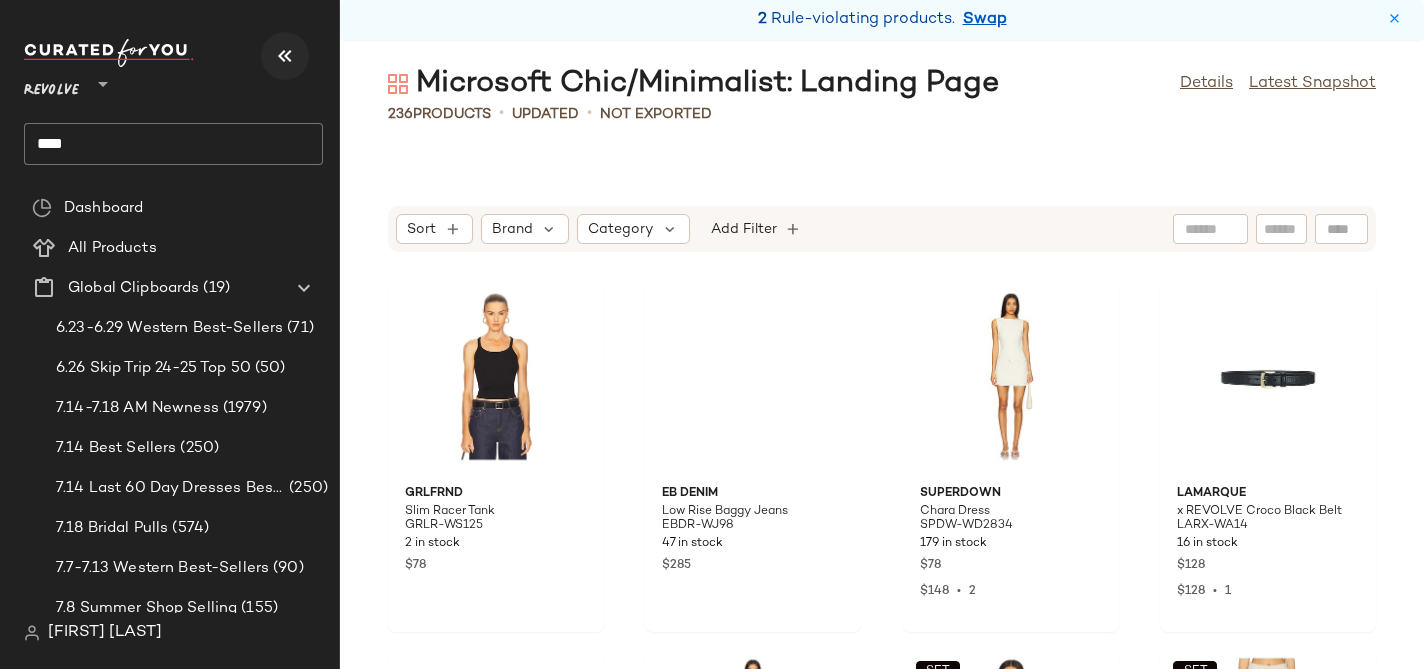 click at bounding box center [285, 56] 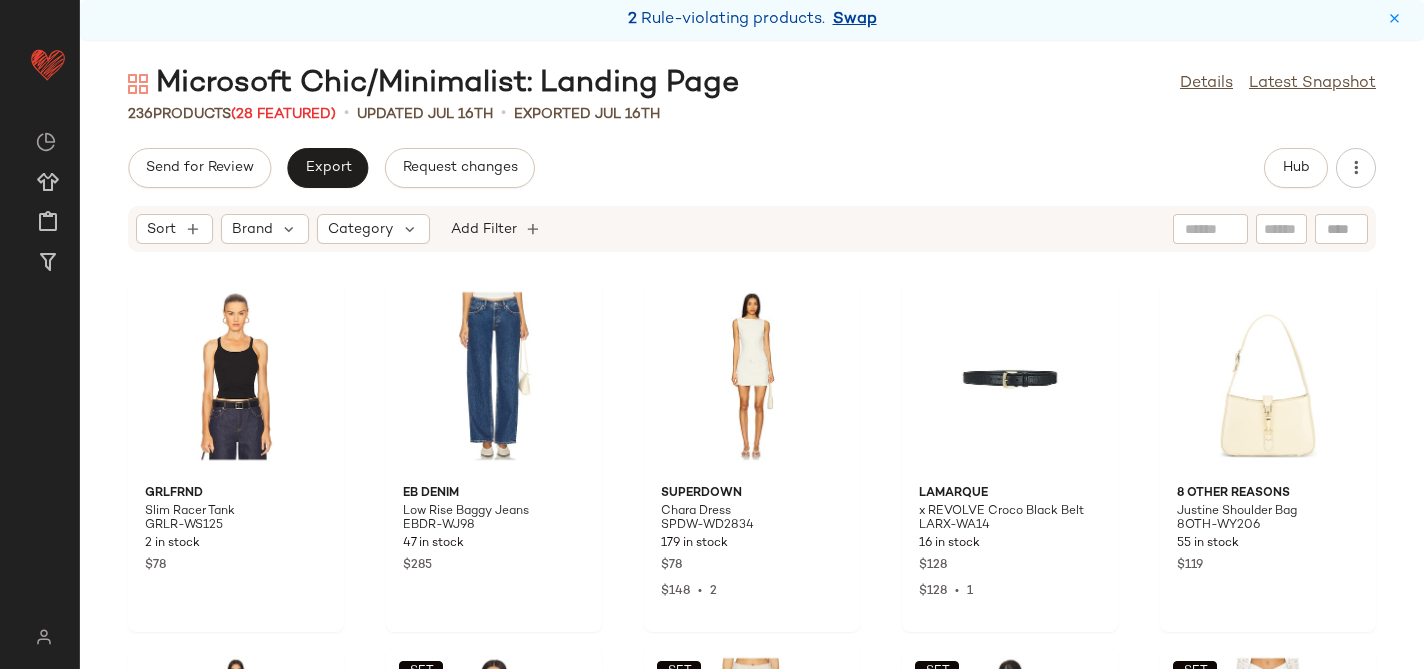click on "Swap" at bounding box center [855, 20] 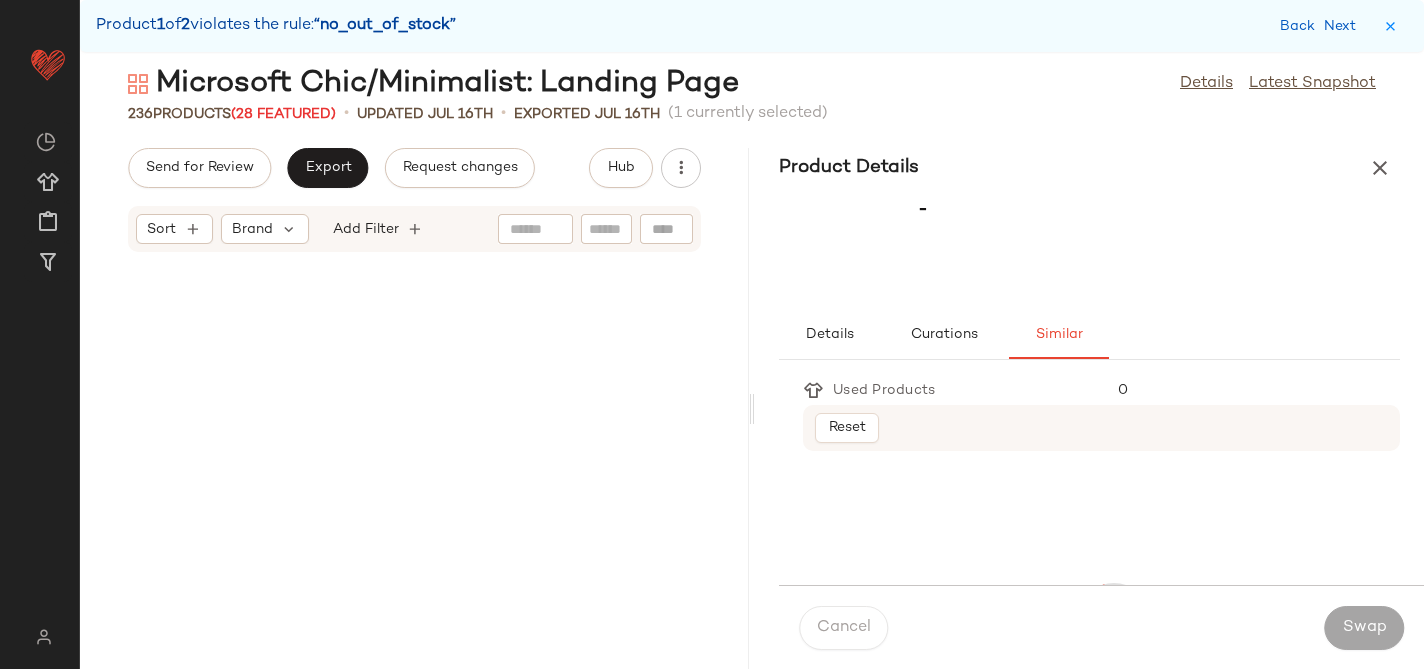 scroll, scrollTop: 24888, scrollLeft: 0, axis: vertical 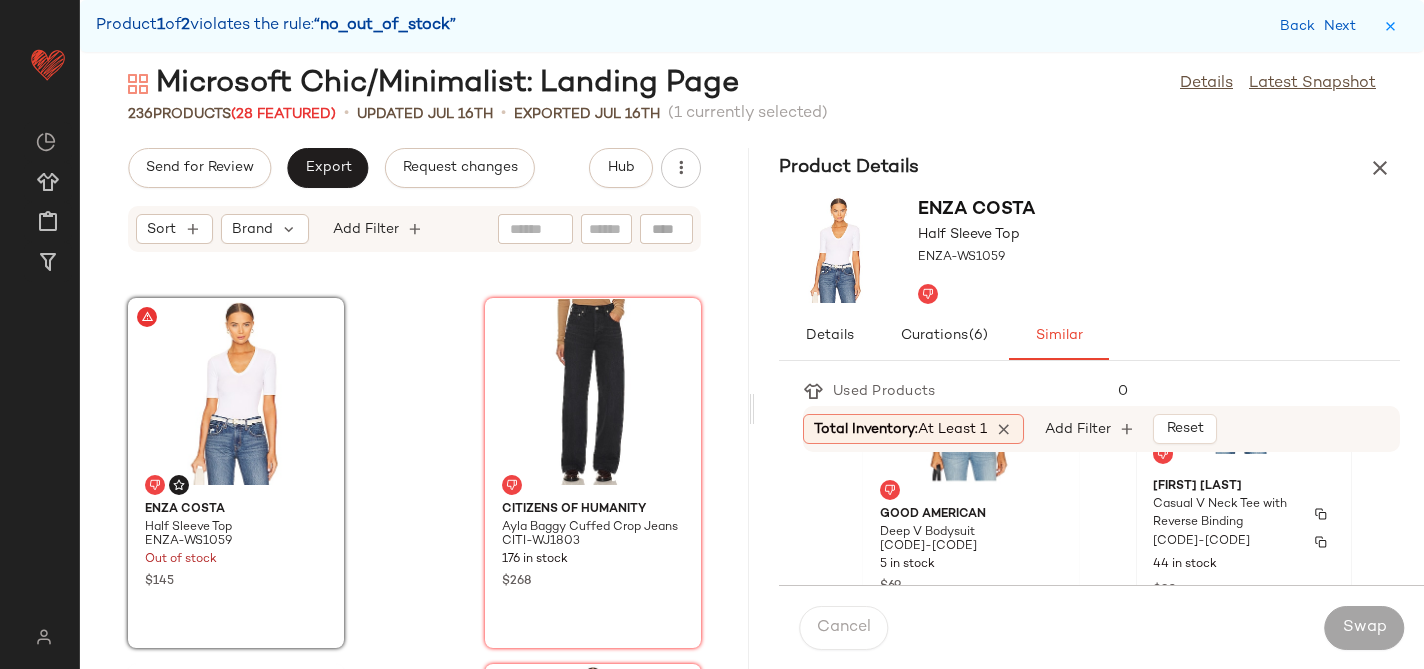 click on "[CODE]-[CODE]" at bounding box center (1244, 542) 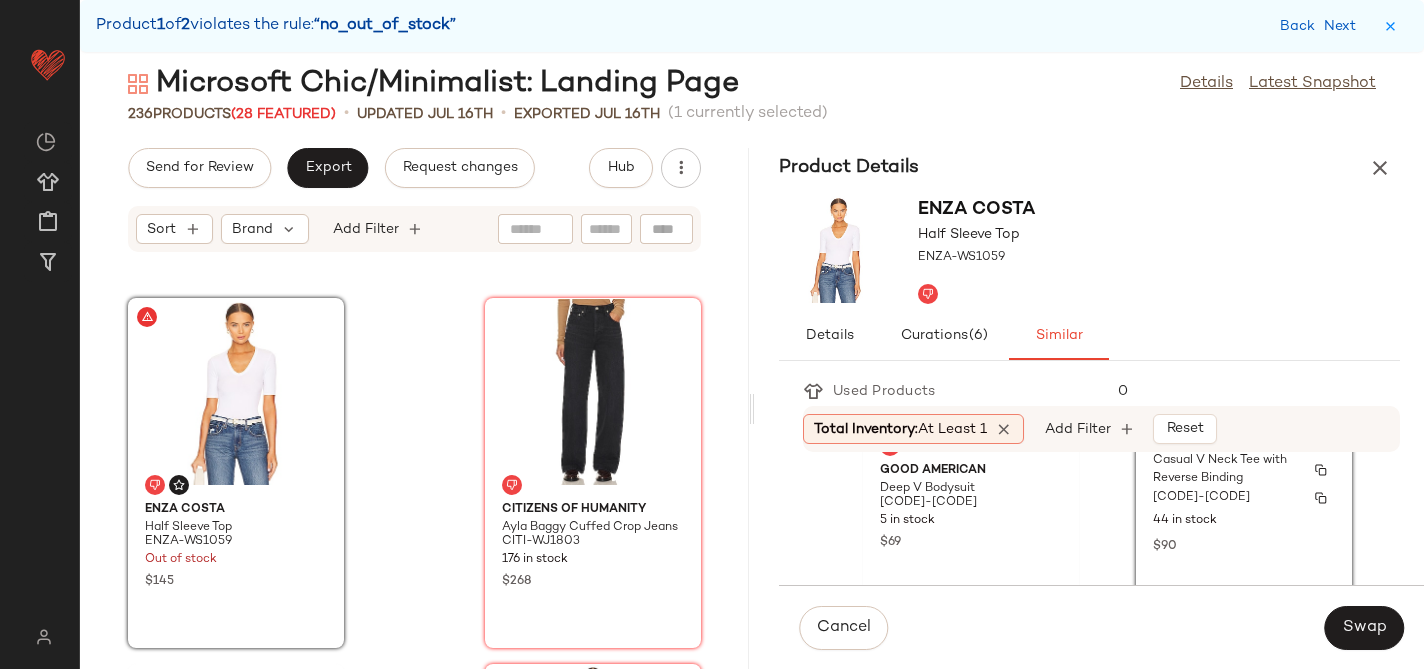 scroll, scrollTop: 218, scrollLeft: 0, axis: vertical 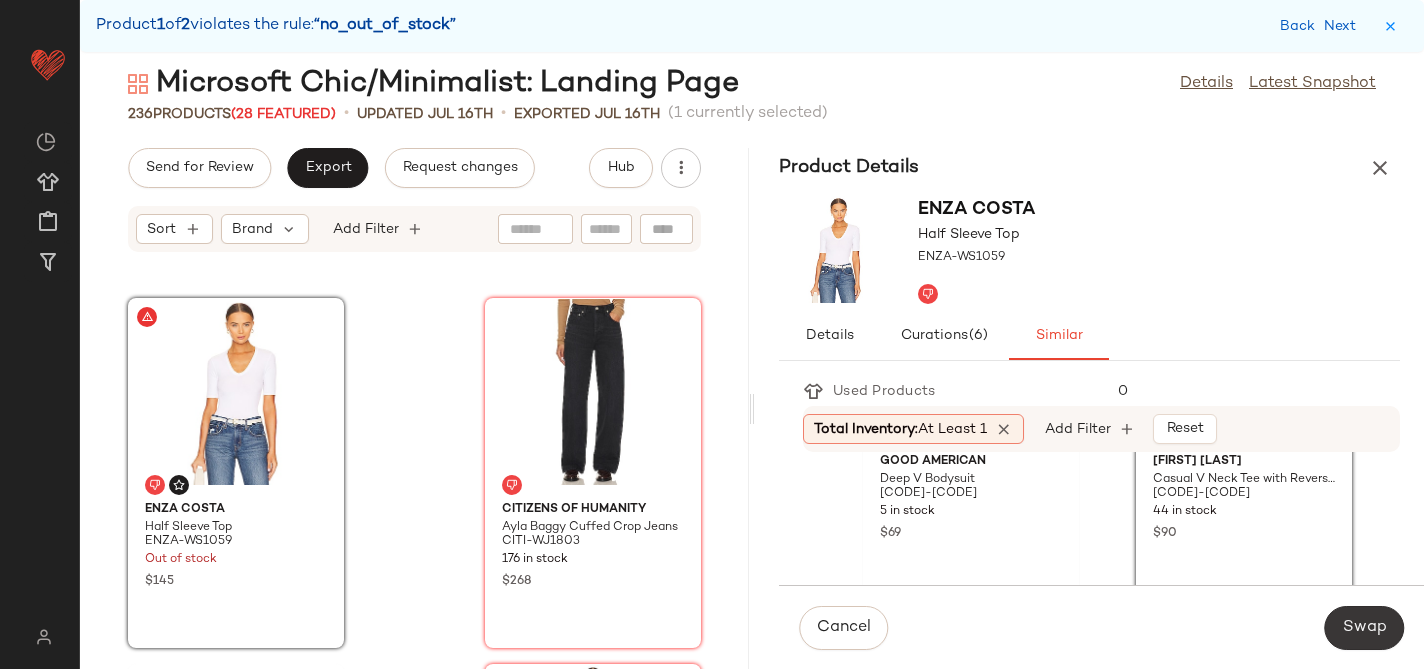 click on "Swap" 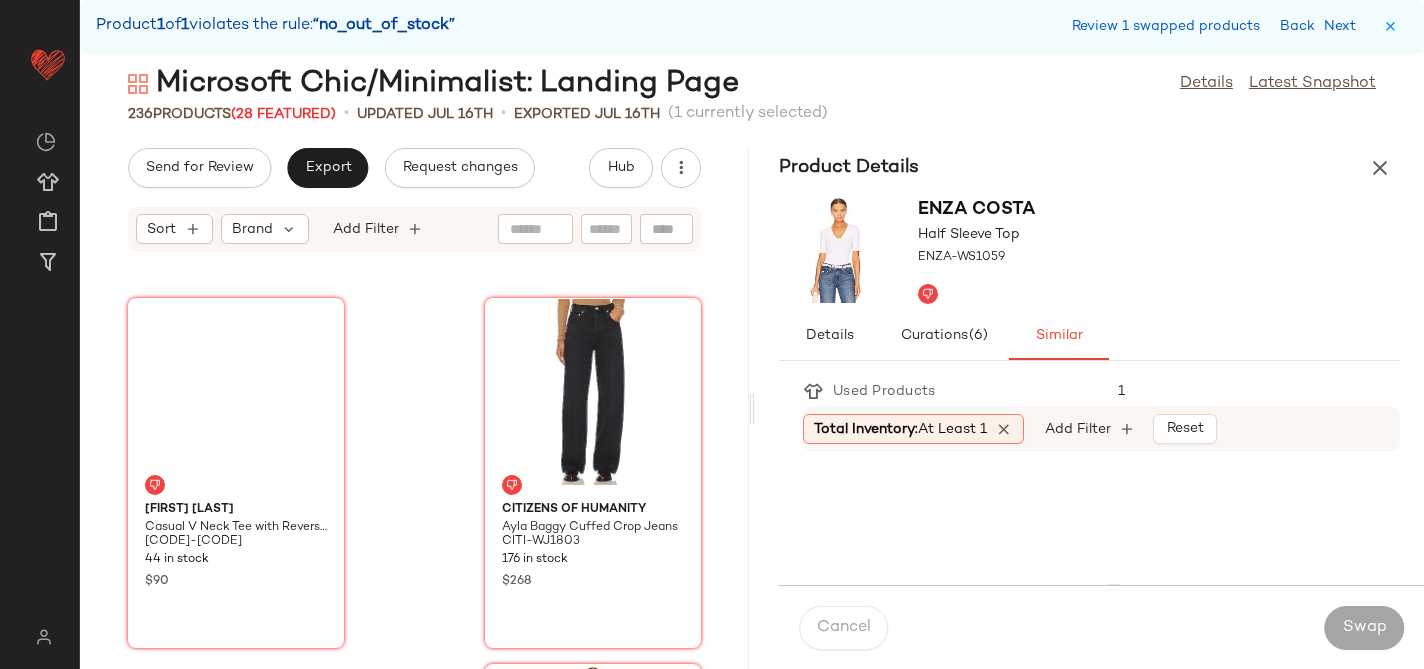 scroll, scrollTop: 39894, scrollLeft: 0, axis: vertical 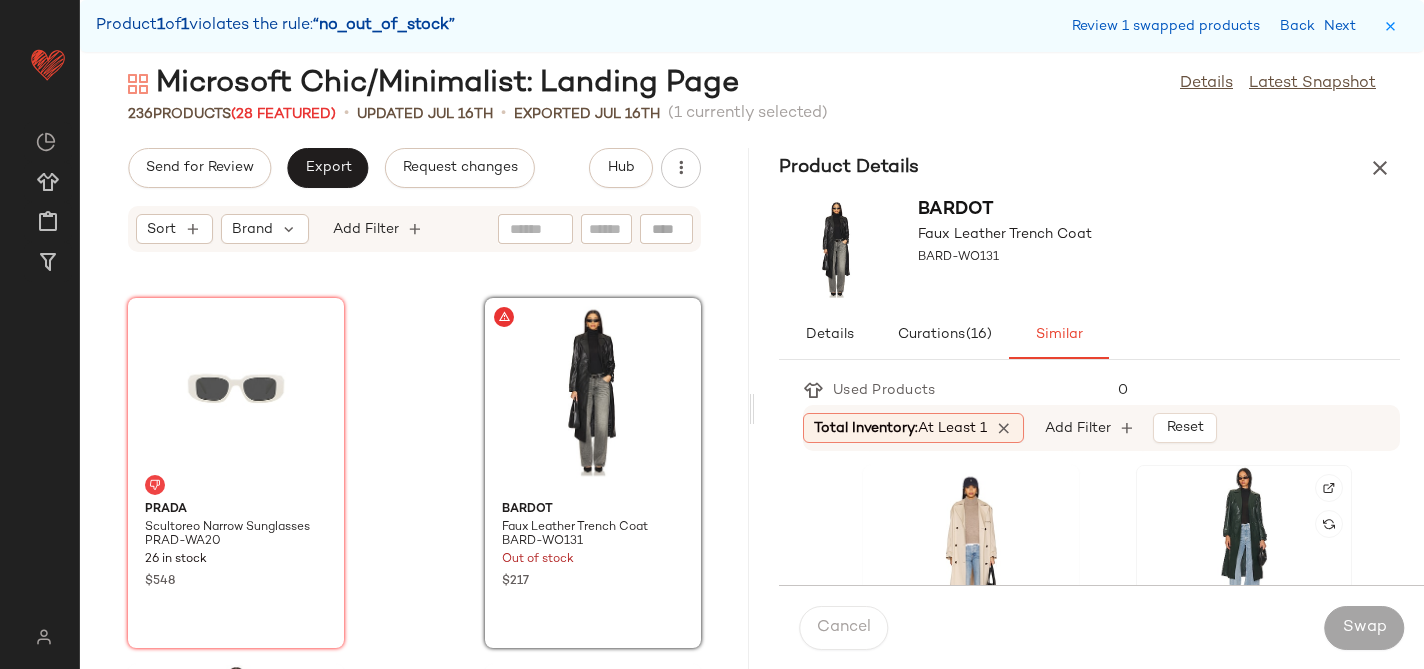 click 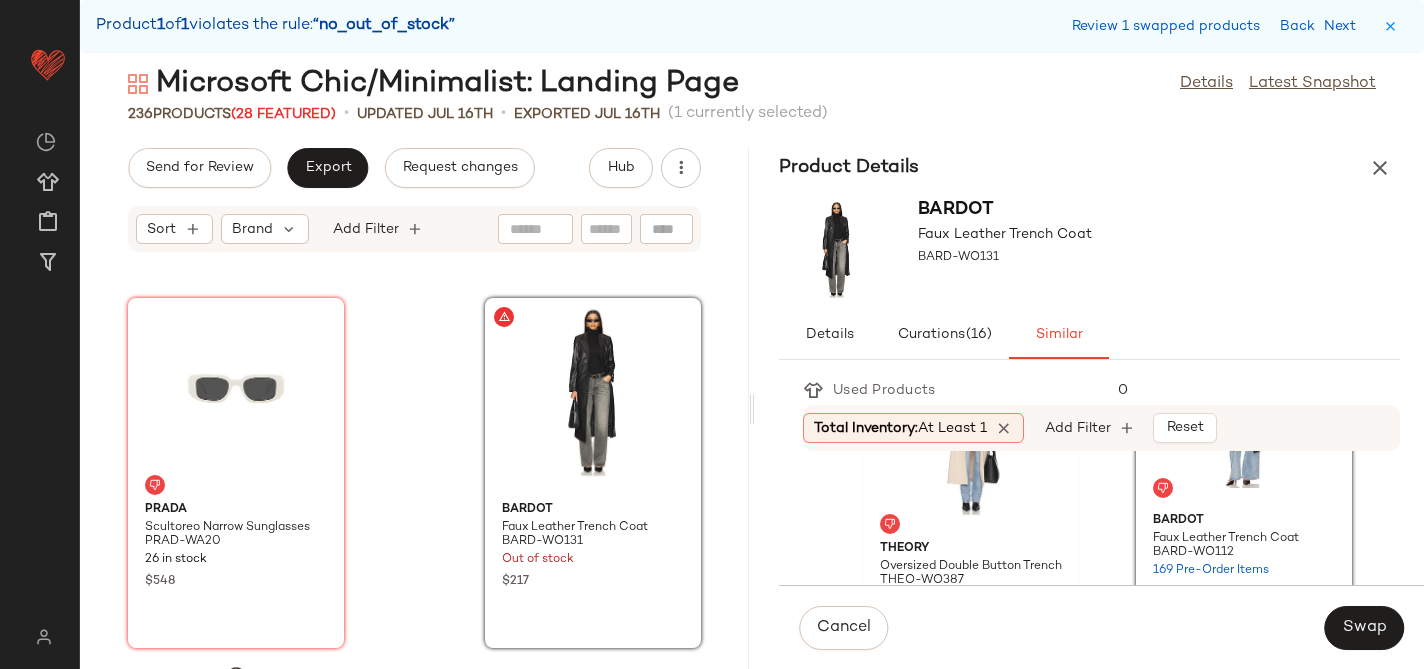 scroll, scrollTop: 505, scrollLeft: 0, axis: vertical 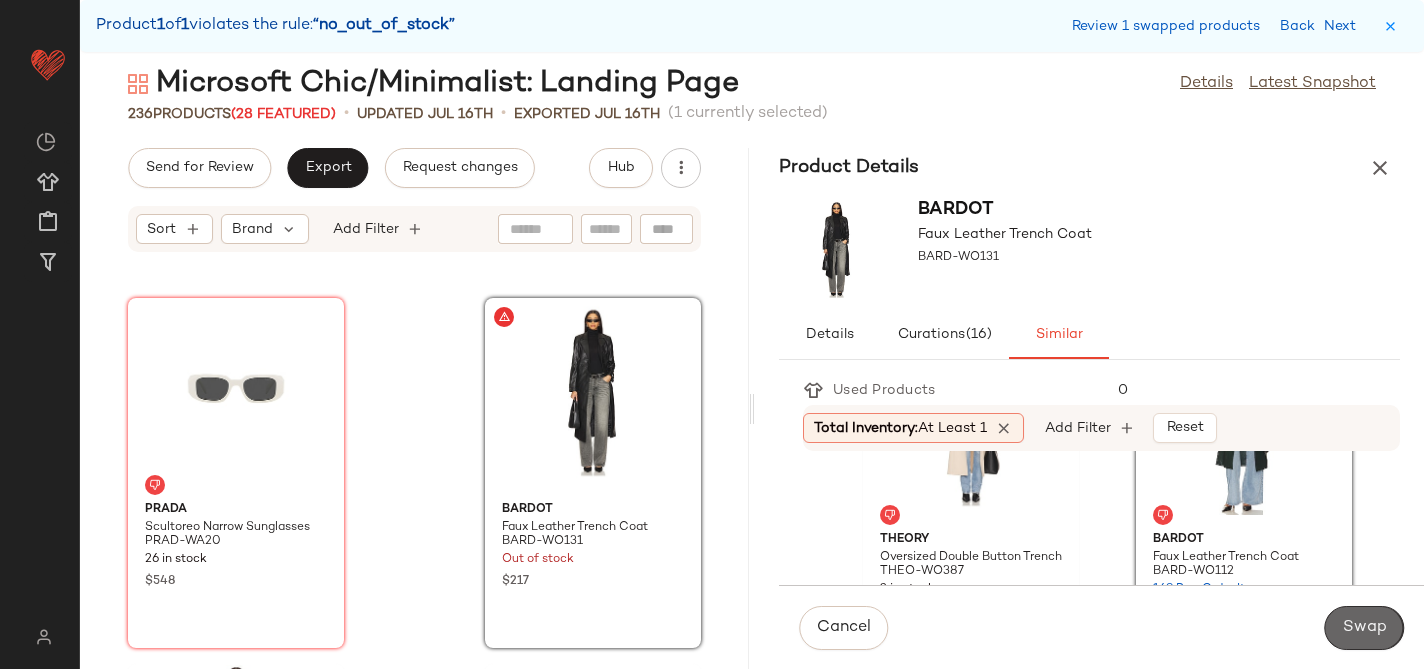 click on "Swap" 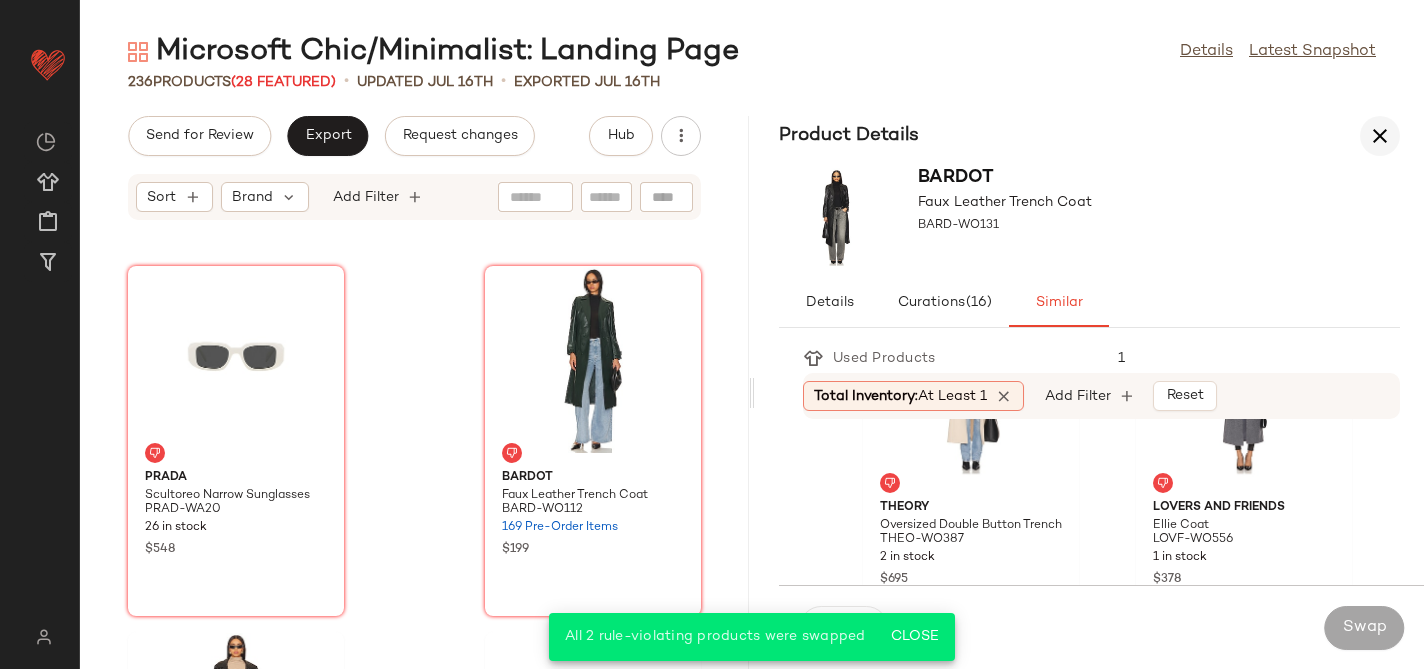click at bounding box center [1380, 136] 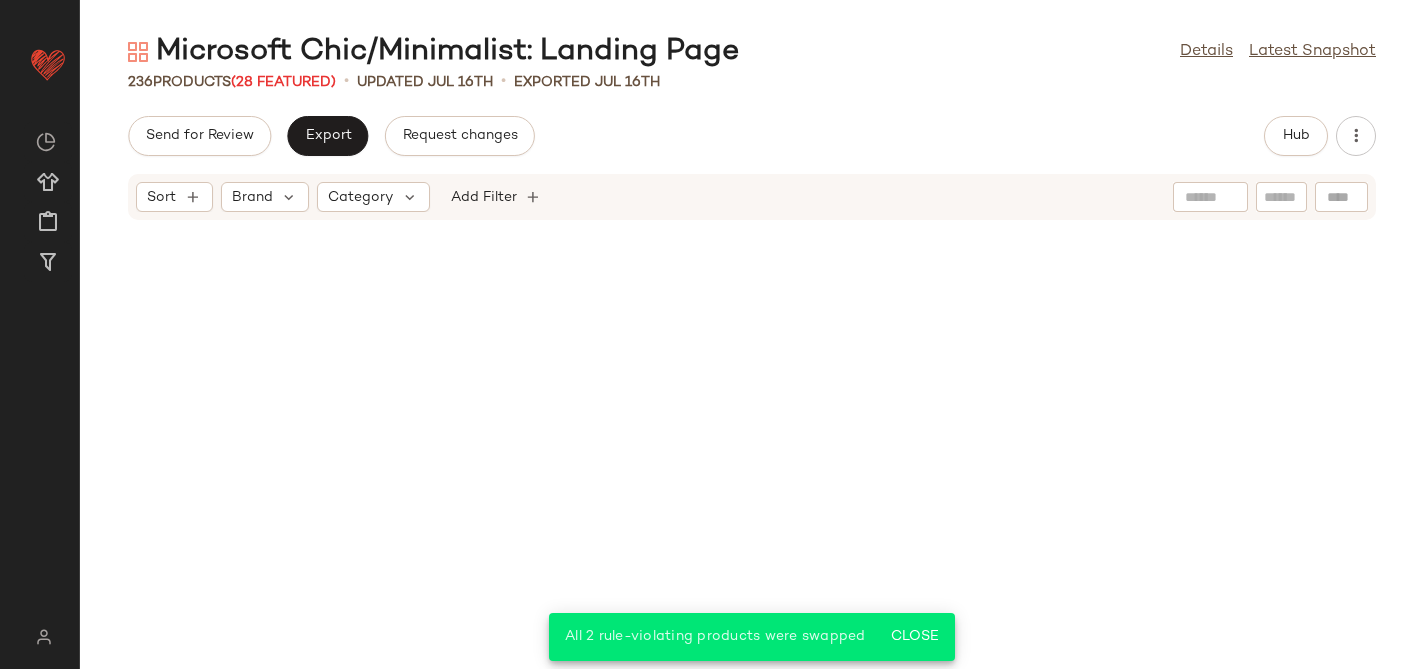 scroll, scrollTop: 17149, scrollLeft: 0, axis: vertical 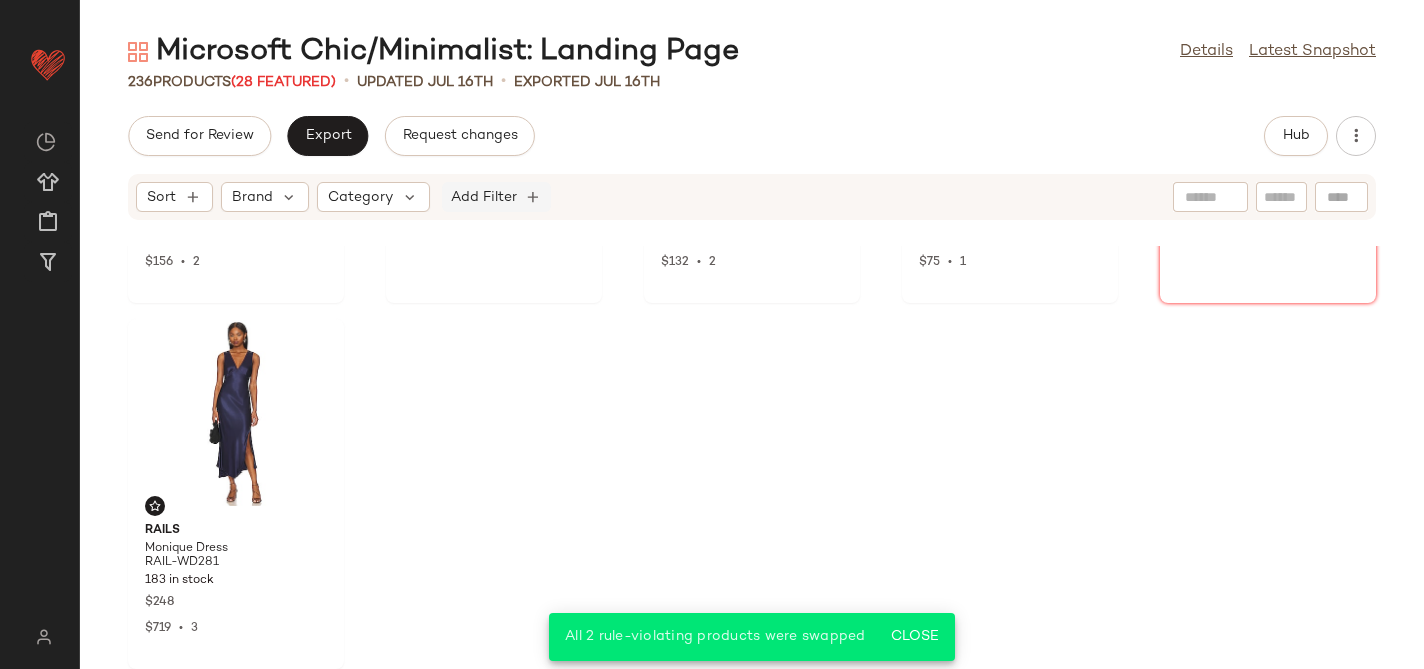 click on "Add Filter" at bounding box center [484, 197] 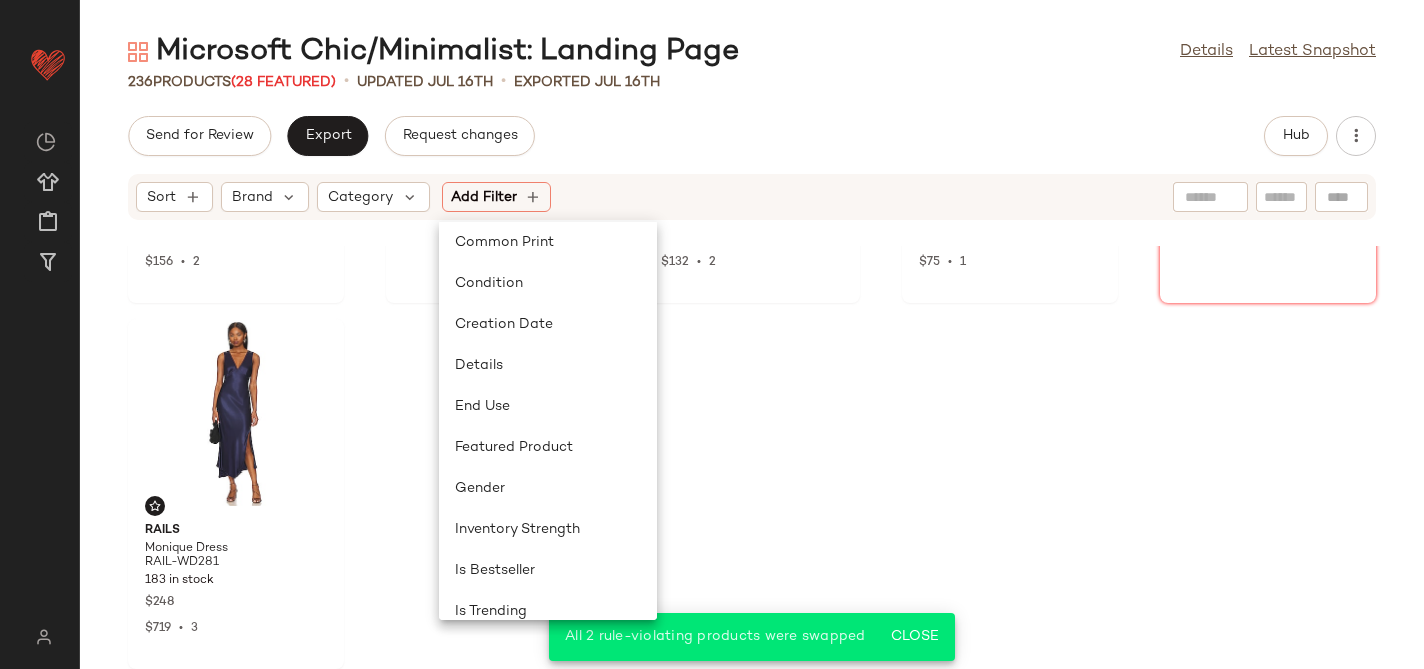 scroll, scrollTop: 887, scrollLeft: 0, axis: vertical 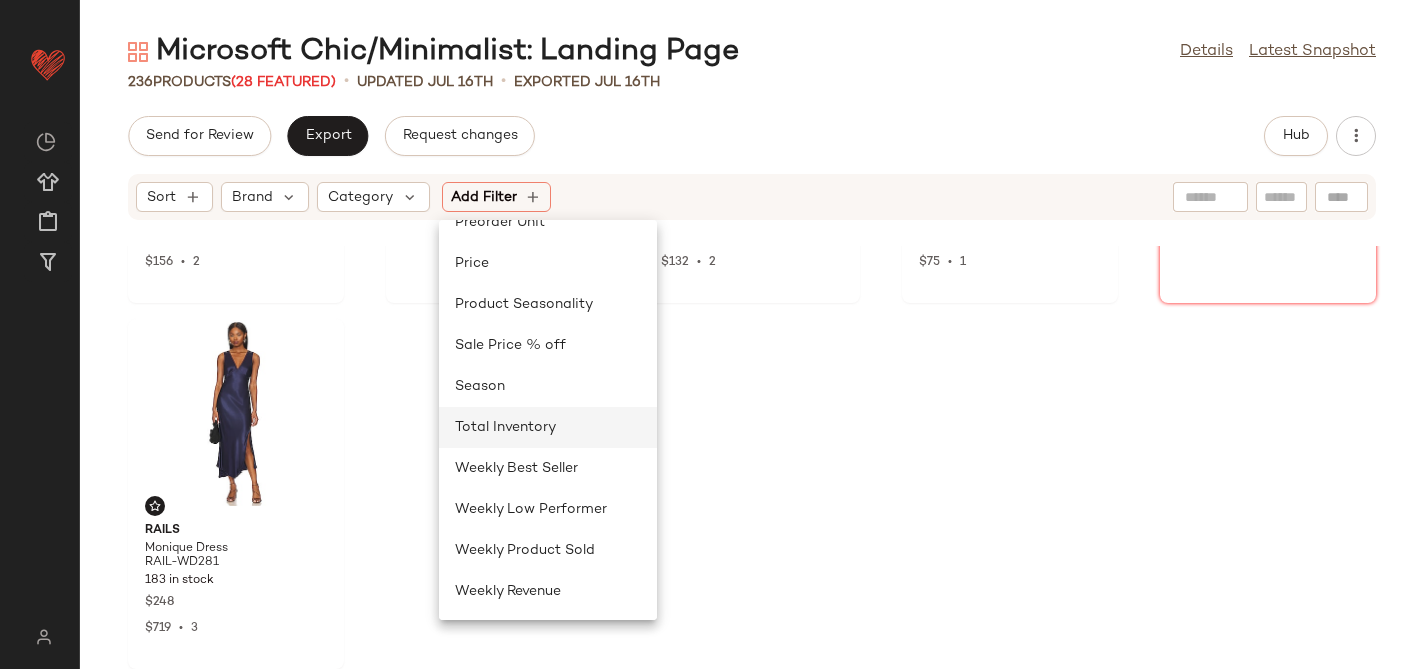 click on "Total Inventory" 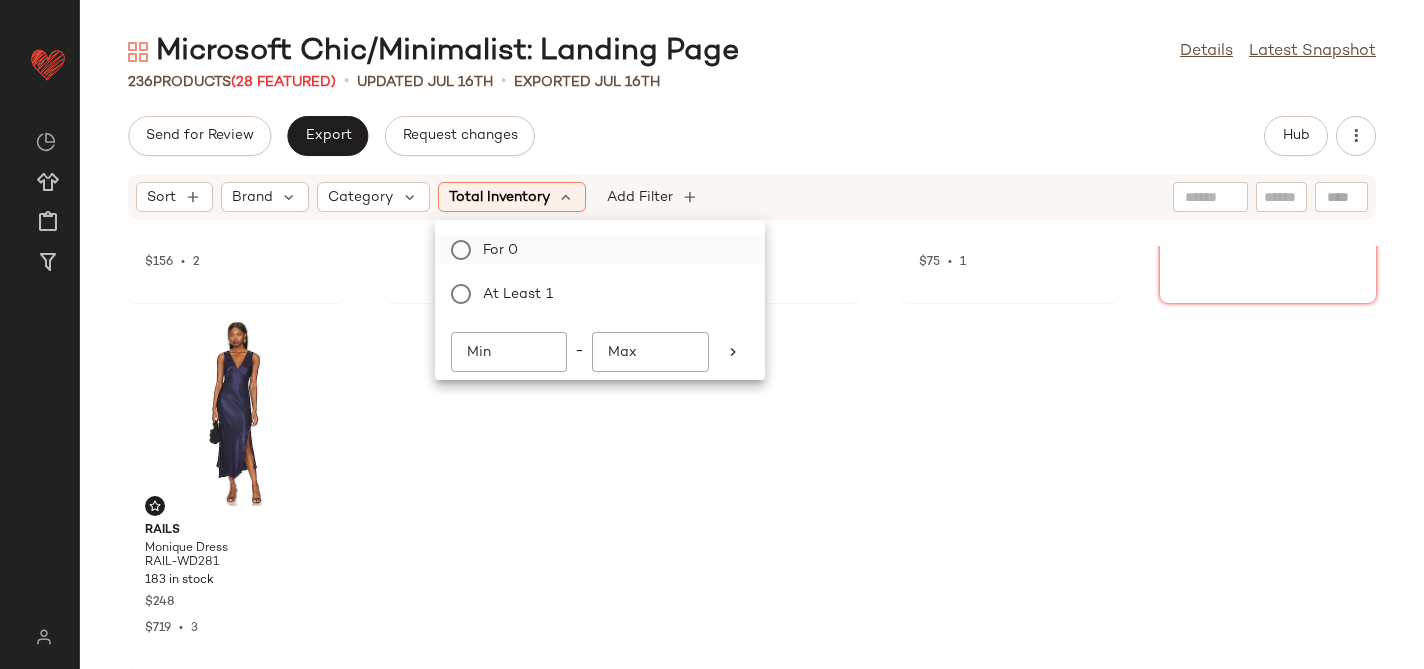 click on "For 0" 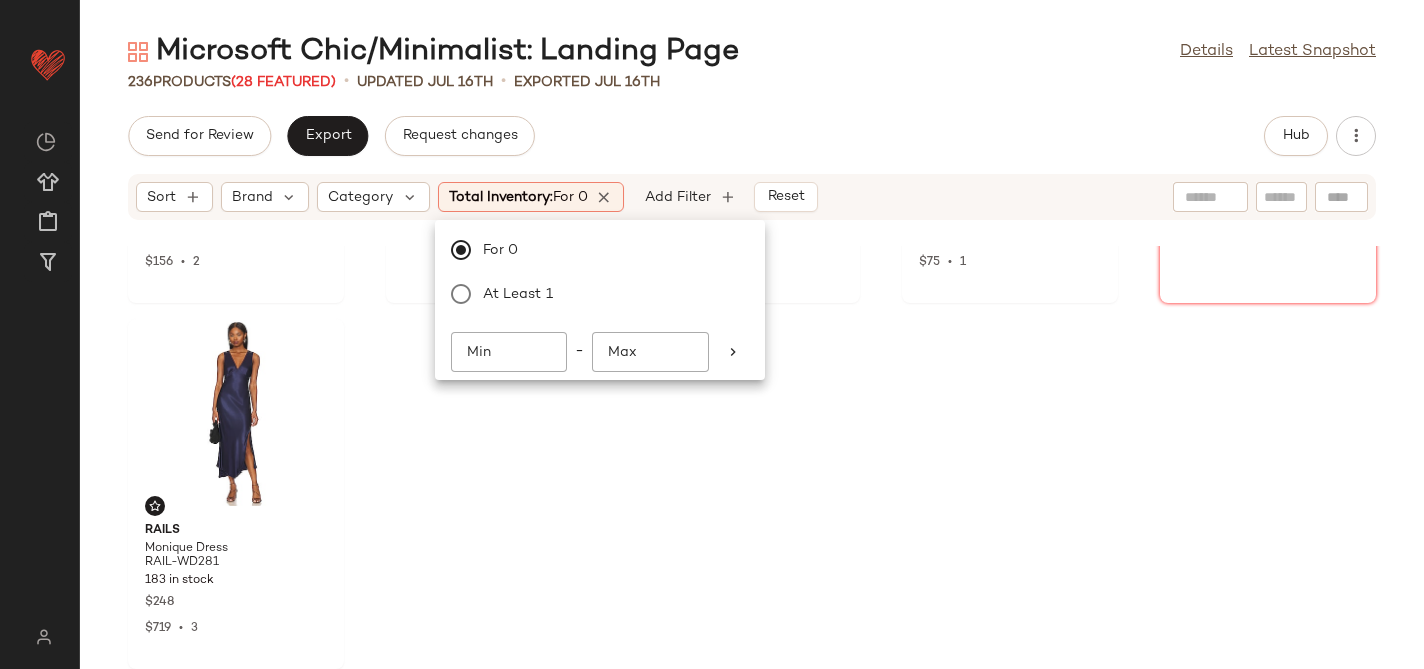 click on "Send for Review   Export   Request changes   Hub" 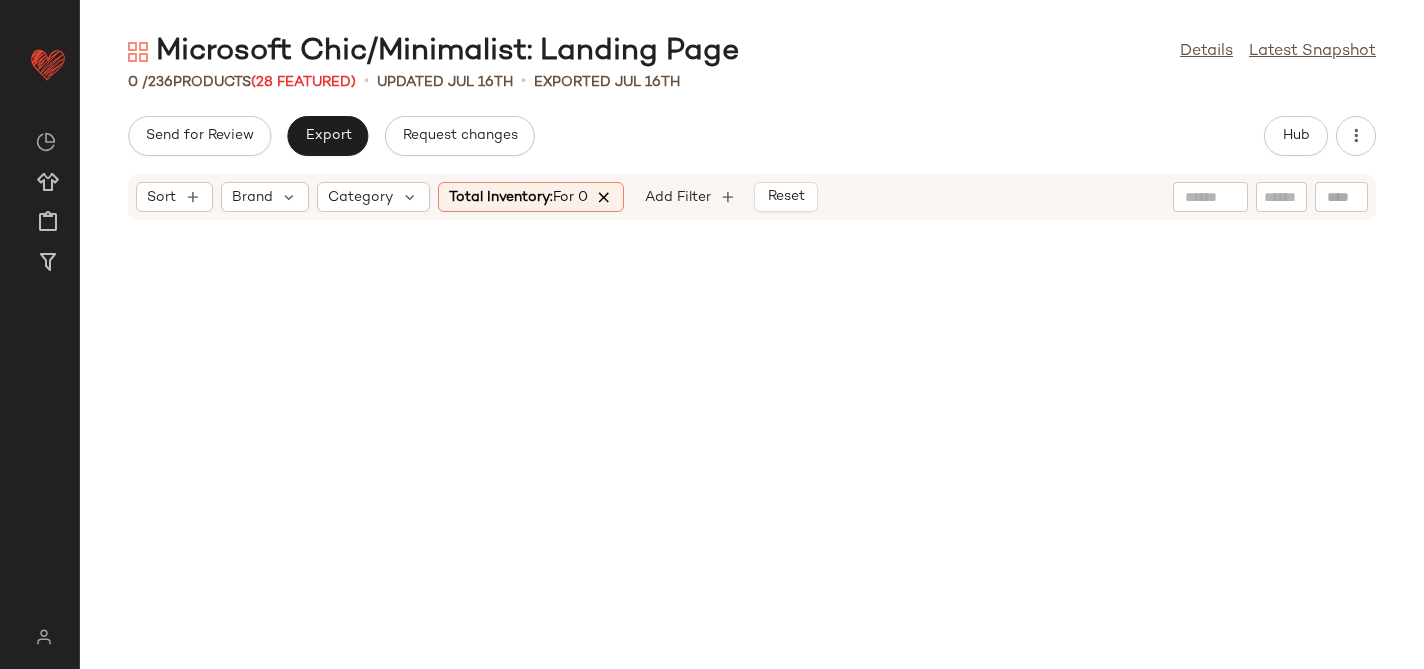 click at bounding box center [605, 197] 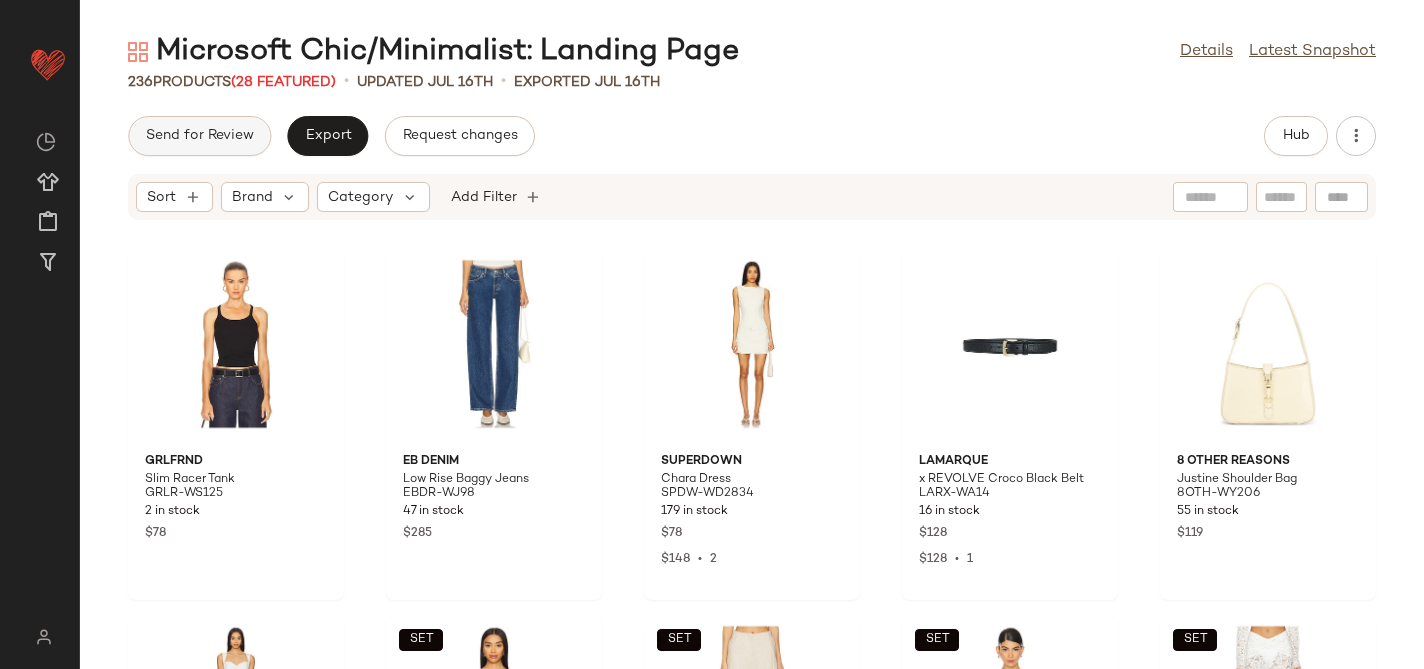 click on "Send for Review" 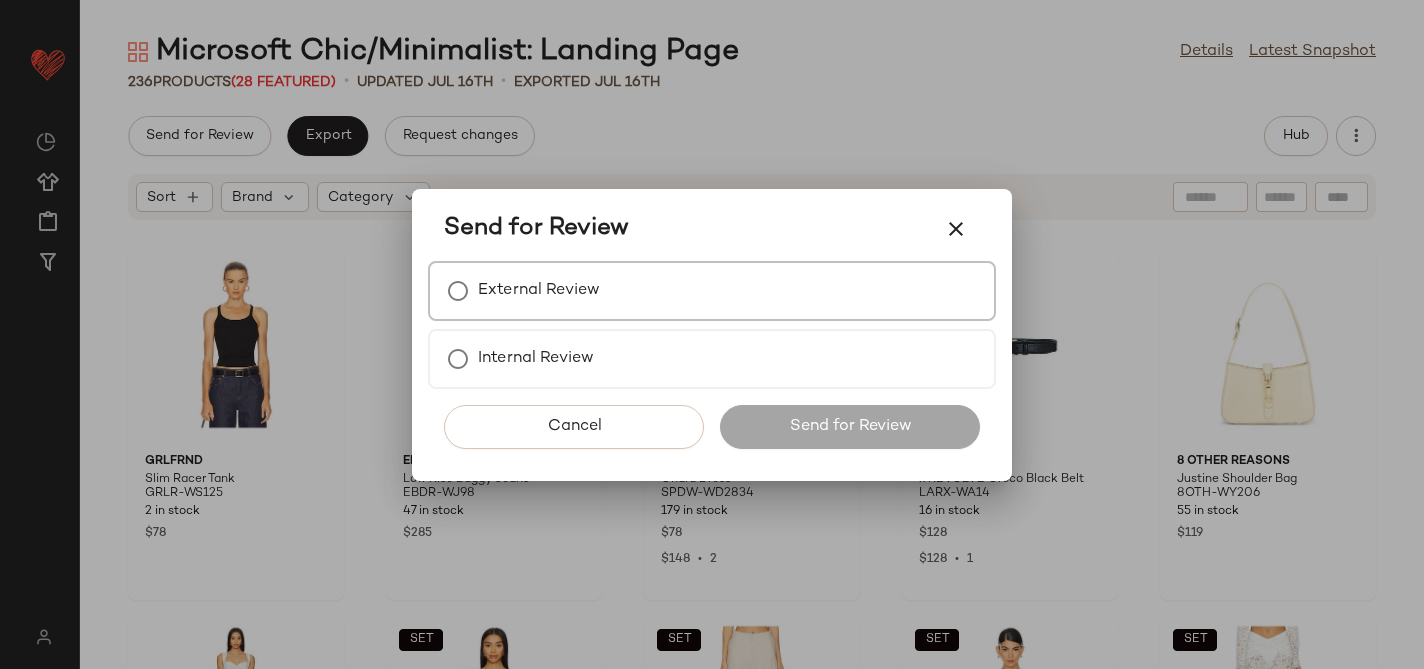 click on "External Review" at bounding box center [539, 291] 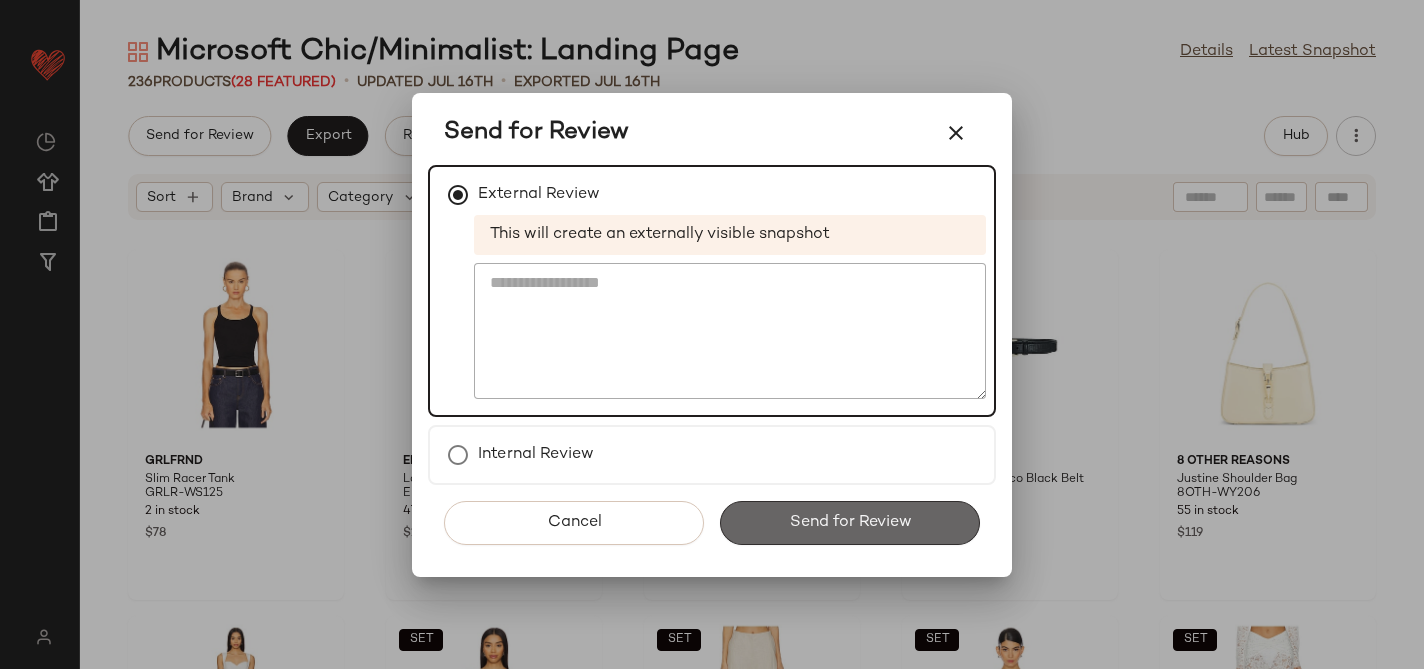 click on "Send for Review" 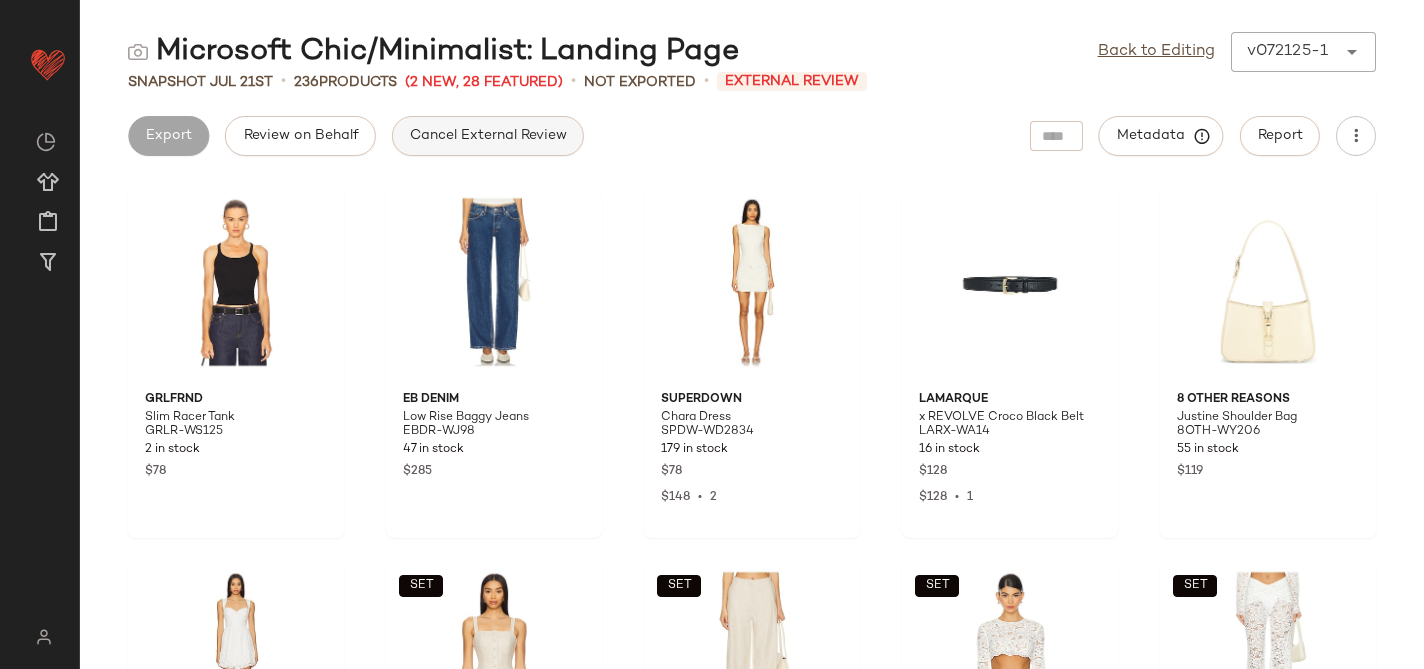 click on "Cancel External Review" 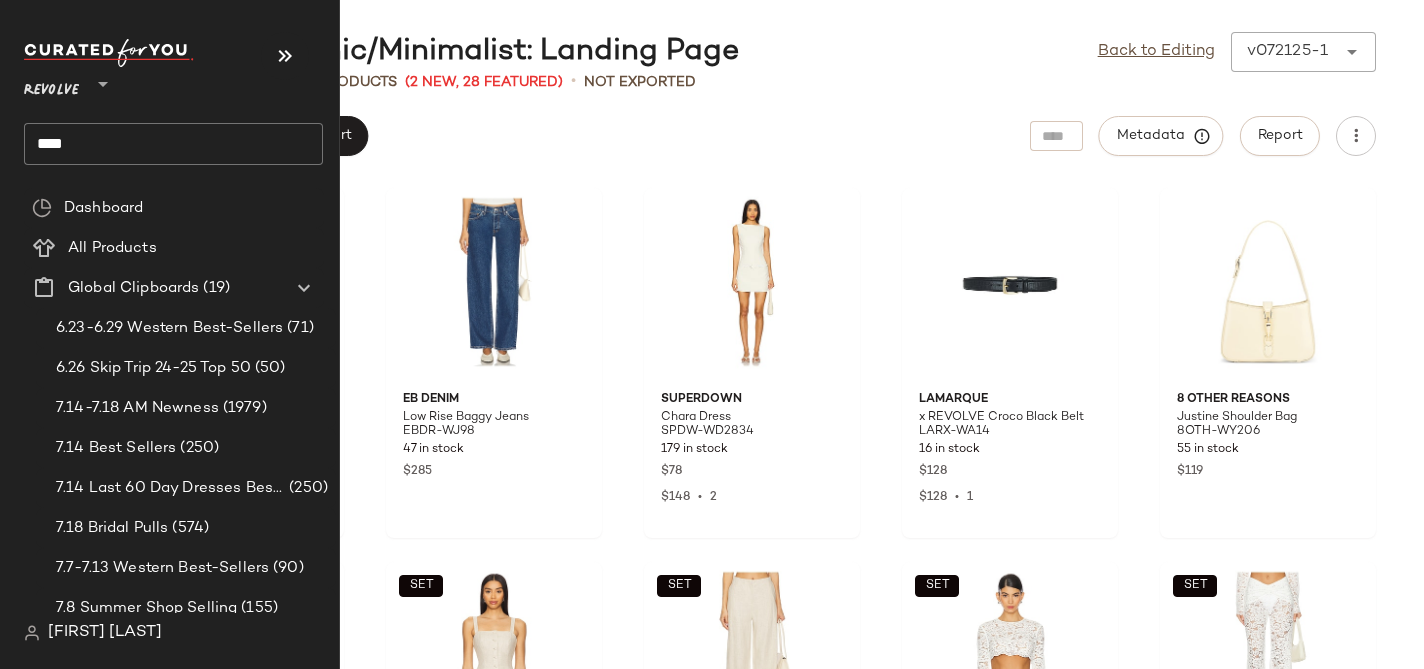 click on "****" 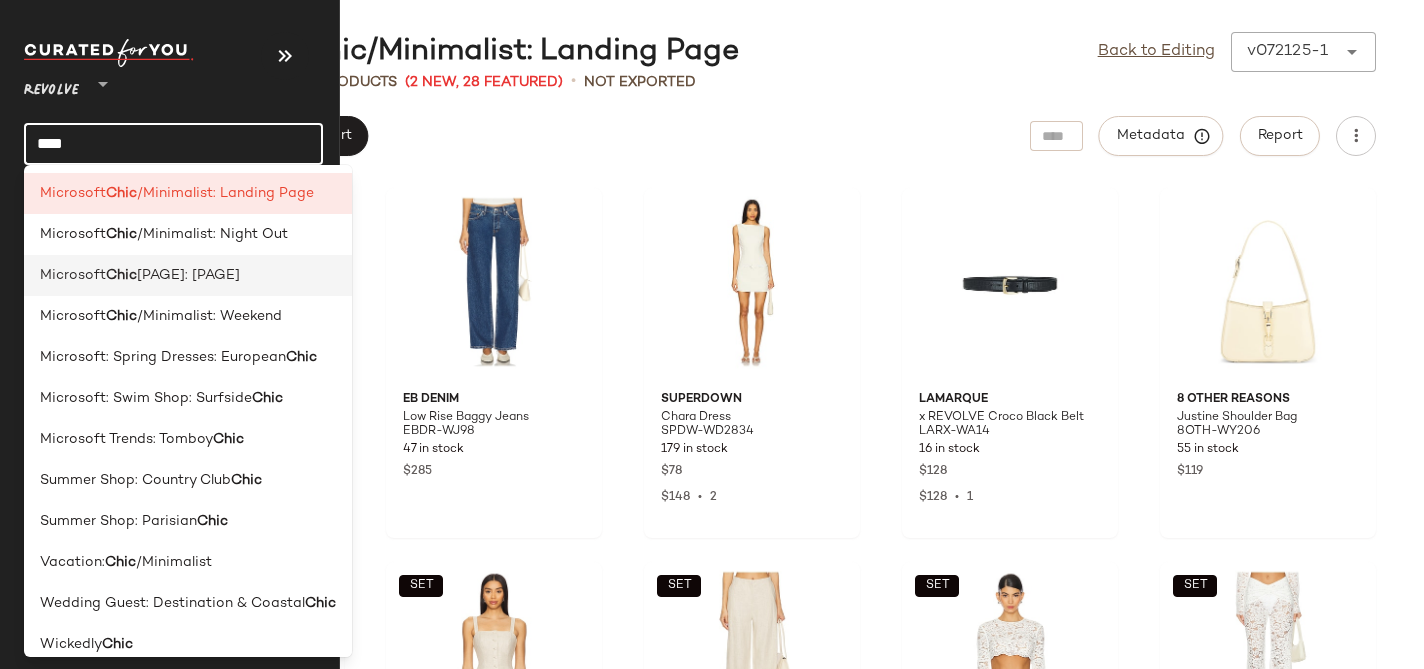 click on "[PAGE]: [PAGE]" at bounding box center [188, 275] 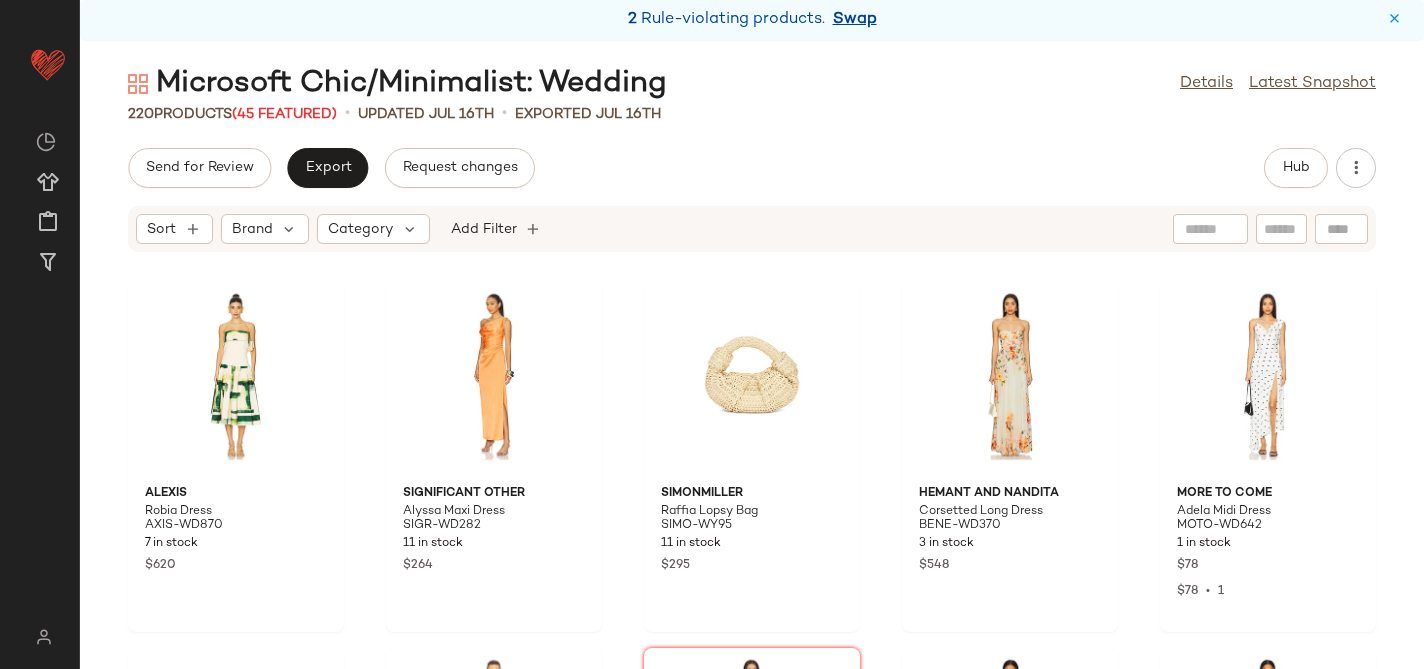 click on "Swap" at bounding box center [855, 20] 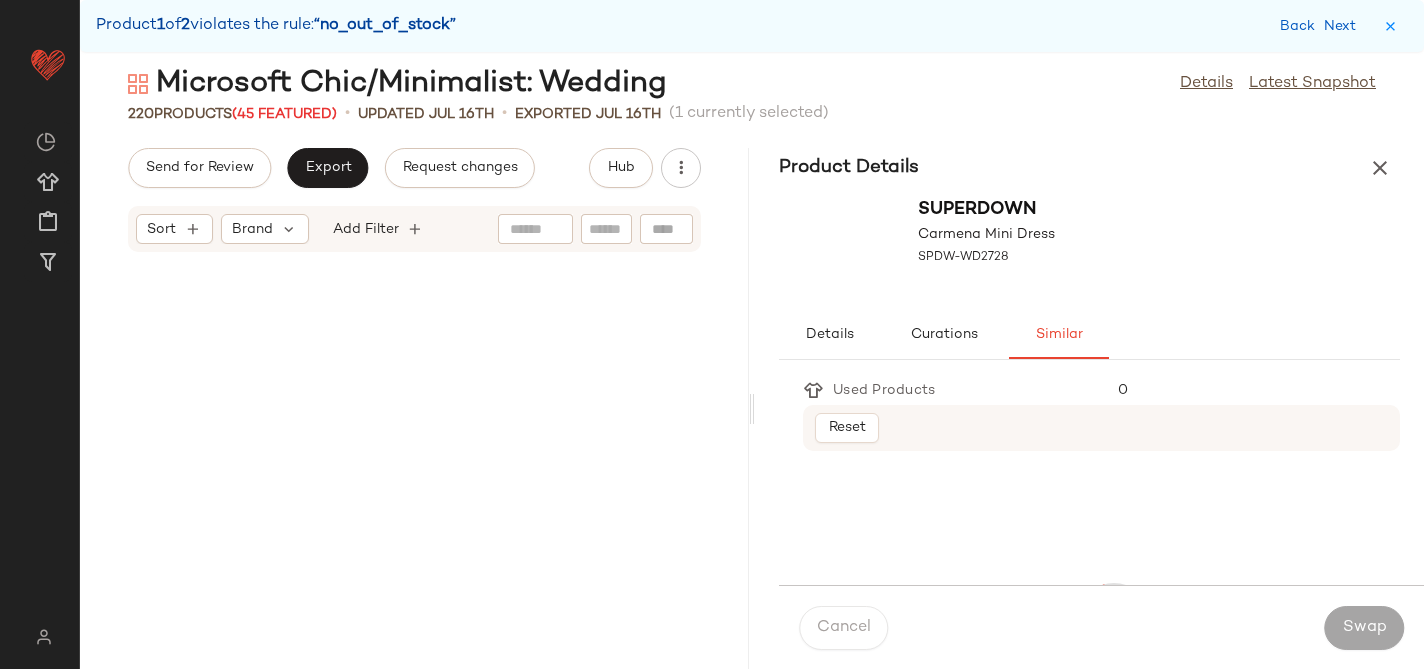 scroll, scrollTop: 3660, scrollLeft: 0, axis: vertical 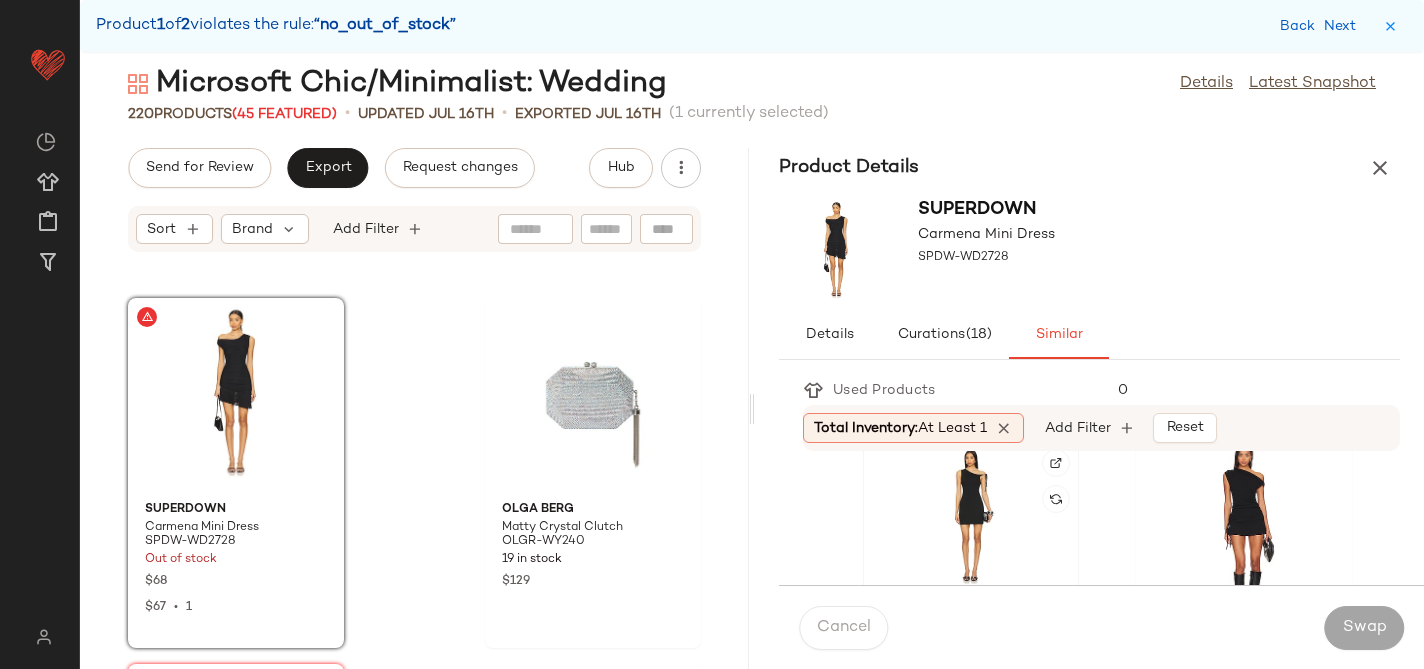 click 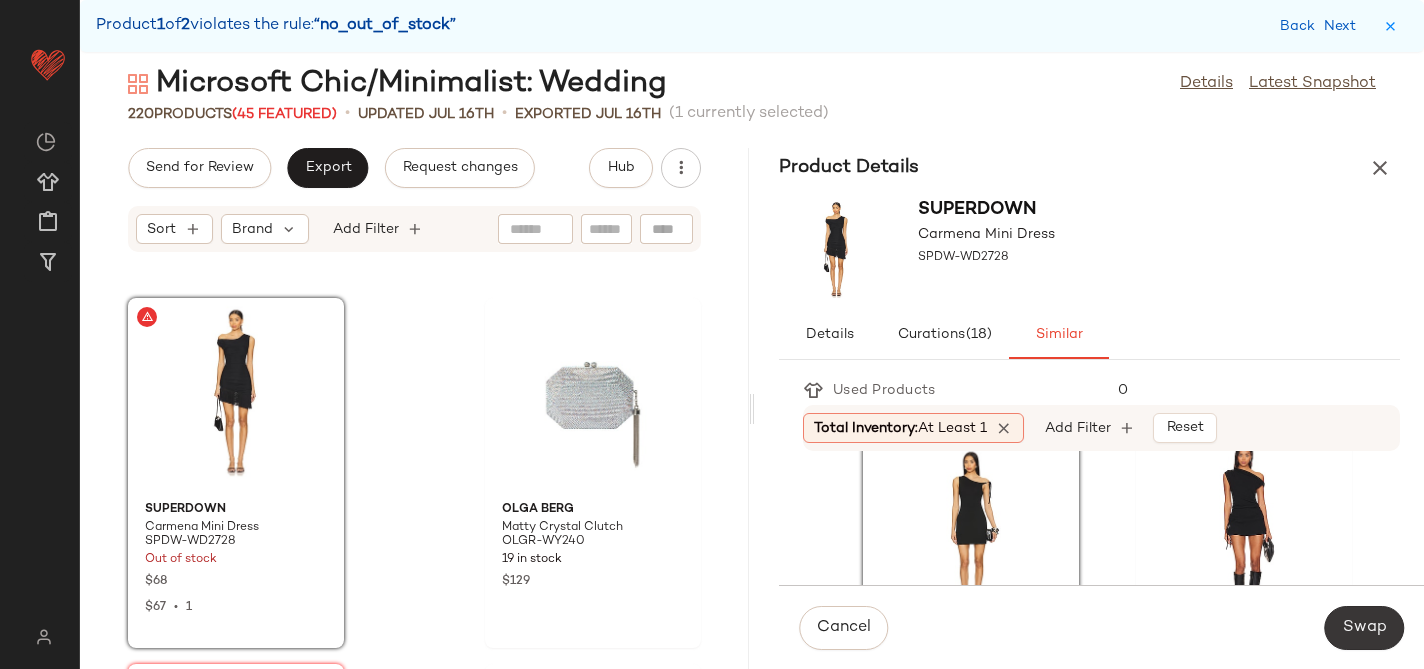click on "Swap" 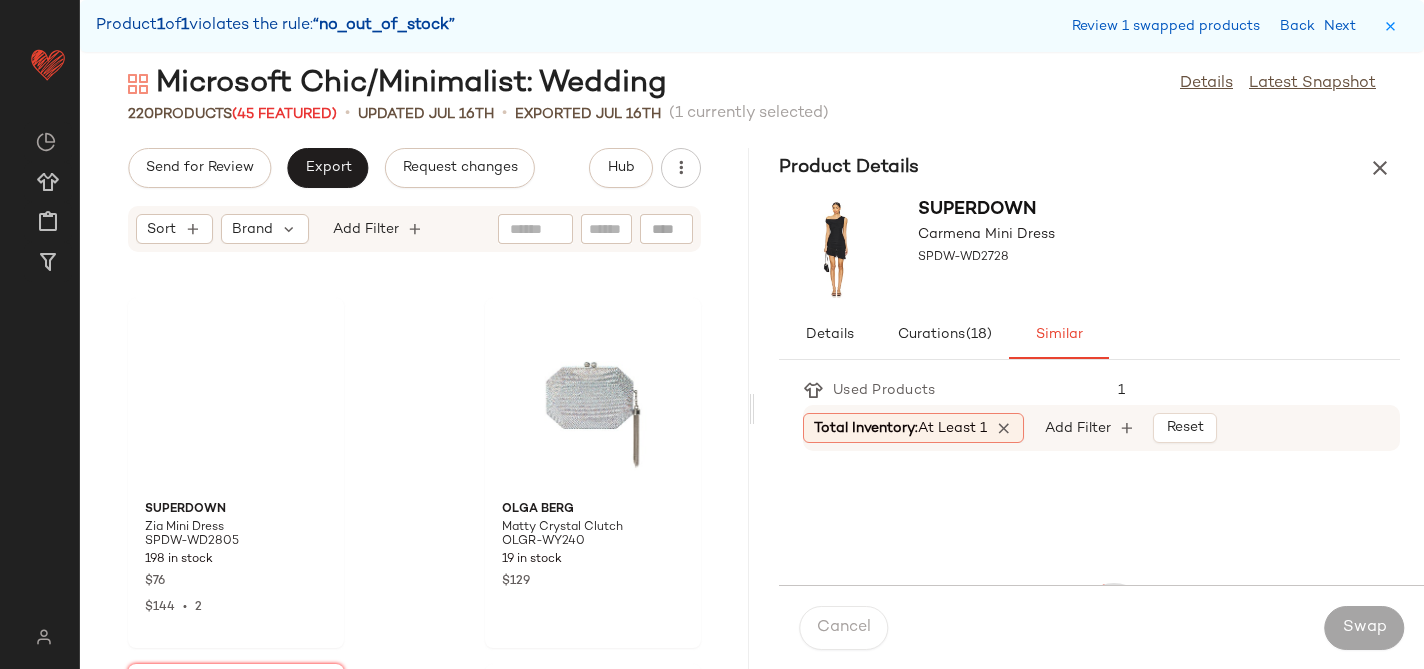 scroll, scrollTop: 12810, scrollLeft: 0, axis: vertical 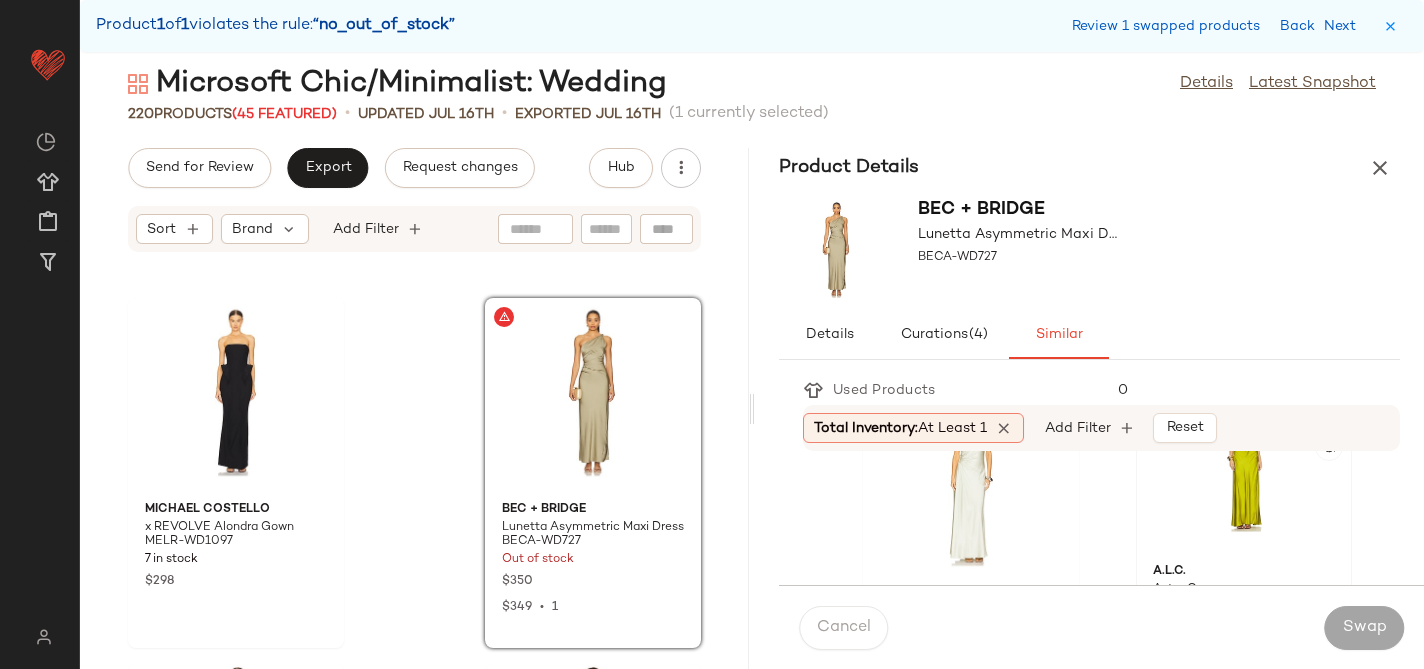 click 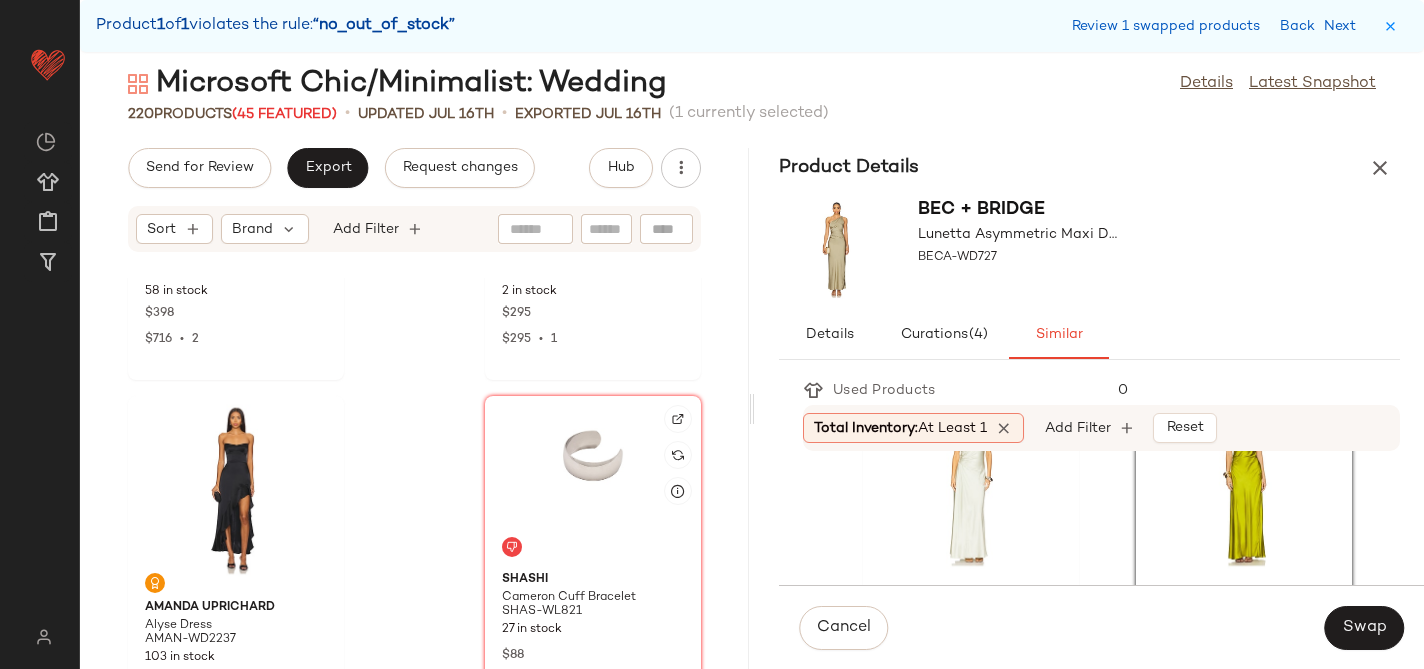 scroll, scrollTop: 13474, scrollLeft: 0, axis: vertical 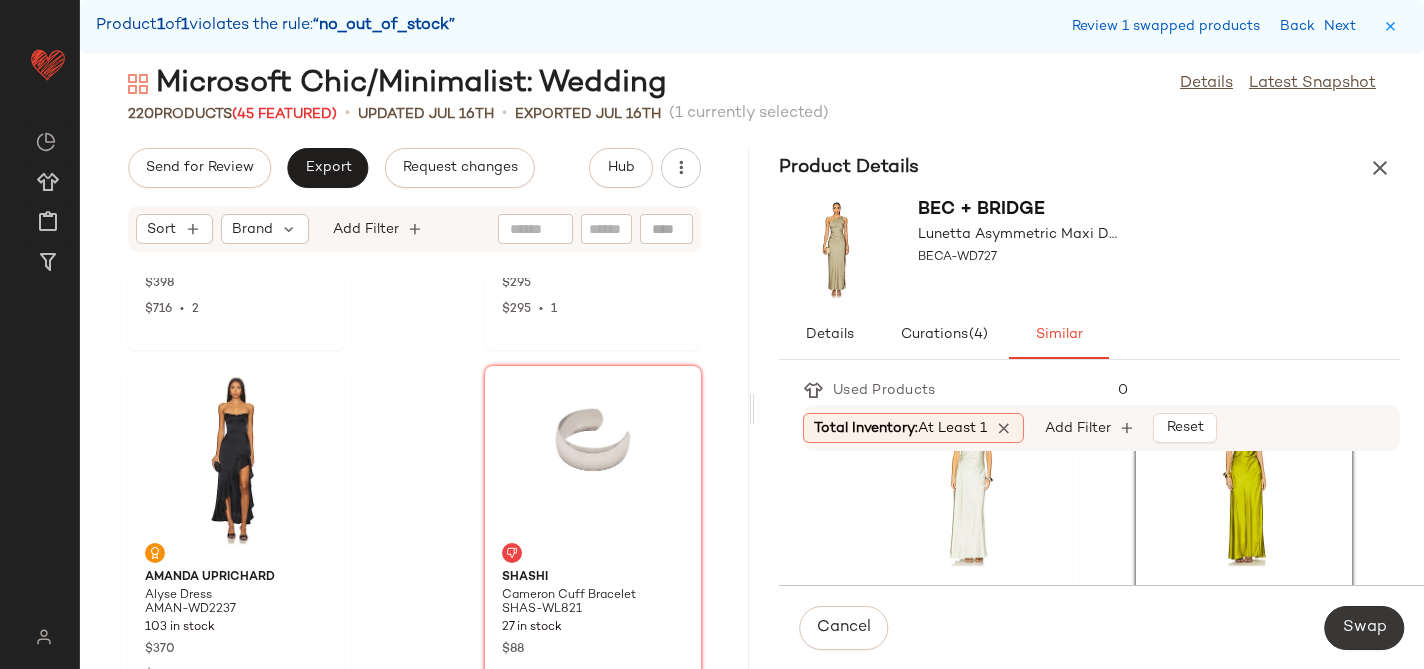 click on "Swap" 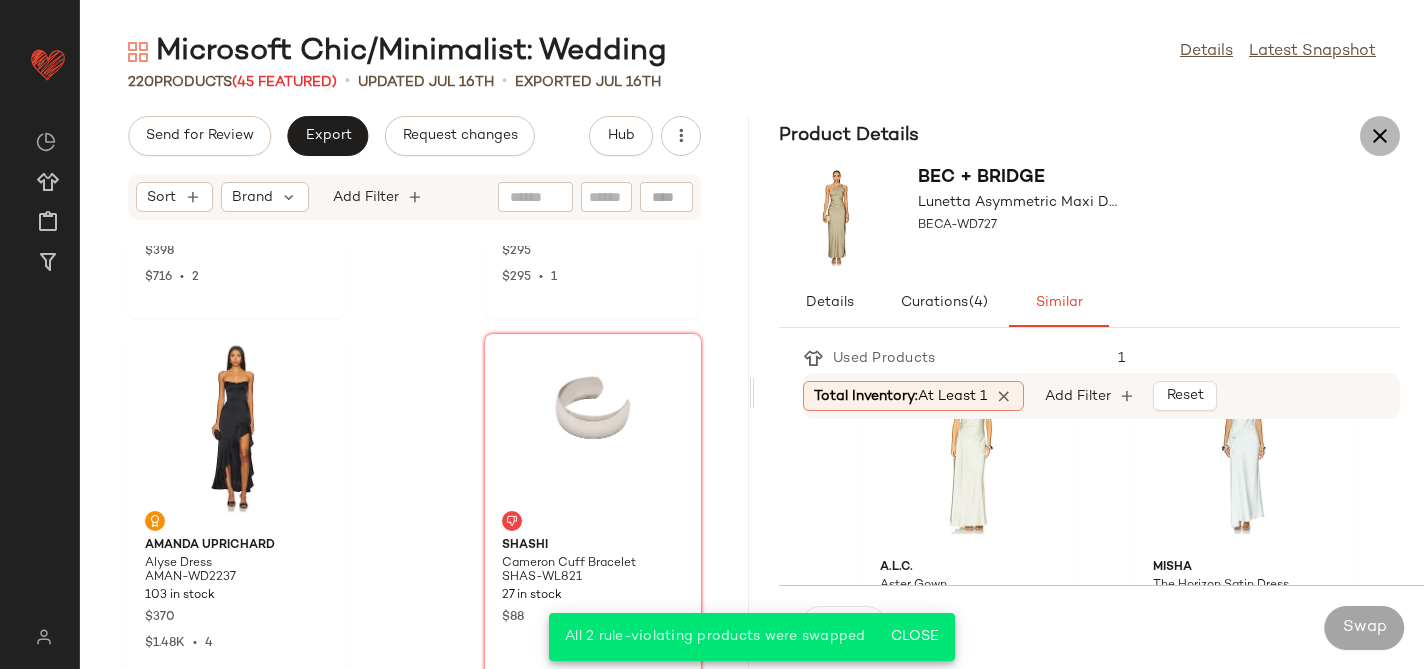 click at bounding box center [1380, 136] 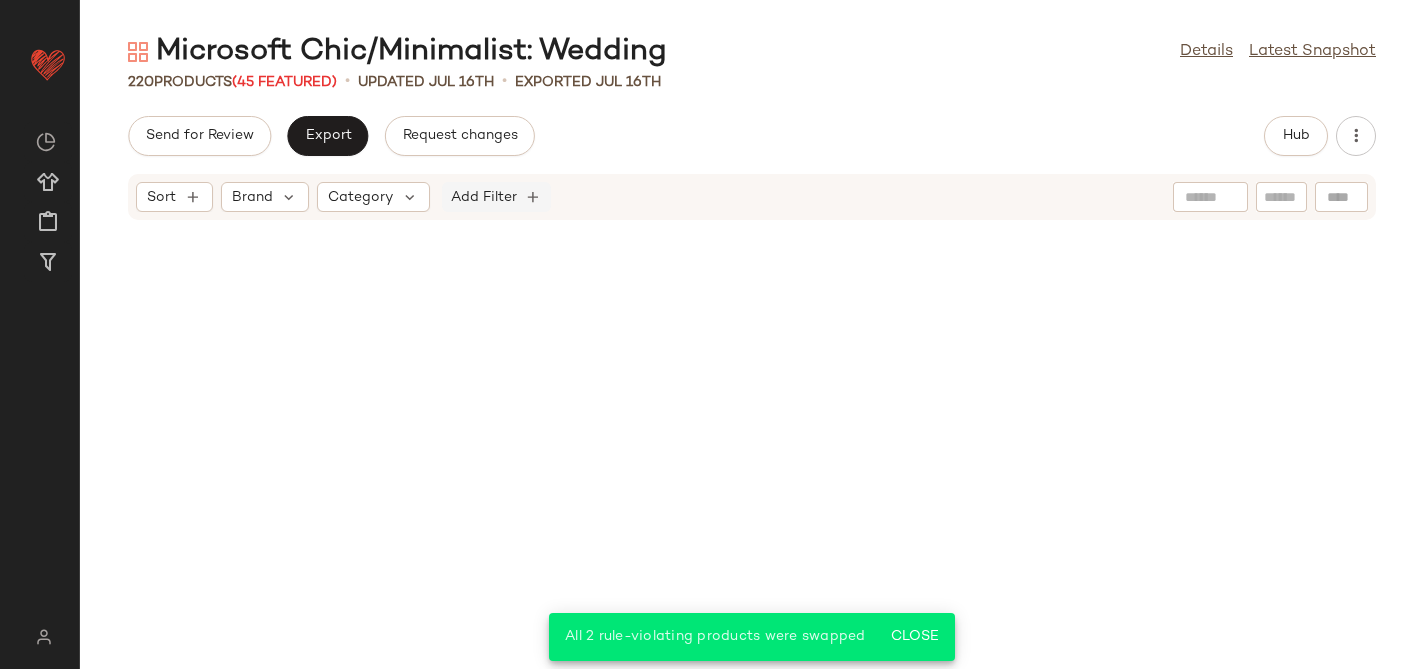 click on "Add Filter" at bounding box center (484, 197) 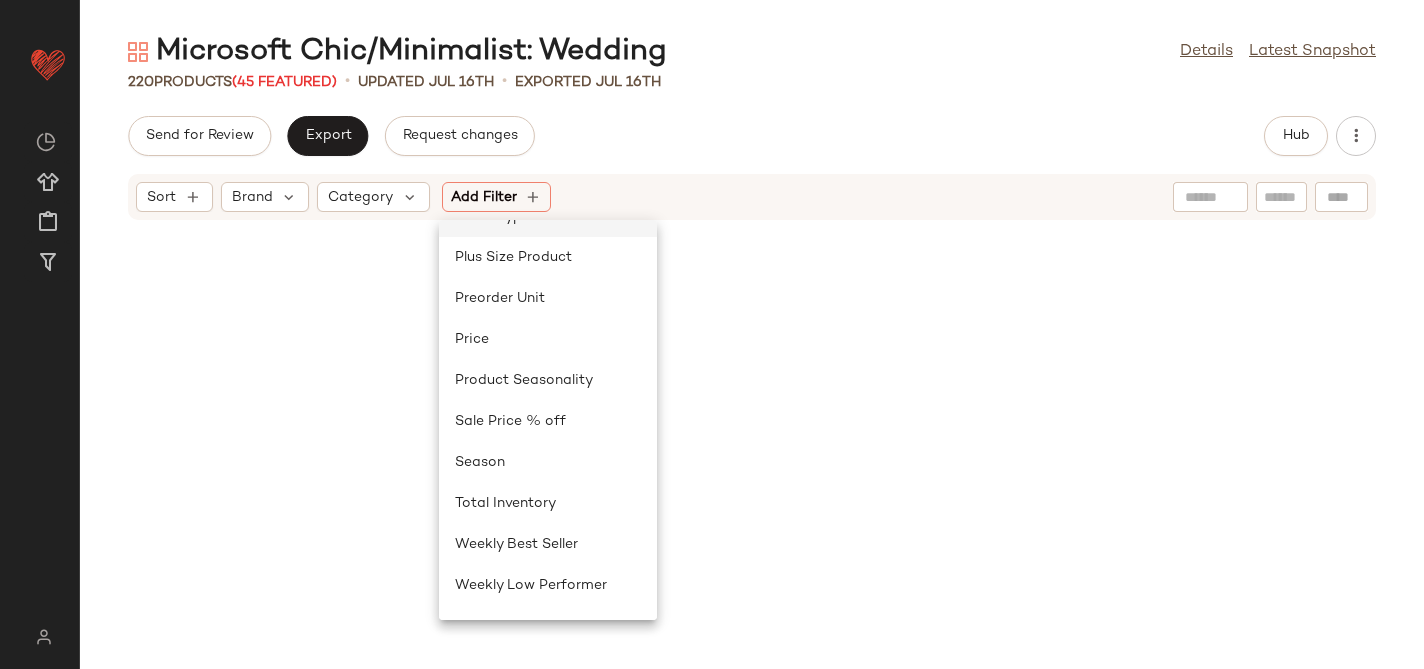 scroll, scrollTop: 813, scrollLeft: 0, axis: vertical 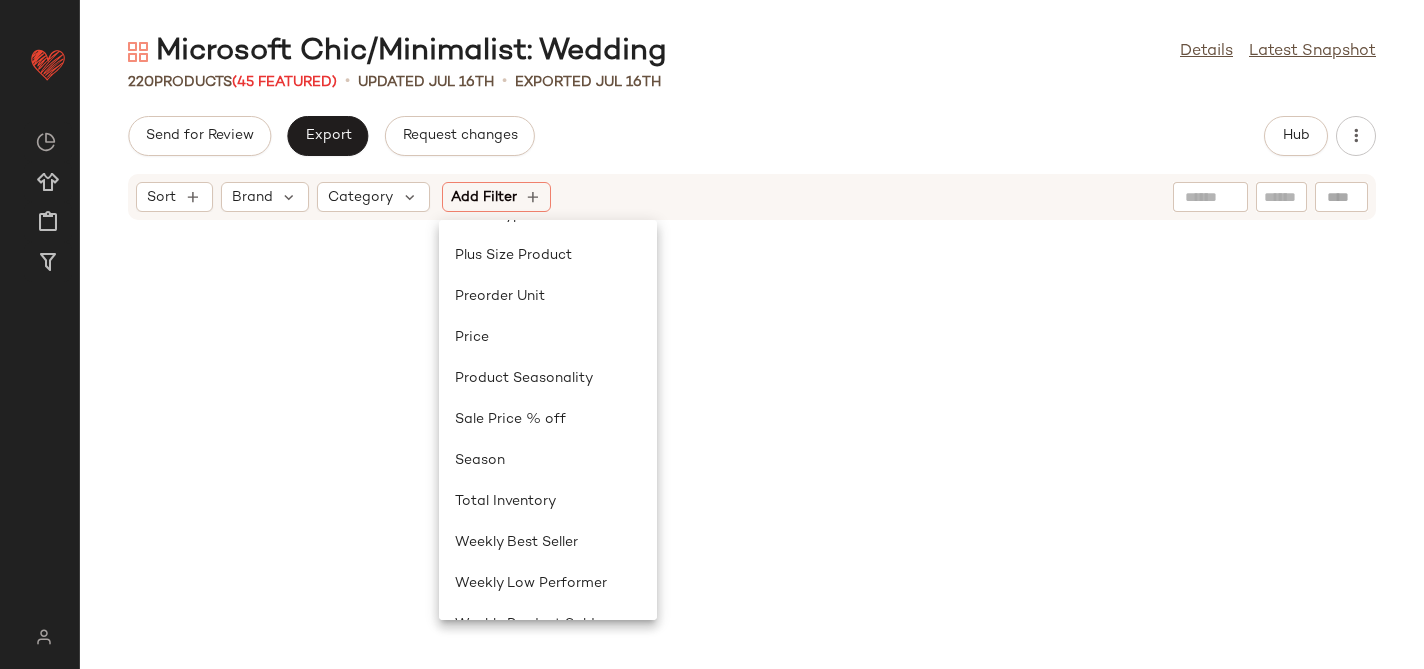 click on "Microsoft Chic/Minimalist: Wedding :: by Curated for You Latest Snapshot [NUMBER] Products ([NUMBER] Featured) • updated [DATE] • Exported [DATE] Send for Review Export Request changes Hub Sort Brand Category Add Filter [NAME] Dress AXIS-WD870 [NUMBER] in stock $[PRICE] Significant Other [NAME] Maxi Dress SIGR-WD282 [NUMBER] in stock $[PRICE] SIMONMILLER Raffia Lopsy Bag SIMO-WY95 [NUMBER] in stock $[PRICE] HEMANT AND NANDITA Corsetted Long Dress BENE-WD370 [NUMBER] in stock $[PRICE] $[PRICE] • [NUMBER] RAYE [NAME] Heel RAYE-WZ2851 [NUMBER] in stock $[PRICE] Helsa The Apolla Jersey Dress HLSA-WD169 [NUMBER] in stock $[PRICE] $[PRICE] • [NUMBER] Mariandree Gaitan [NAME] Dress MGAI-WD8 [NUMBER] in stock $[PRICE] Katie May [NAME] Gown KATR-WD526 [NUMBER] in stock $[PRICE] $[PRICE] • [NUMBER] MARIANNA SENCHINA Wild Orchid Mini Dress MNNA-WD22 [NUMBER] Pre-Order Items $[PRICE] $[PRICE] • [NUMBER] Shona Joy Oliviera Plunged Cross Back Maxi Dress SHON-WD682 [NUMBER] in stock $[PRICE] Ronny Kobo Sardonyx Hoop RONR-WL8 [NUMBER] in stock $[PRICE] Brinker + Eliza Favorite Pearl Hoops [NUMBER]" at bounding box center [752, 350] 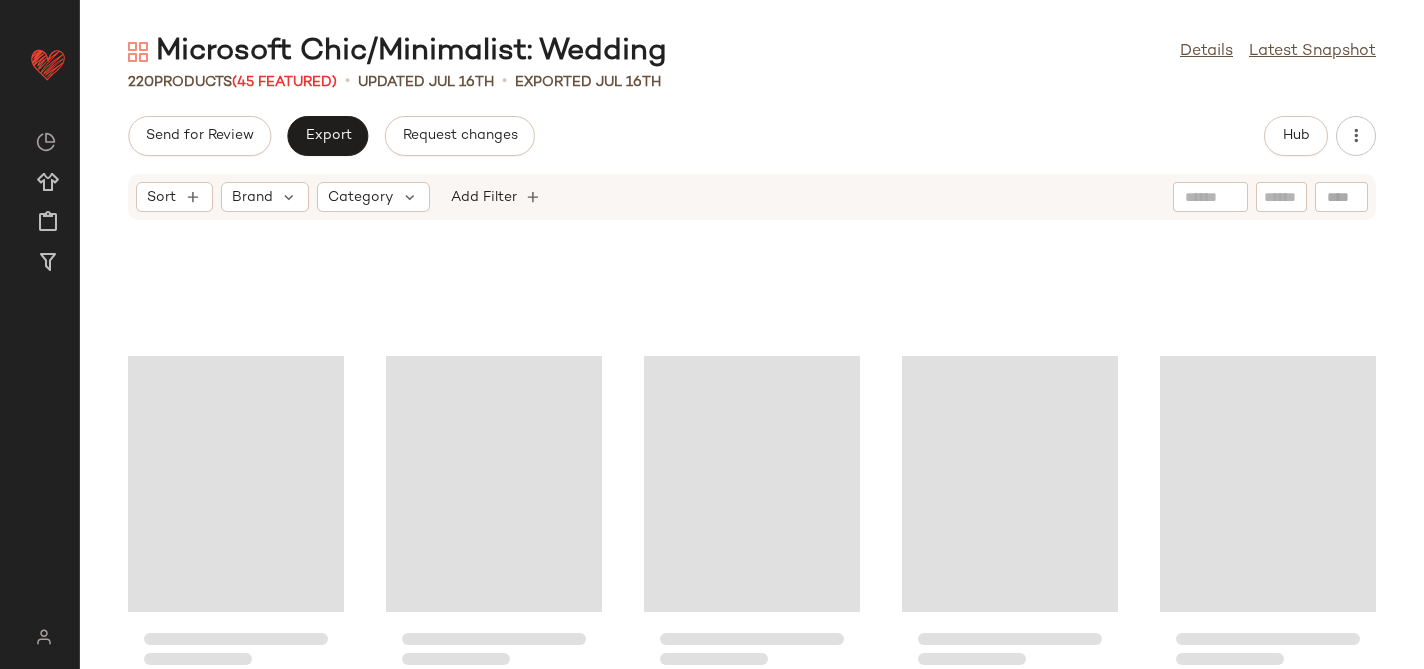 scroll, scrollTop: 11251, scrollLeft: 0, axis: vertical 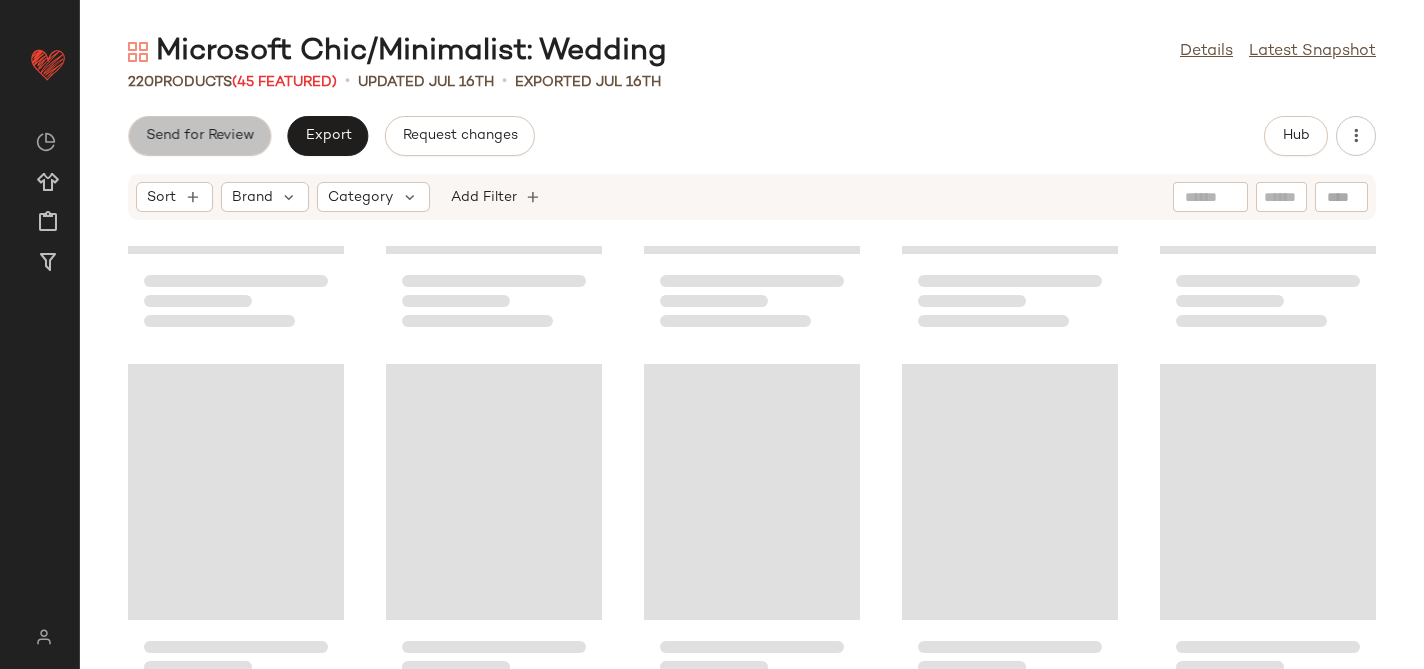 click on "Send for Review" 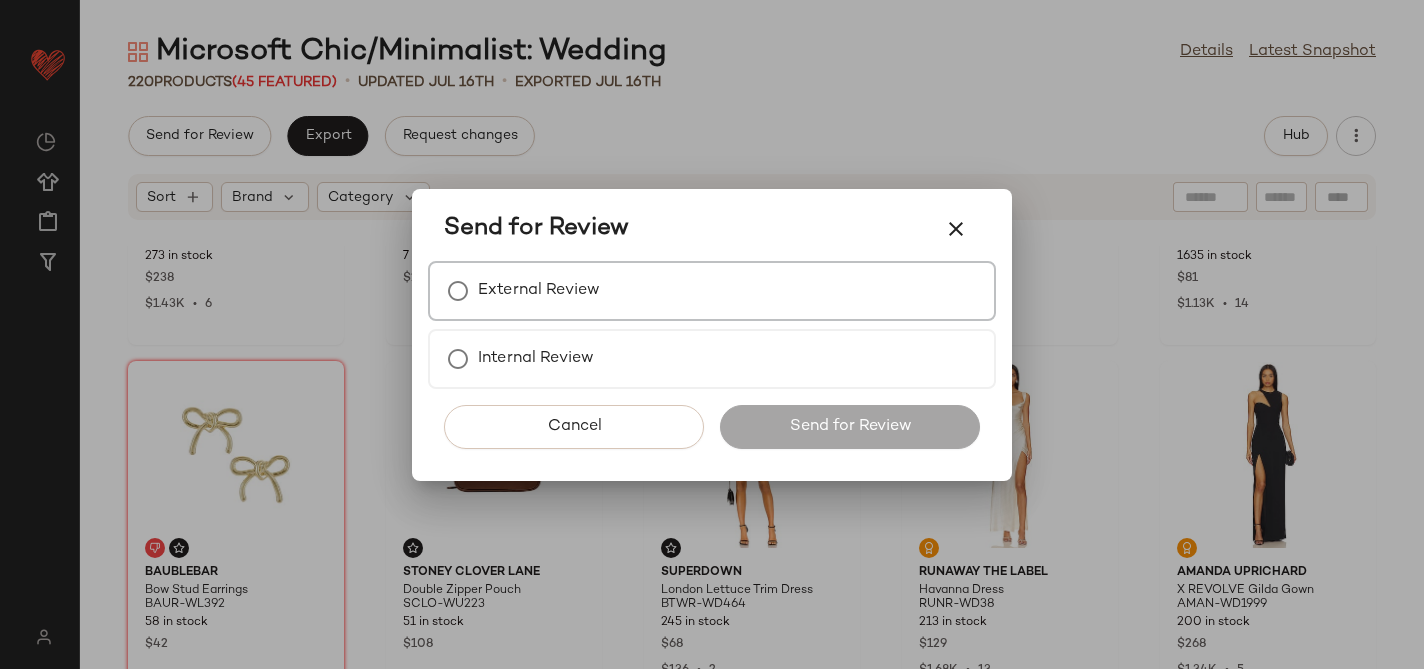 click on "External Review" at bounding box center [539, 291] 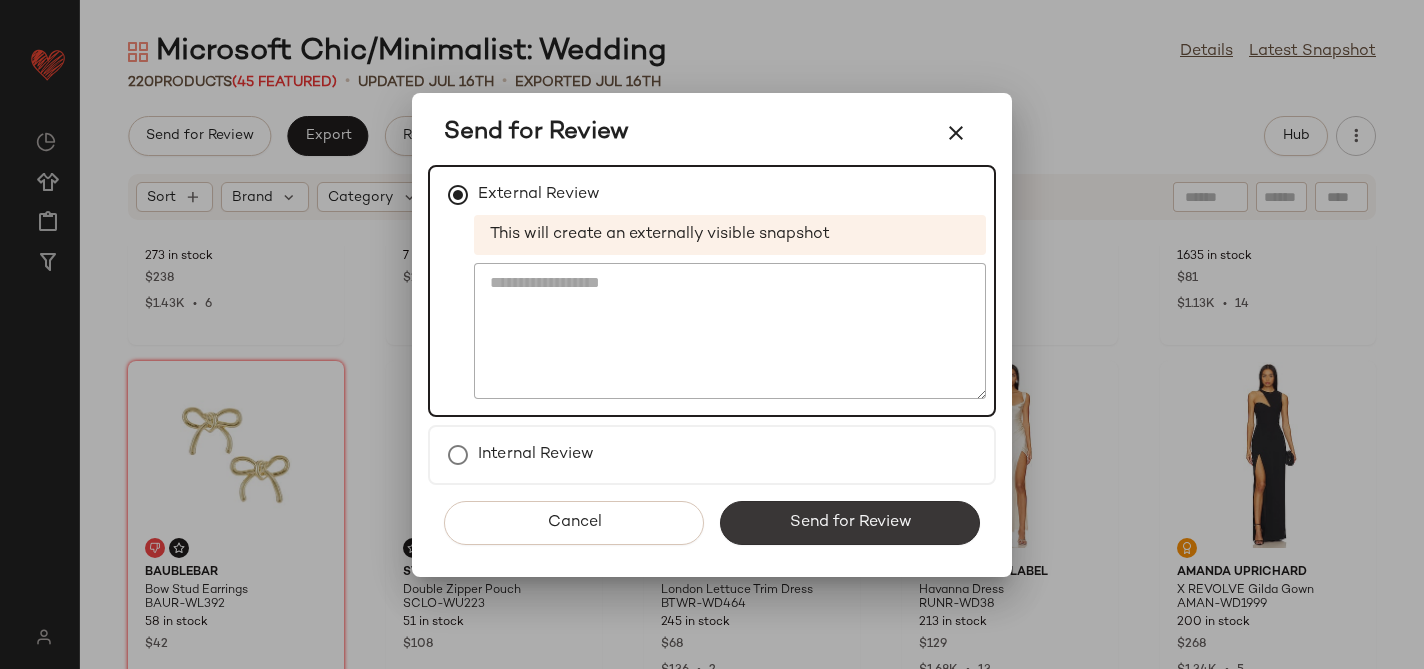 click on "Send for Review" 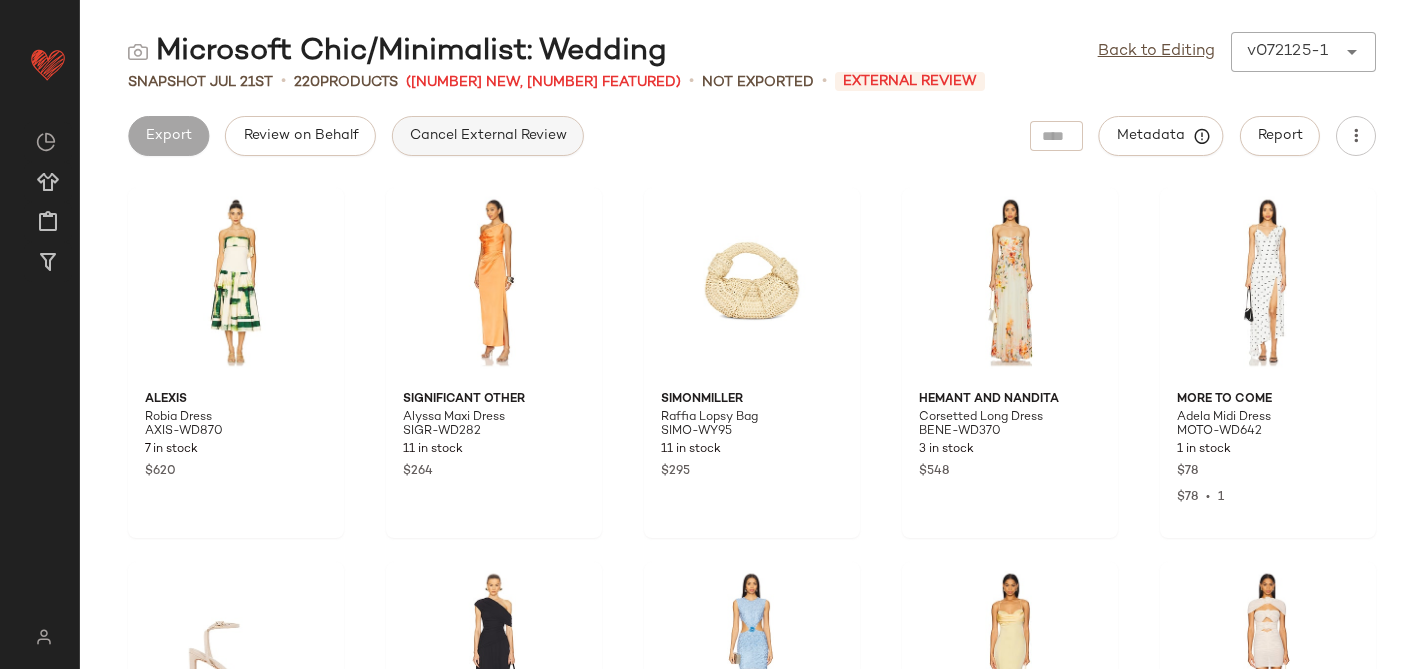 click on "Cancel External Review" at bounding box center (488, 136) 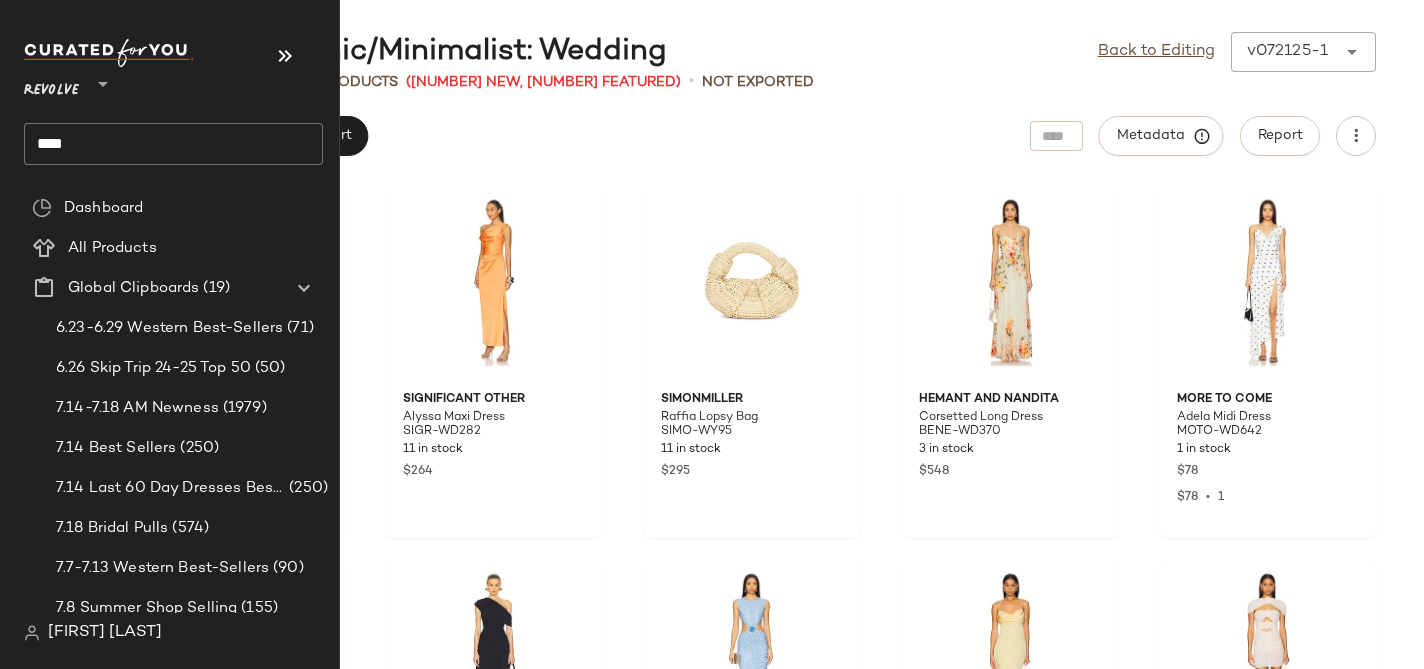 click on "****" 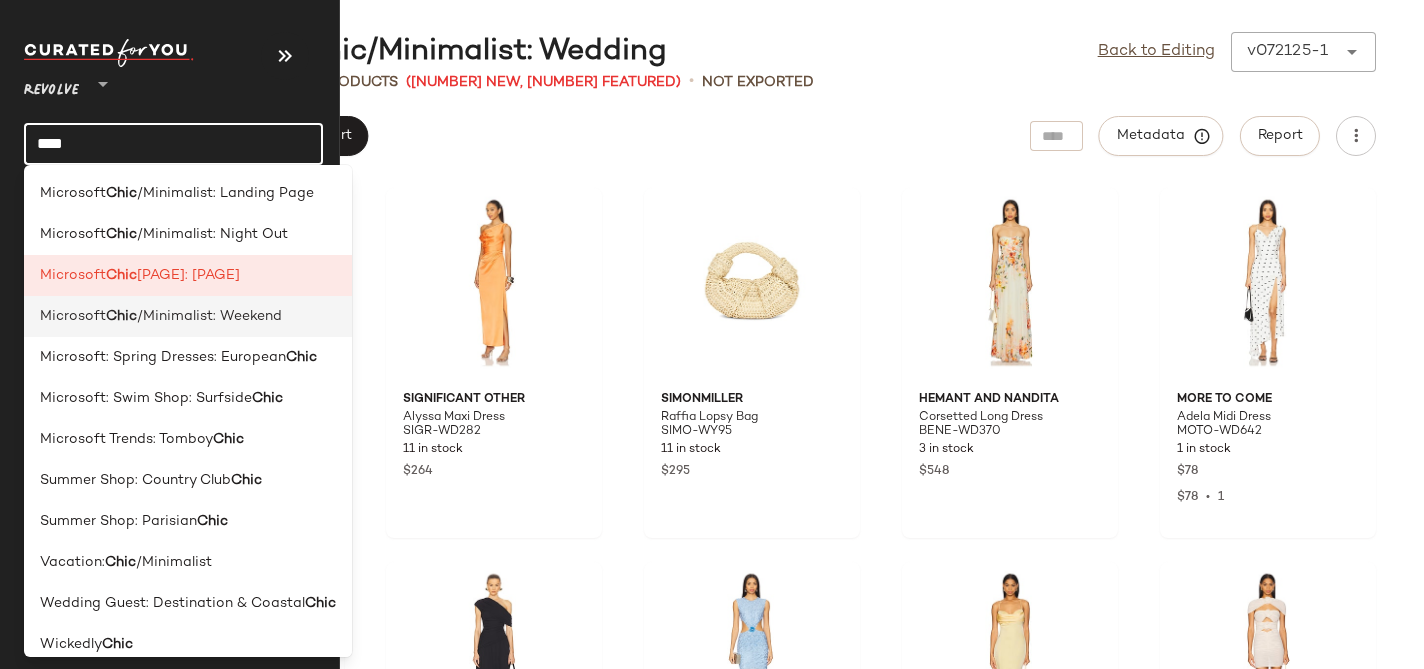 click on "/Minimalist: Weekend" at bounding box center [209, 316] 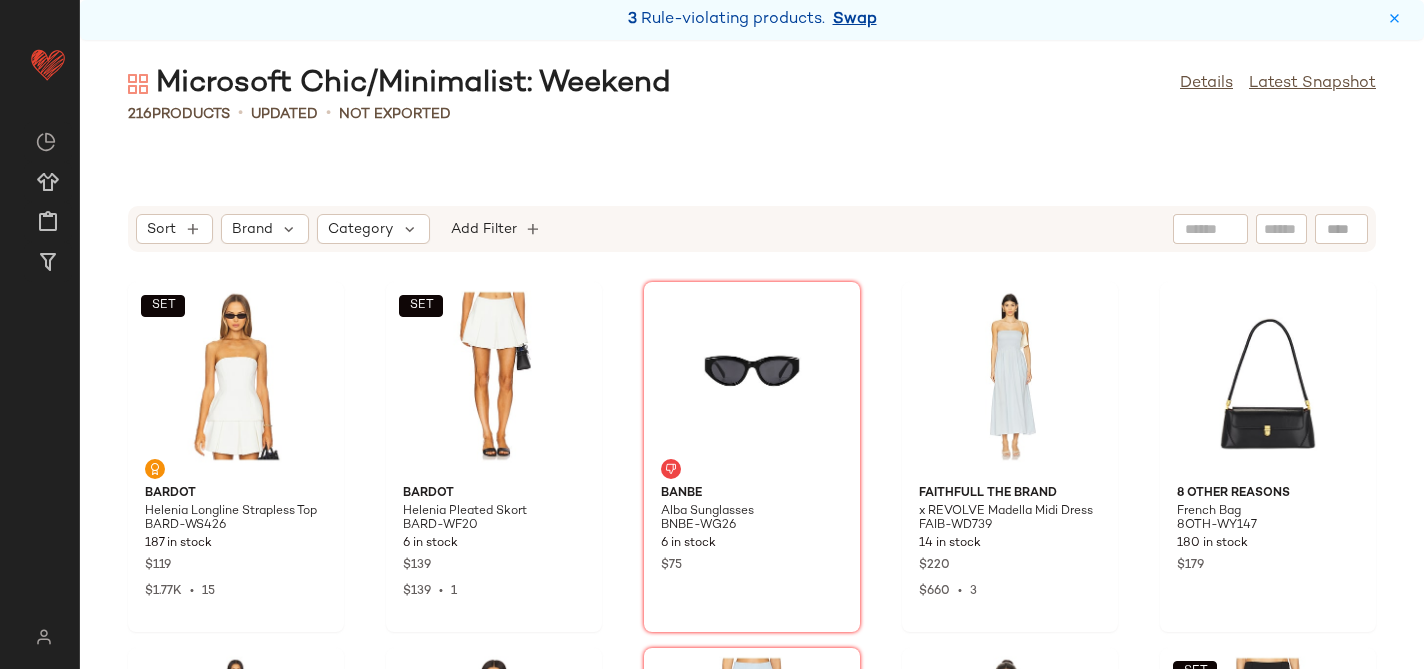 click on "Swap" at bounding box center [855, 20] 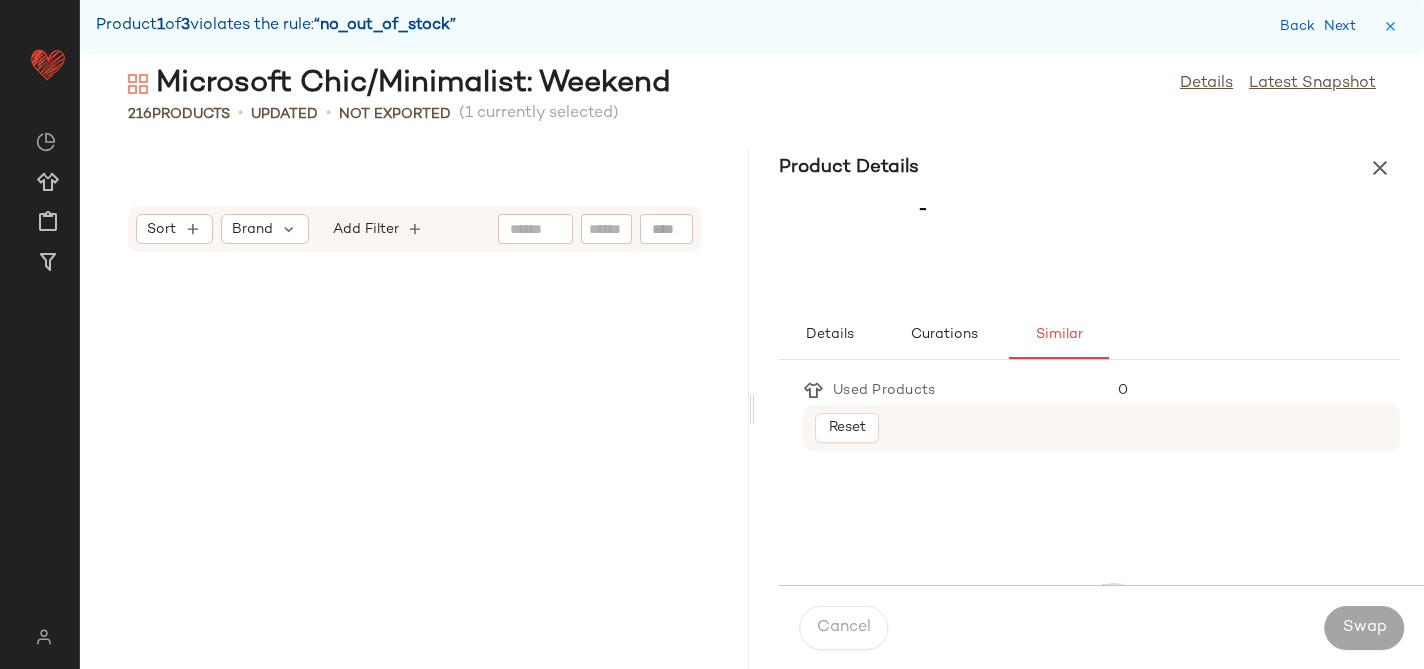 scroll, scrollTop: 26718, scrollLeft: 0, axis: vertical 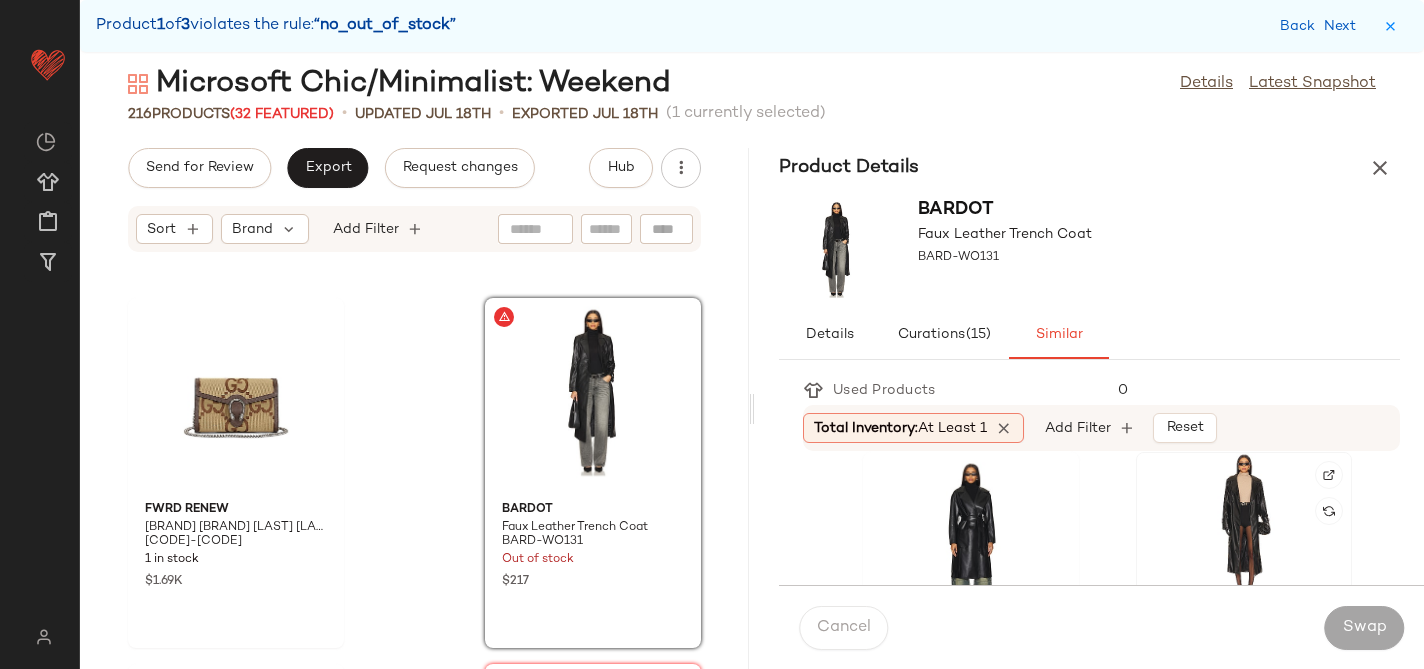 click 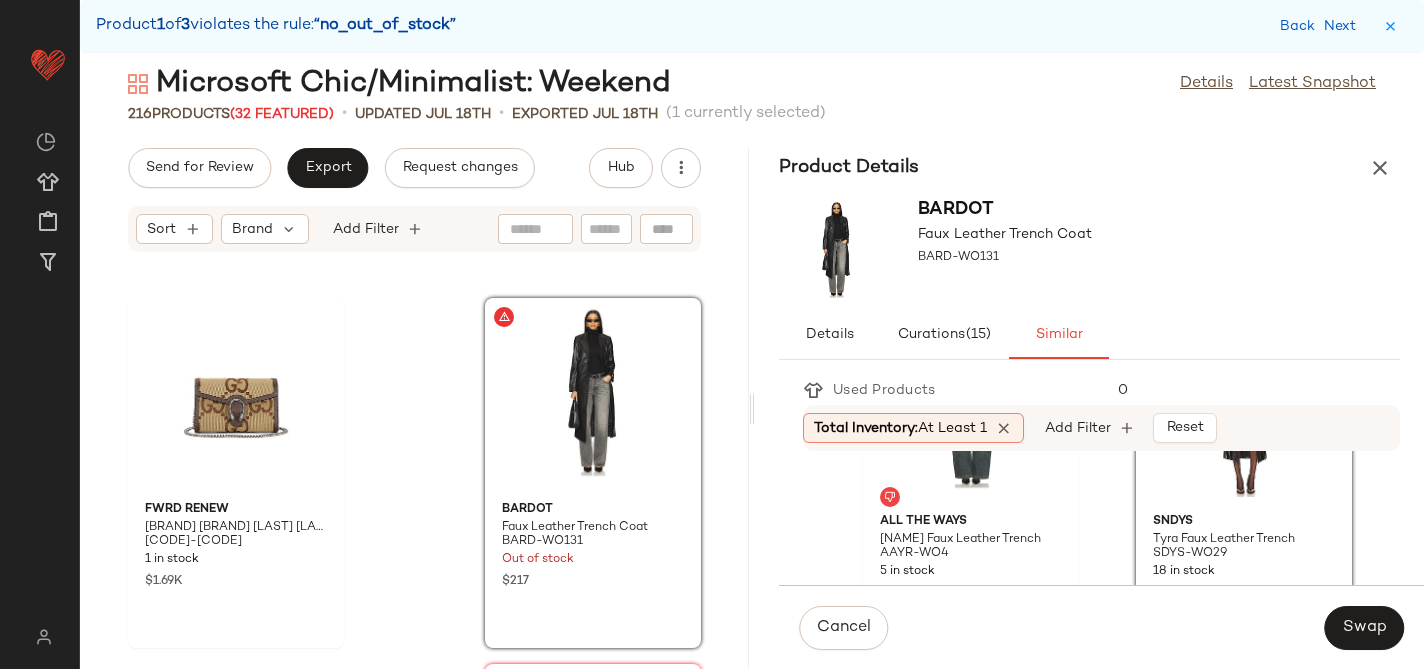 scroll, scrollTop: 165, scrollLeft: 0, axis: vertical 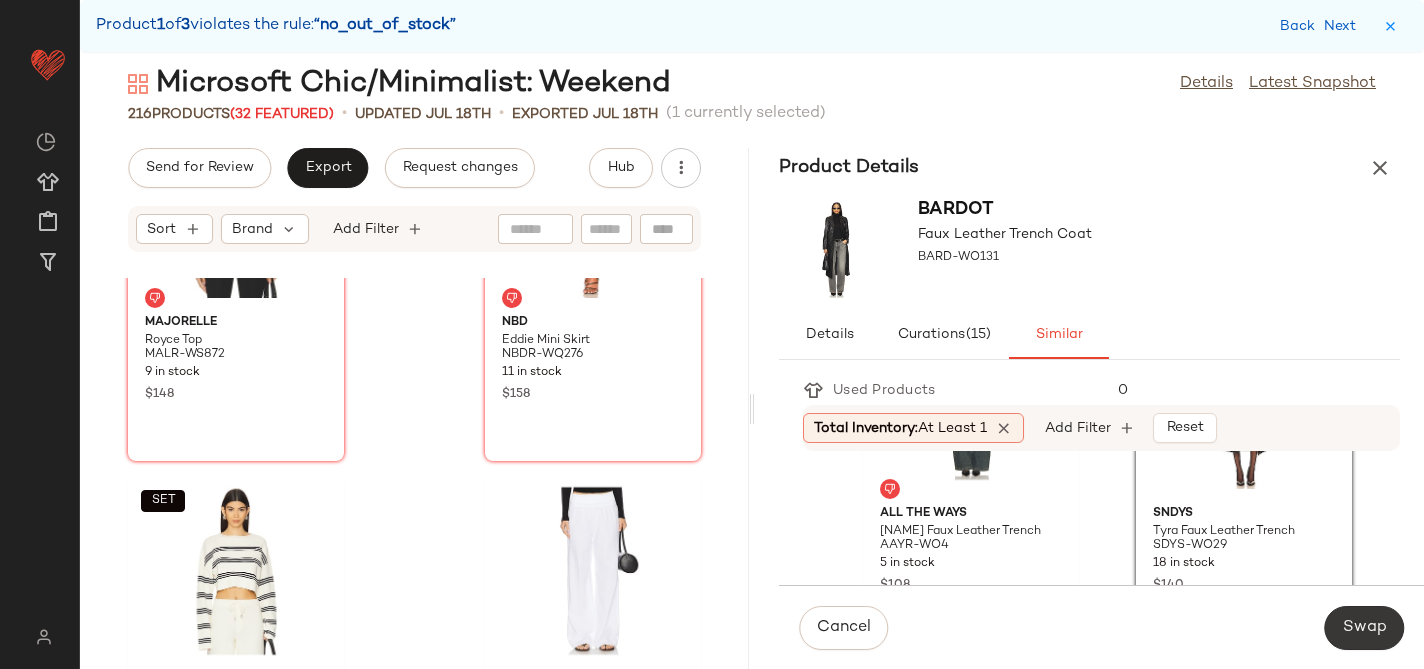 click on "Swap" at bounding box center [1364, 628] 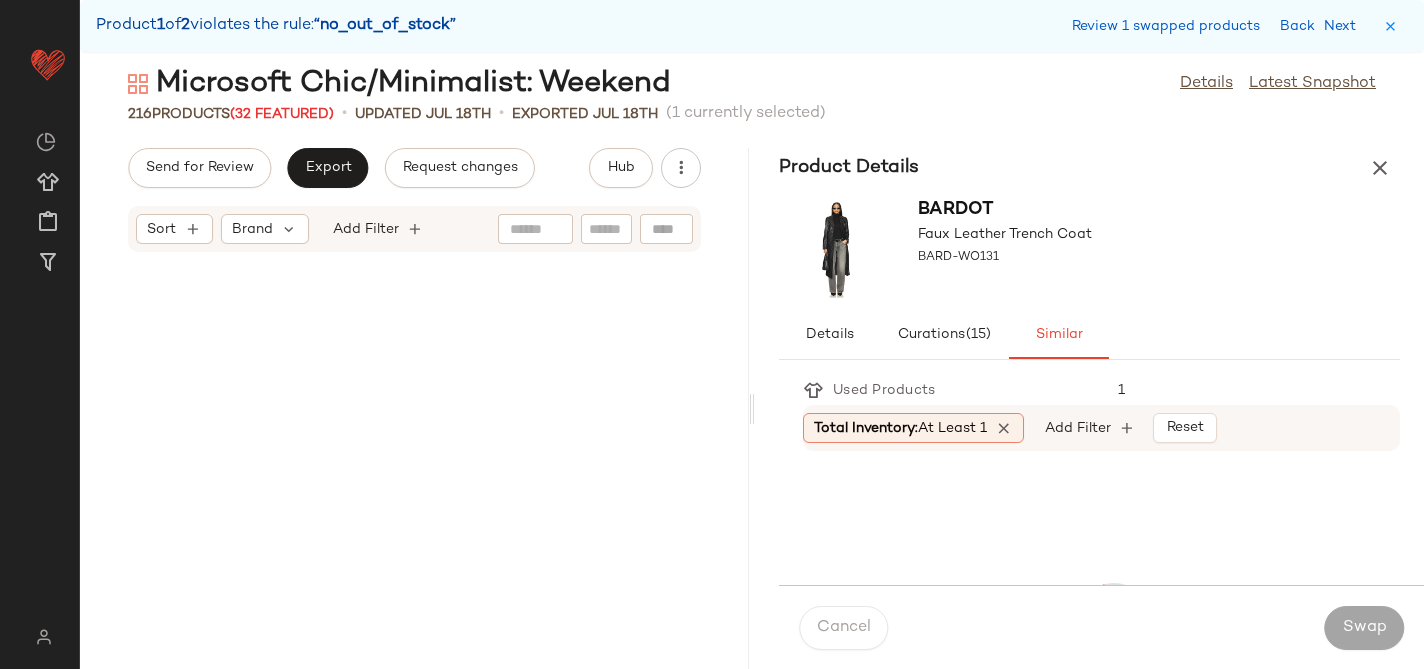 scroll, scrollTop: 37332, scrollLeft: 0, axis: vertical 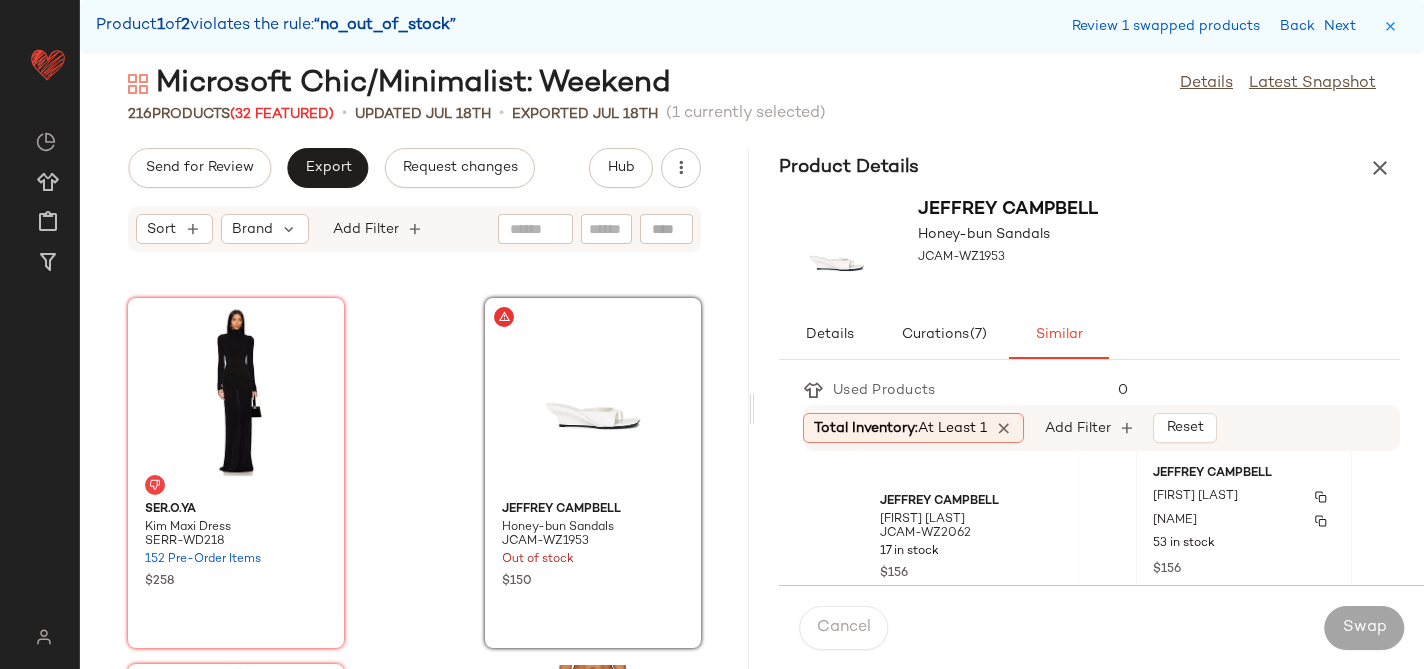 click on "[NAME]" at bounding box center [1244, 521] 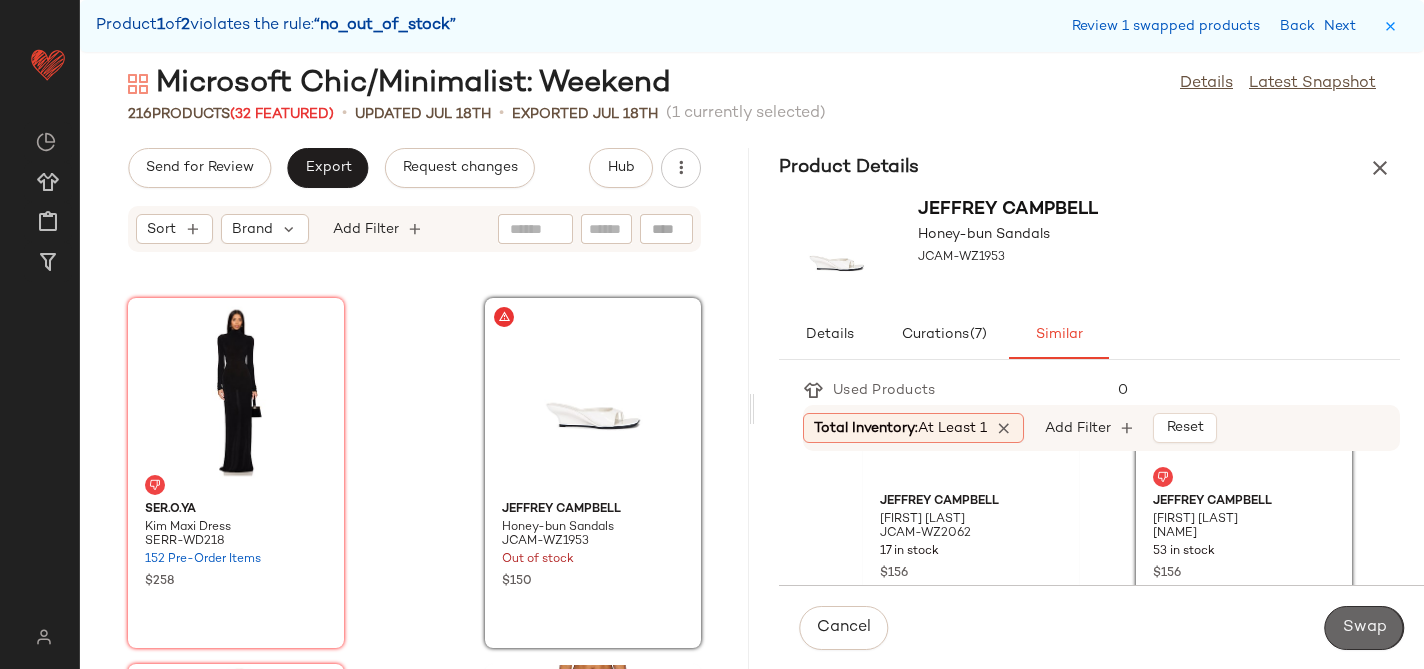 click on "Swap" 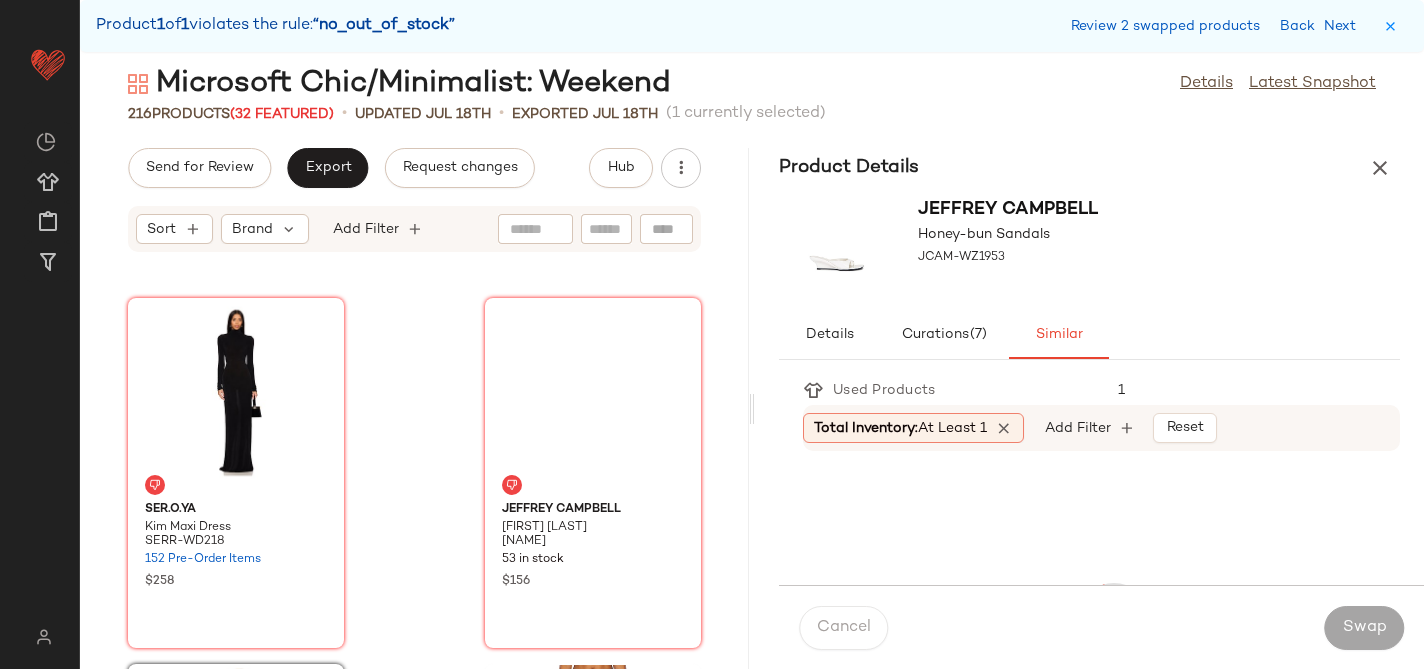 scroll, scrollTop: 37698, scrollLeft: 0, axis: vertical 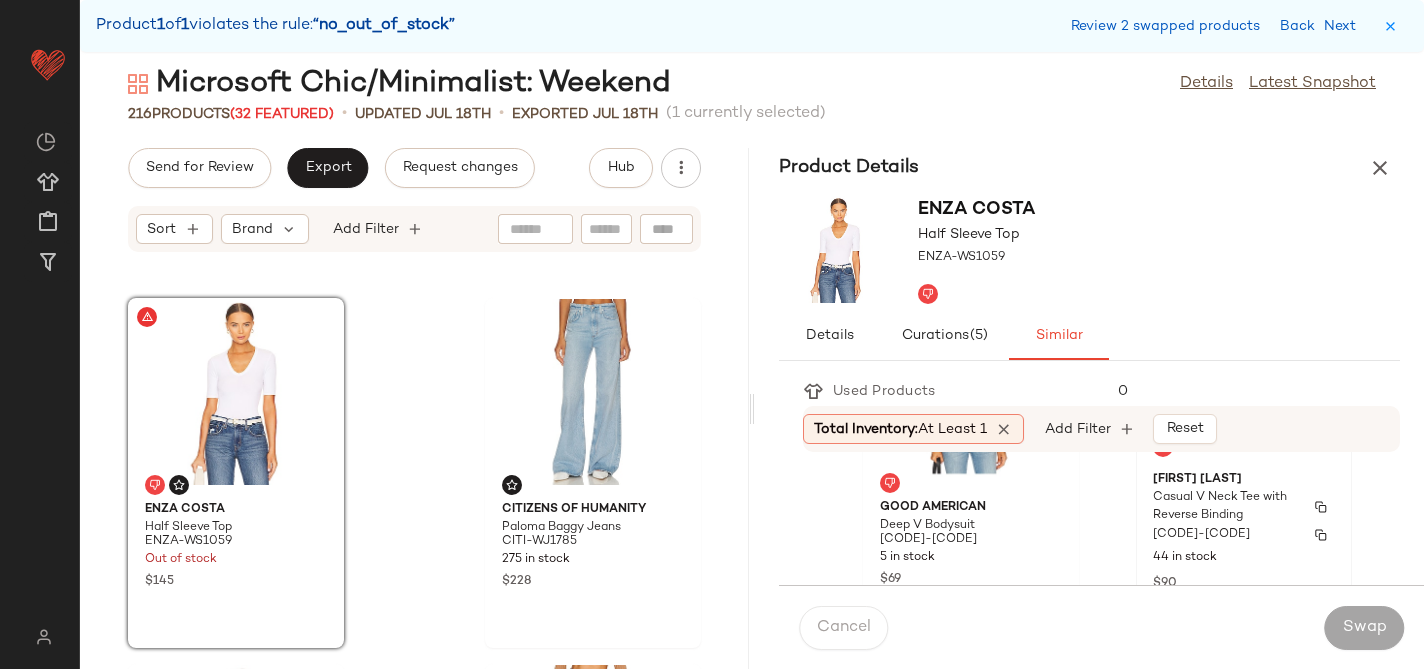 click on "Casual V Neck Tee with Reverse Binding" at bounding box center [1226, 507] 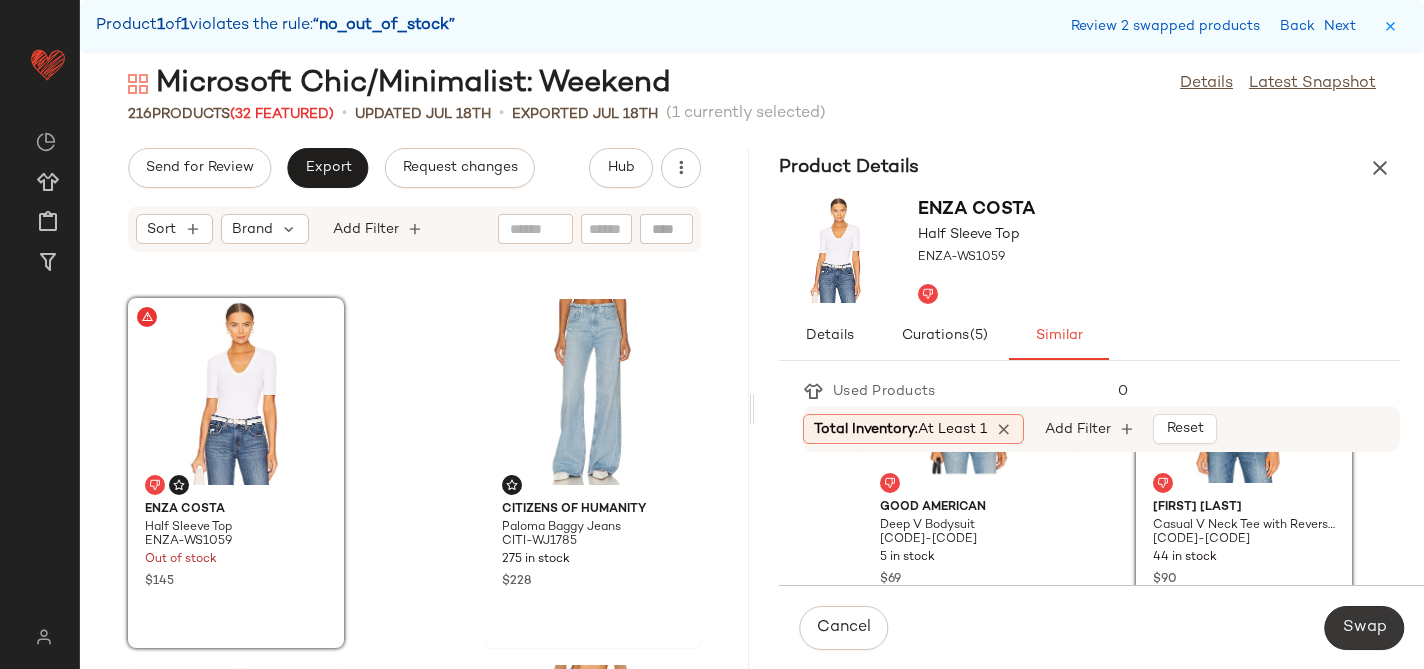 click on "Swap" 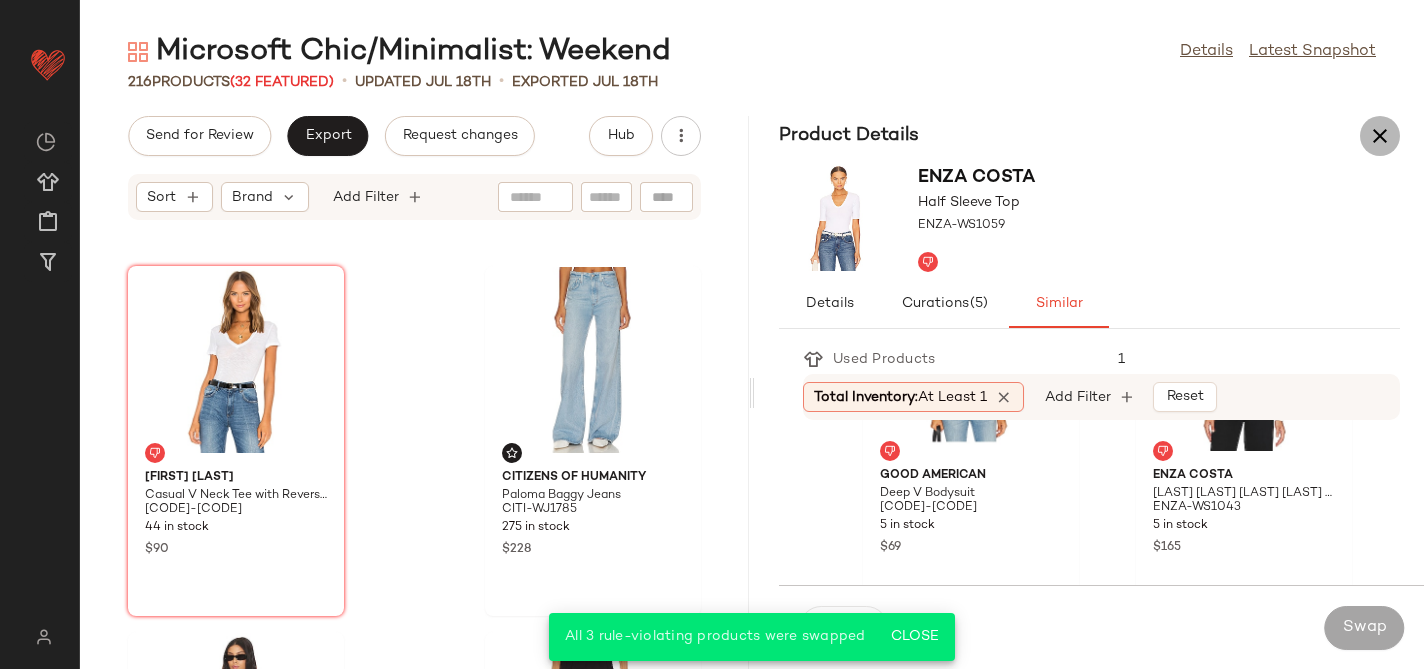 click at bounding box center (1380, 136) 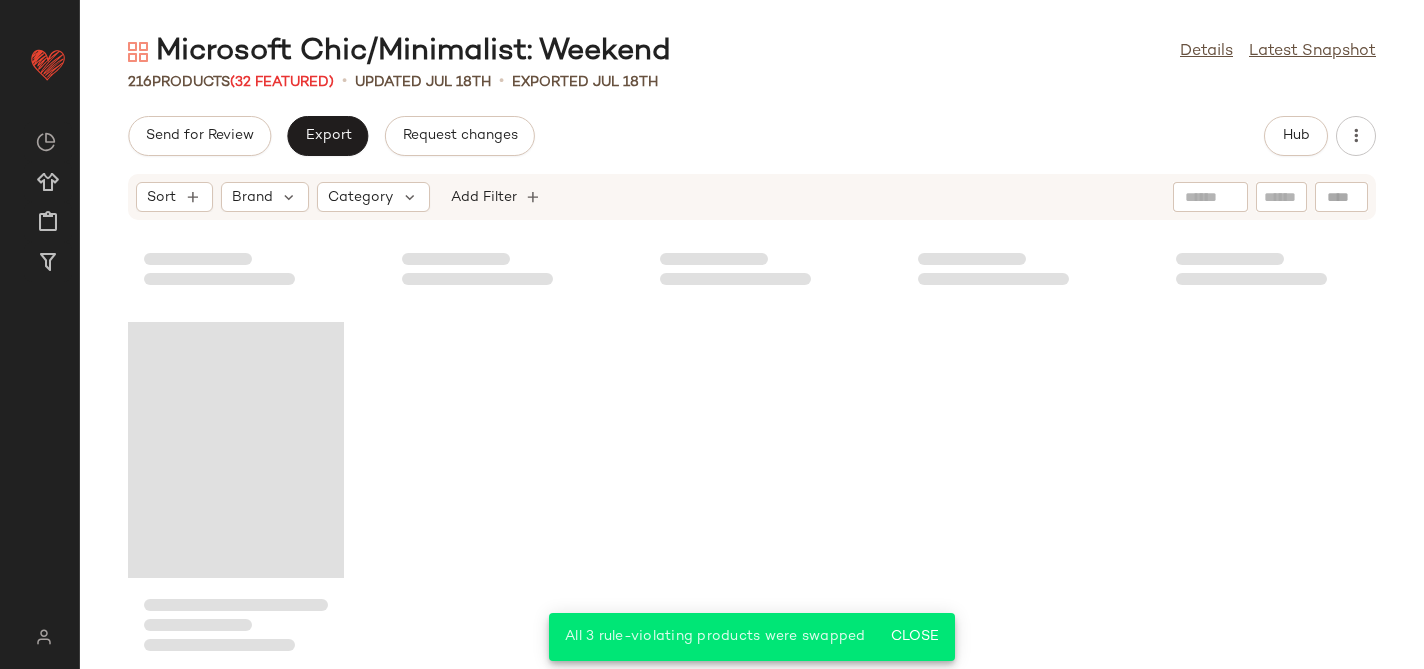 scroll, scrollTop: 15685, scrollLeft: 0, axis: vertical 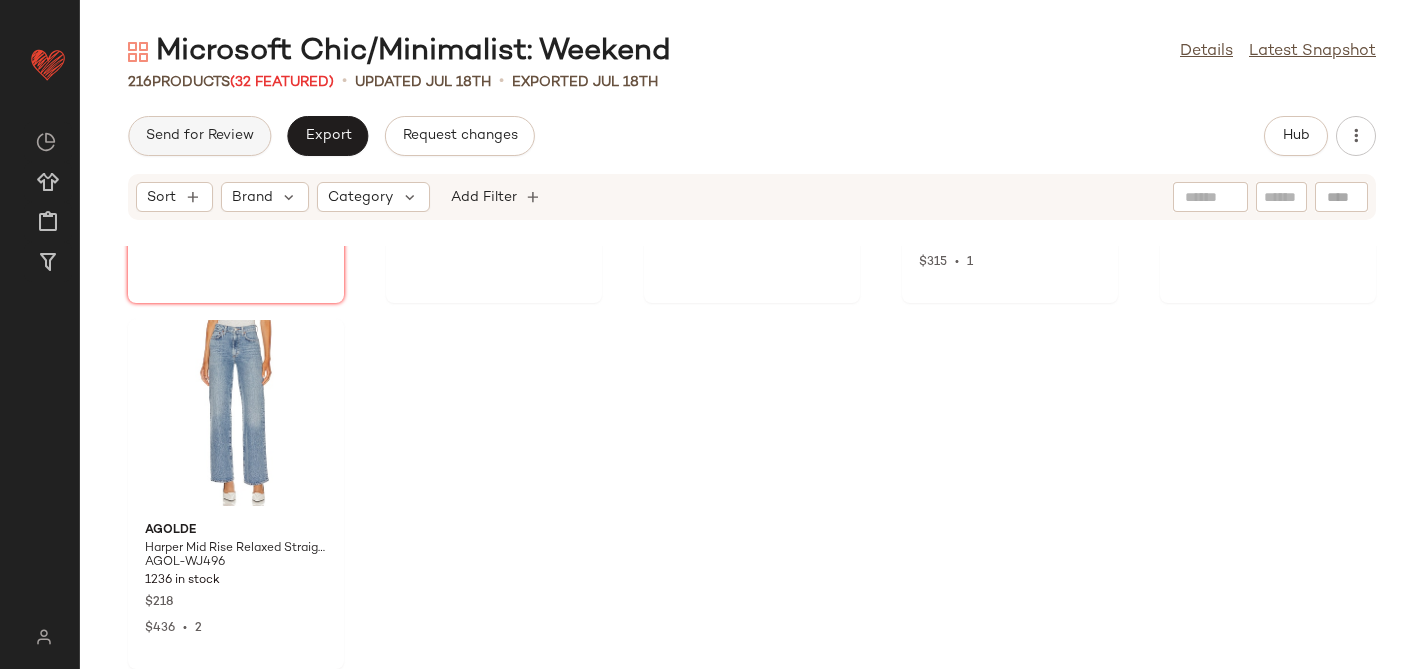click on "Send for Review" 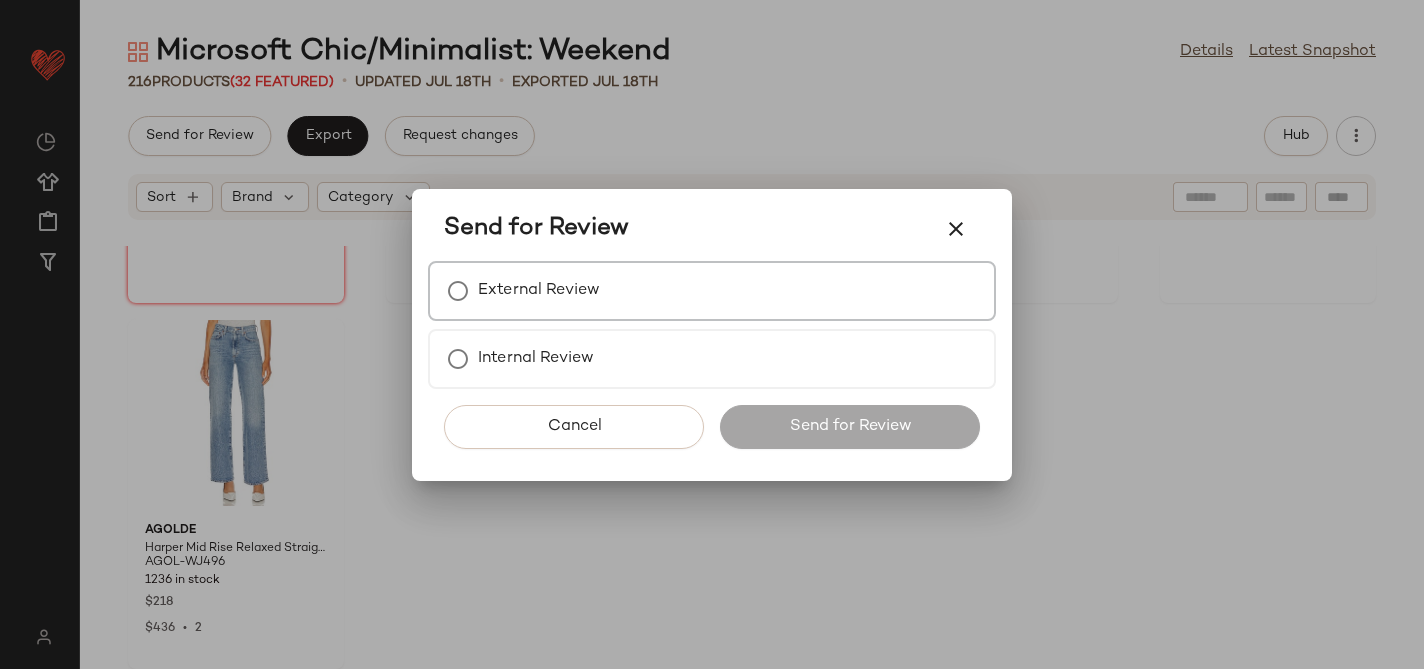 click on "External Review" at bounding box center [539, 291] 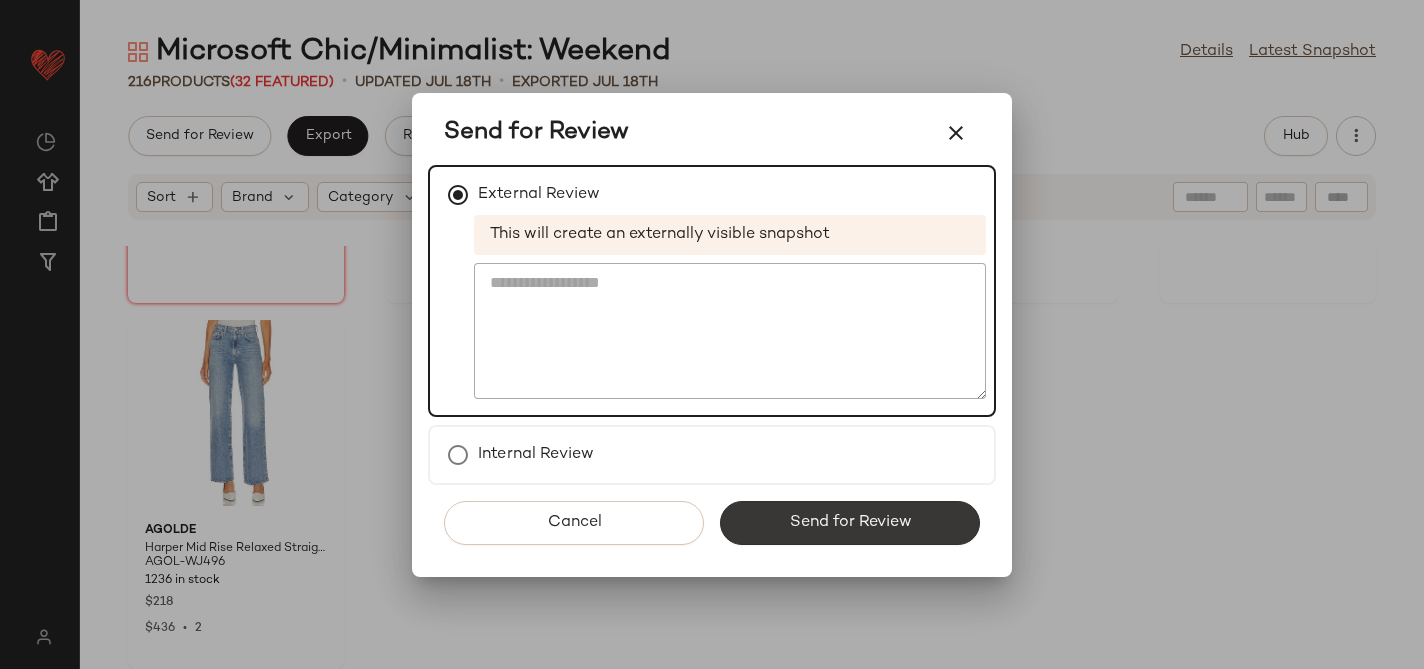 click on "Send for Review" at bounding box center (850, 523) 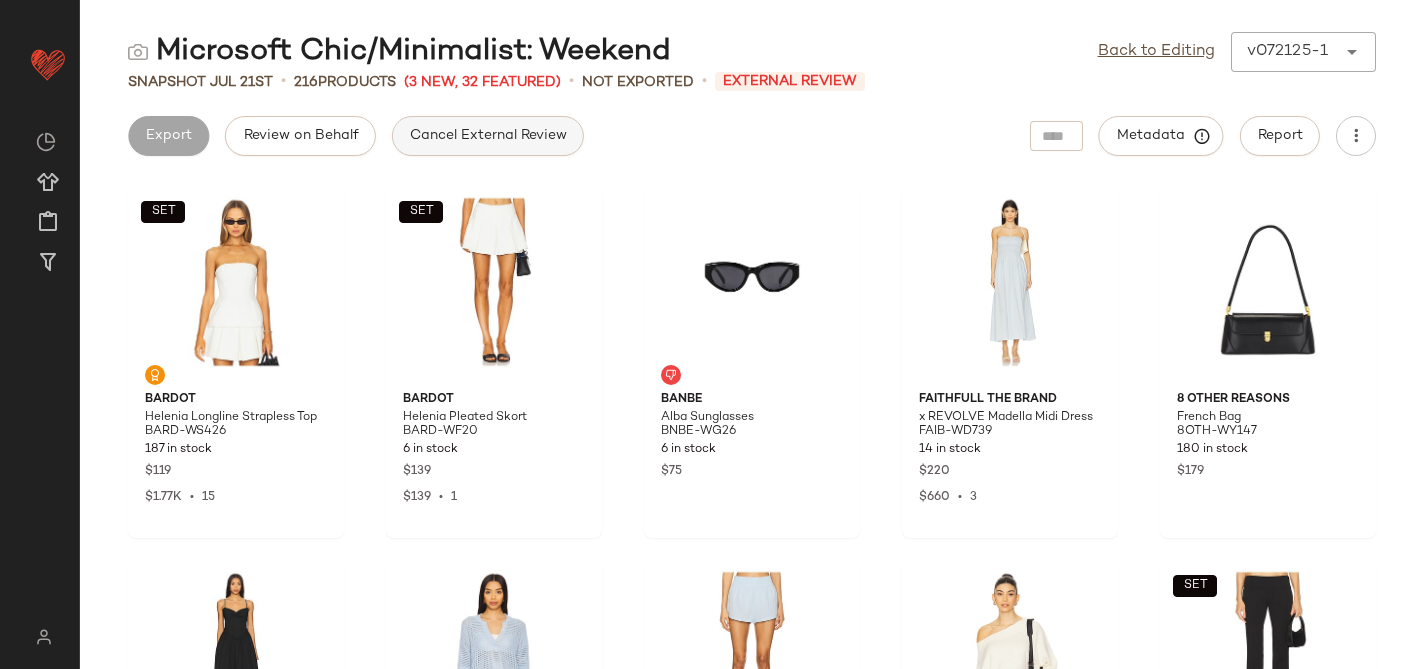 click on "Cancel External Review" 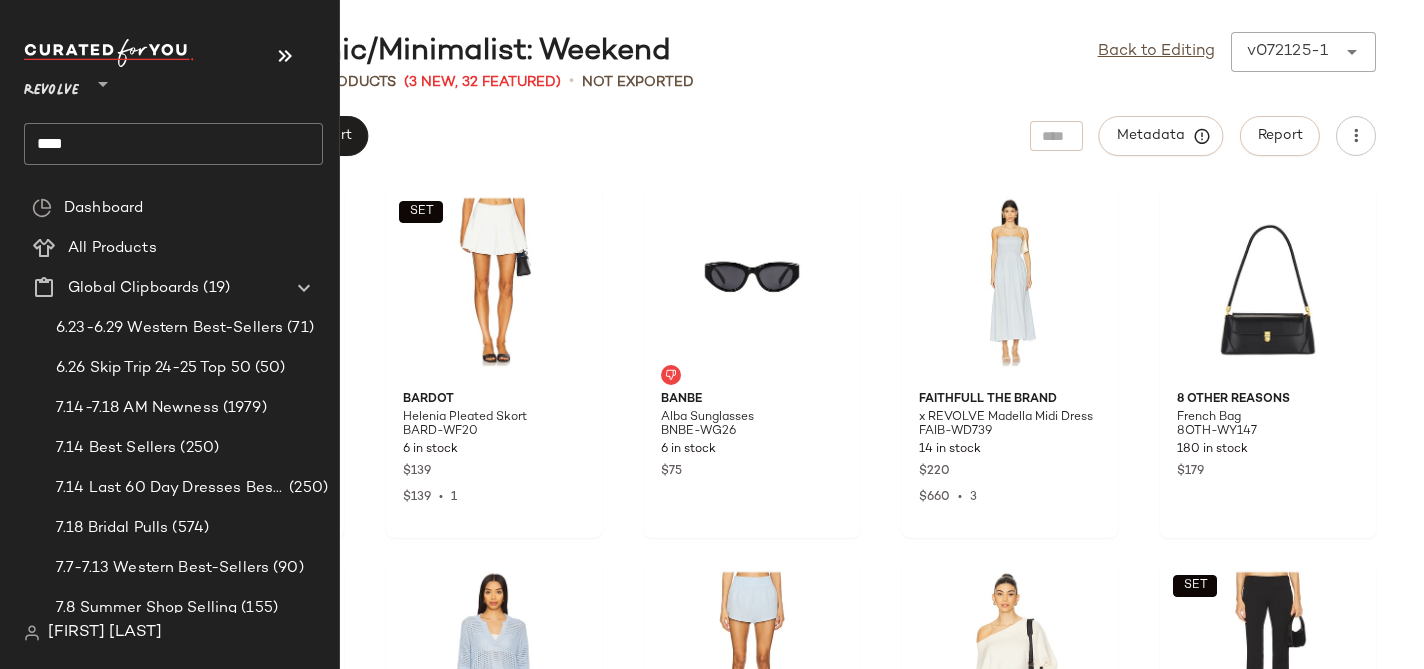 click on "****" 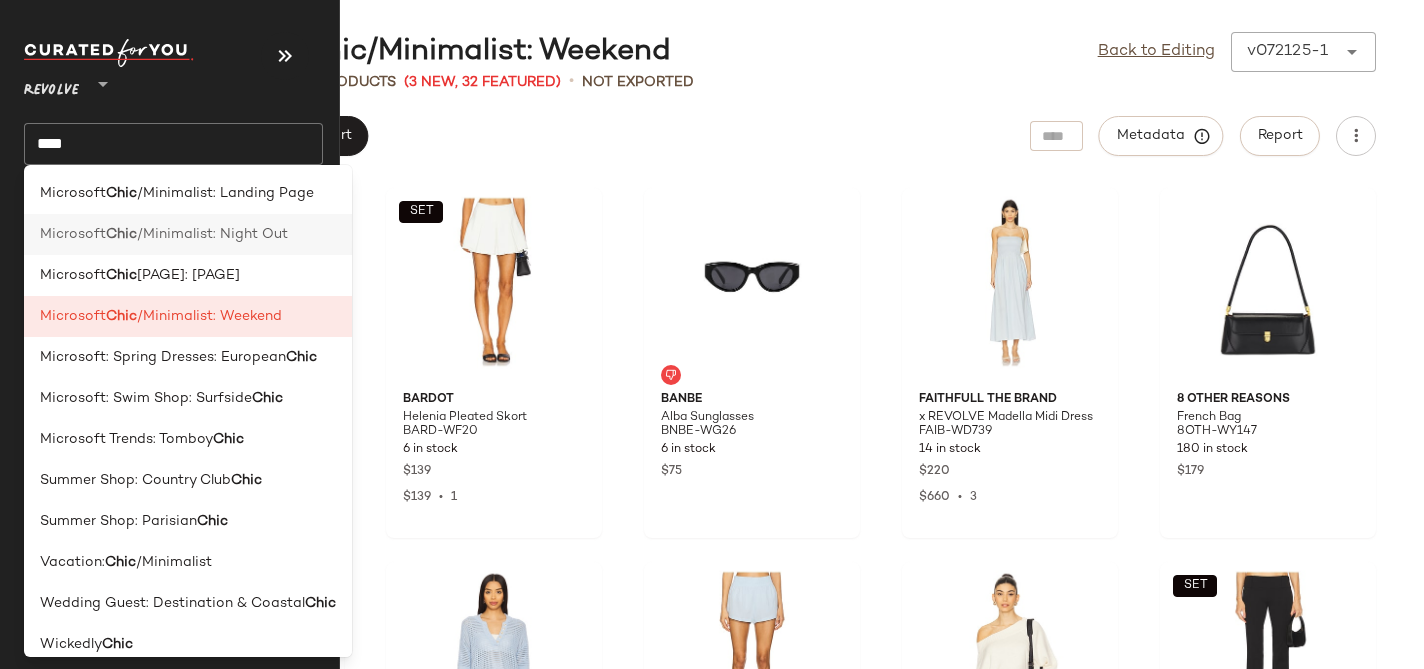 click on "/Minimalist: Night Out" at bounding box center (212, 234) 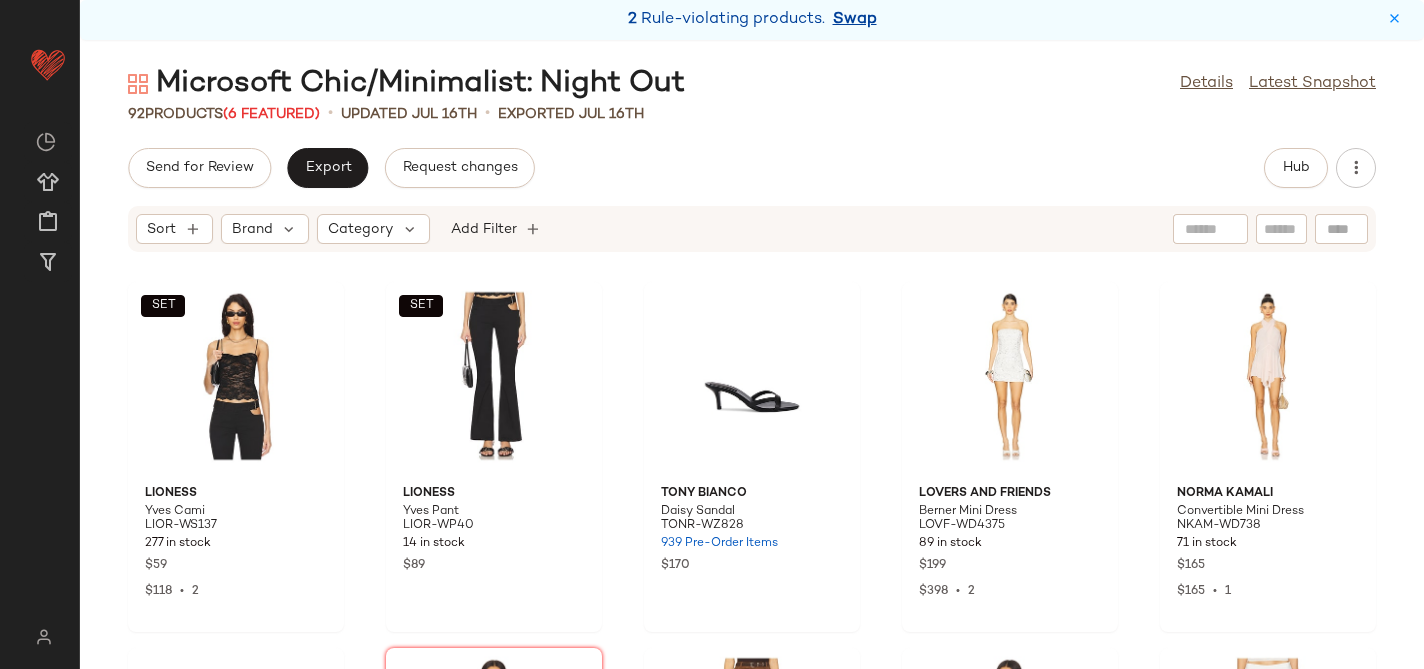 click on "Swap" at bounding box center (855, 20) 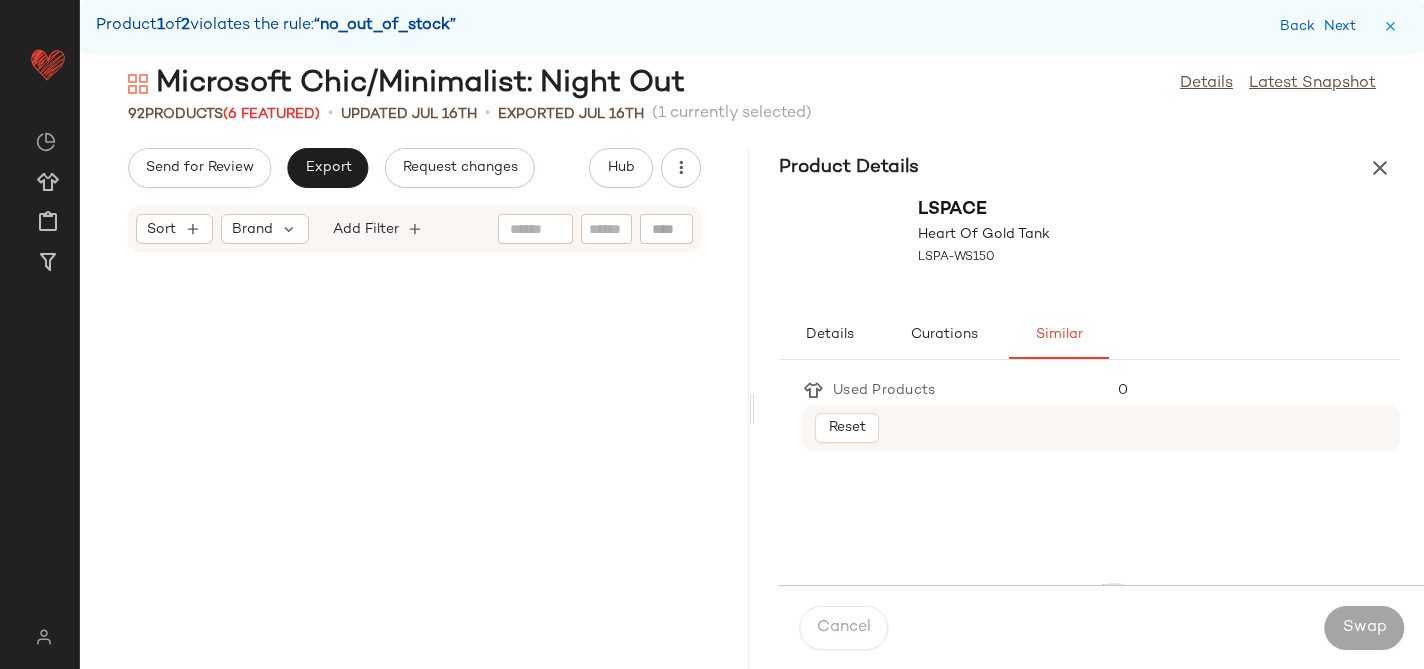 scroll, scrollTop: 11346, scrollLeft: 0, axis: vertical 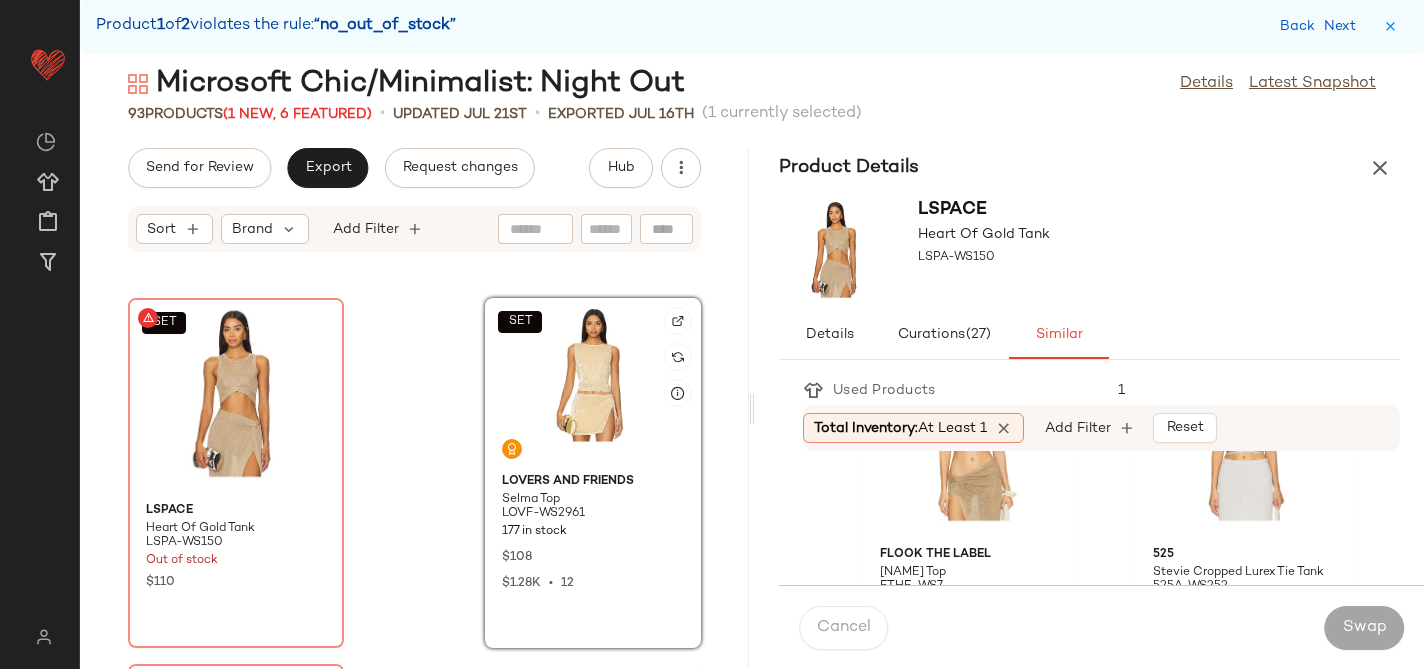 click on "SET" 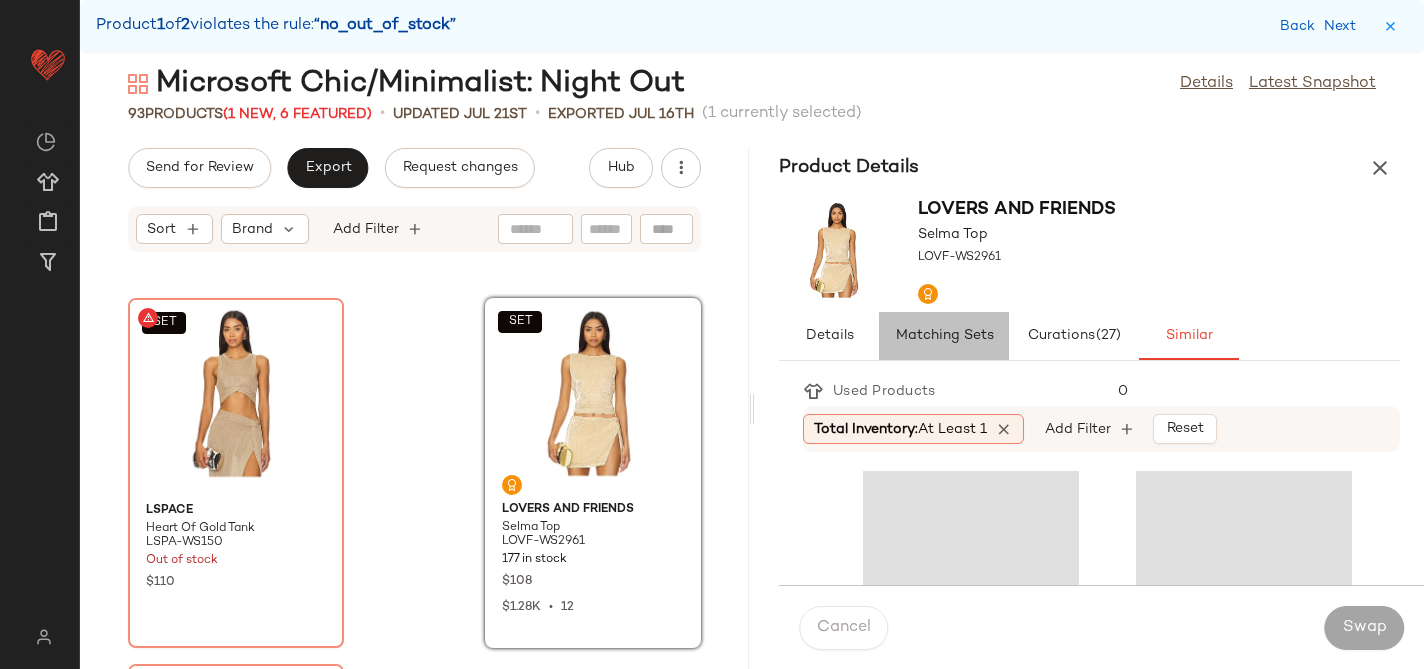 click on "Matching Sets" 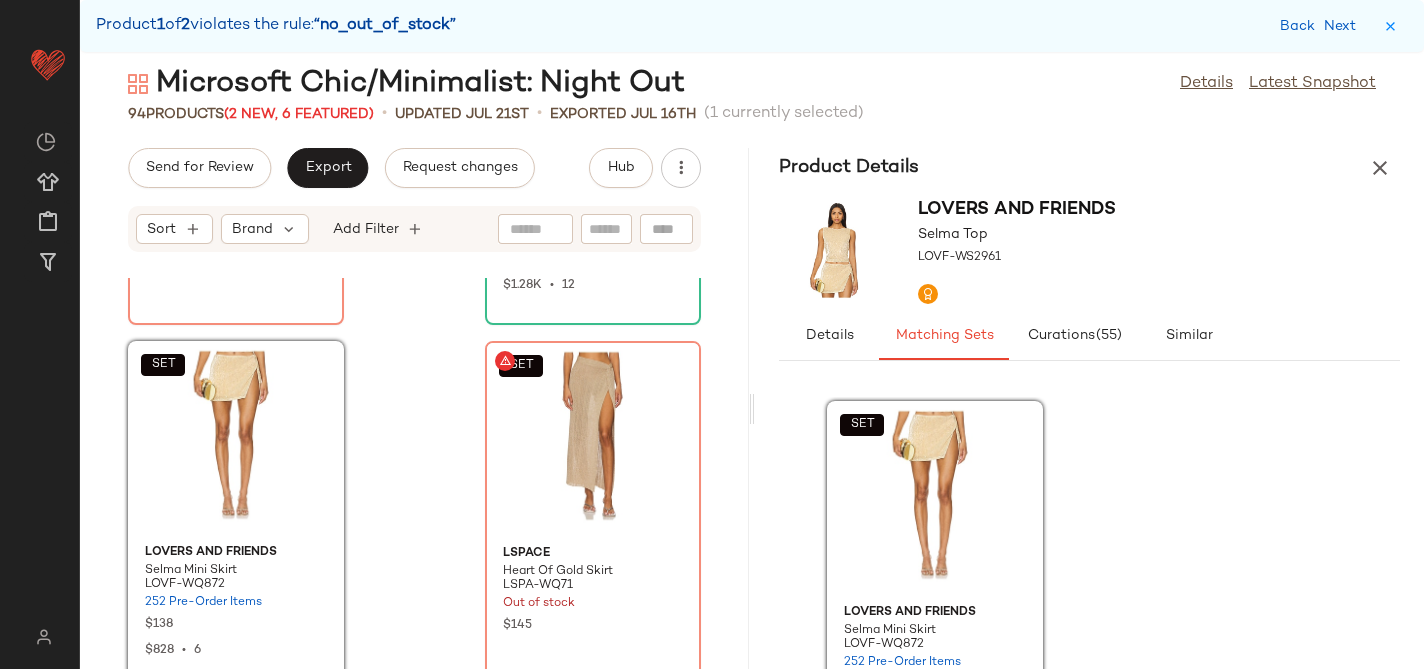 scroll, scrollTop: 11692, scrollLeft: 0, axis: vertical 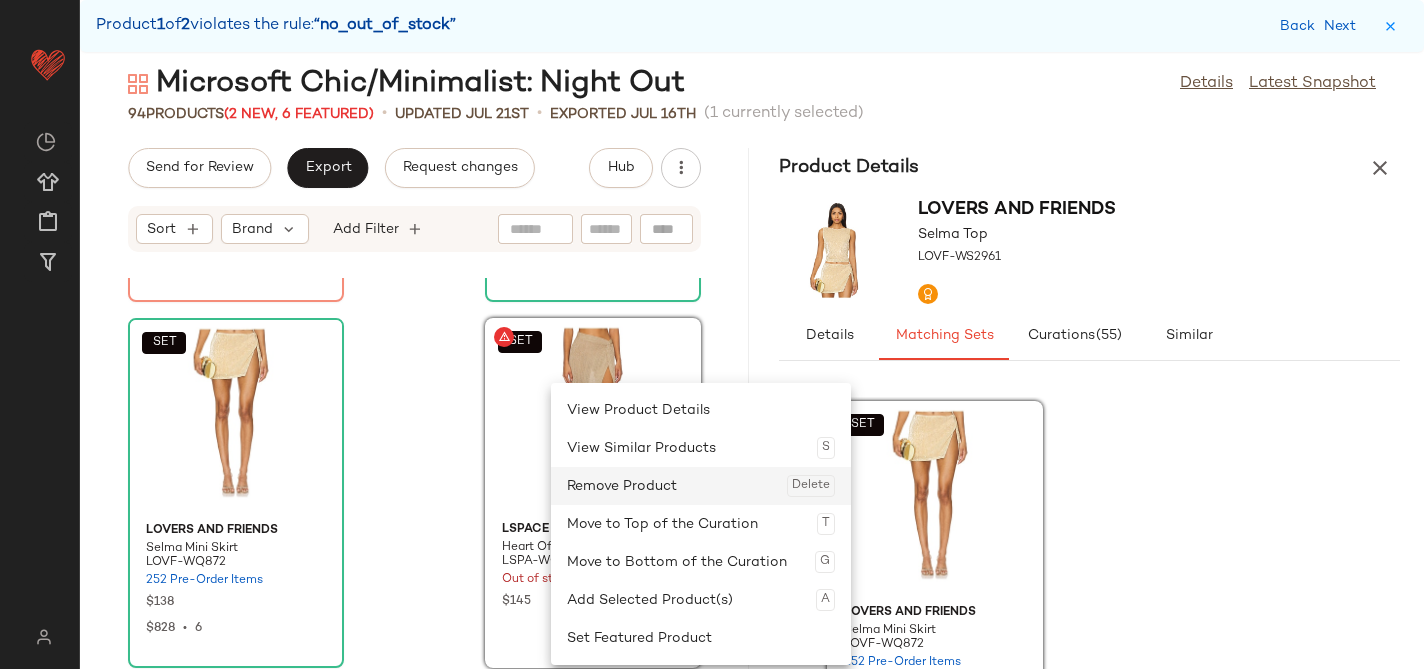 click on "Remove Product  Delete" 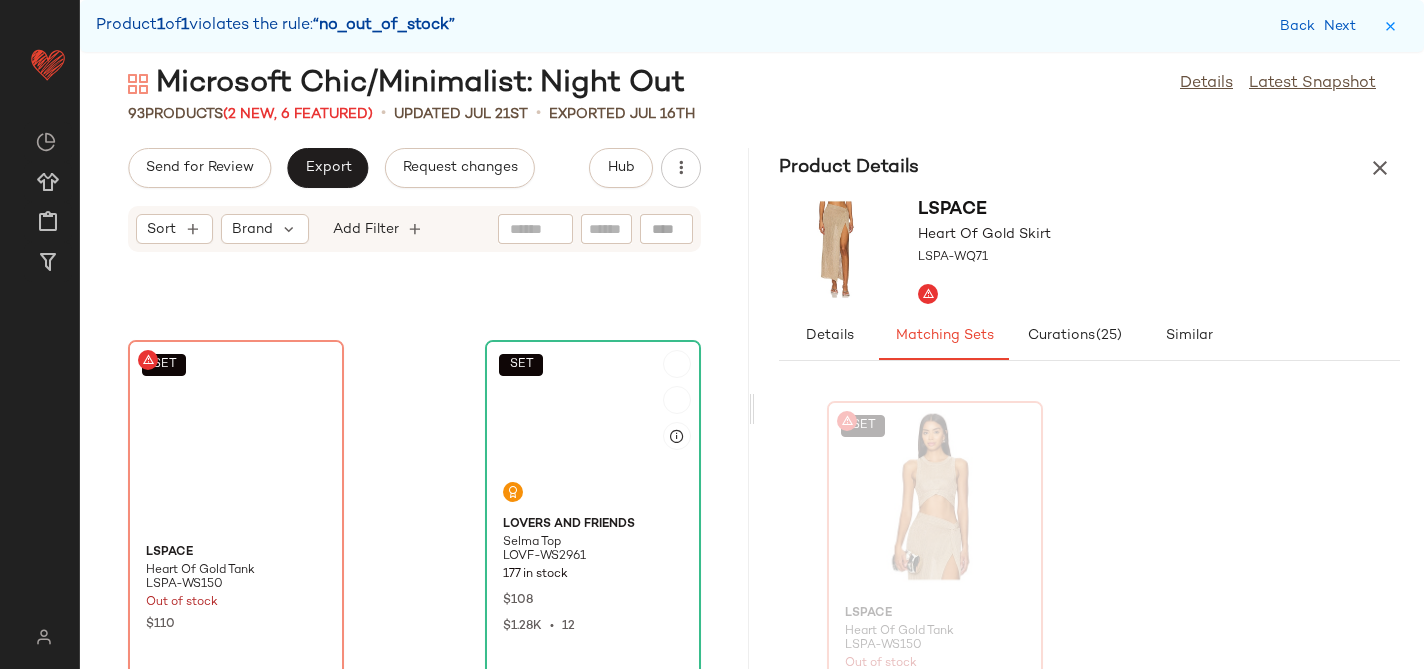scroll, scrollTop: 11285, scrollLeft: 0, axis: vertical 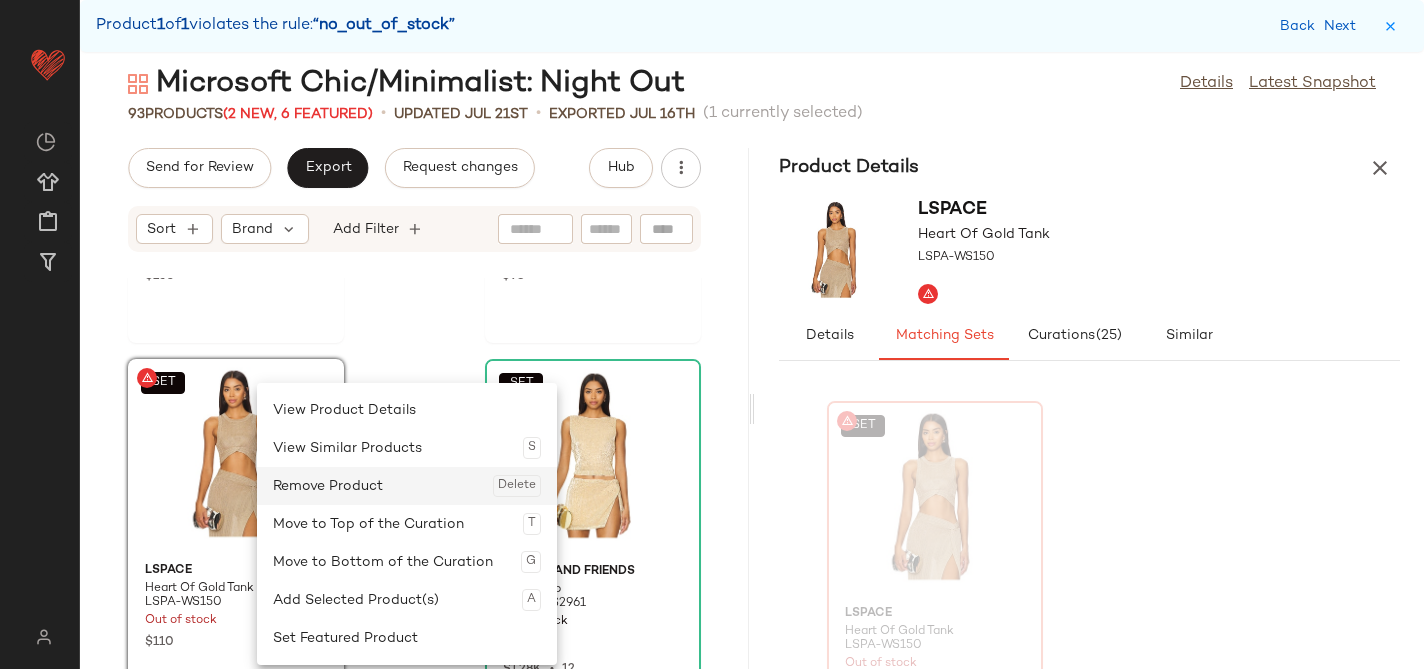 click on "Remove Product  Delete" 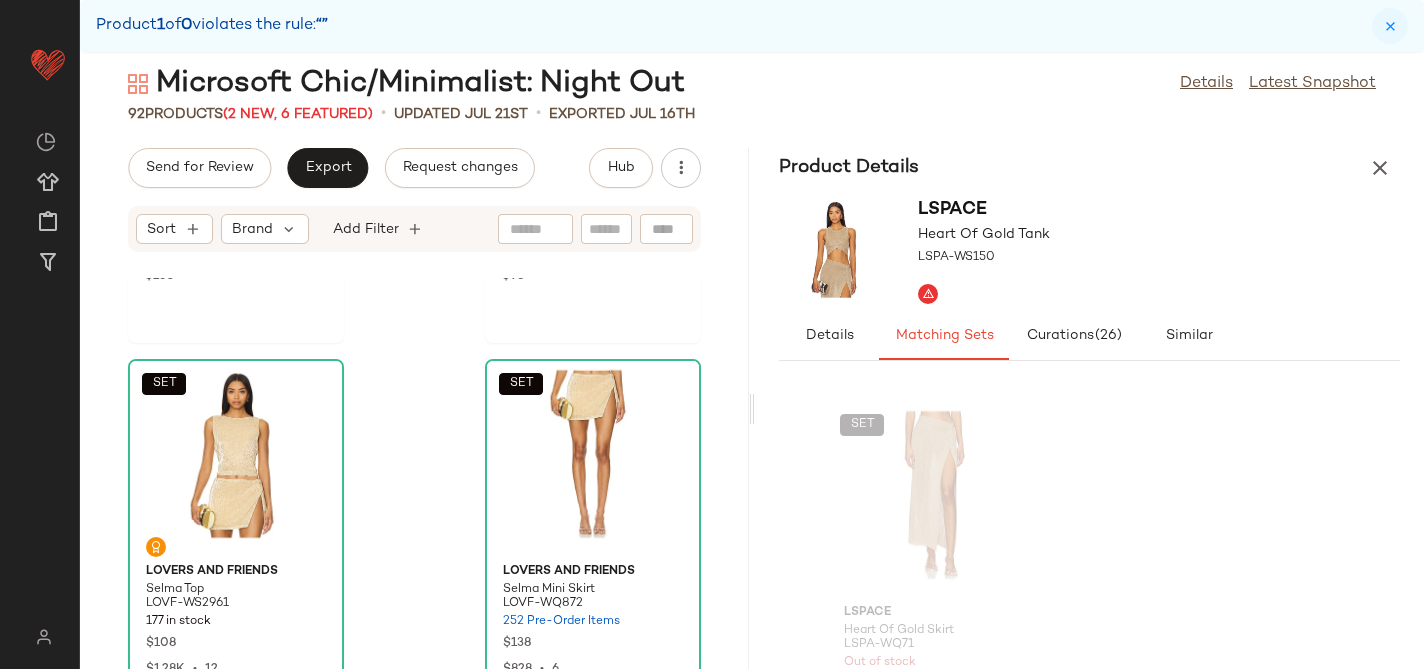 click at bounding box center (1390, 26) 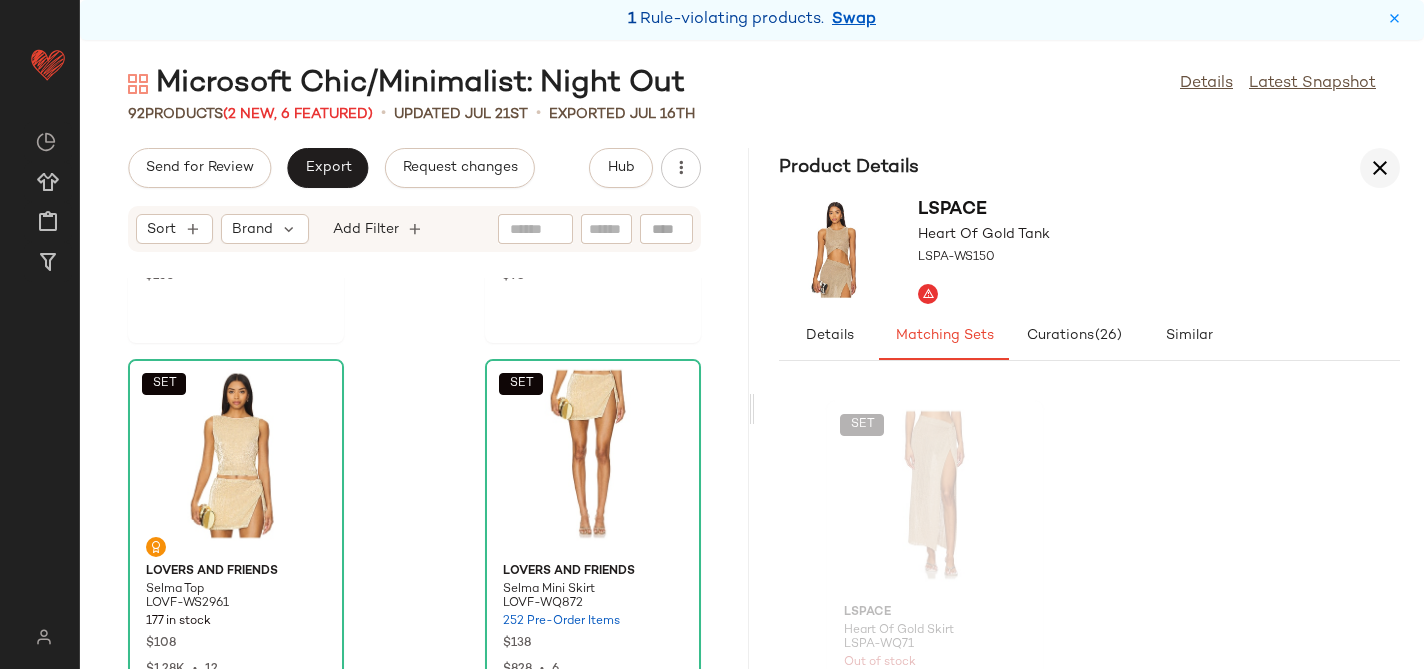 click at bounding box center (1380, 168) 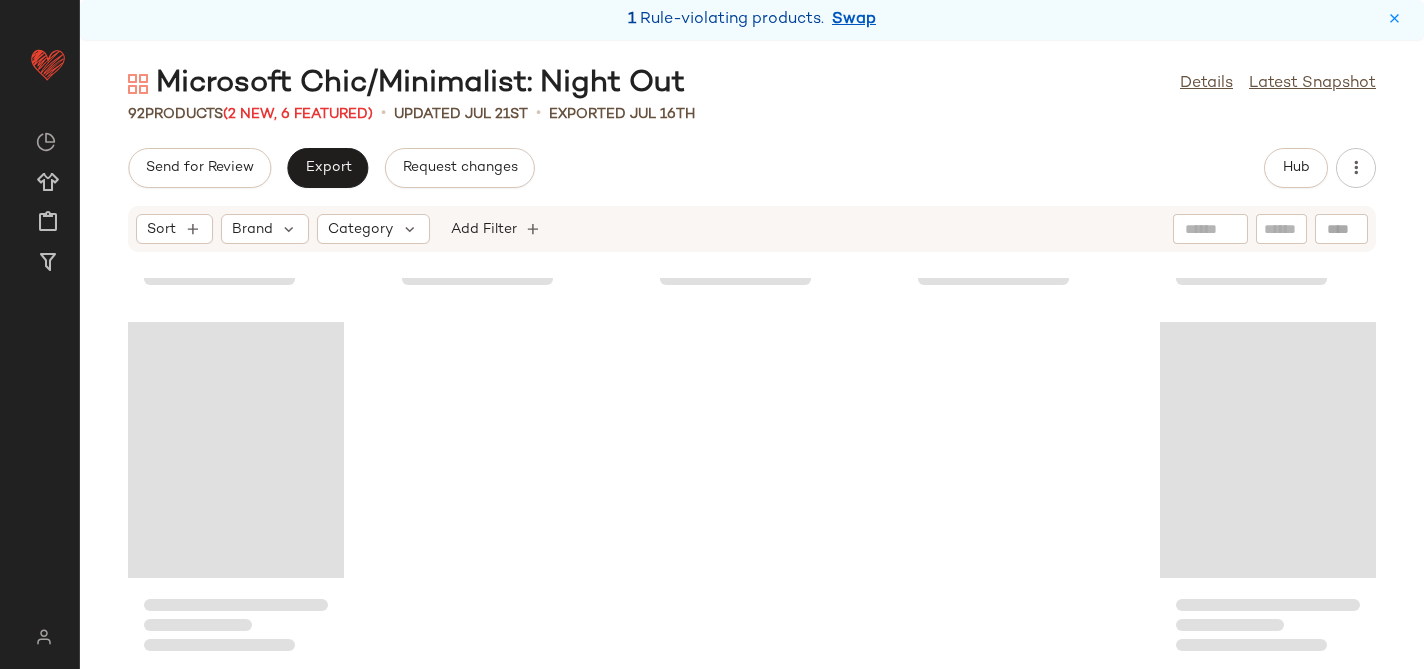 scroll, scrollTop: 4392, scrollLeft: 0, axis: vertical 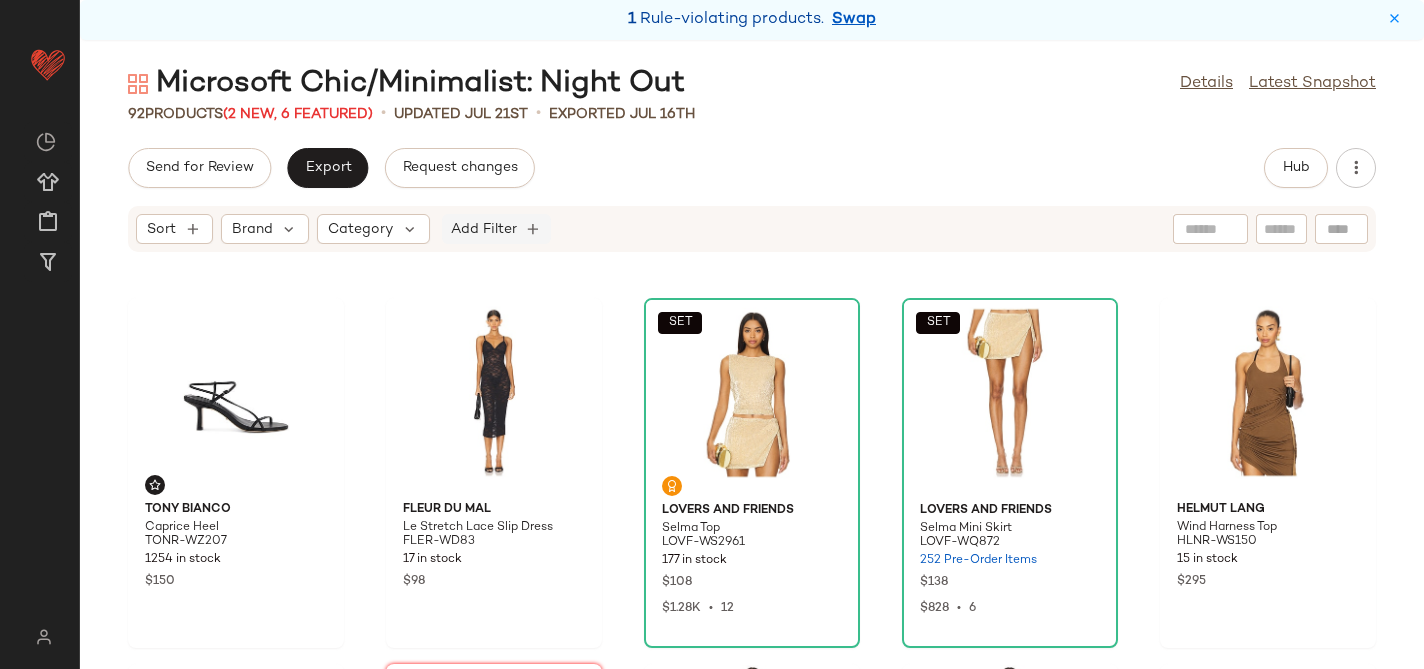 click on "Add Filter" at bounding box center [484, 229] 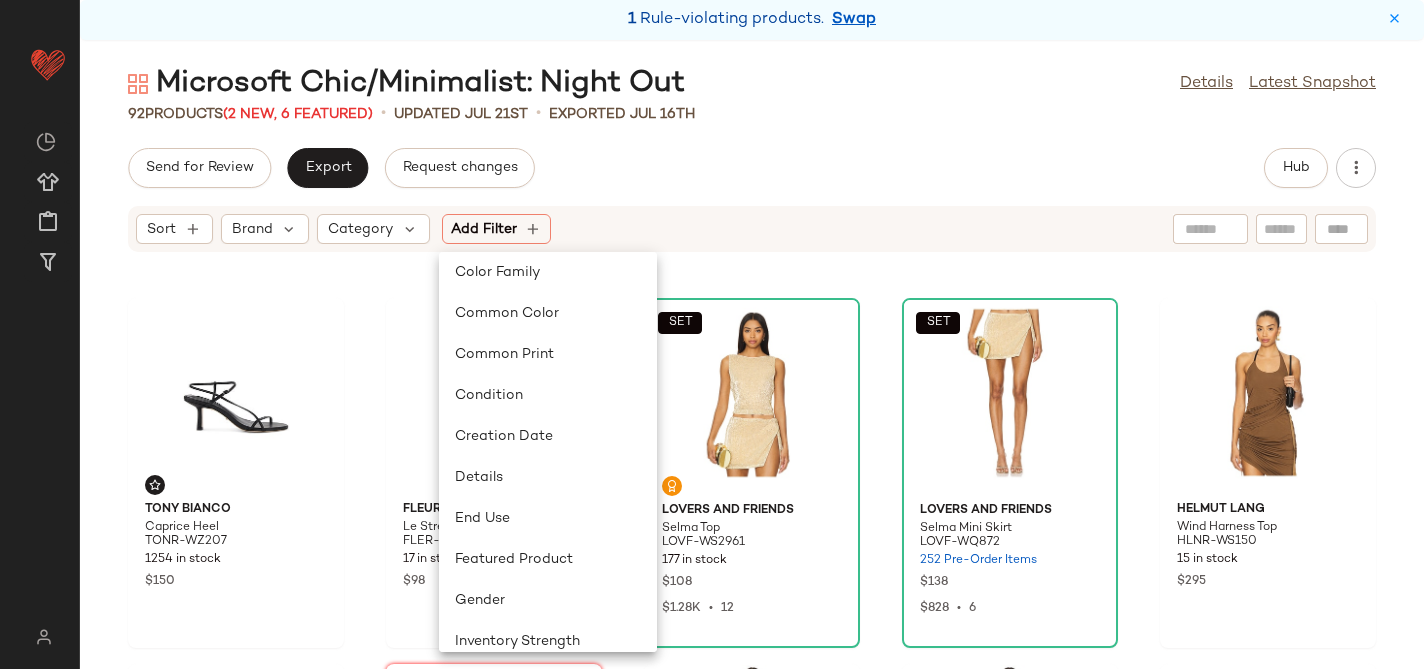 scroll, scrollTop: 887, scrollLeft: 0, axis: vertical 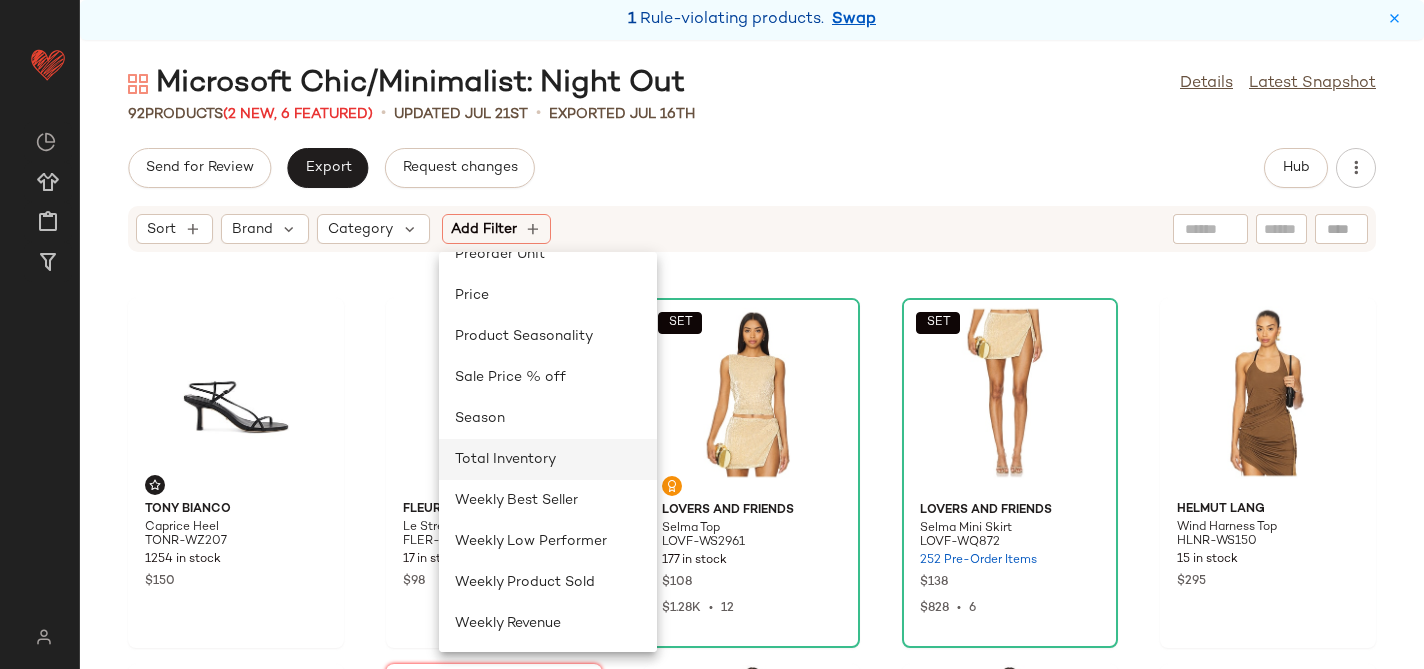 click on "Total Inventory" 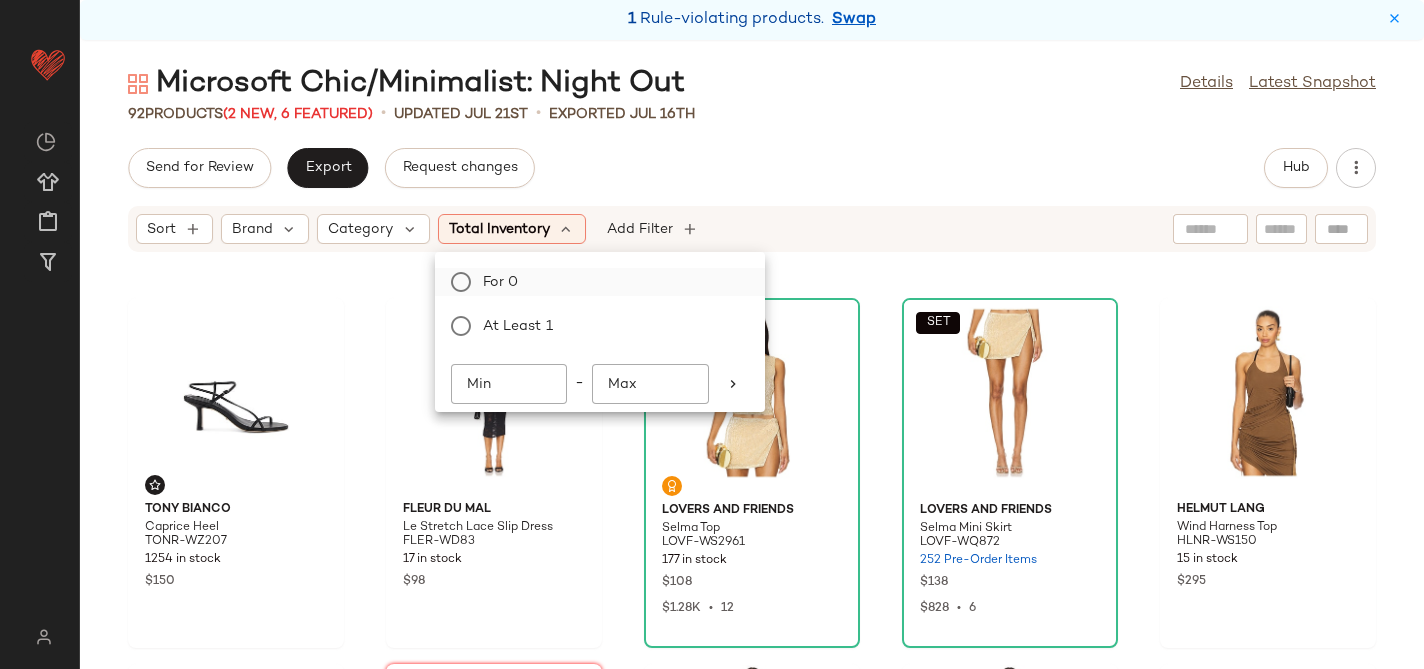 click on "For 0" 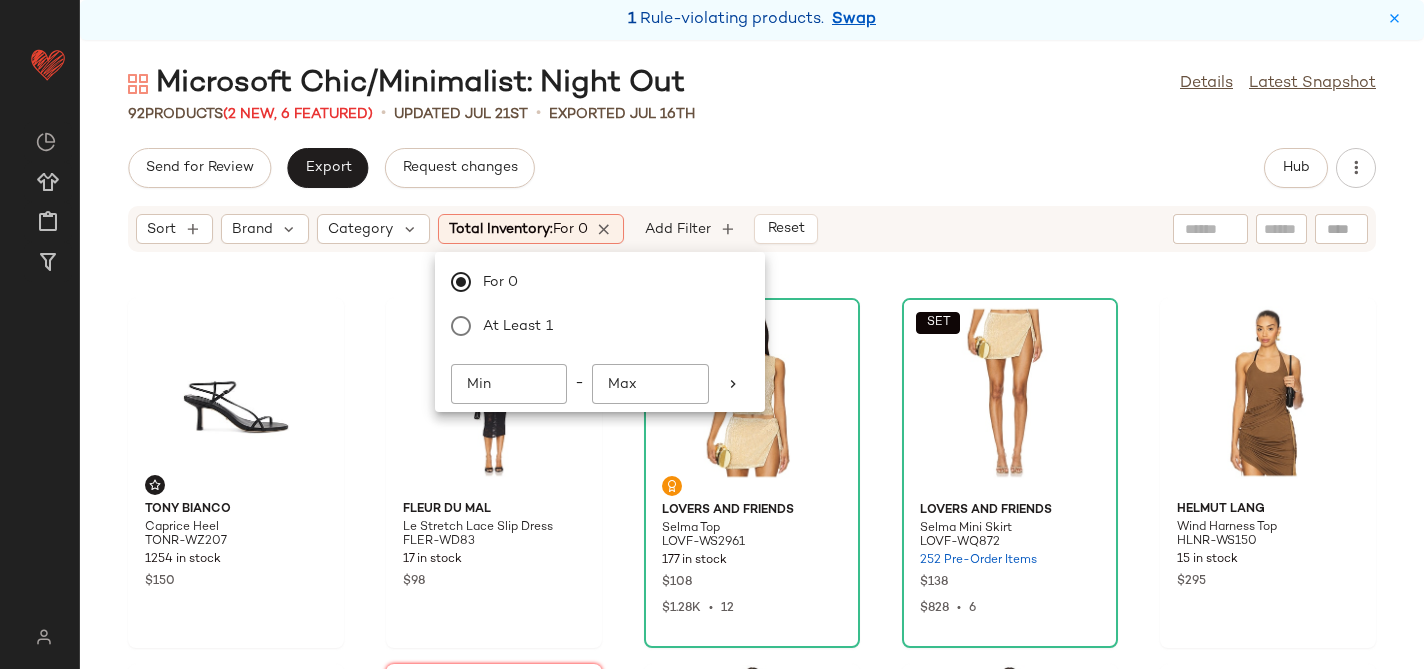 click on "Send for Review   Export   Request changes   Hub" 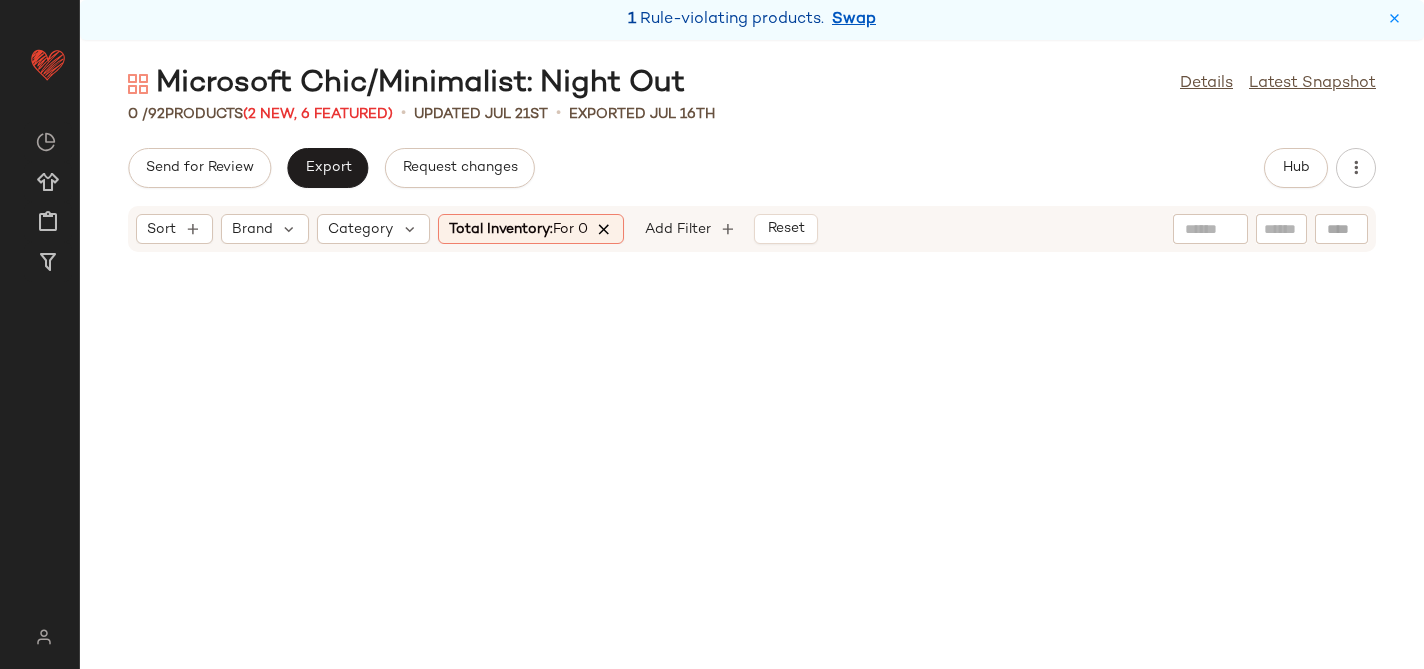 click at bounding box center [605, 229] 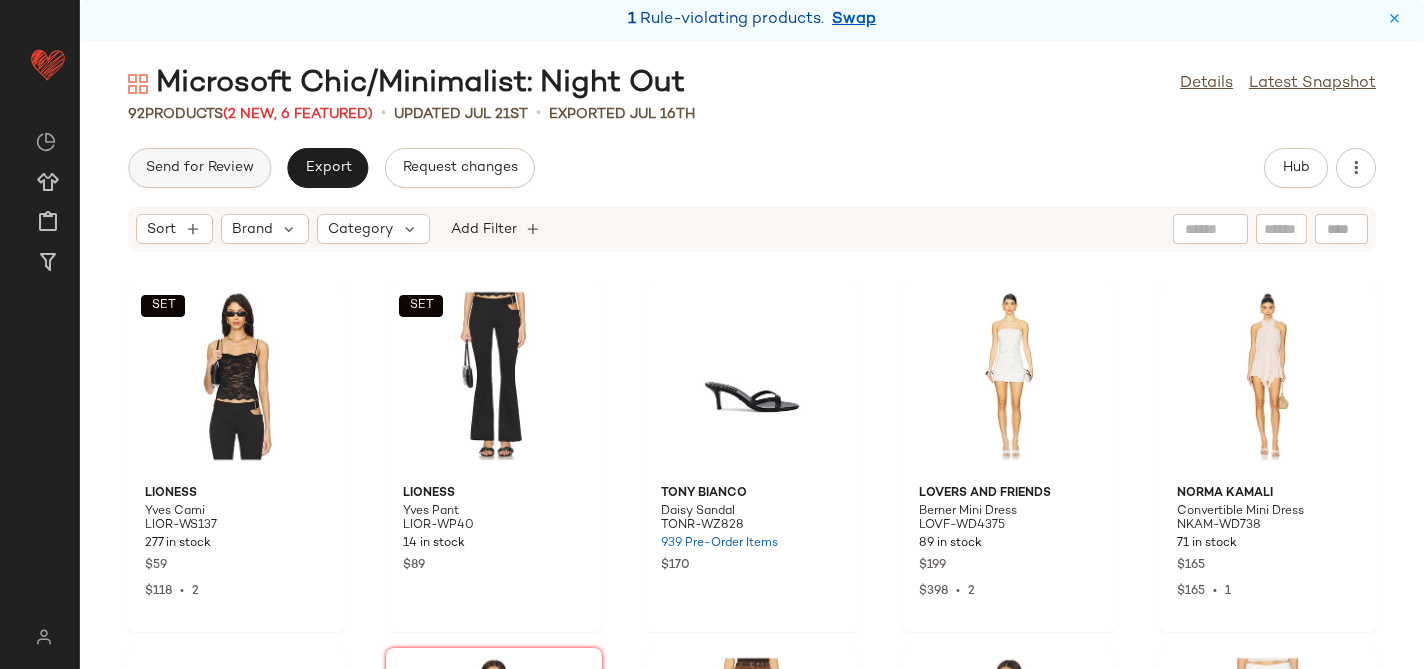 click on "Send for Review" 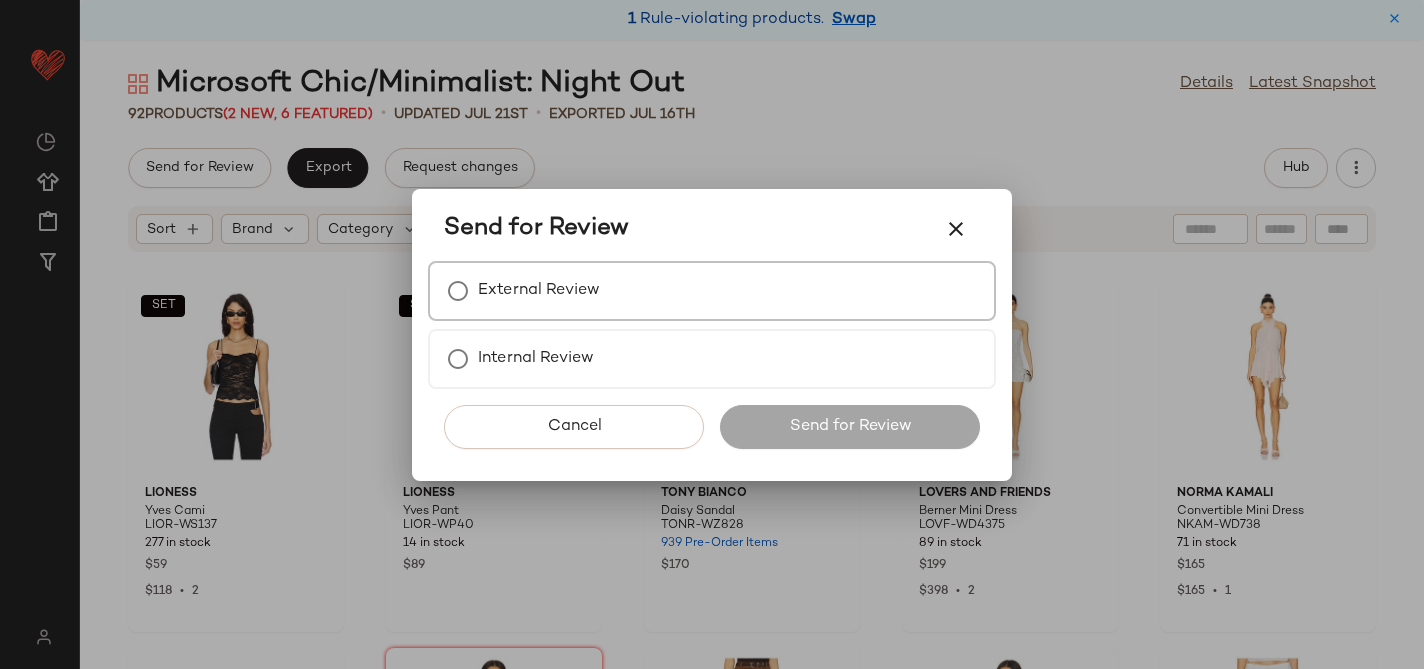 click on "External Review" at bounding box center [539, 291] 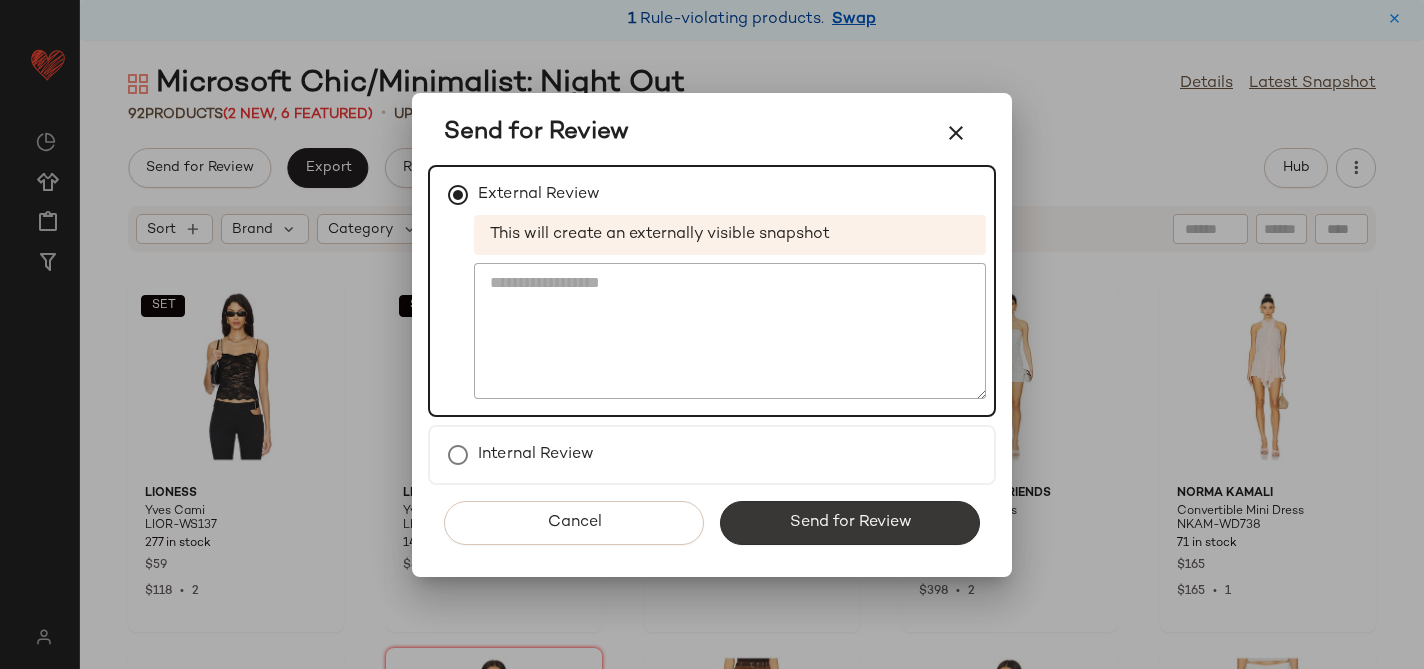 click on "Send for Review" 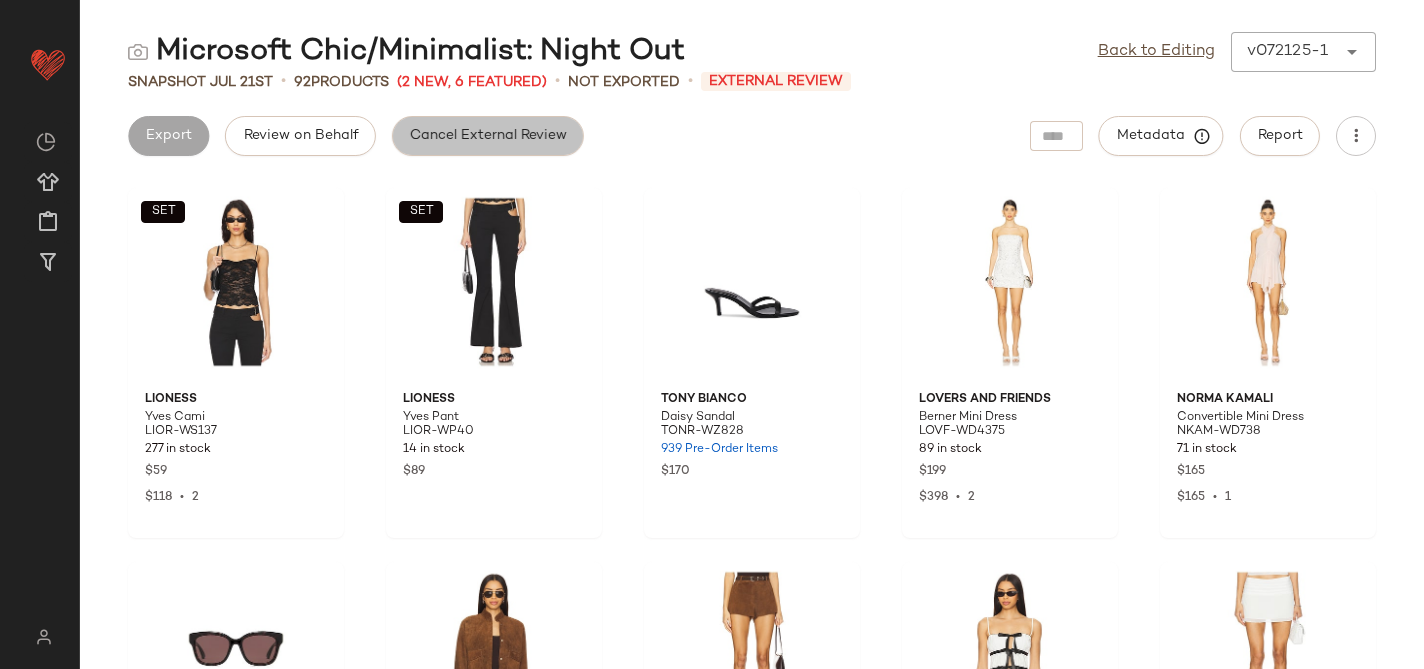 click on "Cancel External Review" at bounding box center (488, 136) 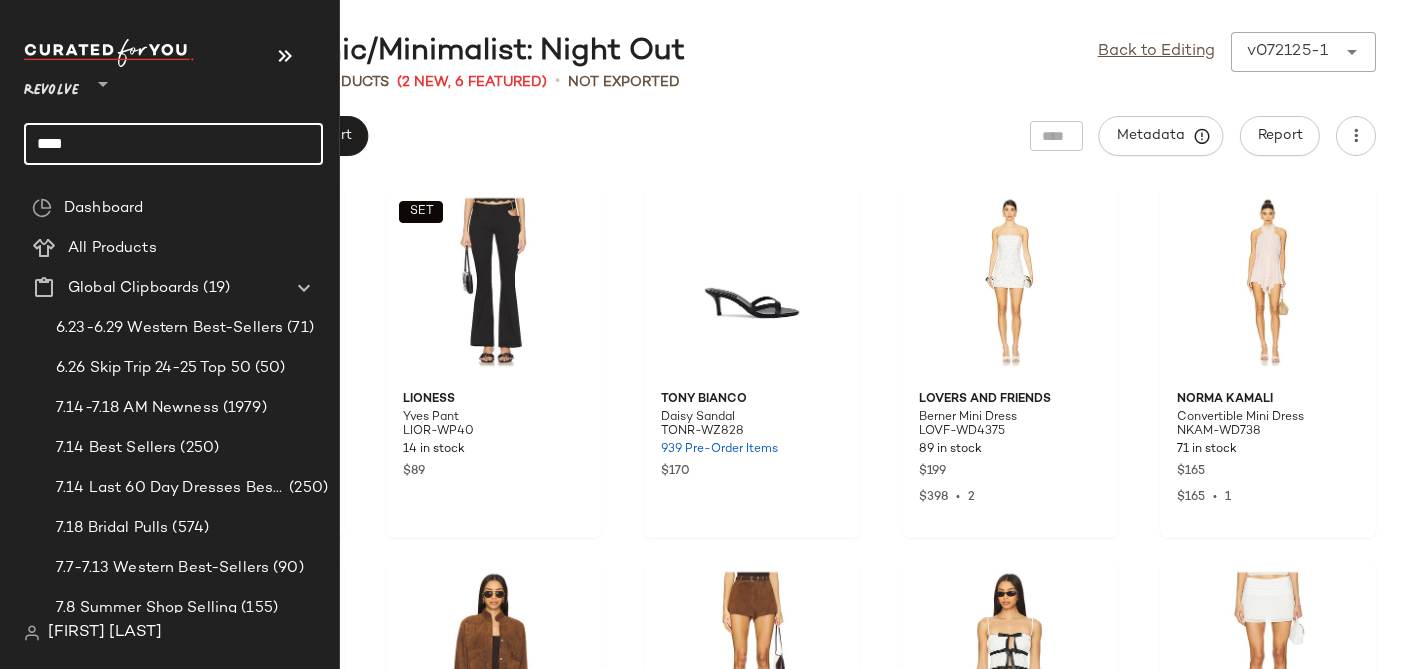 click on "****" 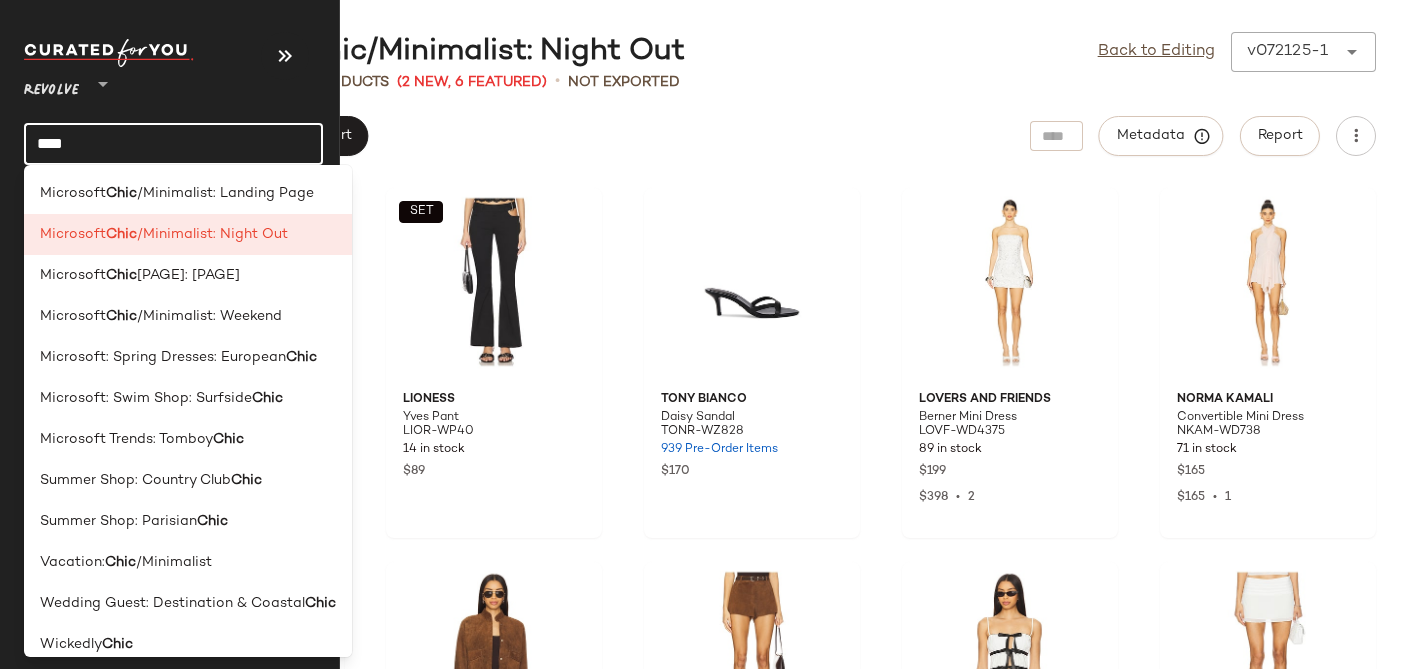click on "****" 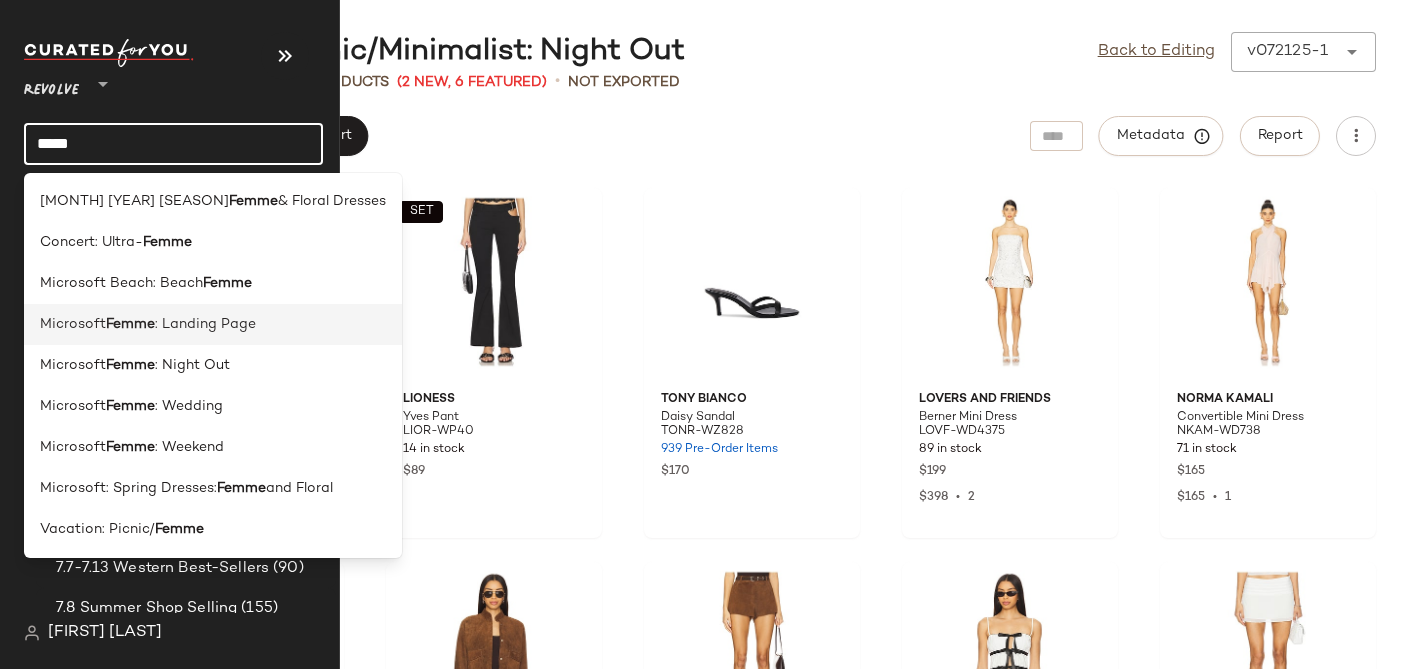 type on "*****" 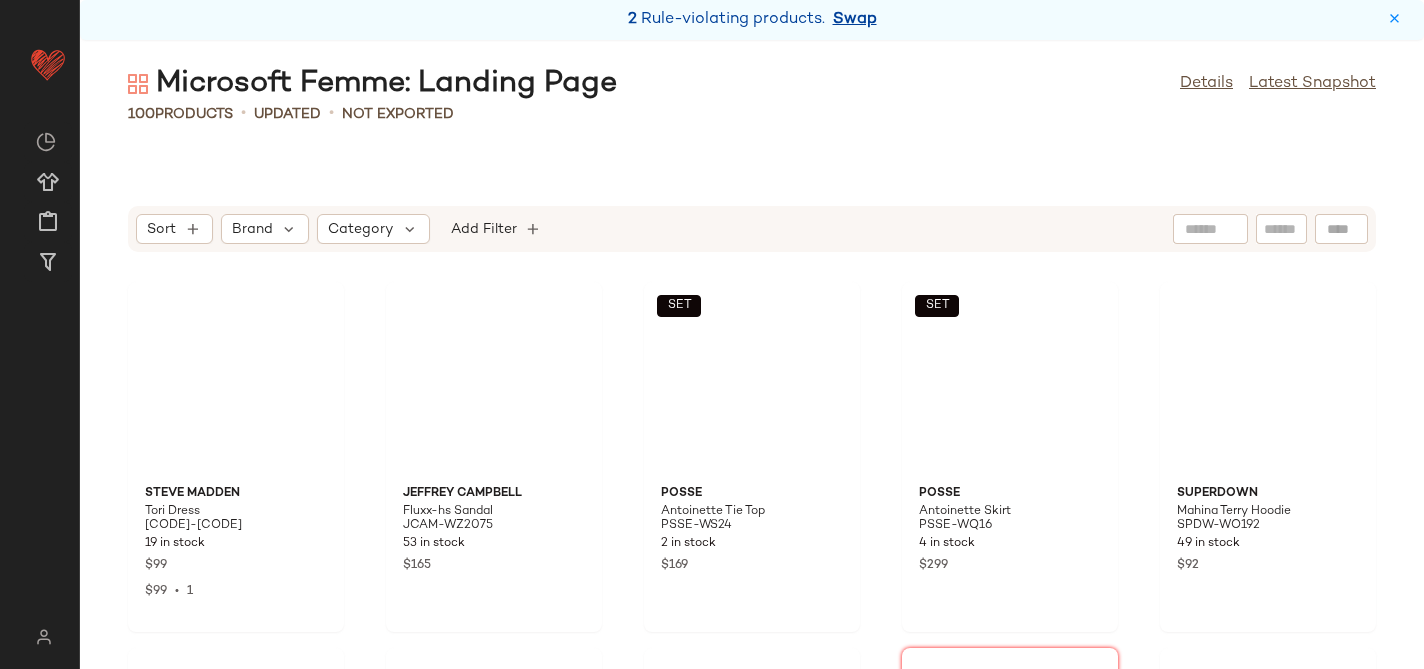 click on "Swap" at bounding box center (855, 20) 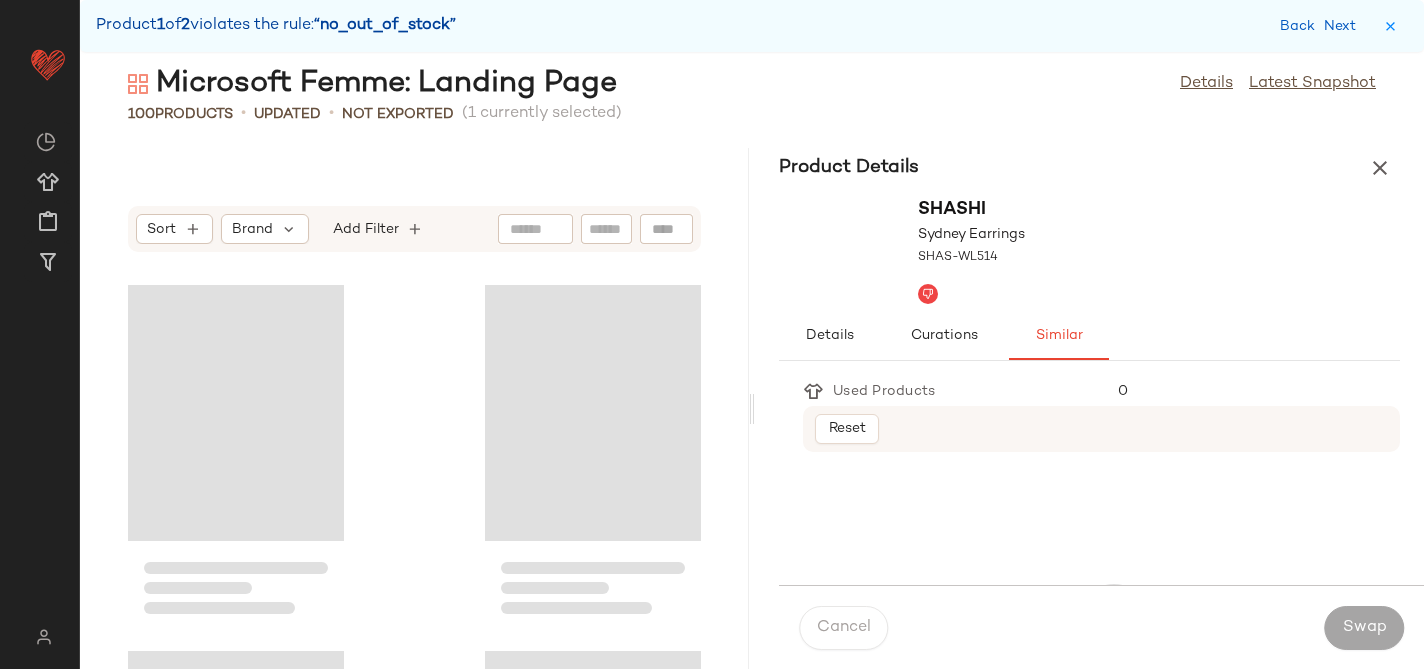 scroll, scrollTop: 1464, scrollLeft: 0, axis: vertical 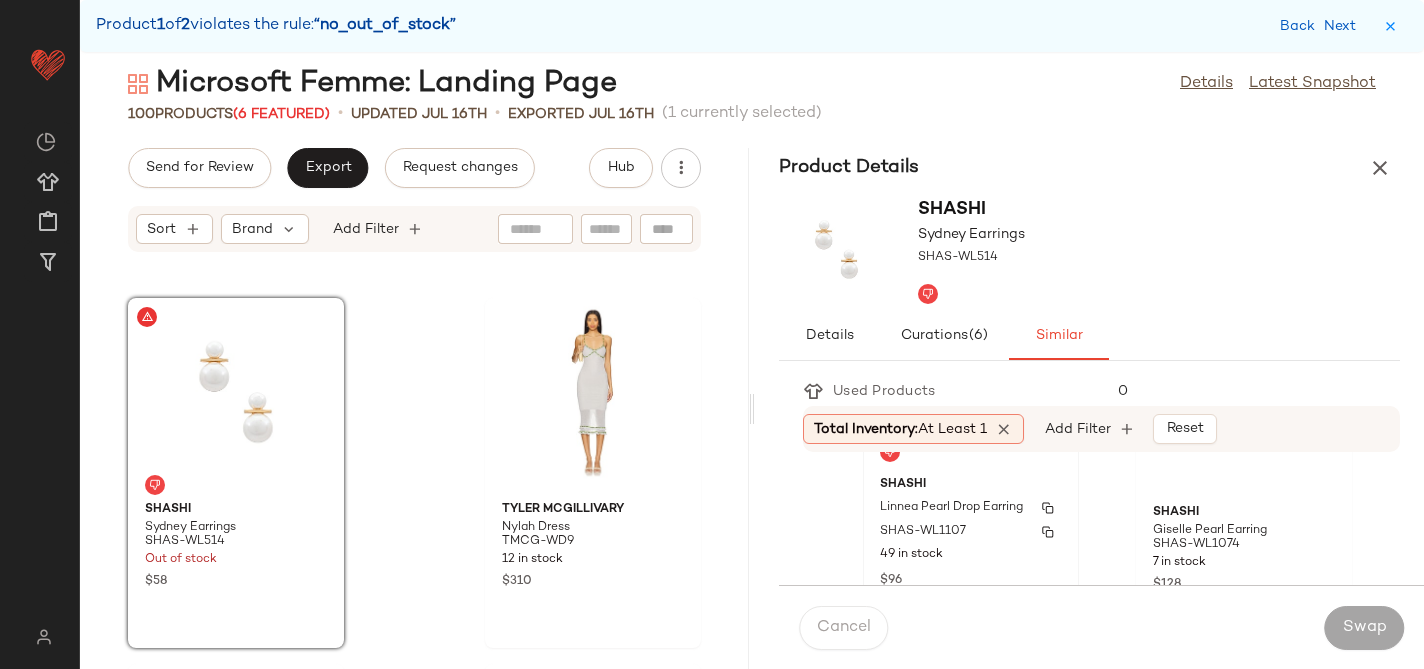 click on "Linnea Pearl Drop Earring" at bounding box center (951, 508) 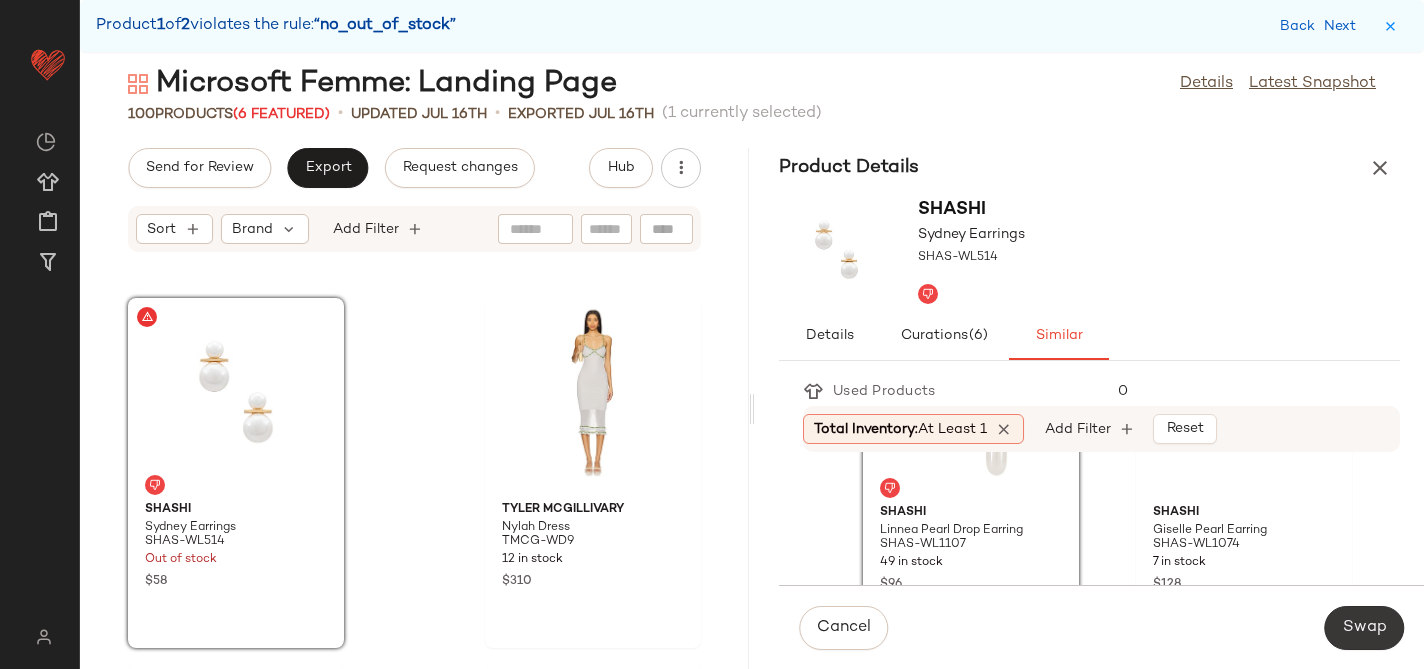click on "Swap" 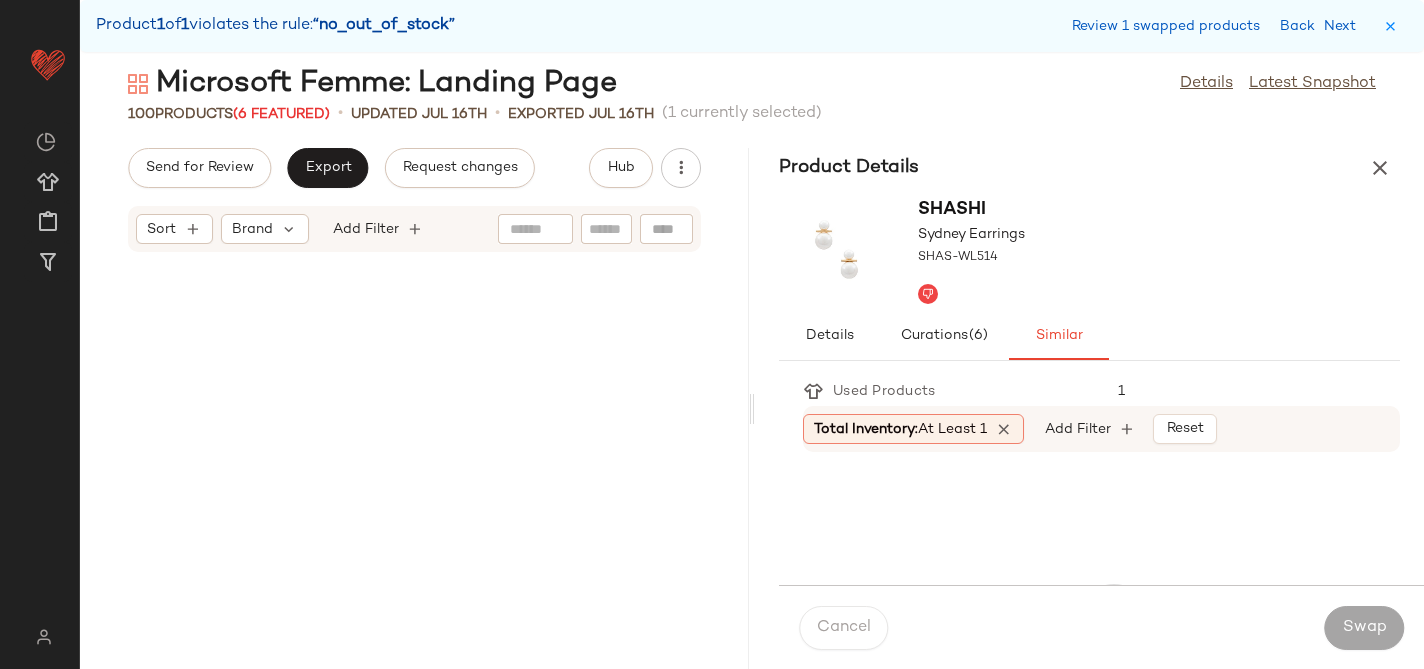 scroll, scrollTop: 4392, scrollLeft: 0, axis: vertical 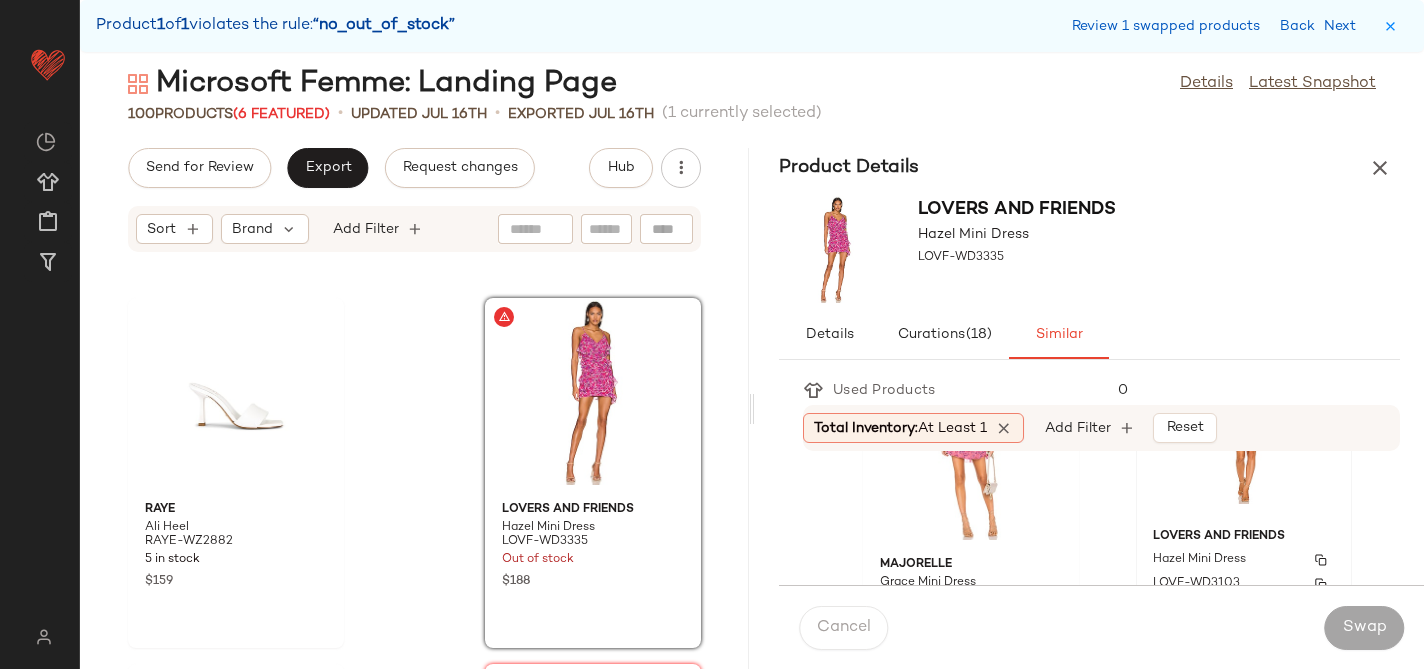 click on "[BRAND] [FIRST] [LAST] [BRAND]-[CODE] [NUMBER] in stock $[PRICE]" 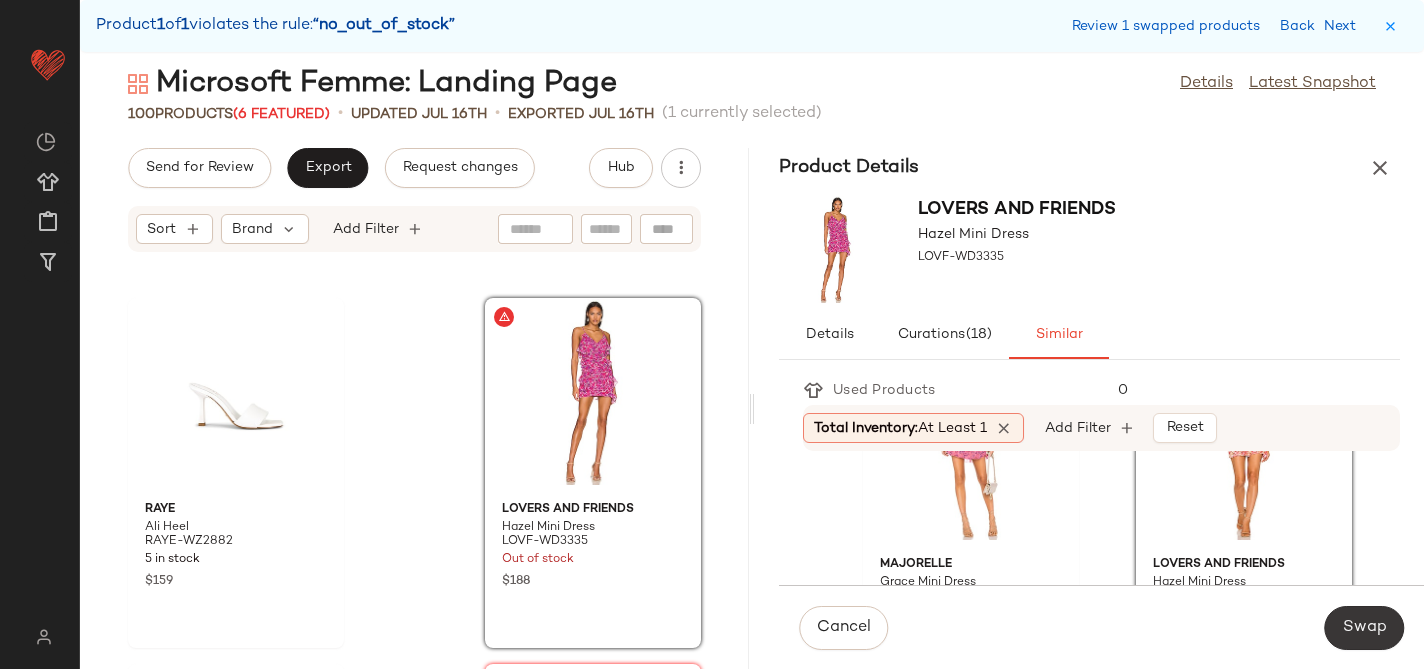 click on "Swap" 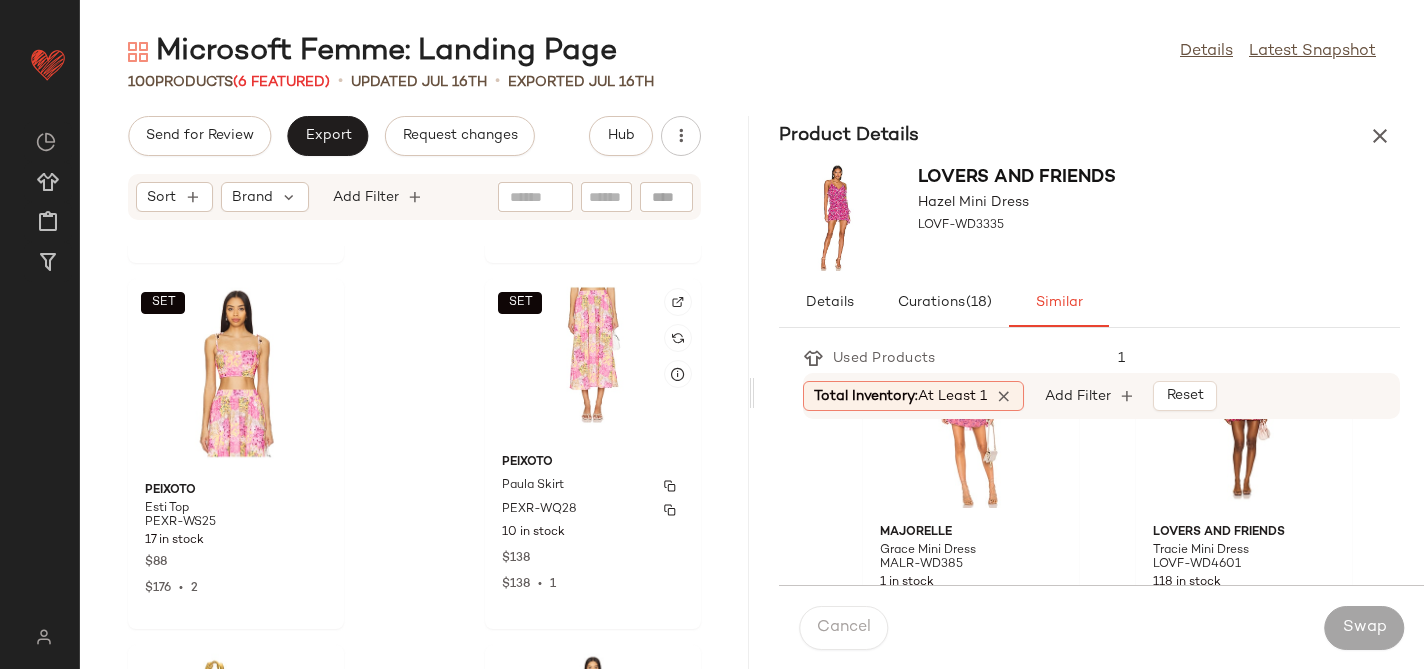 scroll, scrollTop: 3732, scrollLeft: 0, axis: vertical 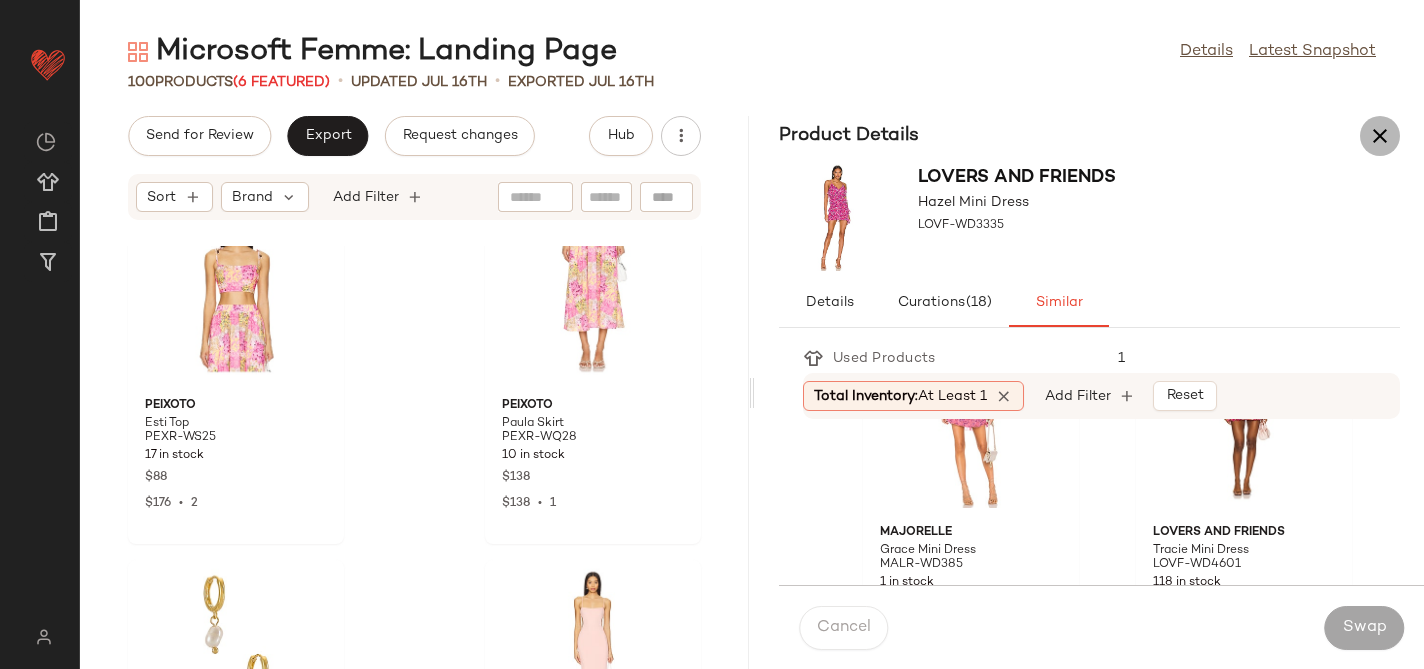 click at bounding box center (1380, 136) 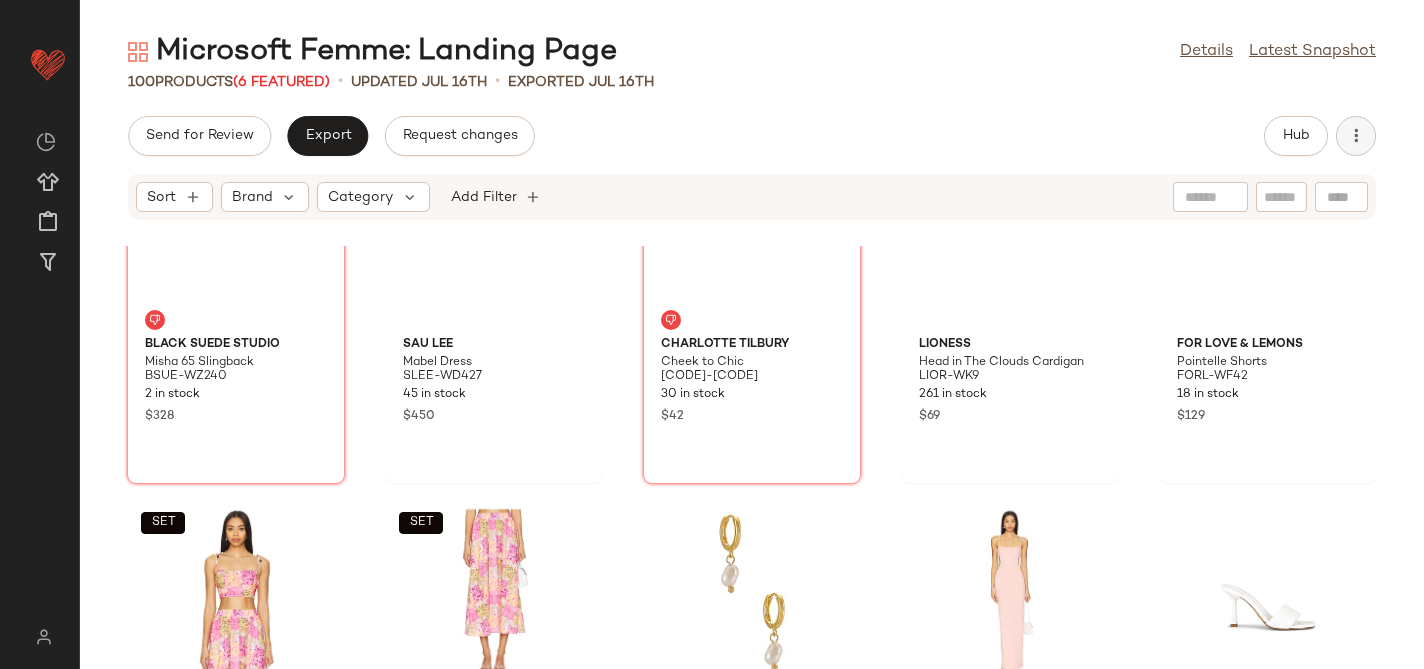 scroll, scrollTop: 1206, scrollLeft: 0, axis: vertical 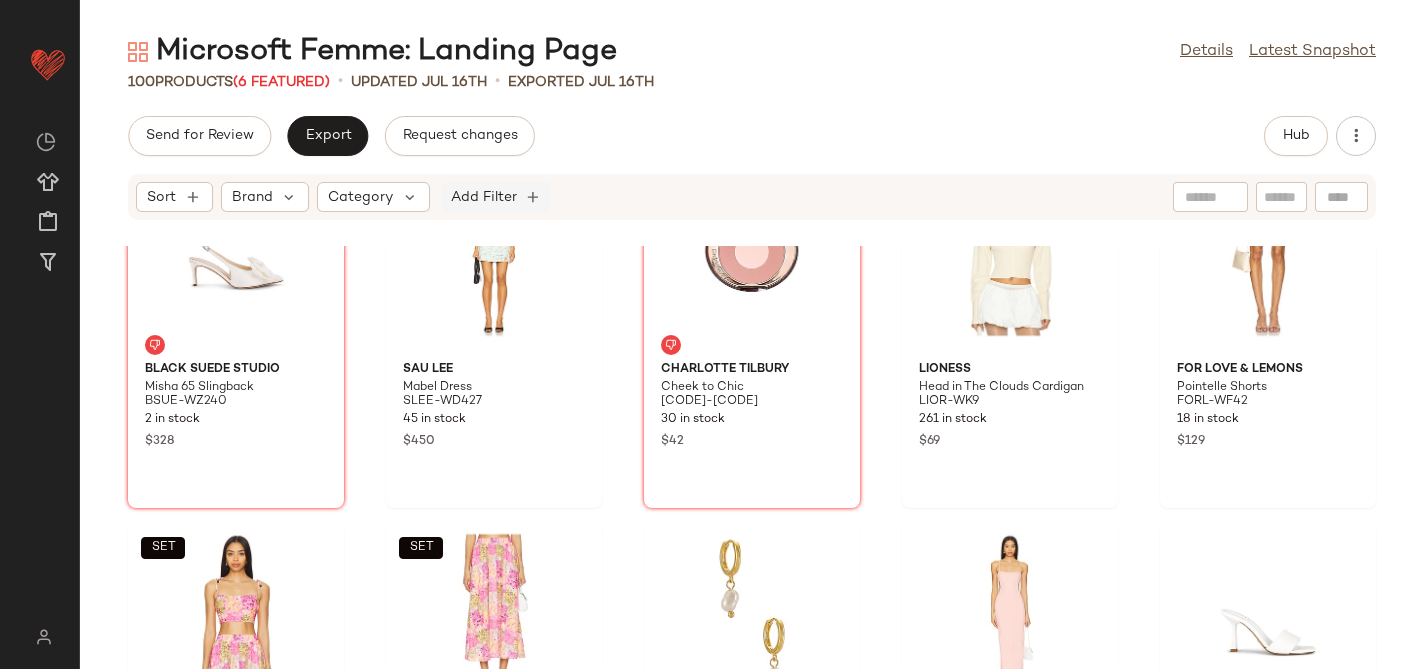 click on "Add Filter" at bounding box center [484, 197] 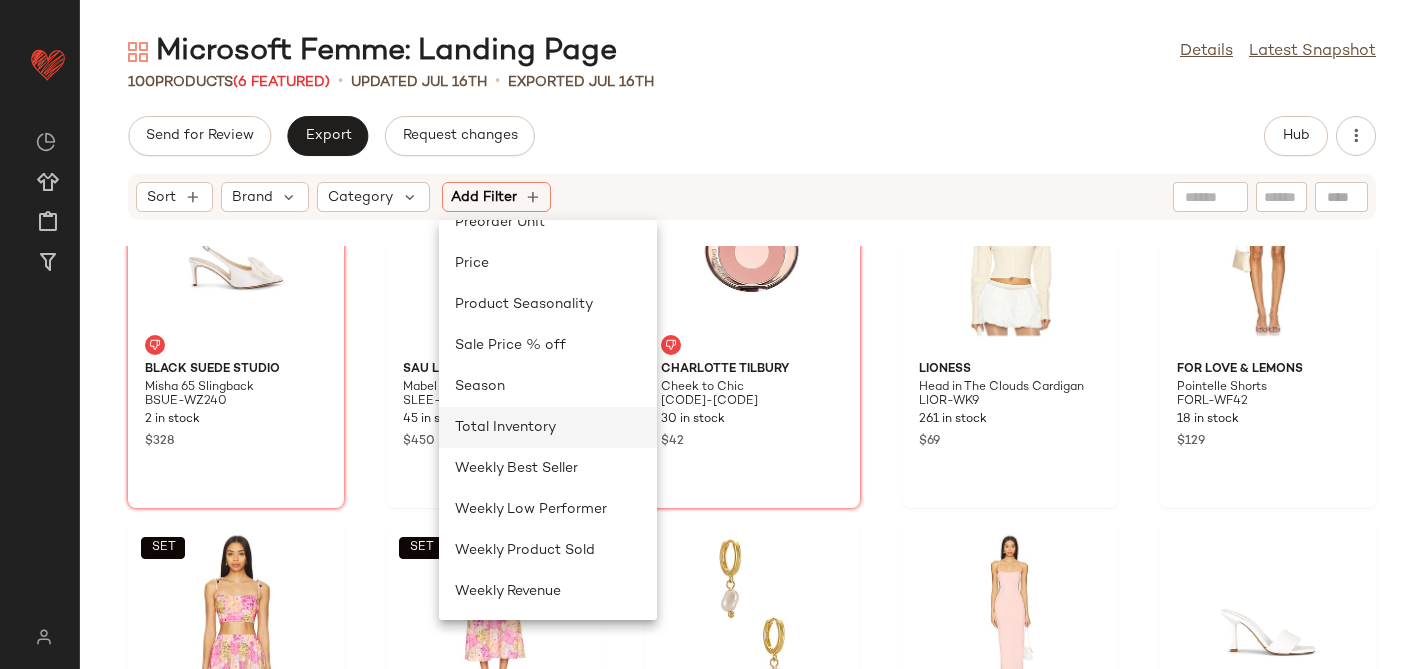 click on "Total Inventory" 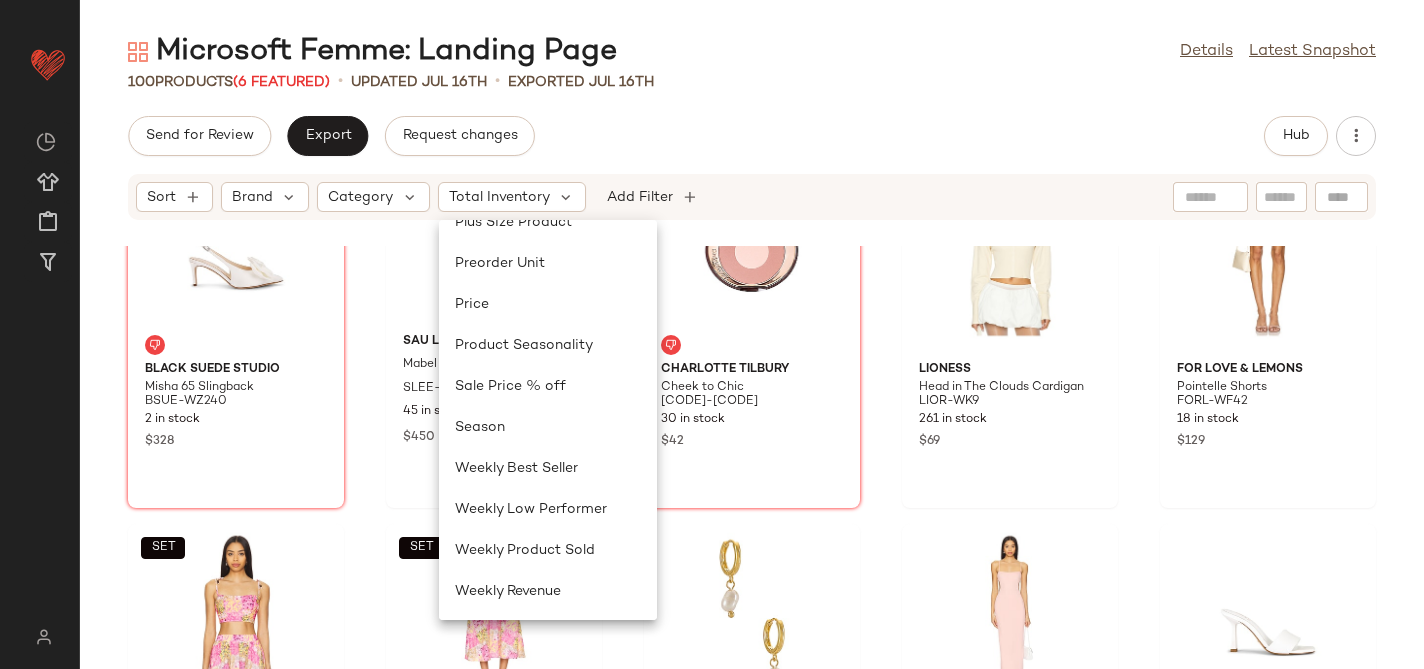 scroll, scrollTop: 846, scrollLeft: 0, axis: vertical 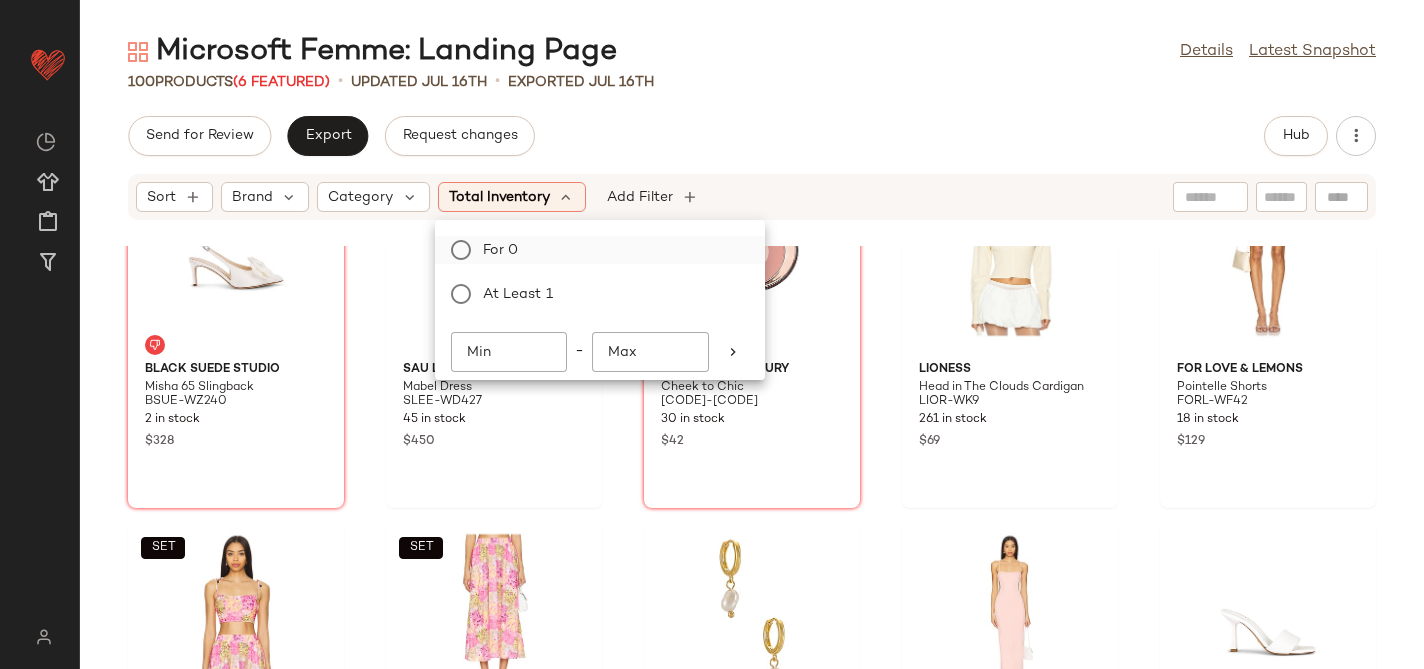 click on "For 0" at bounding box center [612, 250] 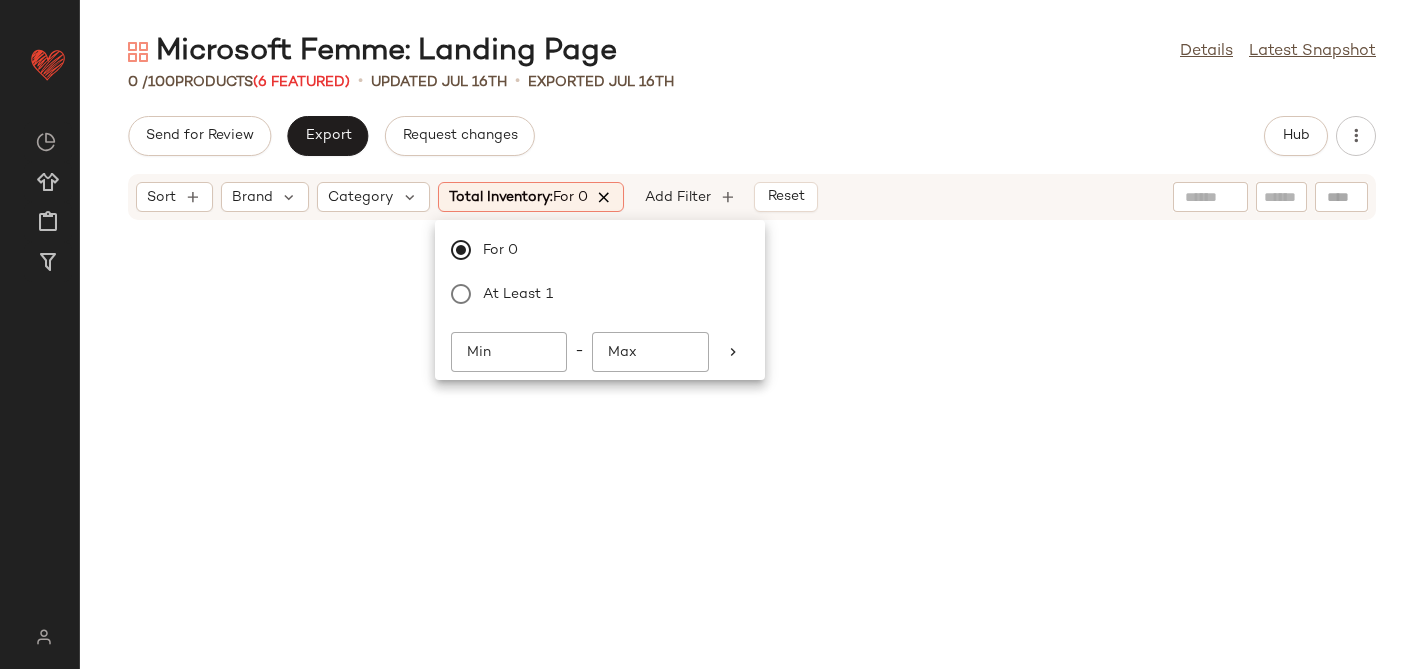 click at bounding box center (605, 197) 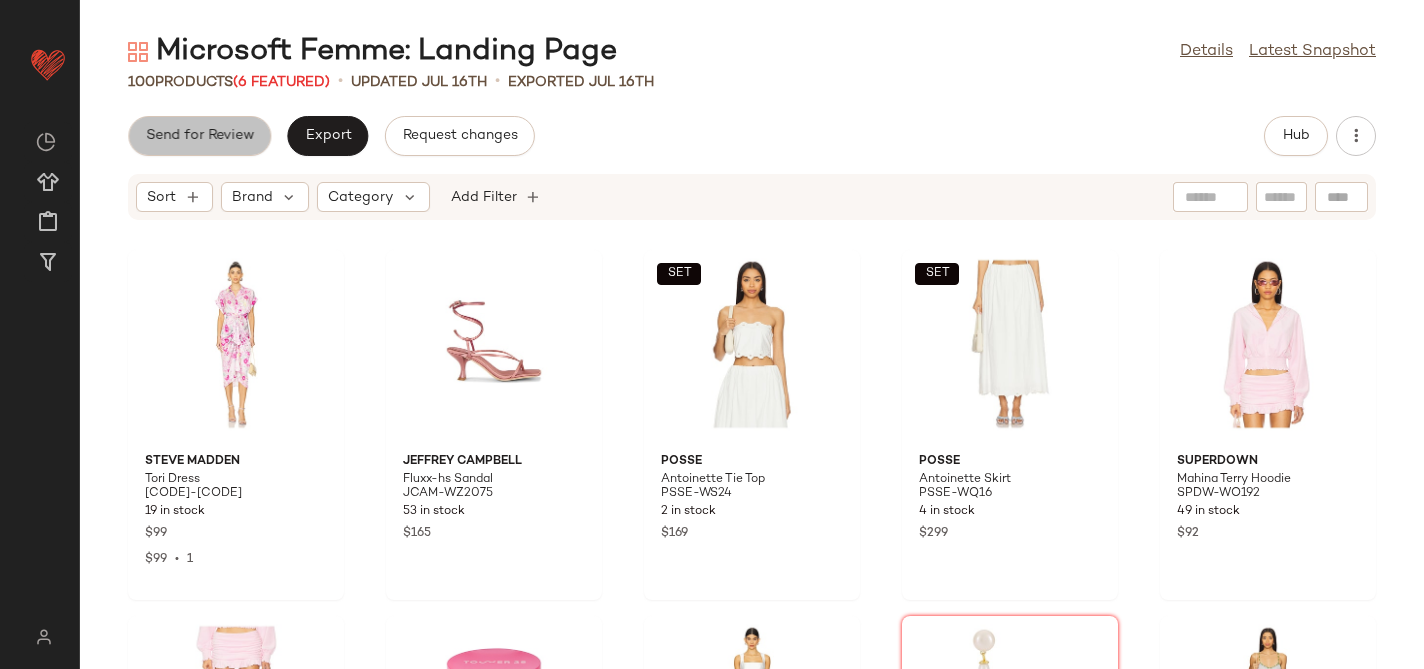 click on "Send for Review" 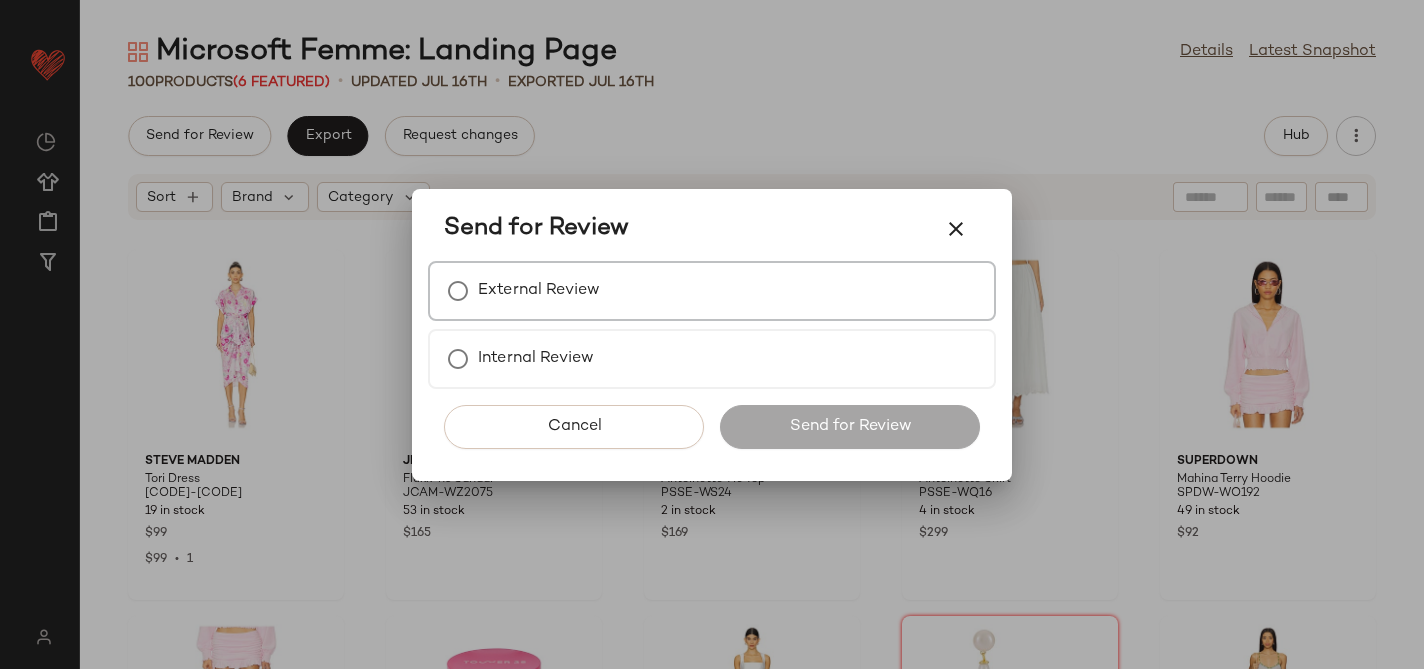 click on "External Review" at bounding box center [539, 291] 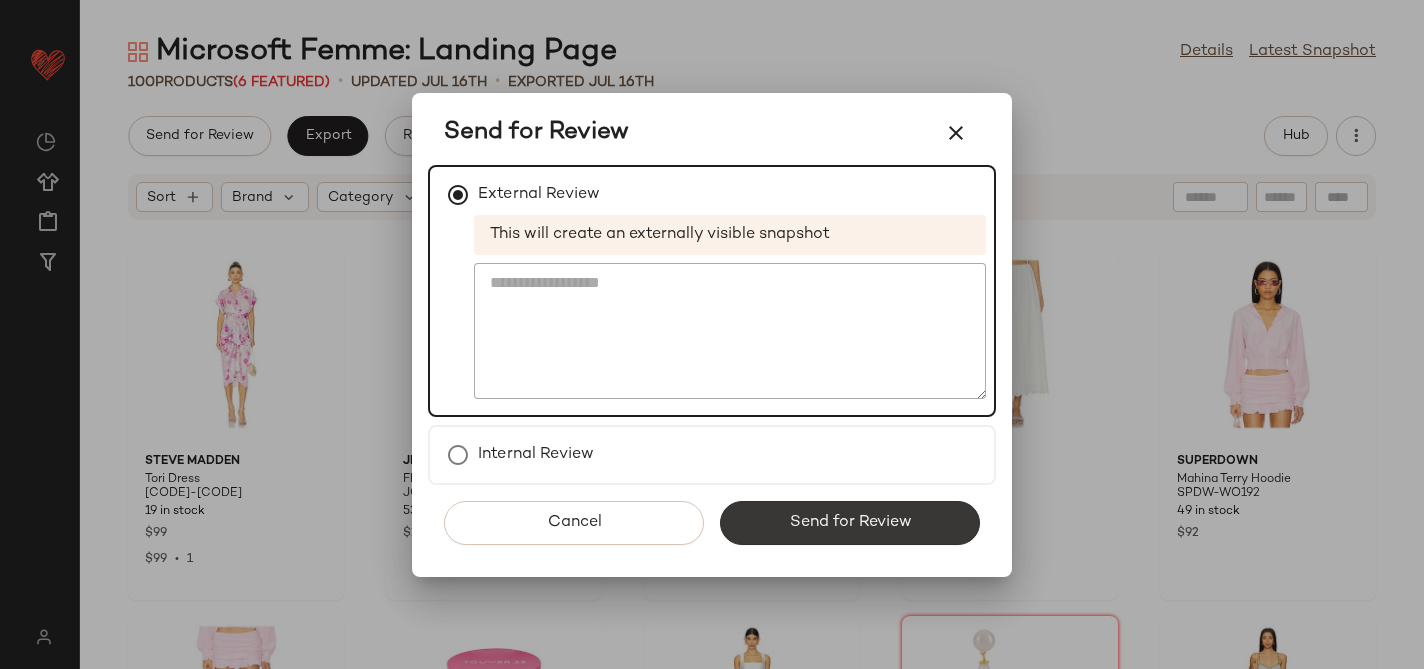 click on "Send for Review" at bounding box center (850, 523) 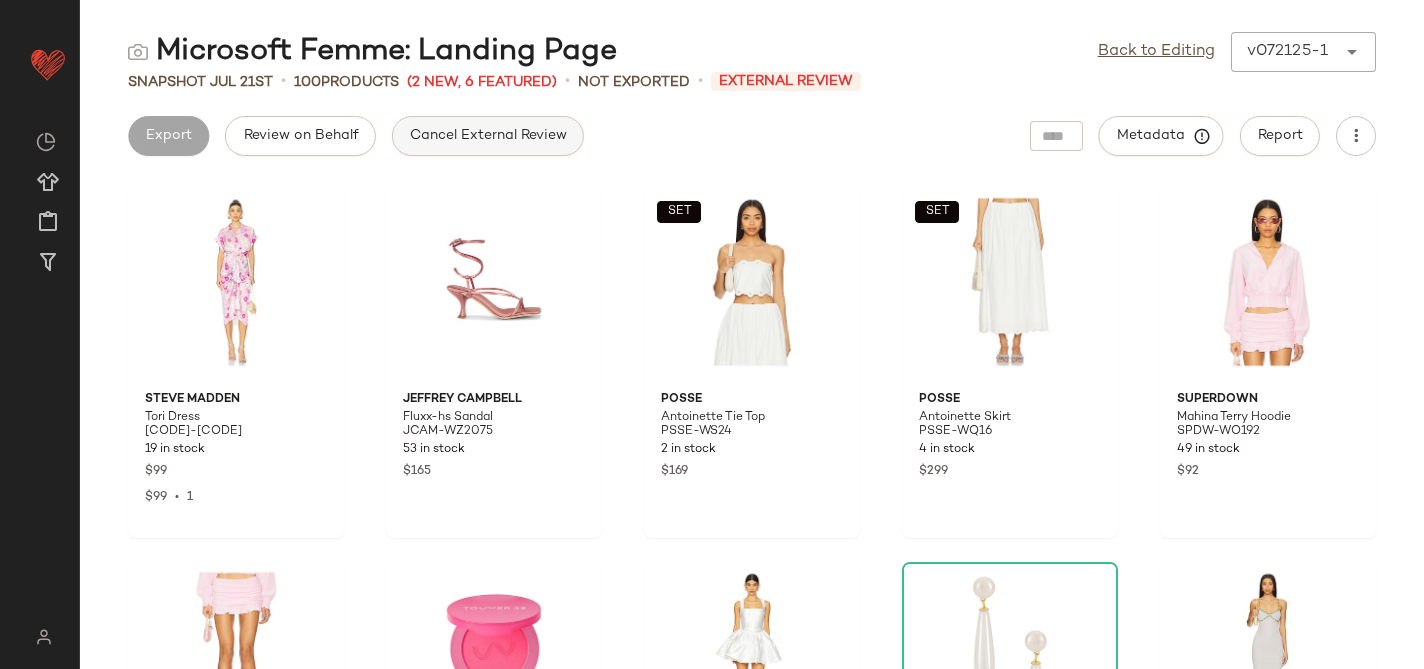 click on "Cancel External Review" 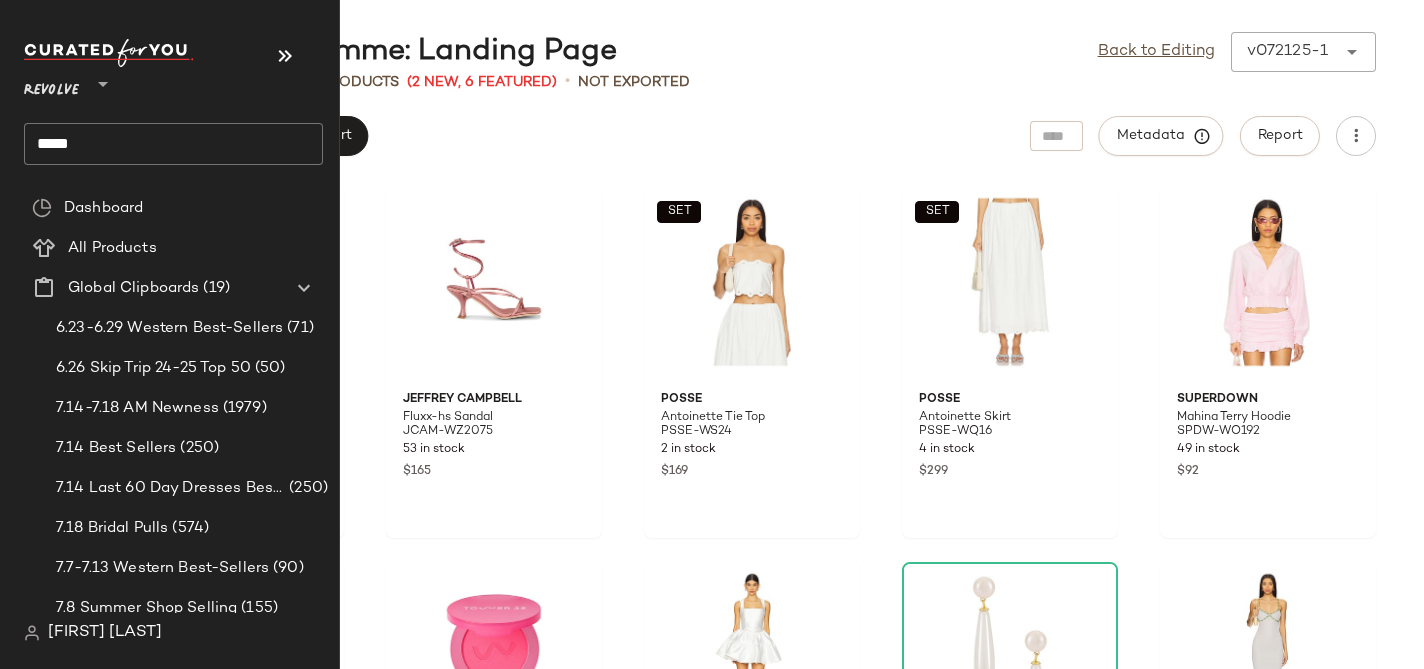 click on "*****" 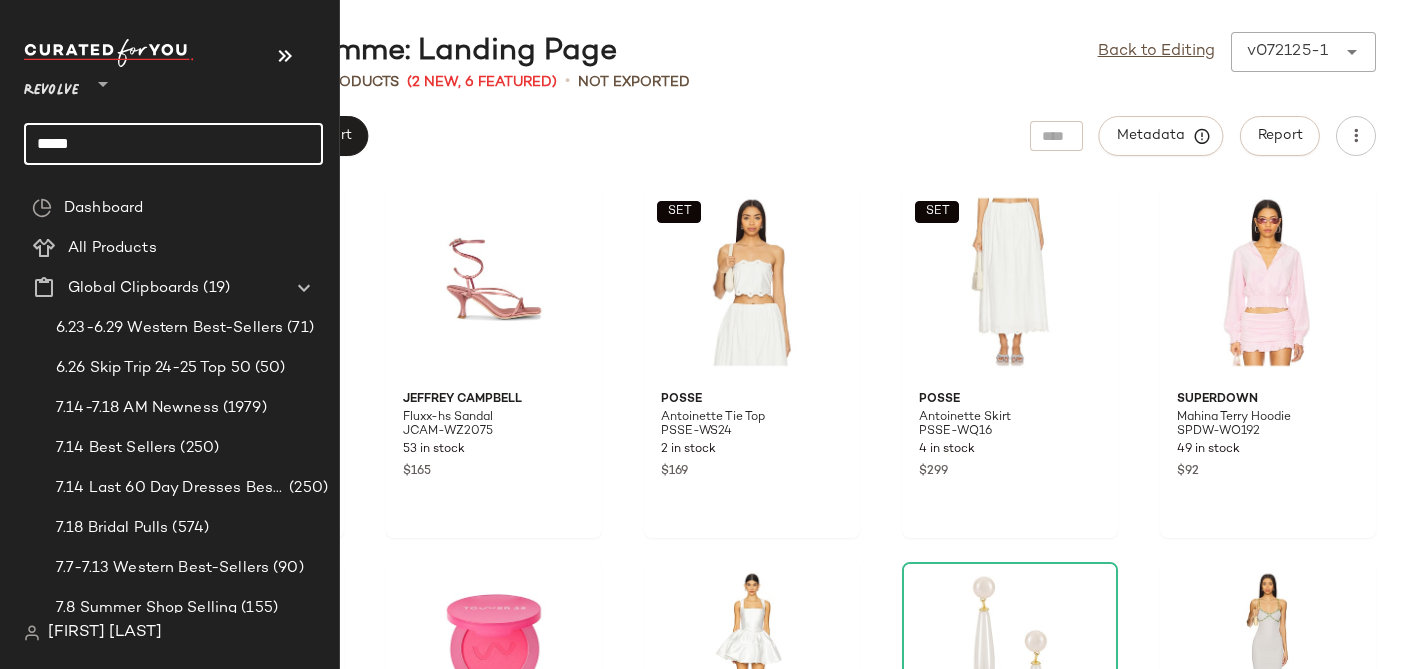 click on "*****" 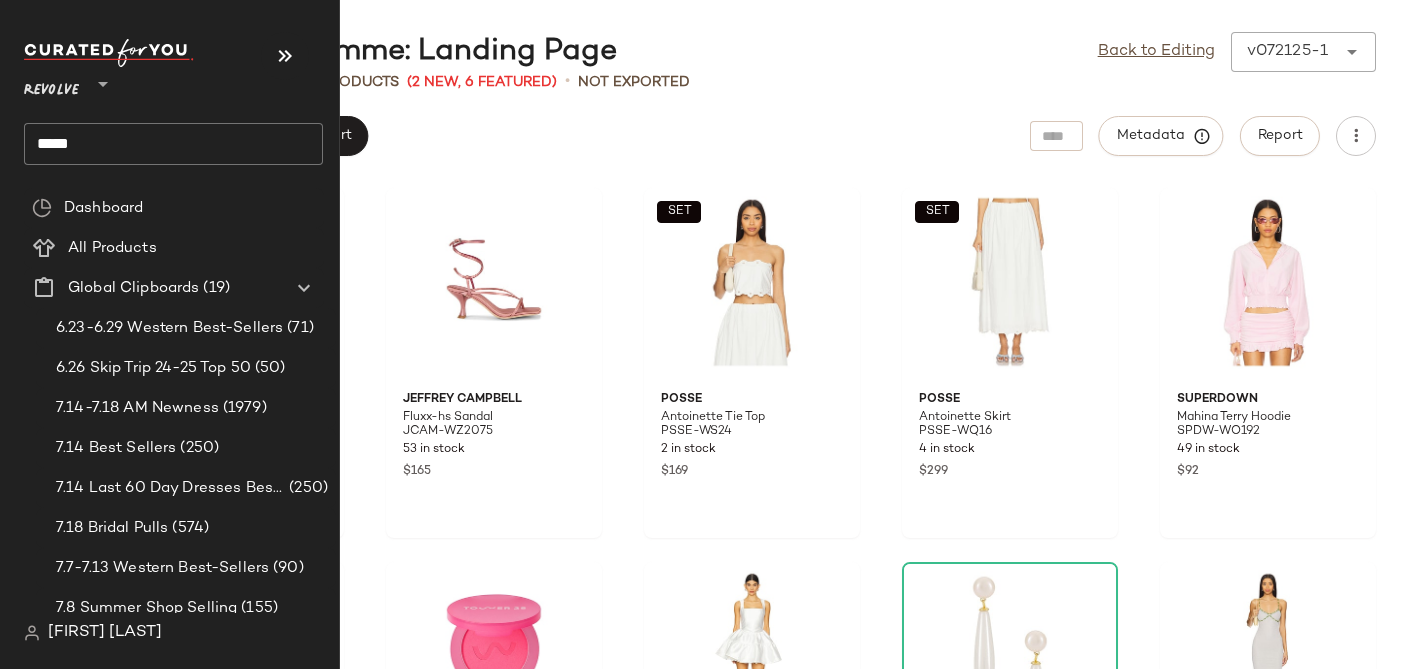 click on "*****" 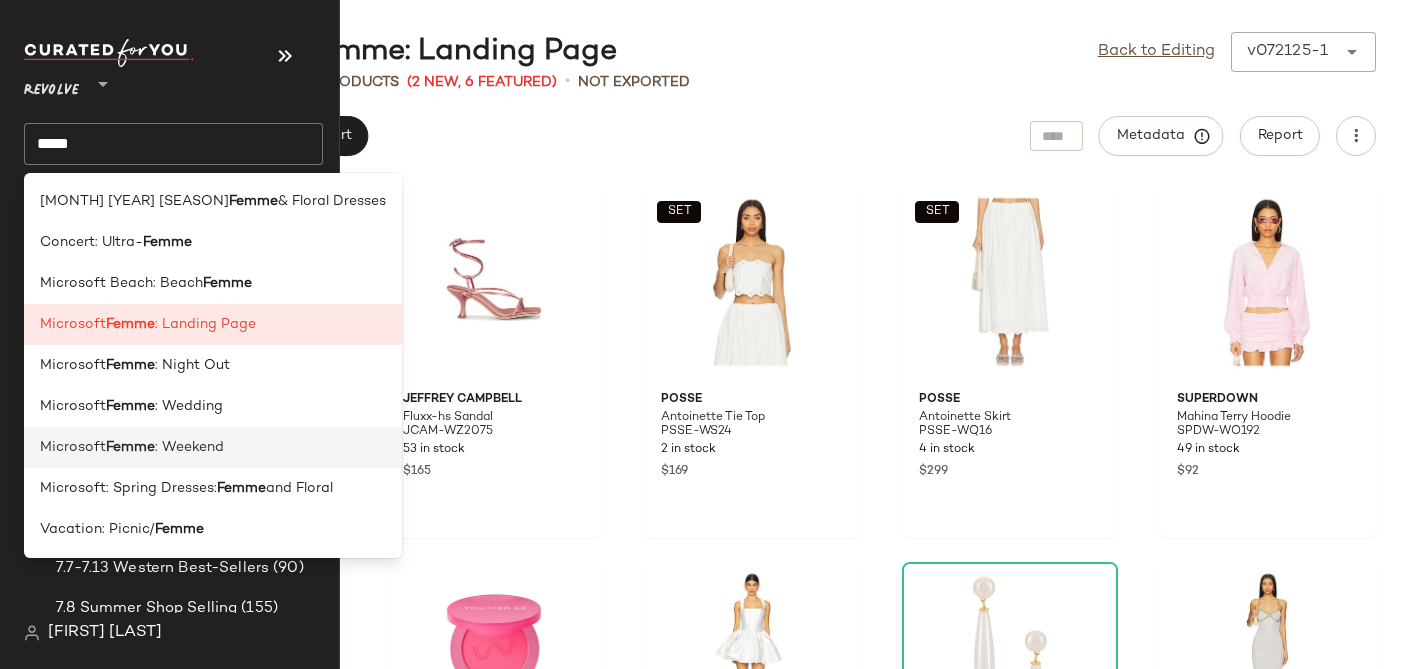 click on "Femme" at bounding box center (130, 447) 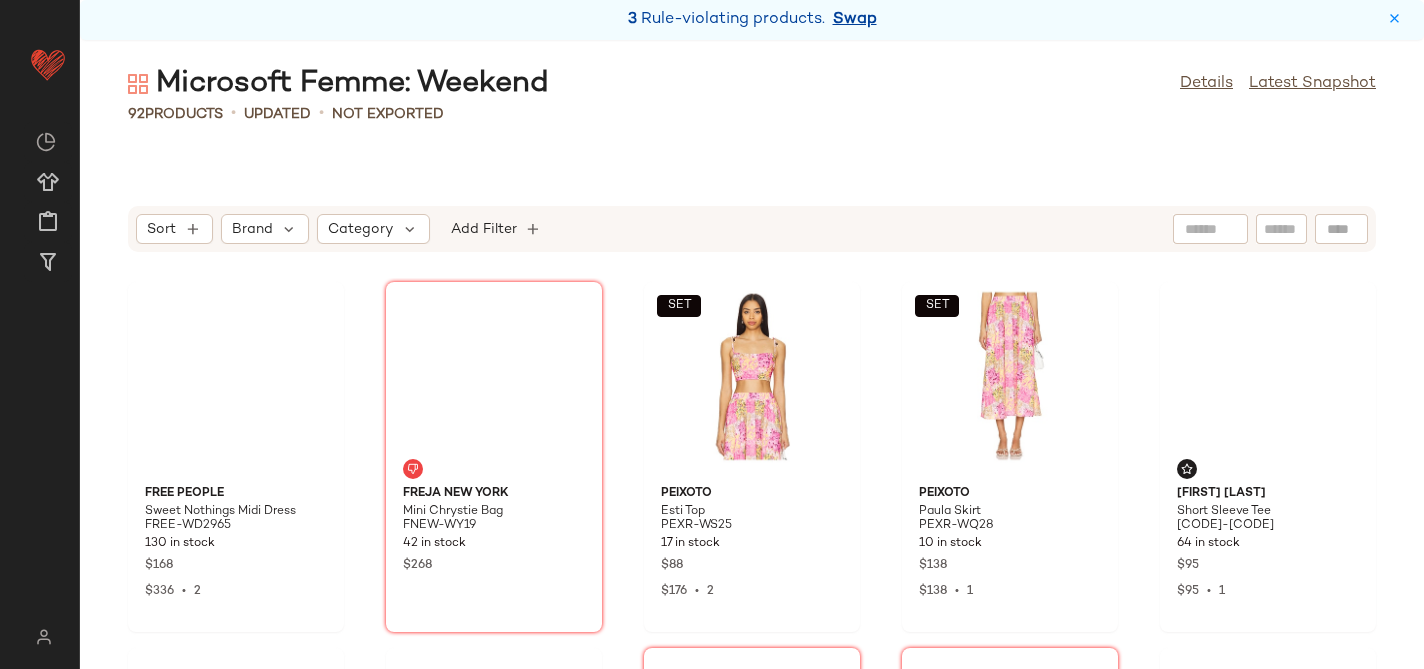 click on "Swap" at bounding box center (855, 20) 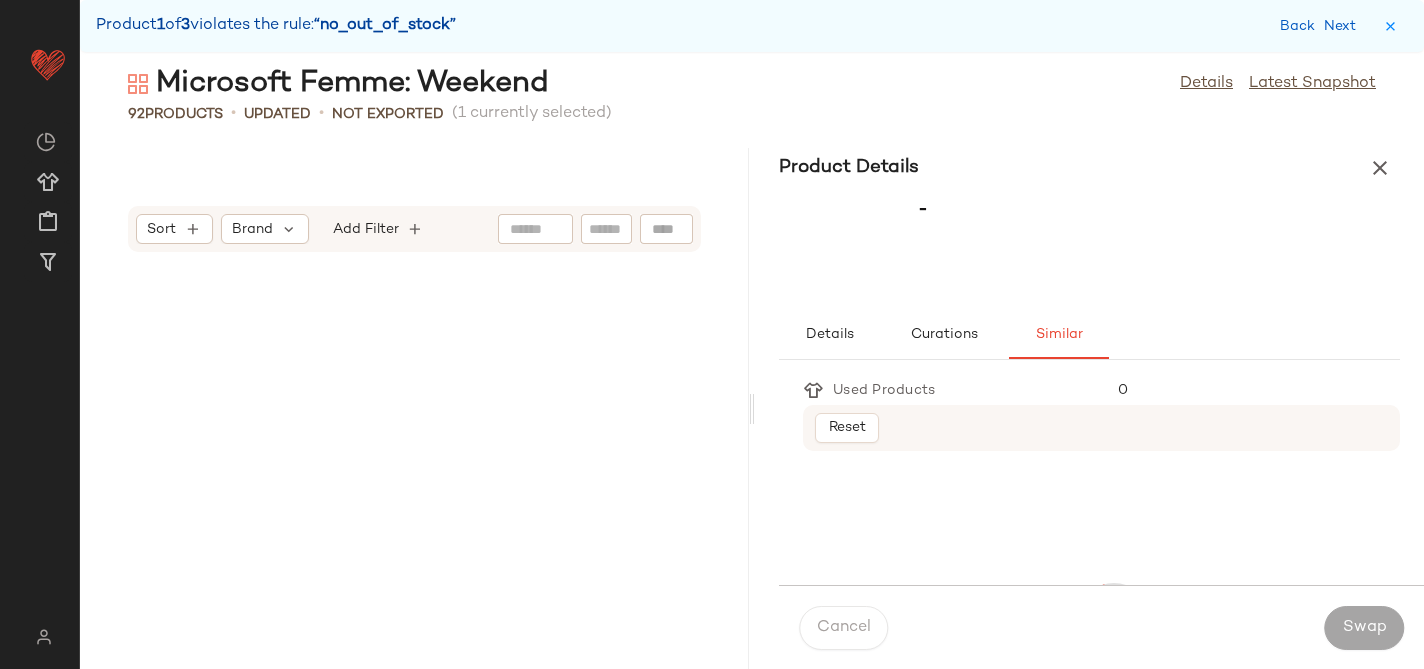 scroll, scrollTop: 2196, scrollLeft: 0, axis: vertical 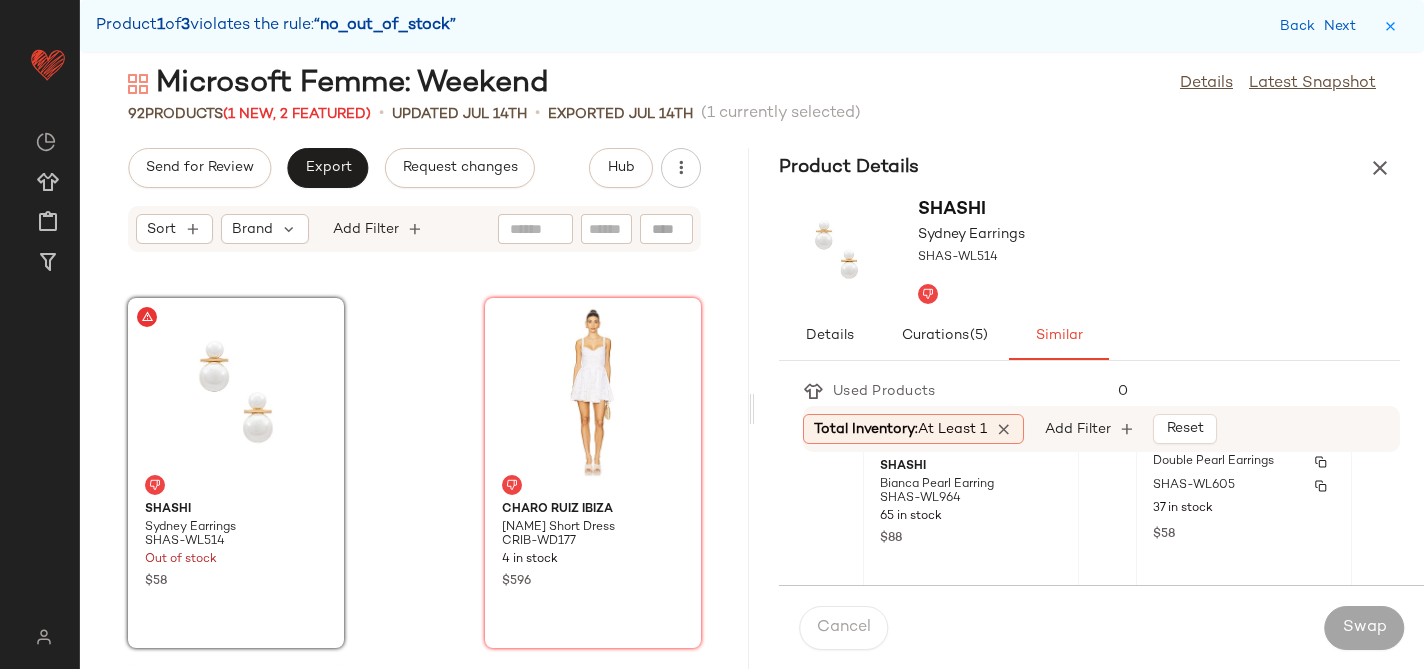 click on "SHAS-WL605" at bounding box center [1244, 486] 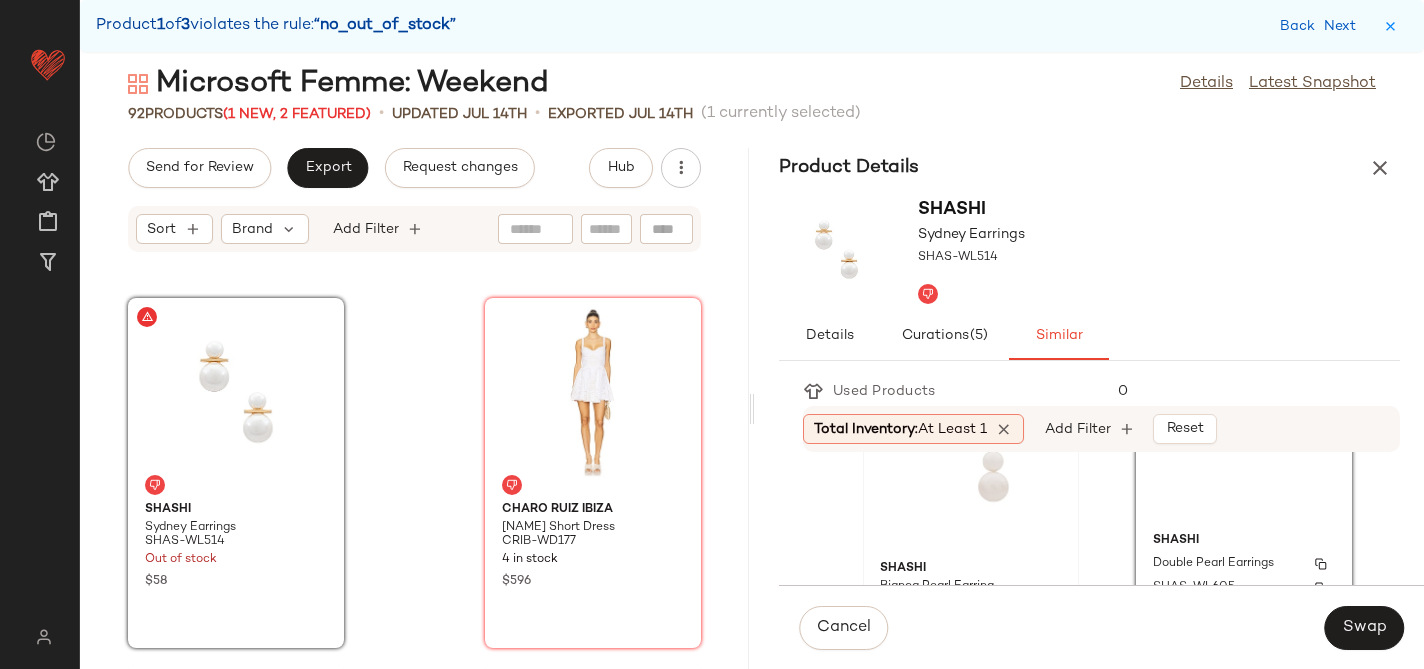 scroll, scrollTop: 96, scrollLeft: 0, axis: vertical 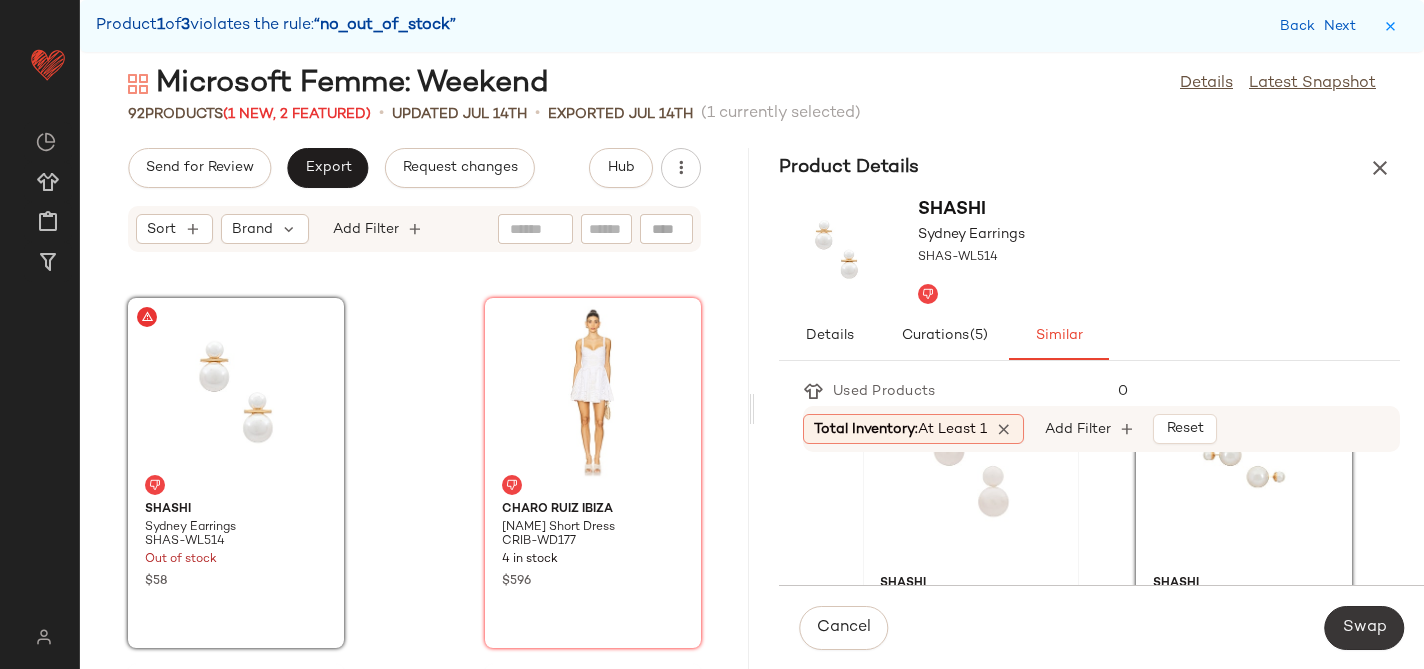 click on "Swap" 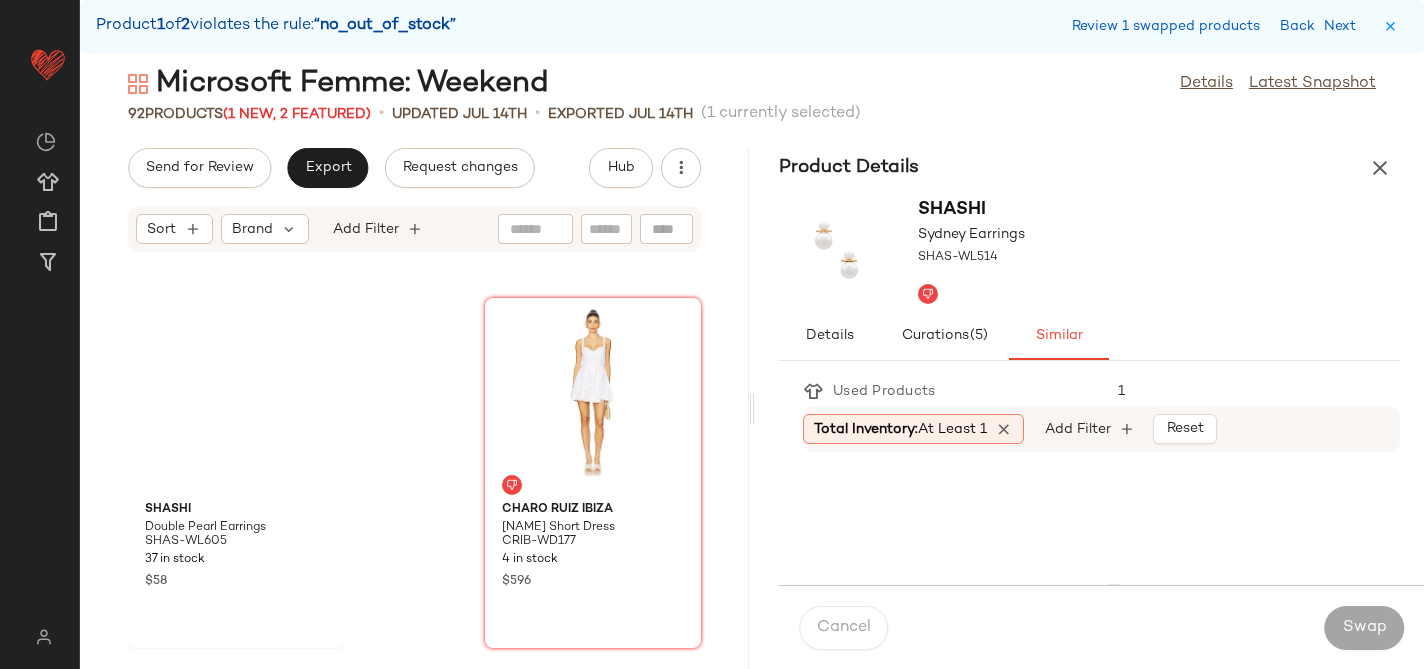 scroll, scrollTop: 13908, scrollLeft: 0, axis: vertical 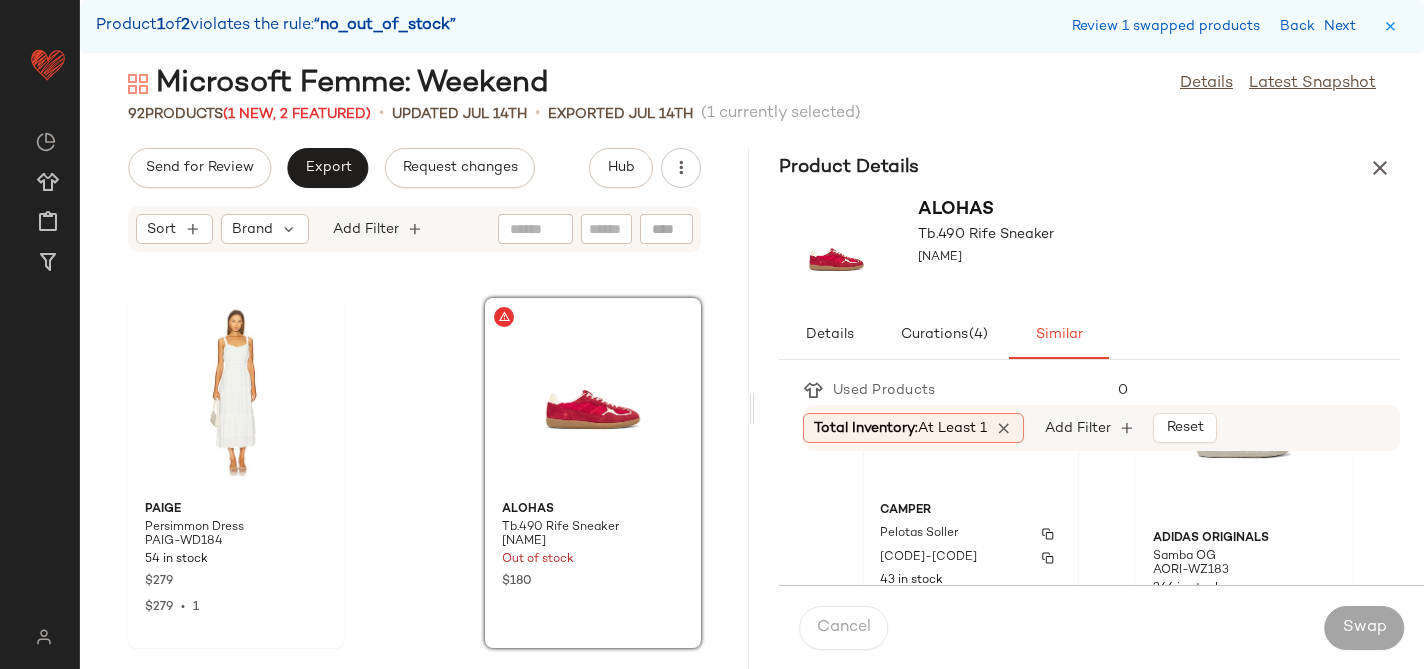 click on "Camper Pelotas Soller CPER-WZ6 [NUMBER] in stock $[PRICE]" 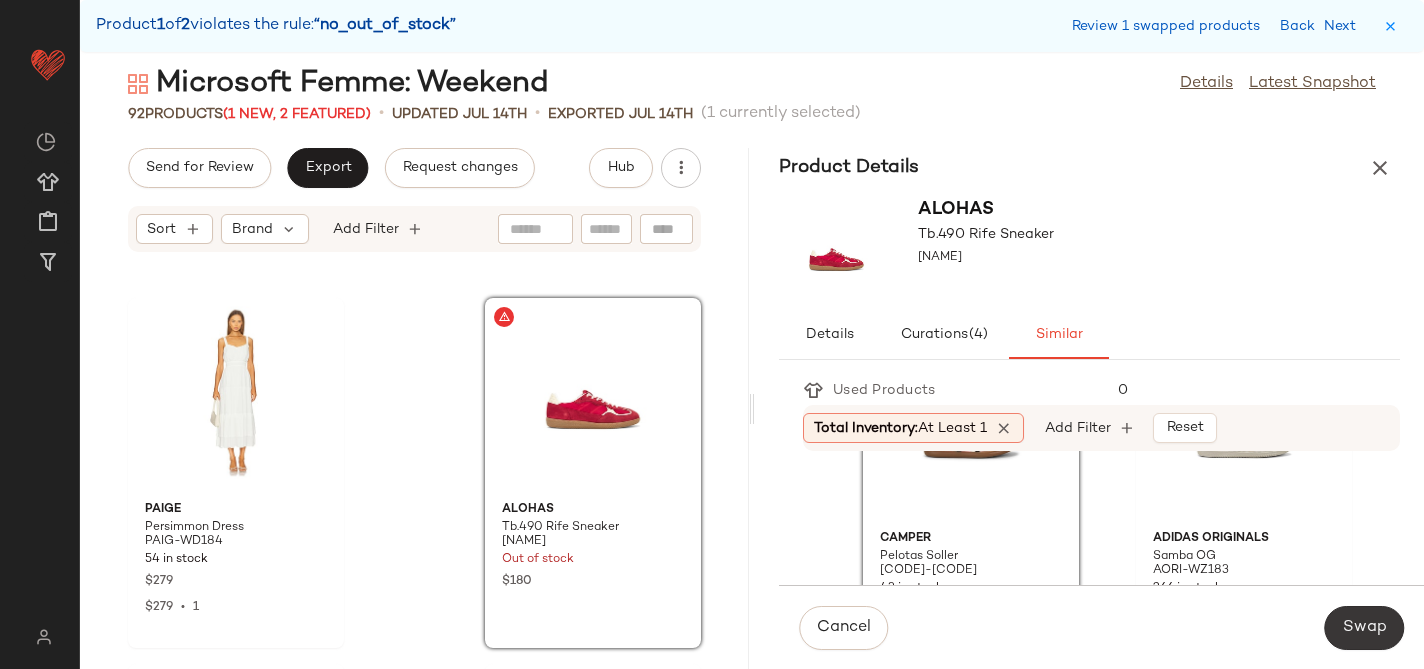 click on "Swap" 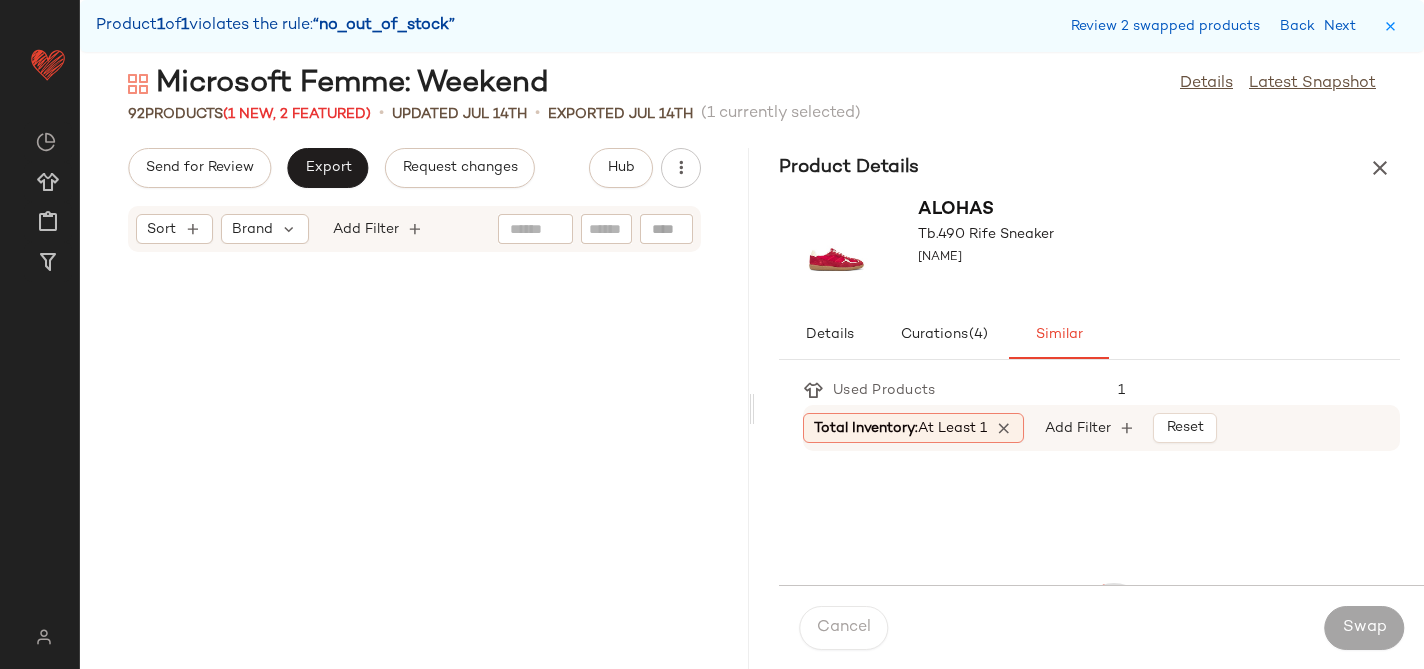 scroll, scrollTop: 15006, scrollLeft: 0, axis: vertical 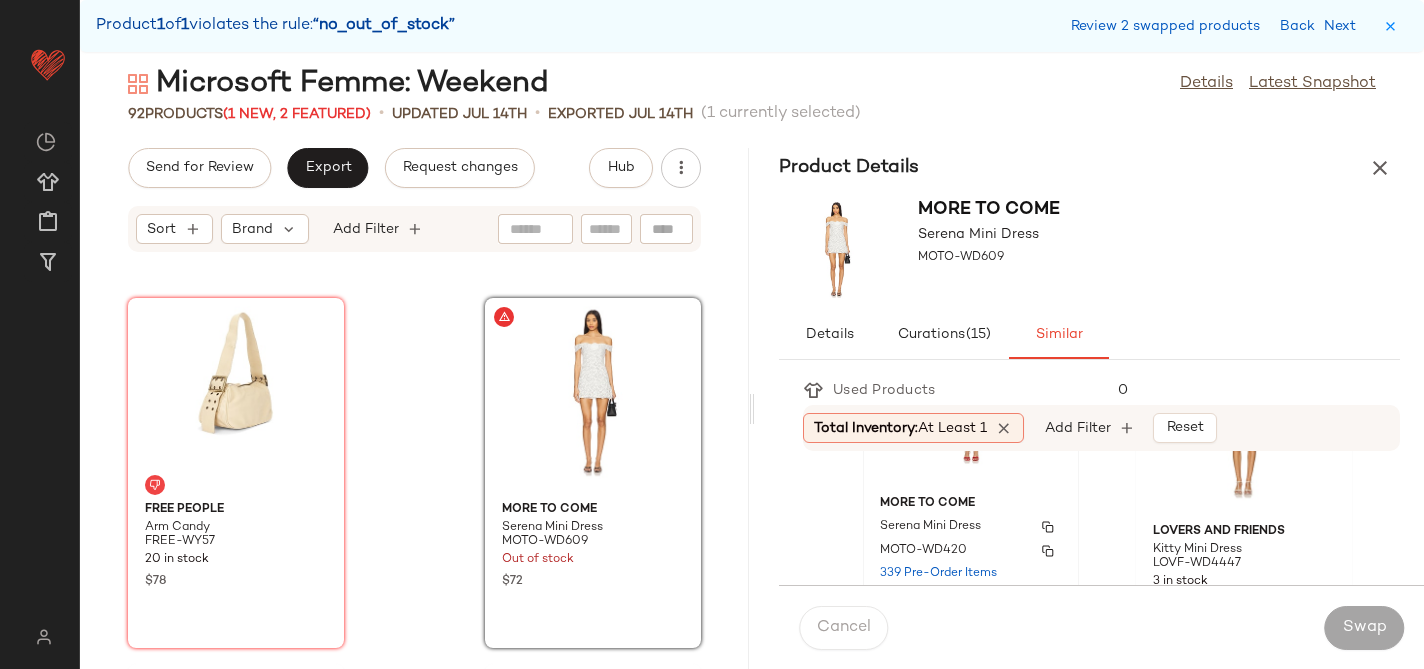 click on "MORE TO COME" at bounding box center [971, 504] 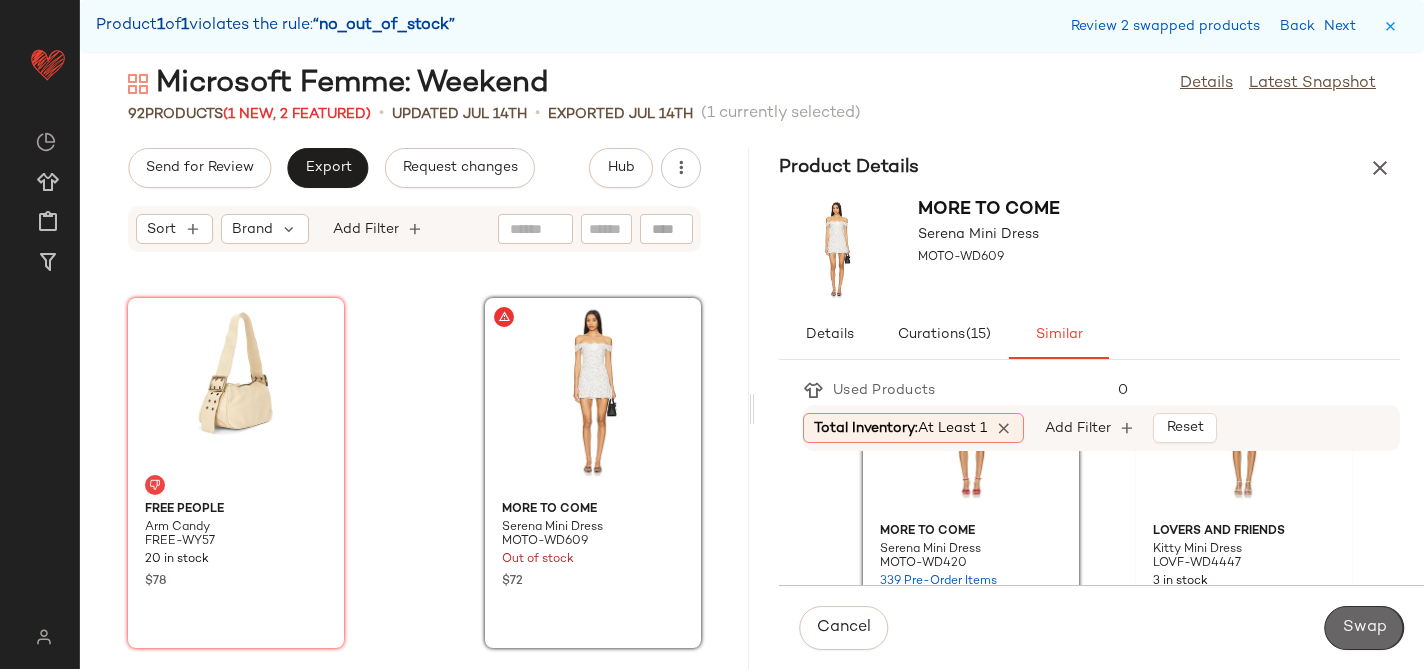 click on "Swap" 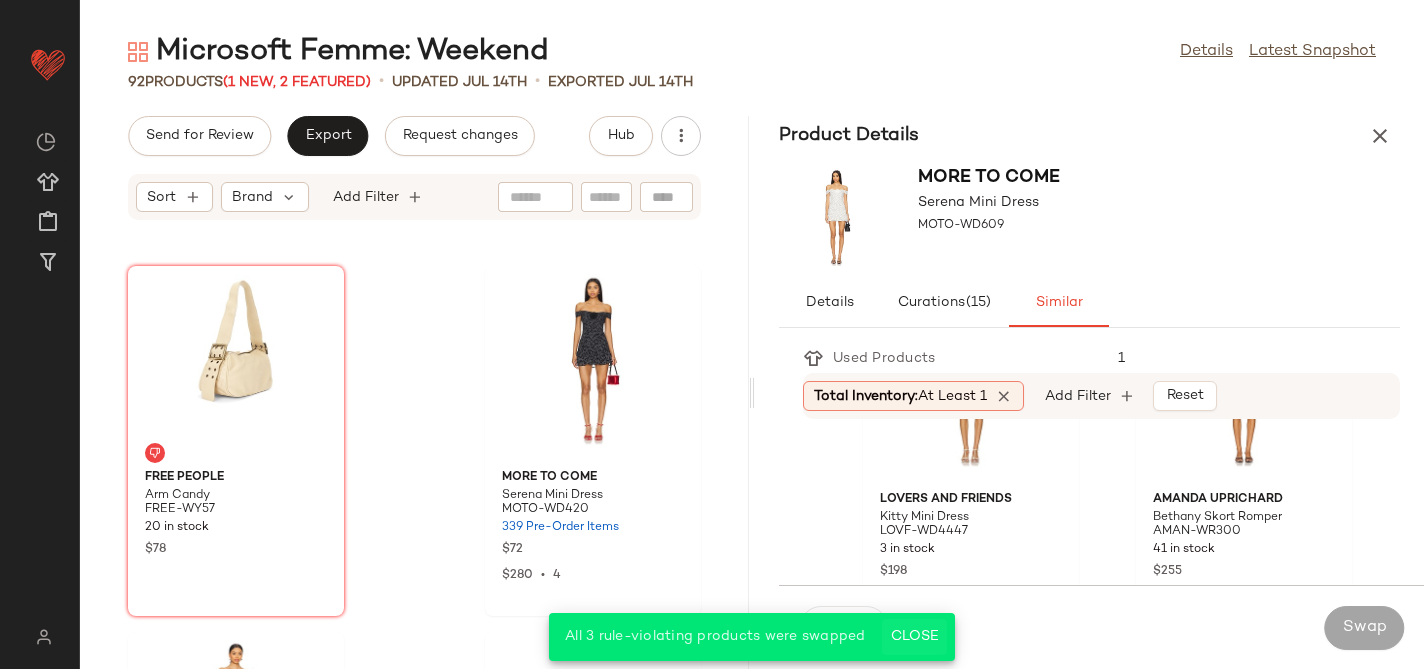 click on "Close" 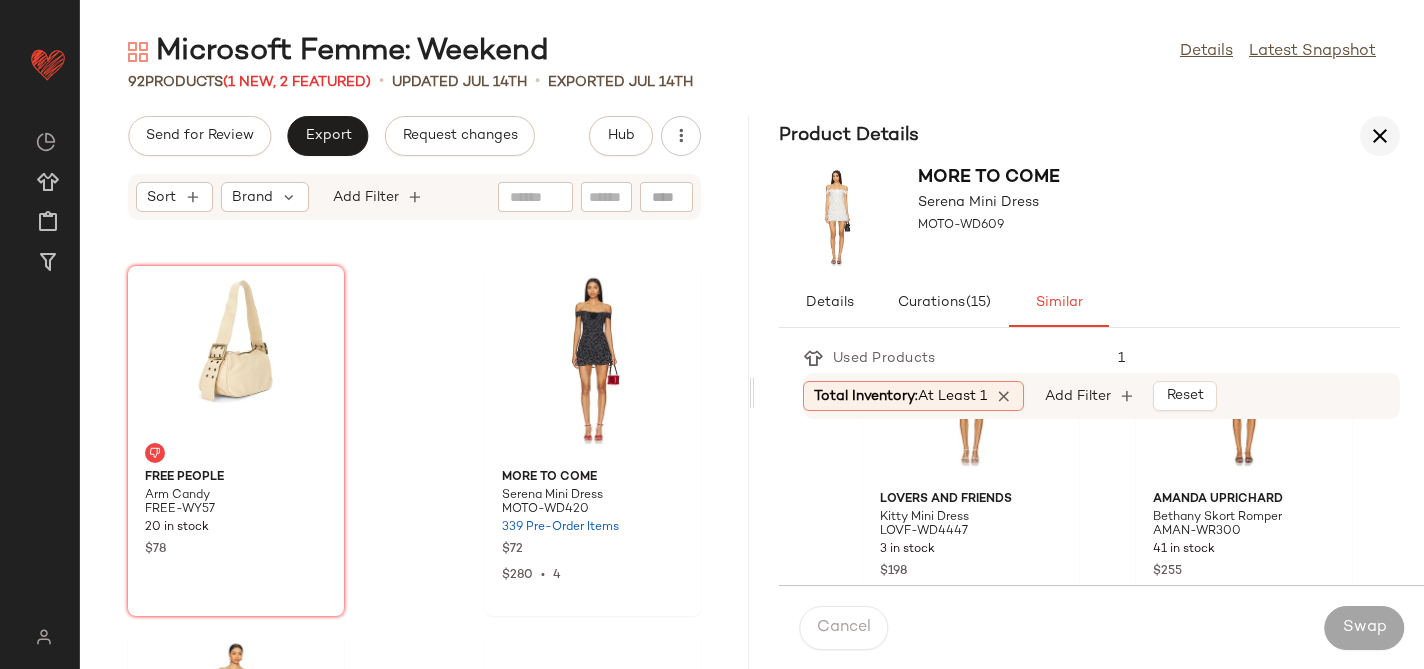 click at bounding box center [1380, 136] 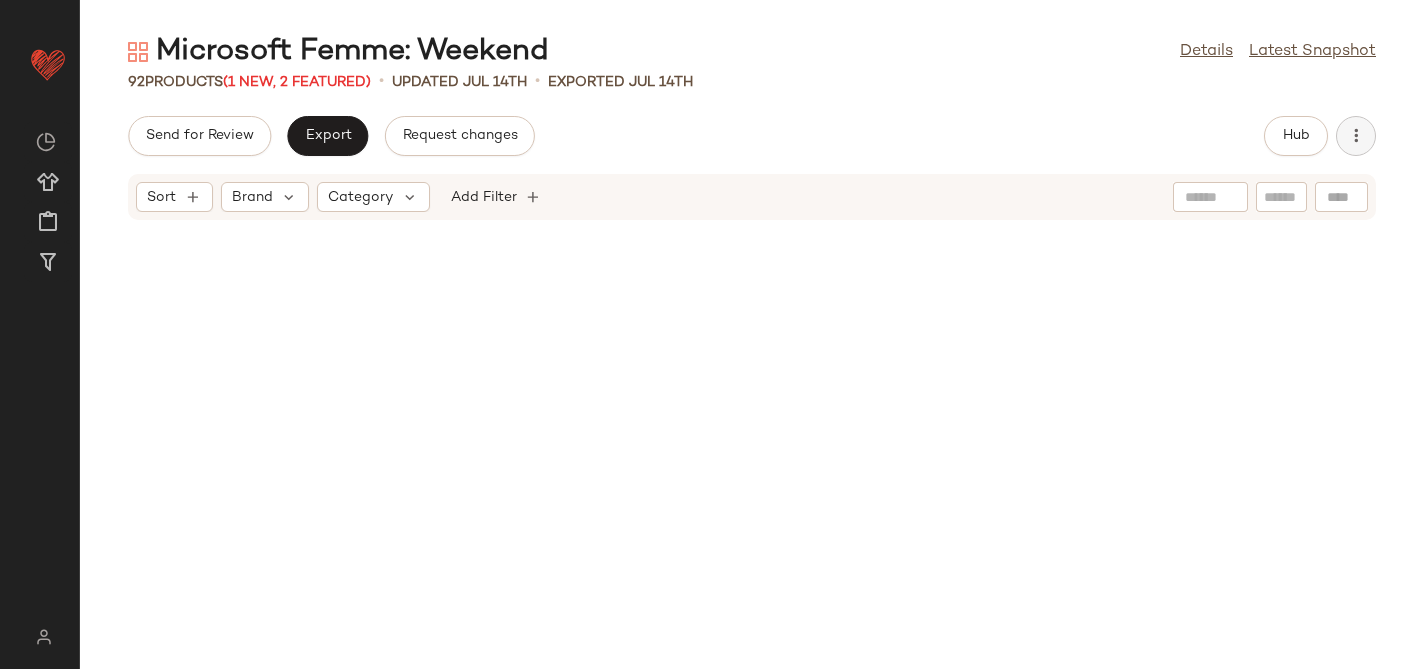 scroll, scrollTop: 6535, scrollLeft: 0, axis: vertical 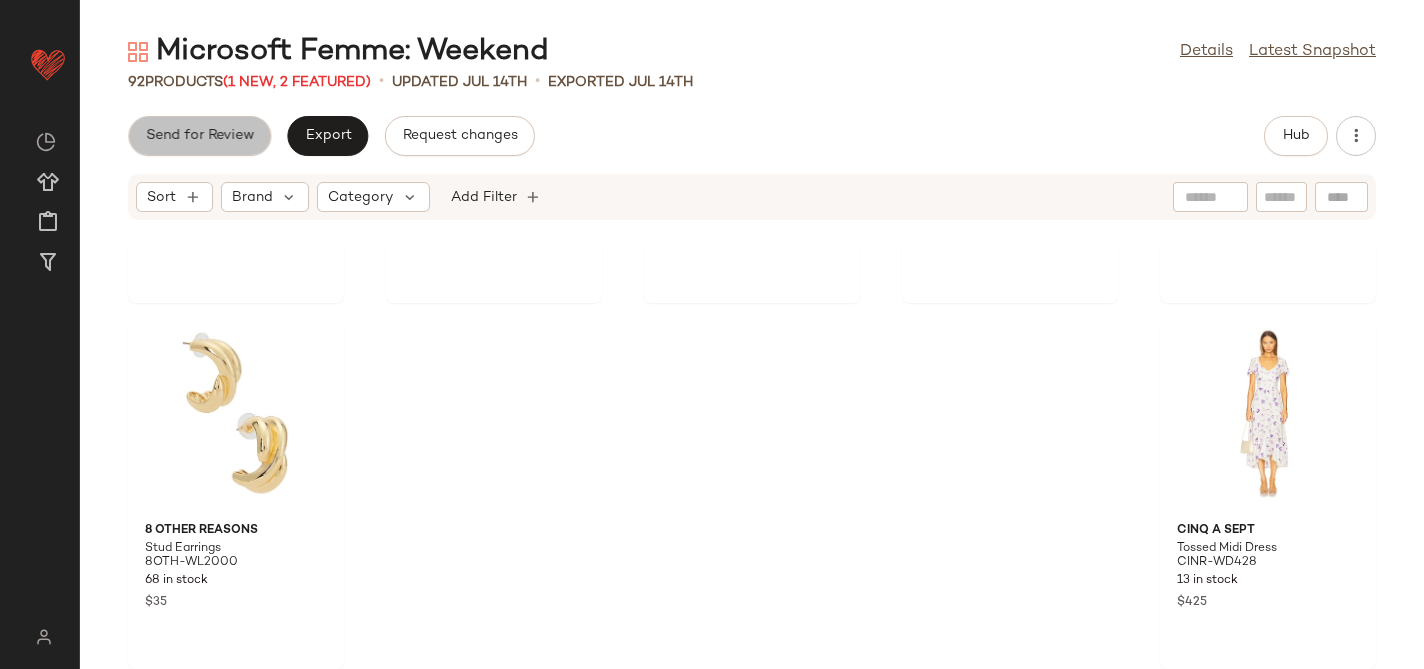 click on "Send for Review" 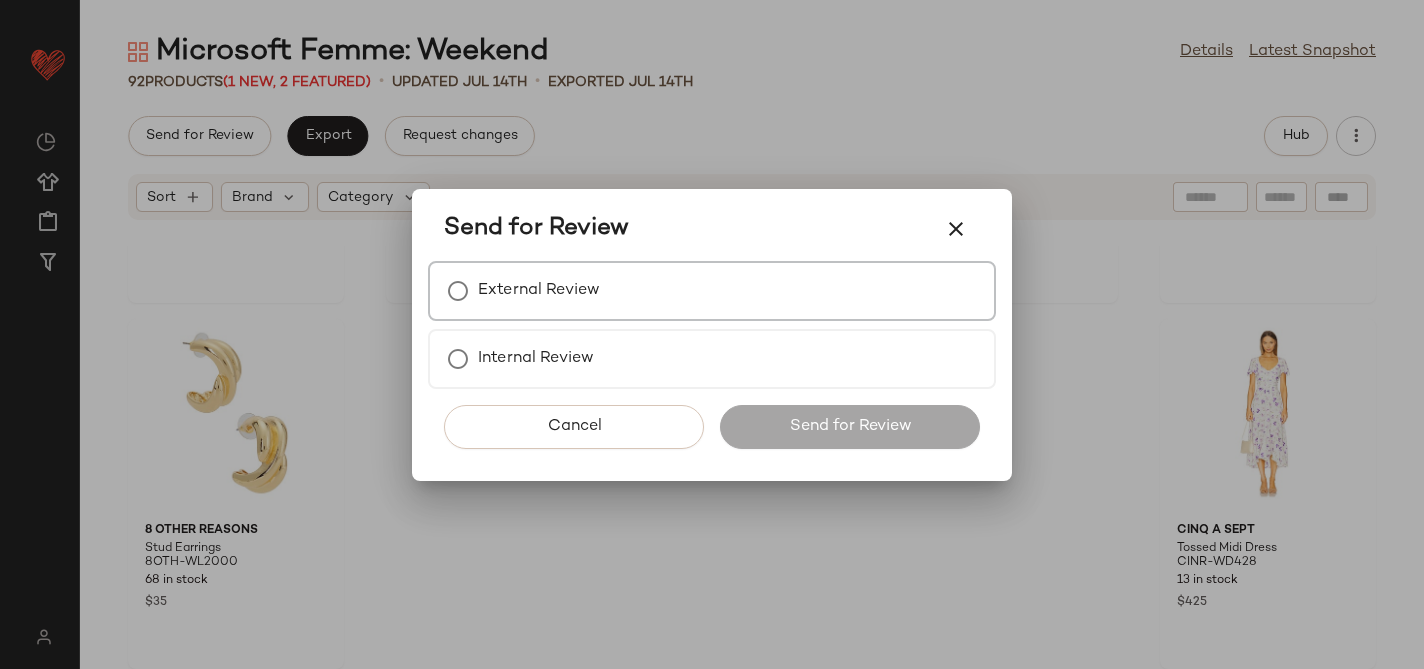 click on "External Review" at bounding box center [712, 291] 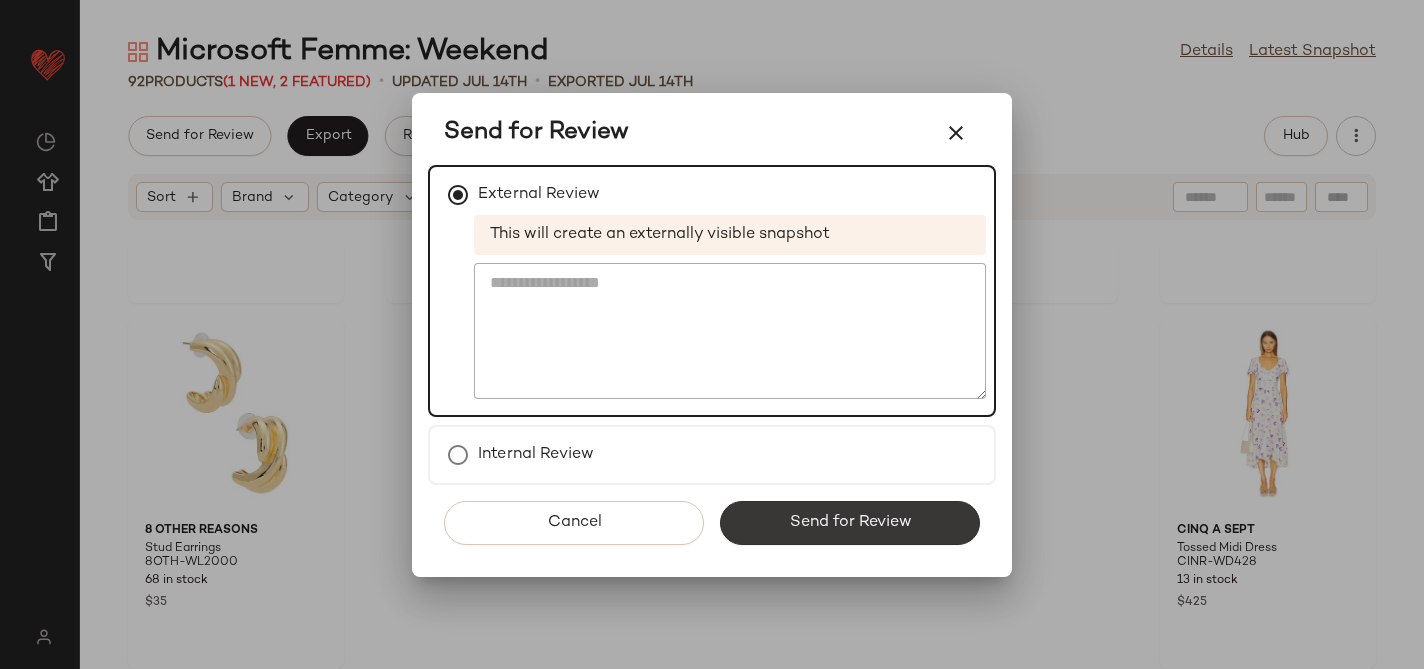 click on "Send for Review" 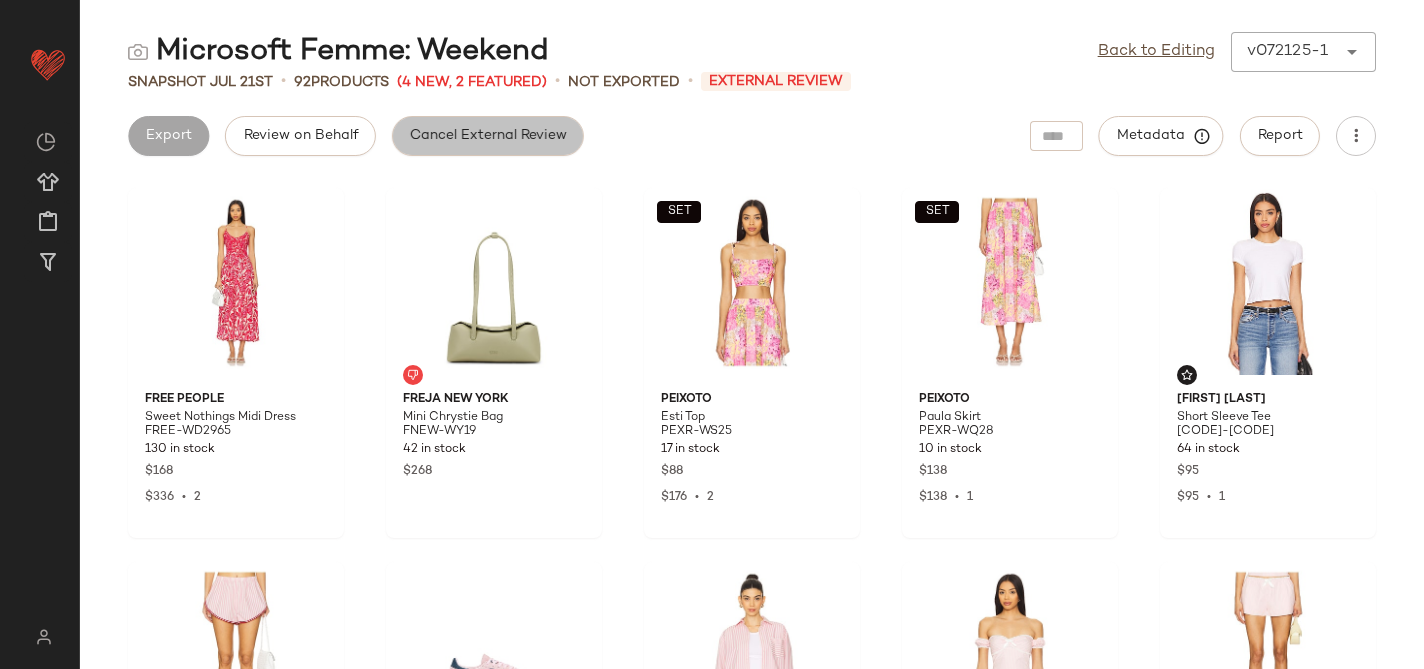 click on "Cancel External Review" 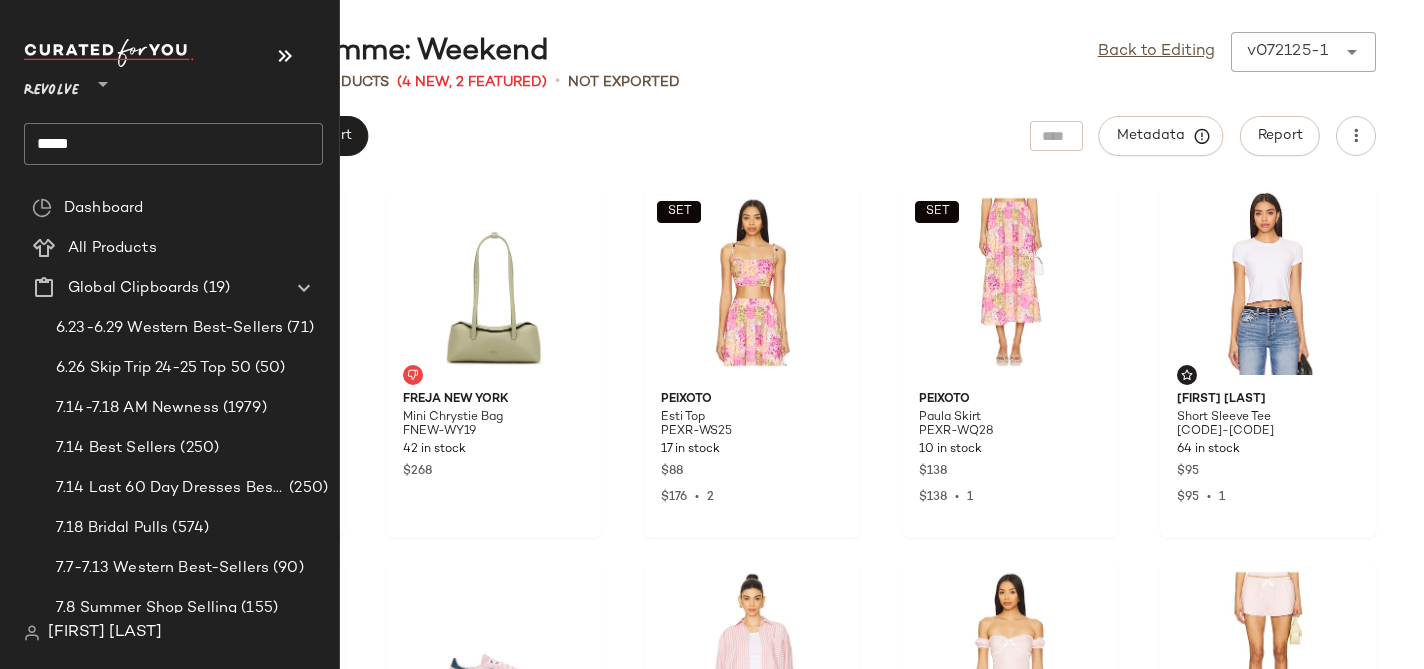 click on "*****" 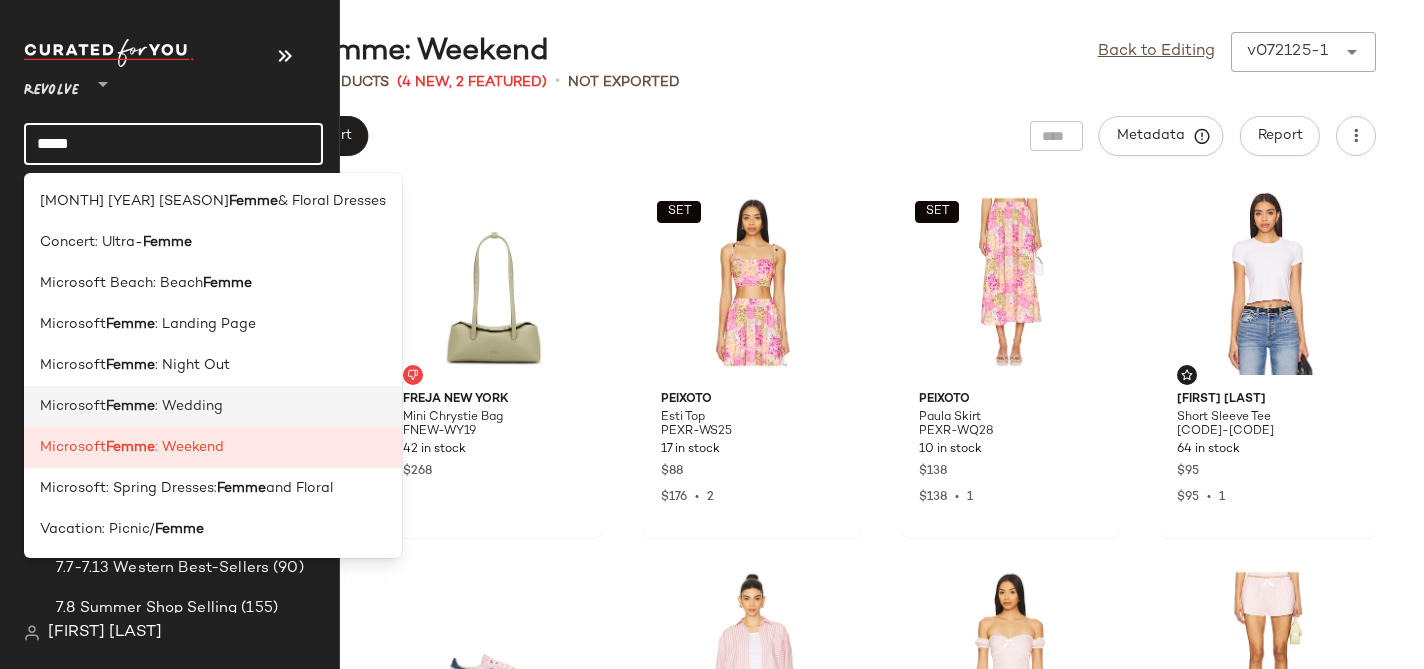 click on "Microsoft  Femme : Wedding" 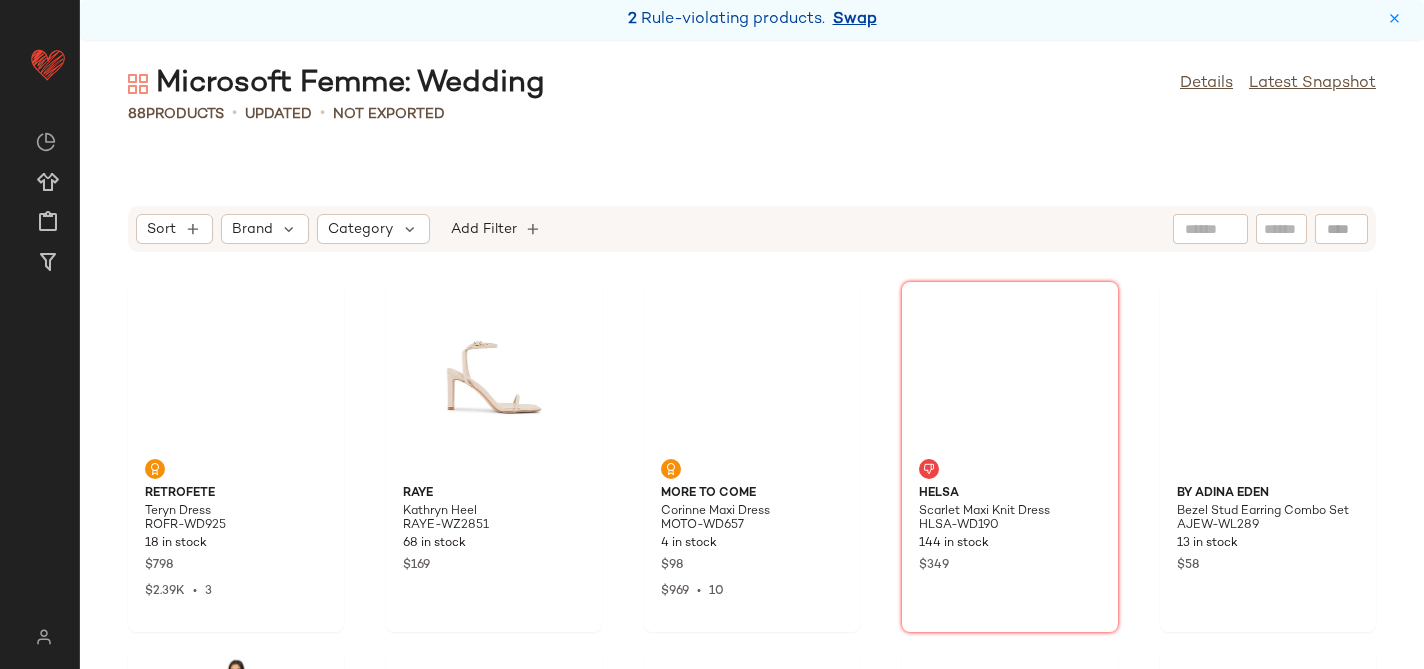 click on "Swap" at bounding box center [855, 20] 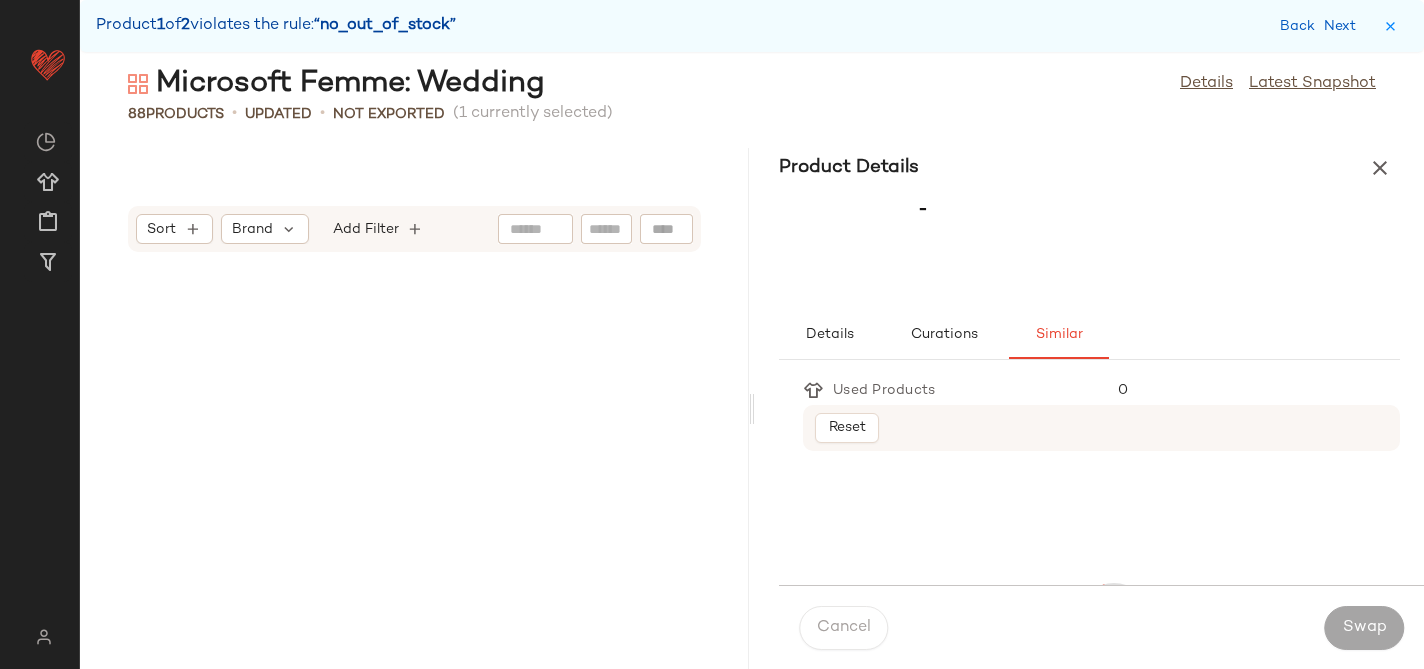 scroll, scrollTop: 8418, scrollLeft: 0, axis: vertical 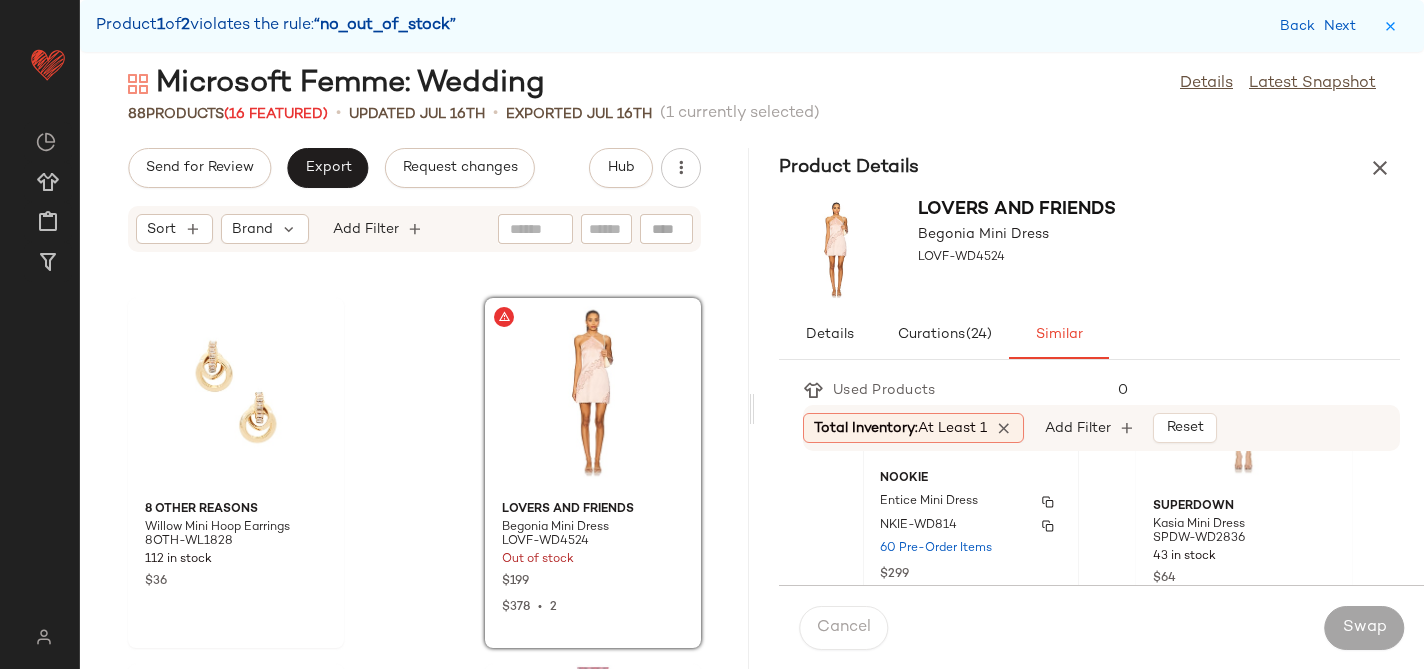 click on "Entice Mini Dress" at bounding box center [971, 502] 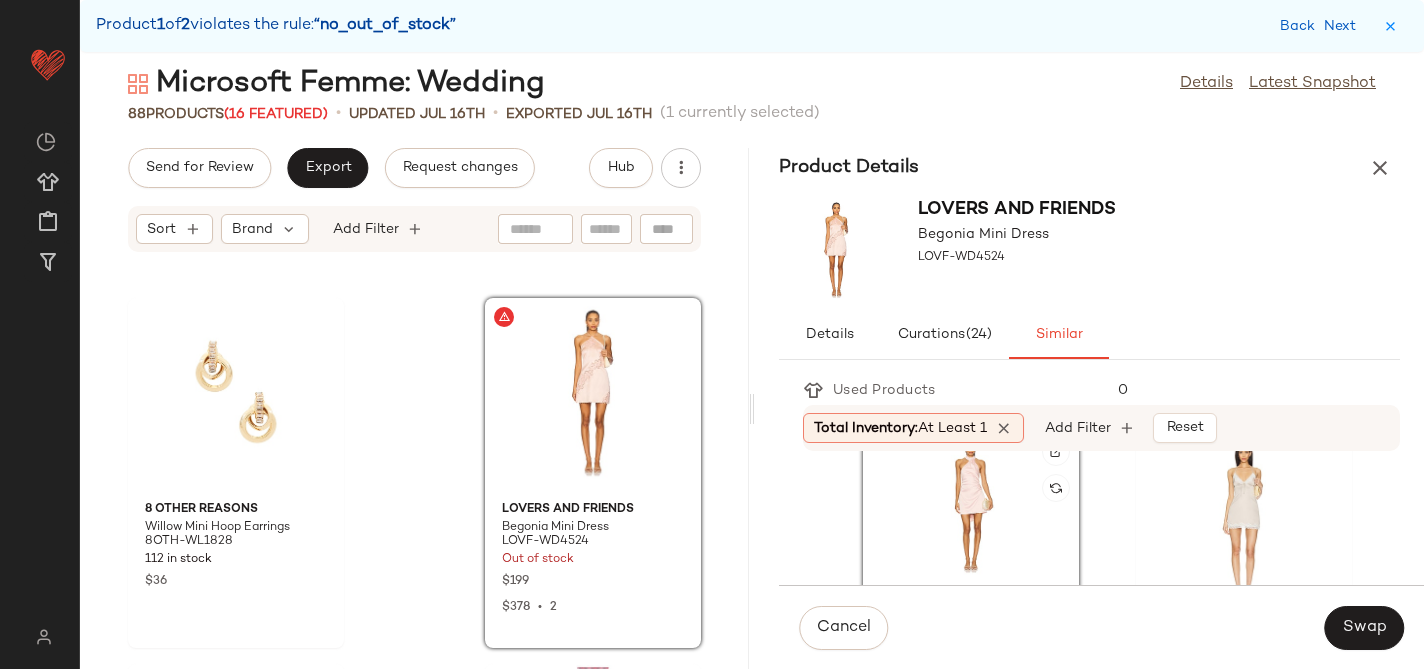 scroll, scrollTop: 40, scrollLeft: 0, axis: vertical 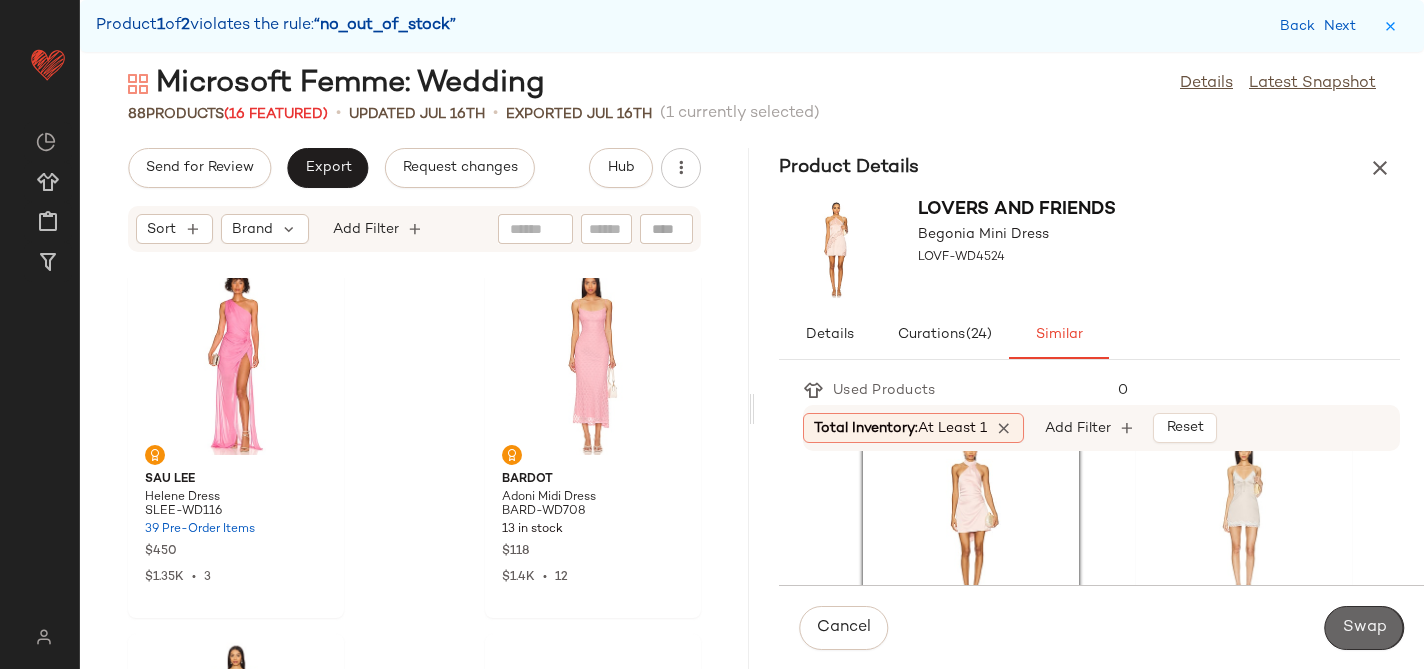click on "Swap" at bounding box center [1364, 628] 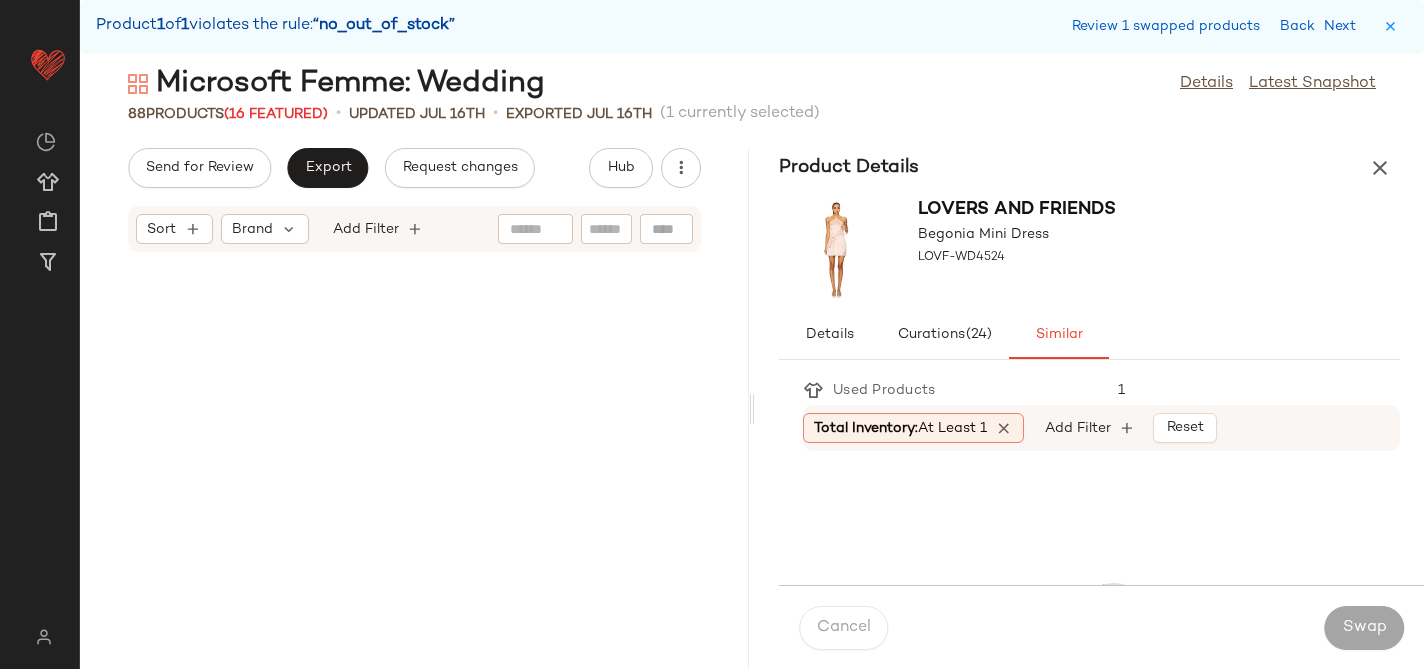 scroll, scrollTop: 14640, scrollLeft: 0, axis: vertical 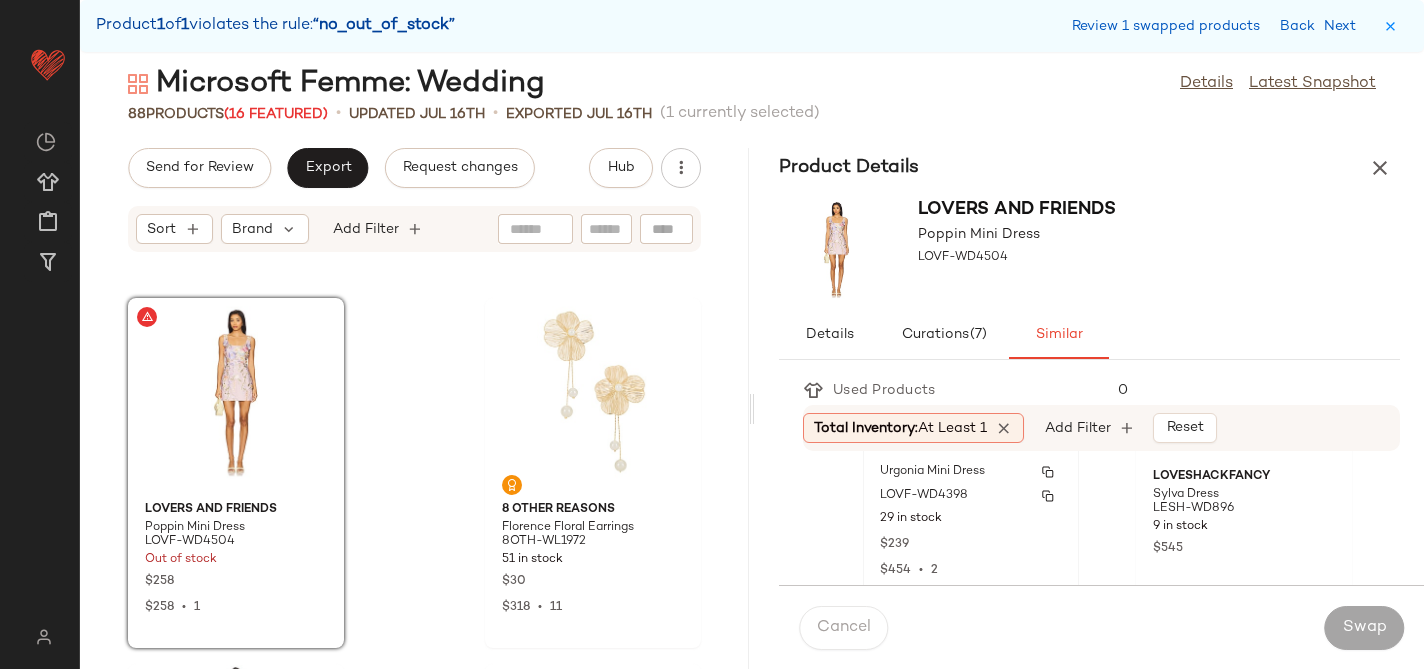 click on "LOVF-WD4398" at bounding box center [924, 496] 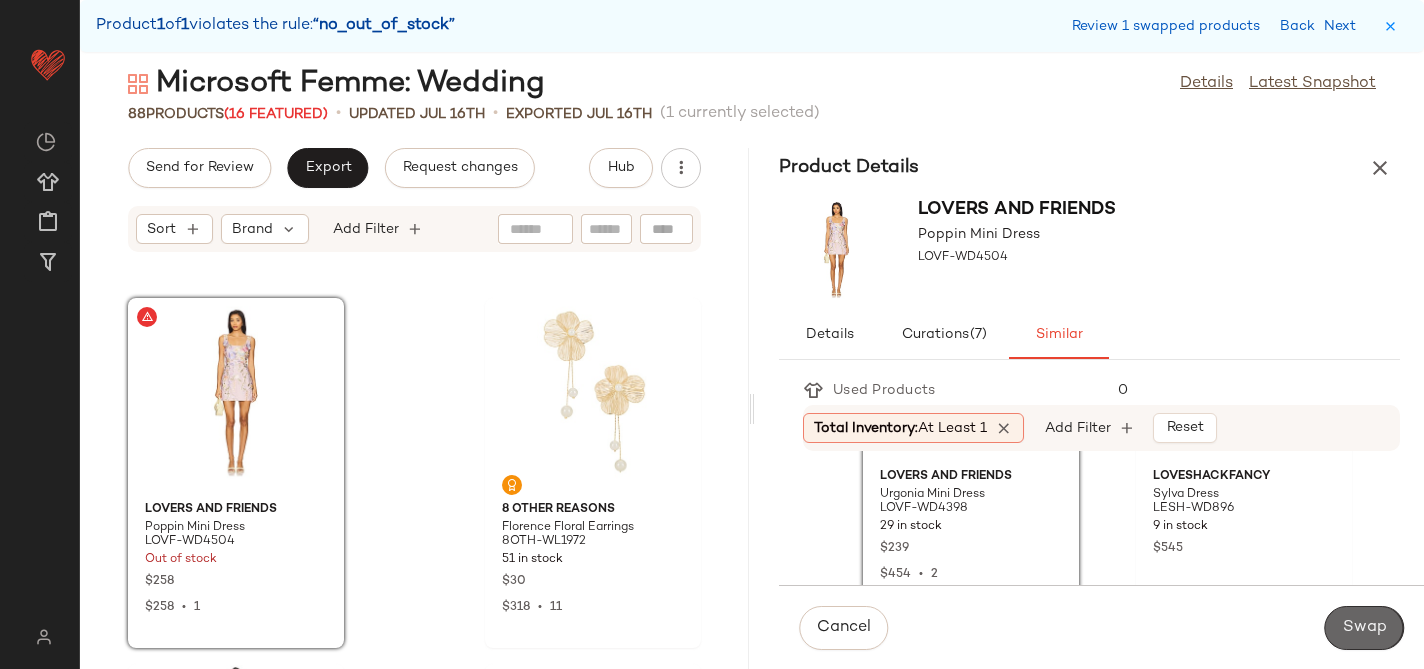 click on "Swap" 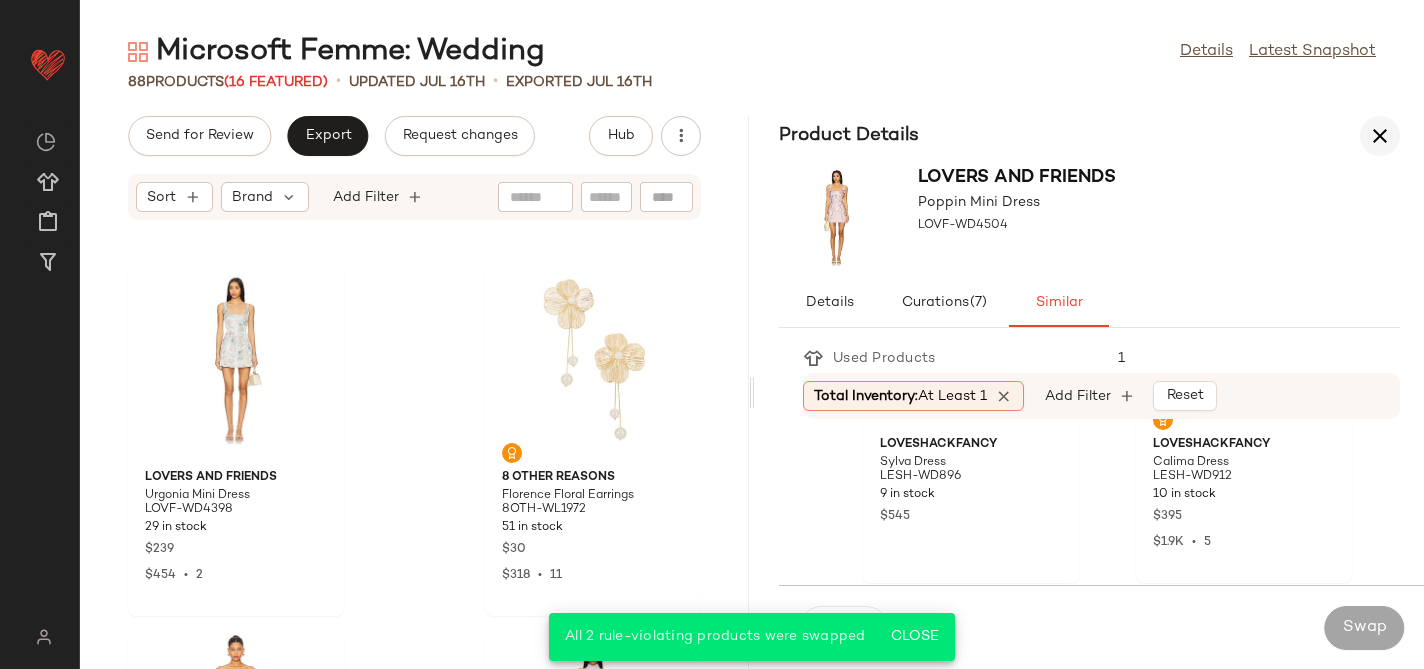 click at bounding box center (1380, 136) 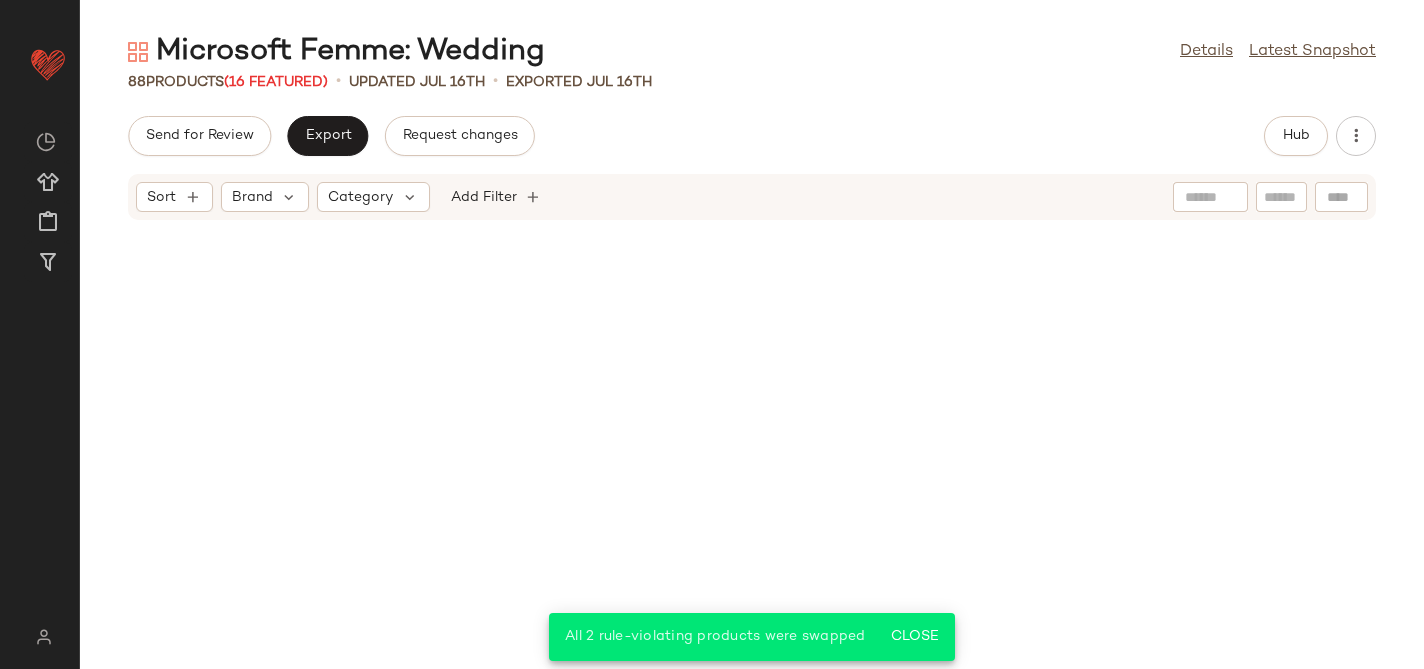 scroll, scrollTop: 6169, scrollLeft: 0, axis: vertical 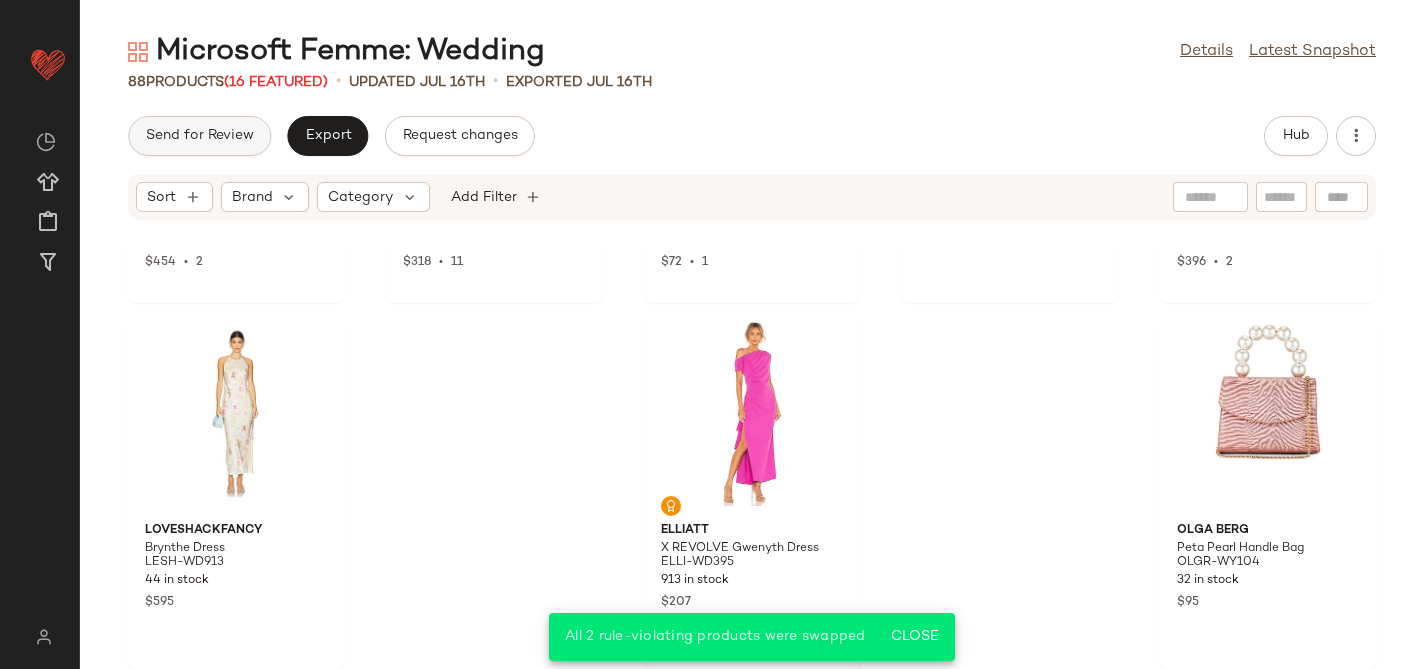 click on "Send for Review" 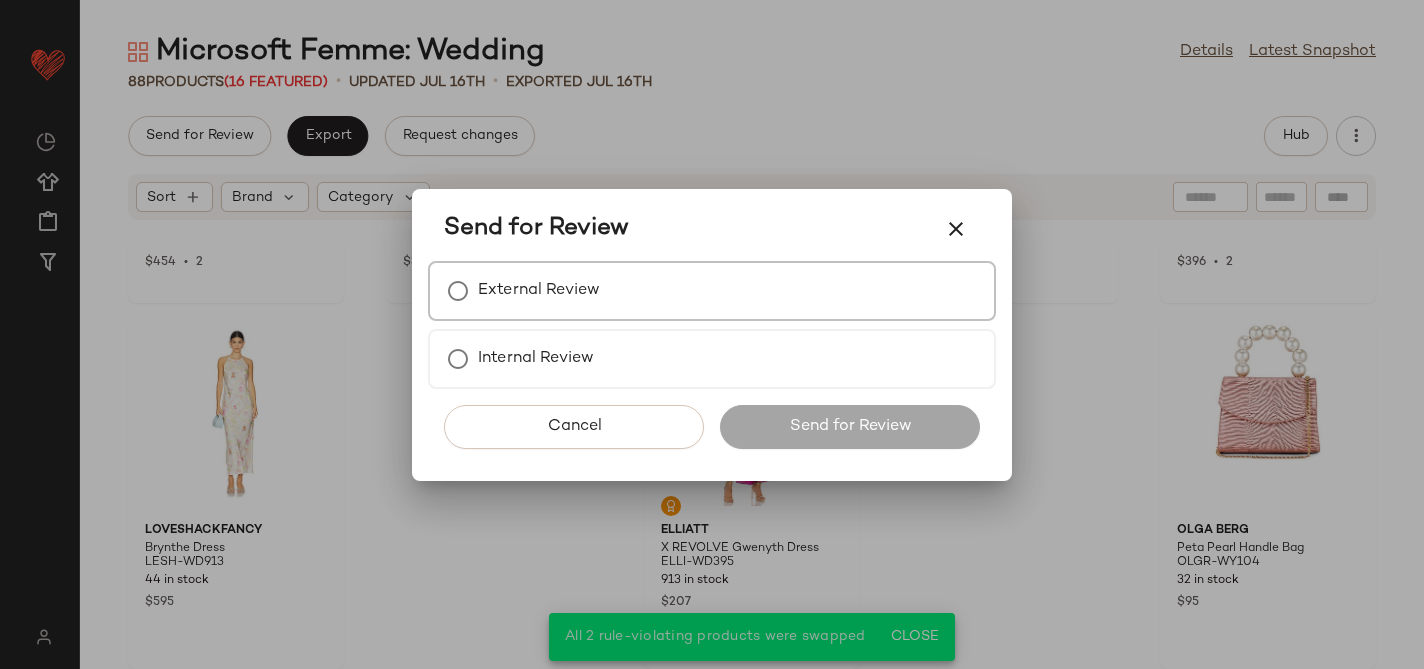 click on "External Review" at bounding box center (539, 291) 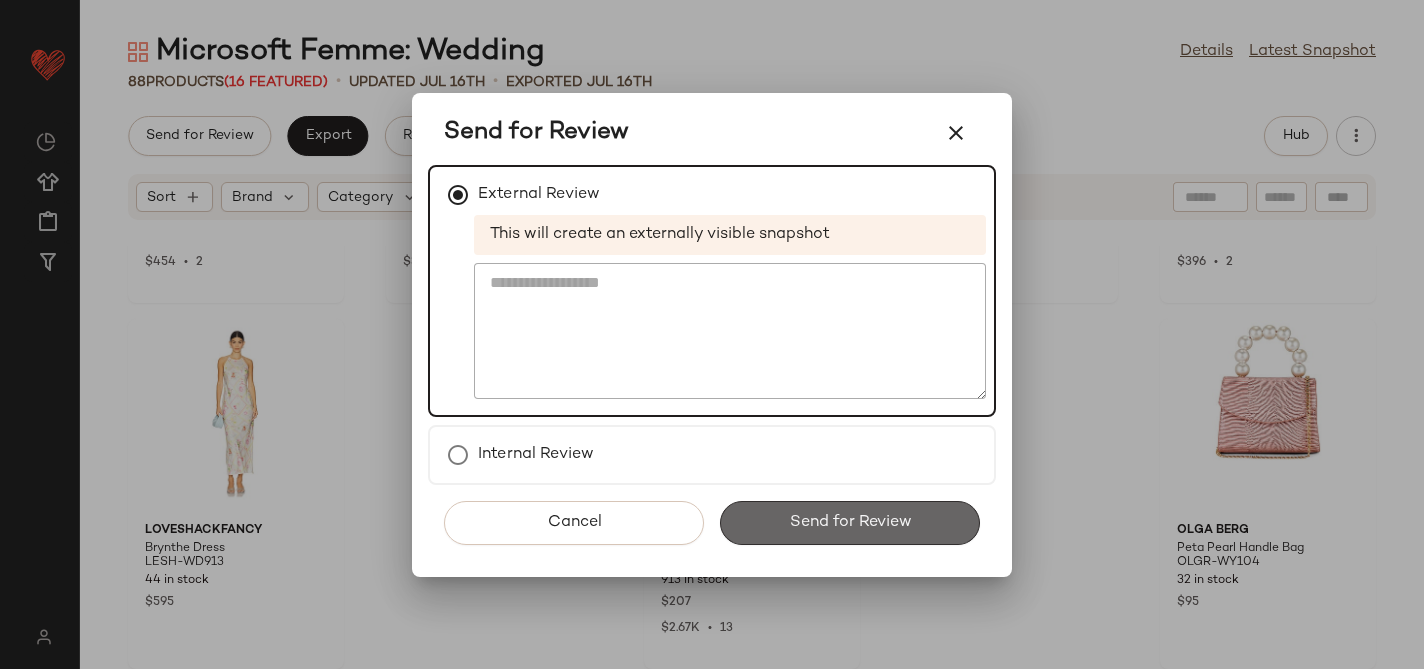 click on "Send for Review" 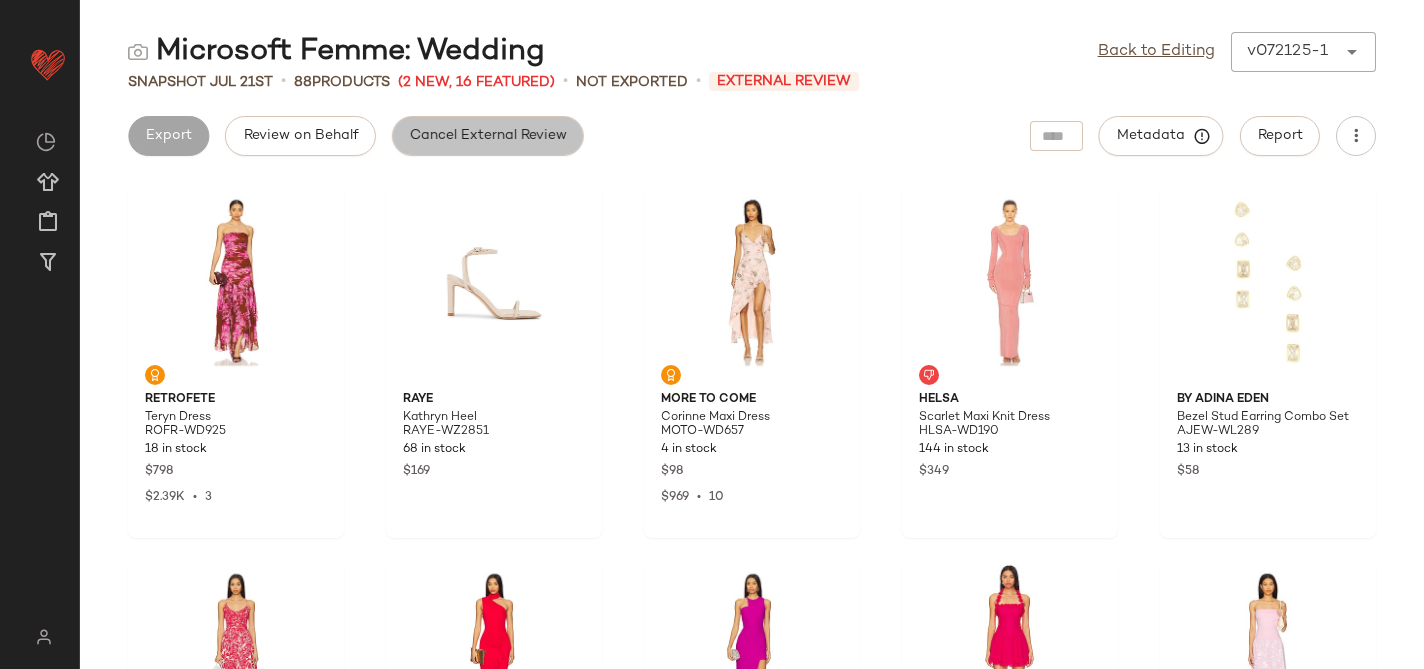 click on "Cancel External Review" at bounding box center [488, 136] 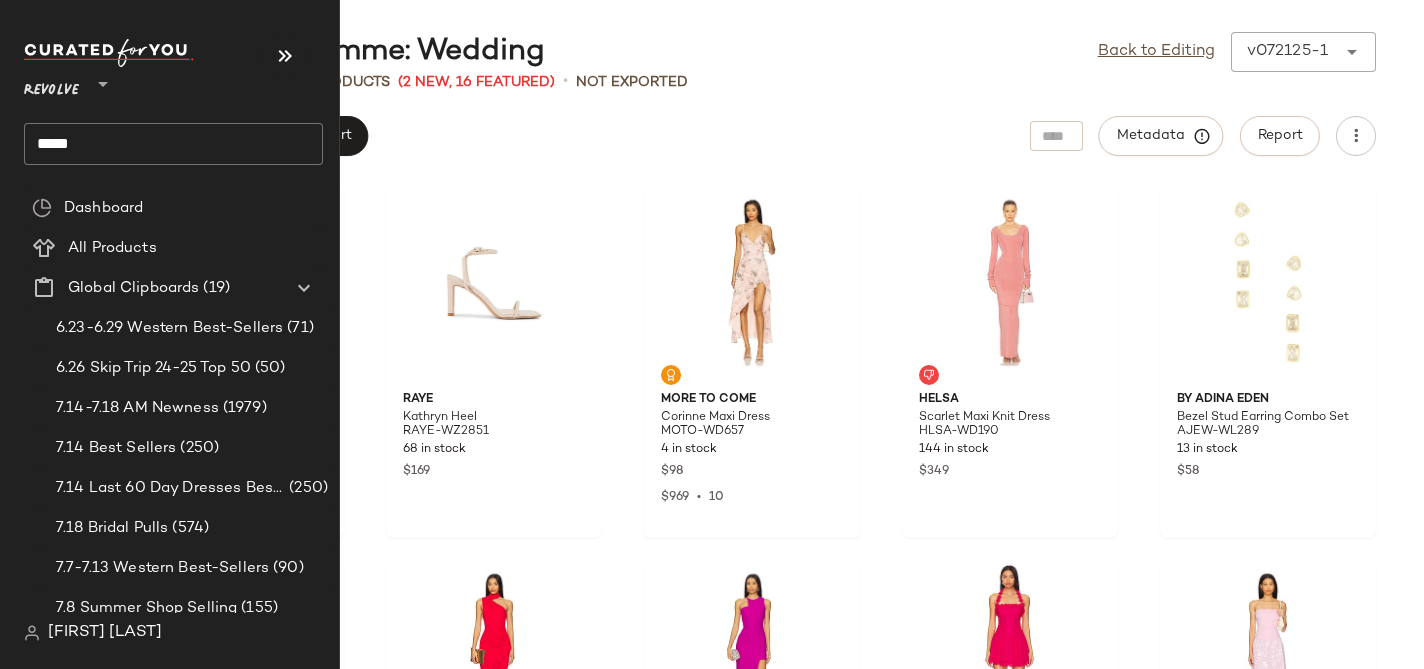 click on "*****" 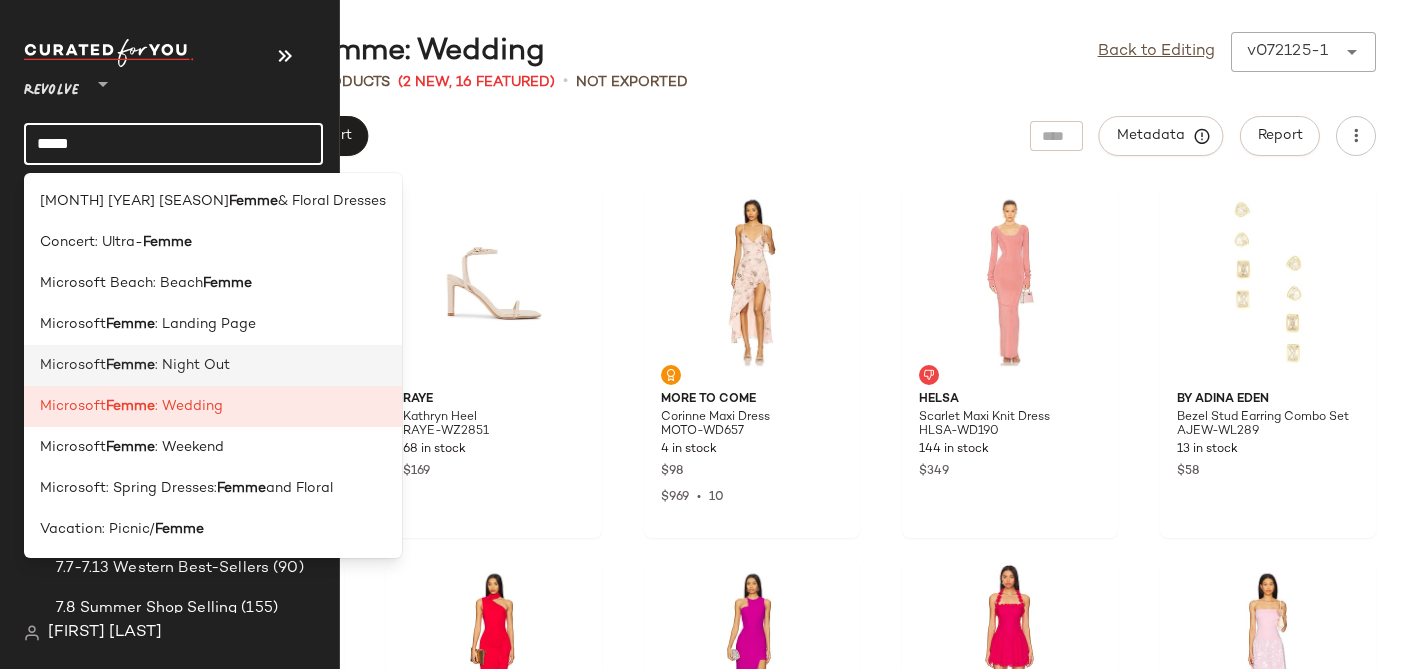 click on "Femme" at bounding box center [130, 365] 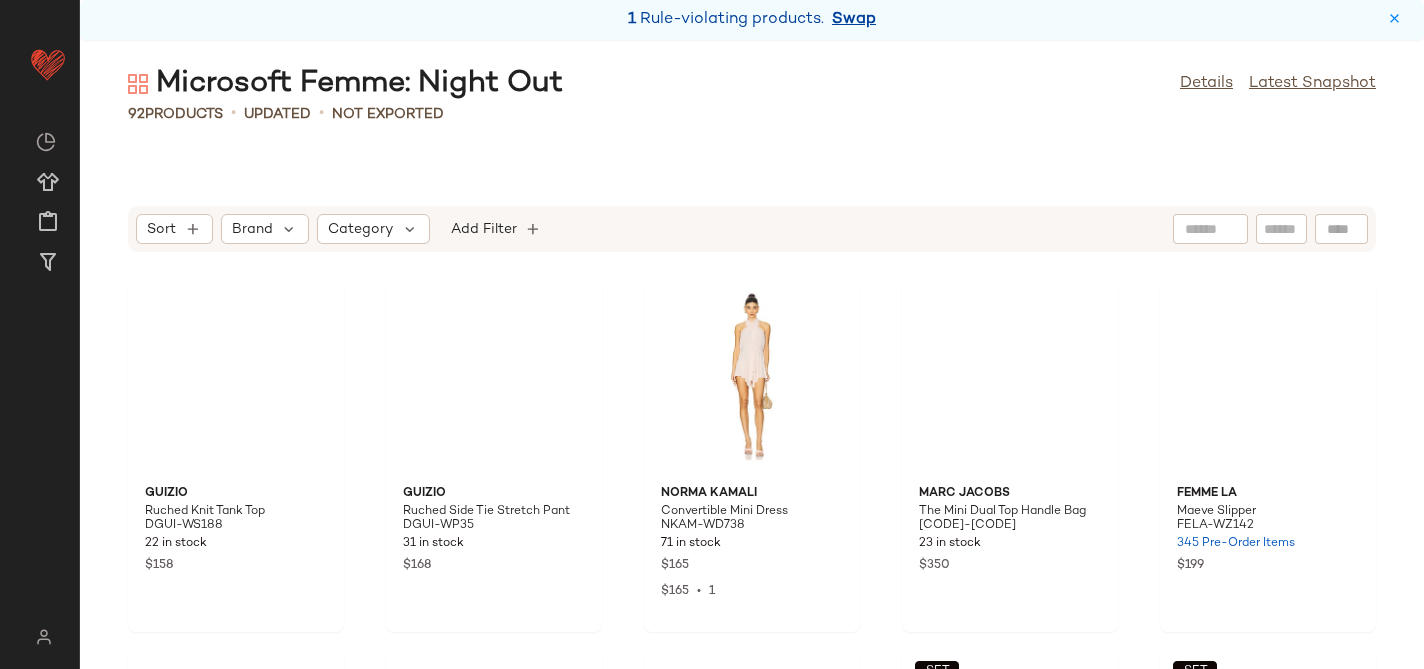 click on "Swap" at bounding box center (854, 20) 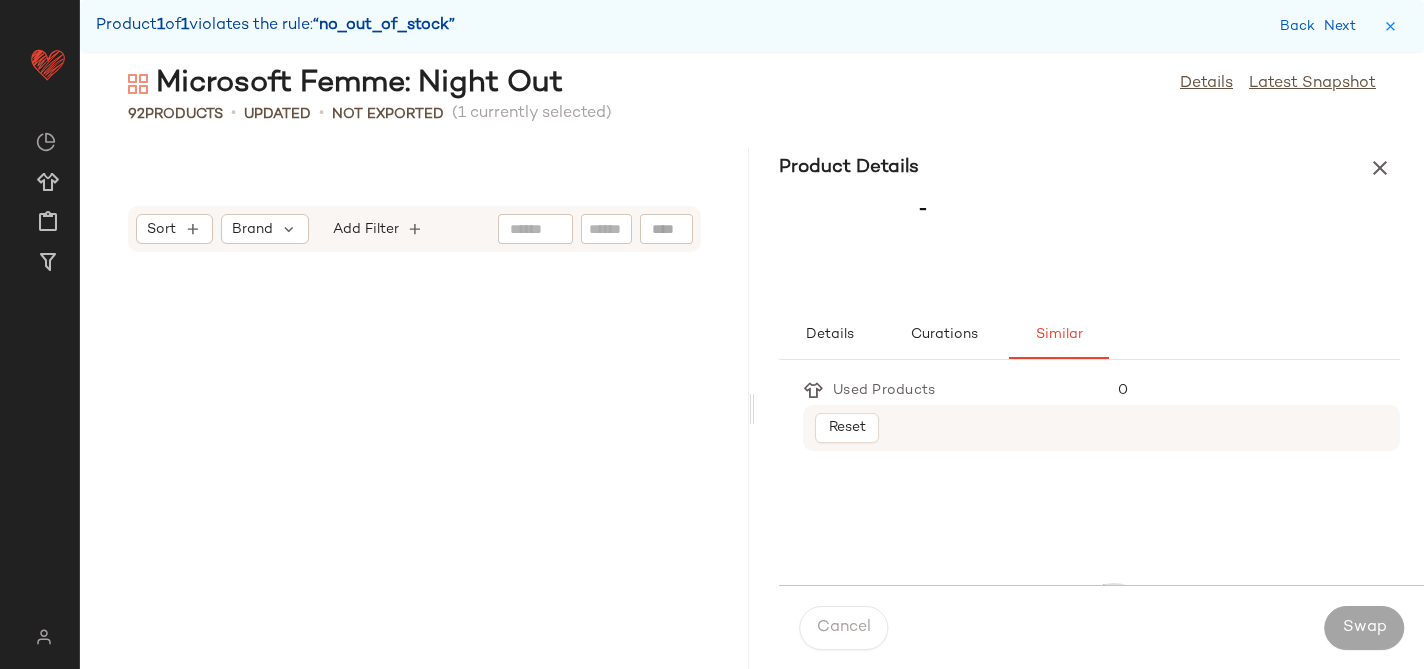 scroll, scrollTop: 13542, scrollLeft: 0, axis: vertical 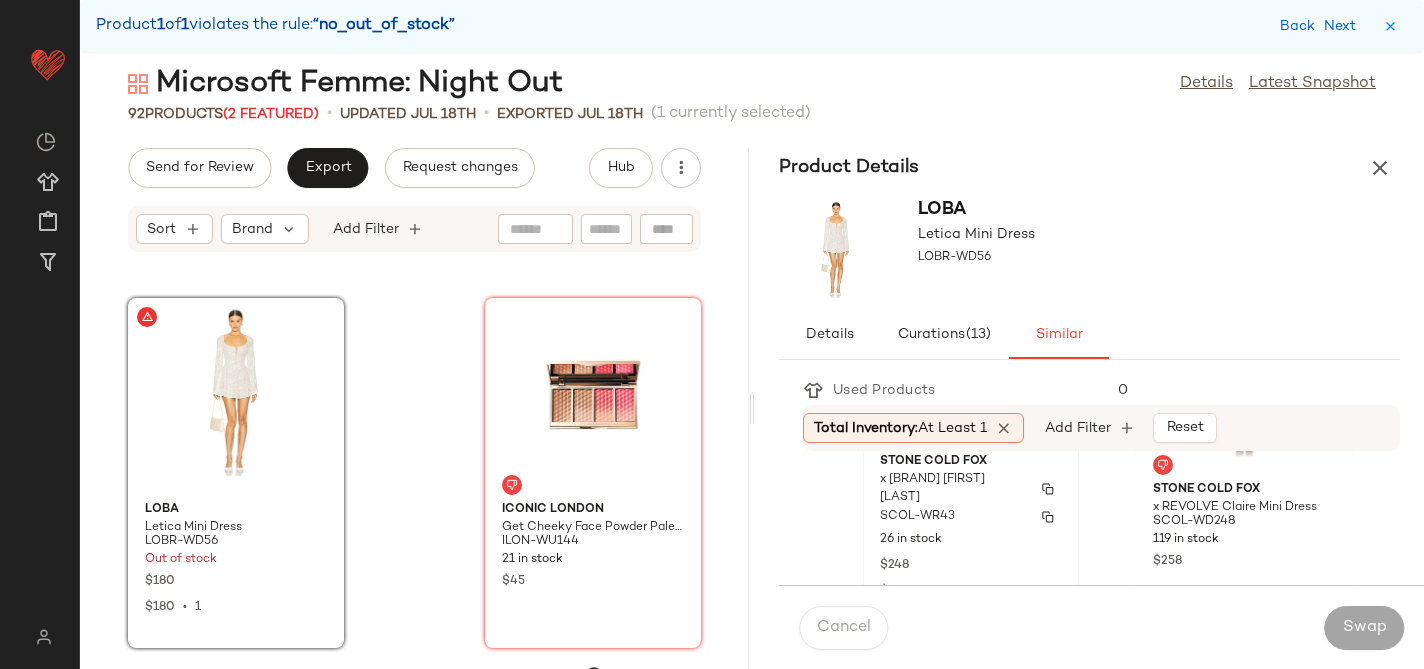 click on "SCOL-WR43" at bounding box center (971, 517) 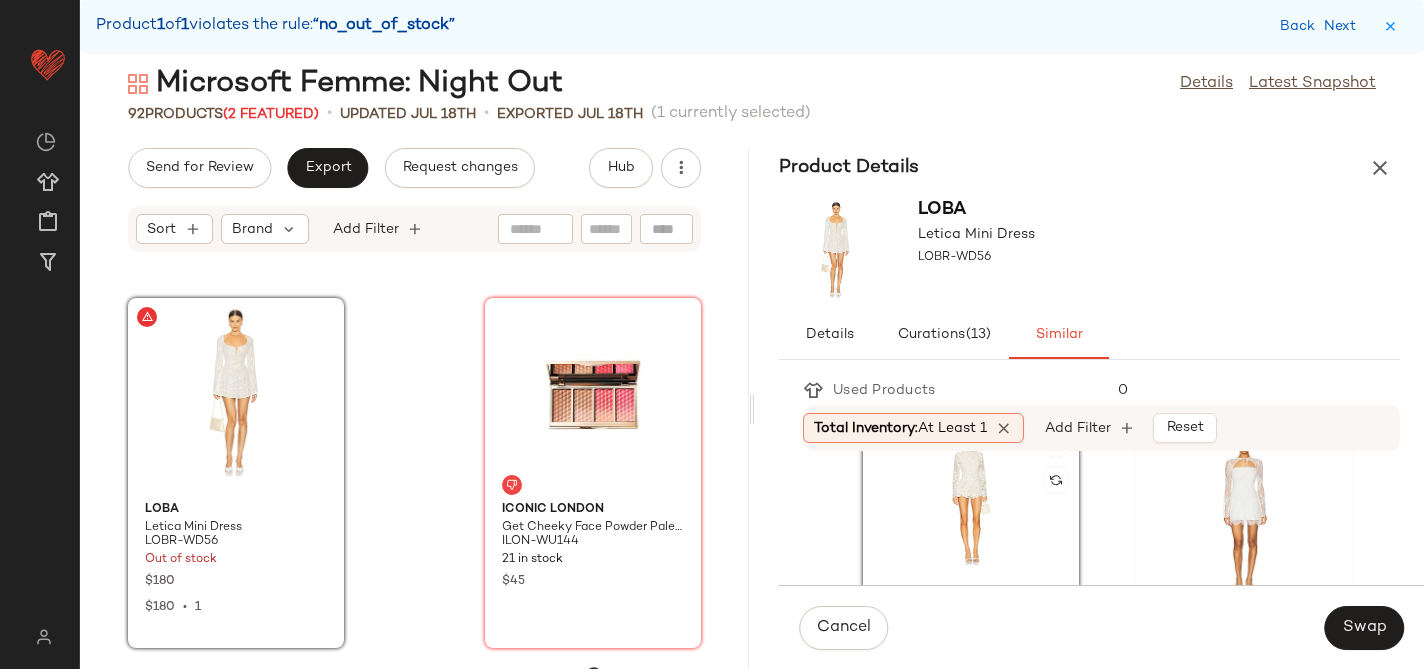 scroll, scrollTop: 405, scrollLeft: 0, axis: vertical 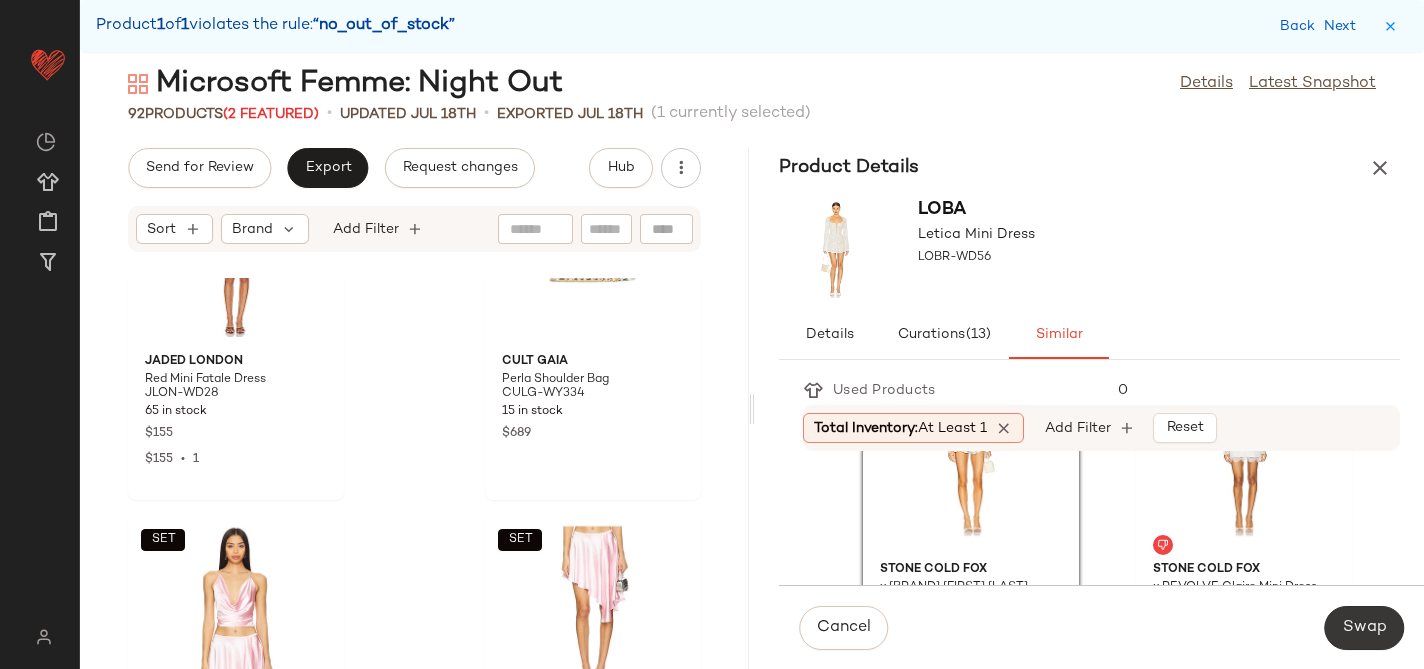 click on "Swap" 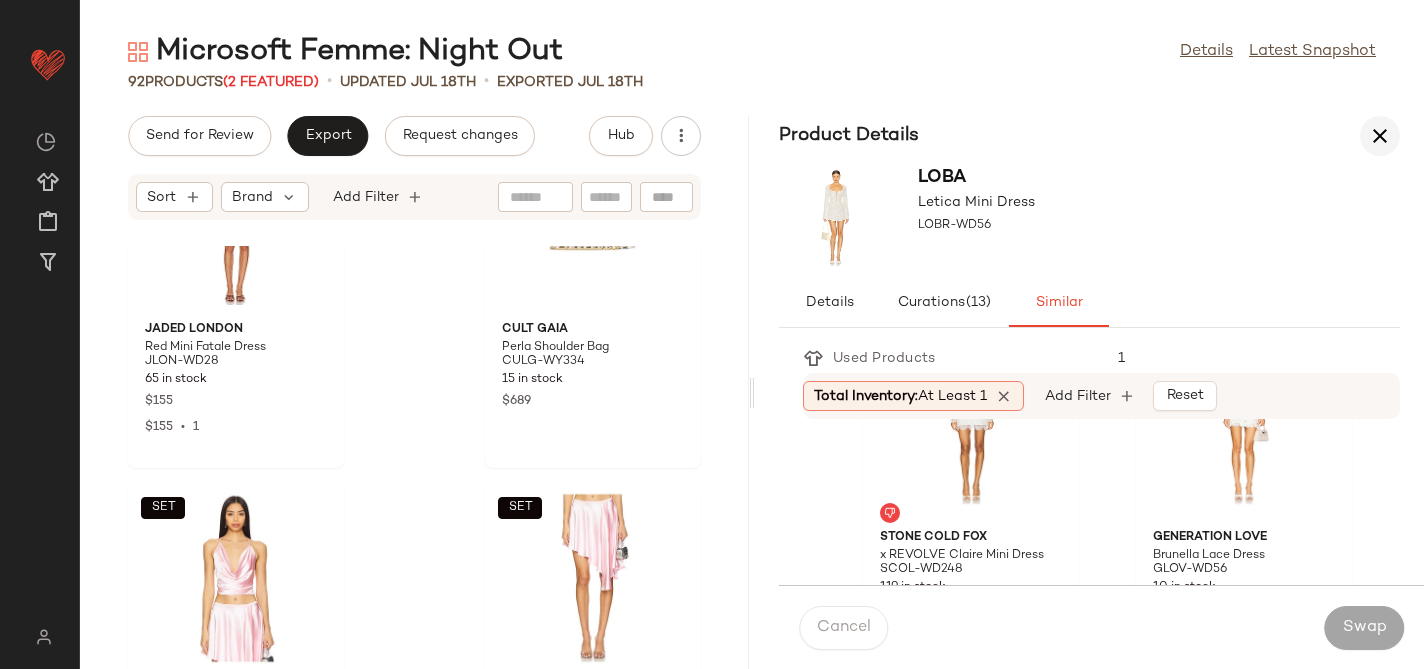 click at bounding box center [1380, 136] 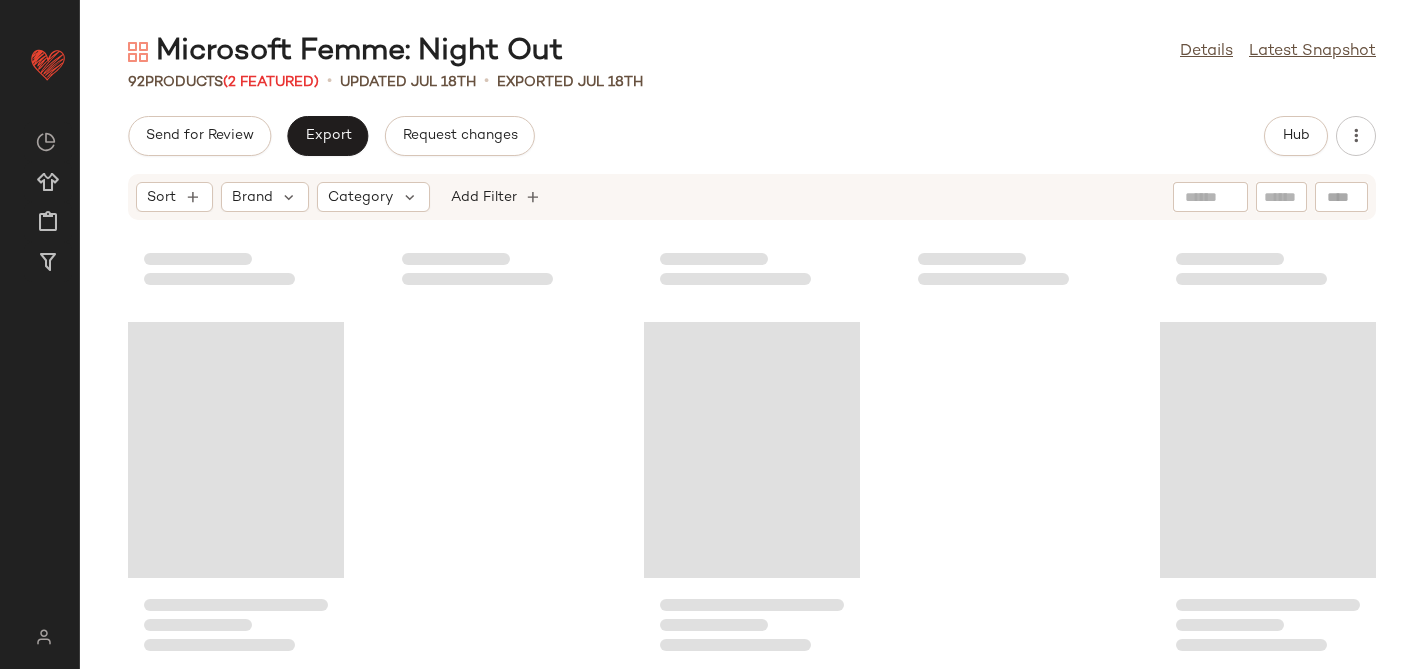 scroll, scrollTop: 6535, scrollLeft: 0, axis: vertical 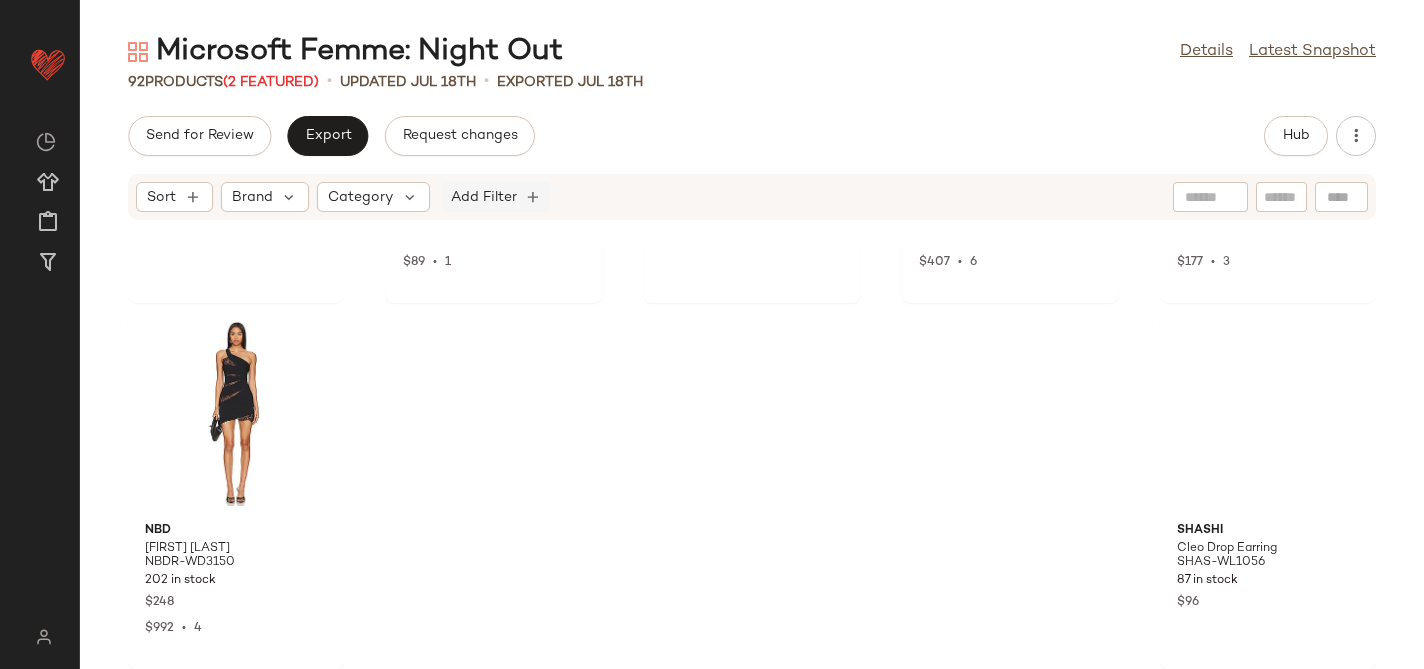 click on "Add Filter" at bounding box center [484, 197] 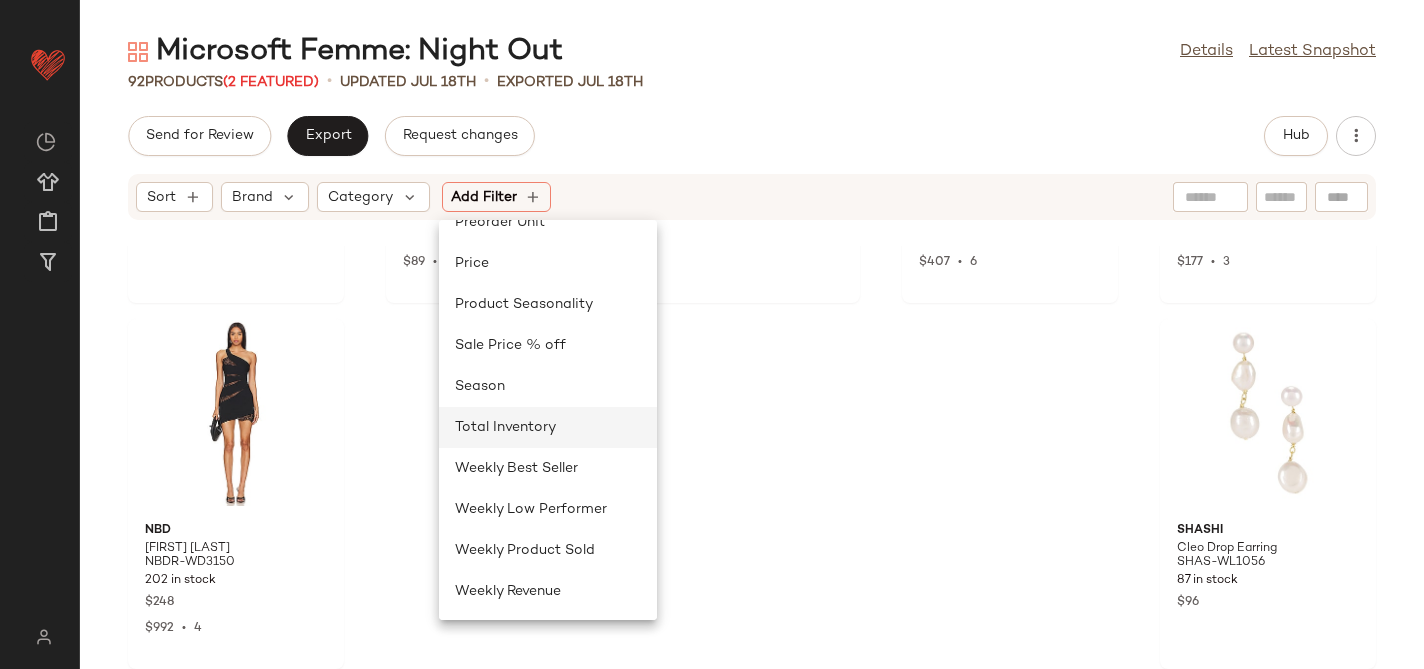 click on "Total Inventory" 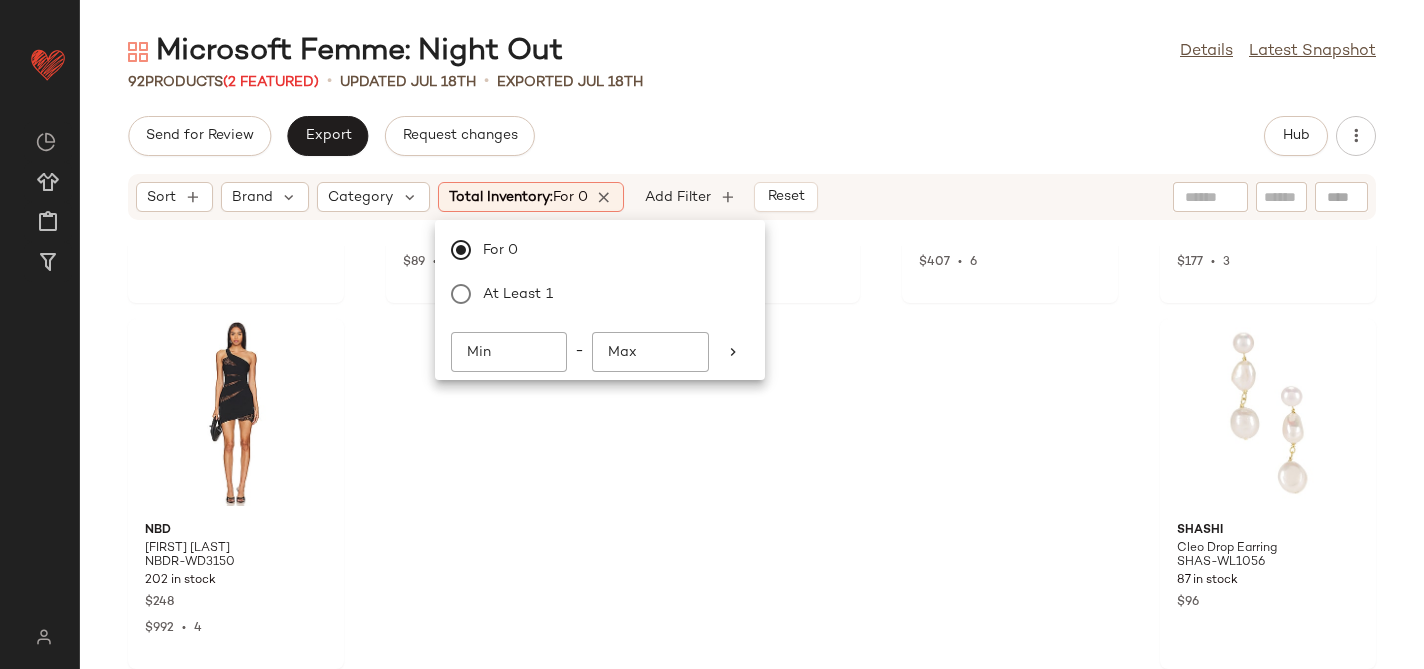click on "Microsoft Femme: Night Out  Details   Latest Snapshot  92   Products  (2 Featured)  •   updated Jul 18th  •  Exported Jul 18th  Send for Review   Export   Request changes   Hub  Sort  Brand  Category  Total Inventory:   For 0 Add Filter   Reset  Cult Gaia Perla Shoulder Bag CULG-WY334 15 in stock $689  SET  Bardot Andreama Satin Halter Top BARD-WS418 46 in stock $89 $89  •  1  SET  Bardot Andreama Asymmetric Skirt BARD-WQ137 3 in stock $89  SET  LIONESS Rendezvous Top LIOR-WS65 577 in stock $69 $407  •  6  SET  LIONESS Rendezvous Mini Skirt LIOR-WQ23 462 in stock $59 $177  •  3 NBD Josh Mini Dress NBDR-WD3150 202 in stock $248 $992  •  4 SHASHI Cleo Drop Earring SHAS-WL1056 87 in stock $96" at bounding box center (752, 350) 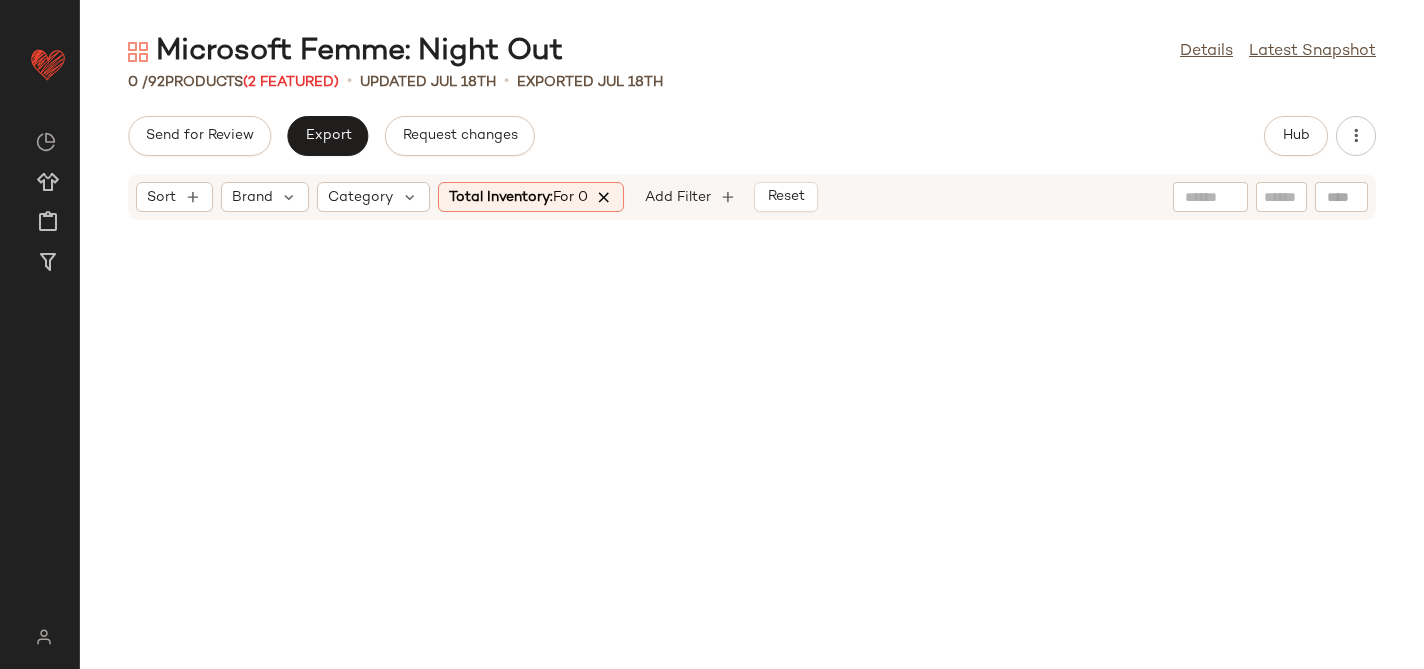 click at bounding box center (605, 197) 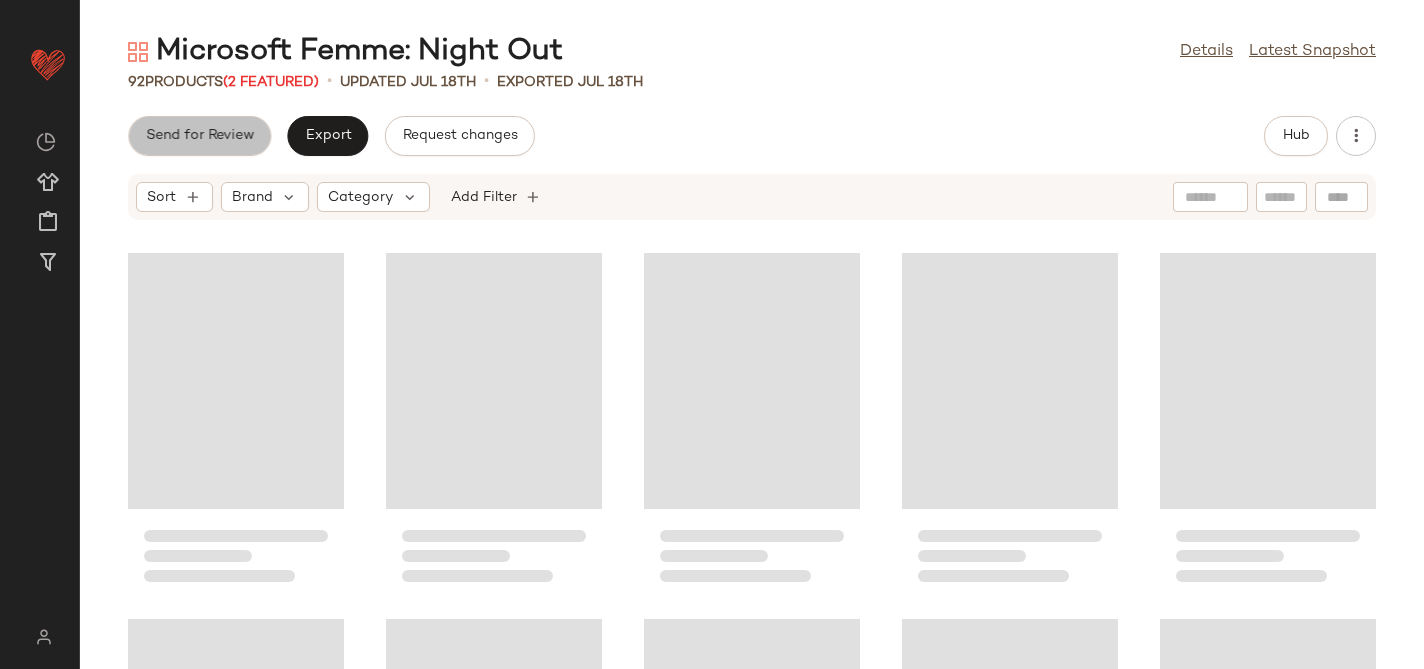 click on "Send for Review" 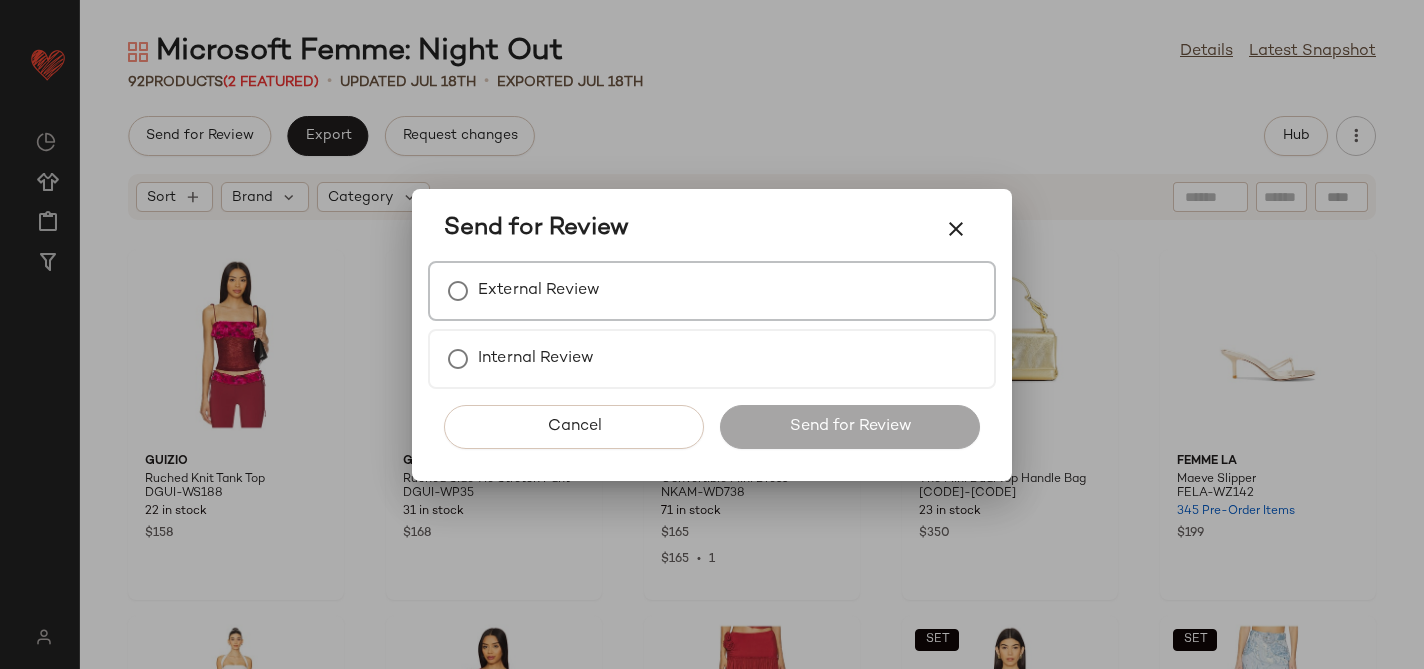click on "External Review" at bounding box center (539, 291) 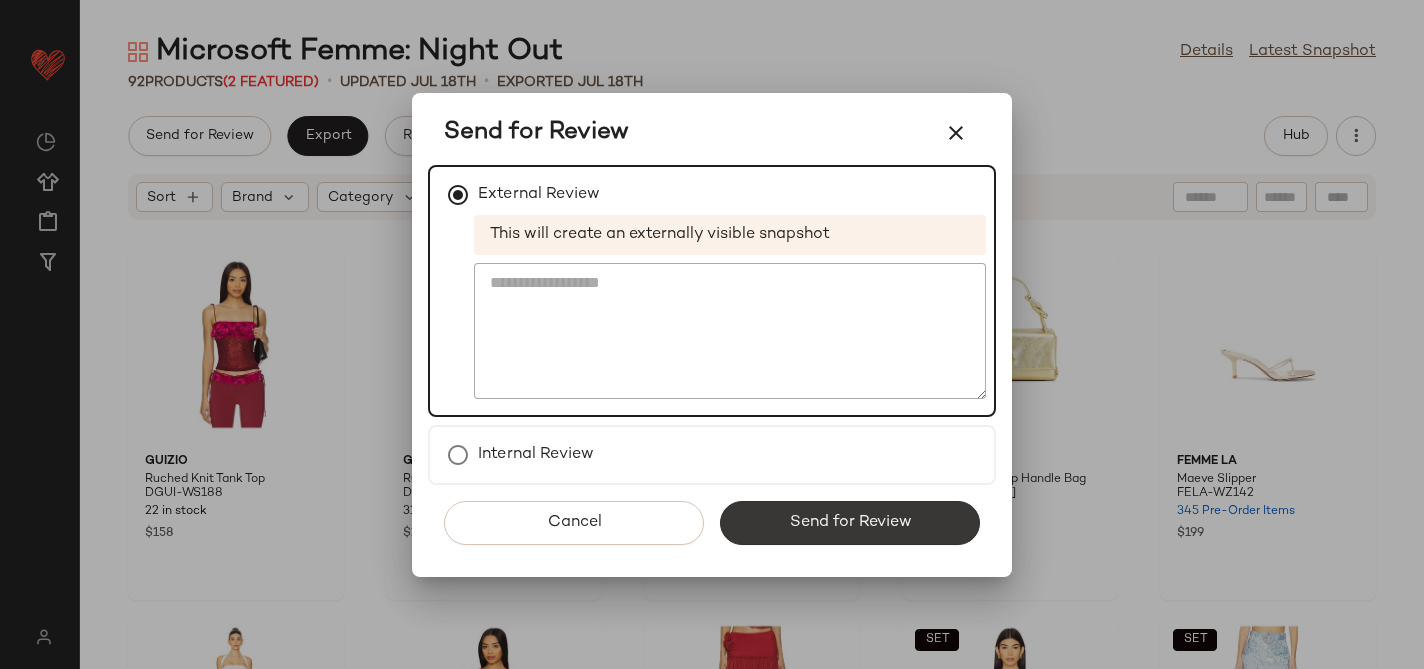 click on "Send for Review" 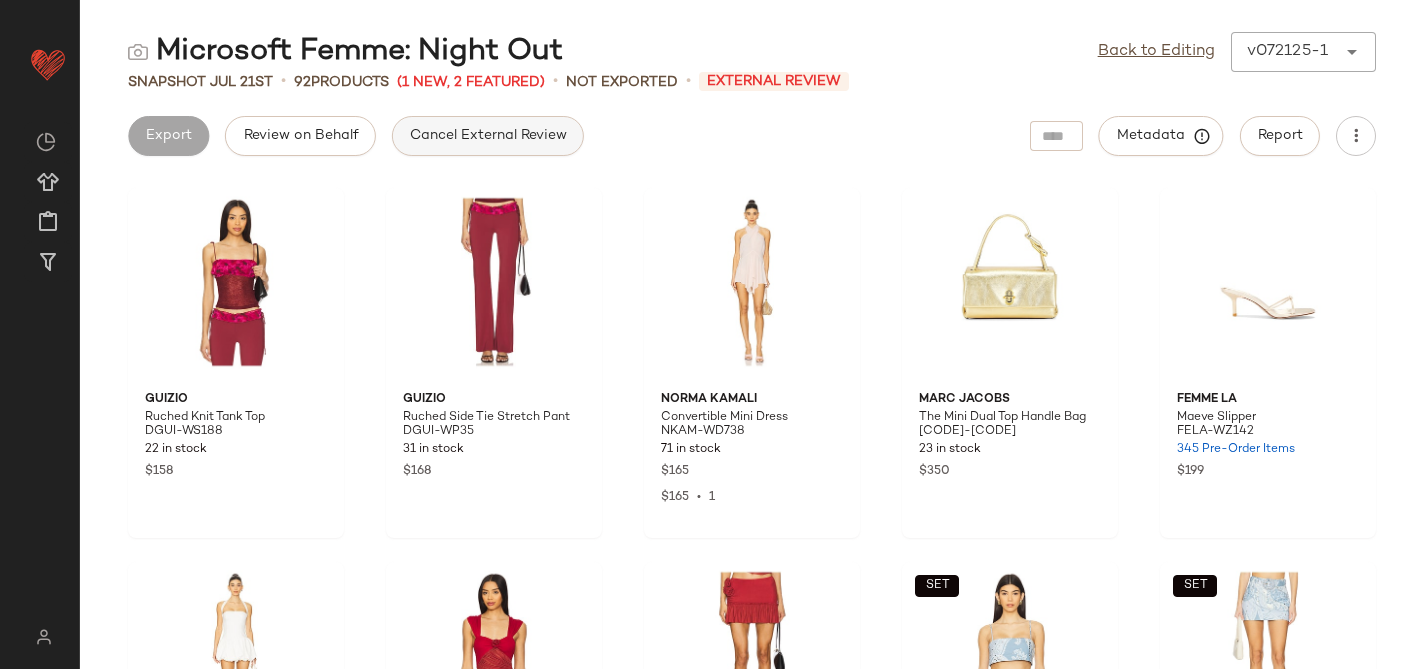 click on "Cancel External Review" 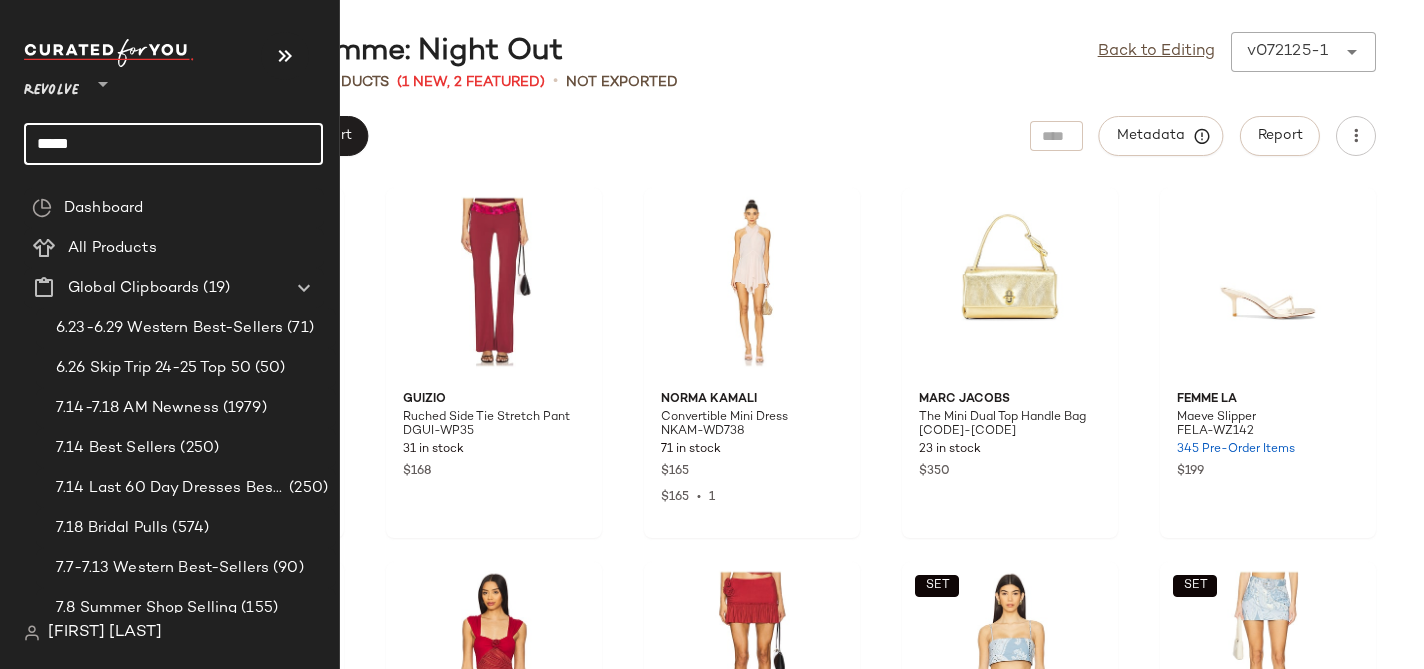 click on "*****" 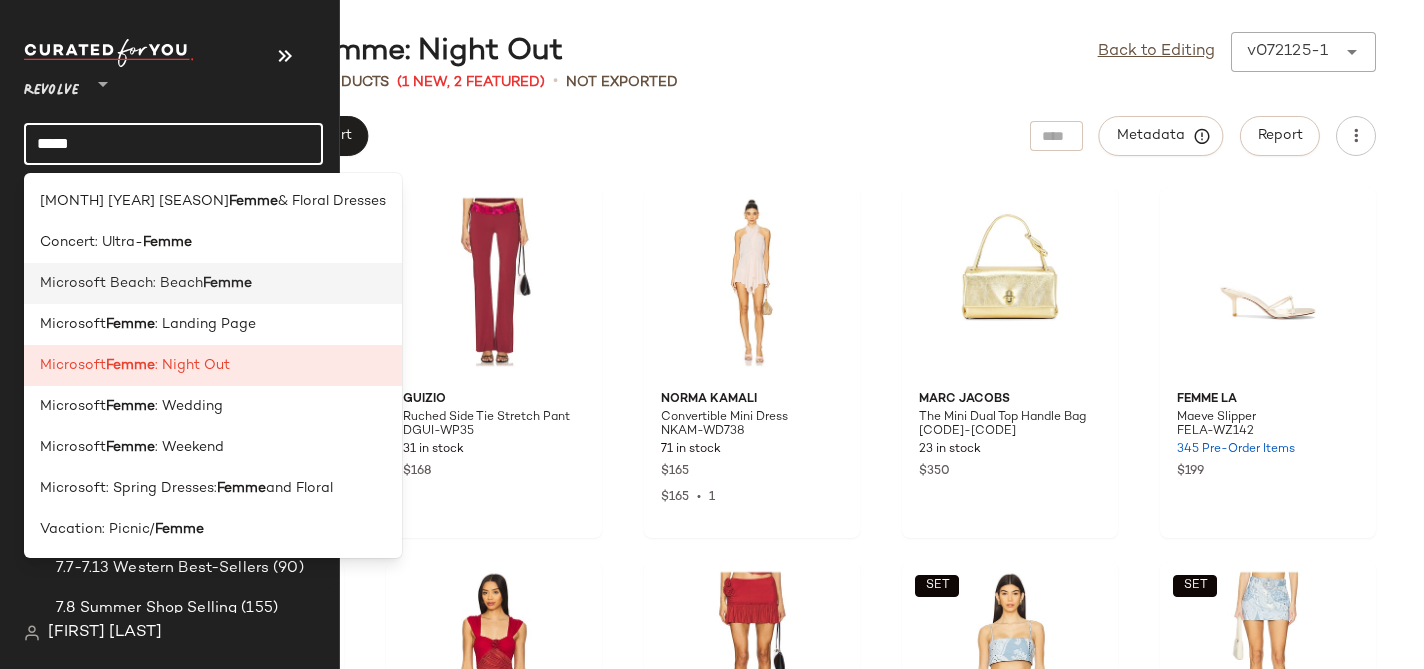 click on "Microsoft Beach: Beach" at bounding box center [121, 283] 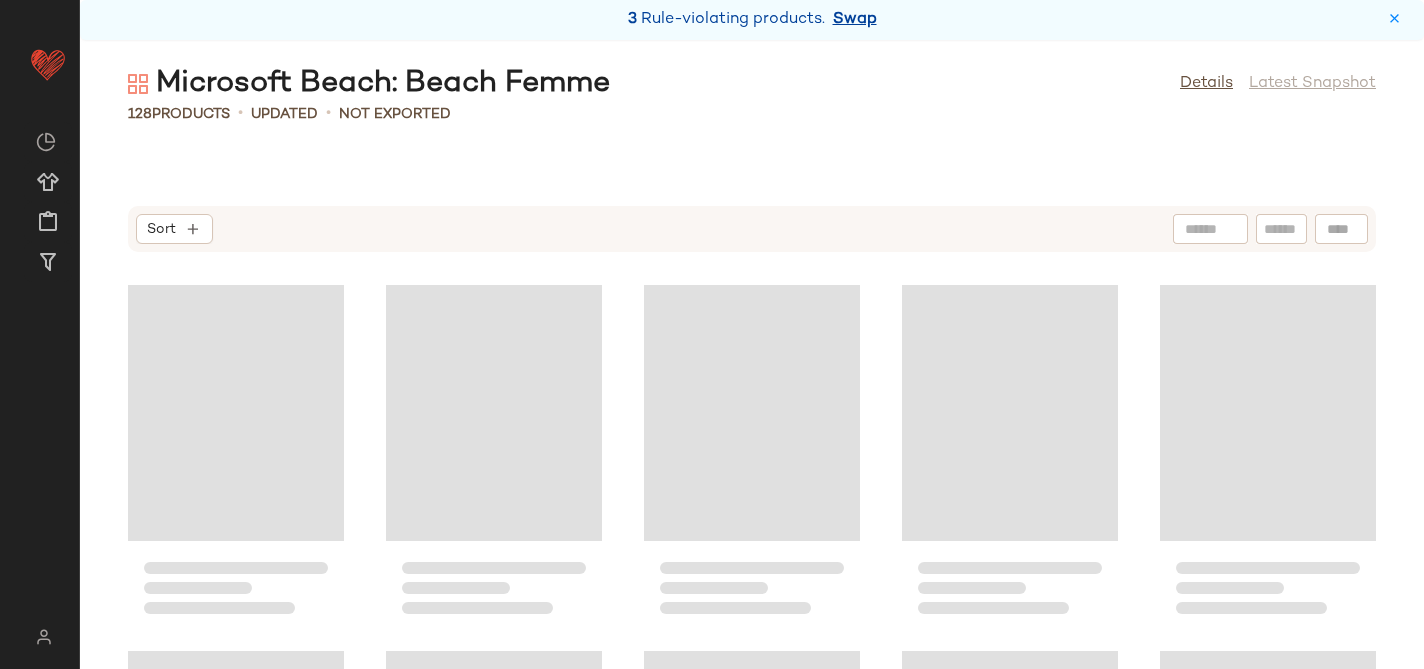 click on "Swap" at bounding box center [855, 20] 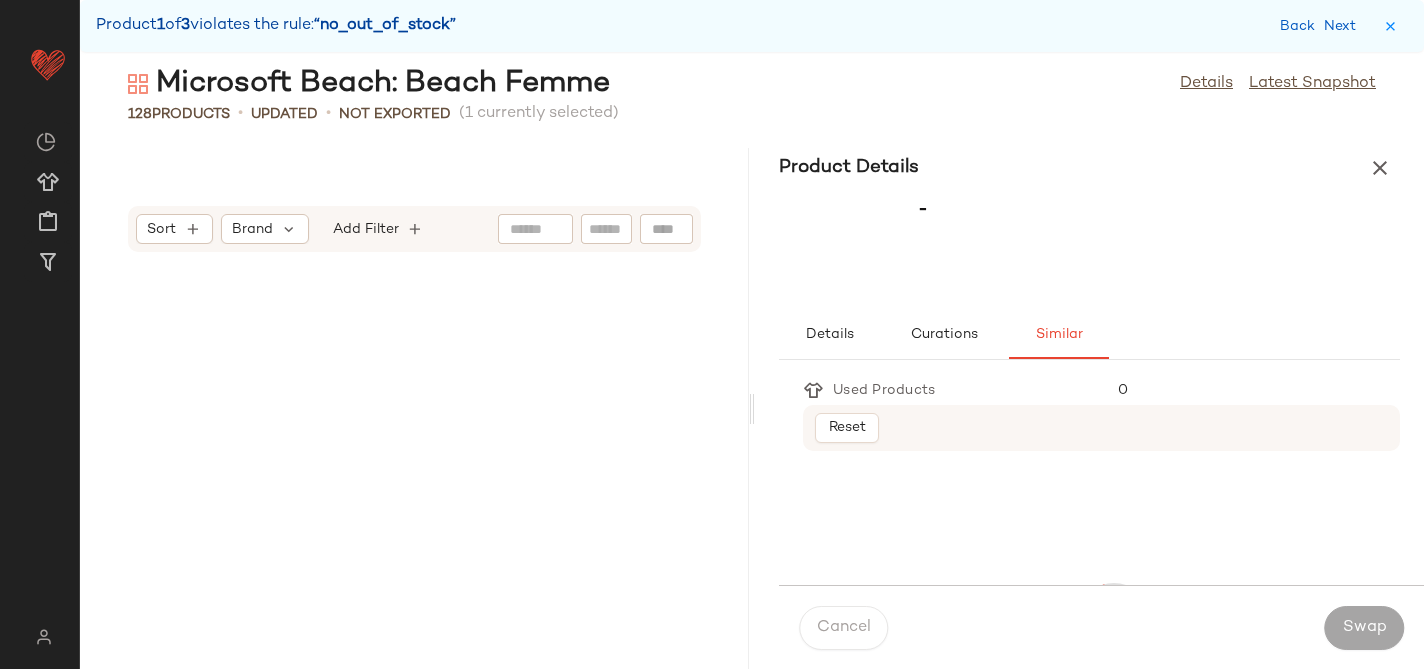 scroll, scrollTop: 21228, scrollLeft: 0, axis: vertical 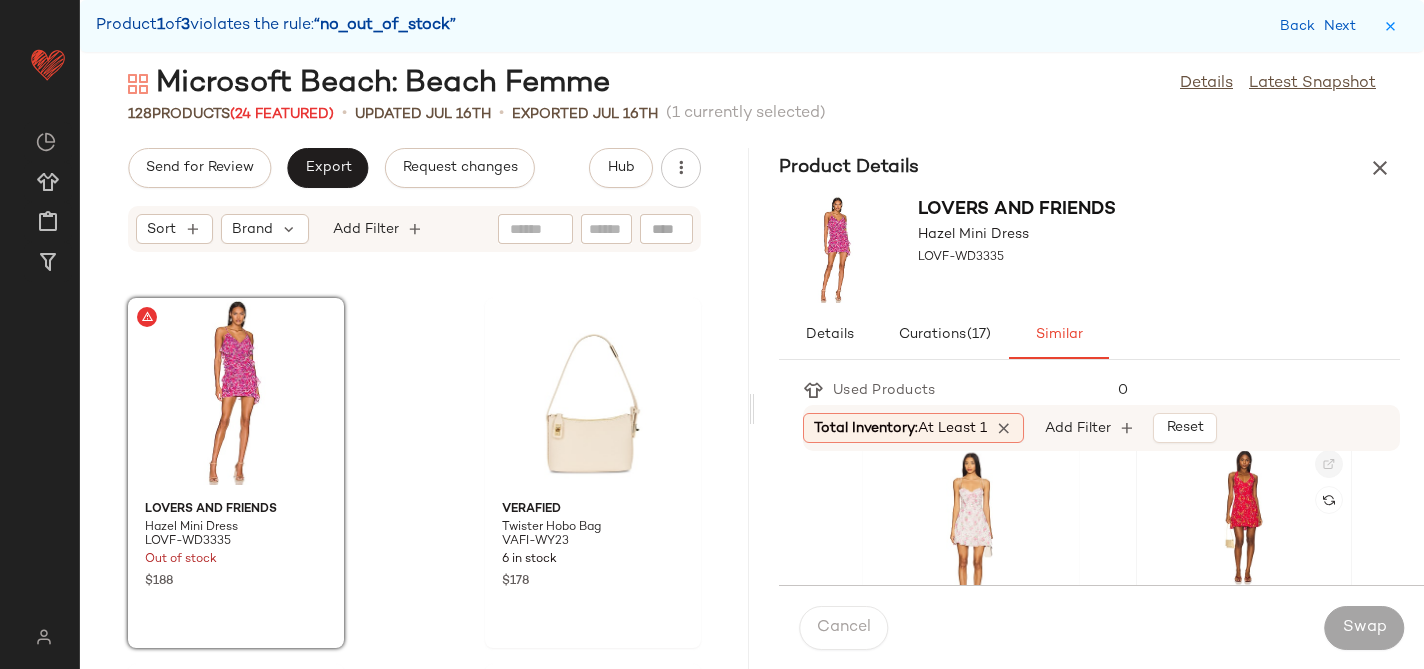 click 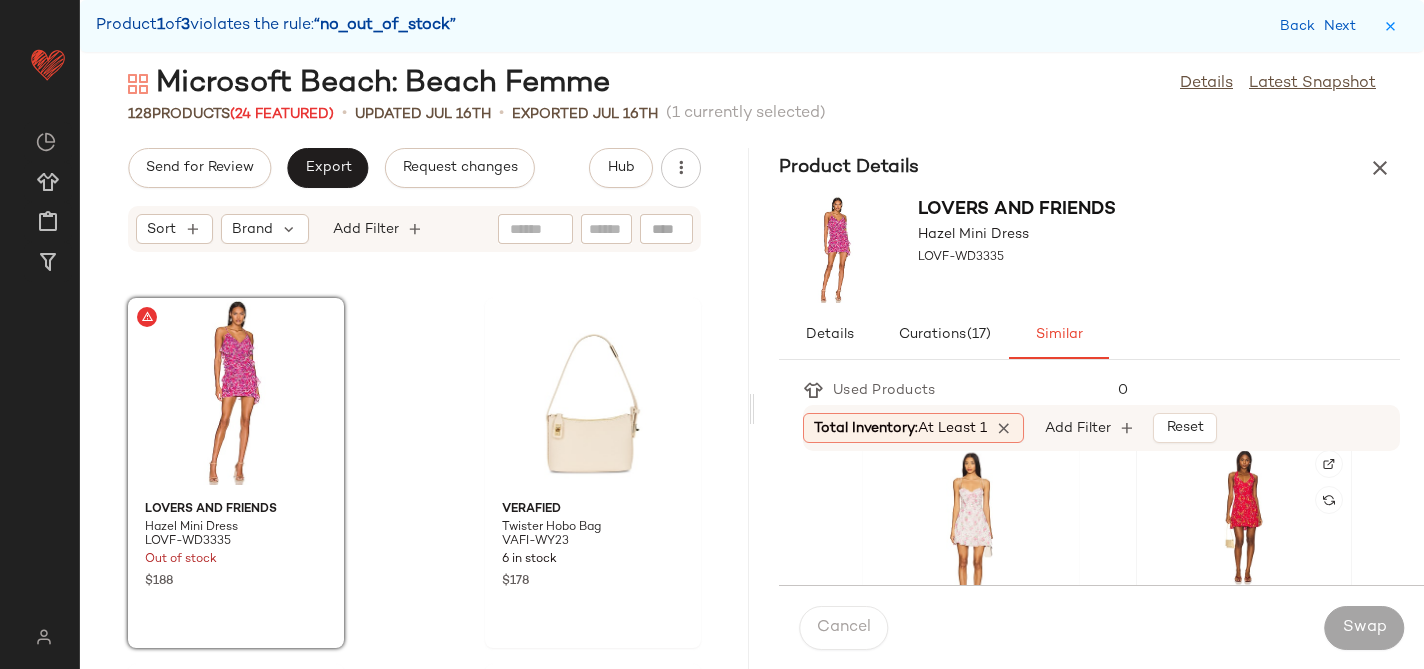click 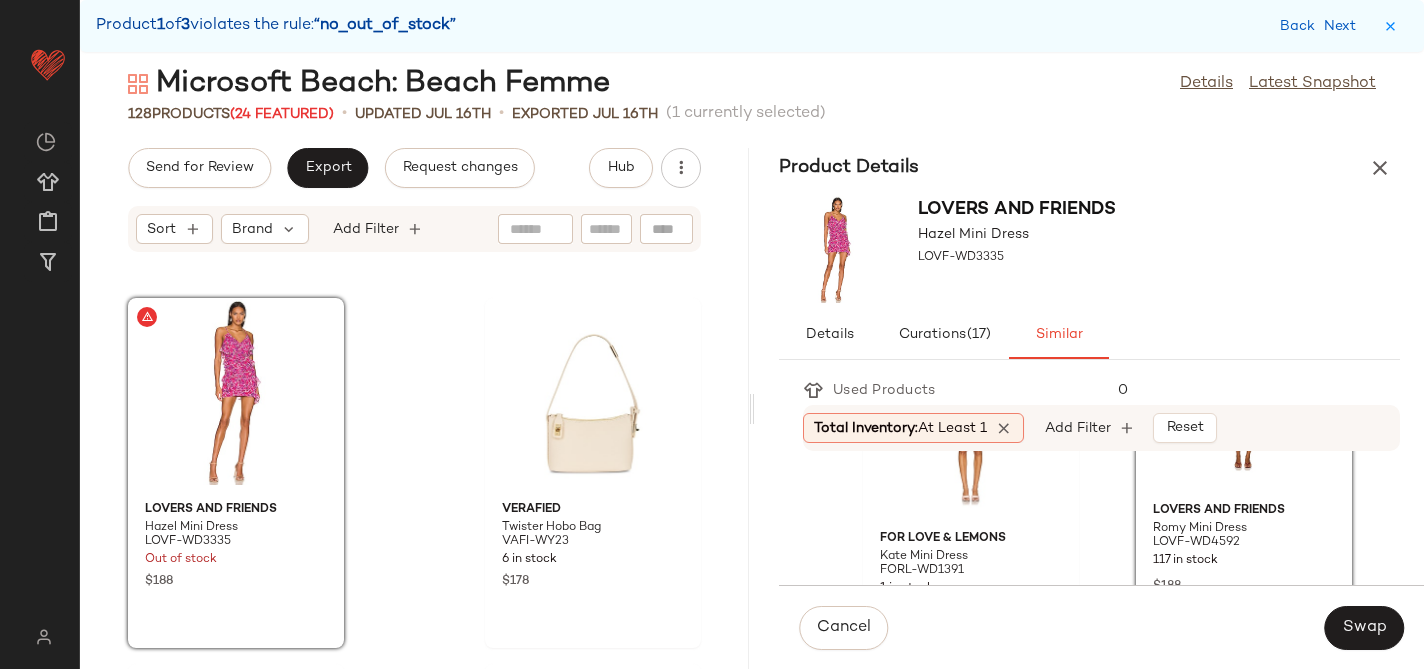 scroll, scrollTop: 1237, scrollLeft: 0, axis: vertical 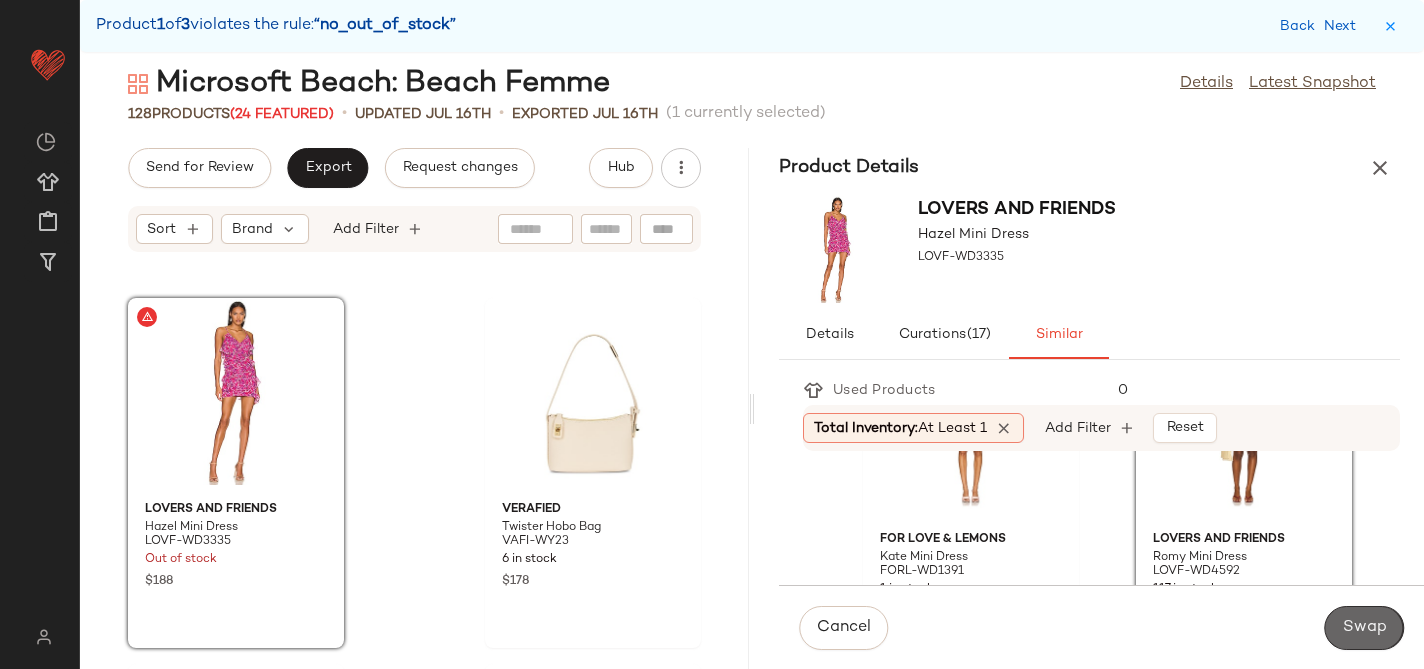 click on "Swap" 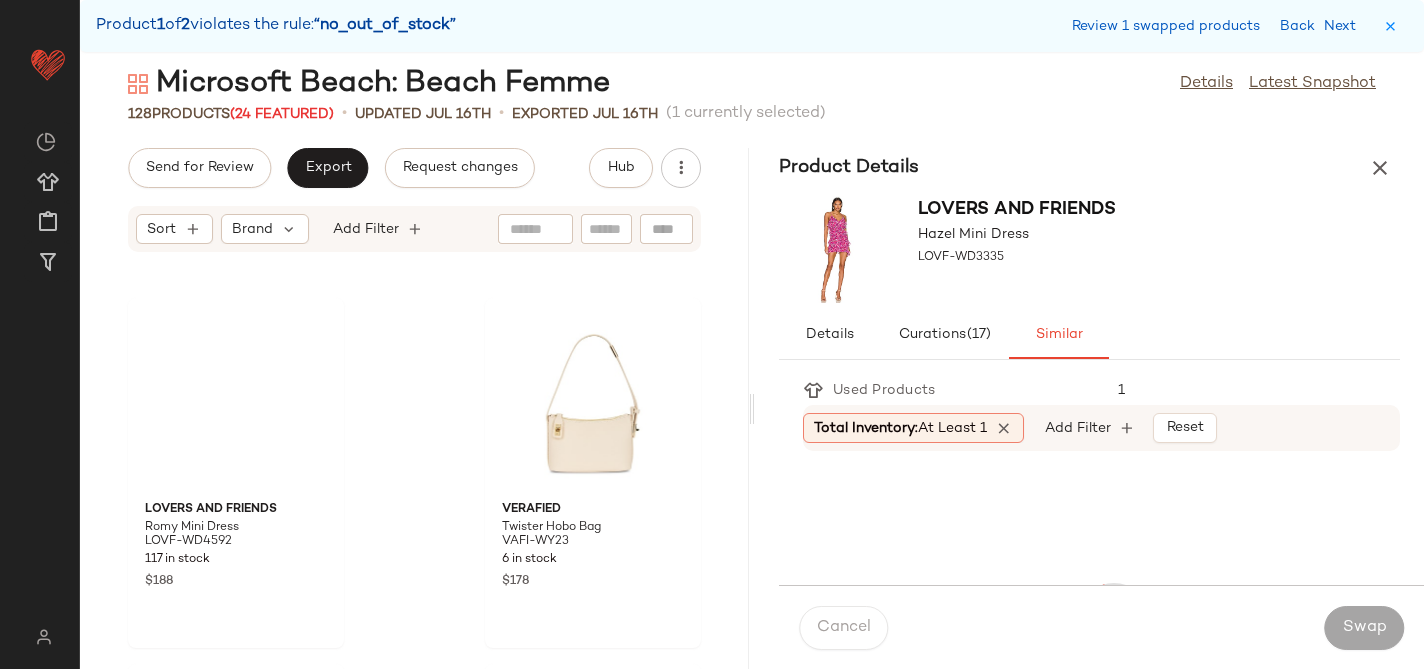scroll, scrollTop: 22326, scrollLeft: 0, axis: vertical 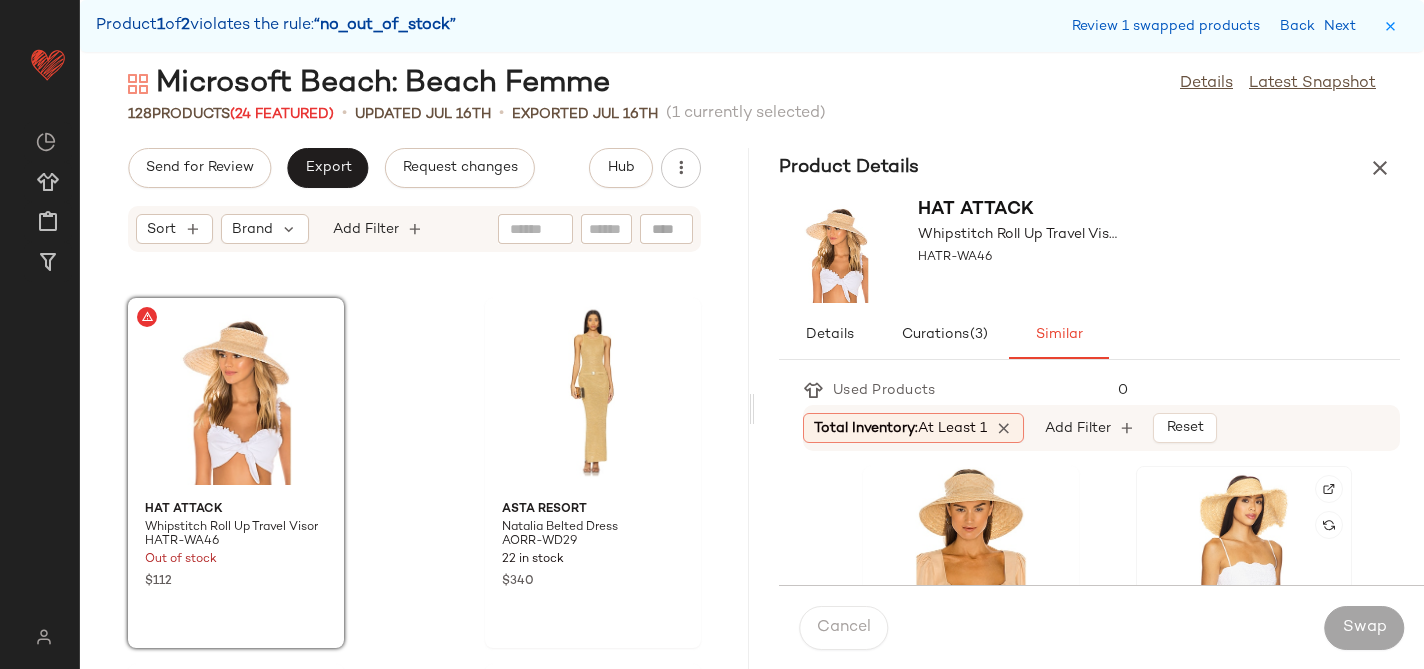 click 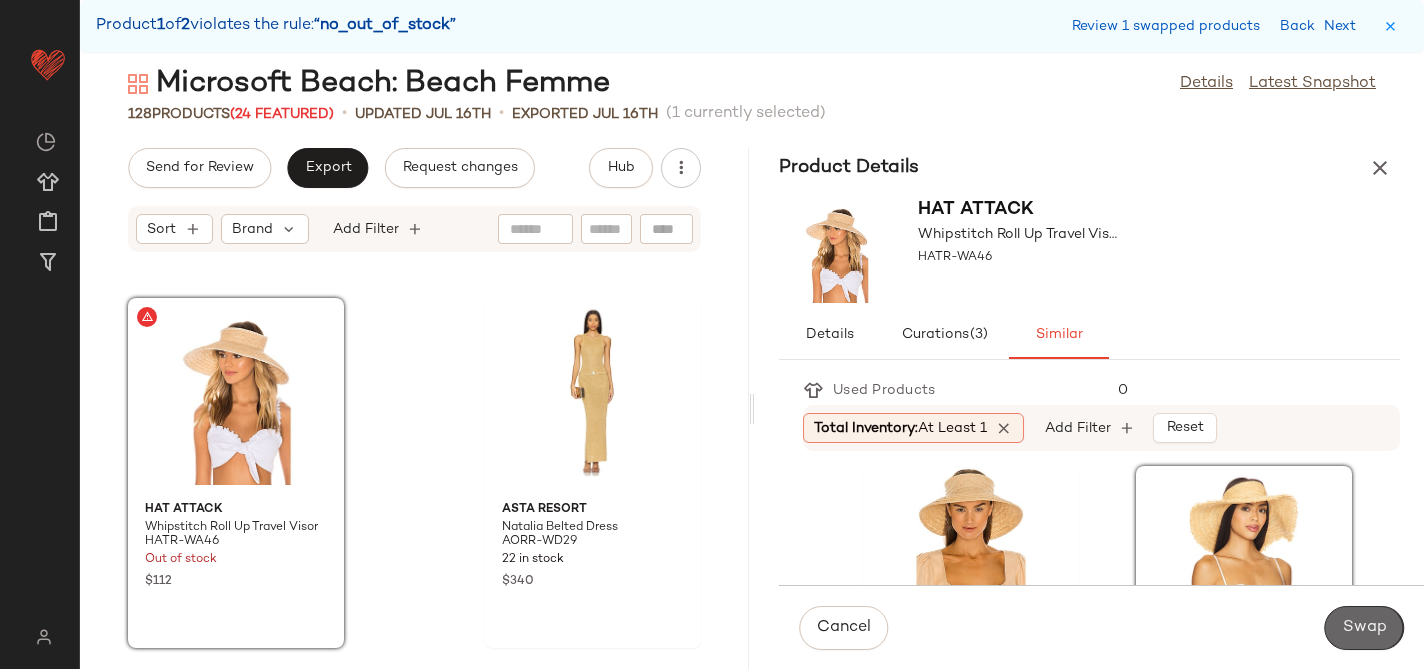 click on "Swap" 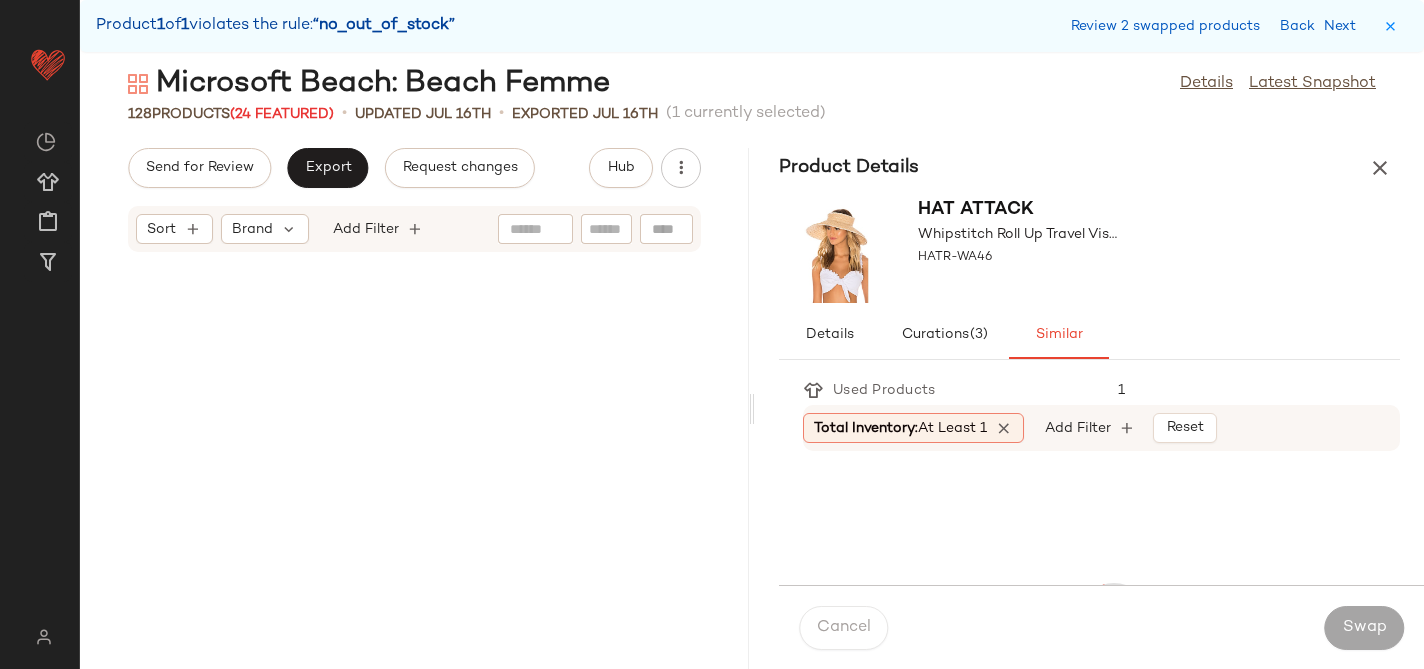 scroll, scrollTop: 23037, scrollLeft: 0, axis: vertical 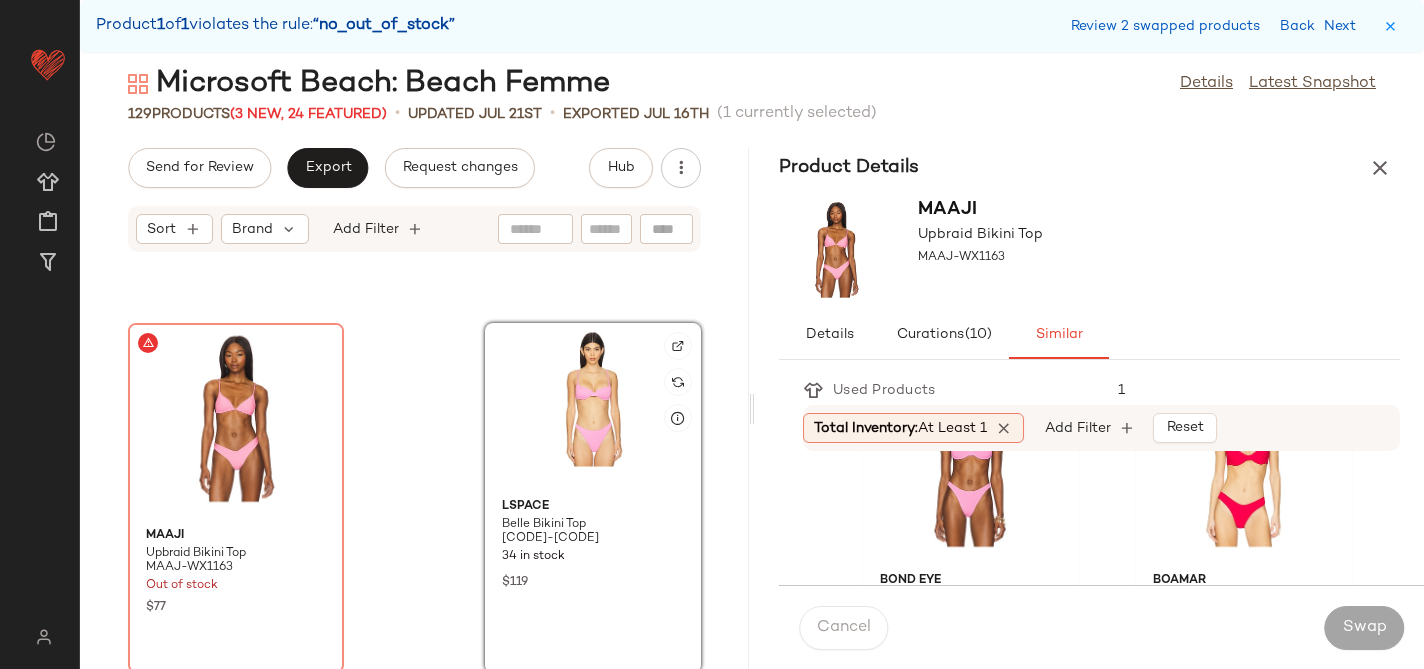 click 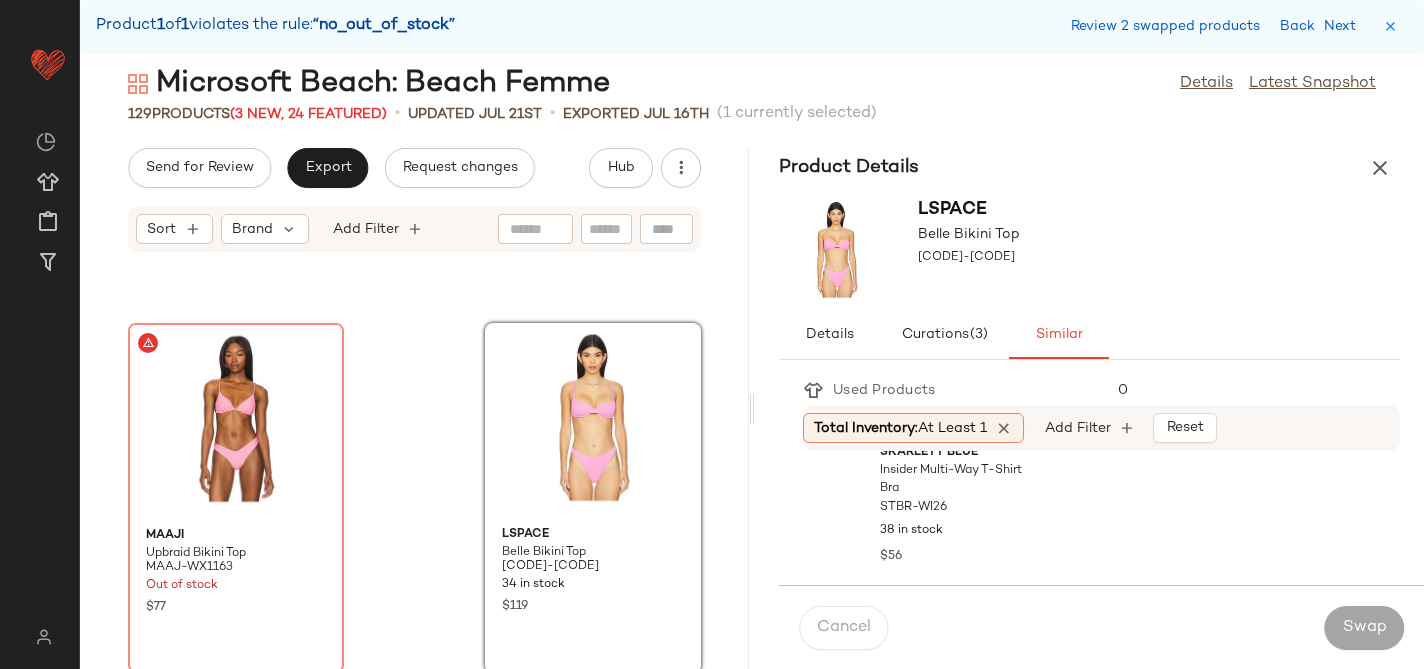 scroll, scrollTop: 4624, scrollLeft: 0, axis: vertical 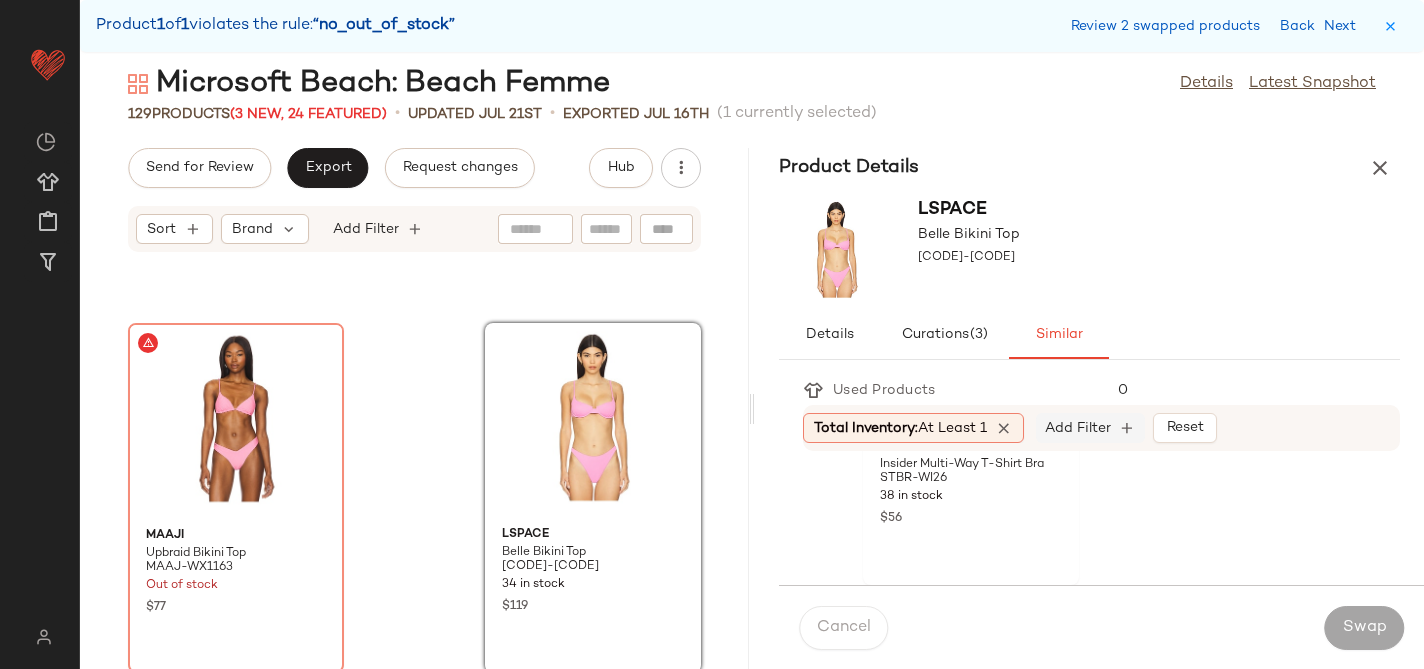 click on "Add Filter" at bounding box center (1078, 428) 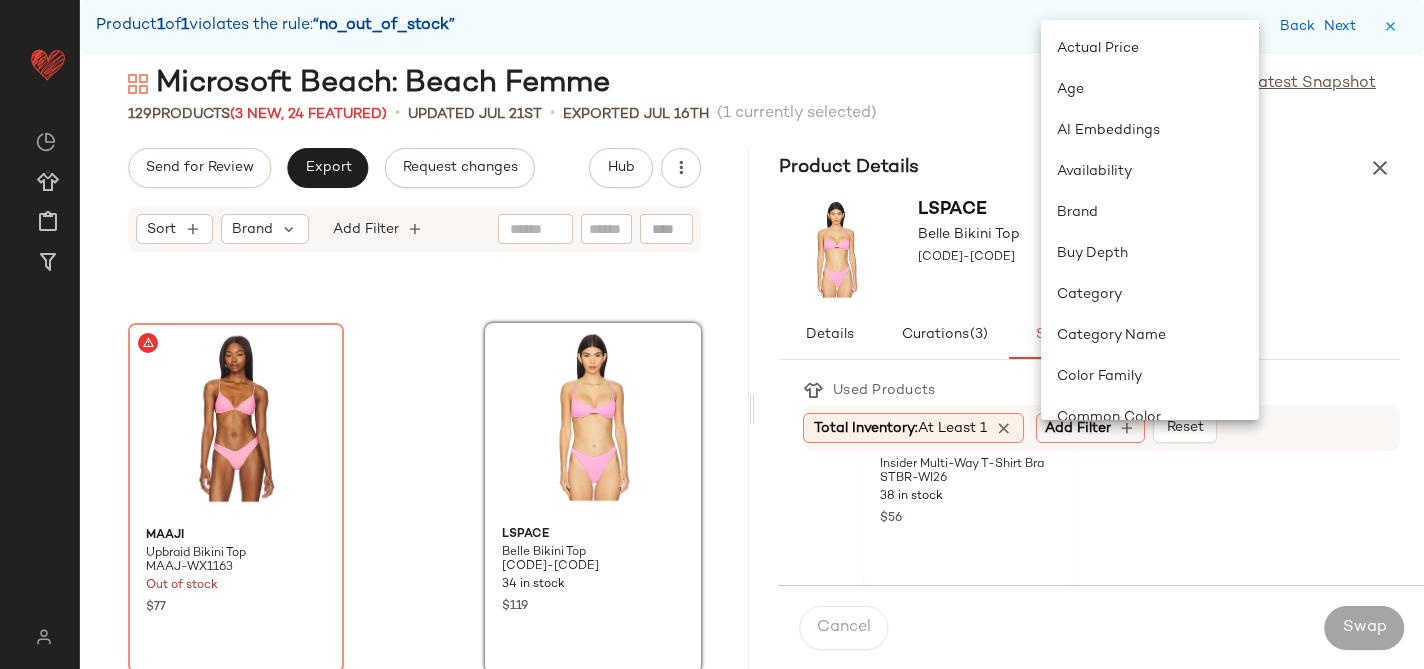 click on "Category" 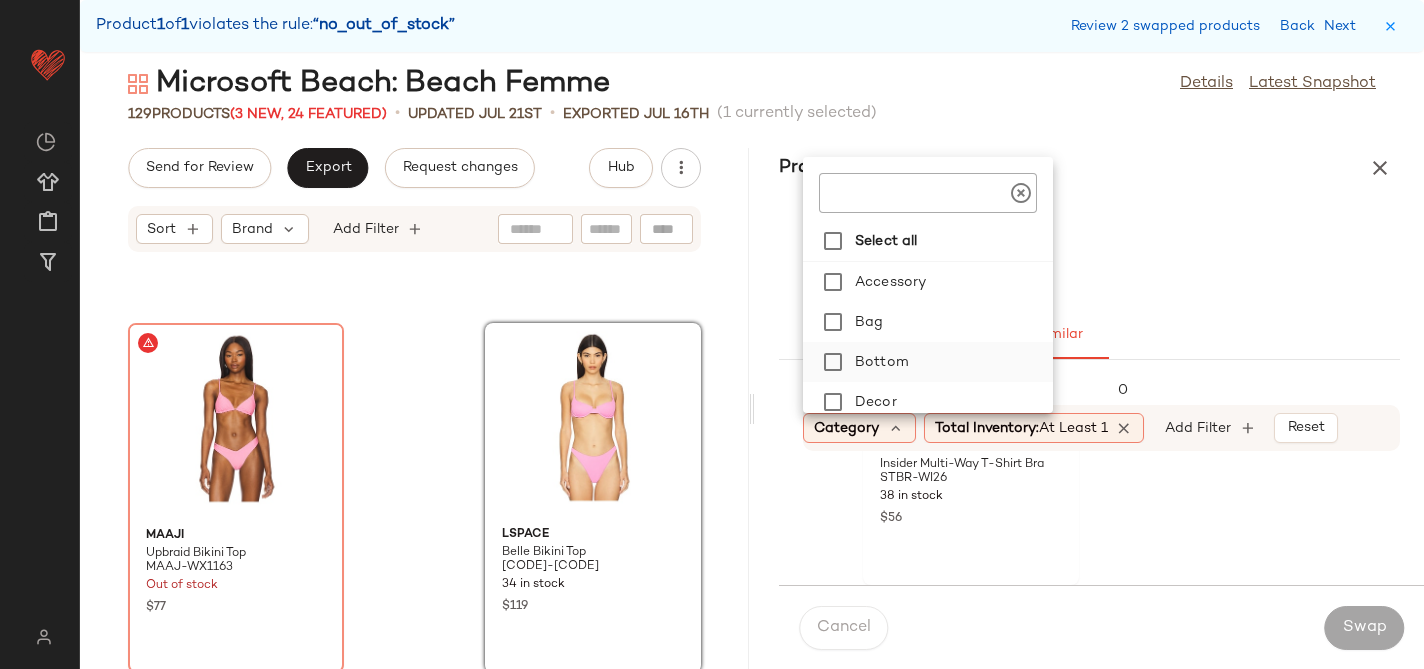 click on "Bottom" 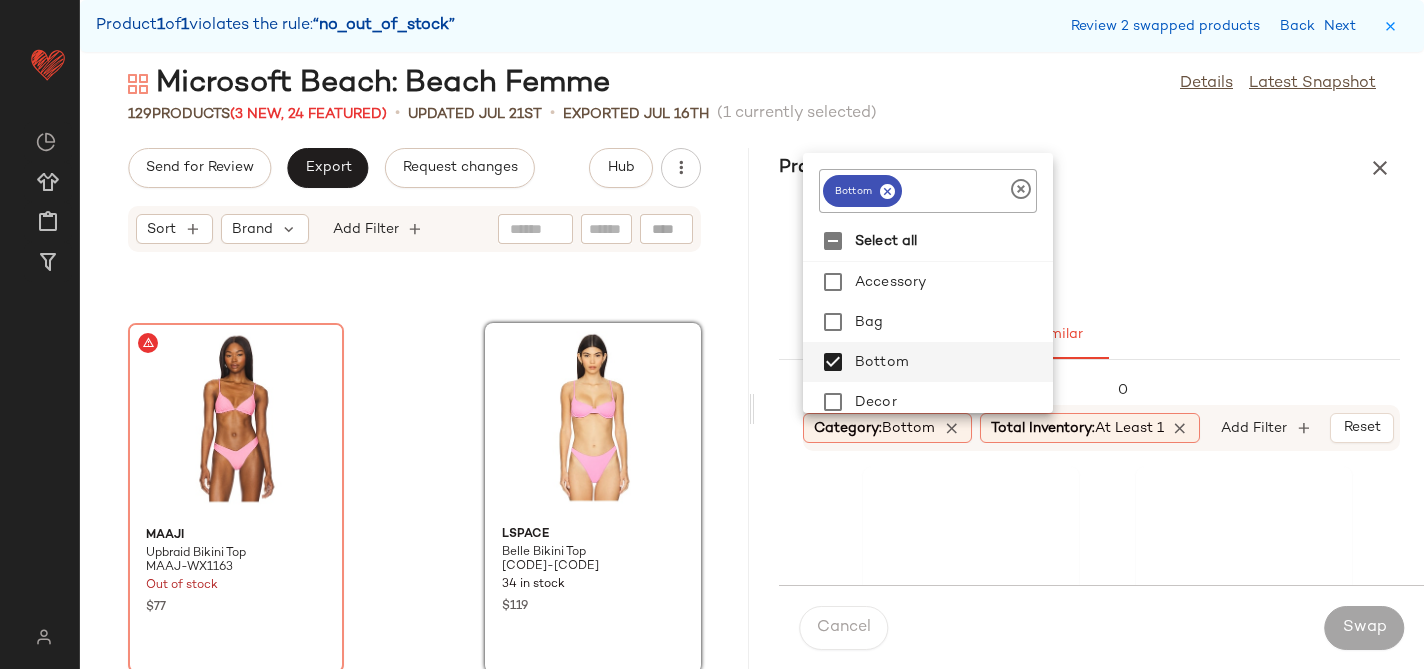 click on "Product Details" at bounding box center [1089, 168] 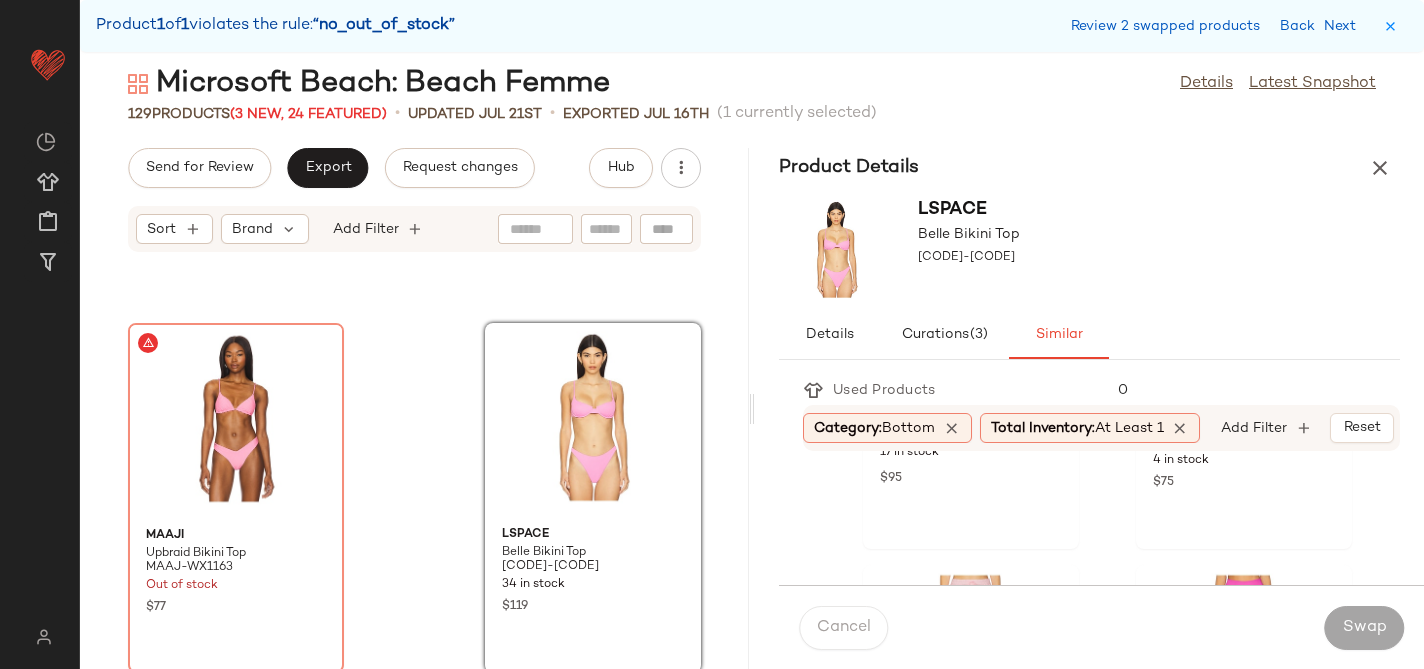 scroll, scrollTop: 1386, scrollLeft: 0, axis: vertical 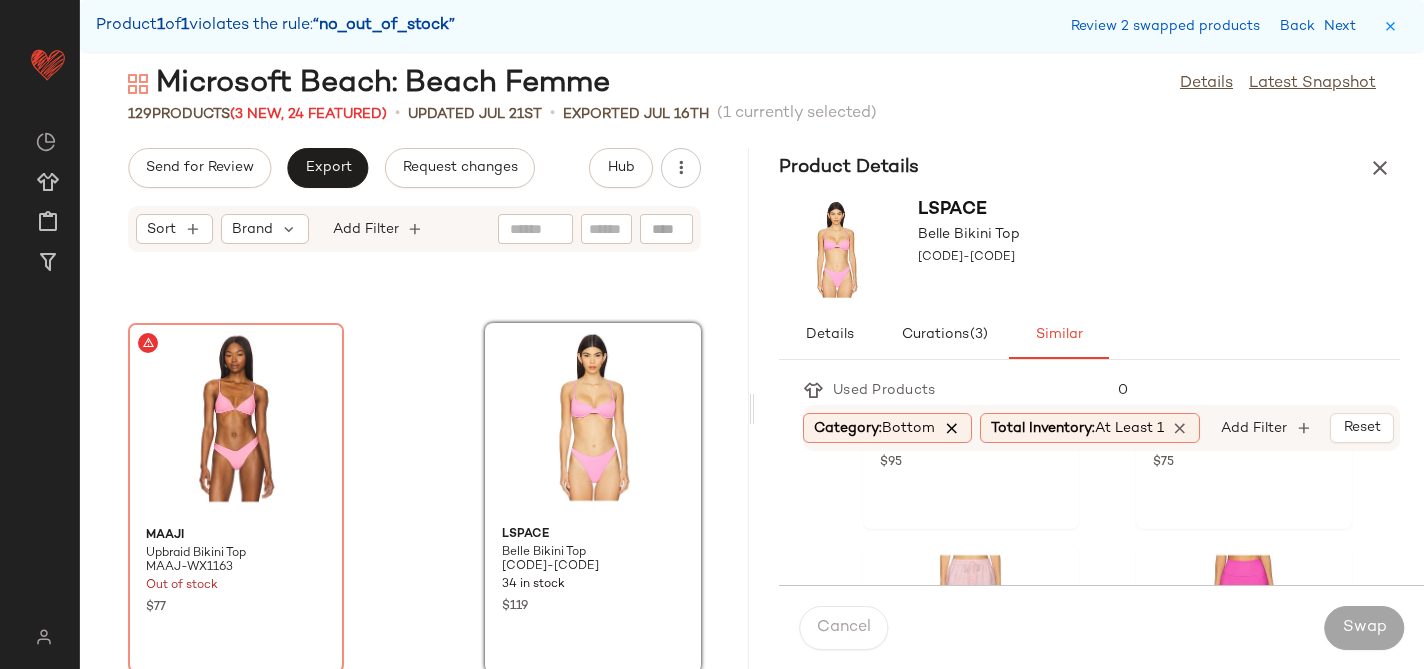 click at bounding box center [952, 428] 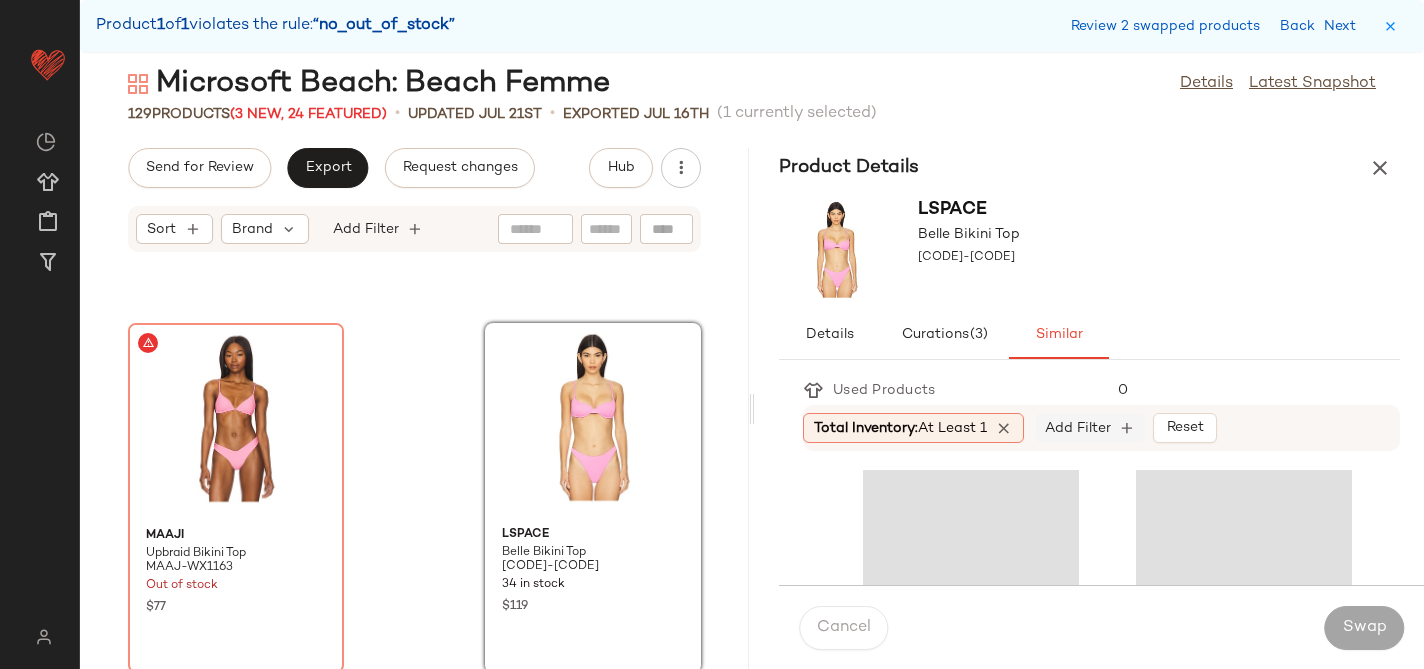 click on "Add Filter" at bounding box center [1078, 428] 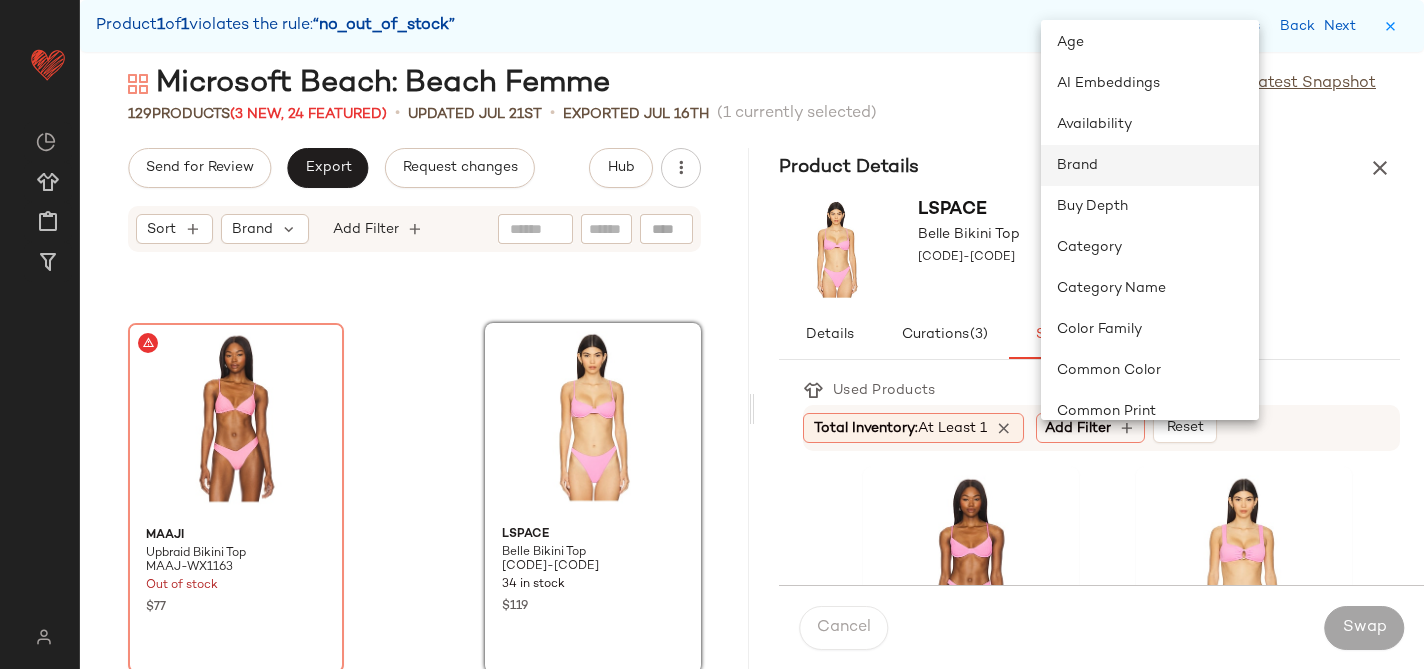 scroll, scrollTop: 45, scrollLeft: 0, axis: vertical 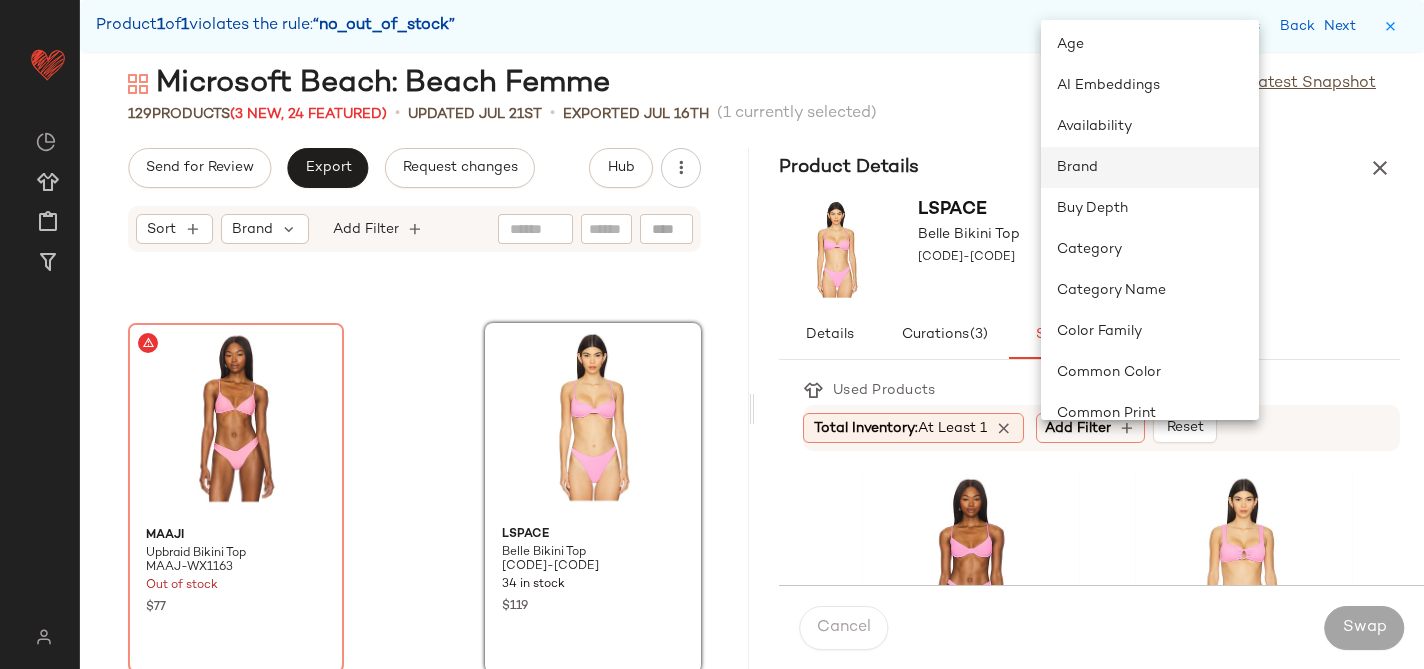 click on "Brand" 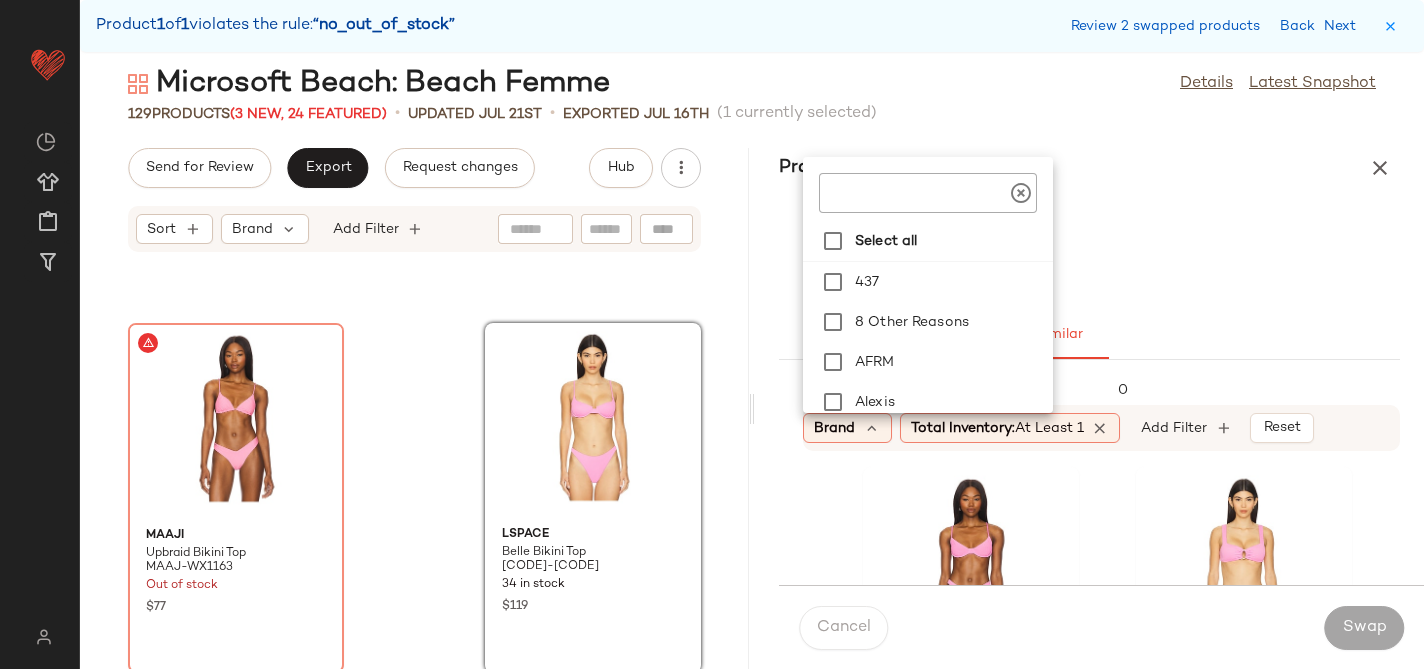 click 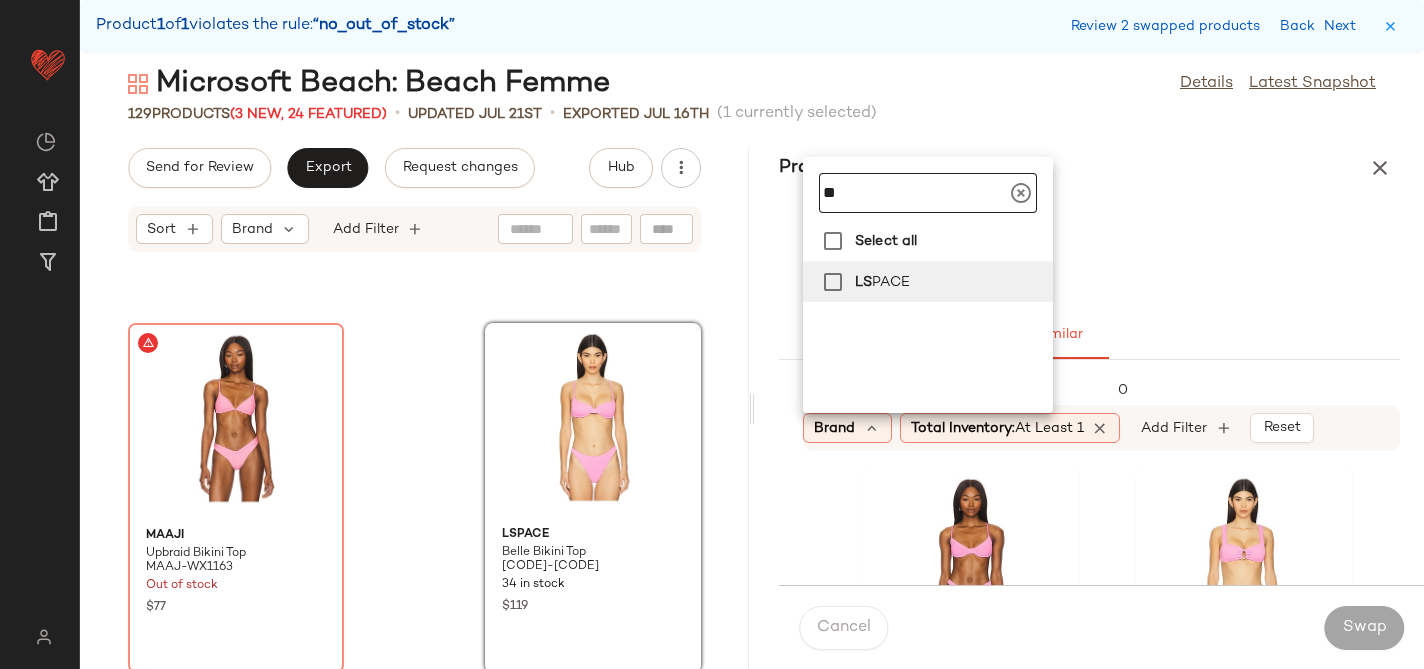 type on "**" 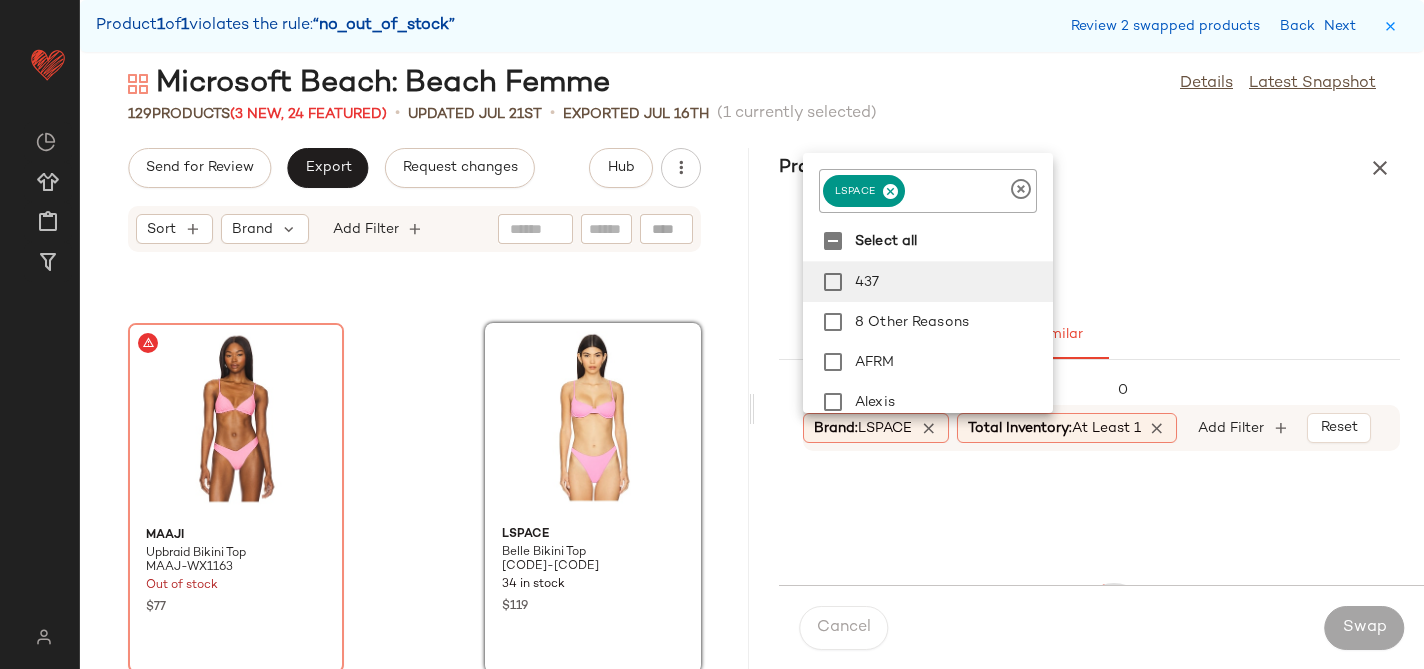 click on "LSPACE Belle Bikini Top LSPA-WX2159" at bounding box center [1089, 249] 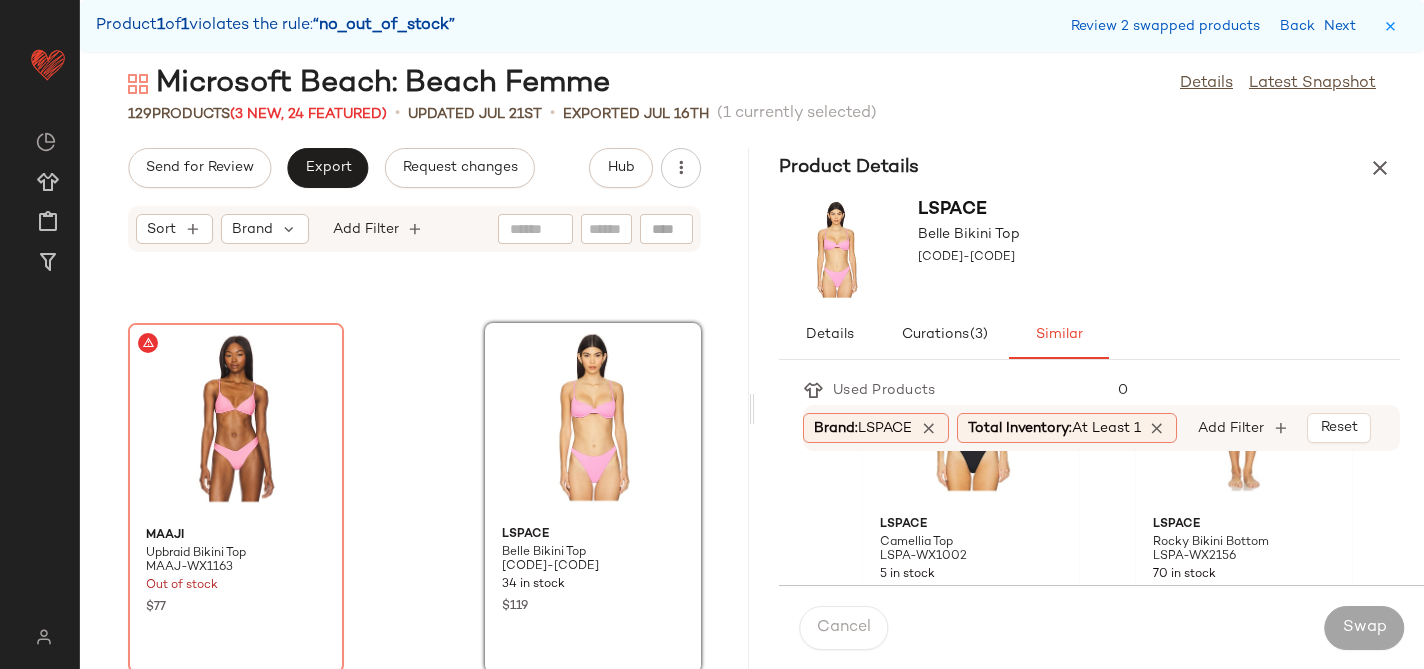 scroll, scrollTop: 1619, scrollLeft: 0, axis: vertical 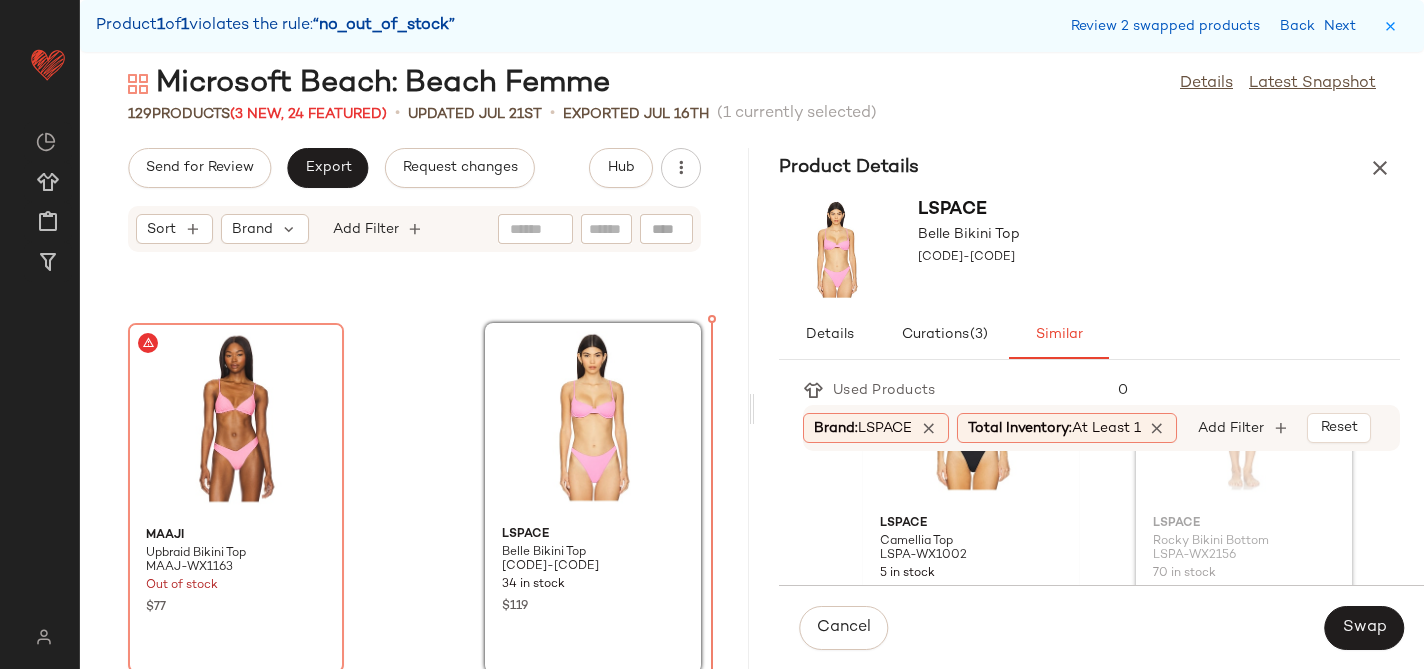 drag, startPoint x: 1210, startPoint y: 515, endPoint x: 646, endPoint y: 443, distance: 568.57715 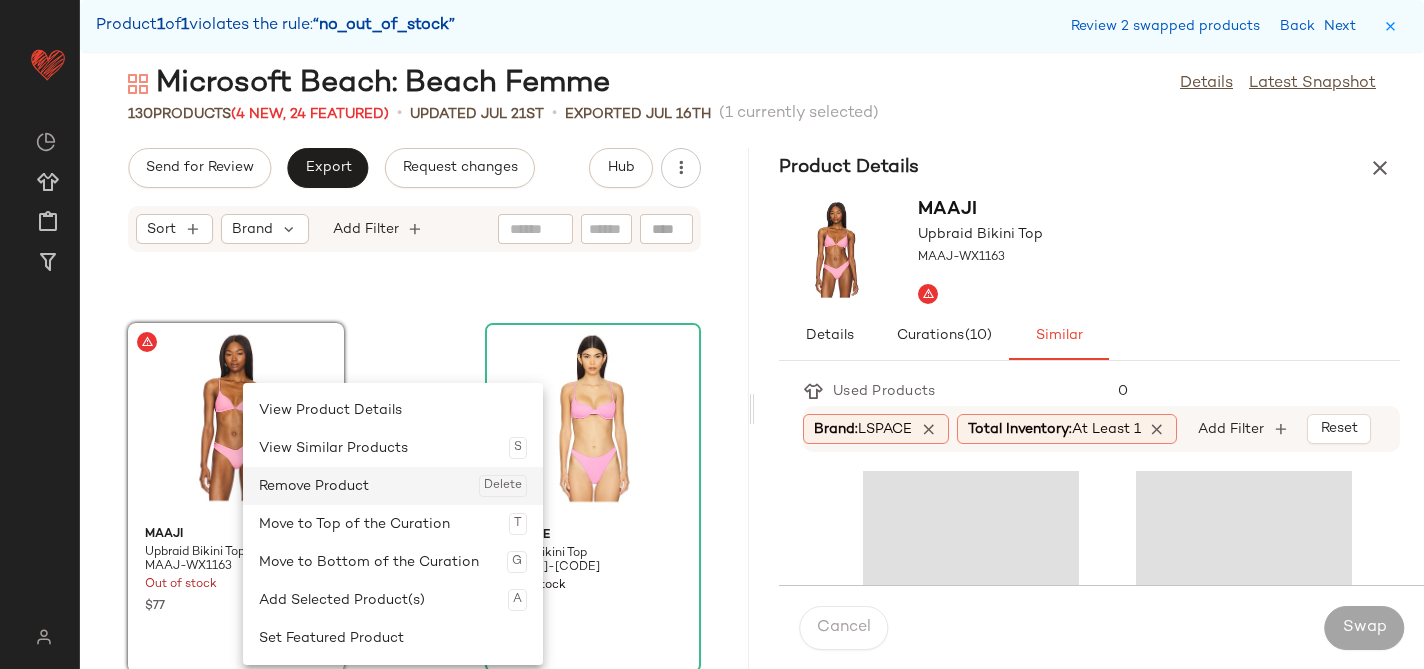 click on "Remove Product  Delete" 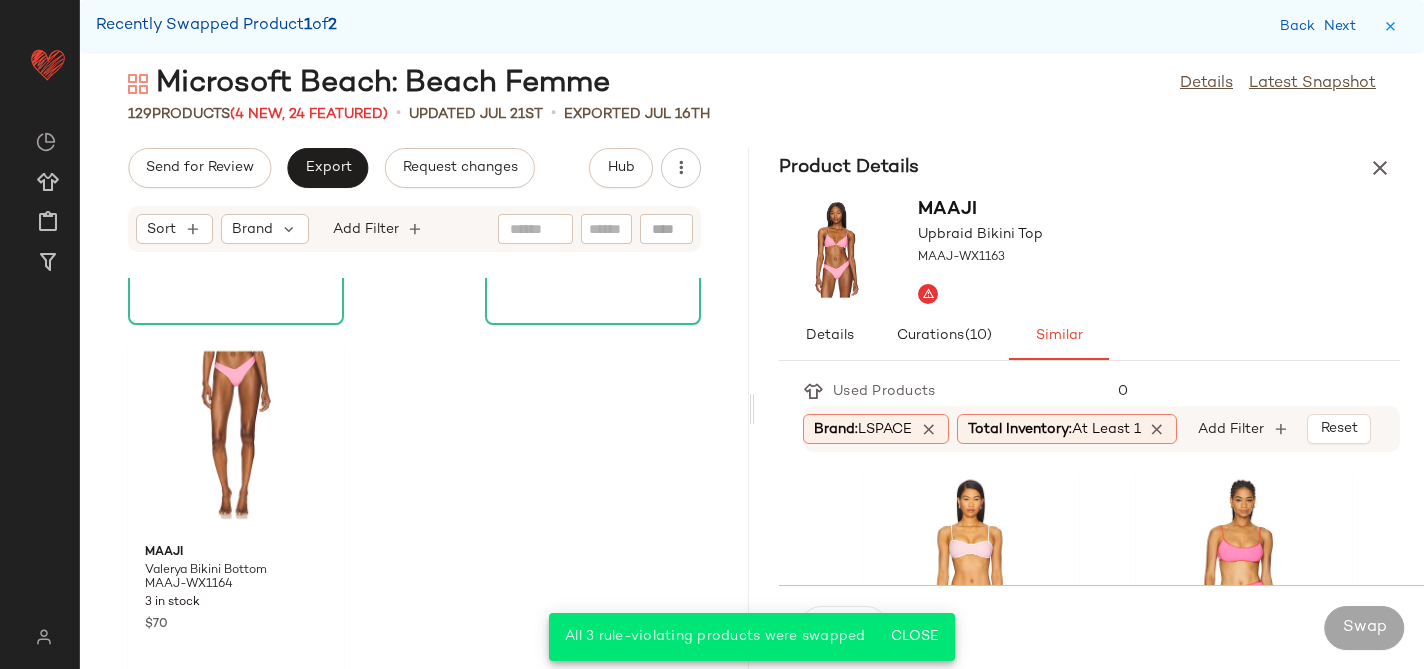scroll, scrollTop: 23382, scrollLeft: 0, axis: vertical 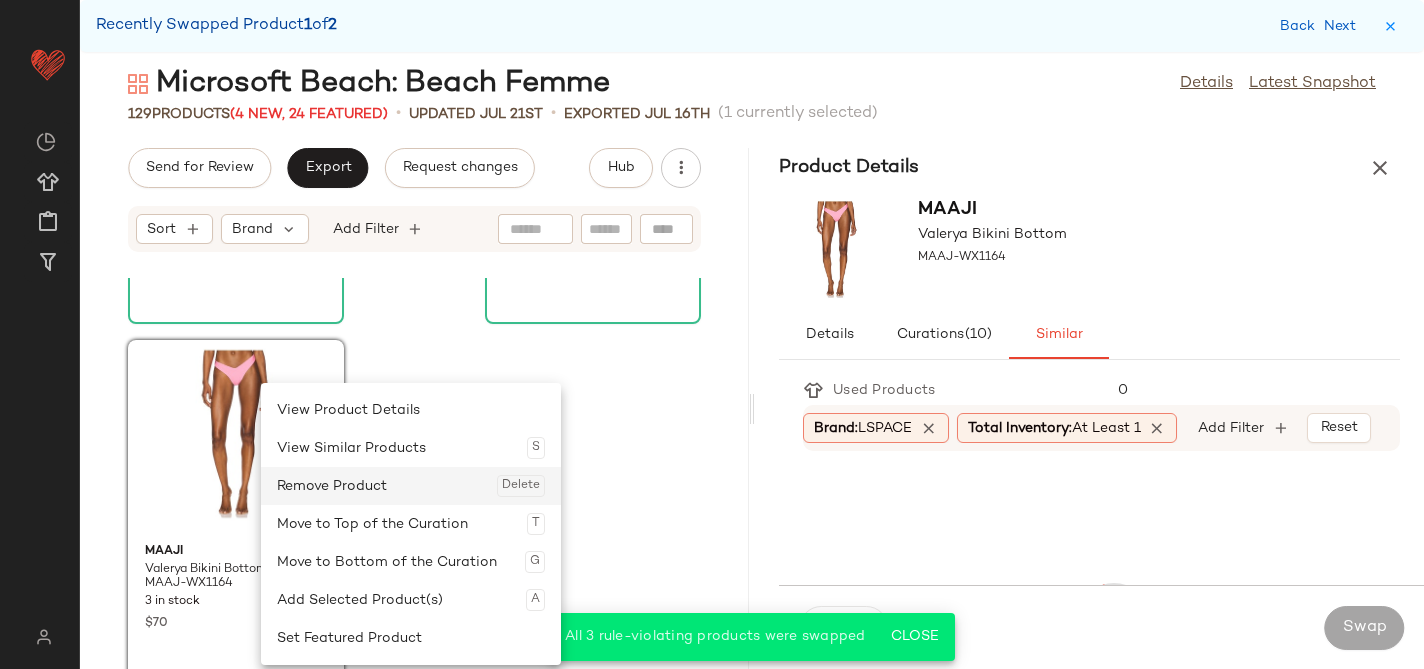 click on "Remove Product  Delete" 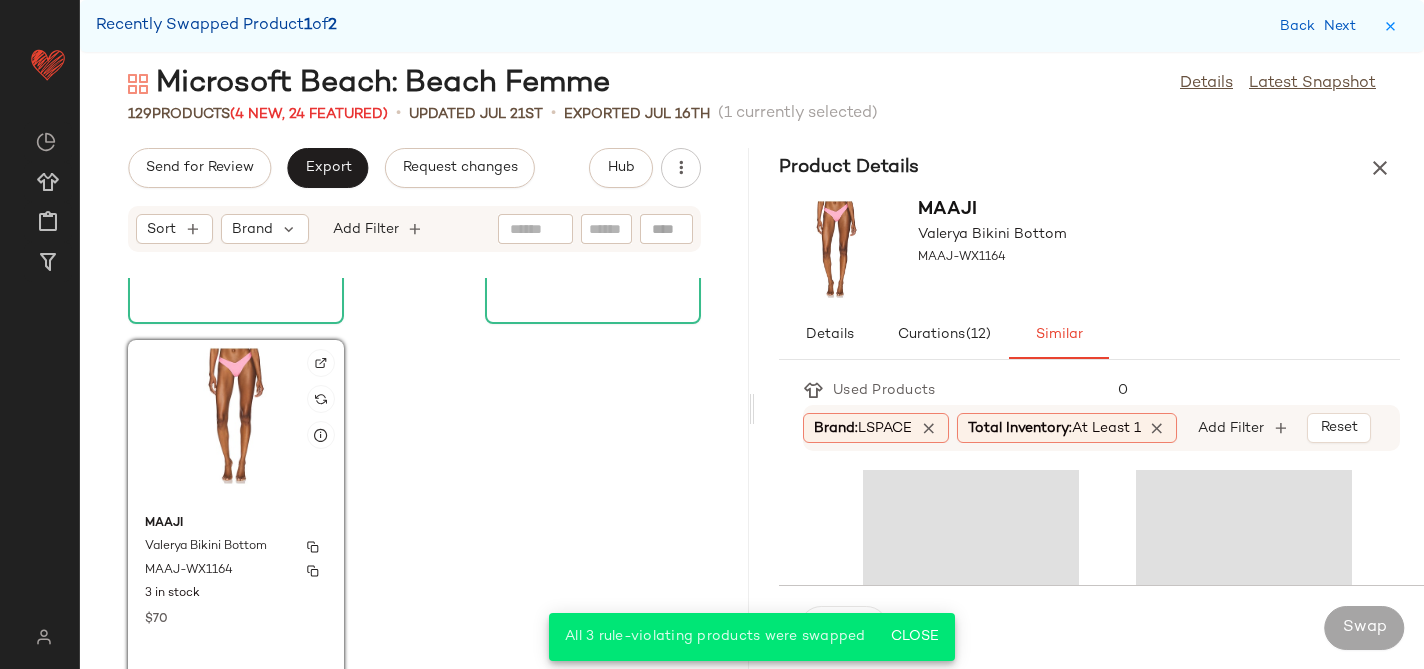 scroll, scrollTop: 23037, scrollLeft: 0, axis: vertical 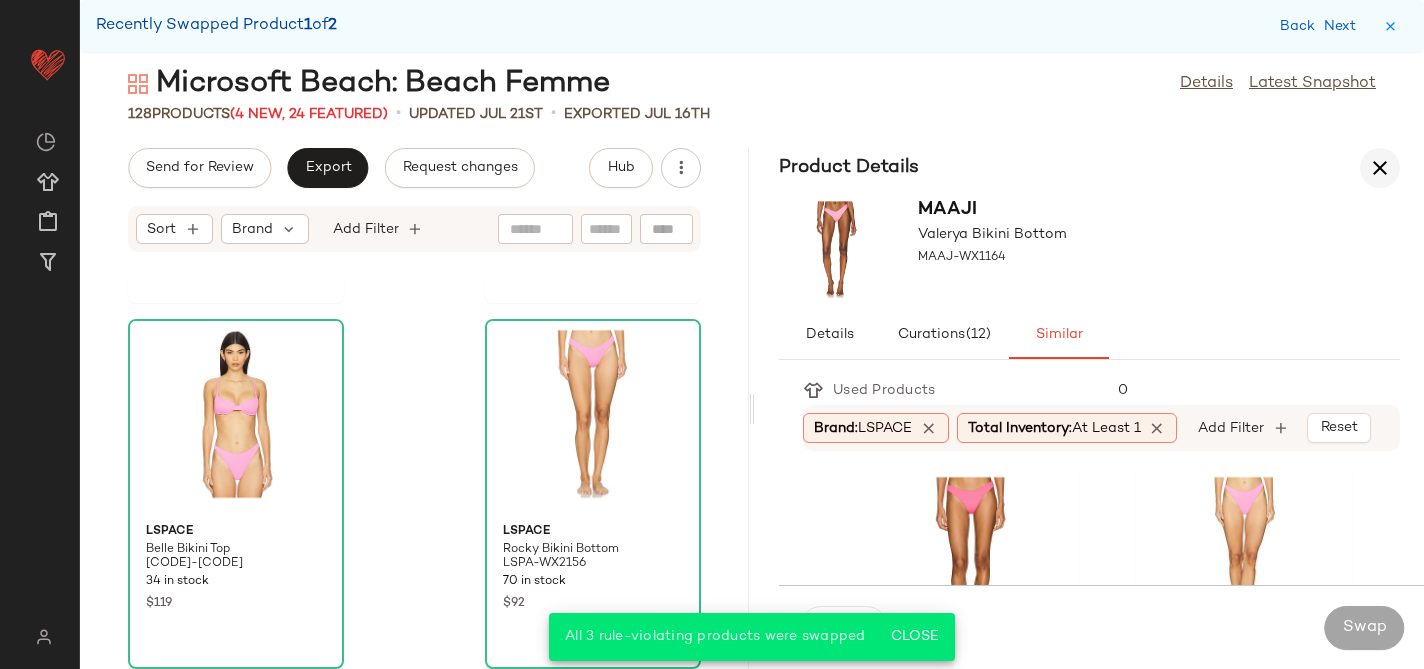 click at bounding box center [1380, 168] 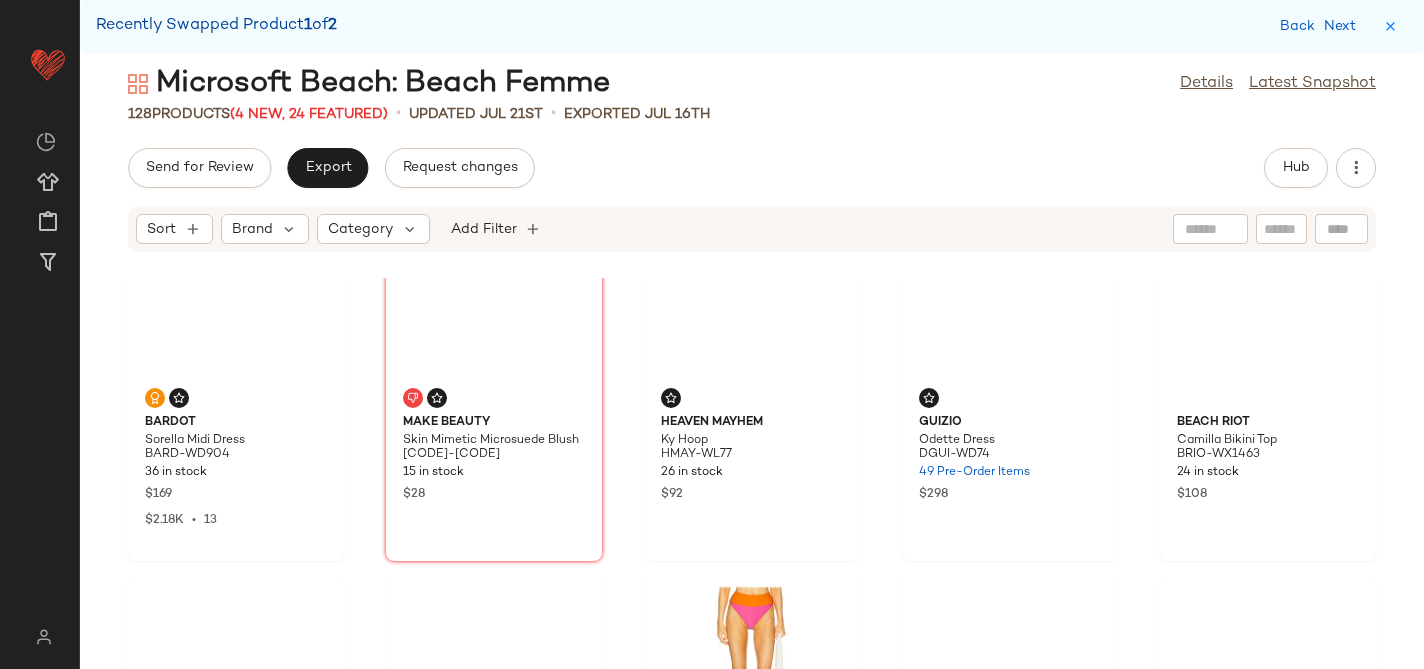 scroll, scrollTop: 0, scrollLeft: 0, axis: both 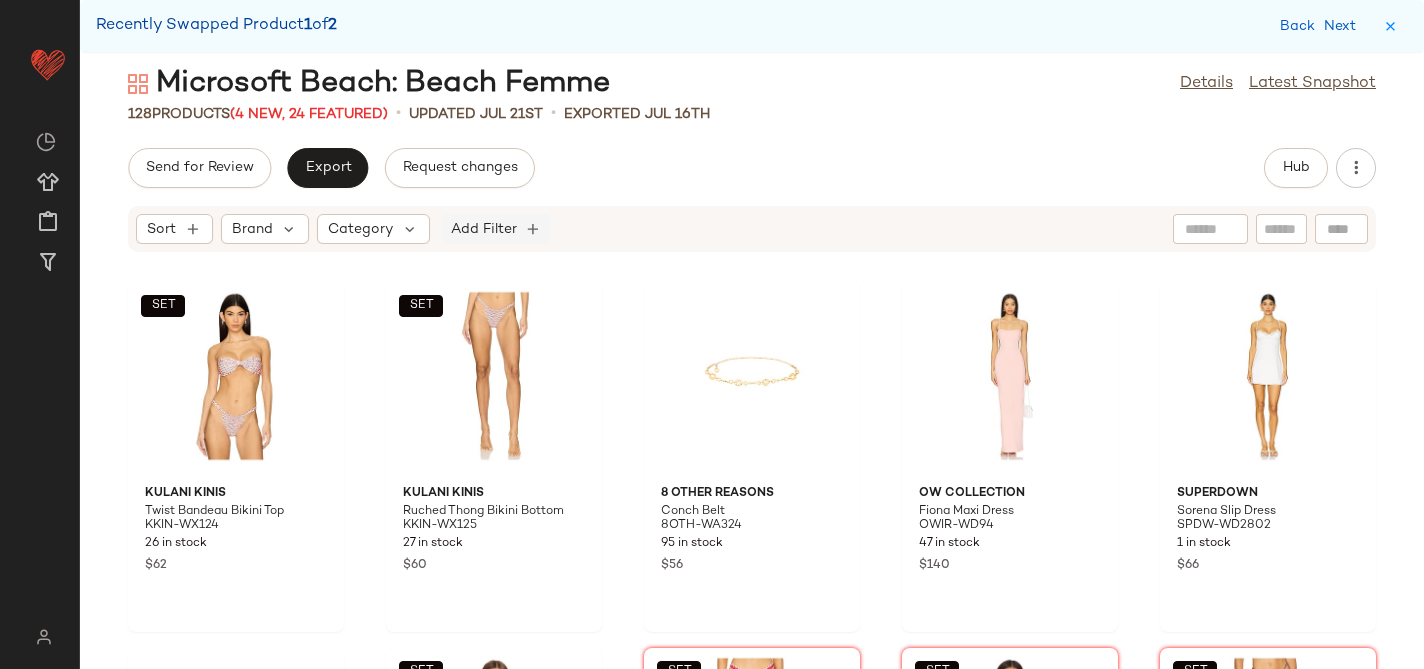 click on "Add Filter" 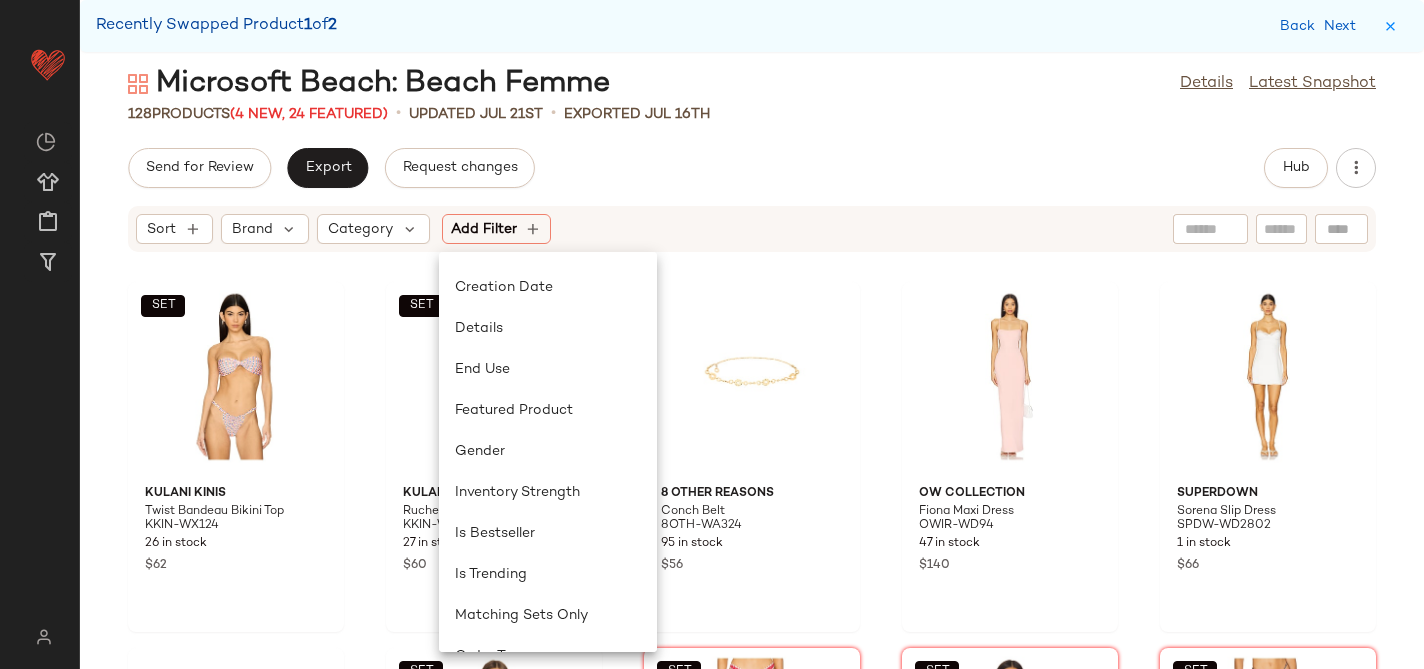 scroll, scrollTop: 887, scrollLeft: 0, axis: vertical 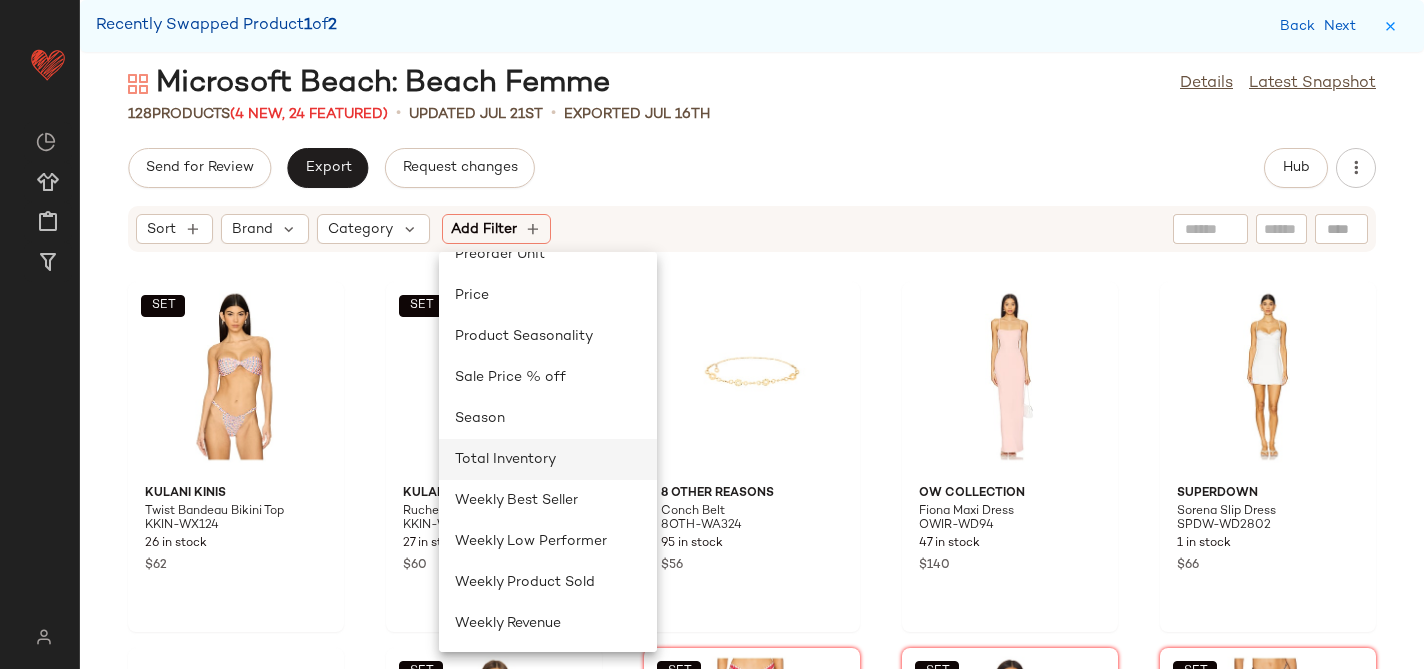 click on "Total Inventory" 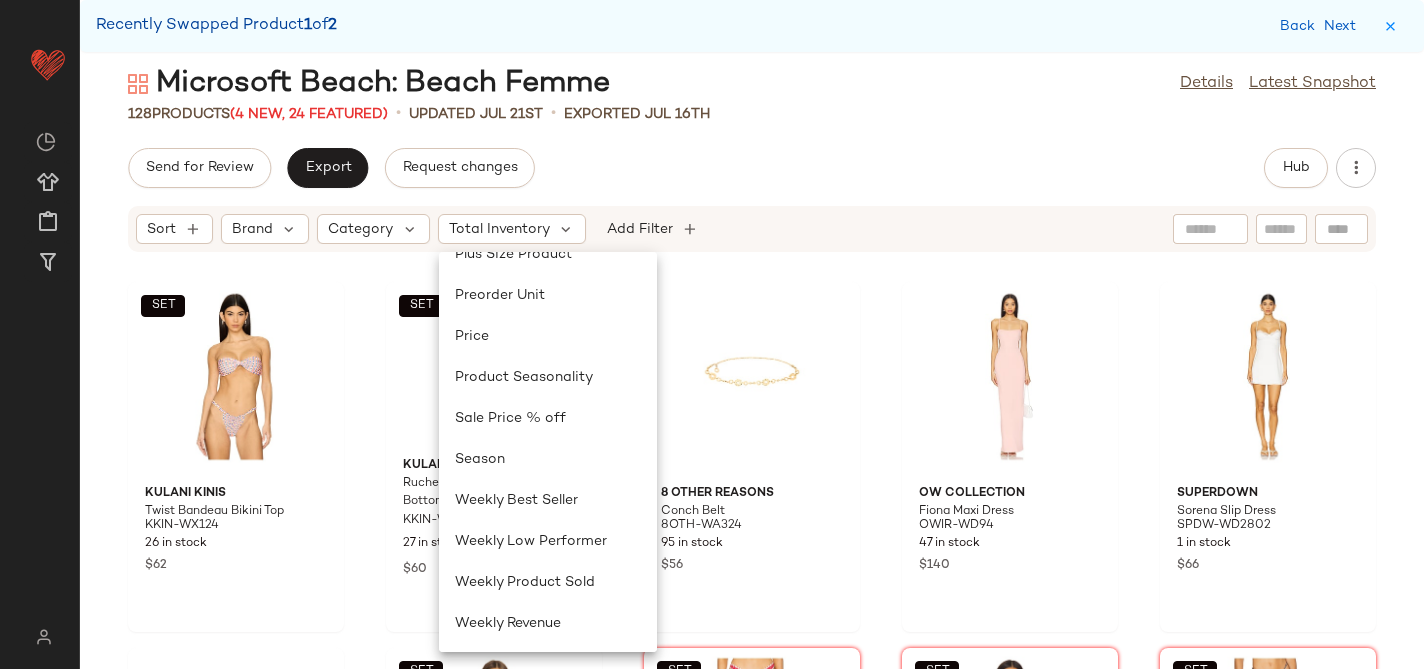 scroll, scrollTop: 846, scrollLeft: 0, axis: vertical 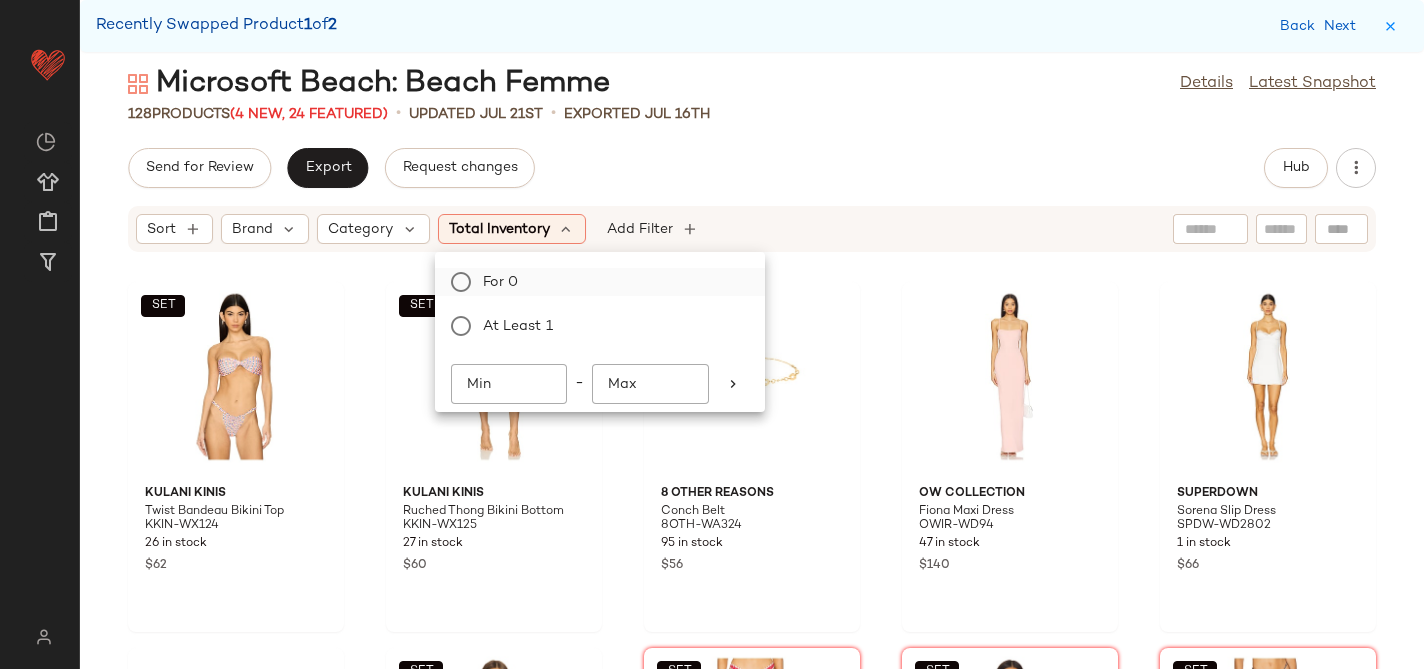 click on "For 0" 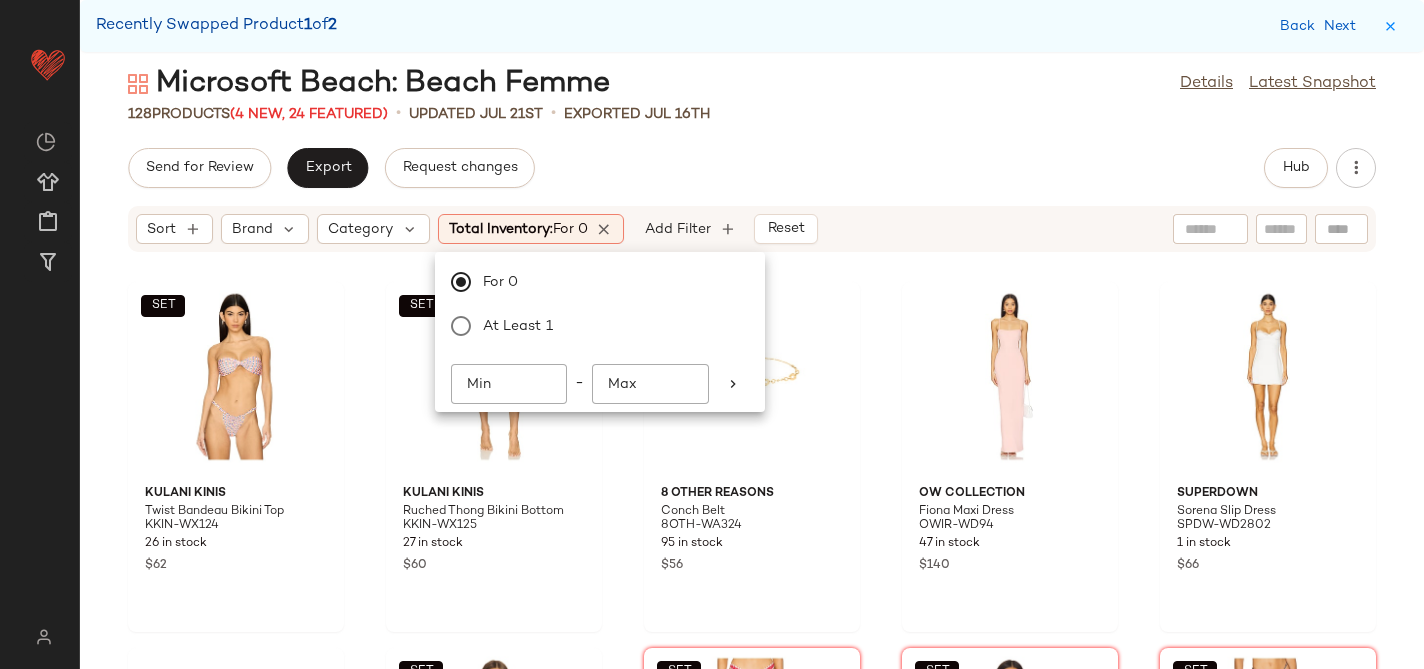 click on "Send for Review   Export   Request changes   Hub" 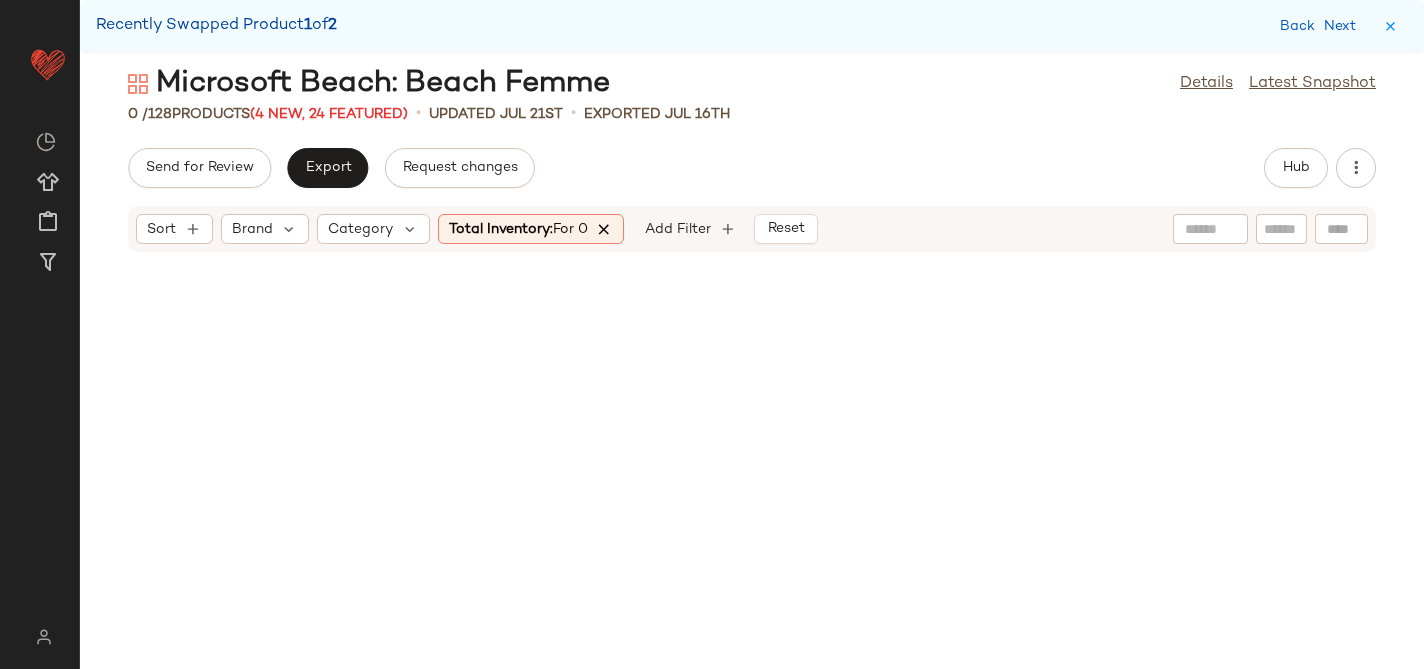 click at bounding box center [605, 229] 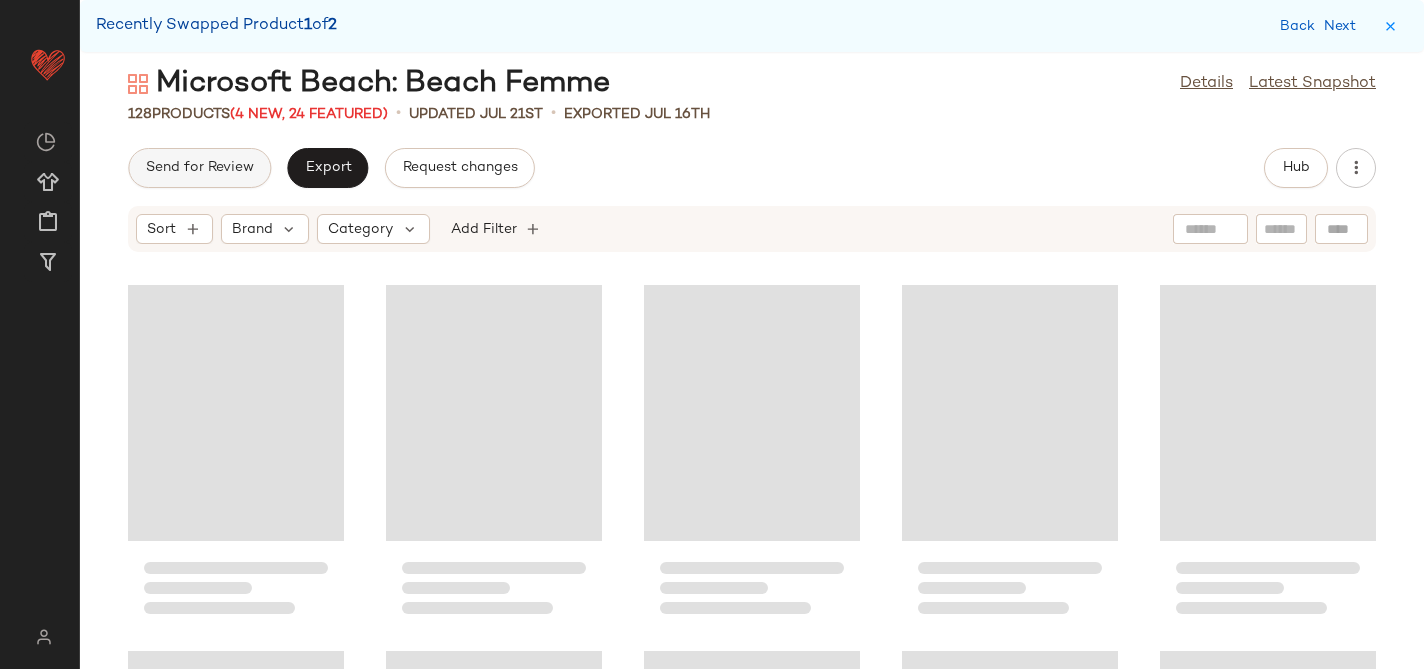 click on "Send for Review" at bounding box center (199, 168) 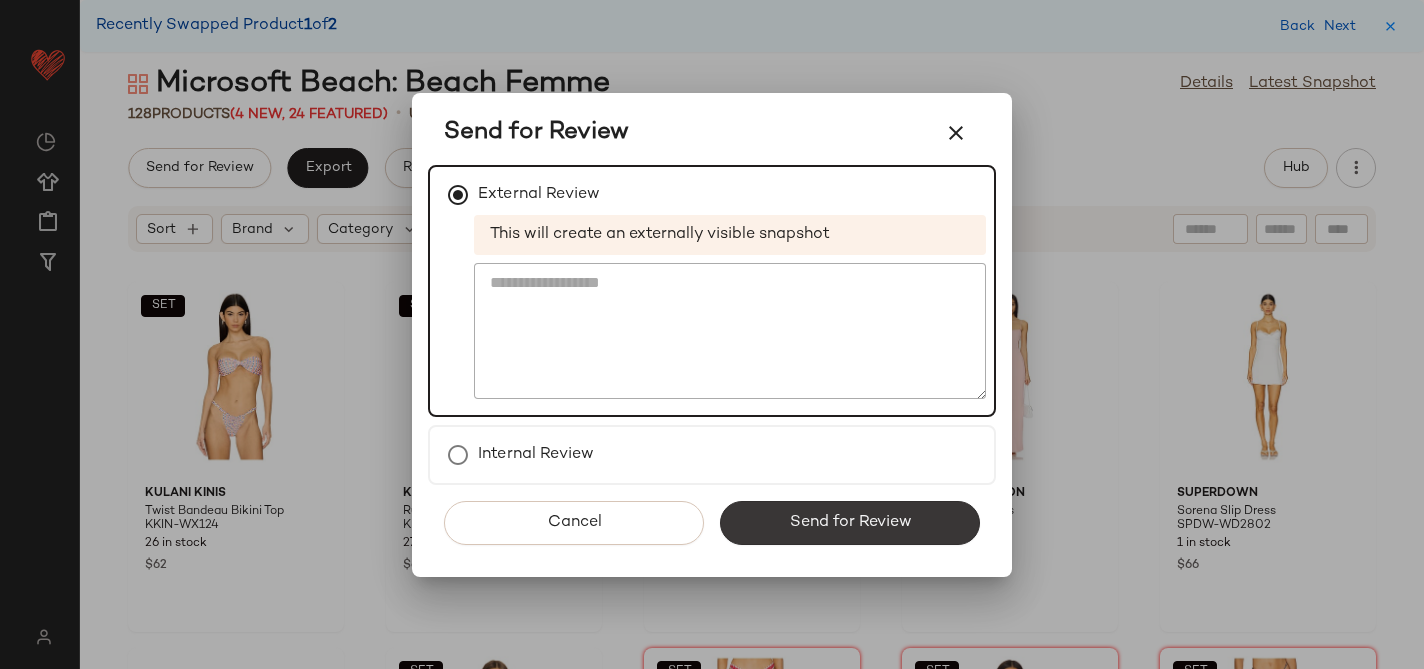 click on "Send for Review" at bounding box center [850, 523] 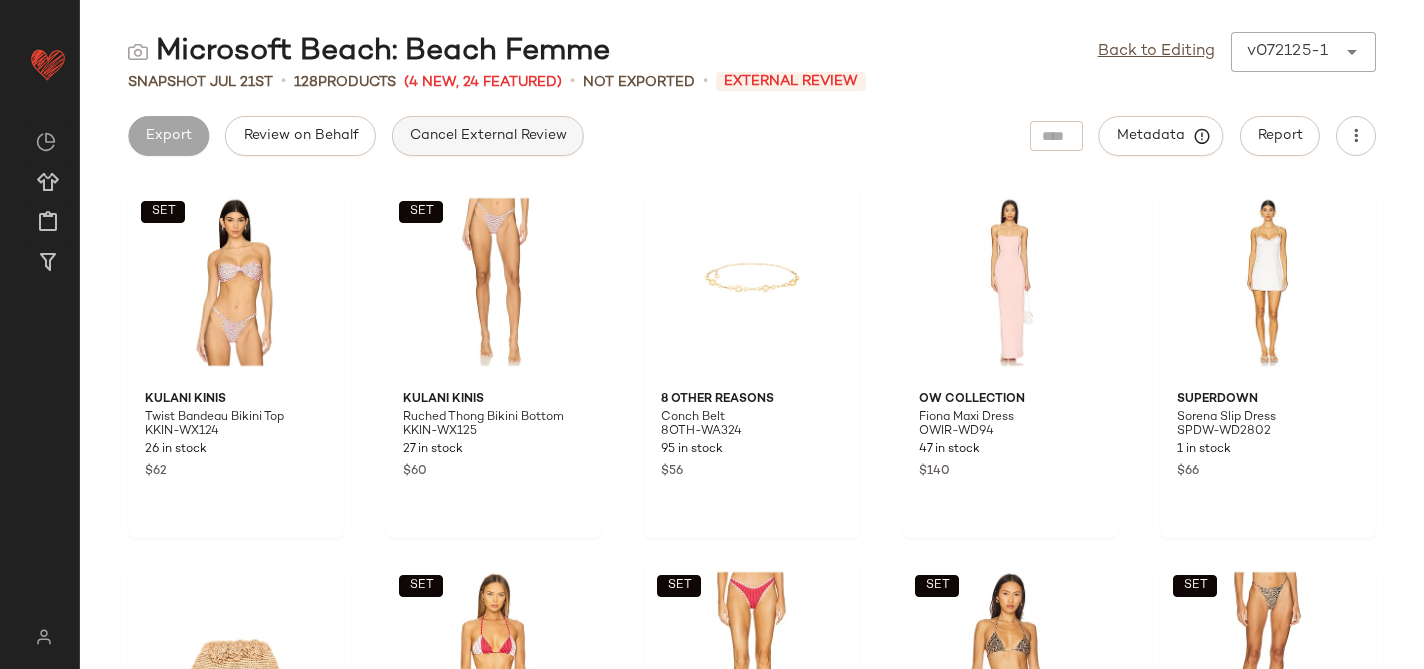 click on "Cancel External Review" 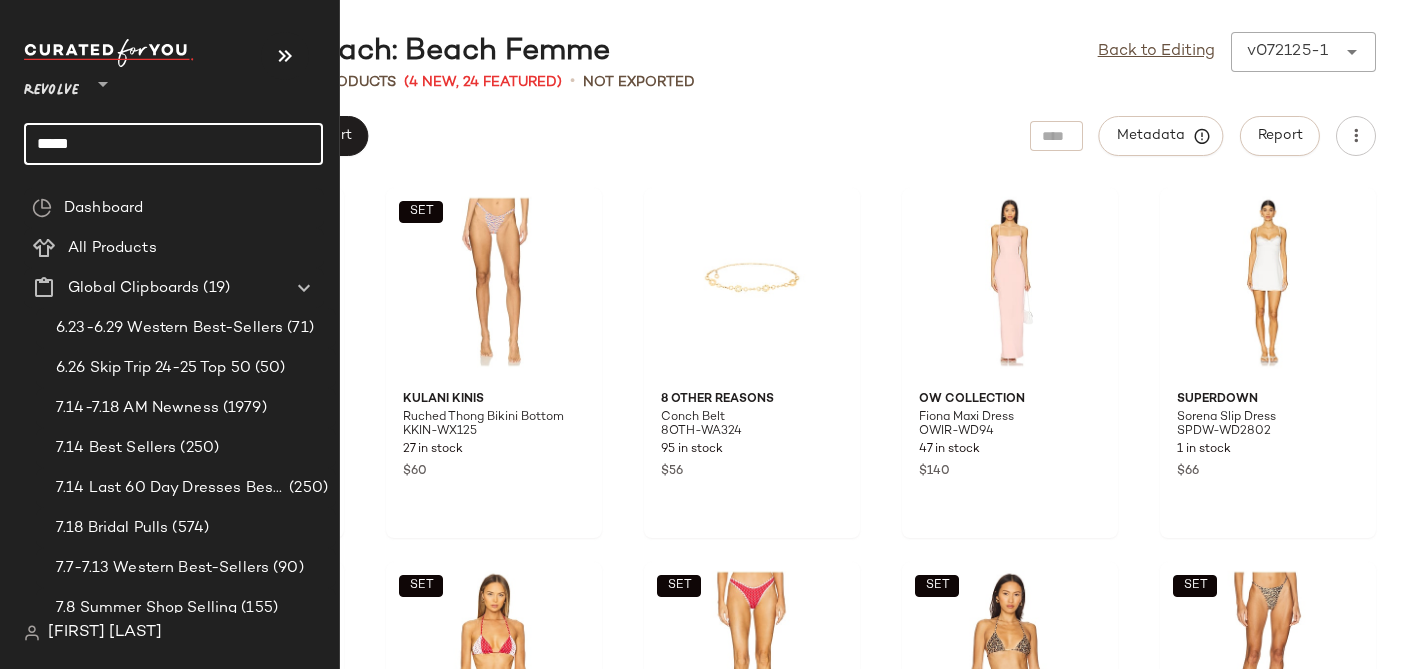 click on "*****" 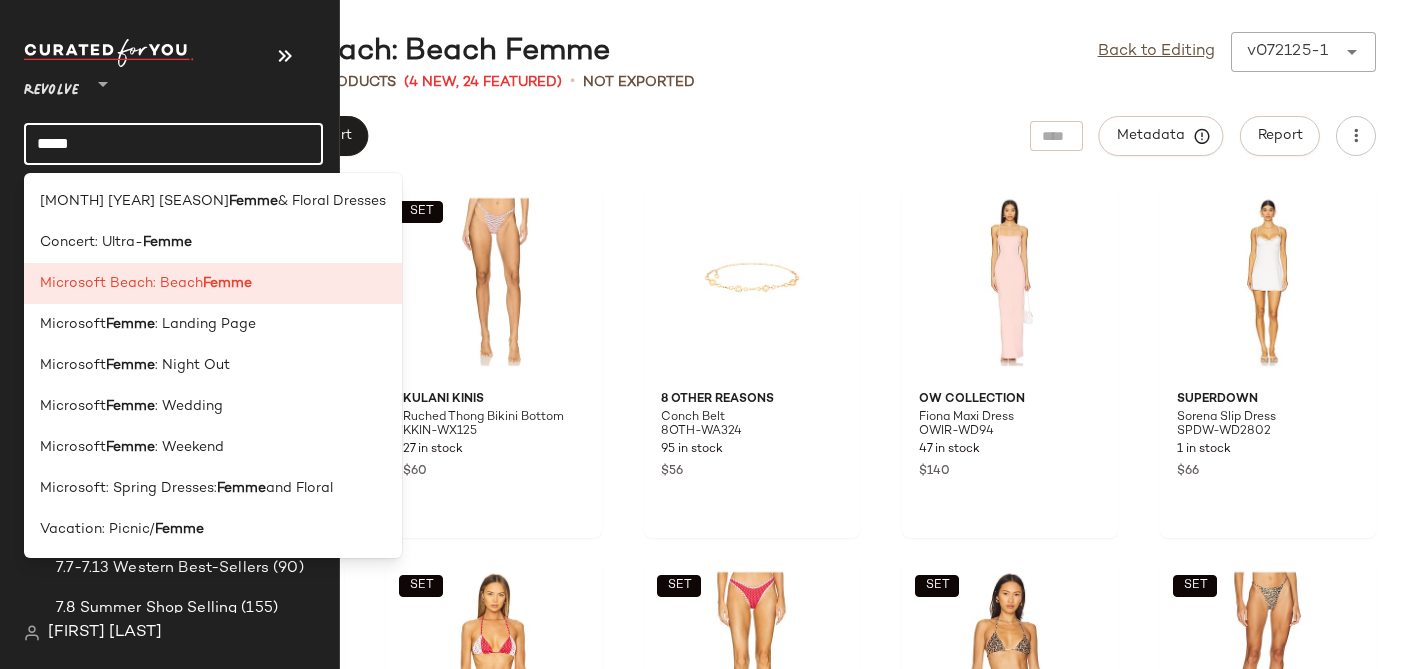 click on "*****" 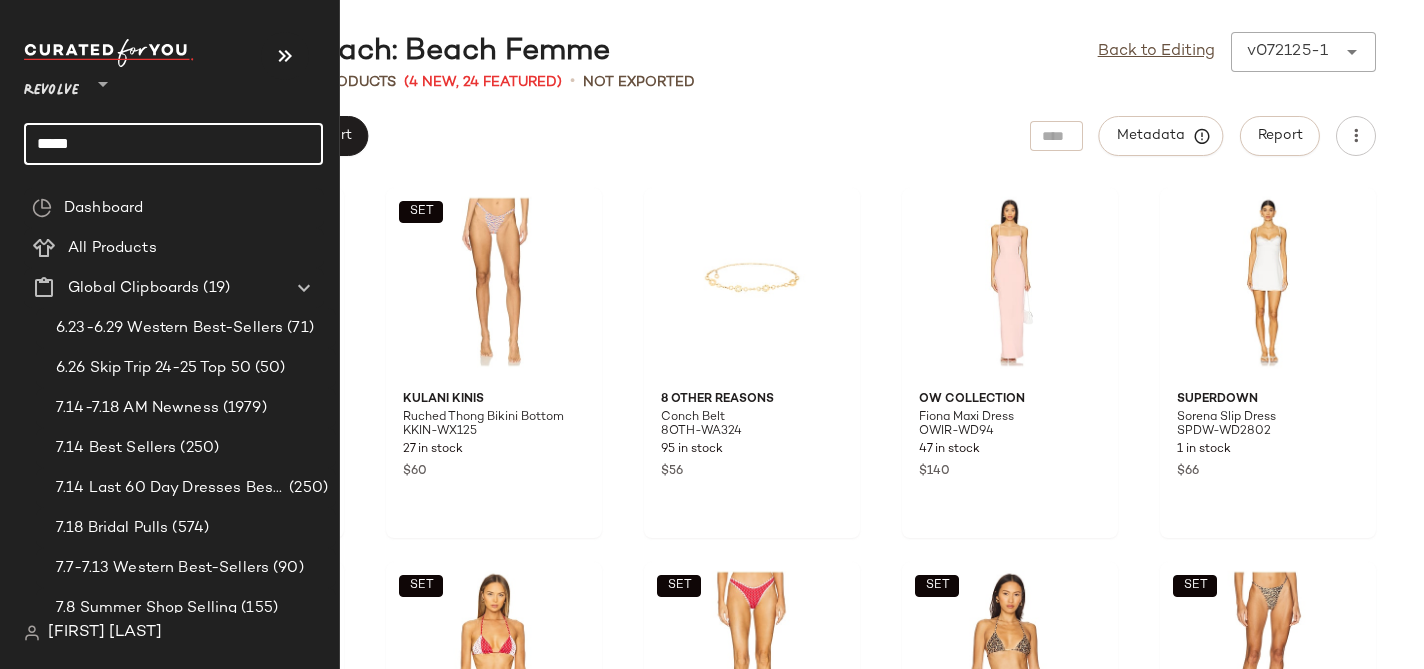 click on "*****" 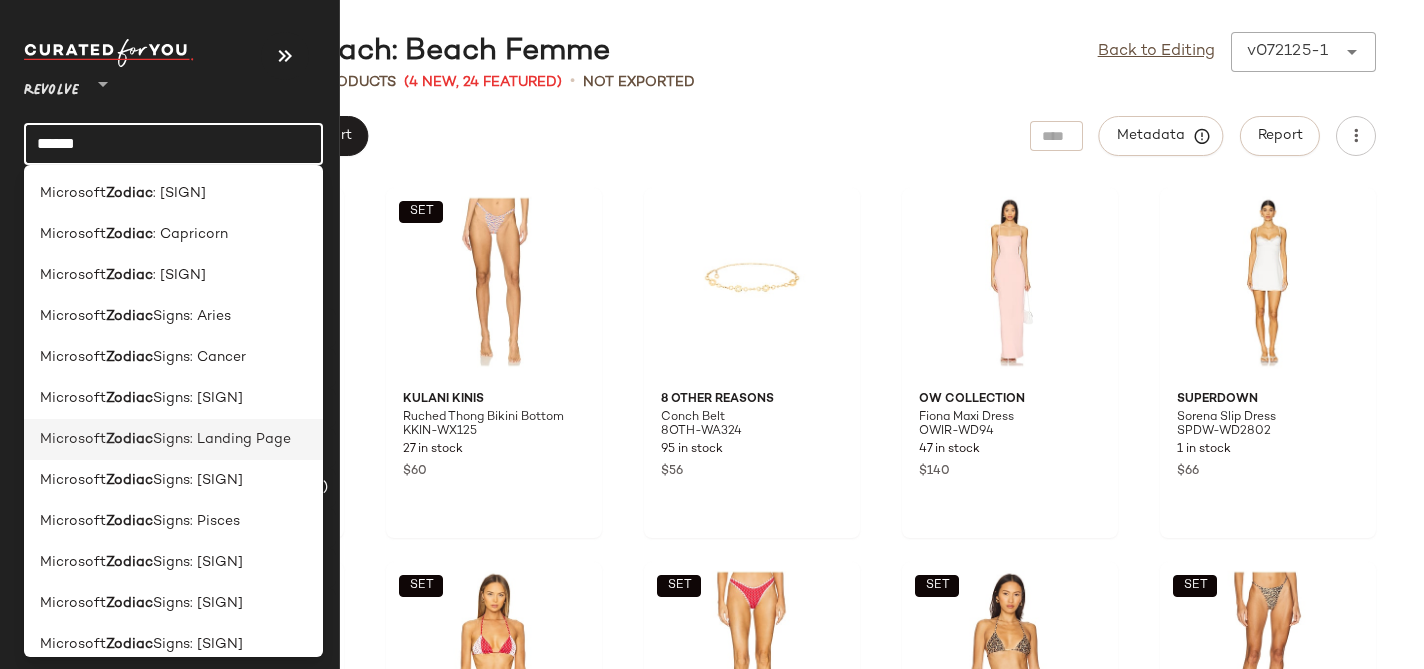 type on "******" 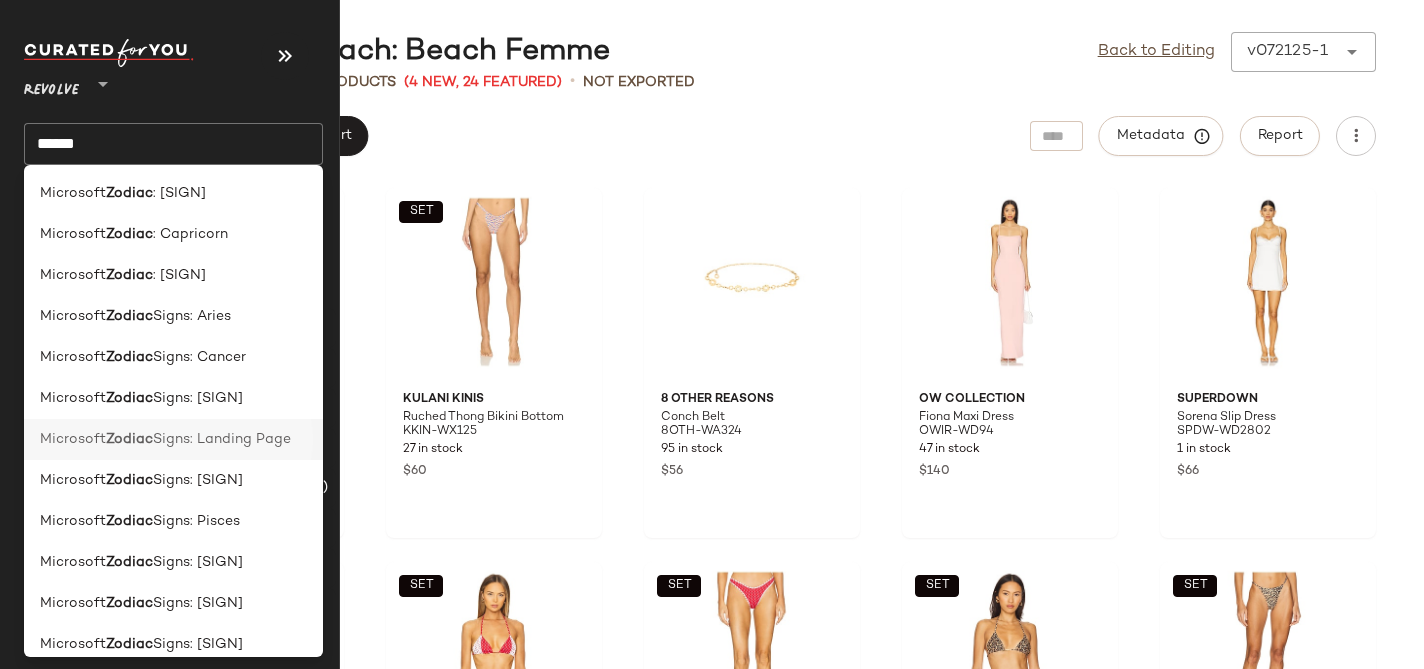 click on "Zodiac" at bounding box center [129, 439] 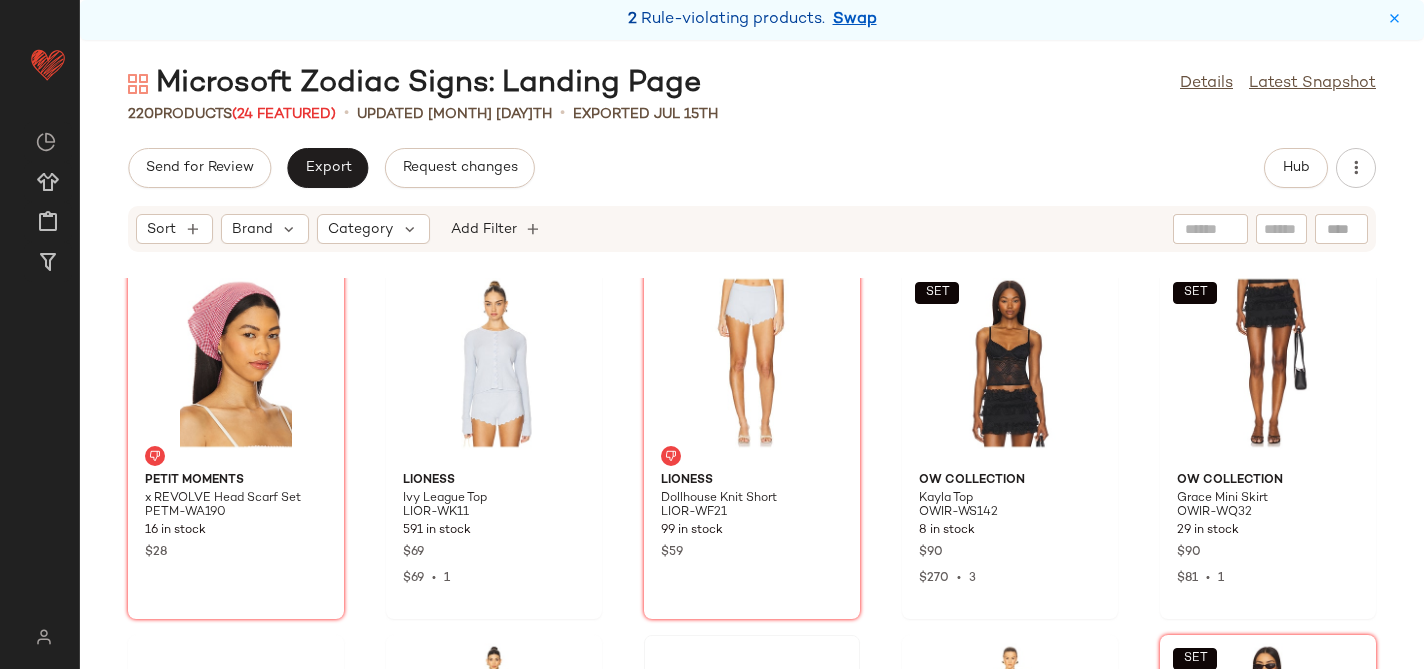 scroll, scrollTop: 0, scrollLeft: 0, axis: both 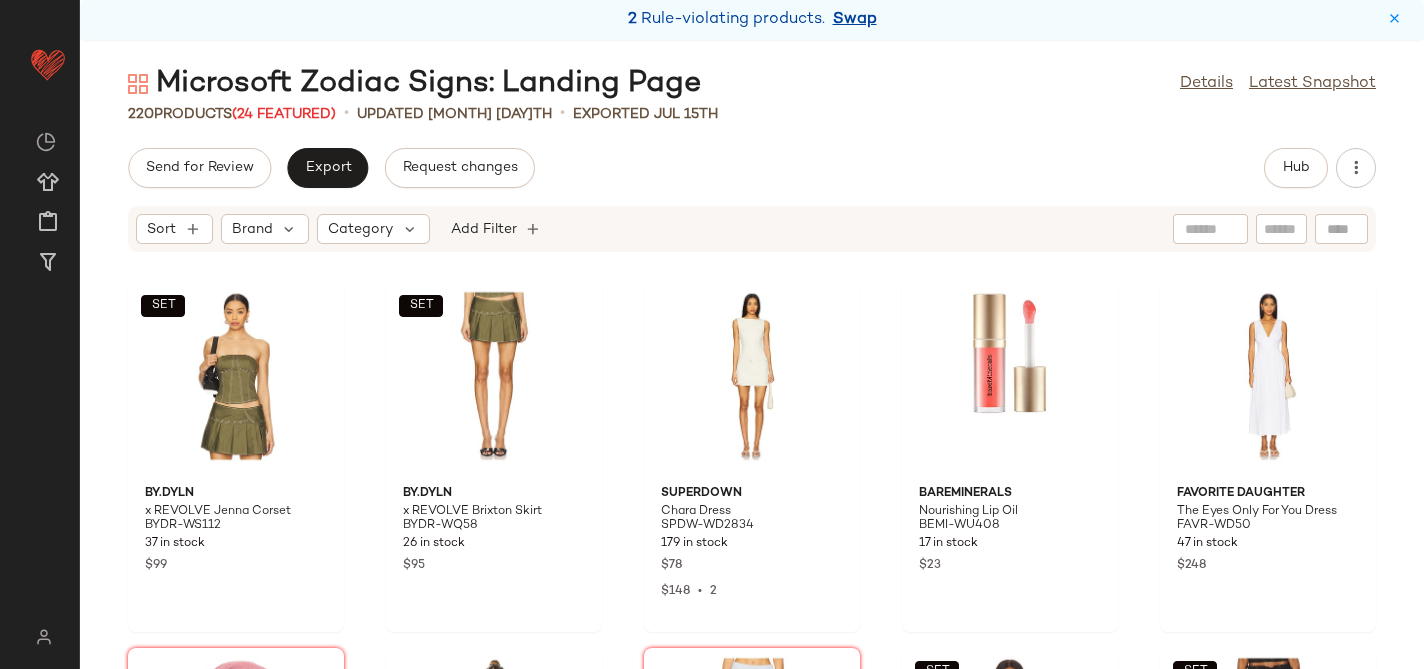 click on "Swap" at bounding box center [855, 20] 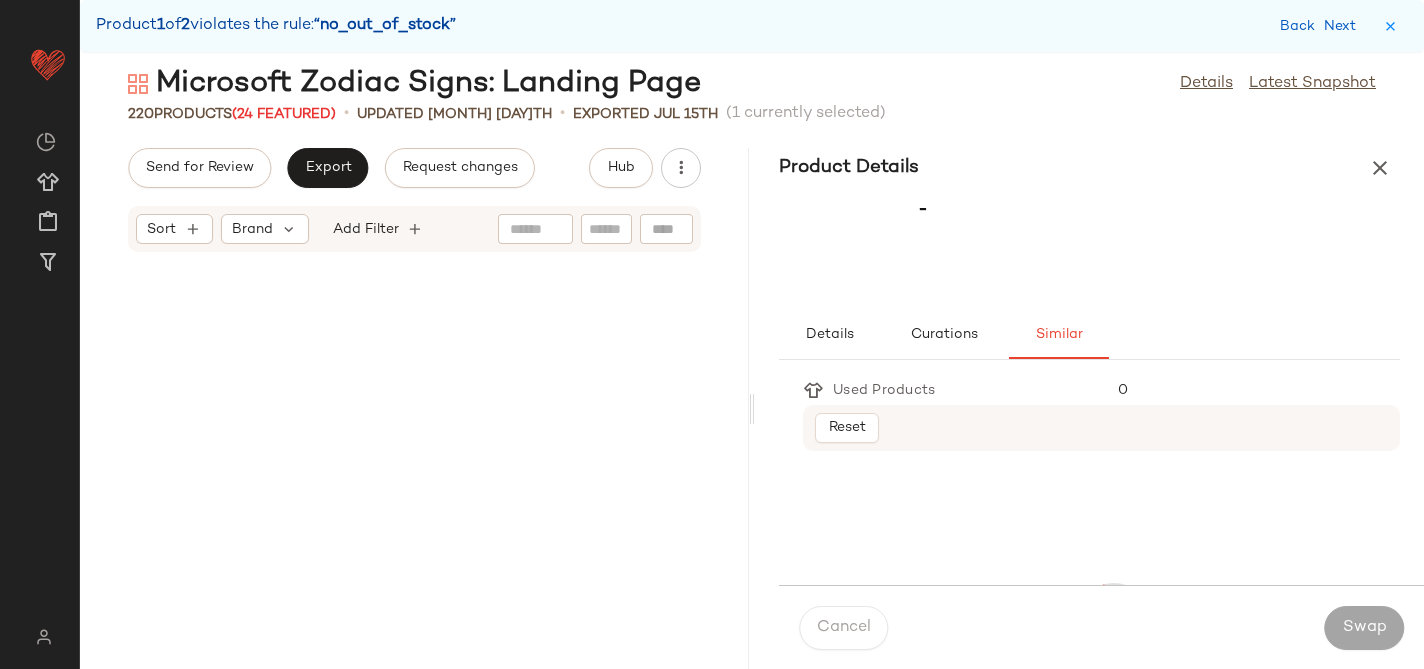 scroll, scrollTop: 4026, scrollLeft: 0, axis: vertical 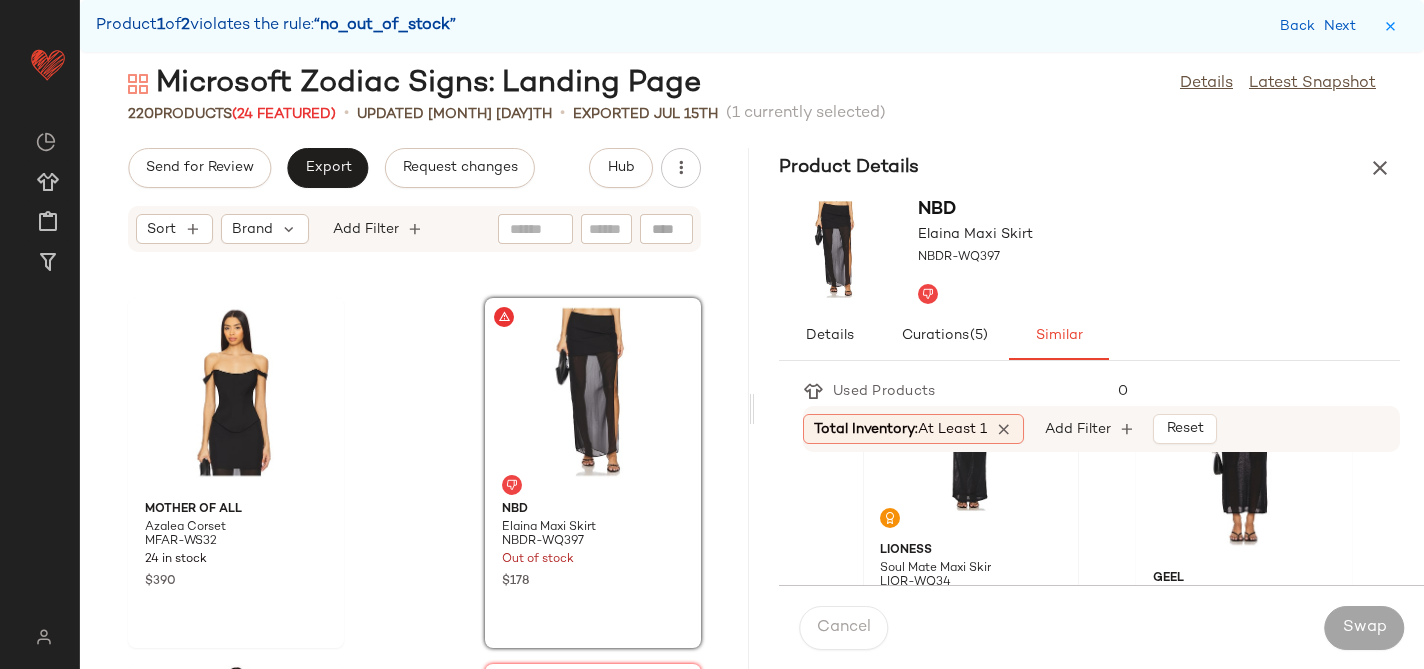 click 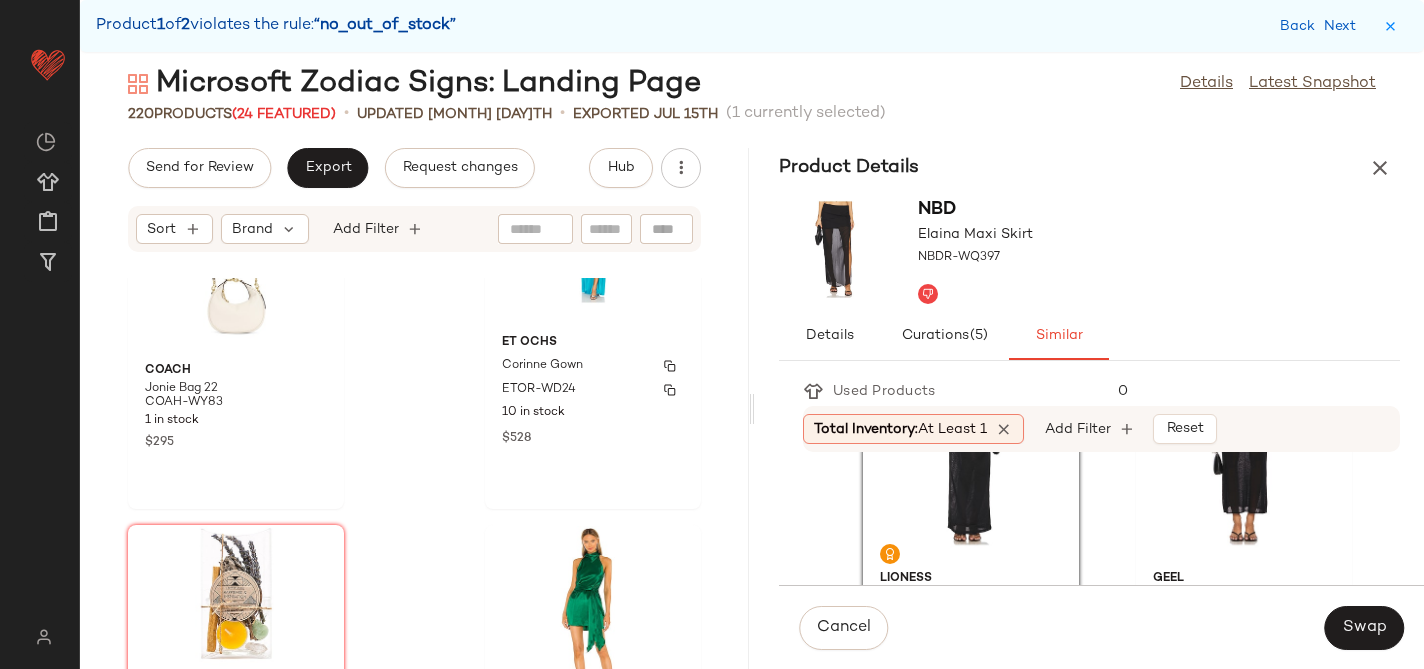 scroll, scrollTop: 5661, scrollLeft: 0, axis: vertical 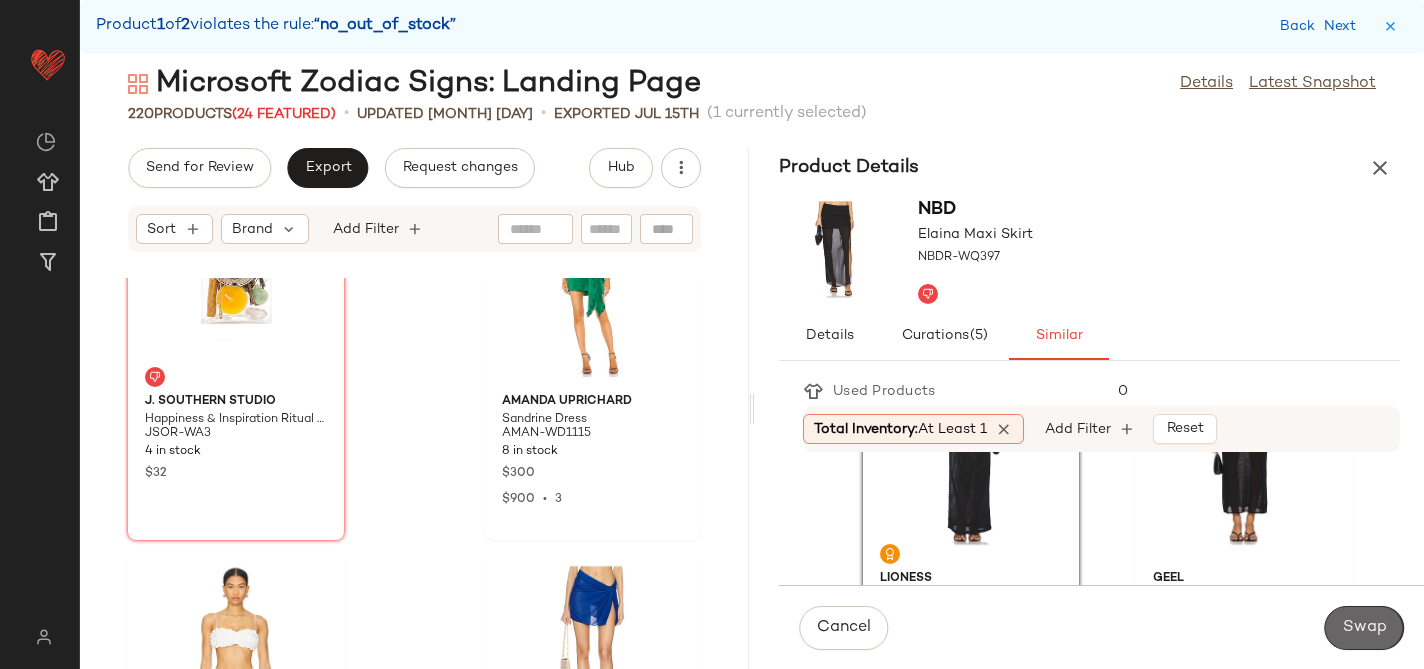 click on "Swap" 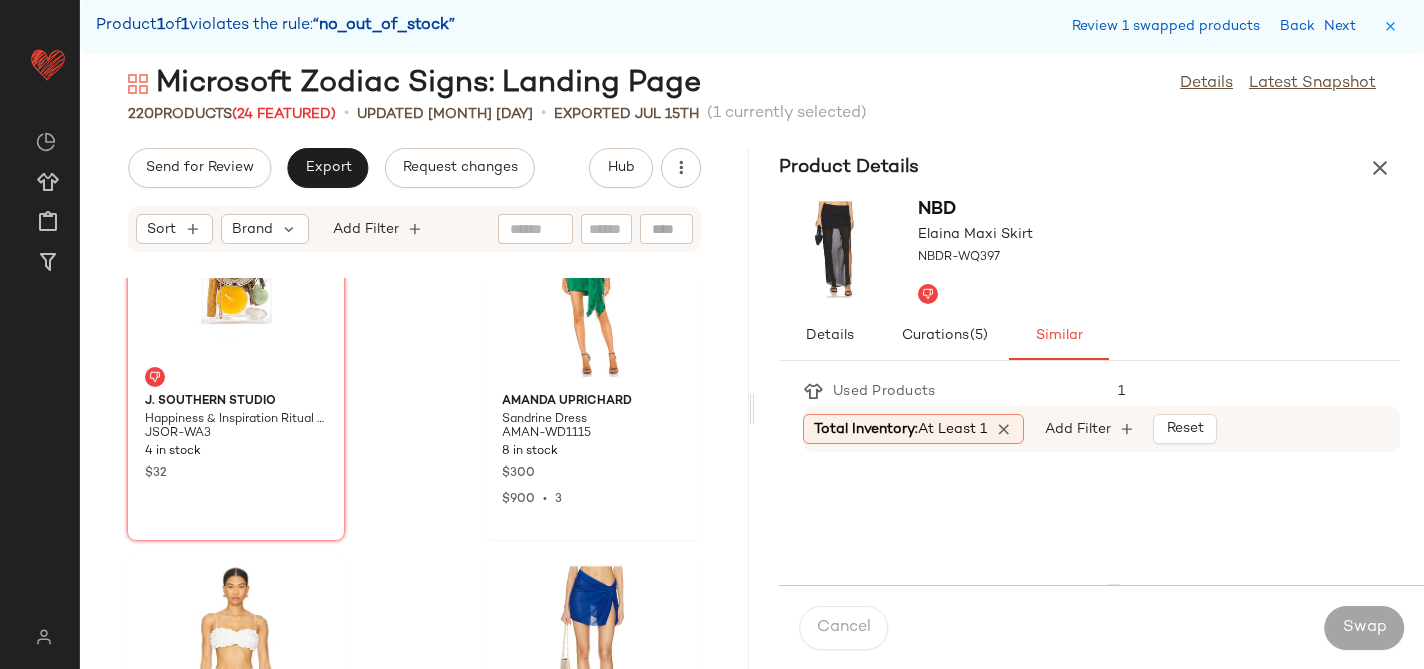 scroll, scrollTop: 9150, scrollLeft: 0, axis: vertical 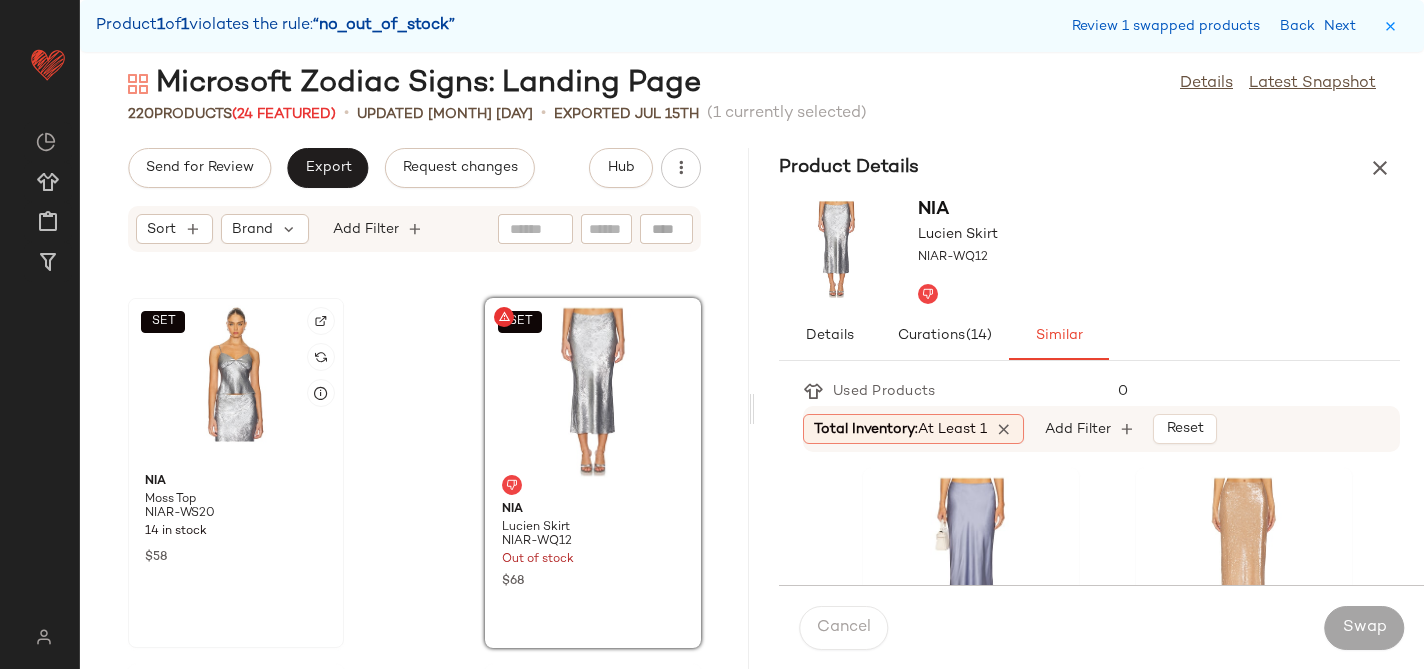 click on "SET" 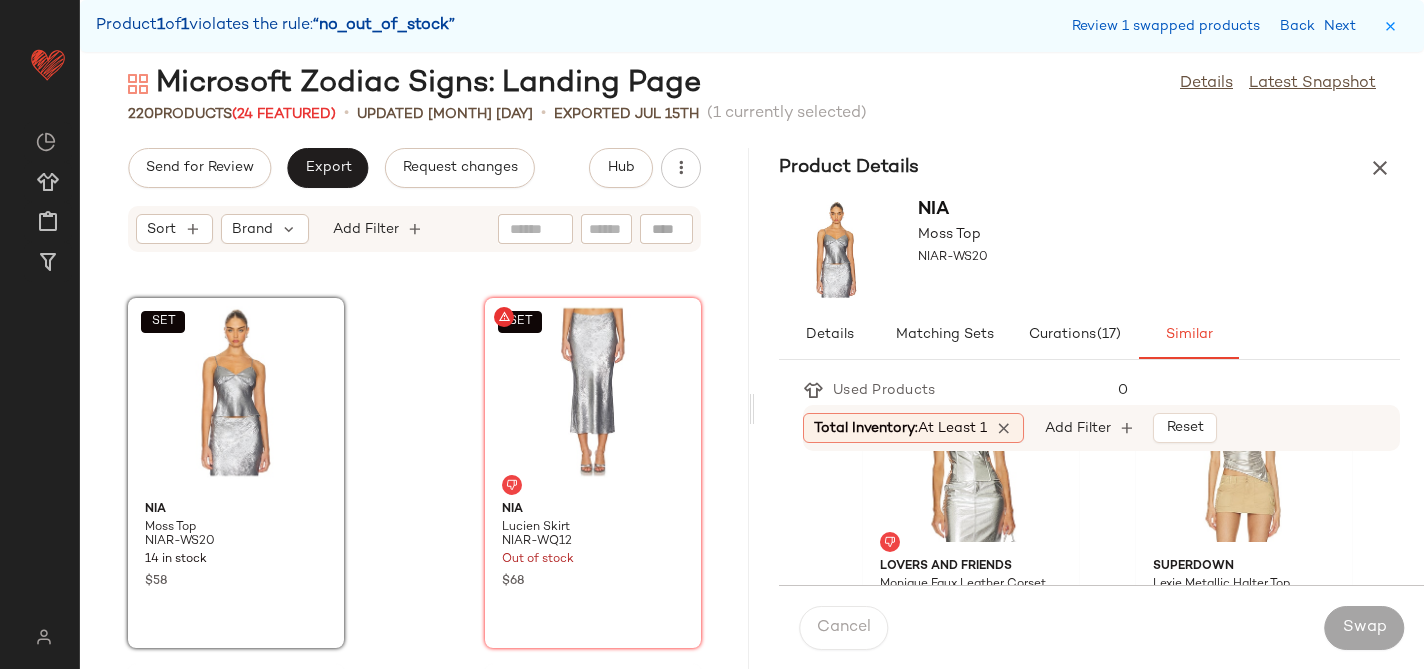 scroll, scrollTop: 109, scrollLeft: 0, axis: vertical 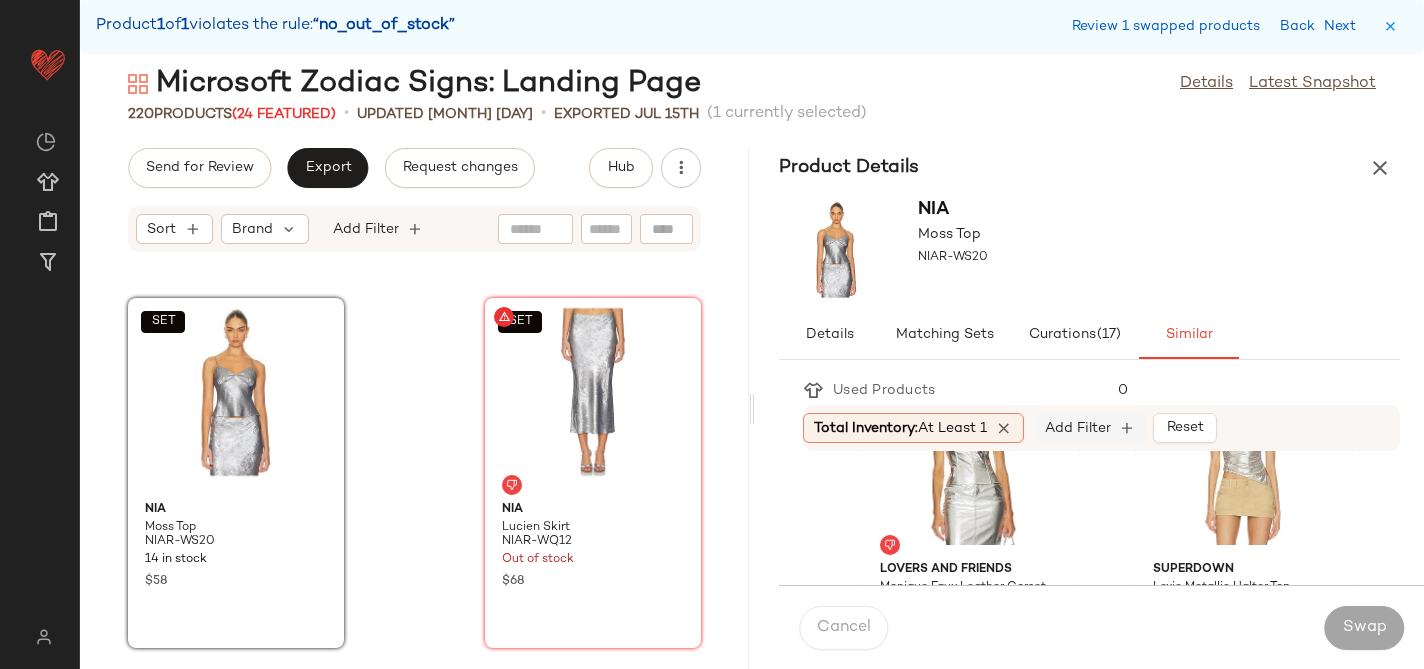 click on "Add Filter" at bounding box center (1078, 428) 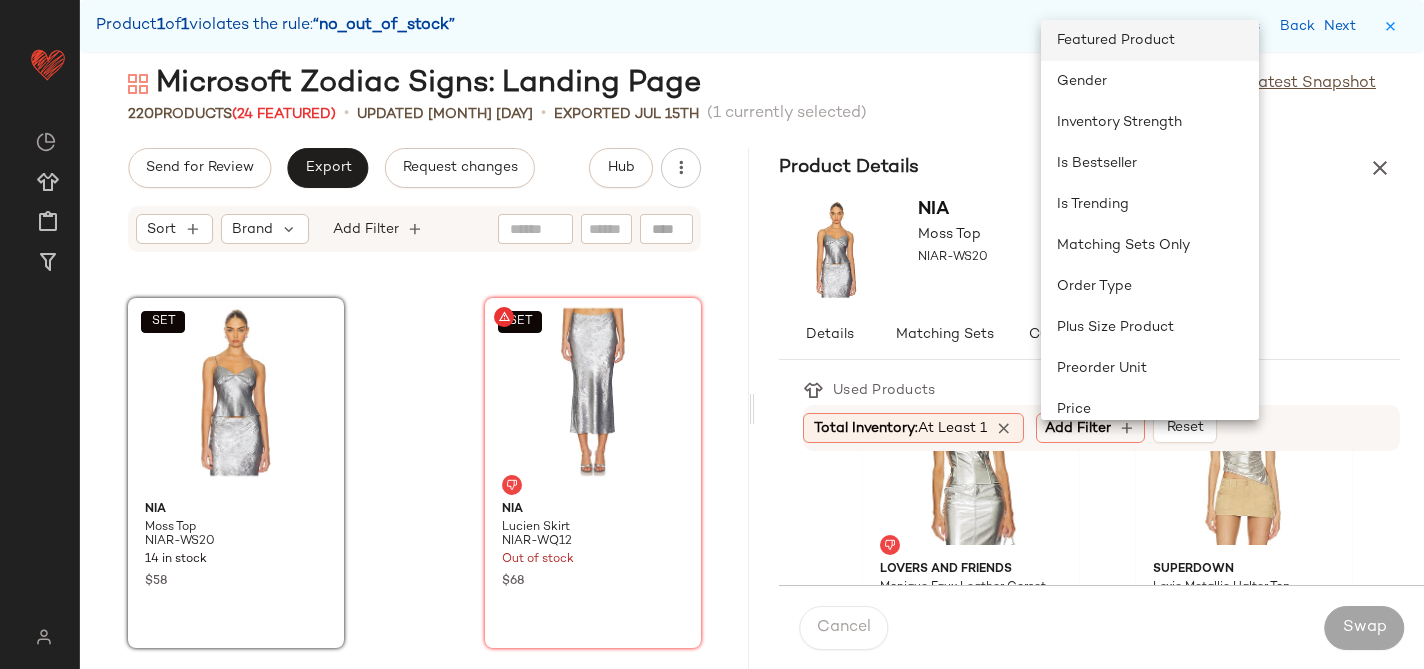 scroll, scrollTop: 626, scrollLeft: 0, axis: vertical 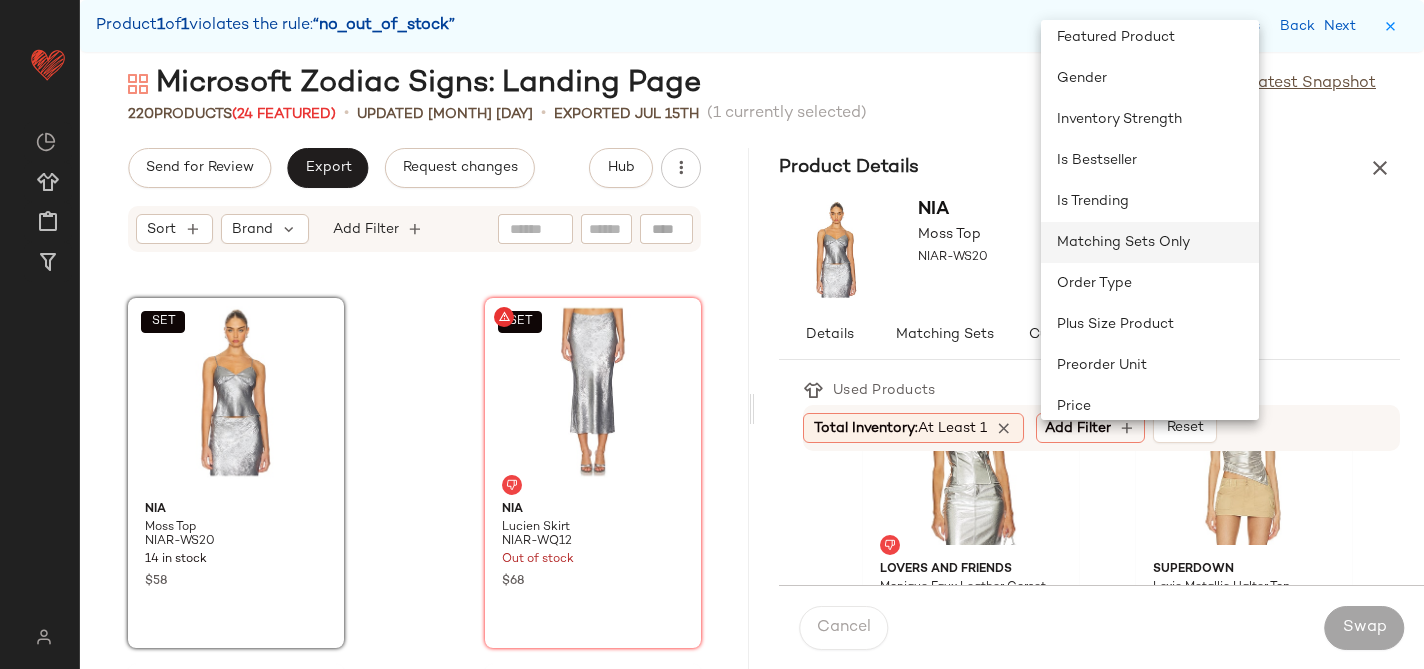 click on "Matching Sets Only" 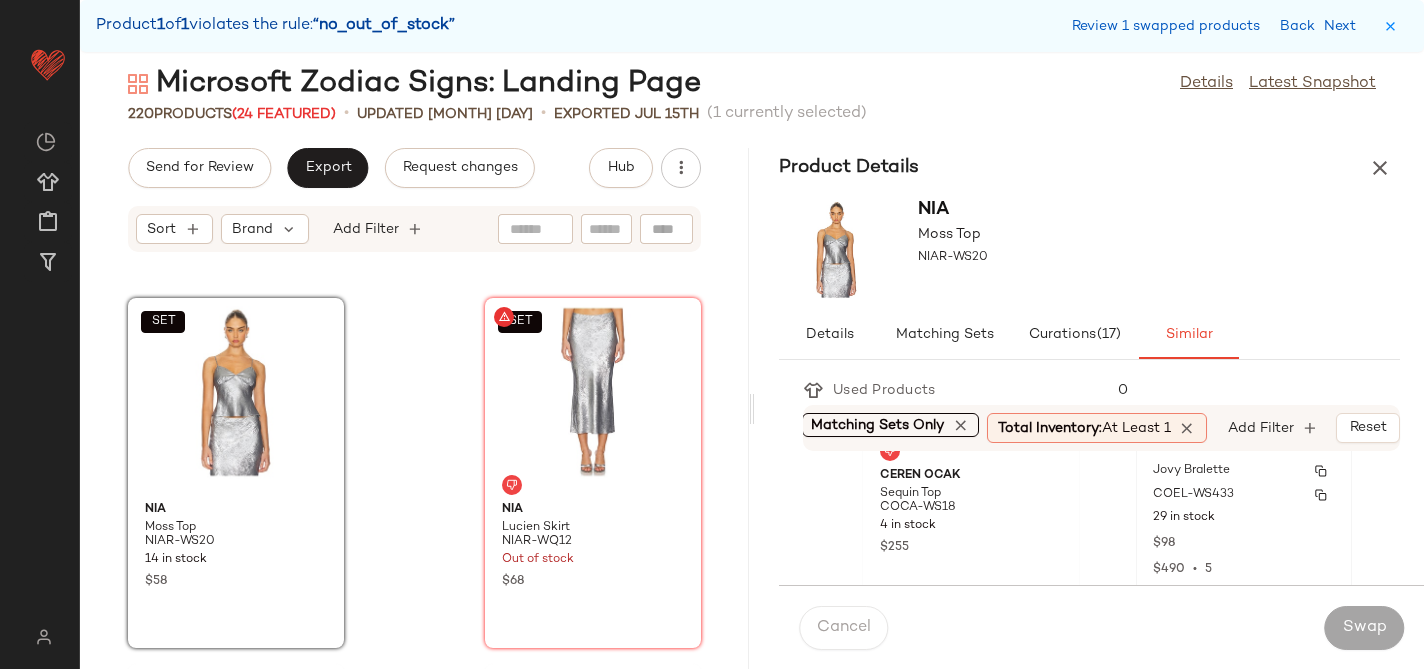 scroll, scrollTop: 896, scrollLeft: 0, axis: vertical 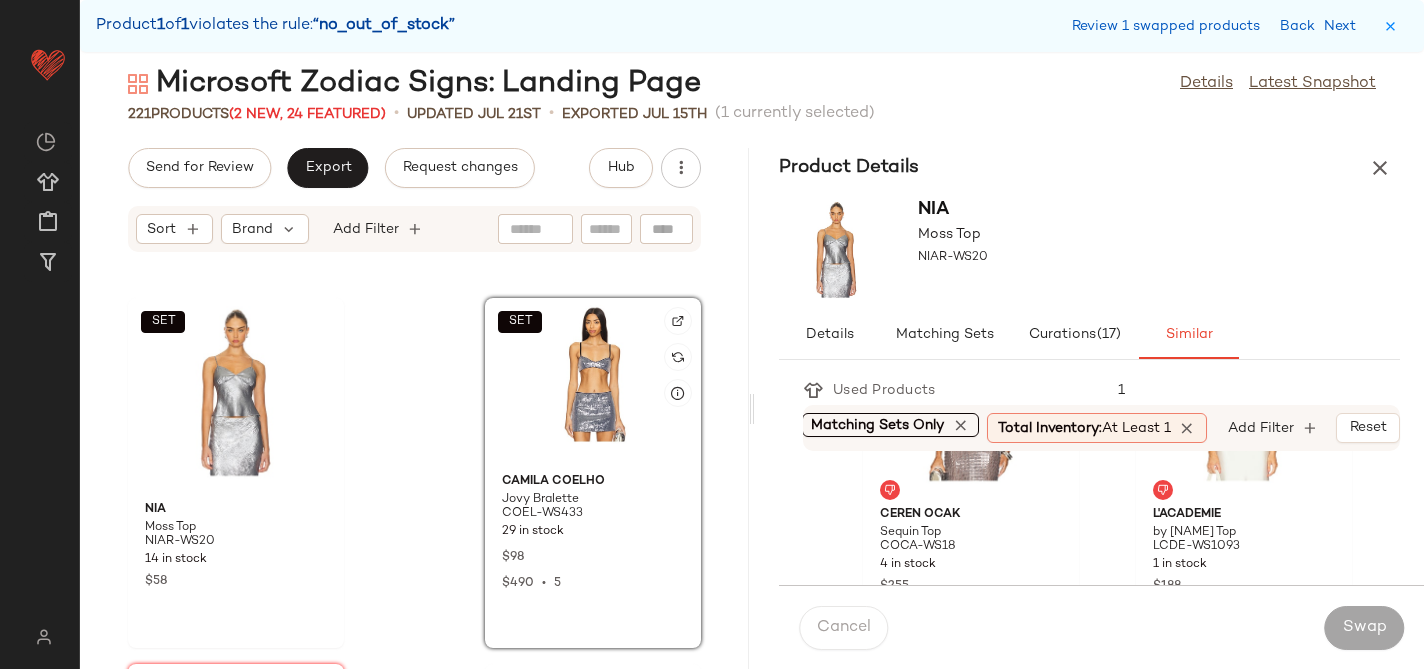 click on "SET" 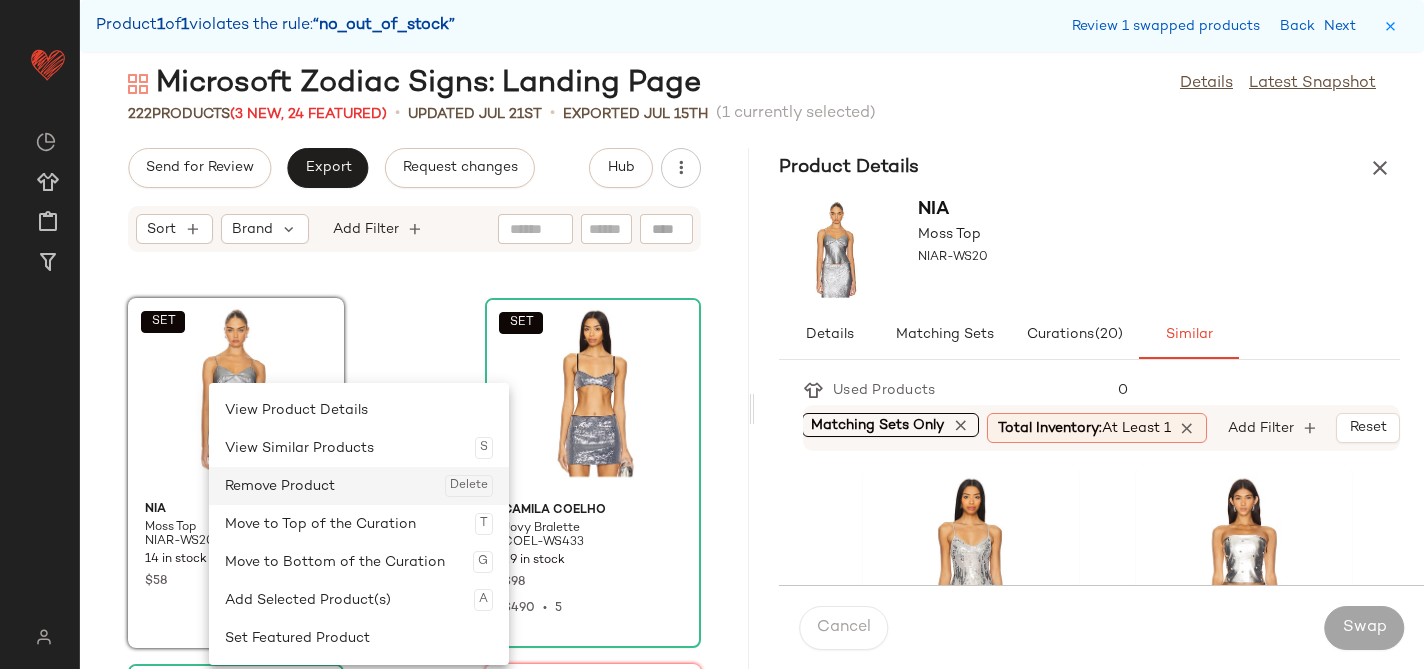 click on "Remove Product  Delete" 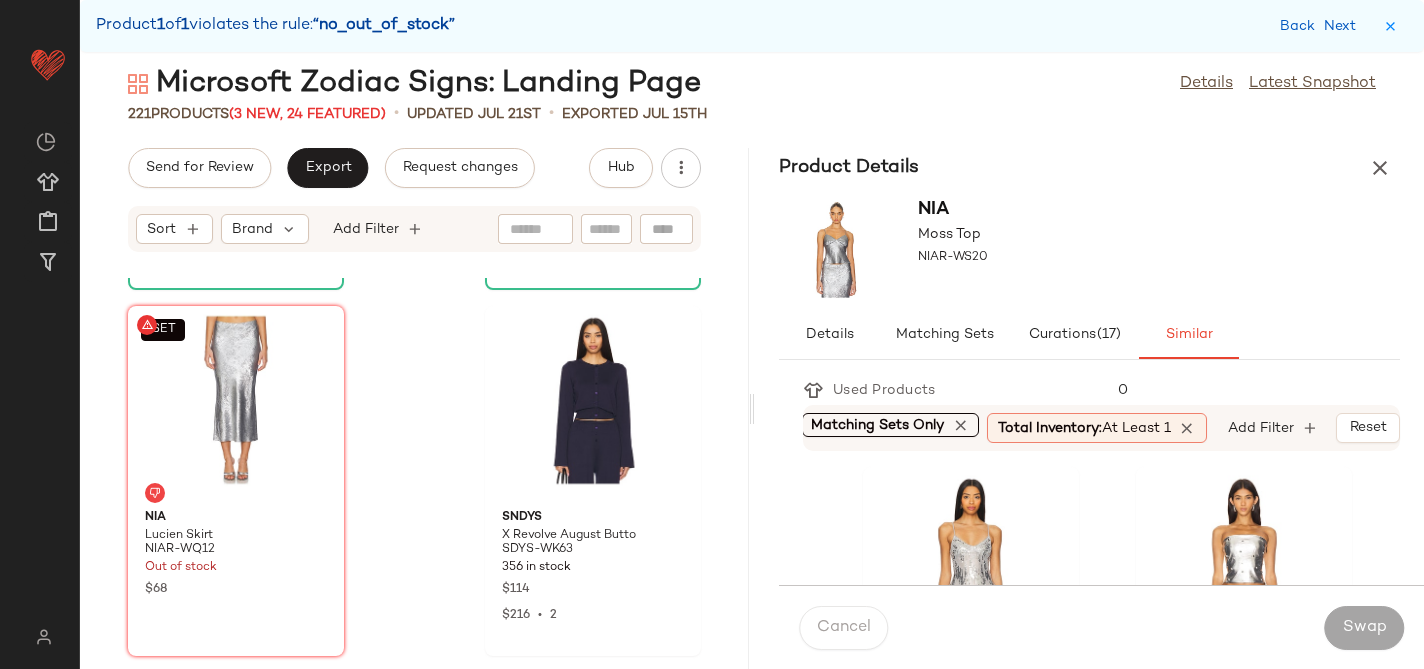 scroll, scrollTop: 9509, scrollLeft: 0, axis: vertical 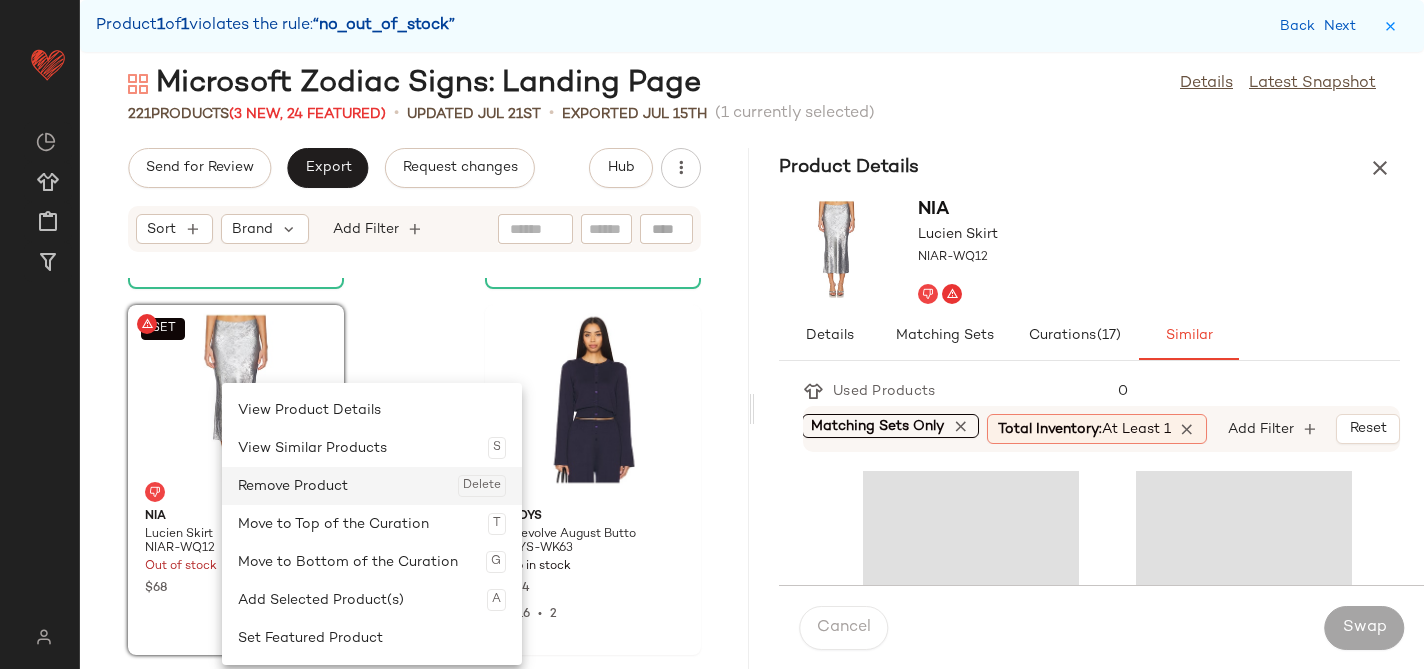 click on "Remove Product  Delete" 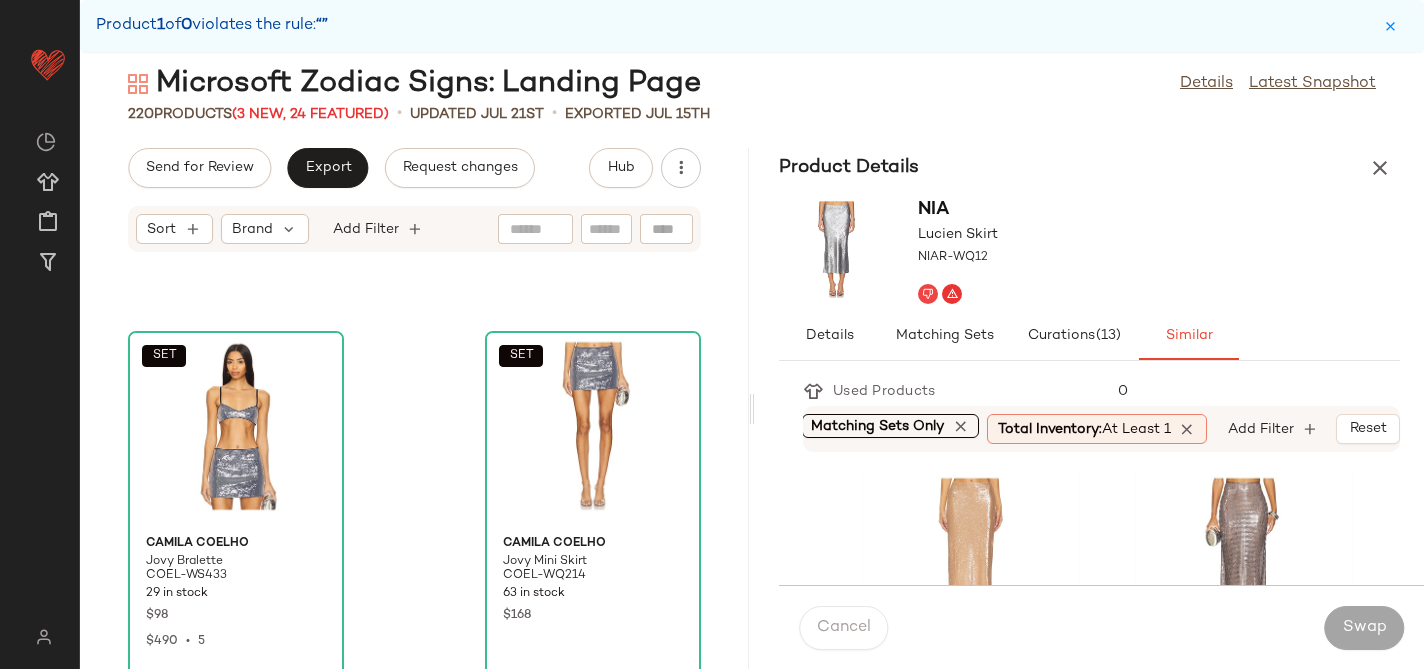 scroll, scrollTop: 9109, scrollLeft: 0, axis: vertical 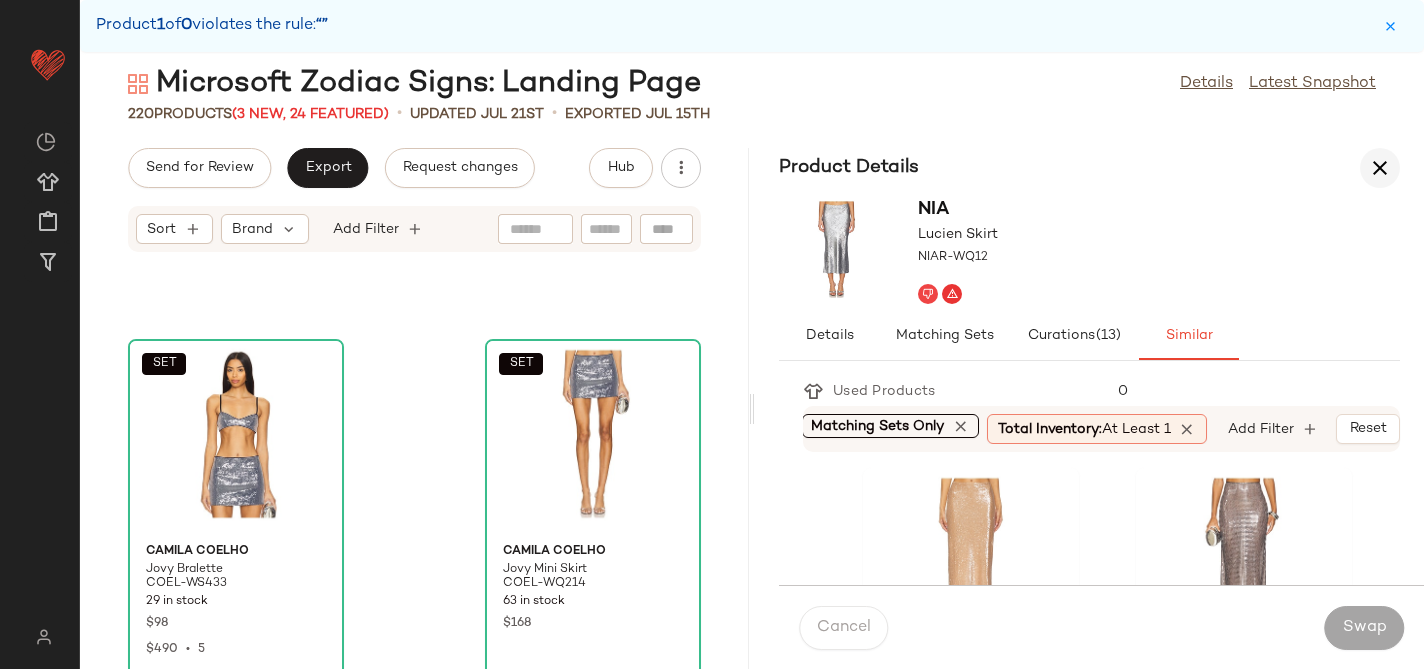 click at bounding box center (1380, 168) 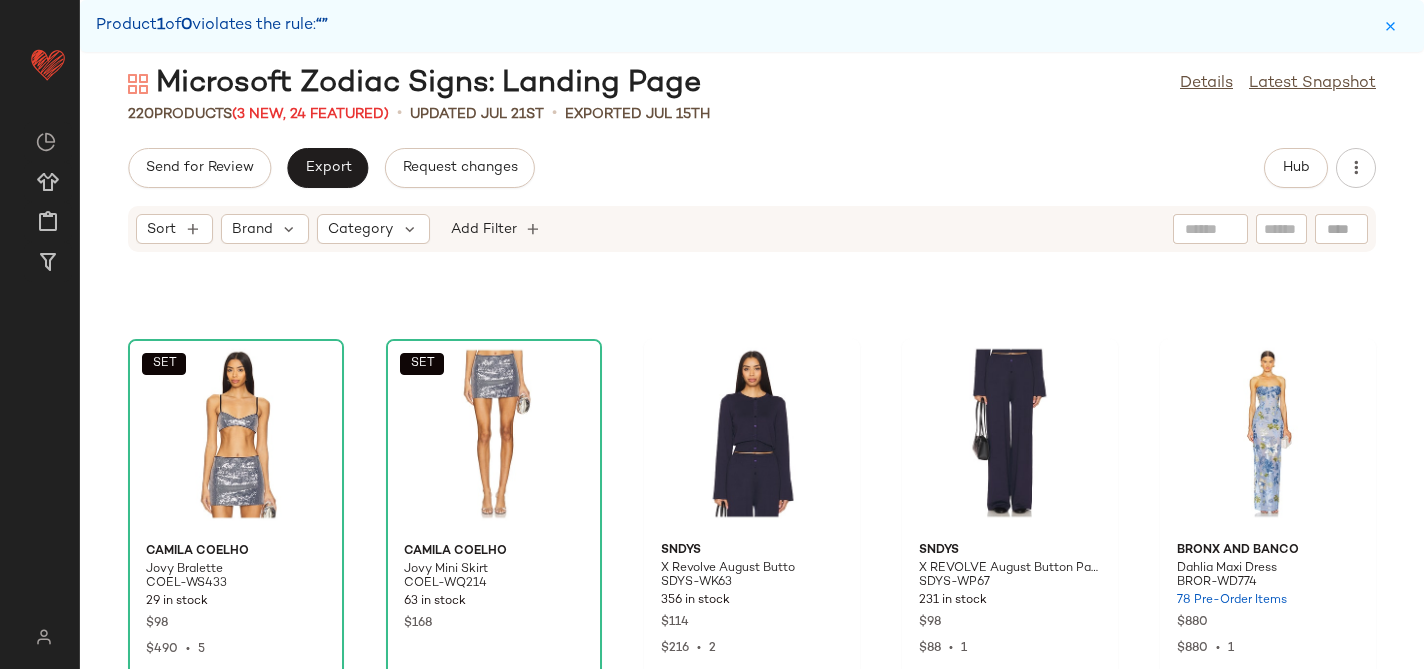 scroll, scrollTop: 8743, scrollLeft: 0, axis: vertical 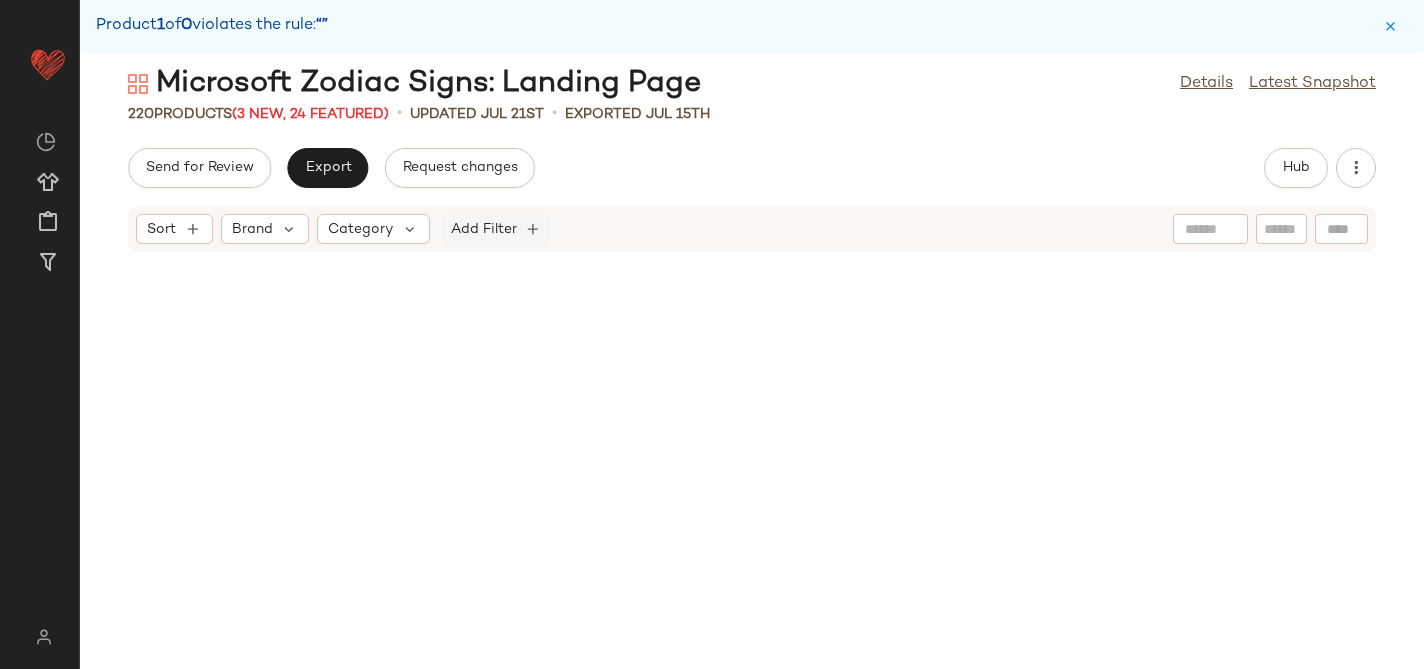 click on "Add Filter" at bounding box center (484, 229) 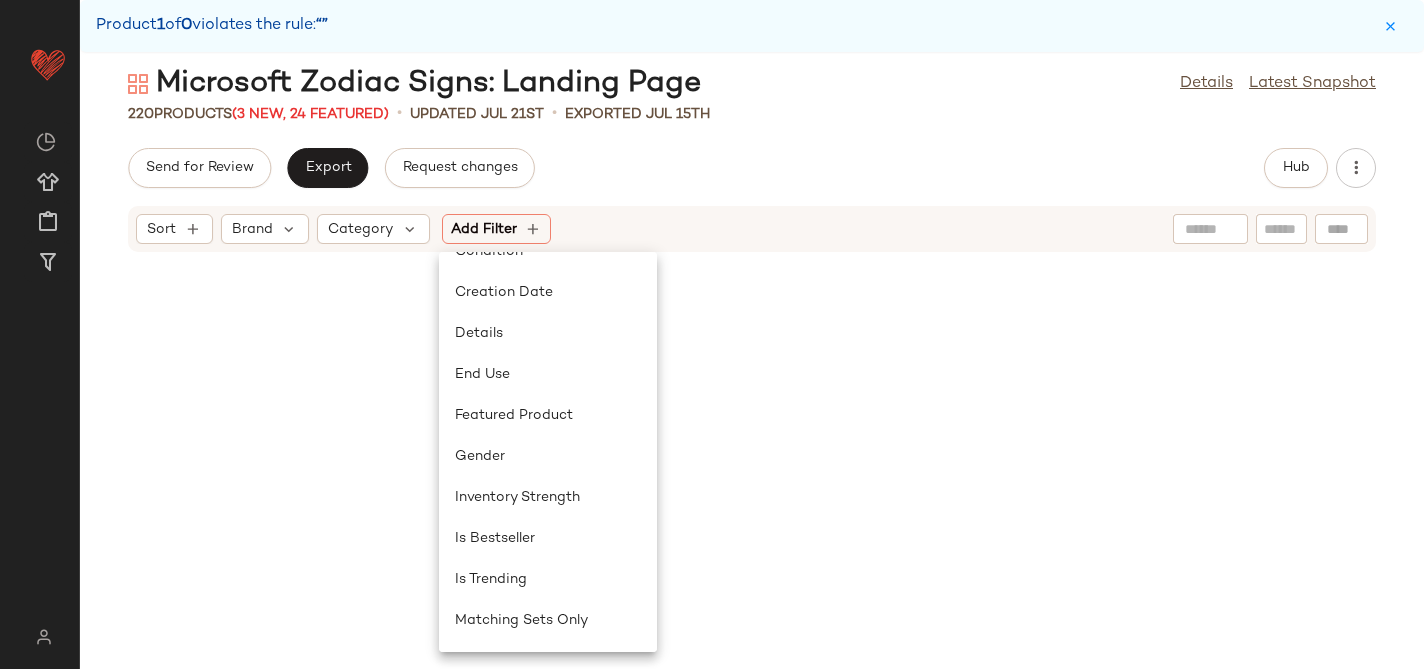 scroll, scrollTop: 887, scrollLeft: 0, axis: vertical 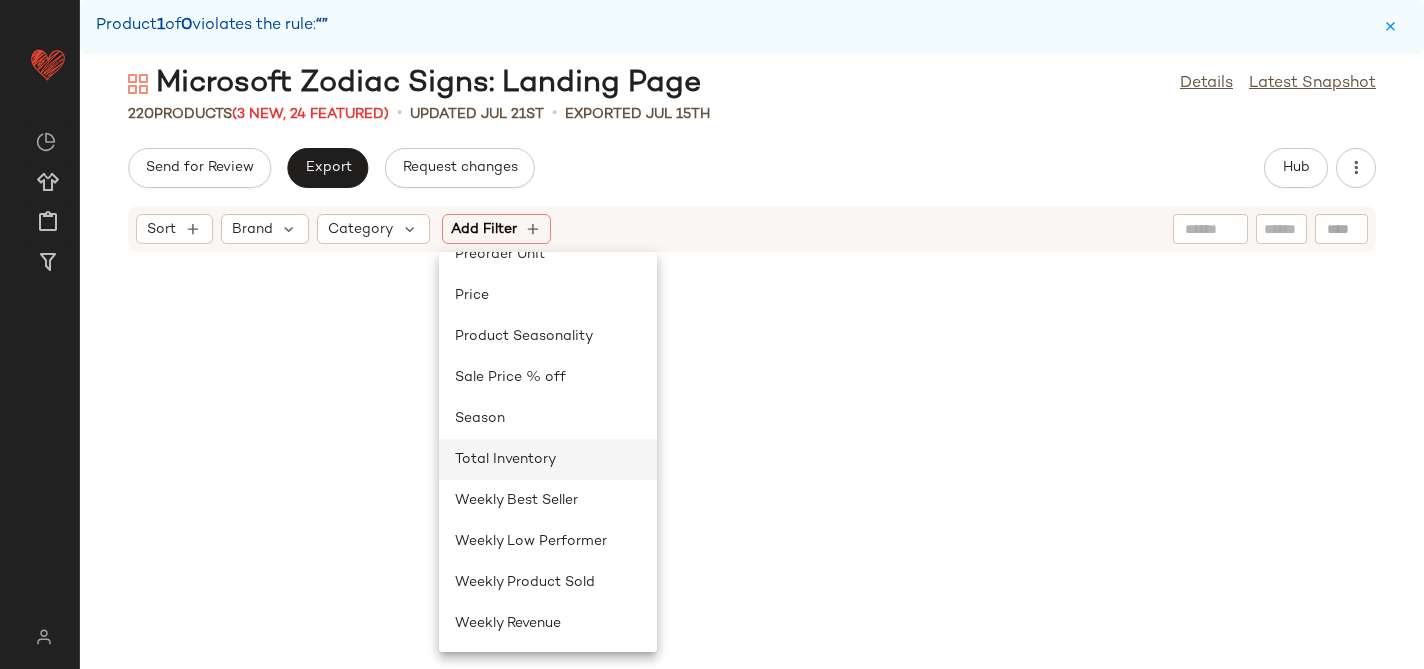 click on "Total Inventory" 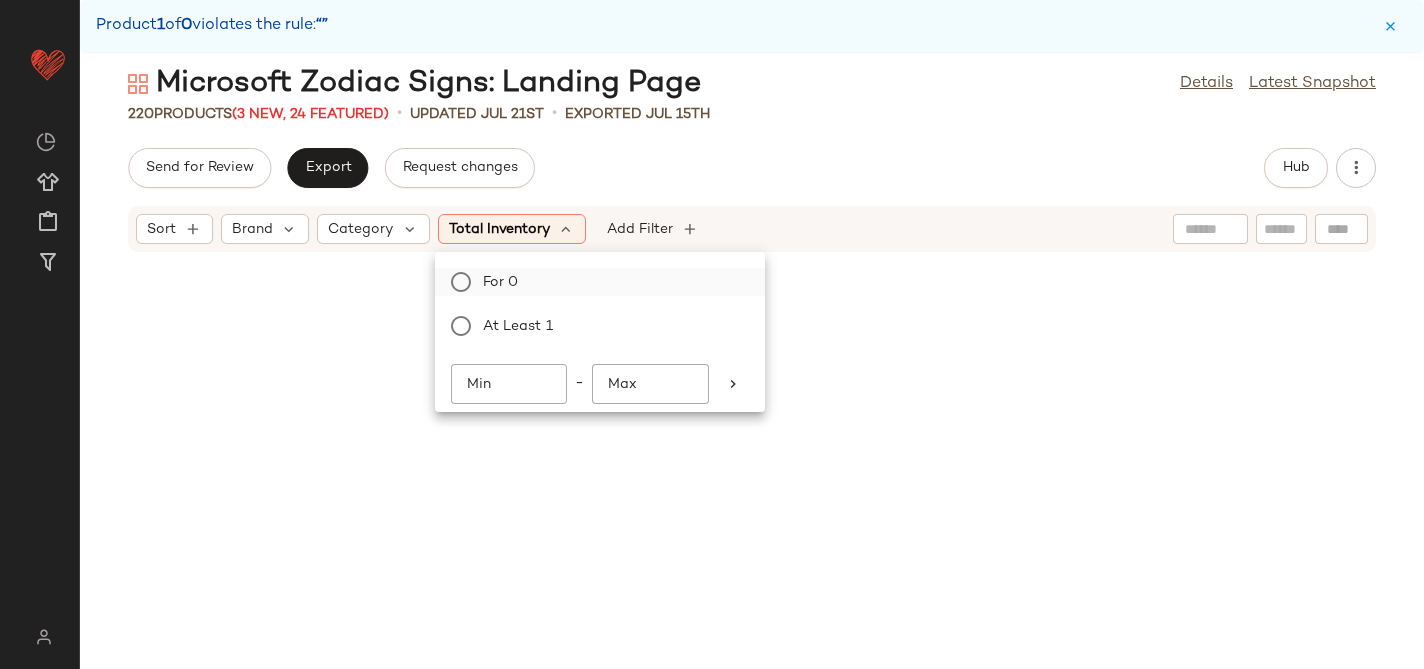 click on "For 0" 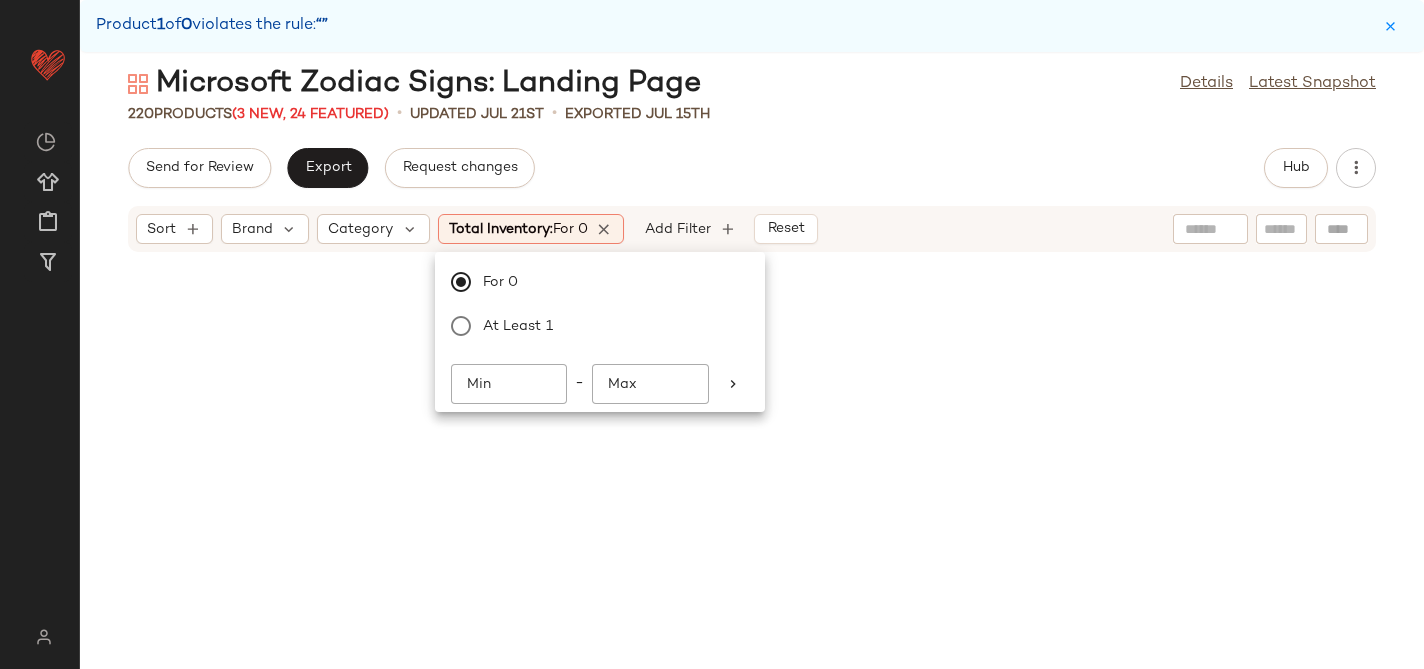 click on "Send for Review   Export   Request changes   Hub" 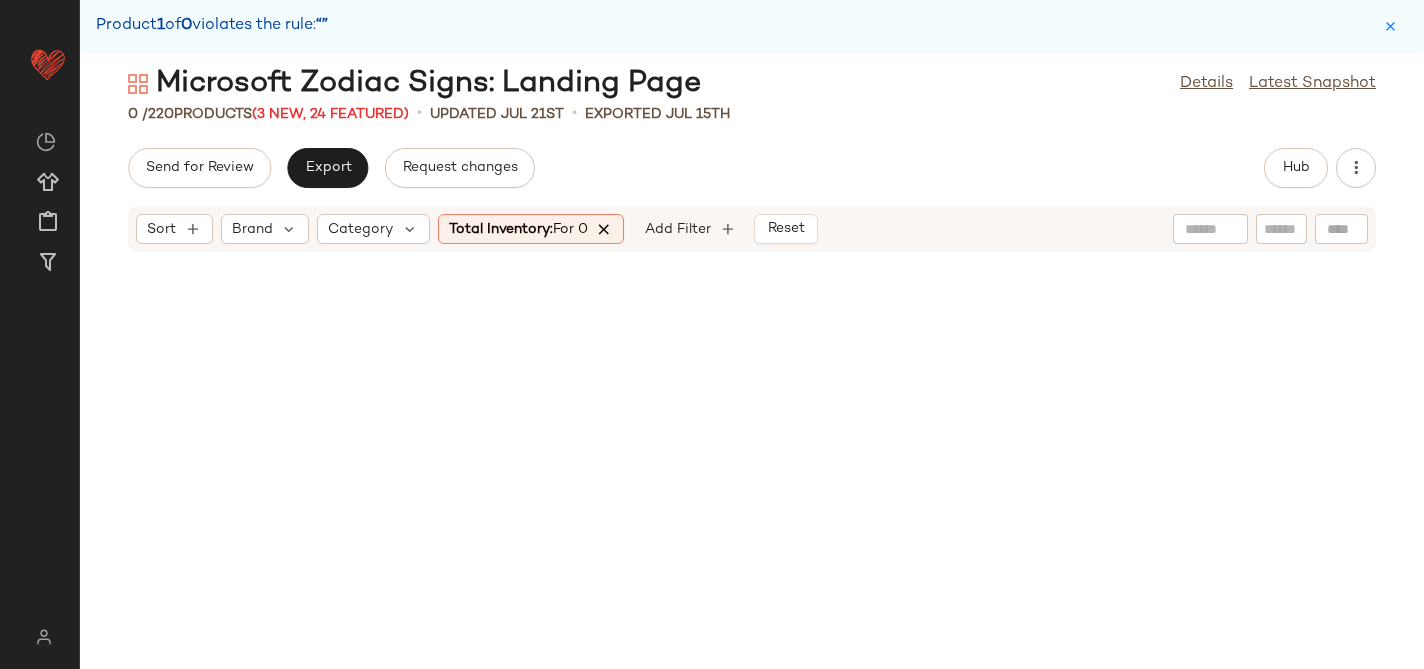 click at bounding box center (605, 229) 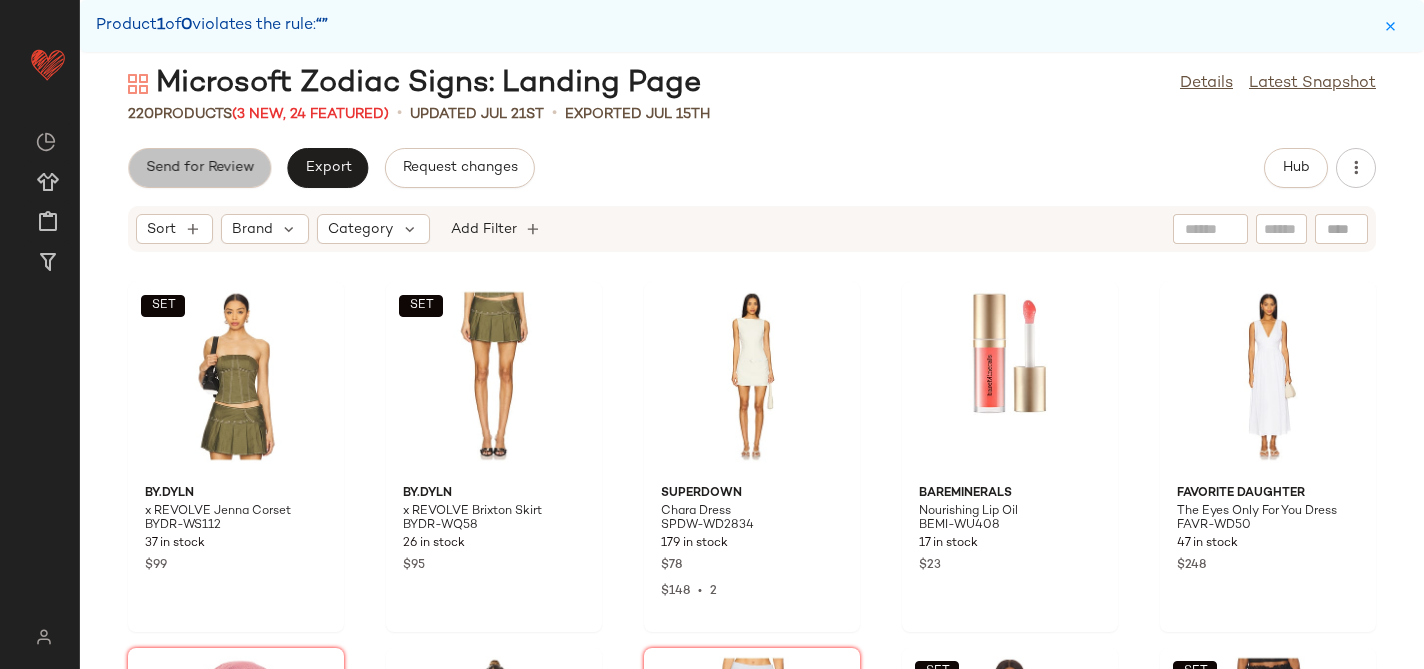 click on "Send for Review" 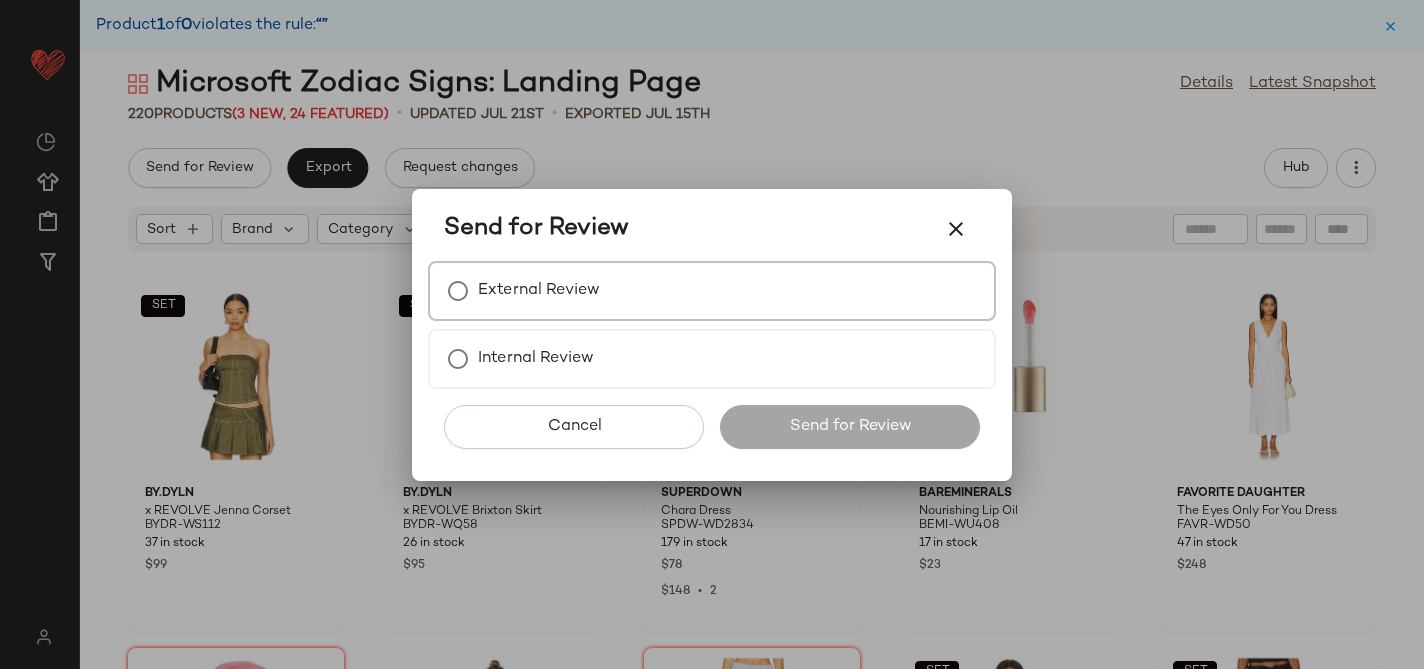 click on "External Review" at bounding box center [539, 291] 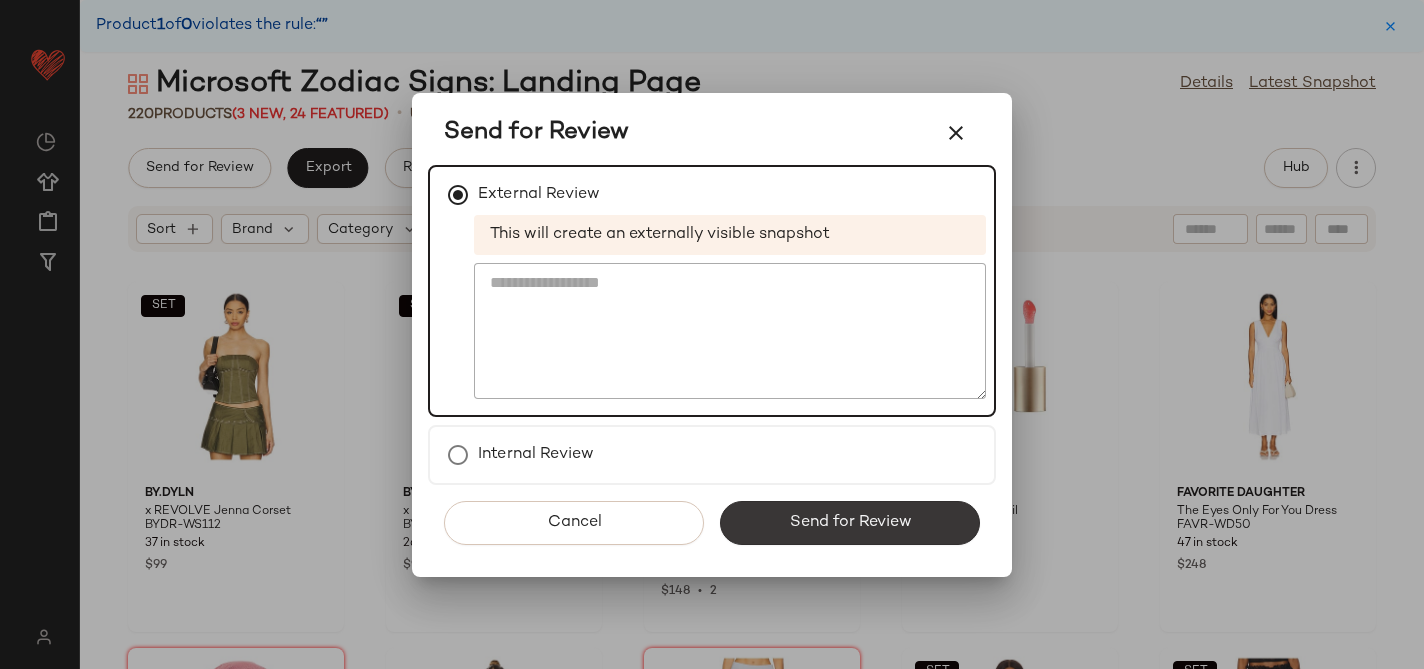 click on "Send for Review" 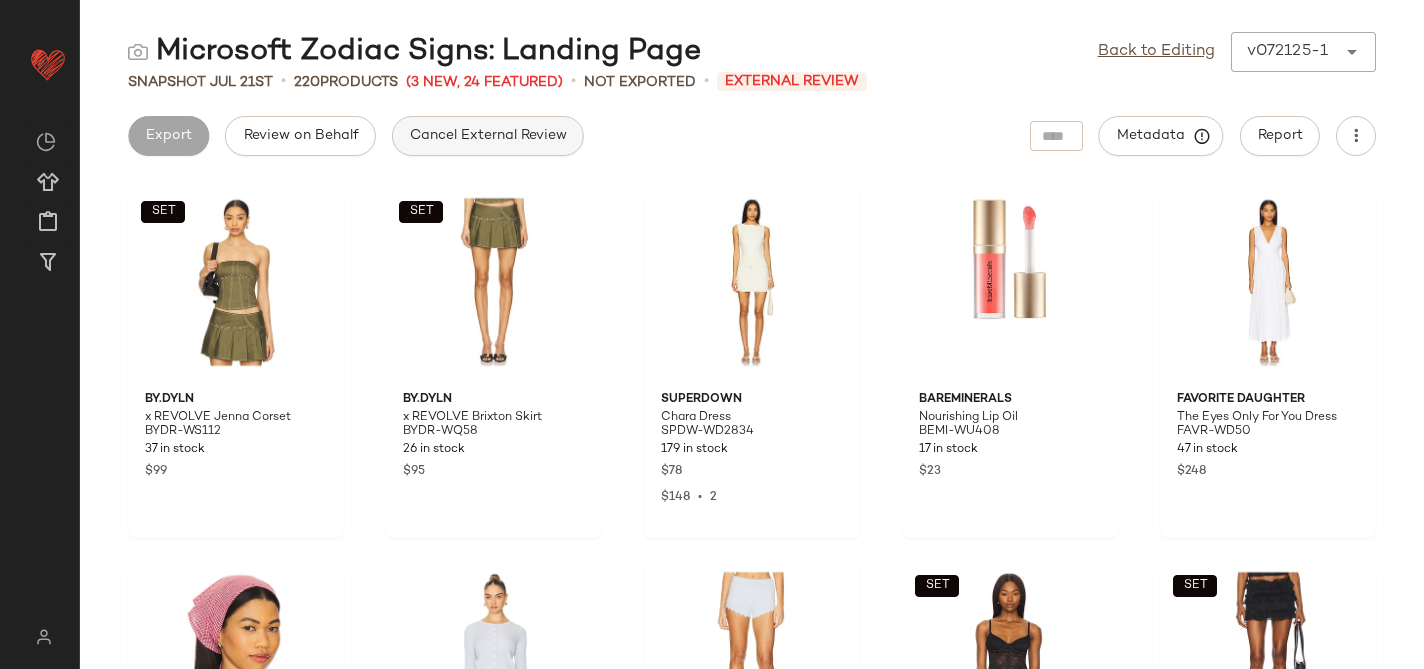 click on "Cancel External Review" 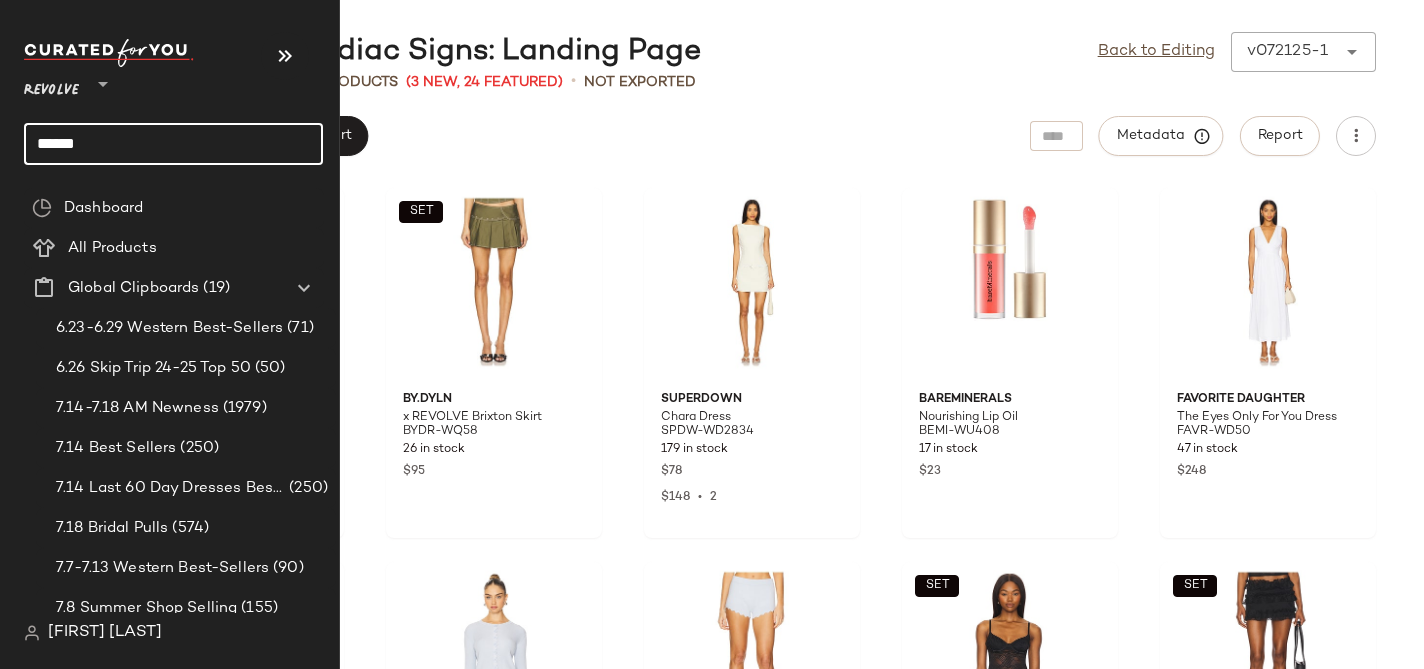 click on "******" 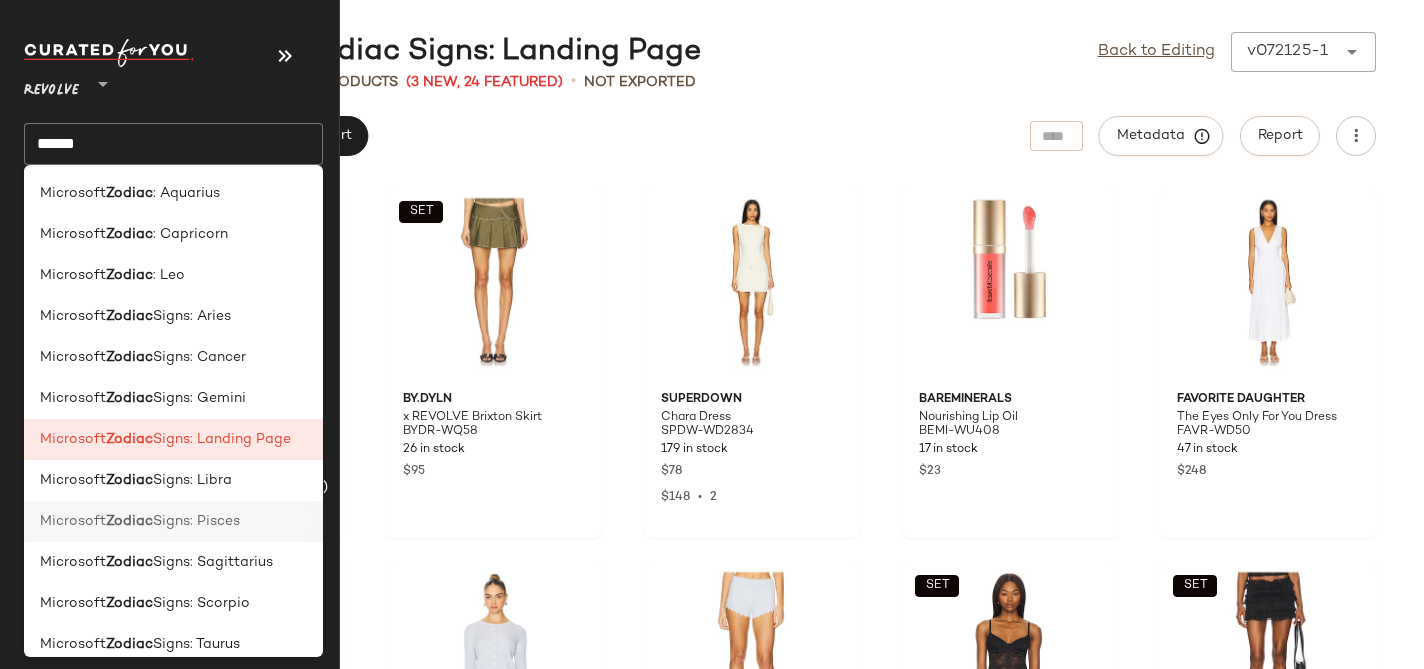 click on "Signs: Pisces" at bounding box center (196, 521) 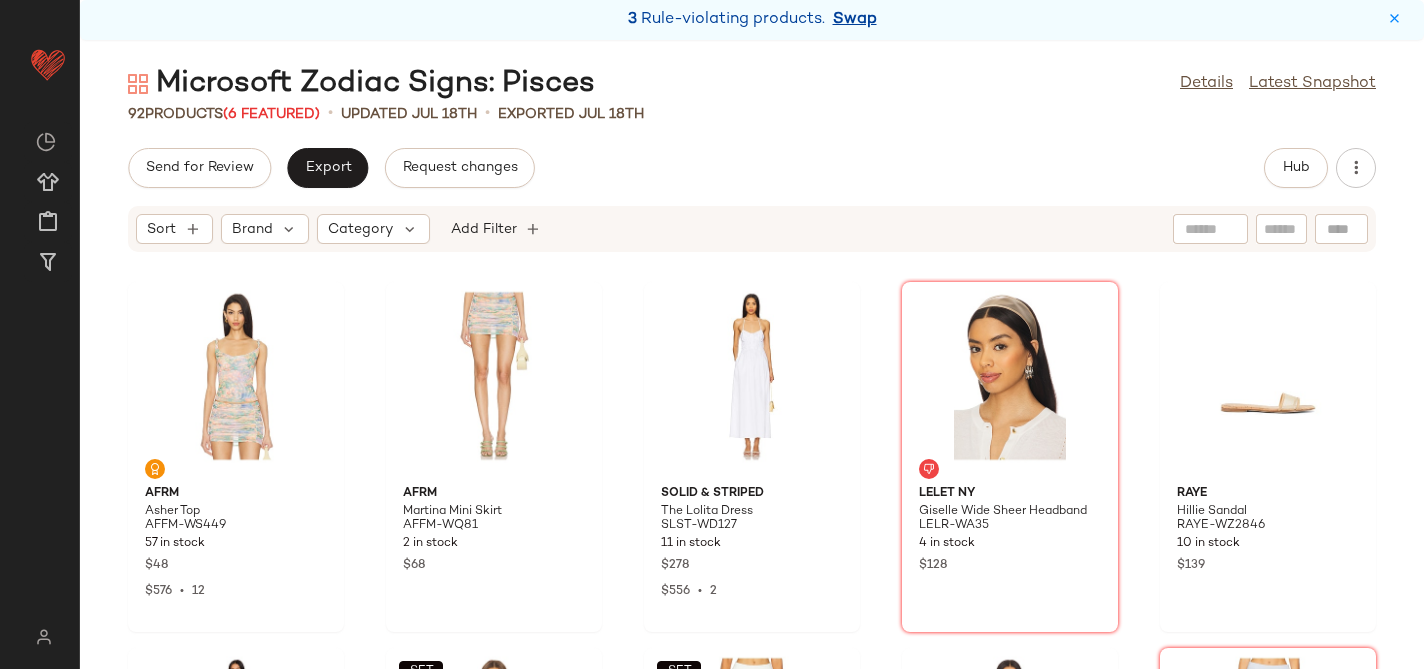 click on "Swap" at bounding box center [855, 20] 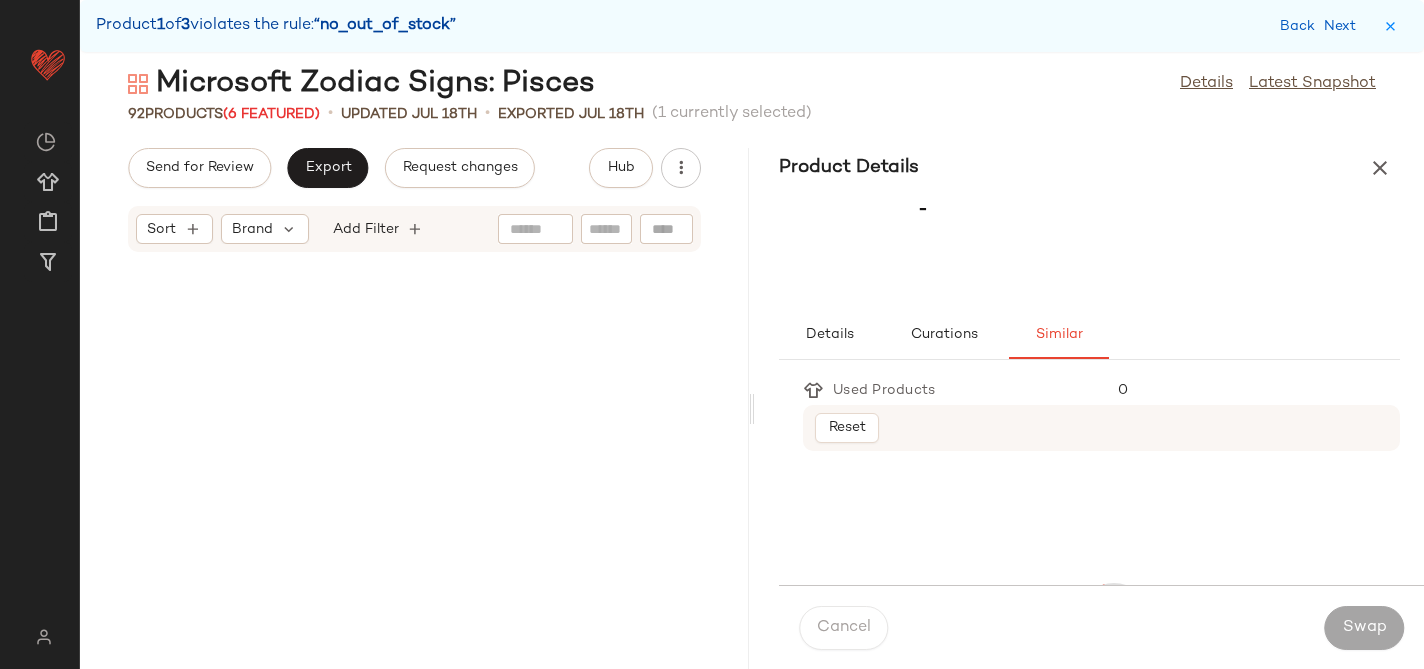 scroll, scrollTop: 2928, scrollLeft: 0, axis: vertical 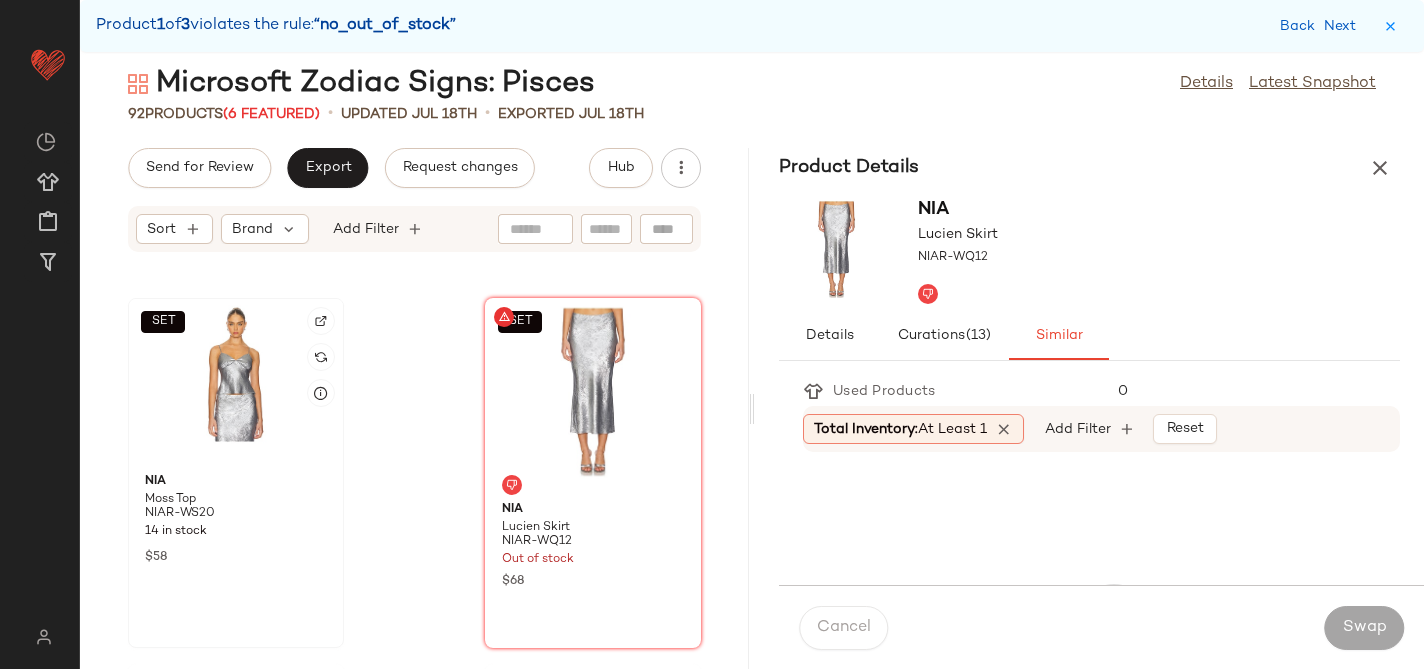 click on "SET" 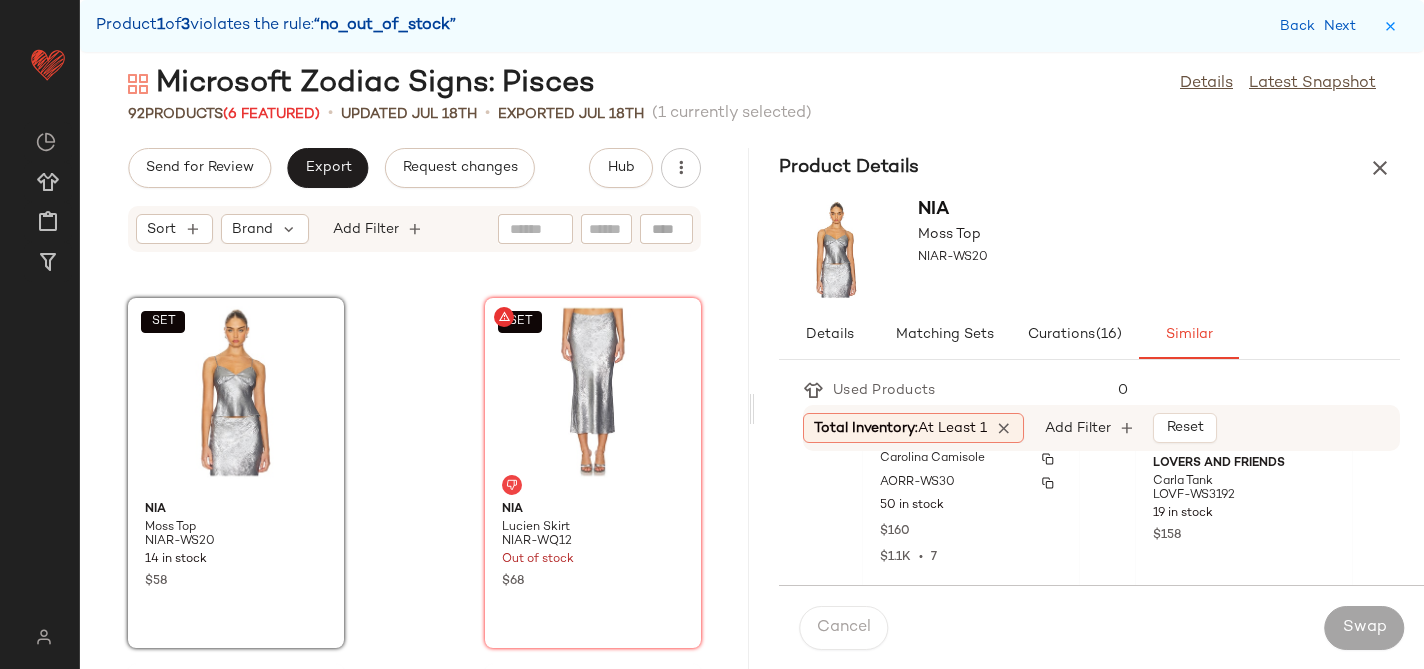 scroll, scrollTop: 1058, scrollLeft: 0, axis: vertical 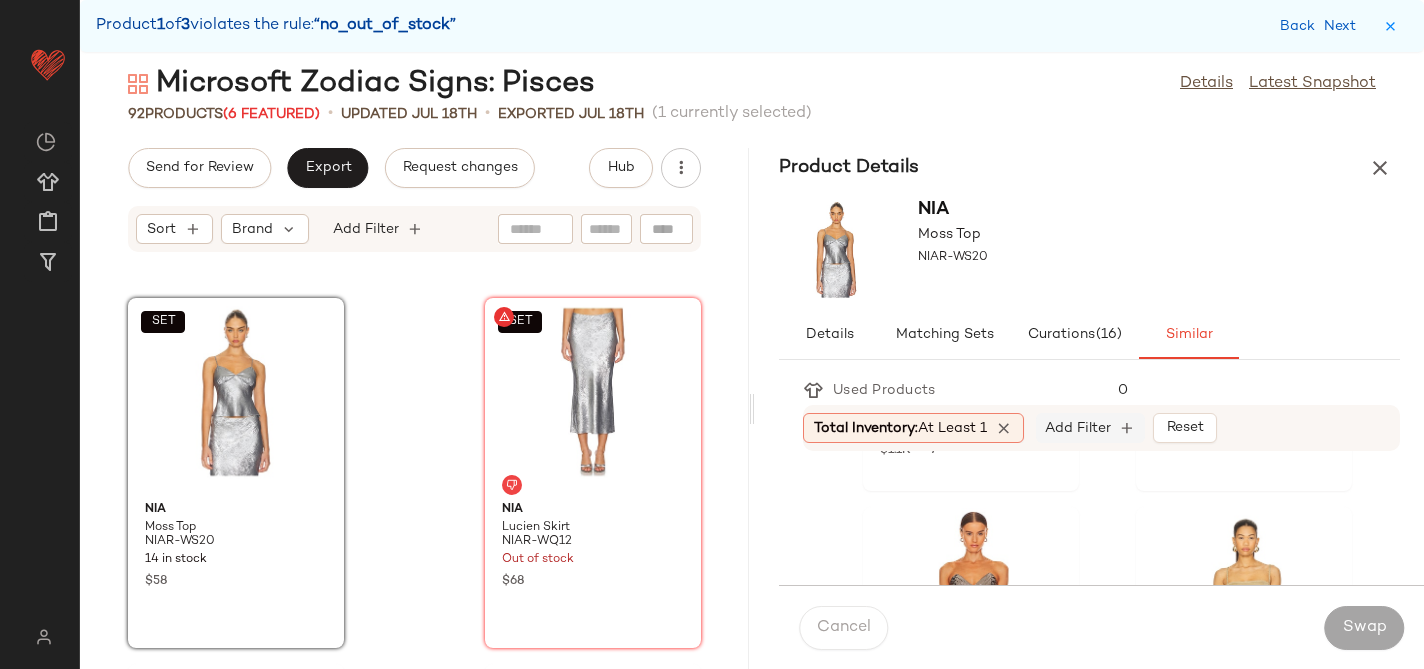 click on "Add Filter" at bounding box center [1078, 428] 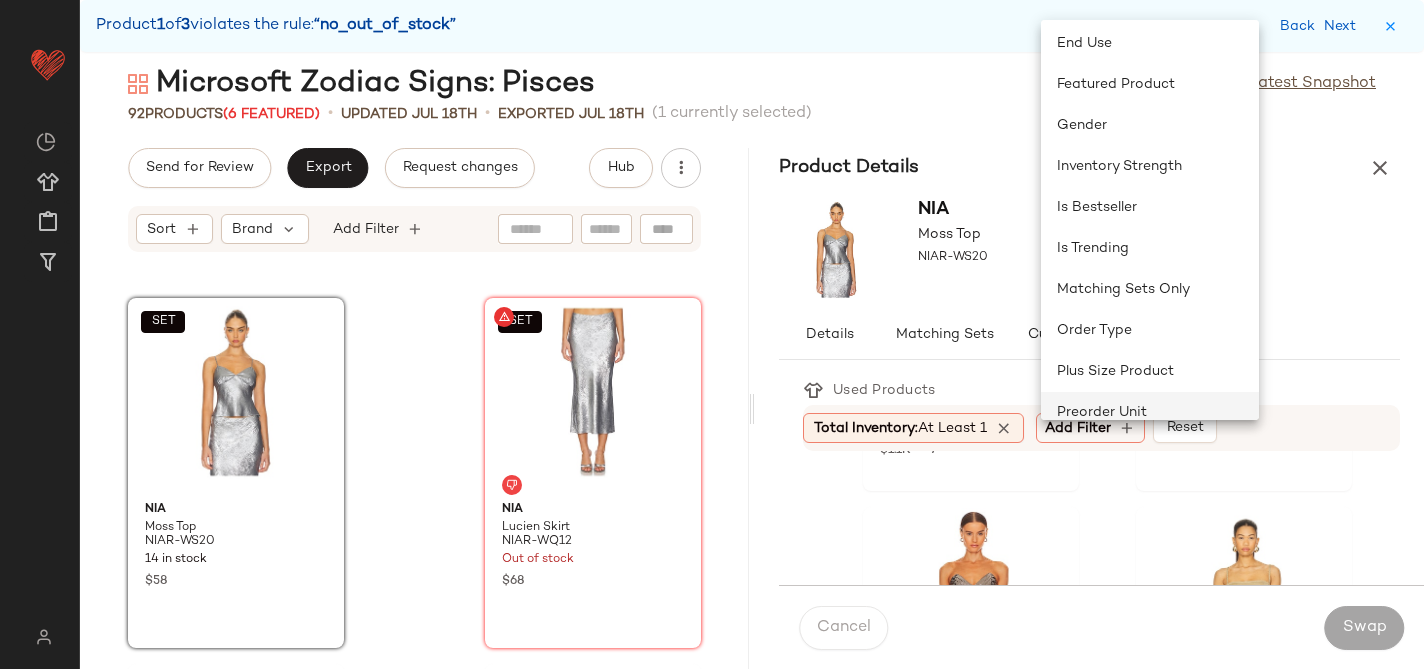 scroll, scrollTop: 580, scrollLeft: 0, axis: vertical 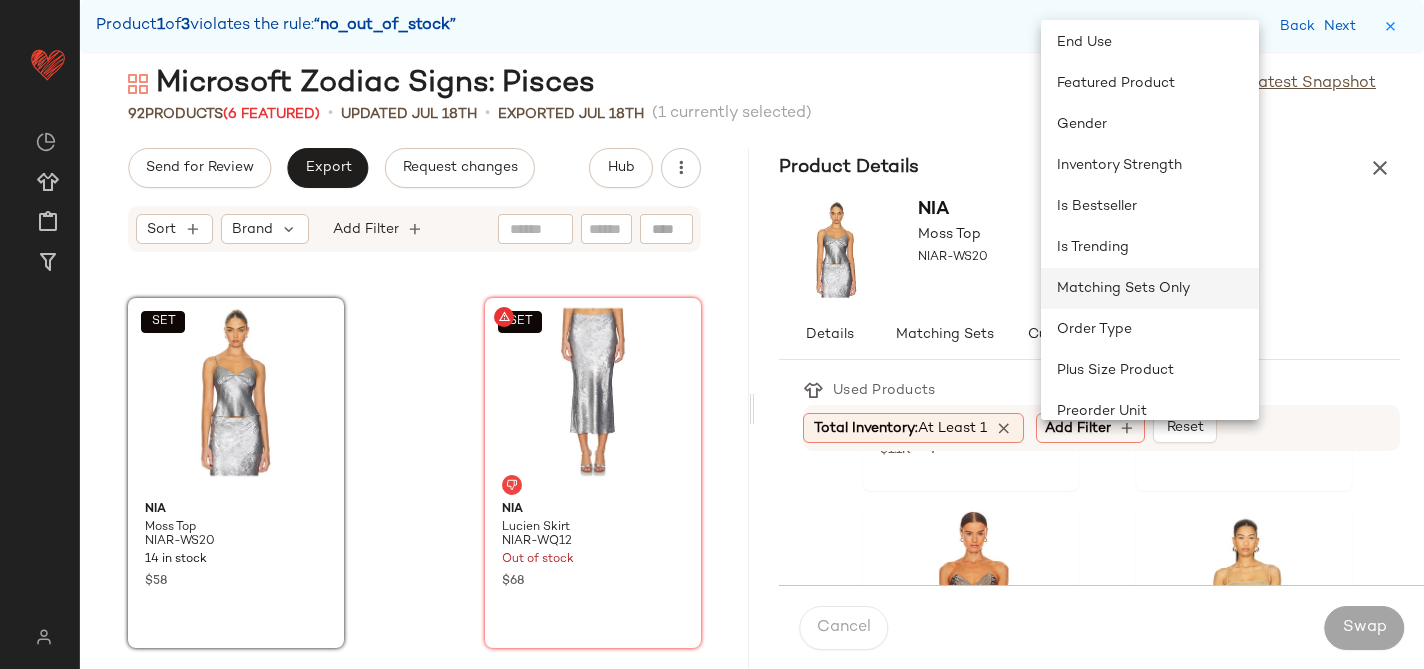 click on "Matching Sets Only" 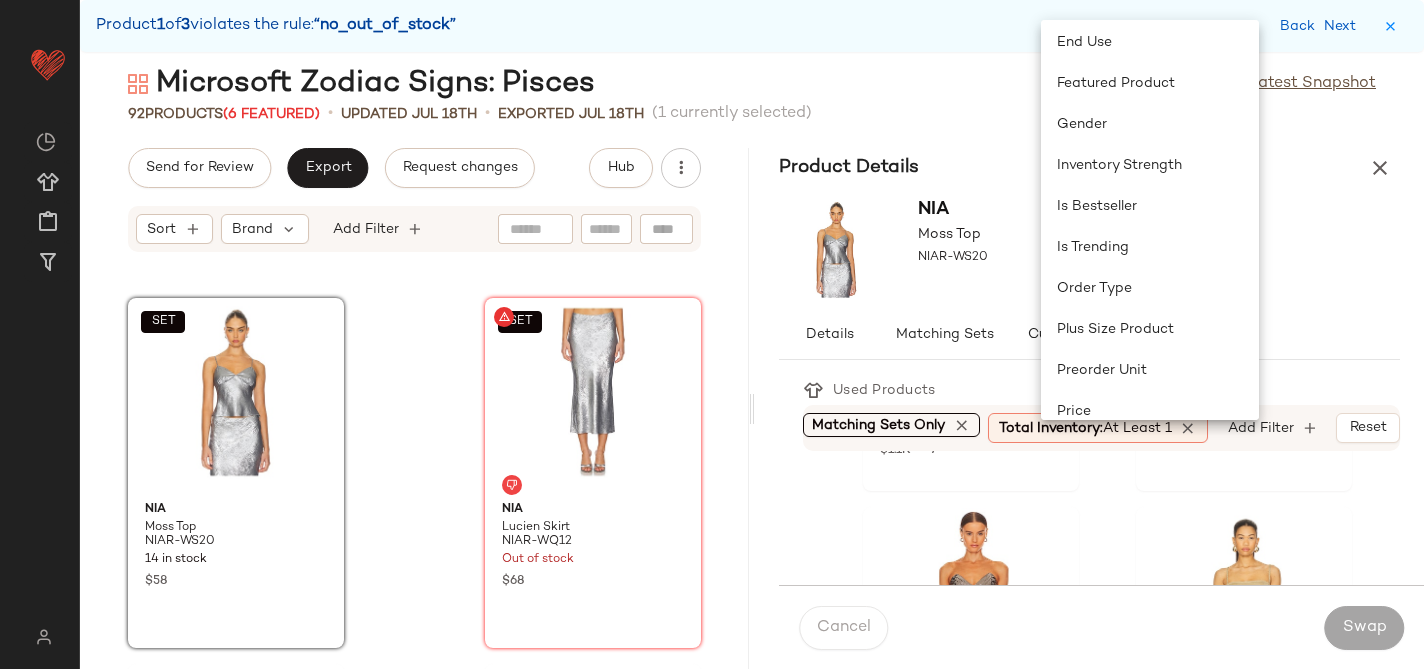 scroll, scrollTop: 0, scrollLeft: 5, axis: horizontal 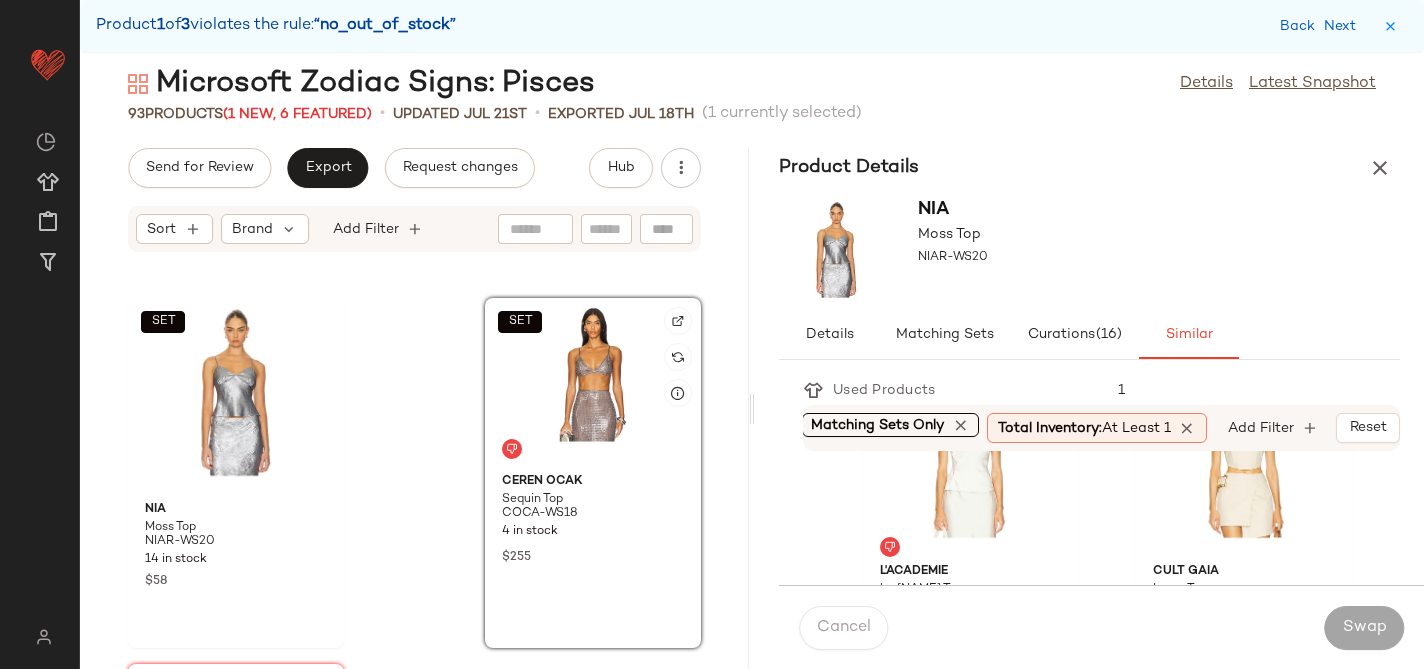click on "SET" 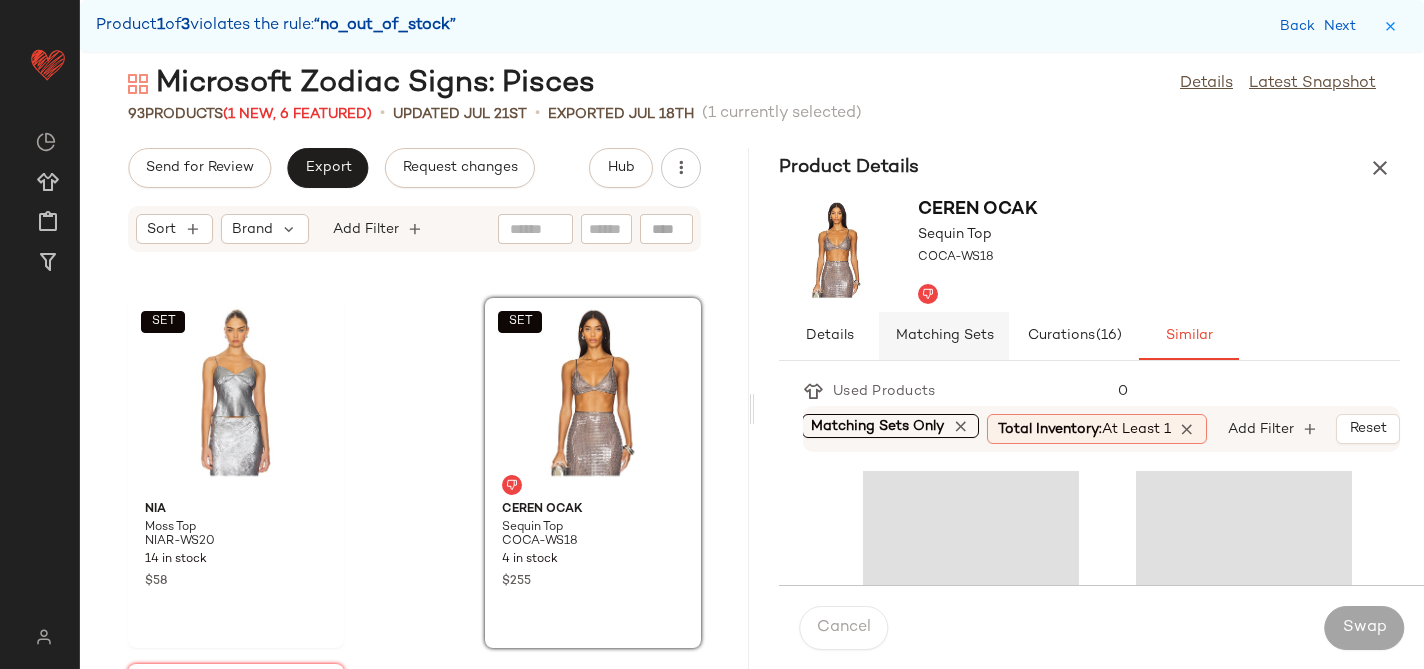 click on "Matching Sets" 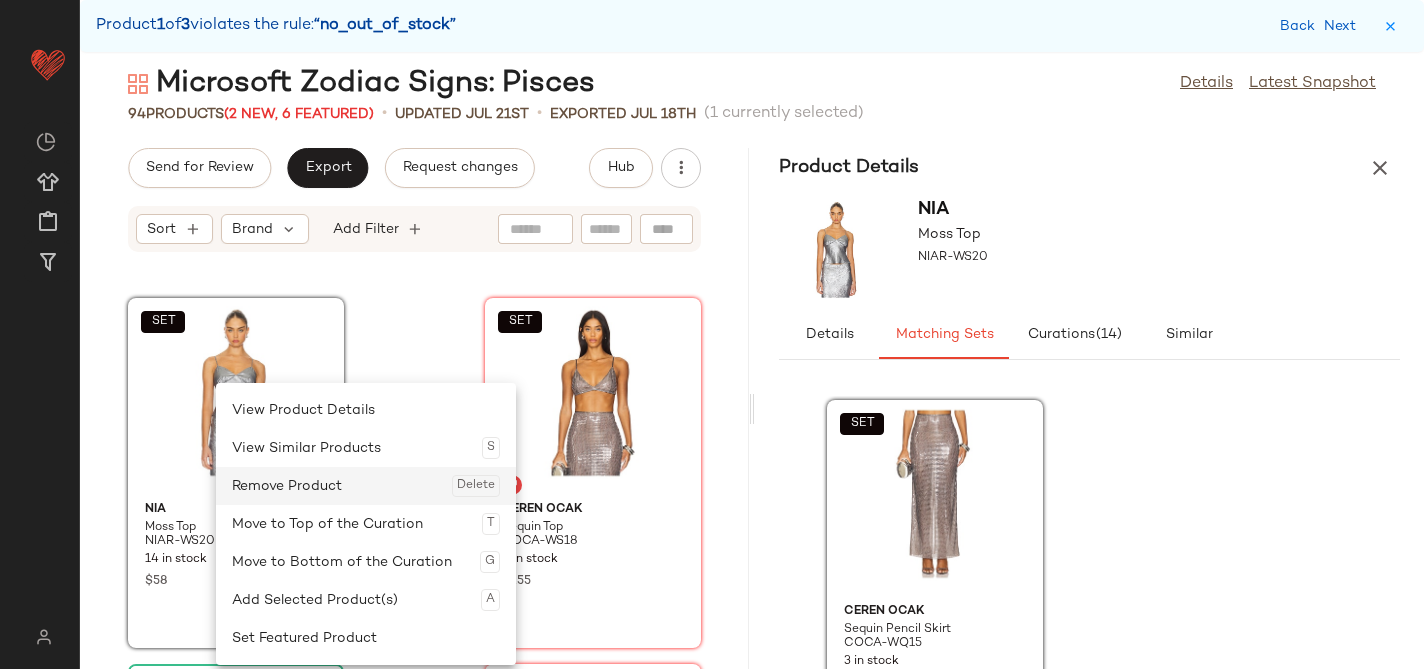 click on "Remove Product  Delete" 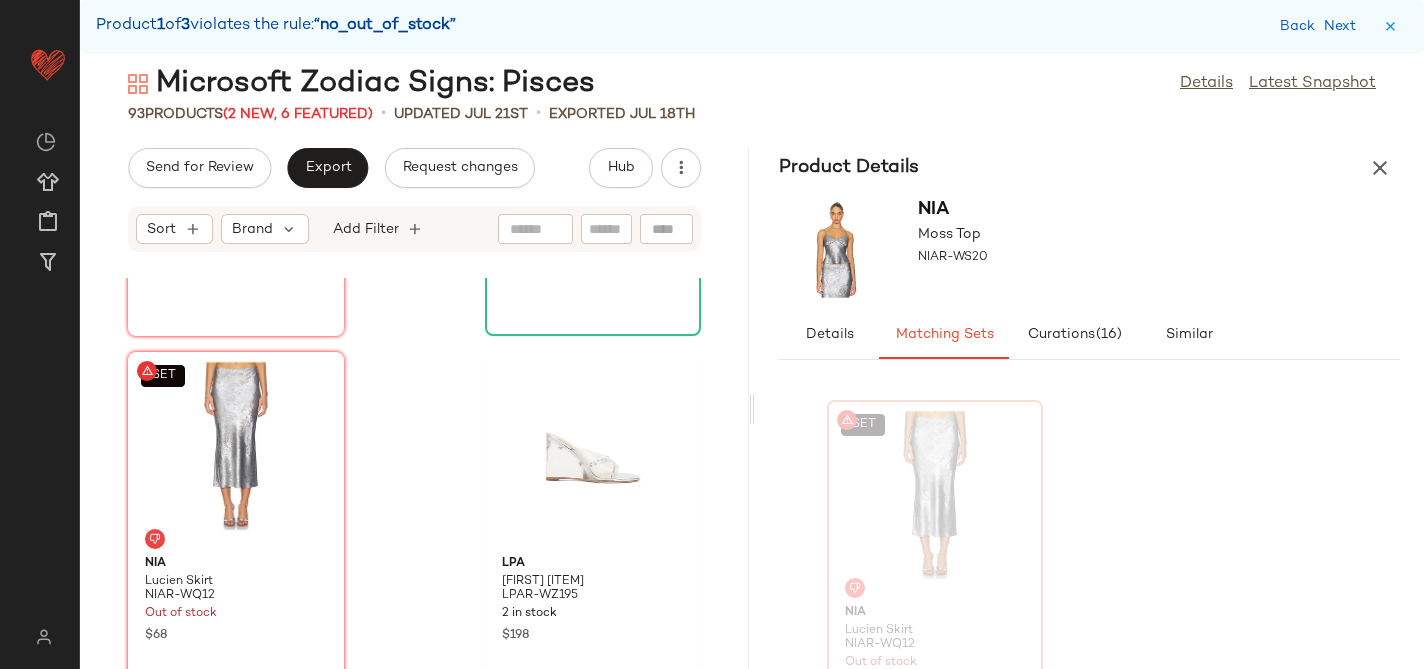 scroll, scrollTop: 3241, scrollLeft: 0, axis: vertical 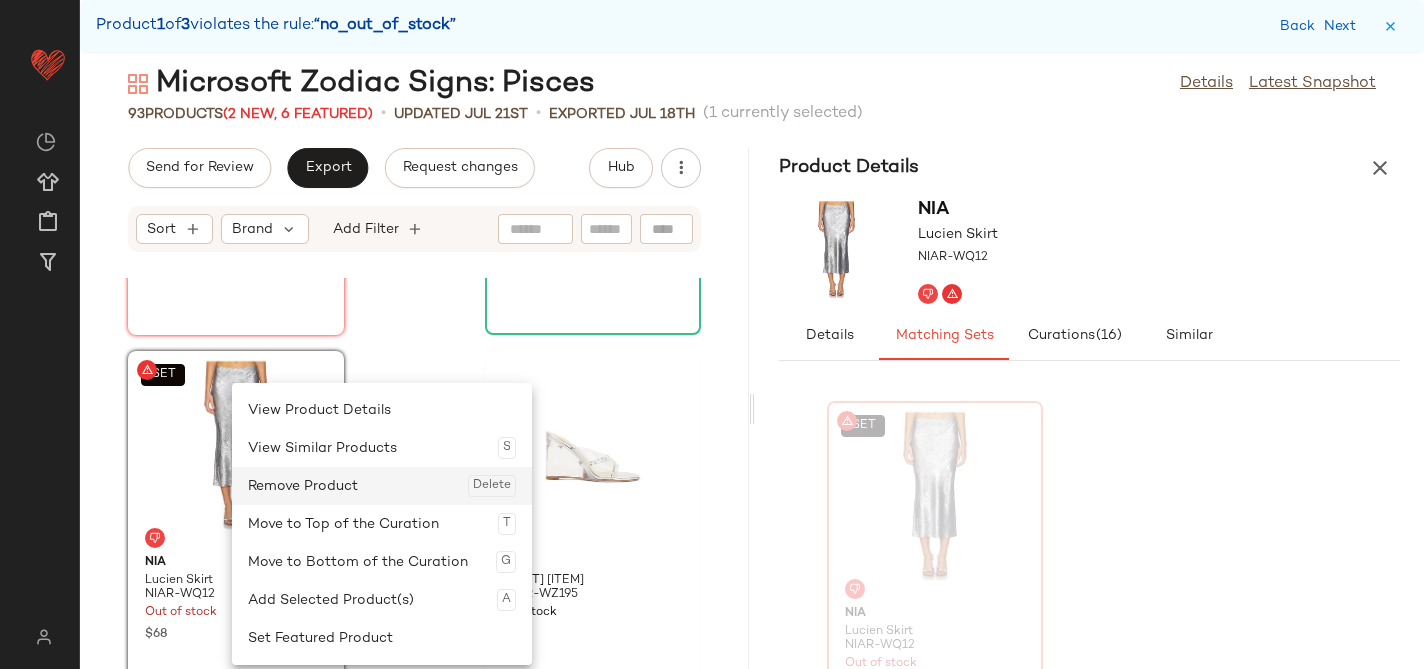 click on "Remove Product  Delete" 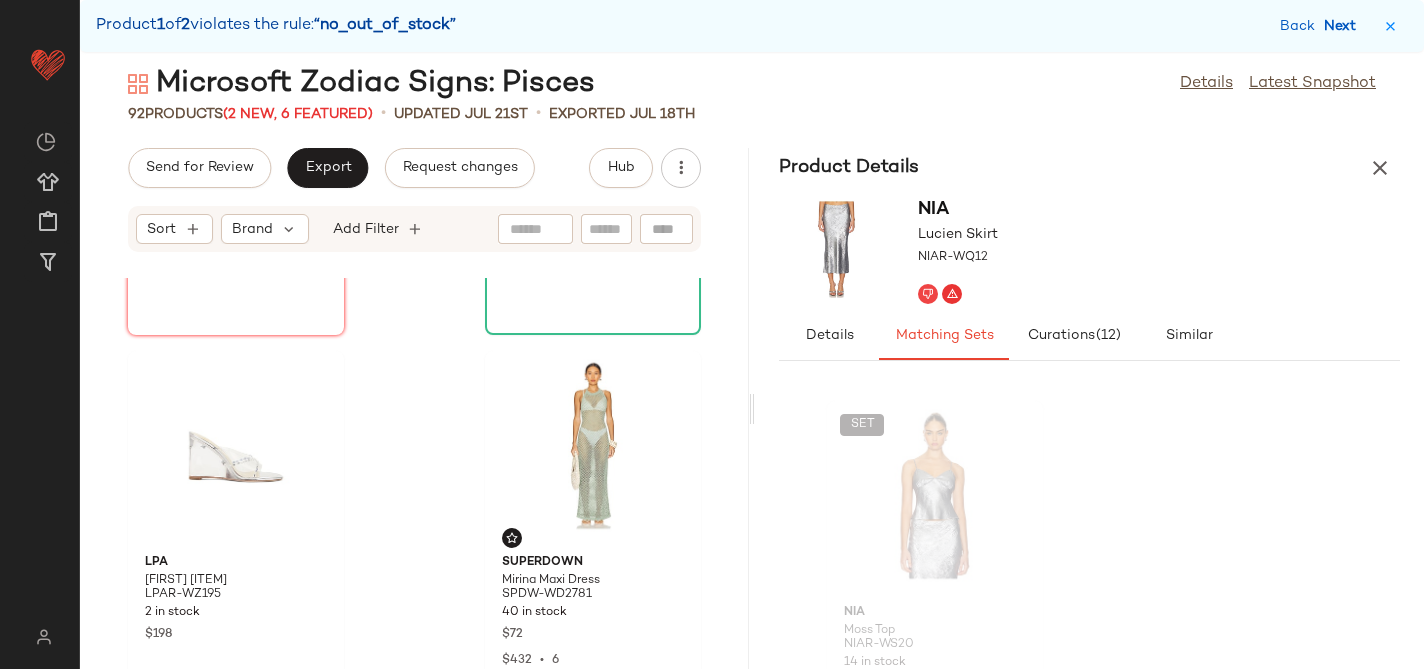 click on "Next" at bounding box center [1344, 26] 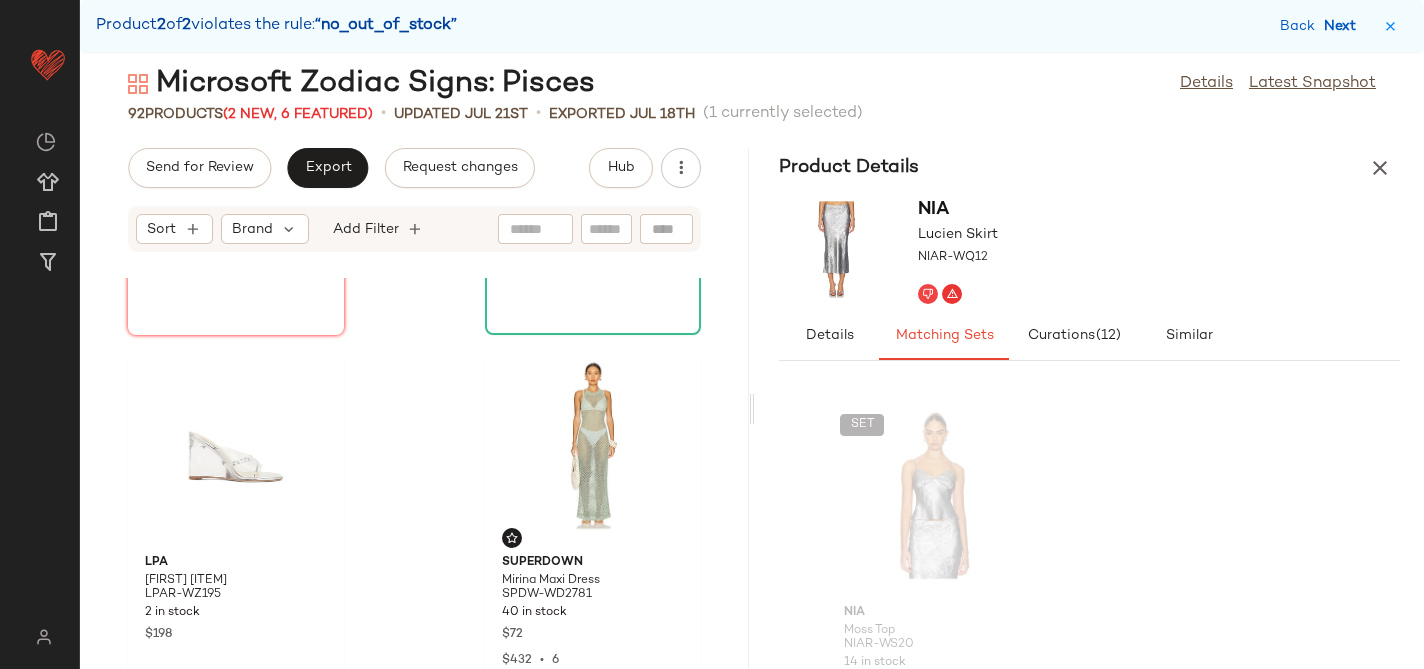 scroll, scrollTop: 15738, scrollLeft: 0, axis: vertical 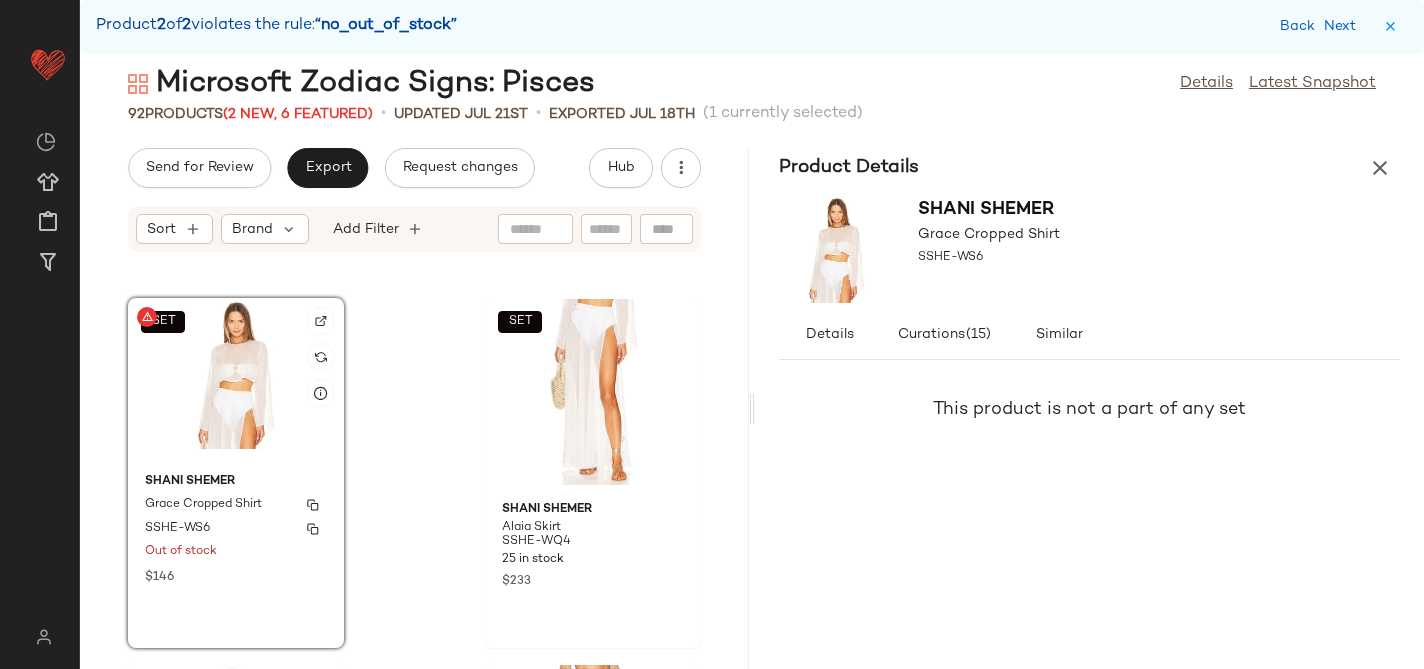 click on "Shani Shemer Grace Cropped Shirt SSHE-WS6 Out of stock $146" 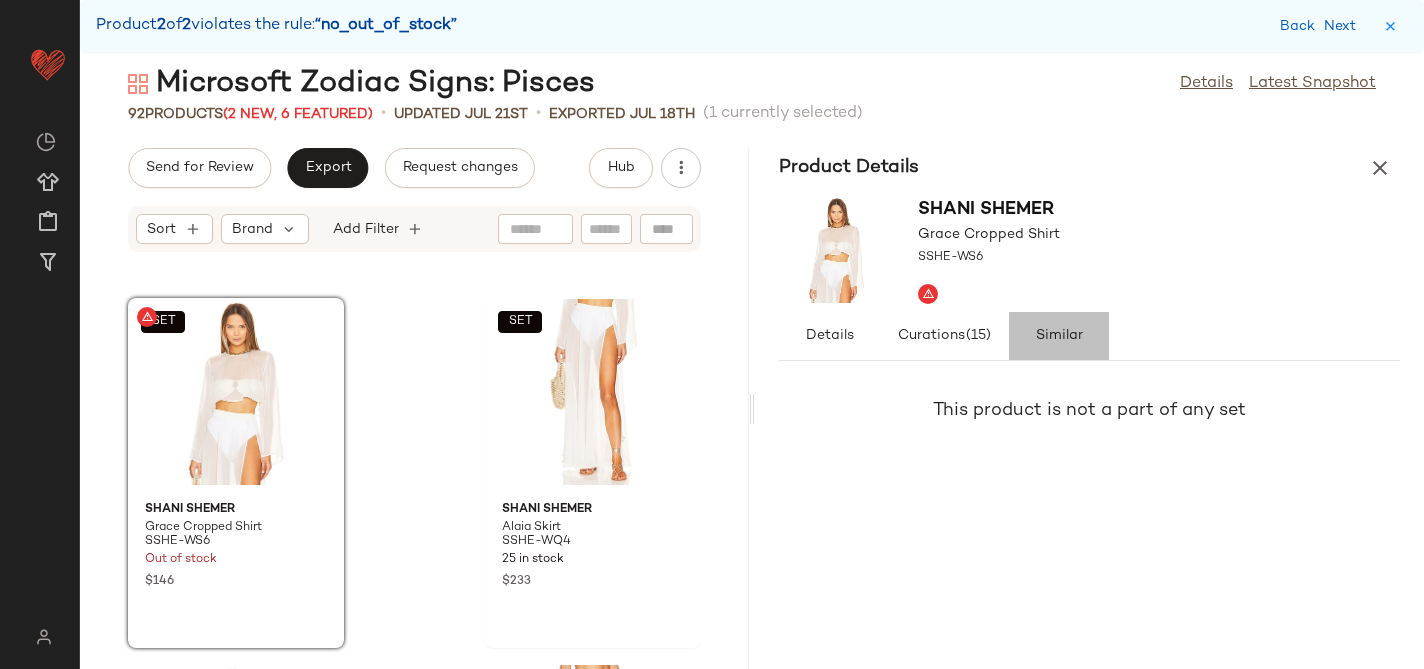 click on "Similar" 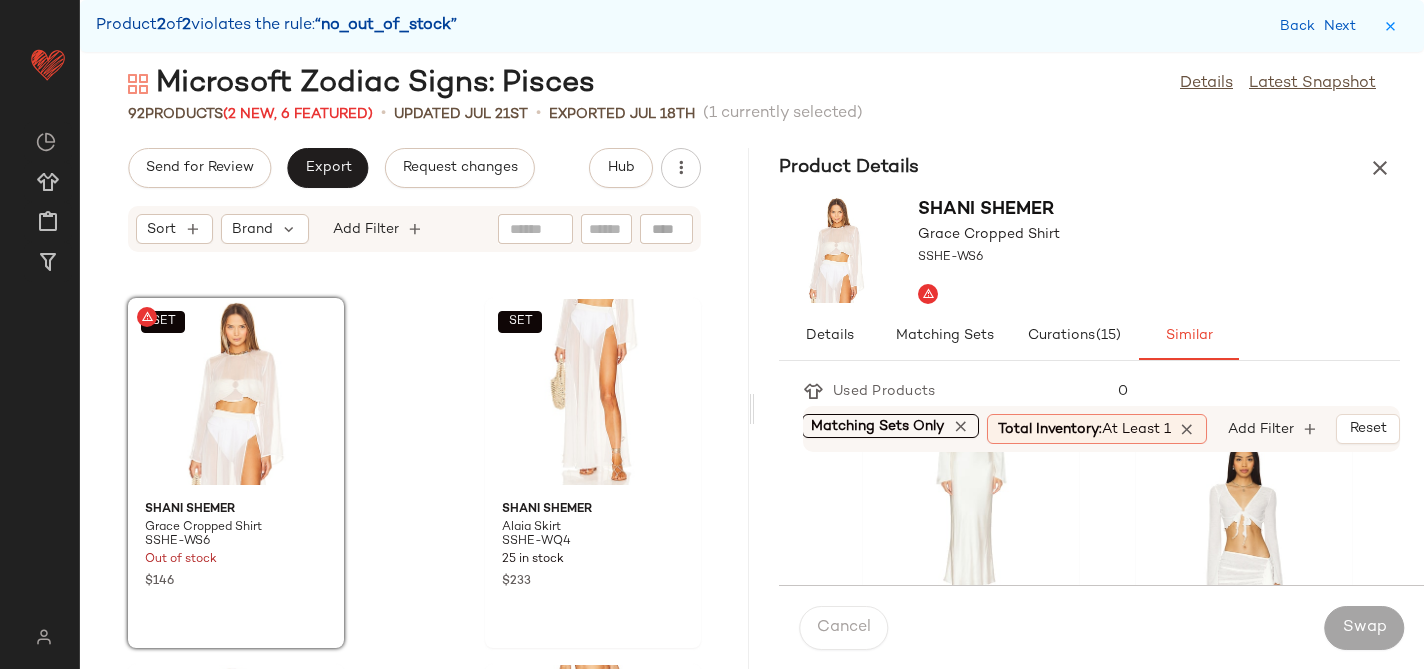 scroll, scrollTop: 1135, scrollLeft: 0, axis: vertical 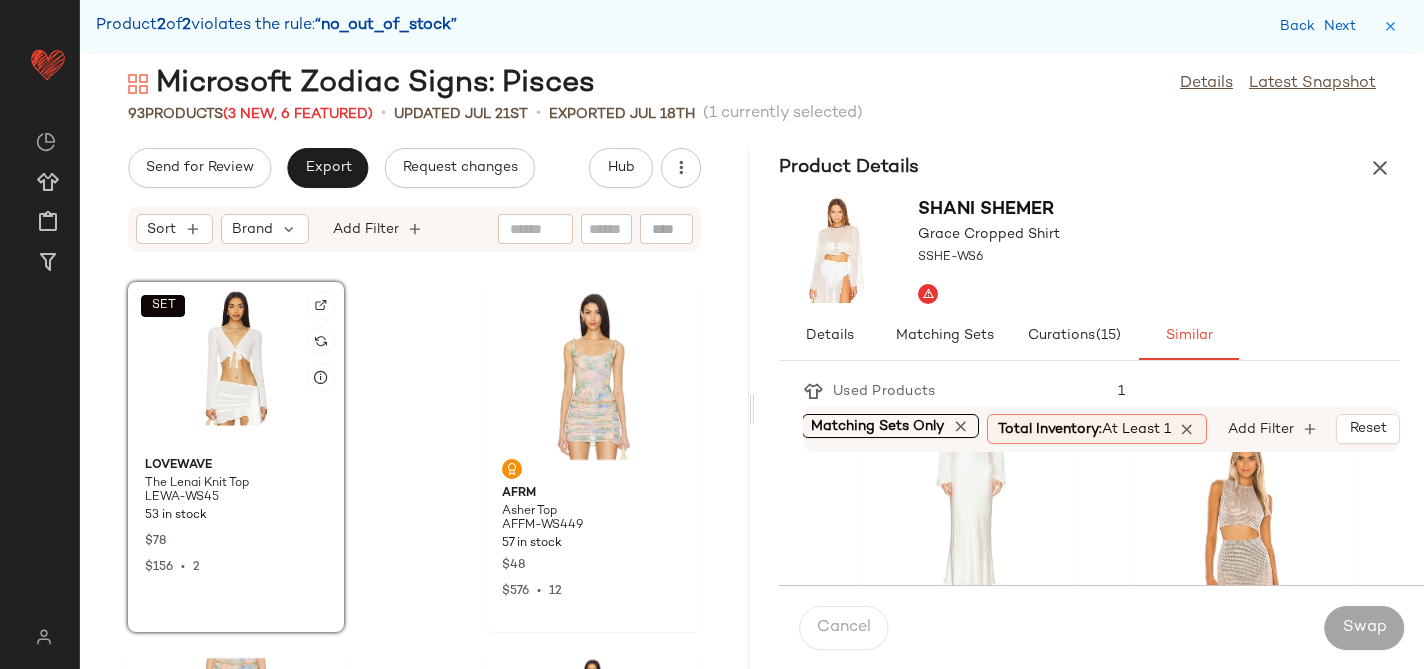 click on "SET" 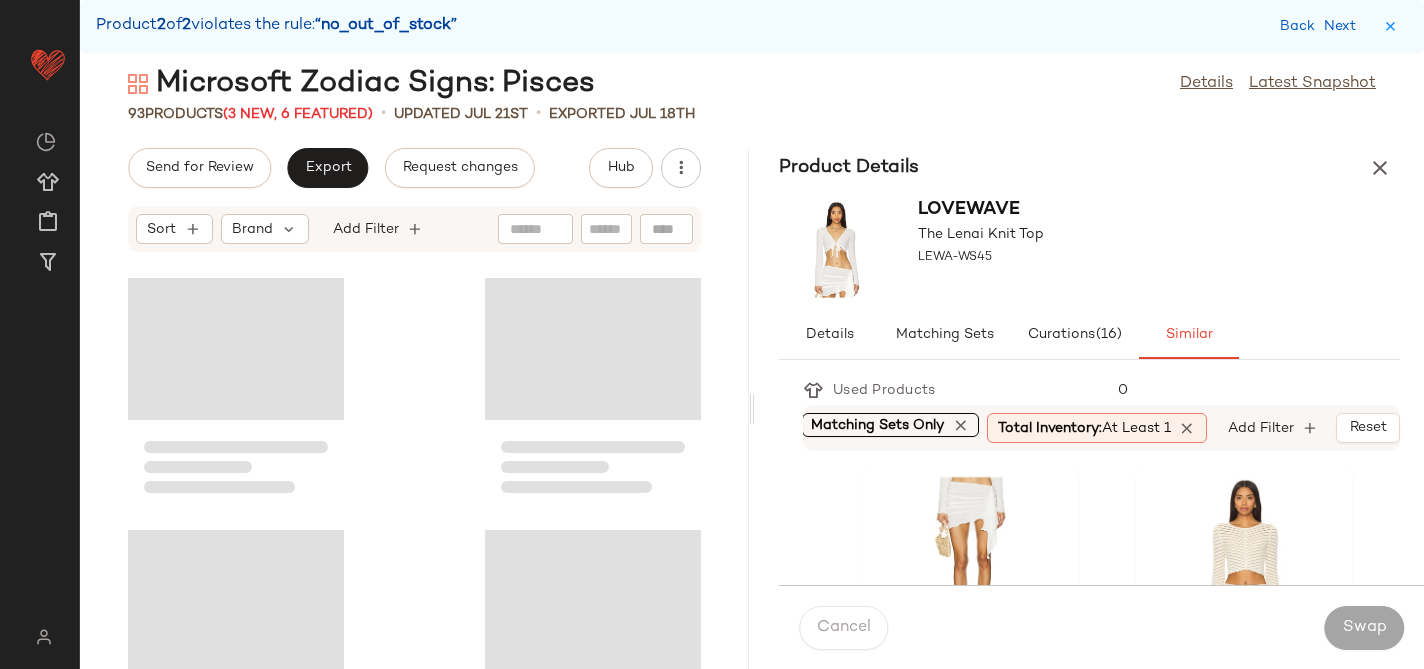 scroll, scrollTop: 16815, scrollLeft: 0, axis: vertical 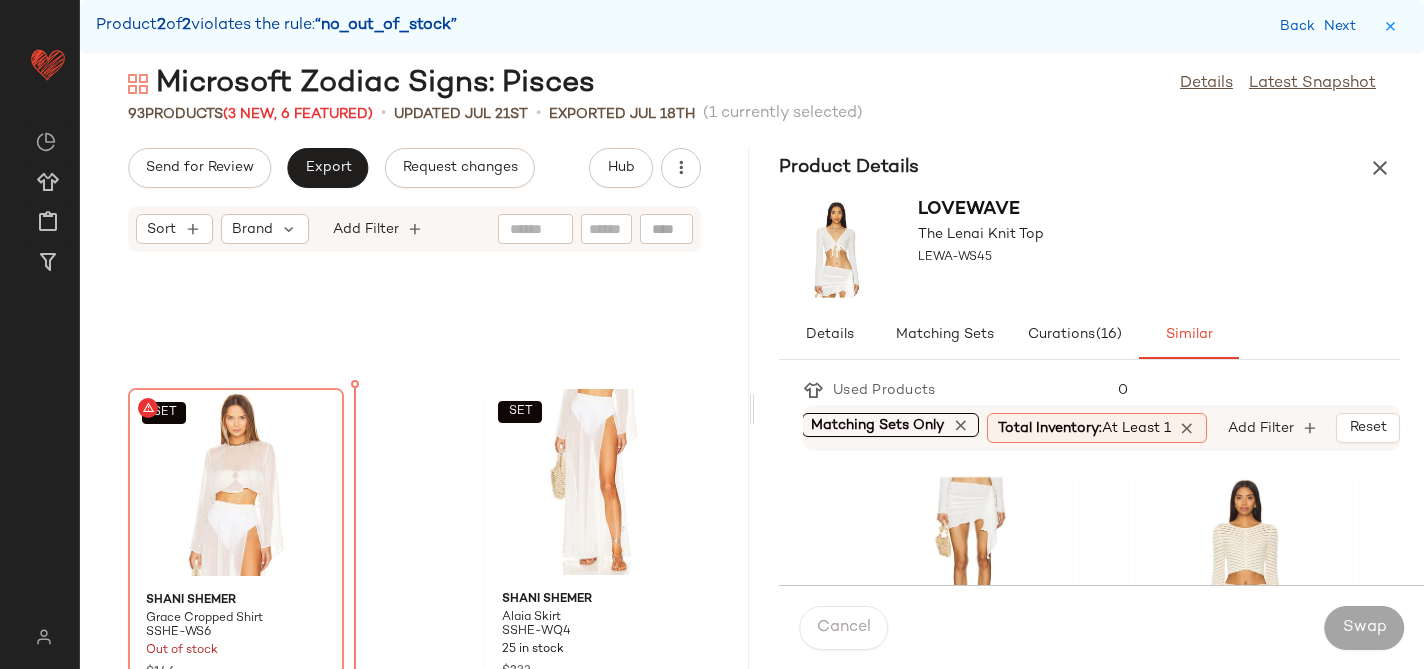 drag, startPoint x: 258, startPoint y: 513, endPoint x: 312, endPoint y: 462, distance: 74.27651 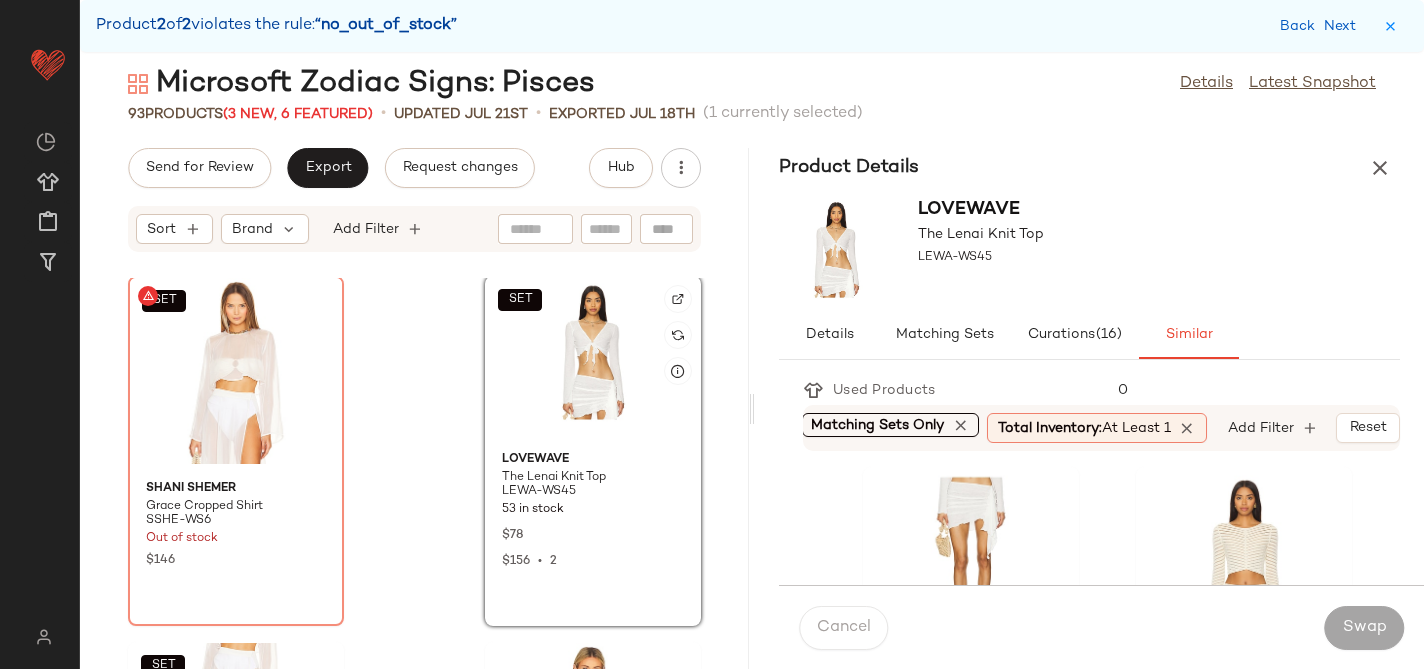 scroll, scrollTop: 15697, scrollLeft: 0, axis: vertical 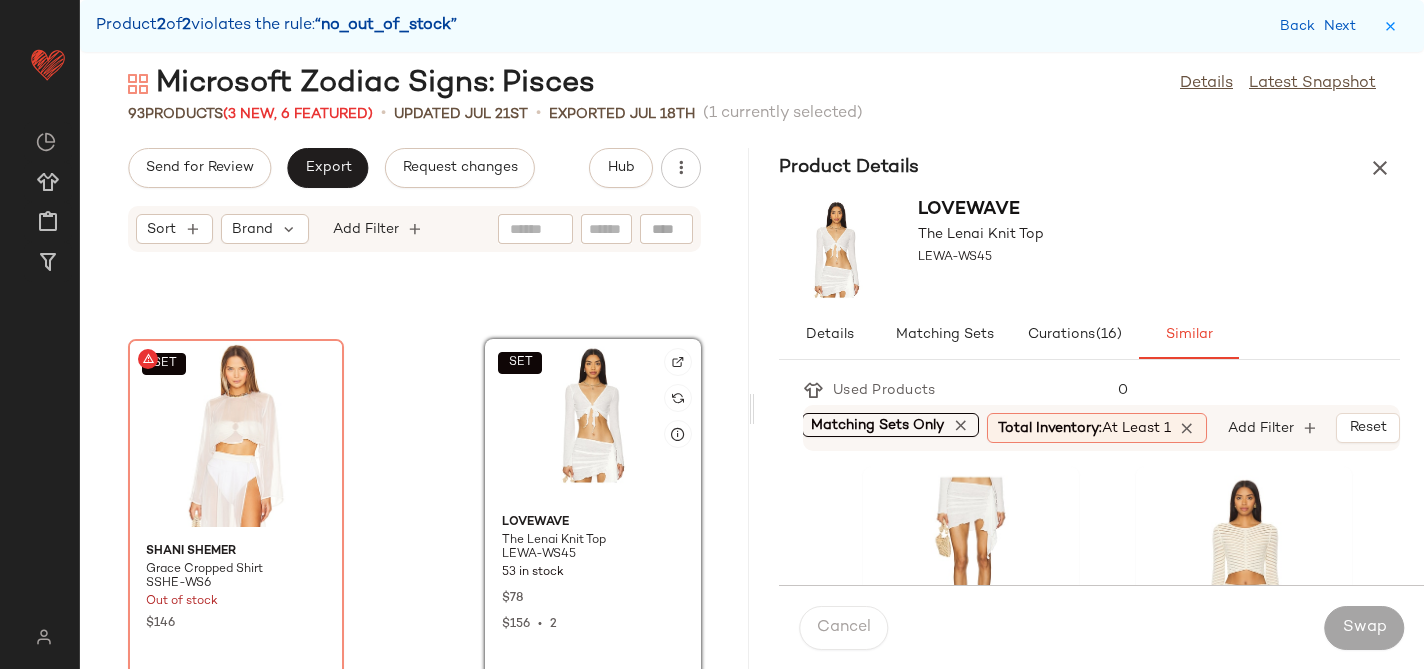 click on "SET" 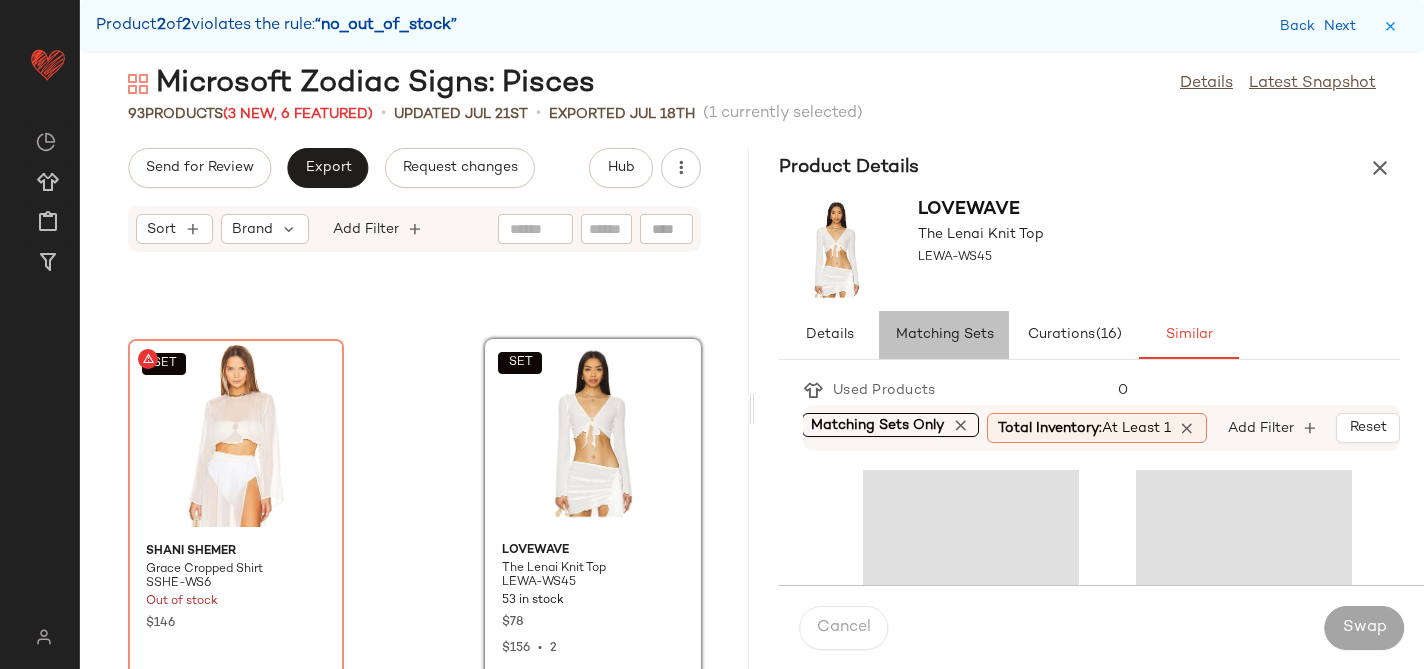 click on "Matching Sets" 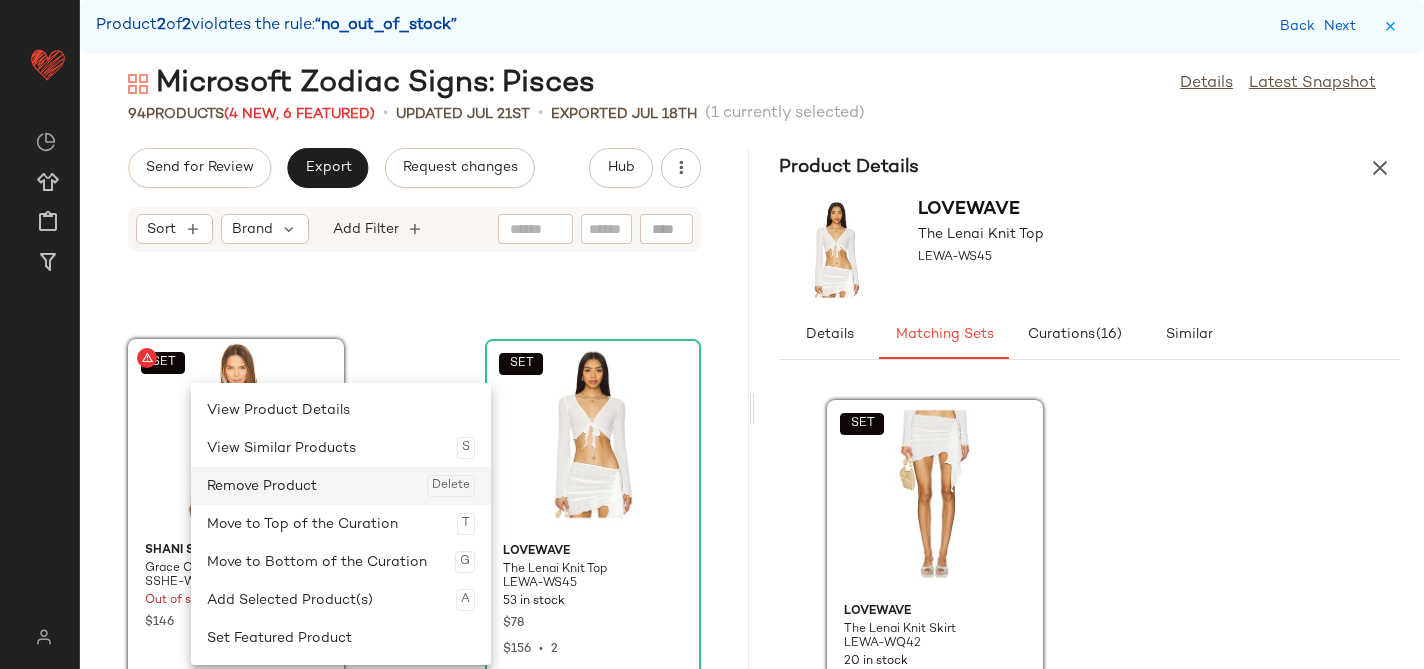 click on "Remove Product  Delete" 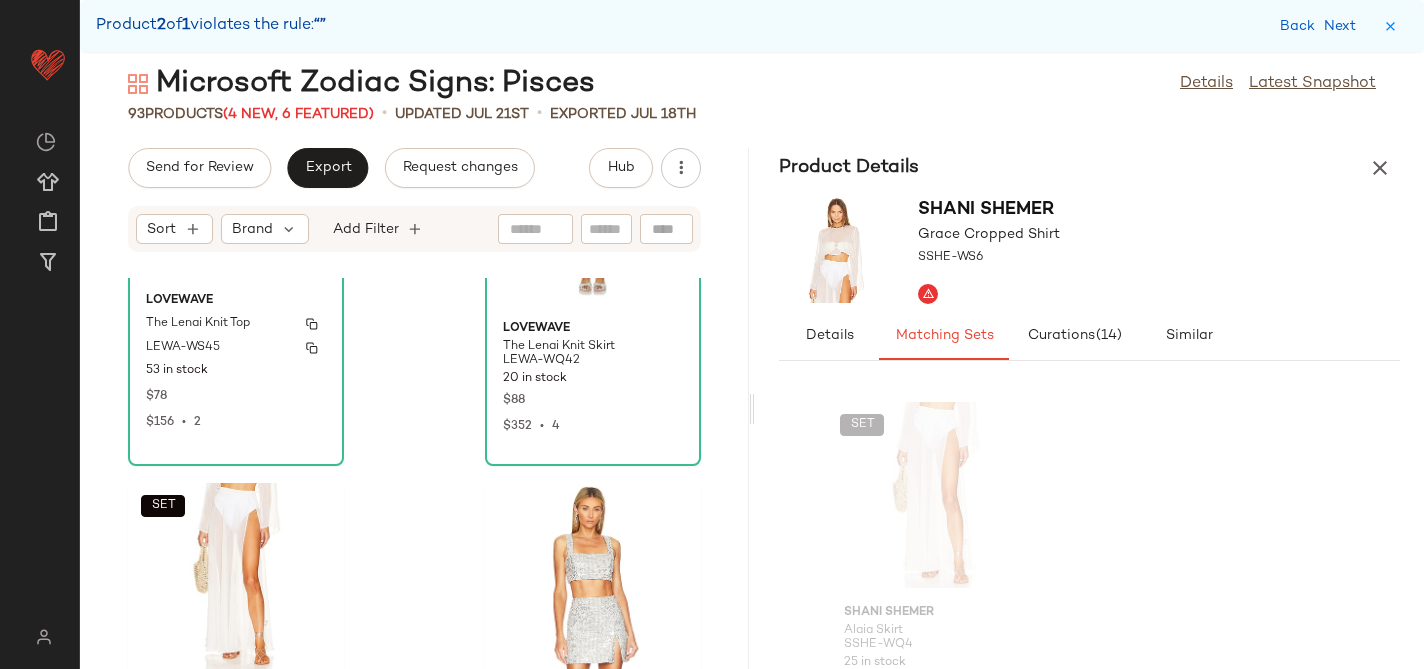 scroll, scrollTop: 15976, scrollLeft: 0, axis: vertical 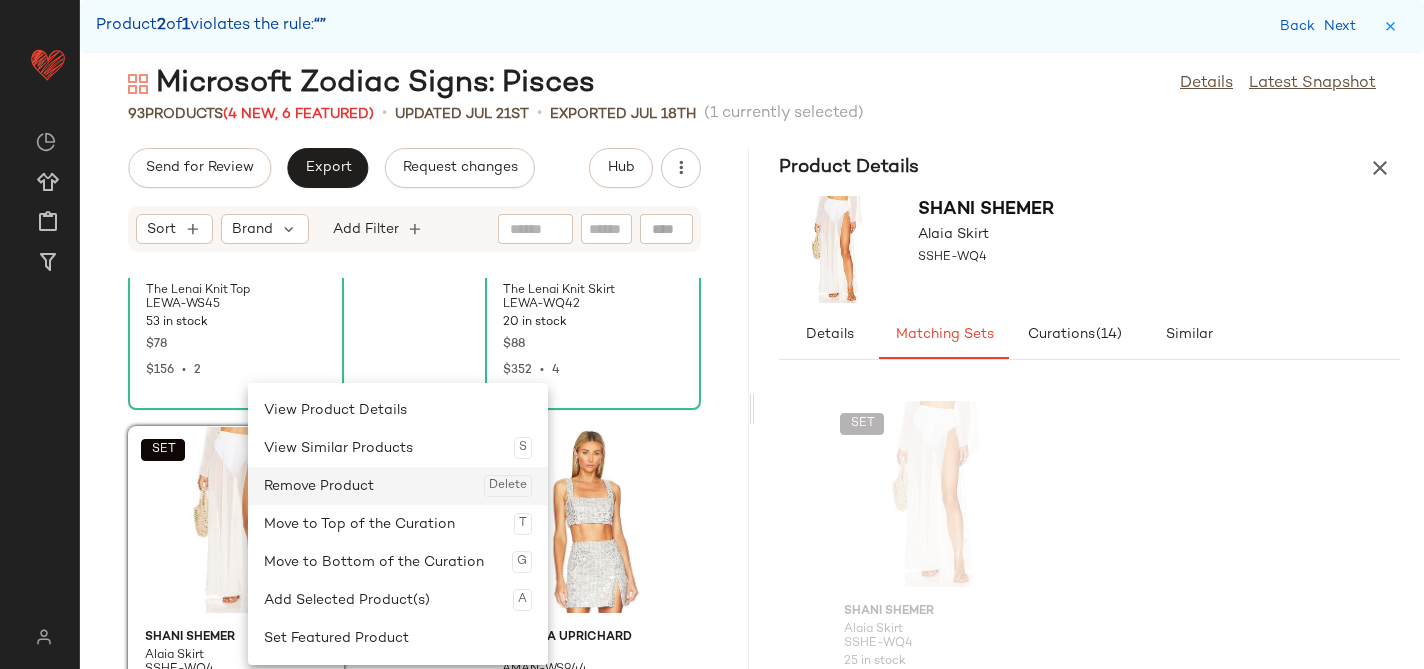 click on "Remove Product  Delete" 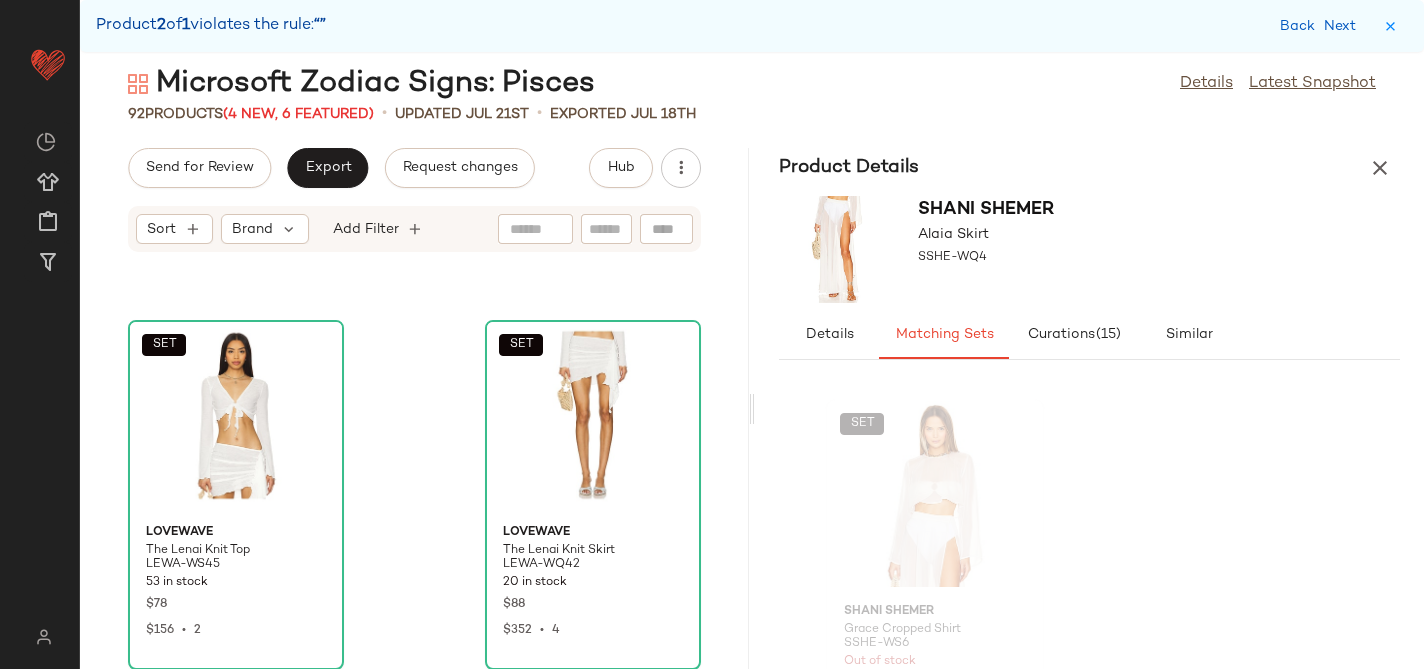 scroll, scrollTop: 15714, scrollLeft: 0, axis: vertical 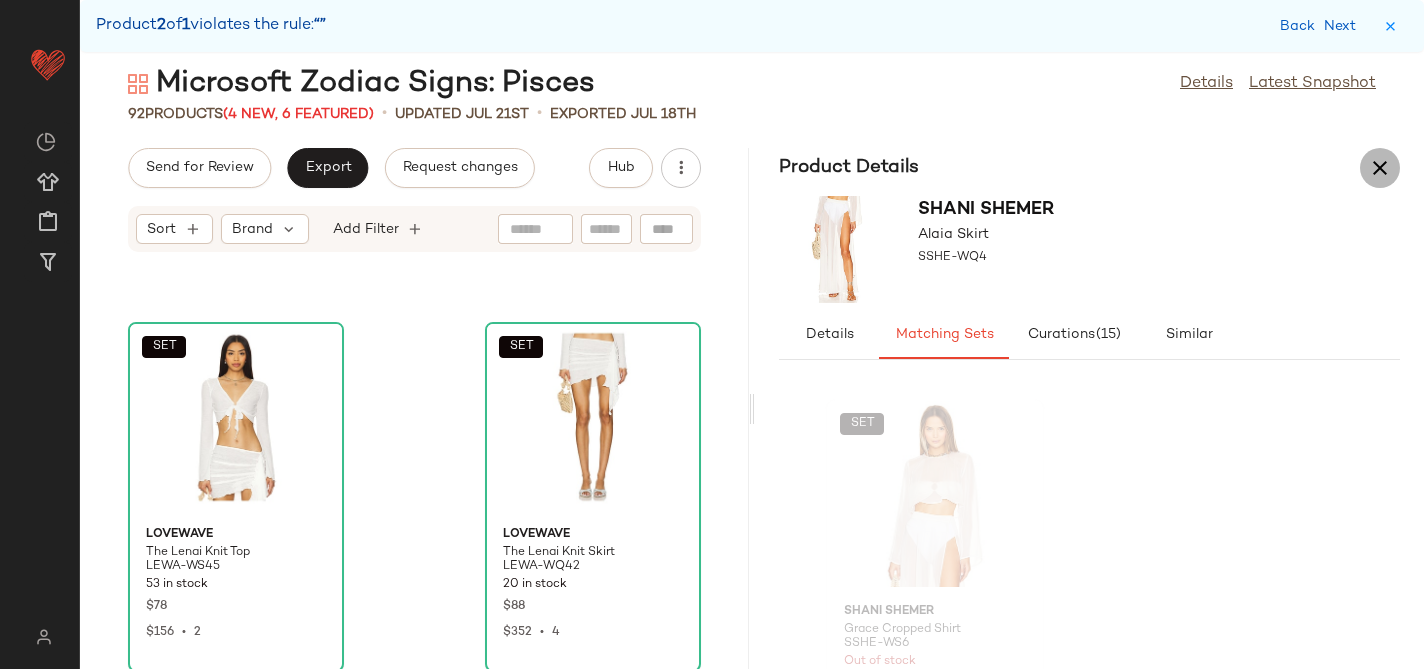 click at bounding box center [1380, 168] 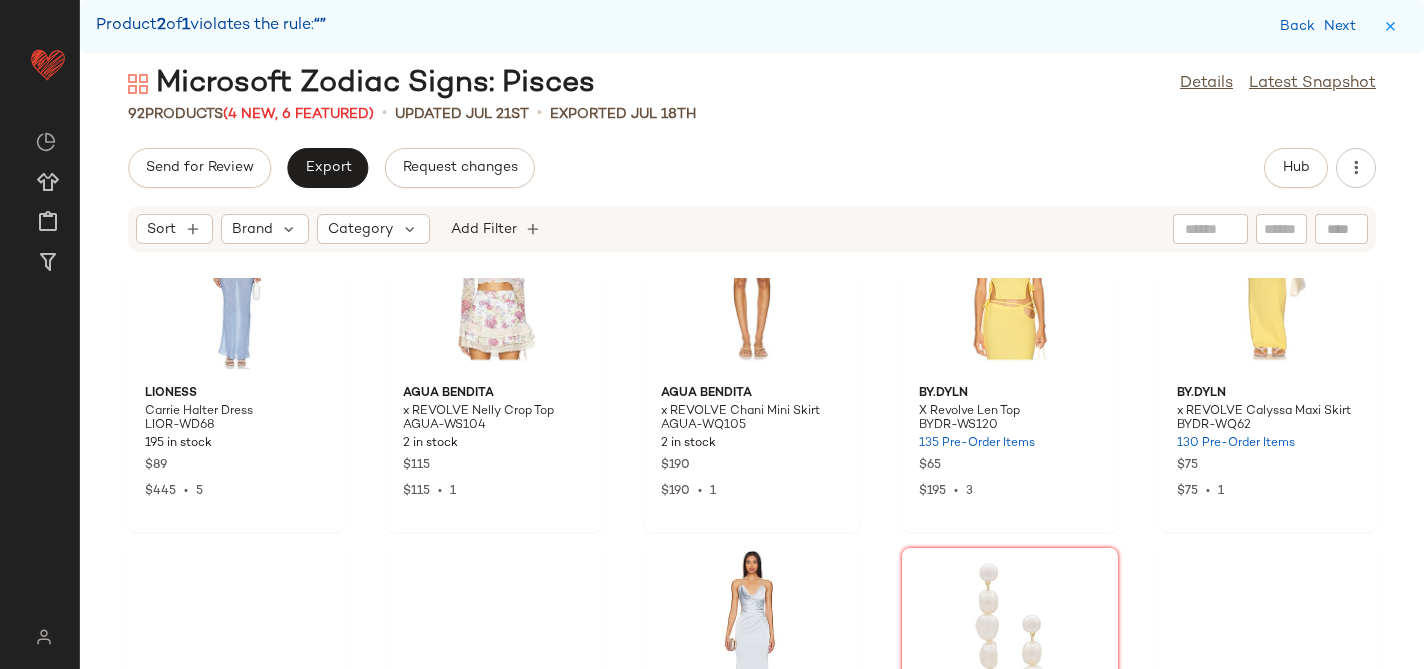 scroll, scrollTop: 2473, scrollLeft: 0, axis: vertical 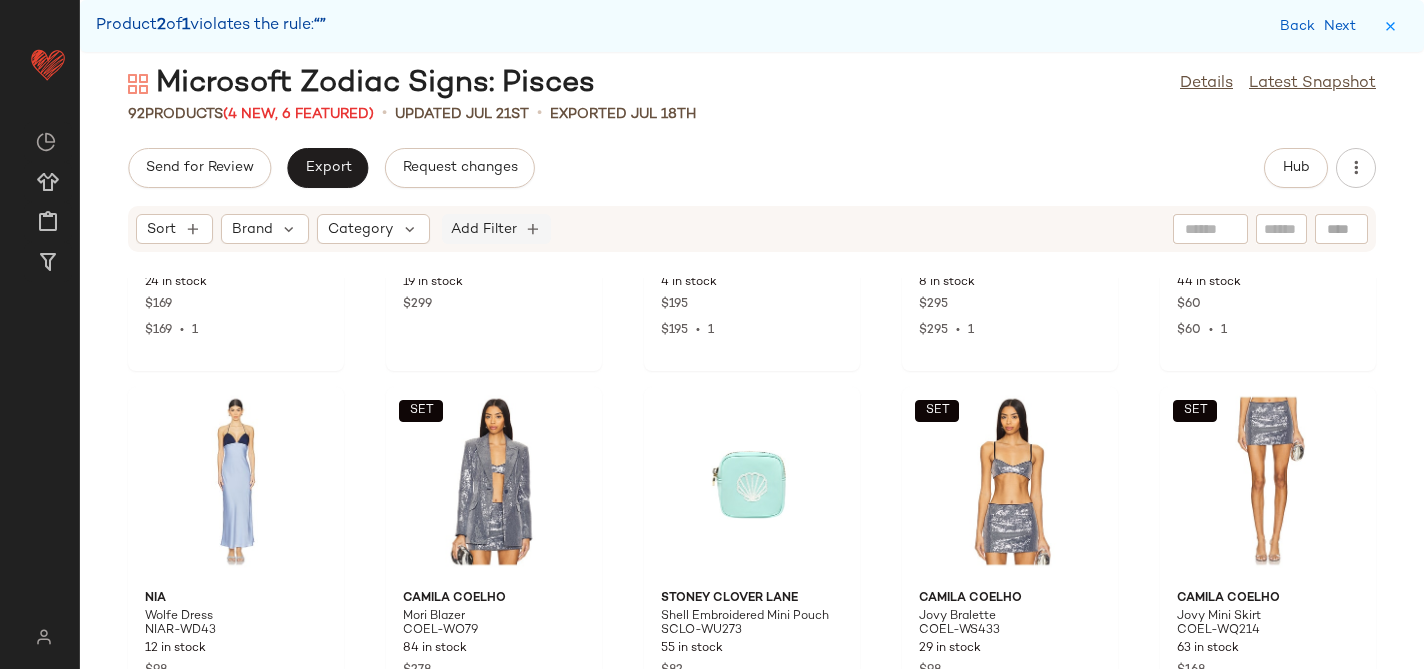 click on "Add Filter" at bounding box center (484, 229) 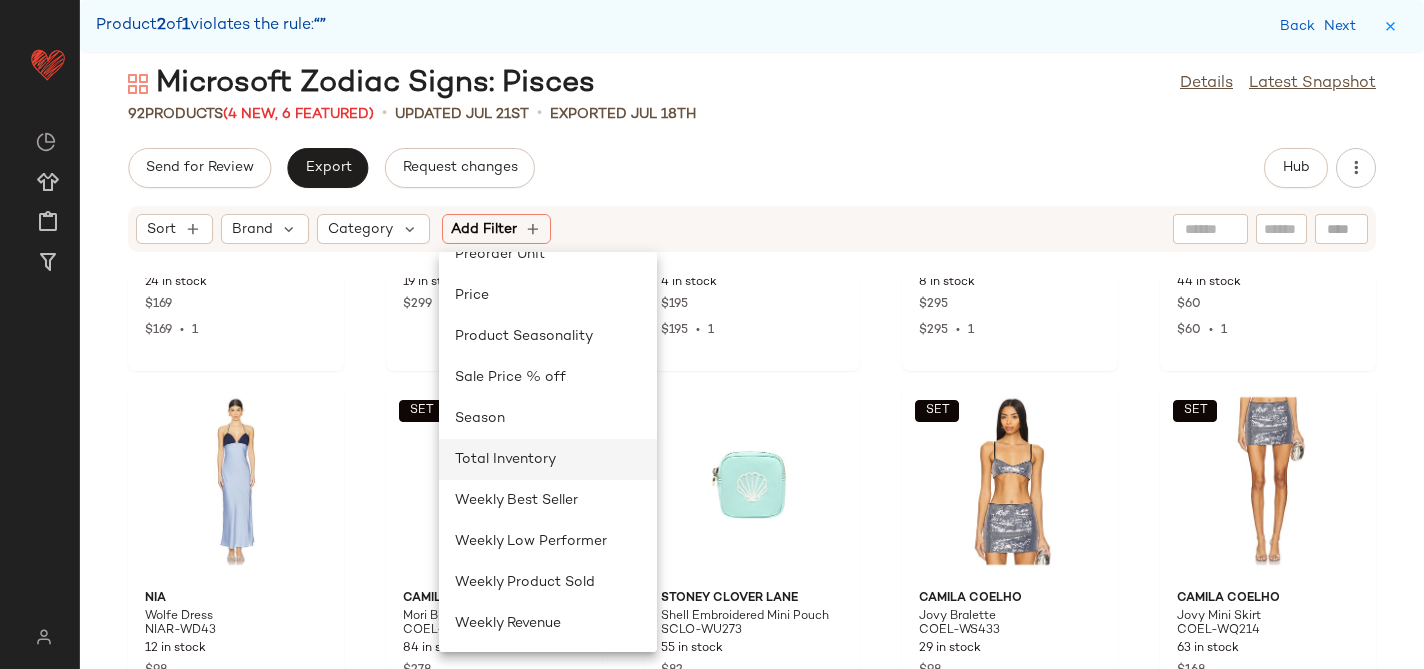 click on "Total Inventory" 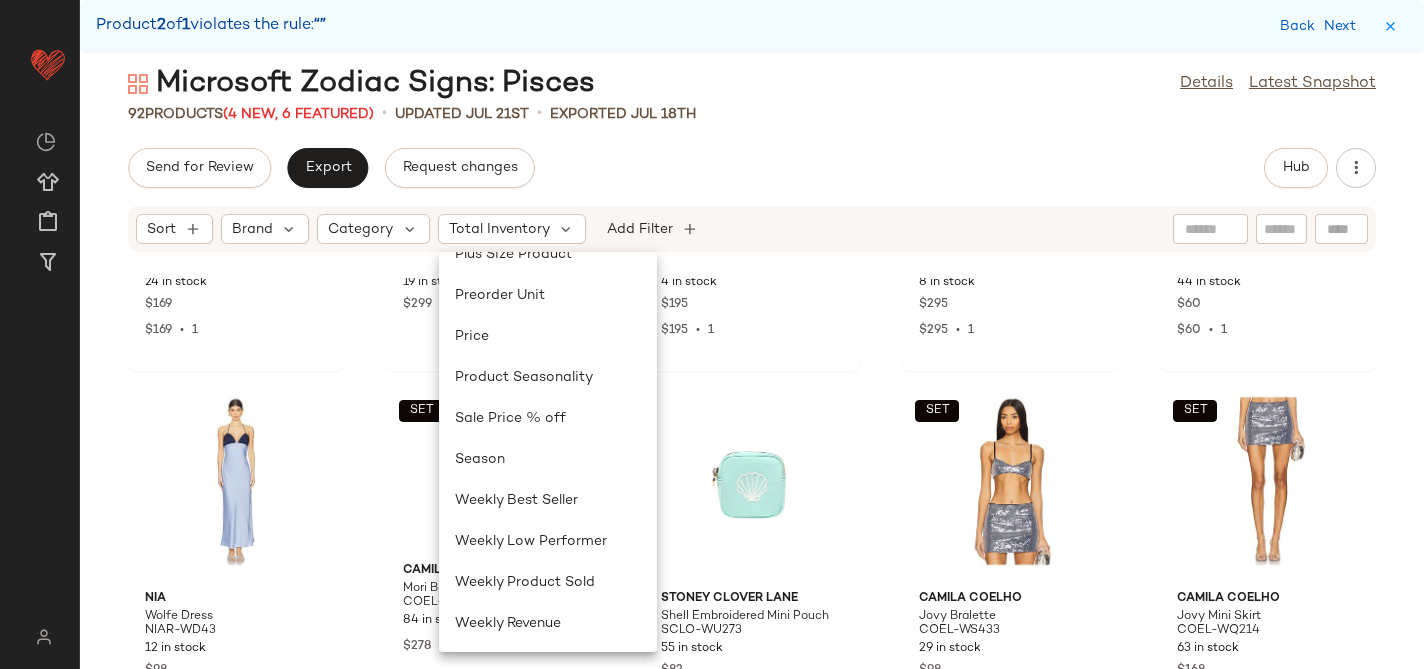 scroll, scrollTop: 846, scrollLeft: 0, axis: vertical 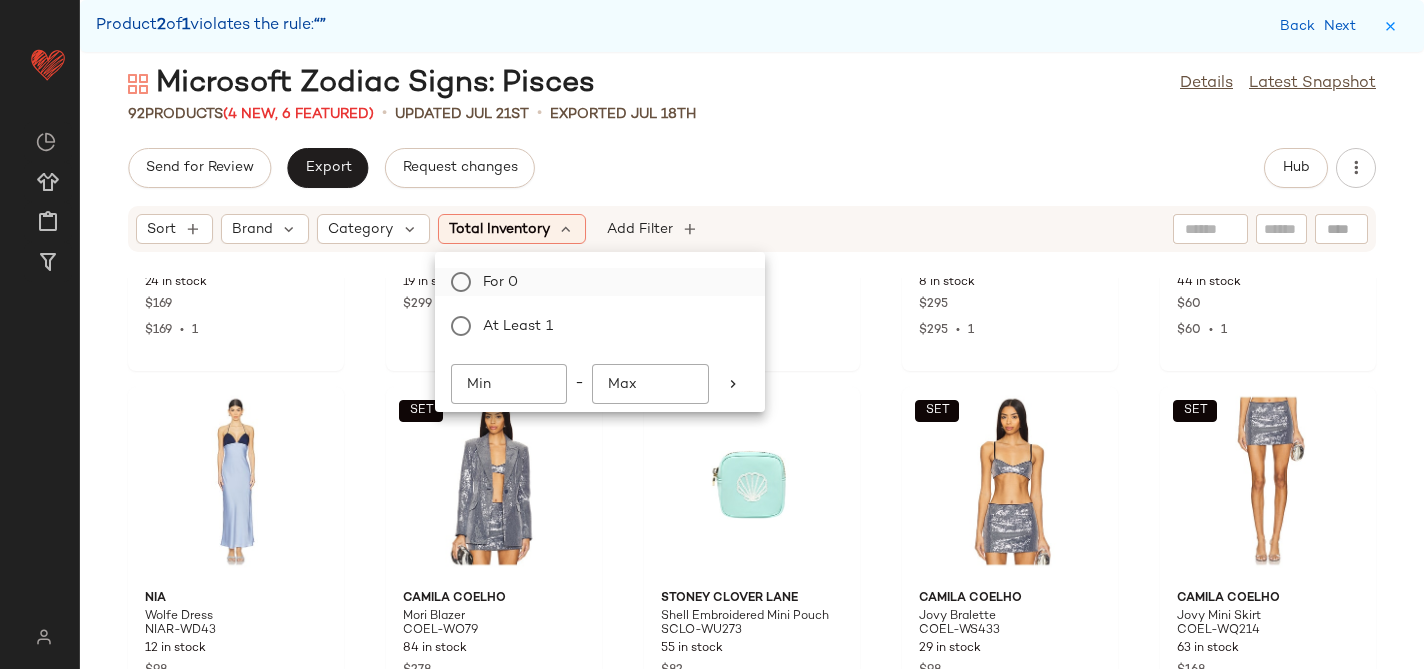 click on "For 0" 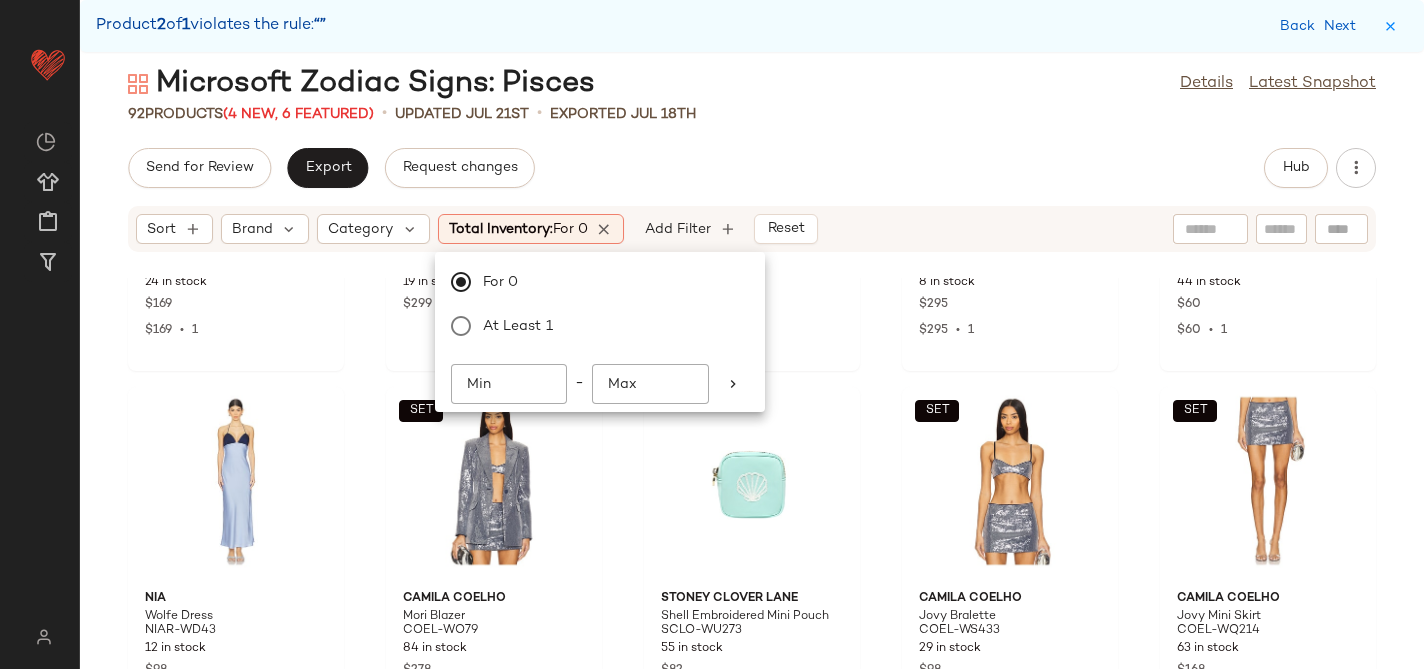 click on "Send for Review   Export   Request changes   Hub" 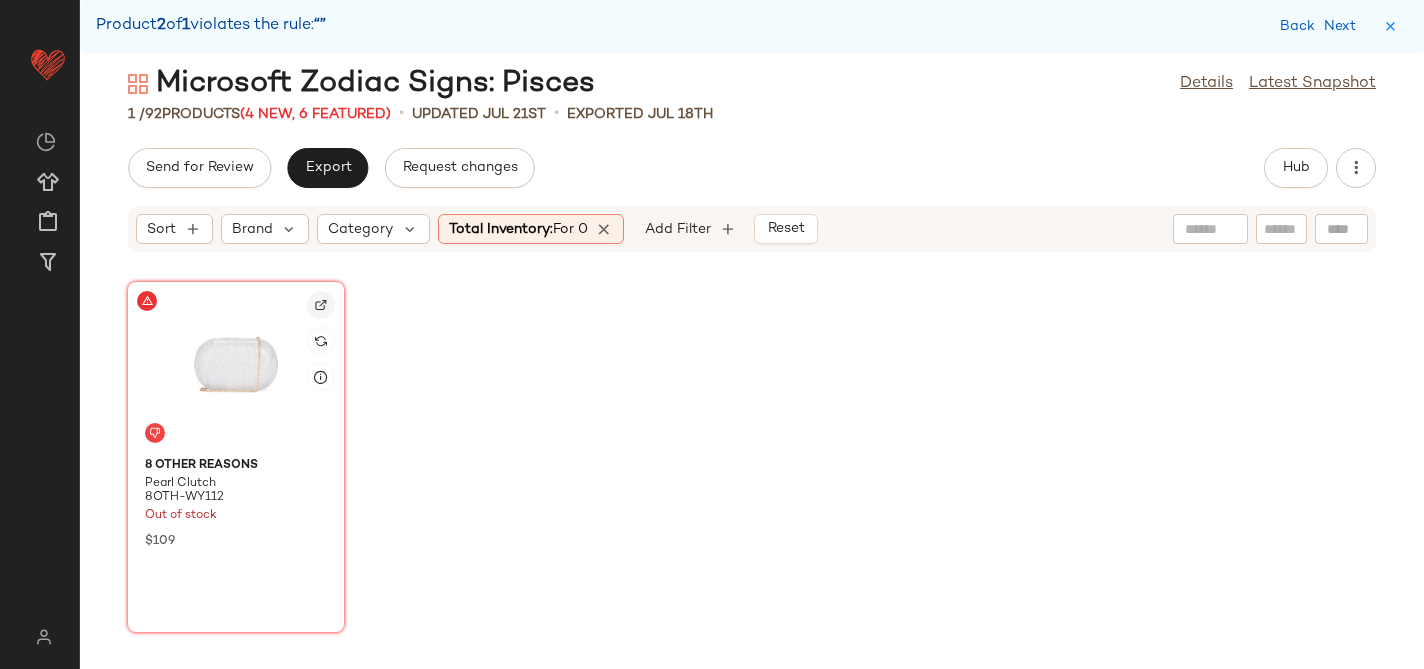 click 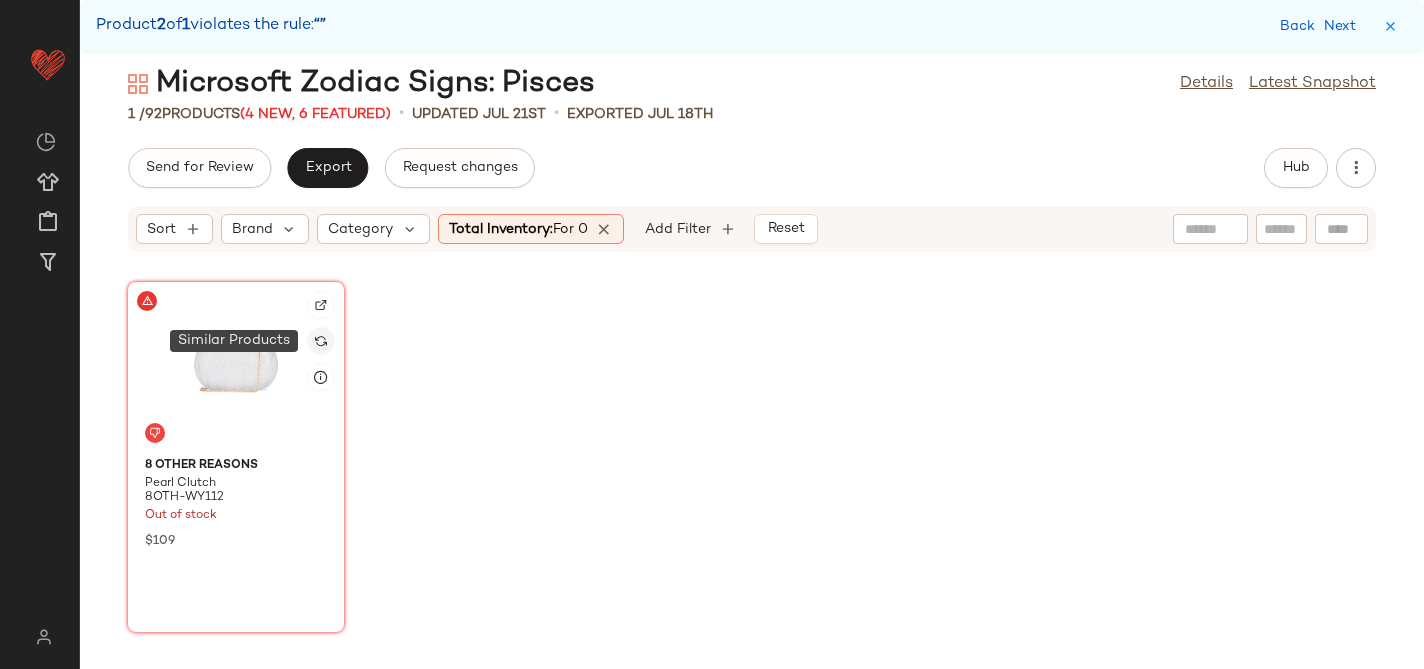 click 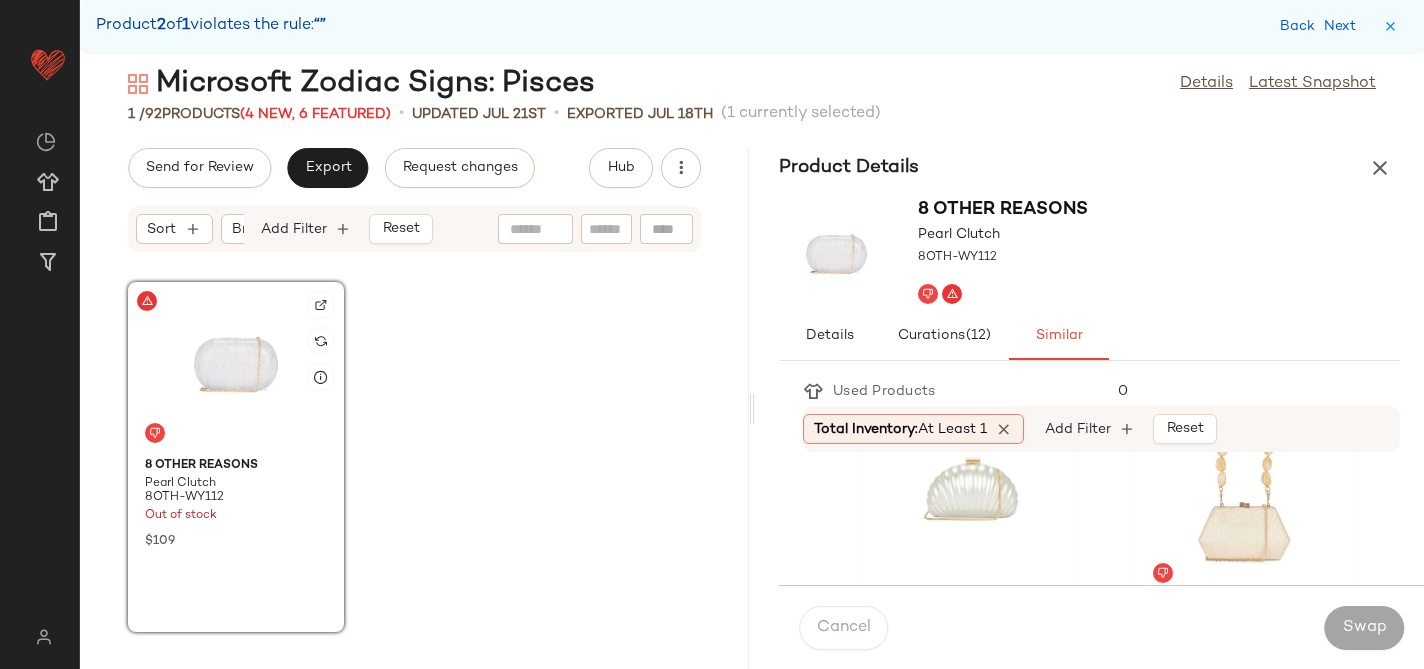 scroll, scrollTop: 79, scrollLeft: 0, axis: vertical 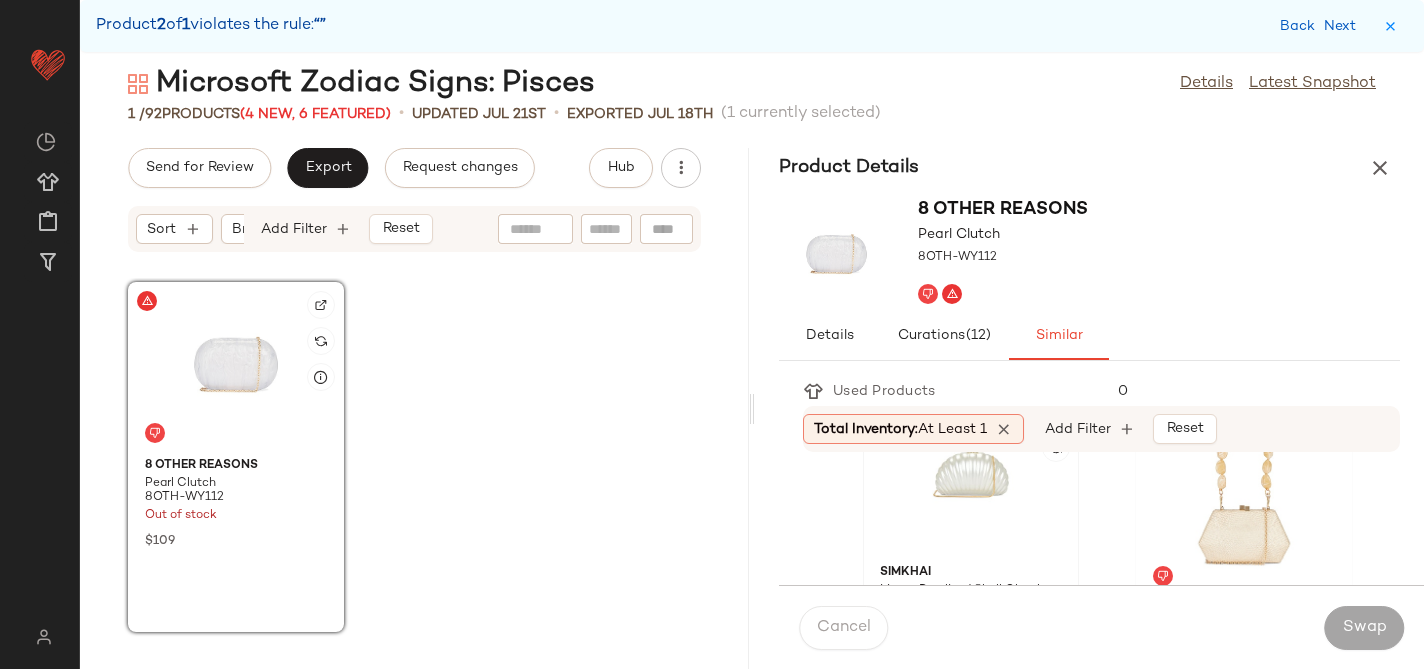 click 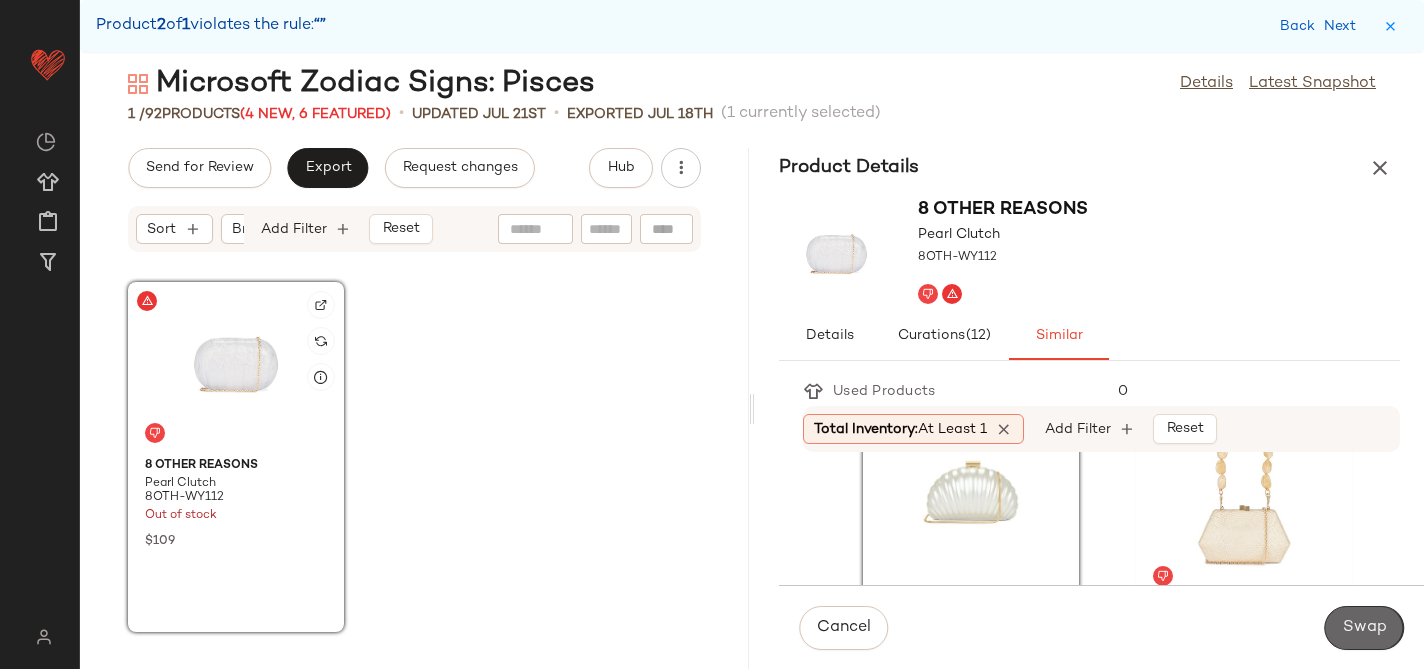 click on "Swap" 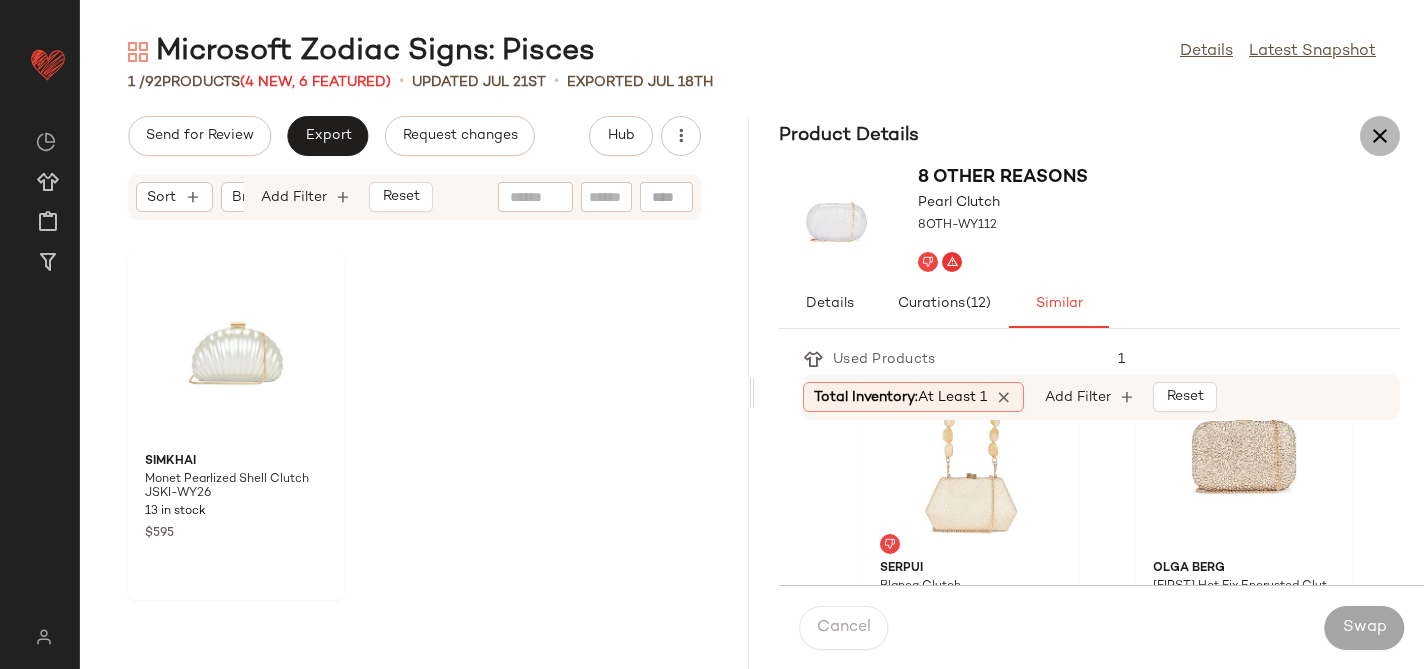 click at bounding box center (1380, 136) 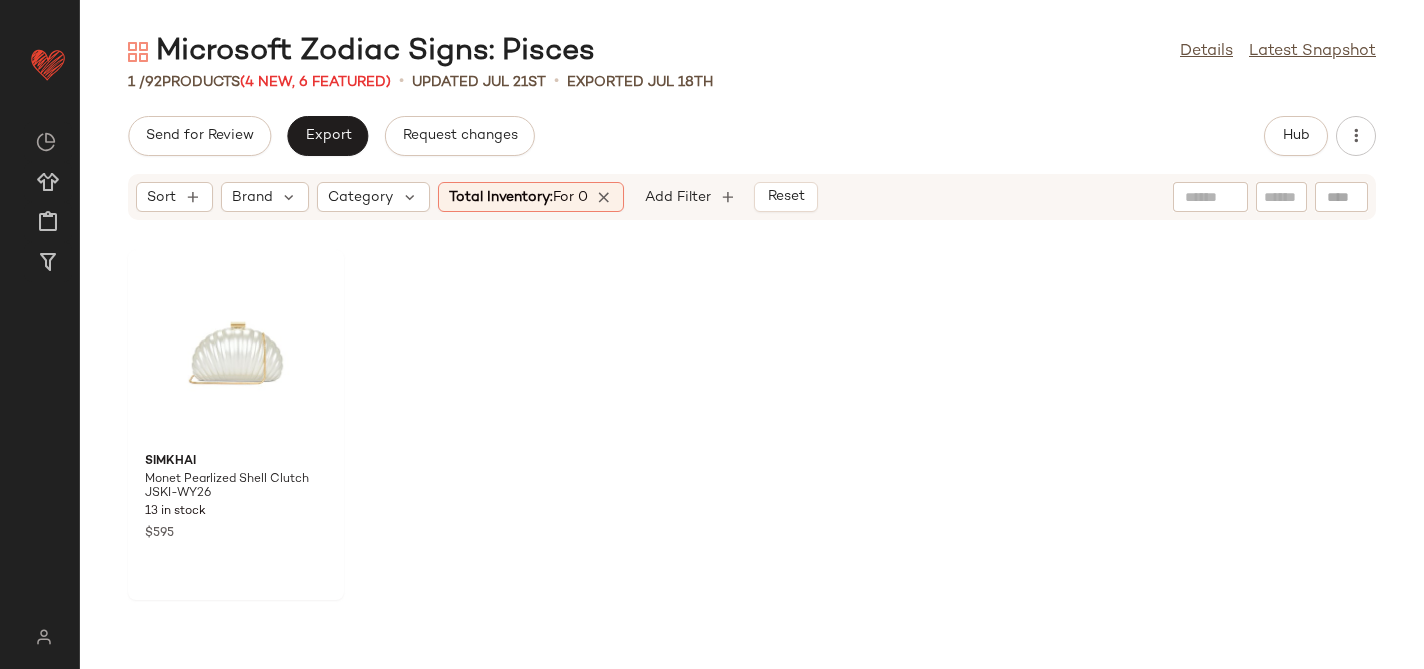 click on "Total Inventory:   For 0" 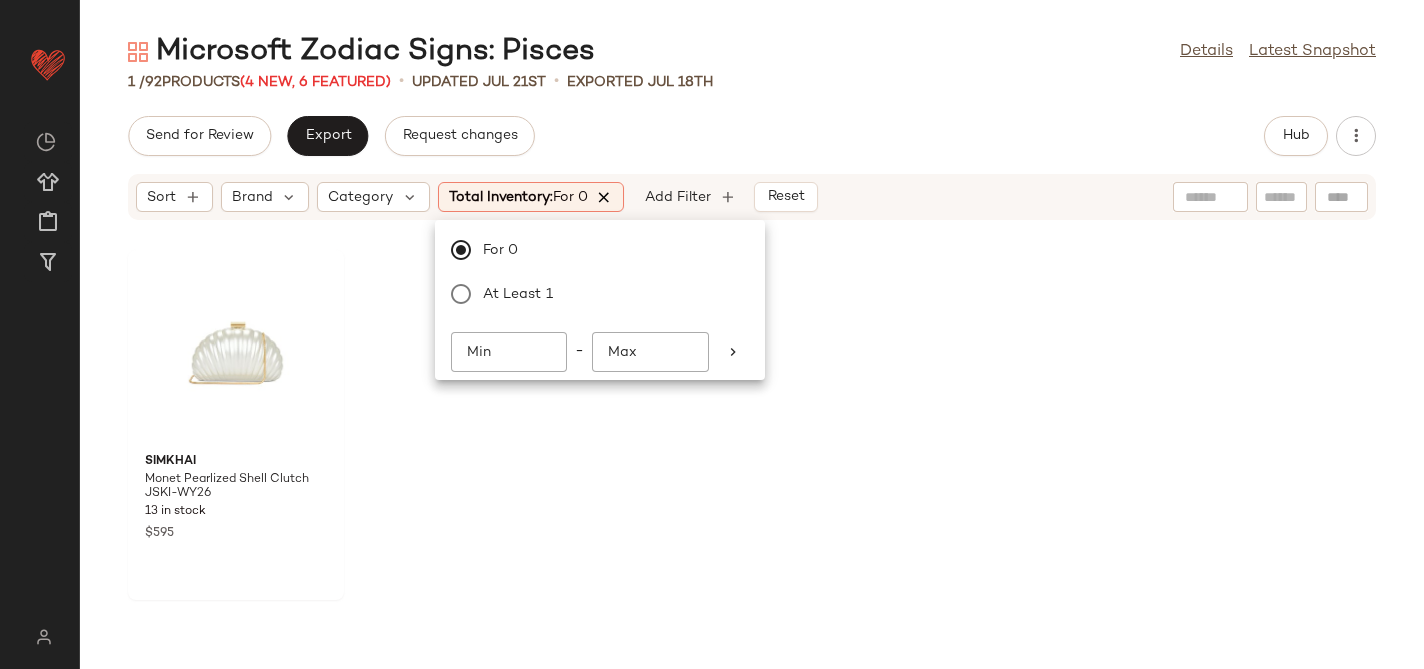 click at bounding box center (605, 197) 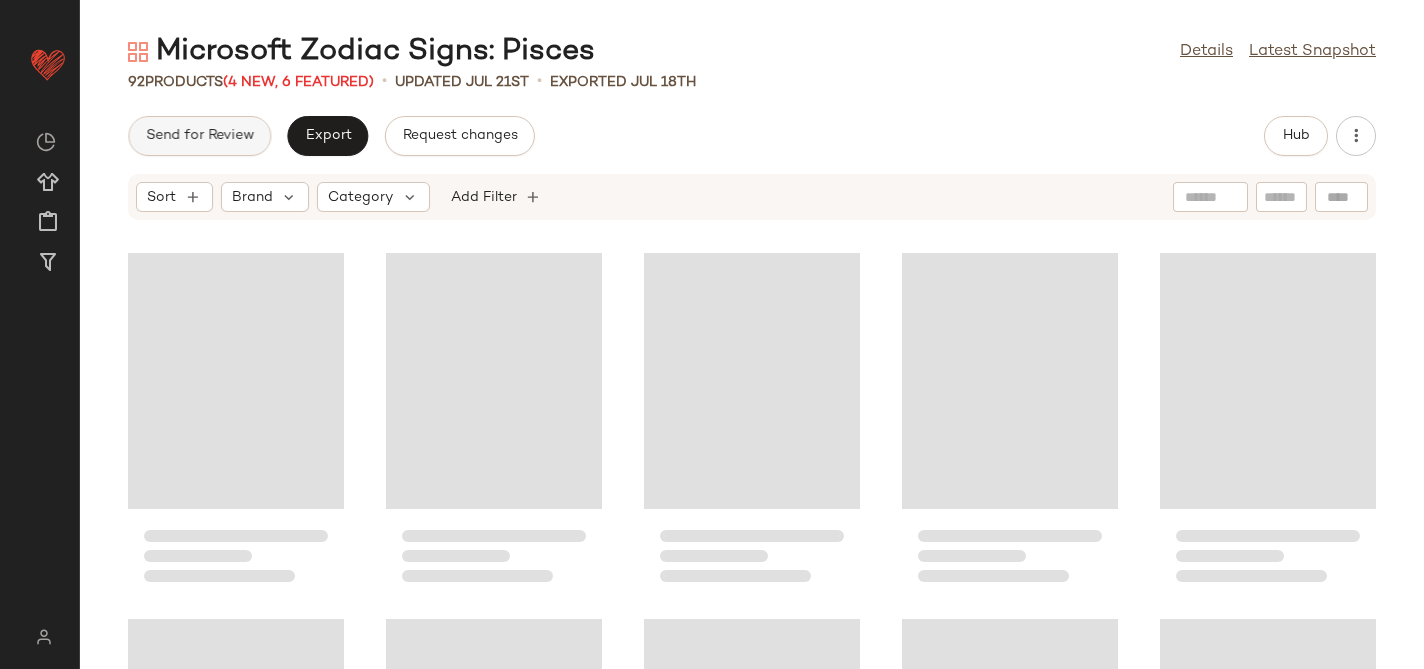click on "Send for Review" 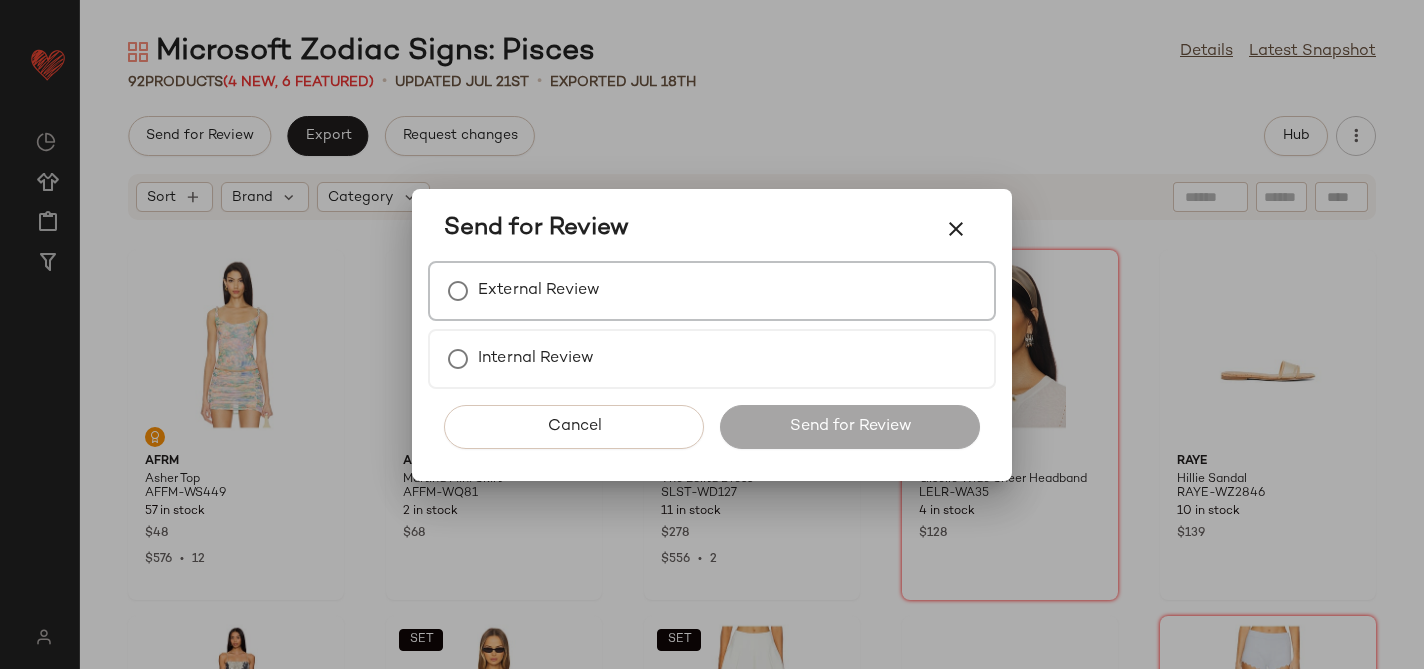 click on "External Review" at bounding box center [539, 291] 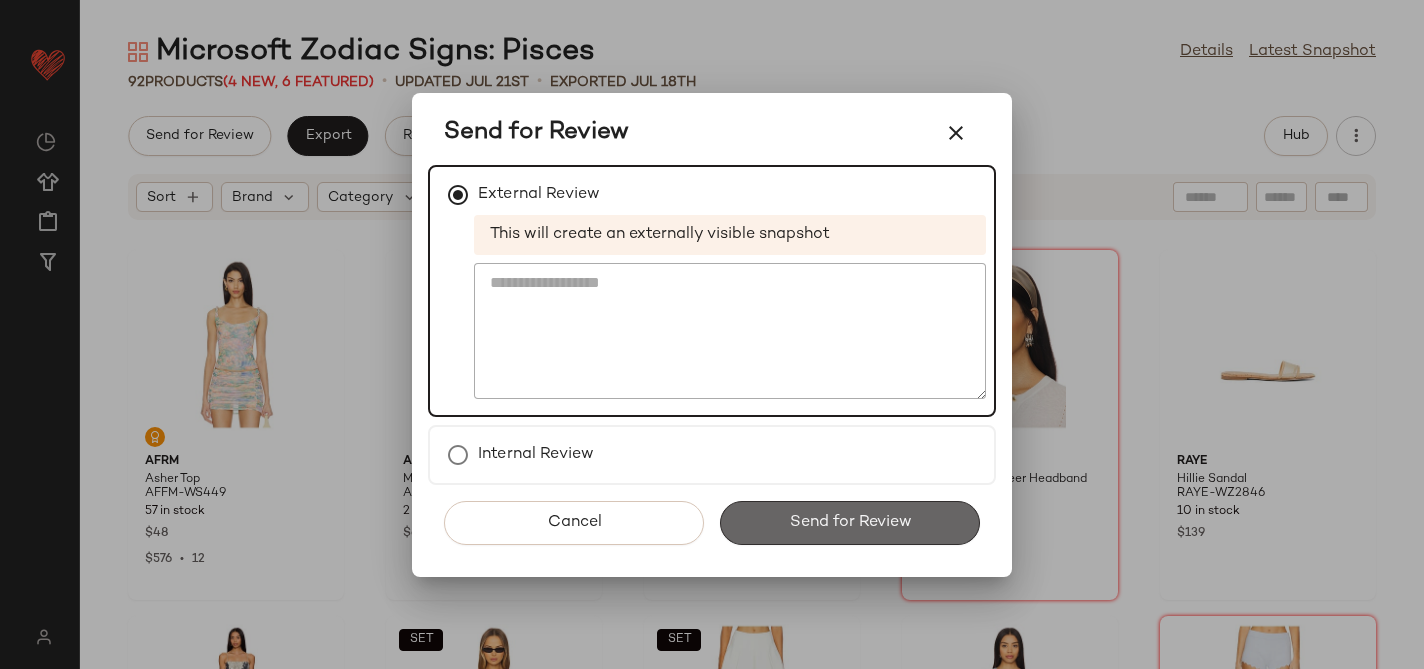 click on "Send for Review" 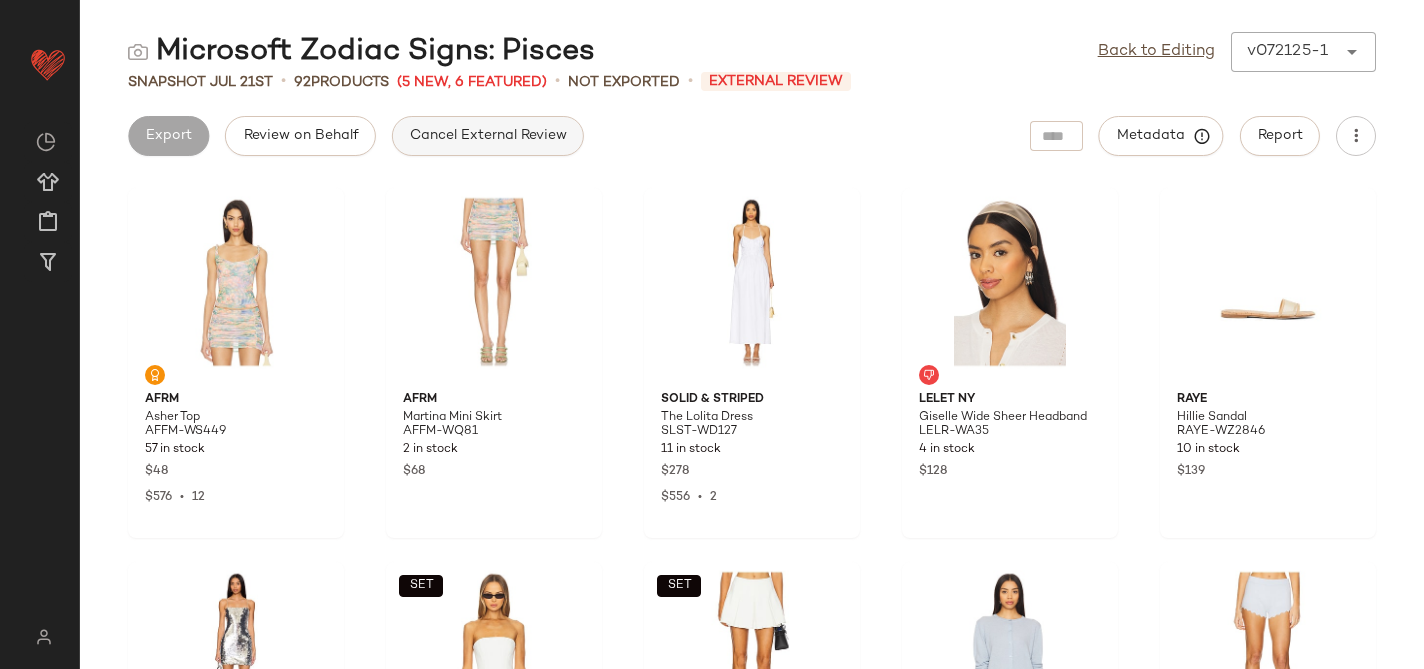 click on "Cancel External Review" 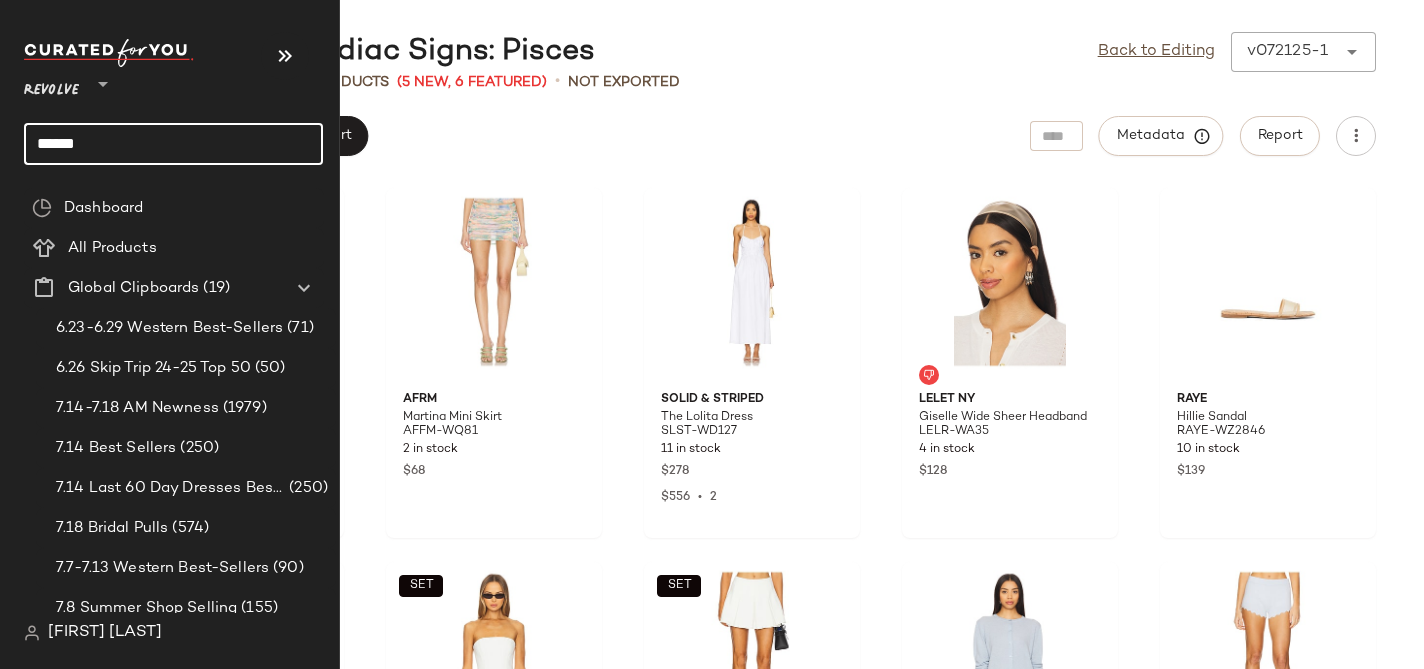 click on "******" 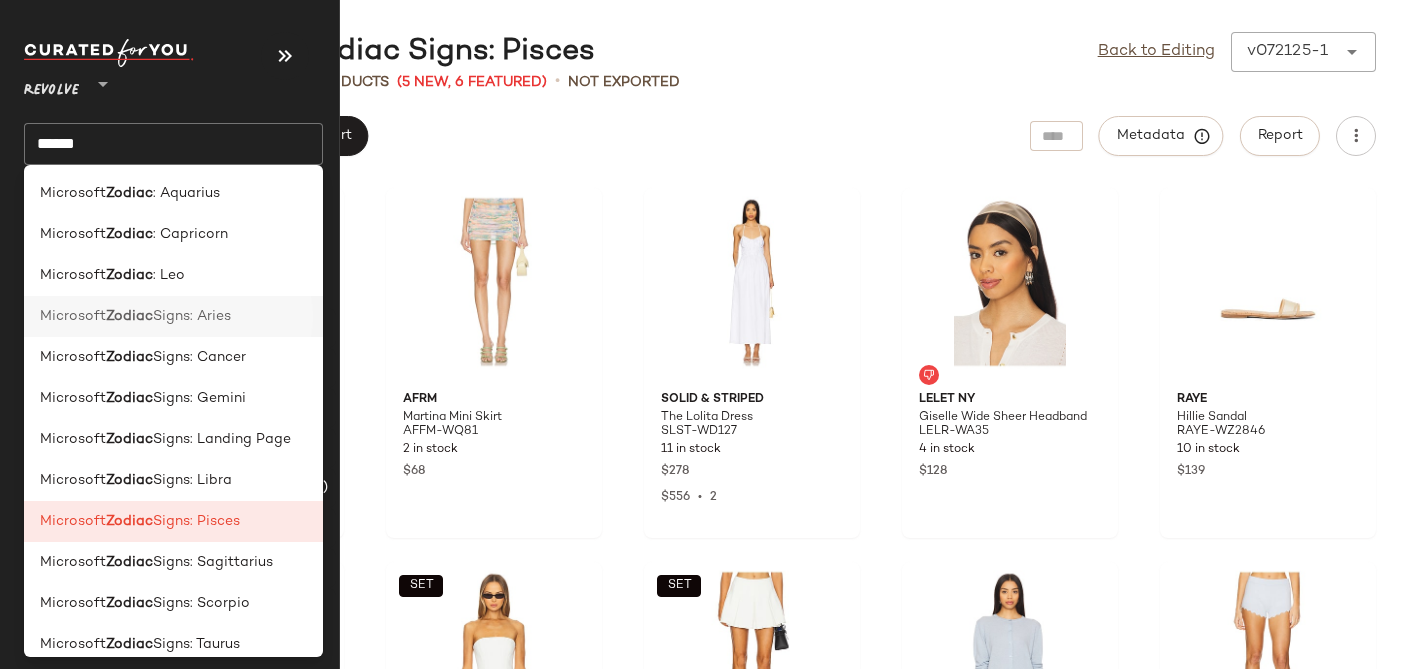 click on "Signs: Aries" at bounding box center (192, 316) 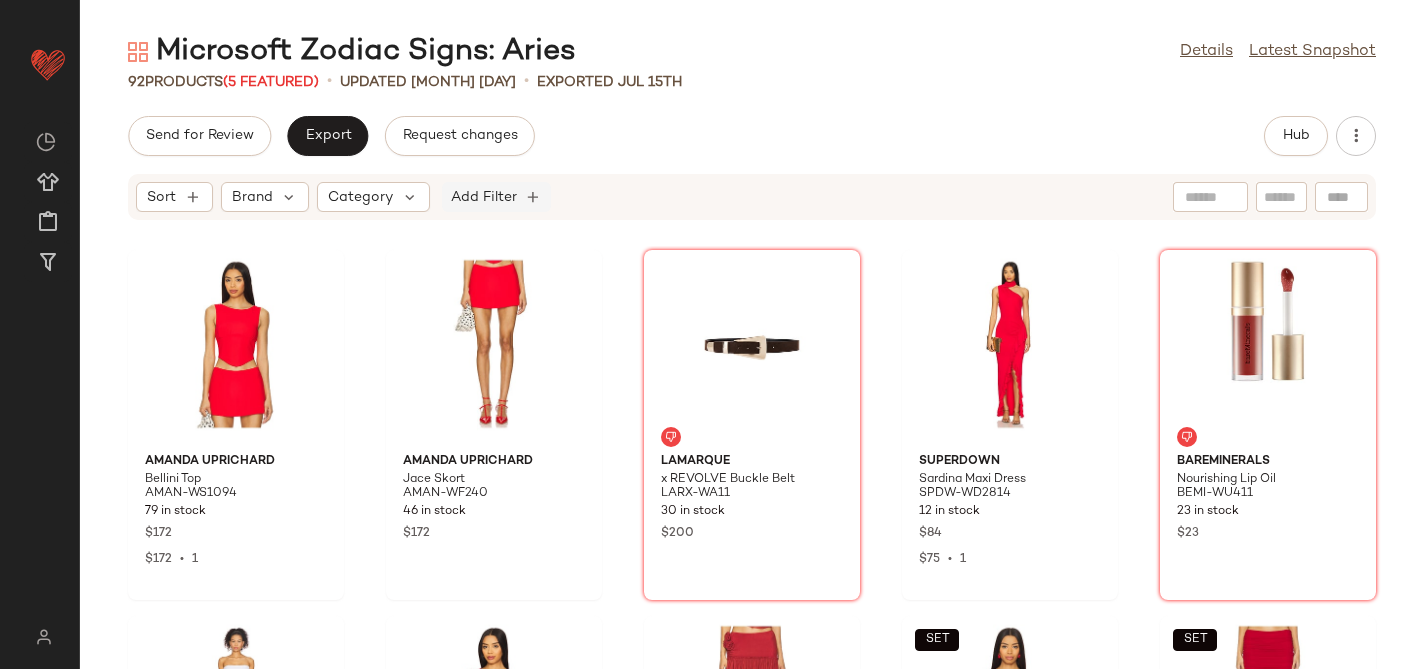 click on "Add Filter" at bounding box center [484, 197] 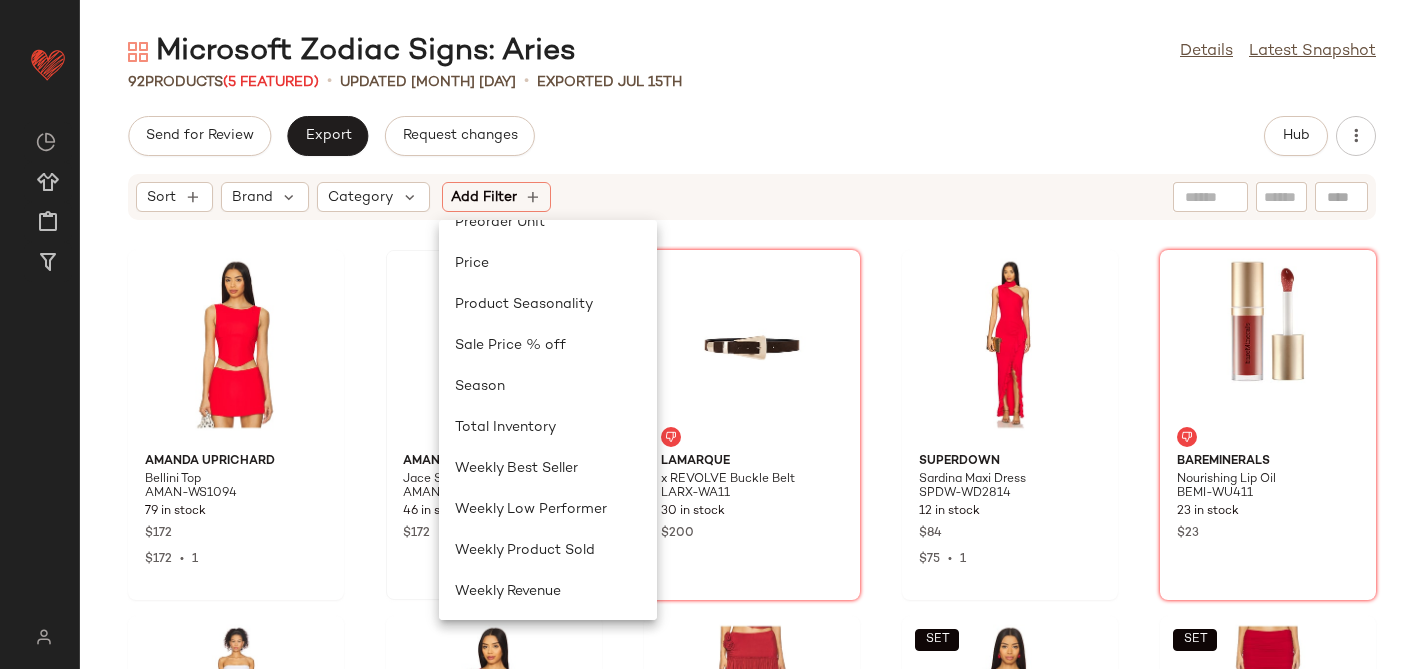 click on "Total Inventory" 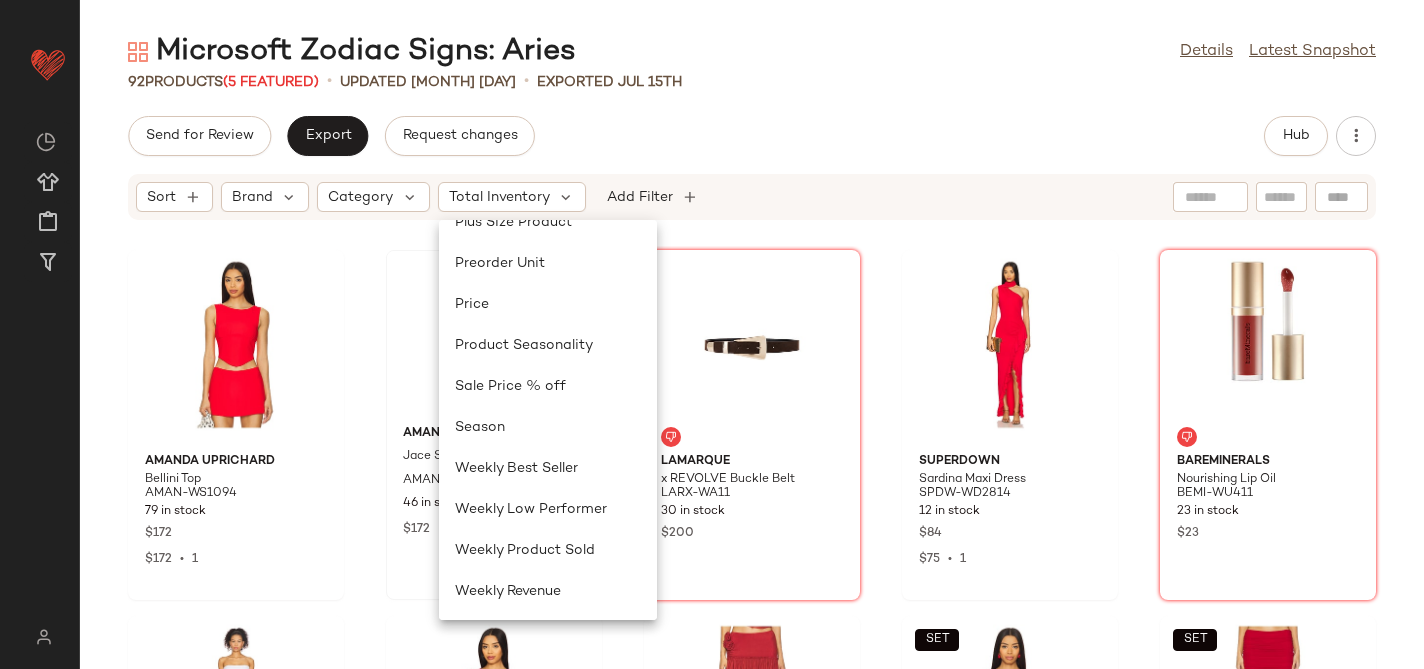 scroll, scrollTop: 846, scrollLeft: 0, axis: vertical 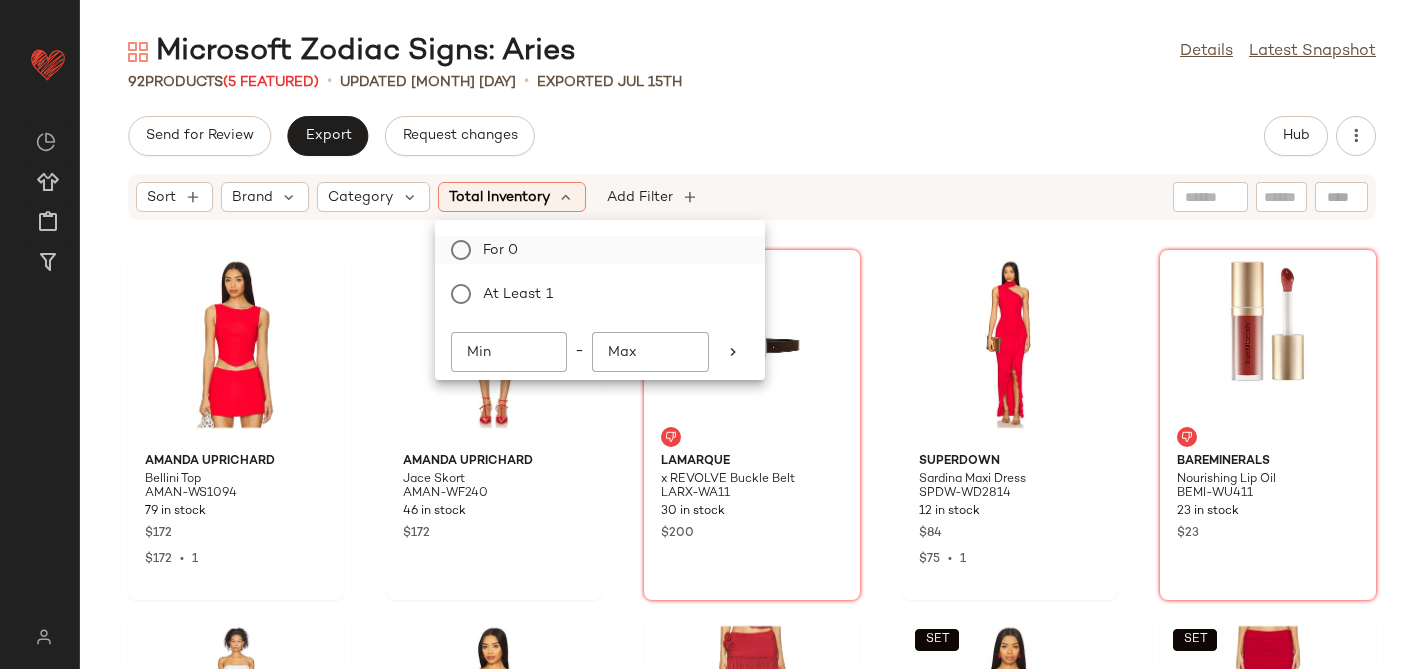 click on "For 0" at bounding box center (612, 250) 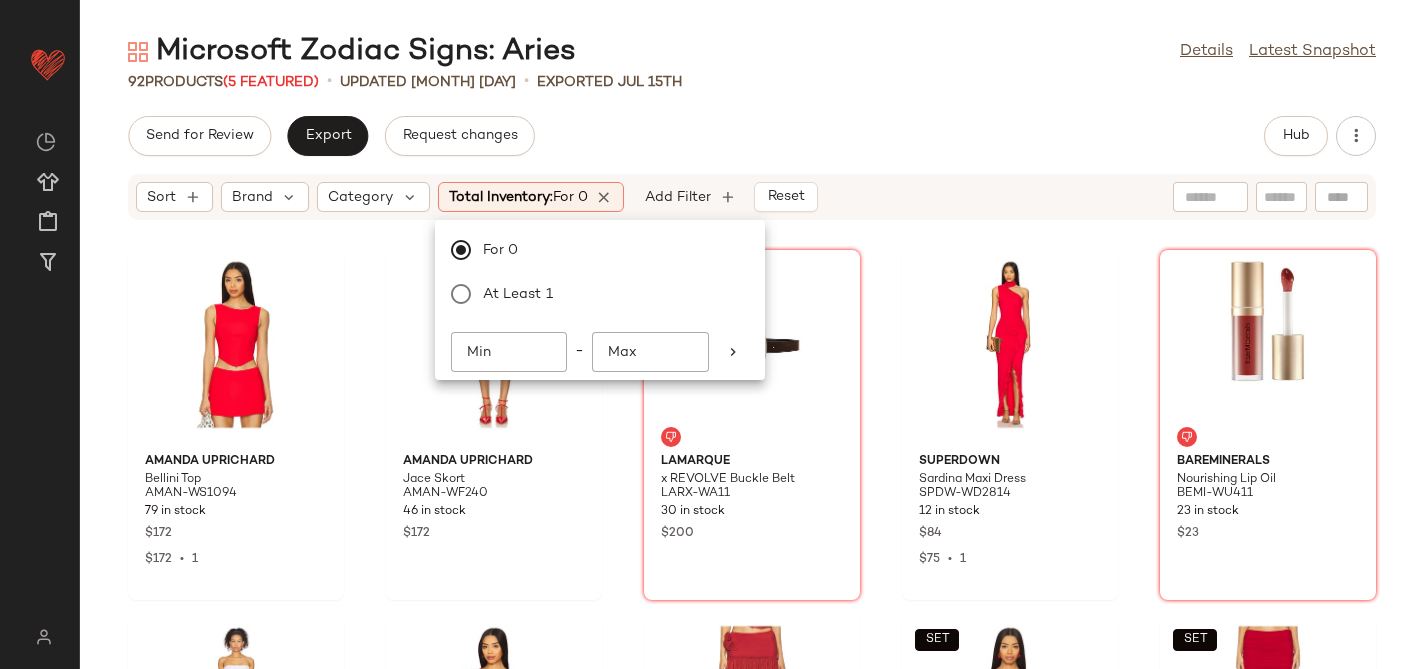 click on "Send for Review   Export   Request changes   Hub" 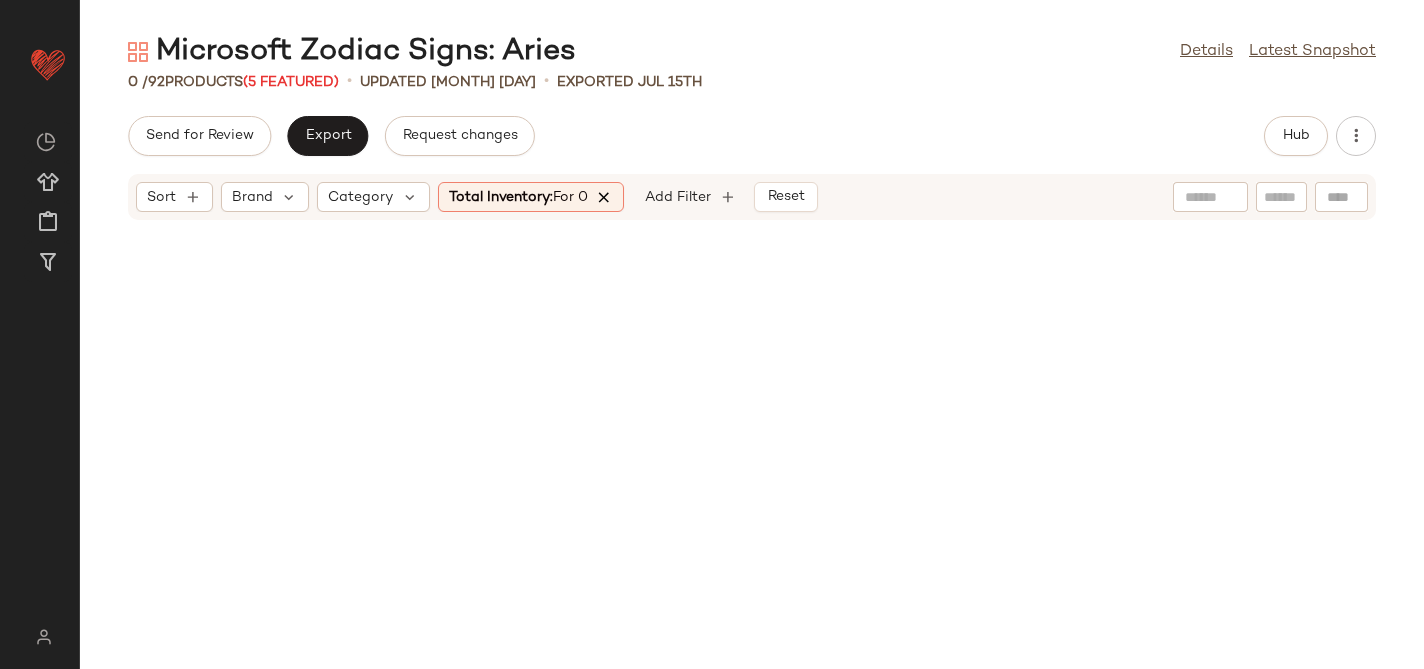 click at bounding box center [605, 197] 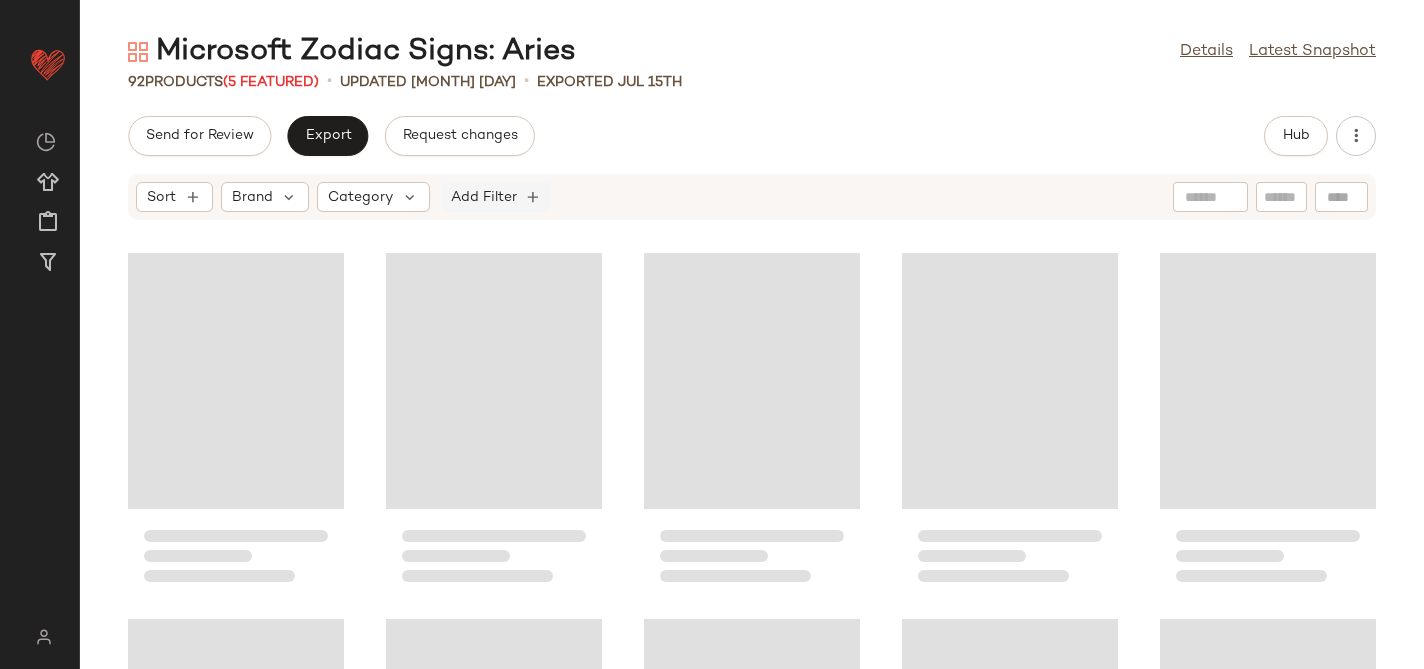click on "Add Filter" 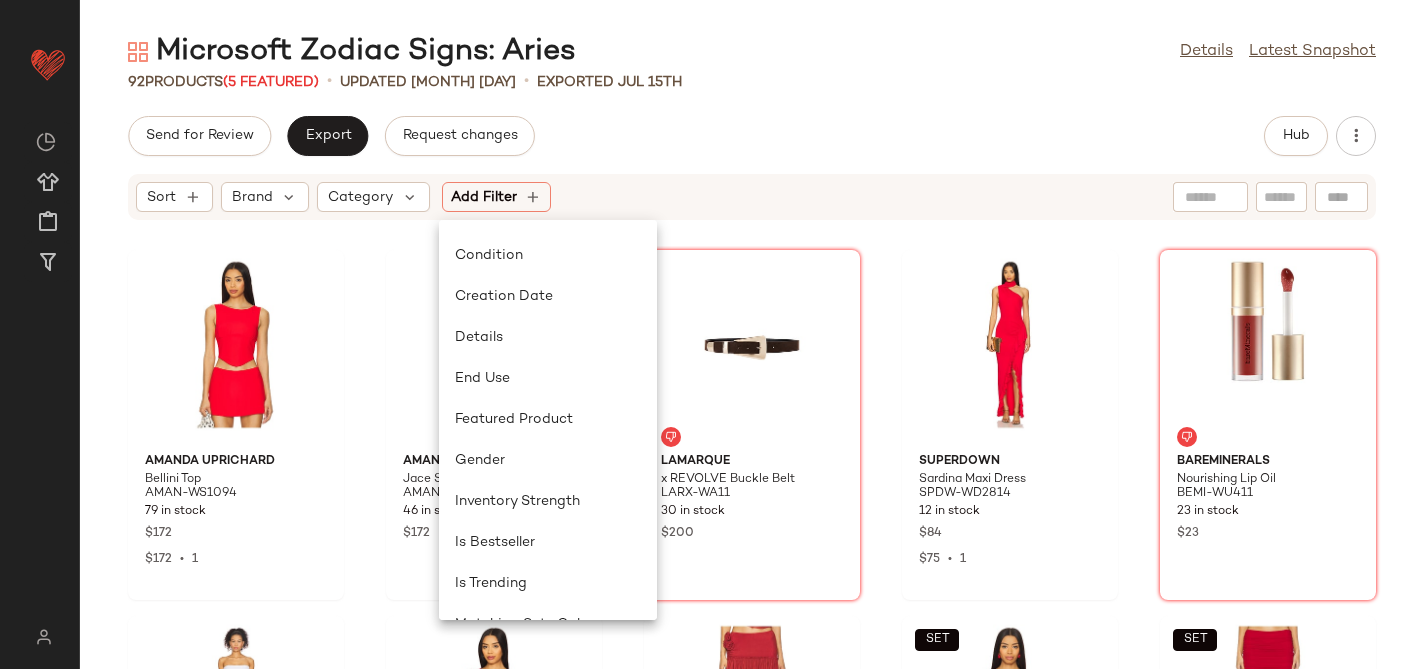 scroll, scrollTop: 887, scrollLeft: 0, axis: vertical 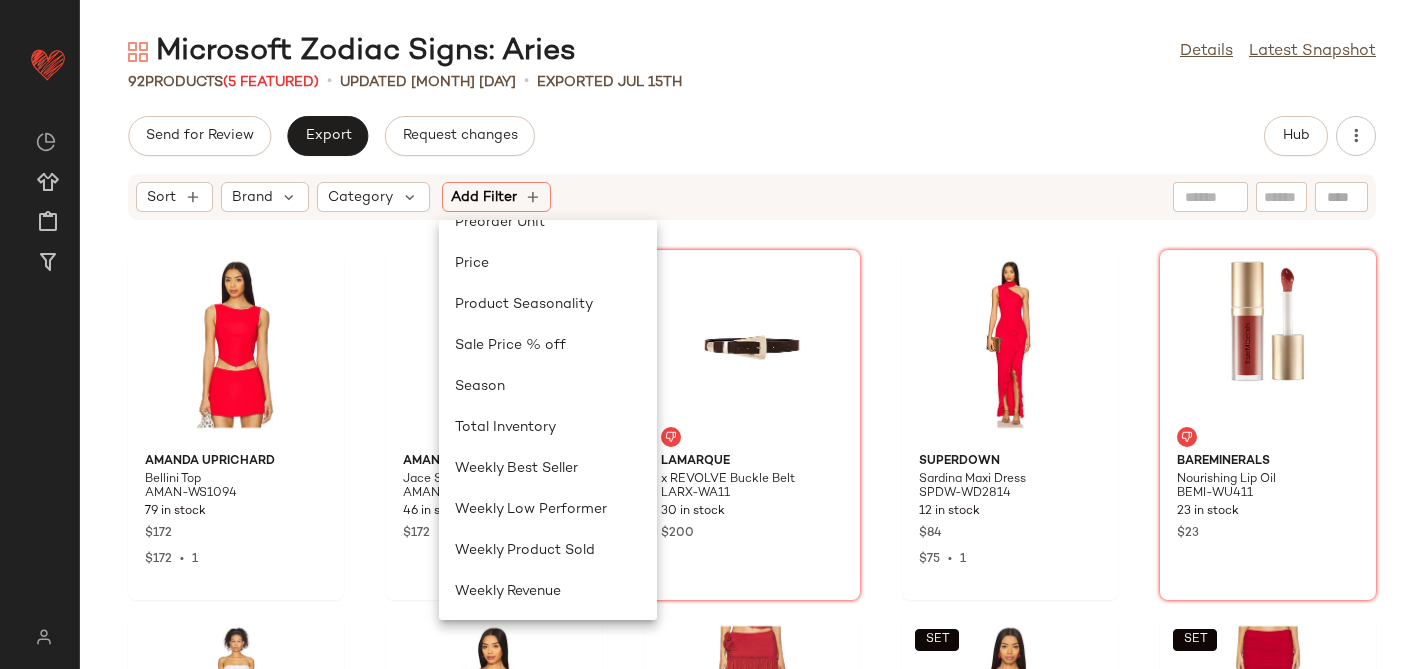 click on "Microsoft Zodiac Signs: Aries  Details   Latest Snapshot  92   Products  (5 Featured)  •   updated Jul 15th  •  Exported Jul 15th  Send for Review   Export   Request changes   Hub  Sort  Brand  Category  Add Filter  Amanda Uprichard Bellini Top AMAN-WS1094 79 in stock $172 $172  •  1 Amanda Uprichard Jace Skort AMAN-WF240 46 in stock $172 LAMARQUE x REVOLVE Buckle Belt LARX-WA11 30 in stock $200 superdown Sardina Maxi Dress SPDW-WD2814 12 in stock $84 $75  •  1 bareMinerals Nourishing Lip Oil BEMI-WU411 23 in stock $23 Lovers and Friends Mac Mini Dress LOVF-WD4479 119 in stock $188 Zemeta Flower Top ZEMR-WS36 27 in stock $110 $110  •  1 Zemeta Flower Skirt Red ZEMR-WQ31 57 in stock $102 $204  •  2  SET  Runaway The Label Meila Top RUNR-WS15 6 in stock $75 $727  •  10  SET  Runaway The Label Meila Maxi Skirt RUNR-WQ11 7 in stock $94 $554  •  6 Helsa The Seline Dress With Bows HLSA-WD182 107 in stock $369 LELET NY Flora Clip Set Of 3 LELR-WA62 5 in stock $198 superdown Milly Maxi Dress $78 $78" at bounding box center [752, 350] 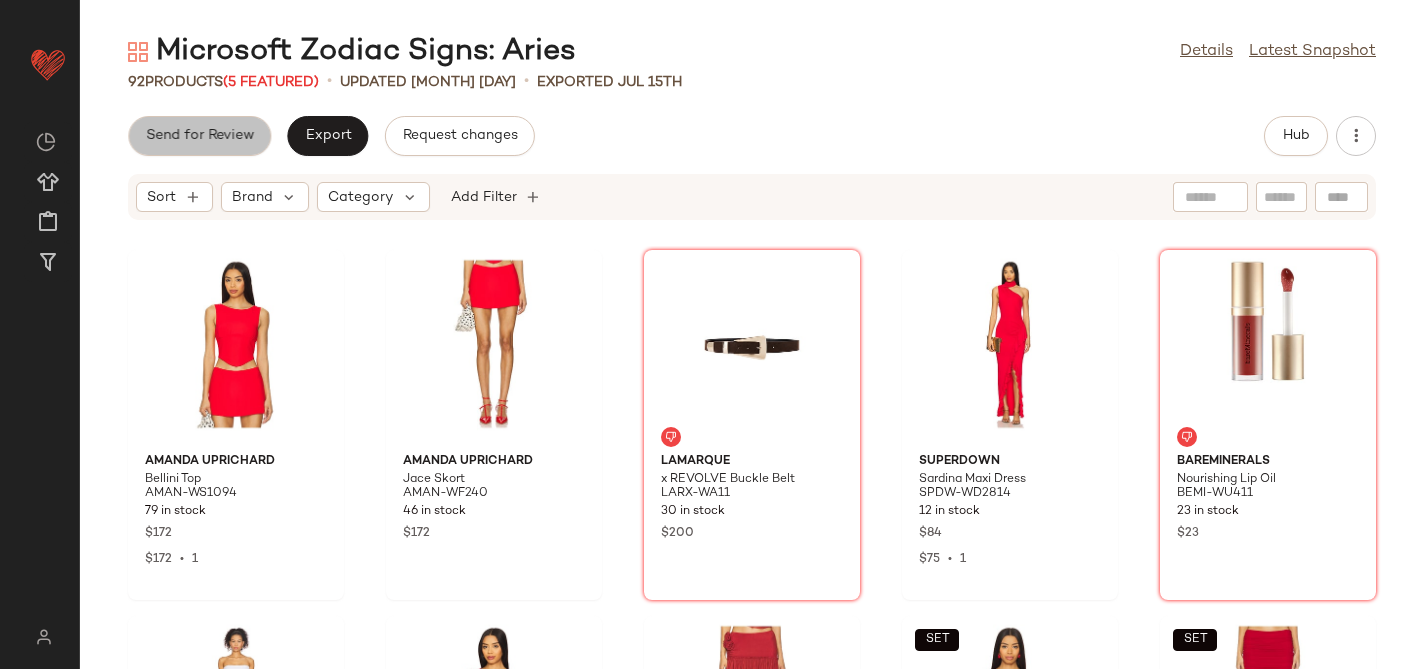 click on "Send for Review" at bounding box center [199, 136] 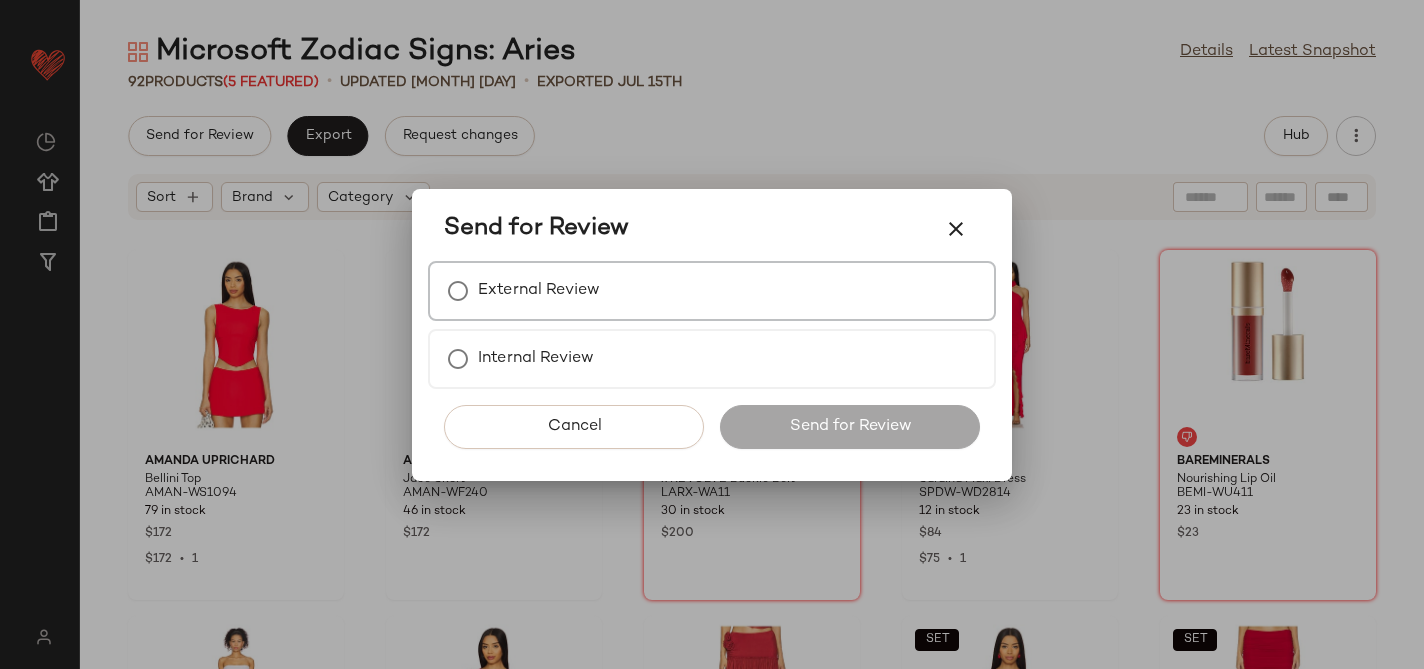 click on "External Review" at bounding box center [712, 291] 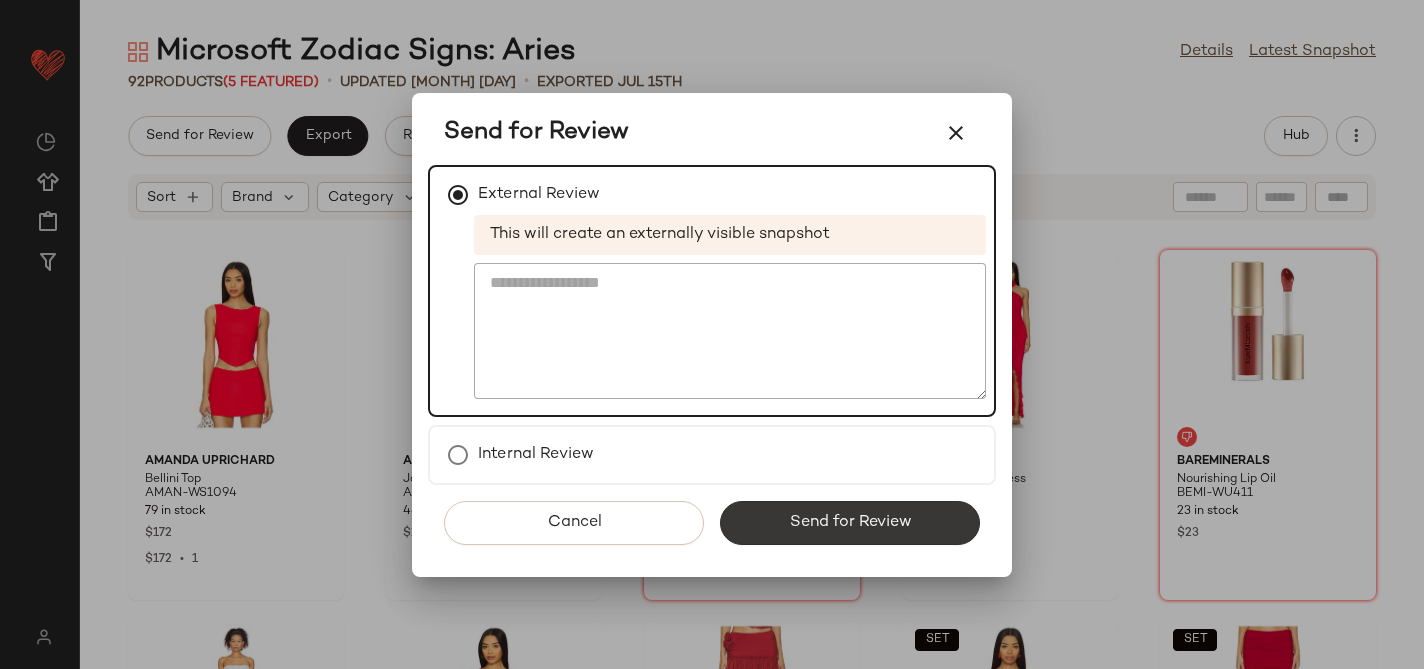 click on "Send for Review" 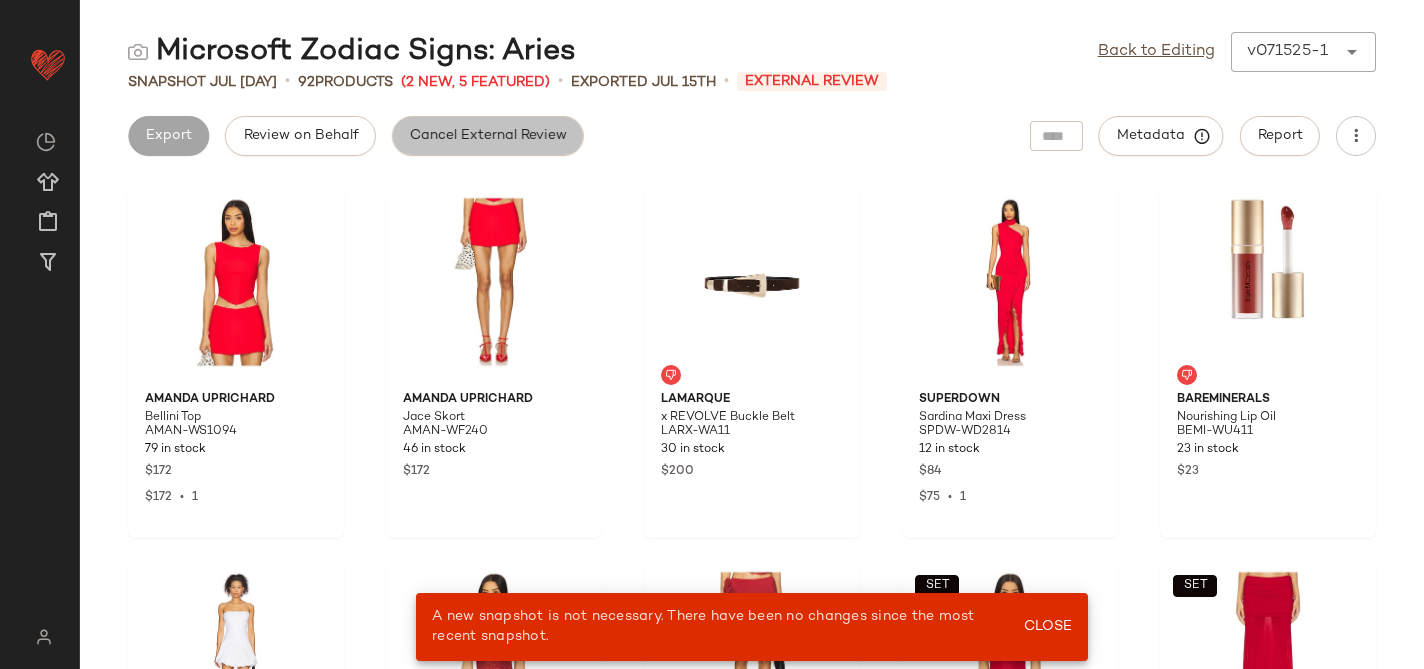 click on "Cancel External Review" 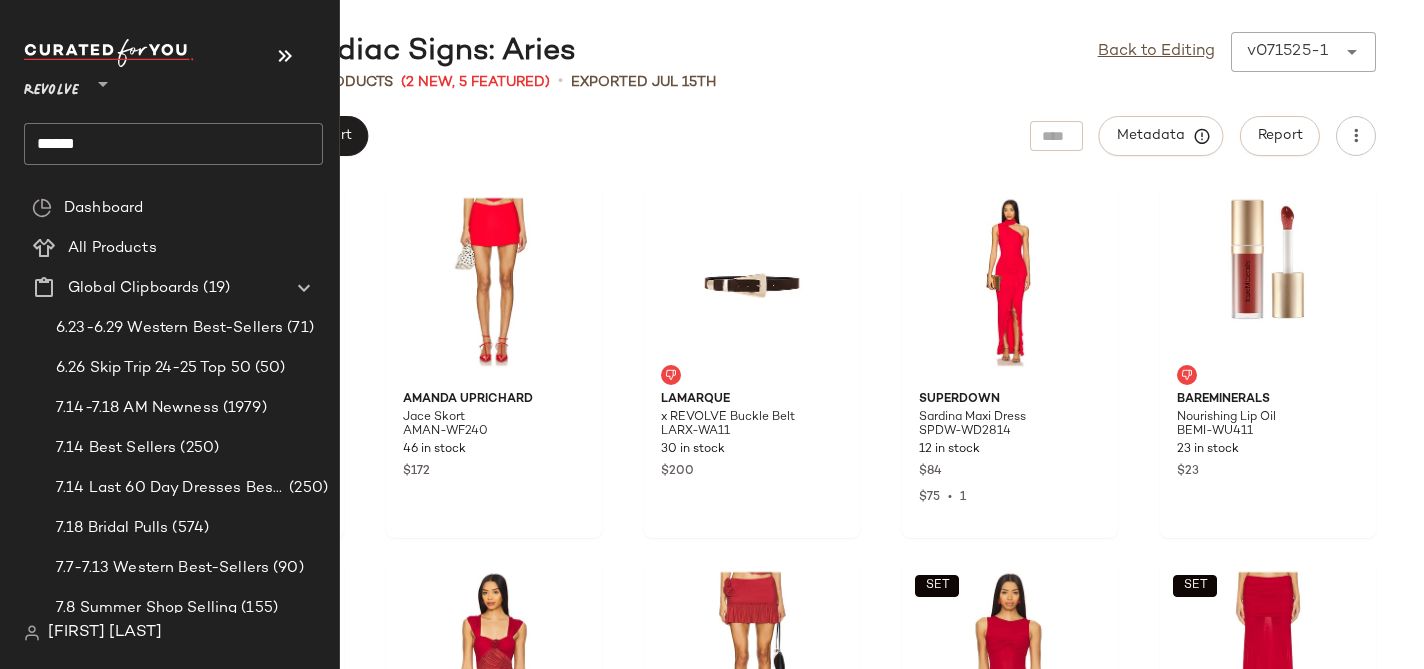 click on "******" 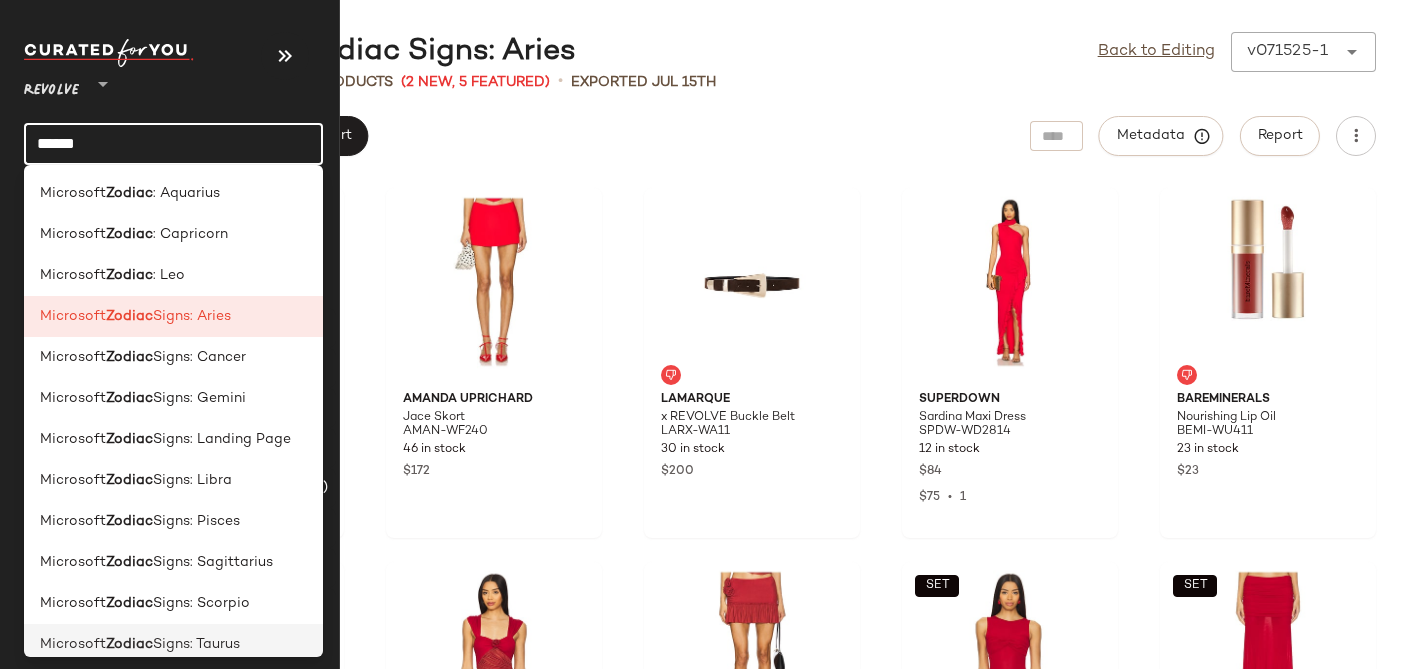 click on "Signs: [SIGN]" at bounding box center (196, 644) 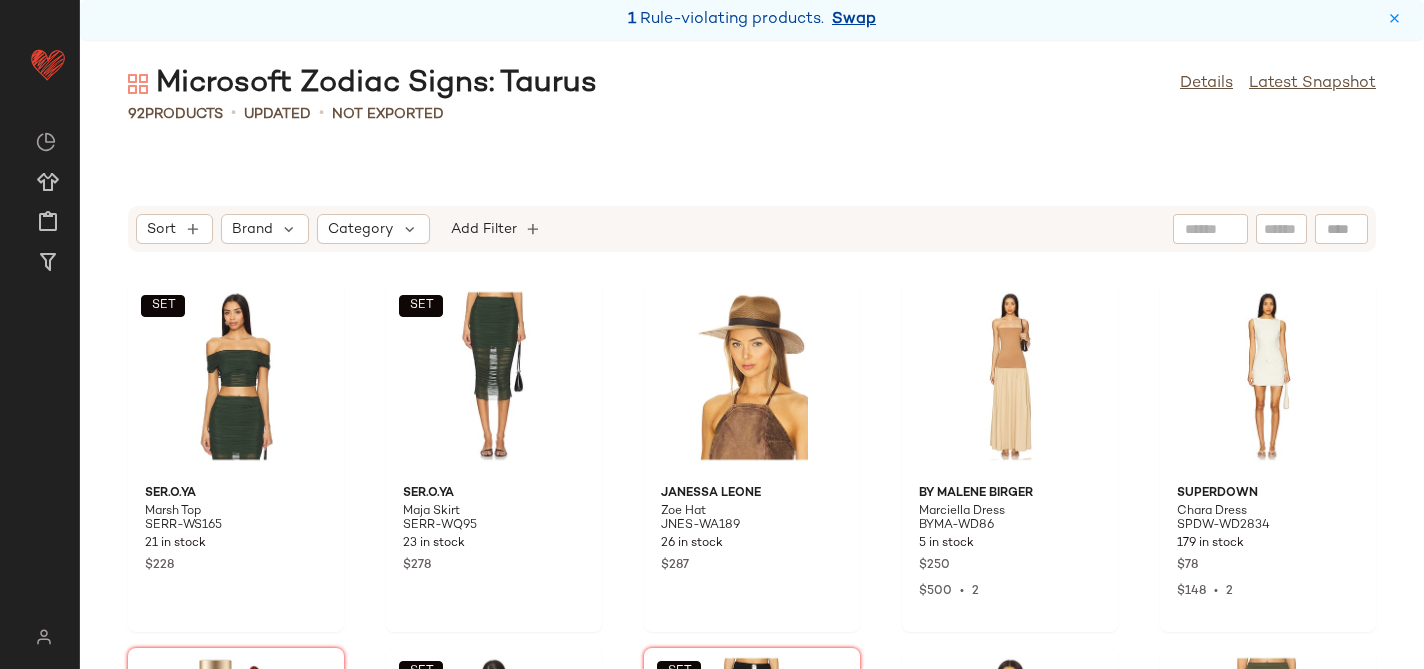 click on "Swap" at bounding box center (854, 20) 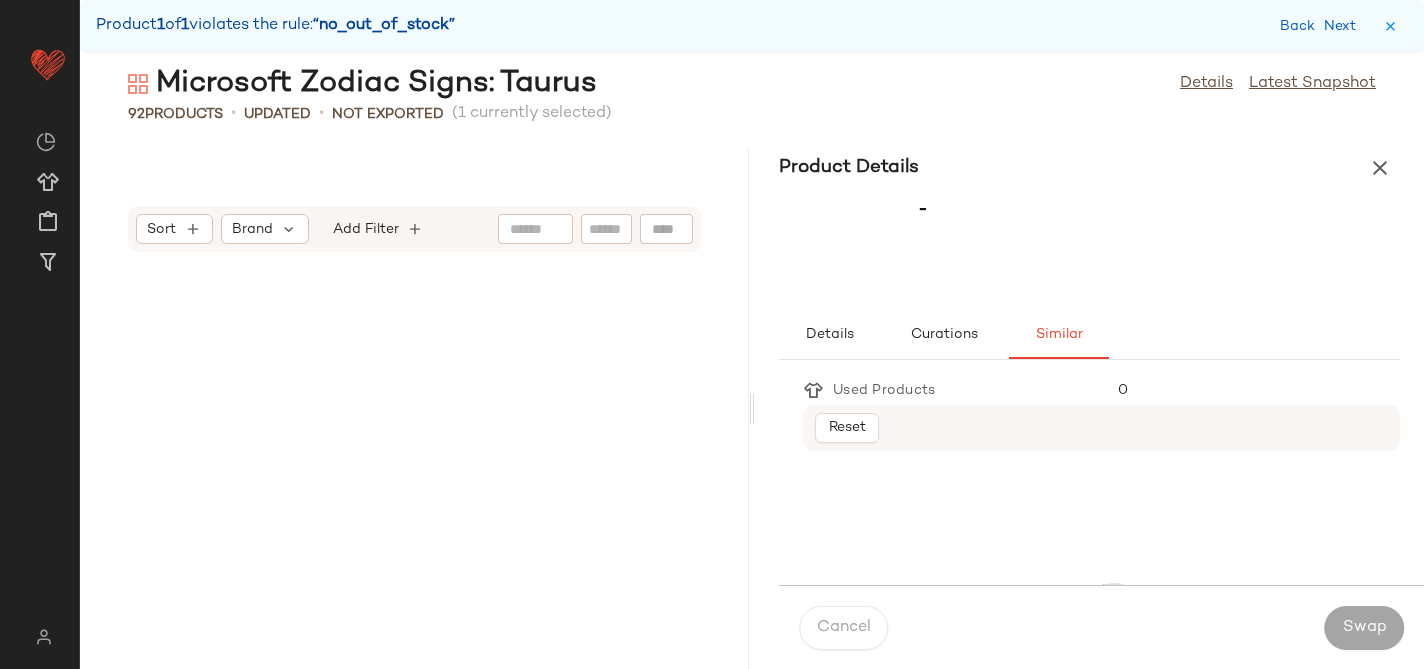 scroll, scrollTop: 8052, scrollLeft: 0, axis: vertical 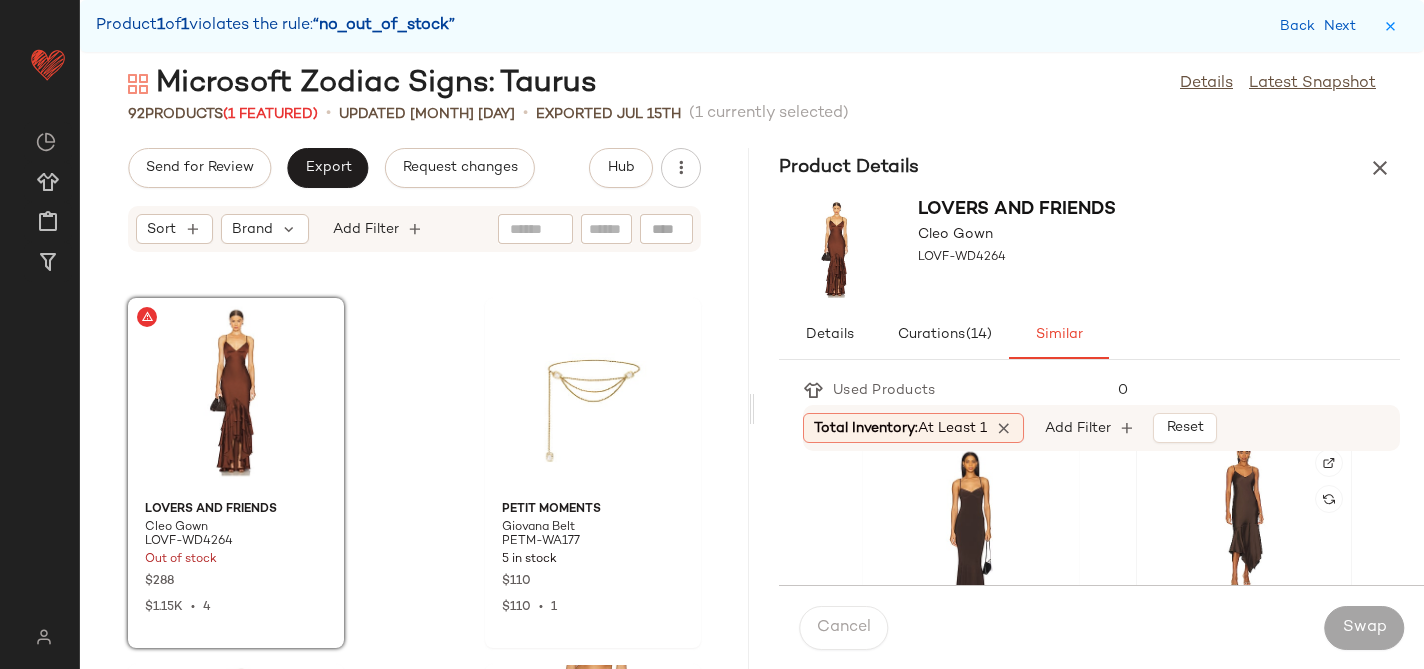 click 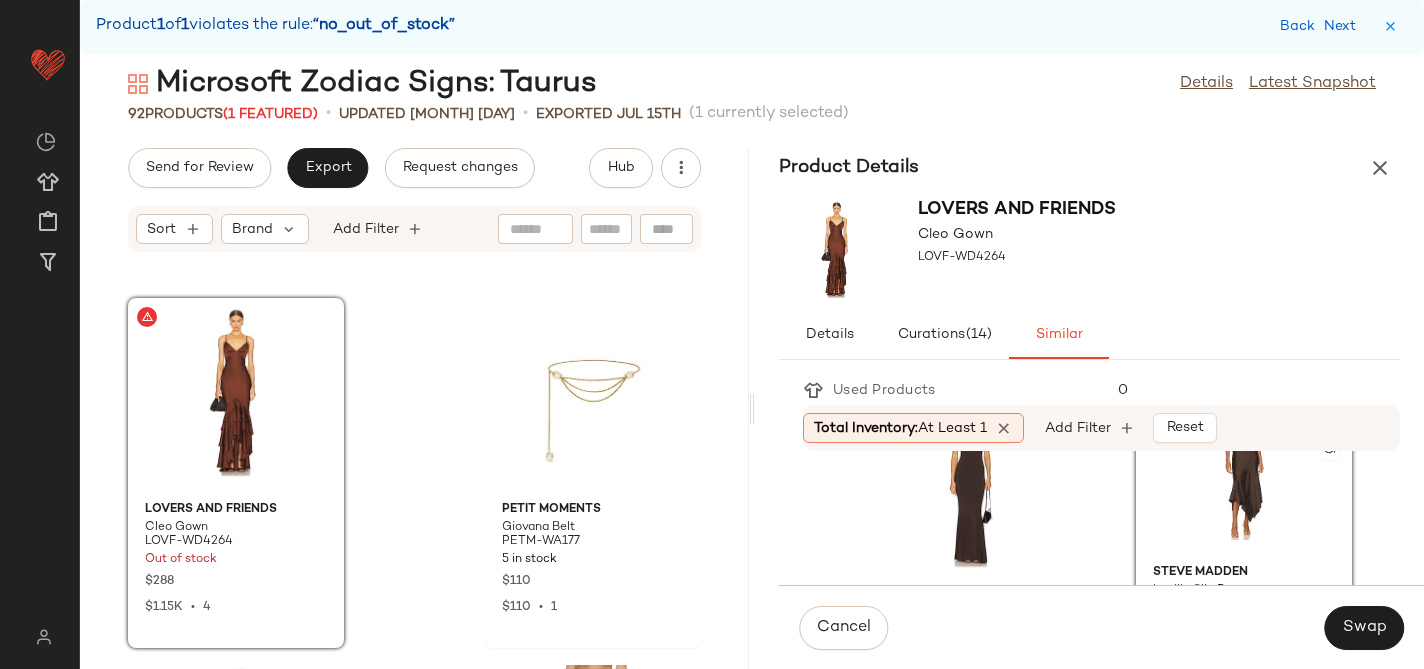 scroll, scrollTop: 84, scrollLeft: 0, axis: vertical 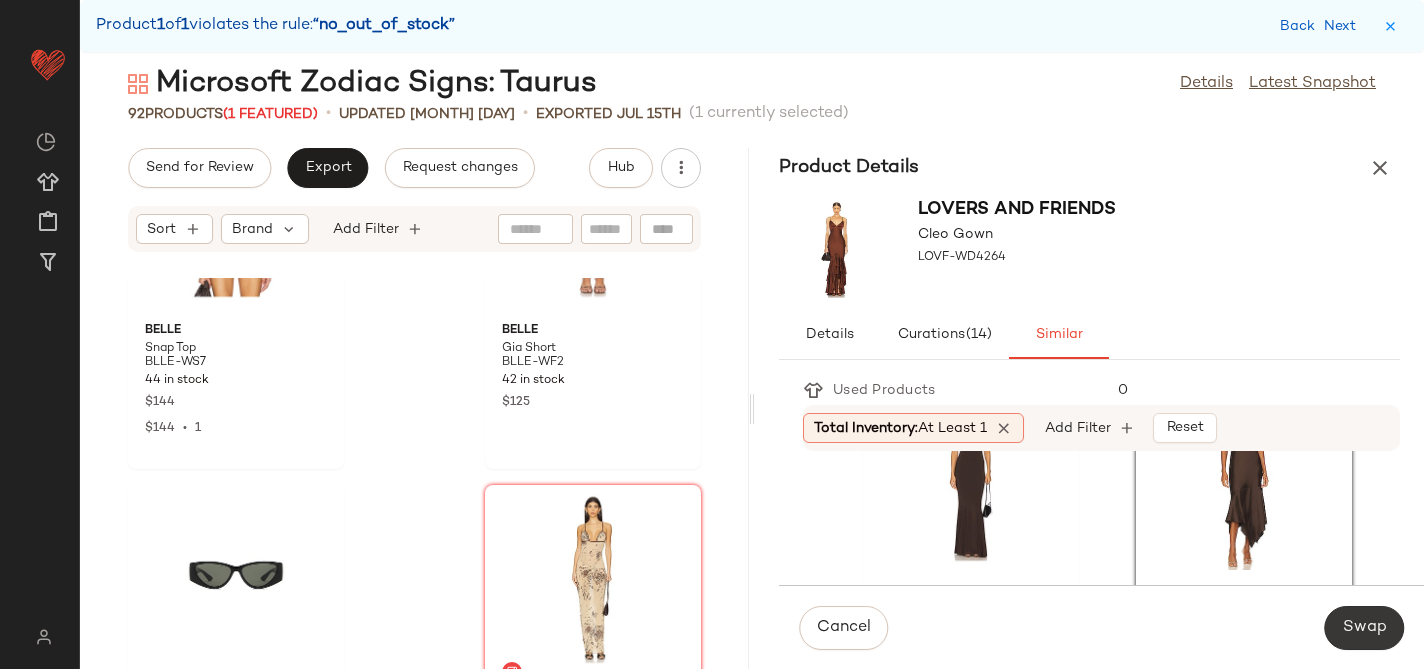 click on "Swap" 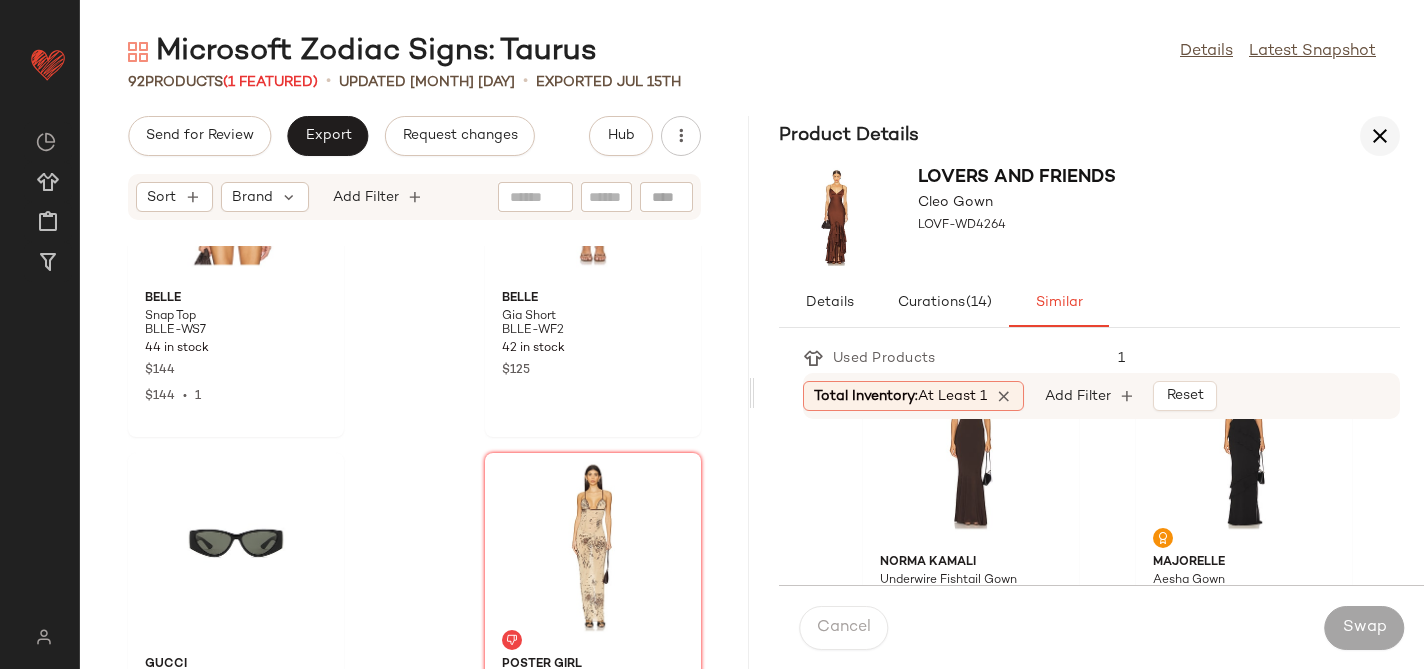 click at bounding box center (1380, 136) 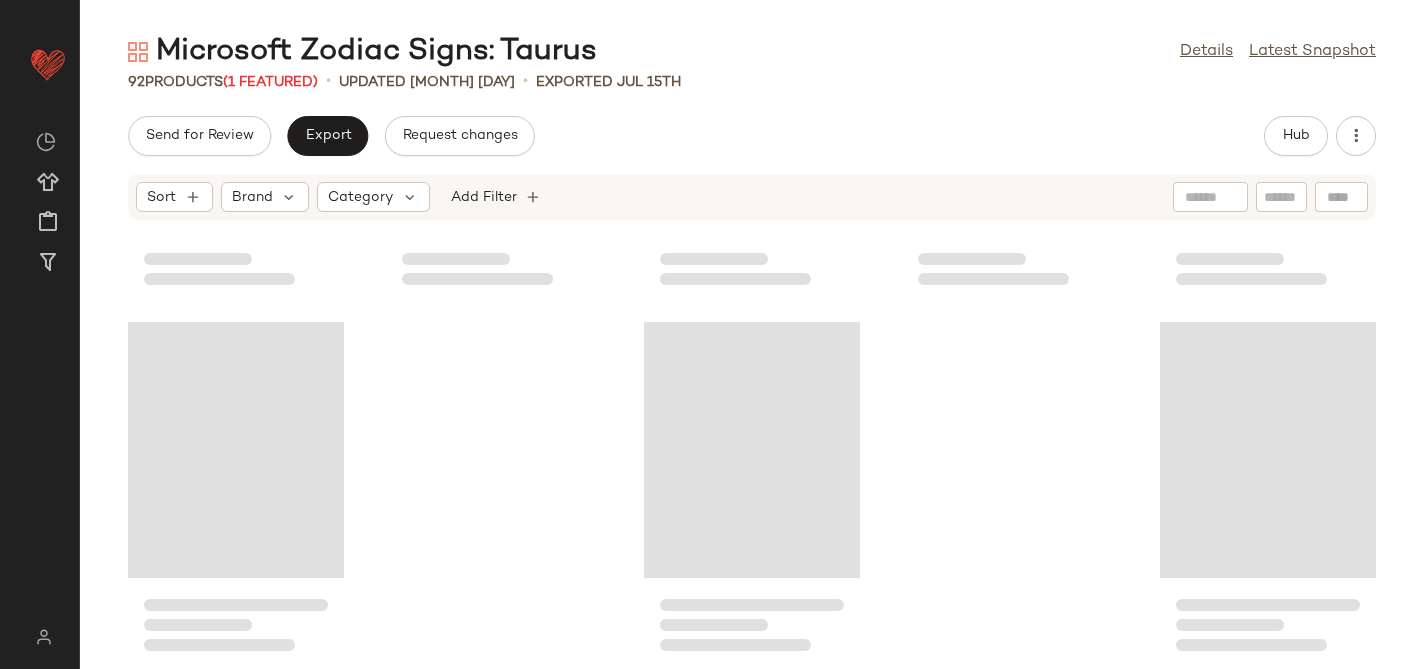 scroll, scrollTop: 6535, scrollLeft: 0, axis: vertical 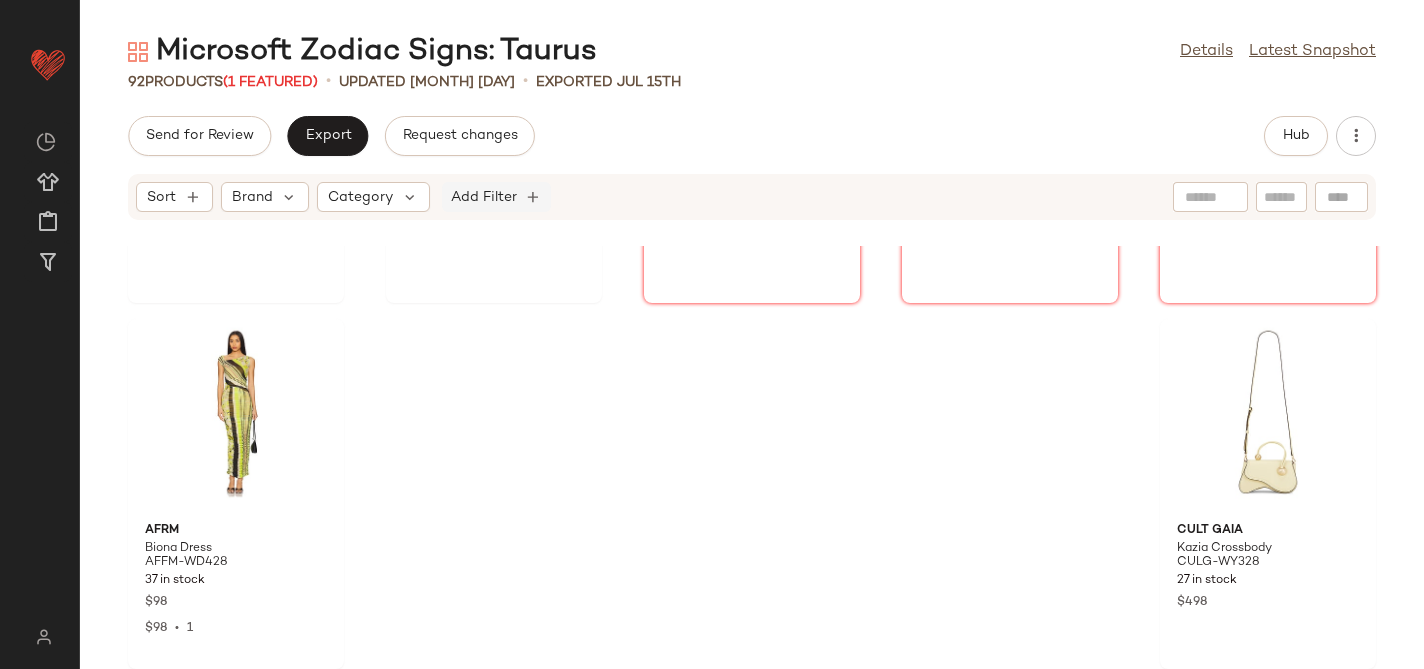 click on "Add Filter" at bounding box center (484, 197) 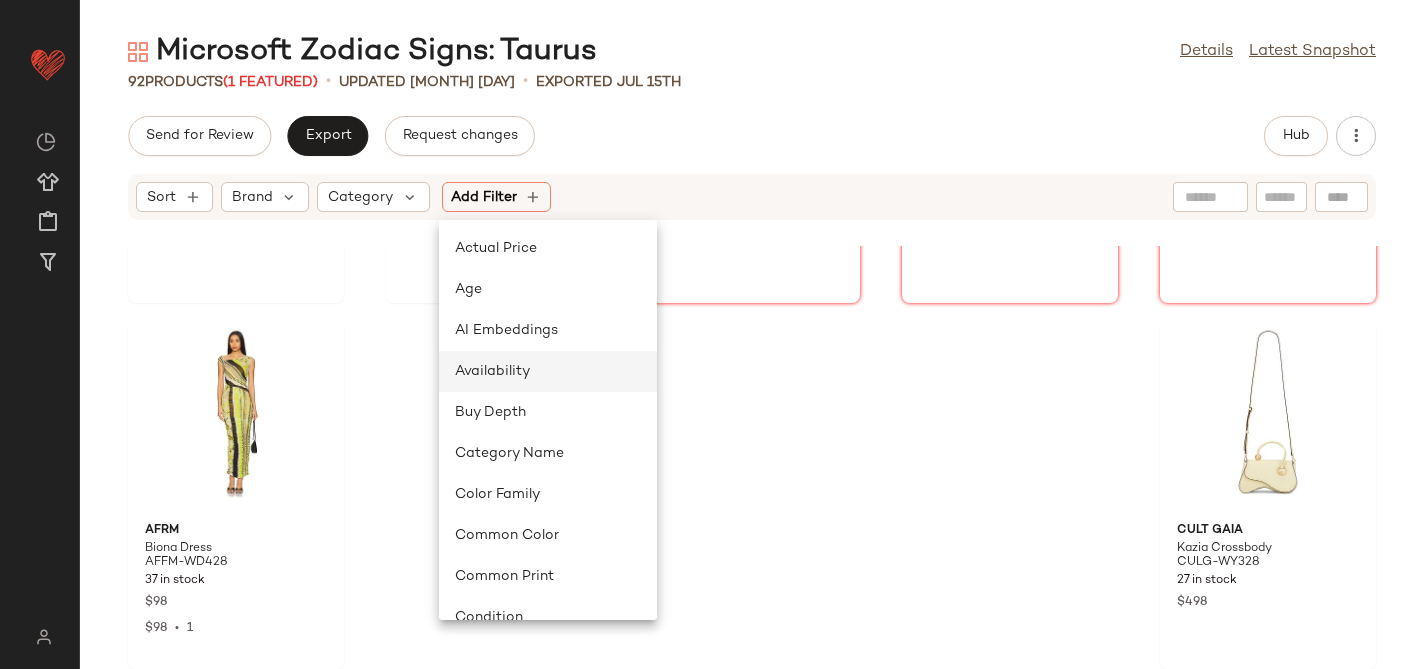 scroll, scrollTop: 887, scrollLeft: 0, axis: vertical 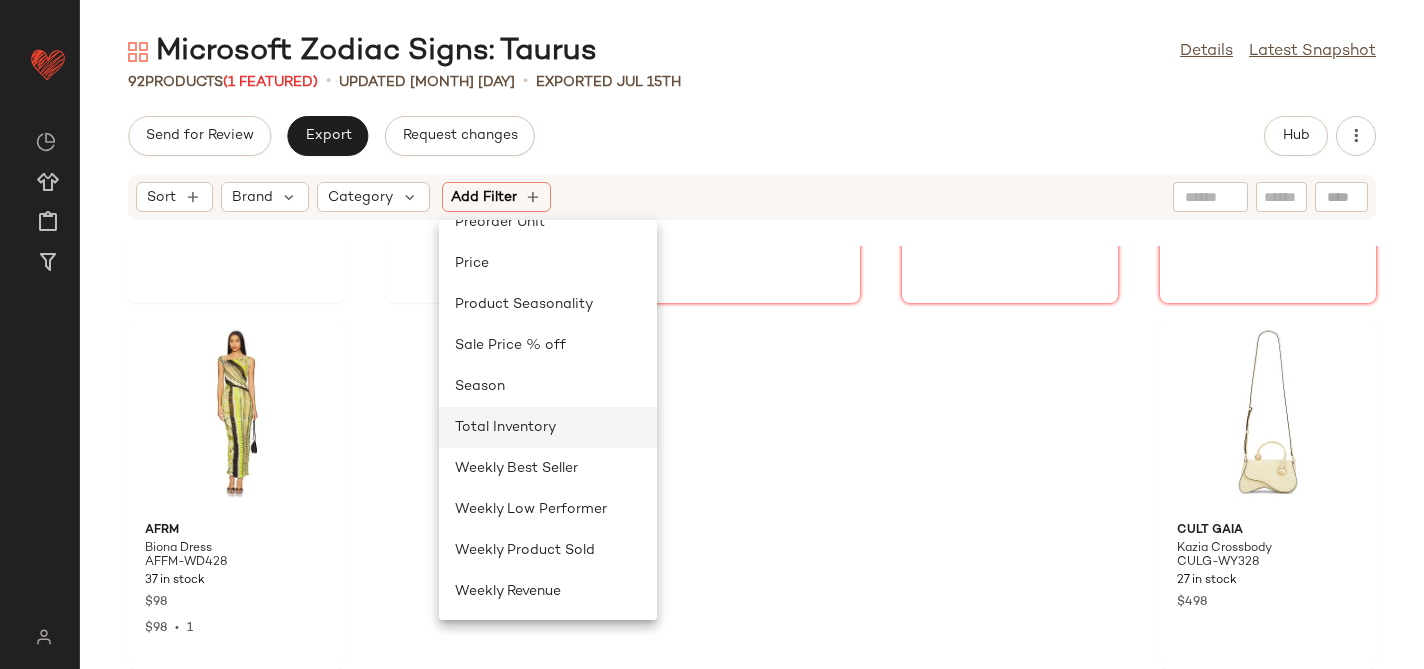 click on "Total Inventory" 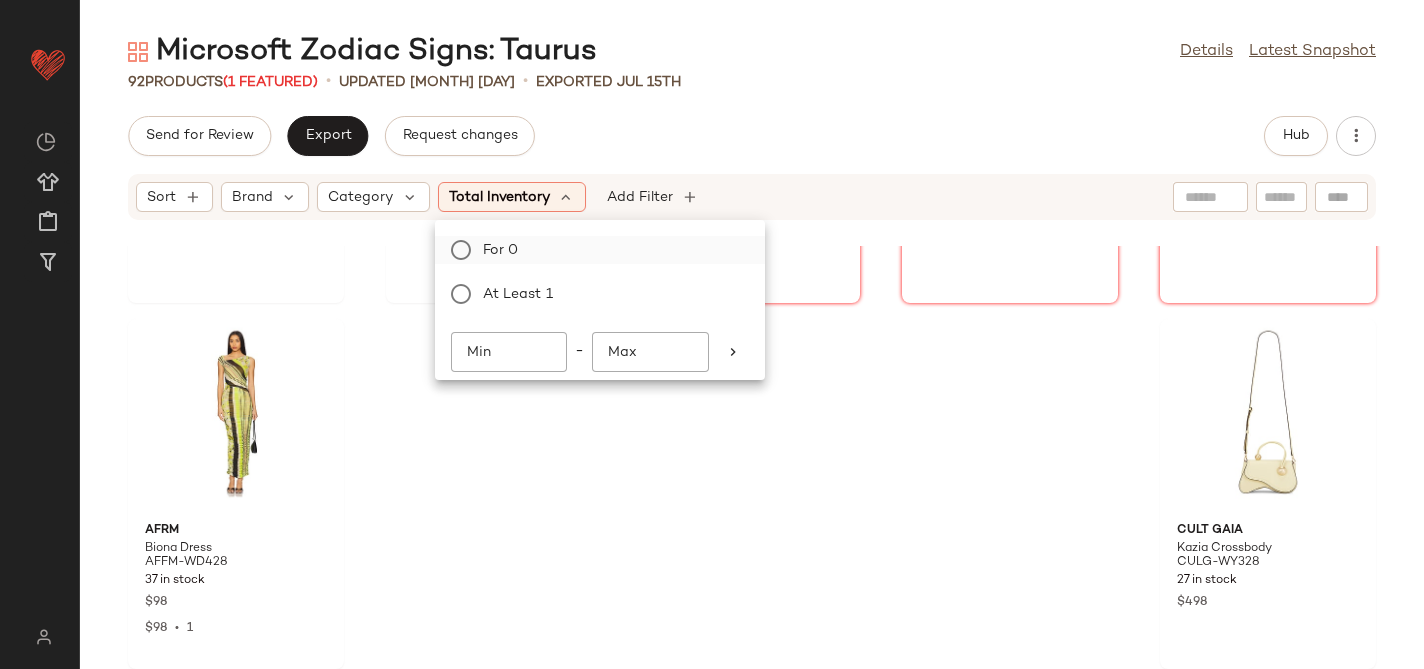 click on "For 0" 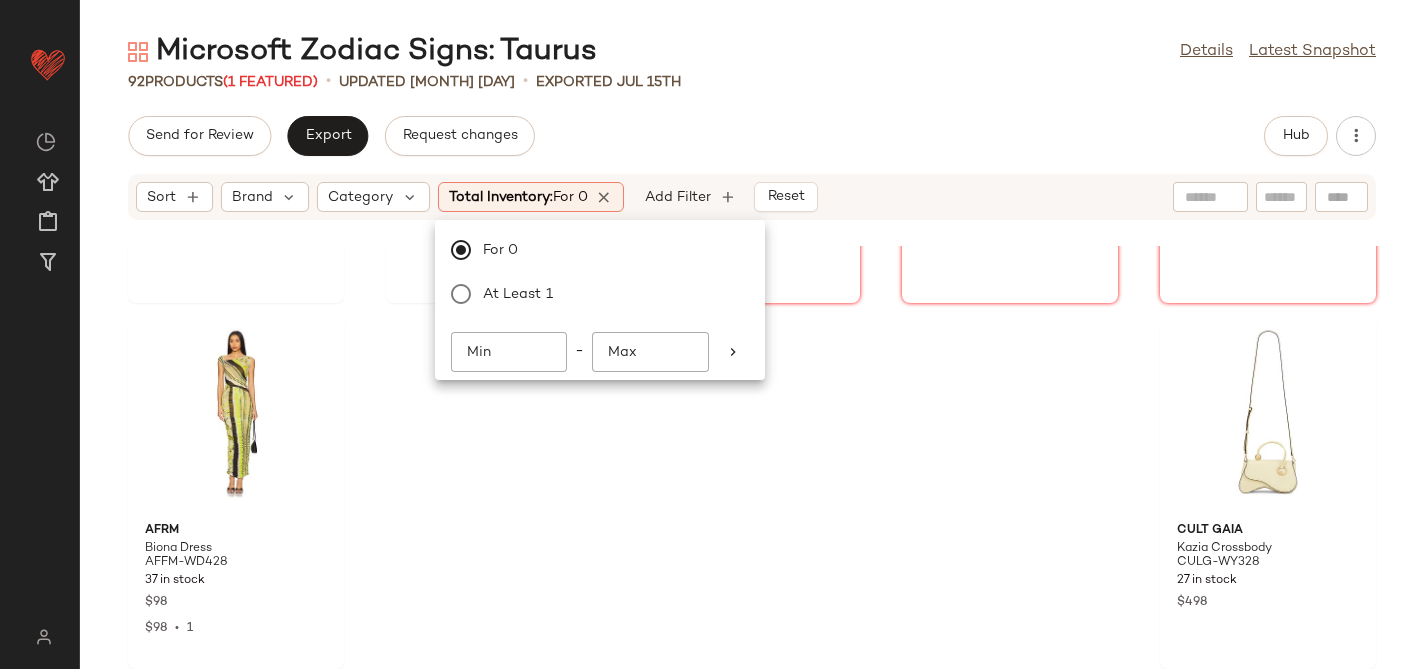 click on "92   Products  (1 Featured)  •   updated Jul 15th  •  Exported Jul 15th" 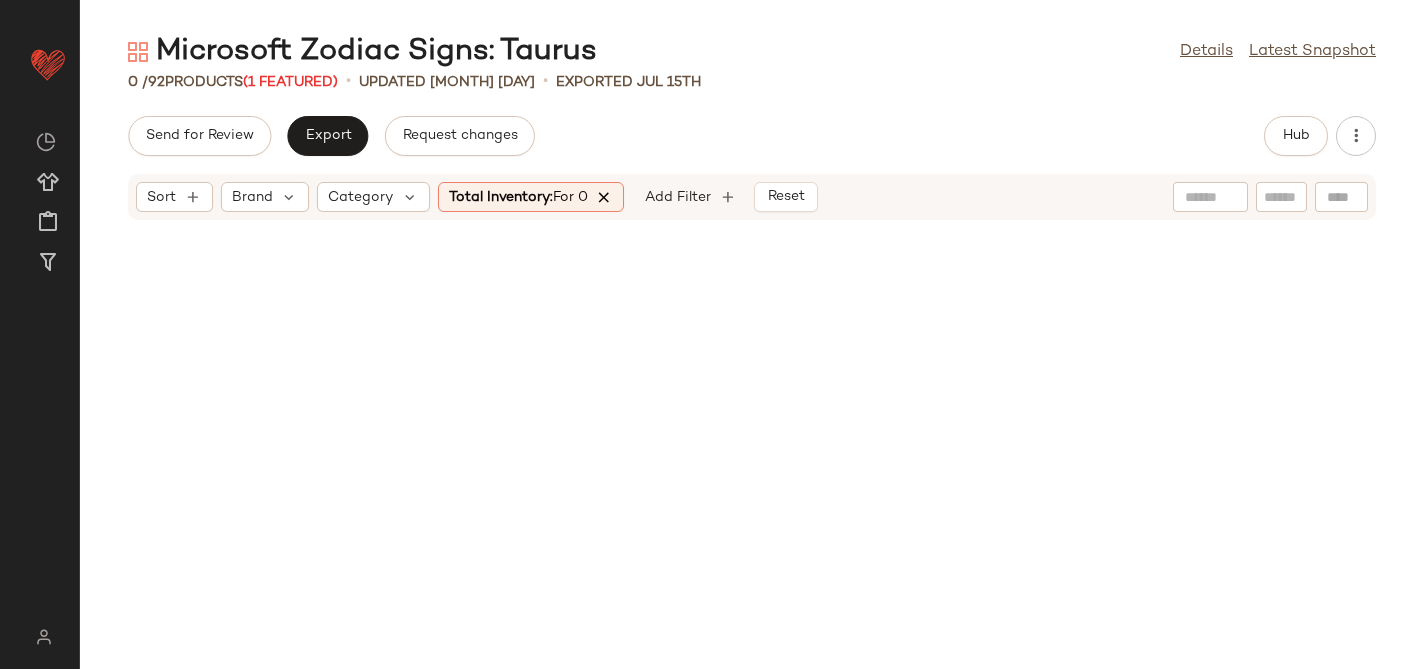 click at bounding box center (605, 197) 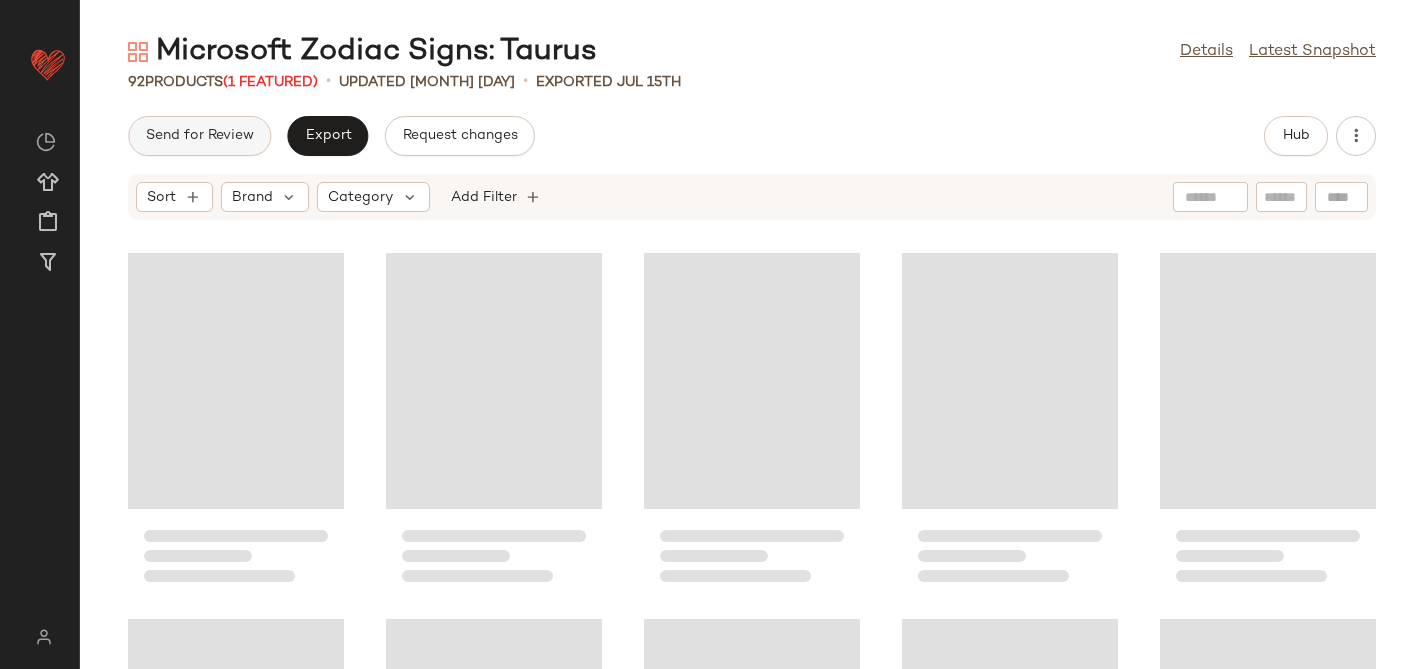 click on "Send for Review" 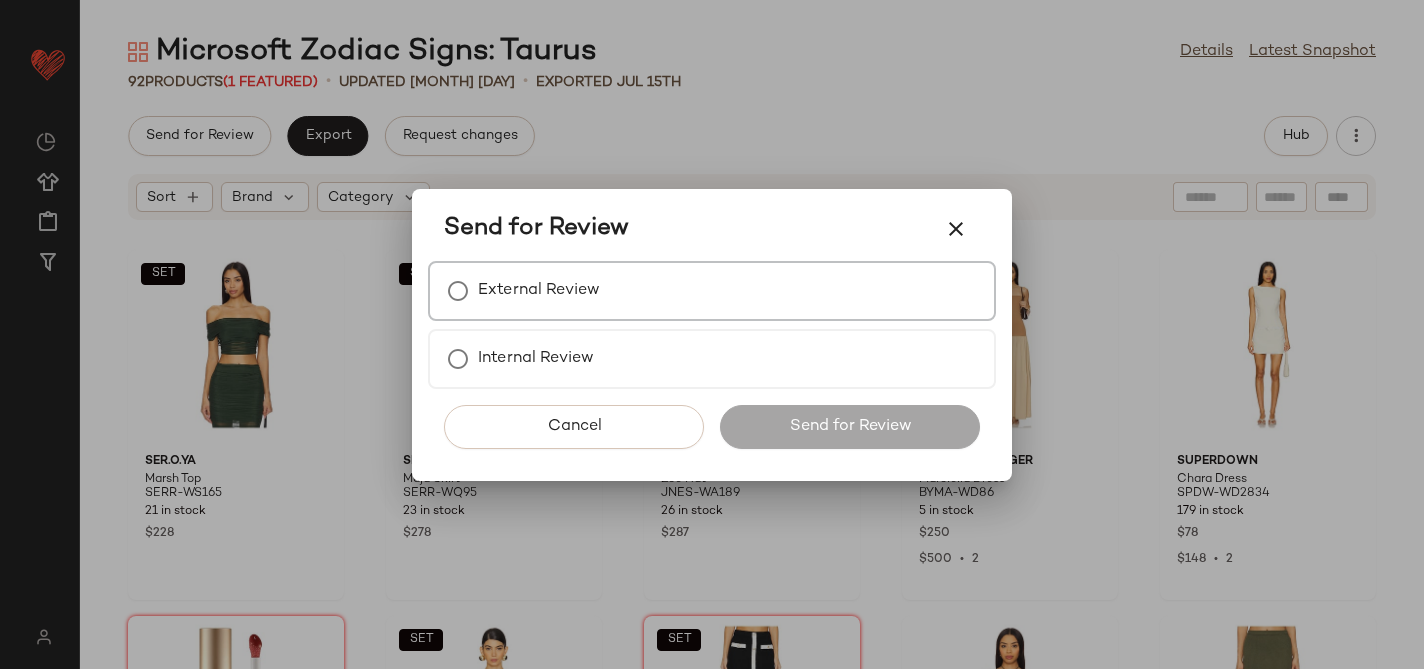 click on "External Review" at bounding box center [539, 291] 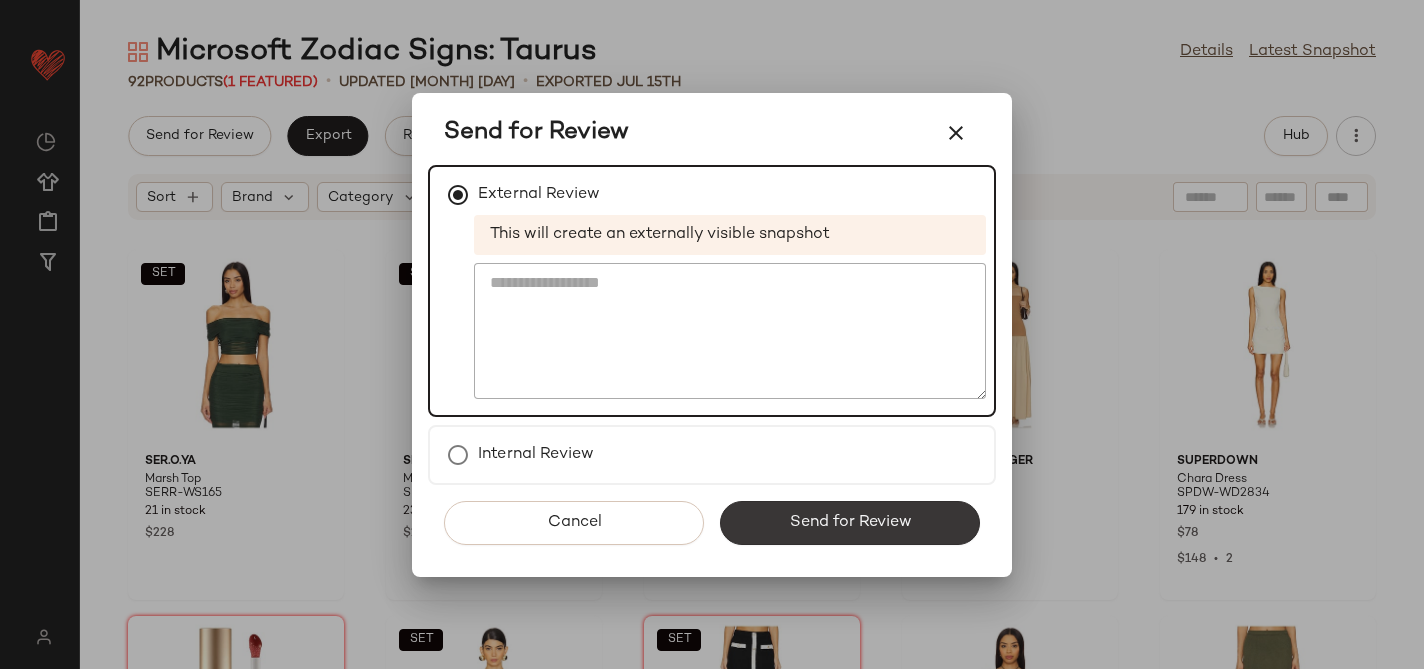 click on "Send for Review" 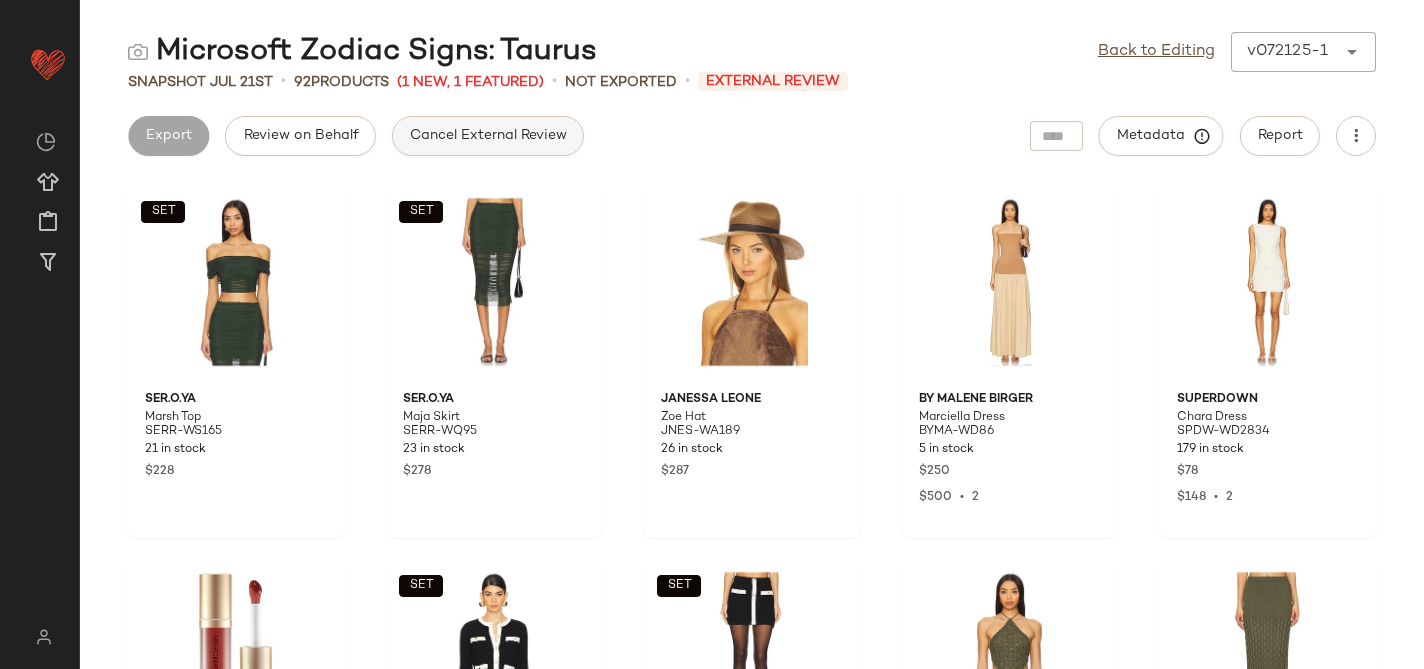 click on "Cancel External Review" 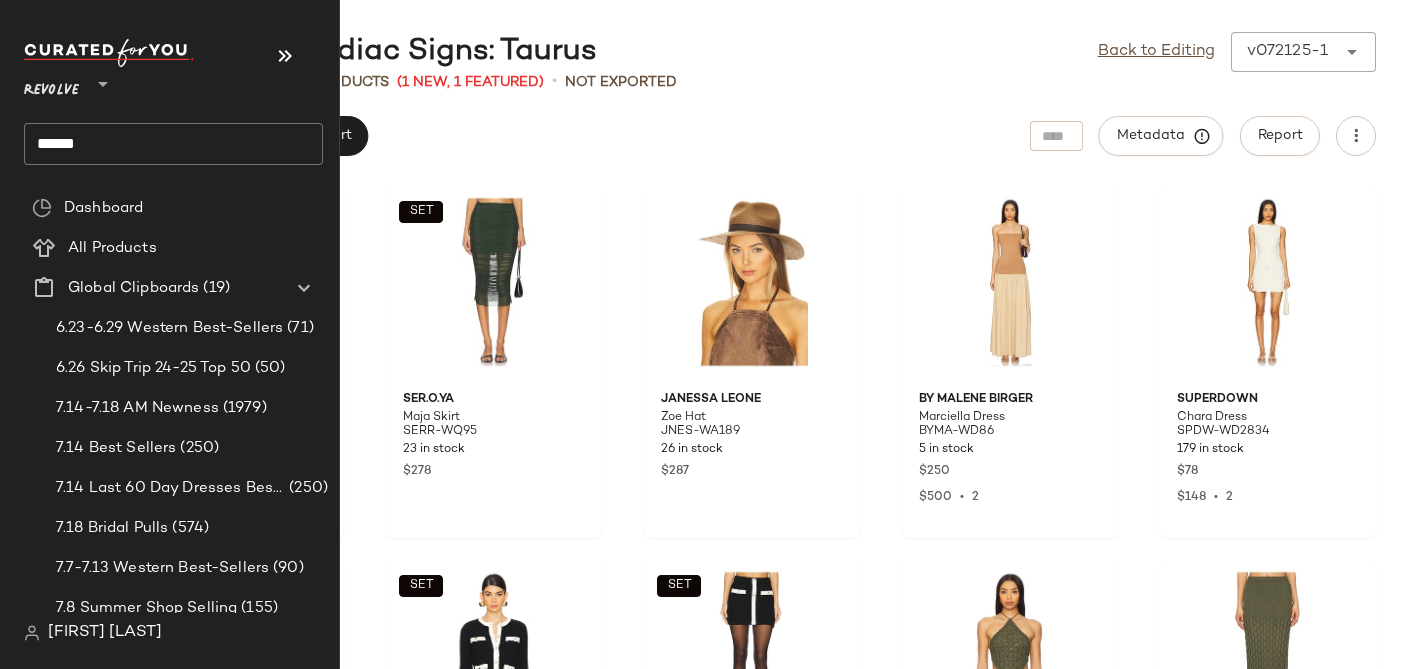 click on "******" 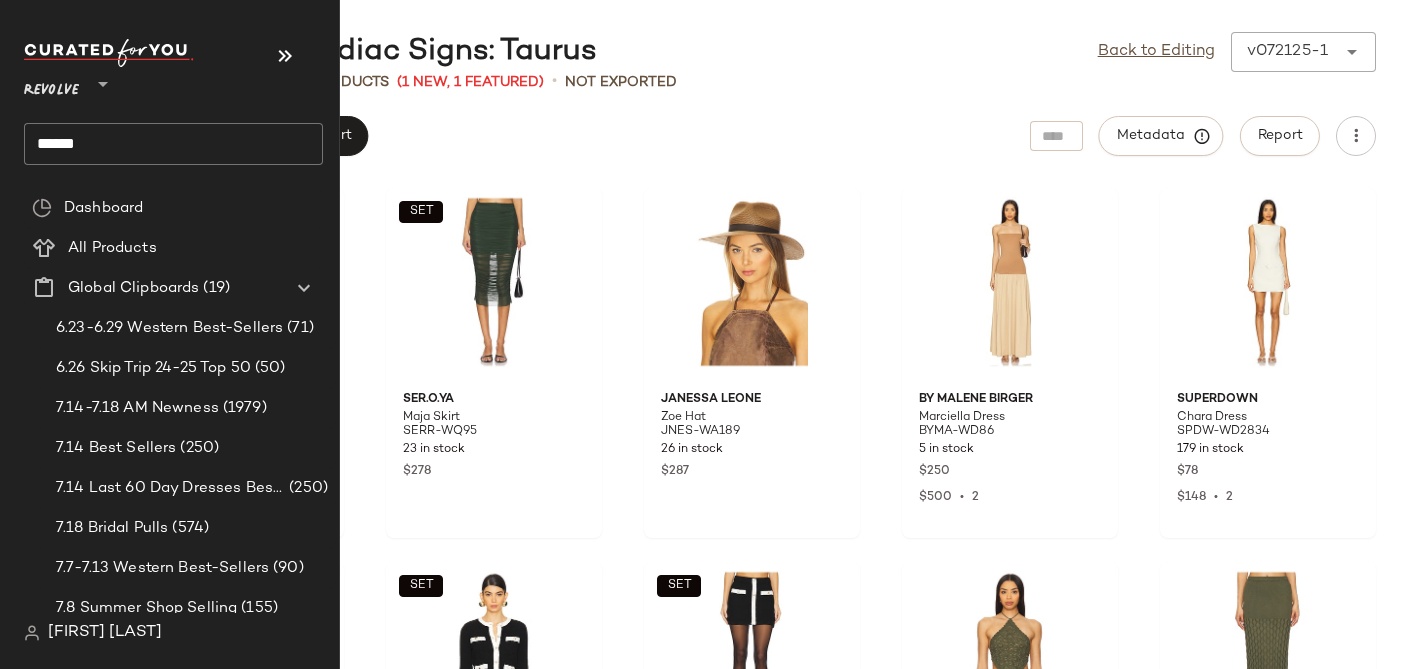 click on "******" 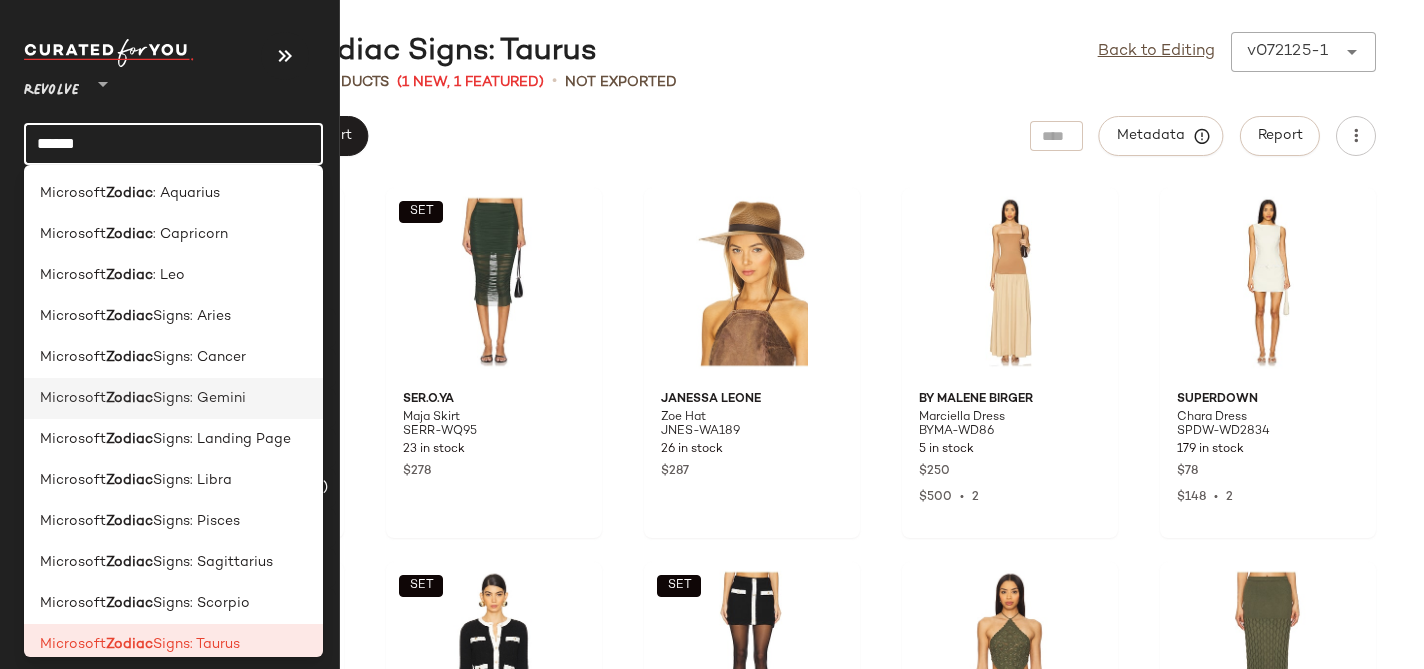 click on "Signs: [SIGN]" at bounding box center [199, 398] 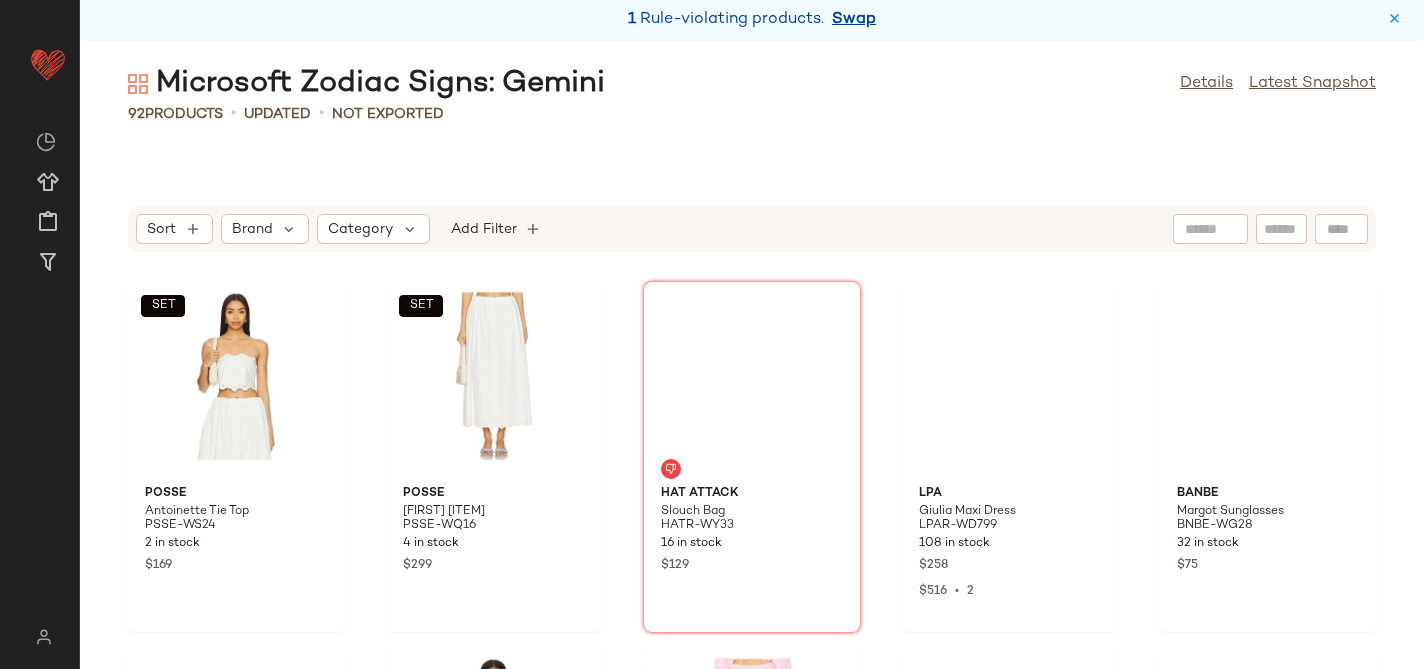 click on "Swap" at bounding box center (854, 20) 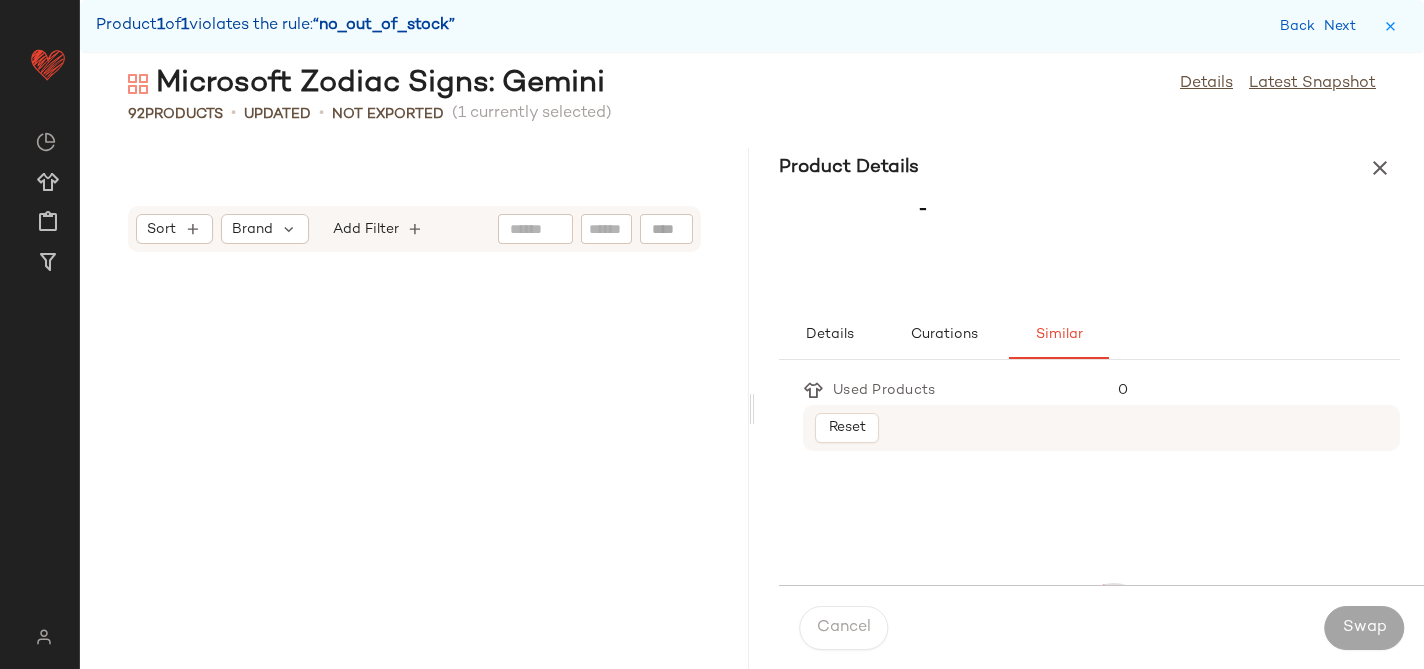 scroll, scrollTop: 1830, scrollLeft: 0, axis: vertical 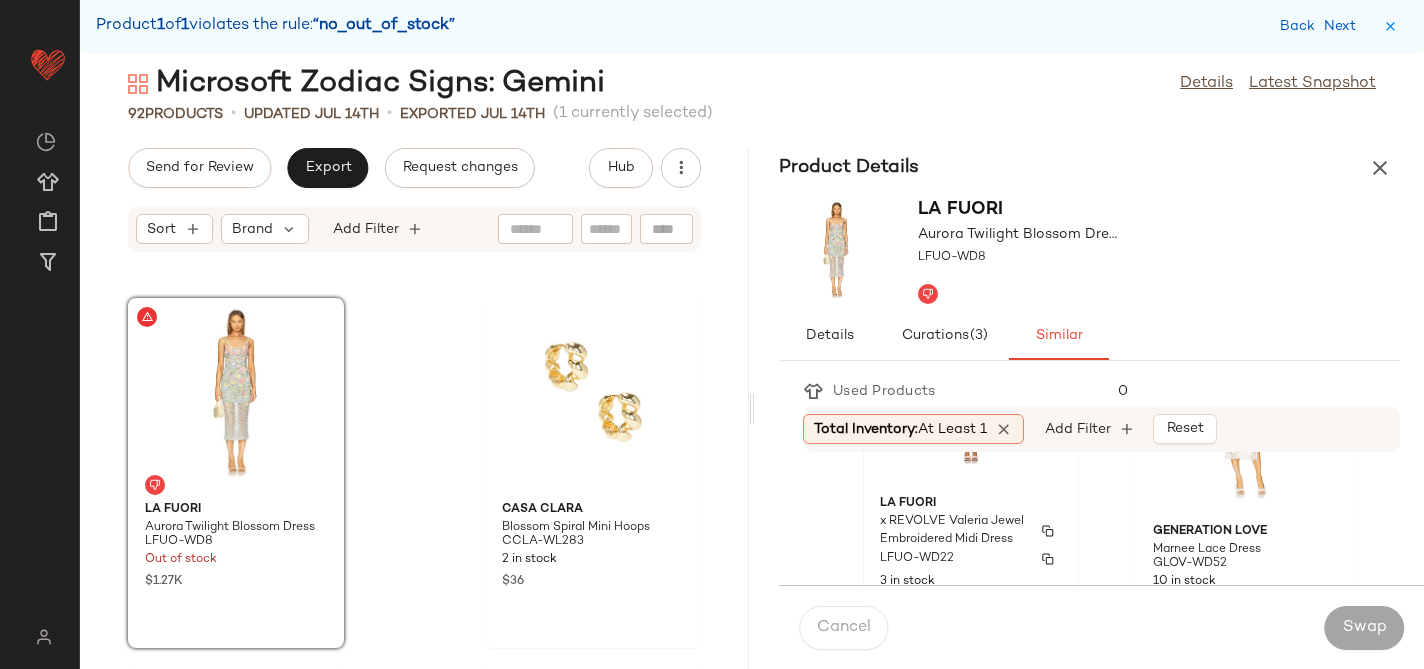 click on "LA FUORI" at bounding box center [971, 504] 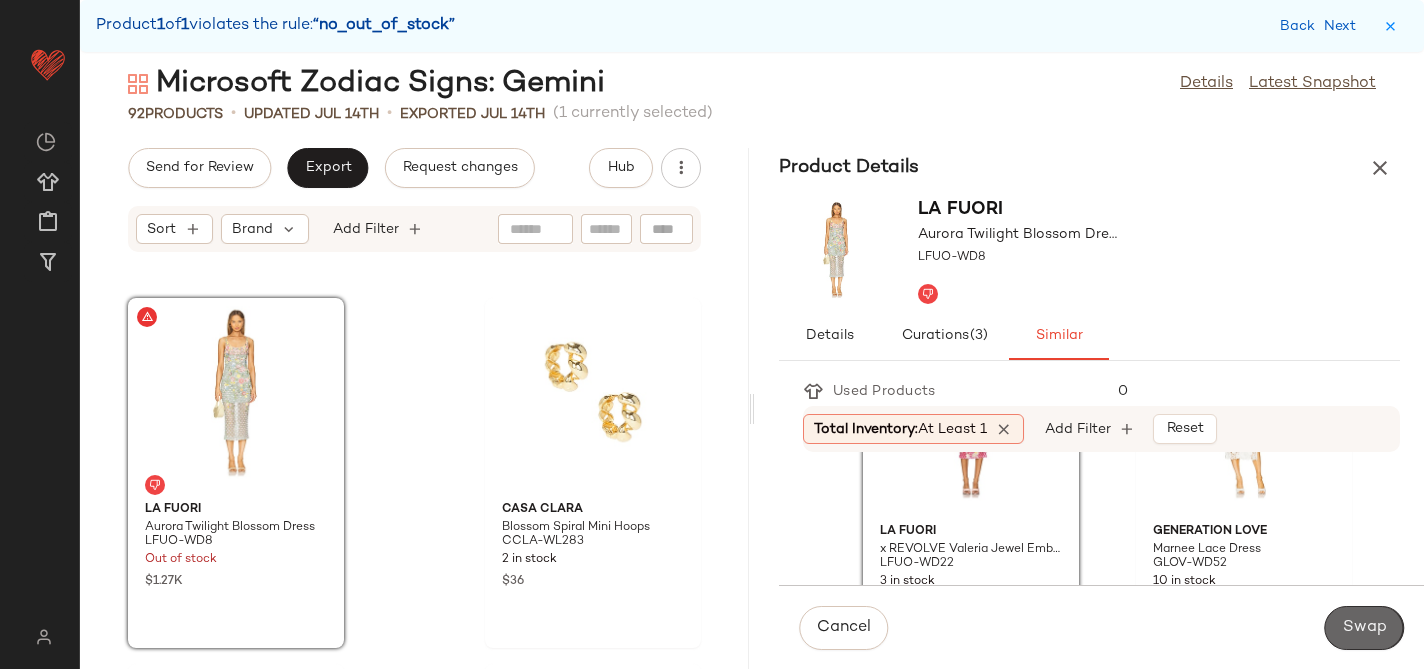 click on "Swap" at bounding box center [1364, 628] 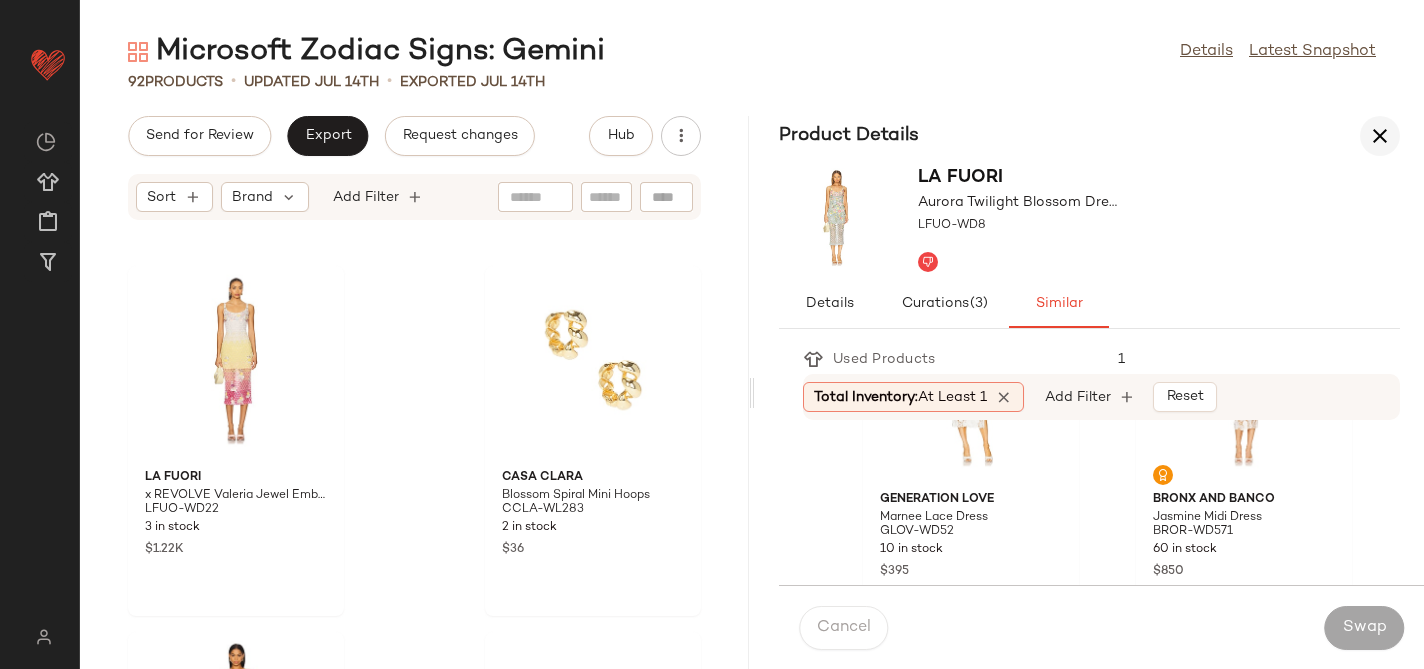 click at bounding box center (1380, 136) 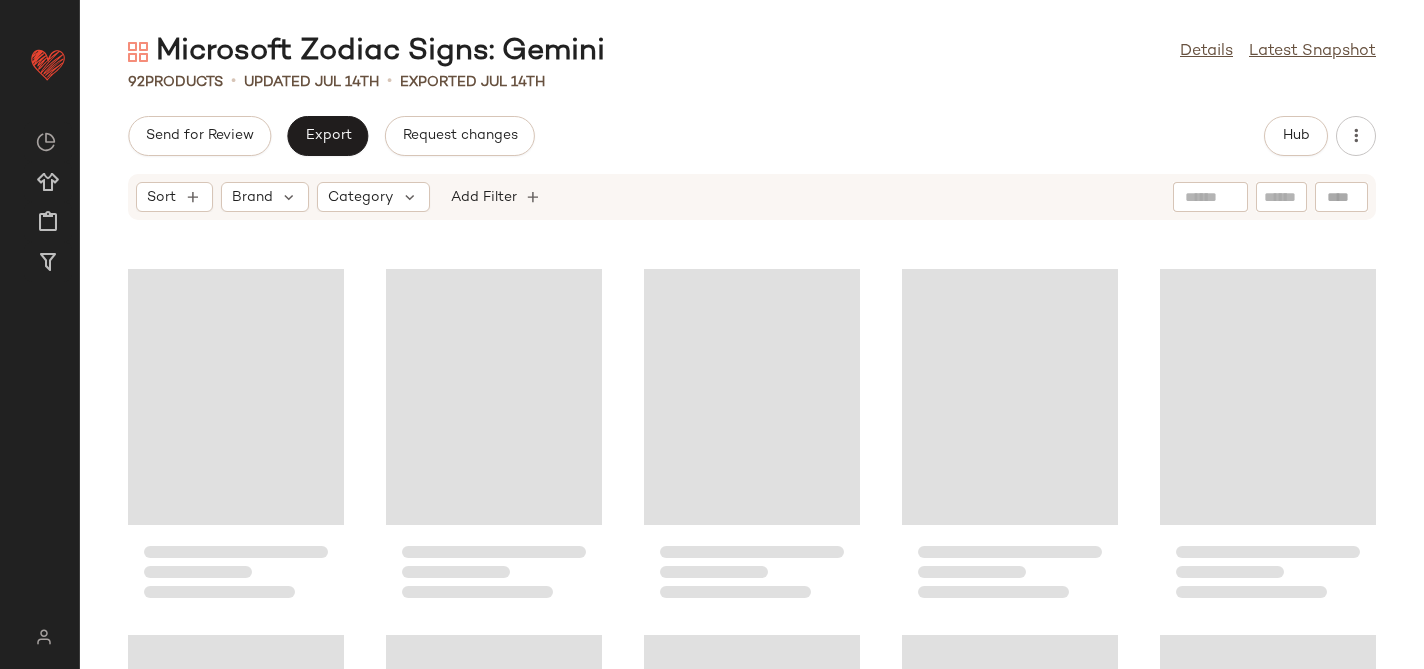 scroll, scrollTop: 732, scrollLeft: 0, axis: vertical 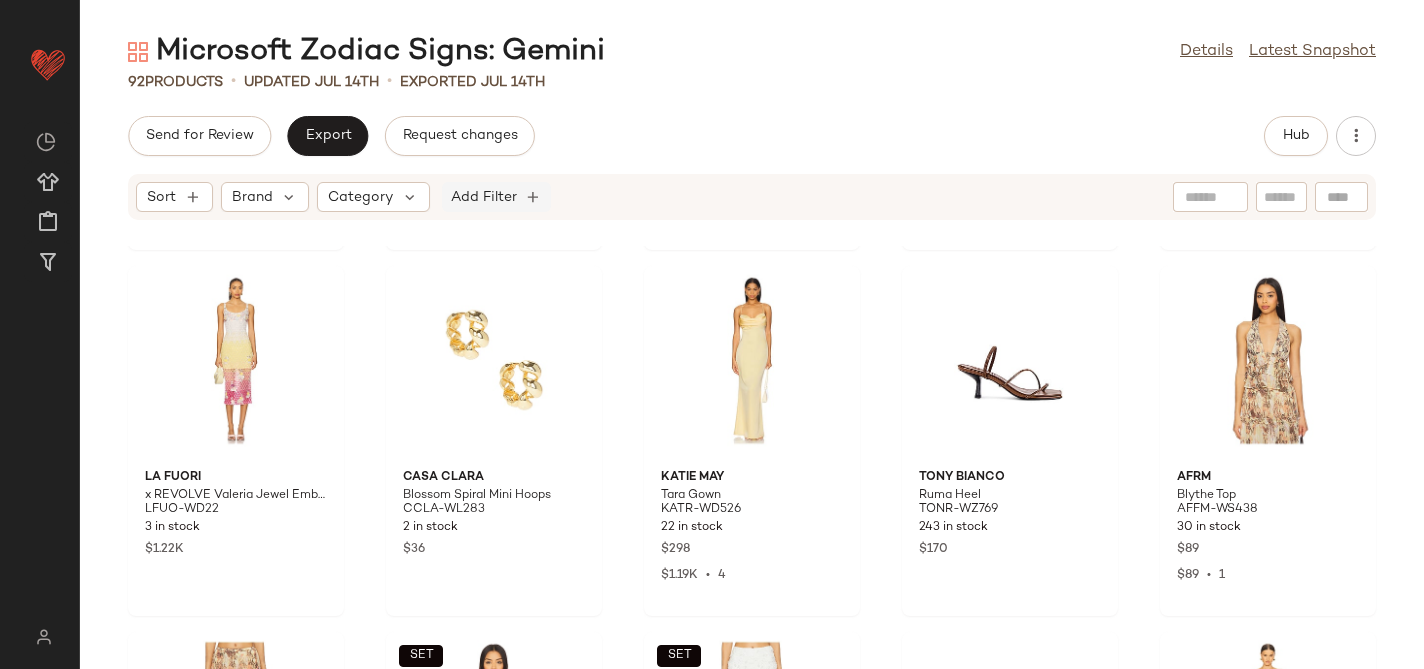 click on "Add Filter" at bounding box center (484, 197) 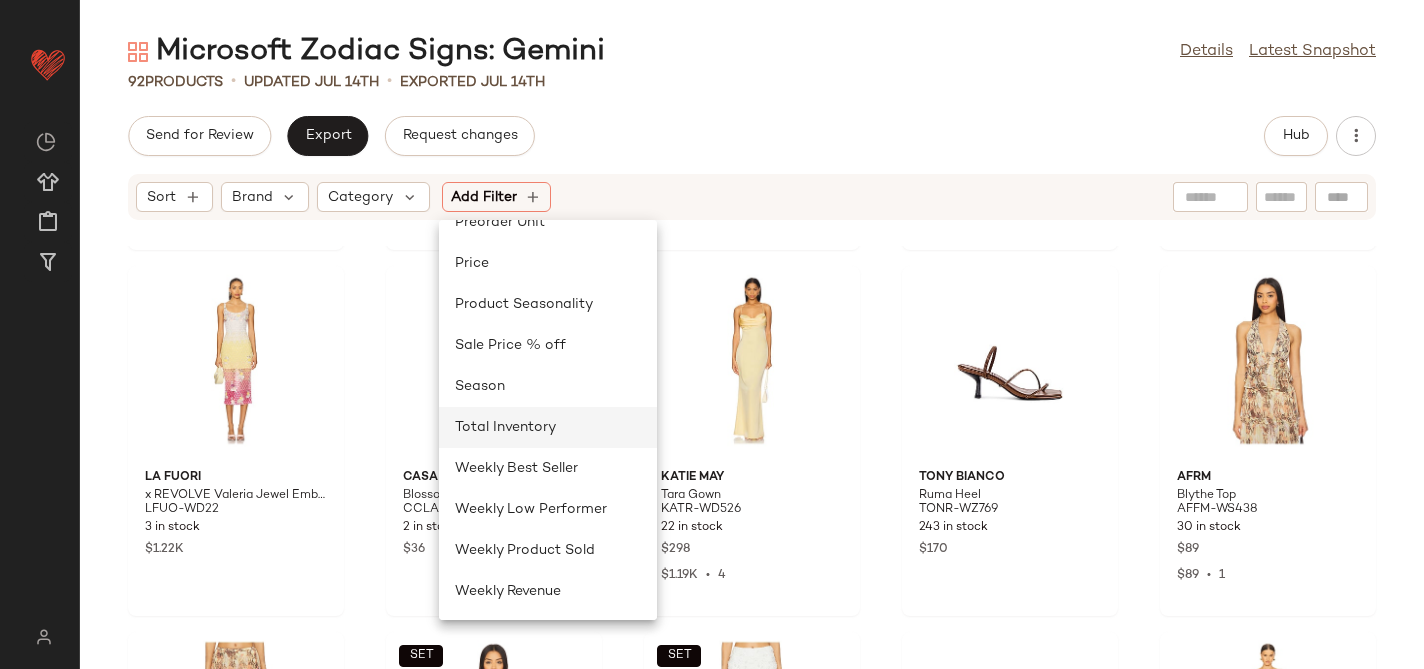 click on "Total Inventory" 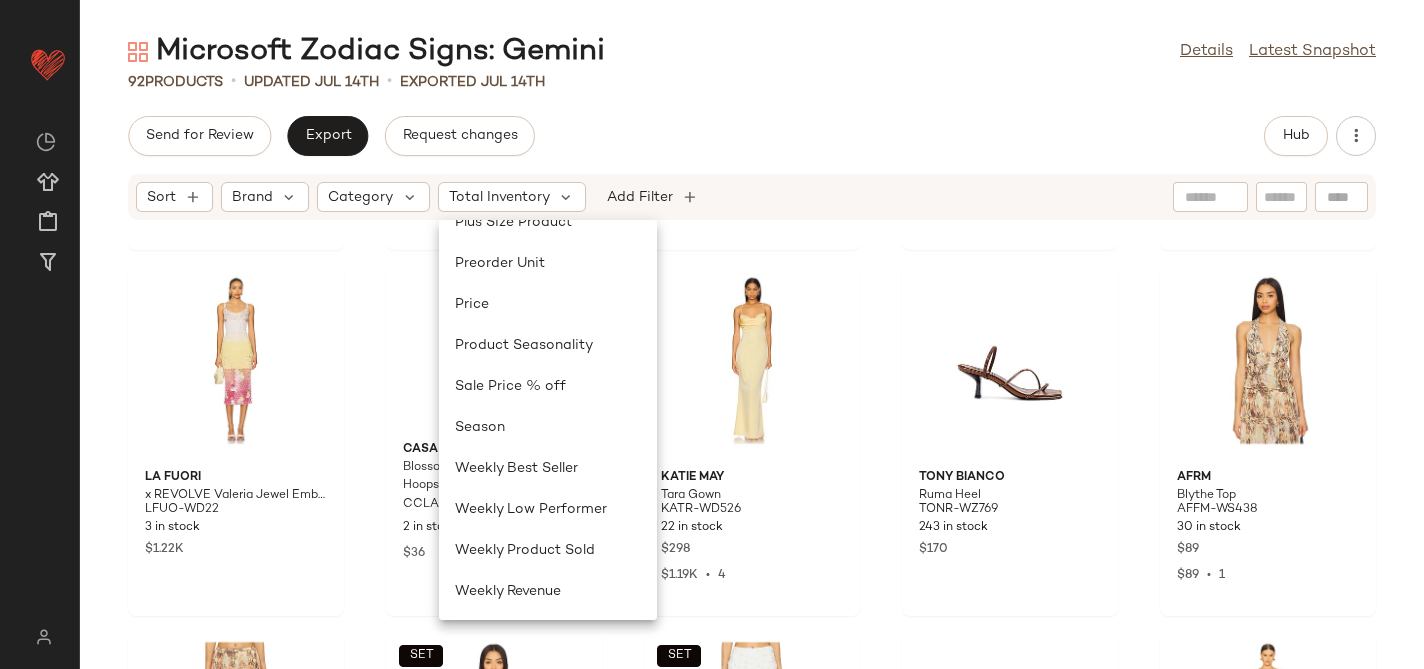 scroll, scrollTop: 846, scrollLeft: 0, axis: vertical 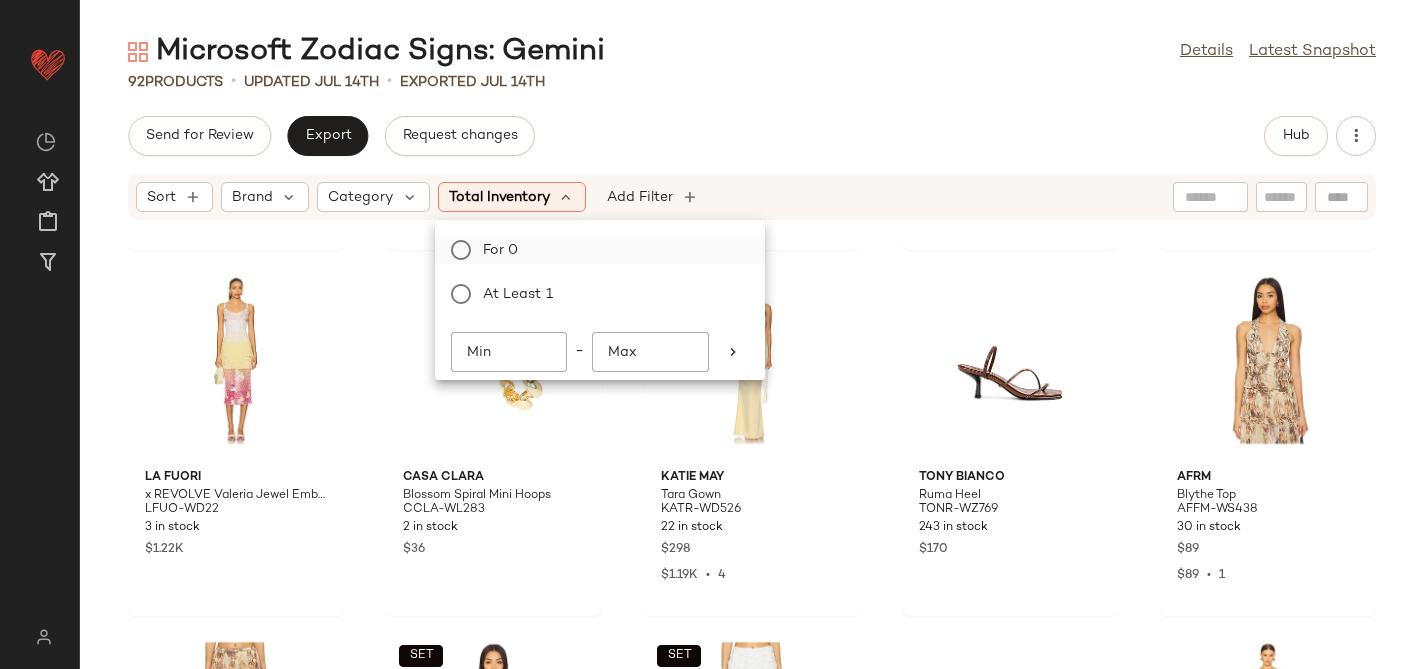 click on "For 0" 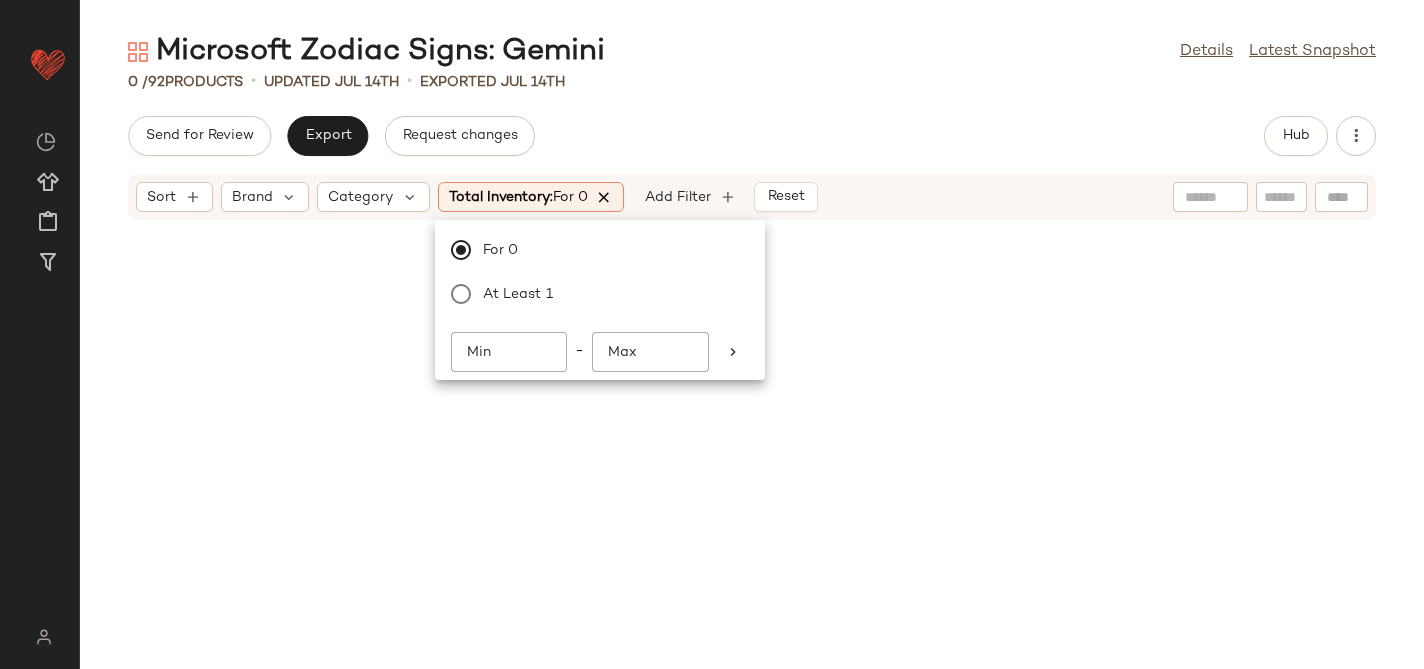 click at bounding box center (605, 197) 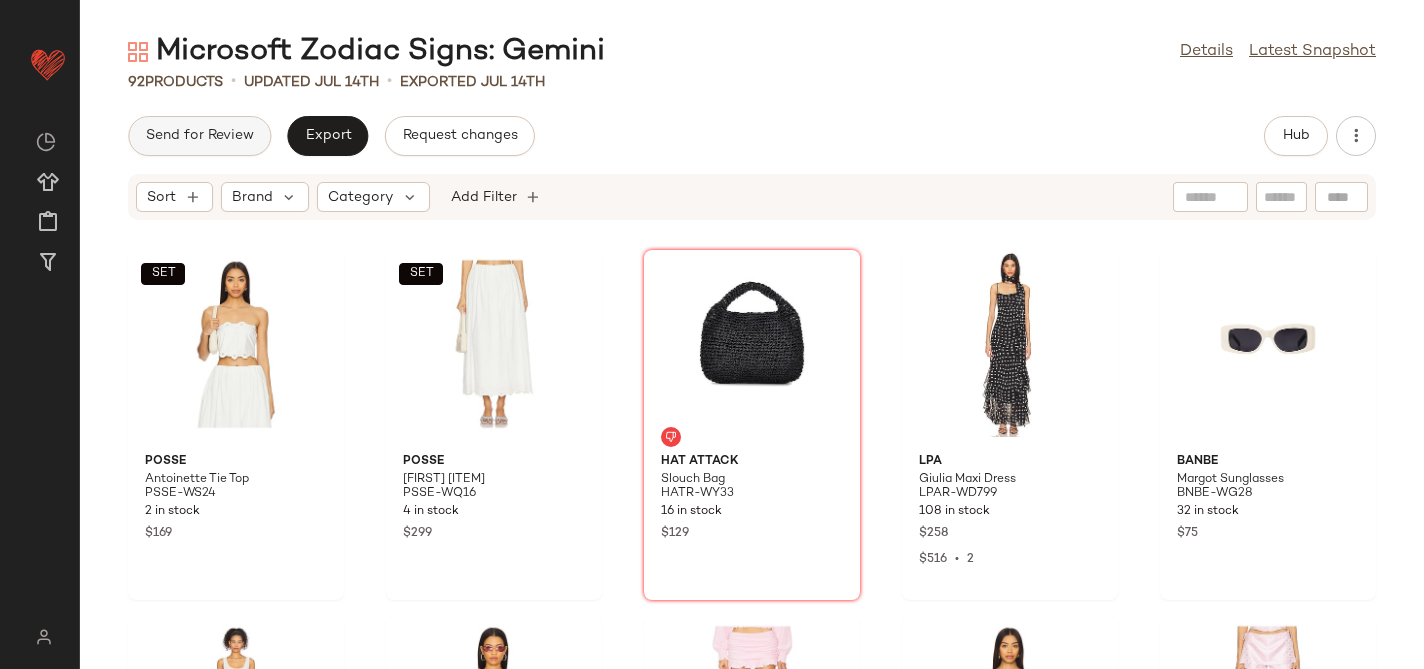 click on "Send for Review" 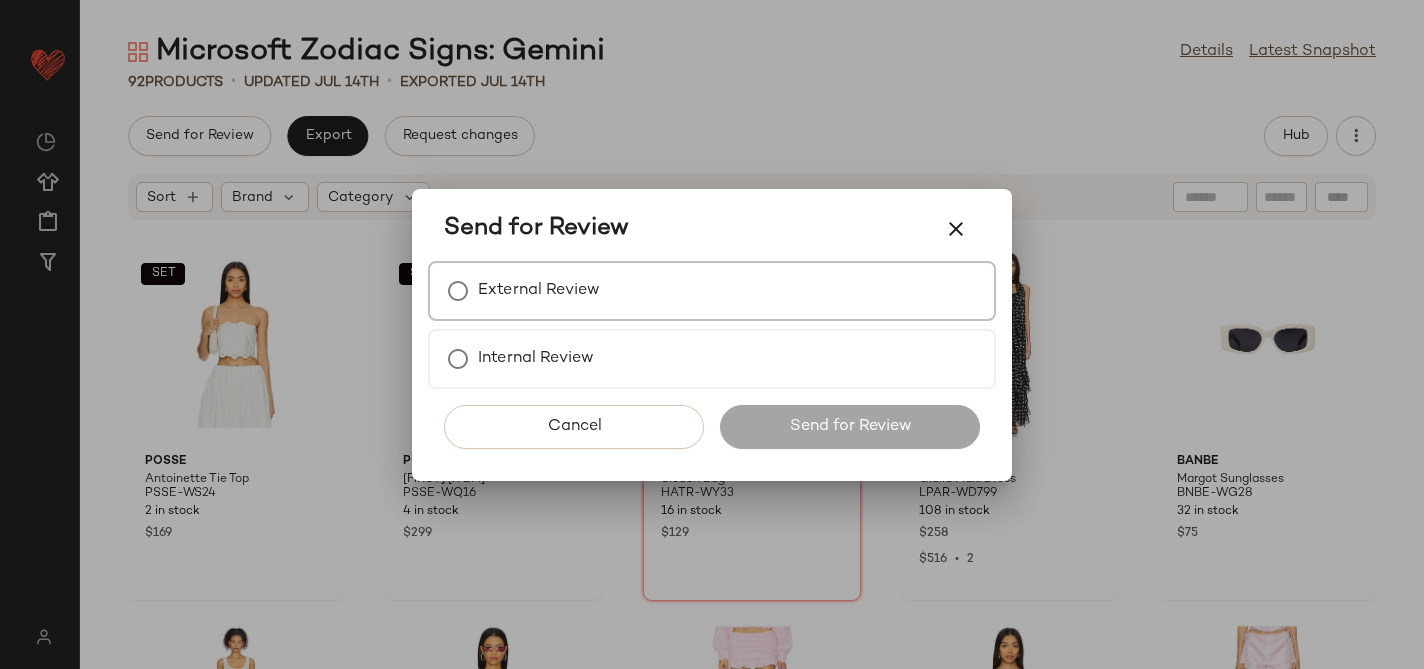 click on "External Review" at bounding box center (539, 291) 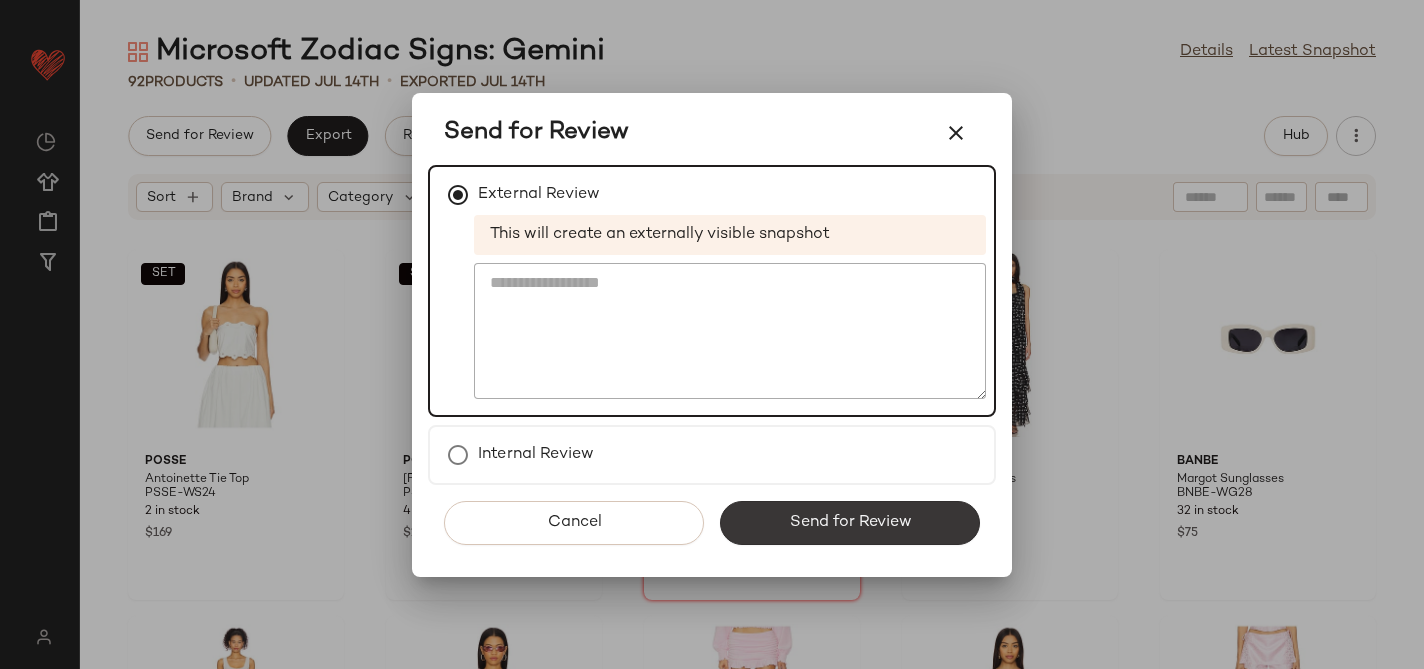 click on "Send for Review" at bounding box center (850, 523) 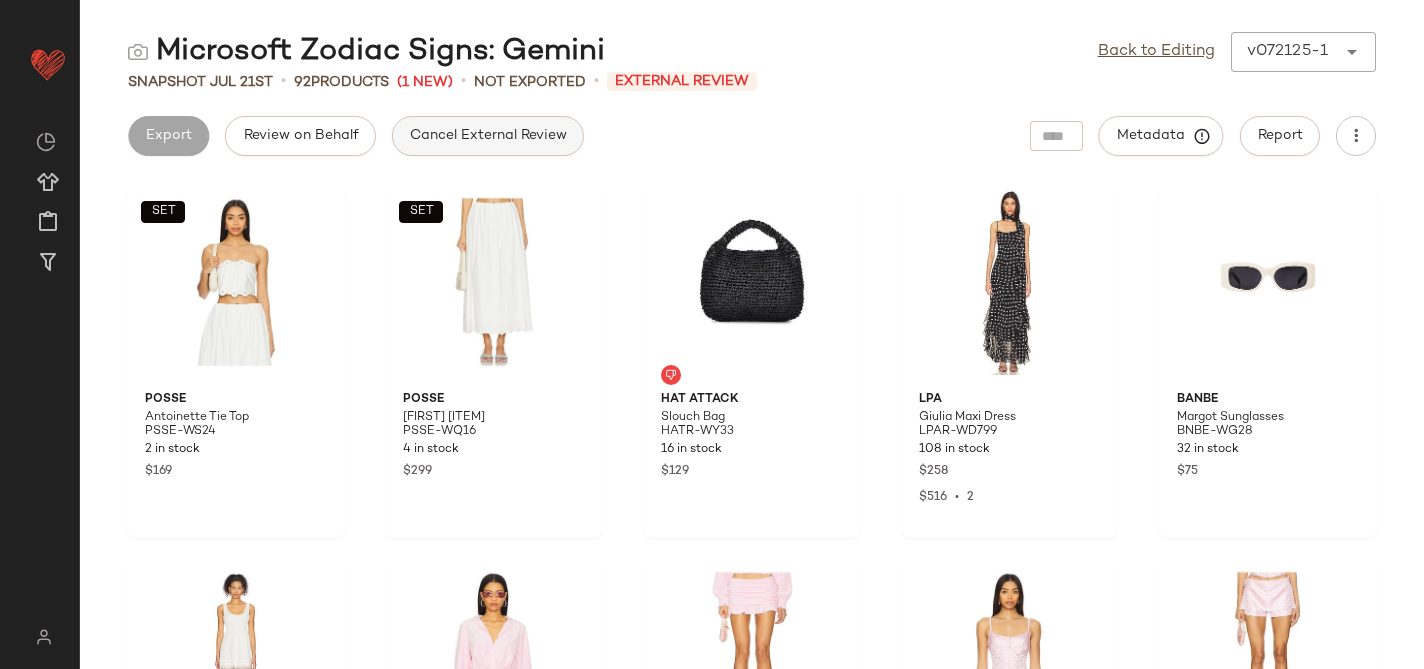 click on "Cancel External Review" 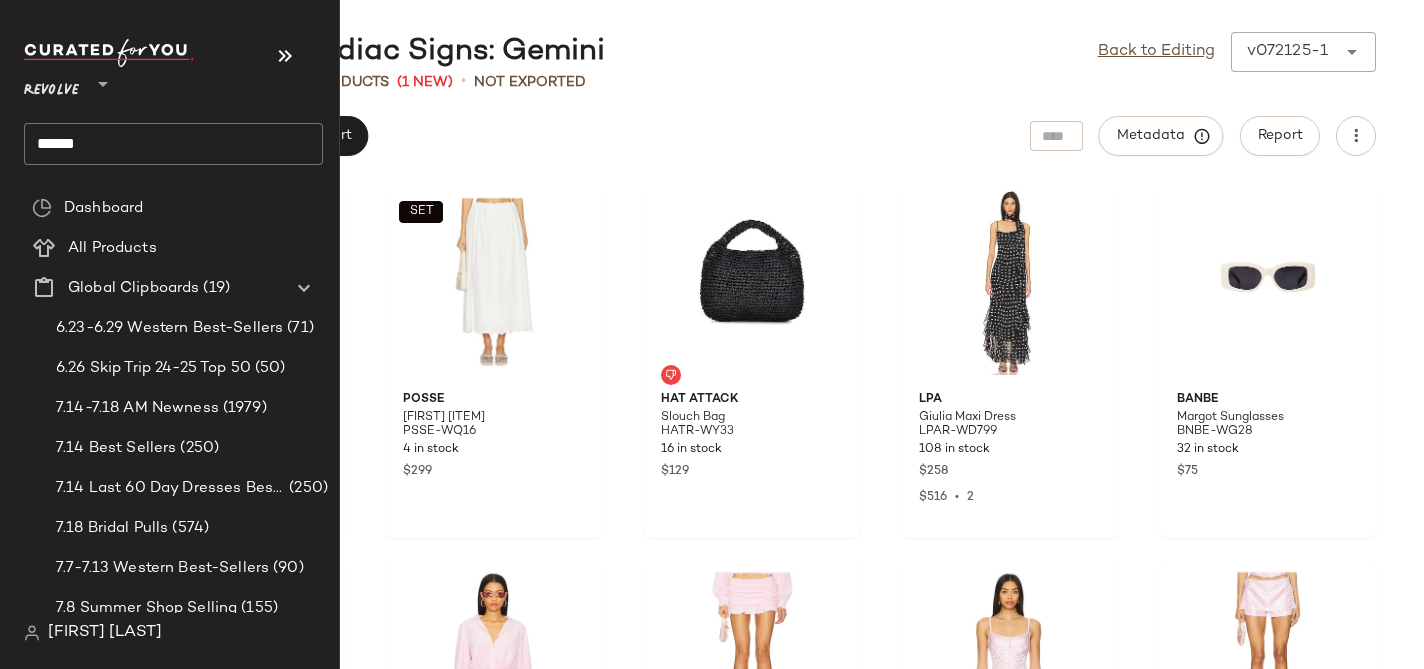 click on "******" 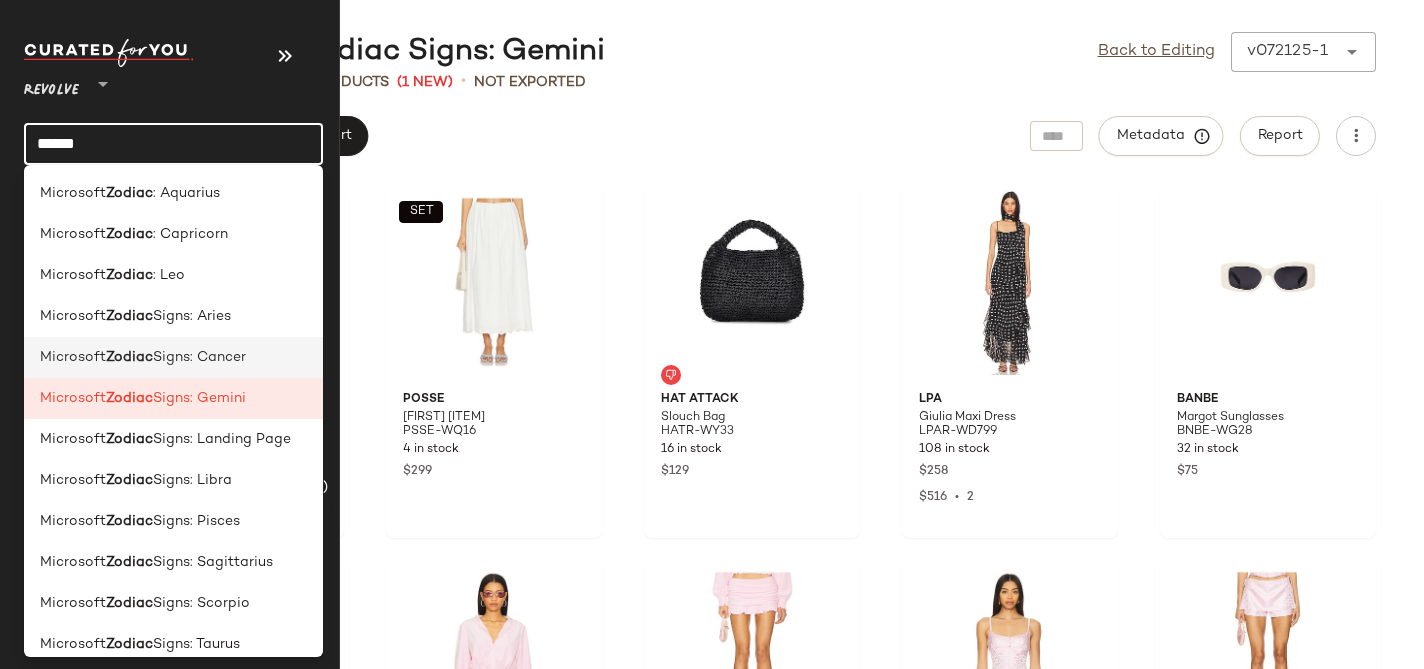 click on "Zodiac" at bounding box center (129, 357) 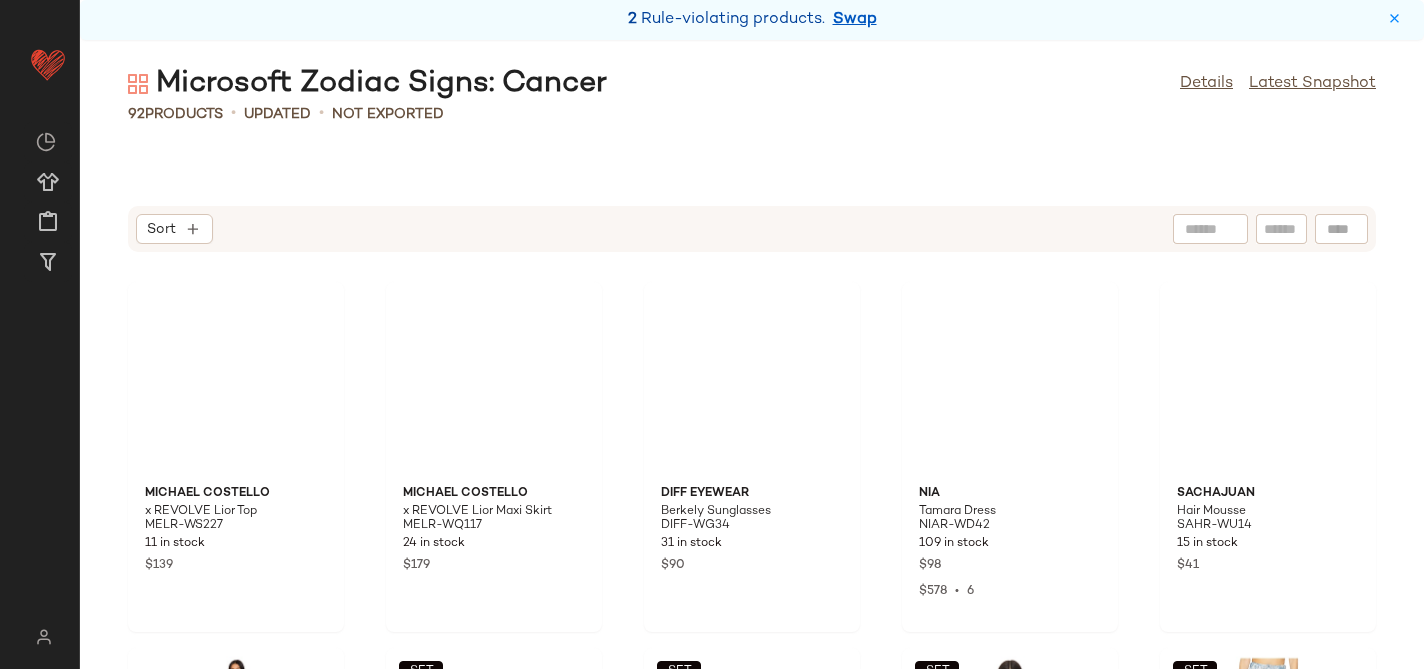 click on "Swap" at bounding box center (855, 20) 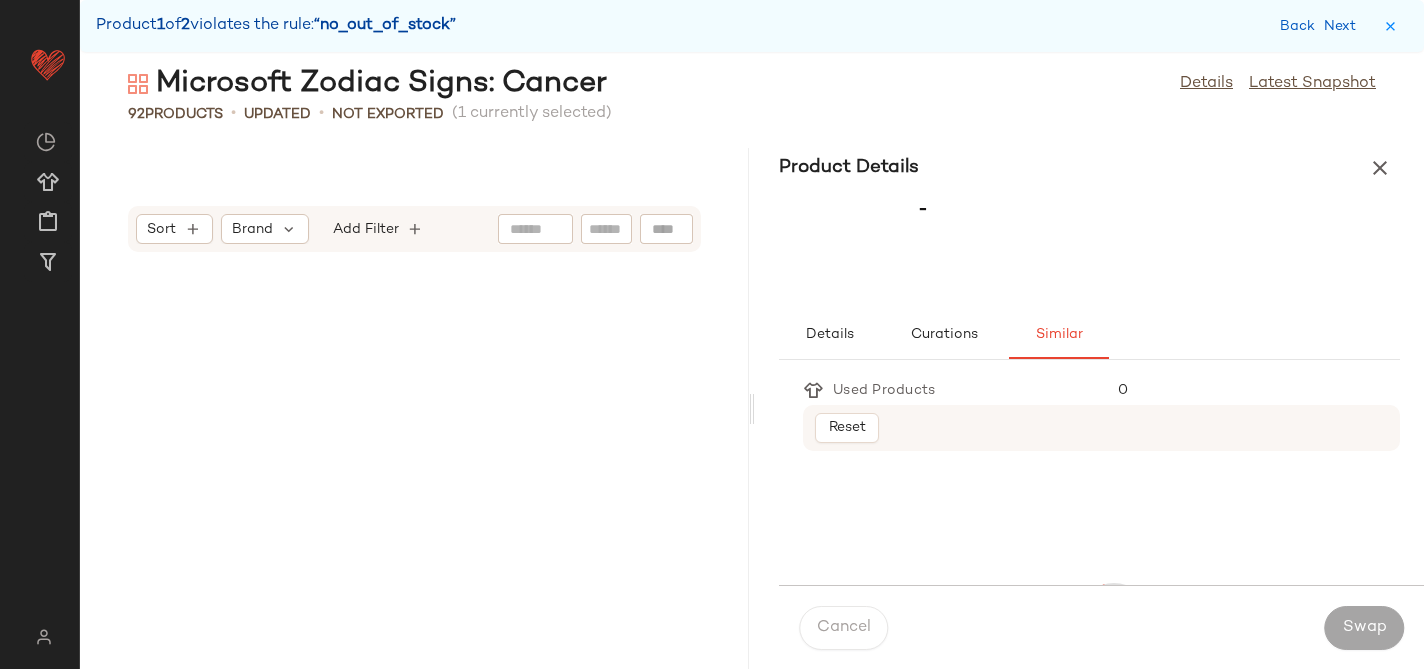 scroll, scrollTop: 9882, scrollLeft: 0, axis: vertical 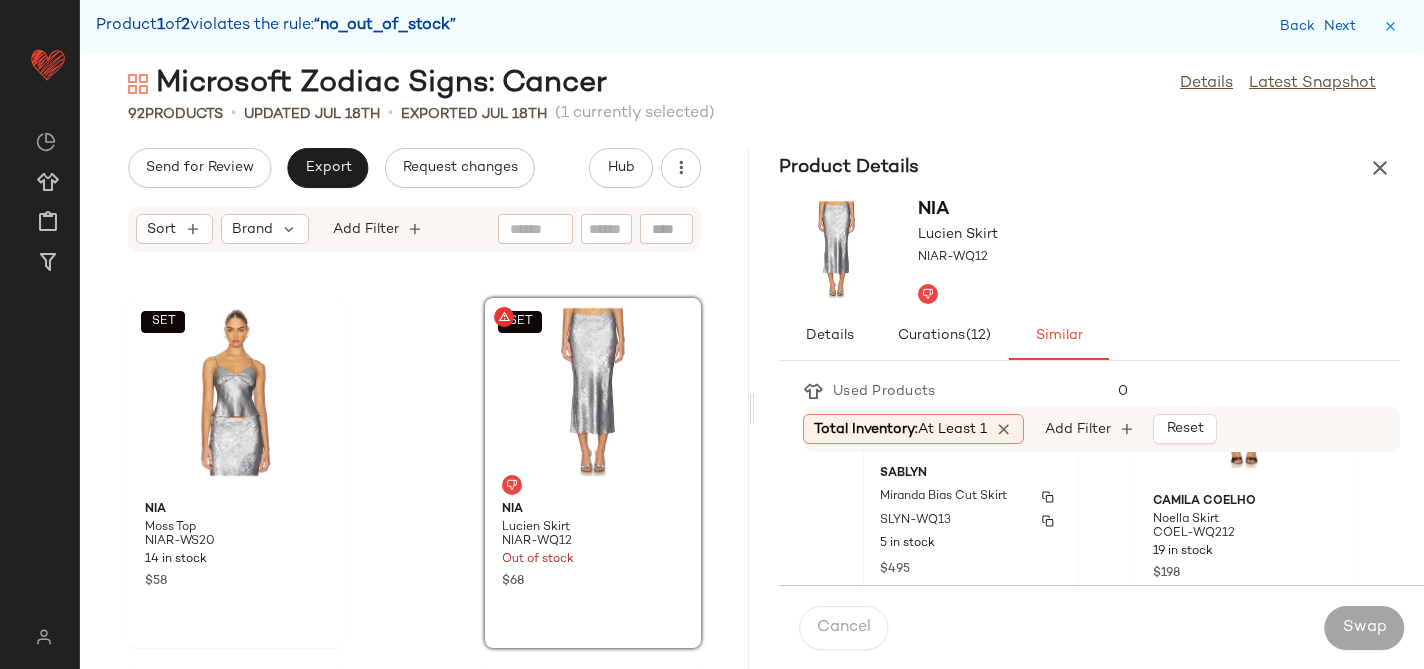 click on "SABLYN" at bounding box center [971, 474] 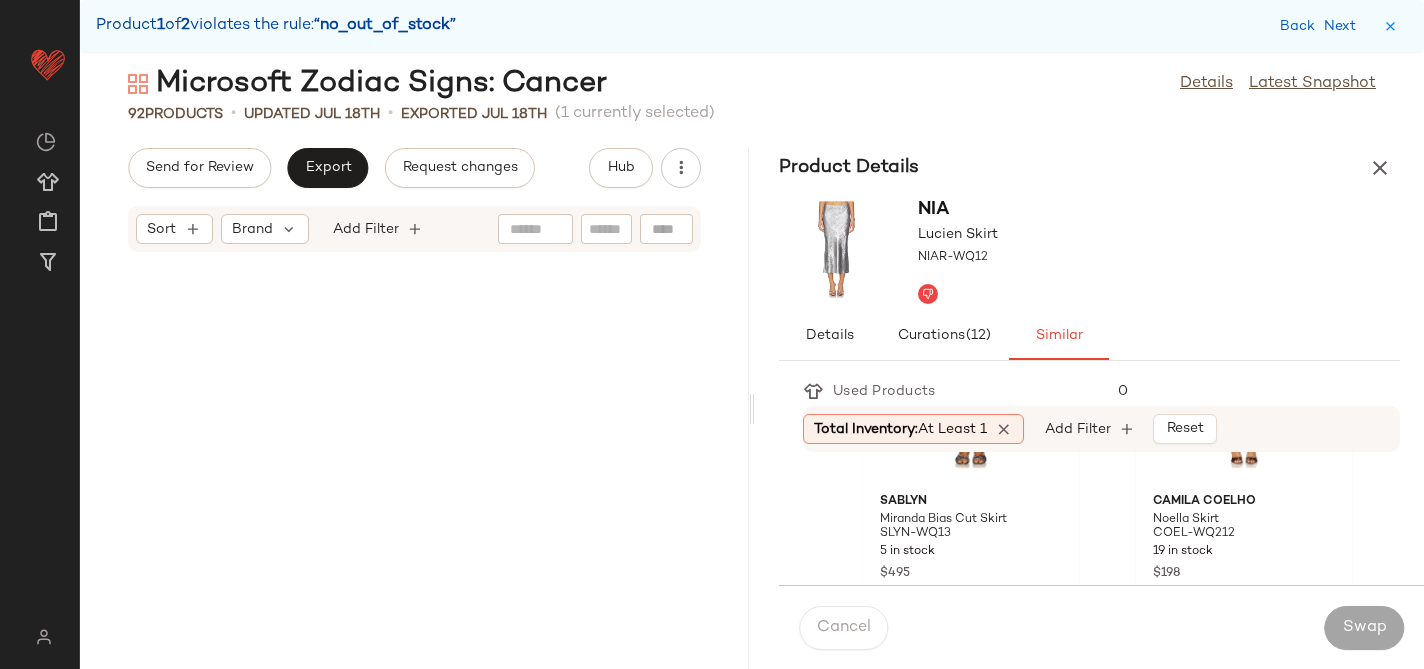 scroll, scrollTop: 0, scrollLeft: 0, axis: both 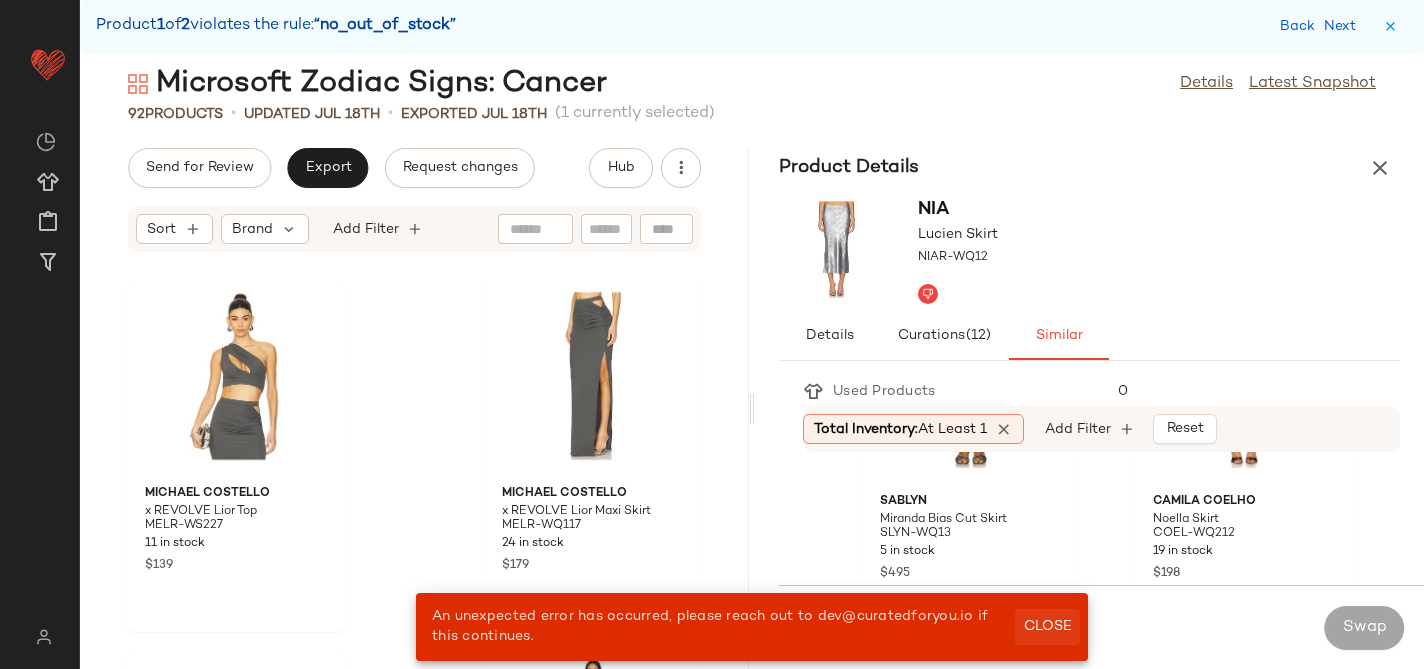 click on "Close" 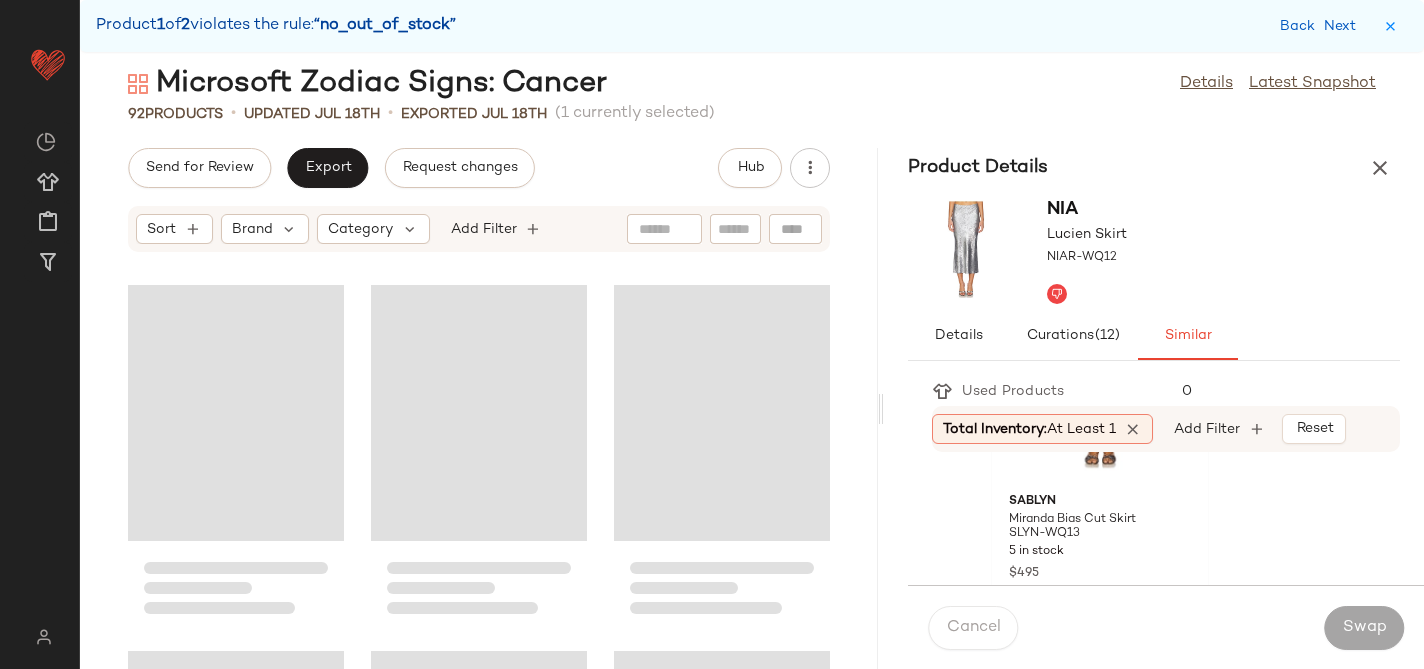 drag, startPoint x: 749, startPoint y: 410, endPoint x: 901, endPoint y: 395, distance: 152.73834 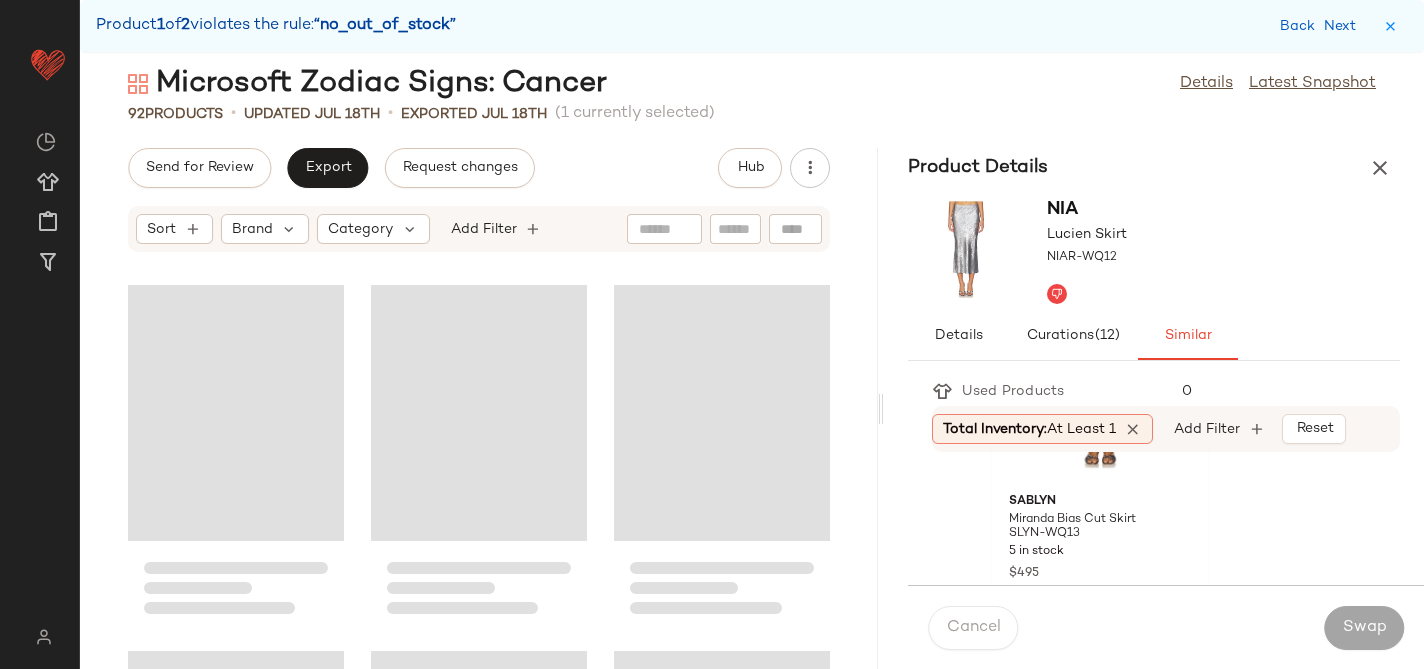 click on "Microsoft Zodiac Signs: Cancer  Details   Latest Snapshot  92   Products   •   updated Jul 18th  •  Exported Jul 18th   (1 currently selected)   Send for Review   Export   Request changes   Hub  Sort  Brand  Category  Add Filter  Product Details NIA Lucien Skirt NIAR-WQ12  Details   Curations  (12)  Similar   Used Products  0 Total Inventory:   At least 1 Add Filter   Reset  SABLYN Miranda Bias Cut Skirt SLYN-WQ13 5 in stock $495 Camila Coelho Noella Skirt COEL-WQ212 19 in stock $198 $198  •  1 Runaway The Label Oura Skirt RUNR-WQ4 2 in stock $85 Lovers and Friends Monique Faux Leather Maxi Skirt LOVF-WQ738 95 in stock $198 SABLYN Miranda Bias Cut Skirt SLYN-WQ14 2 in stock $495 Sanctuary Everyday Midi Skirt SANC-WQ54 1 in stock $89 Vince Slip Skirt VINCE-WQ24 21 in stock $295 Vince Slip Skirt VINCE-WQ25 17 in stock $295 Vince Slip Skirt VINCE-WQ26 11 in stock $295 L'Academie Tabitha Skirt LCDE-WQ123 68 in stock $178 L'Academie by Marianna Etienne Midi Skirt LCDE-WQ204 6 in stock $178 HOOF-WQ236 NIA" at bounding box center [752, 366] 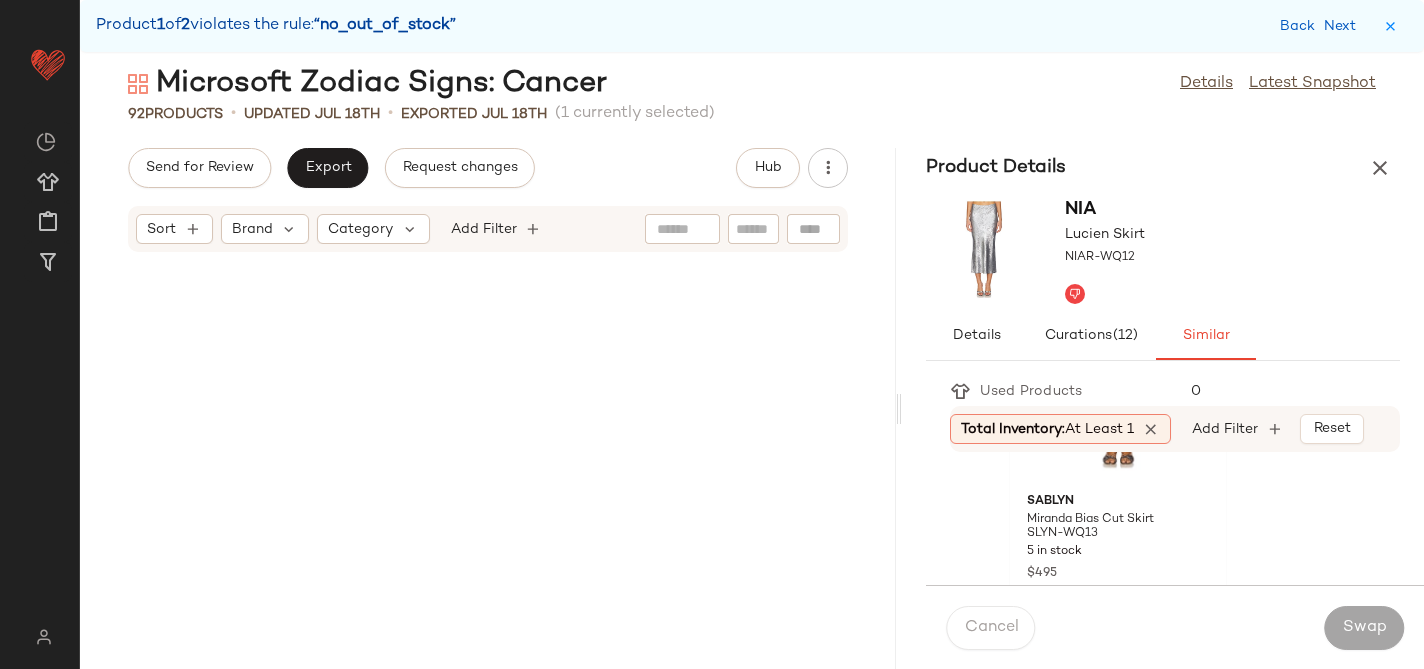scroll, scrollTop: 6588, scrollLeft: 0, axis: vertical 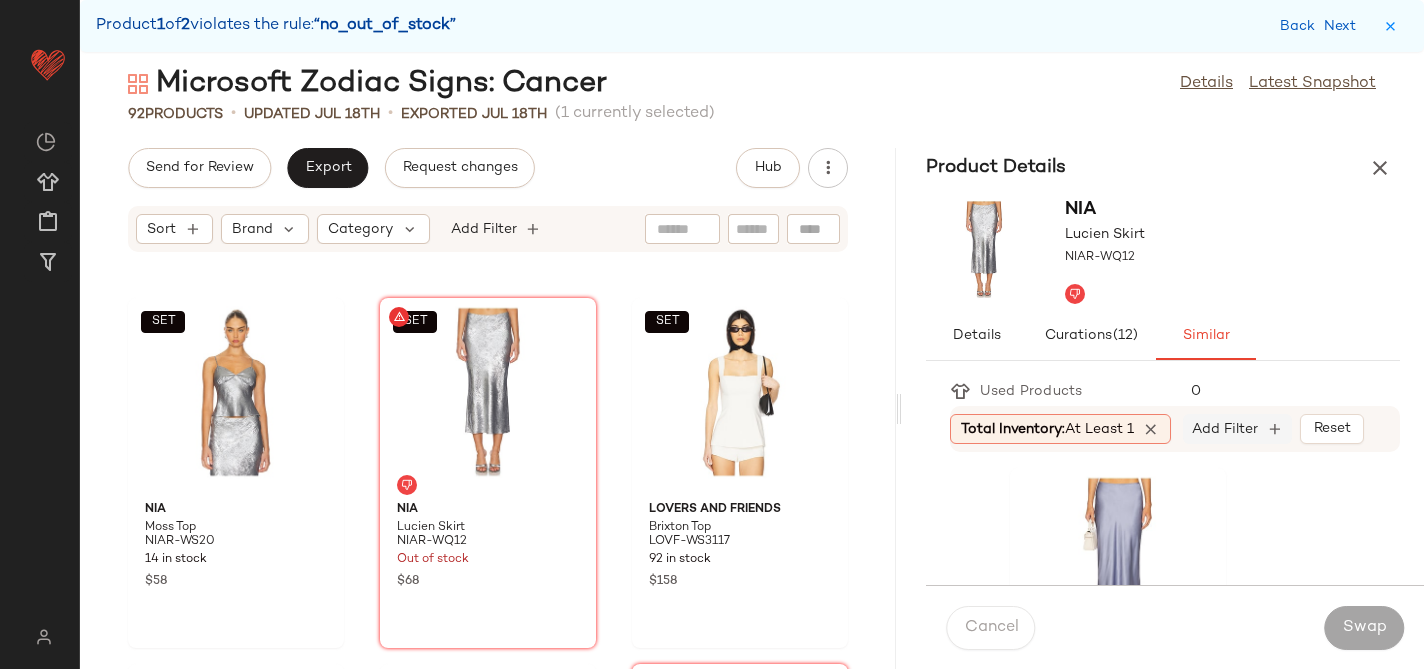click on "Add Filter" at bounding box center [1225, 429] 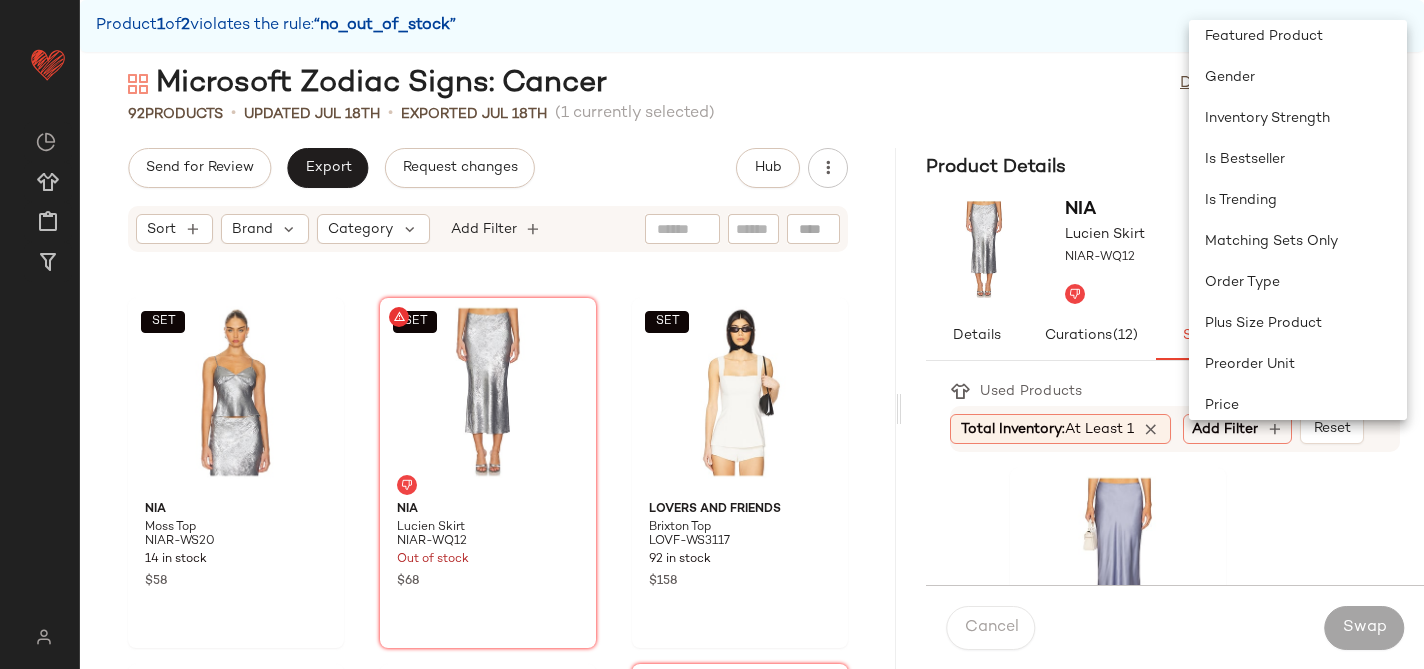 scroll, scrollTop: 629, scrollLeft: 0, axis: vertical 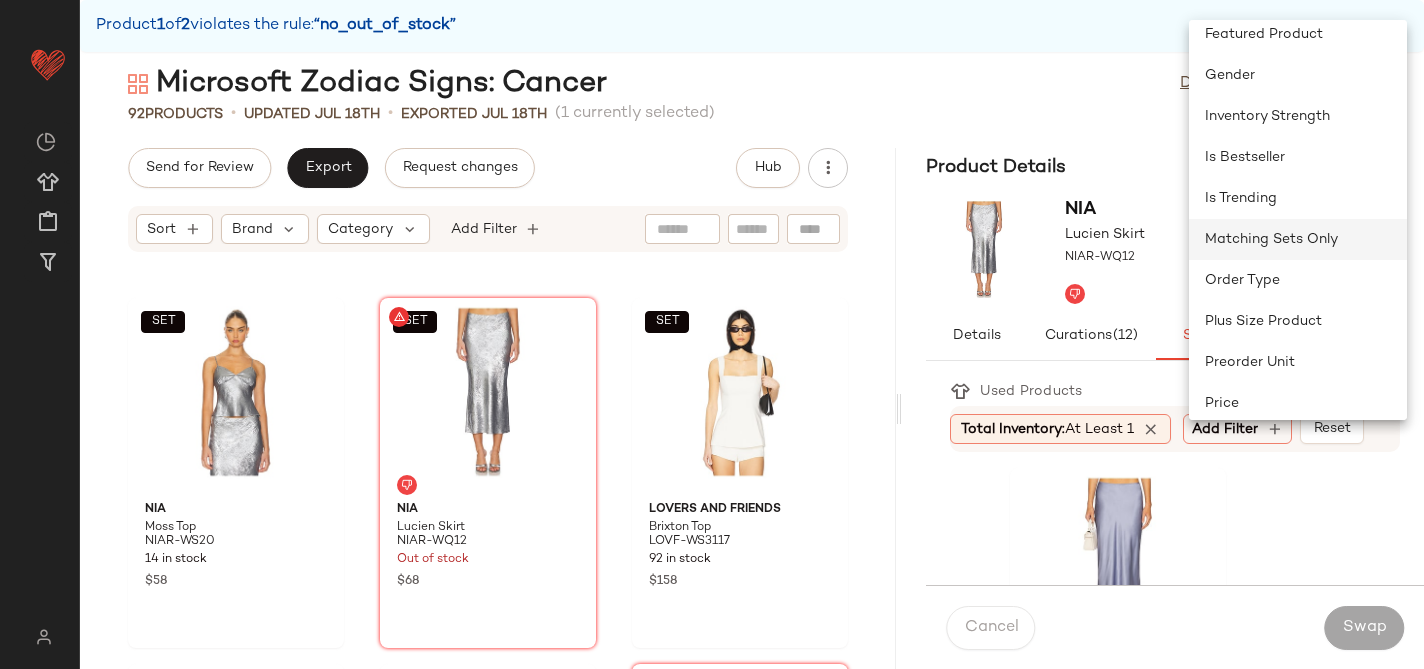 click on "Matching Sets Only" 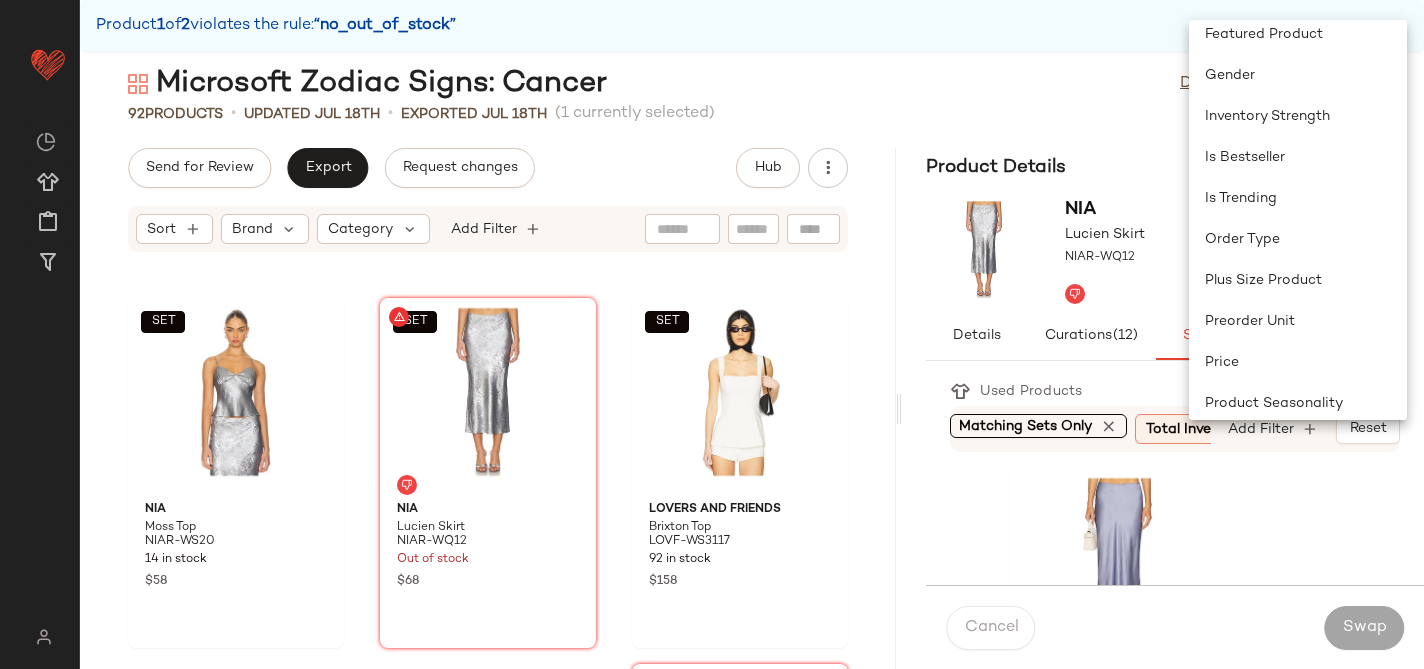 scroll, scrollTop: 0, scrollLeft: 153, axis: horizontal 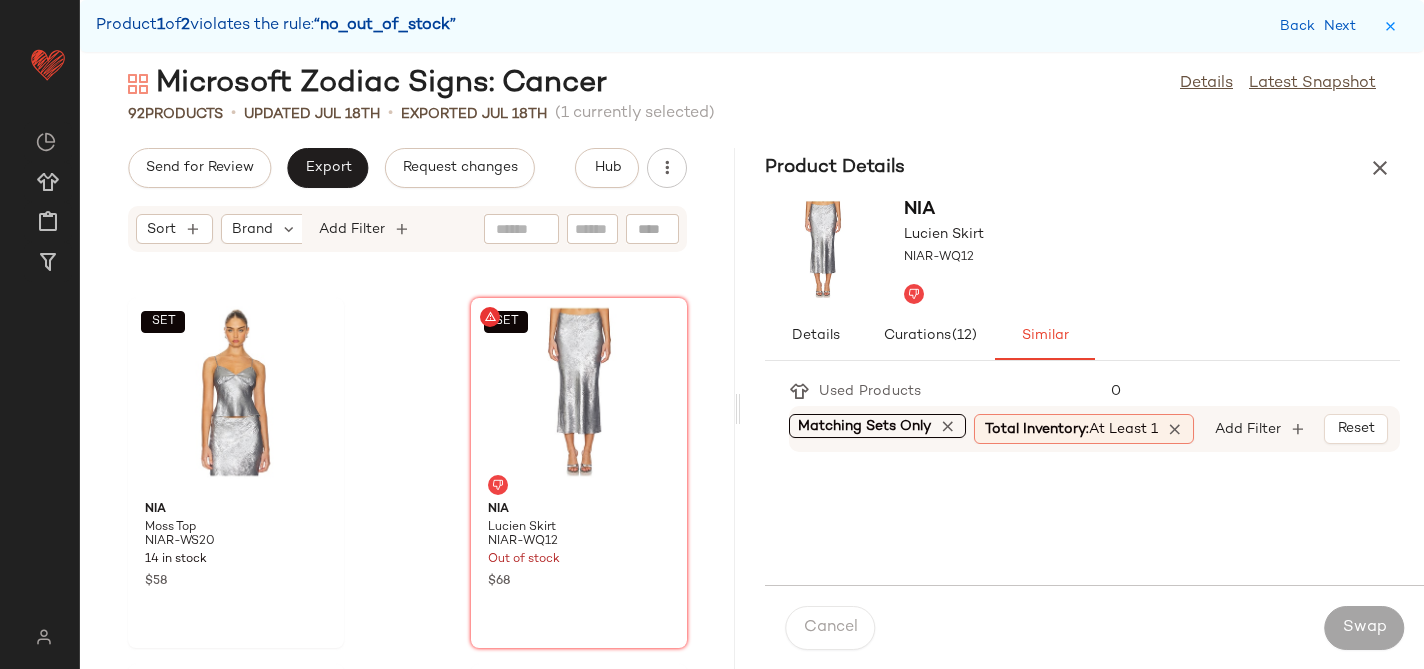 drag, startPoint x: 897, startPoint y: 406, endPoint x: 738, endPoint y: 421, distance: 159.70598 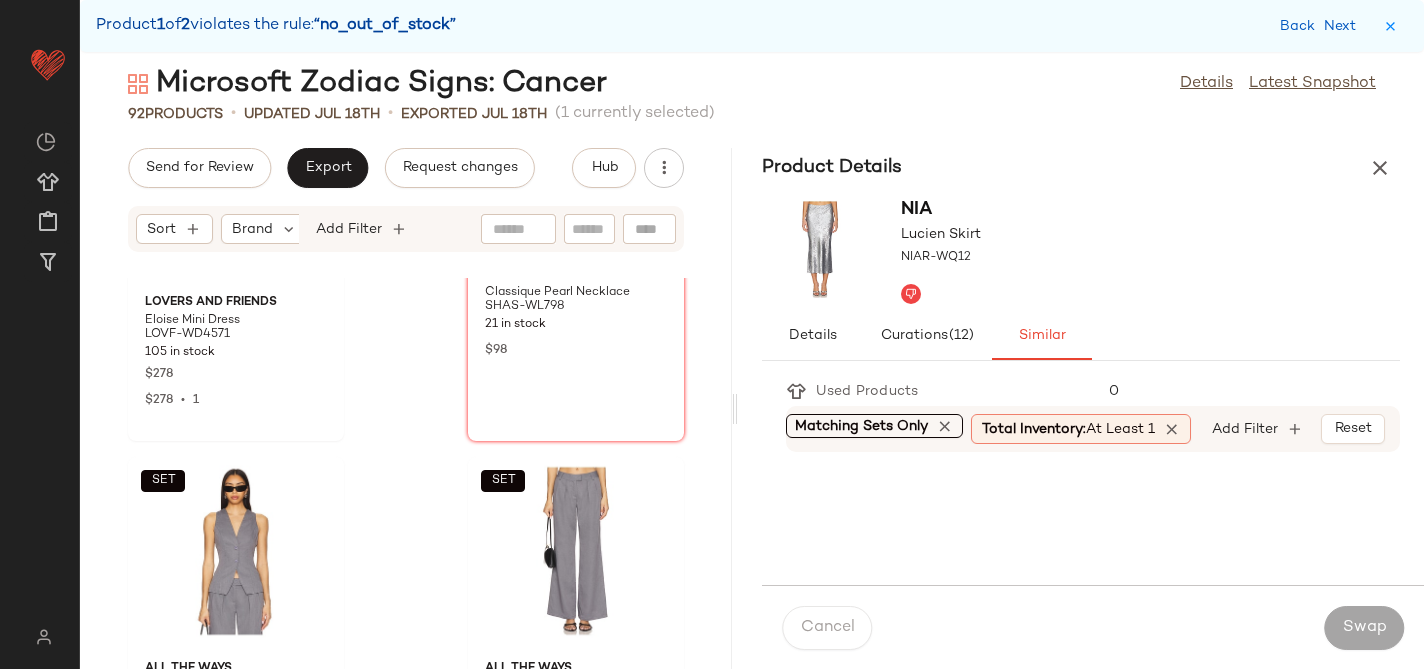 scroll, scrollTop: 2451, scrollLeft: 0, axis: vertical 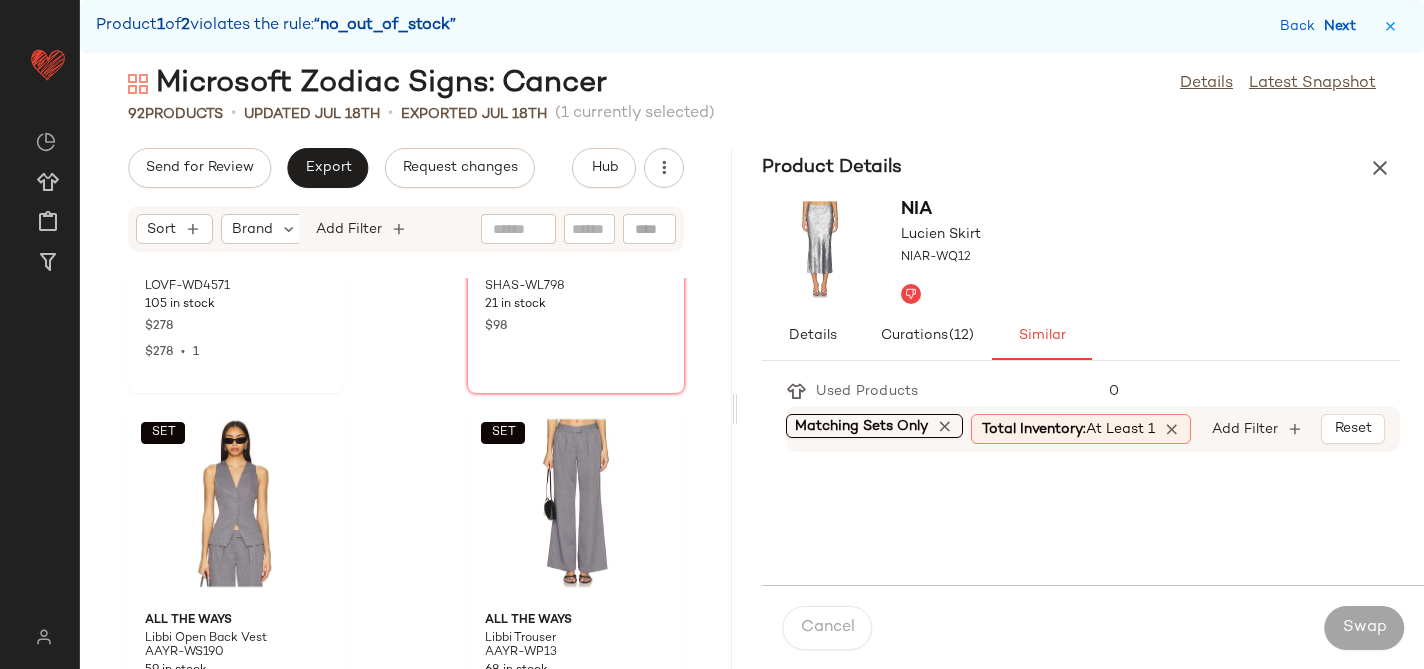 click on "Next" at bounding box center (1344, 26) 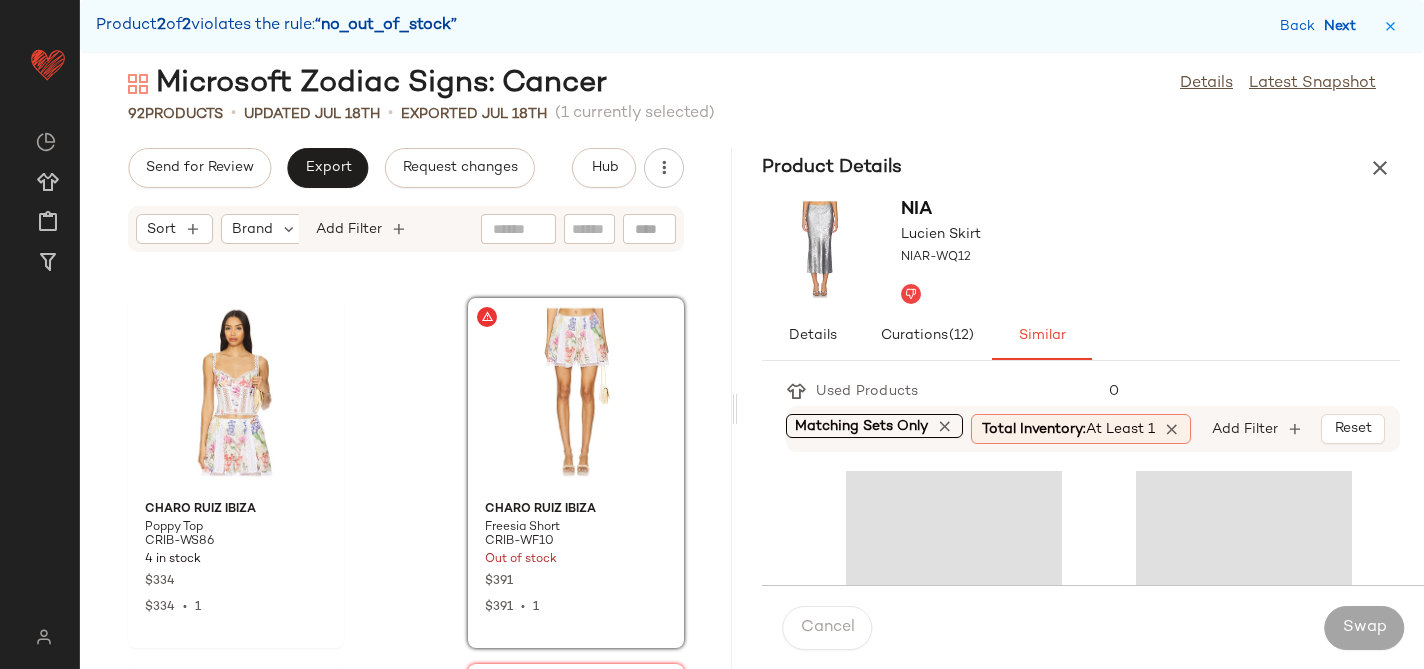 click on "Next" at bounding box center (1344, 26) 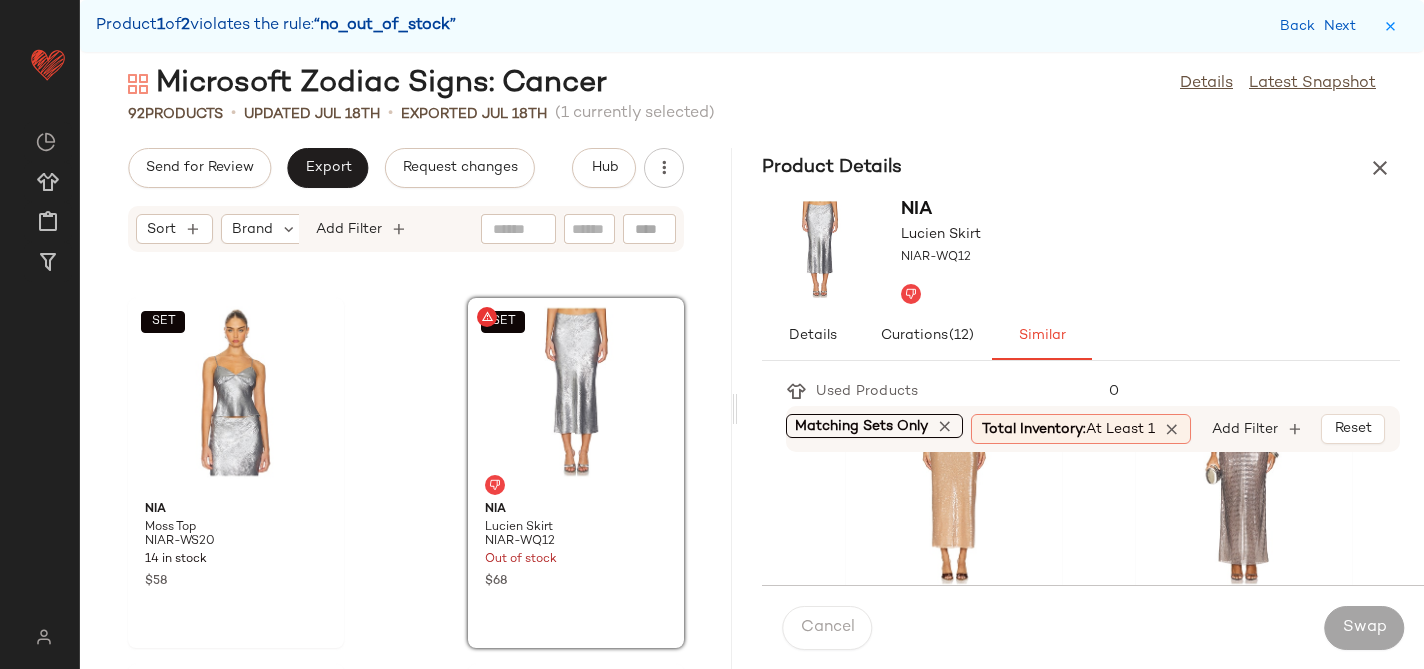 scroll, scrollTop: 167, scrollLeft: 0, axis: vertical 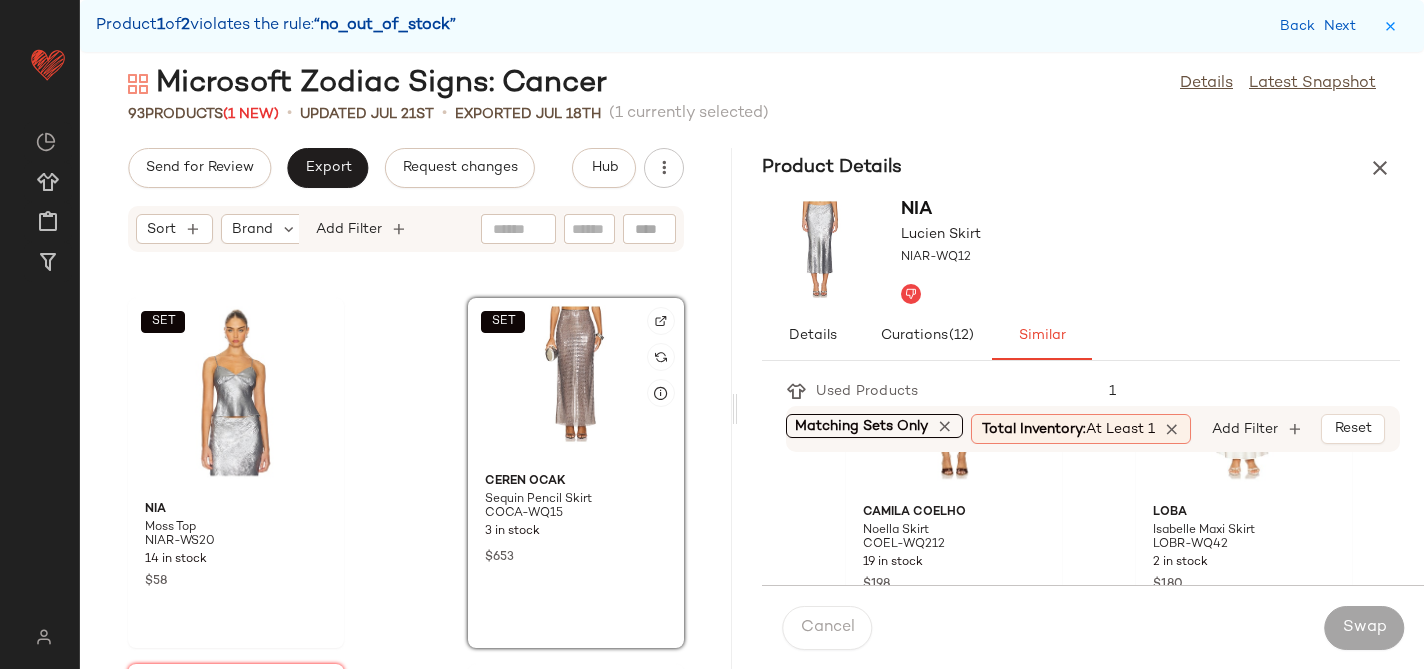 click on "SET" 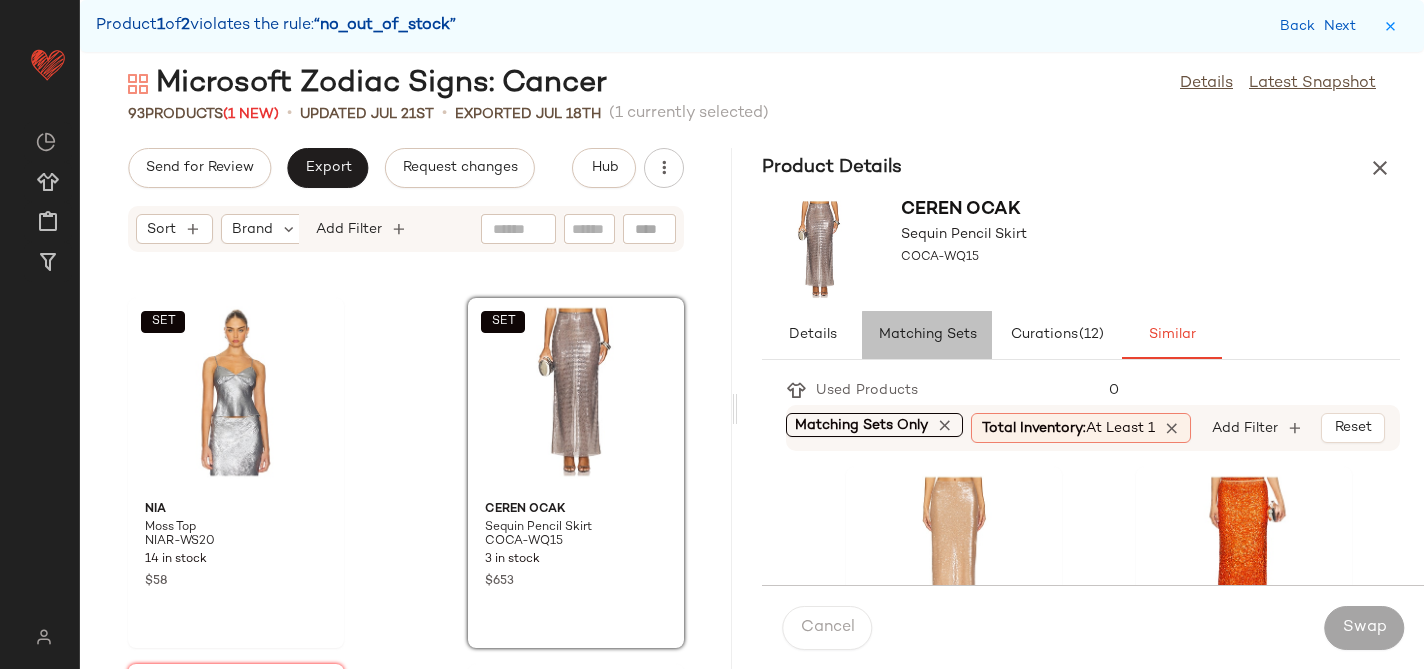 click on "Matching Sets" 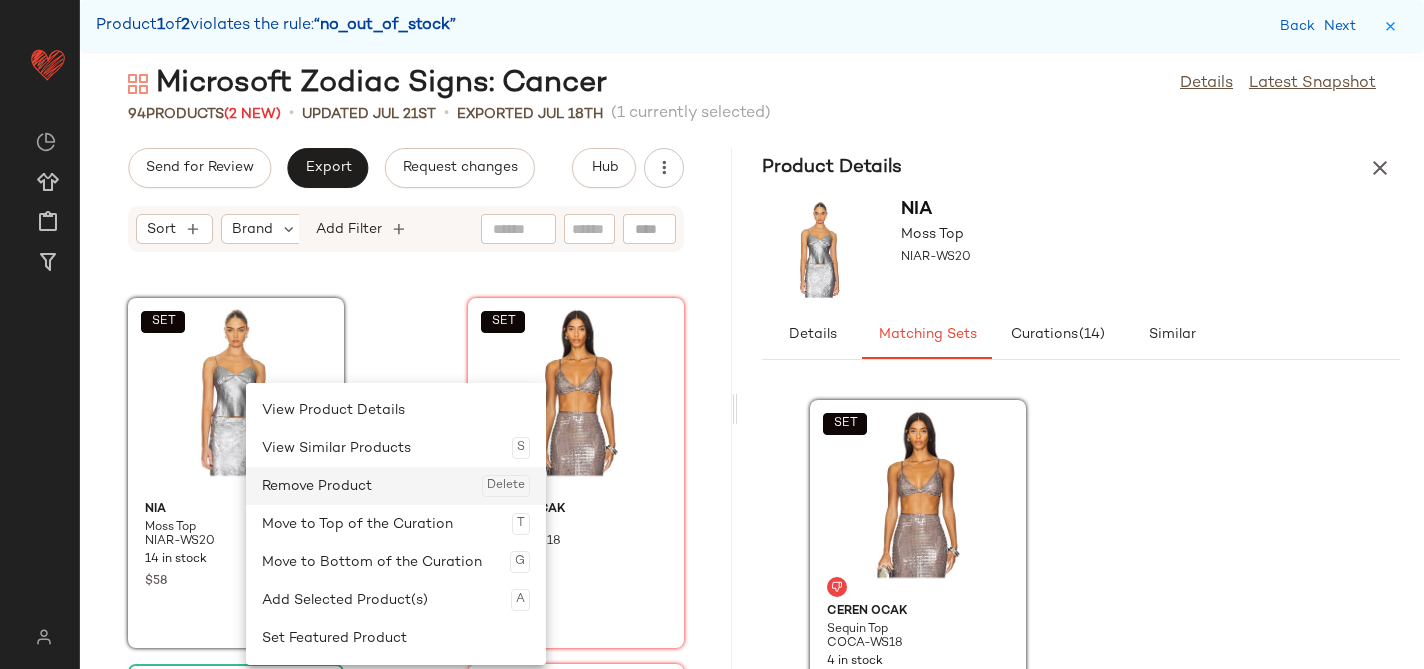 click on "Remove Product  Delete" 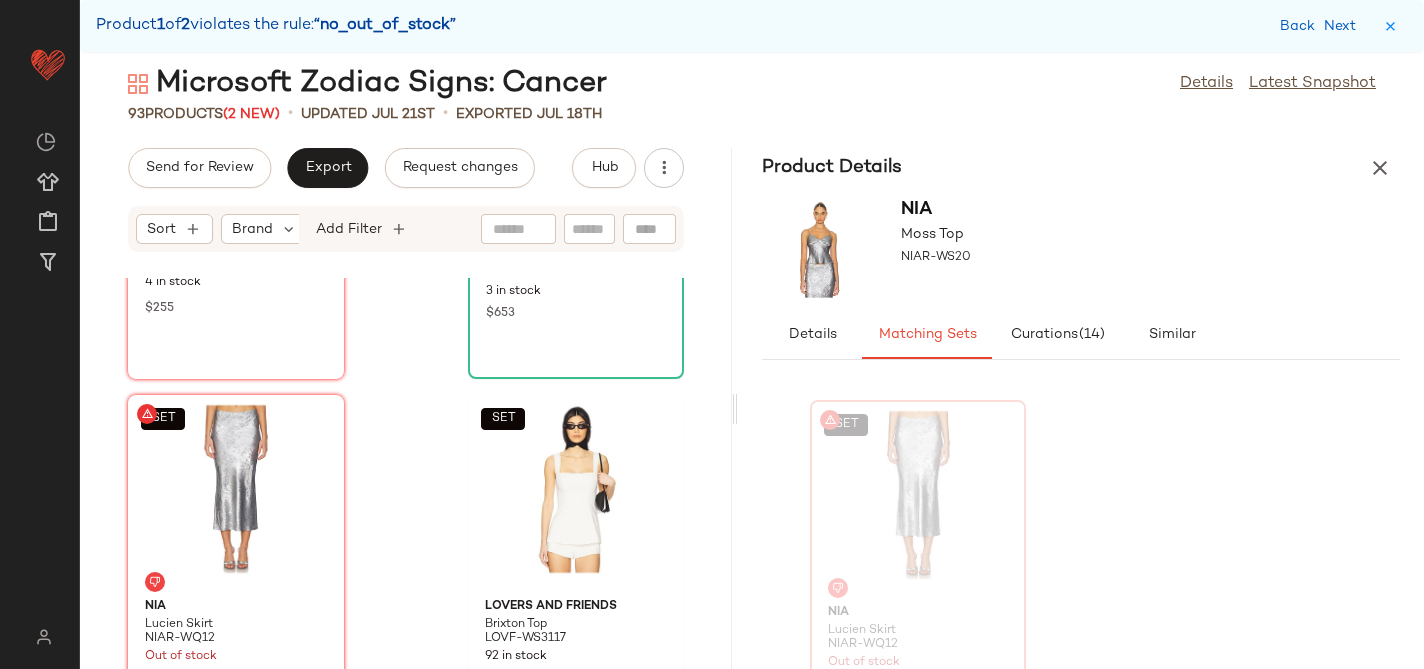 scroll, scrollTop: 10179, scrollLeft: 0, axis: vertical 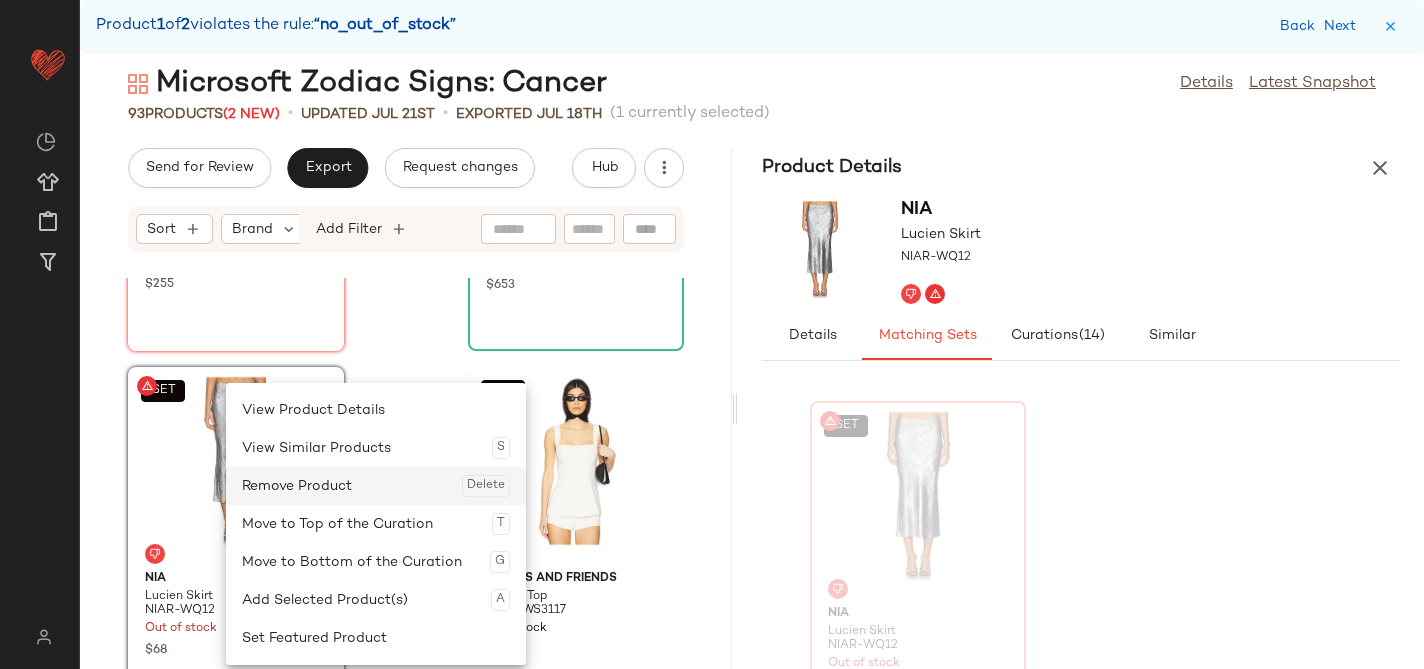 click on "Remove Product  Delete" 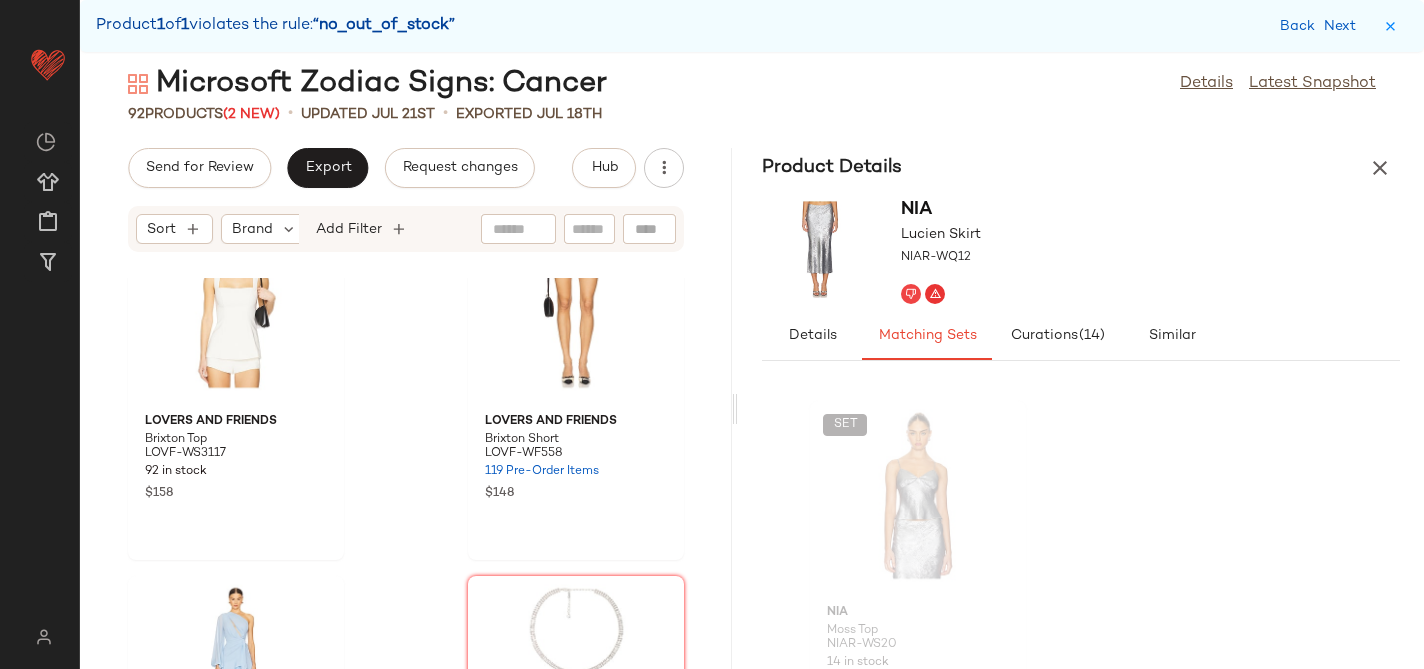 scroll, scrollTop: 10368, scrollLeft: 0, axis: vertical 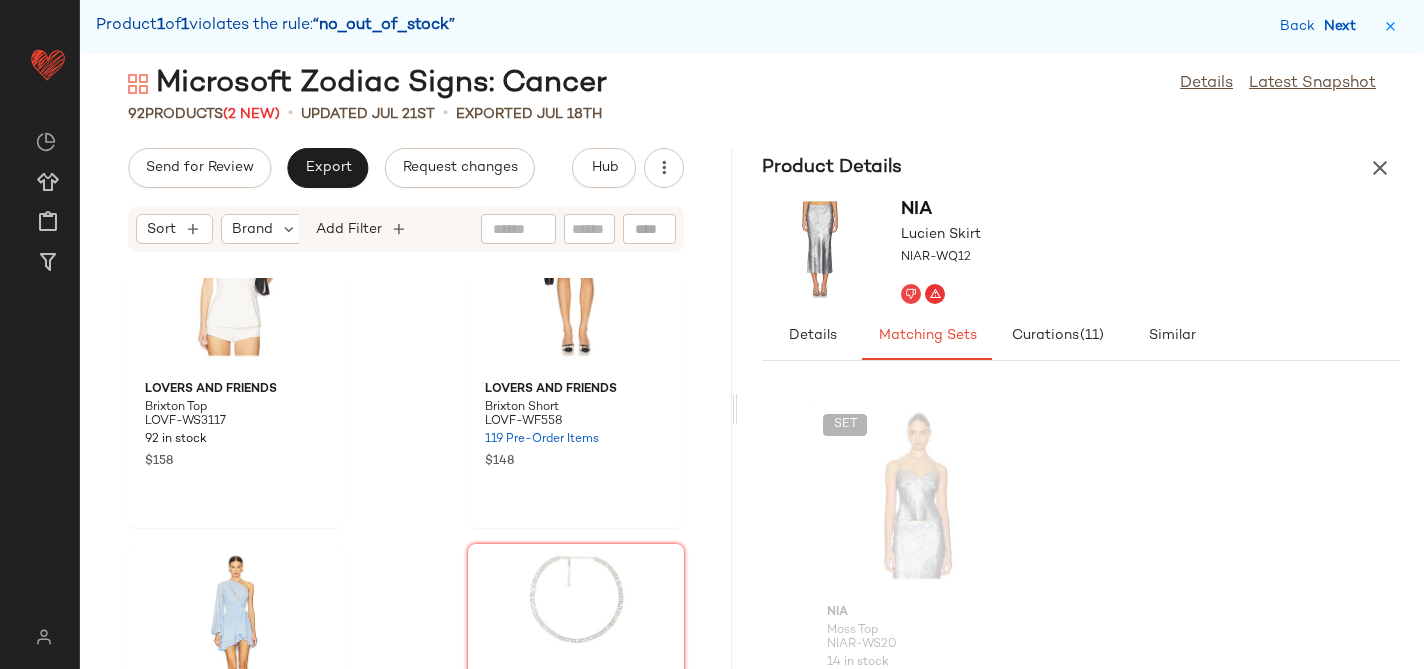 click on "Next" at bounding box center (1344, 26) 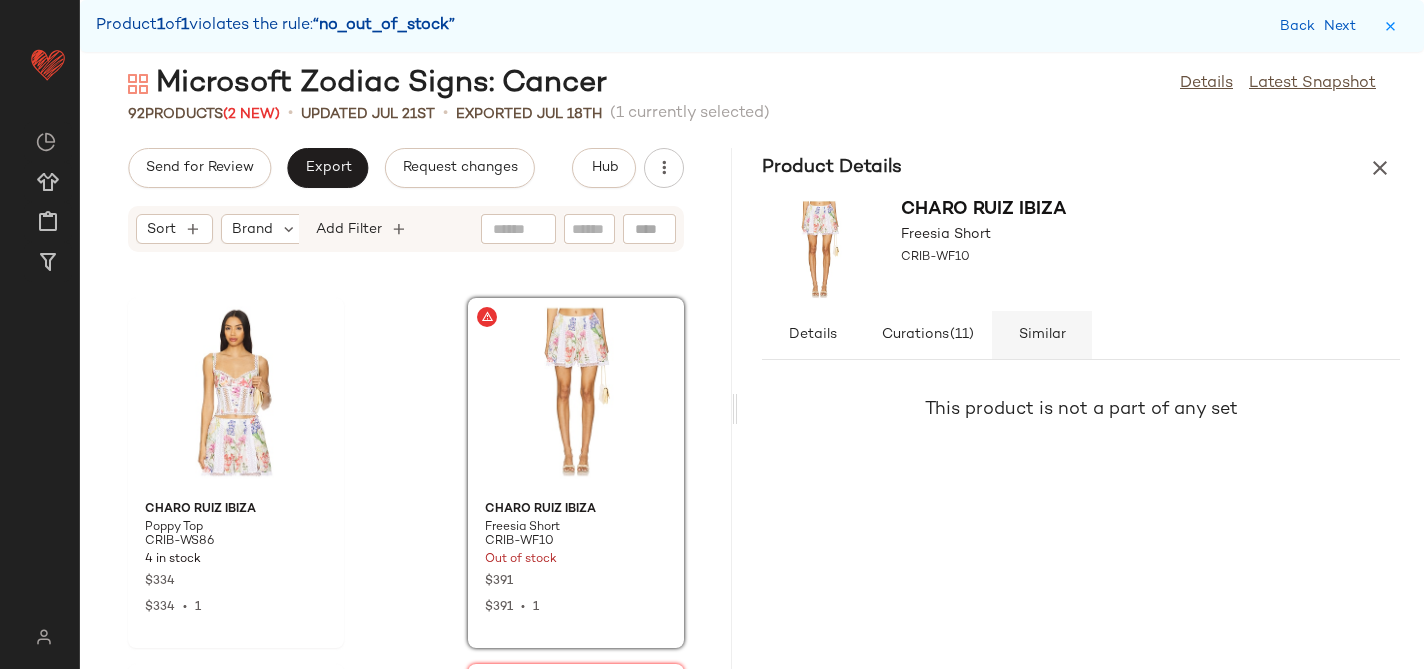 click on "Similar" 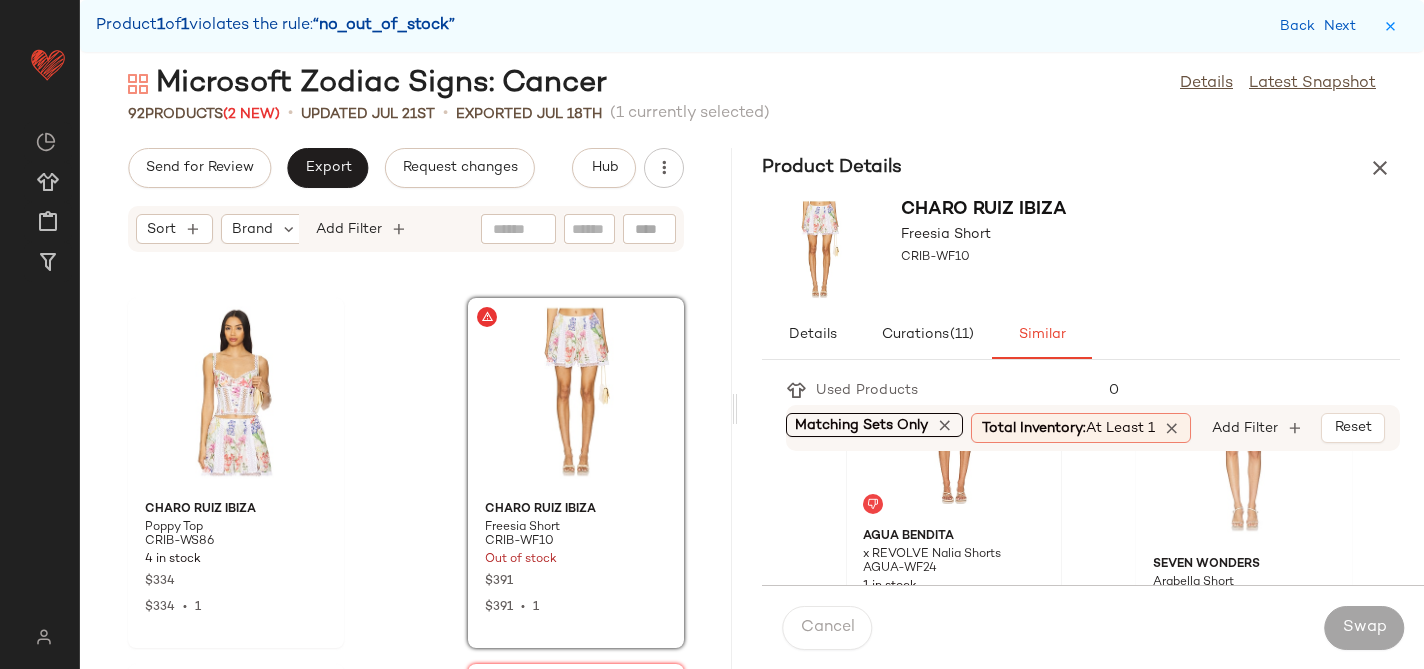 scroll, scrollTop: 128, scrollLeft: 0, axis: vertical 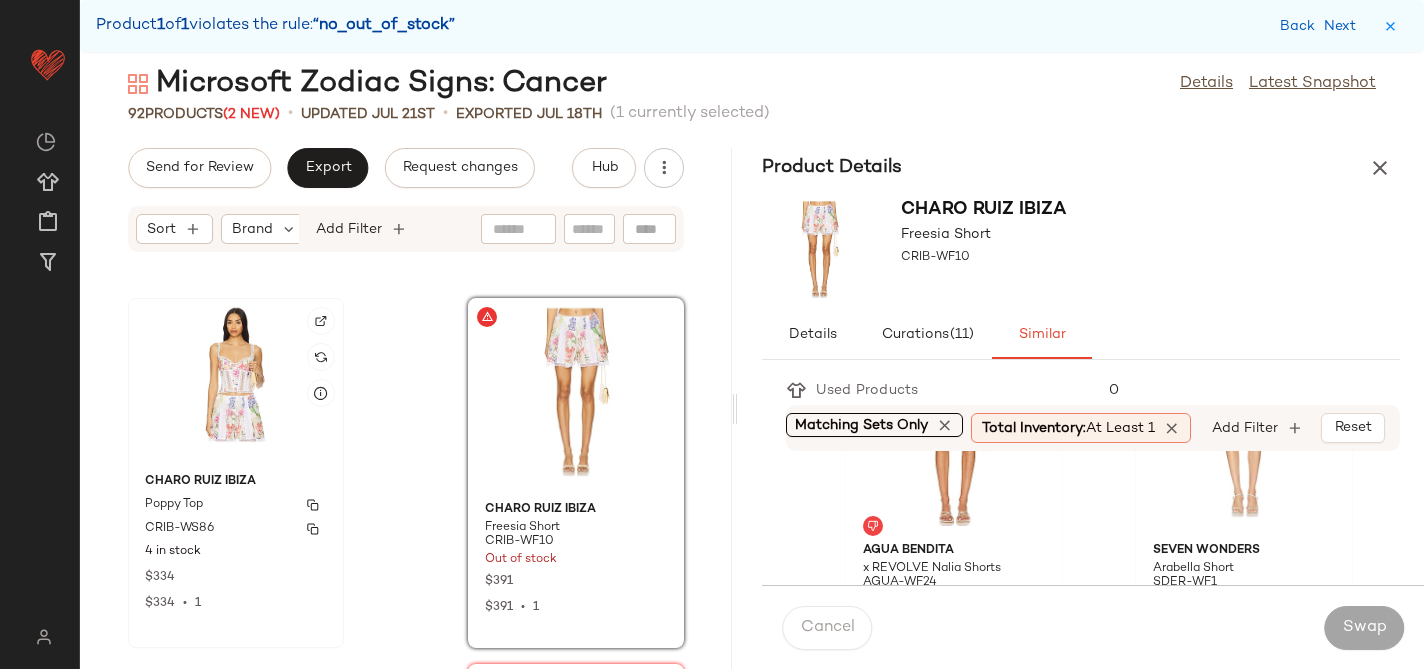 click on "Charo Ruiz Ibiza Poppy Top CRIB-WS86 4 in stock $334 $334  •  1" 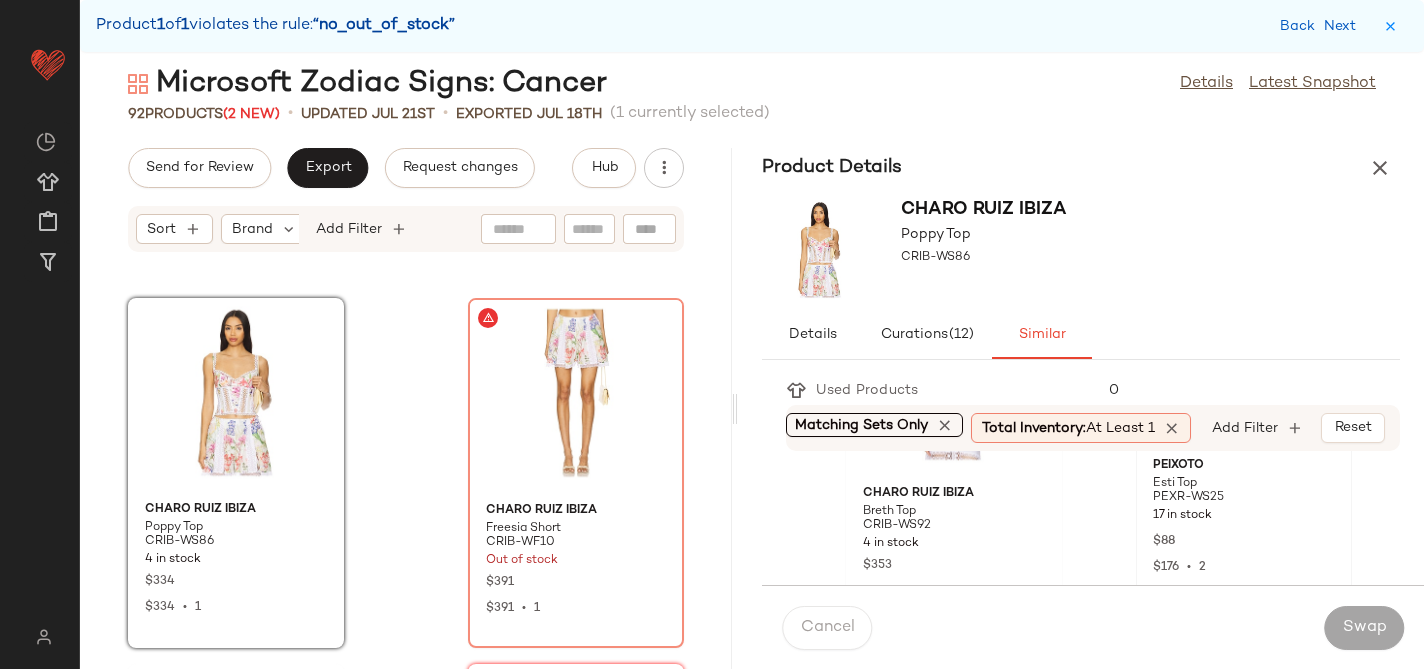 scroll, scrollTop: 188, scrollLeft: 0, axis: vertical 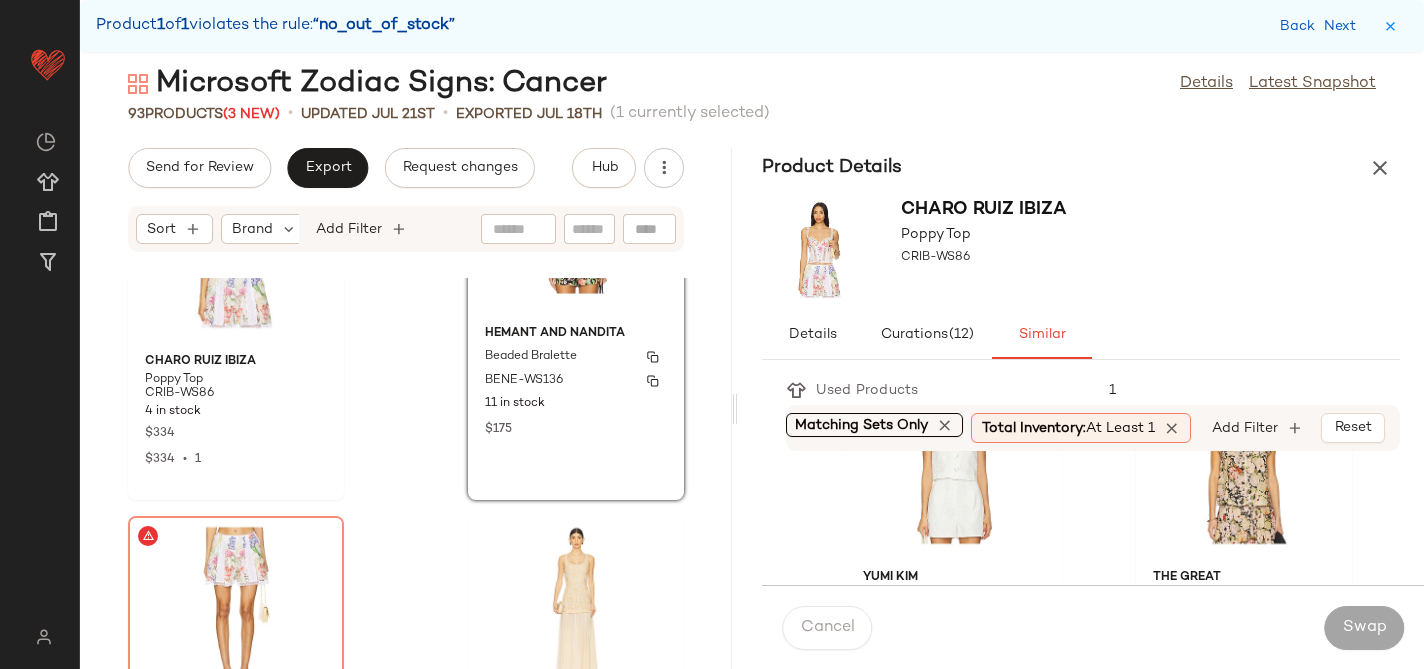 click on "HEMANT AND NANDITA" at bounding box center (576, 334) 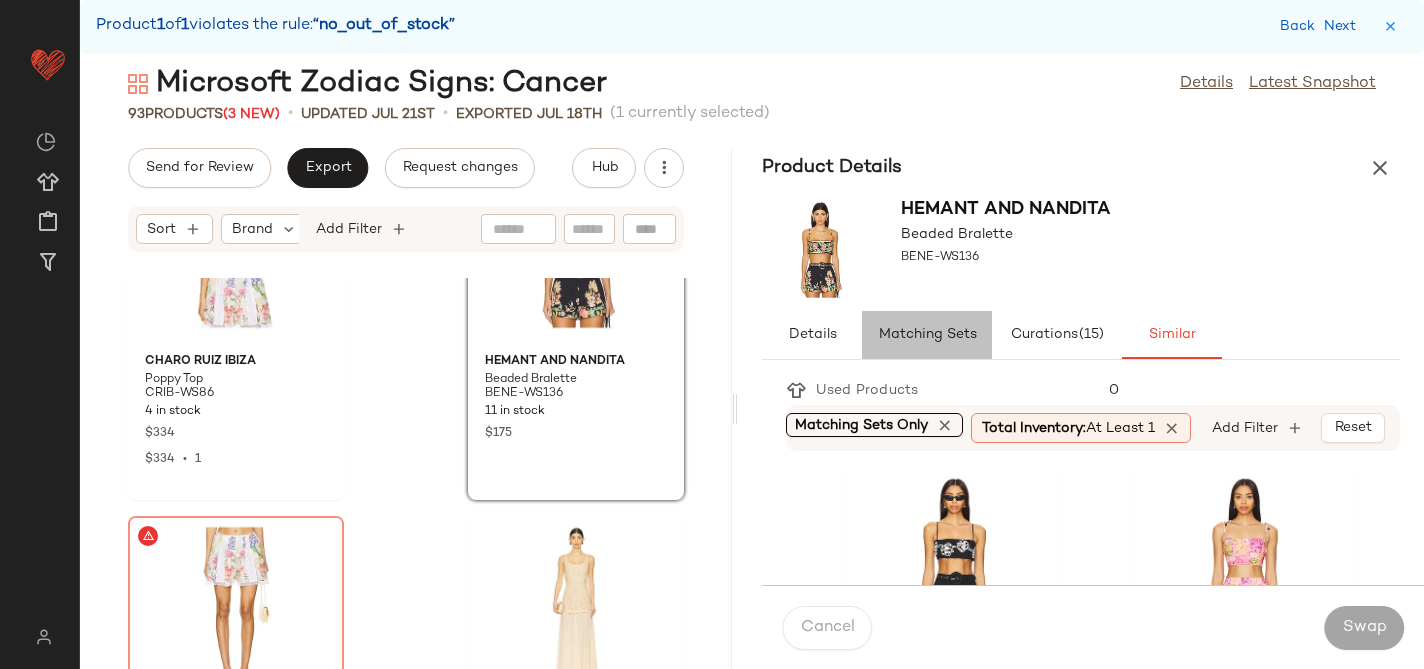 click on "Matching Sets" 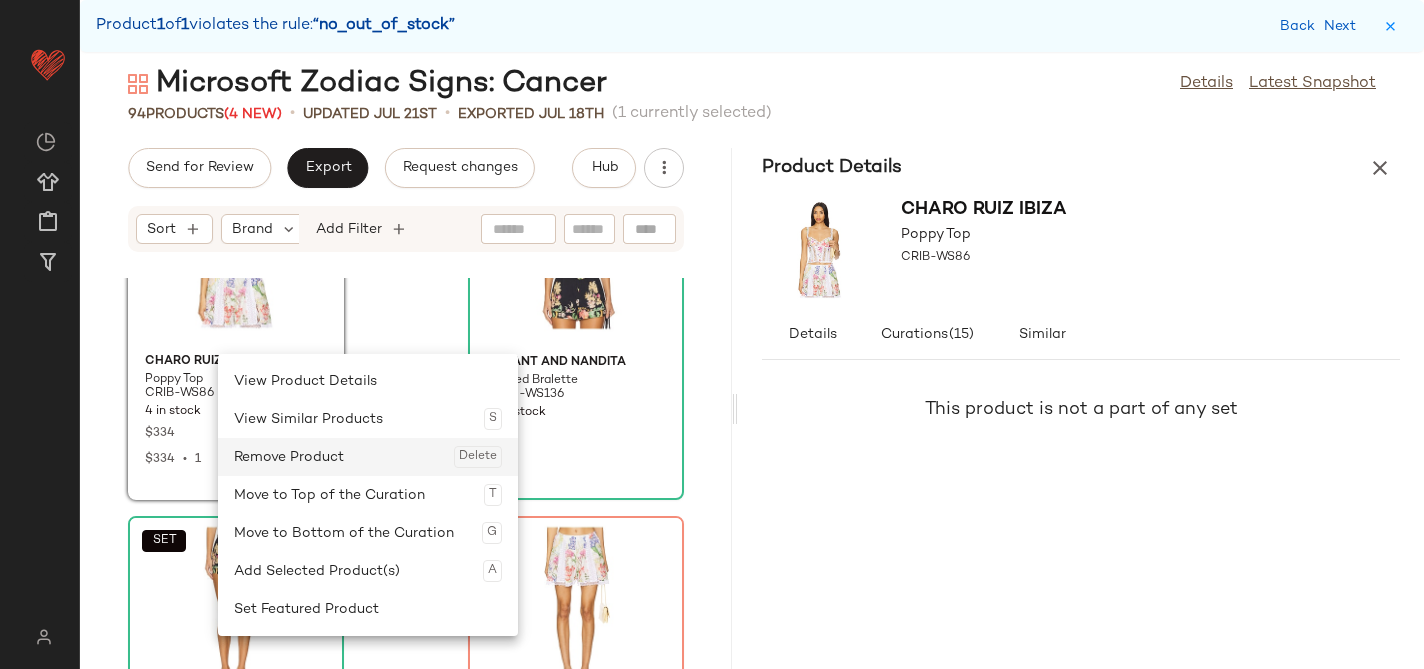 click on "Remove Product  Delete" 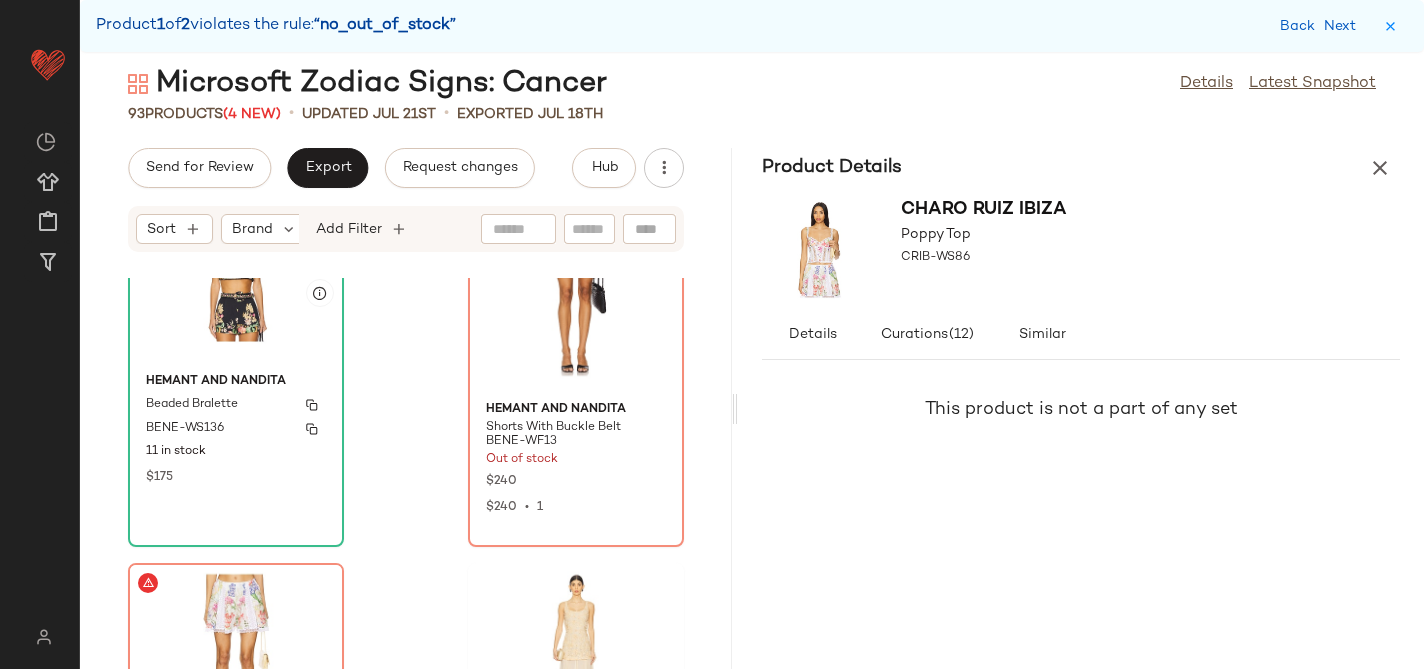 click on "HEMANT AND NANDITA" at bounding box center [236, 382] 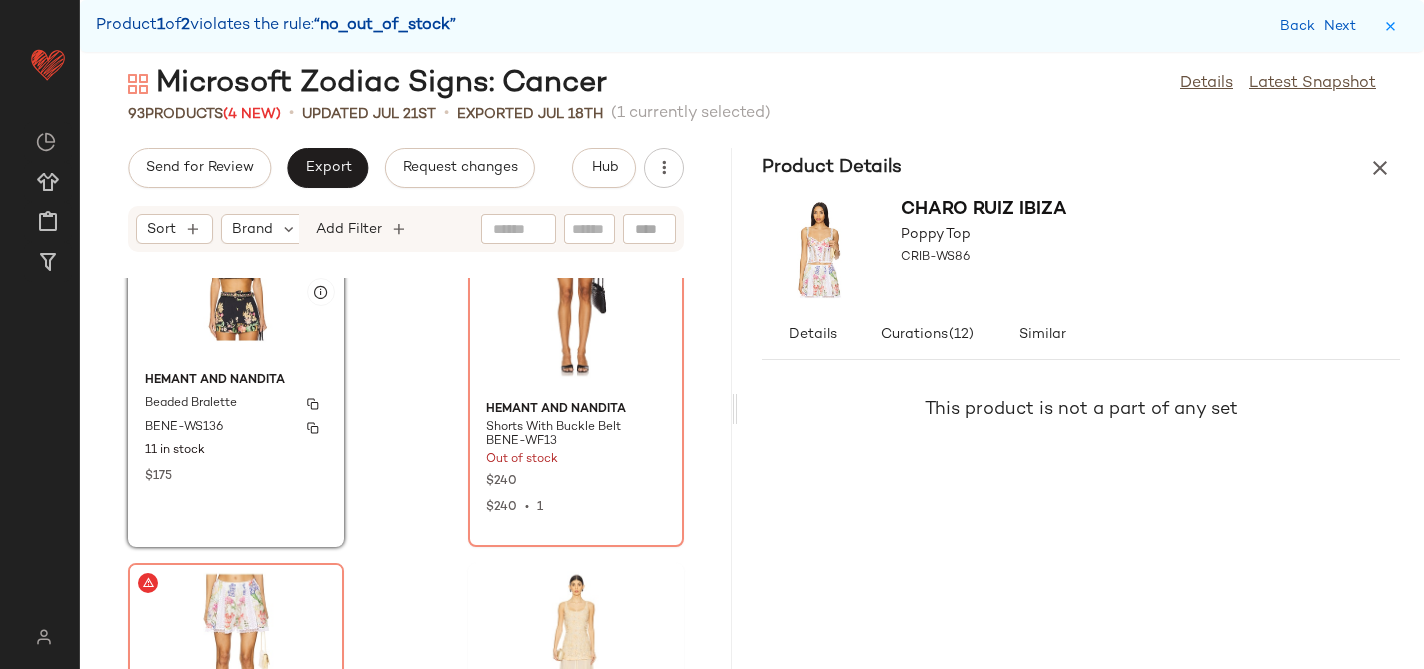 scroll, scrollTop: 16204, scrollLeft: 0, axis: vertical 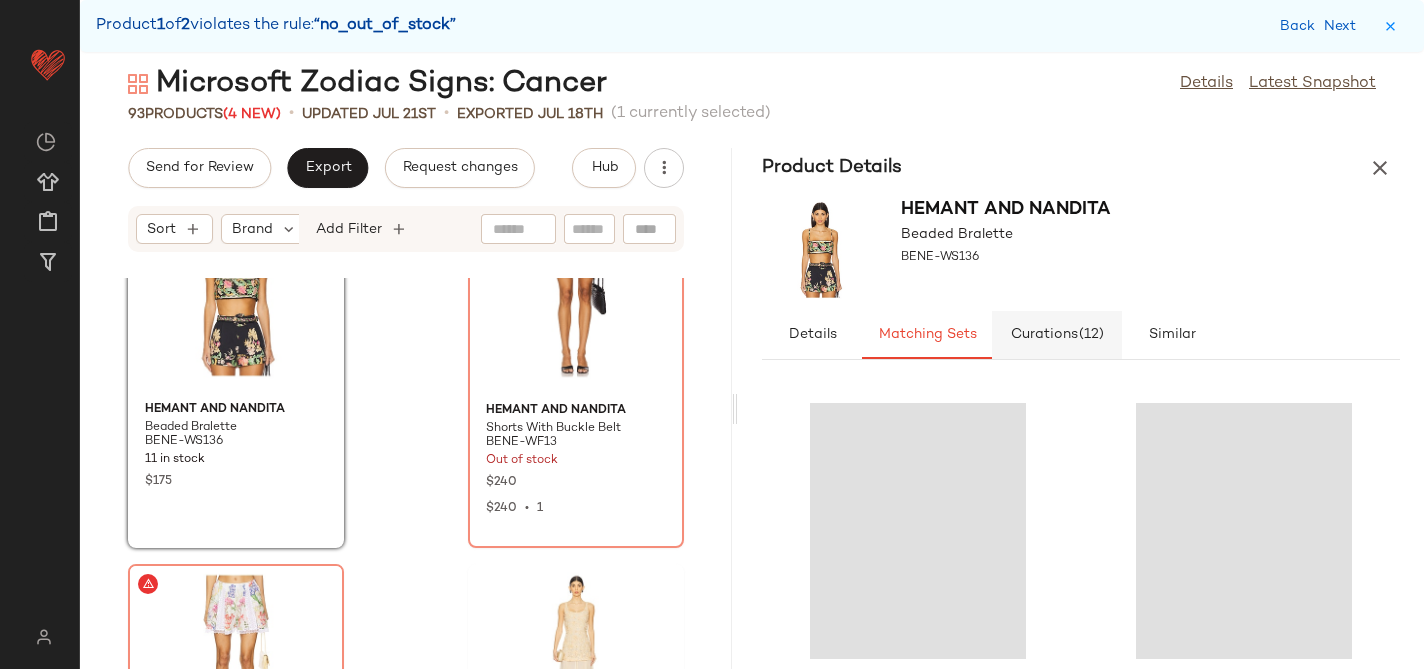 click on "Curations  (12)" 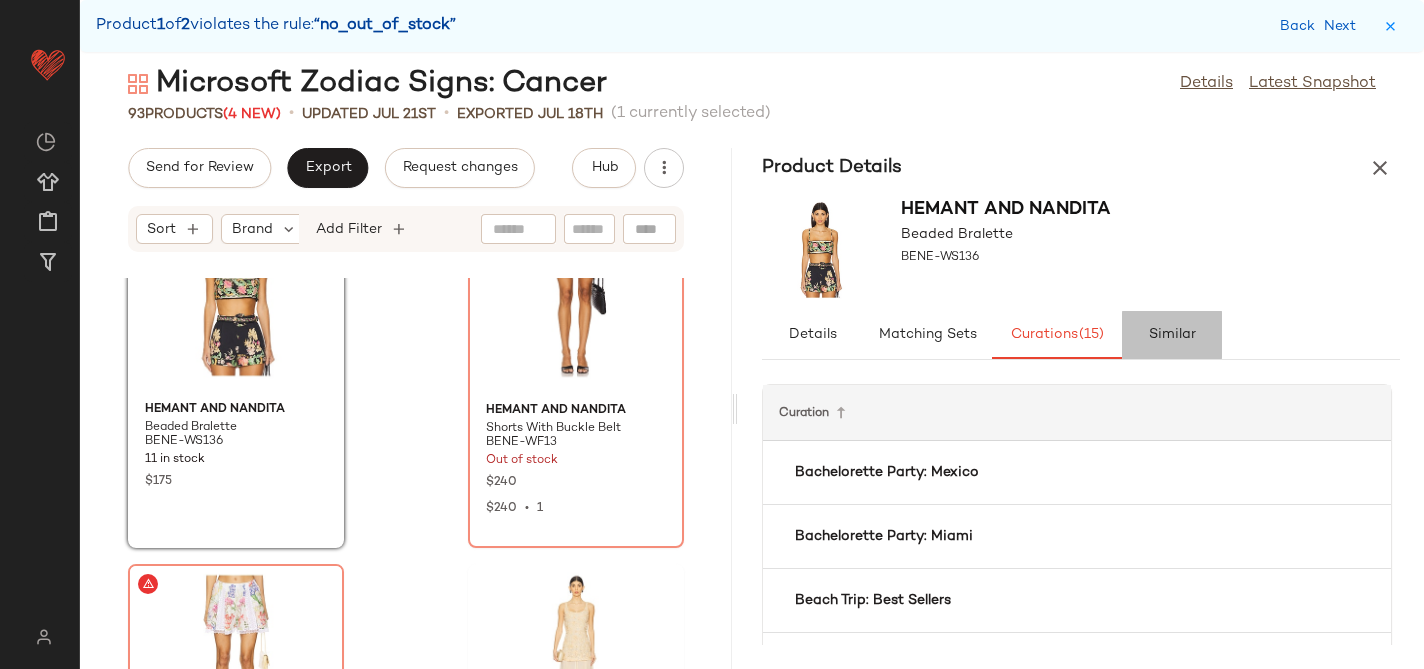 click on "Similar" 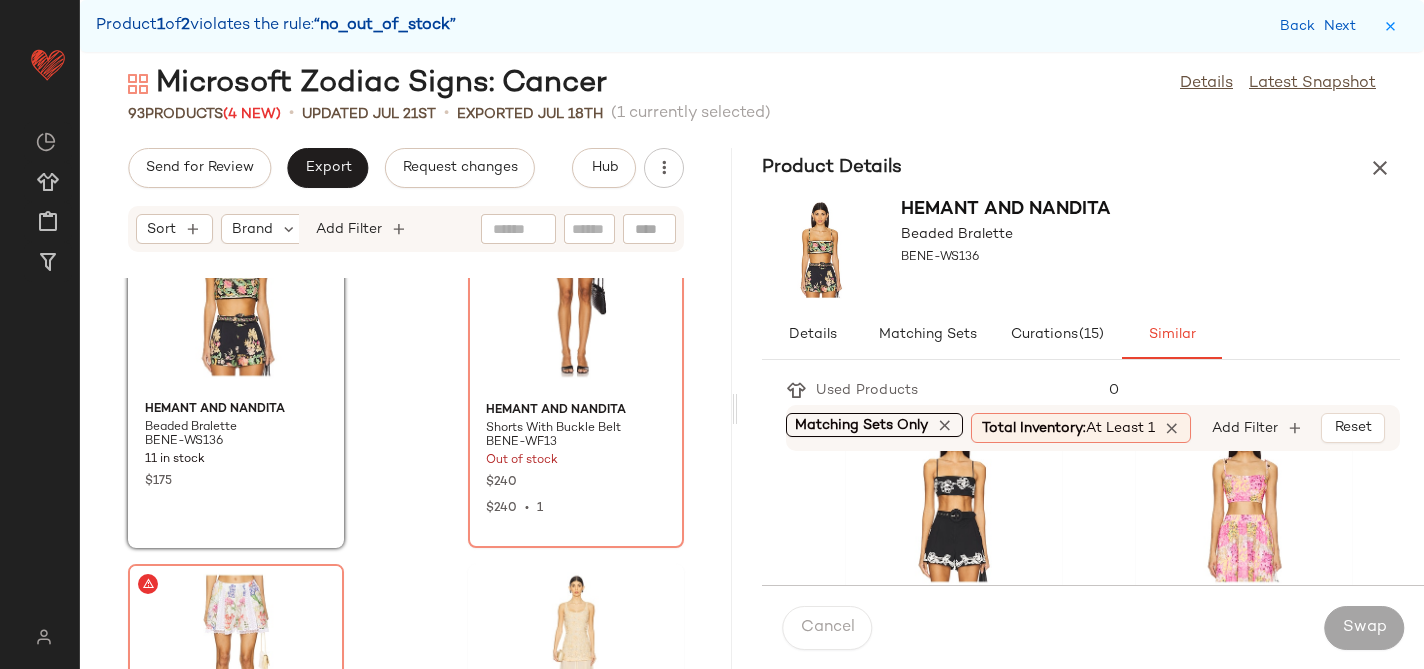 scroll, scrollTop: 65, scrollLeft: 0, axis: vertical 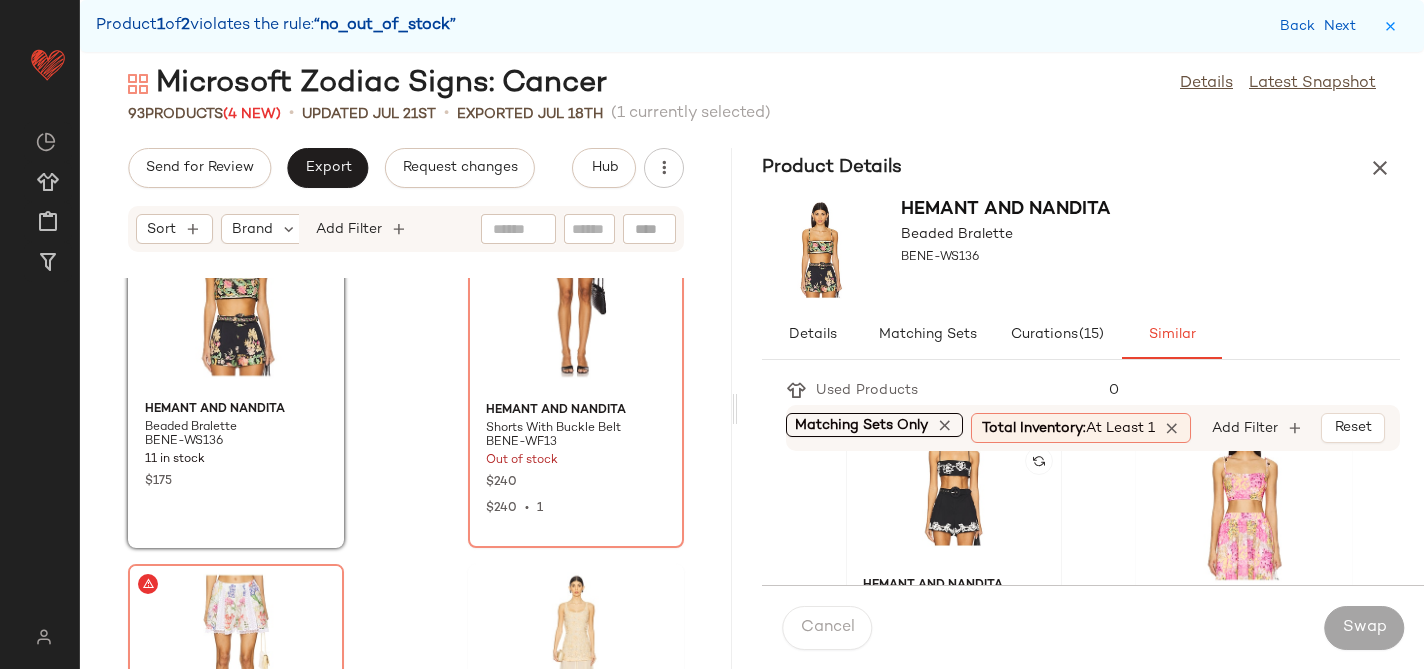 click 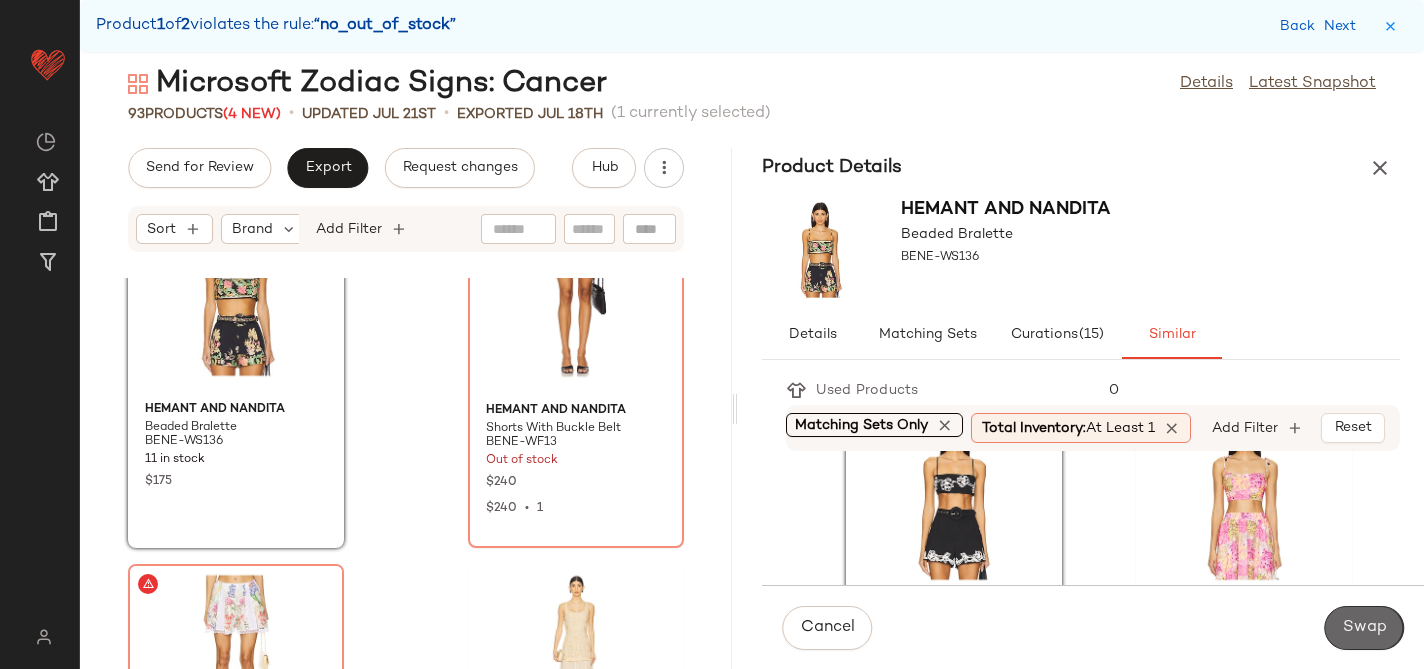 click on "Swap" 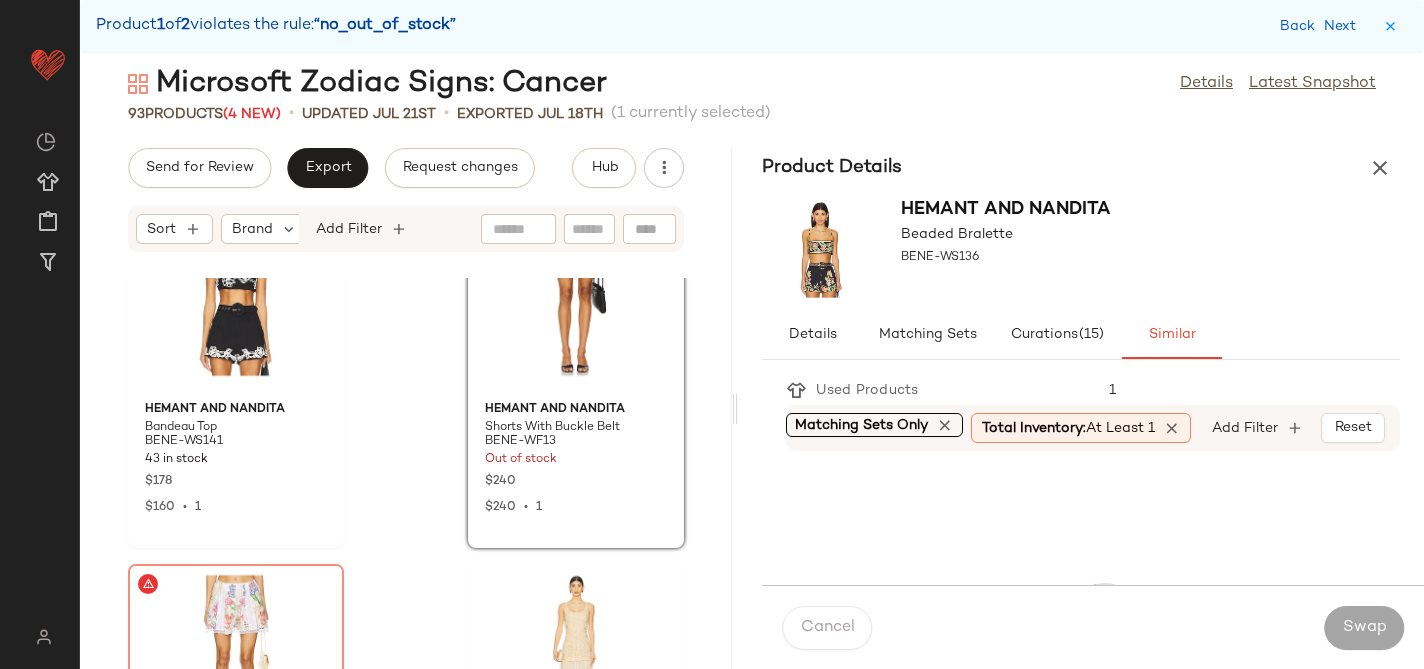 scroll, scrollTop: 16104, scrollLeft: 0, axis: vertical 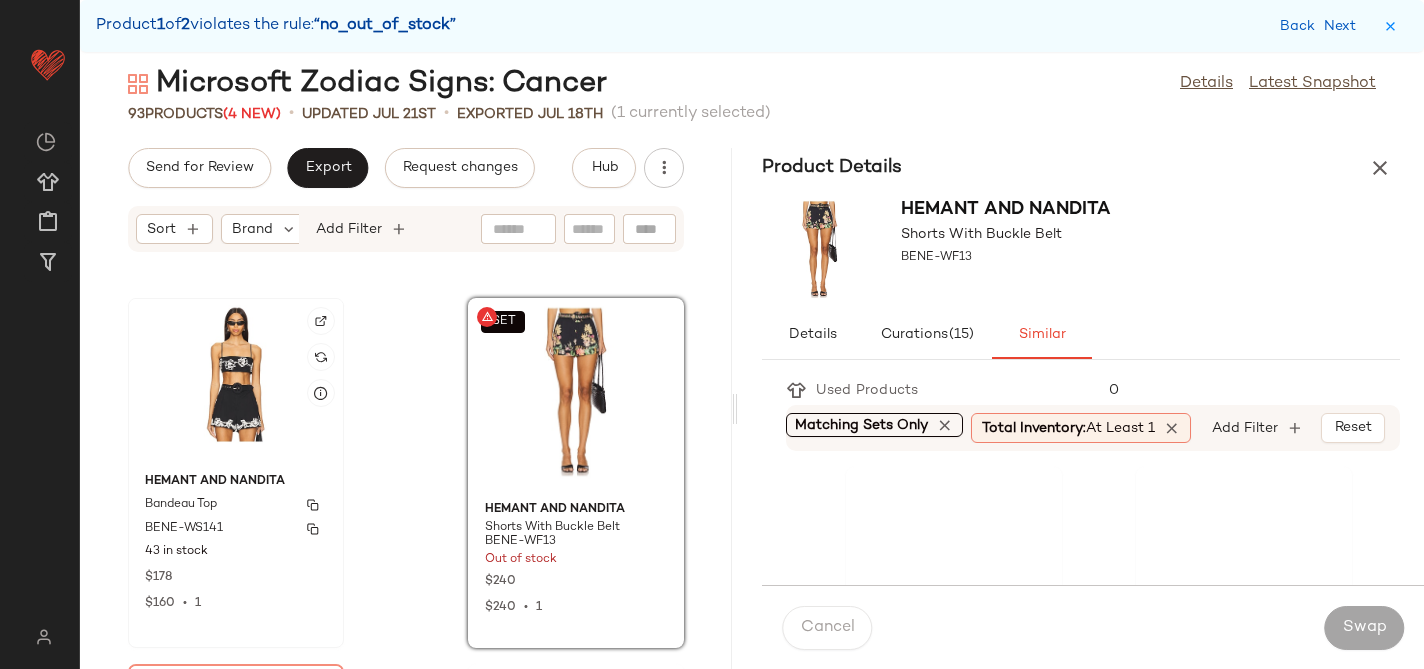 click on "HEMANT AND NANDITA Bandeau Top BENE-WS141 43 in stock $178 $160  •  1" 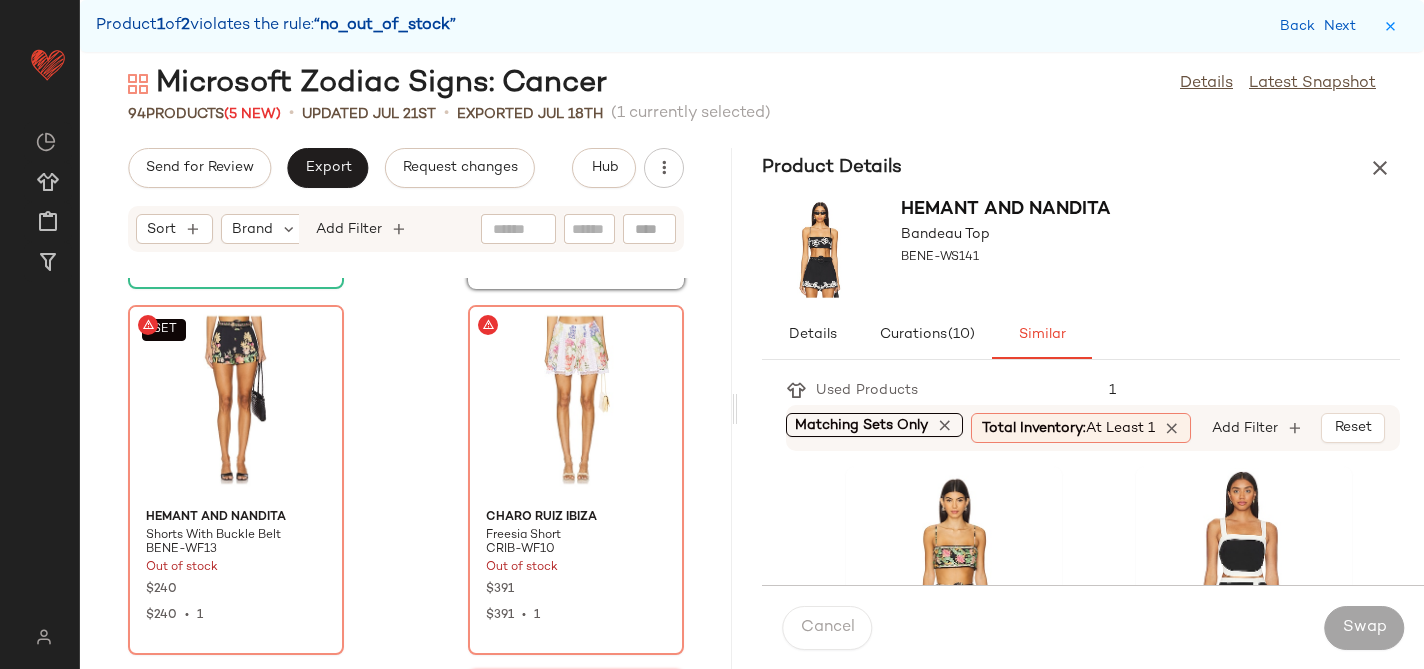 scroll, scrollTop: 16468, scrollLeft: 0, axis: vertical 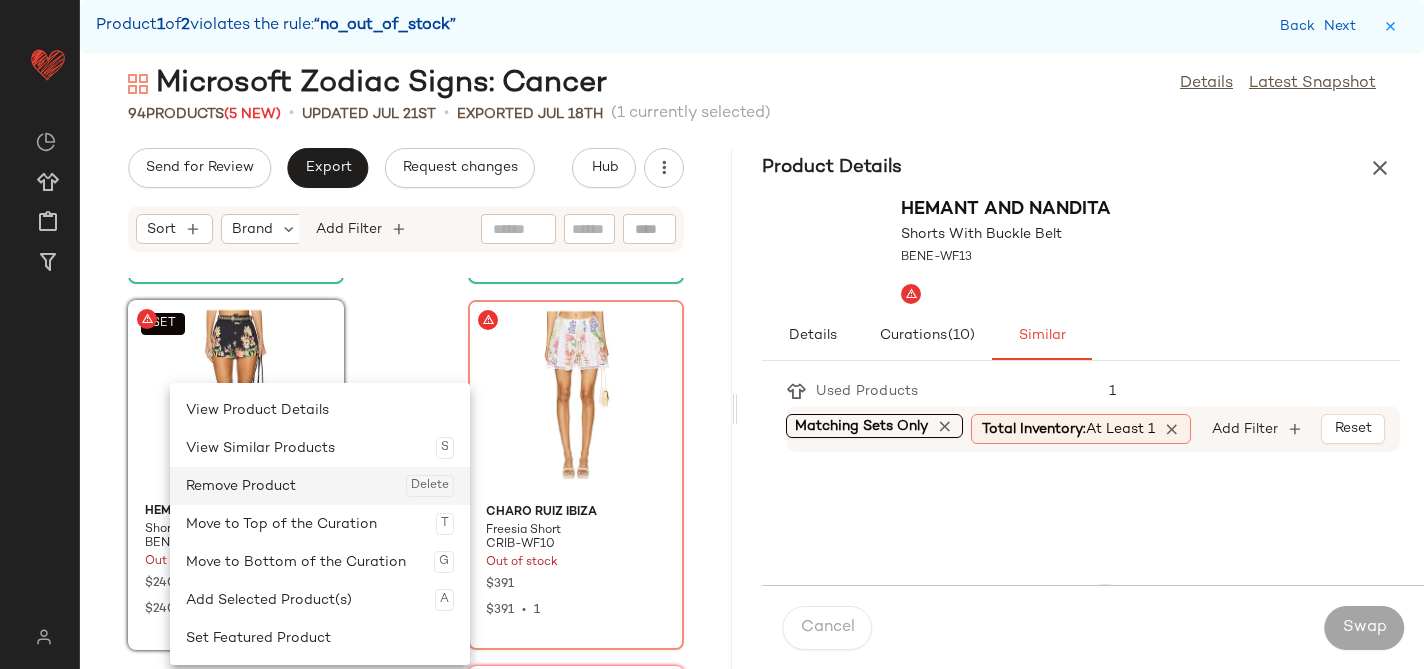 click on "Remove Product  Delete" 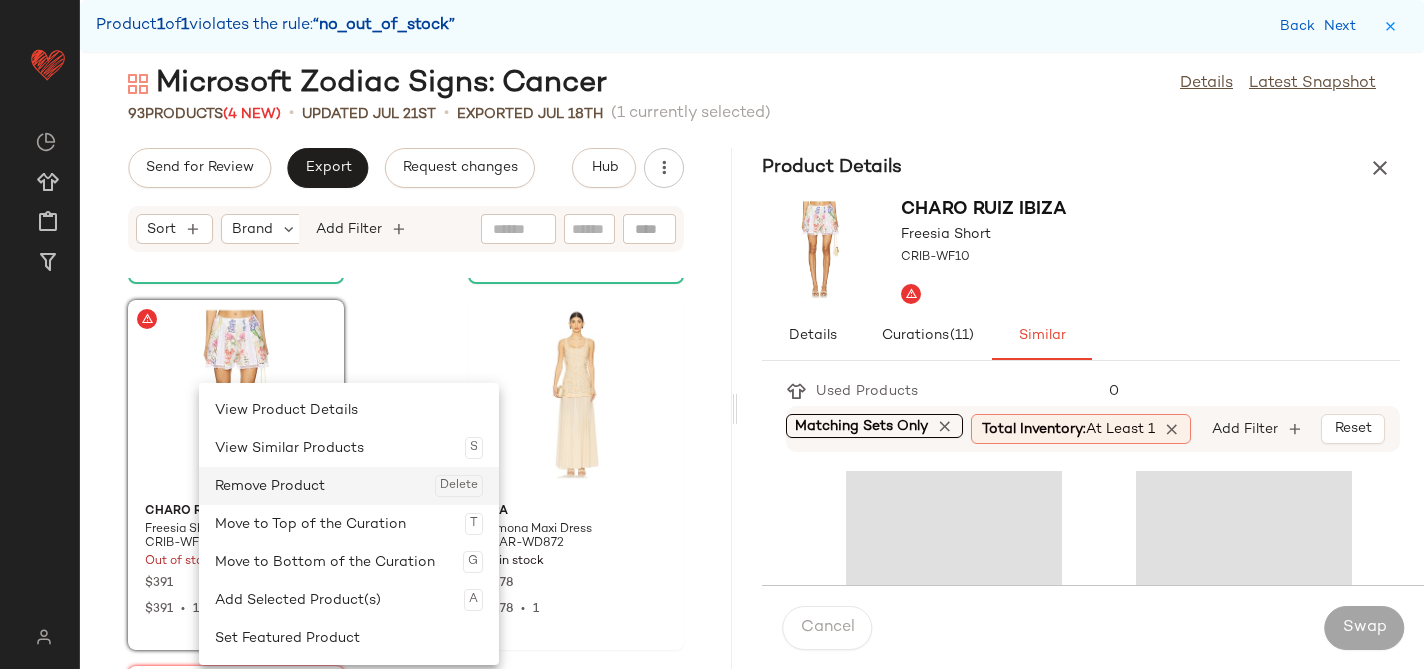 click on "Remove Product  Delete" 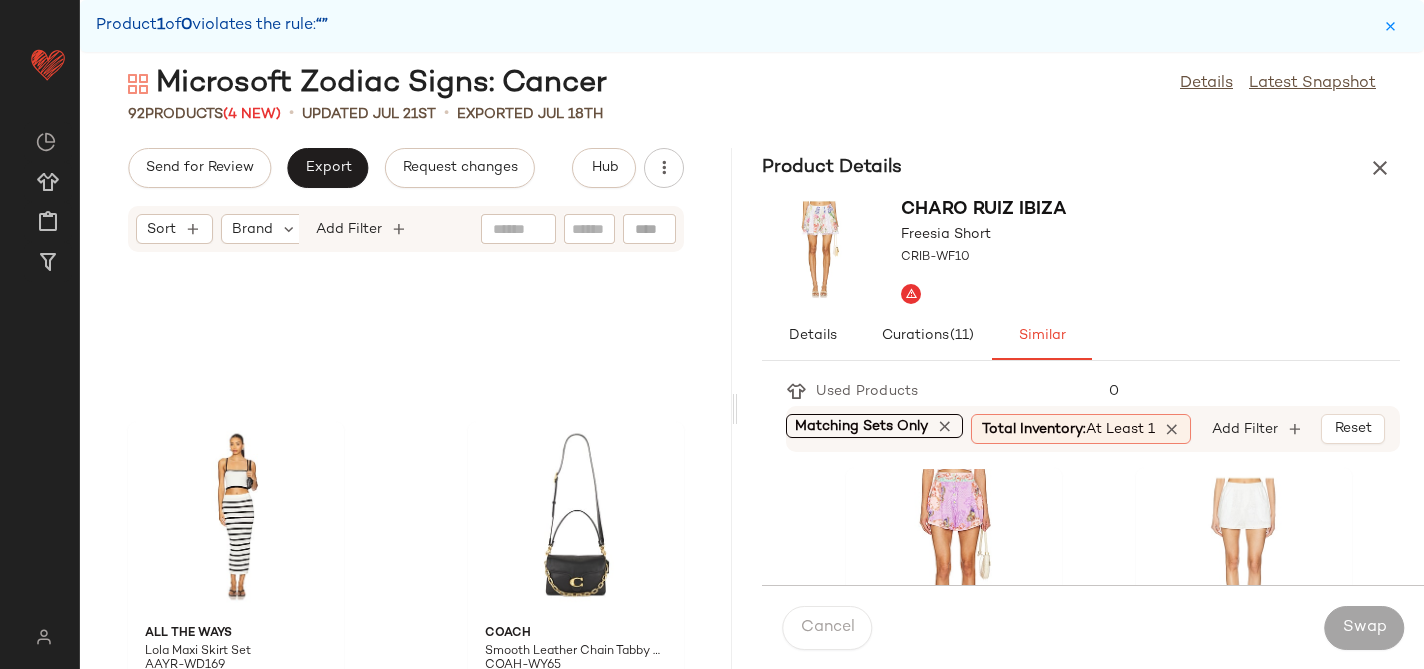 scroll, scrollTop: 13382, scrollLeft: 0, axis: vertical 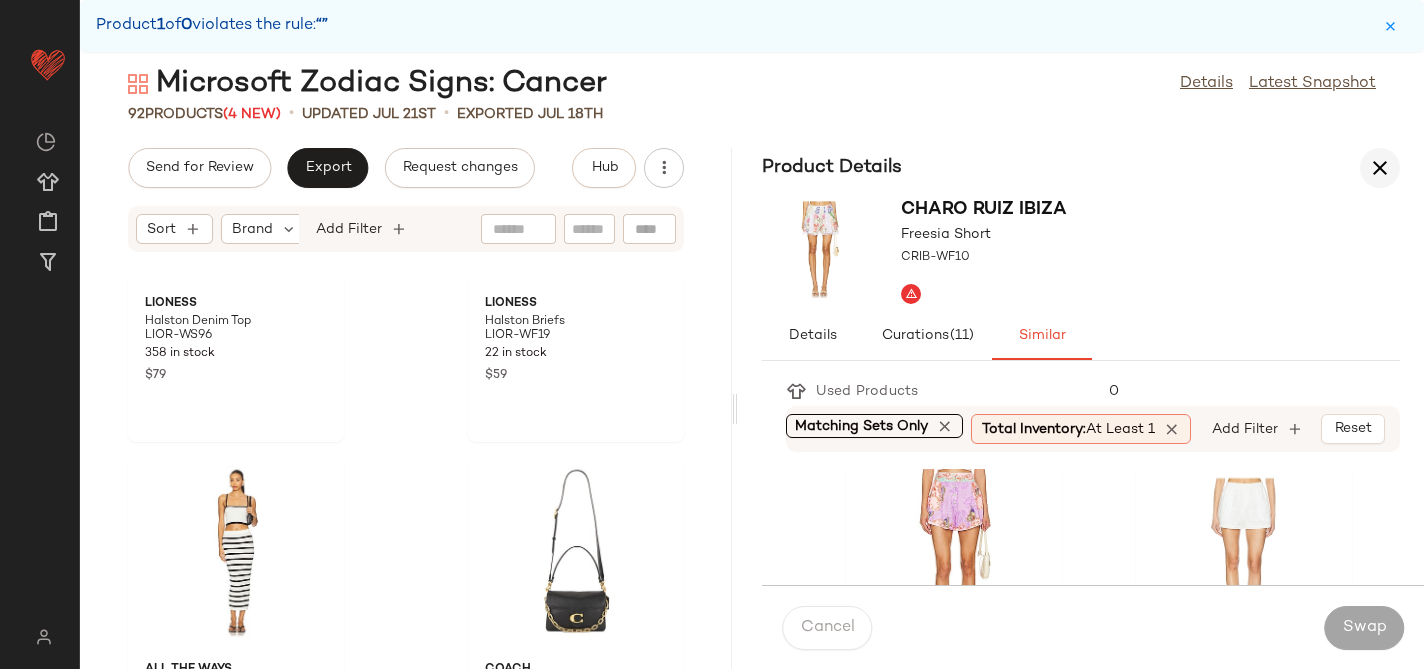 click at bounding box center (1380, 168) 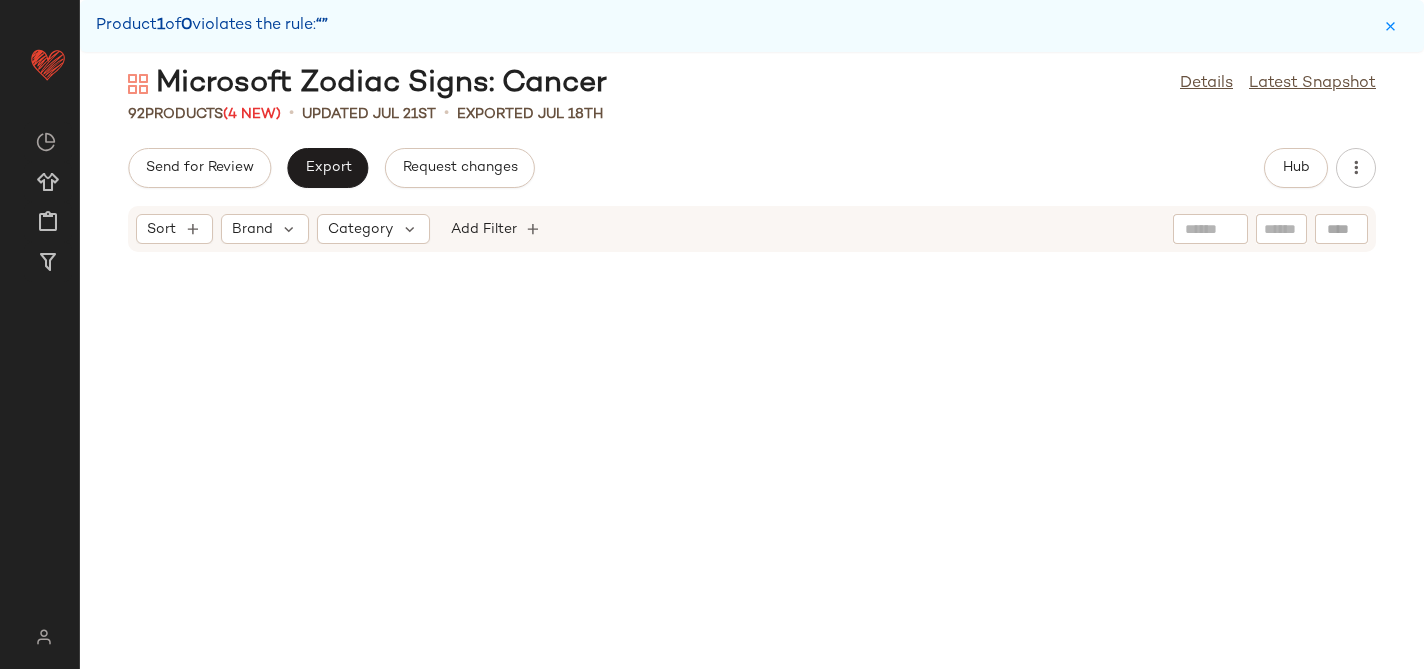 scroll, scrollTop: 6567, scrollLeft: 0, axis: vertical 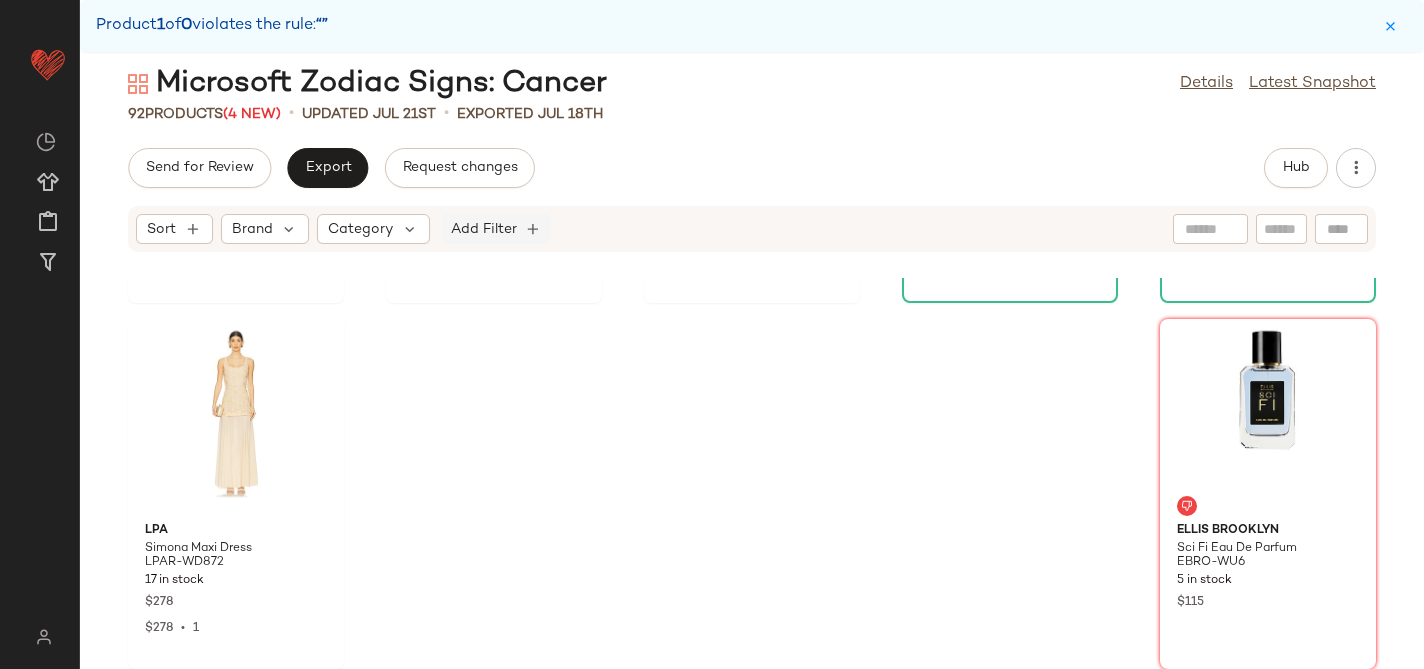 click on "Add Filter" at bounding box center [484, 229] 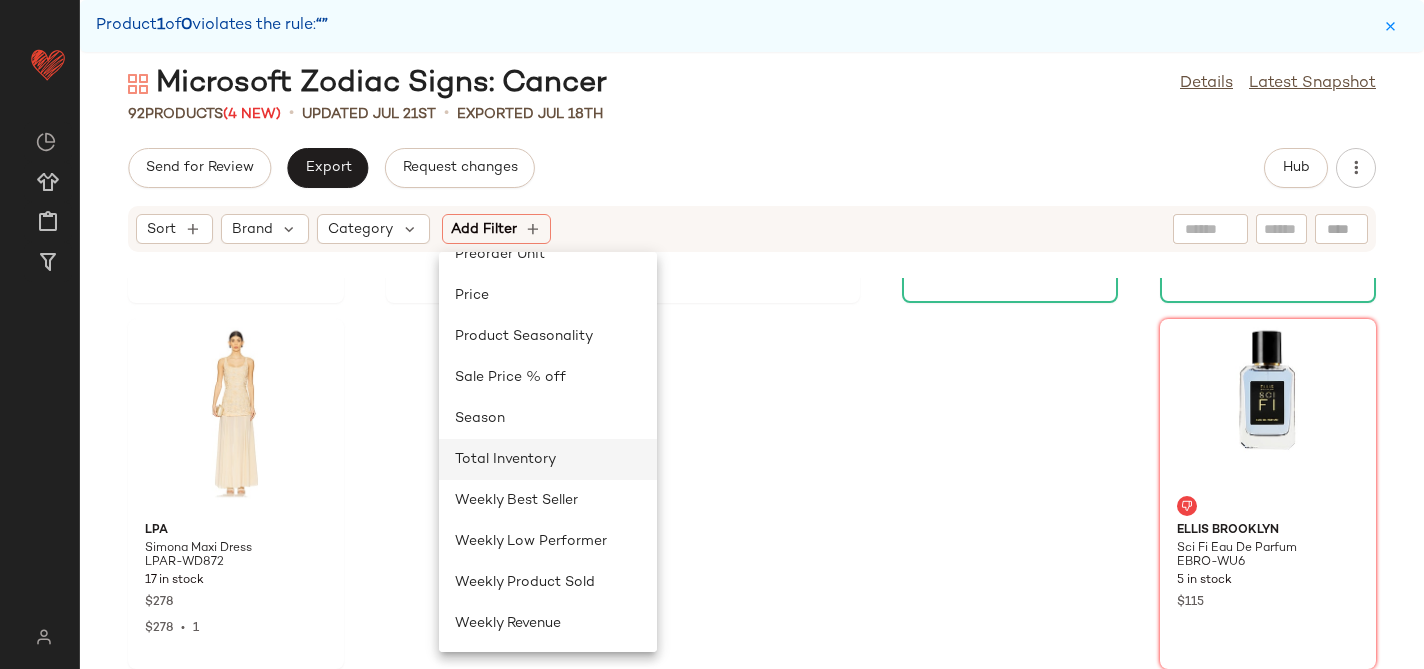 click on "Total Inventory" 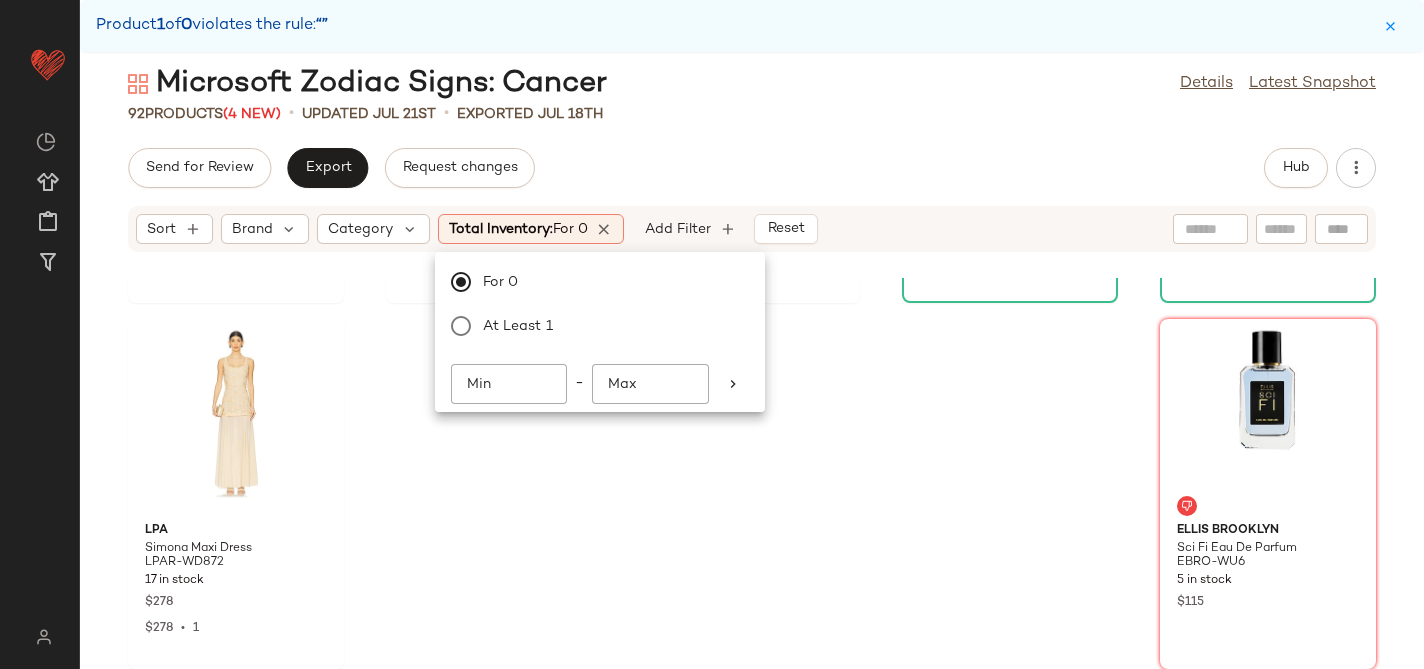 click on "Send for Review   Export   Request changes   Hub" 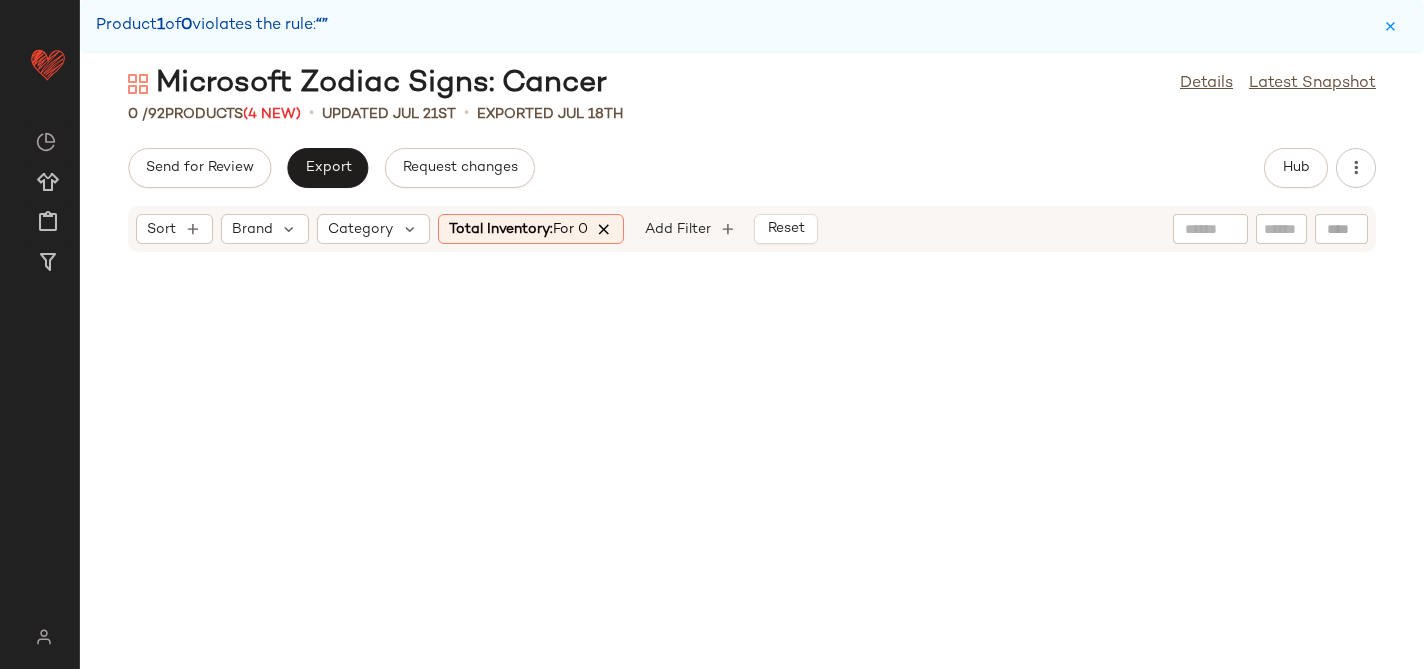 click at bounding box center (605, 229) 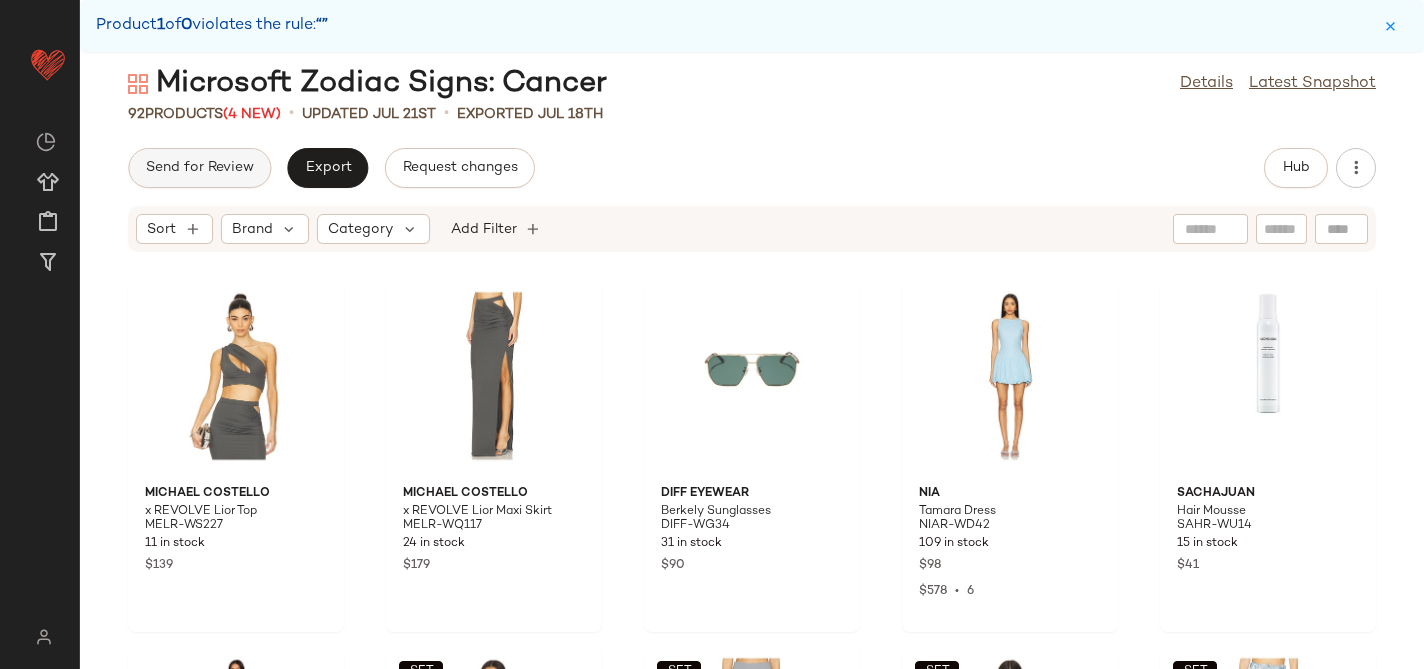 click on "Send for Review" 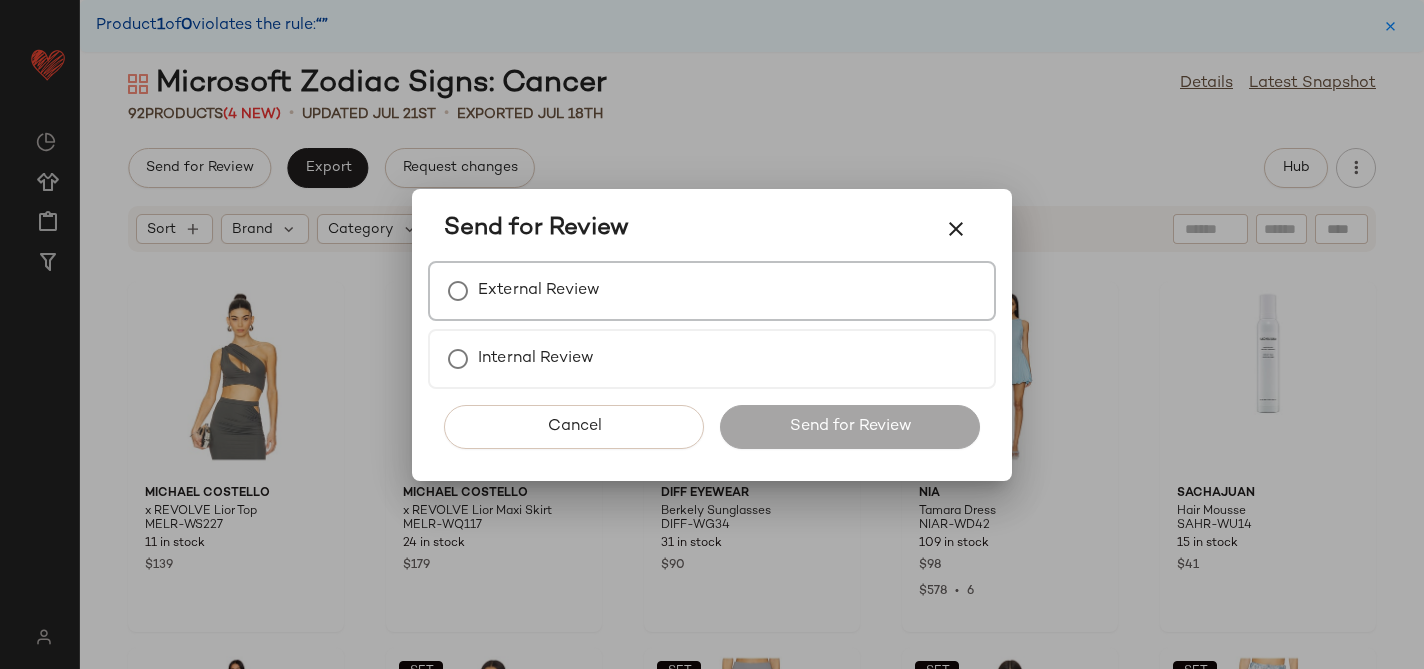 click on "External Review" at bounding box center (539, 291) 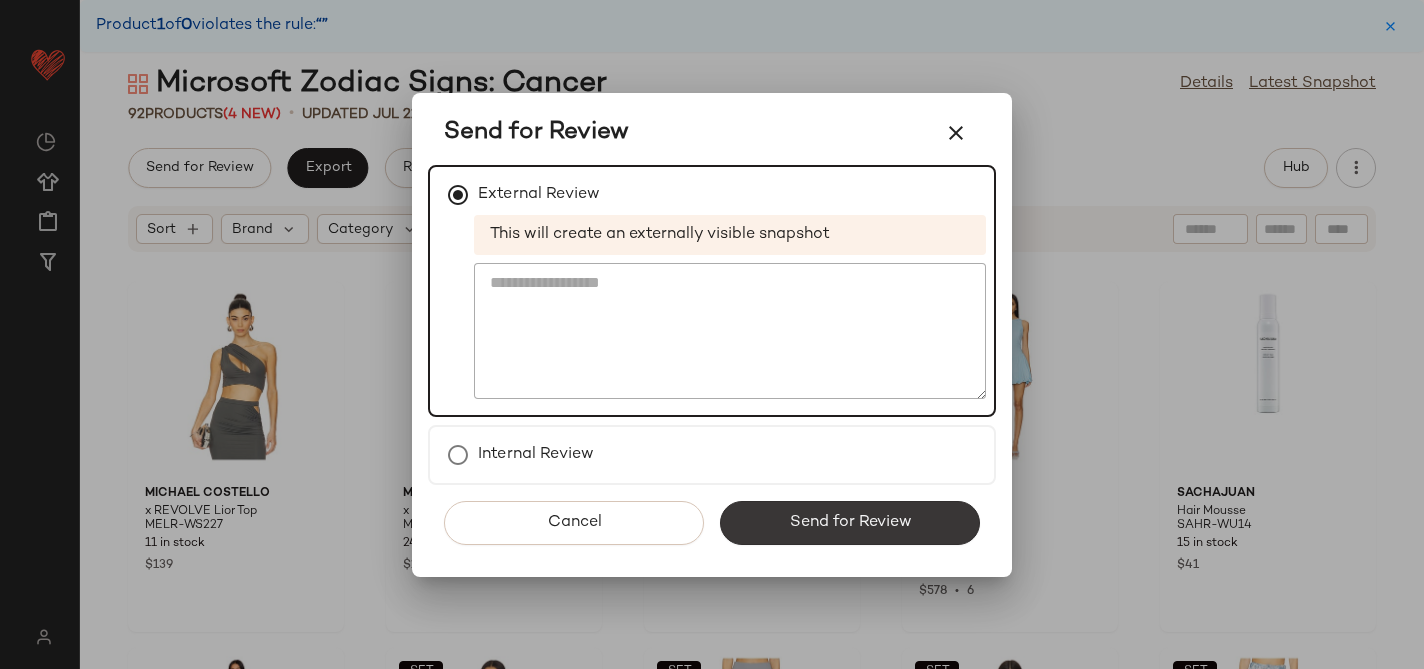 click on "Send for Review" 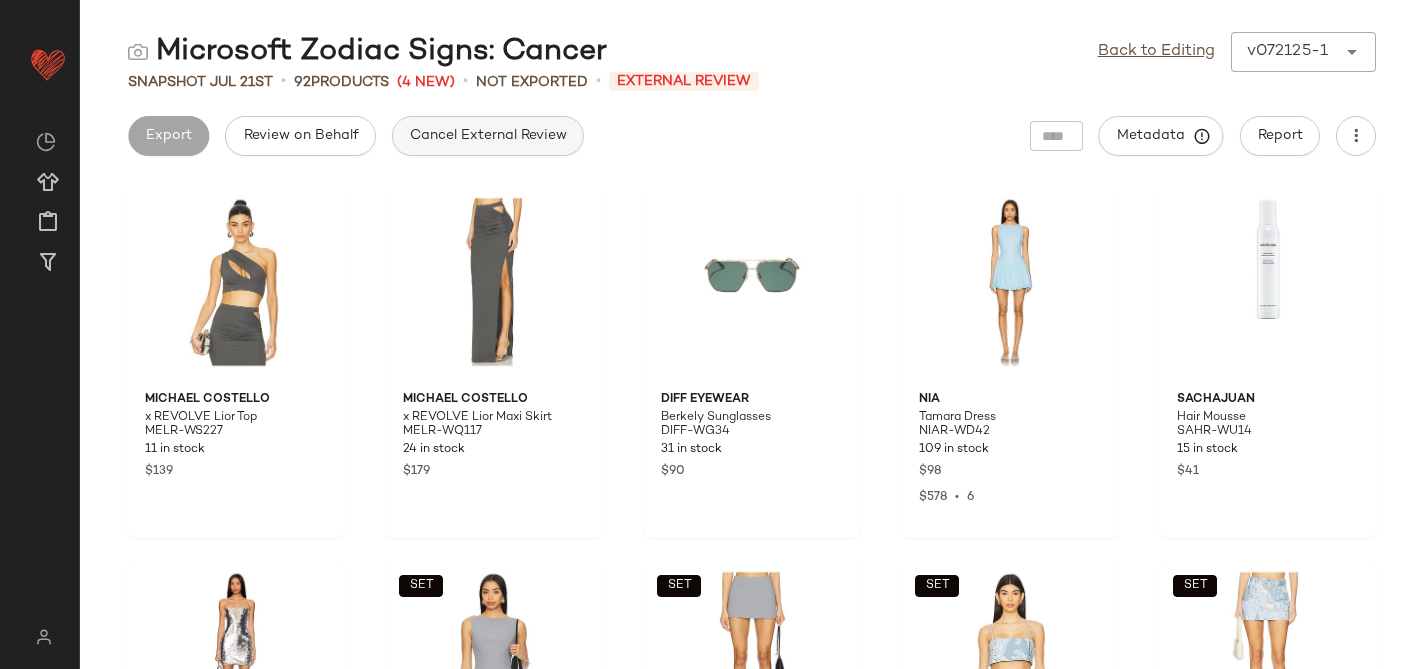 click on "Cancel External Review" at bounding box center (488, 136) 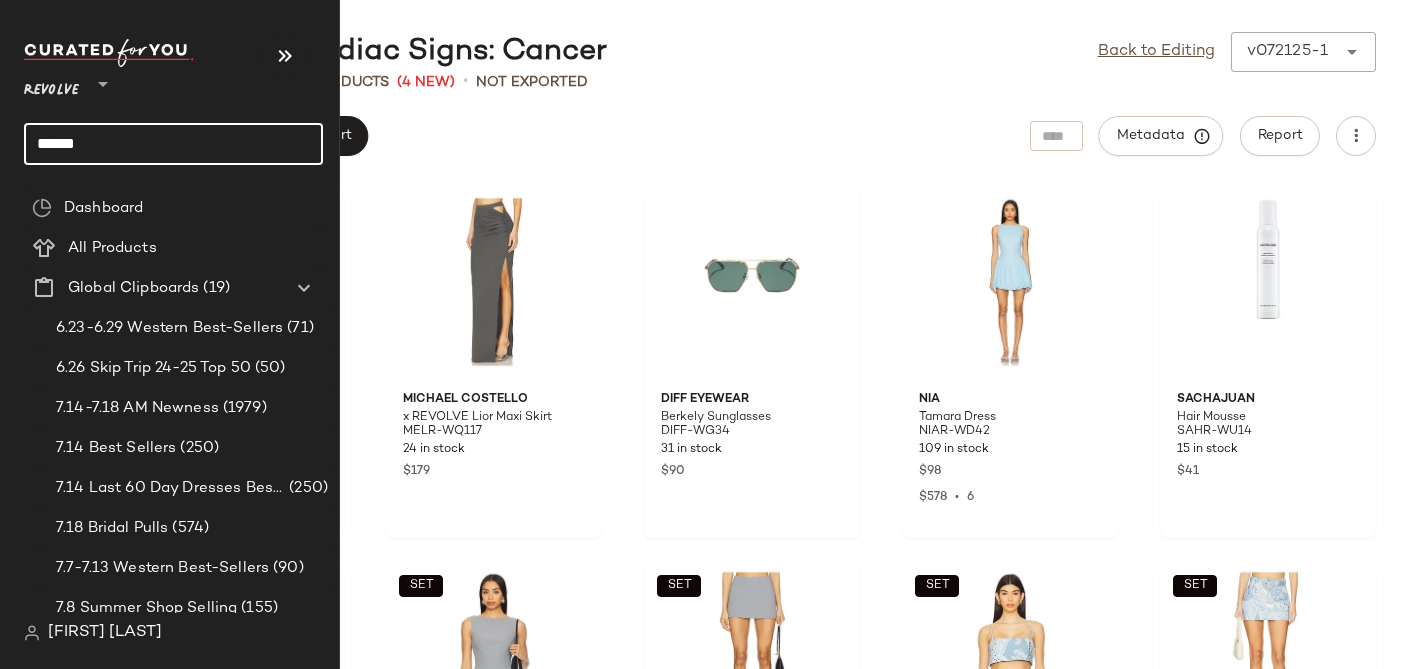 click on "******" 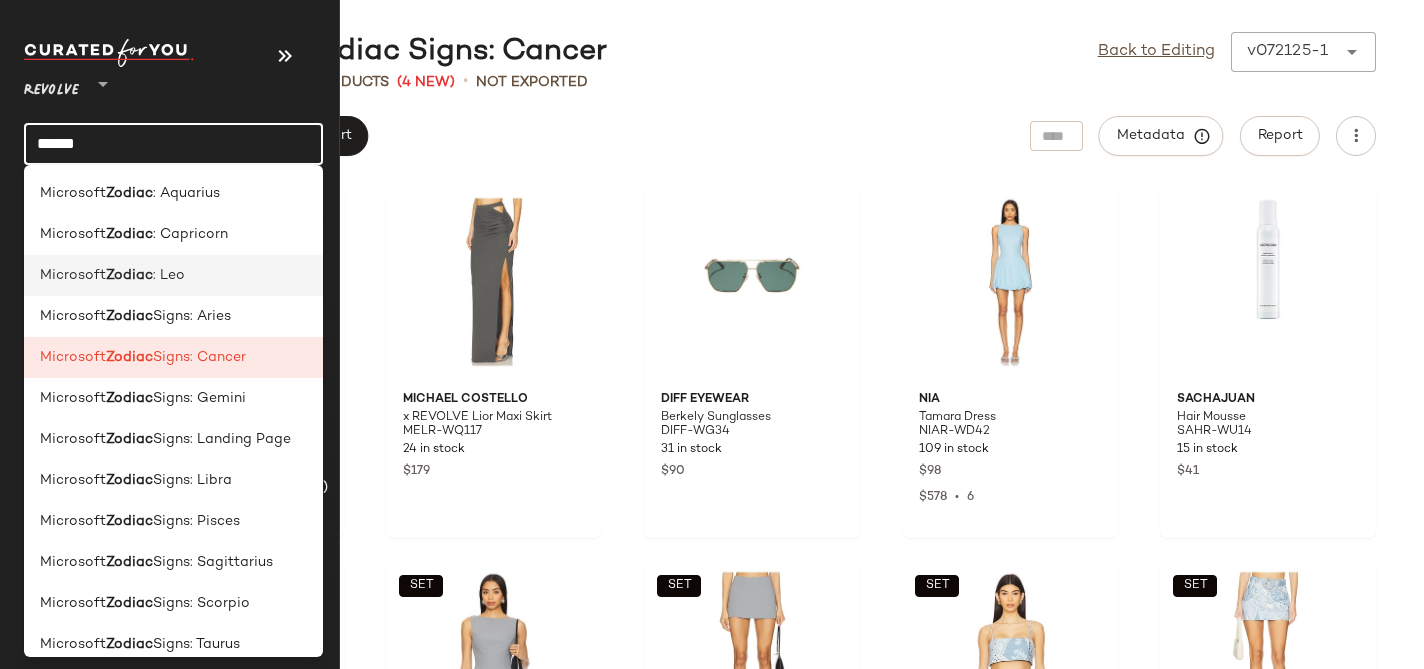 click on ": Leo" at bounding box center [169, 275] 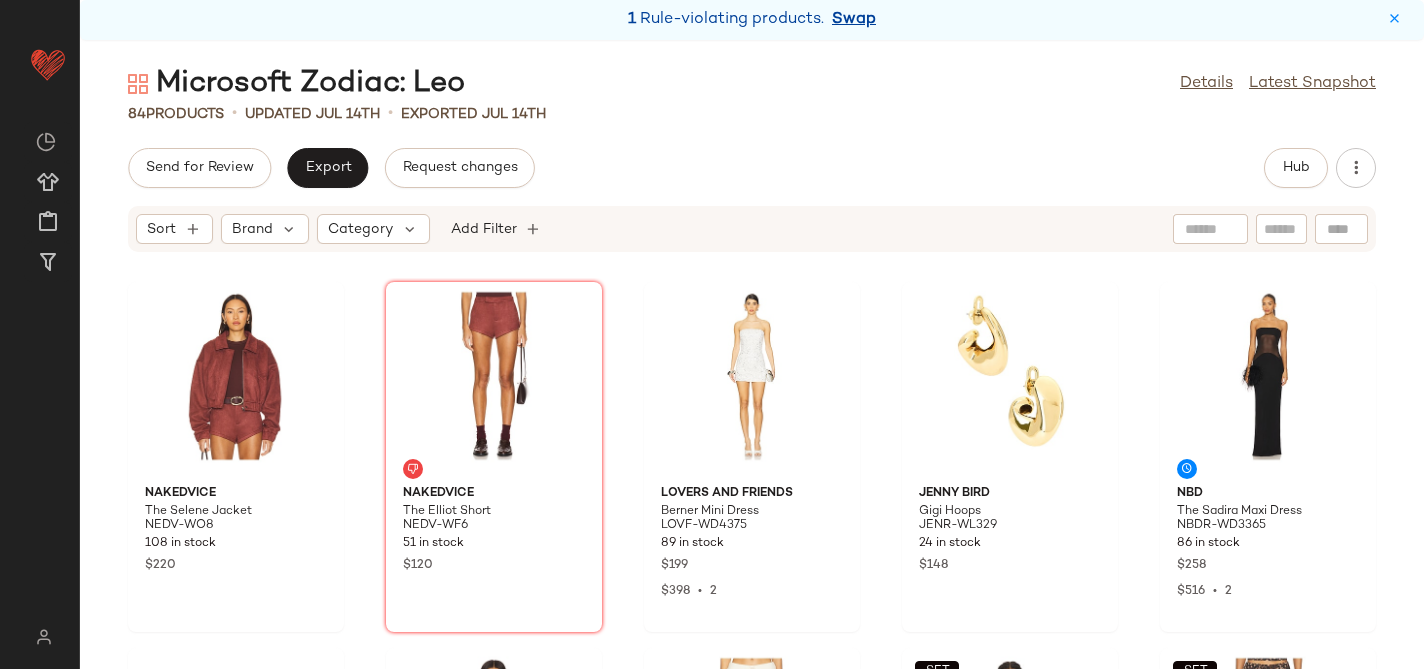 click on "Swap" at bounding box center [854, 20] 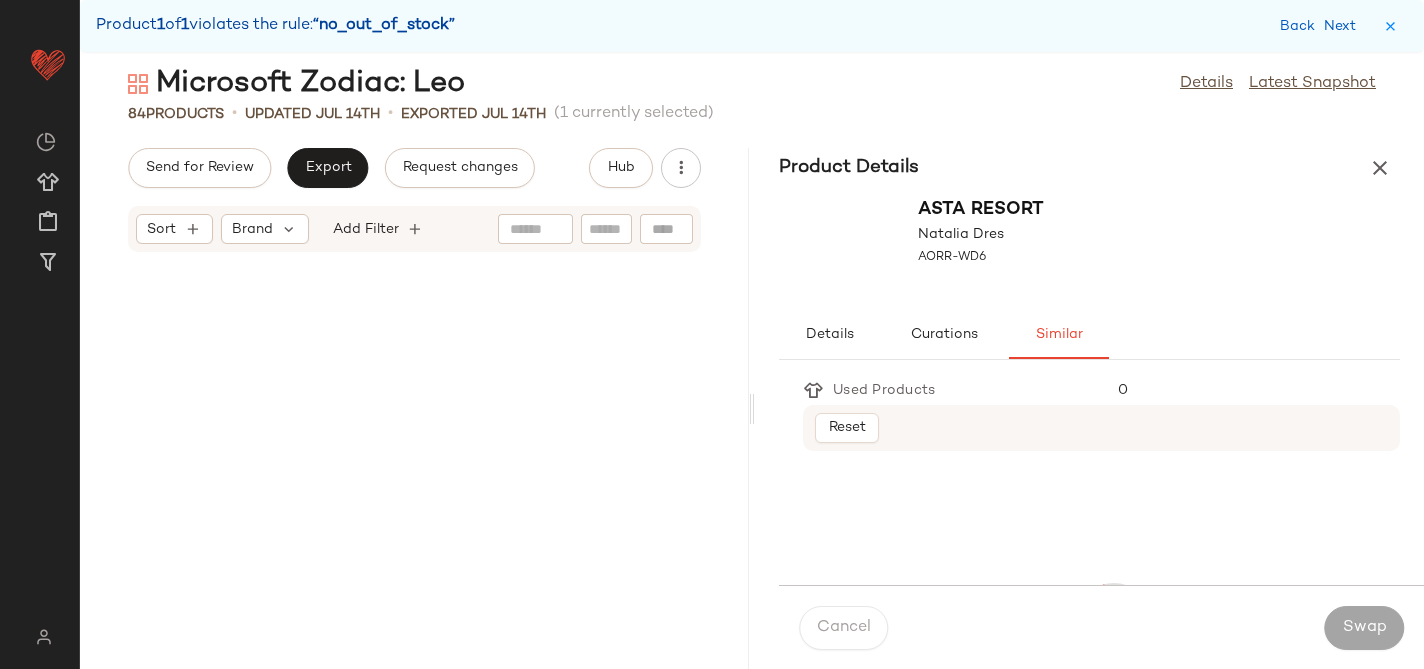 scroll, scrollTop: 13908, scrollLeft: 0, axis: vertical 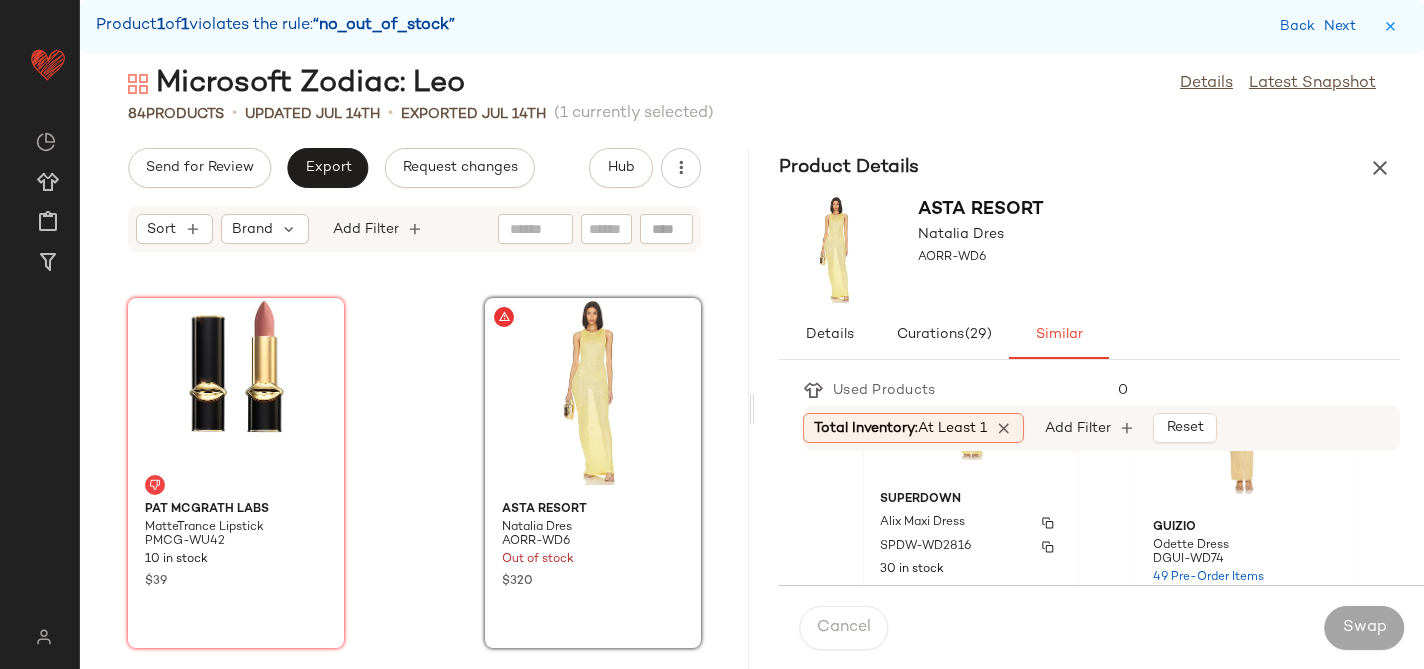 click on "superdown" at bounding box center (971, 500) 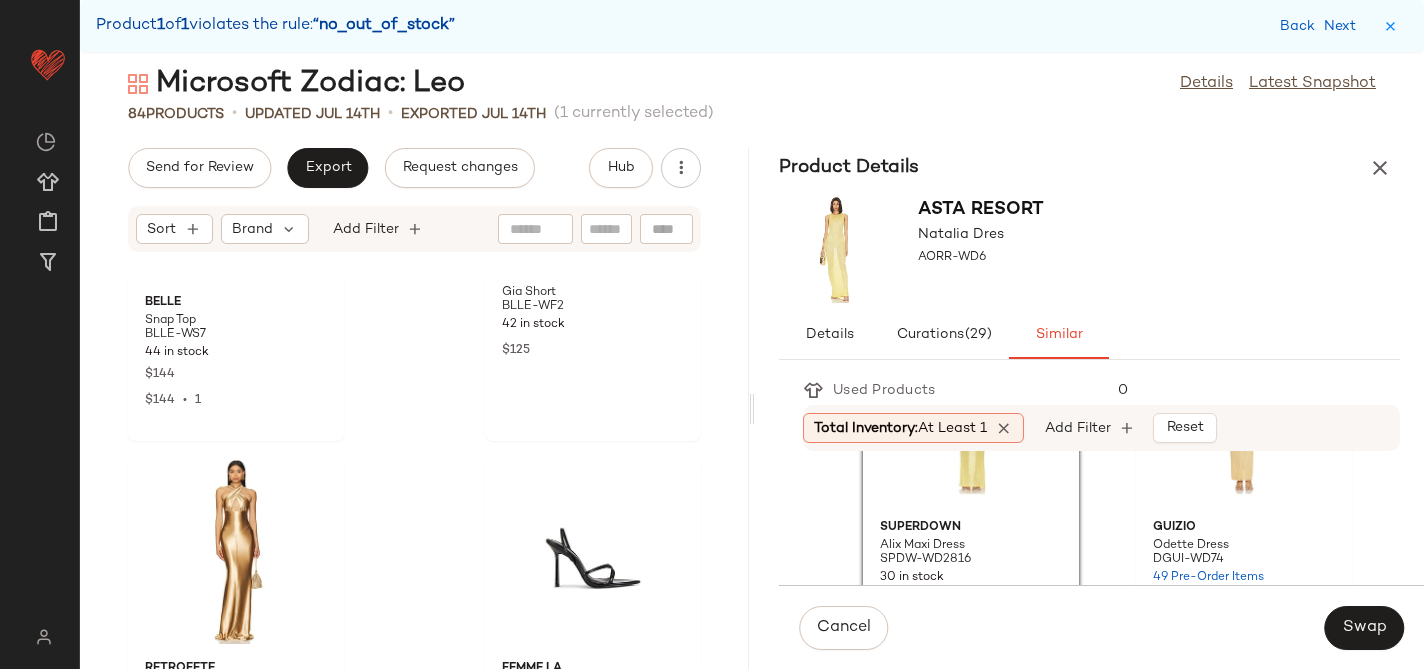 scroll, scrollTop: 14985, scrollLeft: 0, axis: vertical 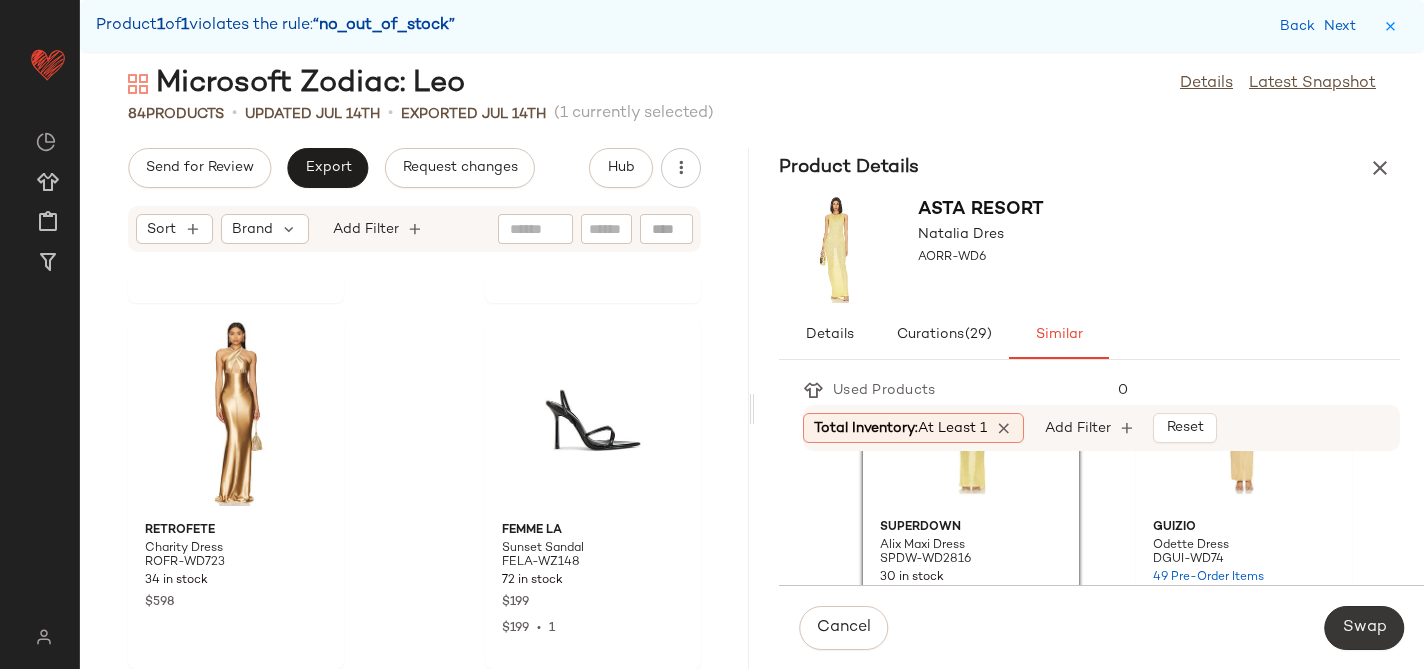 click on "Swap" 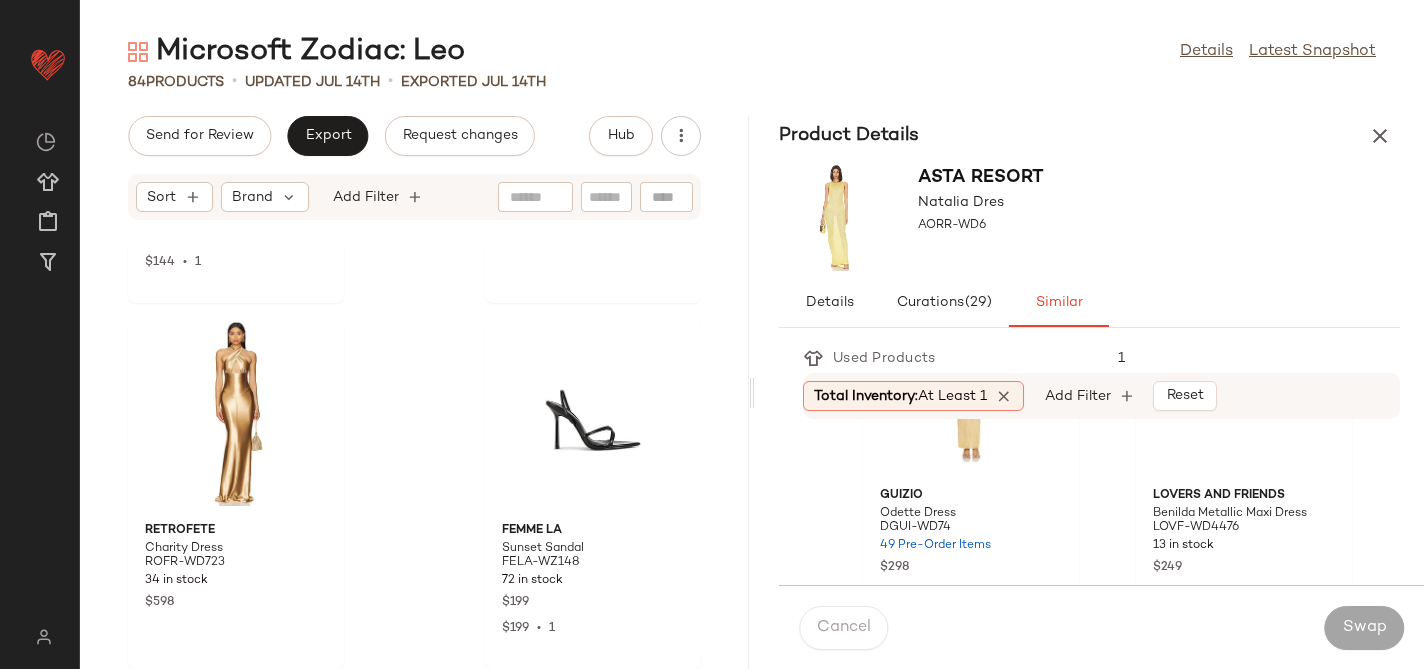 scroll, scrollTop: 14953, scrollLeft: 0, axis: vertical 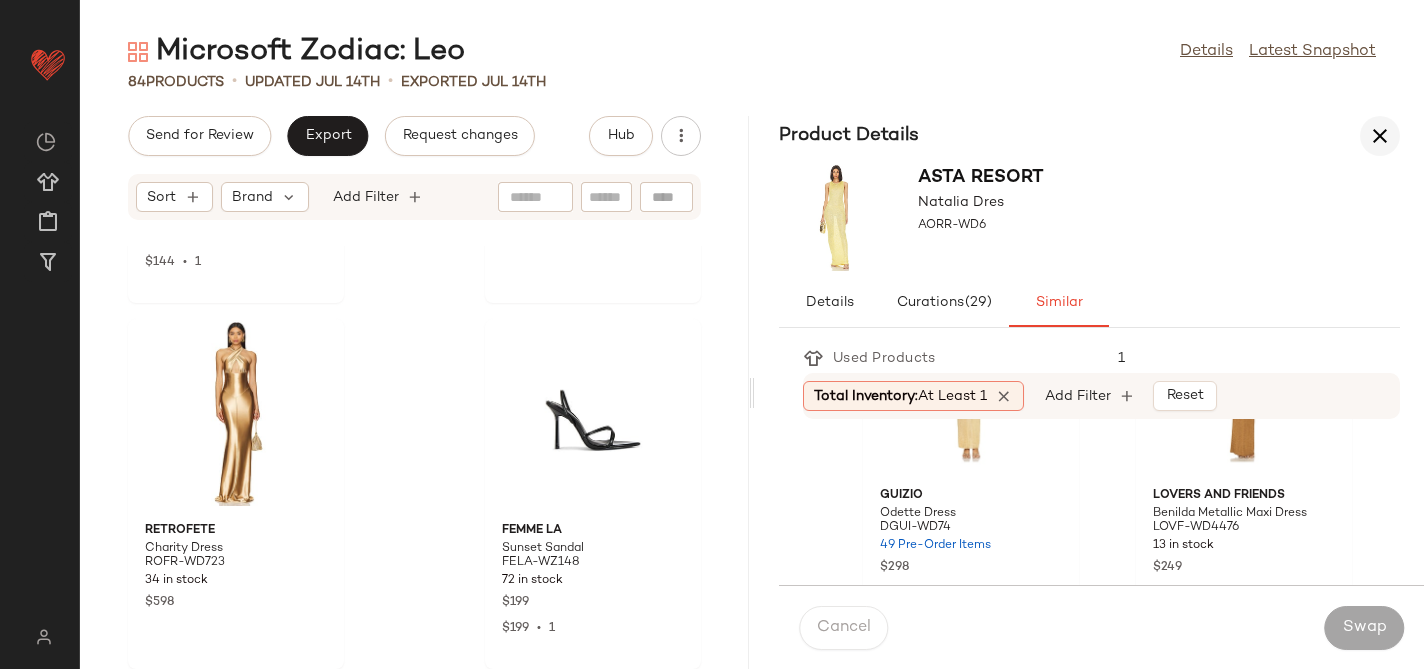 click at bounding box center [1380, 136] 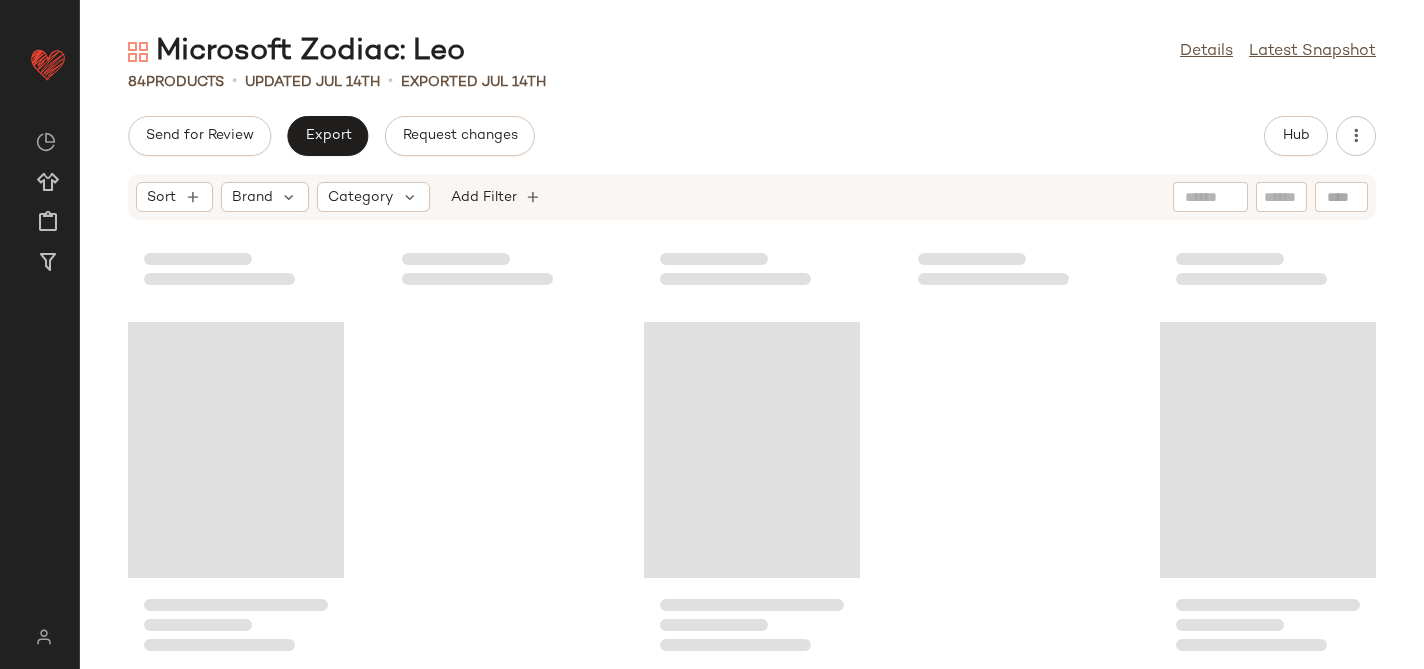 scroll, scrollTop: 5803, scrollLeft: 0, axis: vertical 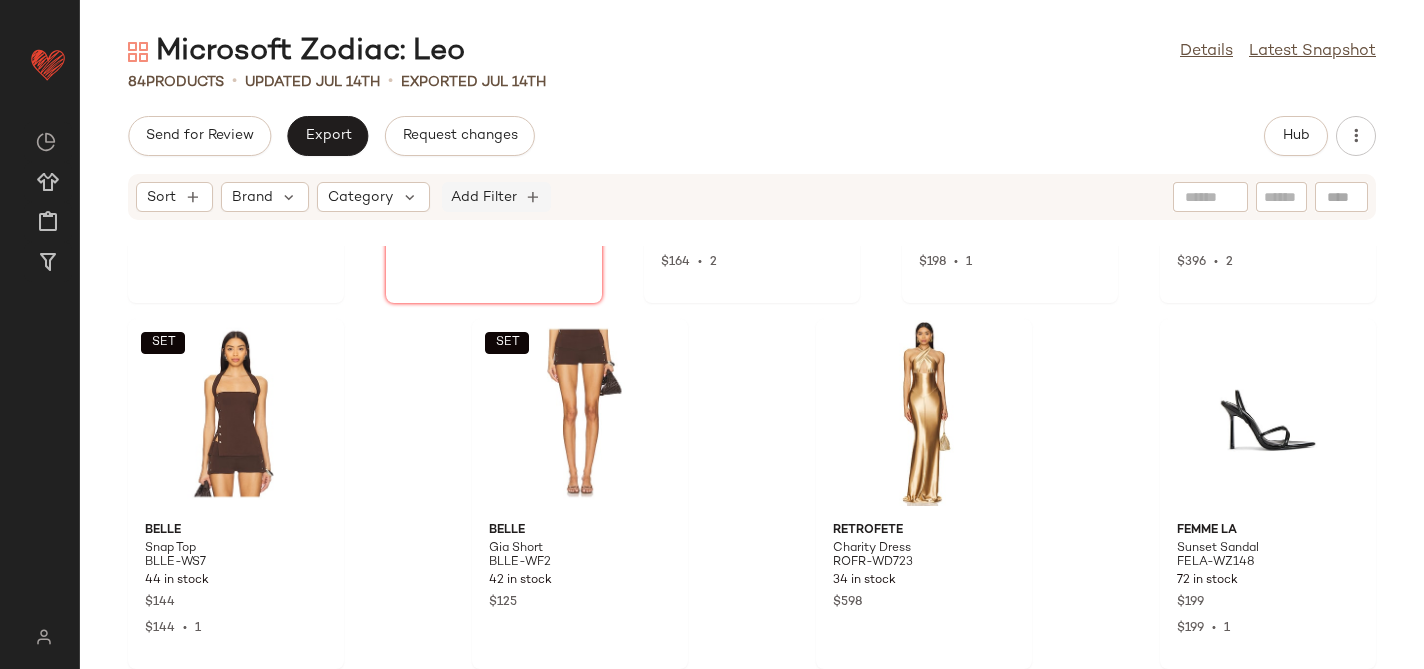 click on "Add Filter" at bounding box center (484, 197) 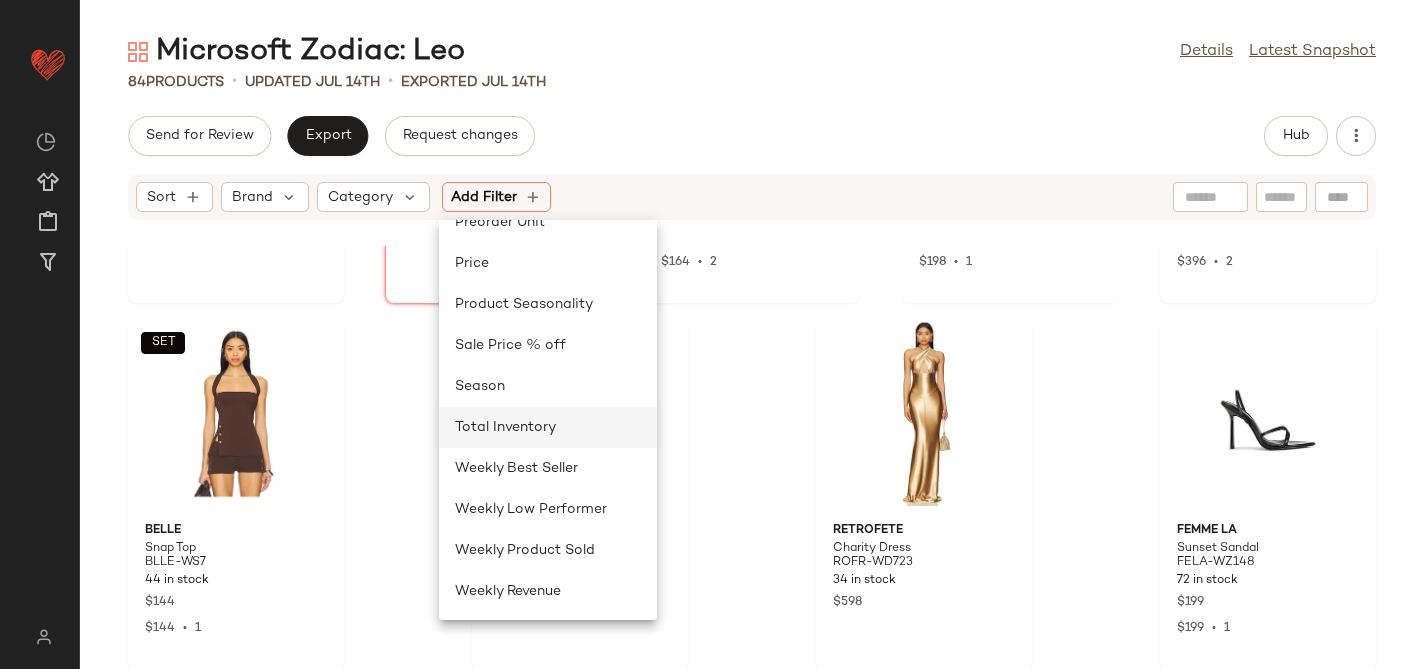 click on "Total Inventory" 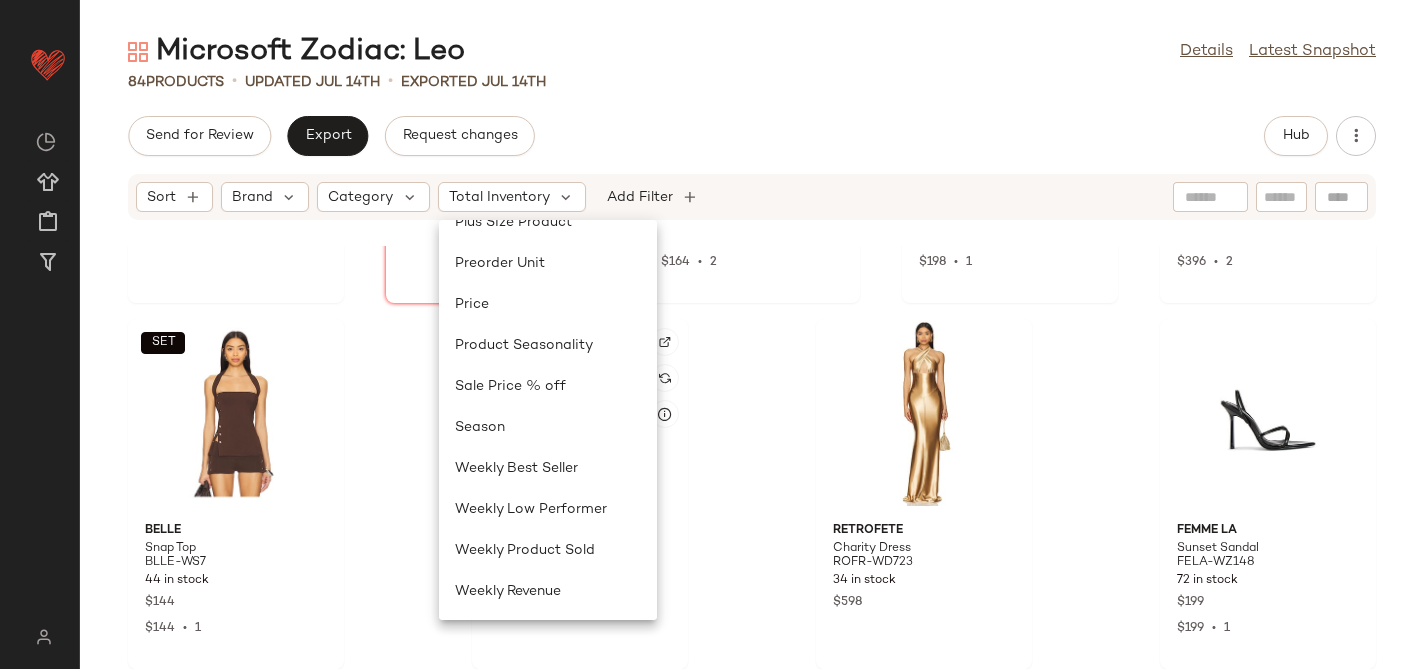scroll, scrollTop: 846, scrollLeft: 0, axis: vertical 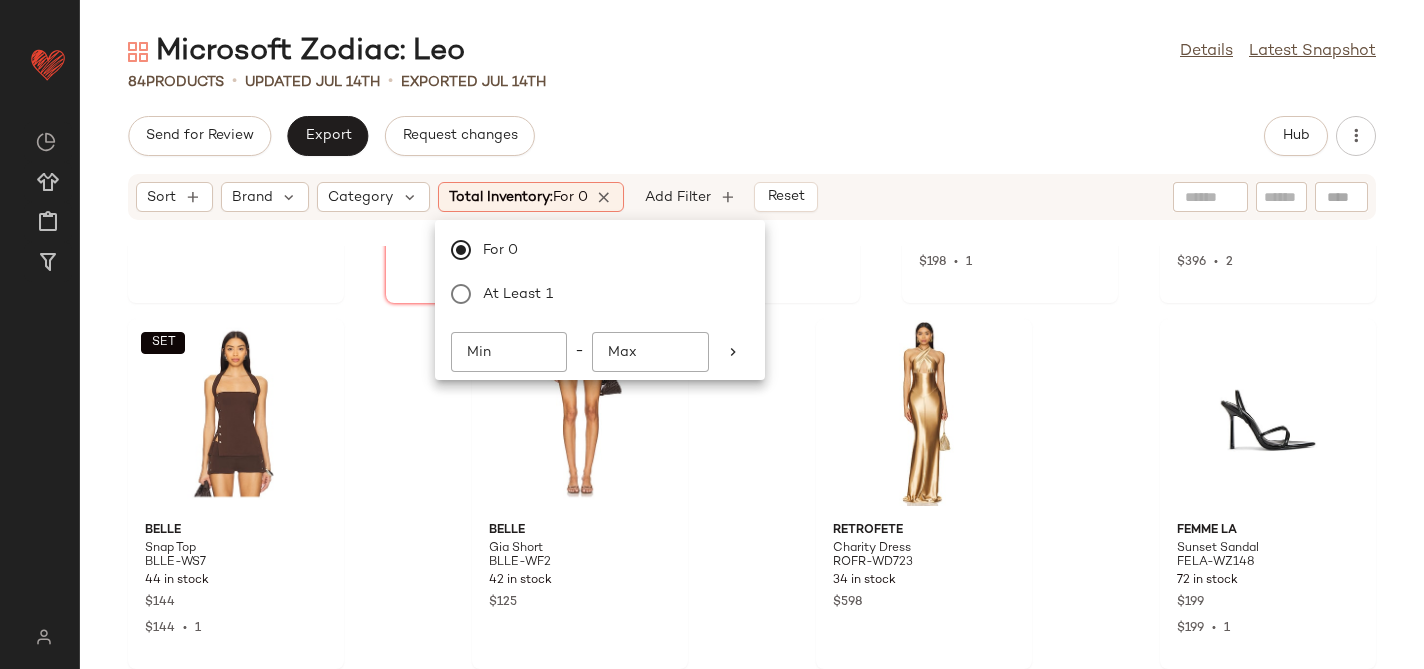 click on "Microsoft Zodiac: Leo  Details   Latest Snapshot  84   Products   •   updated Jul 14th  •  Exported Jul 14th  Send for Review   Export   Request changes   Hub  Sort  Brand  Category  Total Inventory:   For 0 Add Filter   Reset  L'IDEE Moderniste Gown LIDR-WD105 4 in stock $395 PAT McGRATH LABS MatteTrance Lipstick PMCG-WU42 10 in stock $39 superdown Alix Maxi Dress SPDW-WD2816 30 in stock $82 $164  •  2  SET  retrofete Adelie Top ROFR-WS275 13 in stock $198 $198  •  1  SET  retrofete Hydra Skirt ROFR-WQ162 21 in stock $198 $396  •  2  SET  BELLE Snap Top BLLE-WS7 44 in stock $144 $144  •  1  SET  BELLE Gia Short BLLE-WF2 42 in stock $125 retrofete Charity Dress ROFR-WD723 34 in stock $598 FEMME LA Sunset Sandal FELA-WZ148 72 in stock $199 $199  •  1" at bounding box center (752, 350) 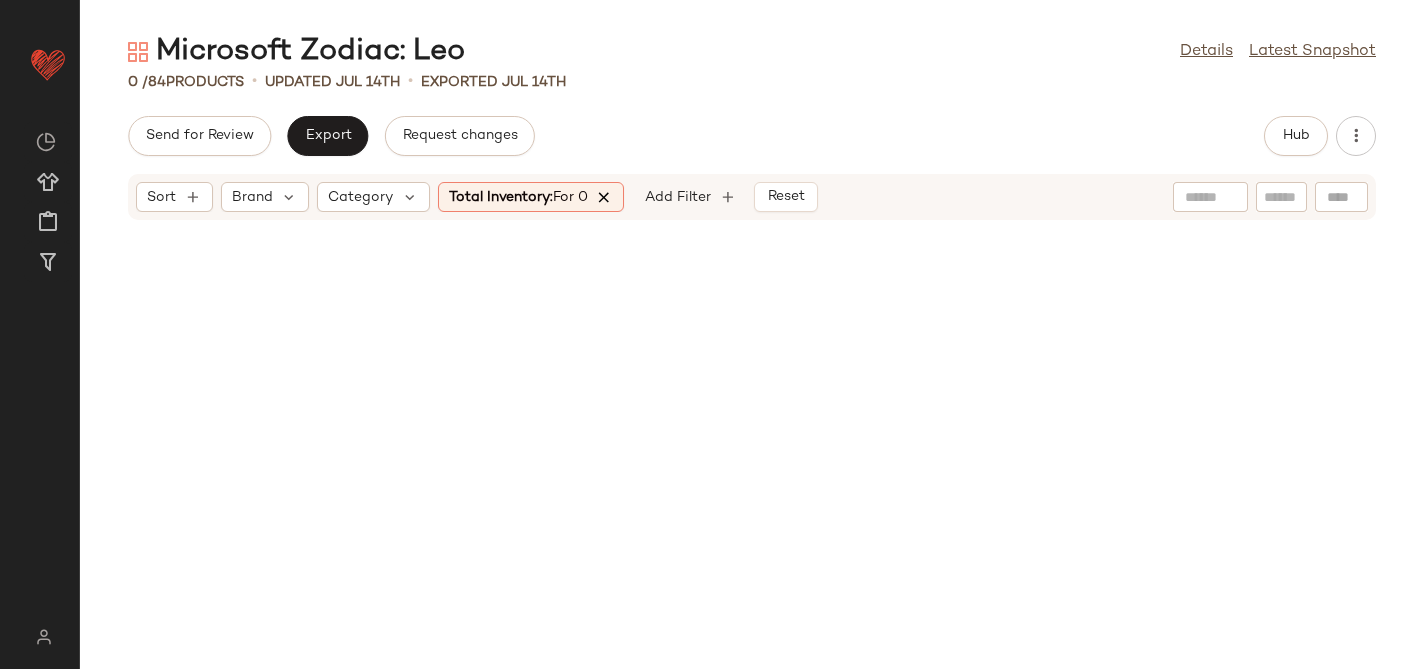 click at bounding box center (605, 197) 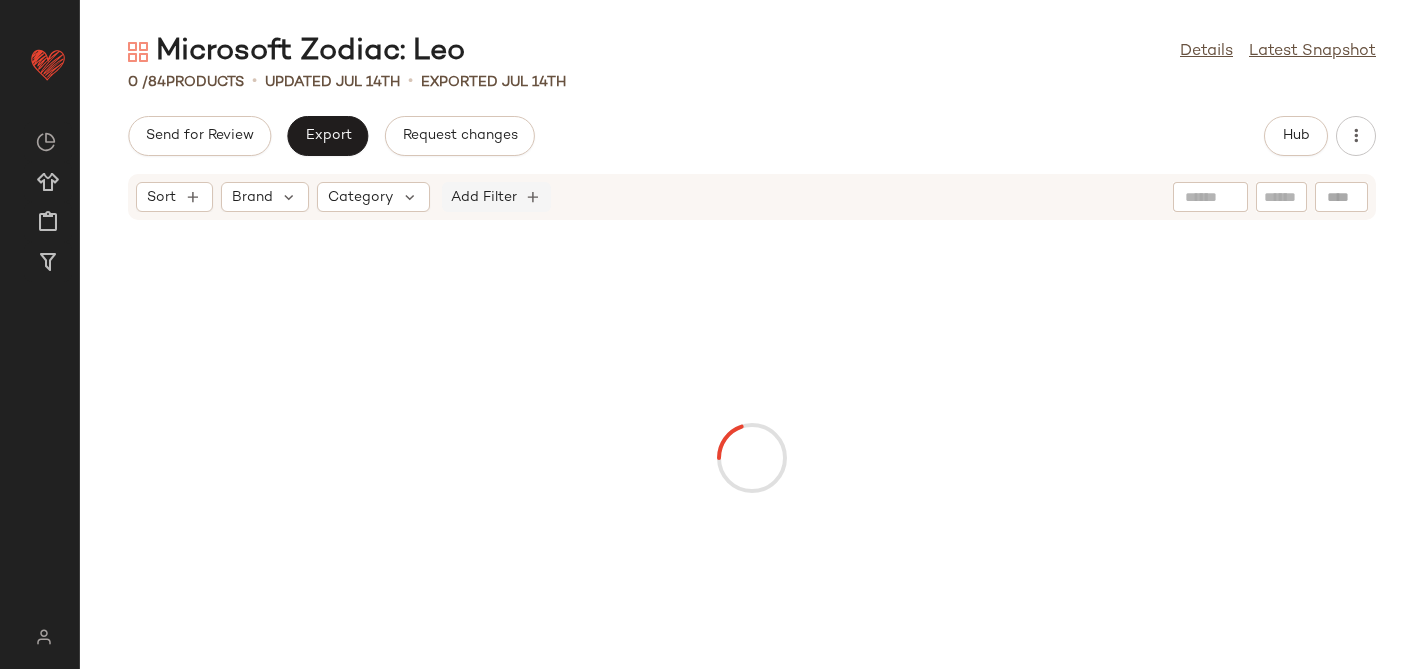 click on "Add Filter" at bounding box center [484, 197] 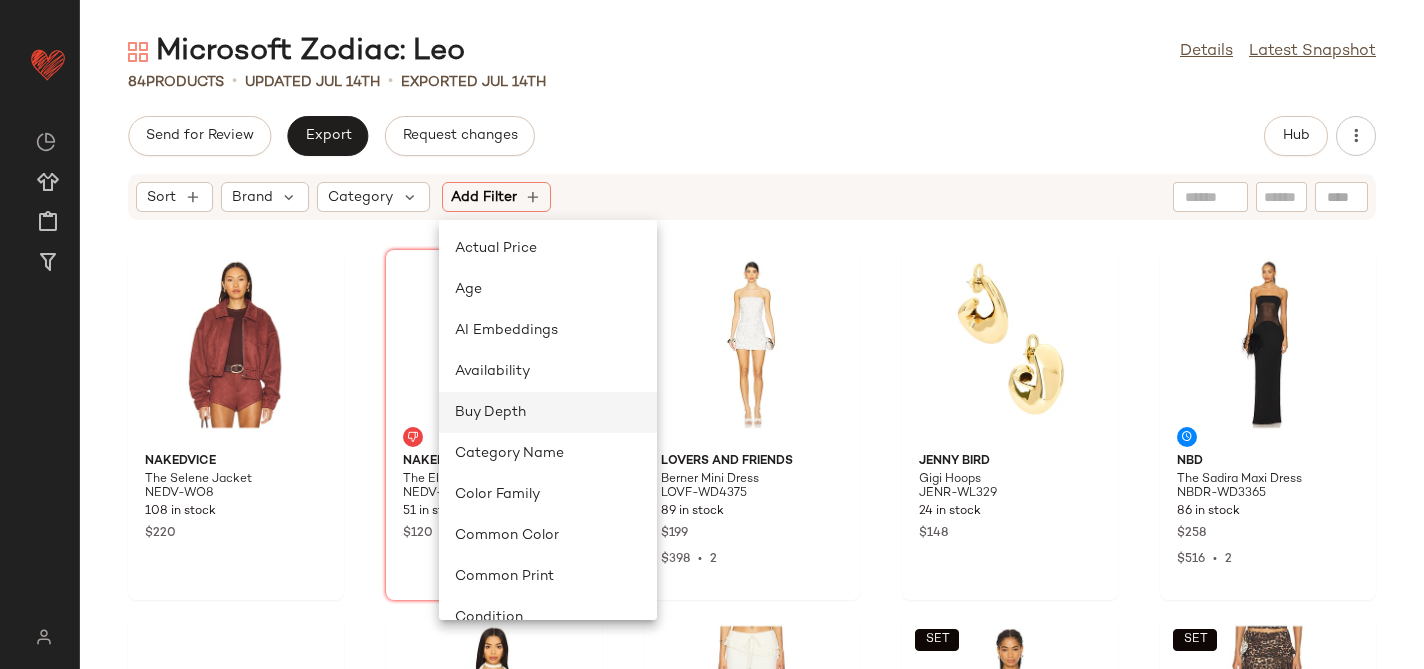 scroll, scrollTop: 887, scrollLeft: 0, axis: vertical 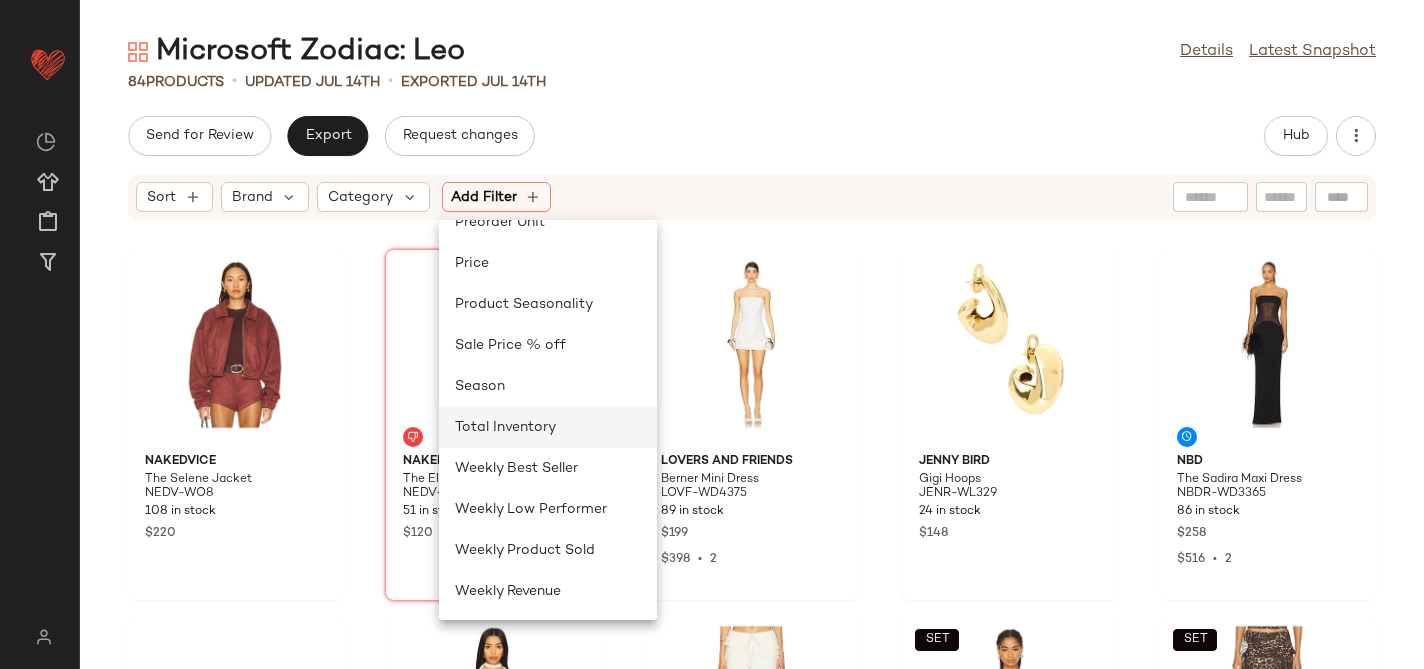 click on "Total Inventory" 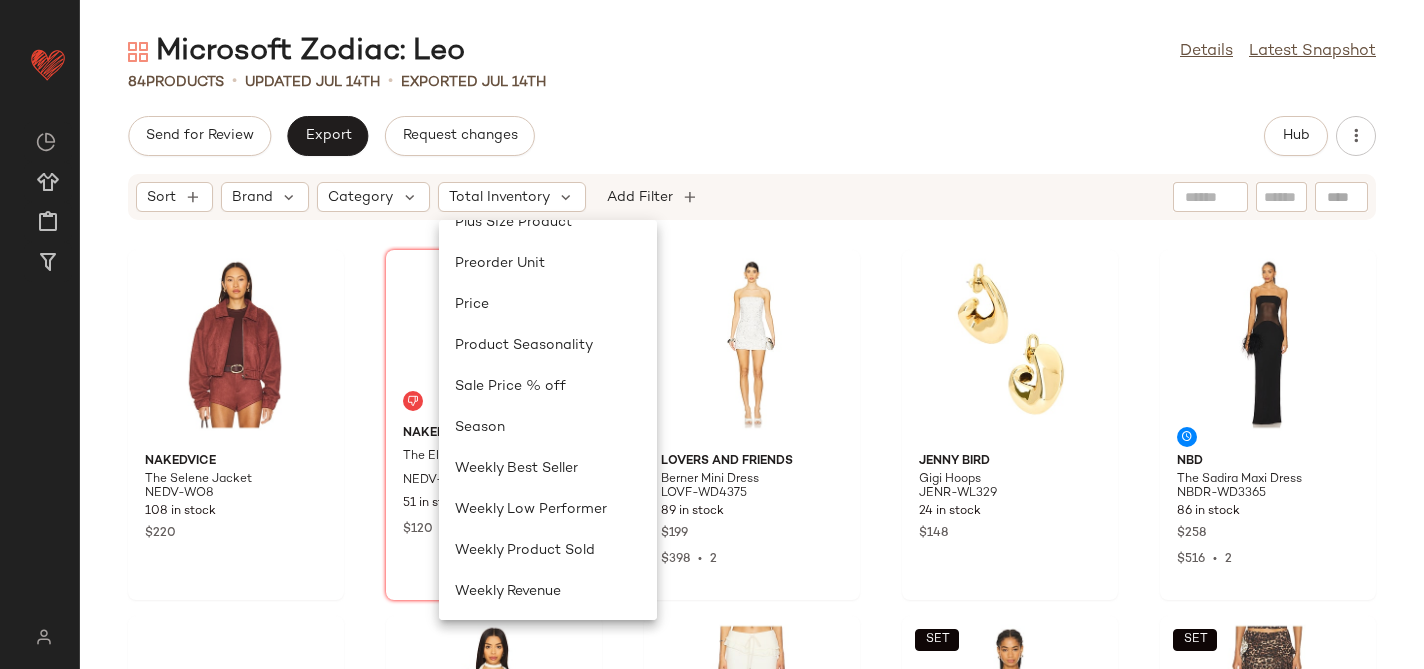 scroll, scrollTop: 846, scrollLeft: 0, axis: vertical 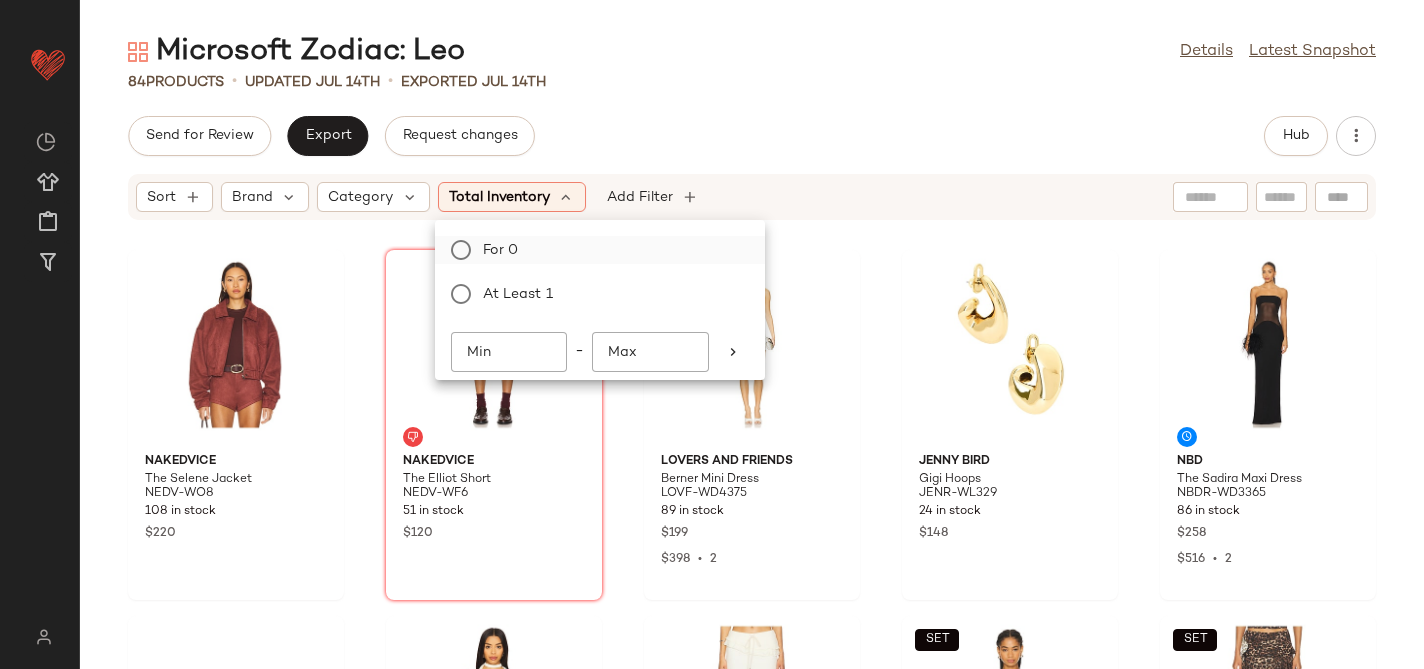 click on "For 0" 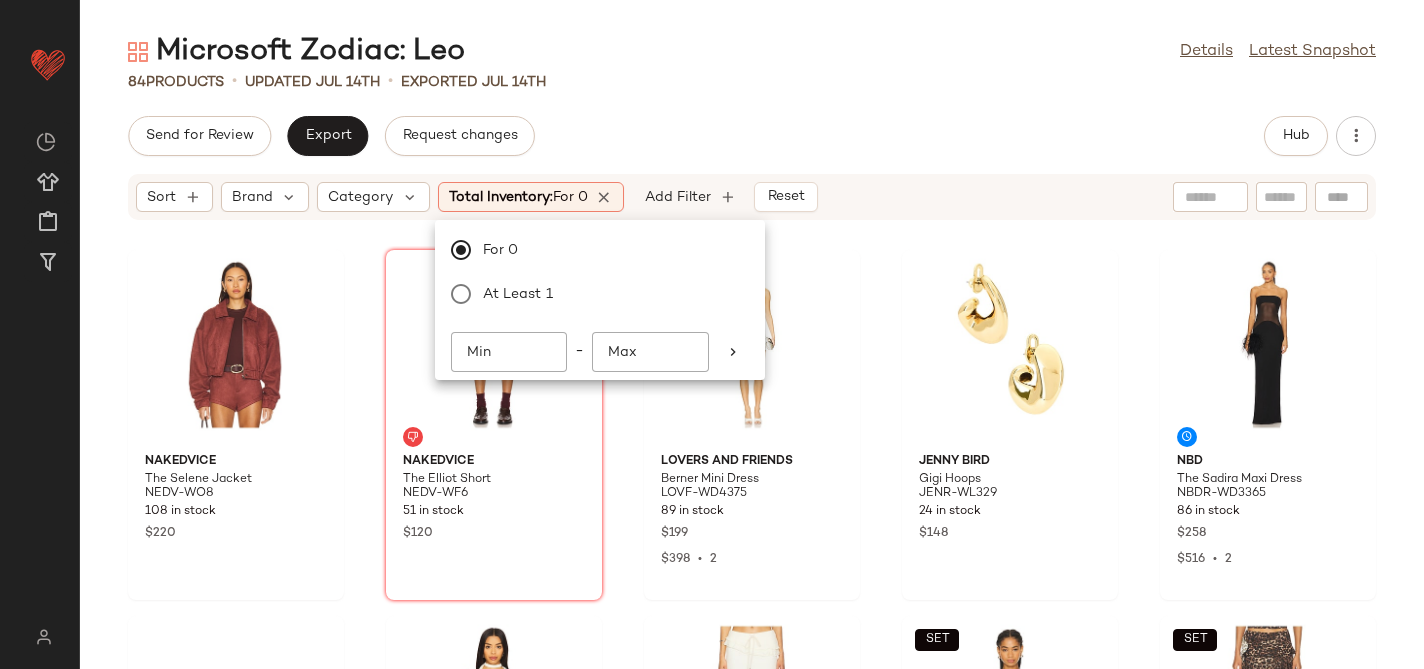 click on "Microsoft Zodiac: Leo  Details   Latest Snapshot  84   Products   •   updated Jul 14th  •  Exported Jul 14th  Send for Review   Export   Request changes   Hub  Sort  Brand  Category  Total Inventory:   For 0 Add Filter   Reset  Nakedvice The Selene Jacket NEDV-WO8 108 in stock $220 Nakedvice The Elliot Short NEDV-WF6 51 in stock $120 Lovers and Friends Berner Mini Dress LOVF-WD4375 89 in stock $199 $398  •  2 Jenny Bird Gigi Hoops JENR-WL329 24 in stock $148 NBD The Sadira Maxi Dress NBDR-WD3365 86 in stock $258 $516  •  2 Tony Bianco Glide Slingback TONR-WZ825 293 in stock $170 Zemeta Milky Knit Tie Scarf Top ZEMR-WS37 92 in stock $110 $110  •  1 Zemeta Milky Knit Long Skirt ZEMR-WQ32 11 in stock $130  SET  LIONESS Rendezvous Top LIOR-WS65 577 in stock $69 $407  •  6  SET  LIONESS Rendezvous Mini Skirt LIOR-WQ23 462 in stock $59 $177  •  3 olga berg Mika Crystal Pouch OLGR-WY192 80 Pre-Order Items $140 Norma Kamali Strapless Shirred Front Fishtail Gown NKAM-WD688 68 in stock $330 $330  •" at bounding box center [752, 350] 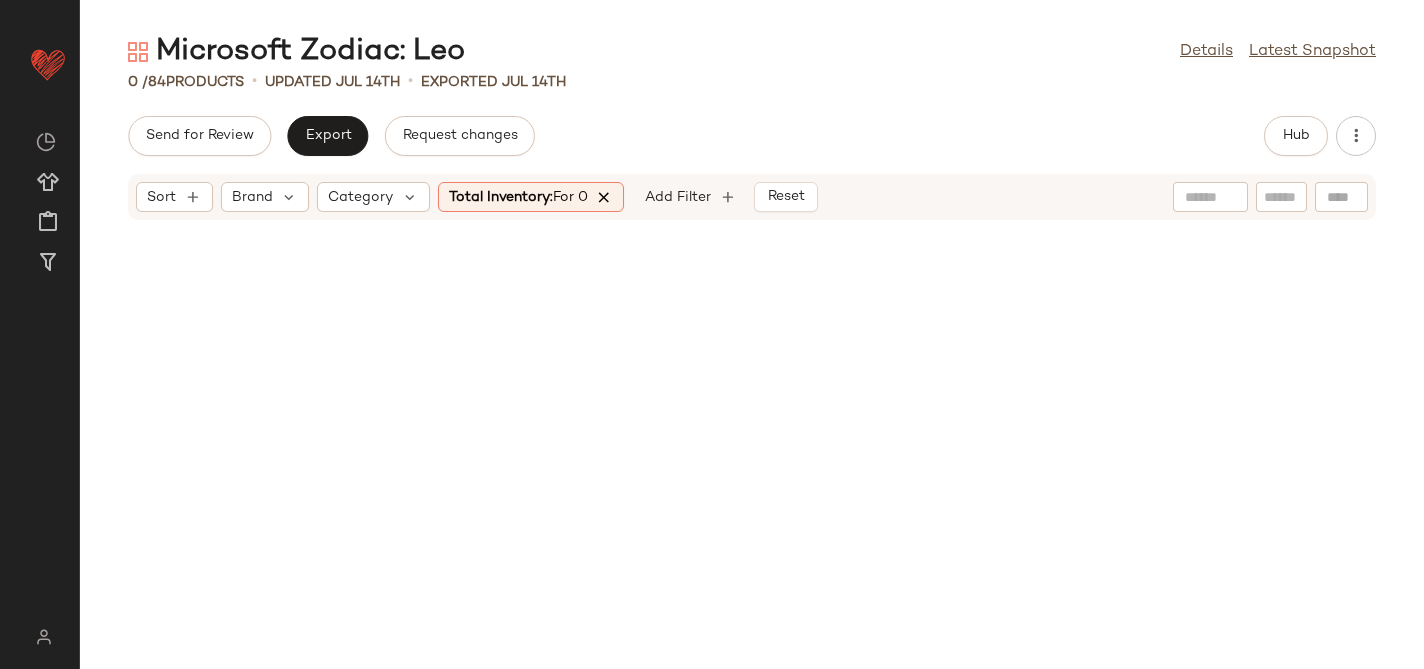 click at bounding box center [605, 197] 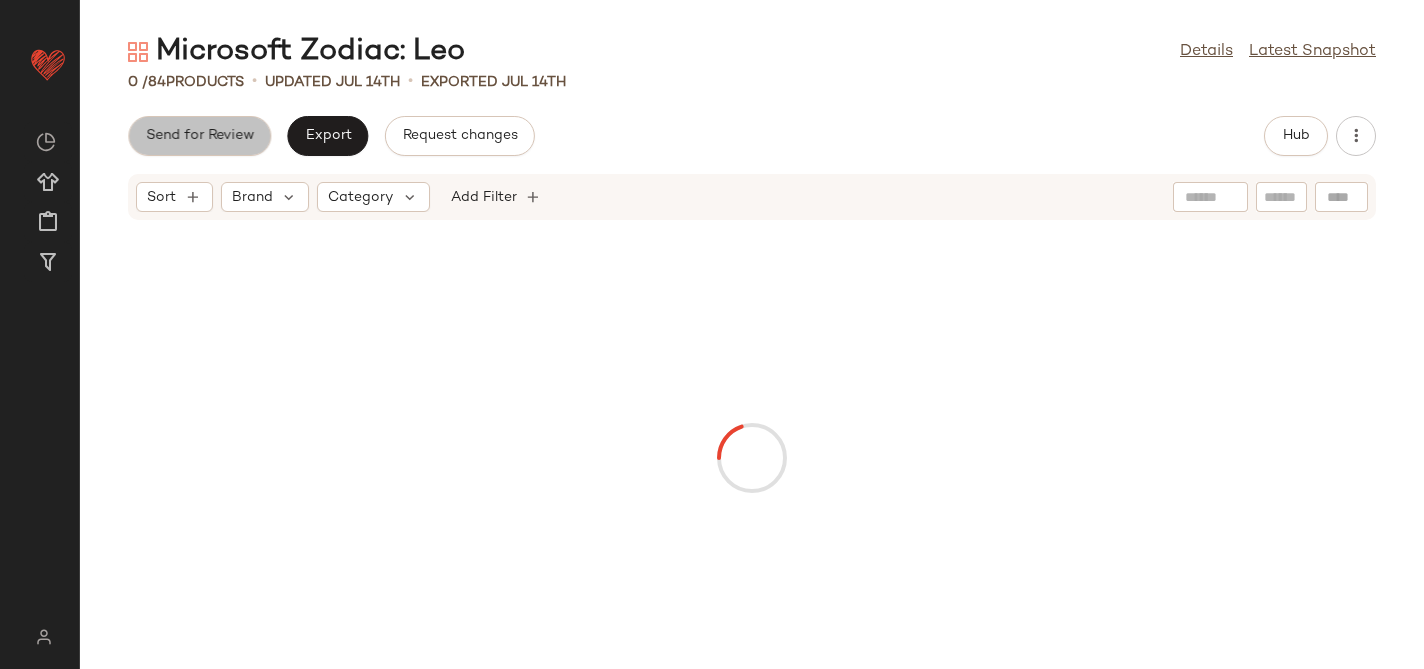 click on "Send for Review" 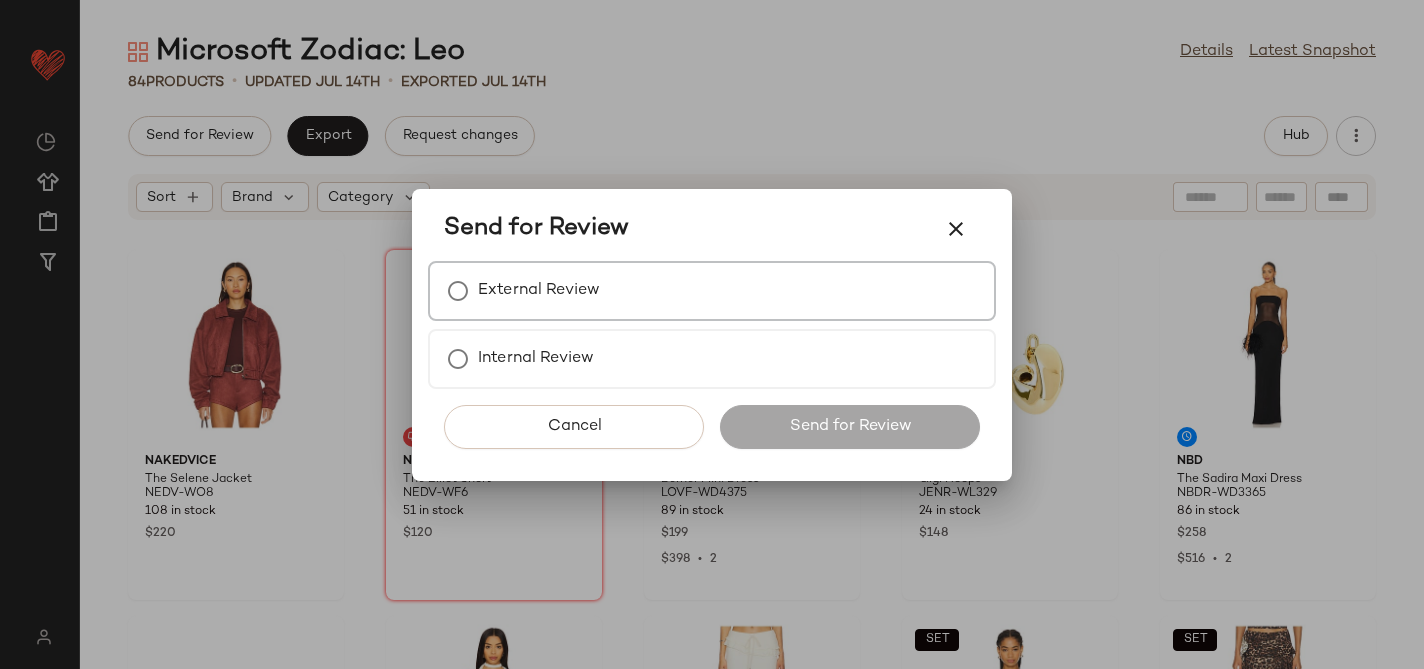 click on "External Review" at bounding box center [539, 291] 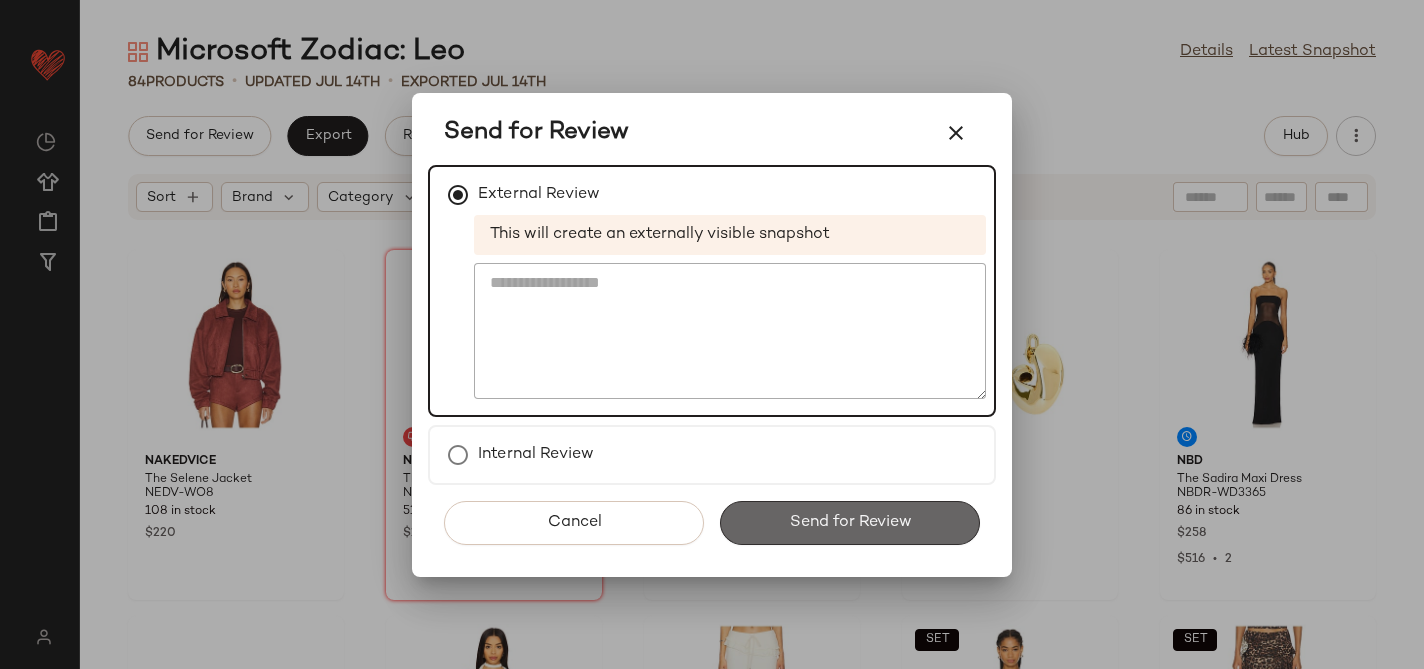 click on "Send for Review" 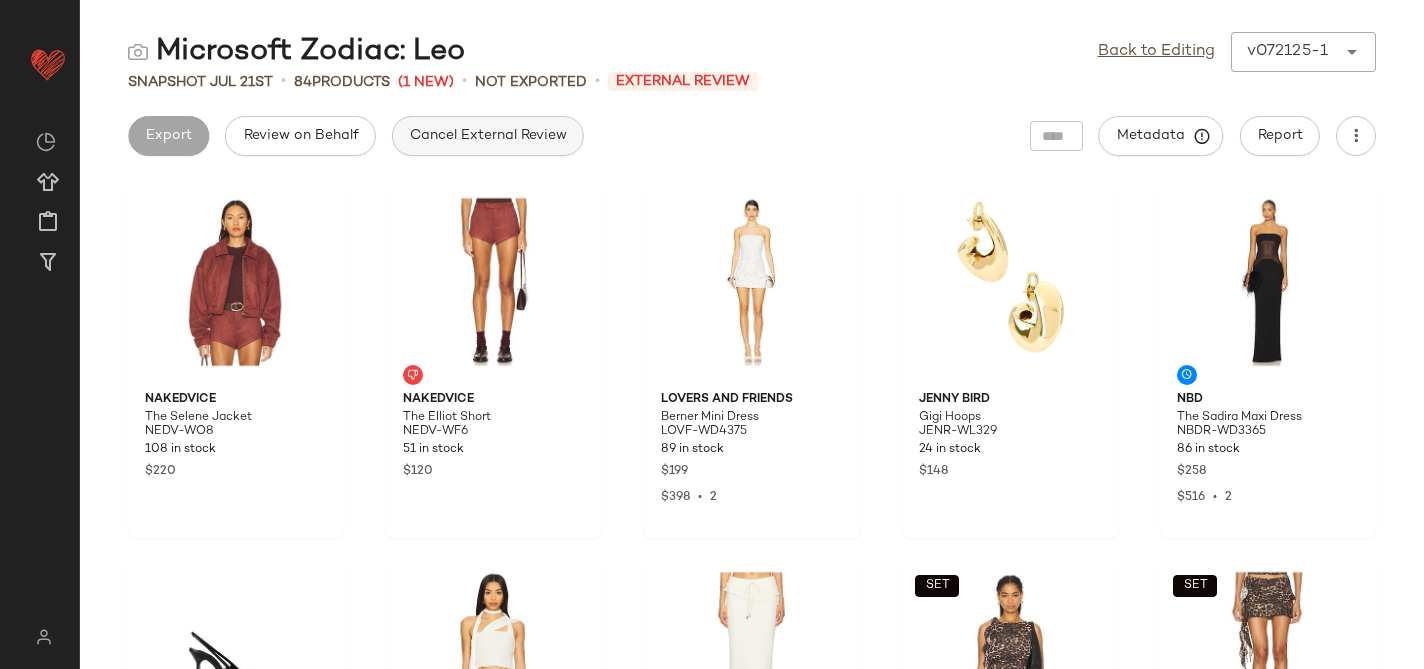 click on "Cancel External Review" 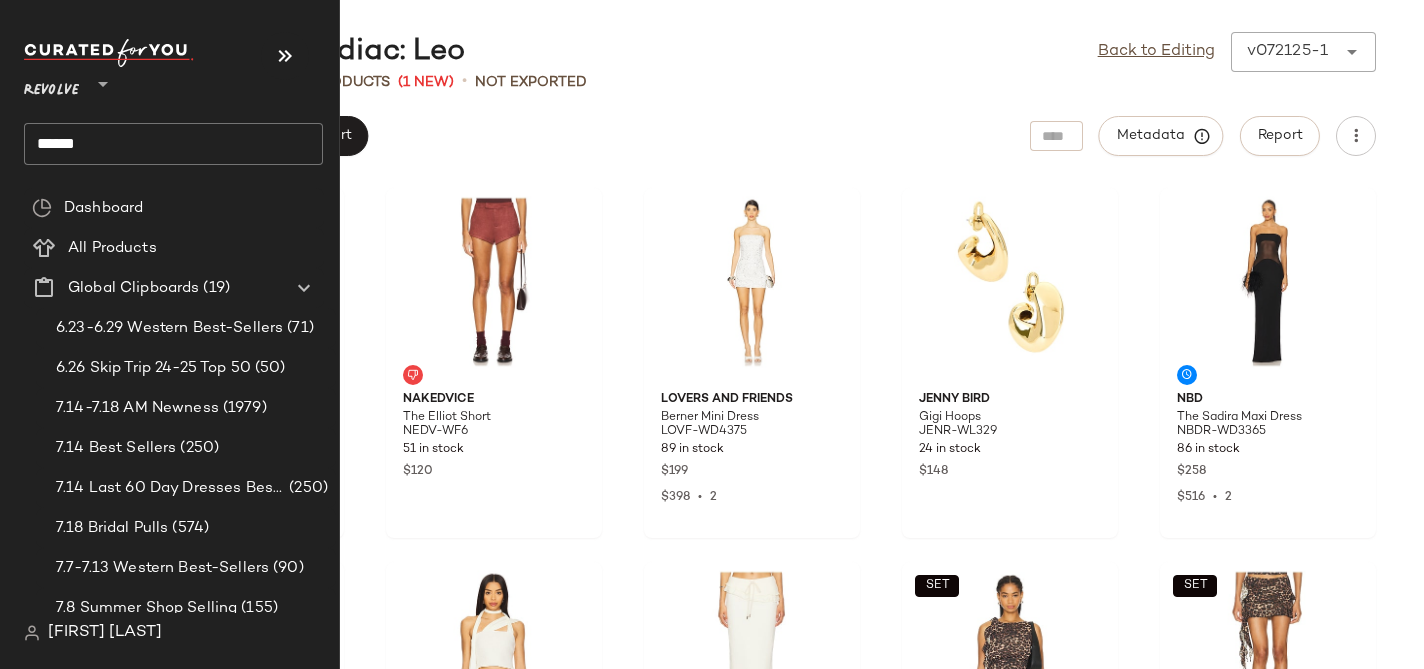 click on "******" 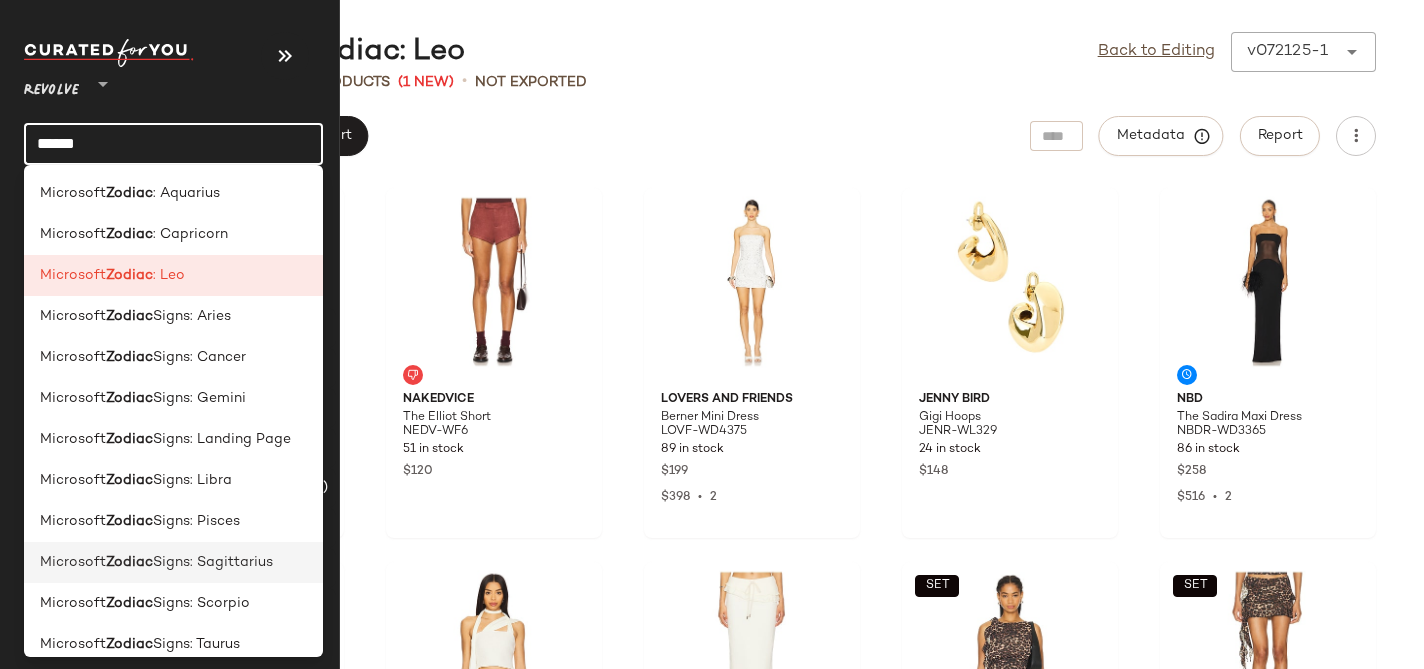 click on "Zodiac" at bounding box center (129, 562) 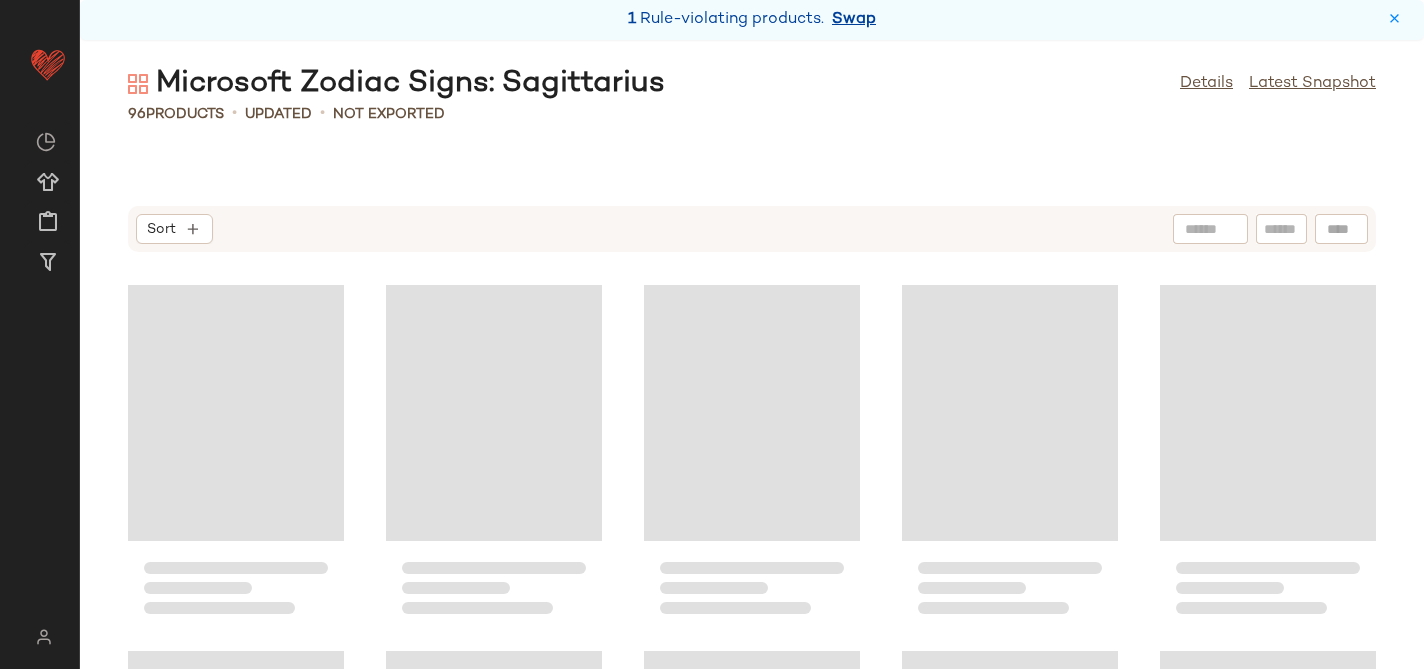 click on "Swap" at bounding box center (854, 20) 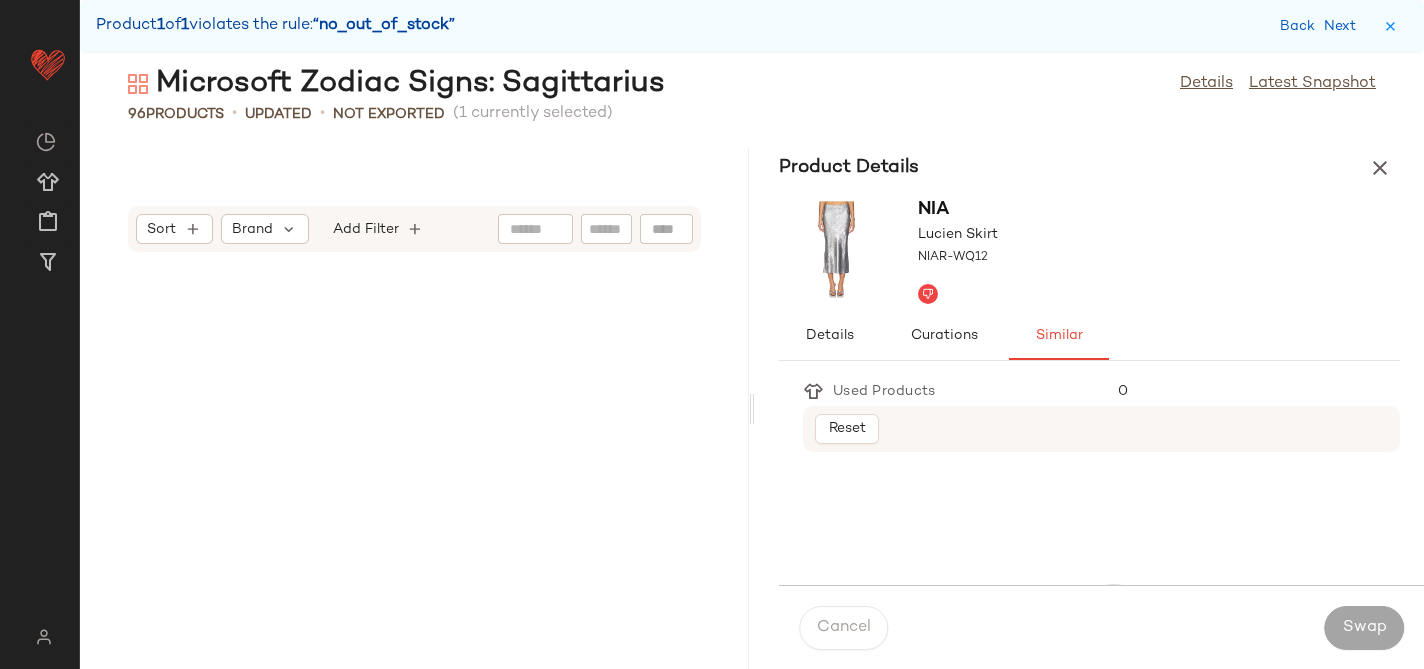 scroll, scrollTop: 10980, scrollLeft: 0, axis: vertical 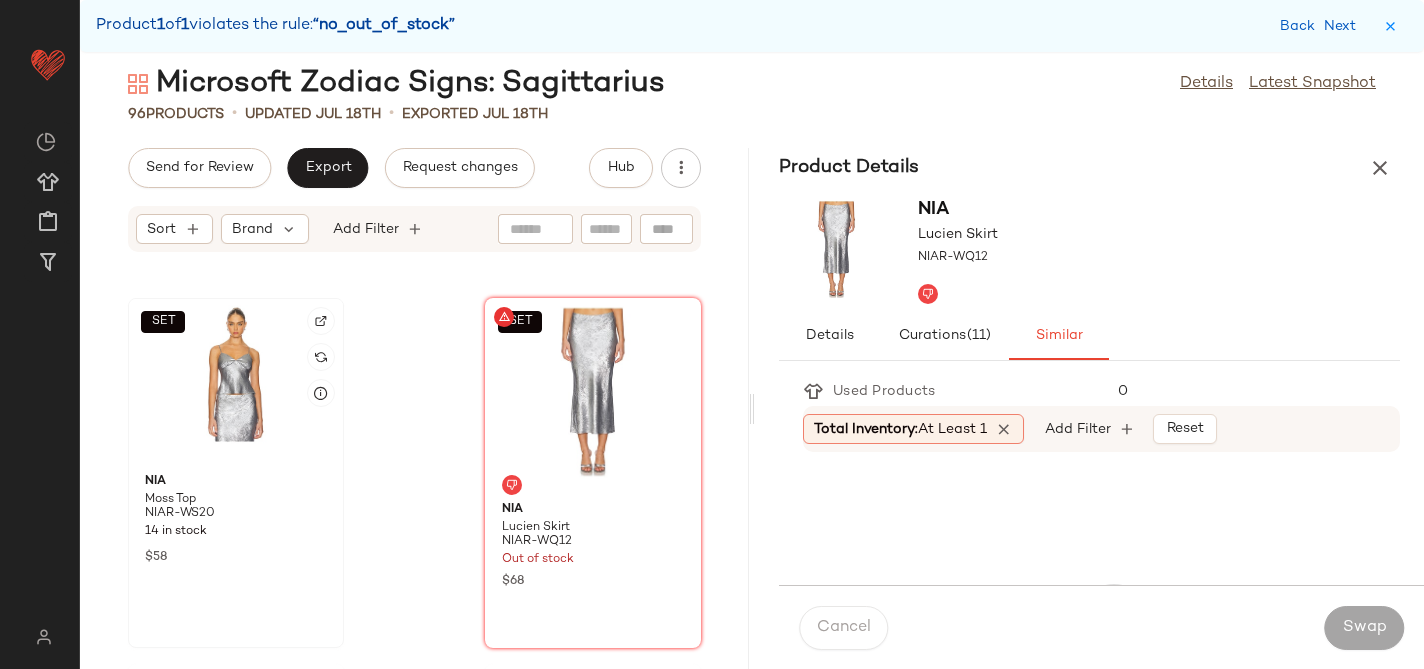 click on "SET" 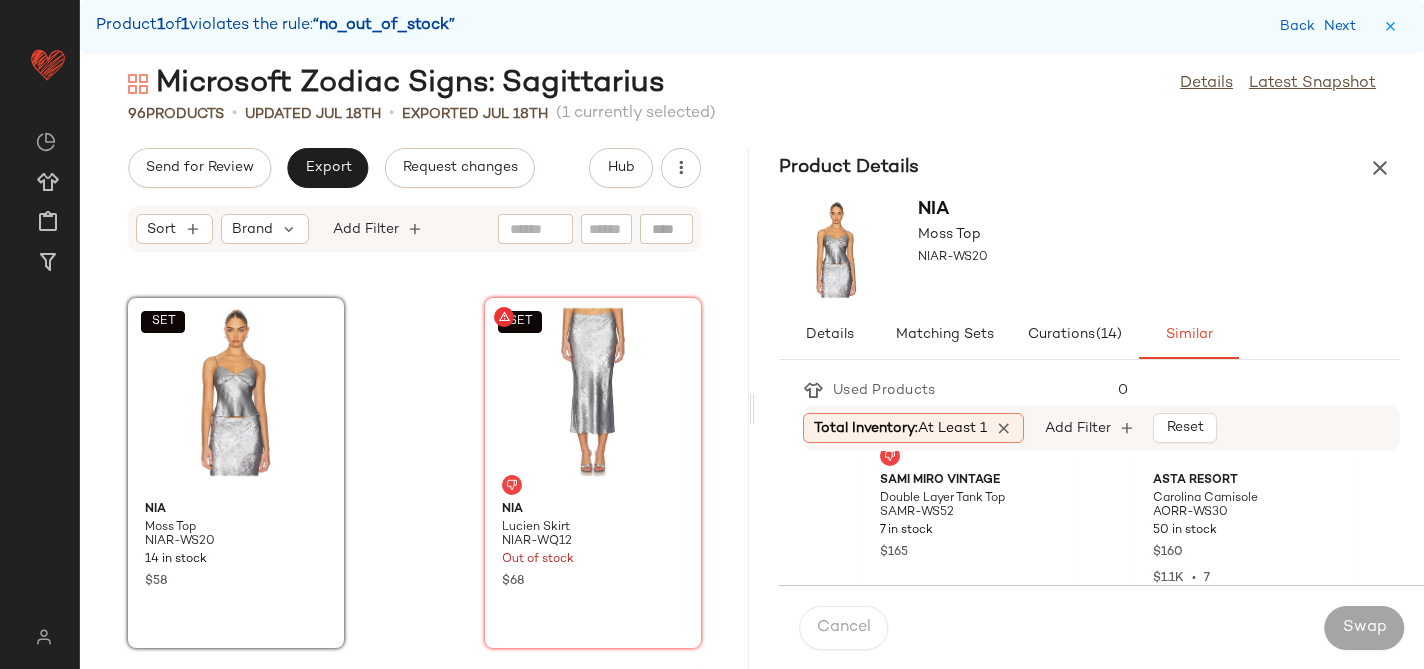 scroll, scrollTop: 936, scrollLeft: 0, axis: vertical 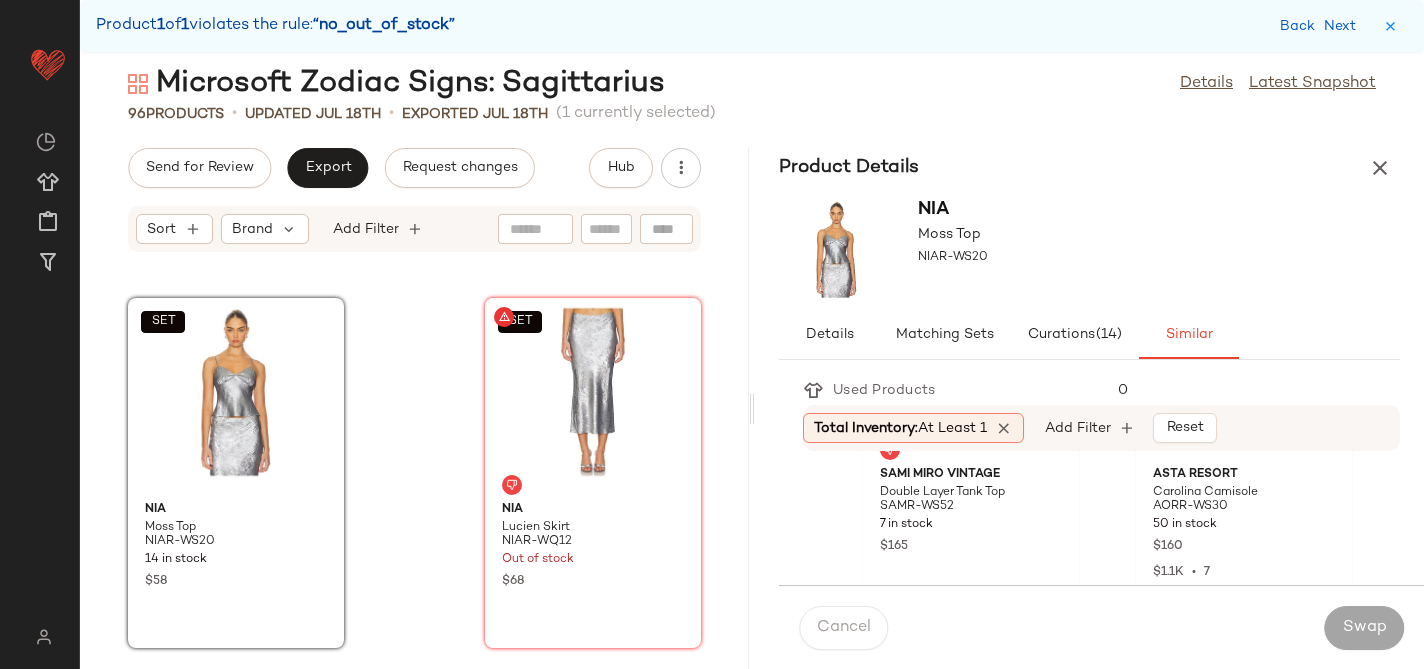 click on "Total Inventory:   At least 1 Add Filter   Reset" at bounding box center [1101, 428] 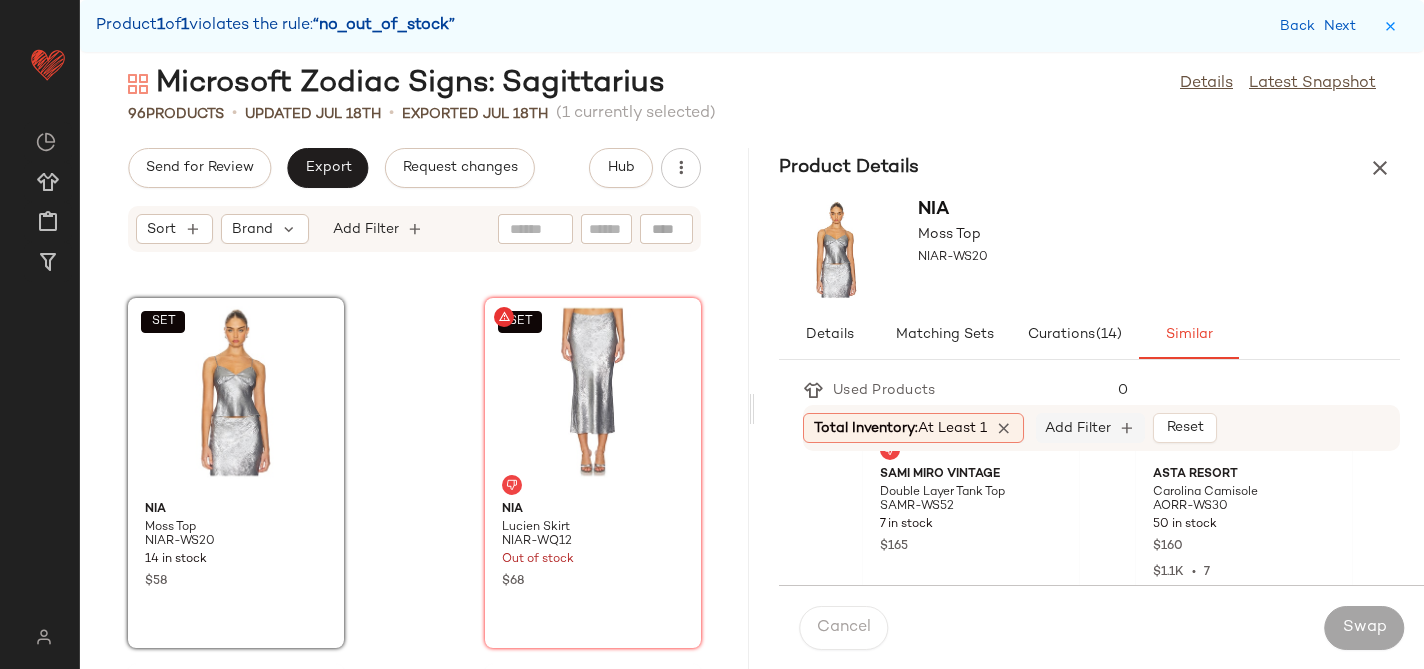 click on "Add Filter" at bounding box center [1078, 428] 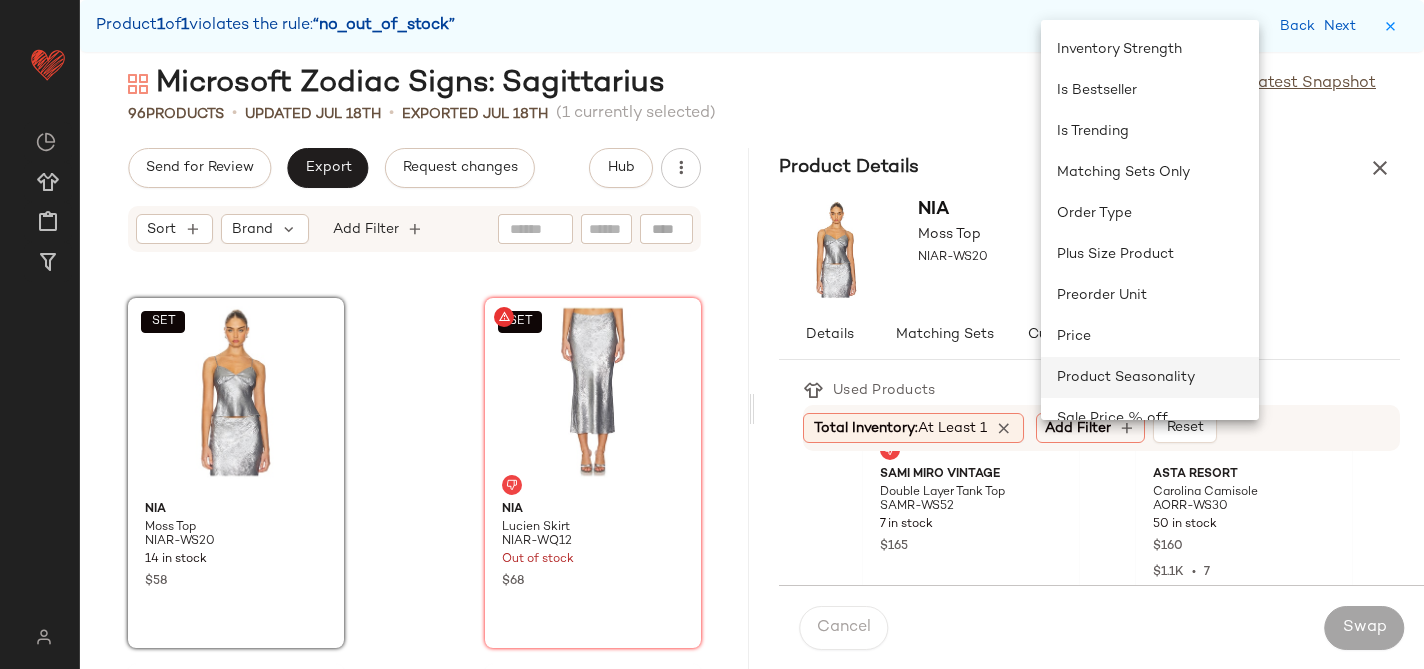 scroll, scrollTop: 694, scrollLeft: 0, axis: vertical 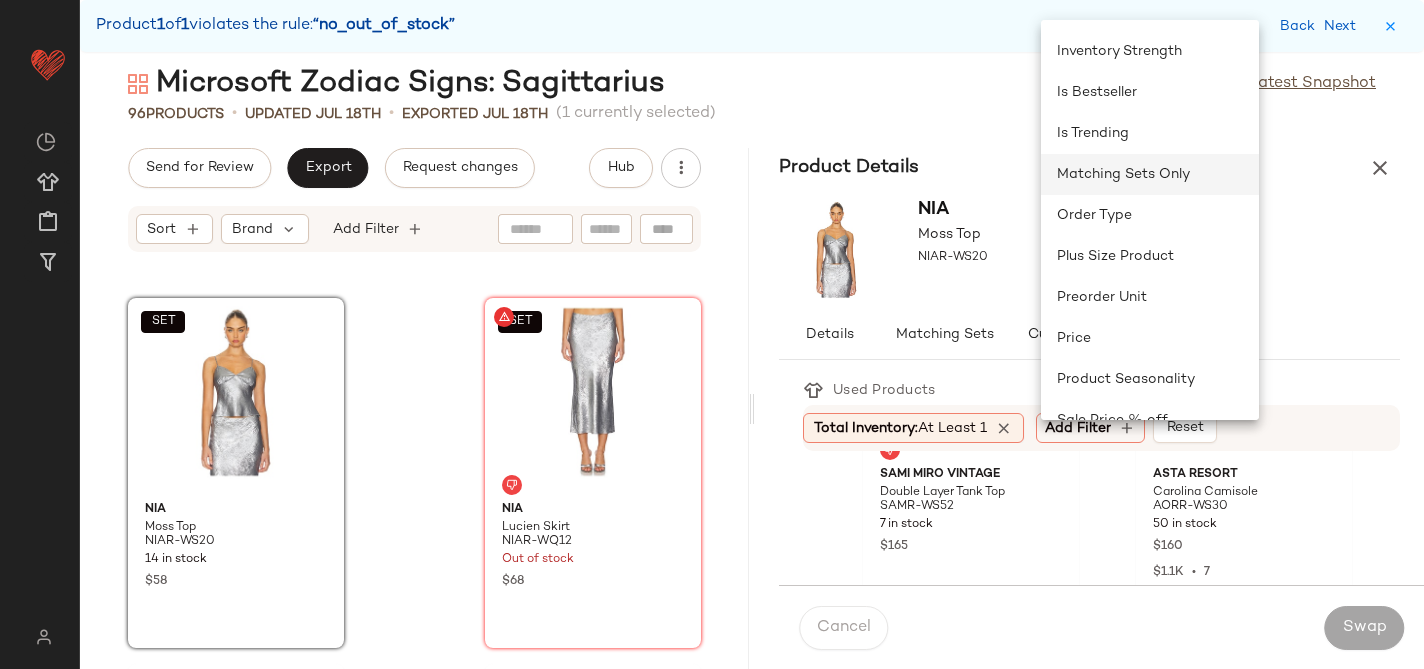 click on "Matching Sets Only" 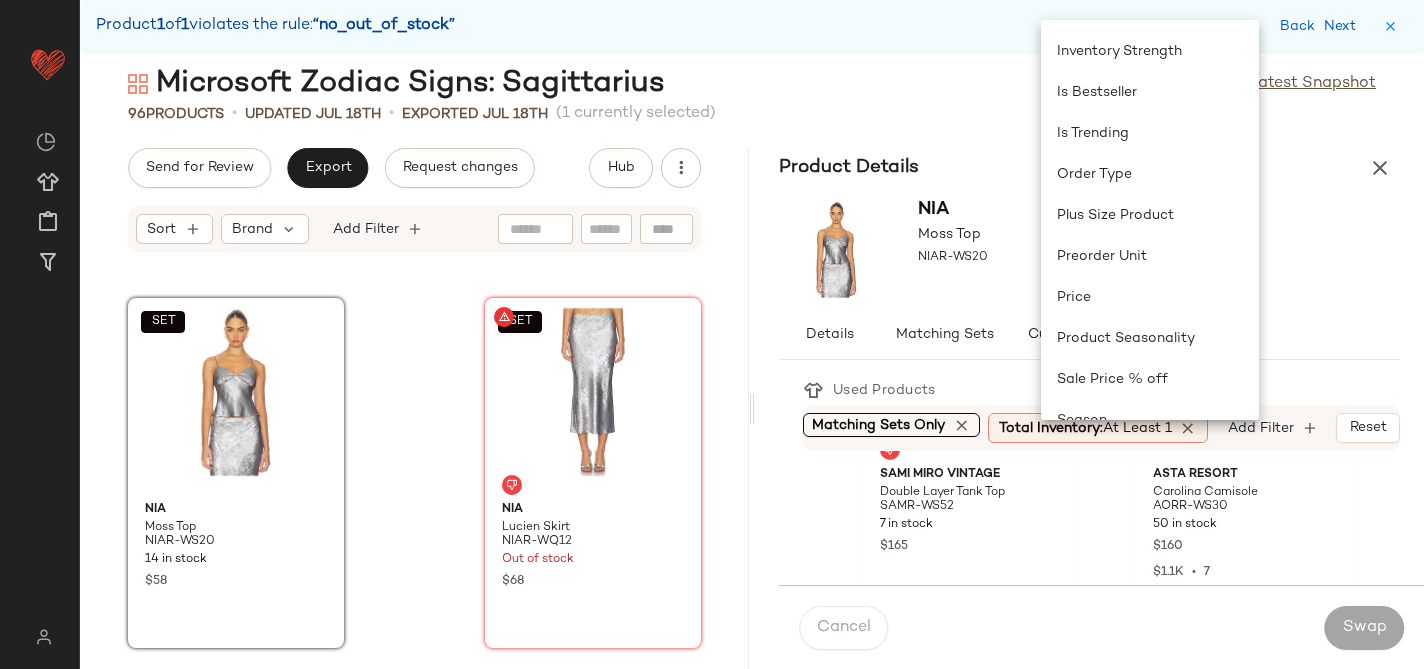scroll, scrollTop: 0, scrollLeft: 5, axis: horizontal 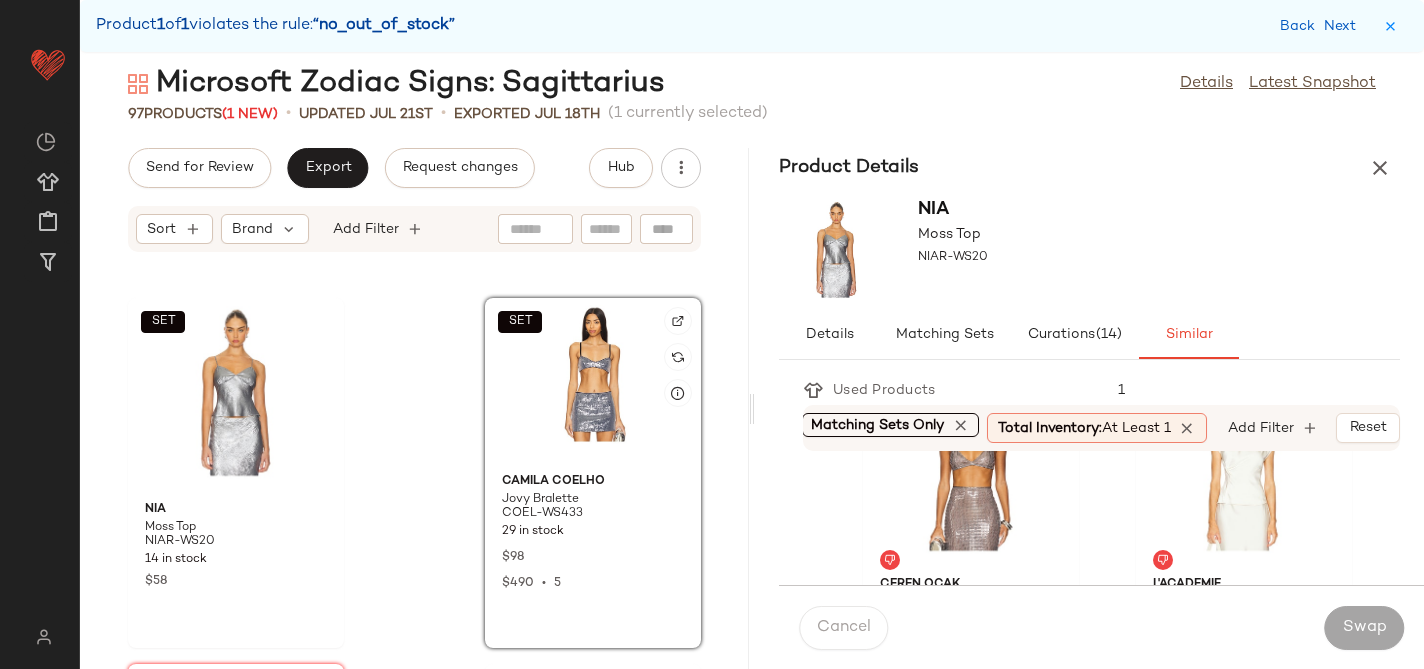 click on "SET" 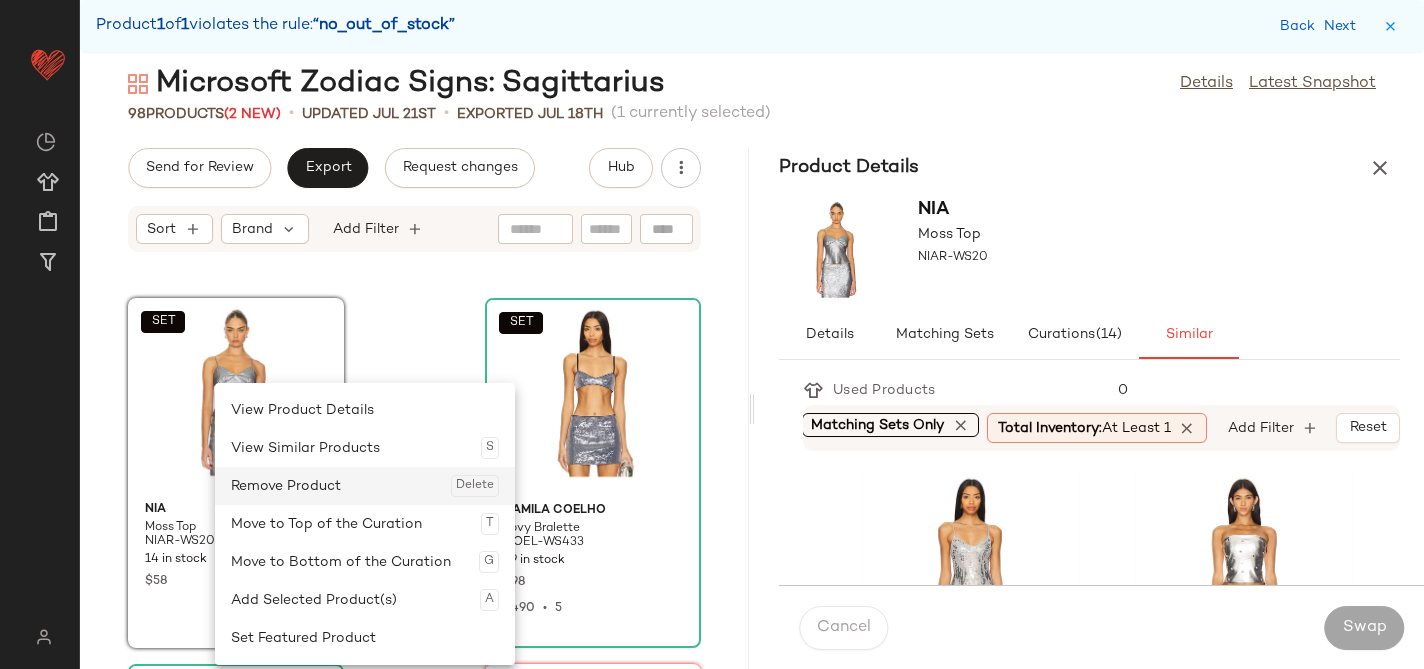 click on "Remove Product  Delete" 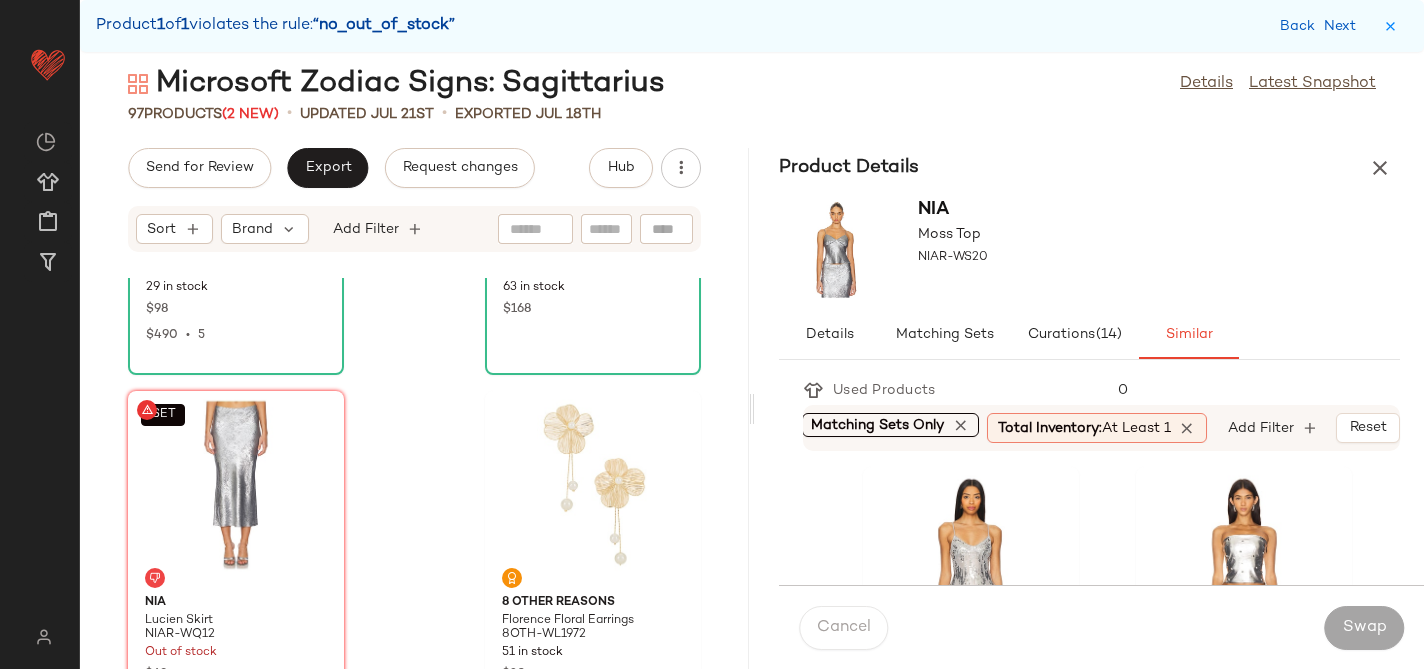 scroll, scrollTop: 11339, scrollLeft: 0, axis: vertical 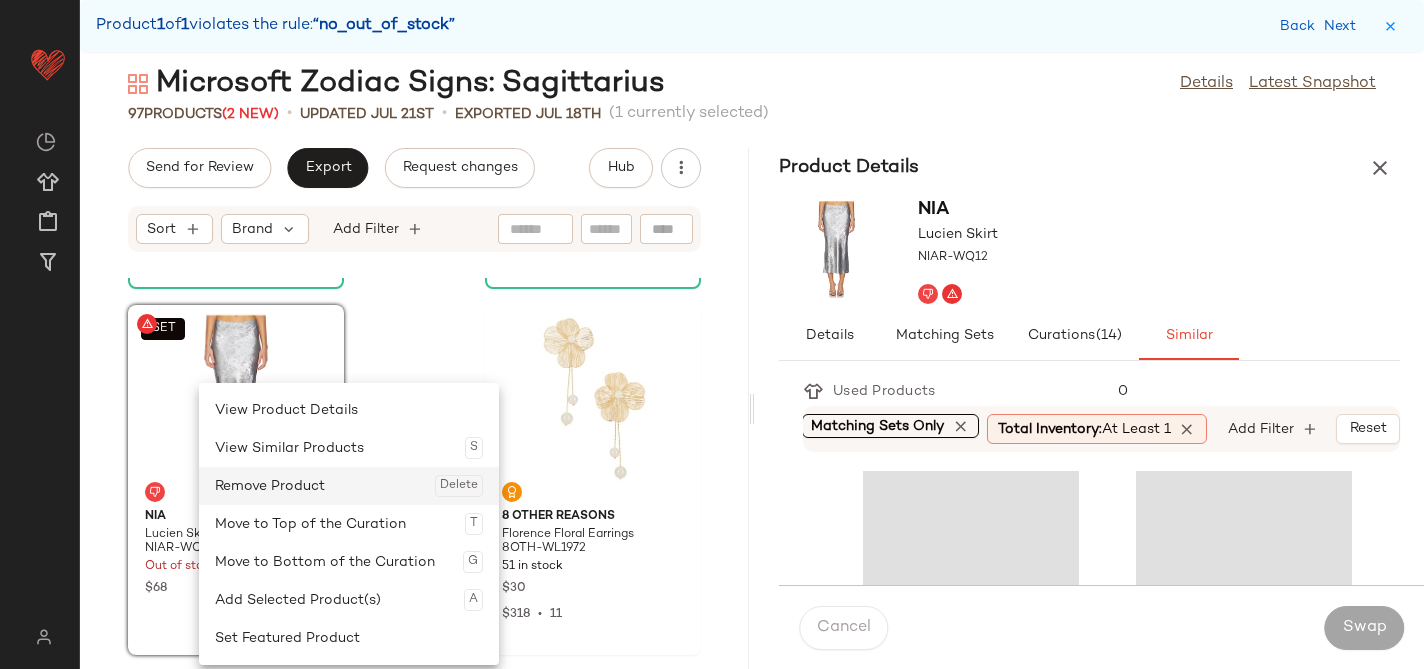 click on "Remove Product  Delete" 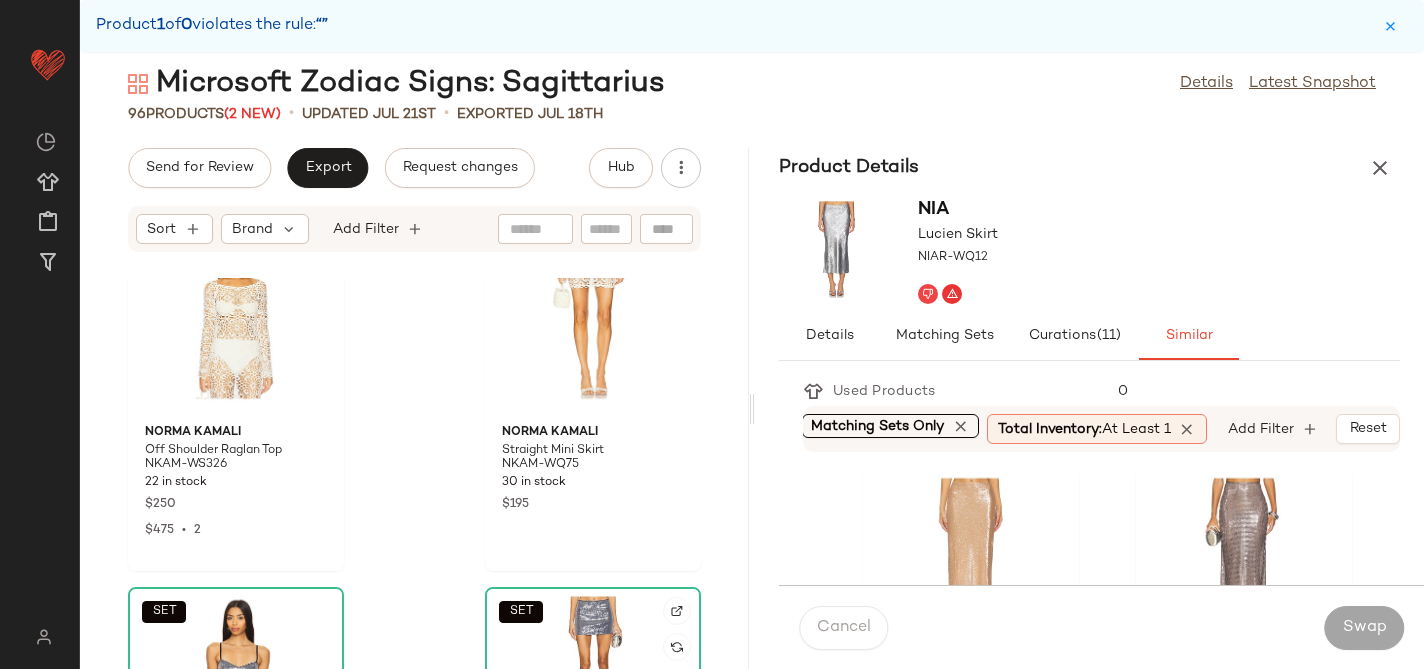 scroll, scrollTop: 10690, scrollLeft: 0, axis: vertical 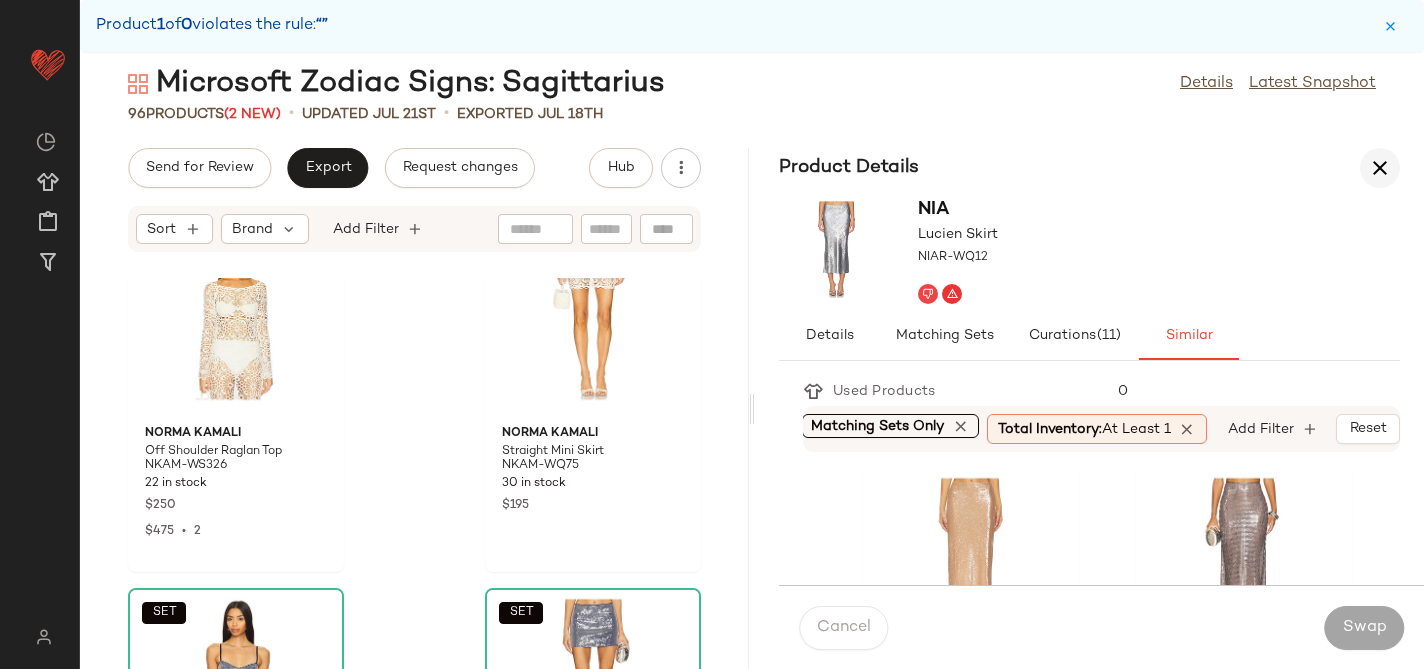 click at bounding box center [1380, 168] 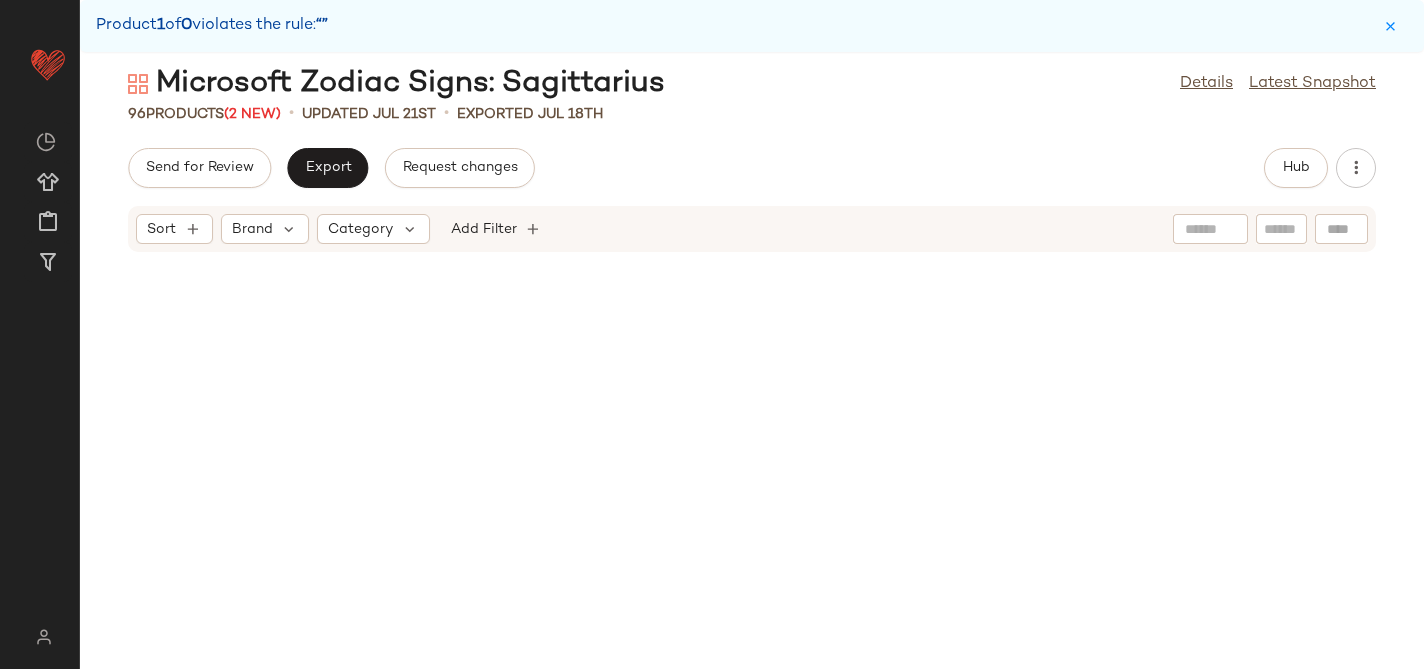 scroll, scrollTop: 6933, scrollLeft: 0, axis: vertical 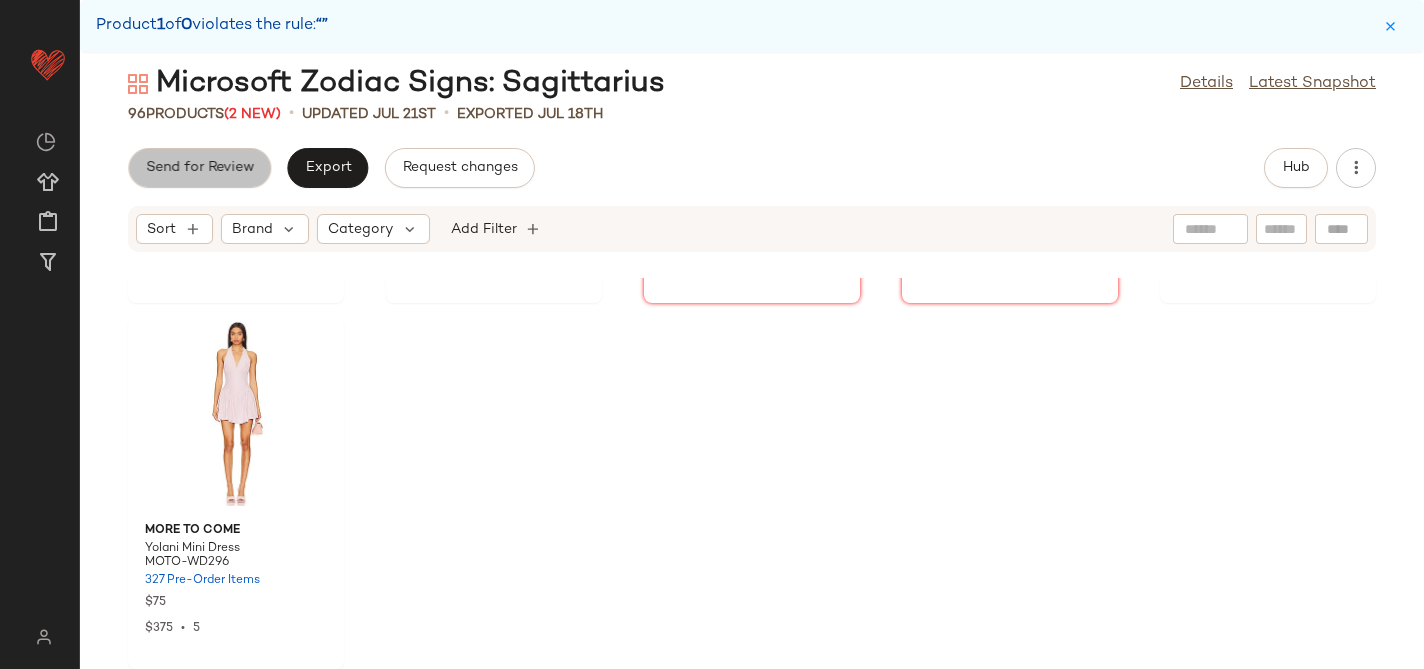 click on "Send for Review" at bounding box center (199, 168) 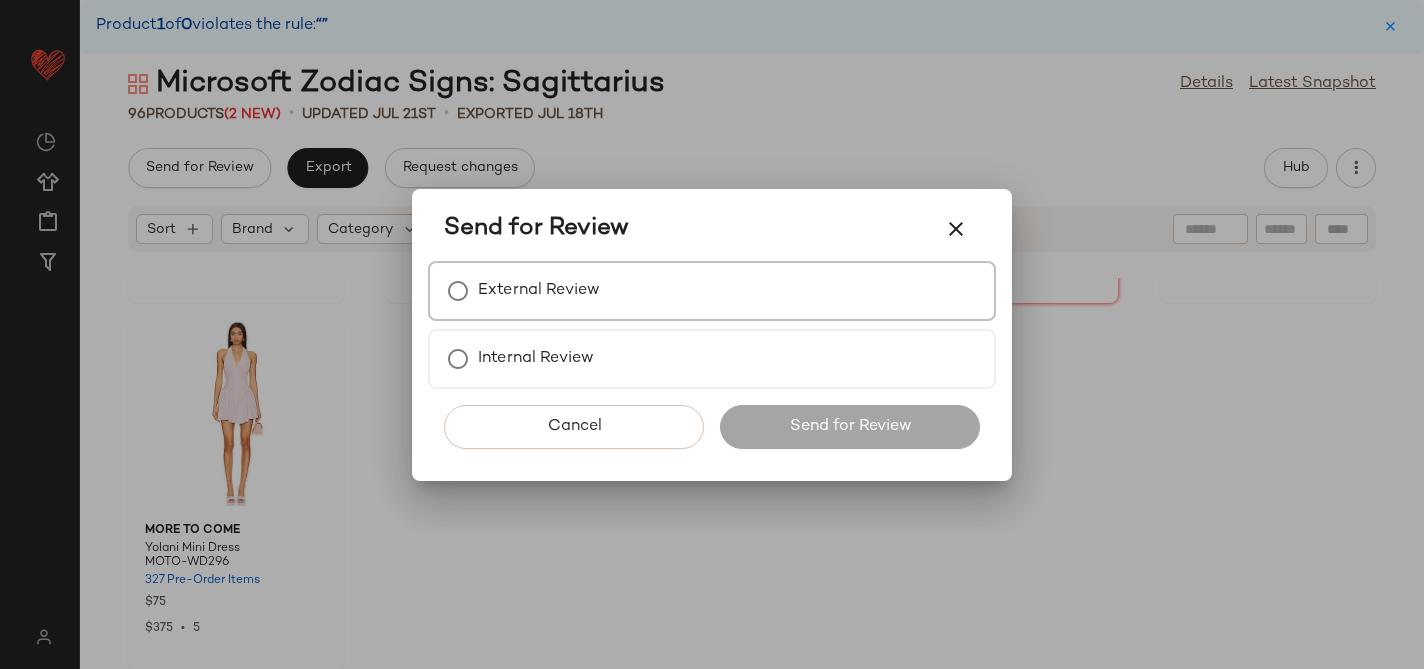 click on "External Review" at bounding box center [539, 291] 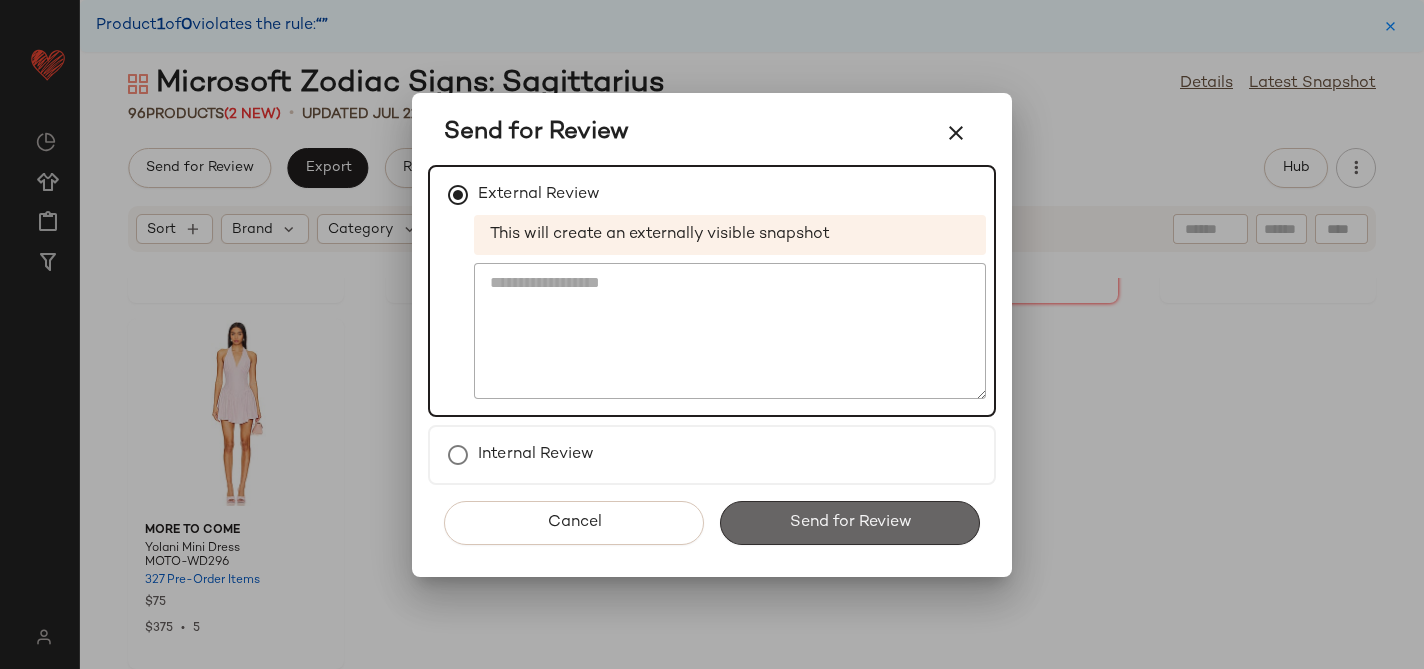 click on "Send for Review" 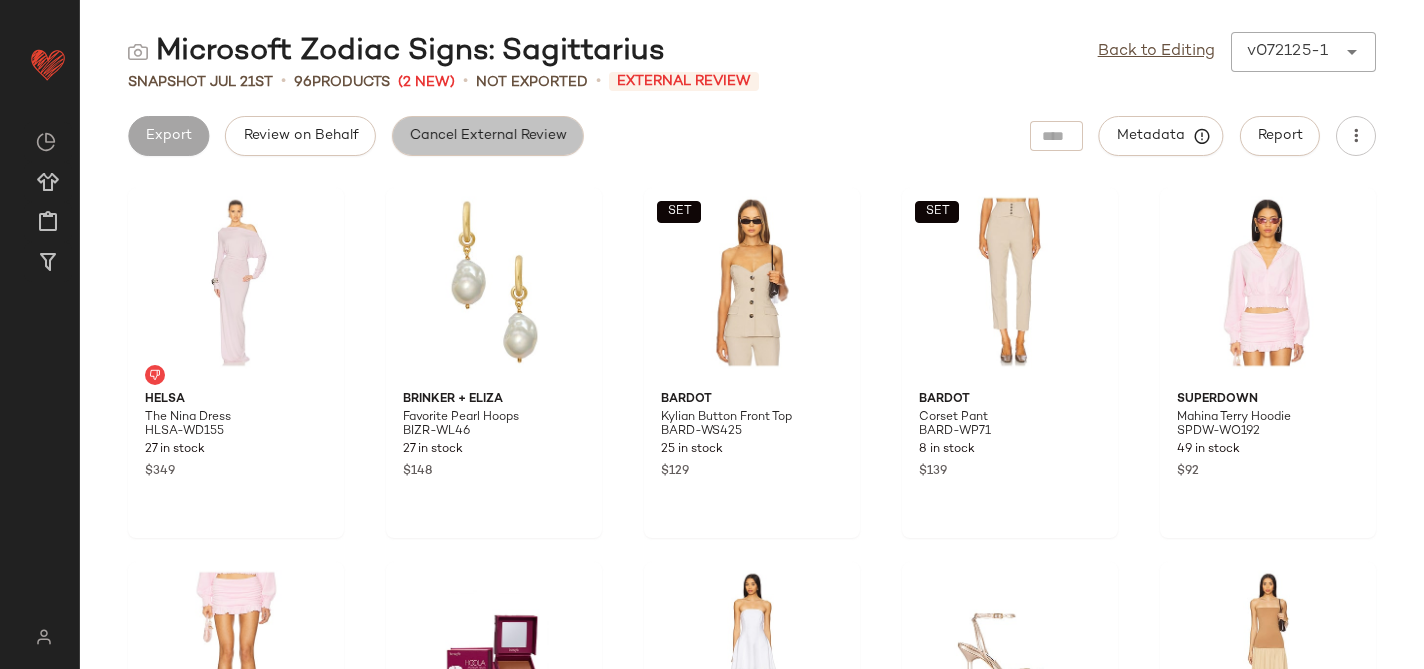 click on "Cancel External Review" 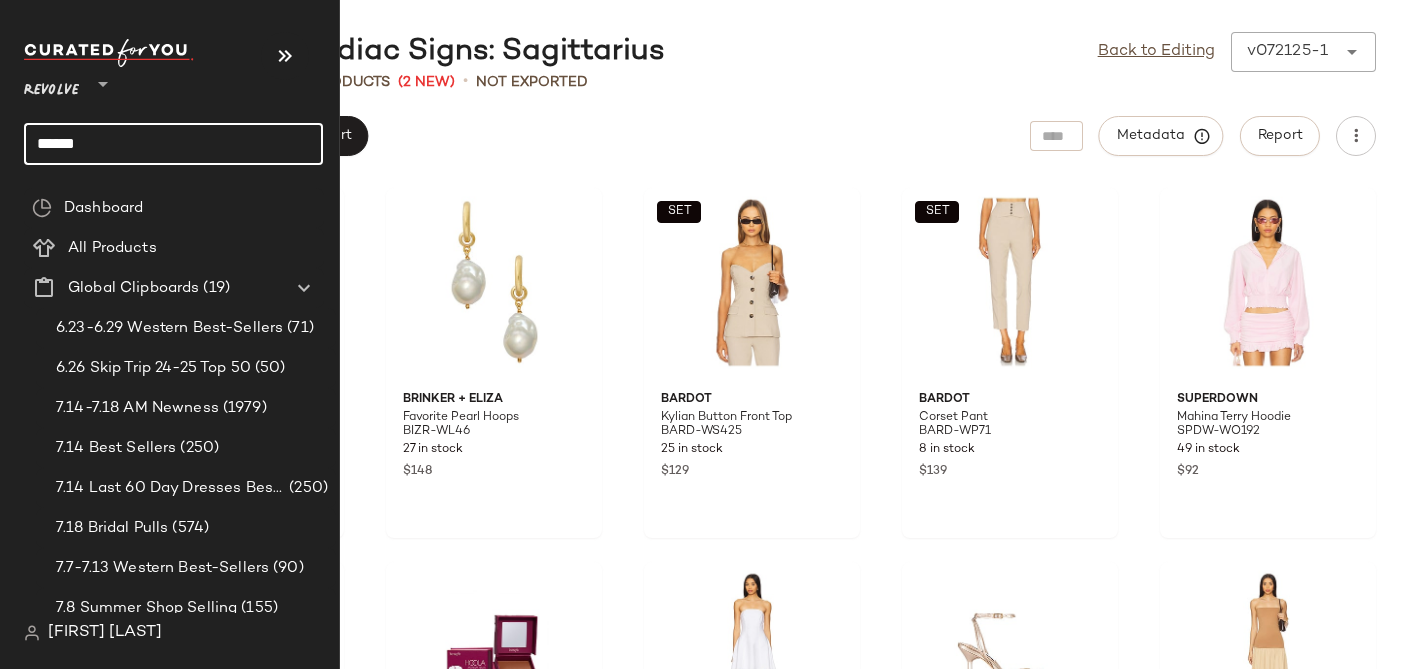 click on "******" 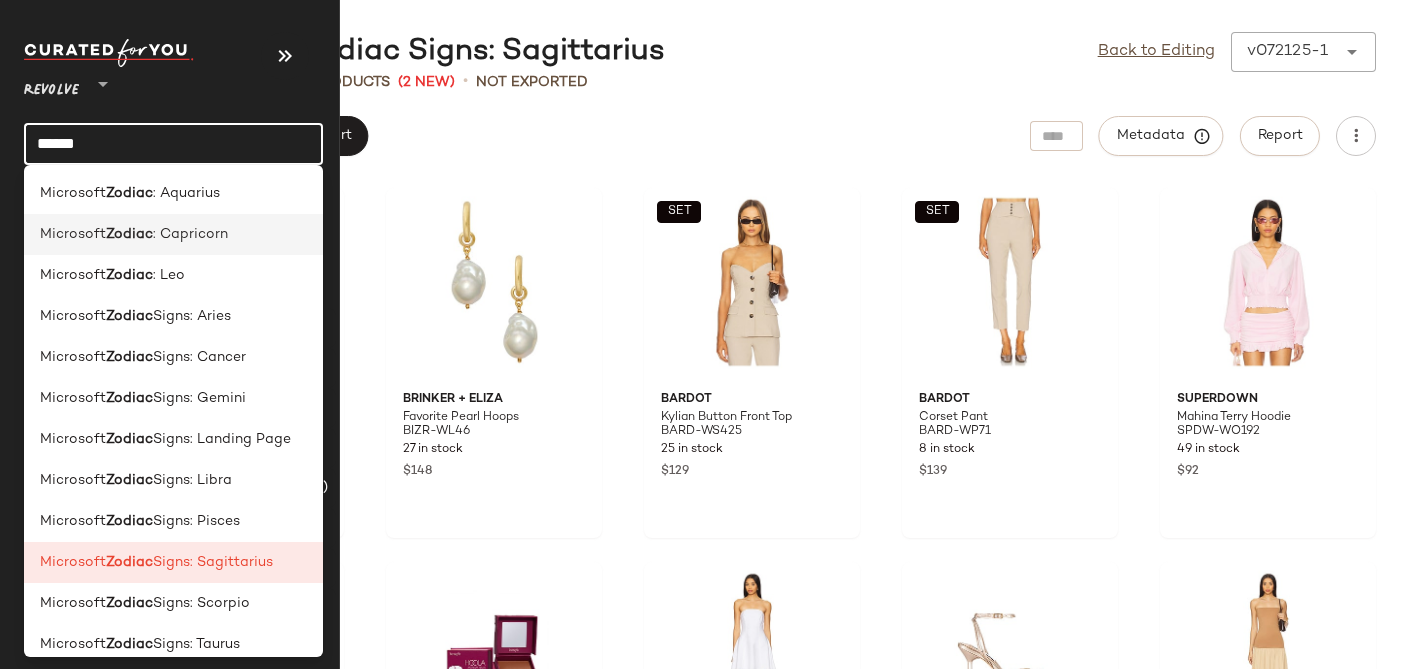 click on "Microsoft" at bounding box center [73, 234] 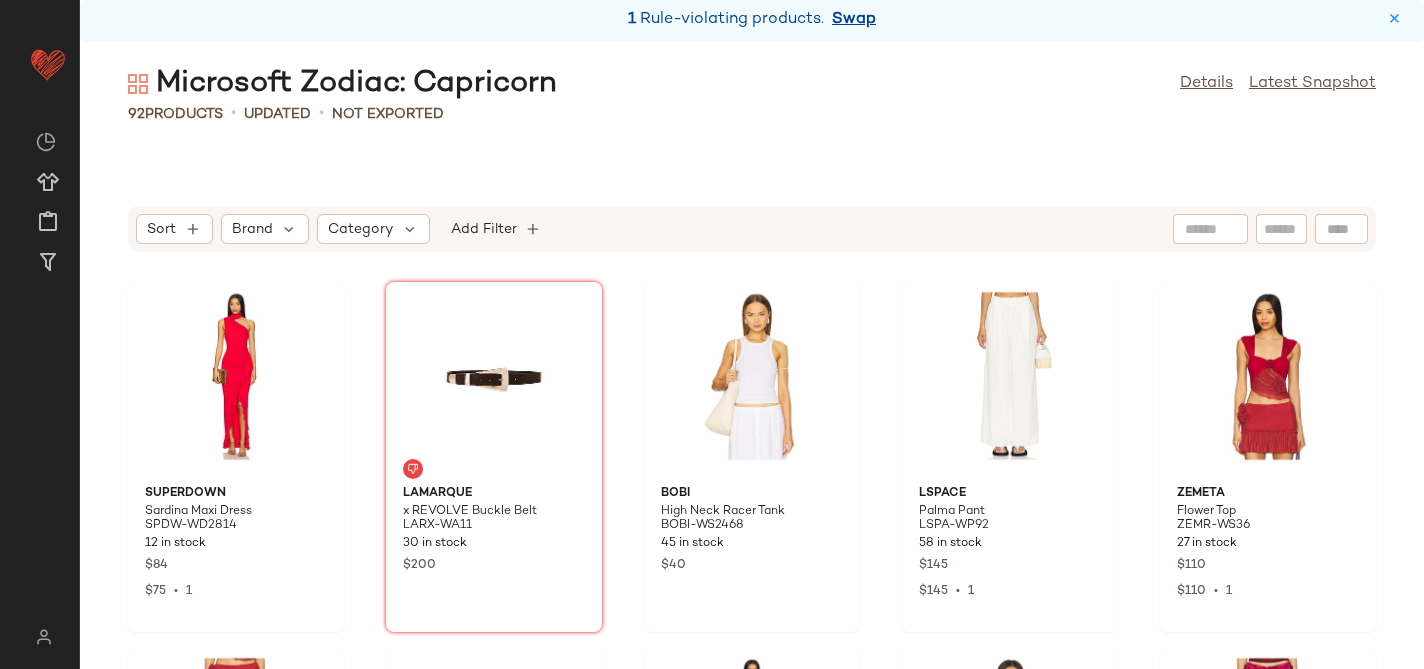 click on "Swap" at bounding box center (854, 20) 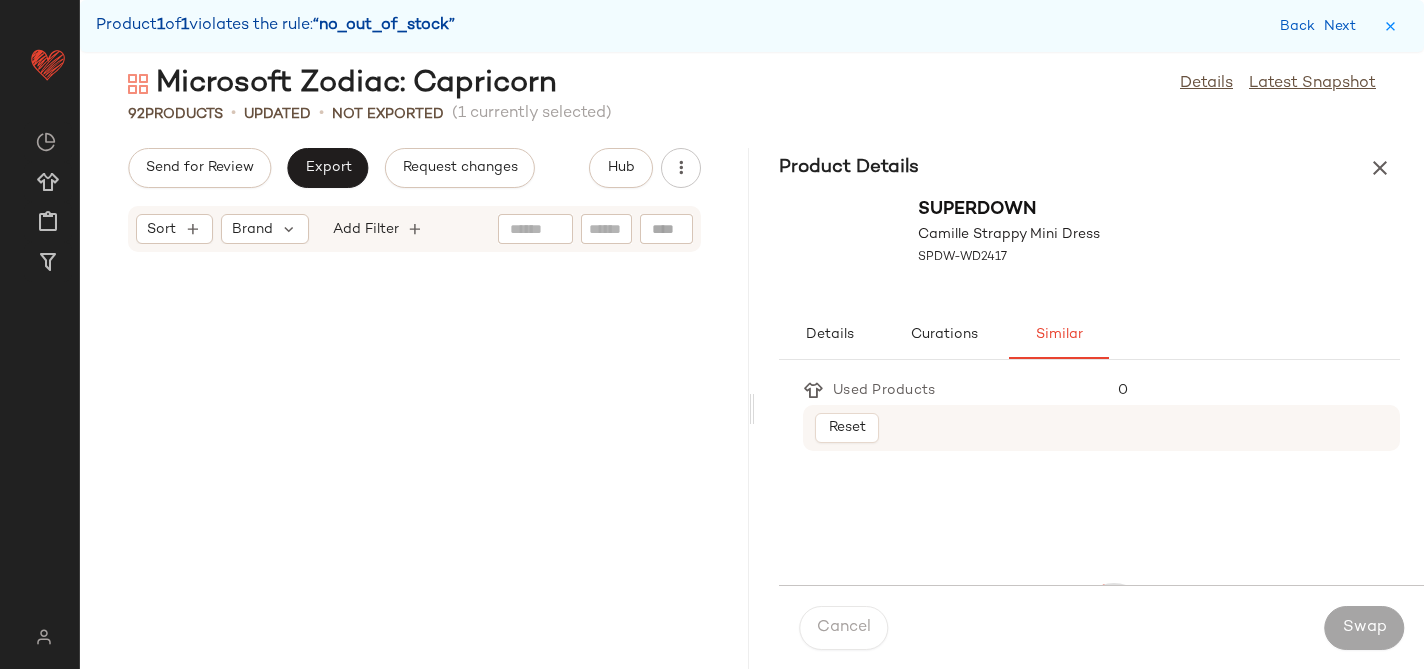 scroll, scrollTop: 13908, scrollLeft: 0, axis: vertical 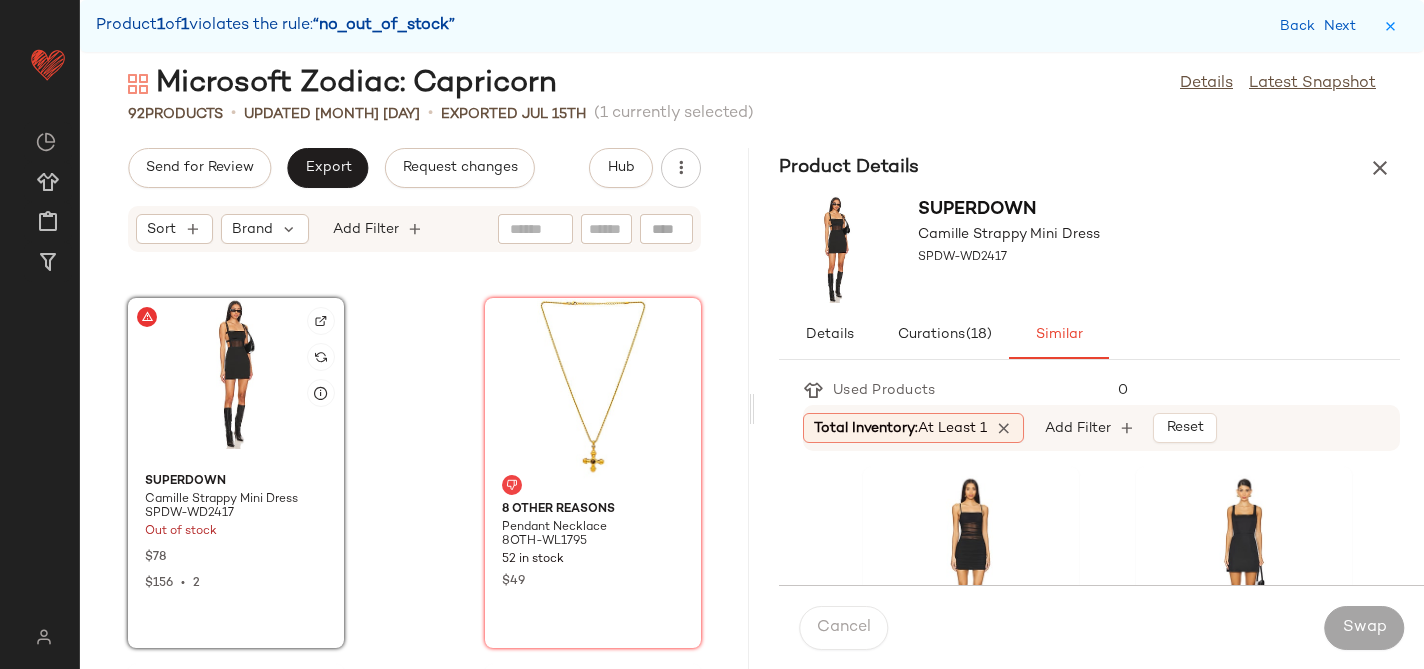 click 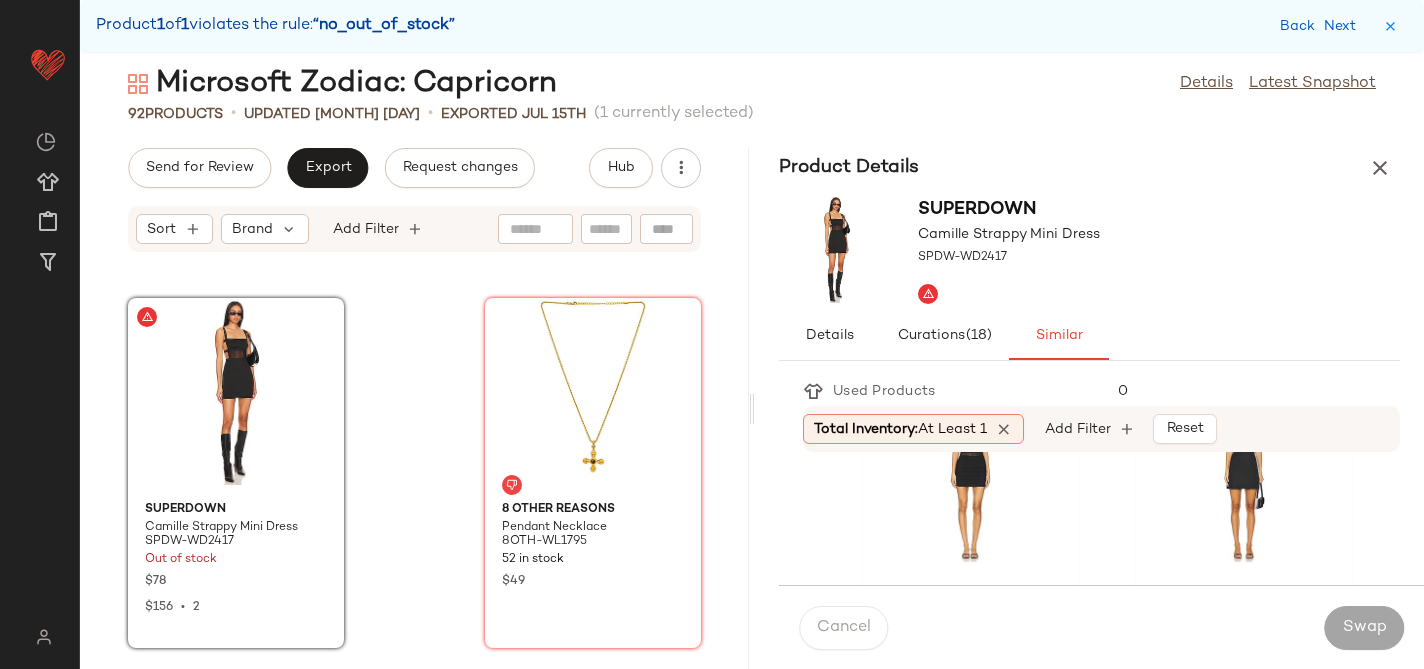 scroll, scrollTop: 46, scrollLeft: 0, axis: vertical 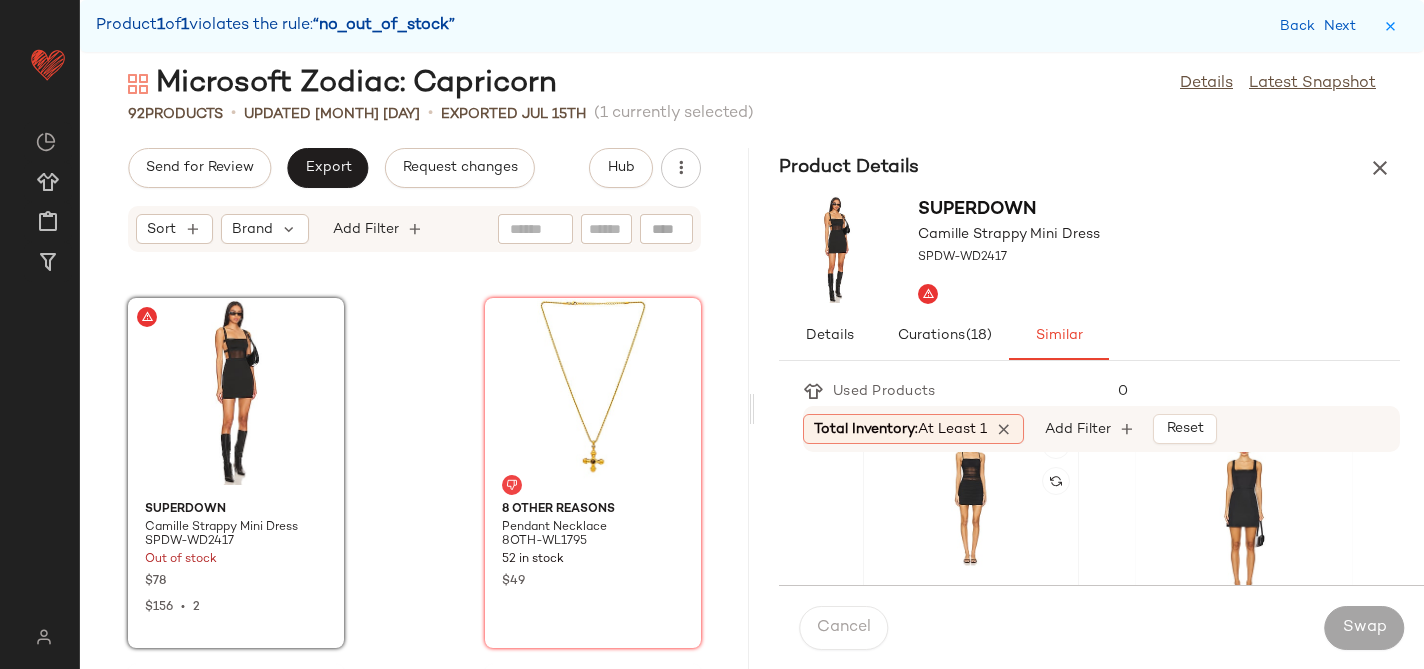 click 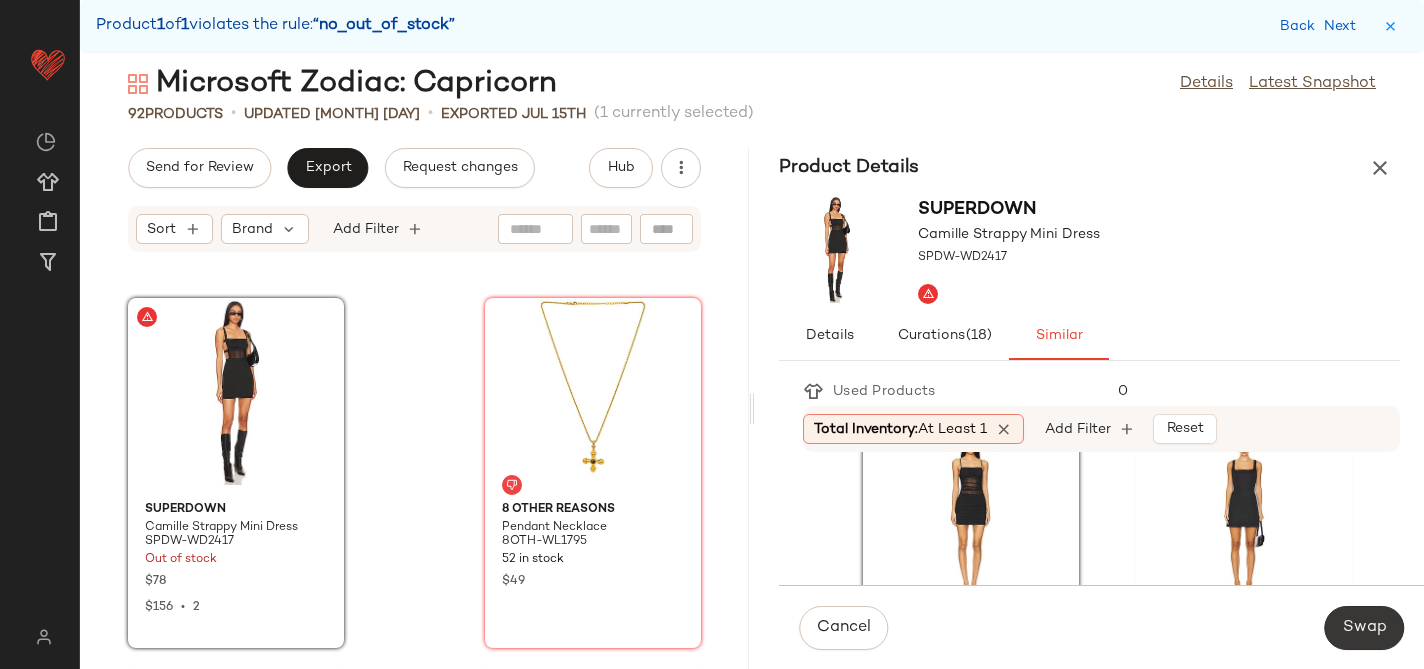 click on "Swap" 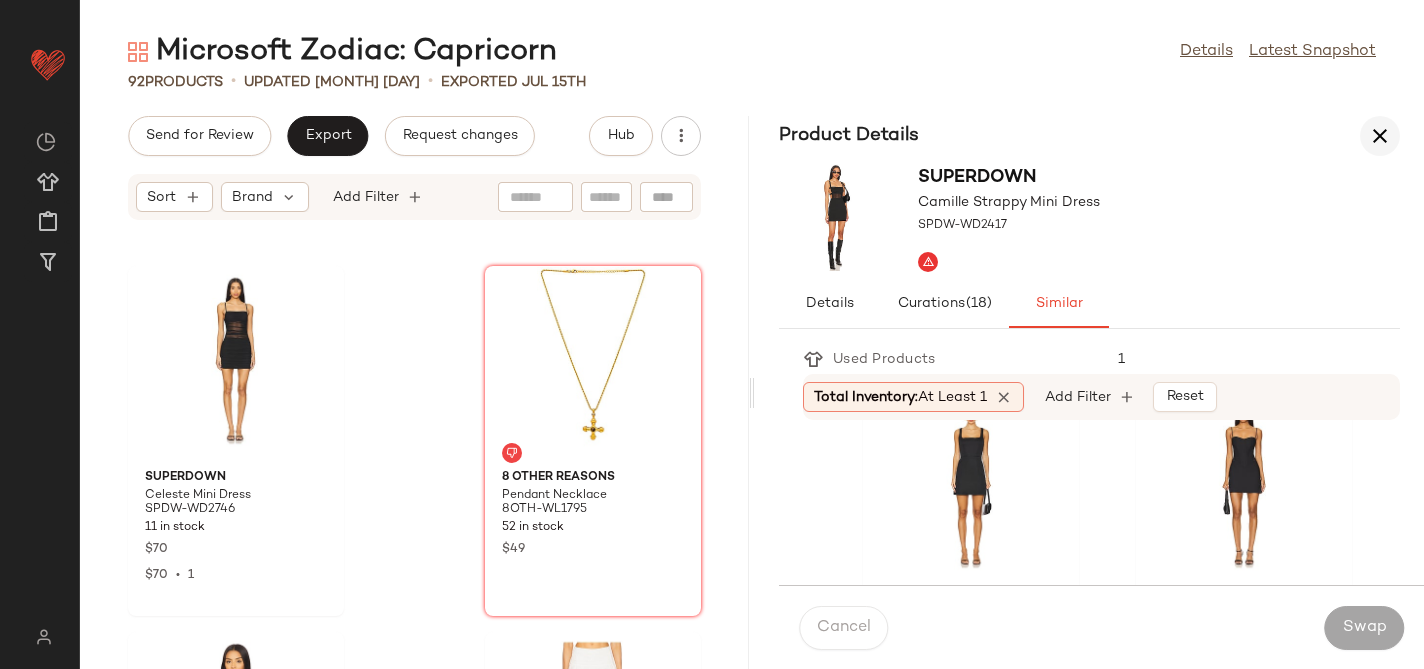 click at bounding box center (1380, 136) 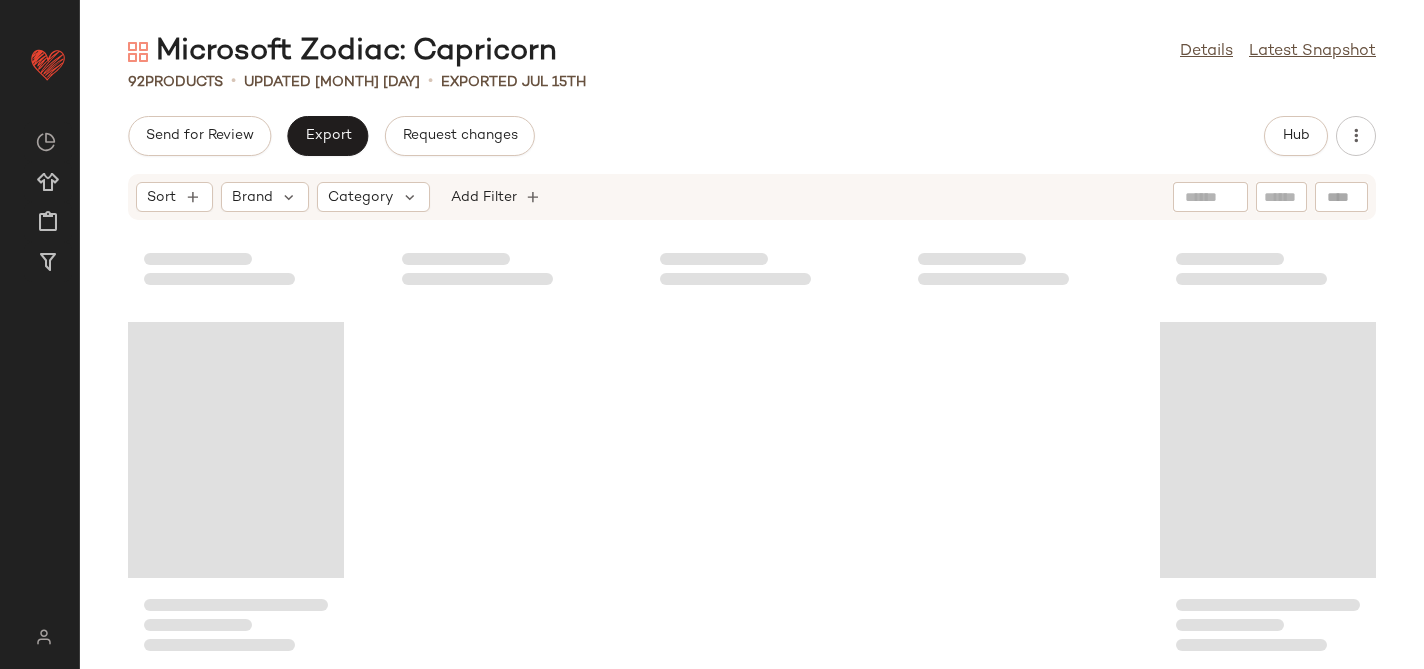 scroll, scrollTop: 6535, scrollLeft: 0, axis: vertical 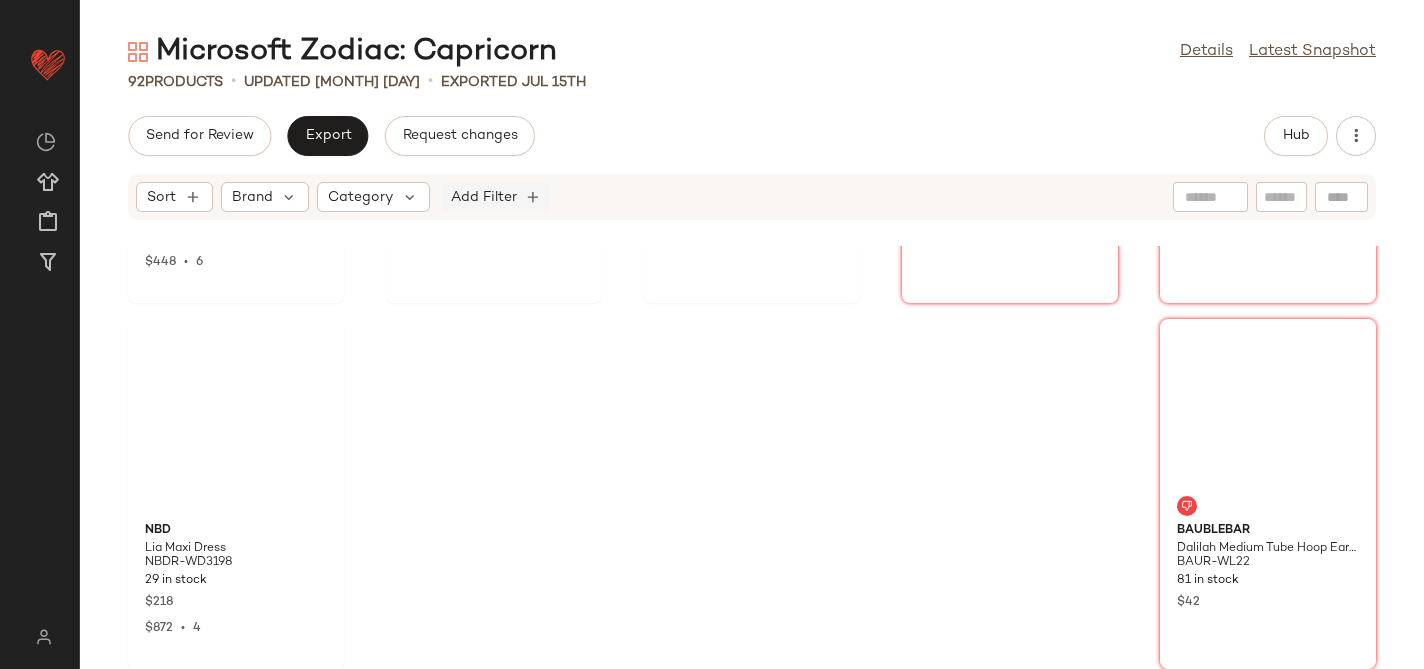 click on "Add Filter" 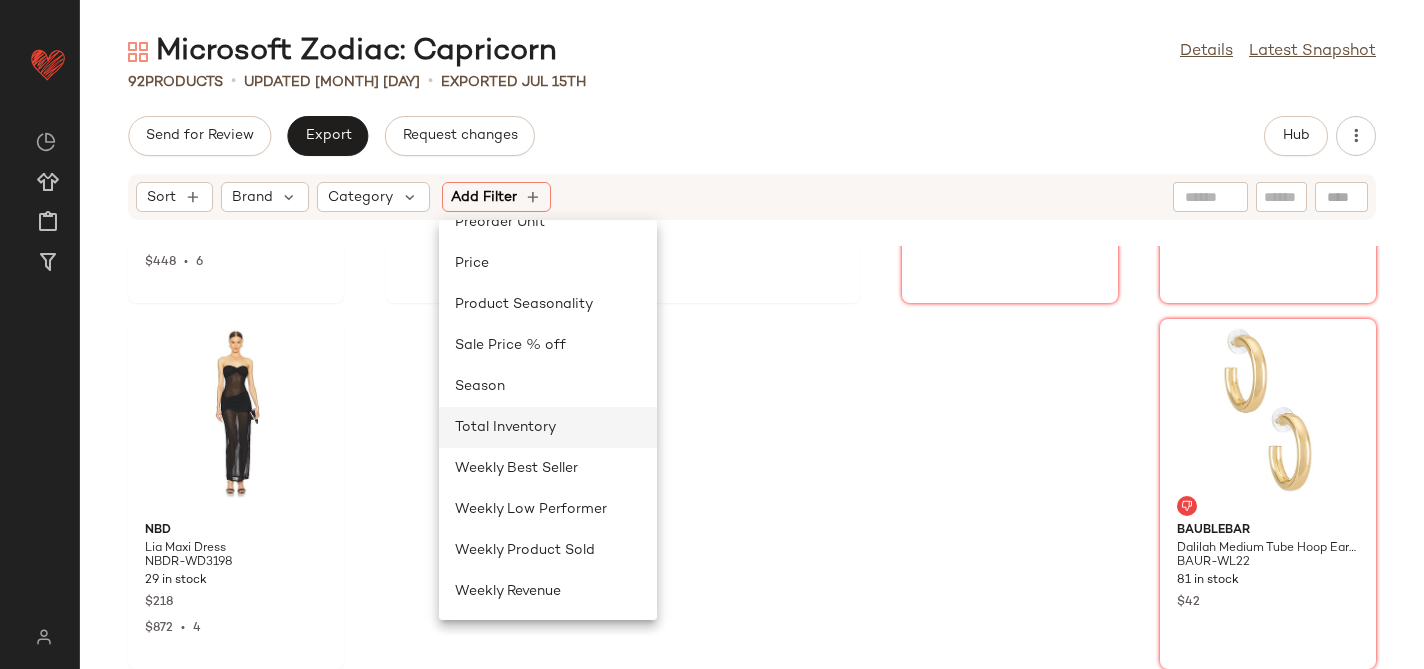 click on "Total Inventory" 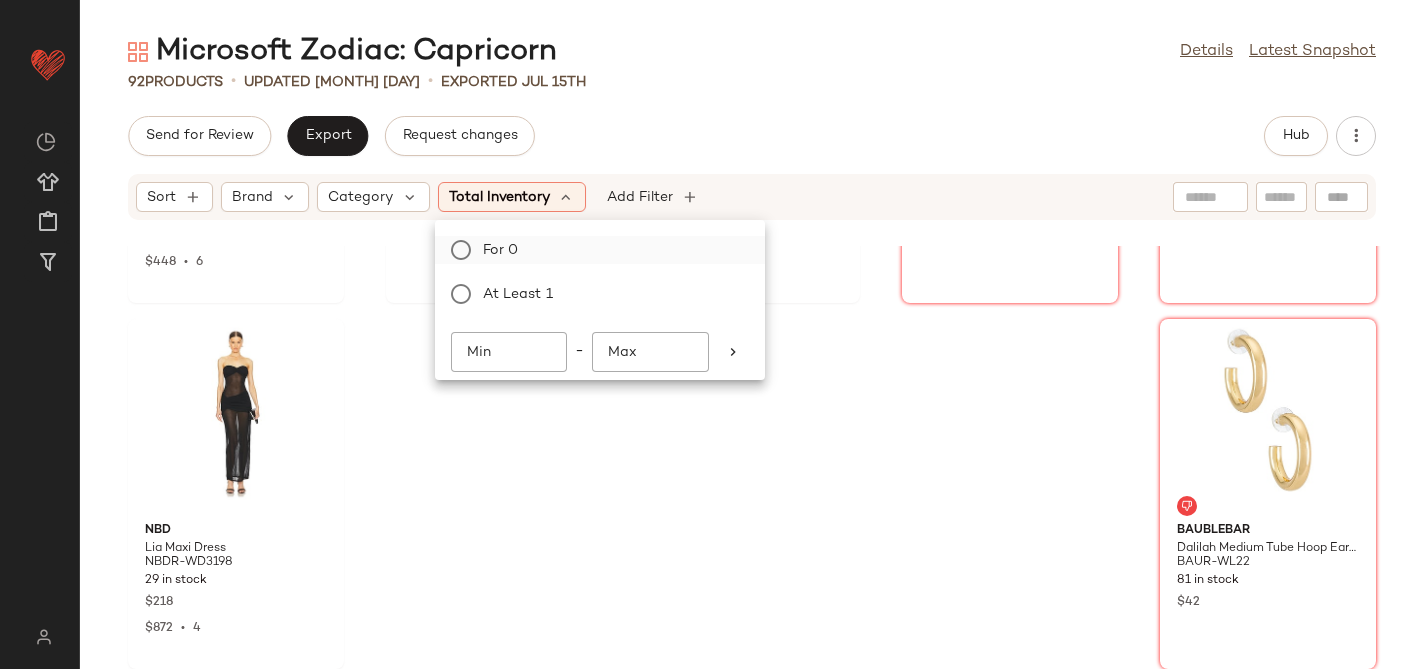 click on "For 0" 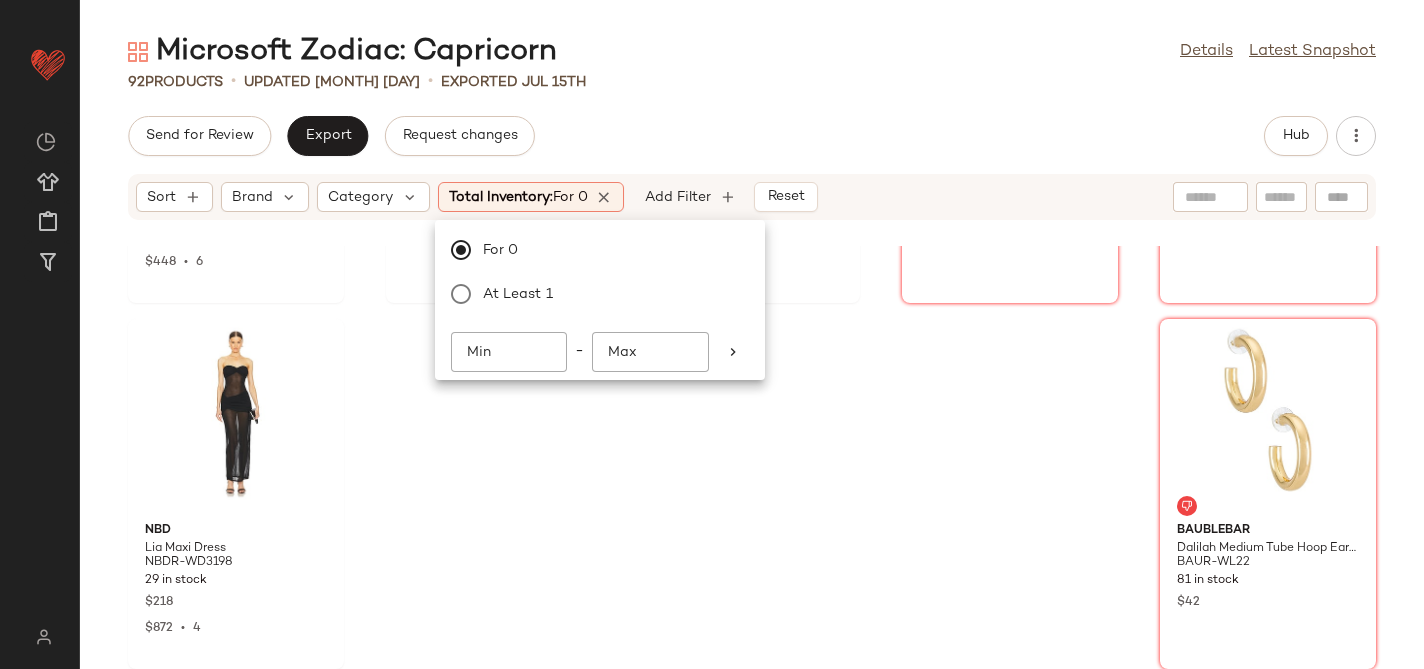 click on "Send for Review   Export   Request changes   Hub" 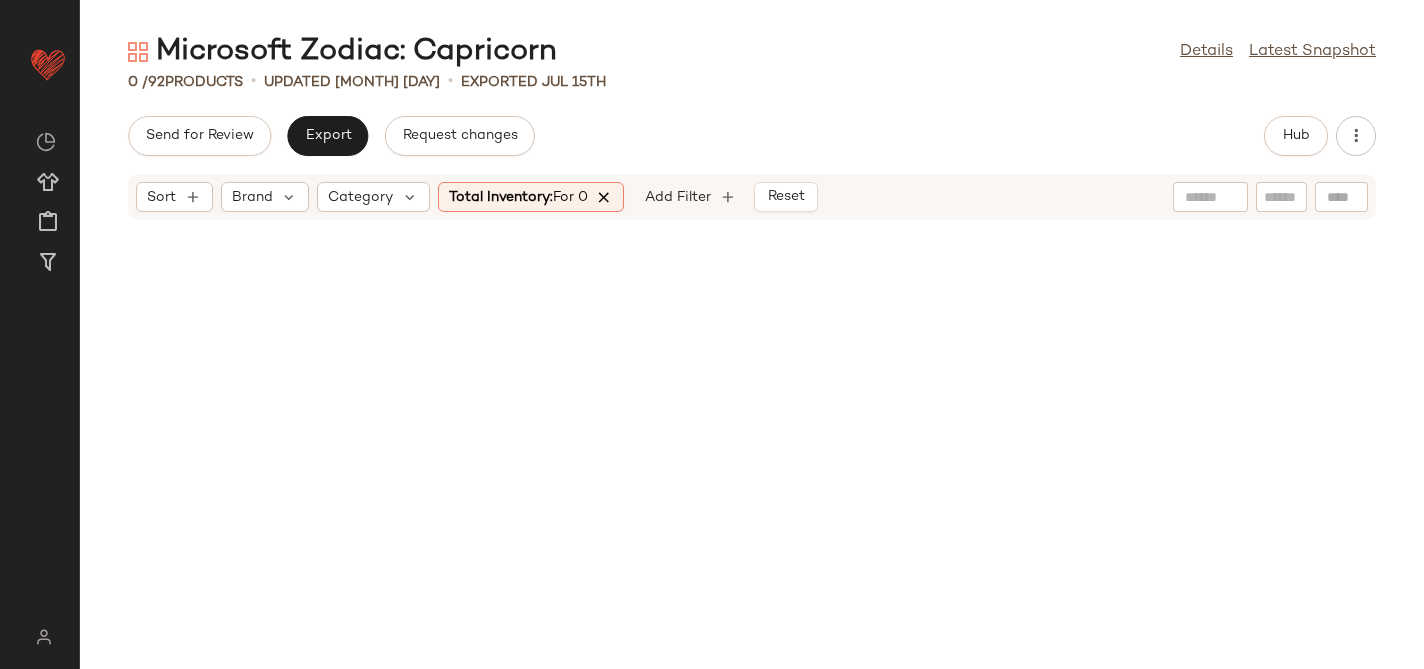 click at bounding box center [605, 197] 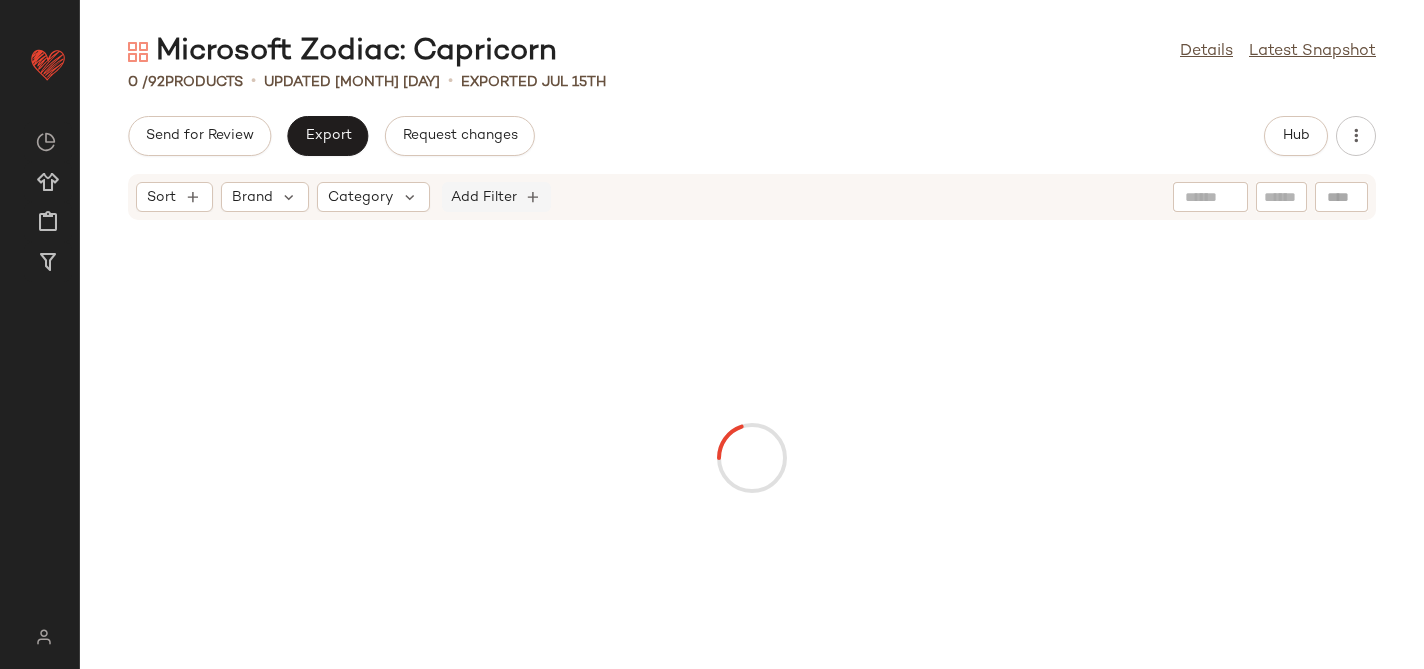 click on "Add Filter" at bounding box center (484, 197) 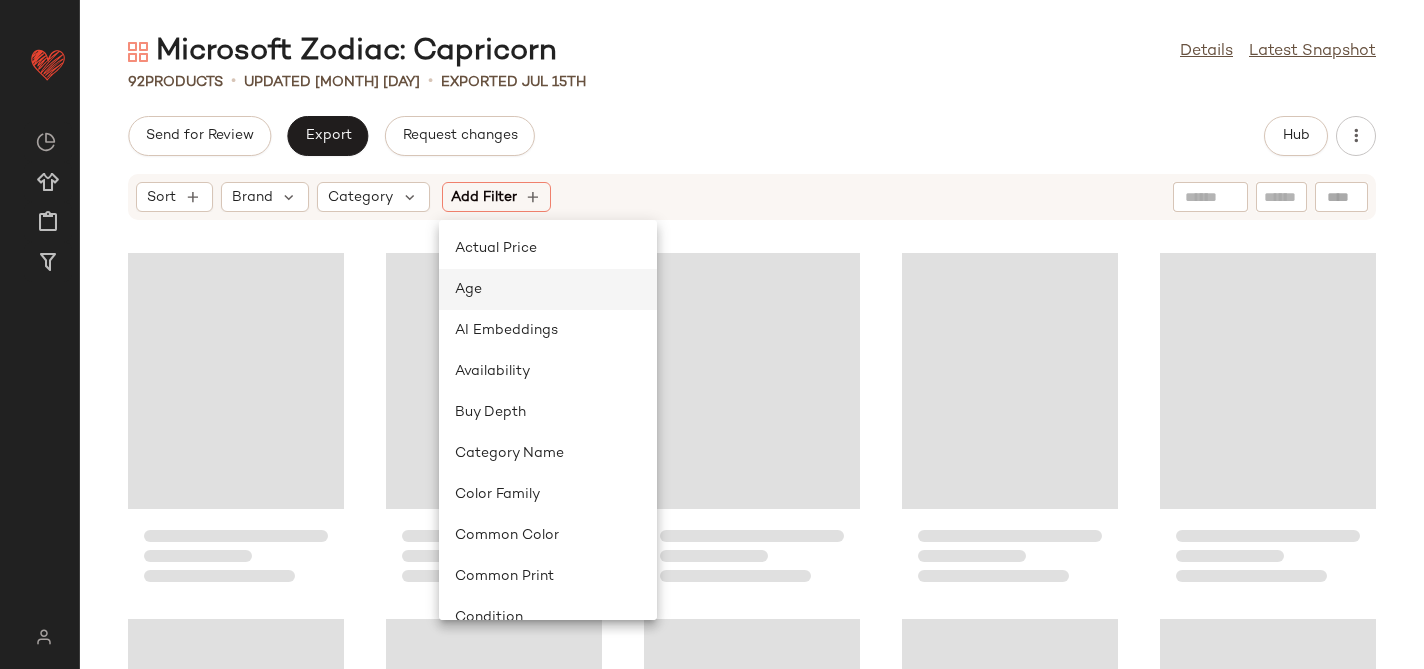 scroll, scrollTop: 887, scrollLeft: 0, axis: vertical 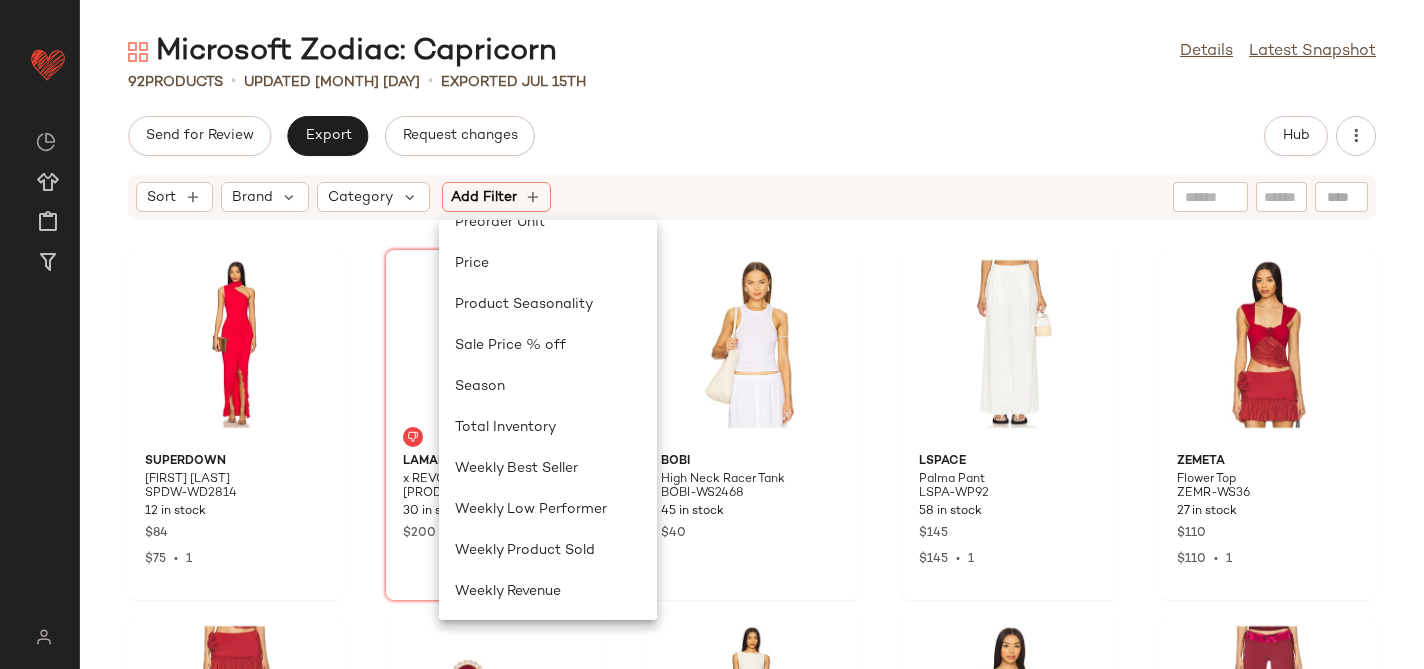 click on "Microsoft Zodiac: [SIGN] Details Latest Snapshot [NUMBER] Products updated [MONTH] [DAY]th Exported [MONTH] [DAY]th Send for Review Export Request changes Hub Sort Brand Category Add Filter superdown [PERSON_NAME] Maxi Dress [PRODUCT_CODE] [NUMBER] in stock $[NUMBER] $[NUMBER] [NUMBER] LAMARQUE x REVOLVE Buckle Belt [PRODUCT_CODE] [NUMBER] in stock $[NUMBER] [PERSON_NAME] High Neck Racer Tank [PRODUCT_CODE] [NUMBER] in stock $[NUMBER] [PERSON_NAME] Palma Pant [PRODUCT_CODE] [NUMBER] in stock $[NUMBER] $[NUMBER] [NUMBER] [PERSON_NAME] Flower Top [PRODUCT_CODE] [NUMBER] in stock $[NUMBER] $[NUMBER] [NUMBER] [PERSON_NAME] Flower Skirt Red [PRODUCT_CODE] [NUMBER] in stock $[NUMBER] $[NUMBER] [NUMBER] [PERSON_NAME] Omega Clasp Oval Stud [PRODUCT_CODE] [NUMBER] in stock $[NUMBER] superdown [PERSON_NAME] Dress [PRODUCT_CODE] [NUMBER] in stock $[NUMBER] $[NUMBER] [NUMBER] GUIZIO Ruched Knit Tank Top [PRODUCT_CODE] [NUMBER] in stock $[NUMBER] GUIZIO Ruched Side Tie Stretch Pant [PRODUCT_CODE] [NUMBER] in stock $[NUMBER] [PERSON_NAME] The Heavy Crepe Suit Dress [PRODUCT_CODE] [NUMBER] in stock $[NUMBER] FEMME LA Maeve Slipper [PRODUCT_CODE] [NUMBER] in stock $[NUMBER] $[NUMBER] [NUMBER] Tower 28 Line & Shine Lip Kit [PRODUCT_CODE] [NUMBER] in stock $[NUMBER] [PERSON_NAME] [PRODUCT_CODE]" at bounding box center (752, 350) 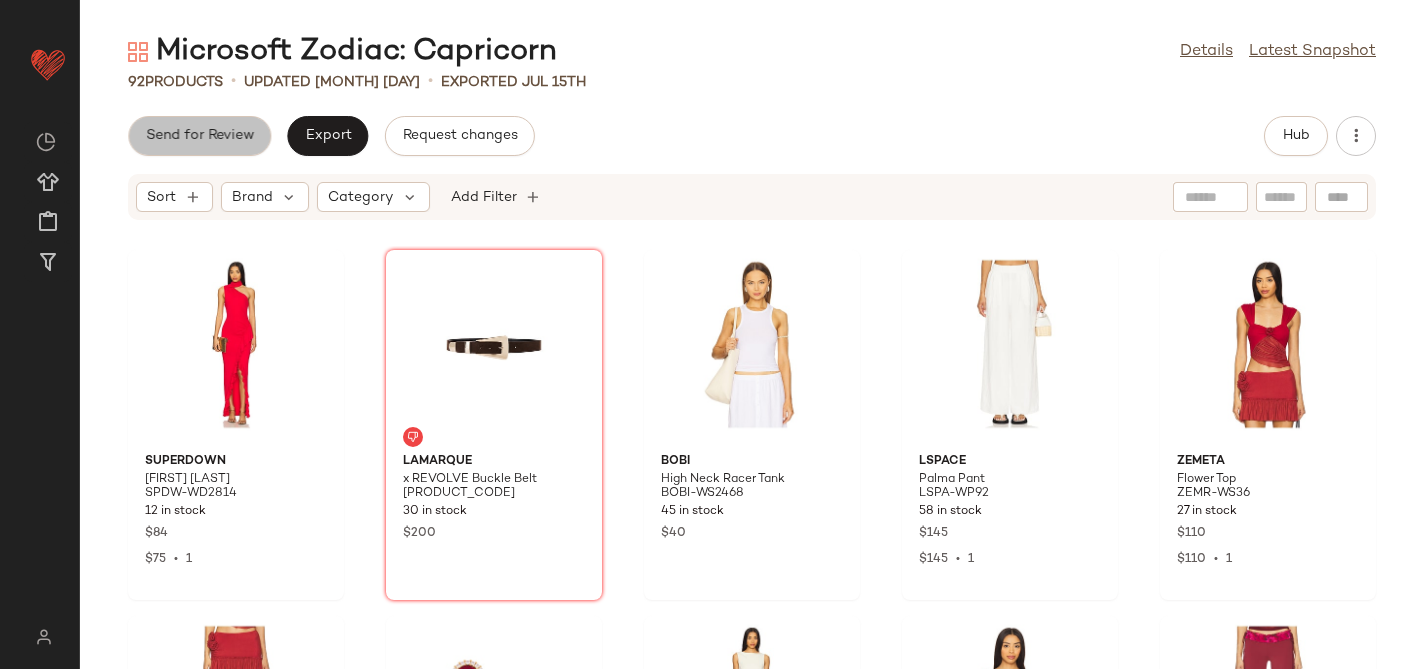 click on "Send for Review" 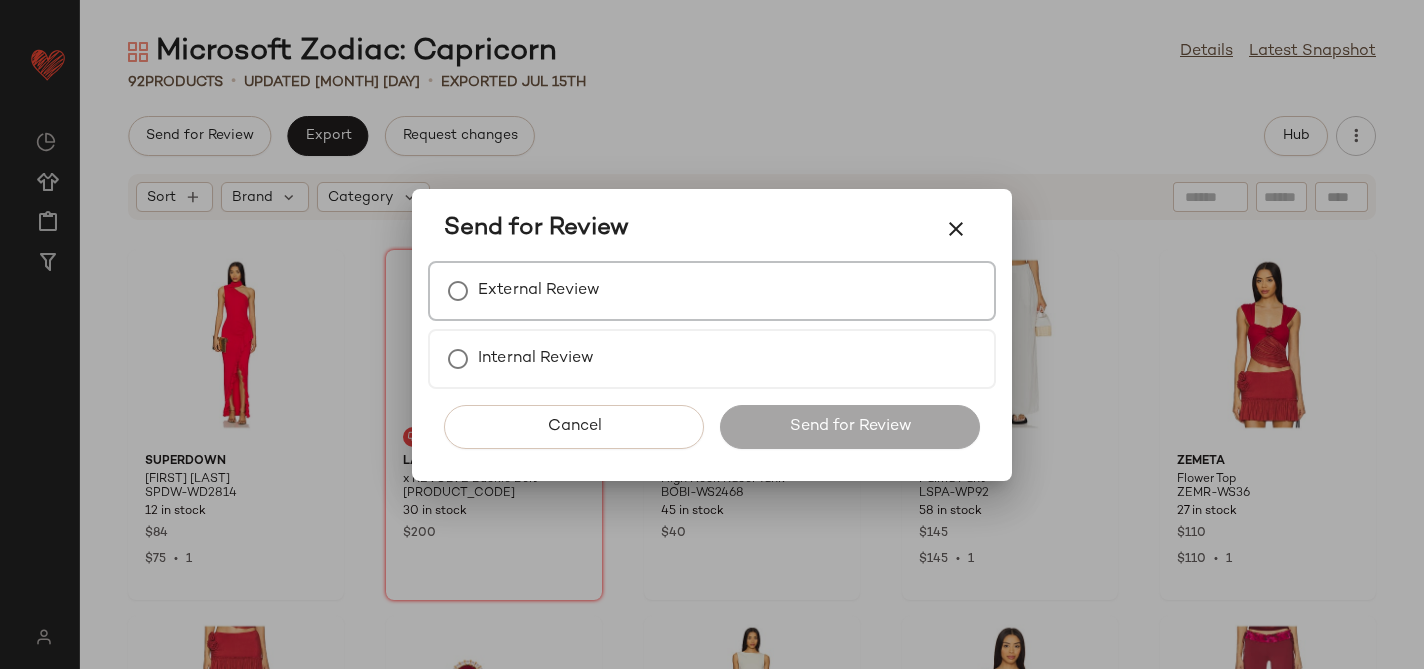 click on "External Review" at bounding box center (712, 291) 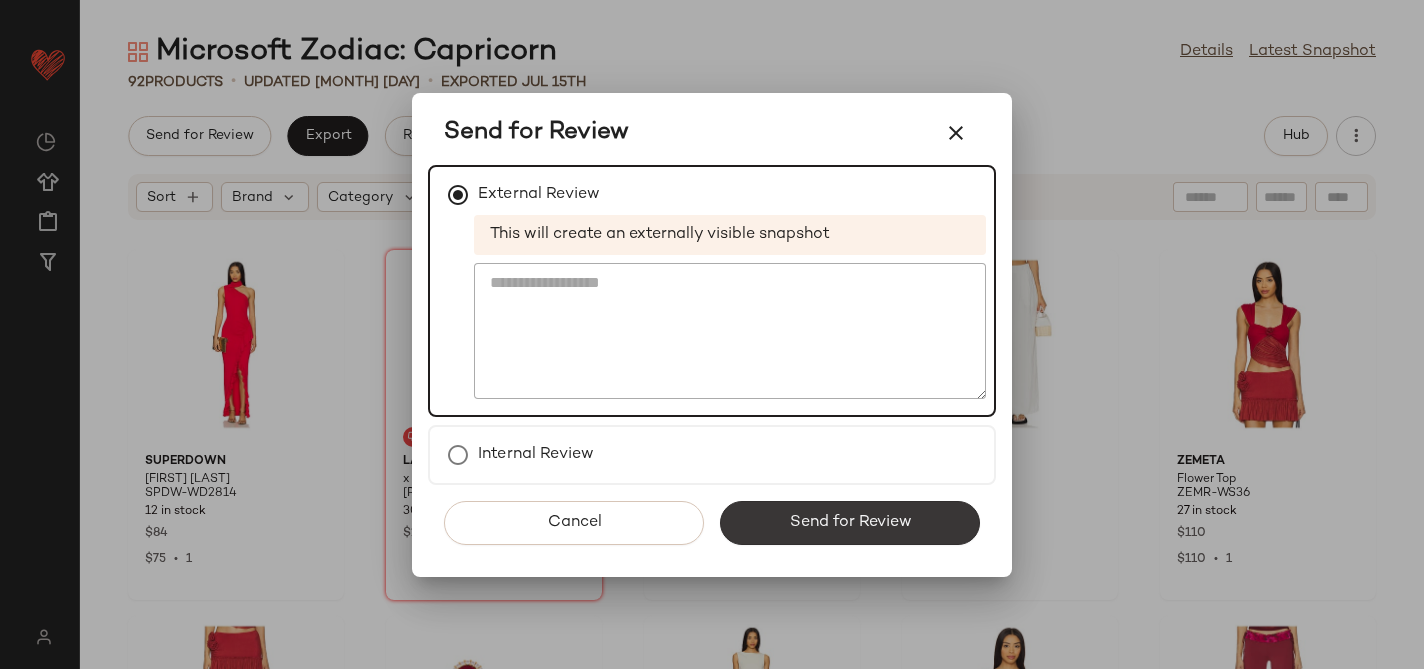 click on "Send for Review" 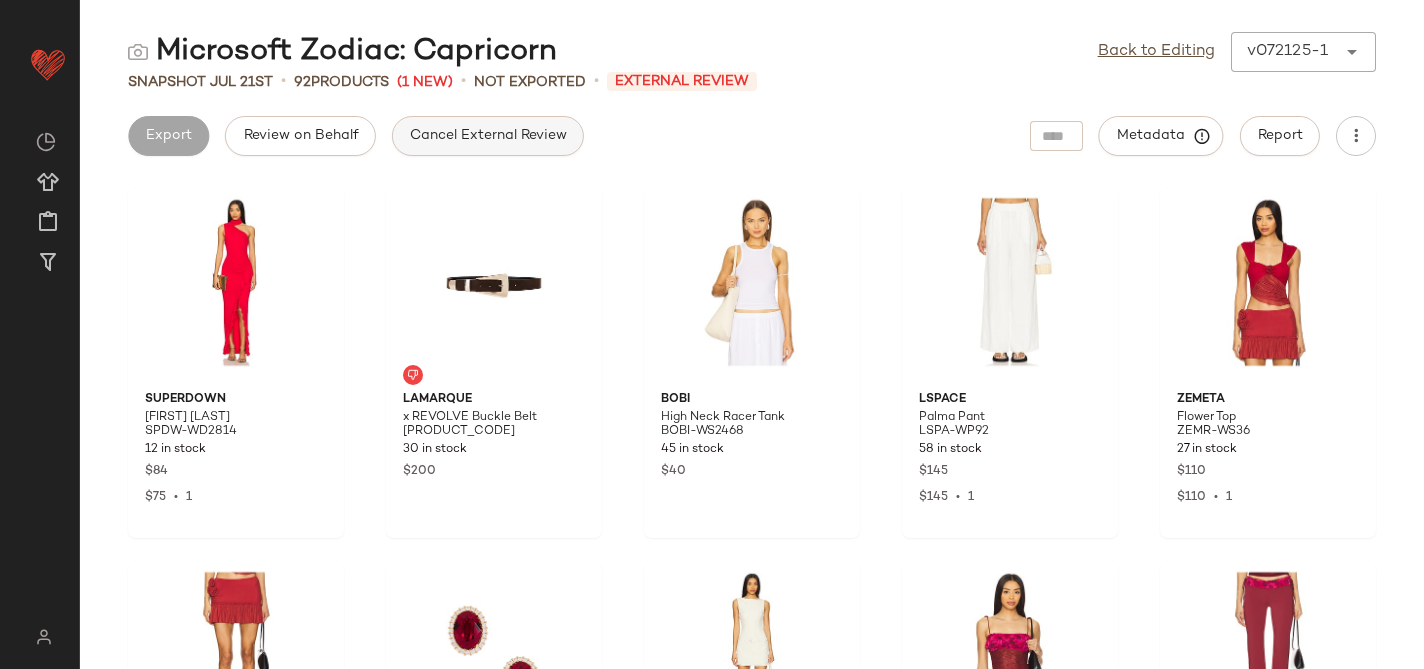 click on "Cancel External Review" 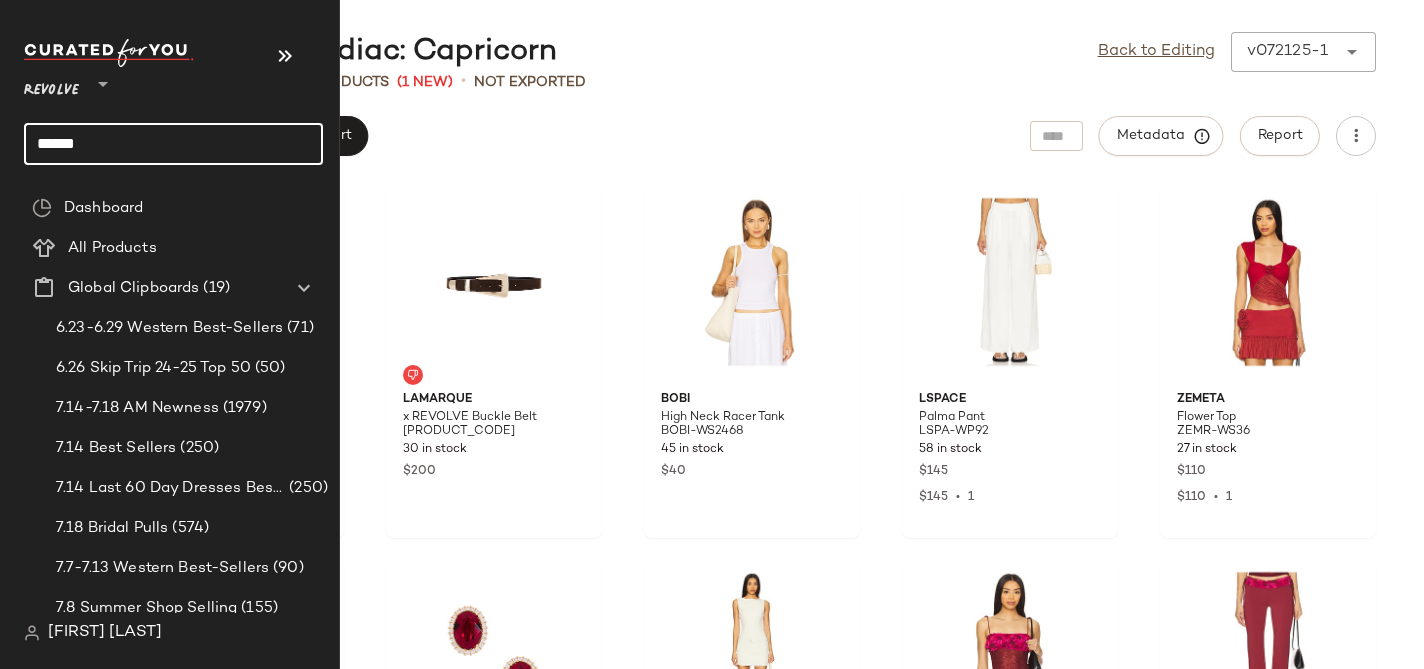 click on "******" 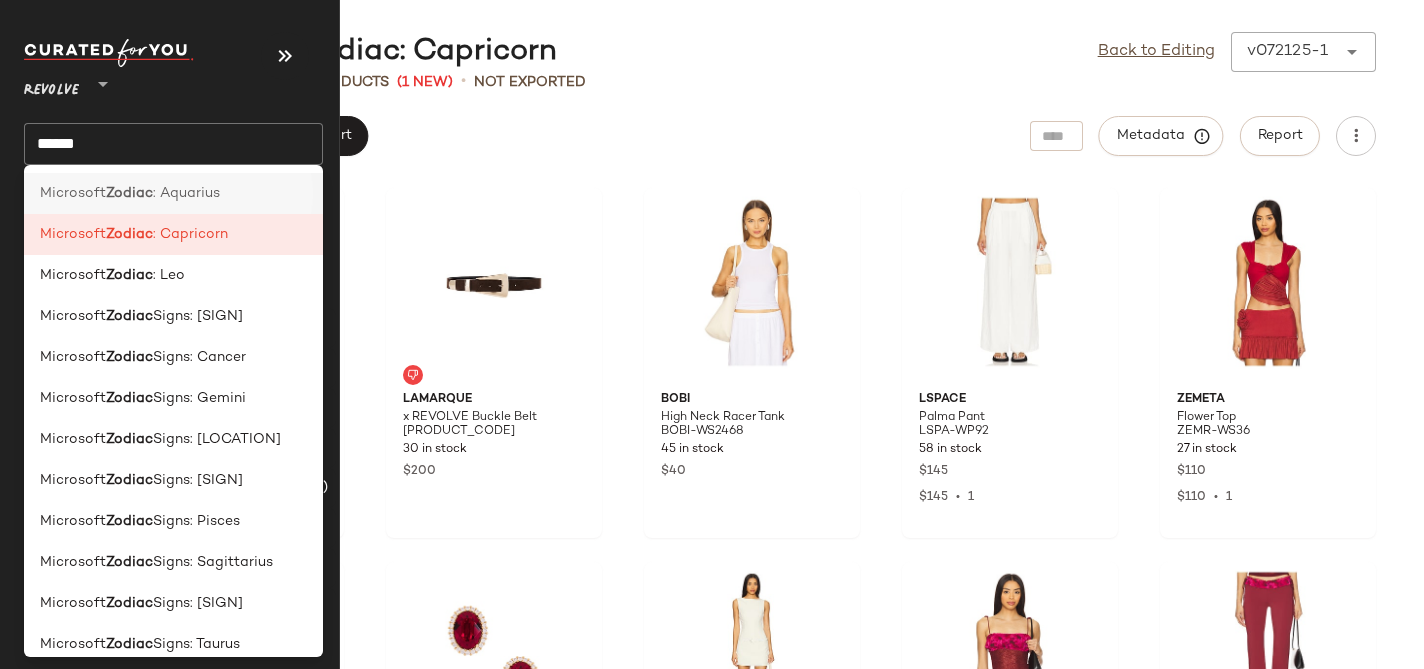 click on "Microsoft" at bounding box center (73, 193) 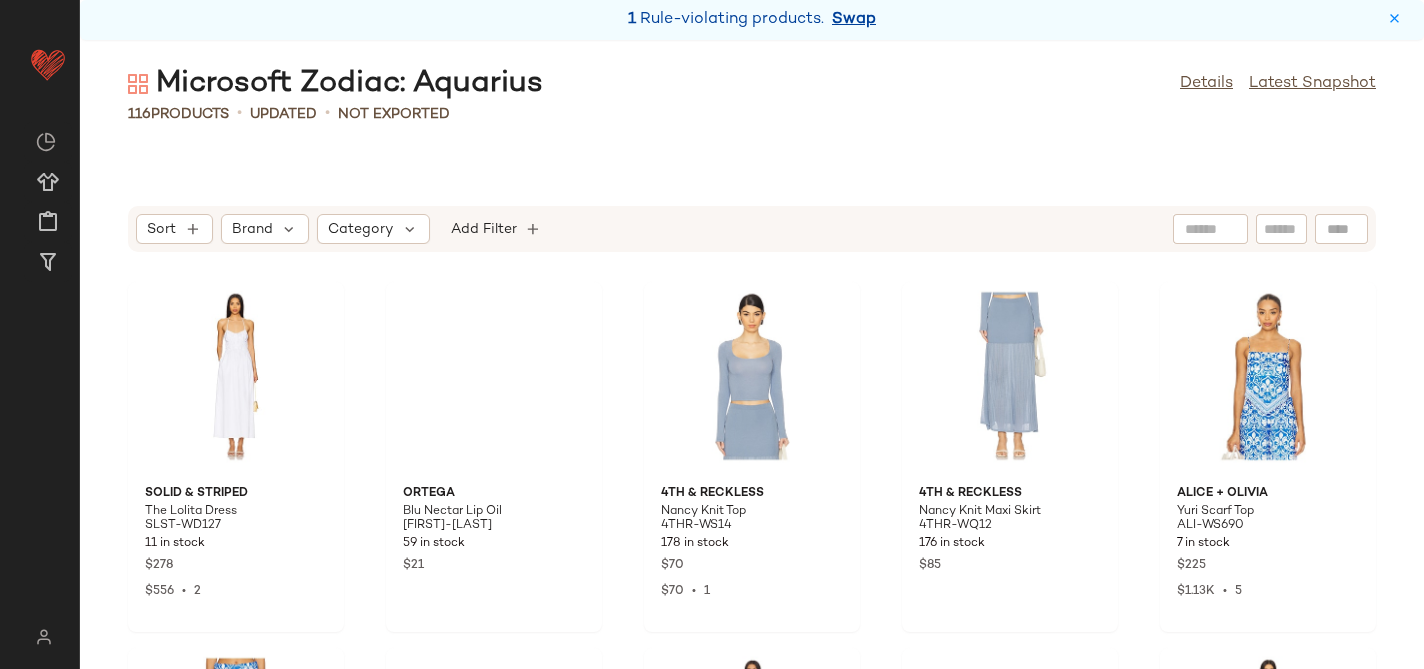 click on "Swap" at bounding box center (854, 20) 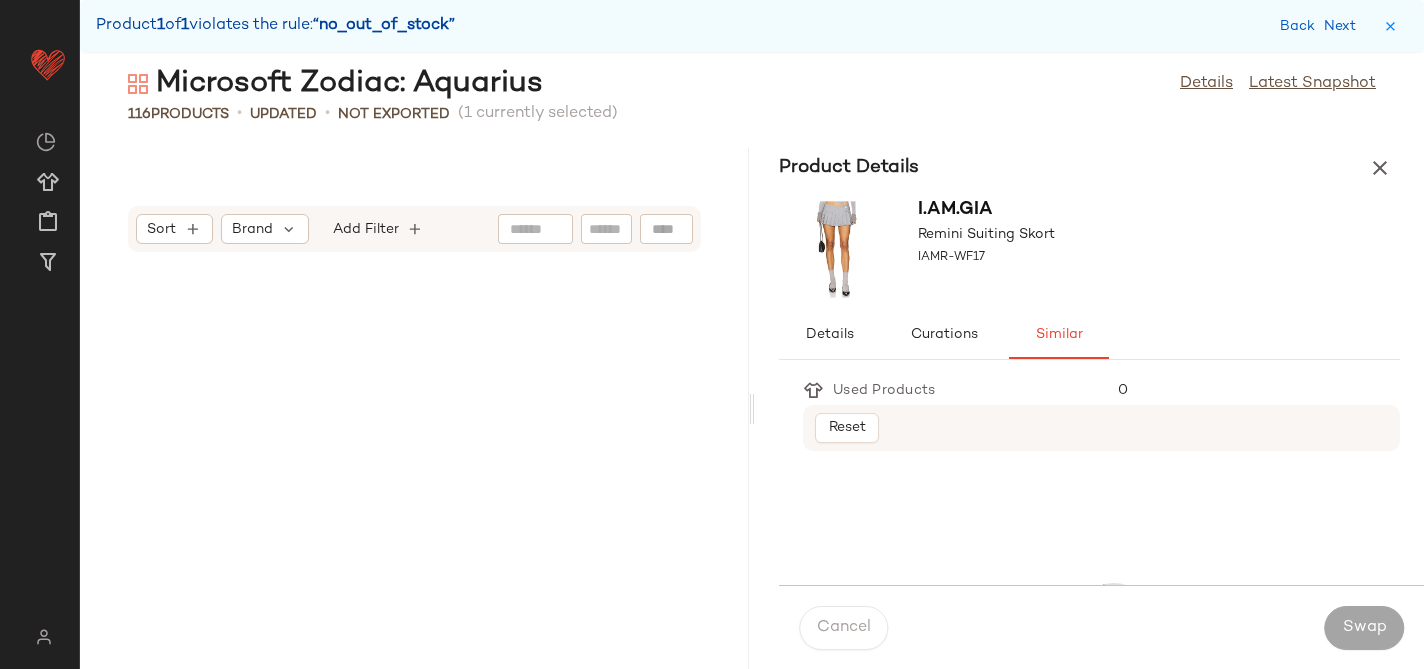 scroll, scrollTop: 3660, scrollLeft: 0, axis: vertical 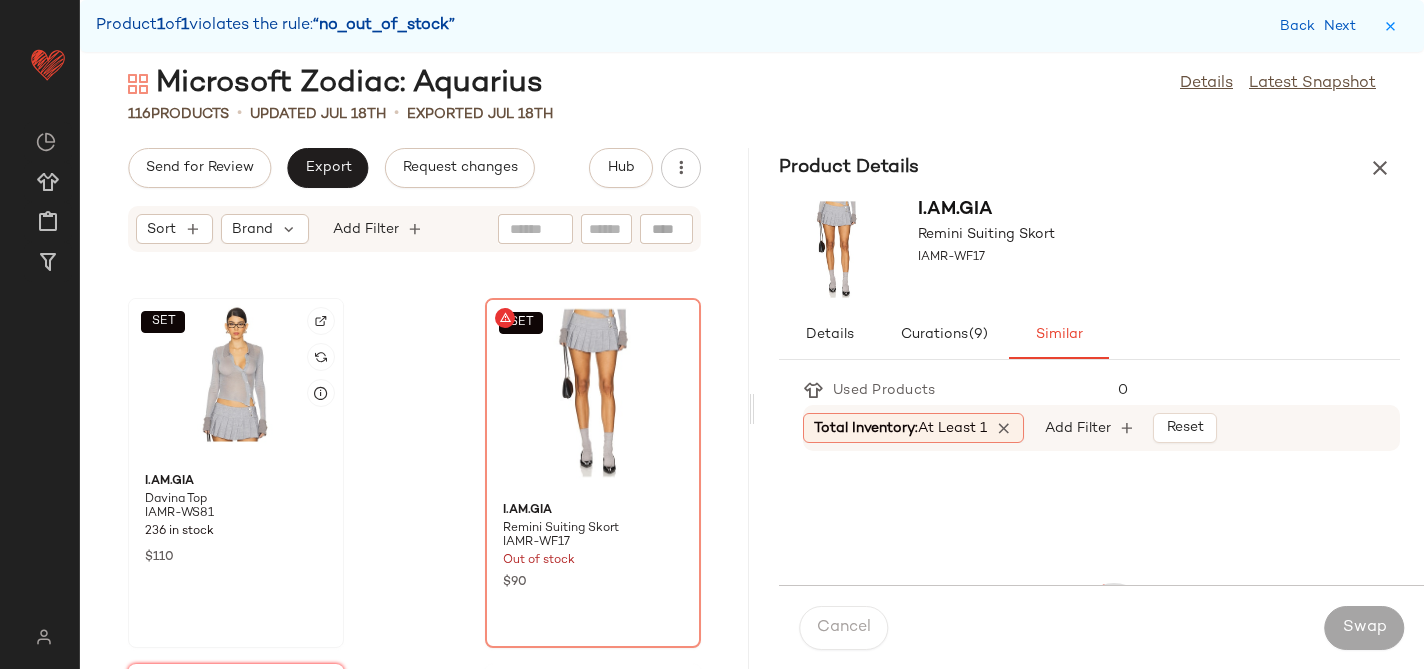 click on "SET" 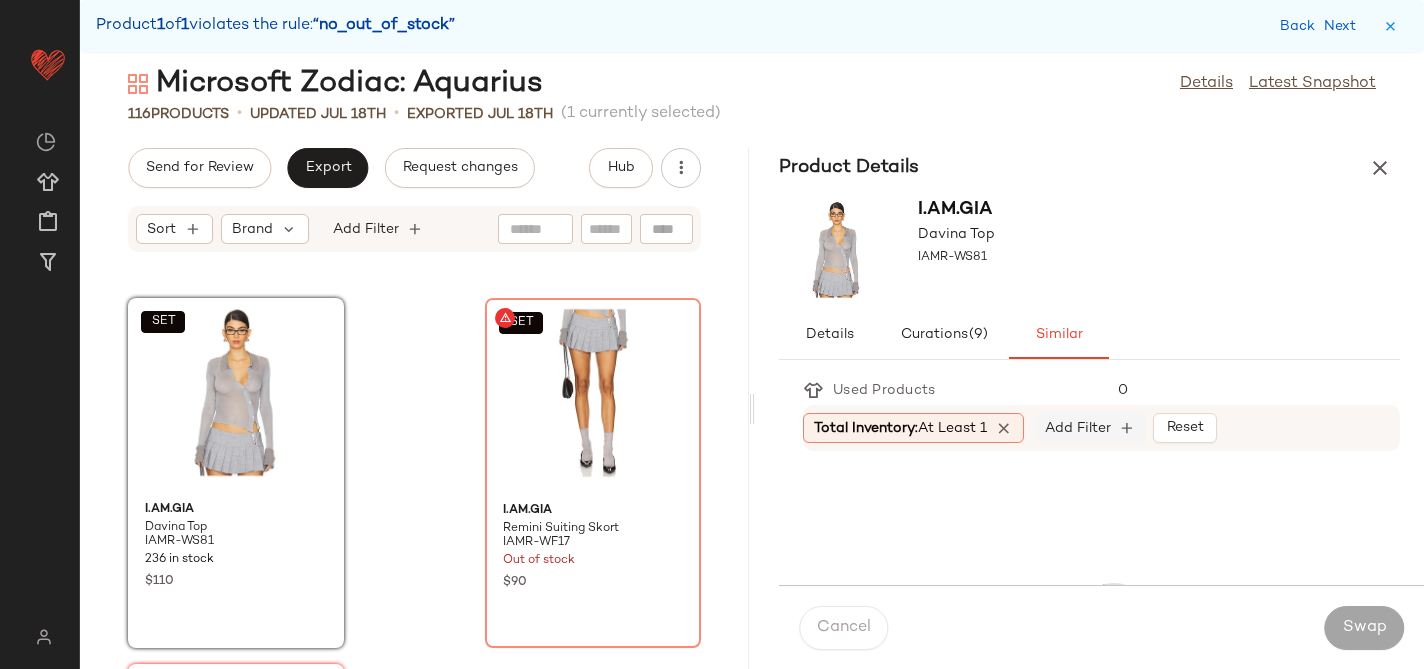 click on "Add Filter" at bounding box center [1078, 428] 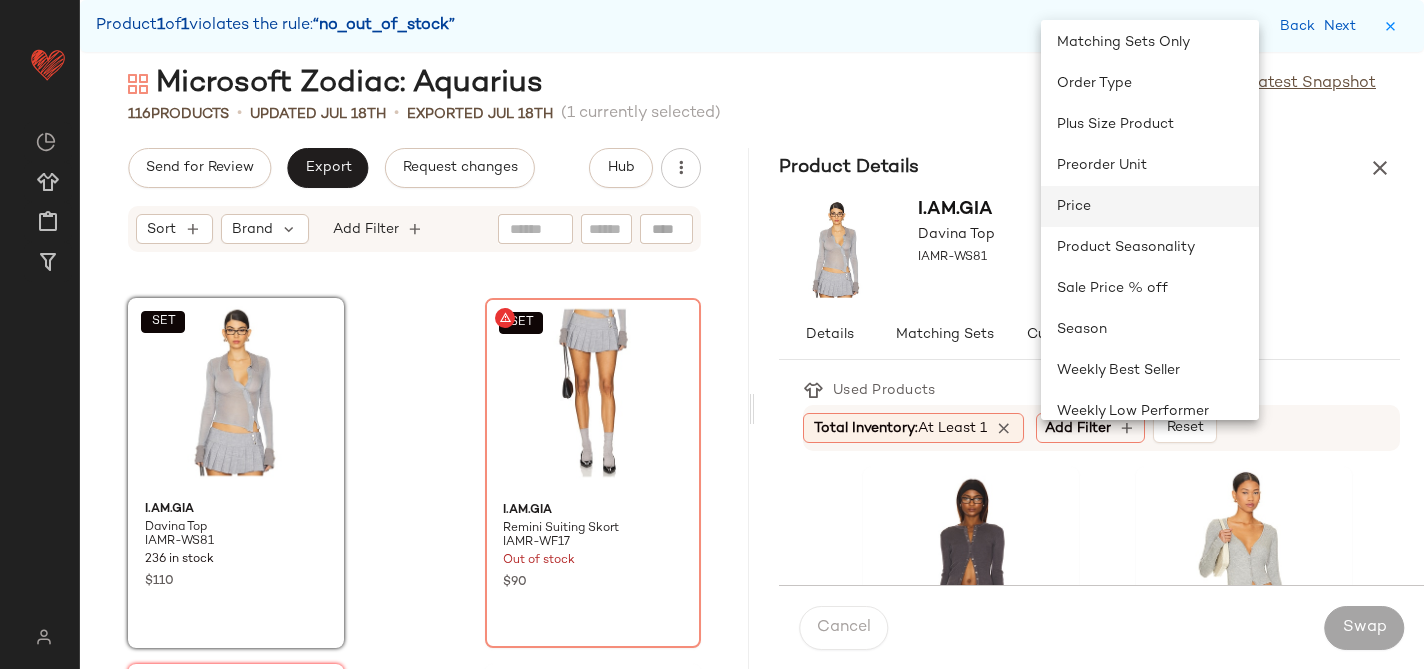 scroll, scrollTop: 820, scrollLeft: 0, axis: vertical 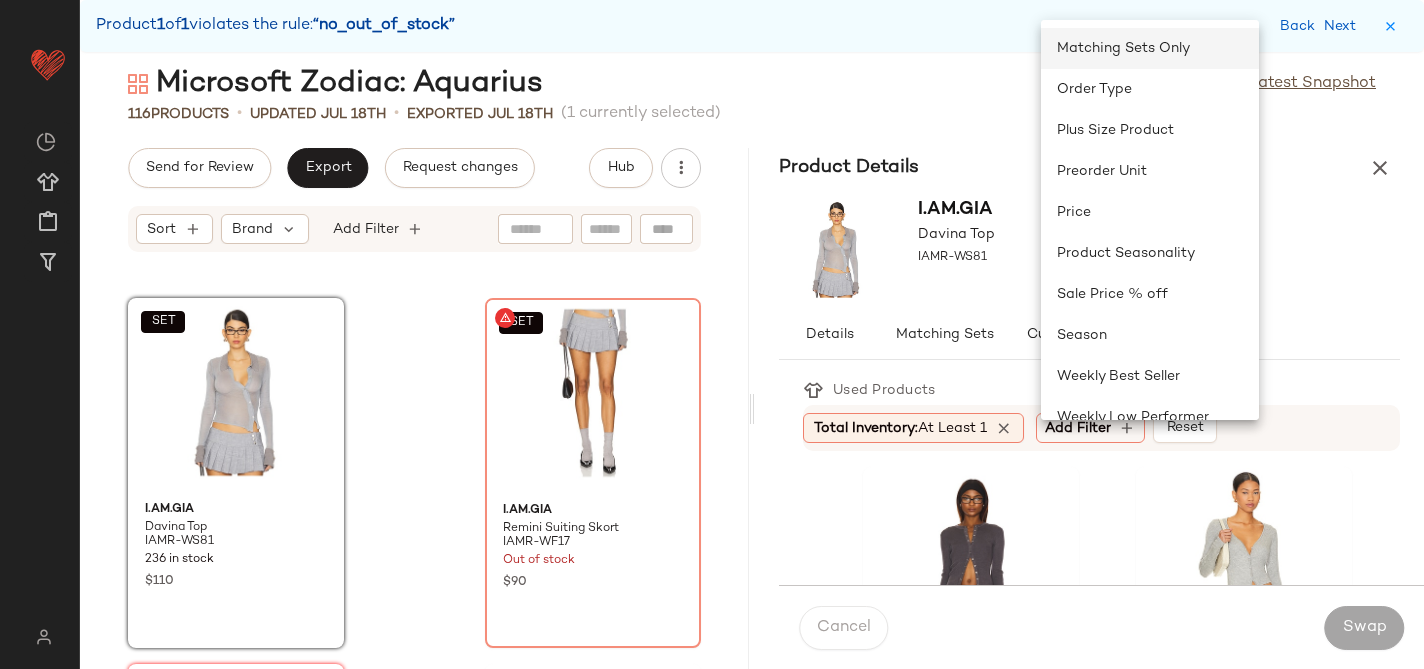 click on "Matching Sets Only" 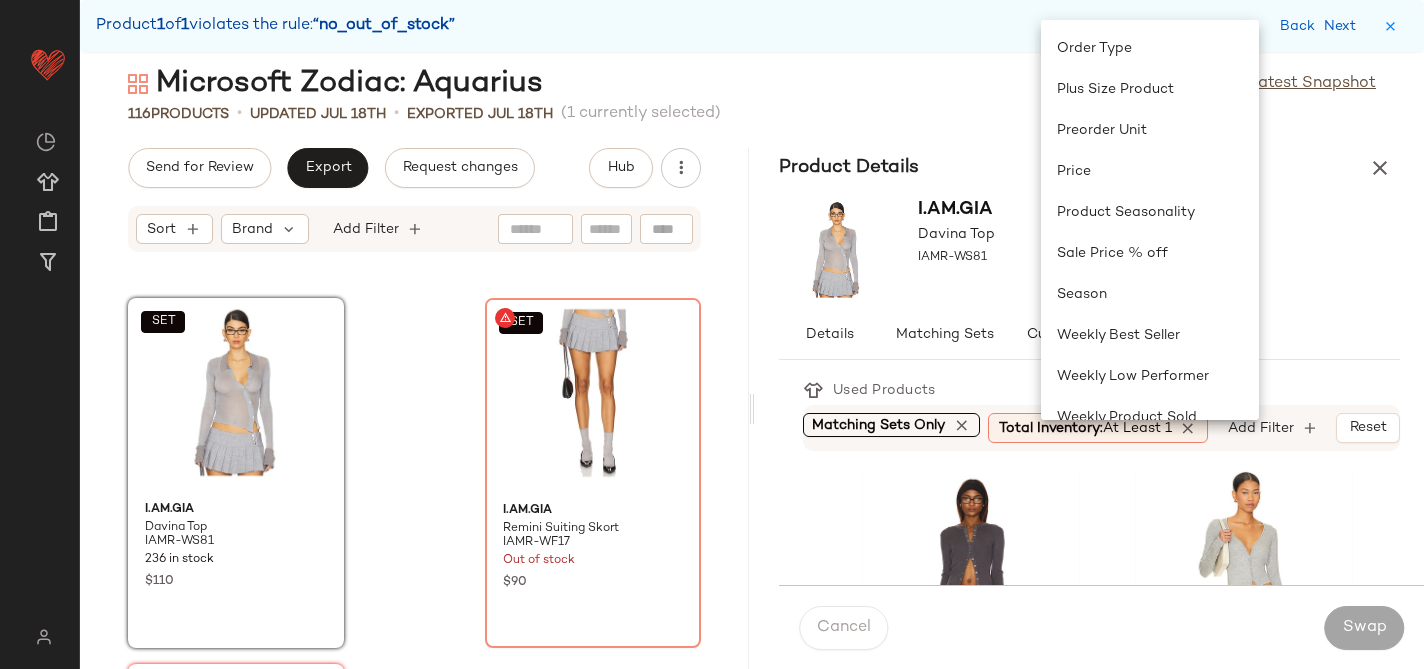 scroll, scrollTop: 0, scrollLeft: 5, axis: horizontal 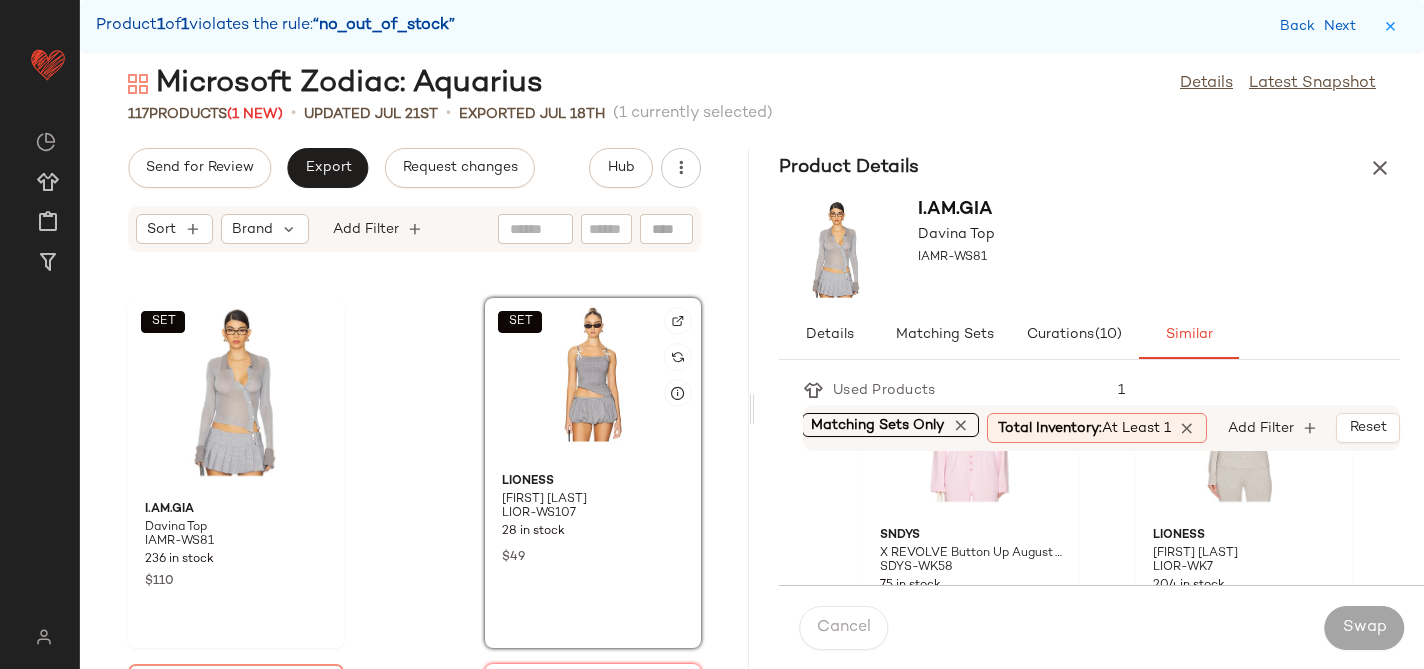 click on "SET" 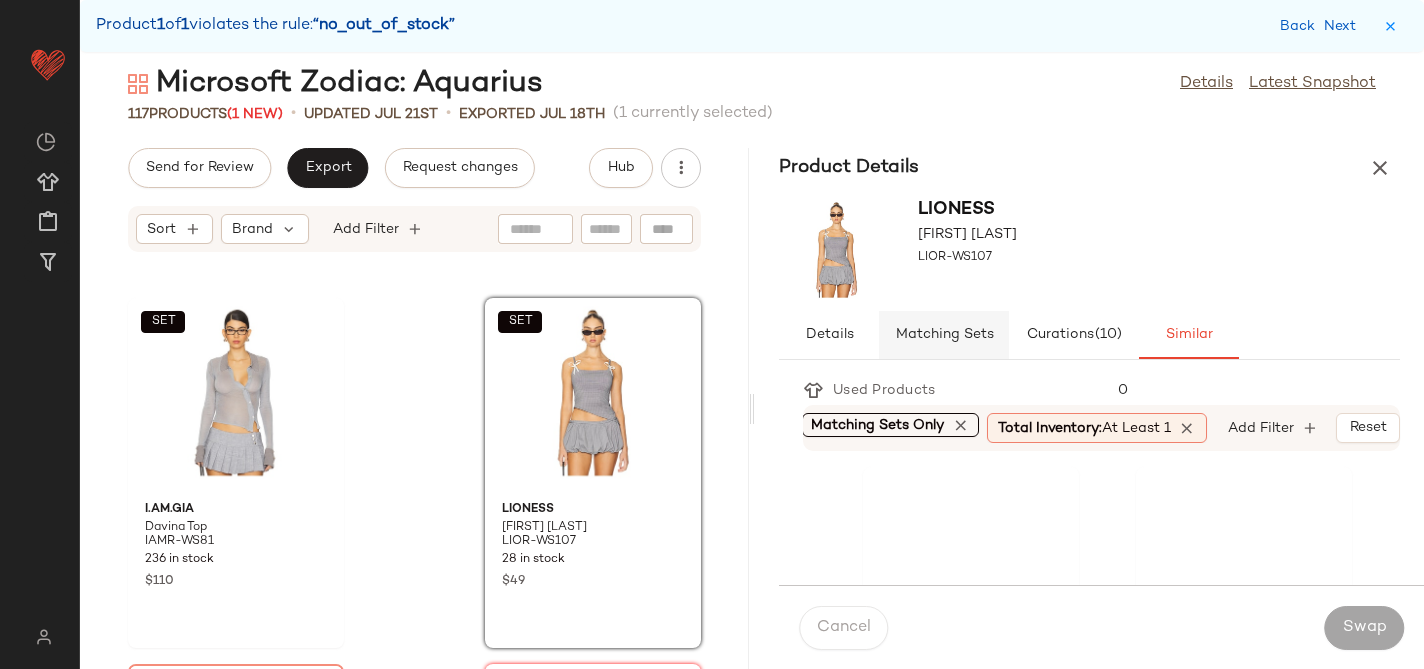click on "Matching Sets" 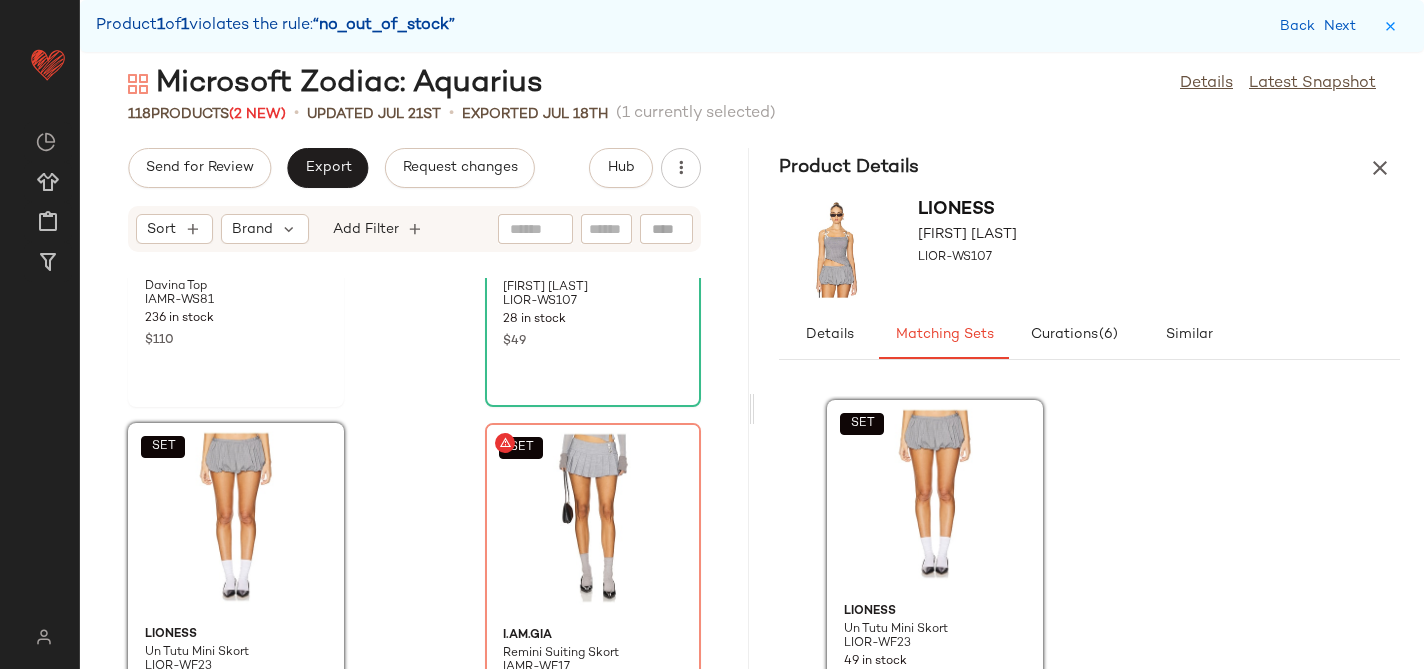 scroll, scrollTop: 3912, scrollLeft: 0, axis: vertical 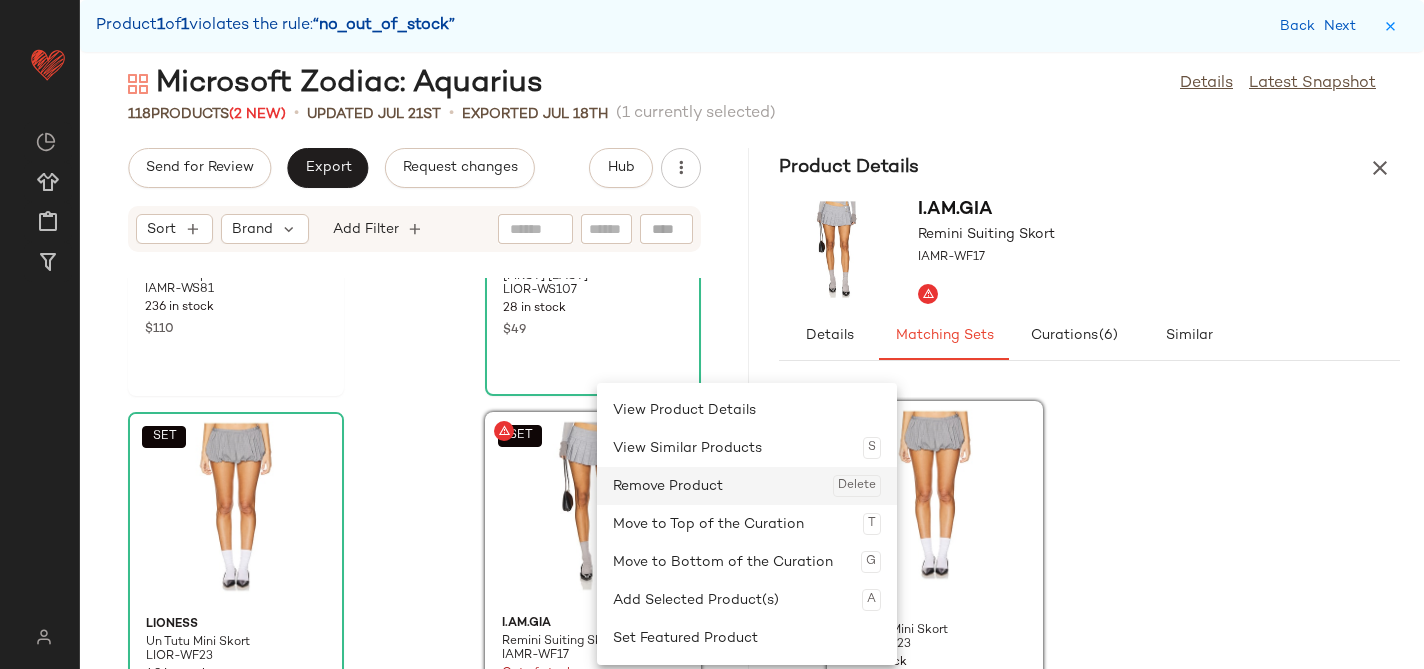 click on "Remove Product  Delete" 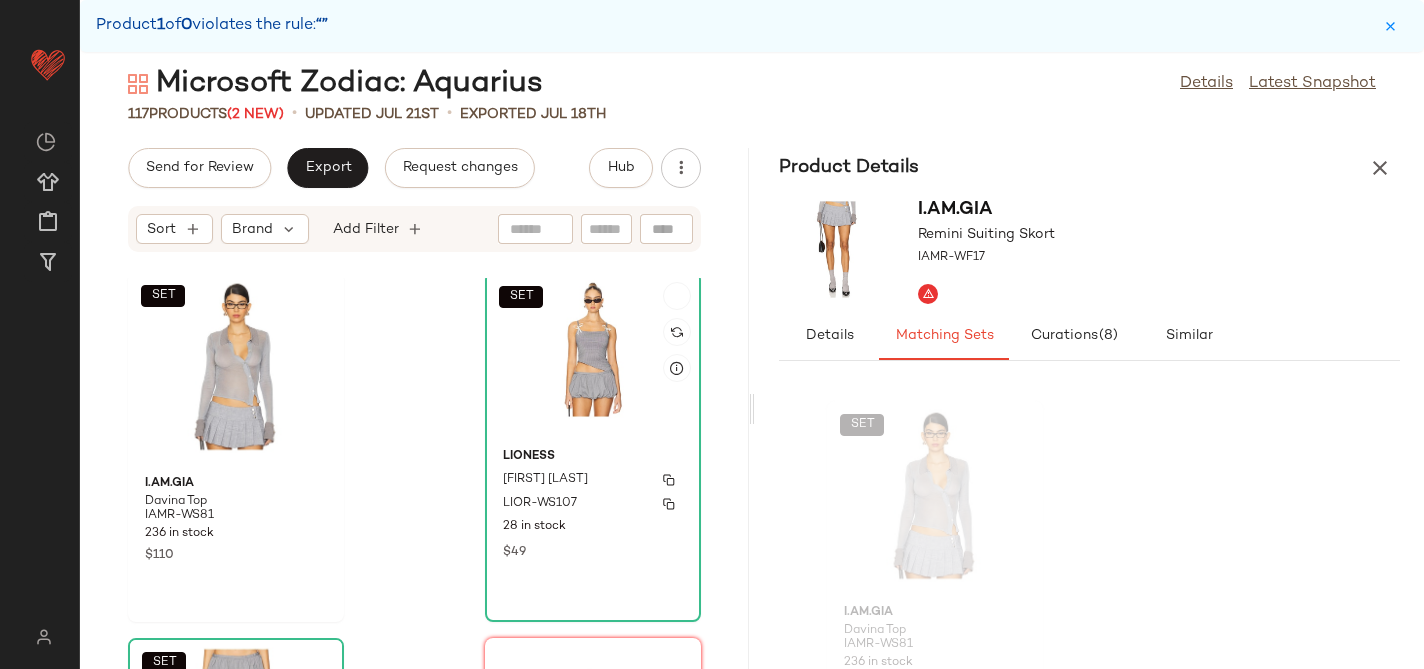 scroll, scrollTop: 3682, scrollLeft: 0, axis: vertical 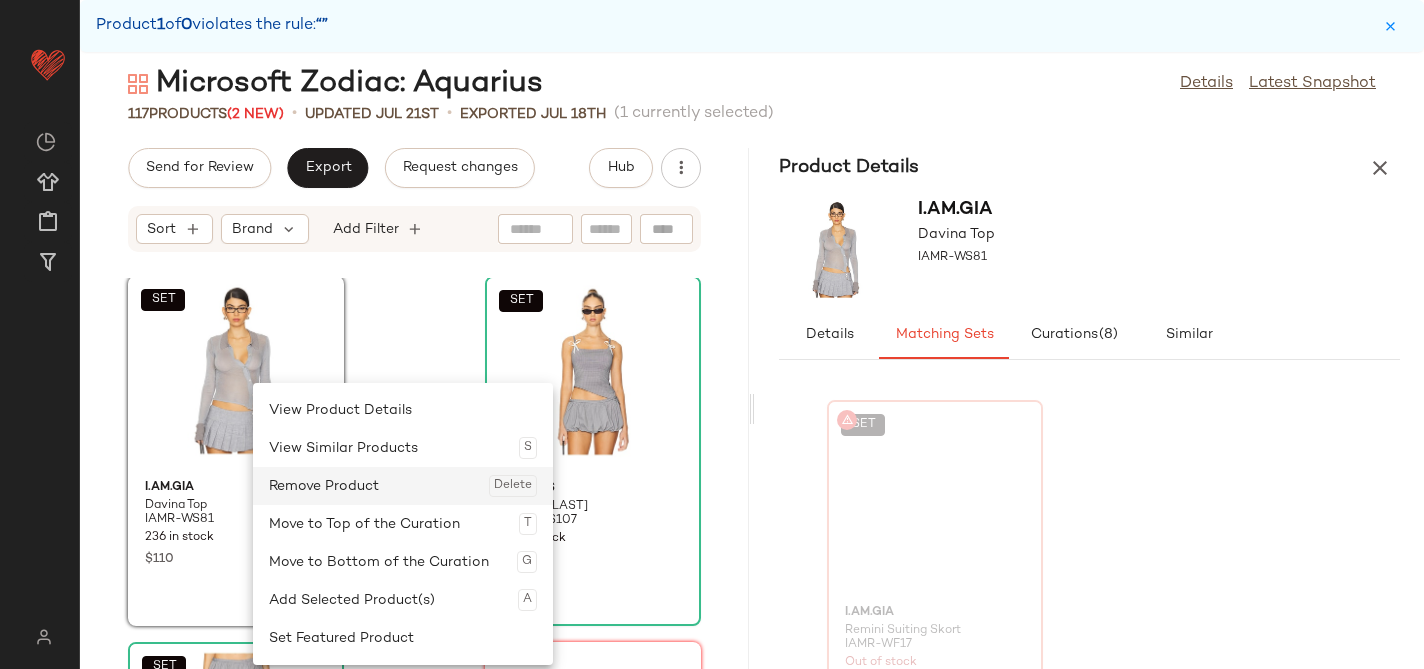 click on "Remove Product  Delete" 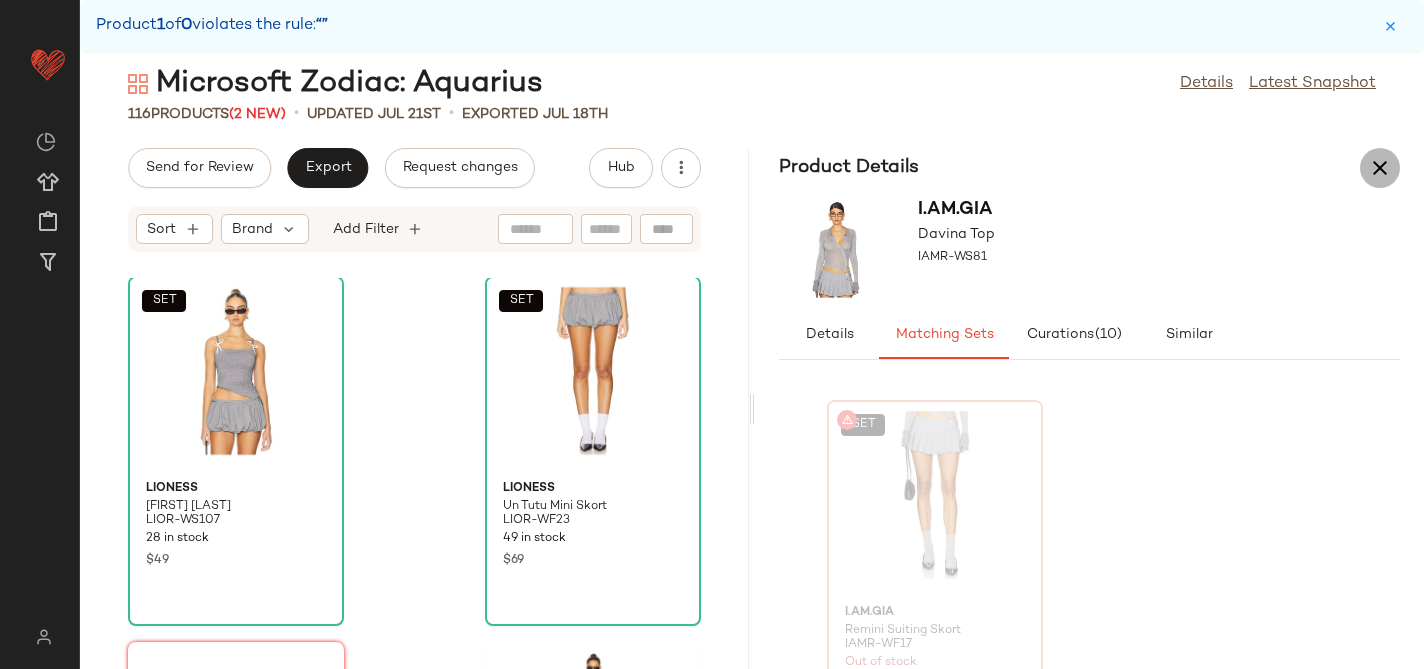 click at bounding box center (1380, 168) 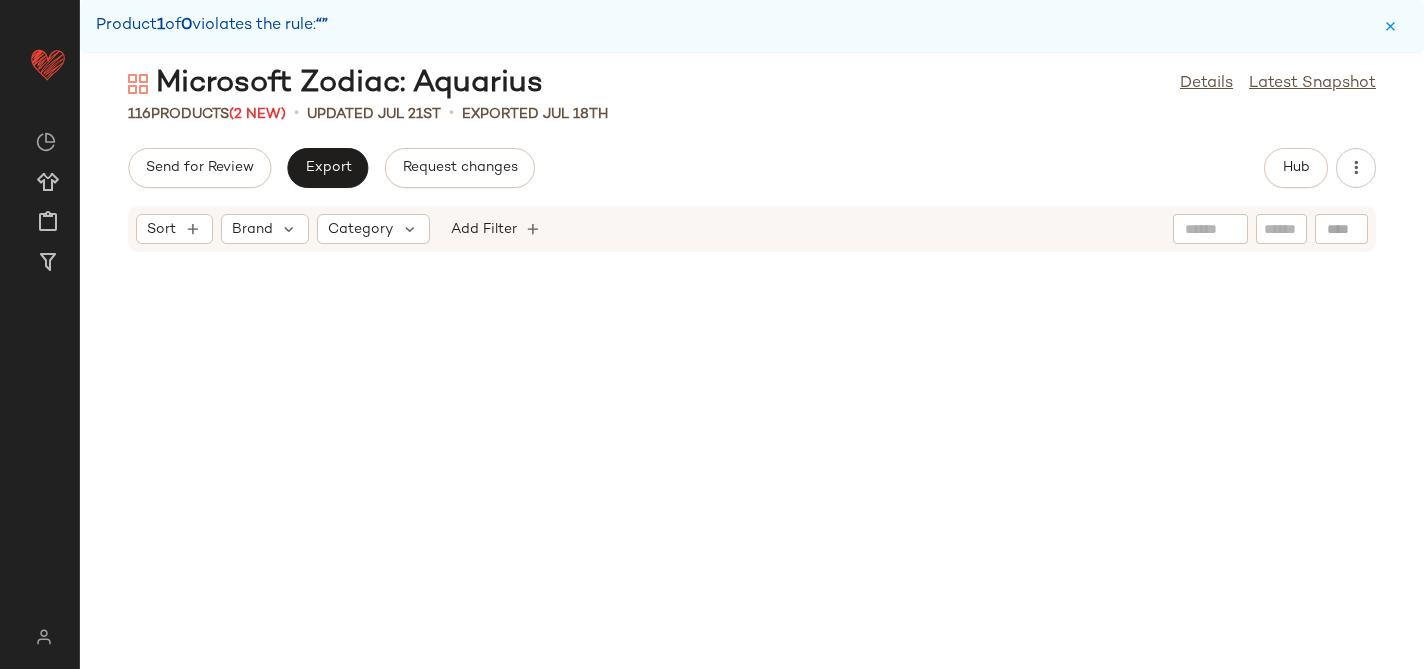 scroll, scrollTop: 3316, scrollLeft: 0, axis: vertical 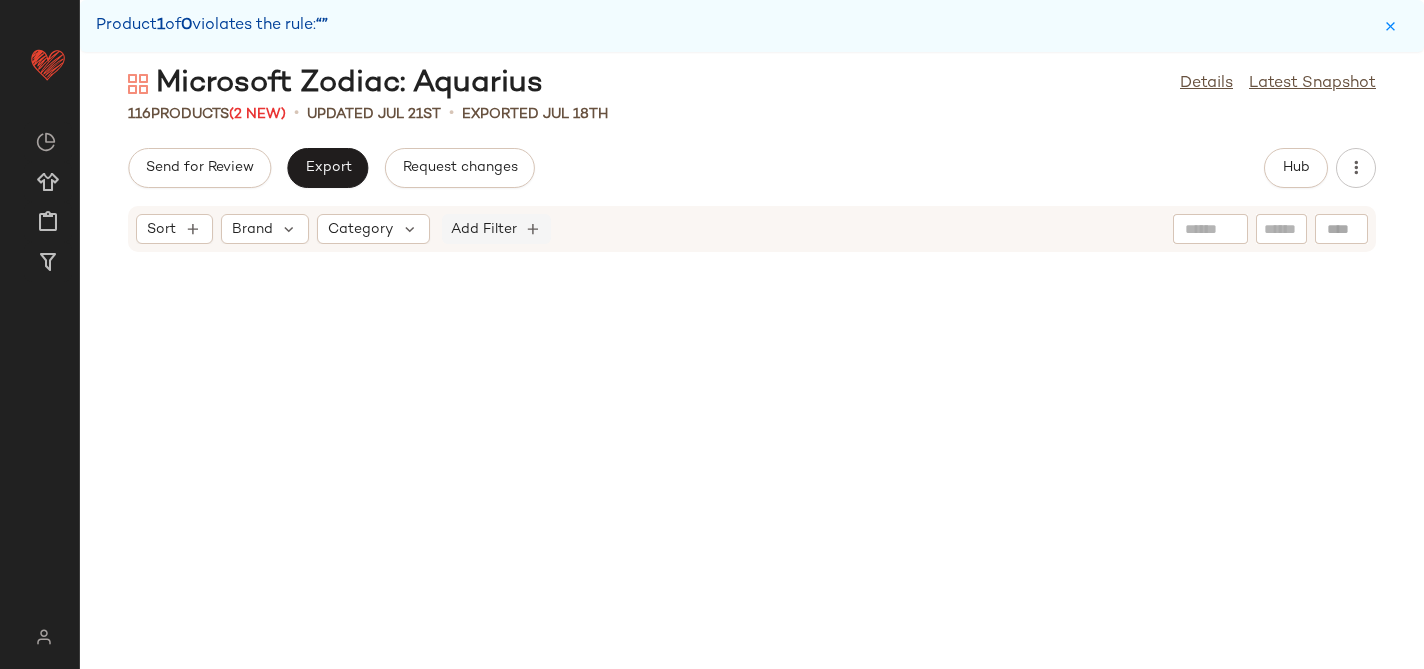 click on "Add Filter" at bounding box center [484, 229] 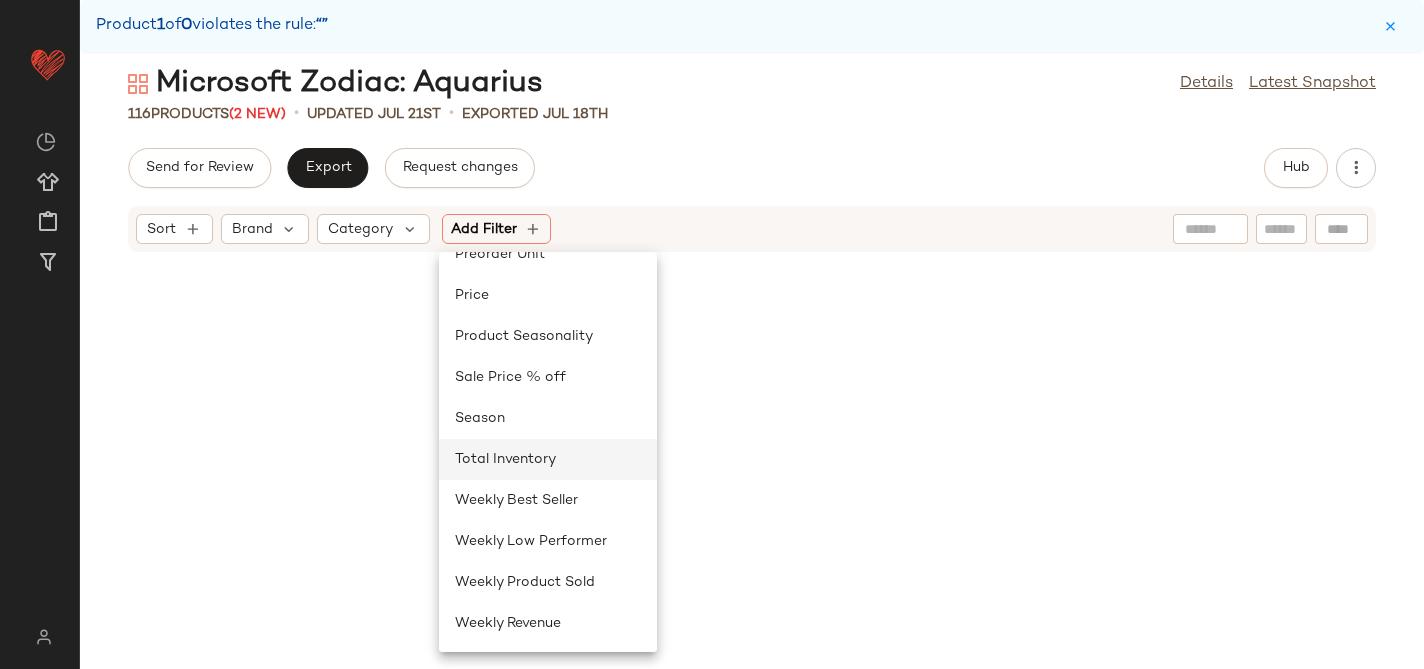 click on "Total Inventory" 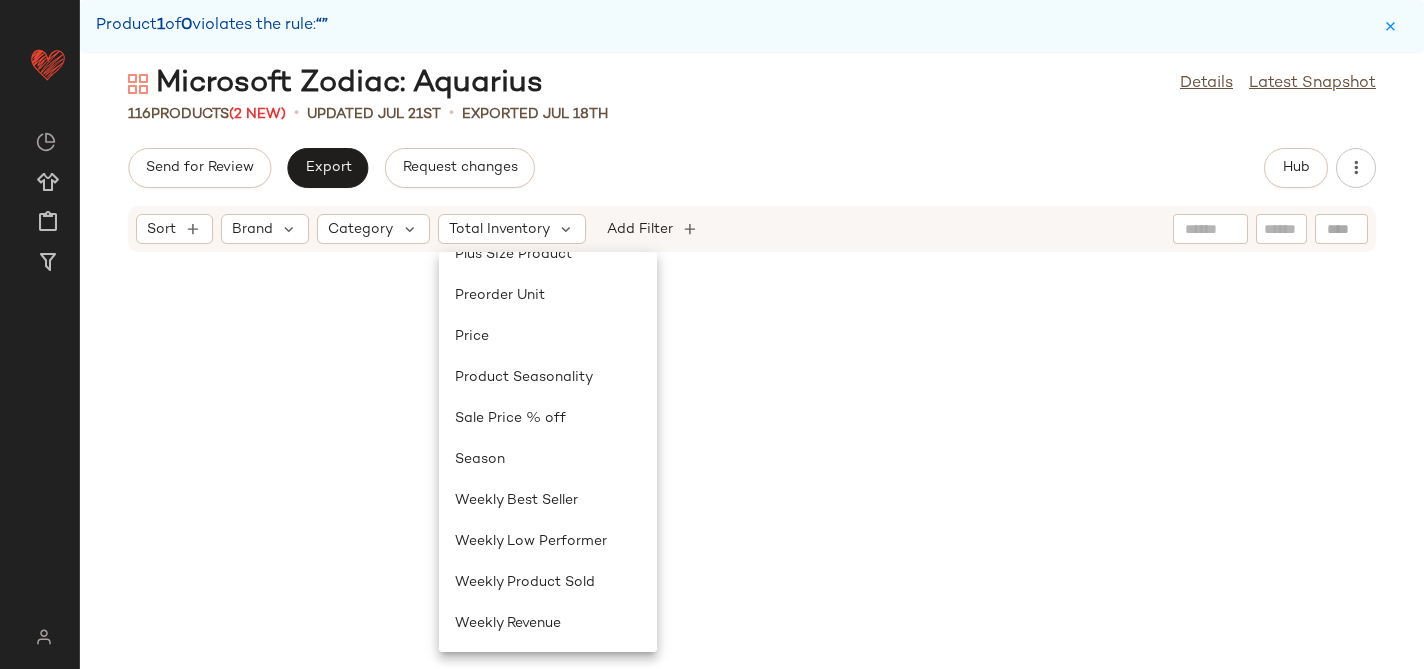 scroll, scrollTop: 846, scrollLeft: 0, axis: vertical 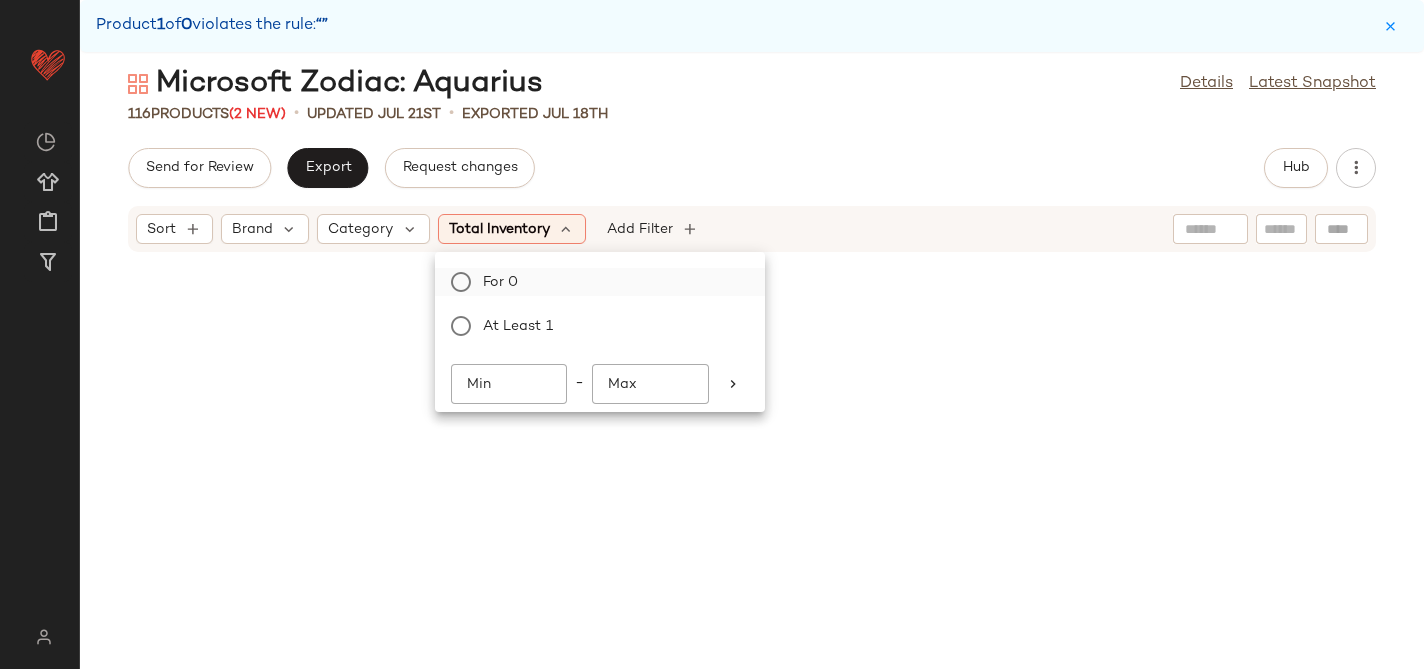 click on "For 0" 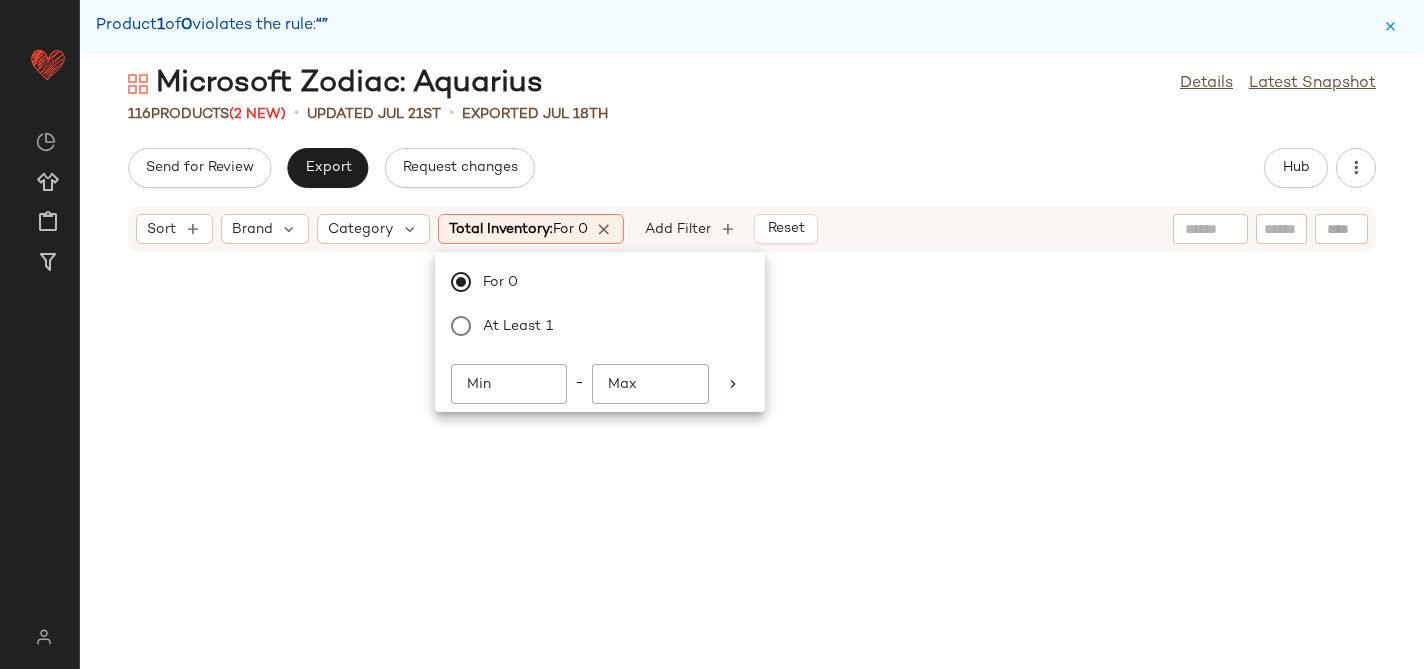 click on "Microsoft Zodiac: Aquarius  Details   Latest Snapshot  116   Products  (2 New)  •   updated Jul 21st  •  Exported Jul 18th  Send for Review   Export   Request changes   Hub  Sort  Brand  Category  Total Inventory:   For 0 Add Filter   Reset  Solid & Striped The Lolita Dress SLST-WD127 11 in stock $278 $556  •  2 Ortega Blu Nectar Lip Oil OEGA-WU24 59 in stock $21 4th & Reckless Nancy Knit Top 4THR-WS14 178 in stock $70 $70  •  1 4th & Reckless Nancy Knit Maxi Skirt 4THR-WQ12 176 in stock $85 Alice + Olivia Yuri Scarf Top ALI-WS690 7 in stock $225 $1.13K  •  5 Alice + Olivia Keegan Pant ALI-WP212 10 in stock $395 $790  •  2 Marc Jacobs The Mini Sack MARJ-WY823 24 in stock $325 LIONESS Field Of Dreams Dress LIOR-WD73 1918 in stock $109 $872  •  8 FEMME LA Maeve Slipper FELA-WZ142 345 Pre-Order Items $199 Bella Venice The Foster Dress BVEN-WD23 14 in stock $155 $294  •  2  SET  SIMKHAI Oakley Tank JSKI-WS340 20 in stock $375  SET  SIMKHAI Kelso Skirt JSKI-WQ116 20 in stock $375 Susana Monaco 9" at bounding box center [752, 366] 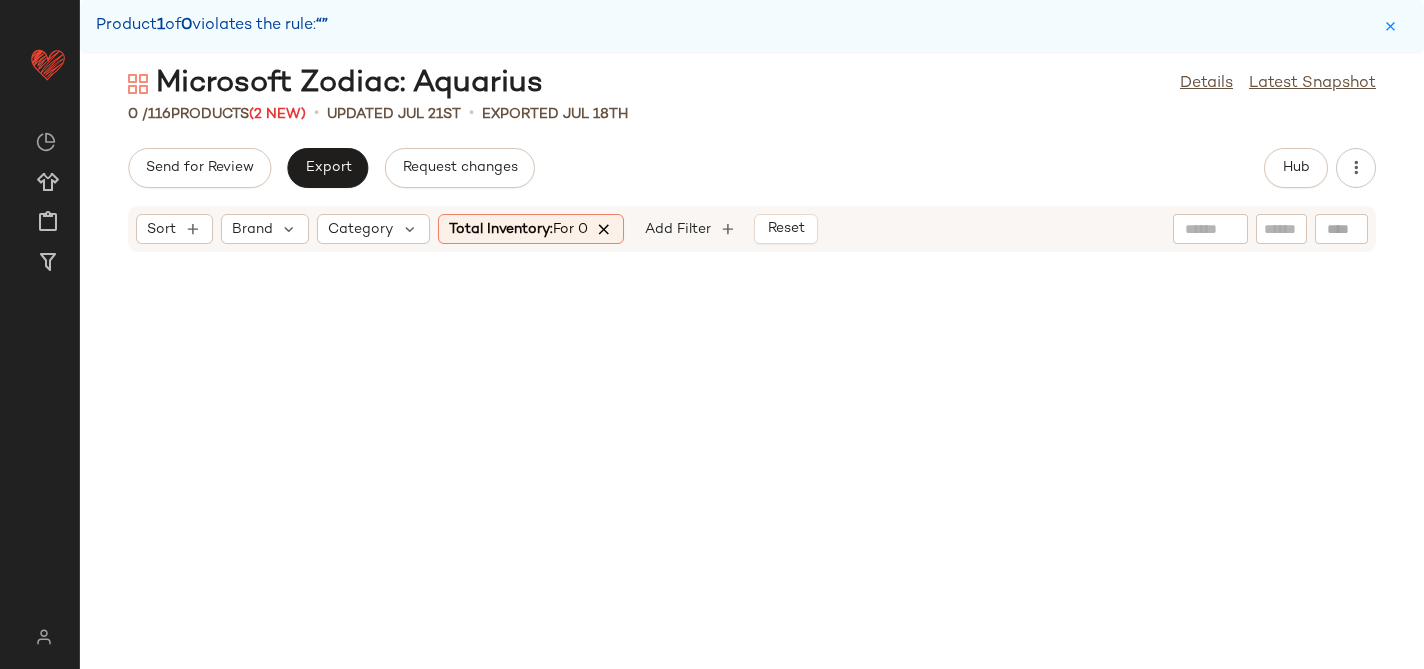click at bounding box center [605, 229] 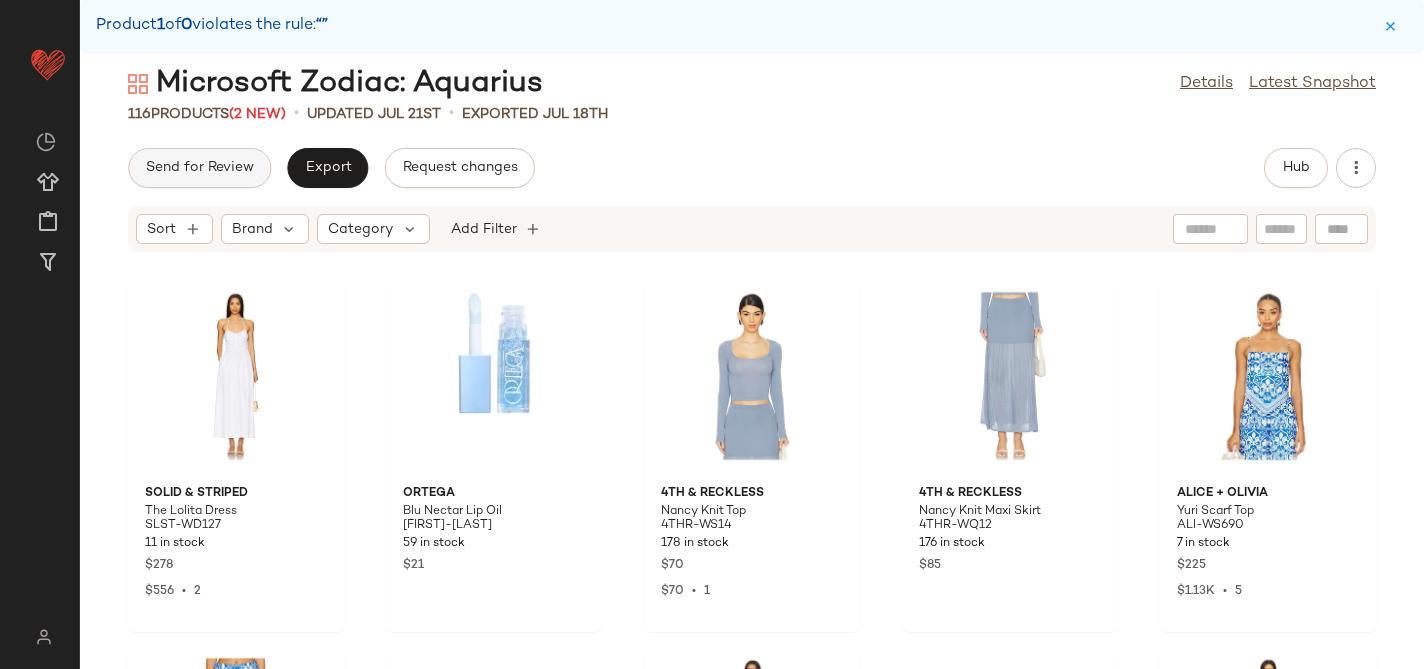 click on "Send for Review" 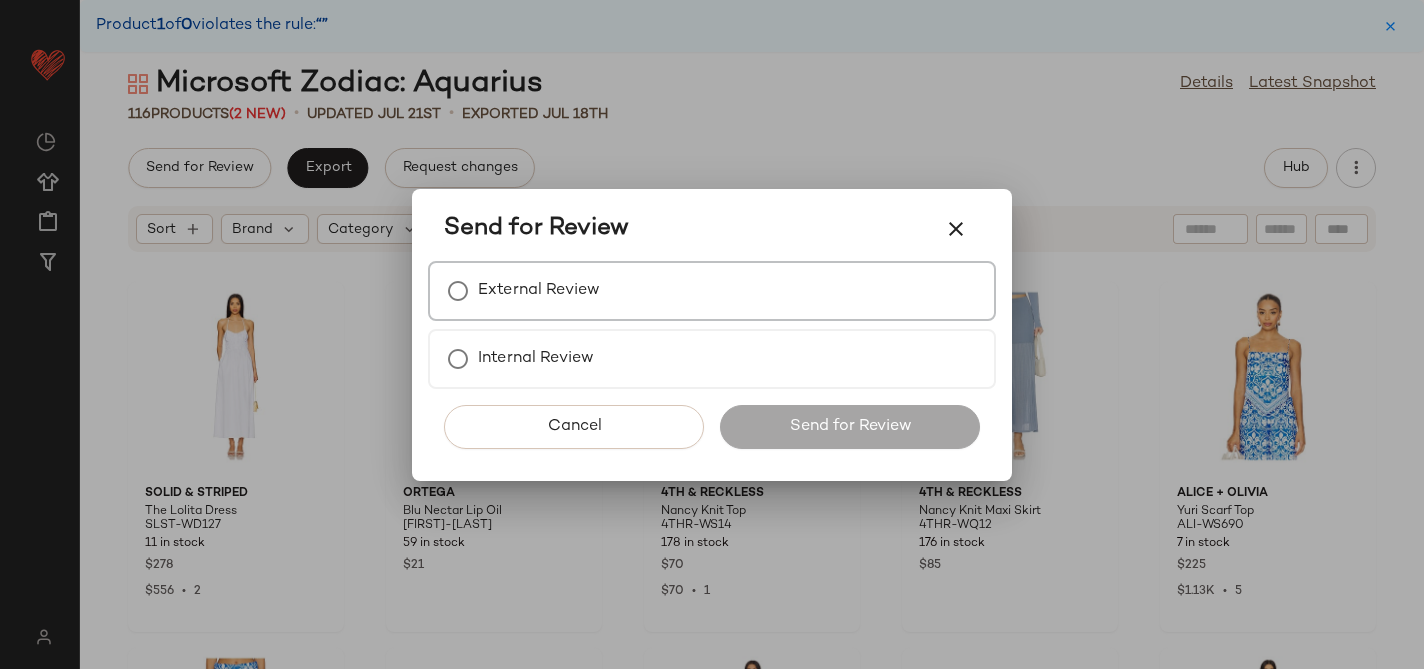 click on "External Review" at bounding box center (539, 291) 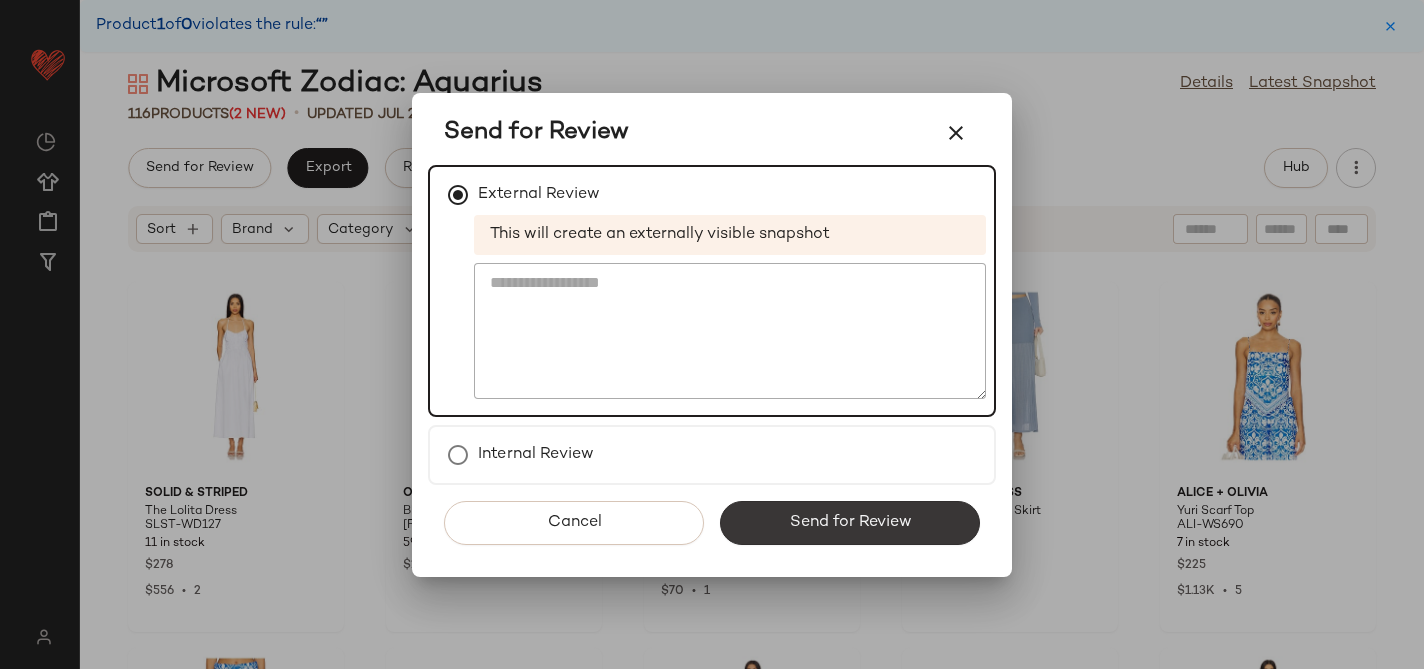 click on "Send for Review" 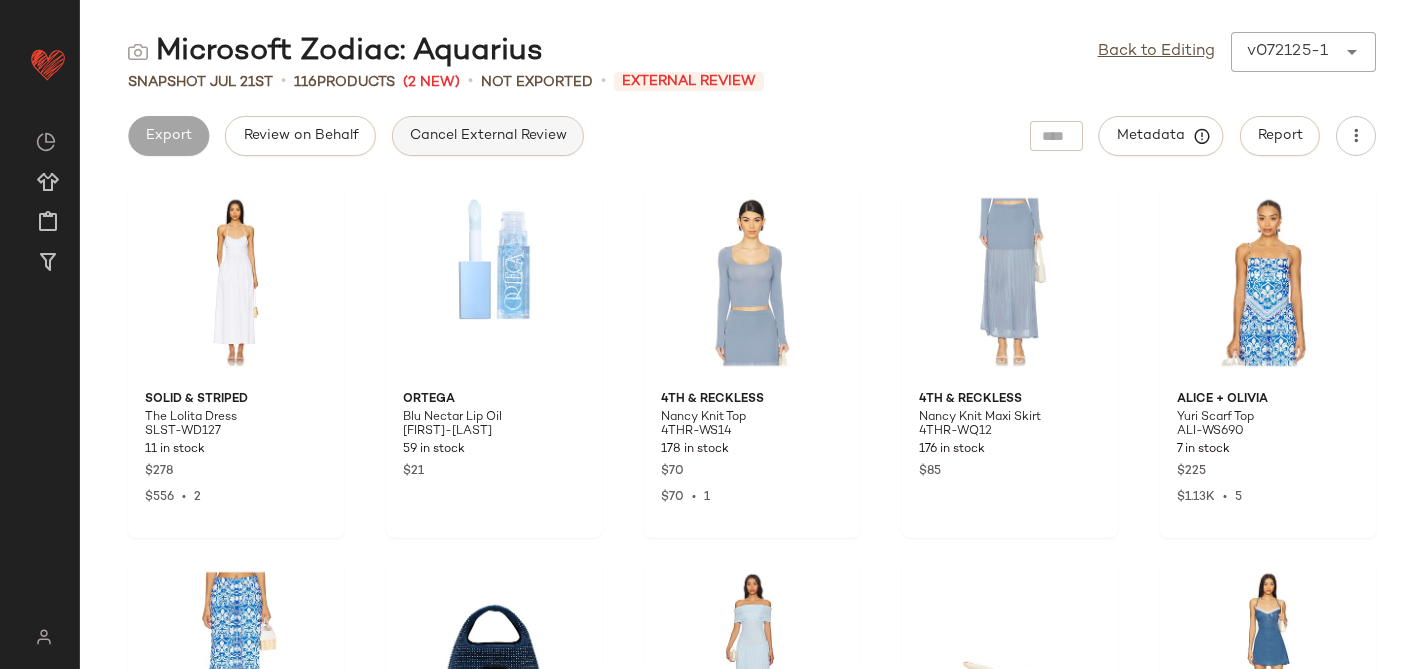 click on "Cancel External Review" 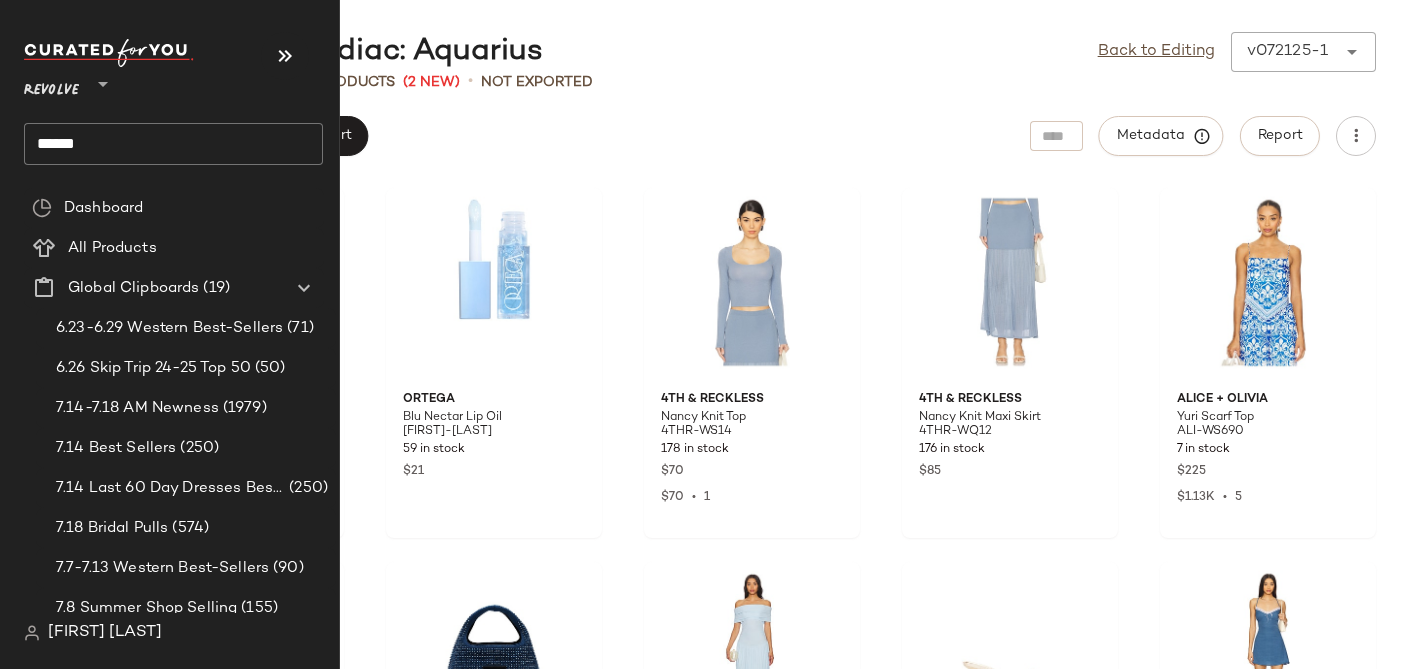 click on "******" 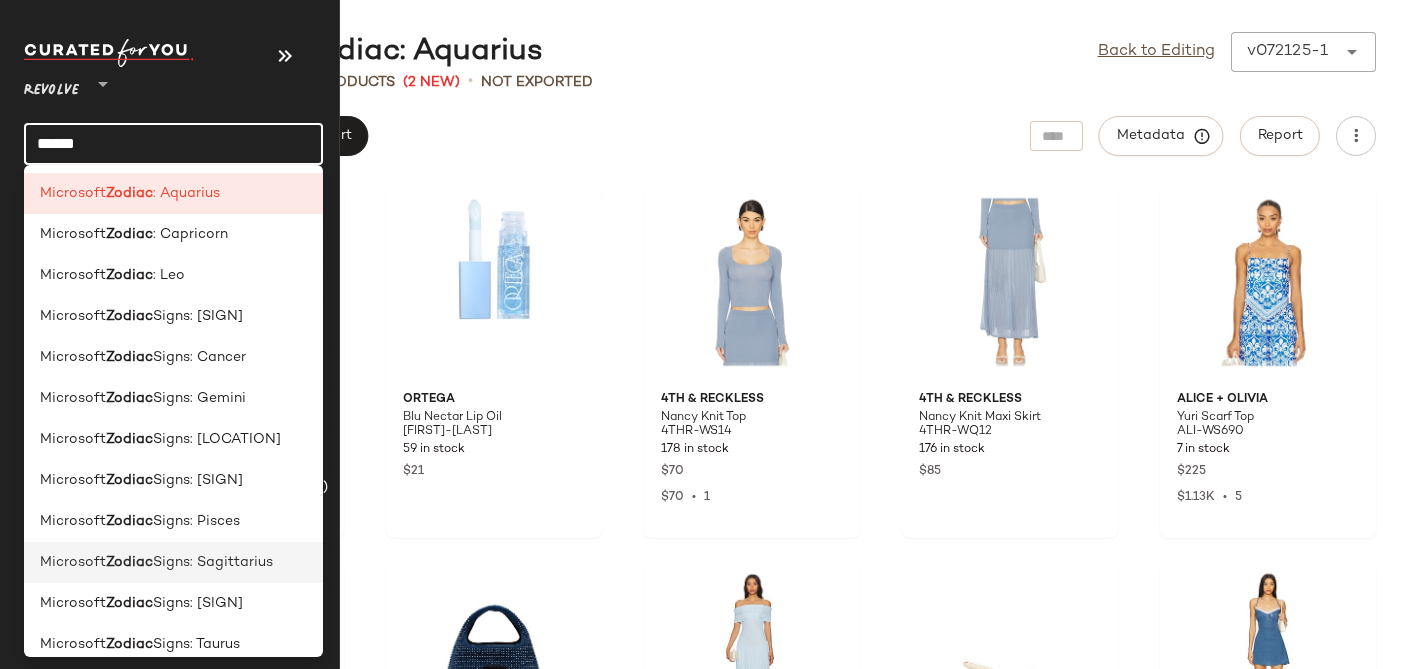 scroll, scrollTop: 57, scrollLeft: 0, axis: vertical 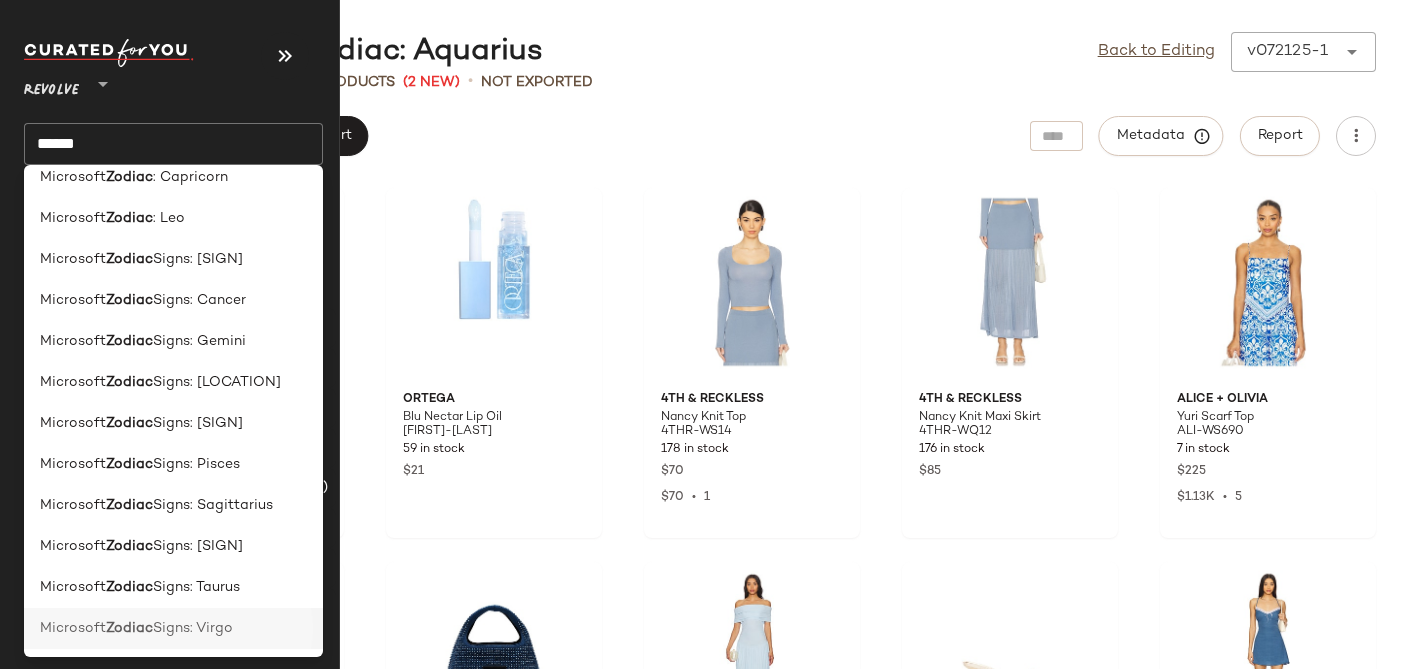 click on "Signs: Virgo" at bounding box center (193, 628) 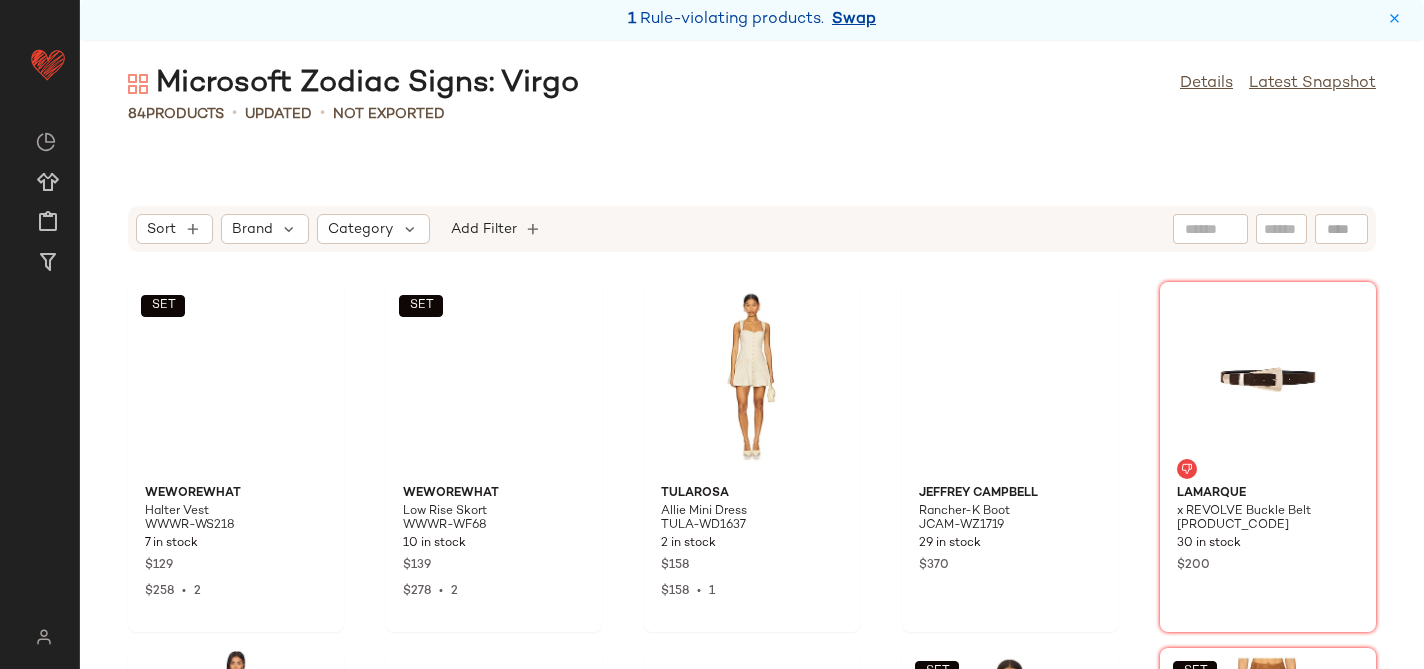 click on "Swap" at bounding box center [854, 20] 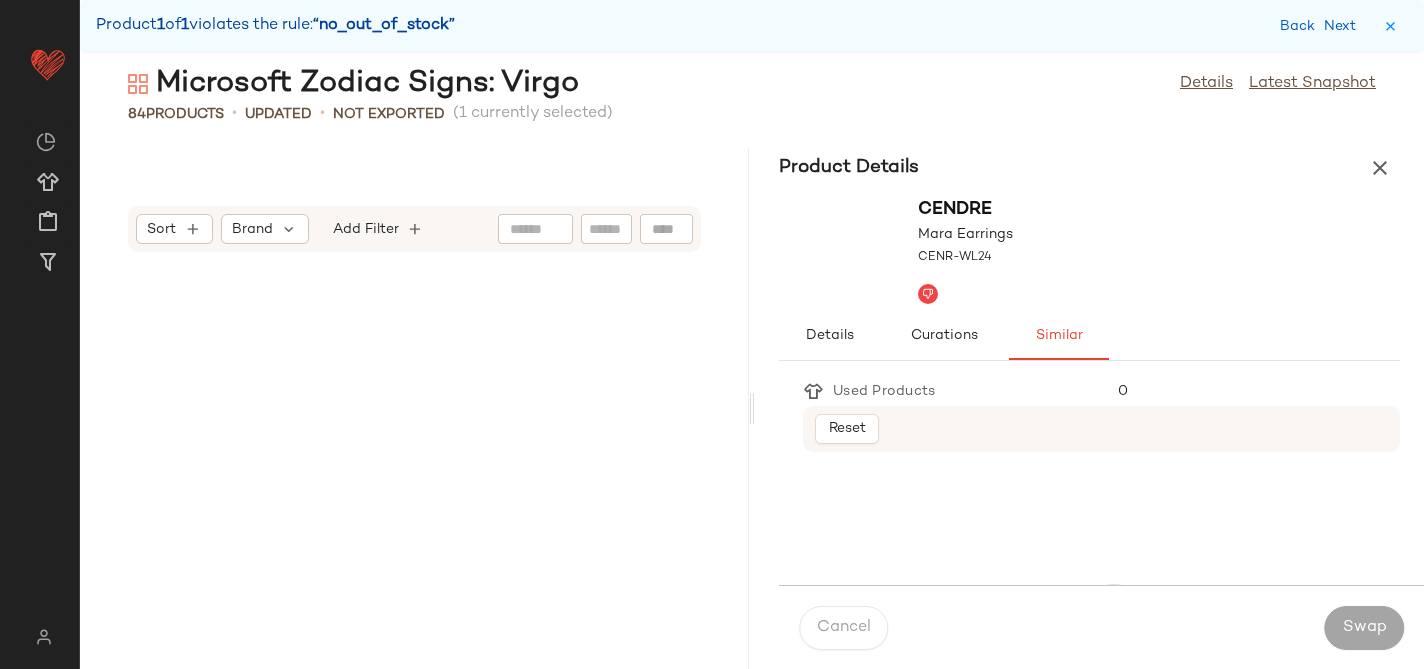 scroll, scrollTop: 7686, scrollLeft: 0, axis: vertical 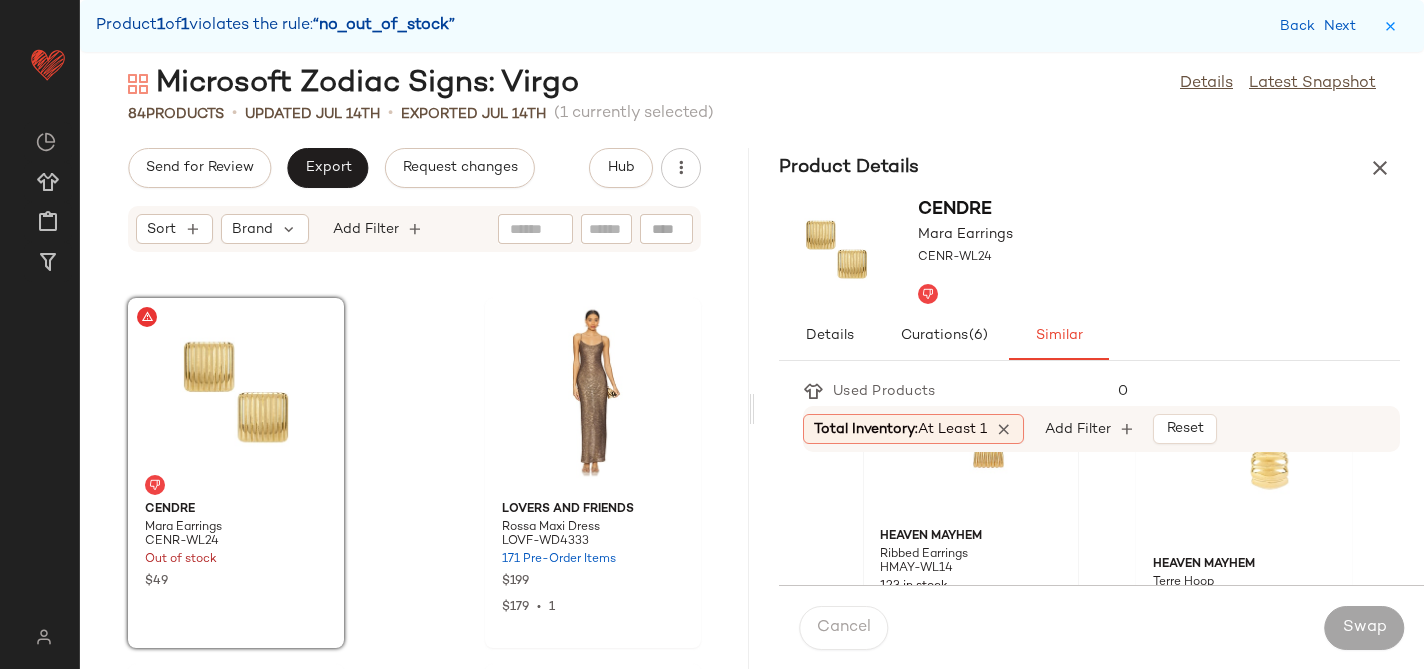 click 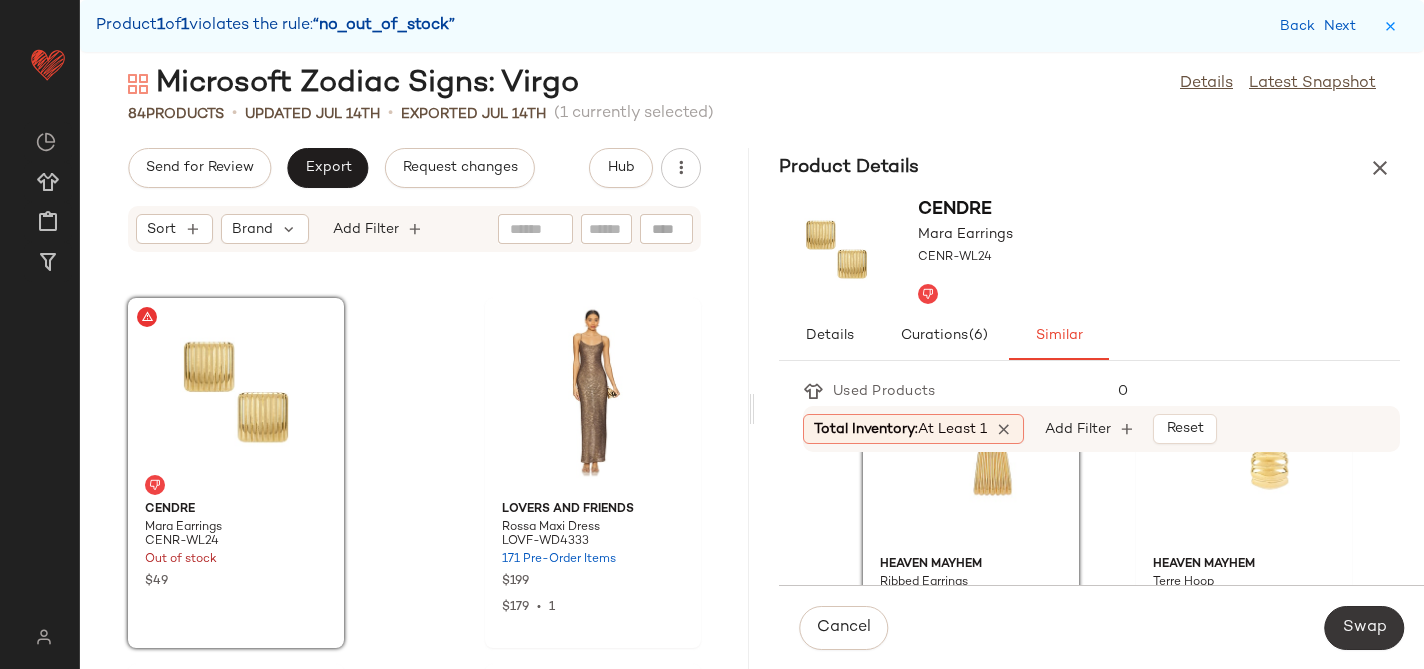 click on "Swap" 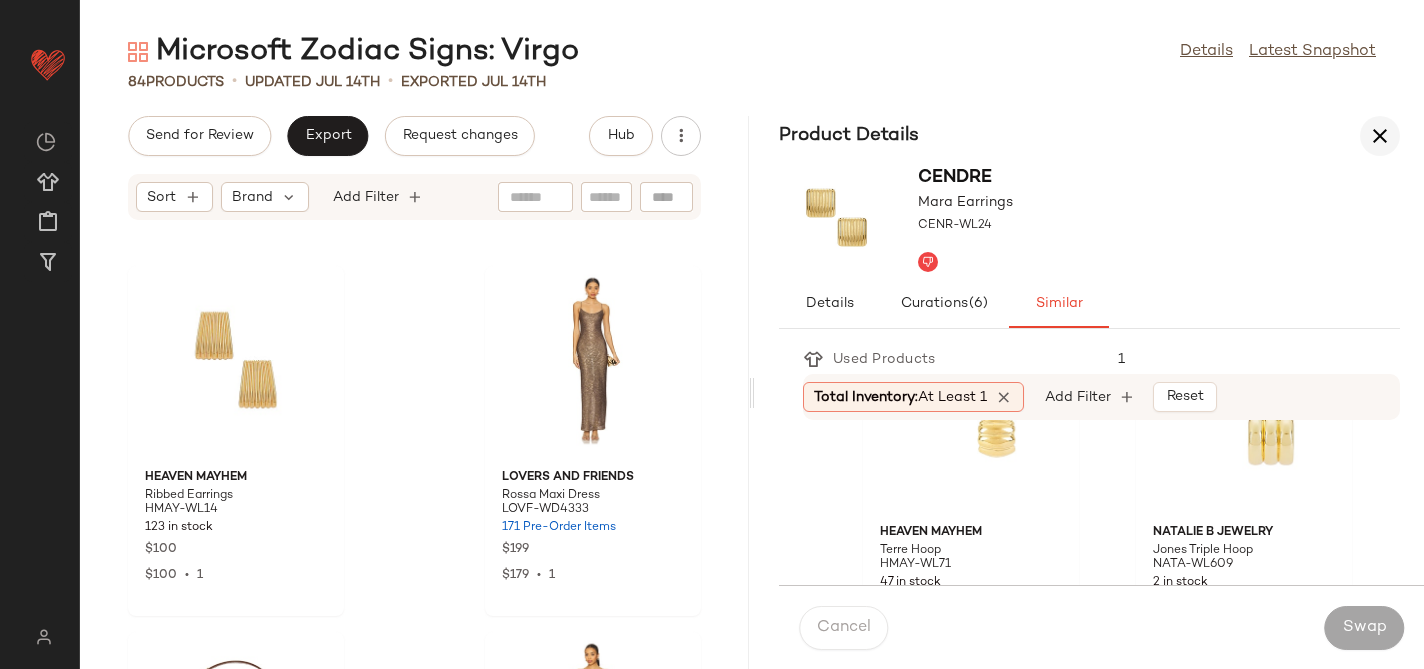 click at bounding box center (1380, 136) 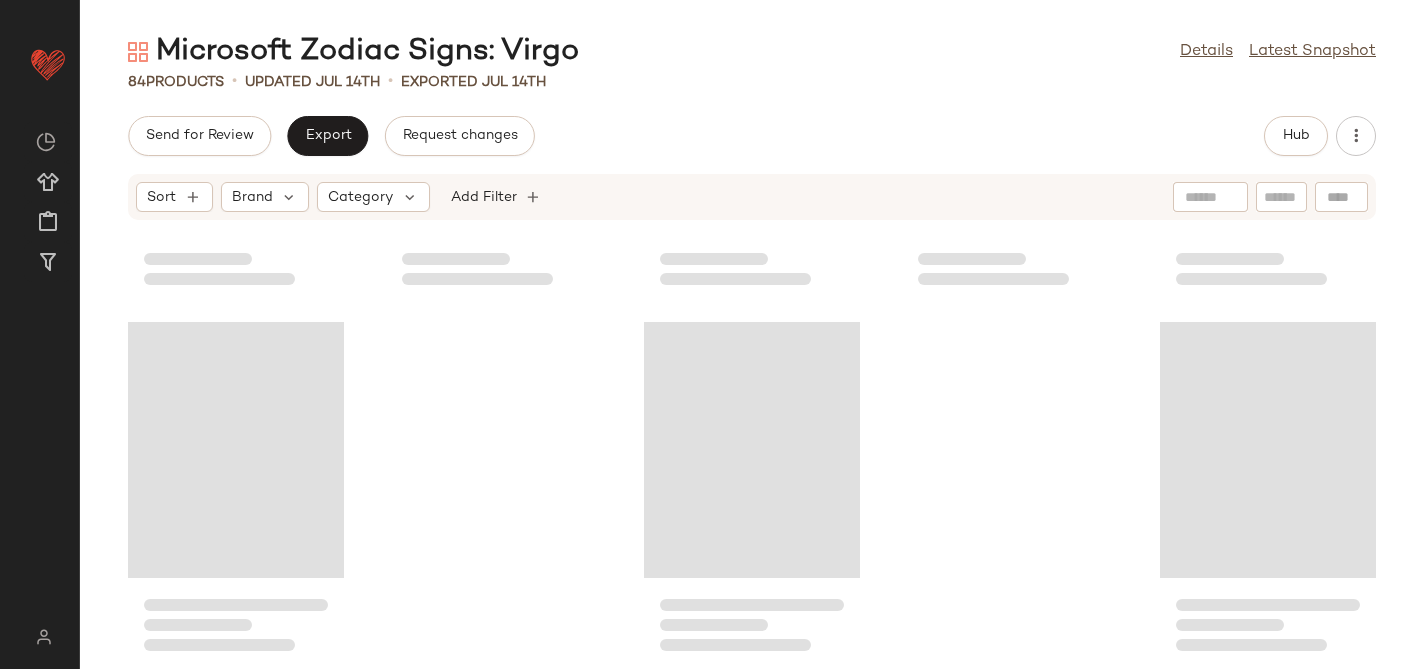 scroll, scrollTop: 5803, scrollLeft: 0, axis: vertical 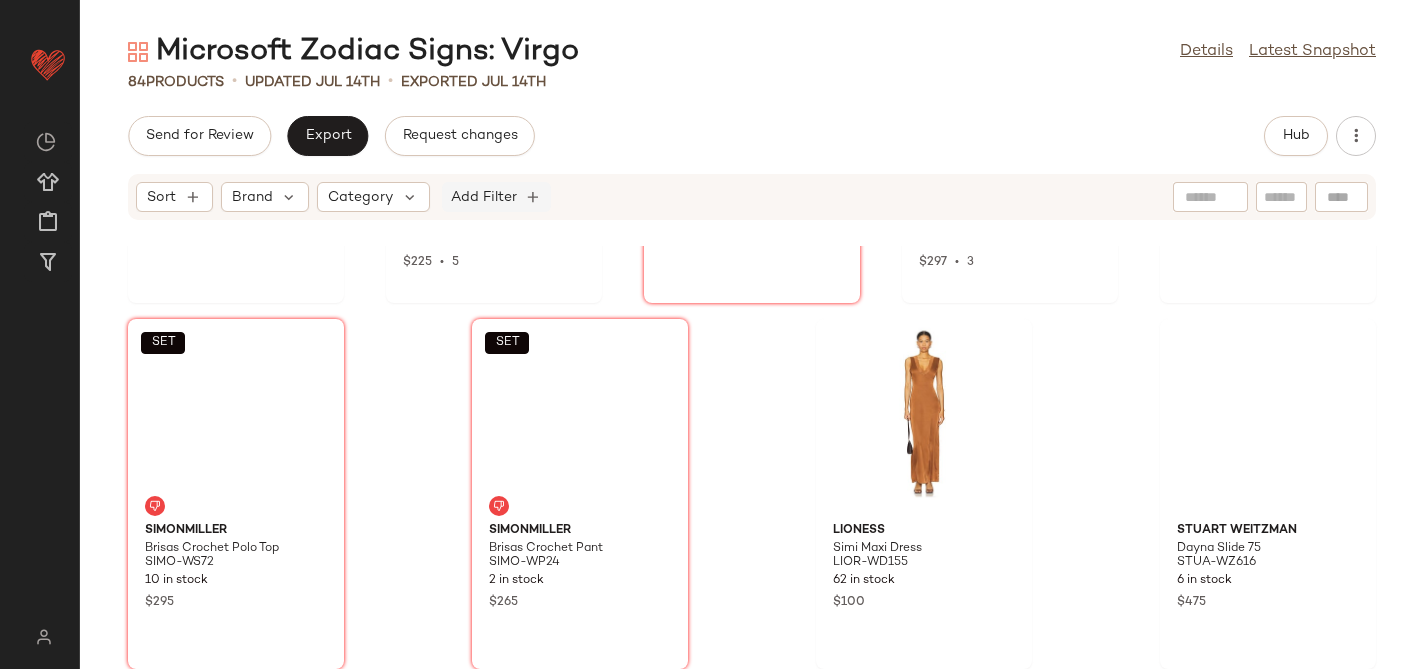 click on "Add Filter" at bounding box center [484, 197] 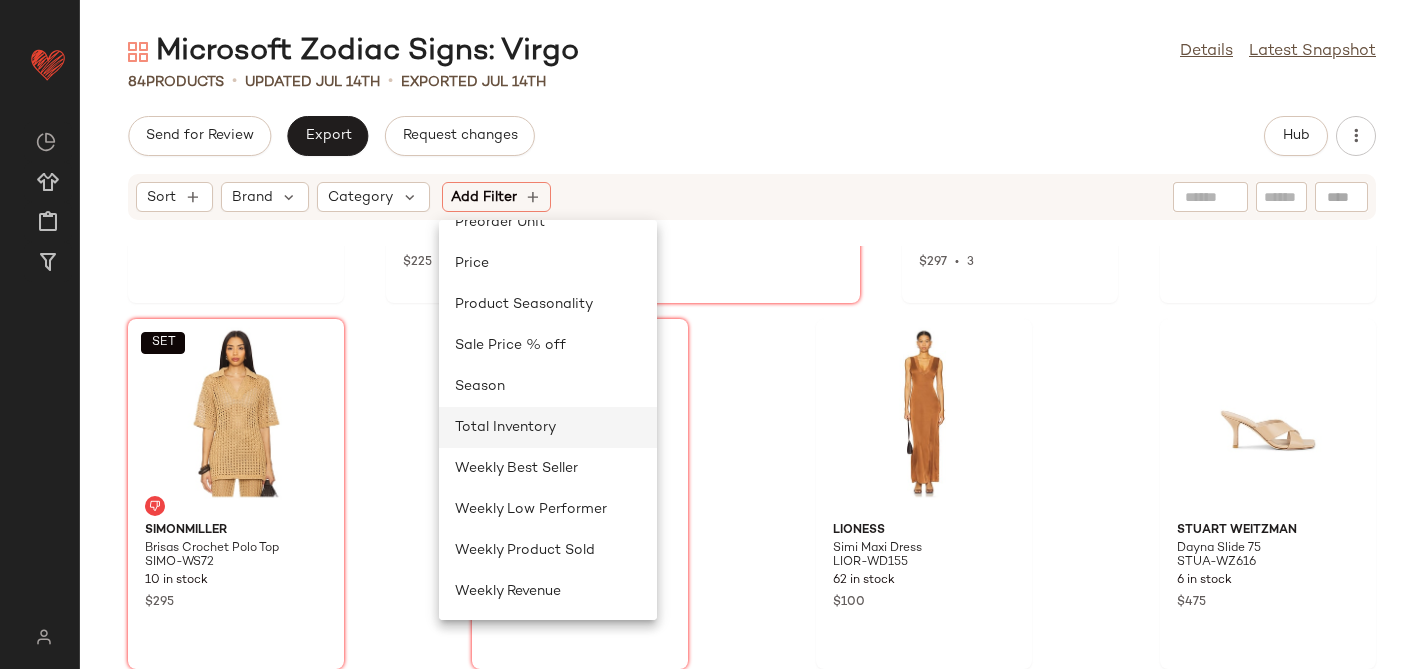 click on "Total Inventory" 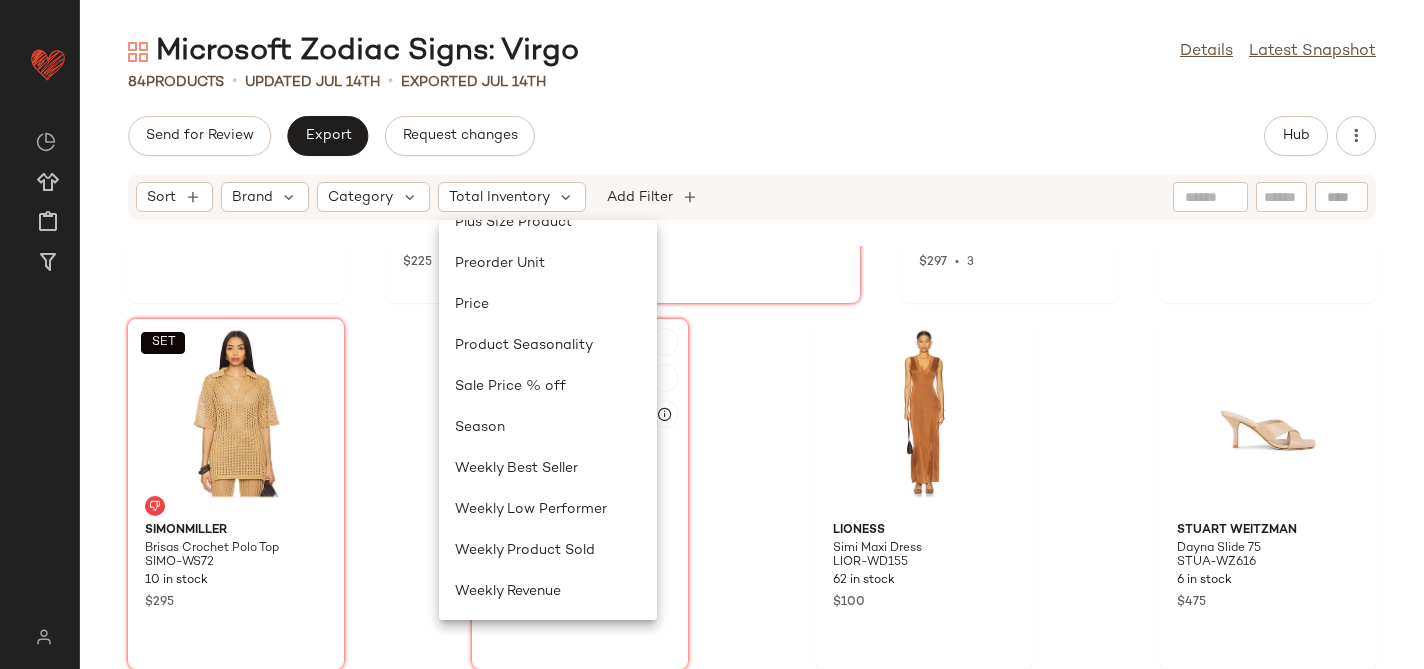 scroll, scrollTop: 846, scrollLeft: 0, axis: vertical 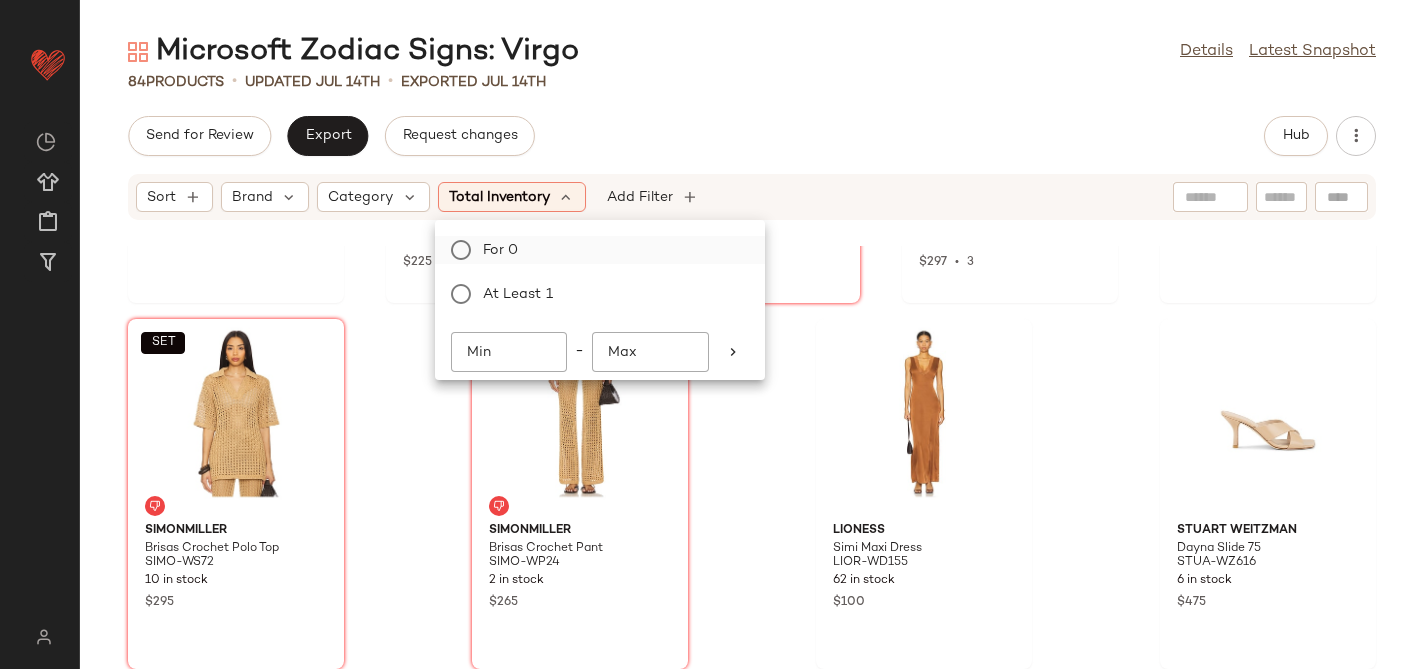 click on "For 0" 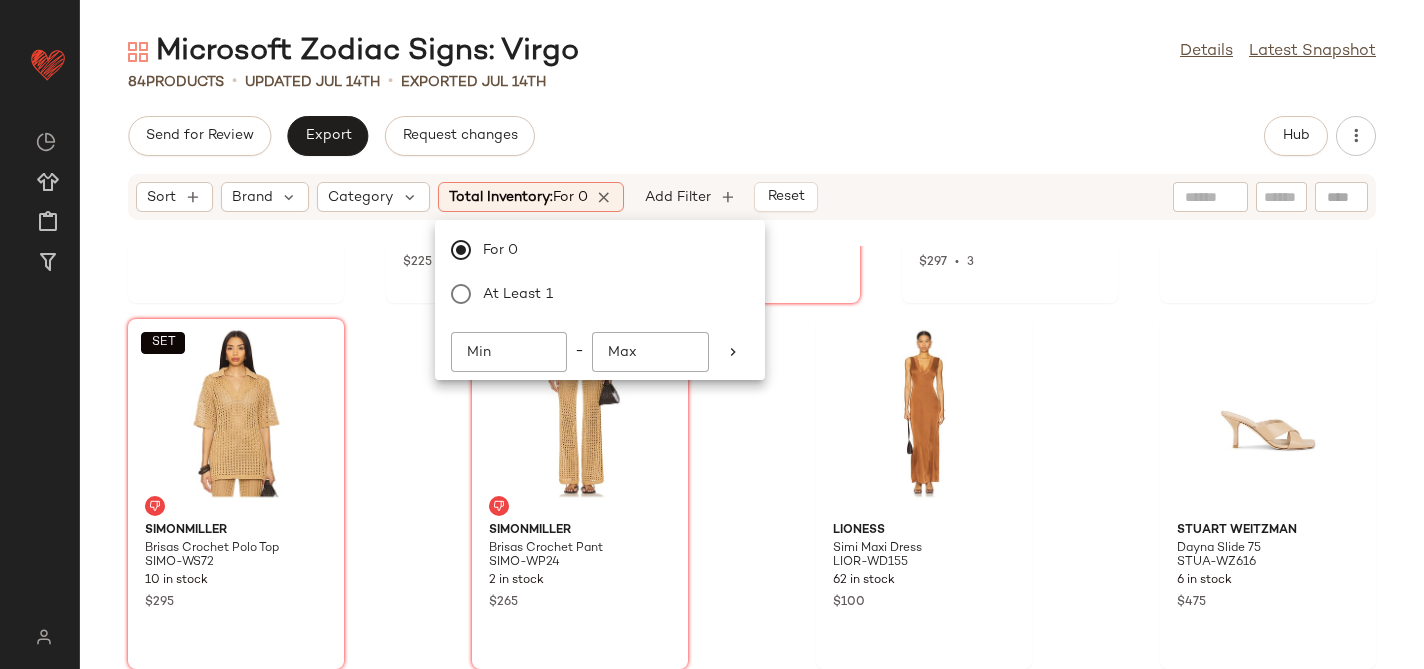 click on "Send for Review   Export   Request changes   Hub" 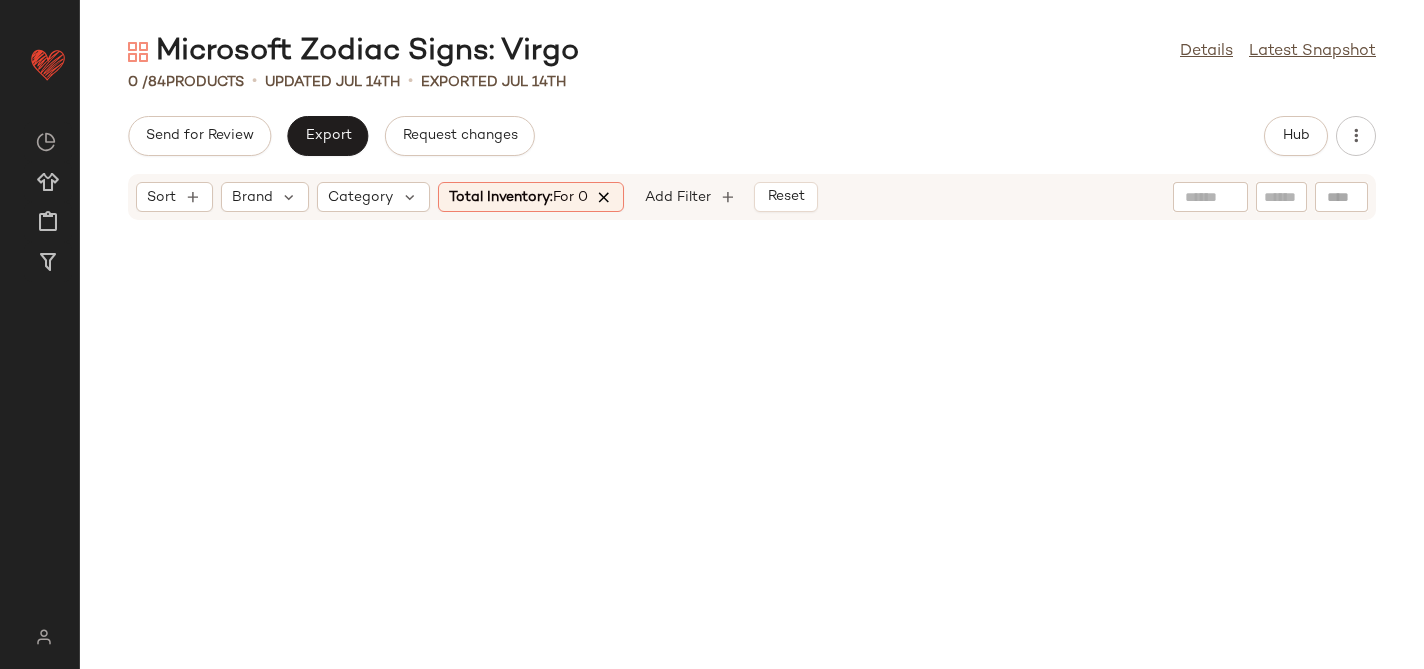 click at bounding box center [605, 197] 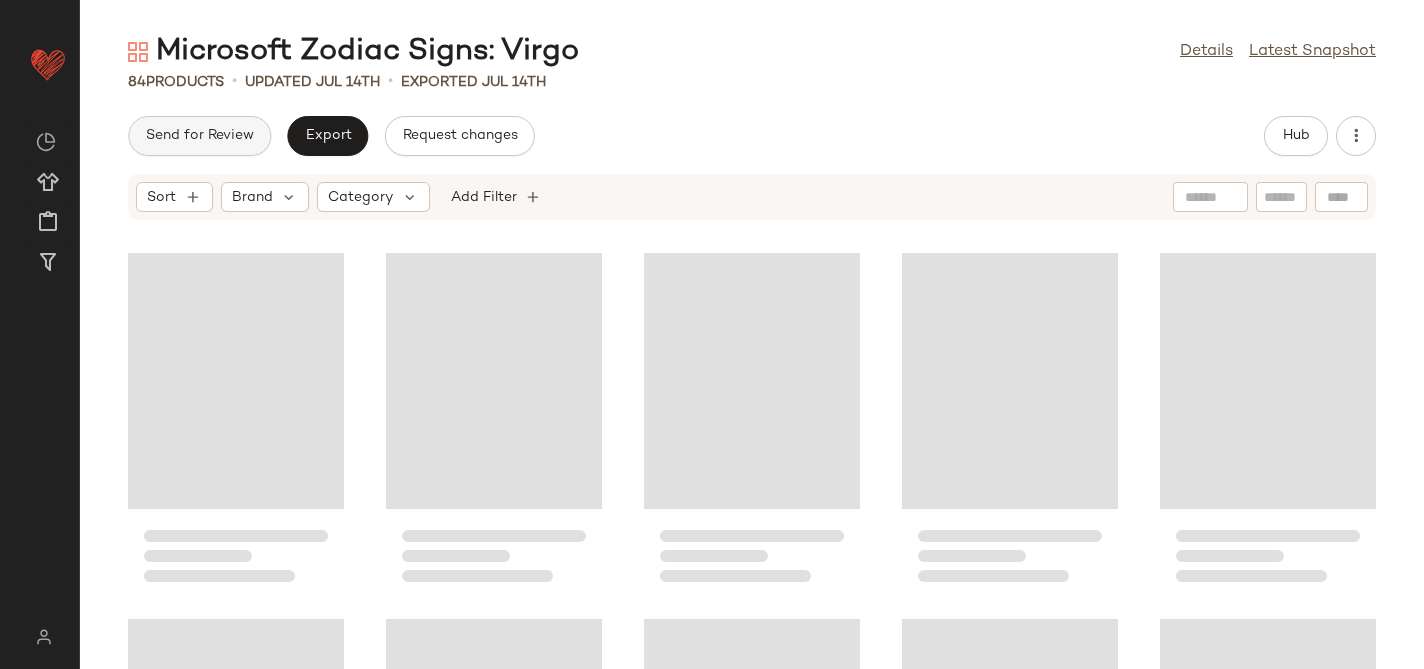 click on "Send for Review" 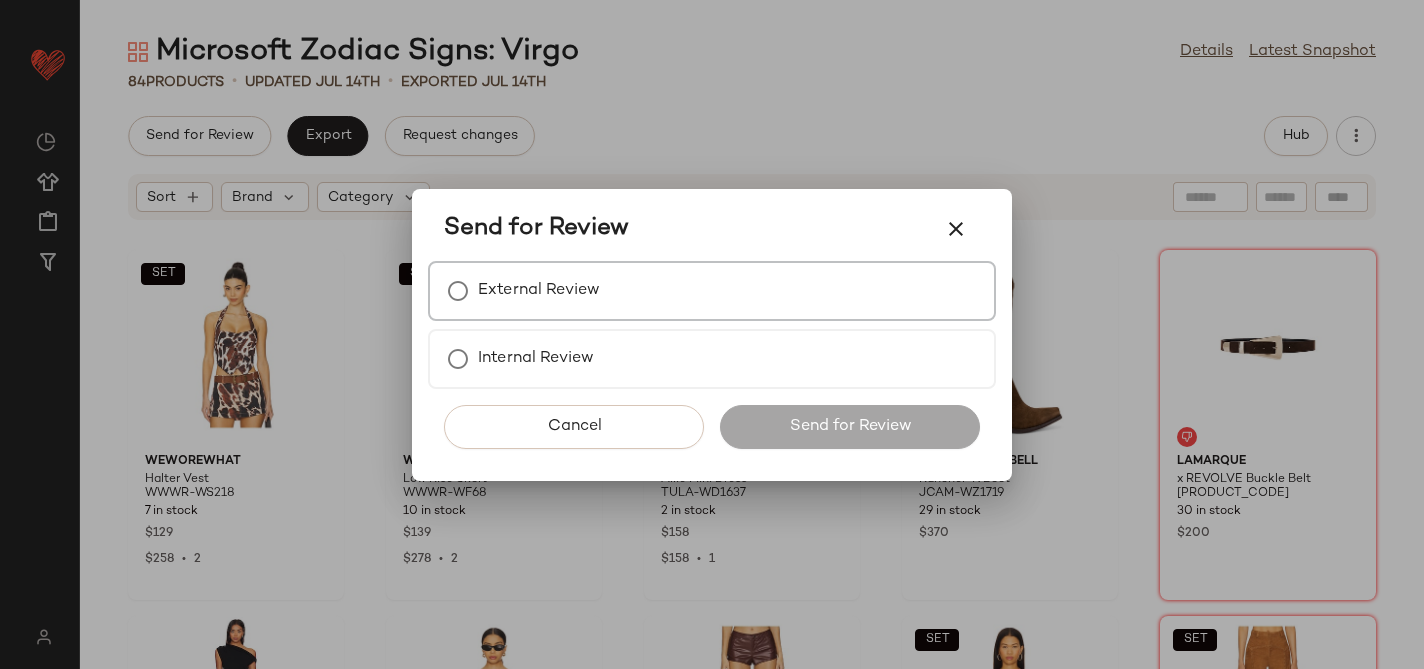 click on "External Review" at bounding box center (712, 291) 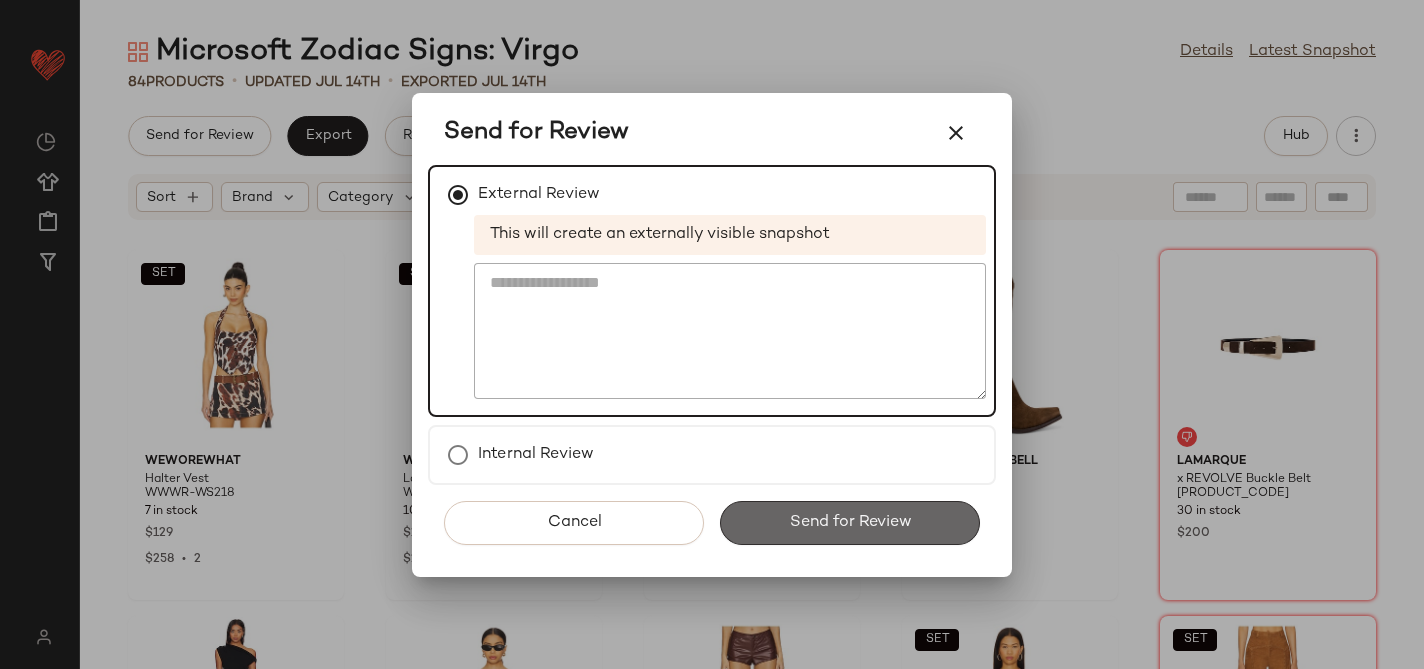 click on "Send for Review" at bounding box center (850, 523) 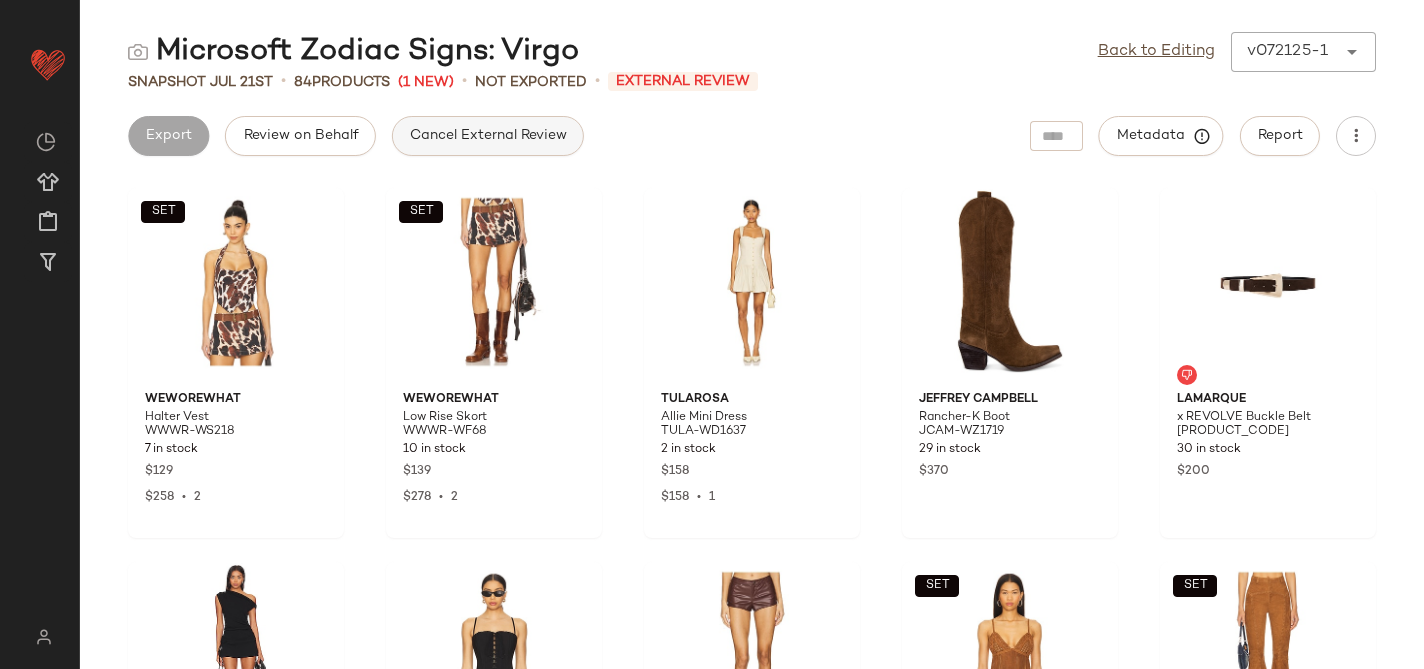 click on "Cancel External Review" 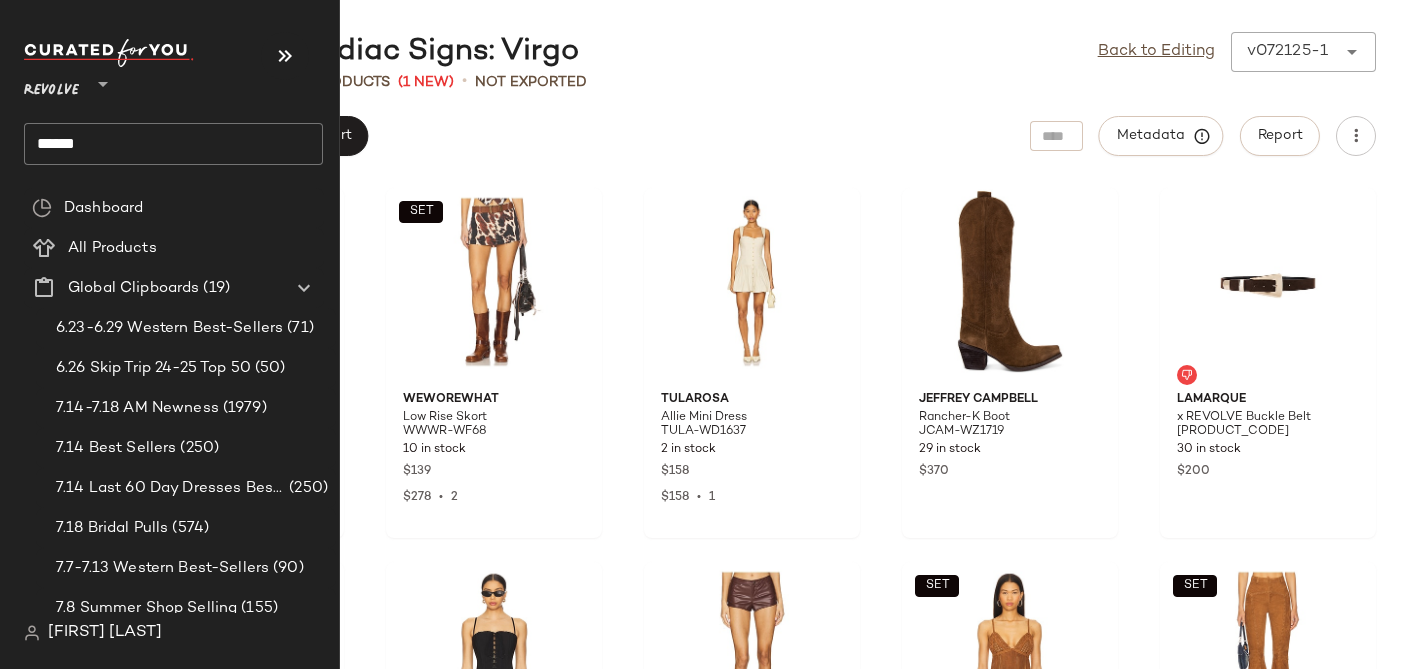 click on "******" 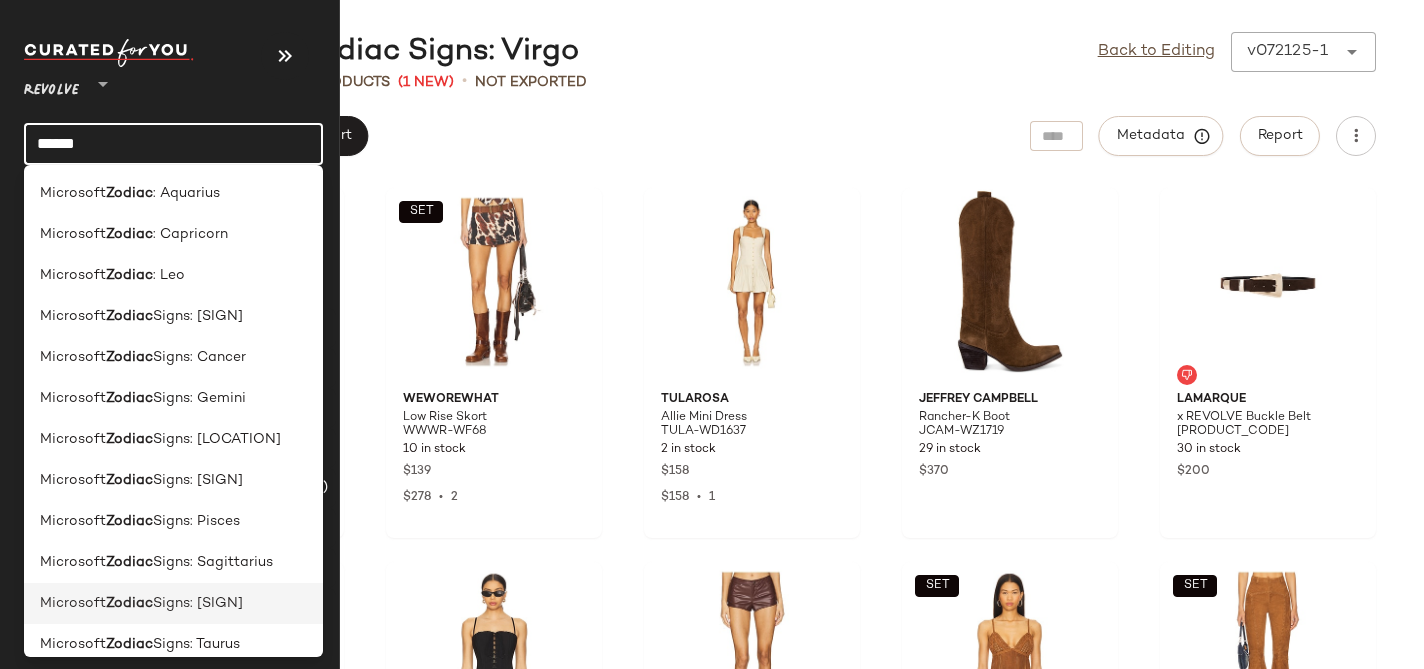 click on "Signs: [SIGN]" at bounding box center [198, 603] 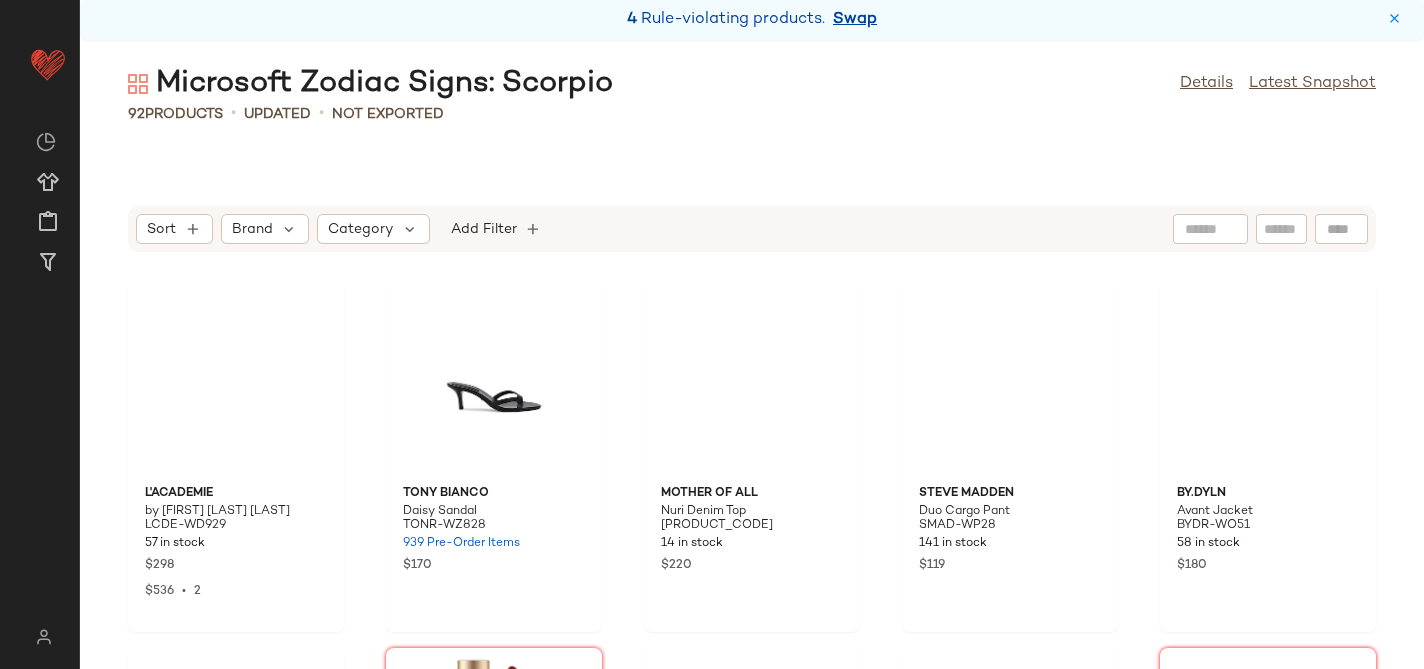 click on "Swap" at bounding box center [855, 20] 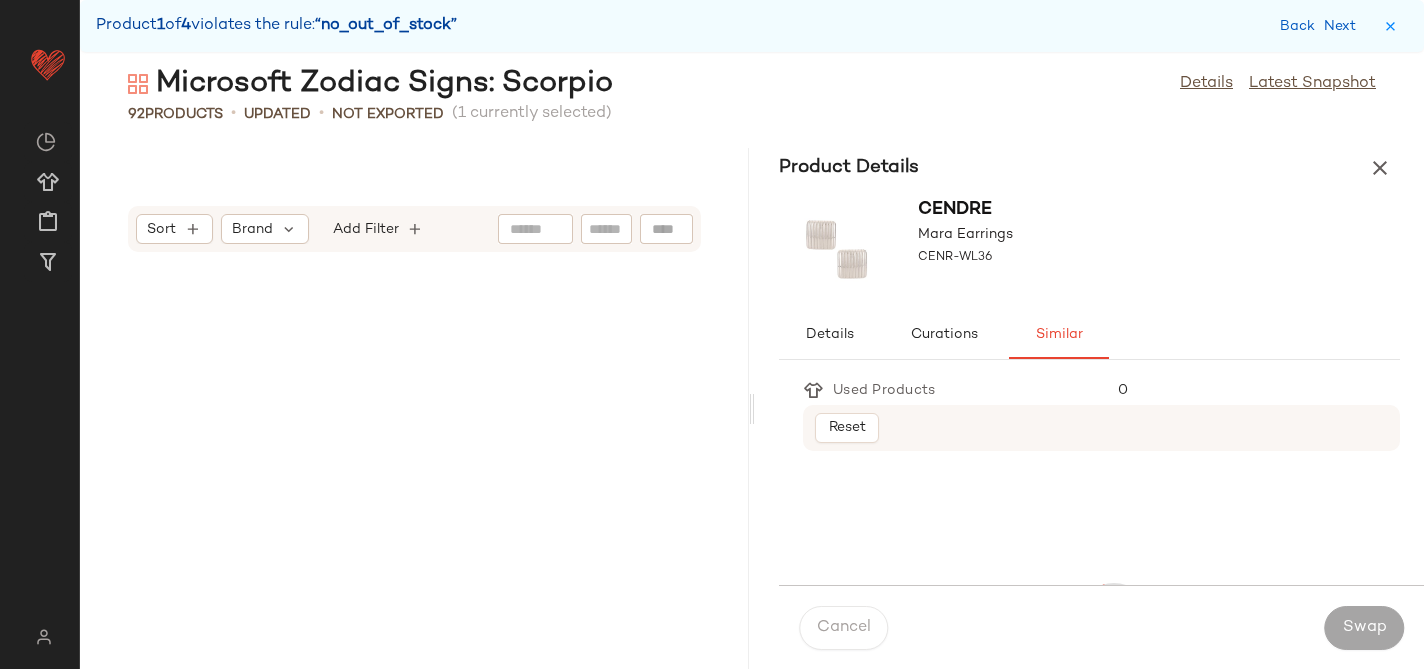 scroll, scrollTop: 6954, scrollLeft: 0, axis: vertical 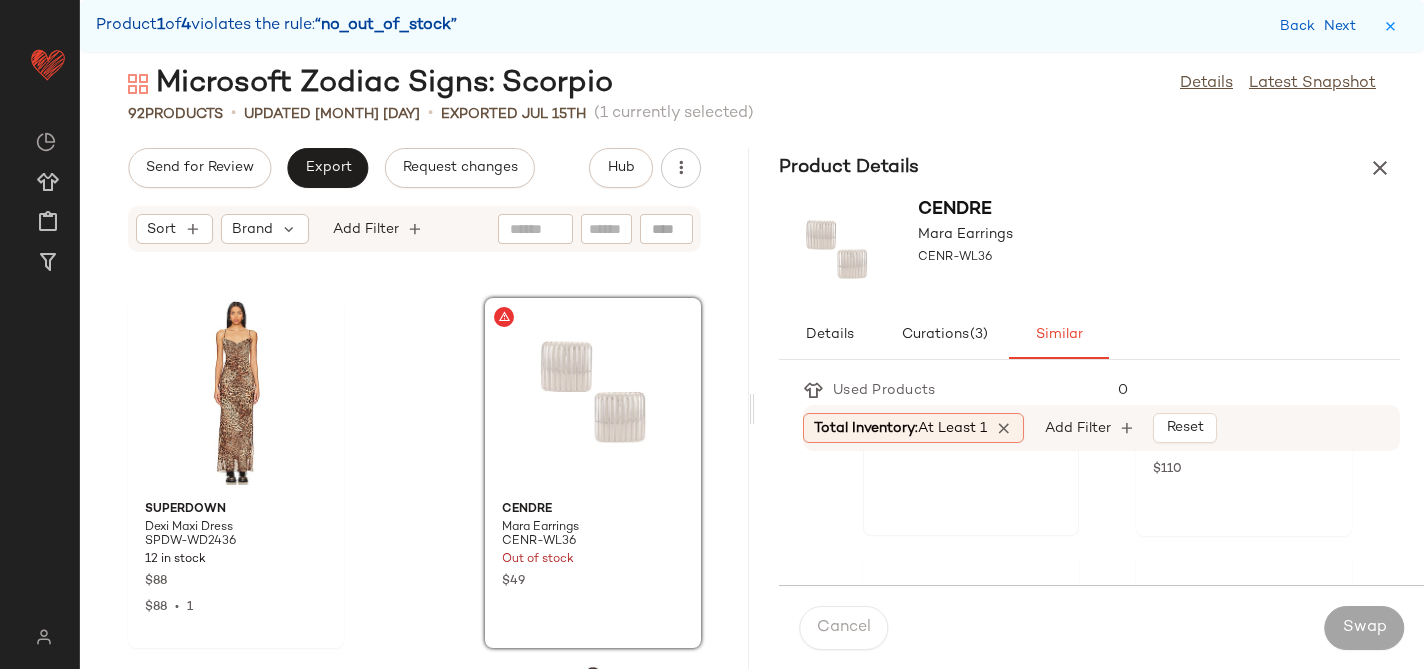 click on "Heaven Mayhem Lined Earrings HMAY-WL30 52 in stock $110" 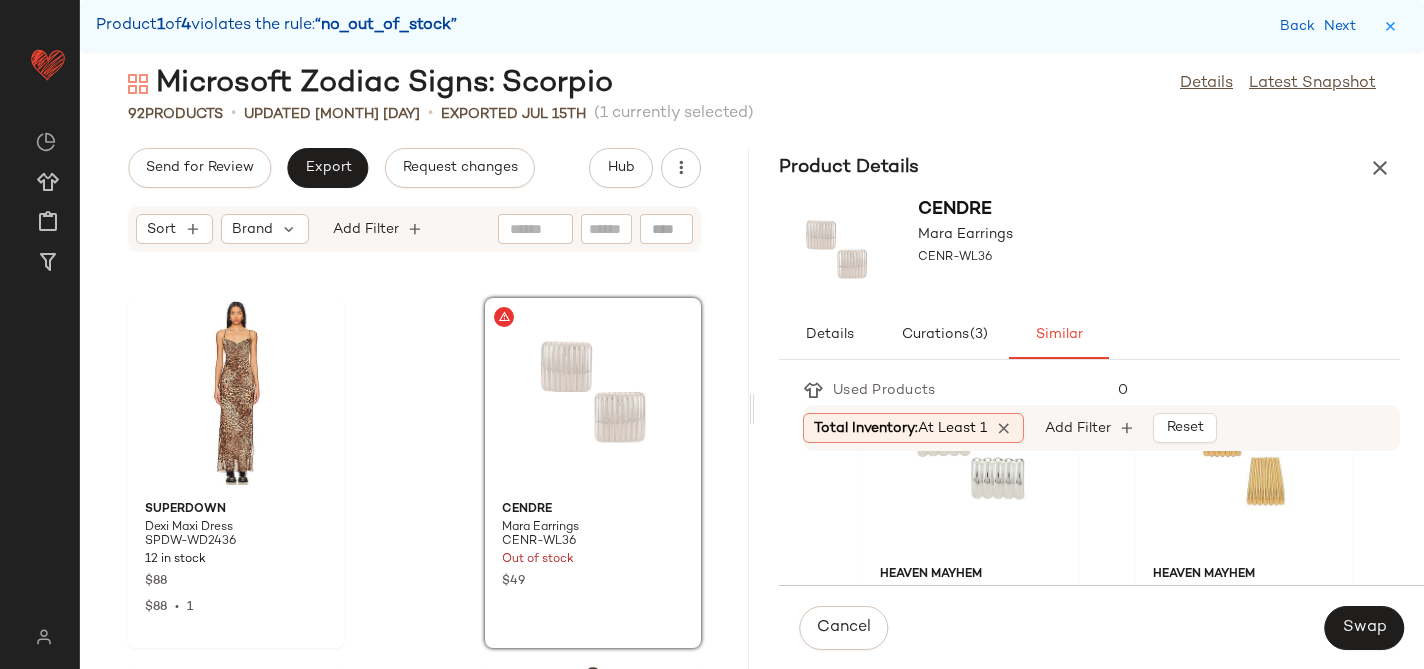 scroll, scrollTop: 474, scrollLeft: 0, axis: vertical 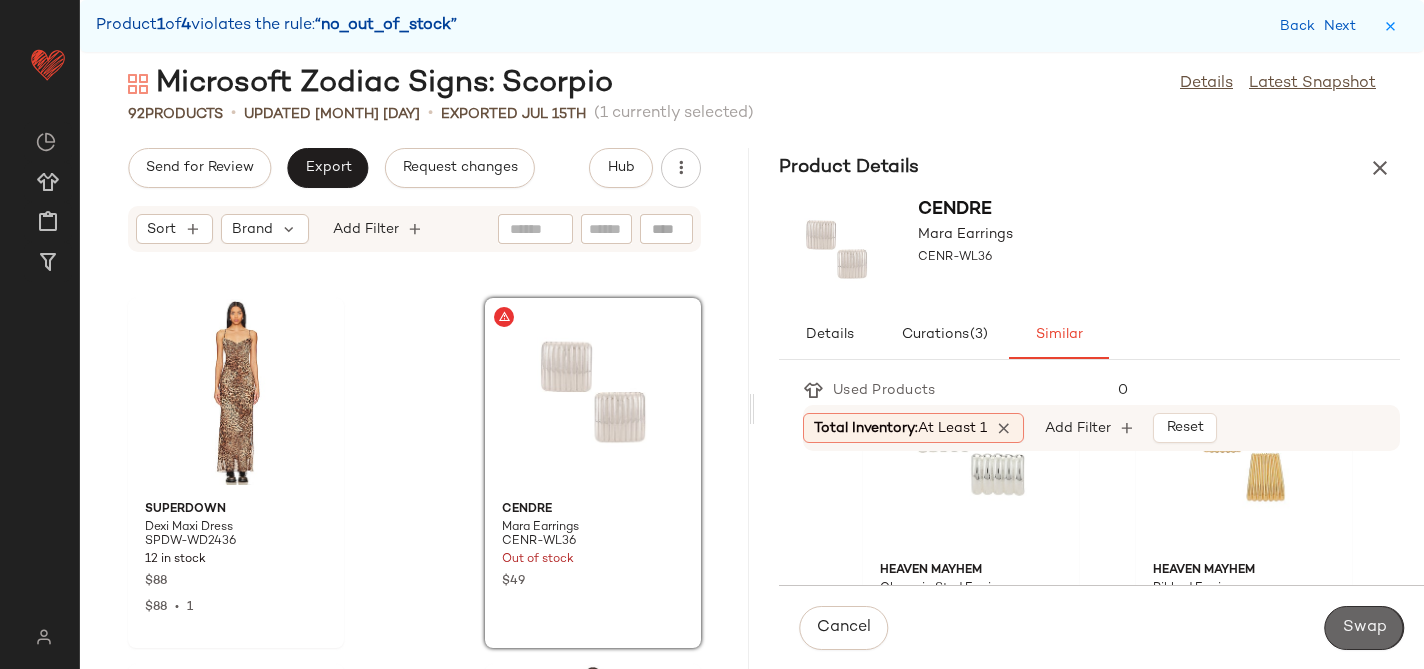 click on "Swap" 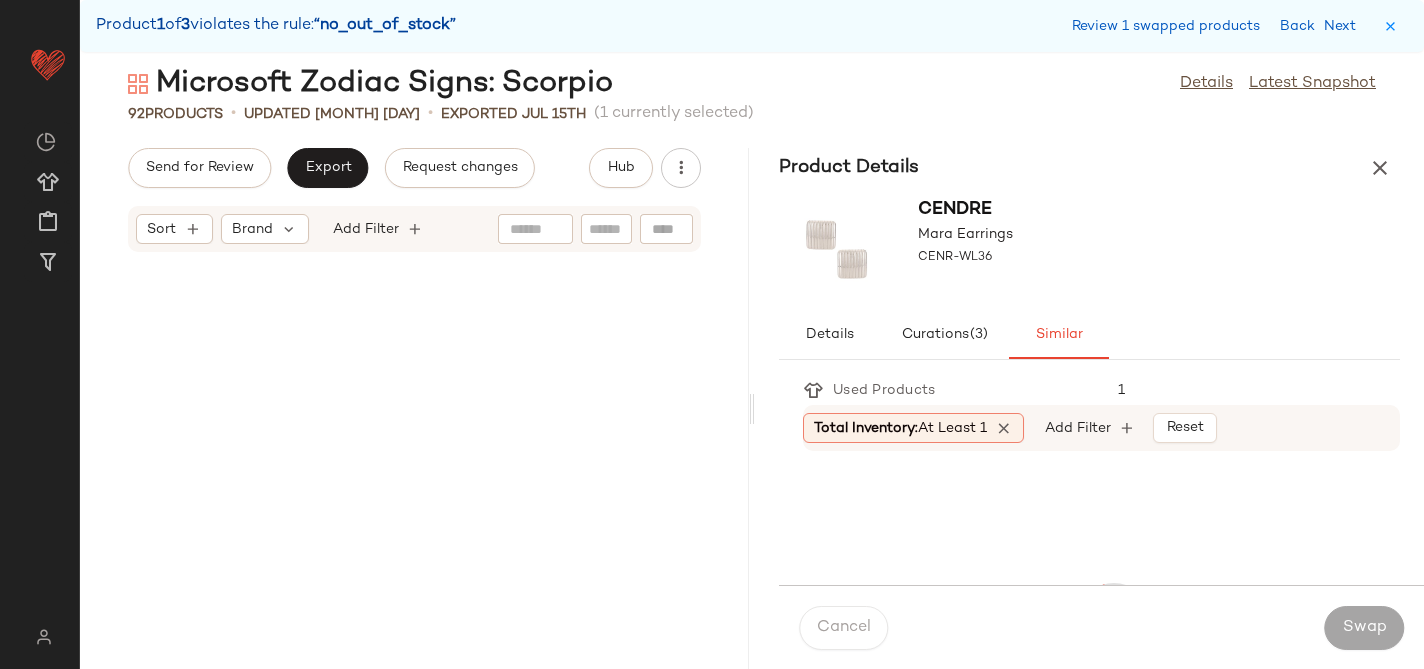 scroll, scrollTop: 10248, scrollLeft: 0, axis: vertical 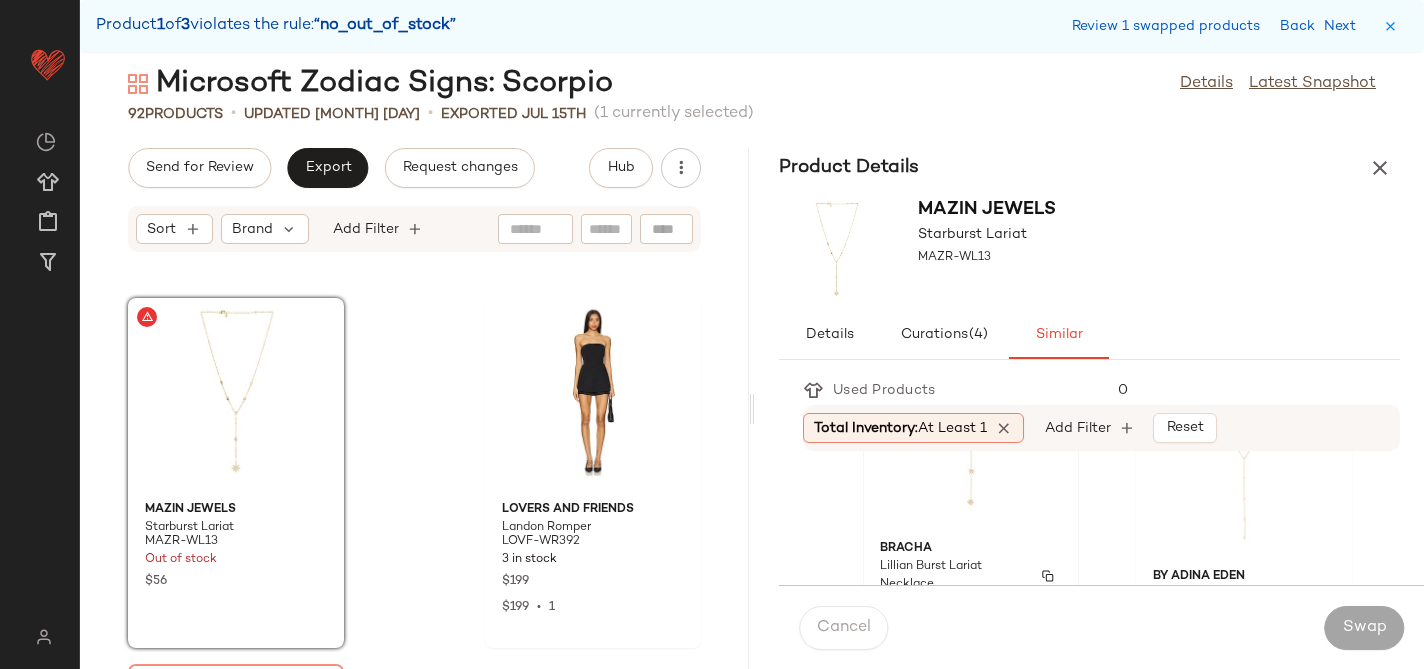 click on "BRACHA Lillian Burst Lariat Necklace BCHA-WL23 82 in stock $51" 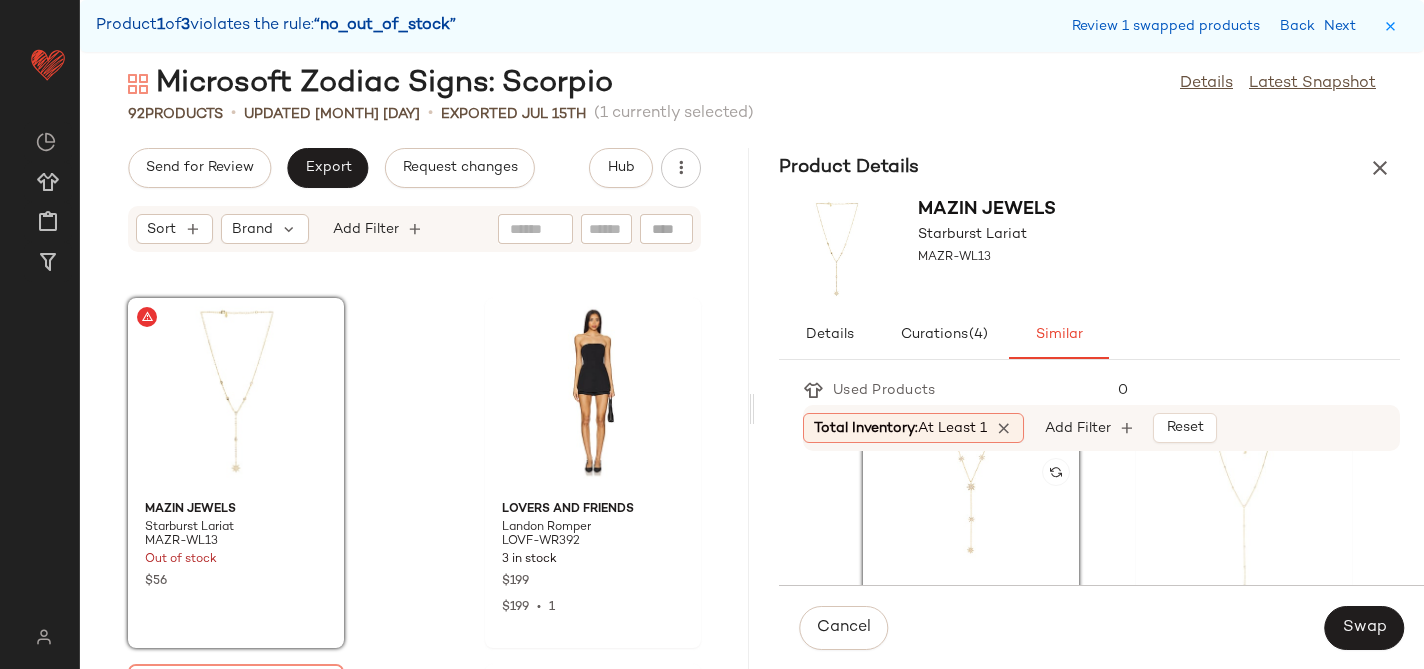 scroll, scrollTop: 29, scrollLeft: 0, axis: vertical 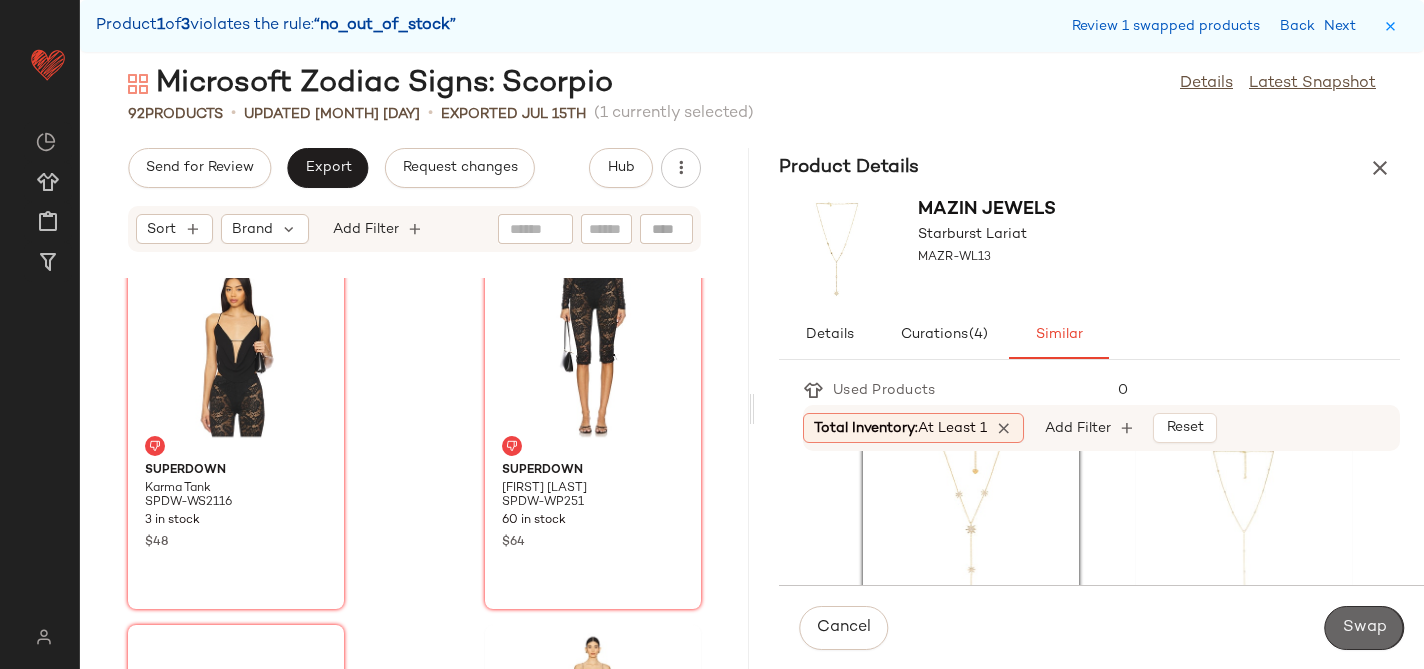 click on "Swap" 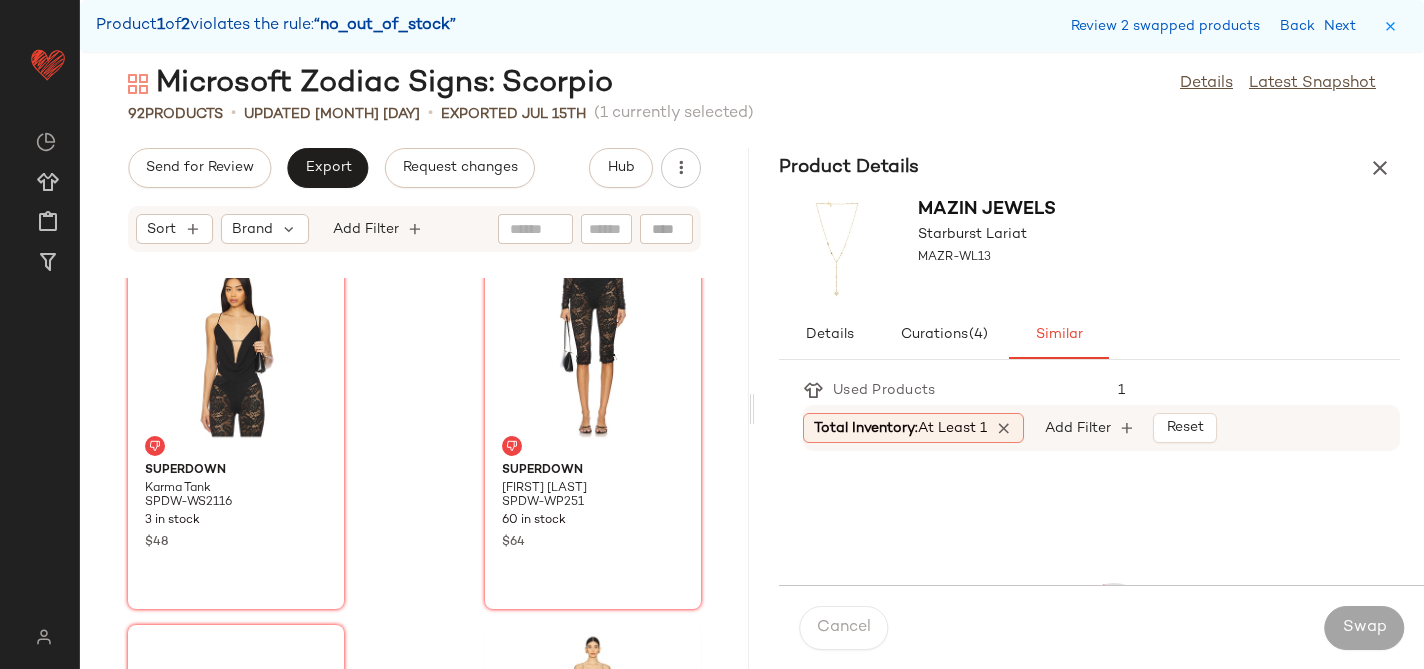 scroll, scrollTop: 10614, scrollLeft: 0, axis: vertical 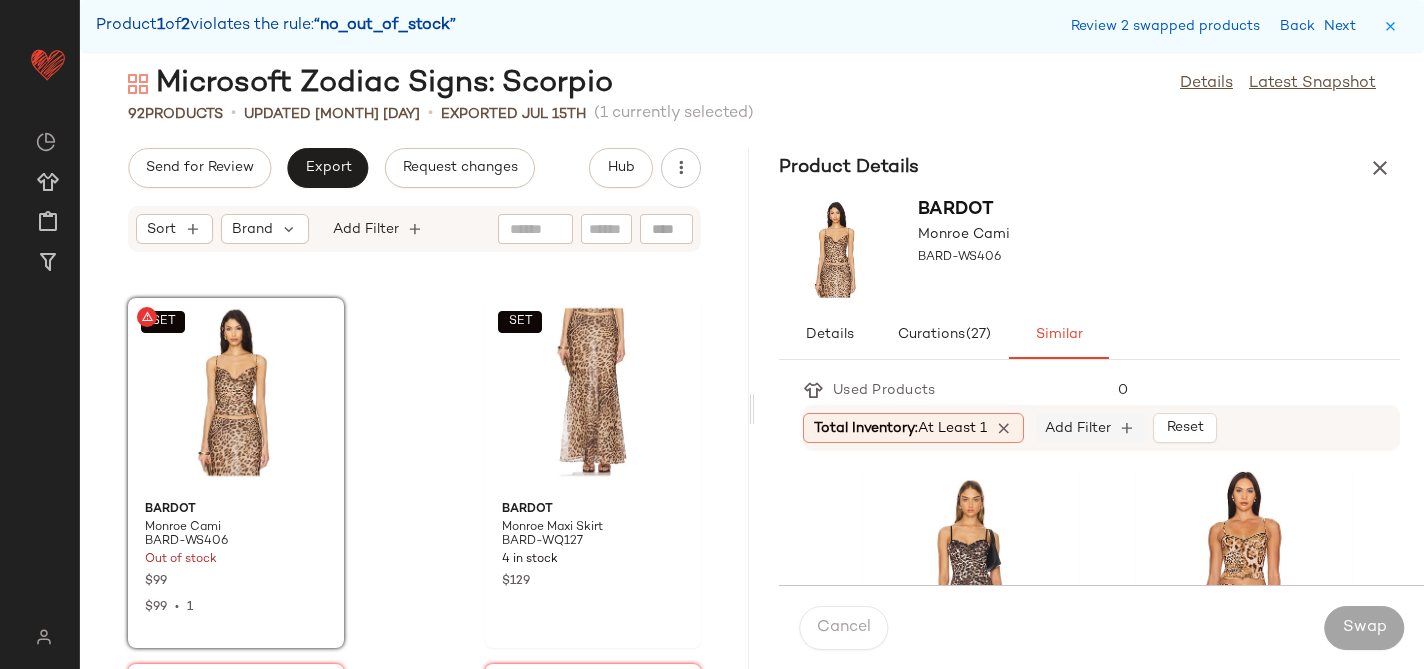 click on "Add Filter" at bounding box center [1078, 428] 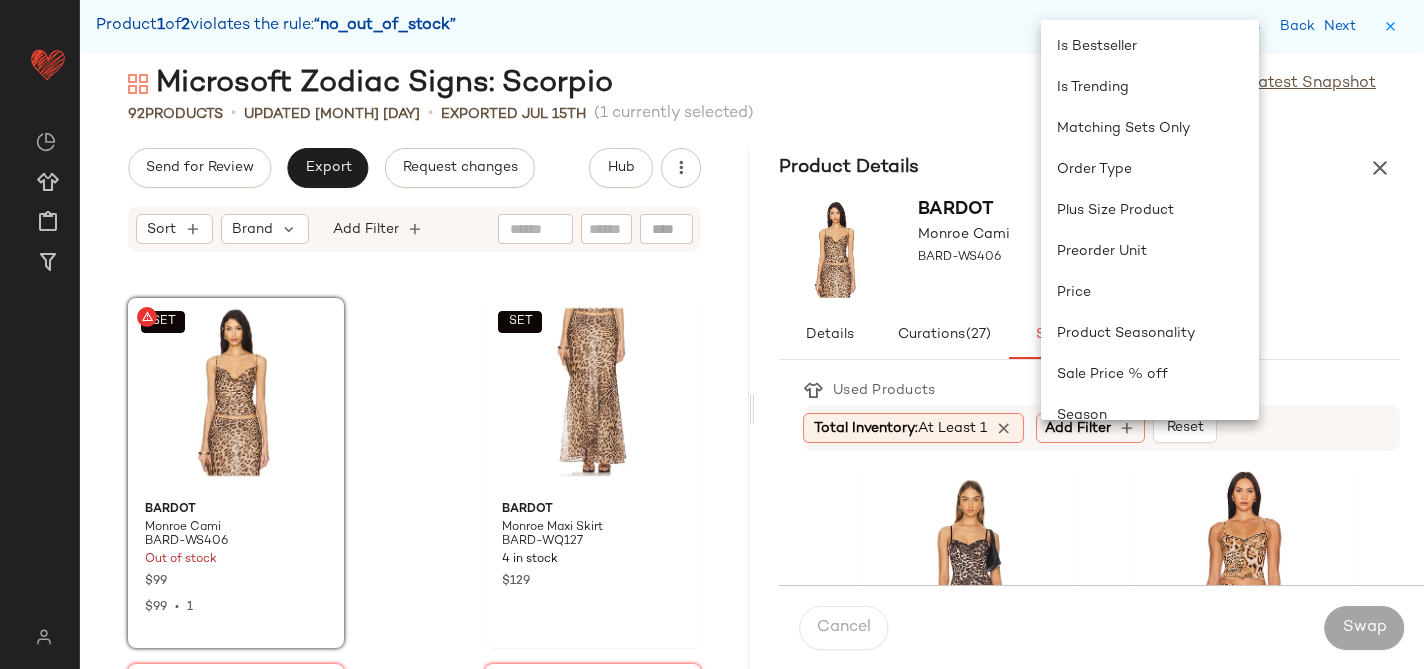 scroll, scrollTop: 748, scrollLeft: 0, axis: vertical 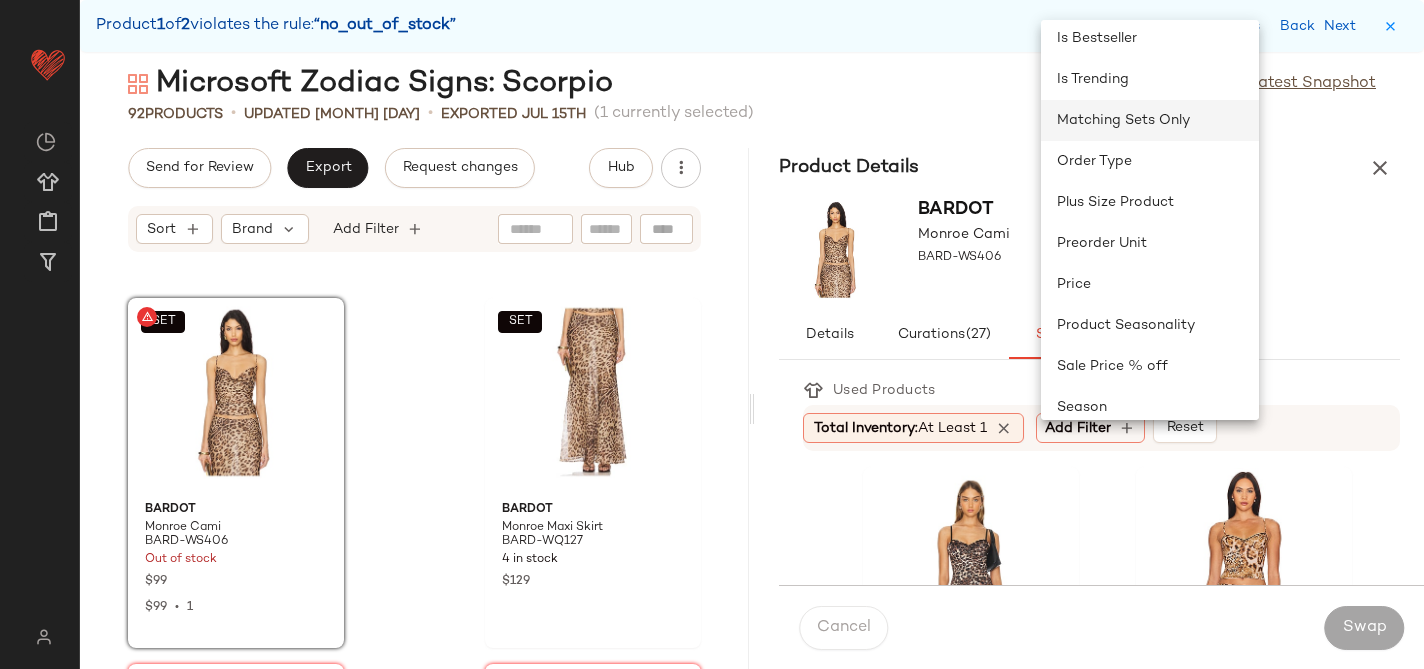 click on "Matching Sets Only" 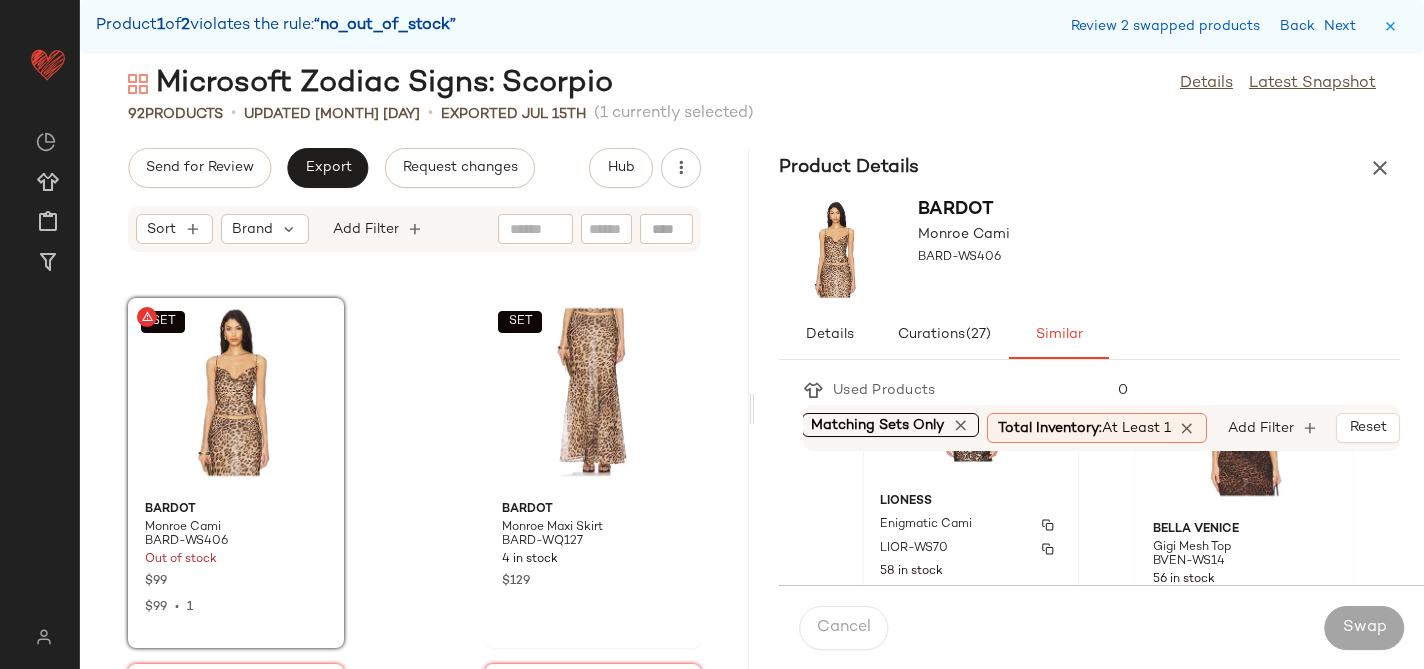 scroll, scrollTop: 144, scrollLeft: 0, axis: vertical 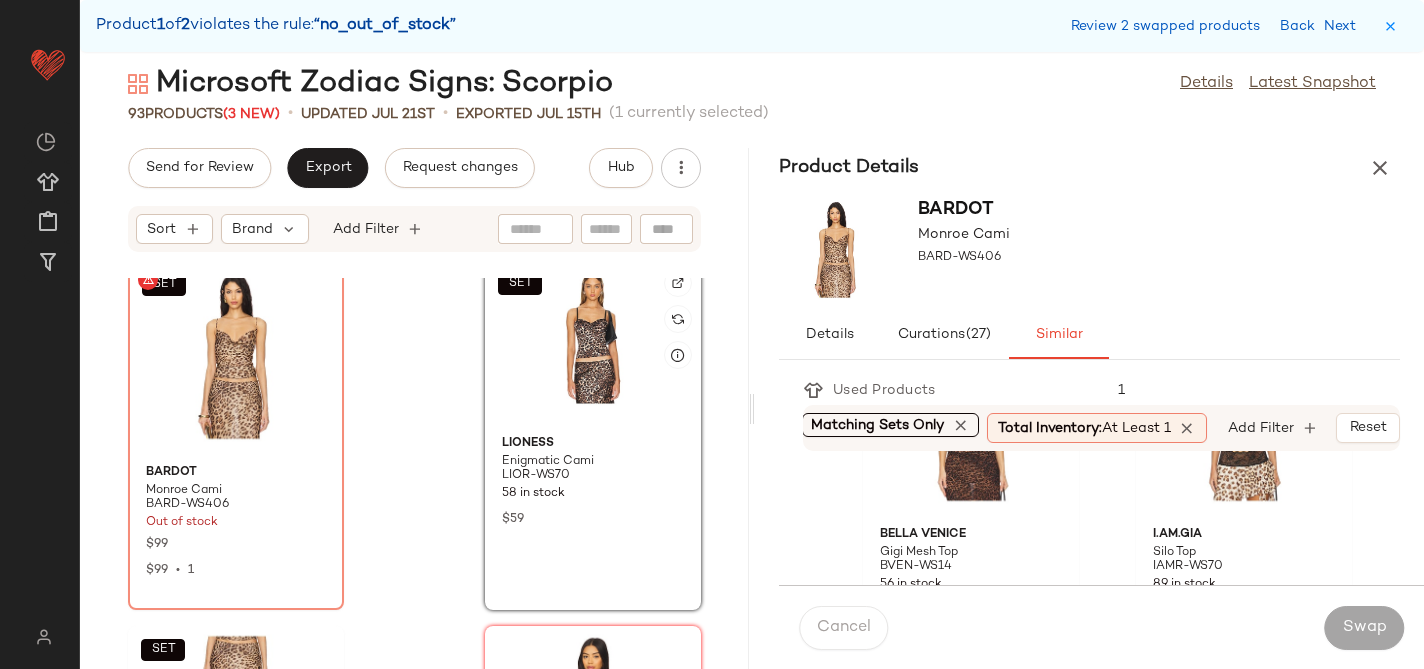 click on "SET" 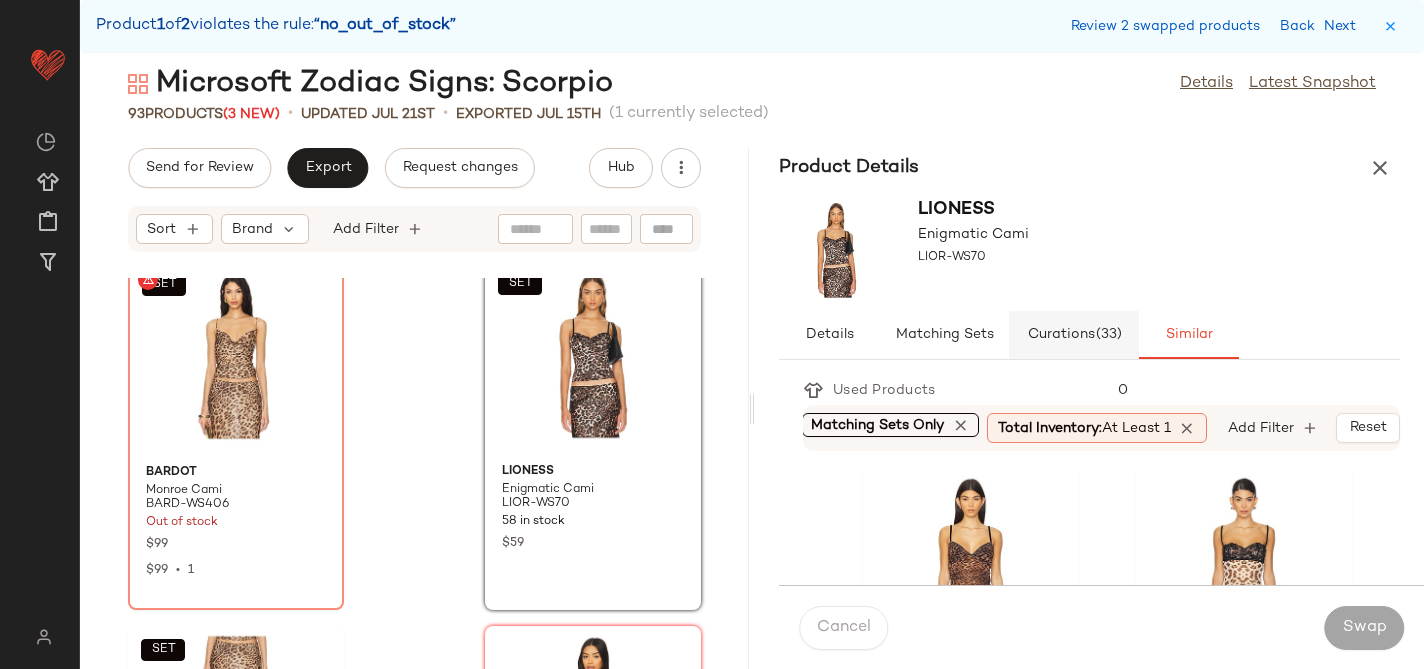 click on "Matching Sets" 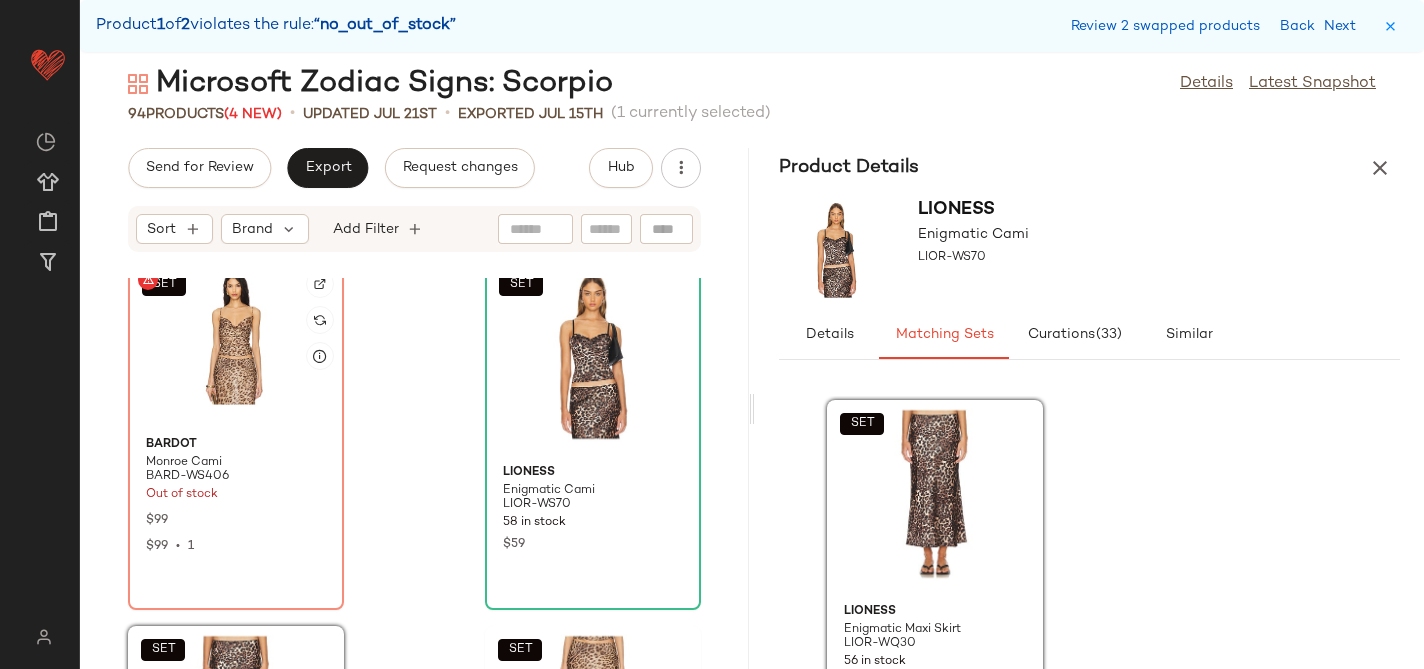 scroll, scrollTop: 10651, scrollLeft: 0, axis: vertical 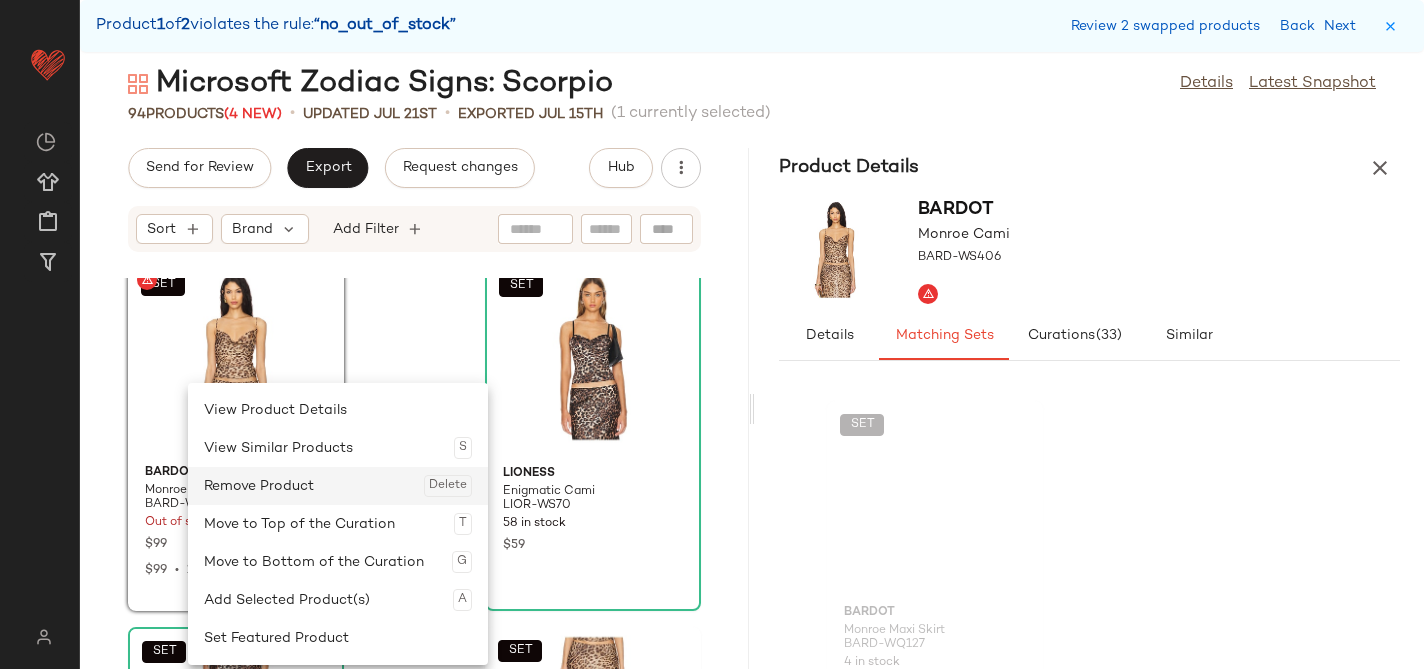 click on "Remove Product  Delete" 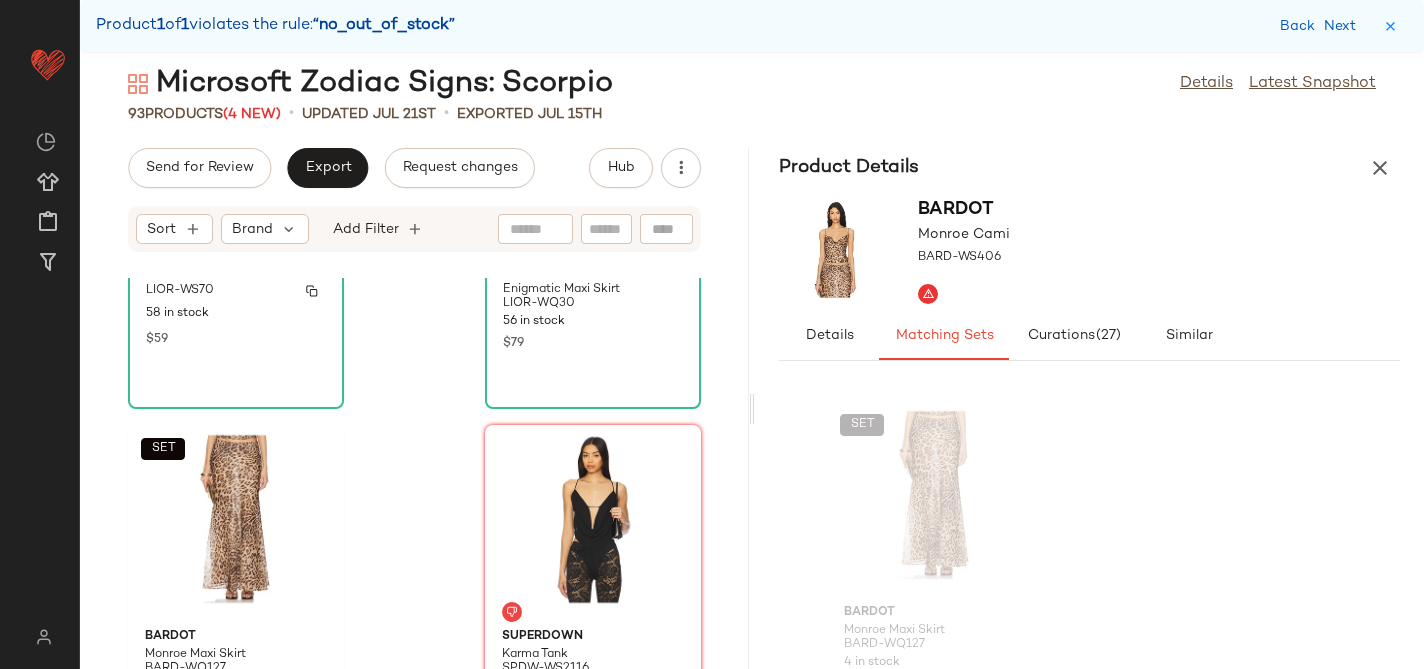 scroll, scrollTop: 10864, scrollLeft: 0, axis: vertical 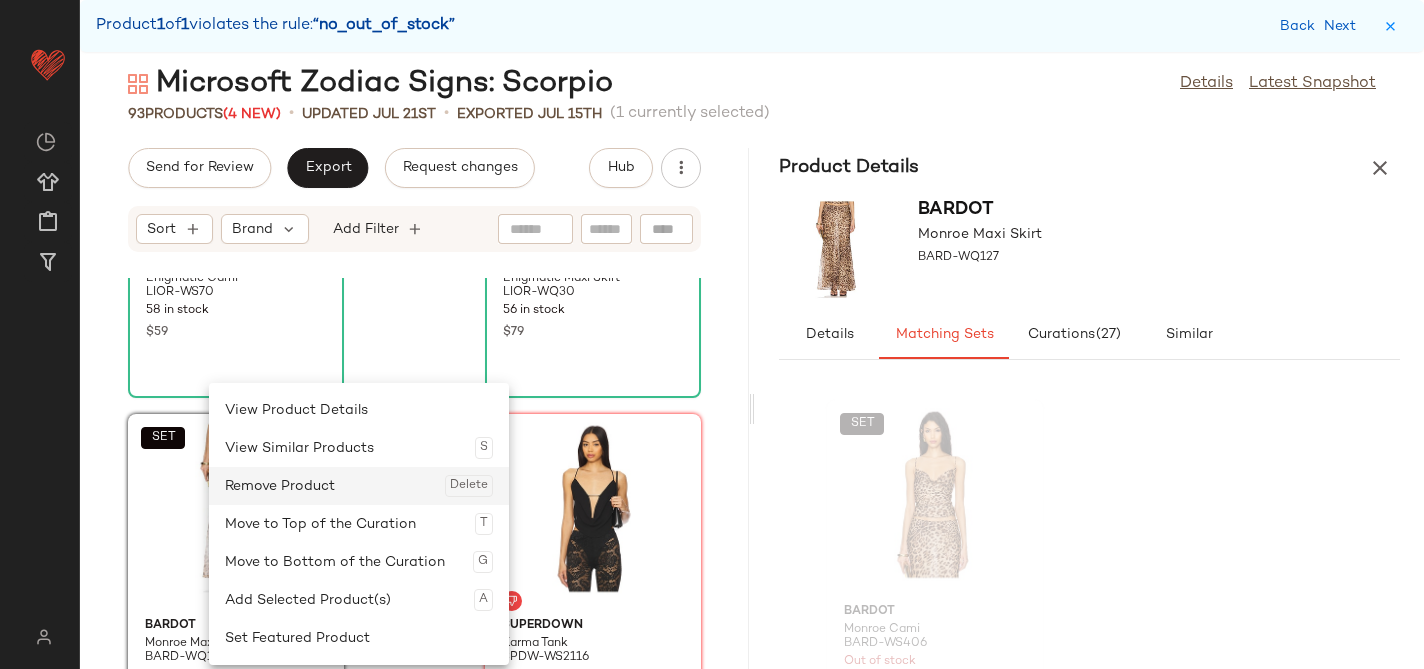 click on "Remove Product  Delete" 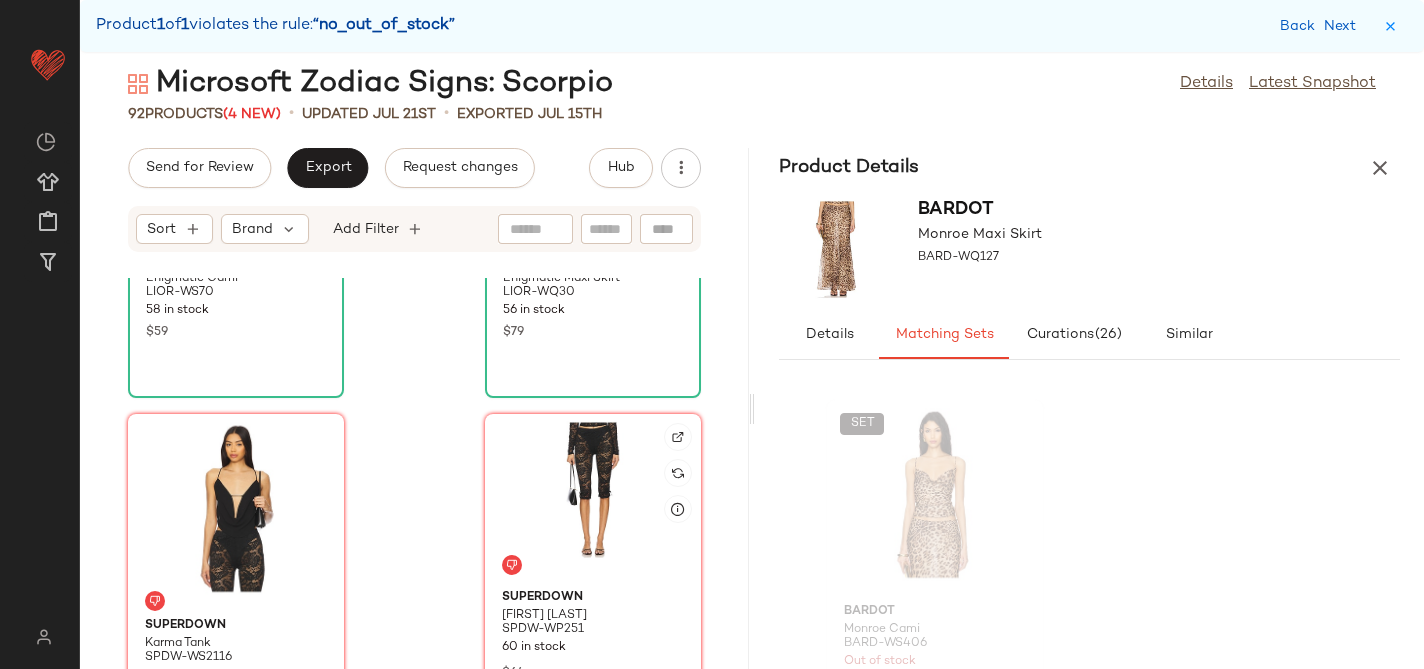 scroll, scrollTop: 10674, scrollLeft: 0, axis: vertical 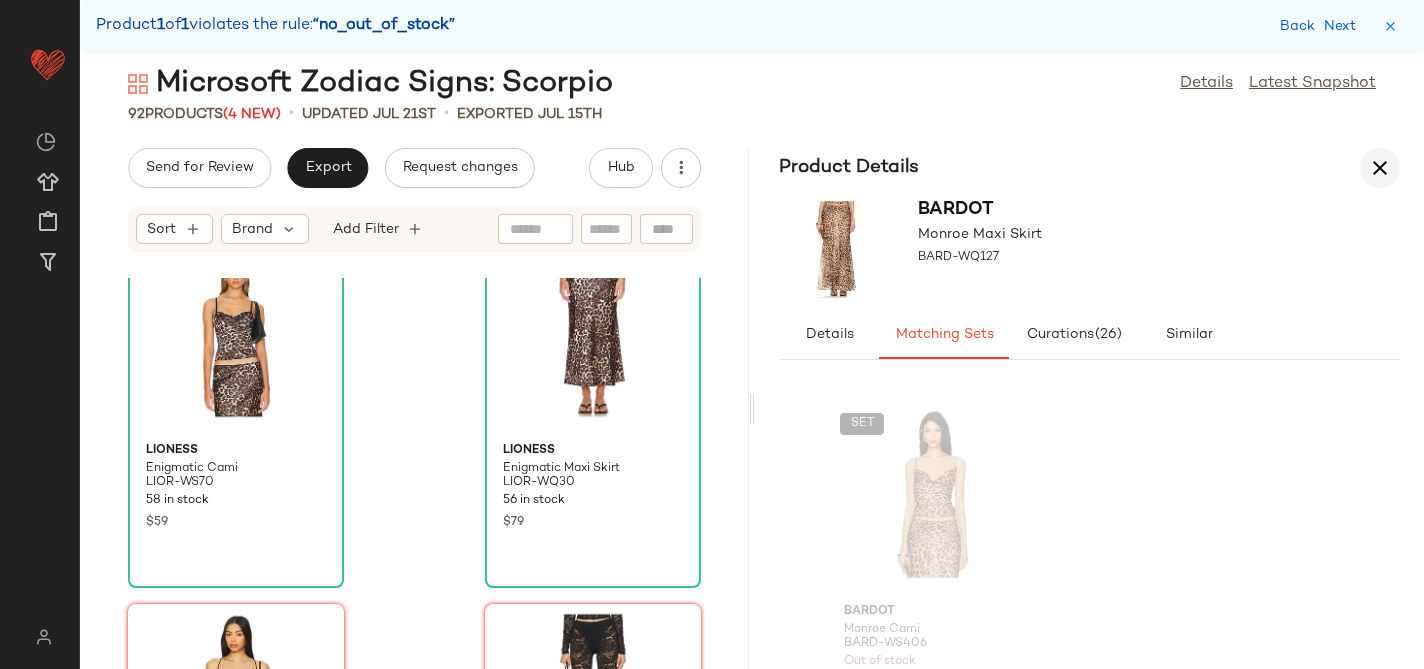 click at bounding box center [1380, 168] 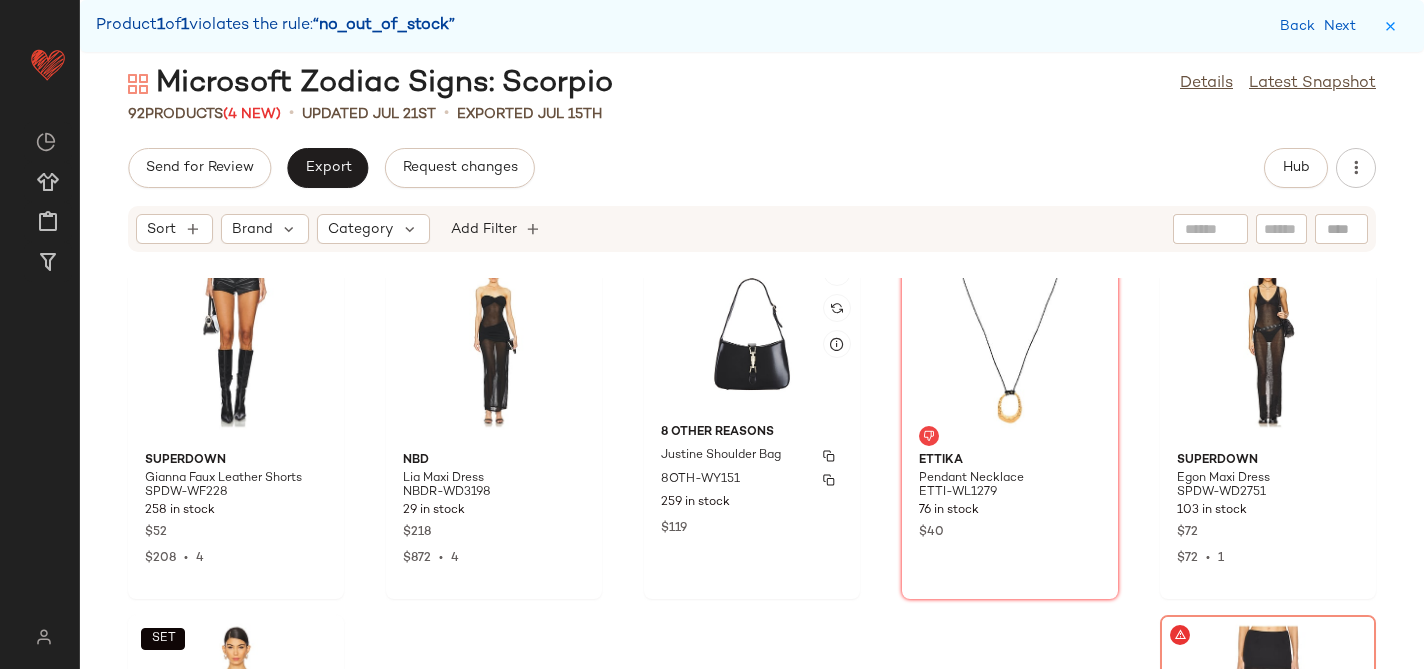 scroll, scrollTop: 6567, scrollLeft: 0, axis: vertical 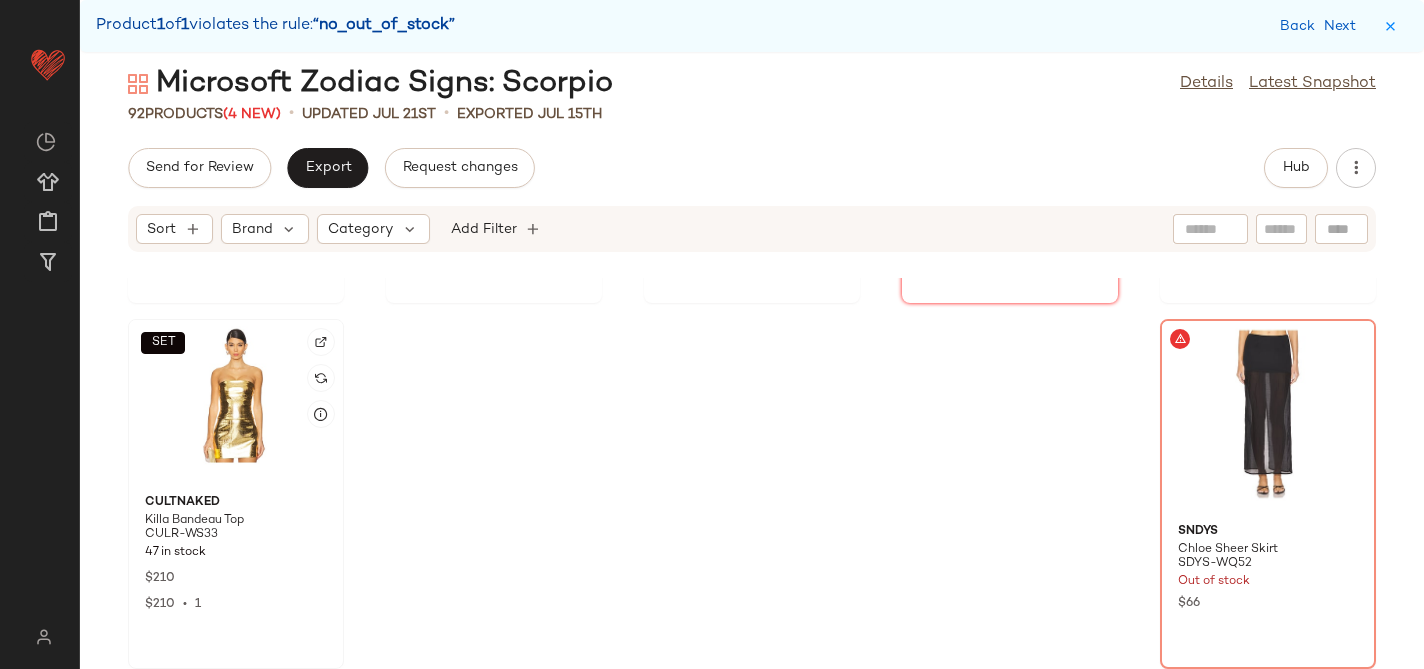 click on "SET" 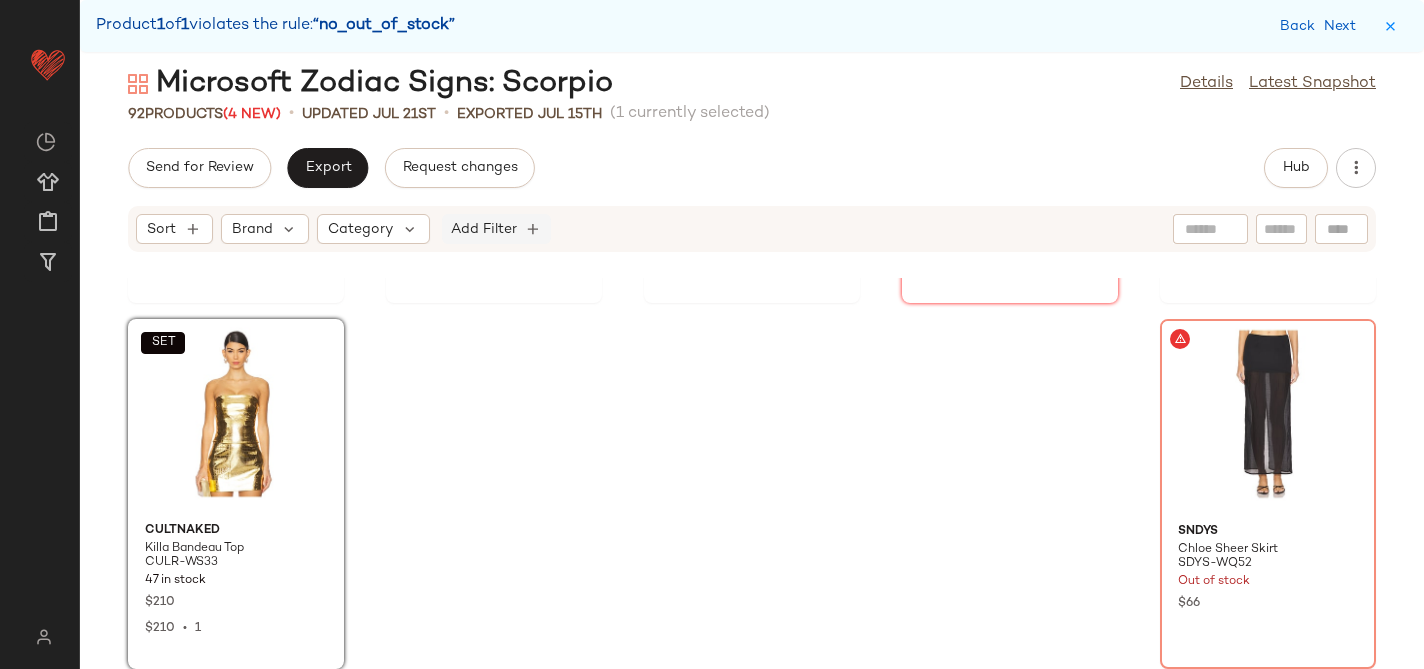 click on "Add Filter" at bounding box center (484, 229) 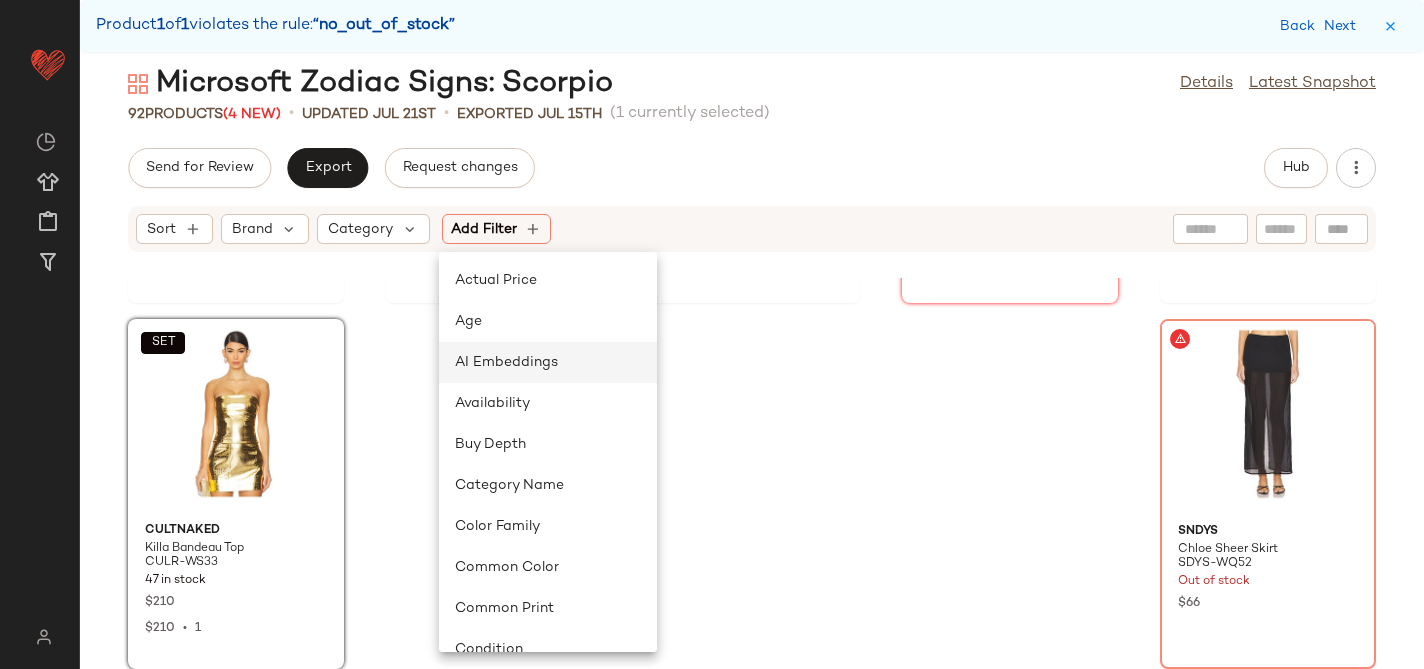 scroll, scrollTop: 887, scrollLeft: 0, axis: vertical 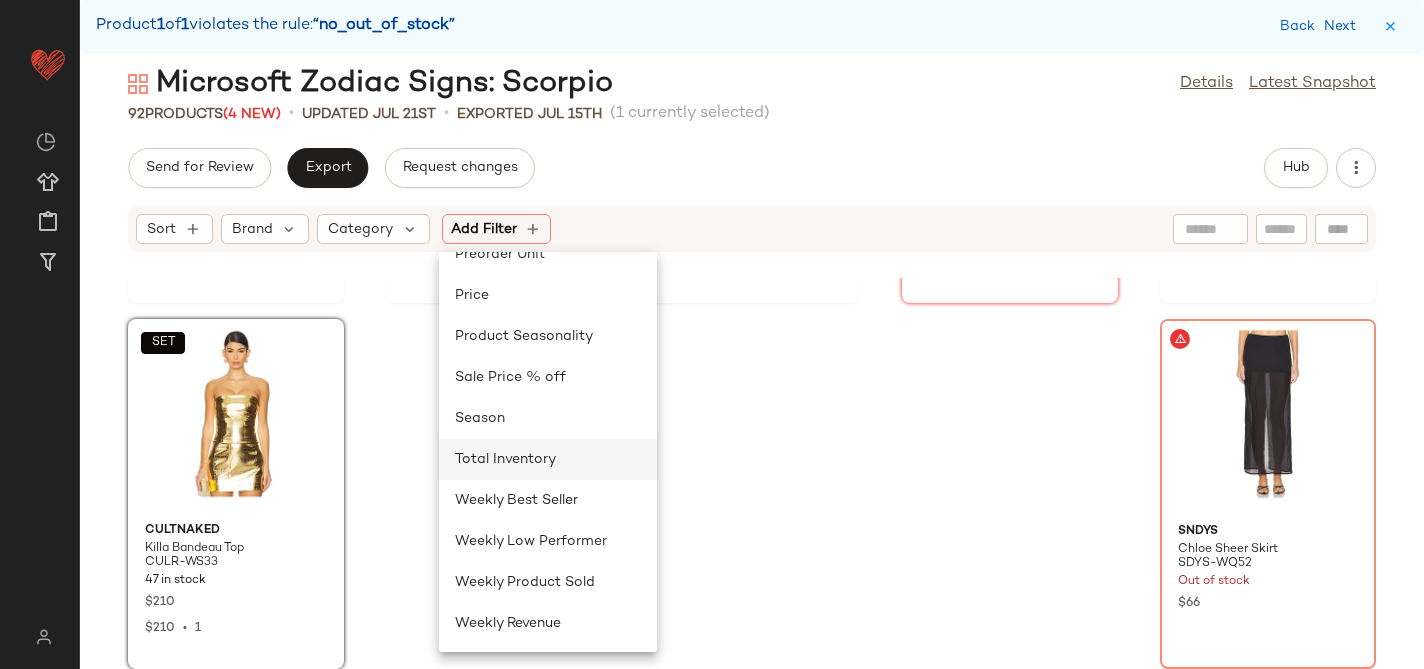 click on "Total Inventory" 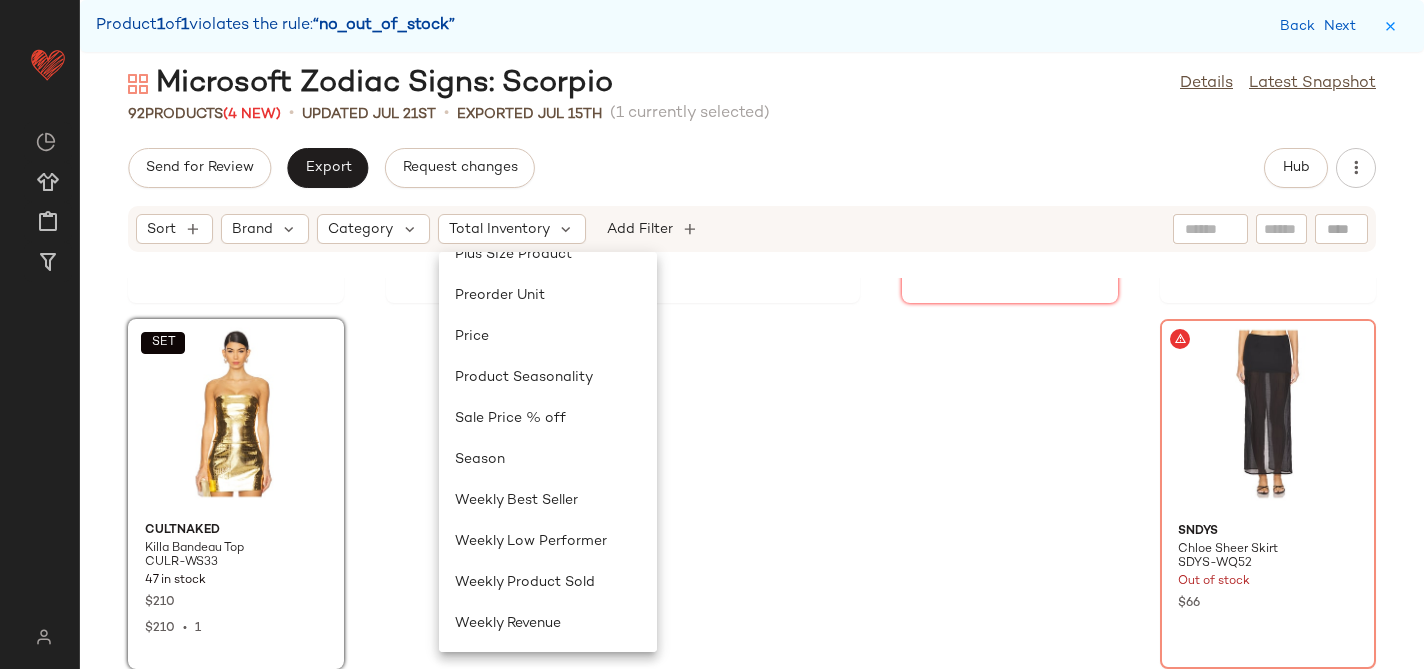 scroll, scrollTop: 846, scrollLeft: 0, axis: vertical 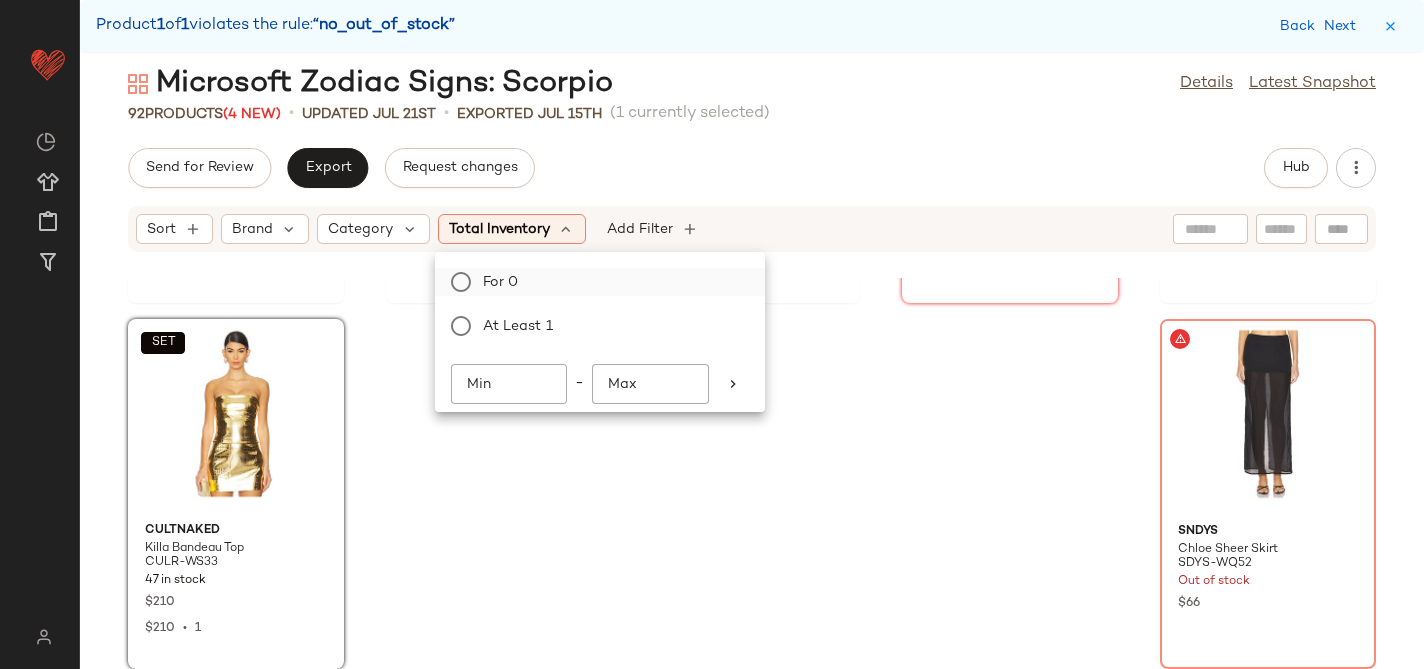 click on "For 0" at bounding box center (612, 282) 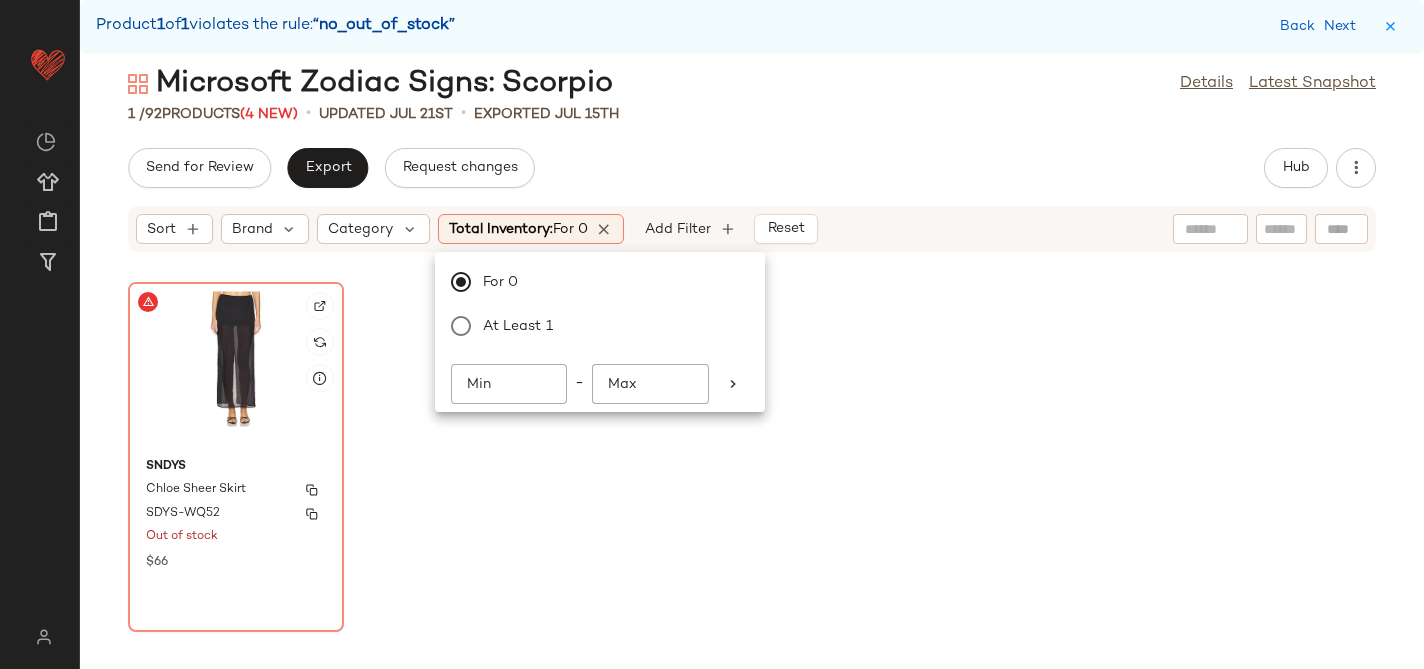 click on "SNDYS Chloe Sheer Skirt SDYS-WQ52 Out of stock $66" 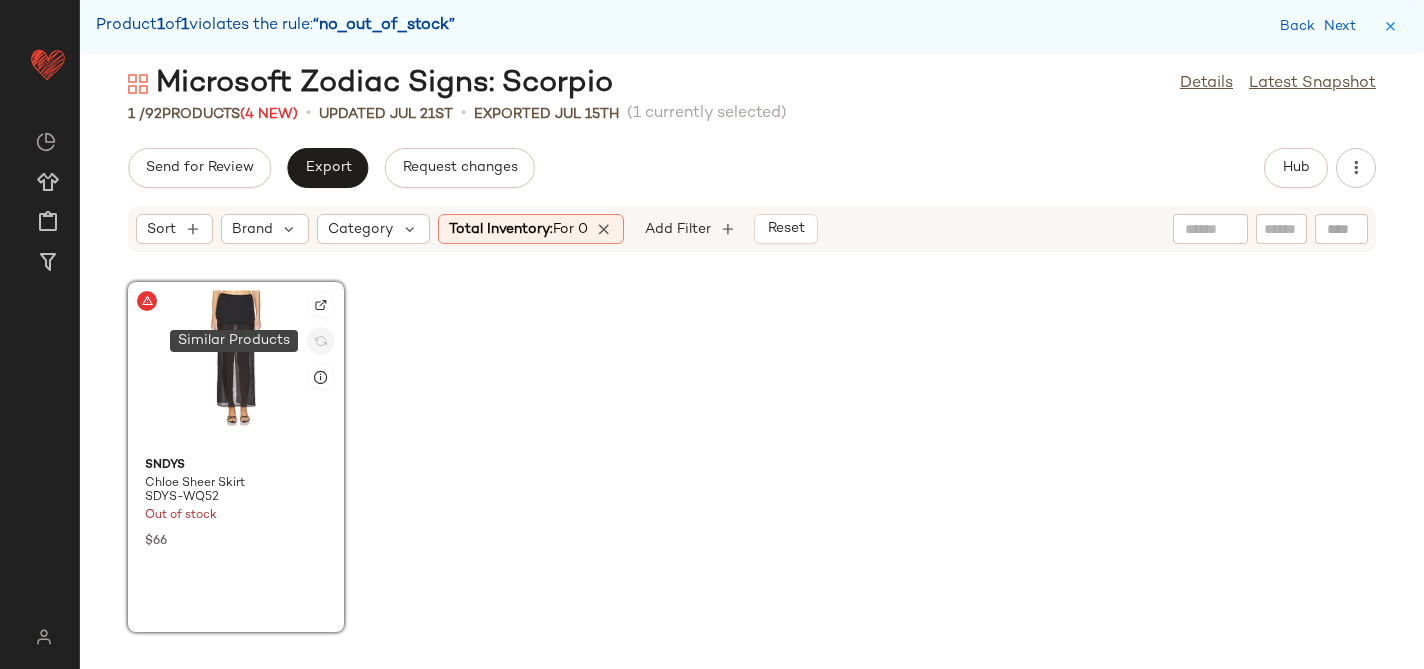 click 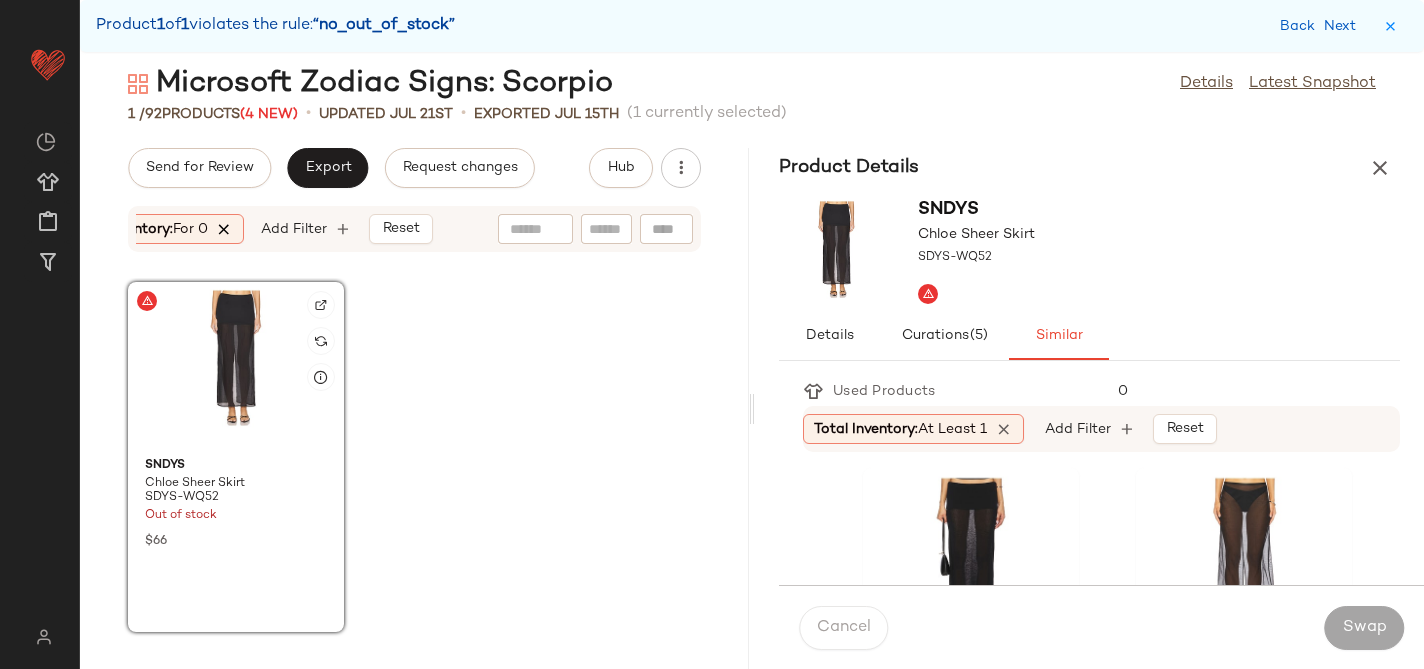 click at bounding box center (225, 229) 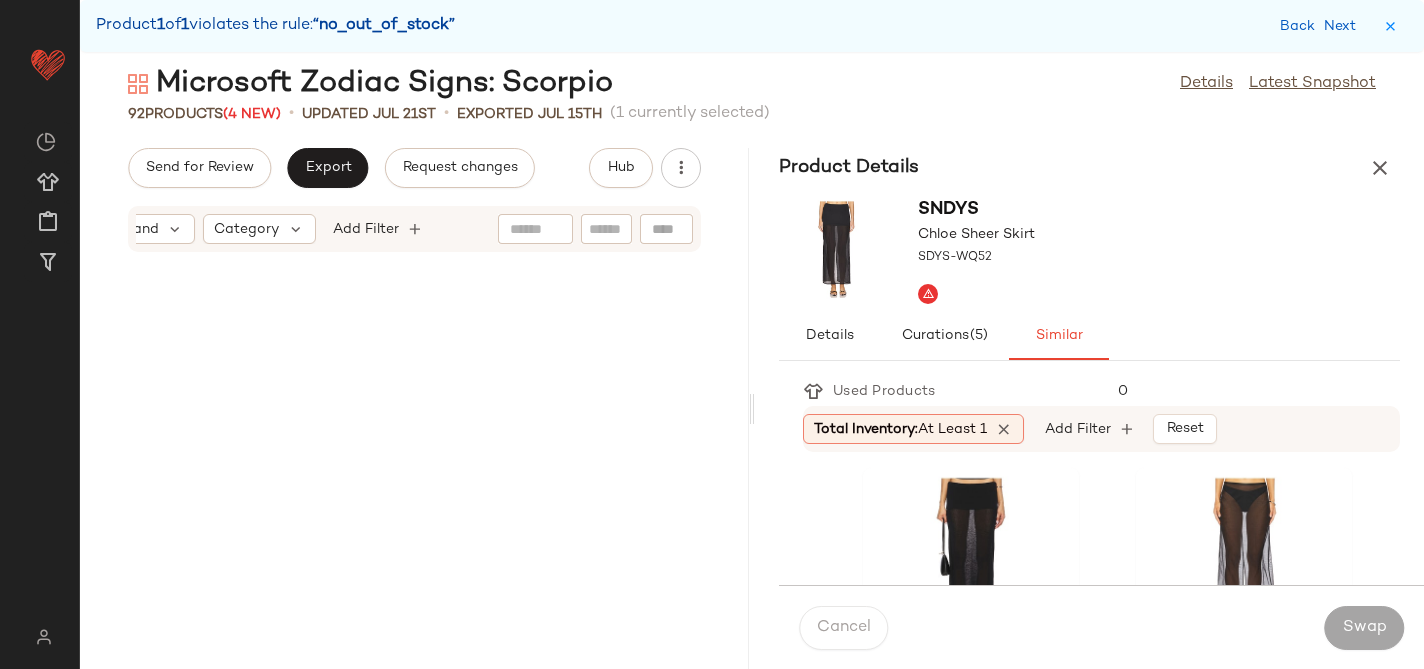 scroll, scrollTop: 16449, scrollLeft: 0, axis: vertical 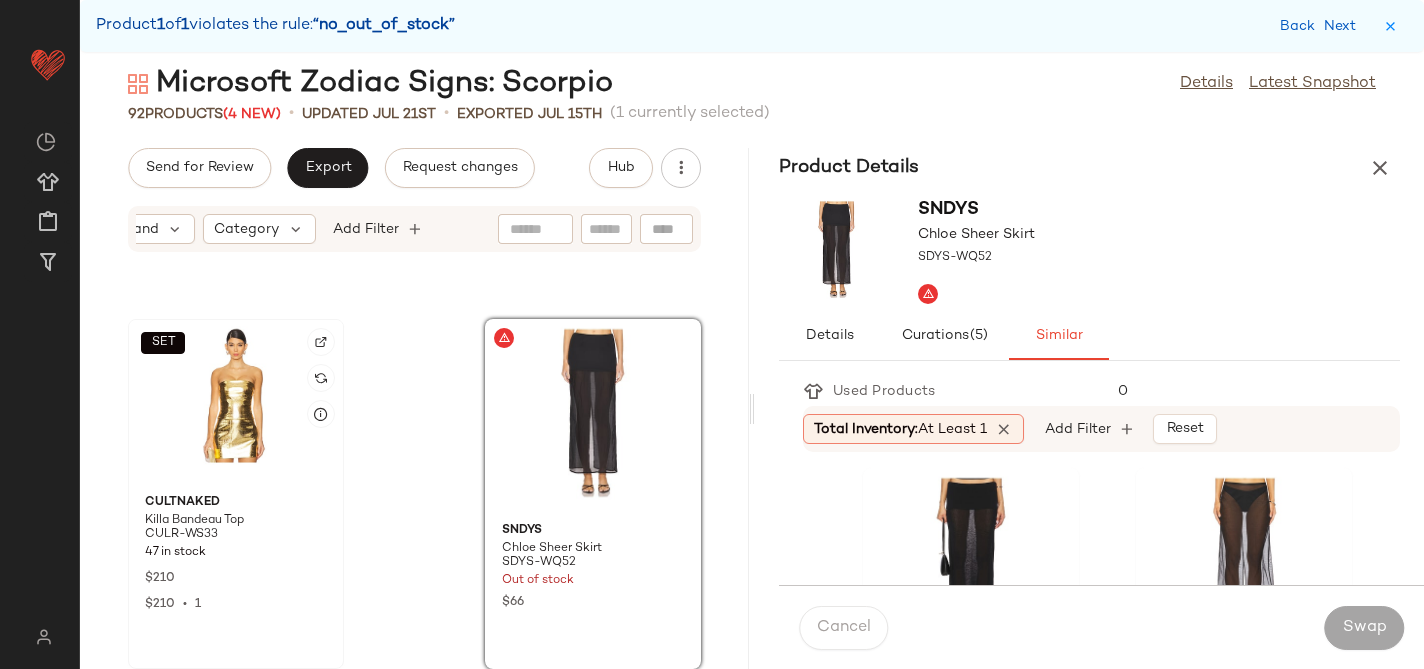 click on "SET" 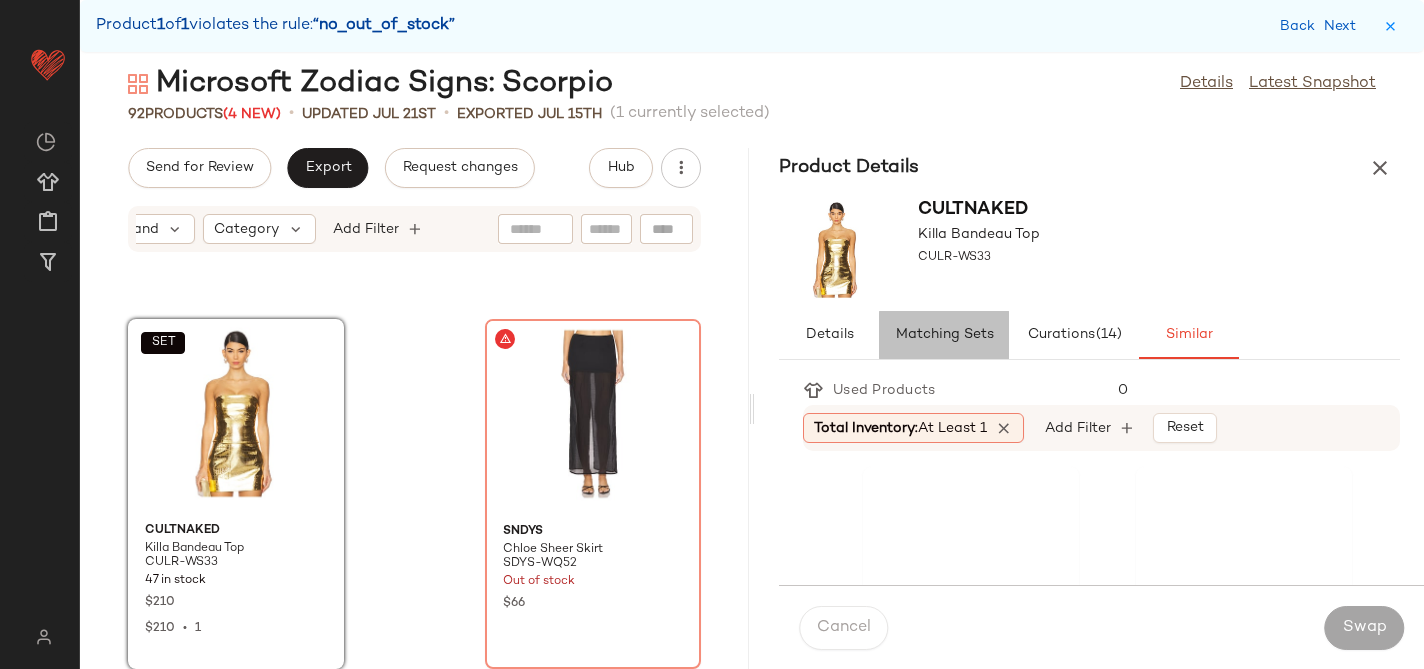 click on "Matching Sets" 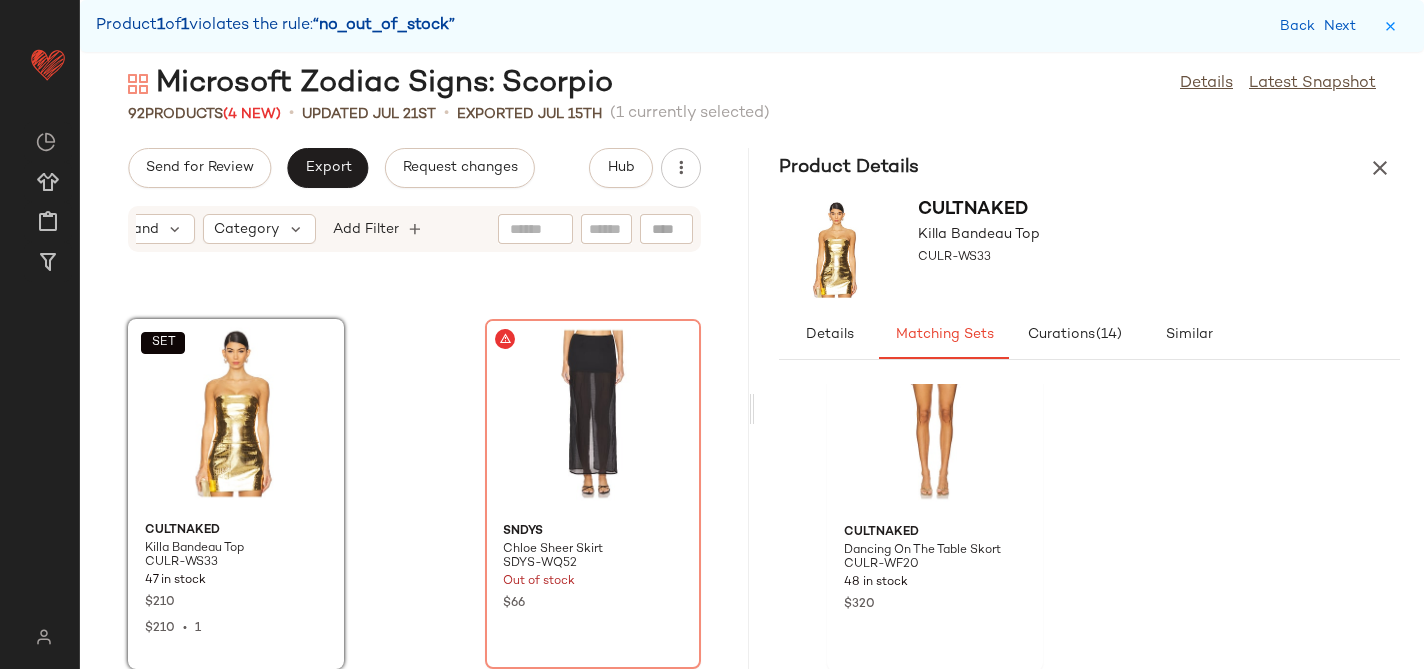 scroll, scrollTop: 78, scrollLeft: 0, axis: vertical 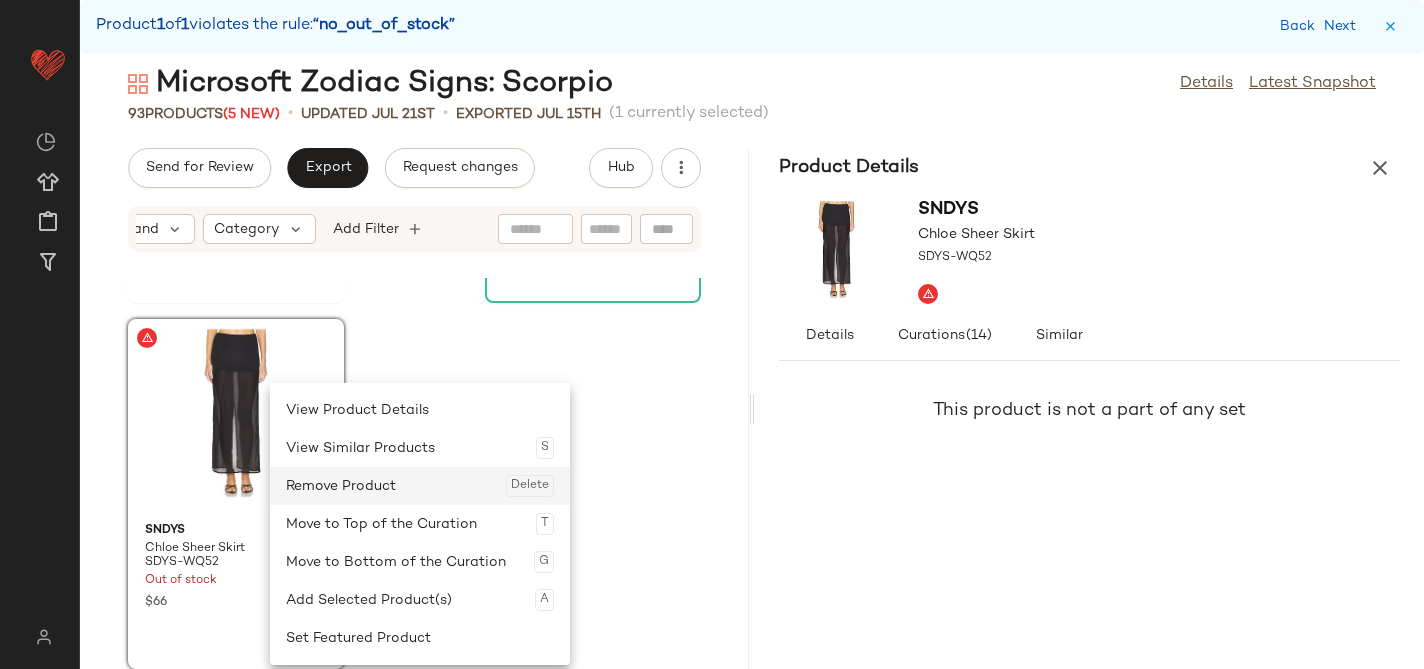 click on "Remove Product  Delete" 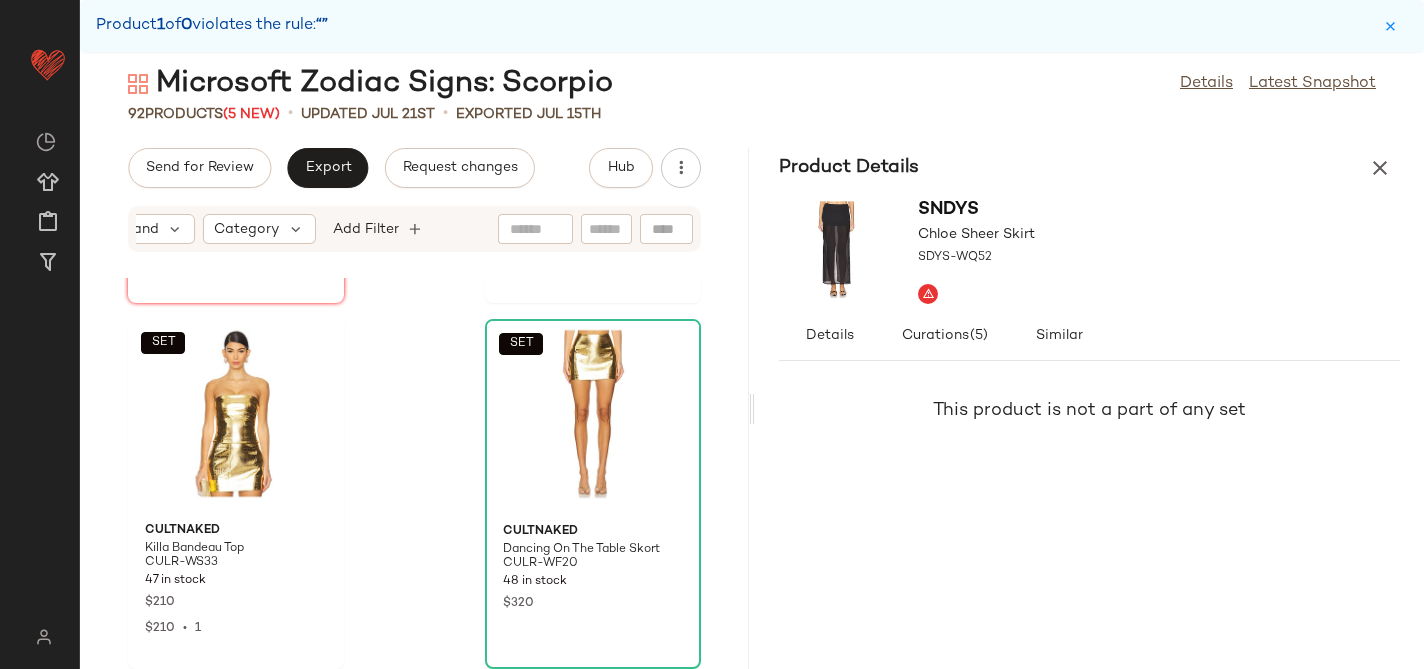 scroll, scrollTop: 16449, scrollLeft: 0, axis: vertical 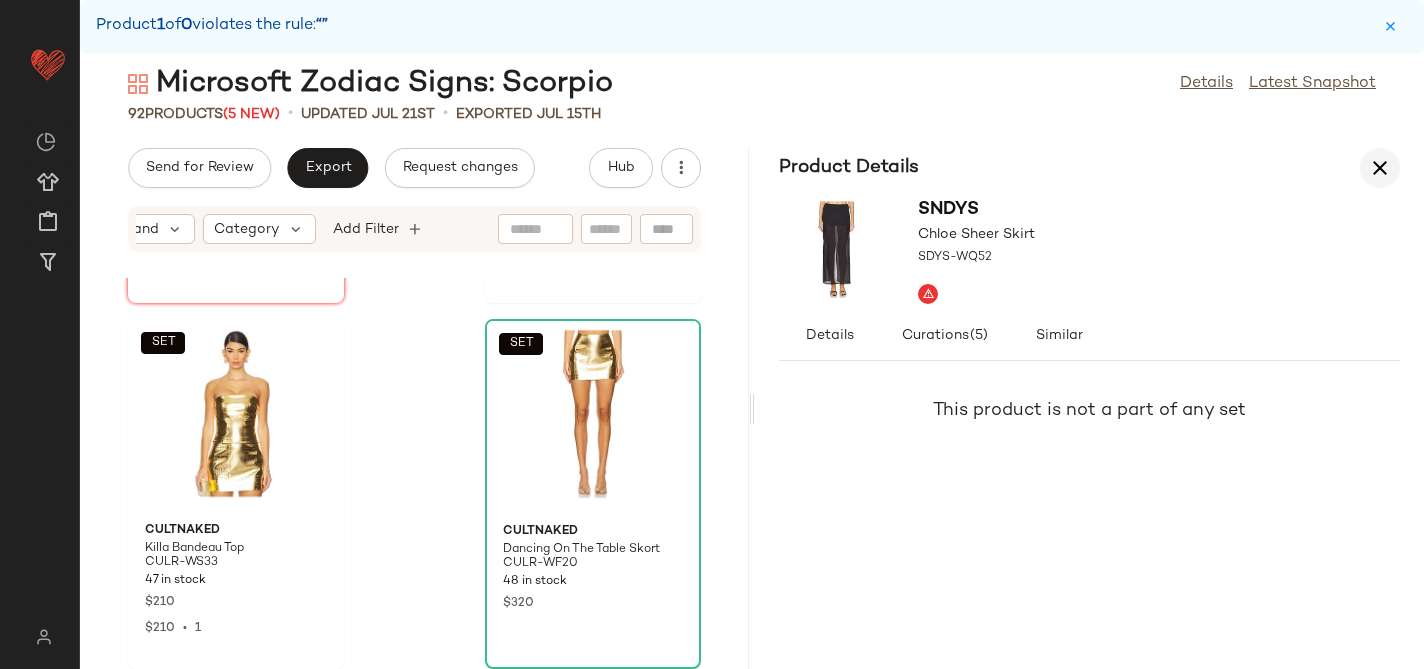 click at bounding box center [1380, 168] 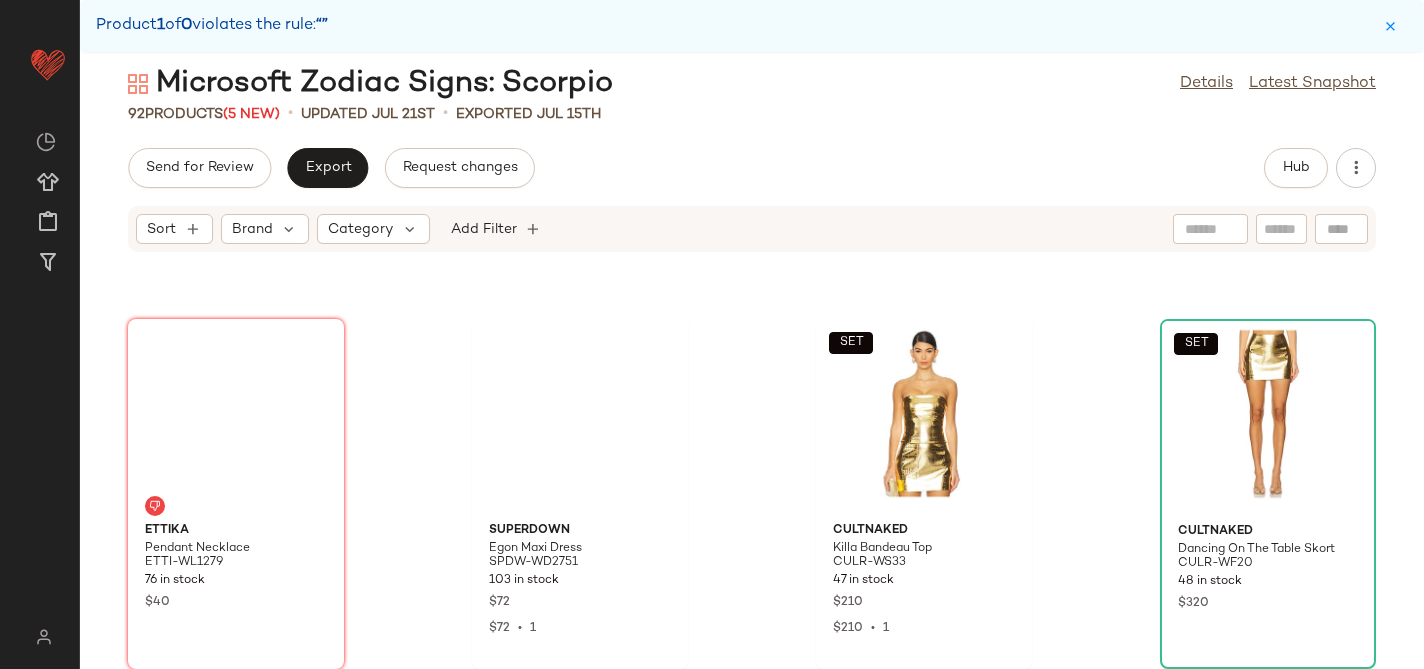 scroll, scrollTop: 0, scrollLeft: 0, axis: both 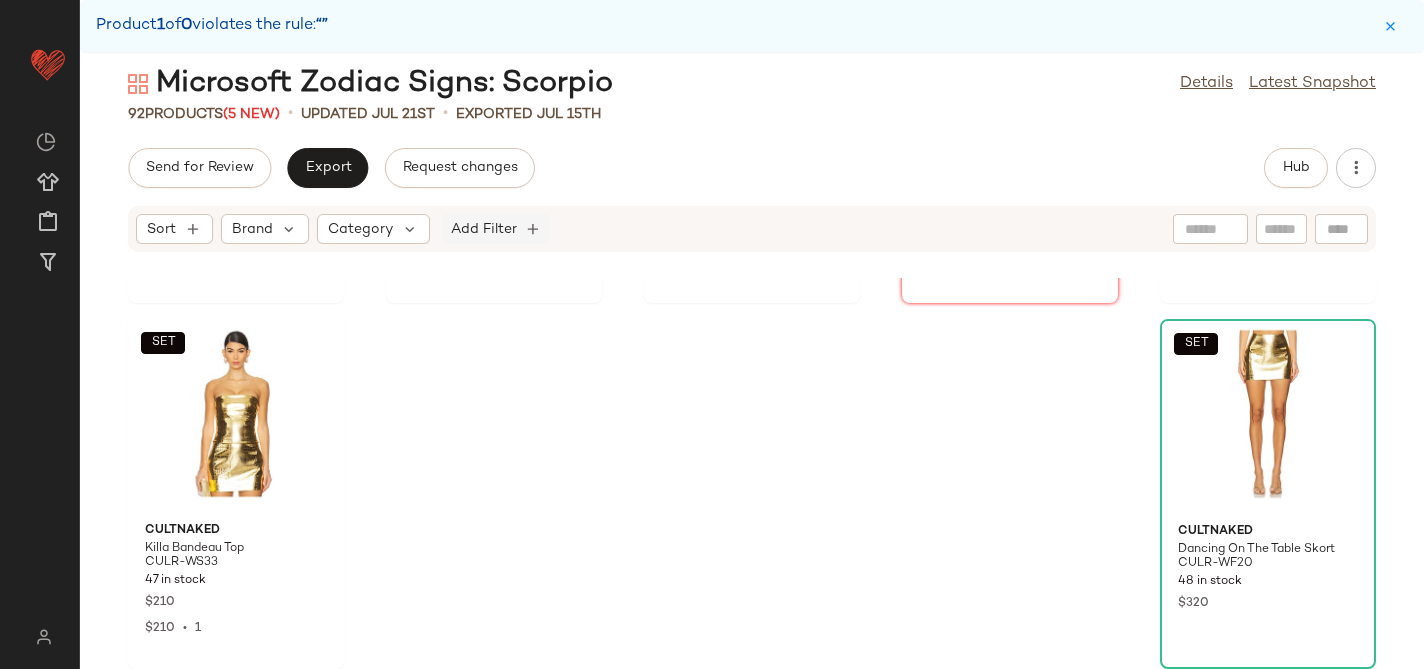 click on "Add Filter" at bounding box center (484, 229) 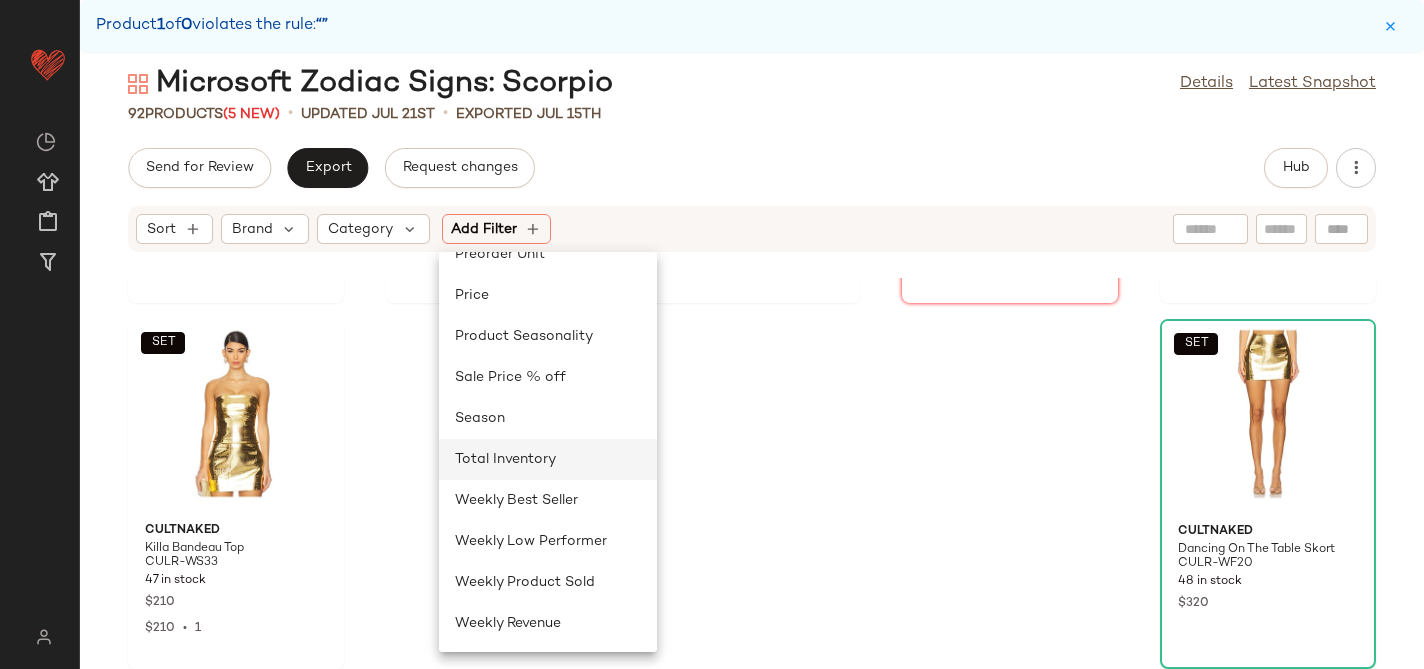 click on "Total Inventory" 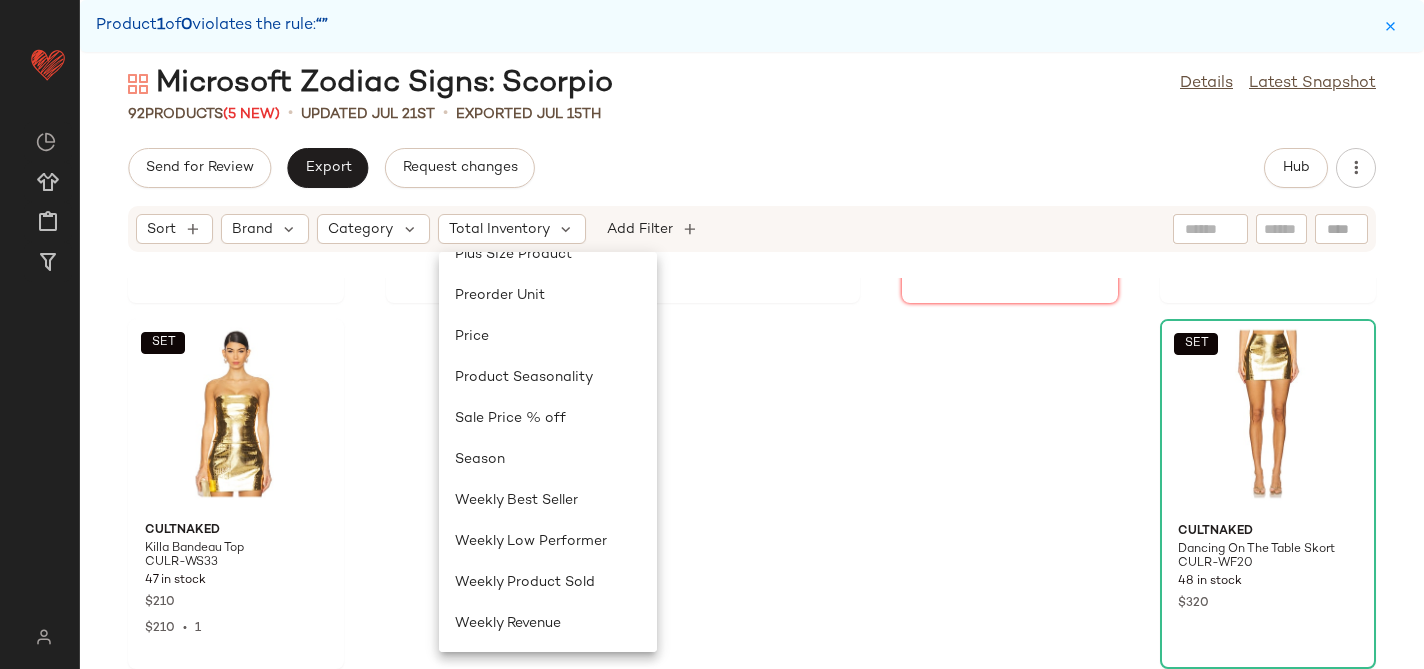 scroll, scrollTop: 846, scrollLeft: 0, axis: vertical 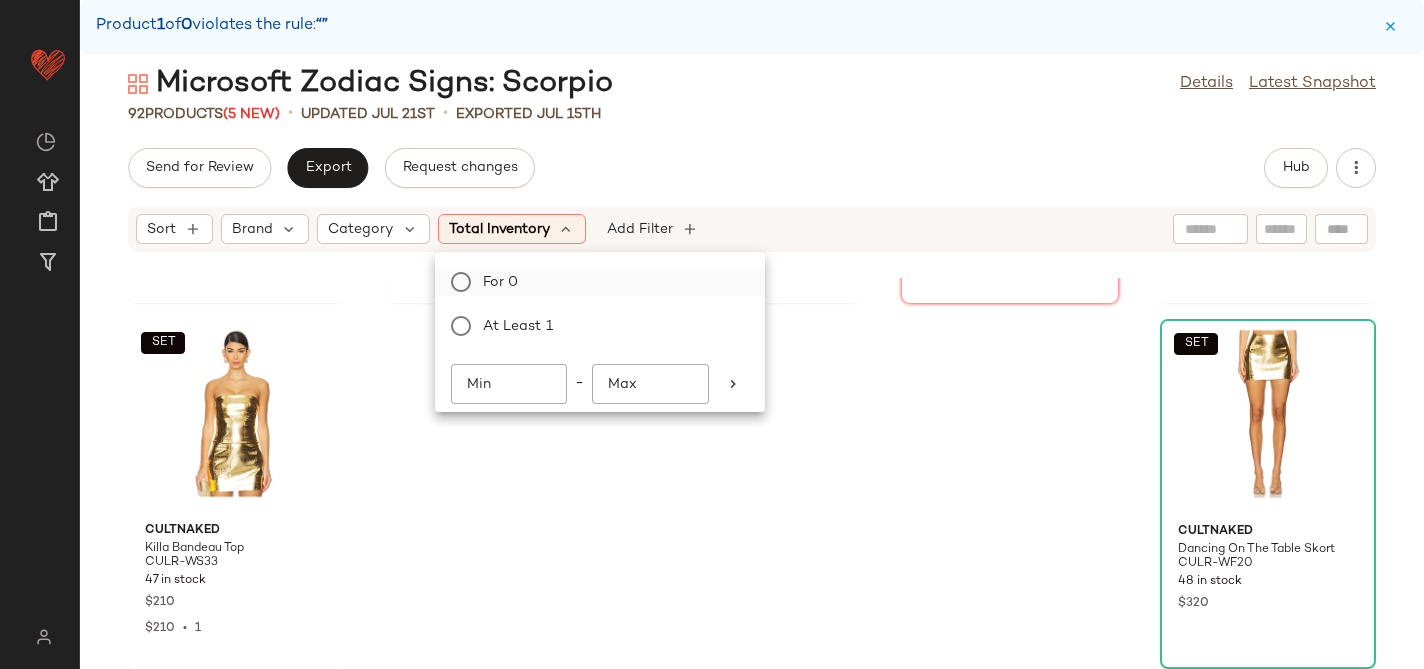 click on "For 0" 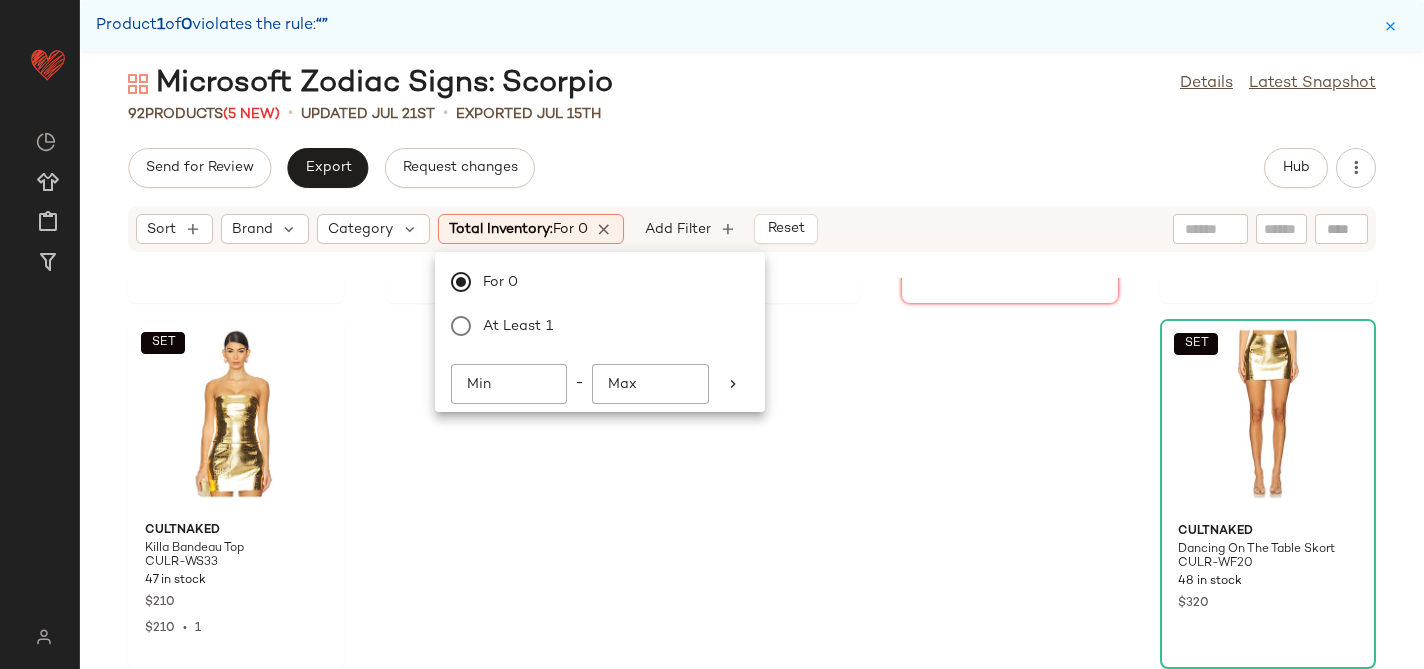 click on "Microsoft Zodiac Signs: Scorpio  Details   Latest Snapshot  92   Products  (5 New)  •   updated Jul 21st  •  Exported Jul 15th  Send for Review   Export   Request changes   Hub  Sort  Brand  Category  Total Inventory:   For 0 Add Filter   Reset  superdown Gianna Faux Leather Shorts SPDW-WF228 258 in stock $52 $208  •  4 NBD Lia Maxi Dress NBDR-WD3198 29 in stock $218 $872  •  4 8 Other Reasons Justine Shoulder Bag 8OTH-WY151 259 in stock $119 Ettika Pendant Necklace ETTI-WL1279 76 in stock $40 superdown Egon Maxi Dress SPDW-WD2751 103 in stock $72 $72  •  1  SET  CULTNAKED Killa Bandeau Top CULR-WS33 47 in stock $210 $210  •  1  SET  CULTNAKED Dancing On The Table Skort CULR-WF20 48 in stock $320" at bounding box center (752, 366) 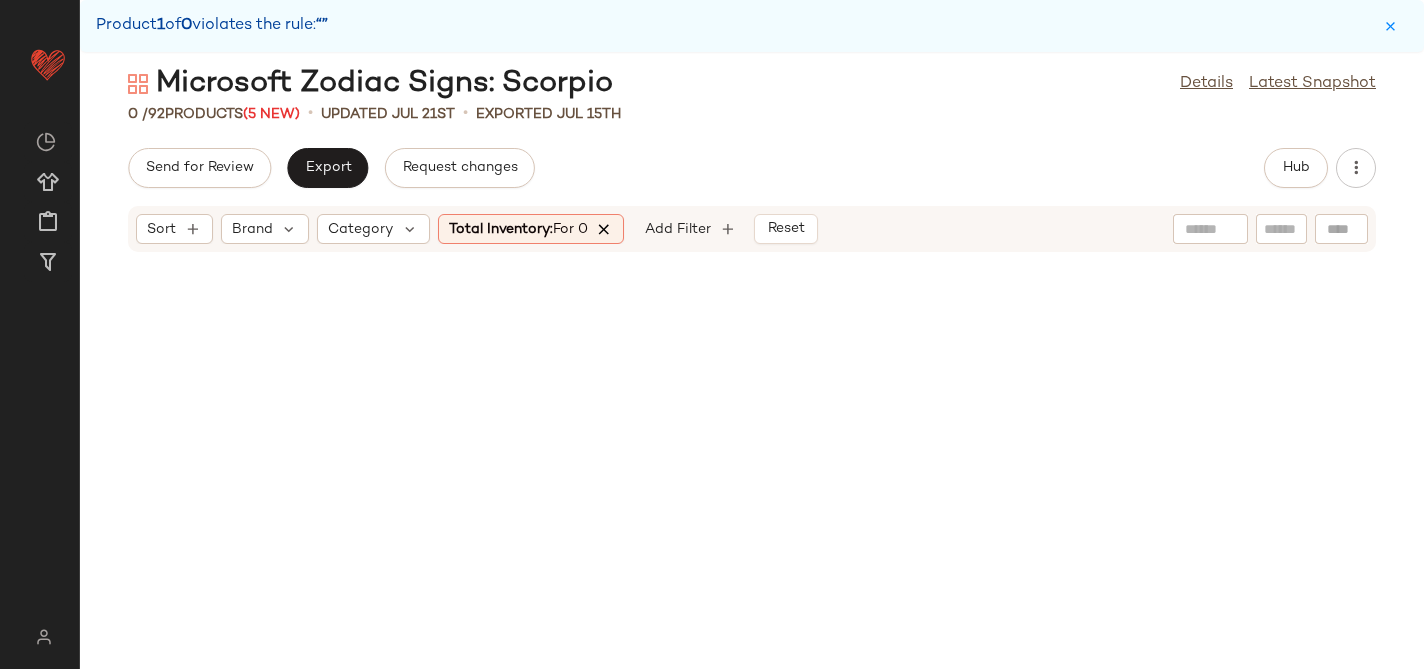 click at bounding box center (605, 229) 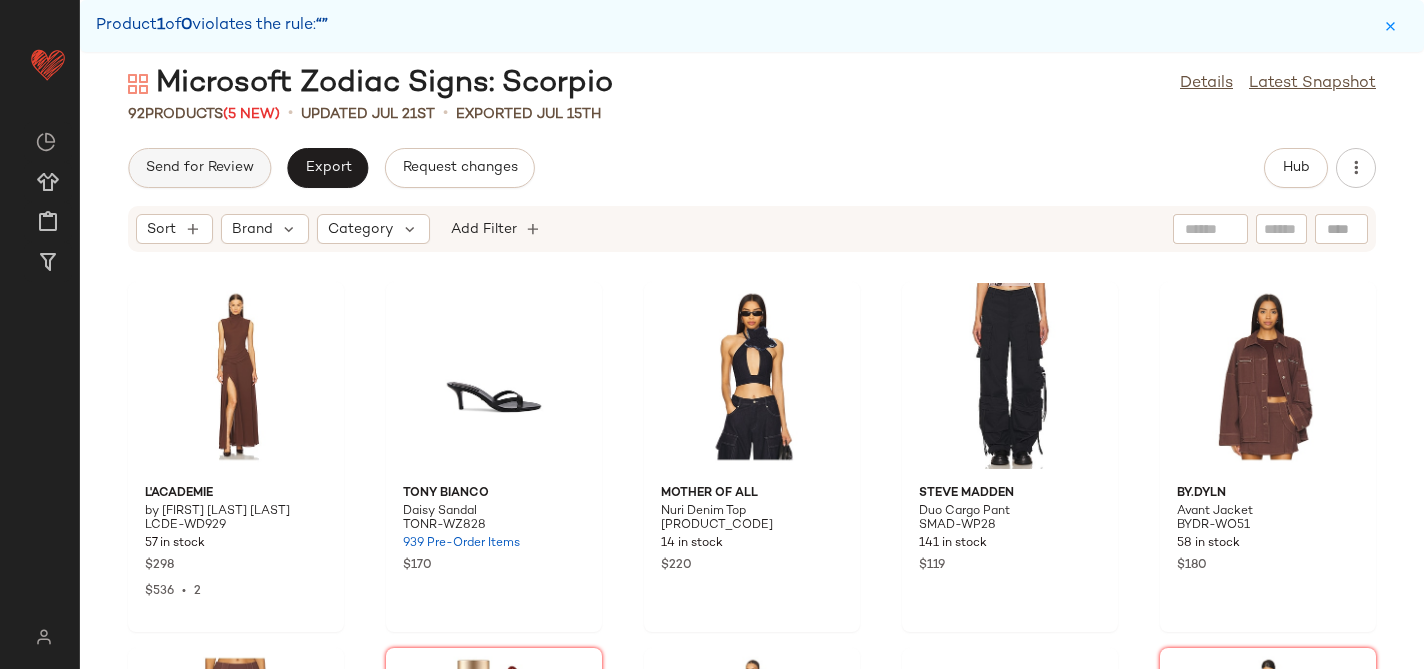 click on "Send for Review" 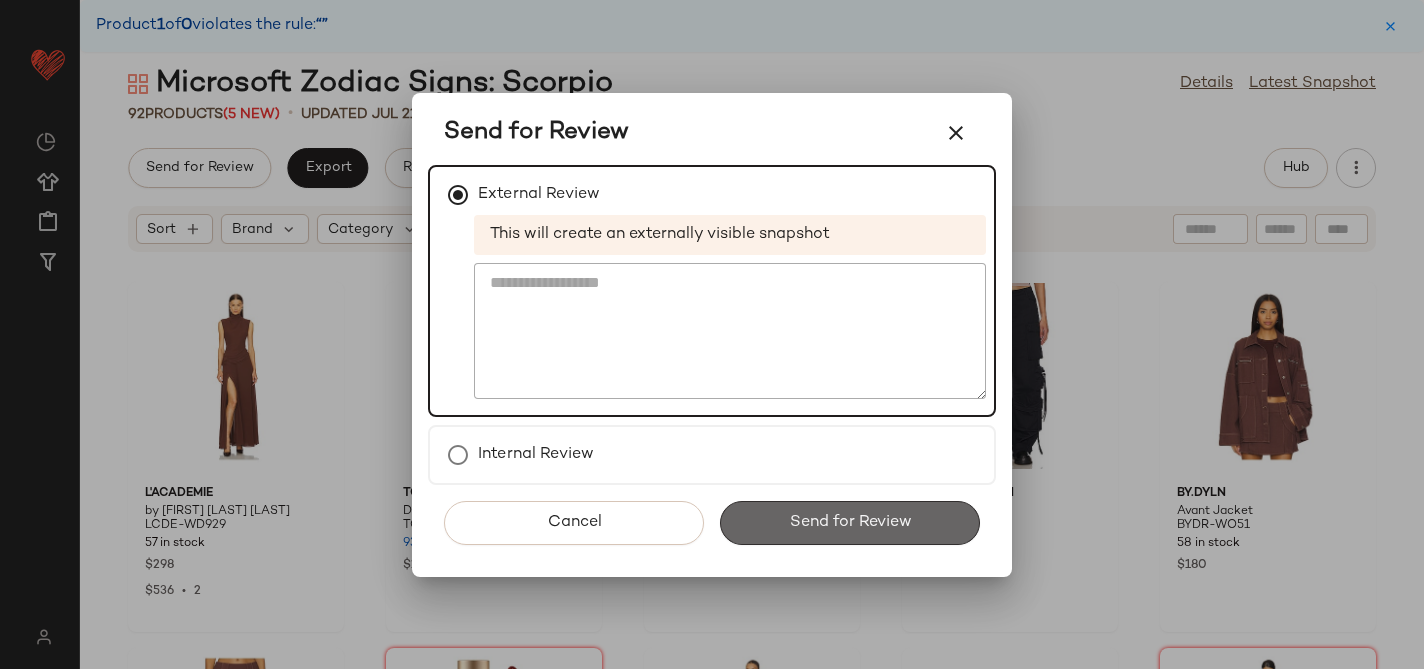 click on "Send for Review" 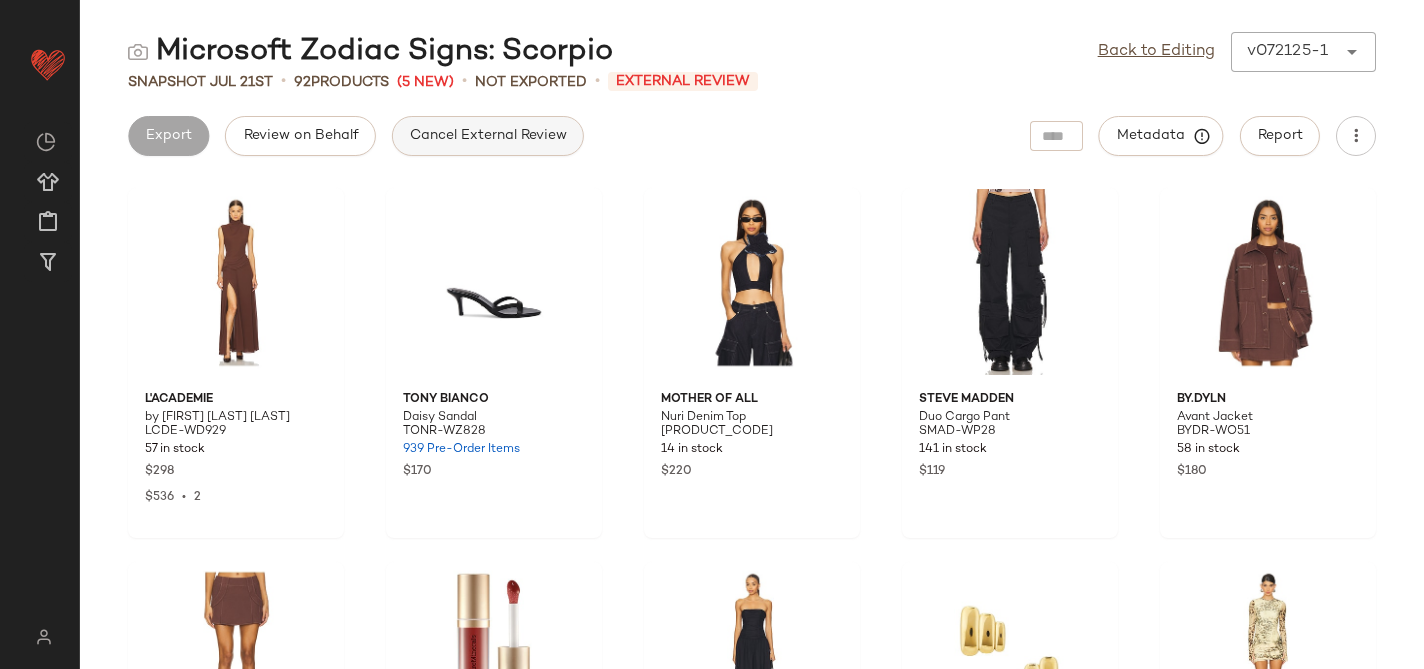 click on "Cancel External Review" at bounding box center (488, 136) 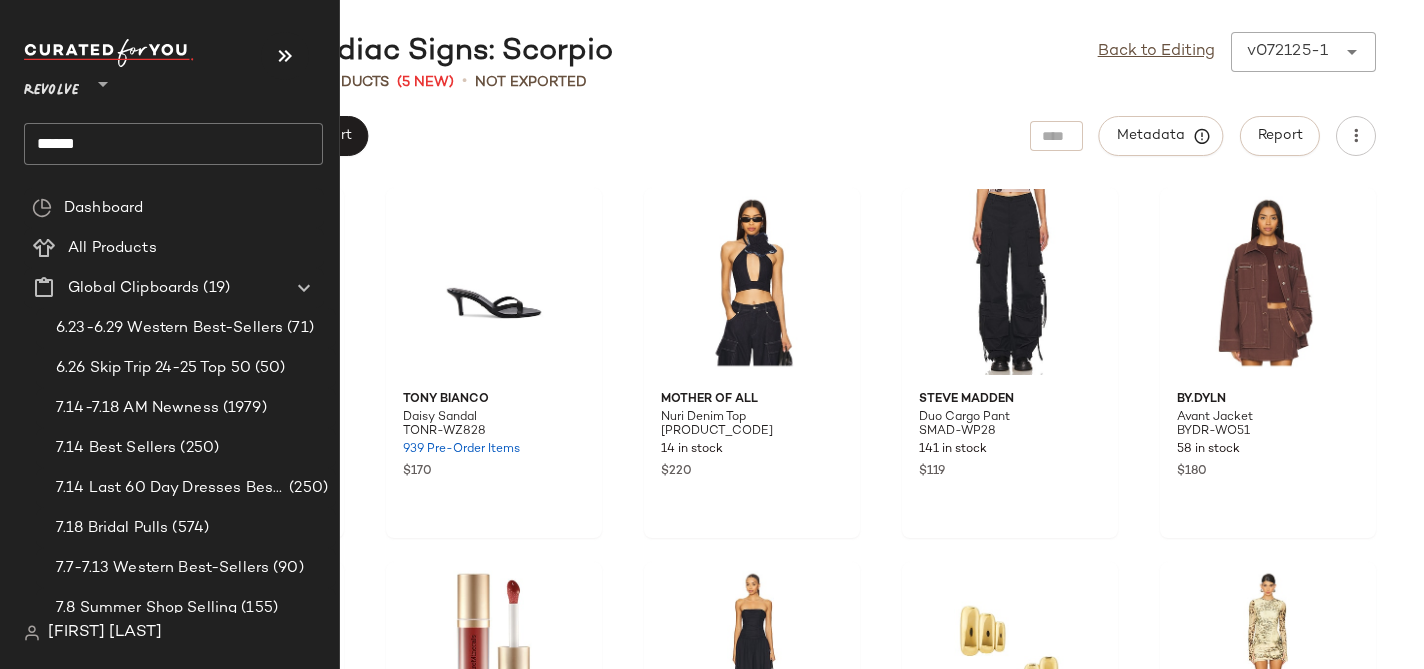 click on "******" 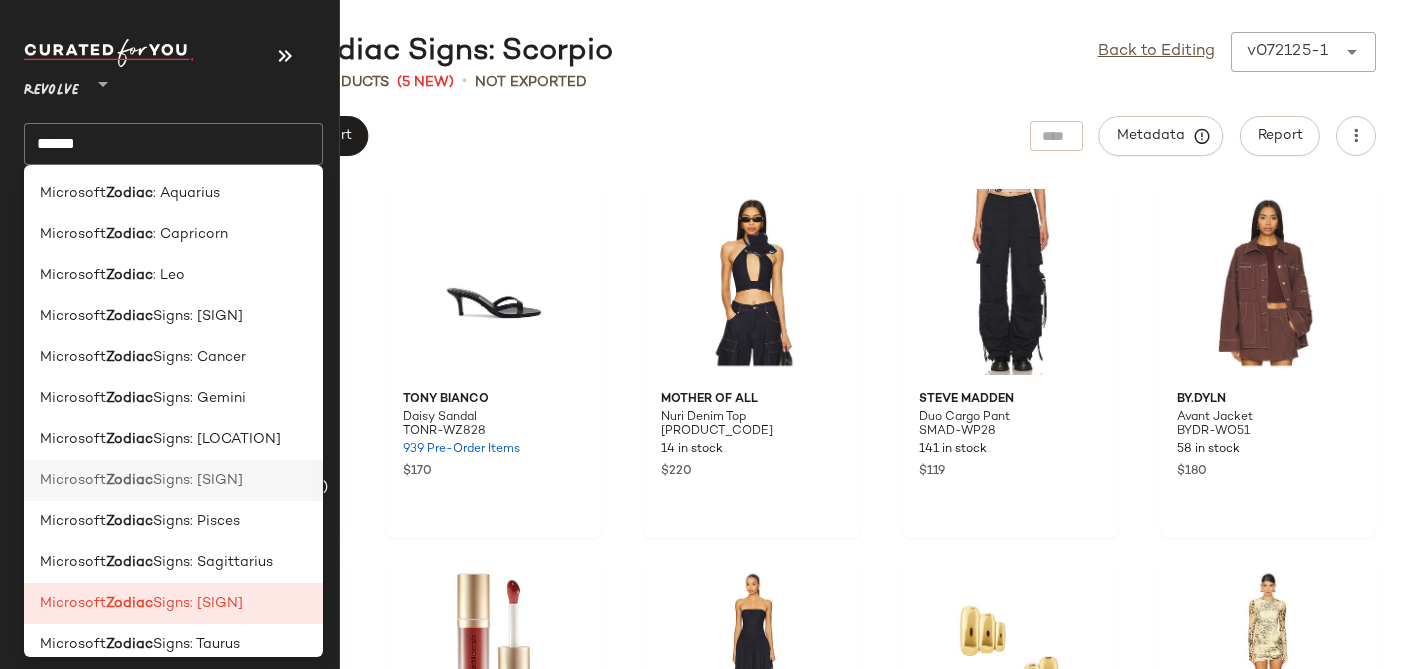 click on "Microsoft  Zodiac  Signs: Libra" 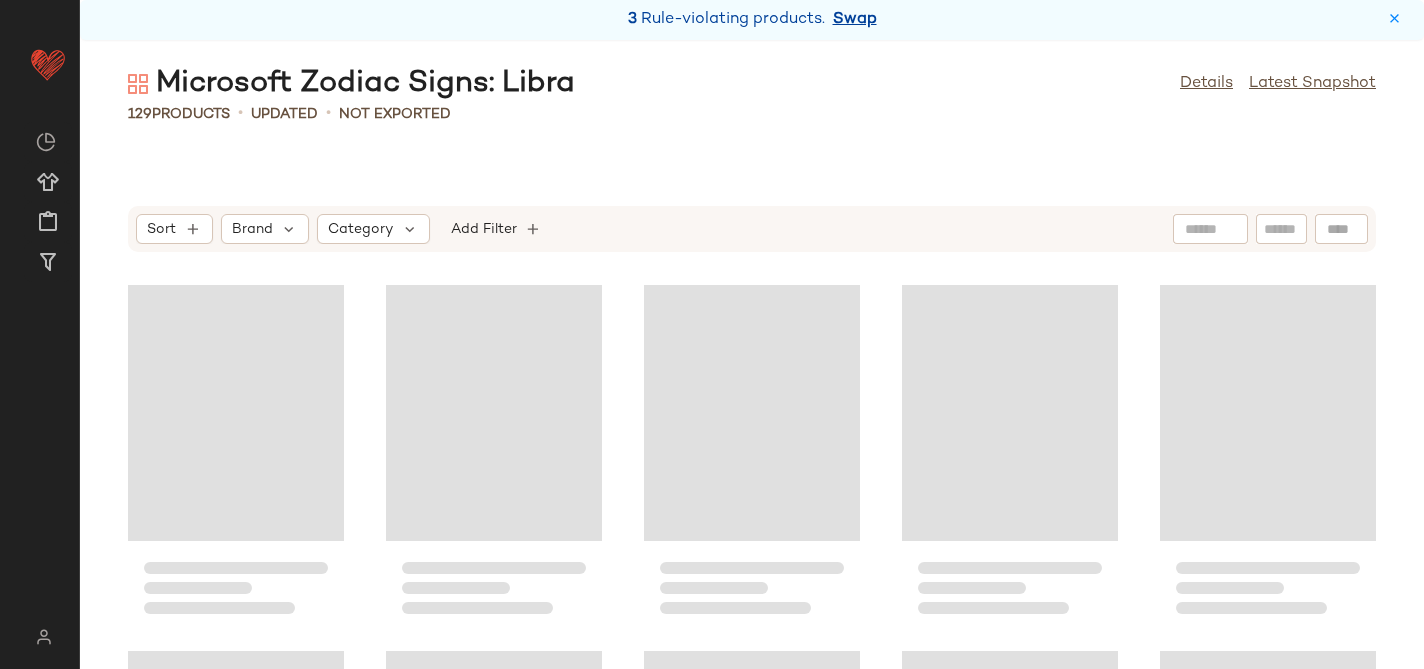 click on "Swap" at bounding box center [855, 20] 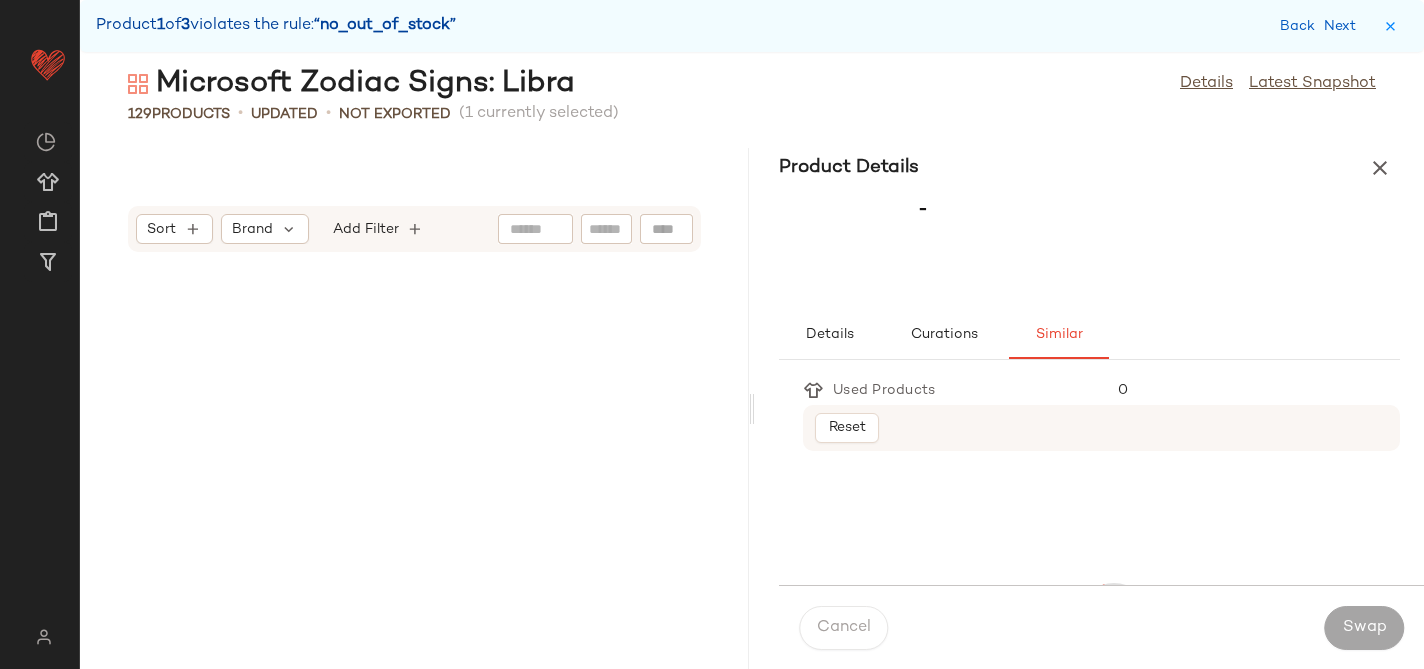 scroll, scrollTop: 16470, scrollLeft: 0, axis: vertical 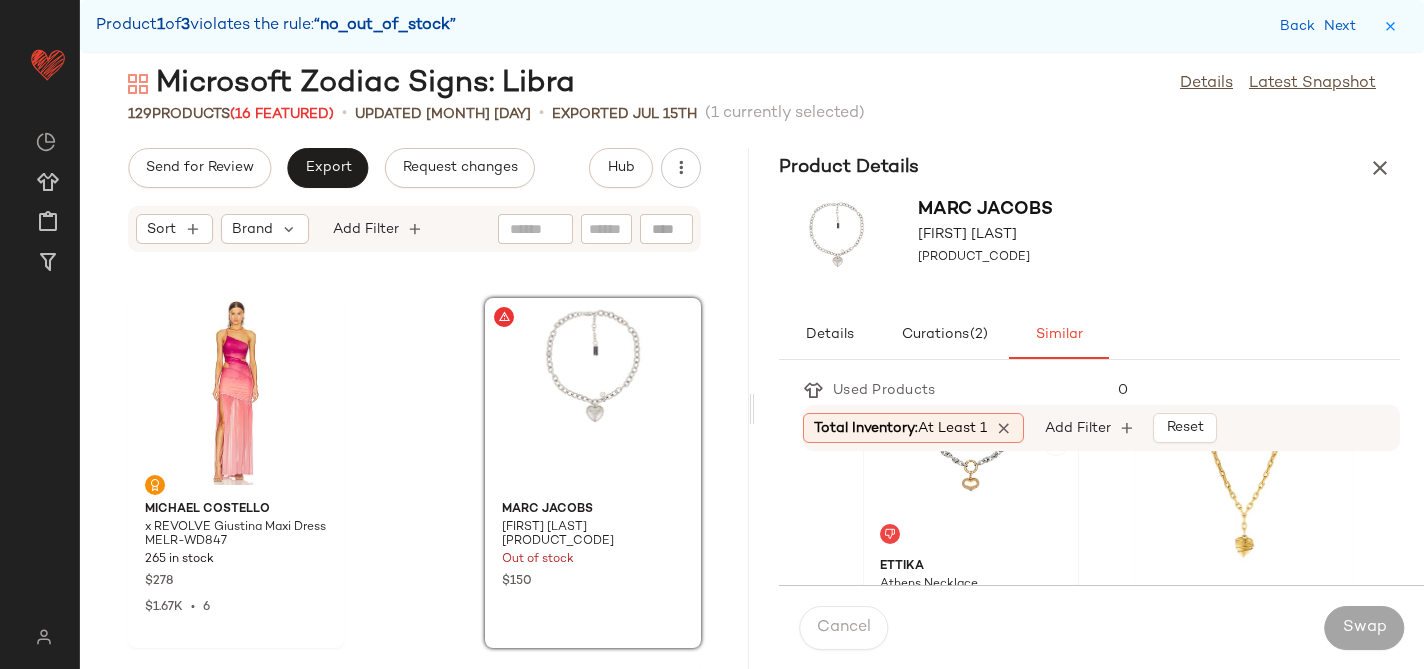click 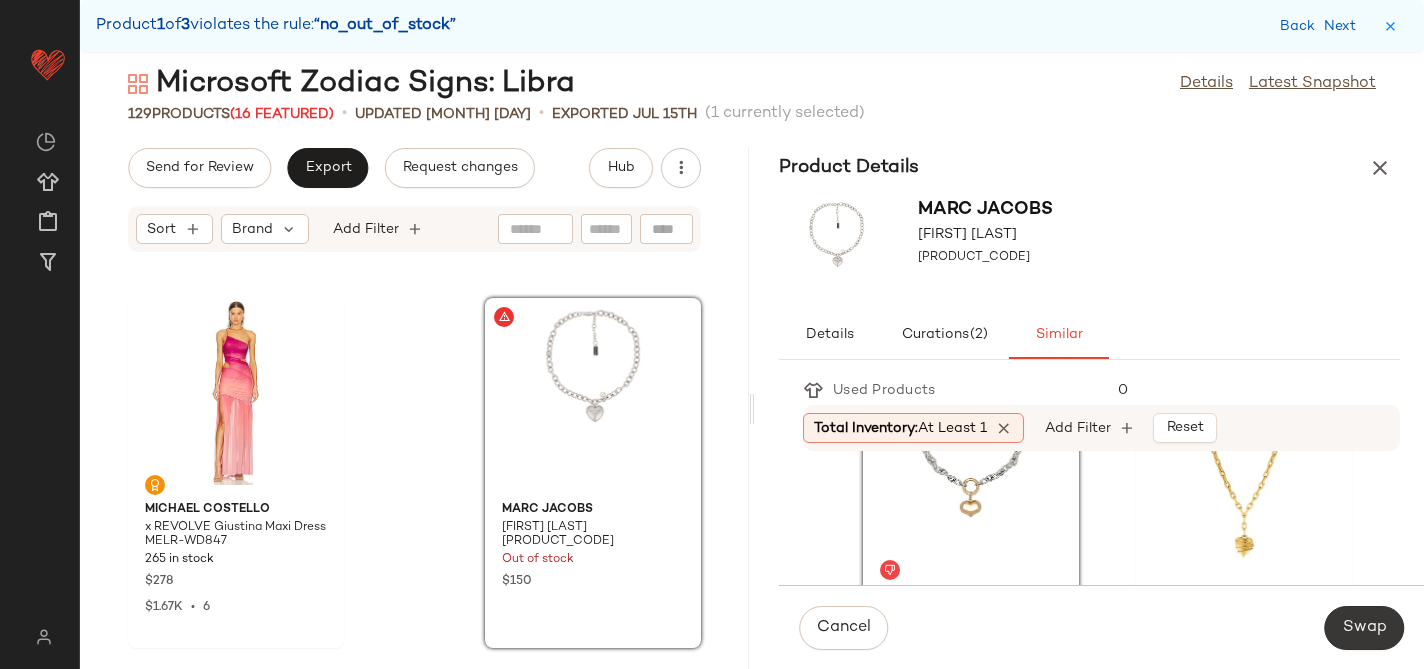 click on "Swap" 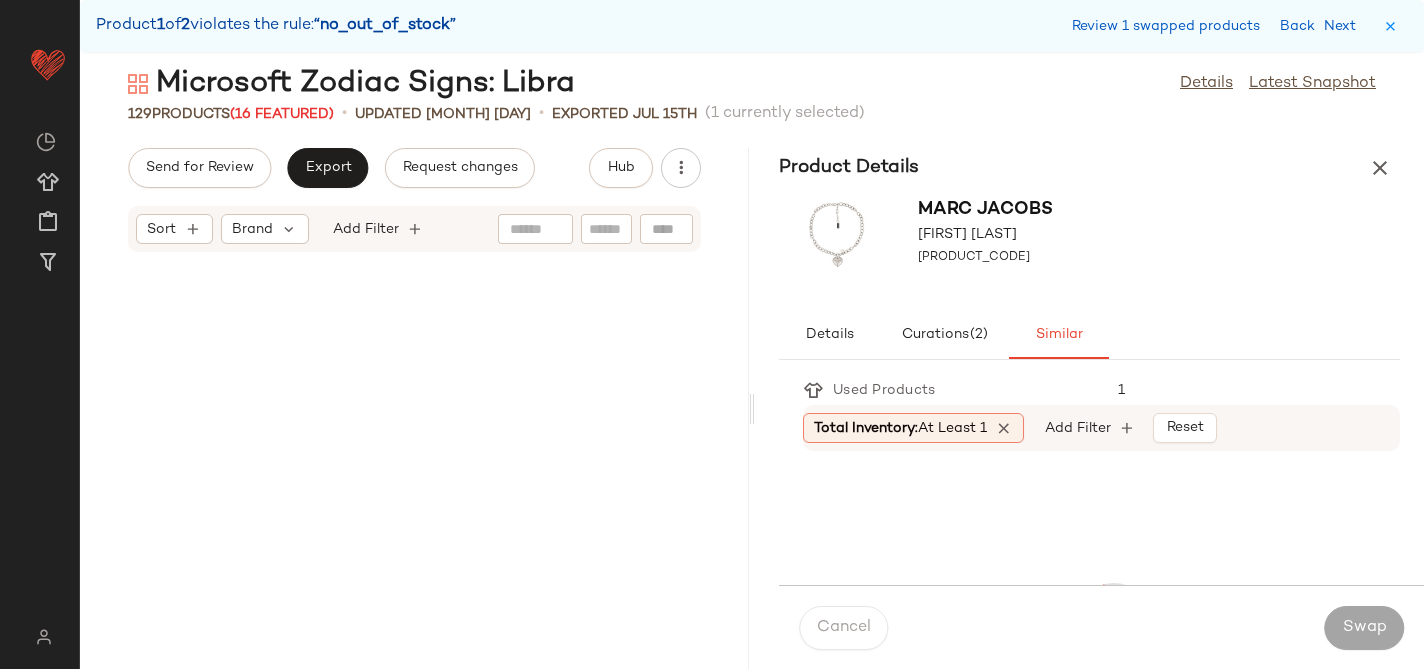 scroll, scrollTop: 19398, scrollLeft: 0, axis: vertical 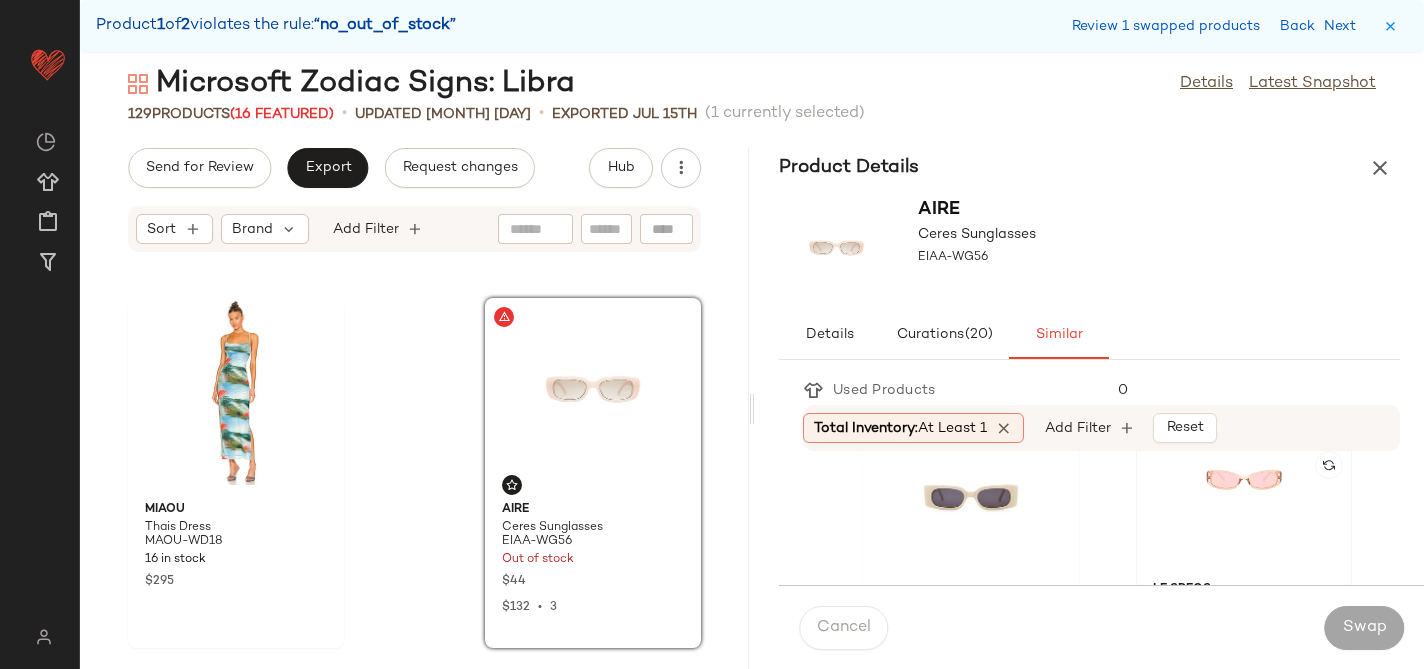 click 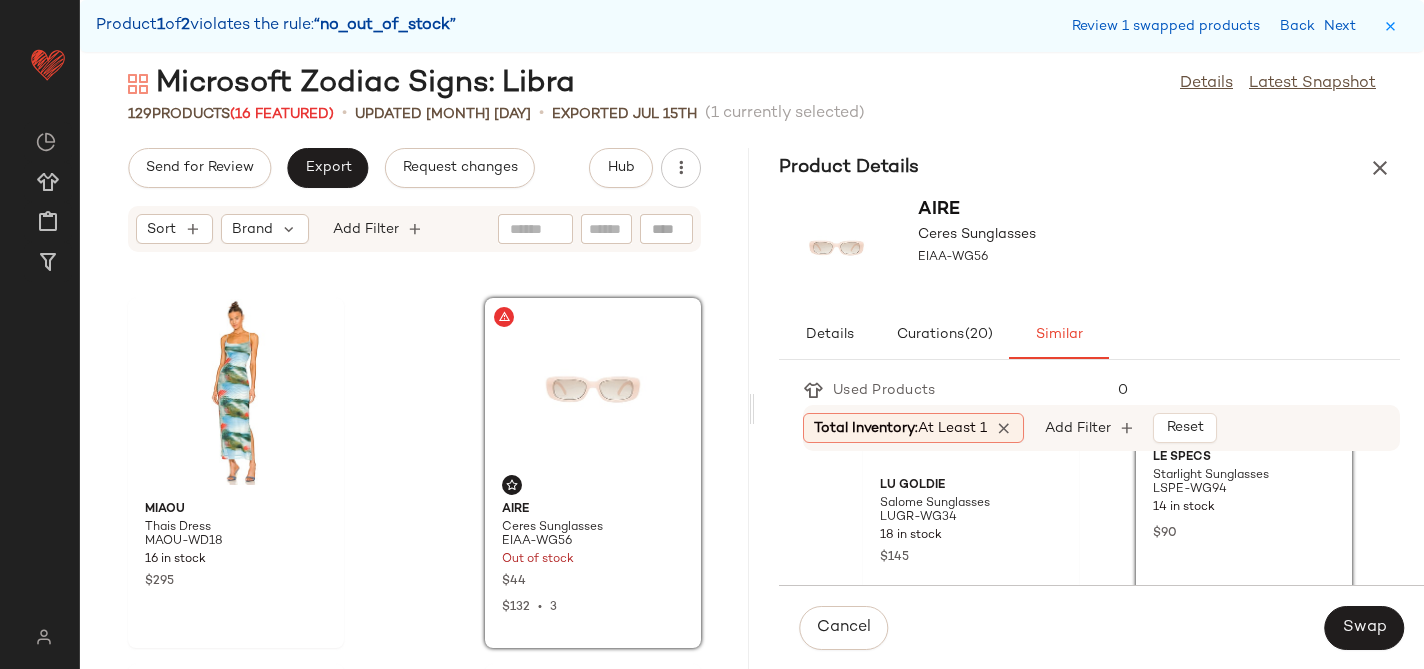 scroll, scrollTop: 561, scrollLeft: 0, axis: vertical 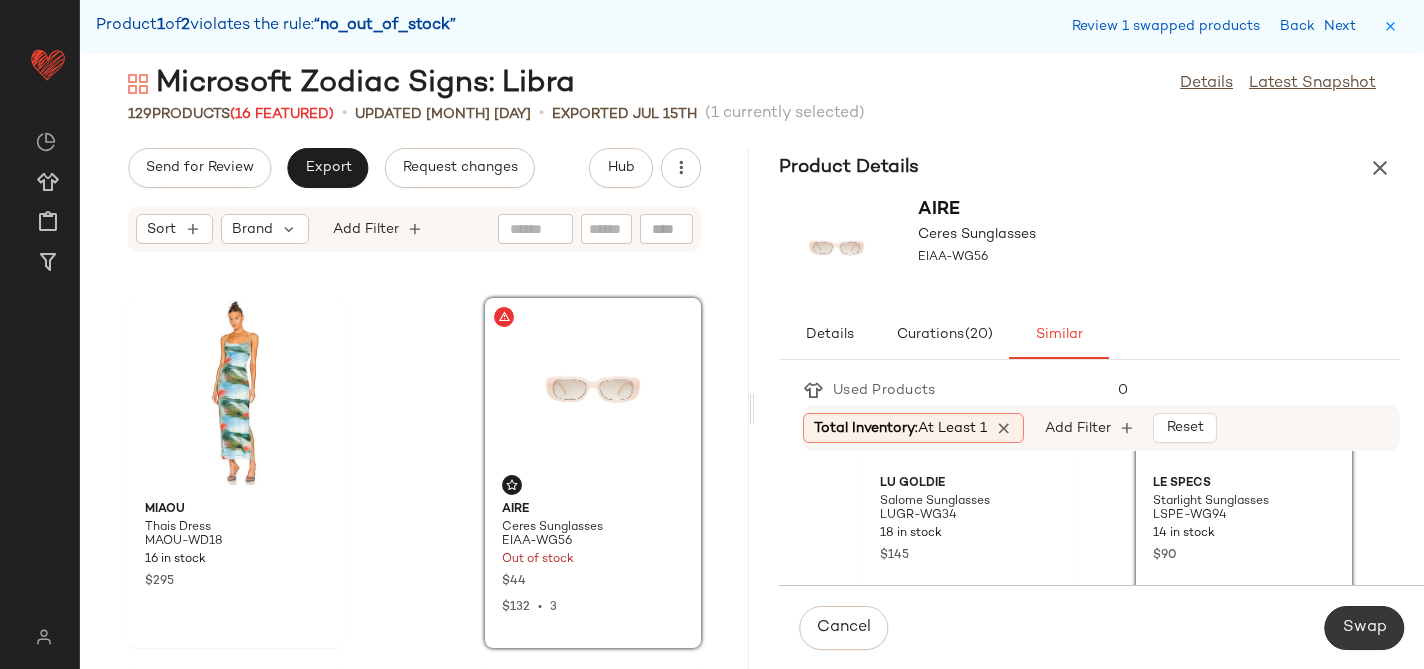 click on "Swap" 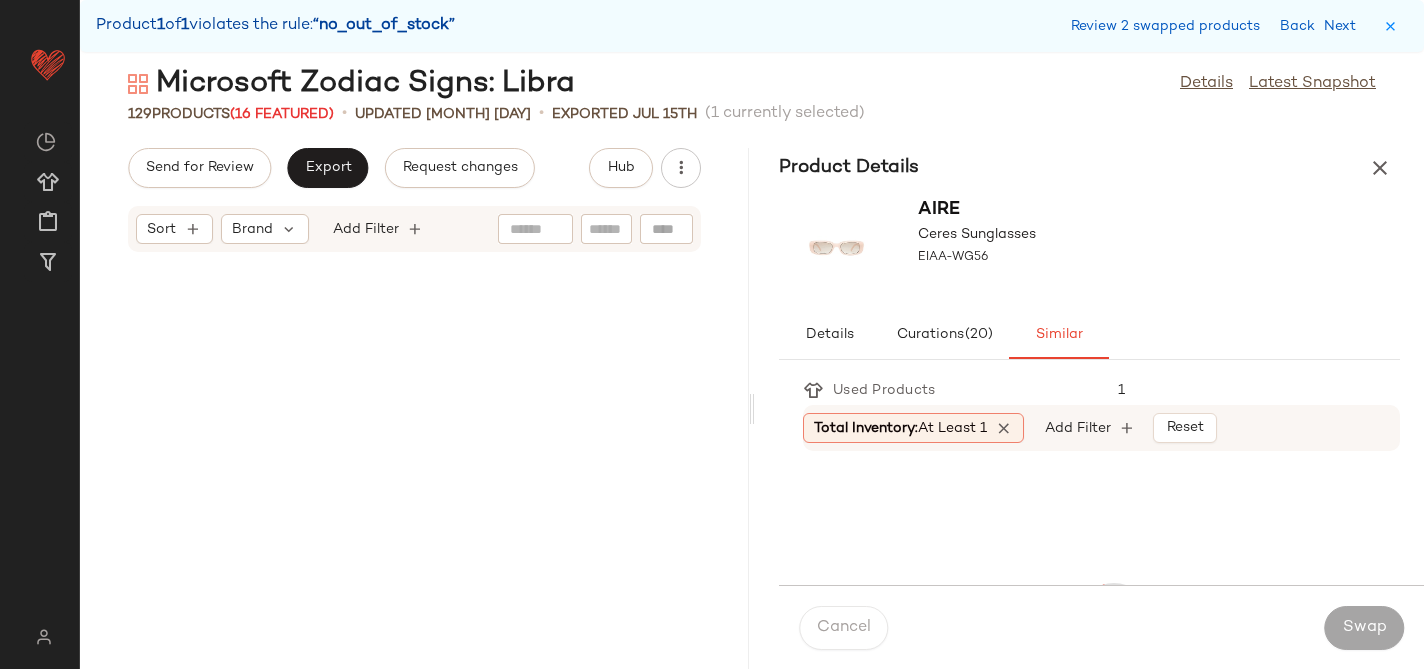 scroll, scrollTop: 20862, scrollLeft: 0, axis: vertical 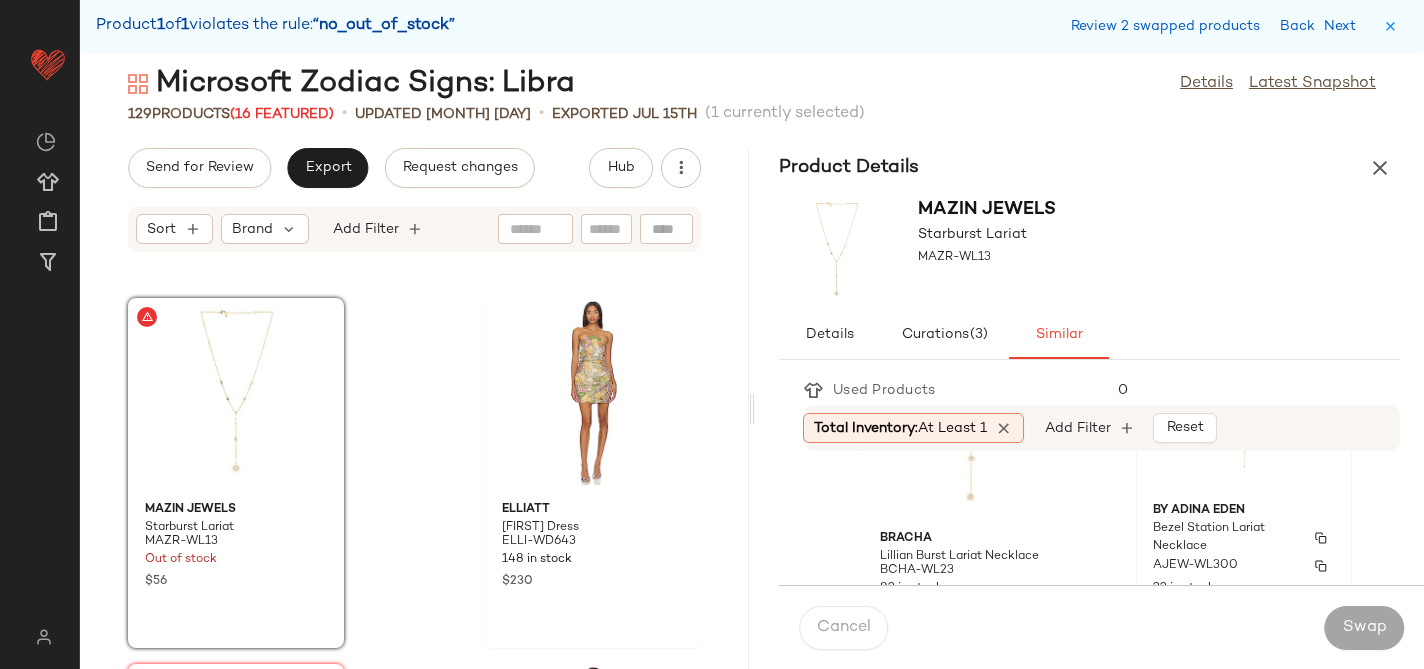 click on "Bezel Station Lariat Necklace" at bounding box center [1226, 538] 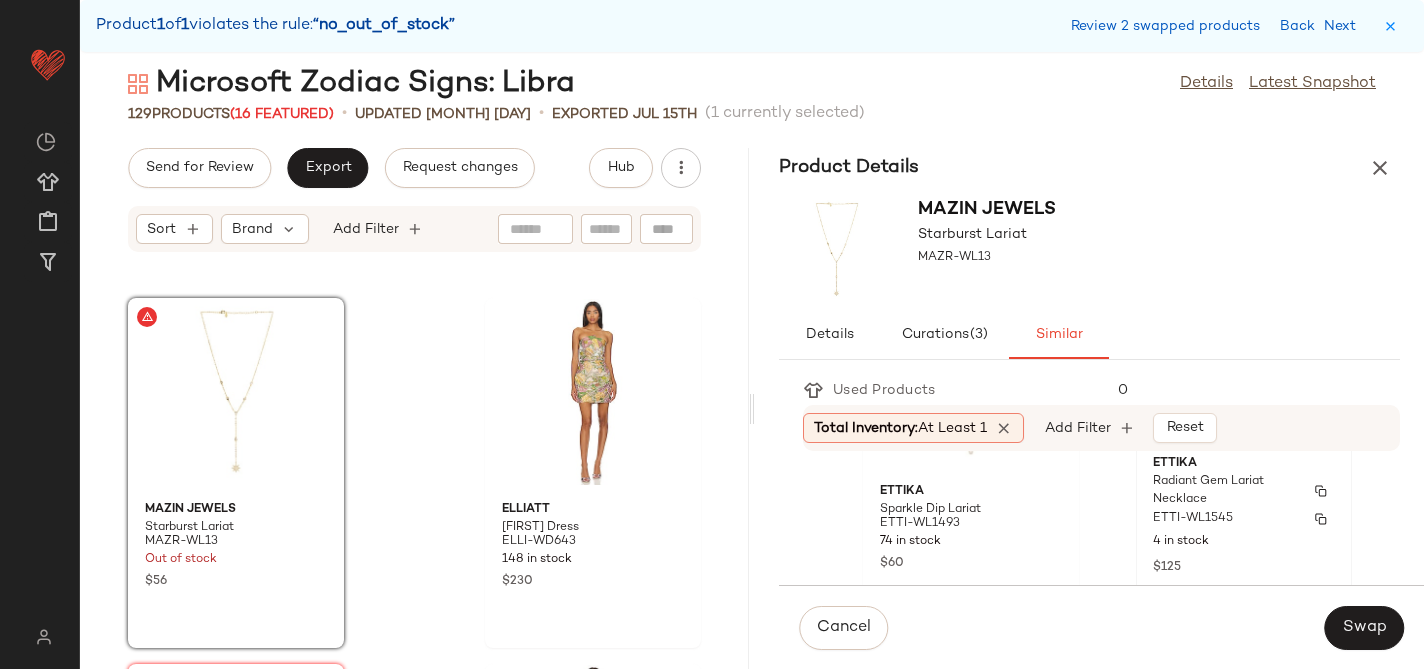 scroll, scrollTop: 1157, scrollLeft: 0, axis: vertical 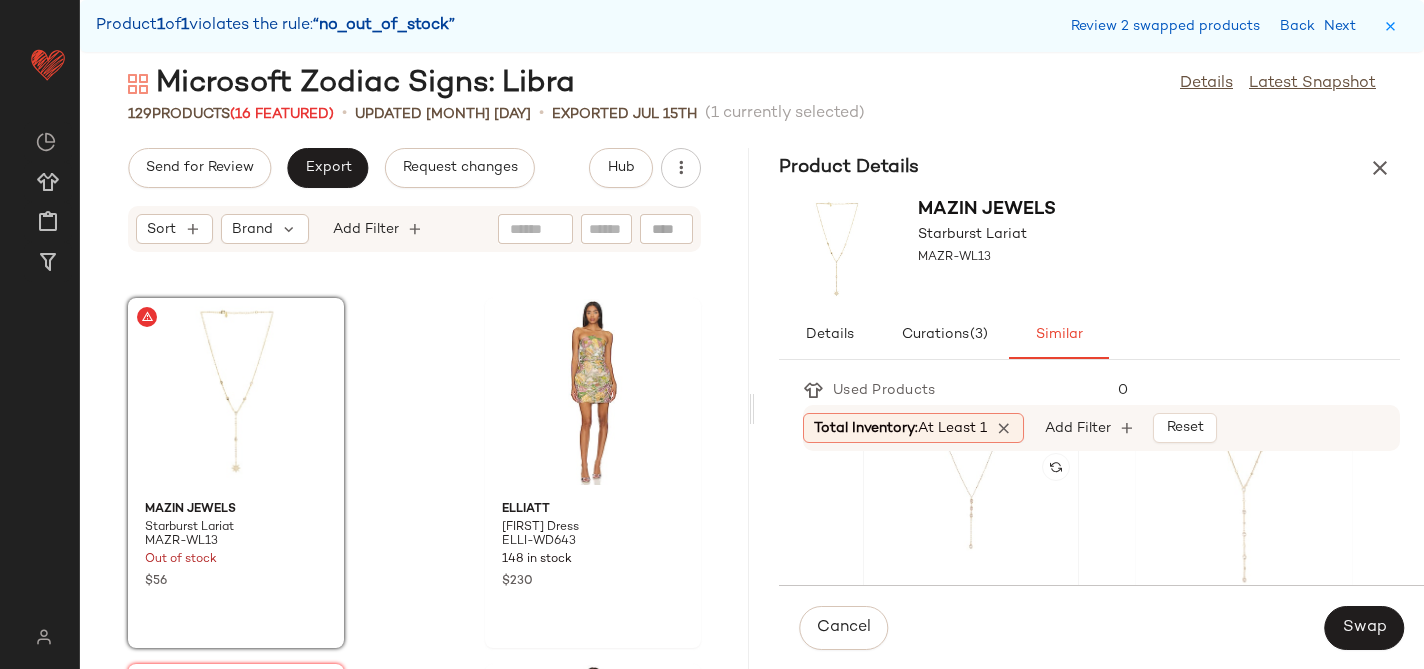 click 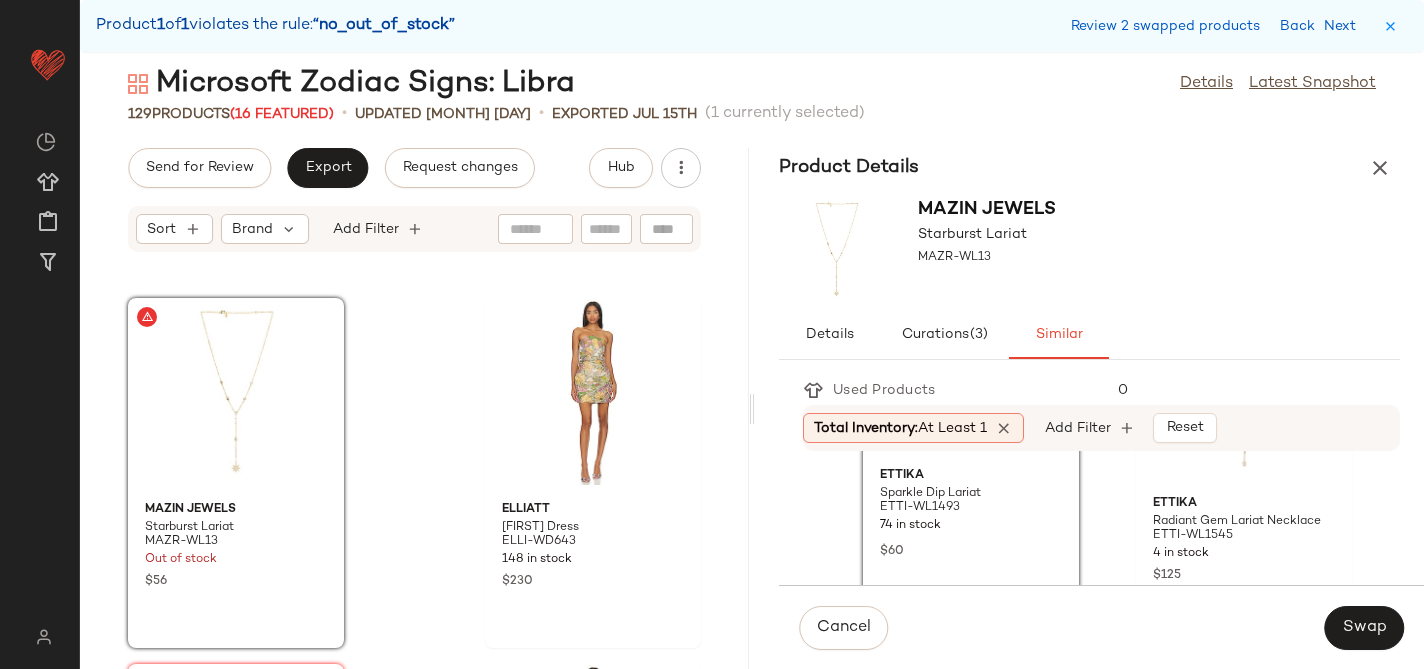 scroll, scrollTop: 1306, scrollLeft: 0, axis: vertical 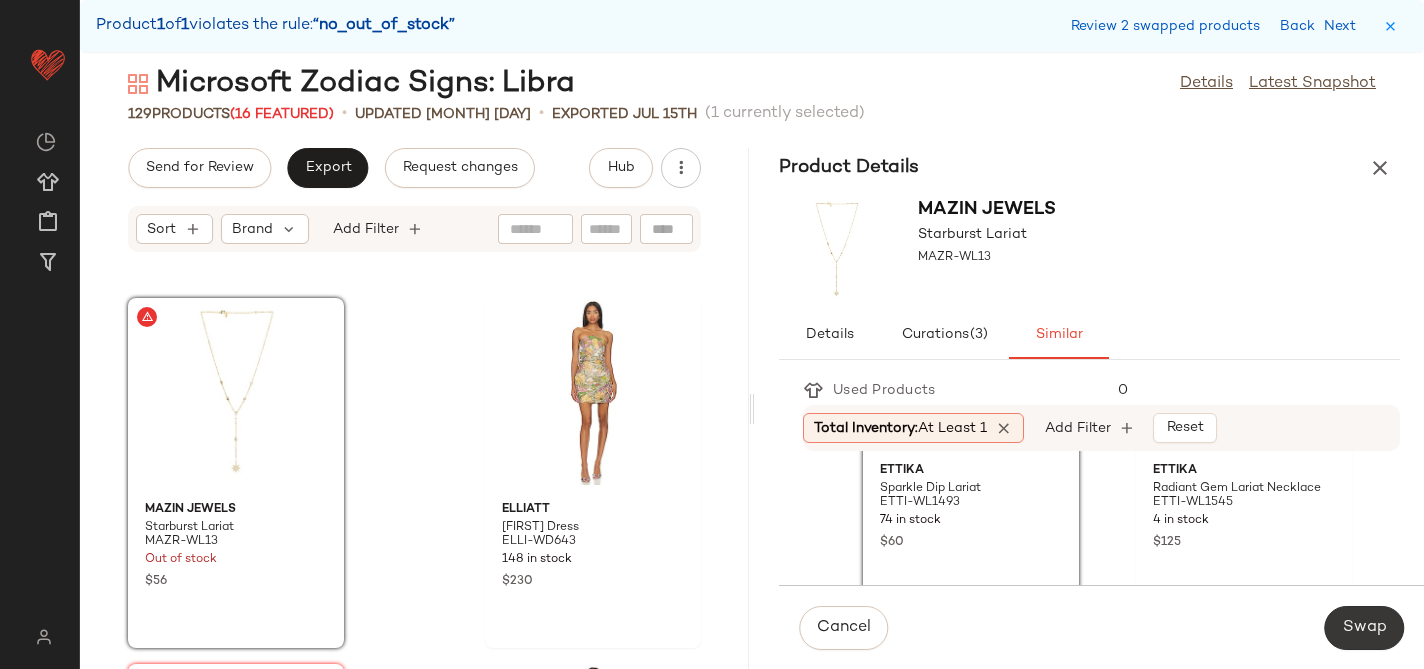 click on "Swap" 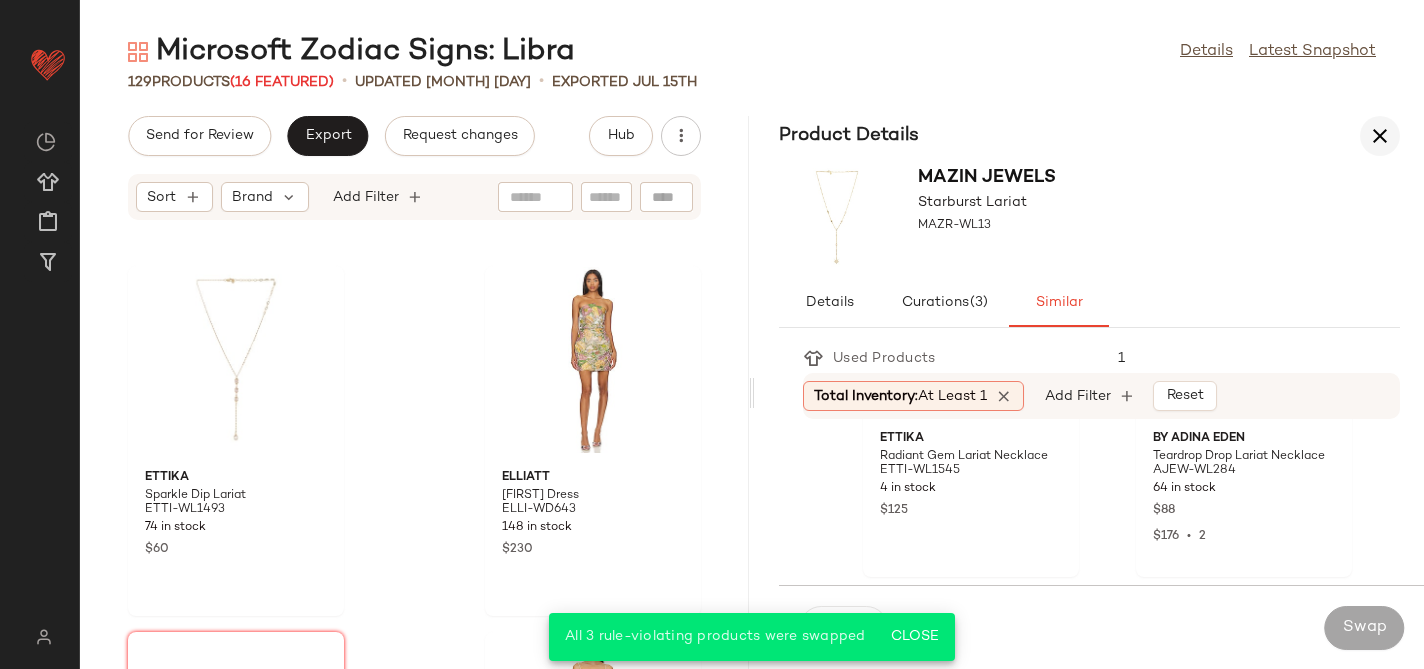 click at bounding box center (1380, 136) 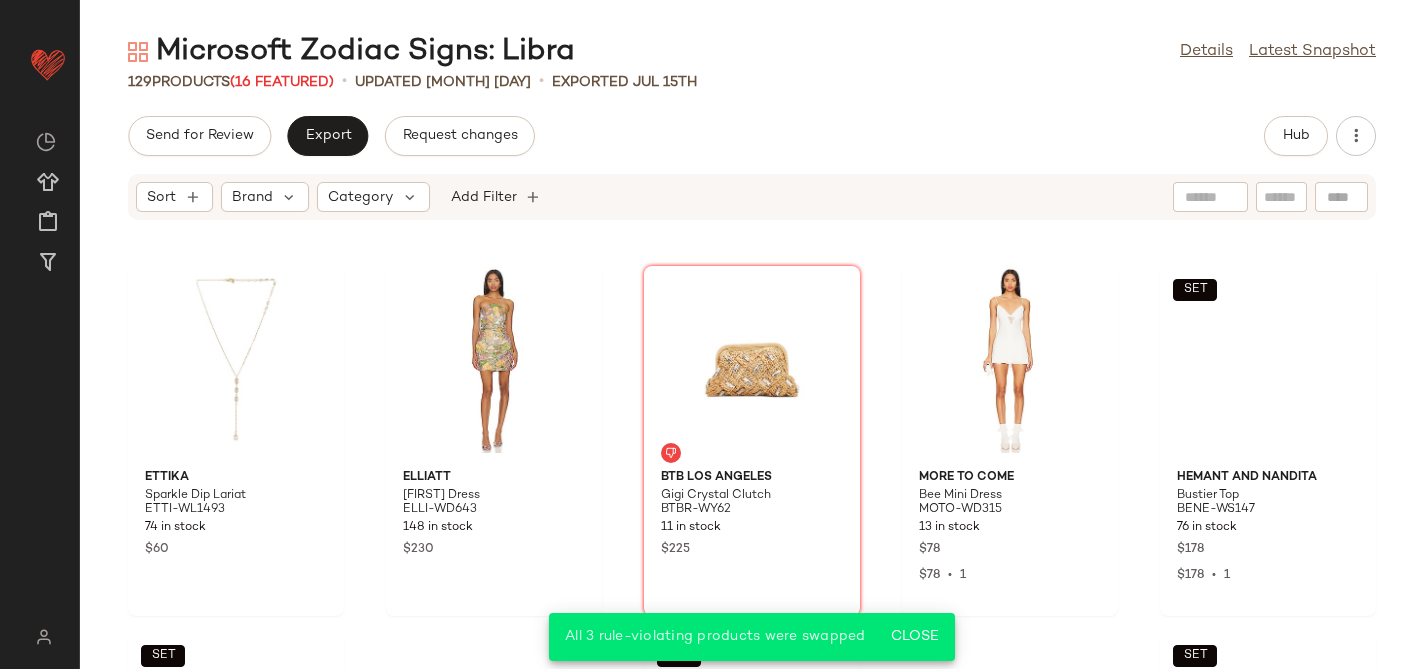 scroll, scrollTop: 9097, scrollLeft: 0, axis: vertical 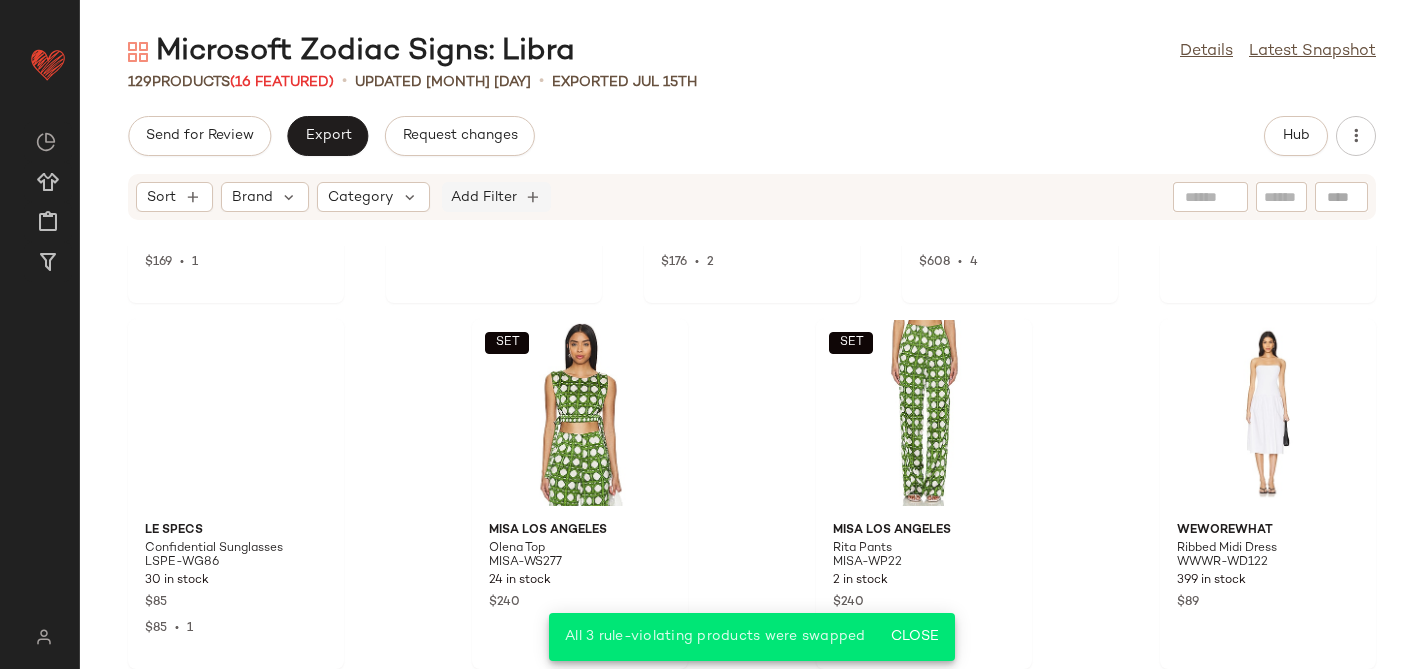 click on "Add Filter" at bounding box center [484, 197] 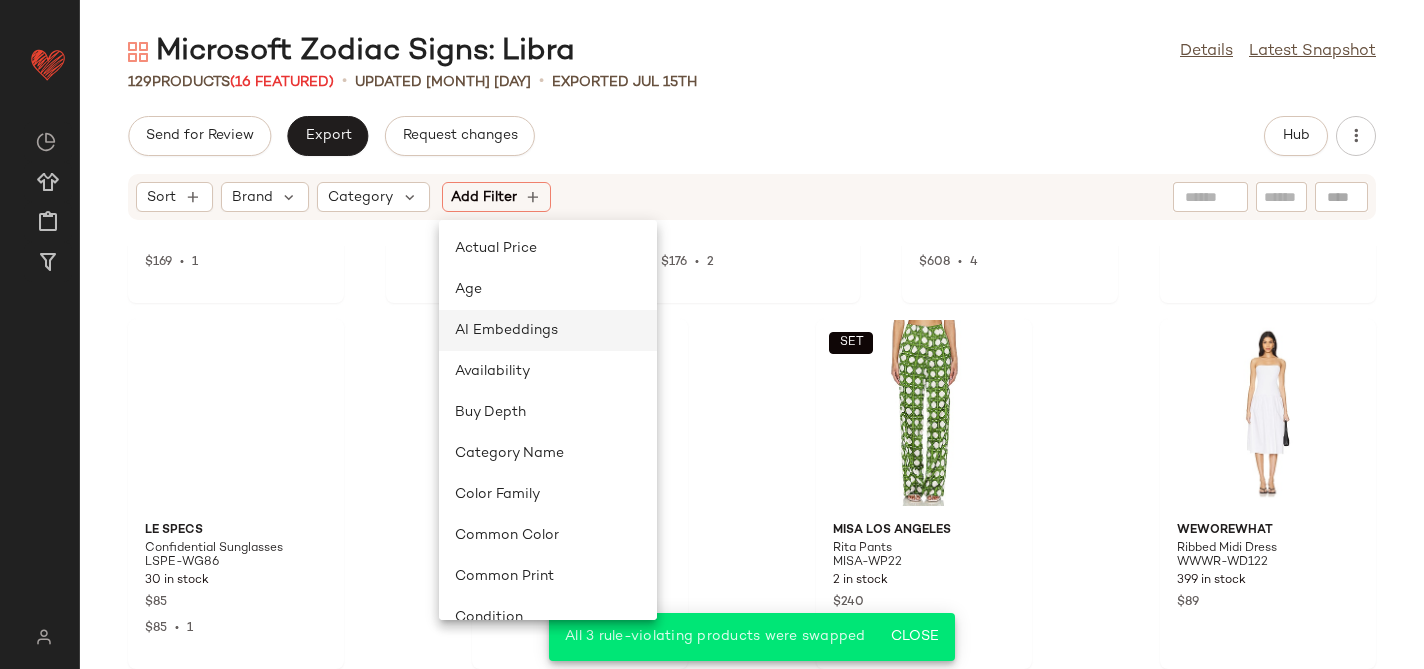 scroll, scrollTop: 887, scrollLeft: 0, axis: vertical 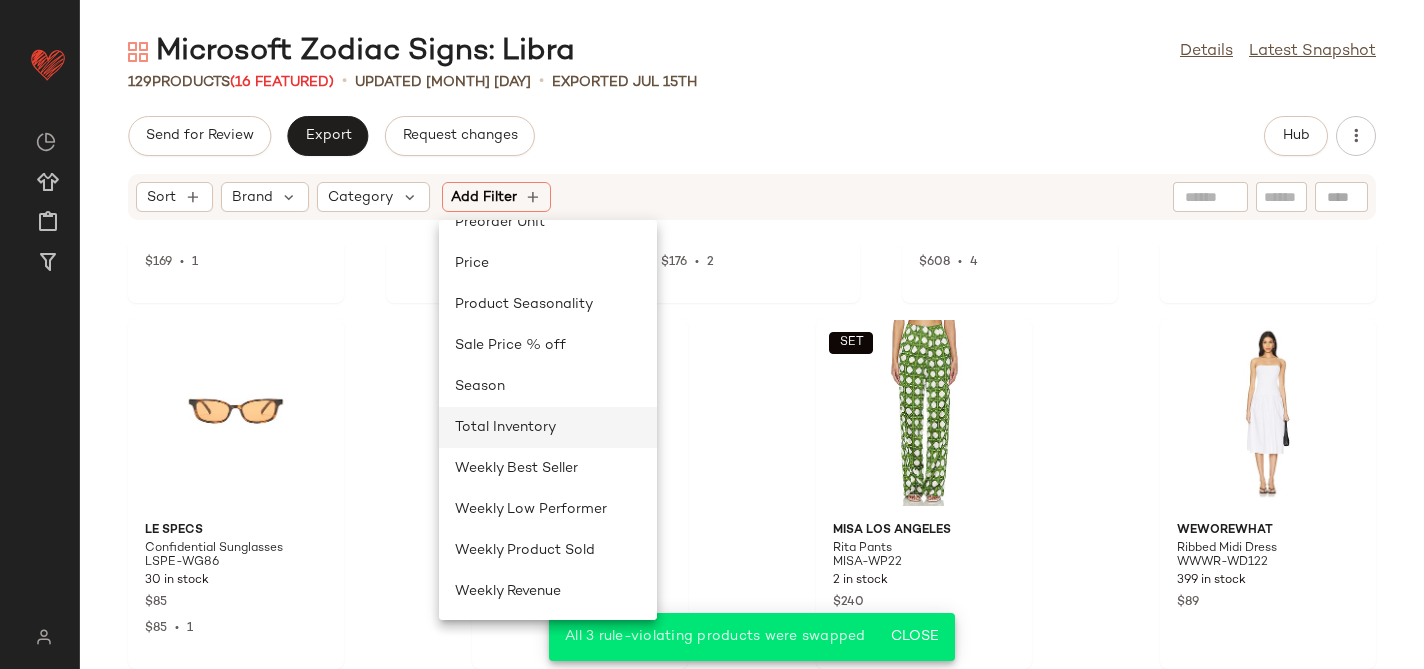 click on "Total Inventory" 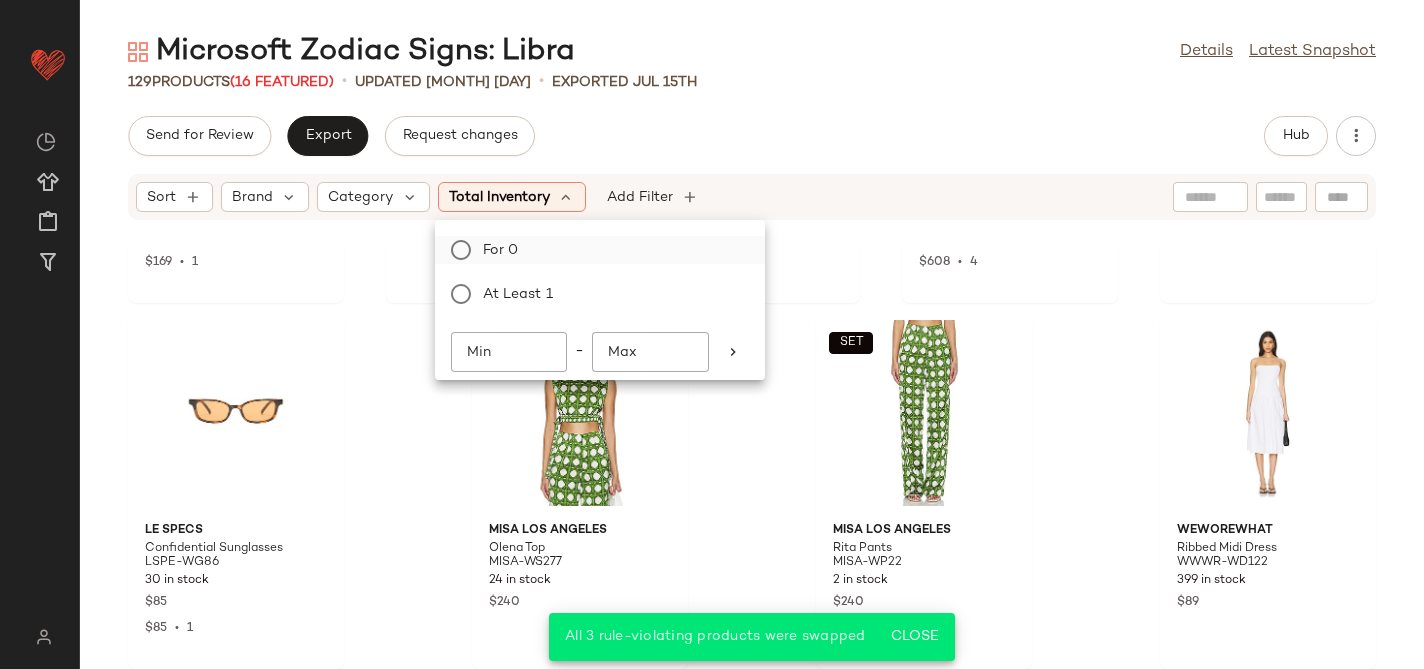 click on "For 0" 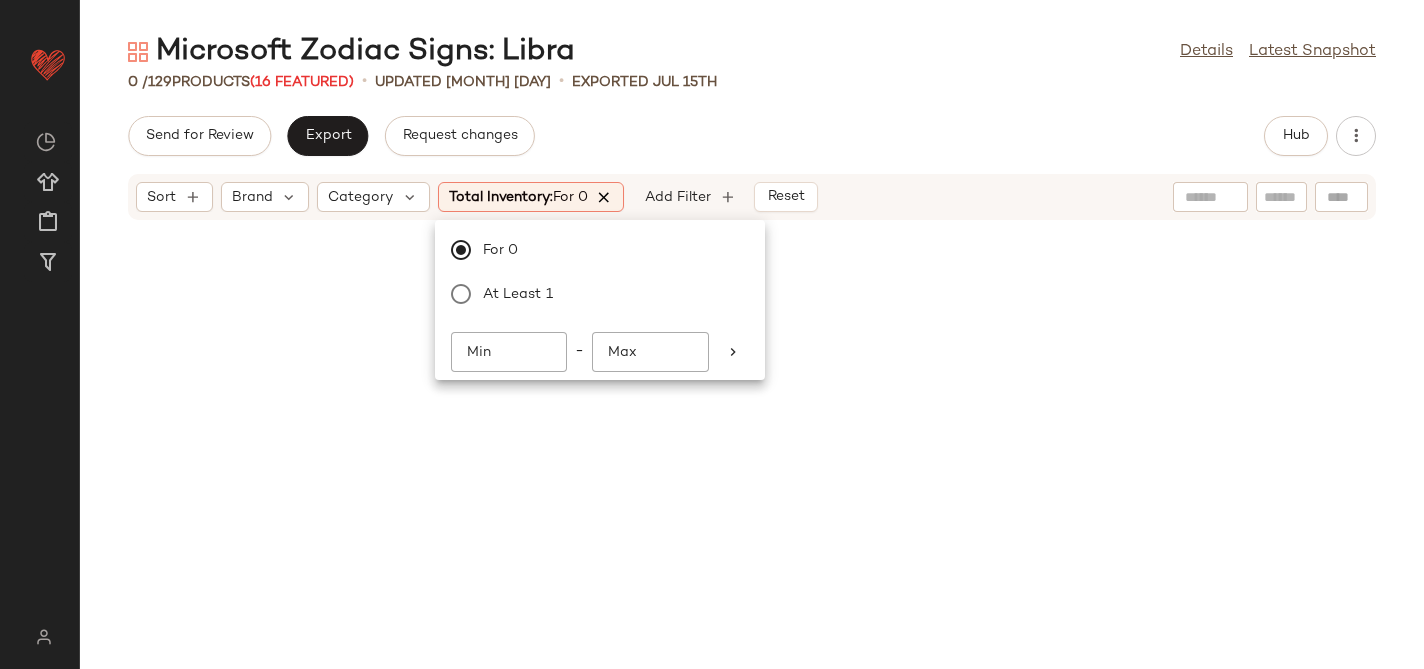 click at bounding box center (605, 197) 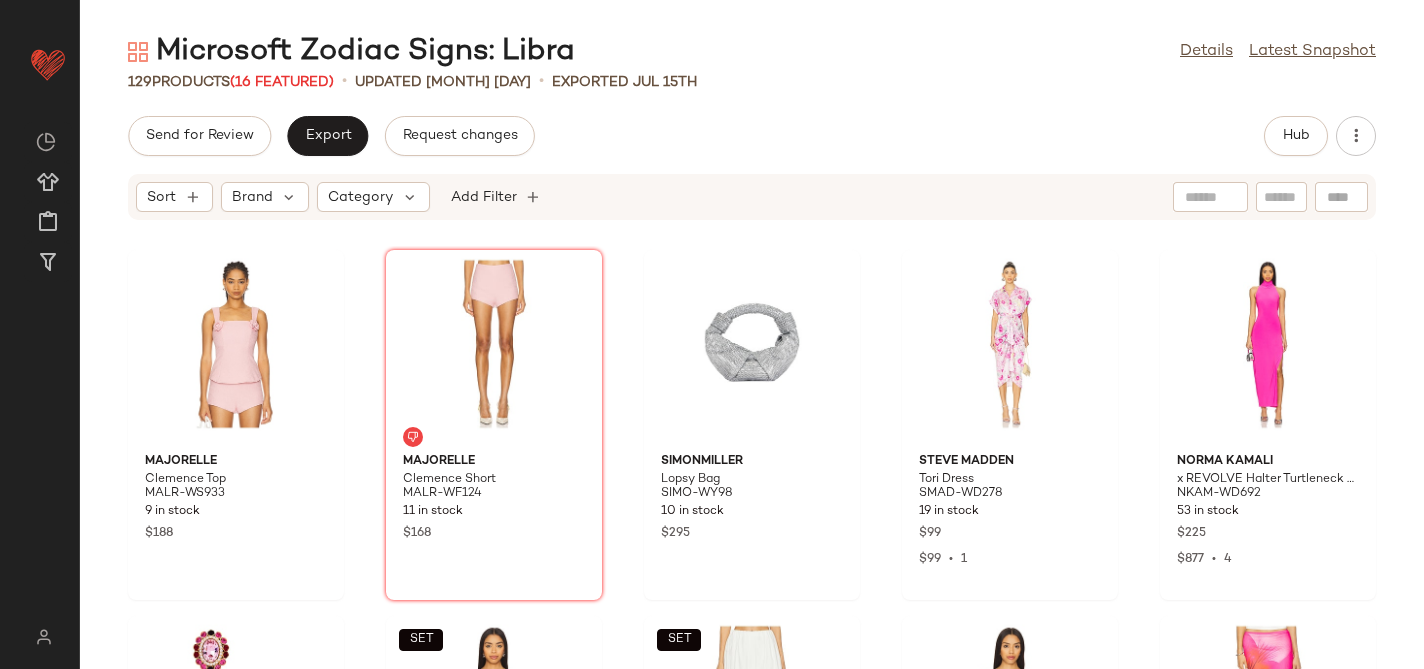click on "Send for Review" 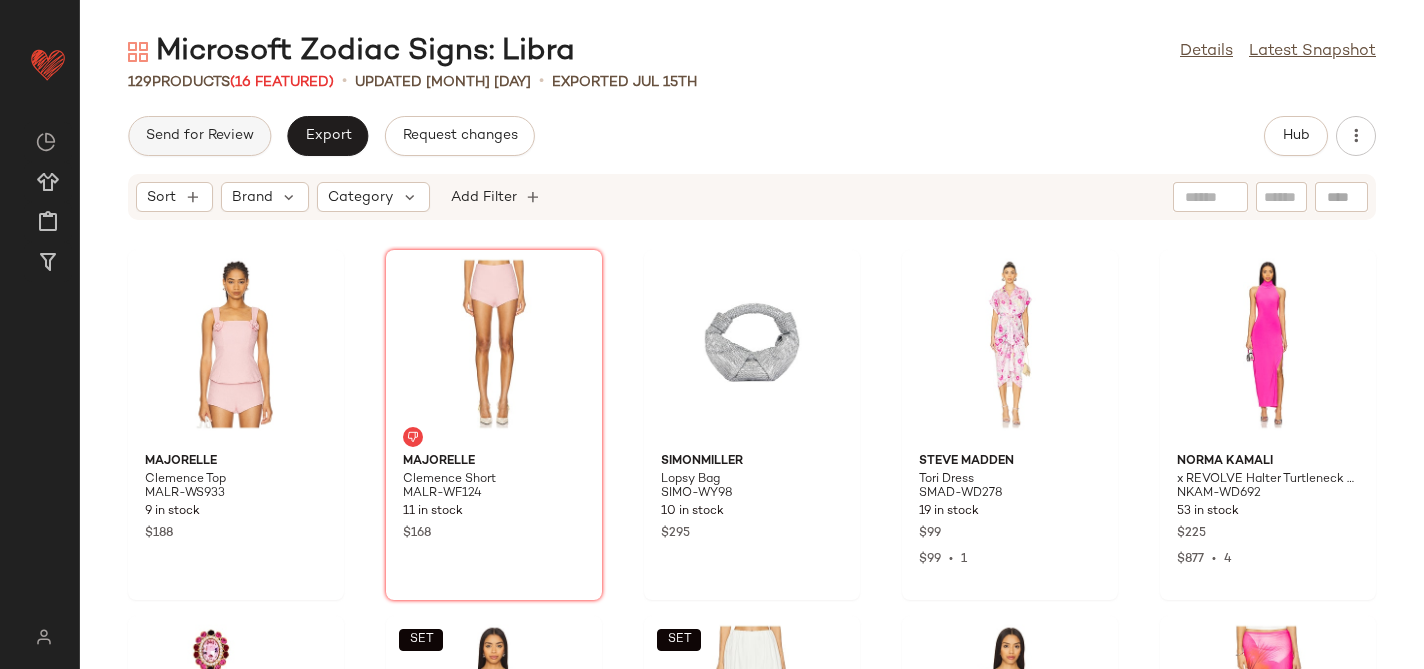 click on "Send for Review" 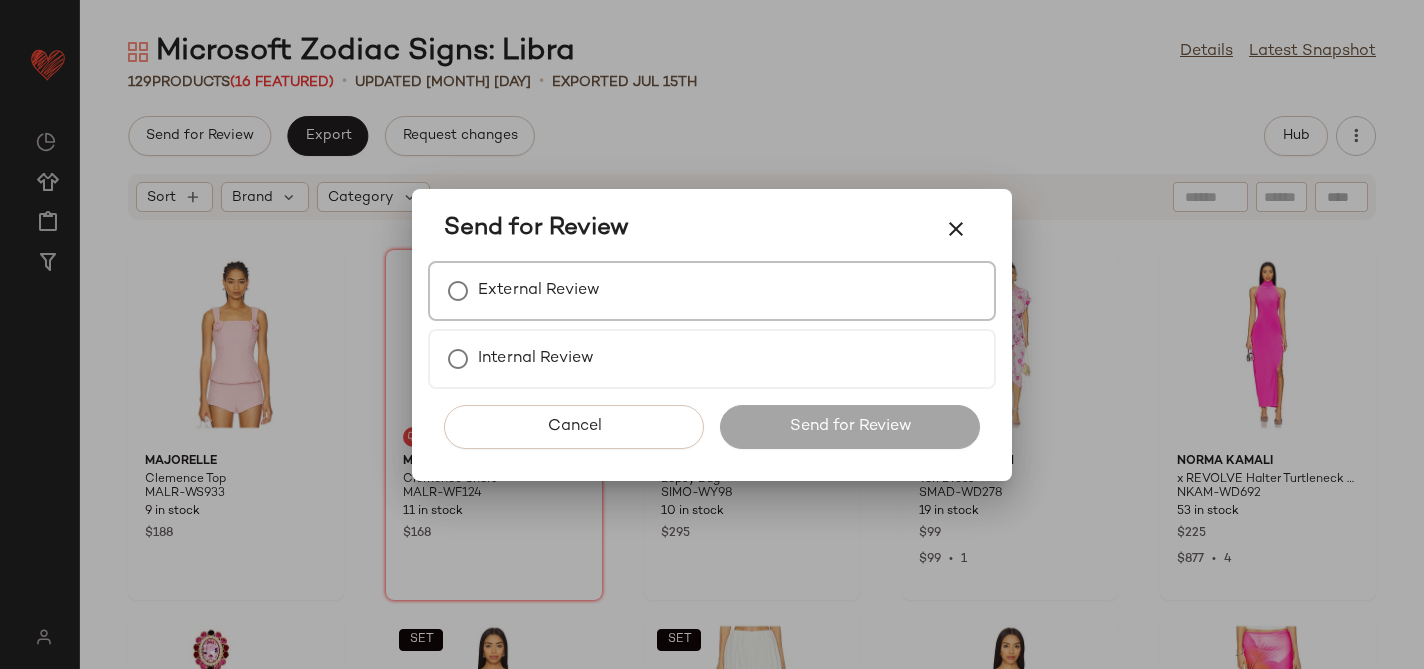 click on "External Review" at bounding box center (539, 291) 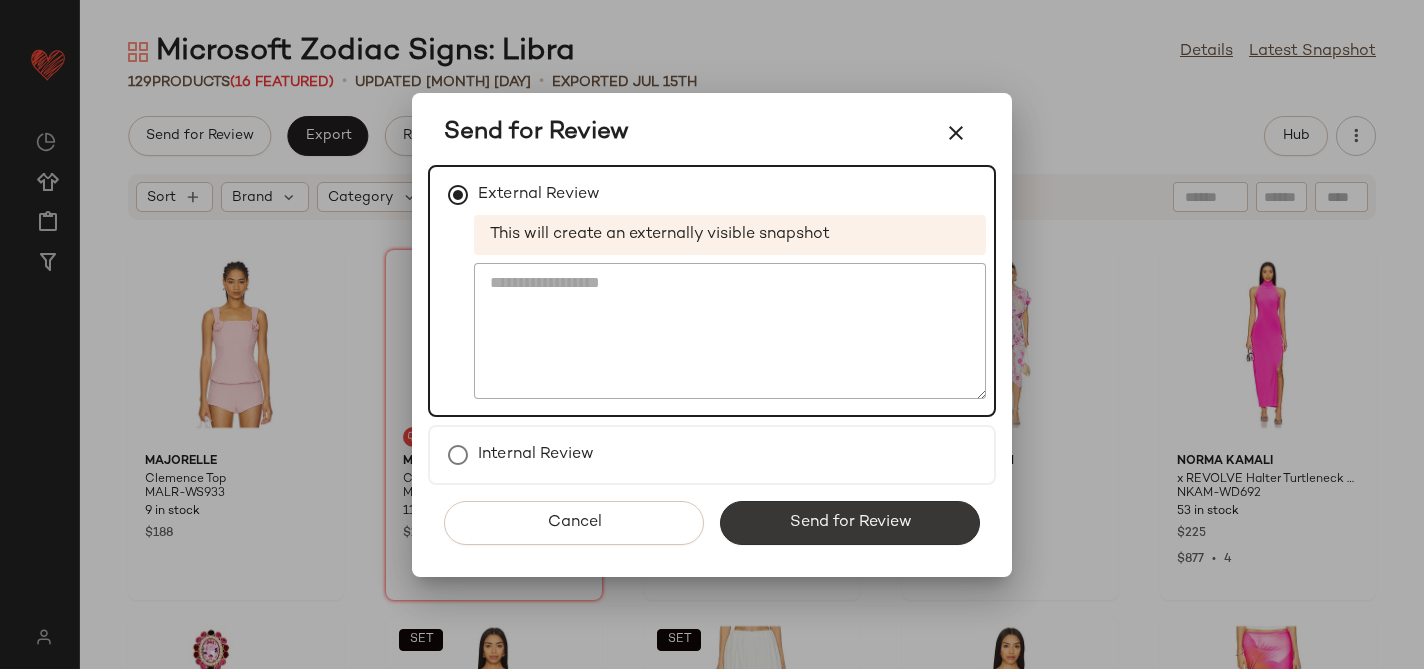 click on "Send for Review" at bounding box center (850, 523) 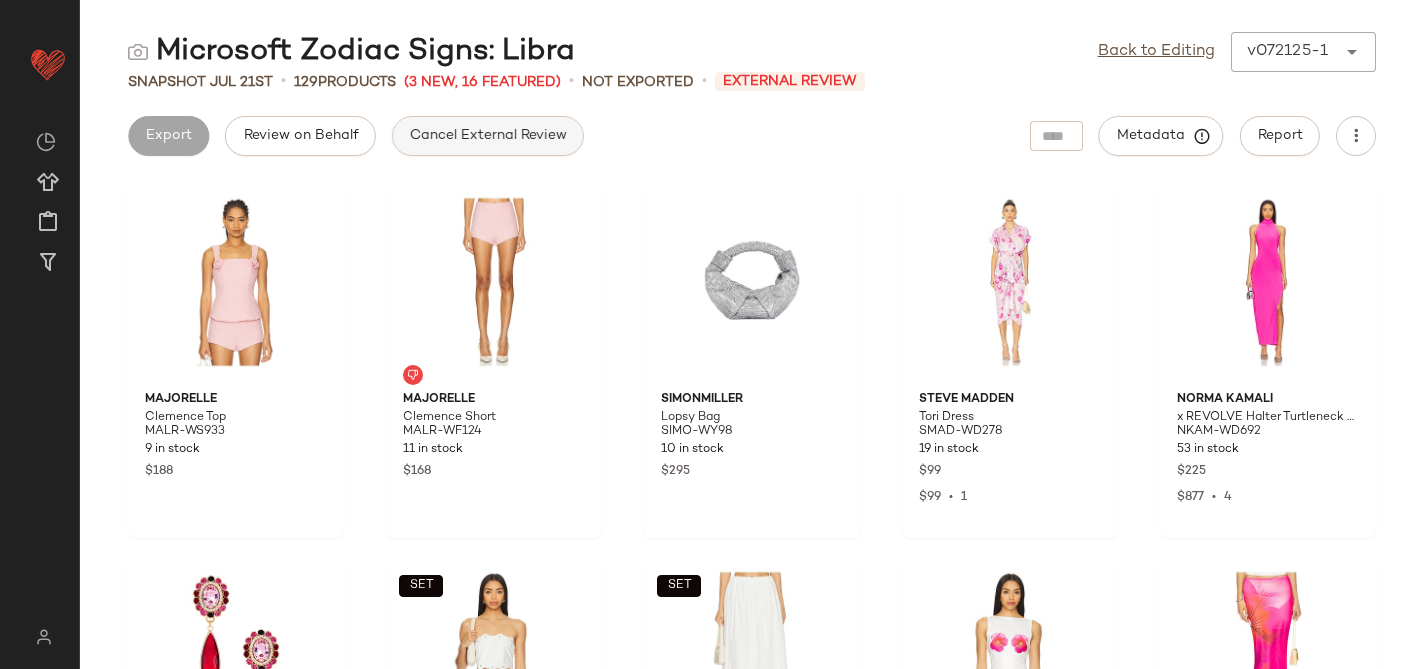 click on "Cancel External Review" at bounding box center [488, 136] 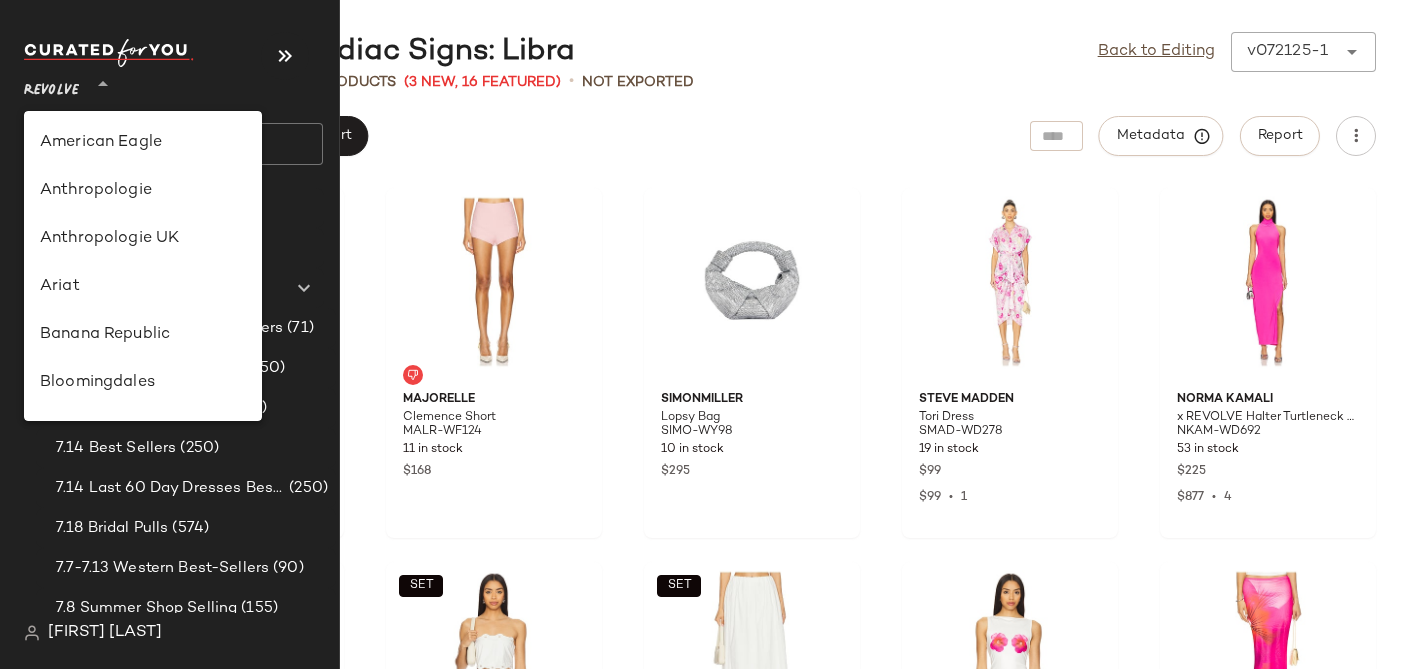 click on "Revolve" at bounding box center (51, 86) 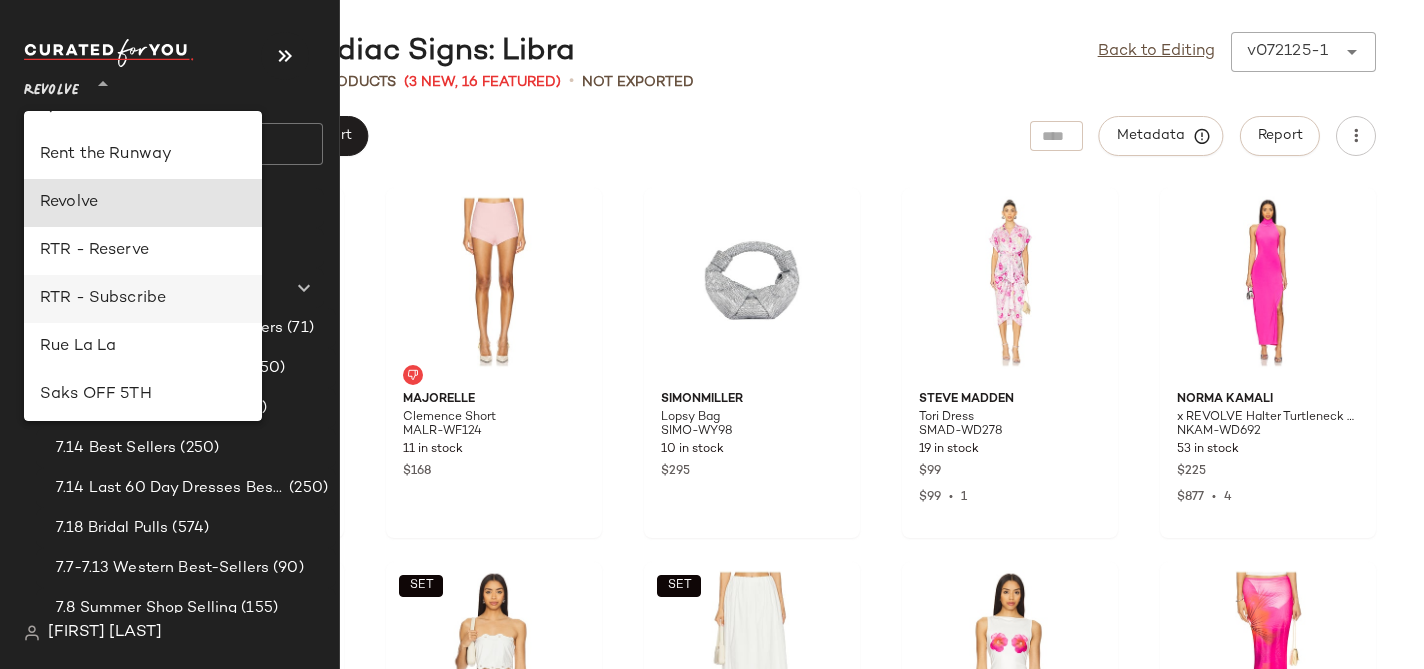 scroll, scrollTop: 946, scrollLeft: 0, axis: vertical 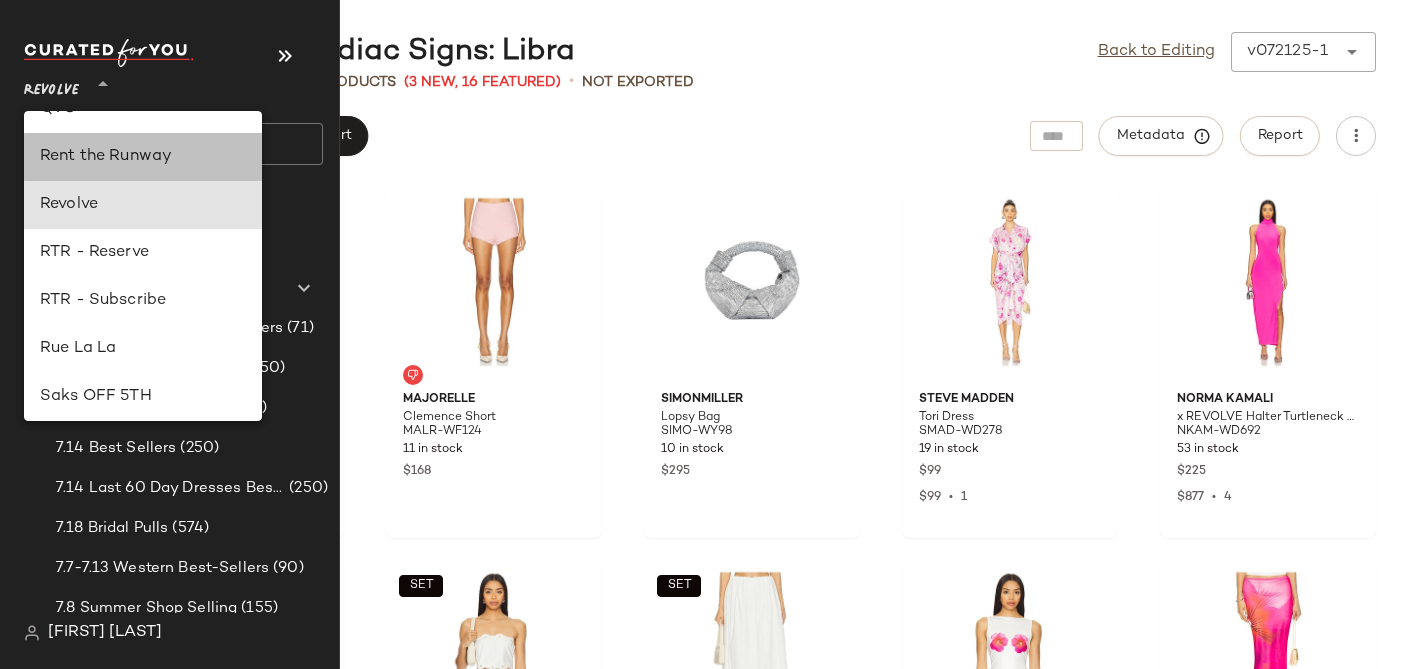 click on "Rent the Runway" at bounding box center (143, 157) 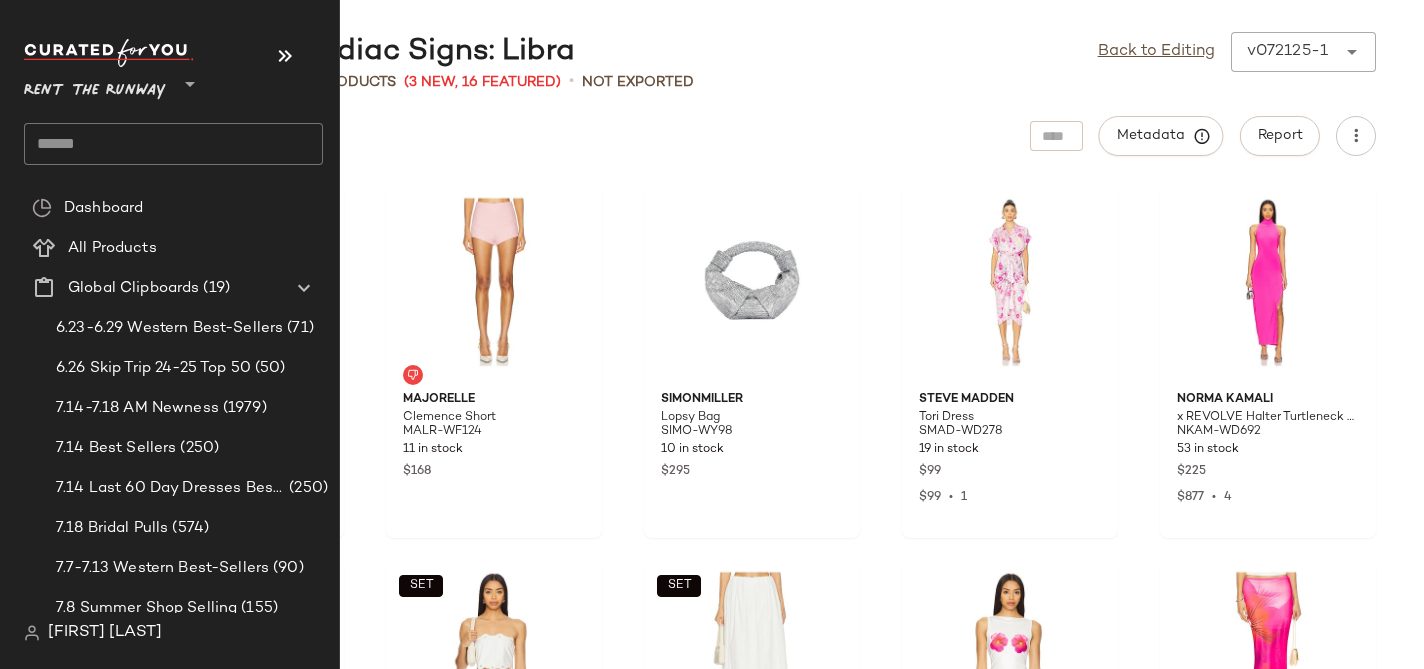 click 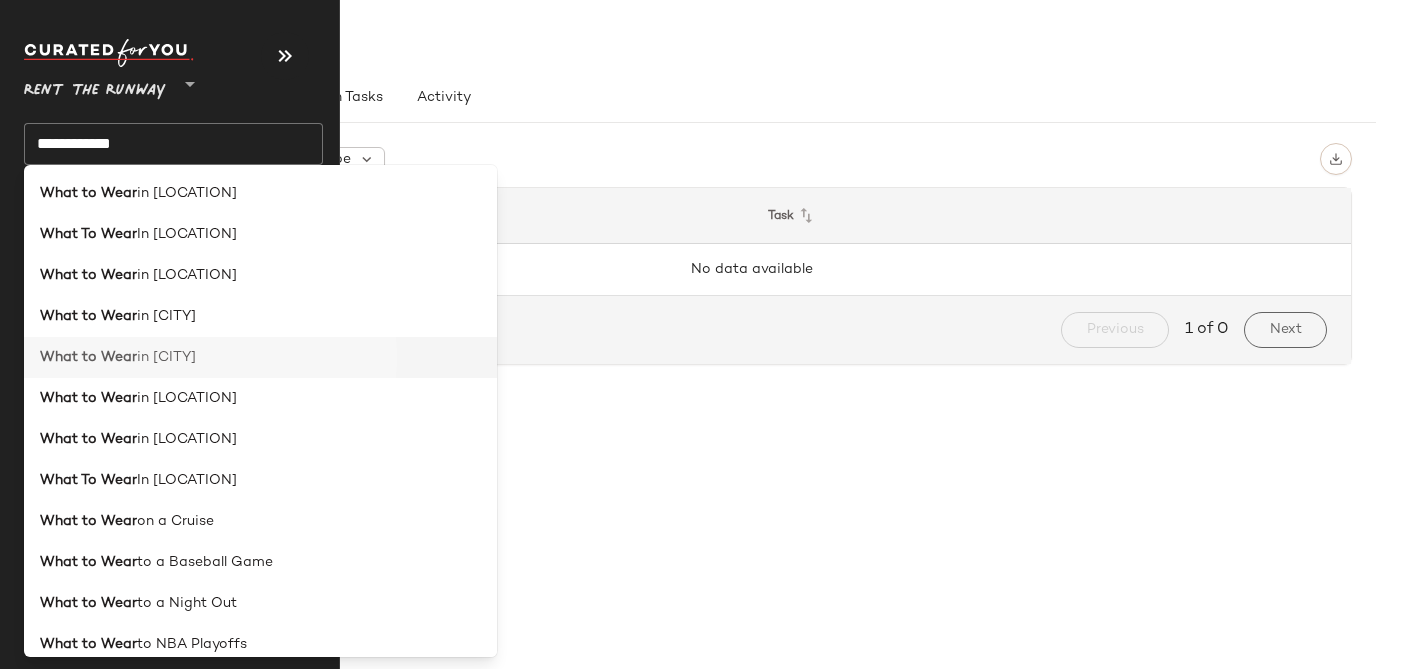 click on "in Miami" at bounding box center (166, 357) 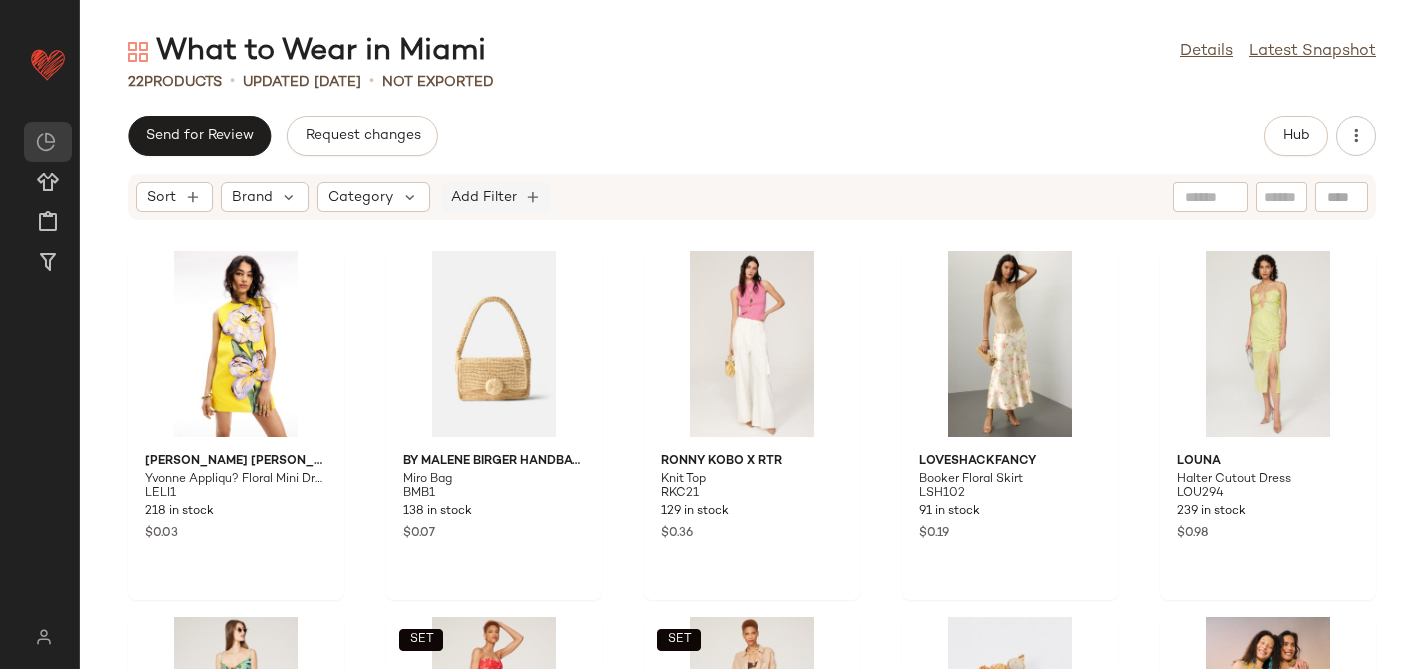 click on "Add Filter" at bounding box center [484, 197] 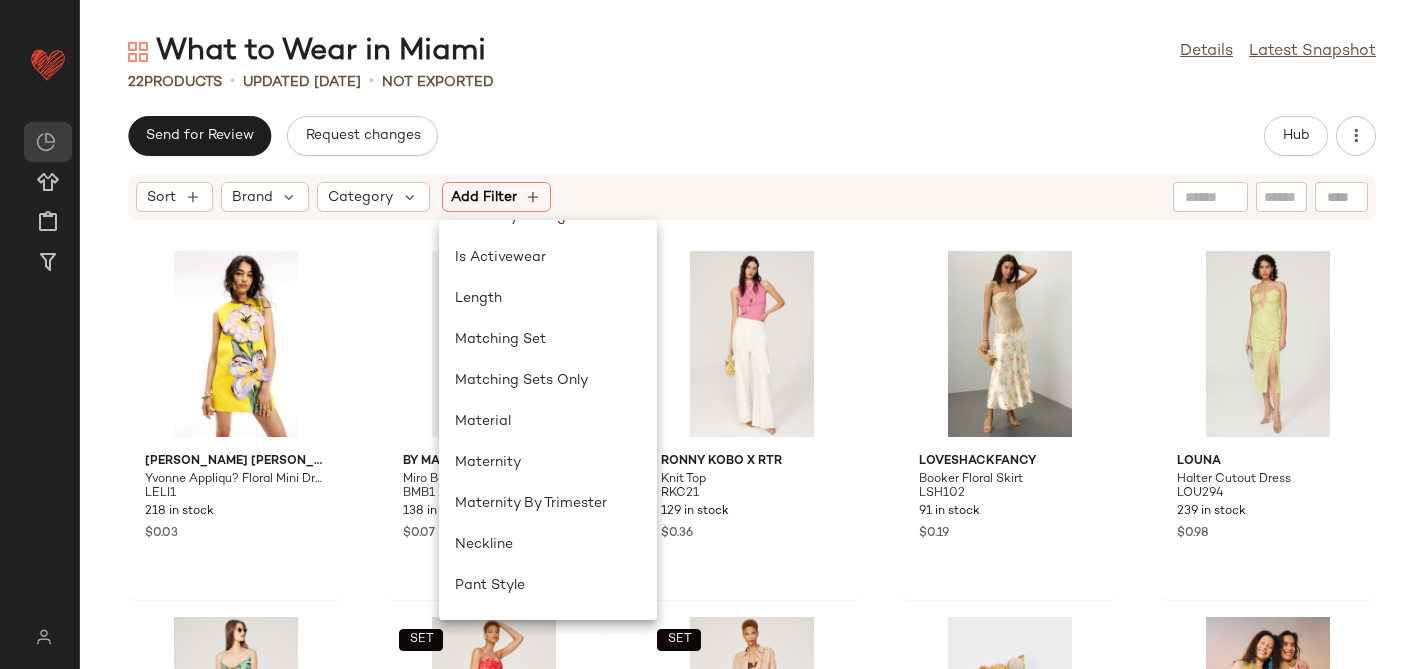 scroll, scrollTop: 1830, scrollLeft: 0, axis: vertical 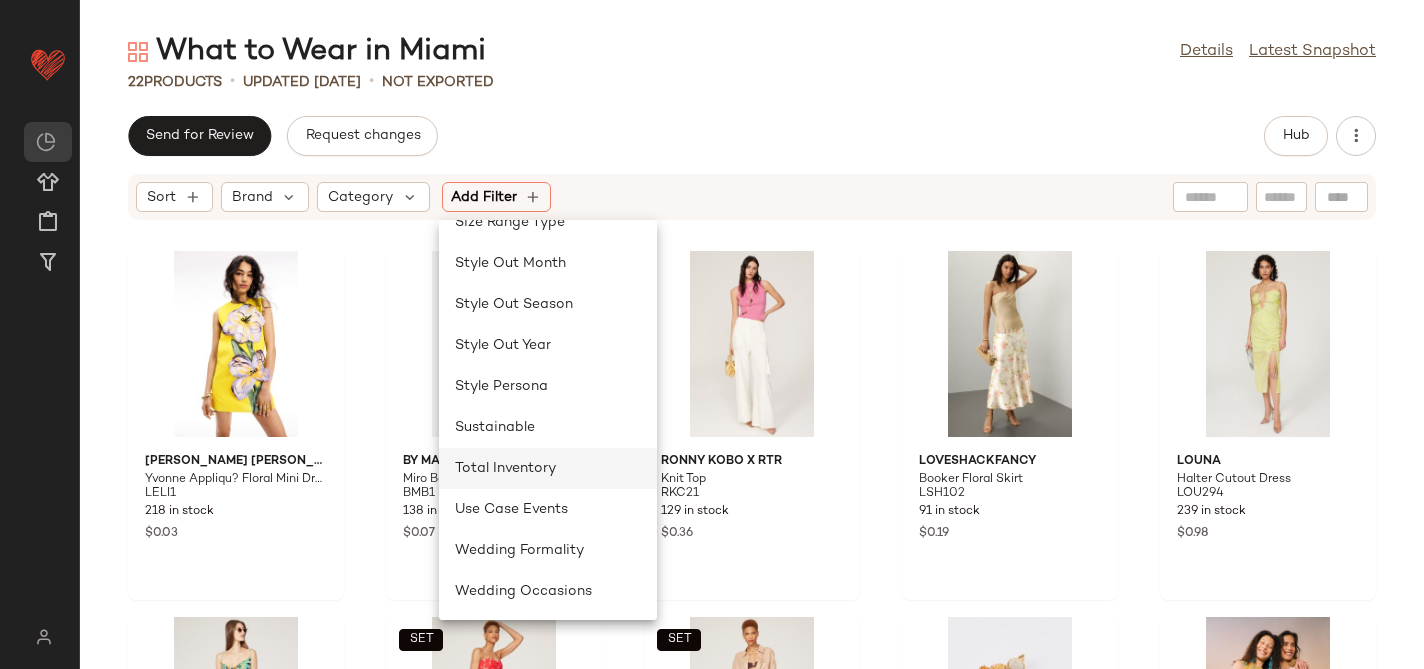 click on "Total Inventory" 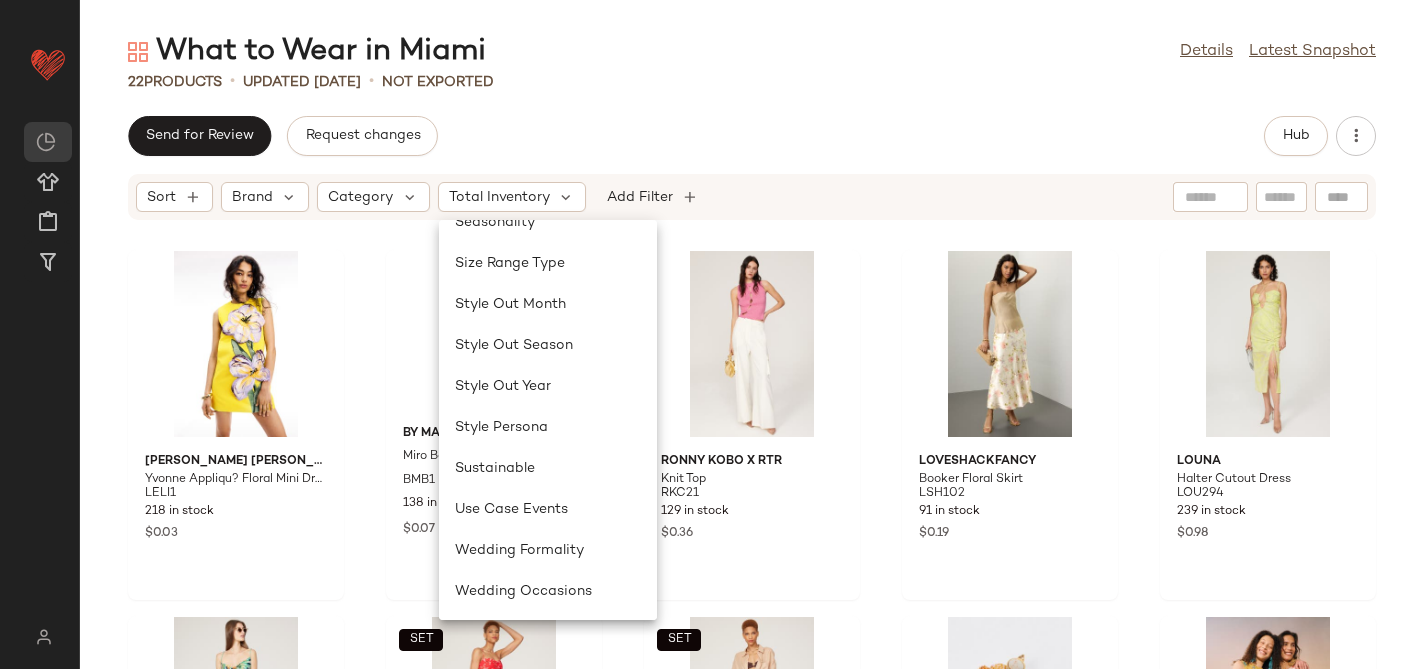 scroll, scrollTop: 1789, scrollLeft: 0, axis: vertical 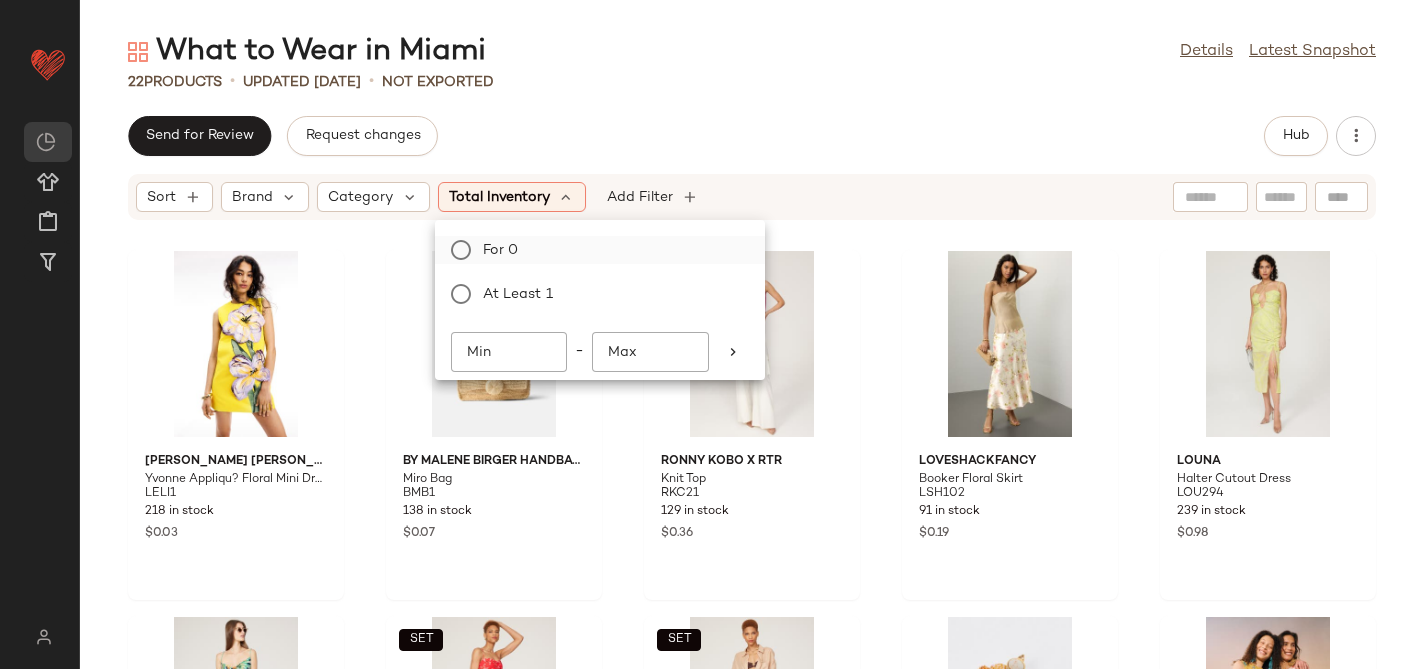 click on "For 0" at bounding box center [612, 250] 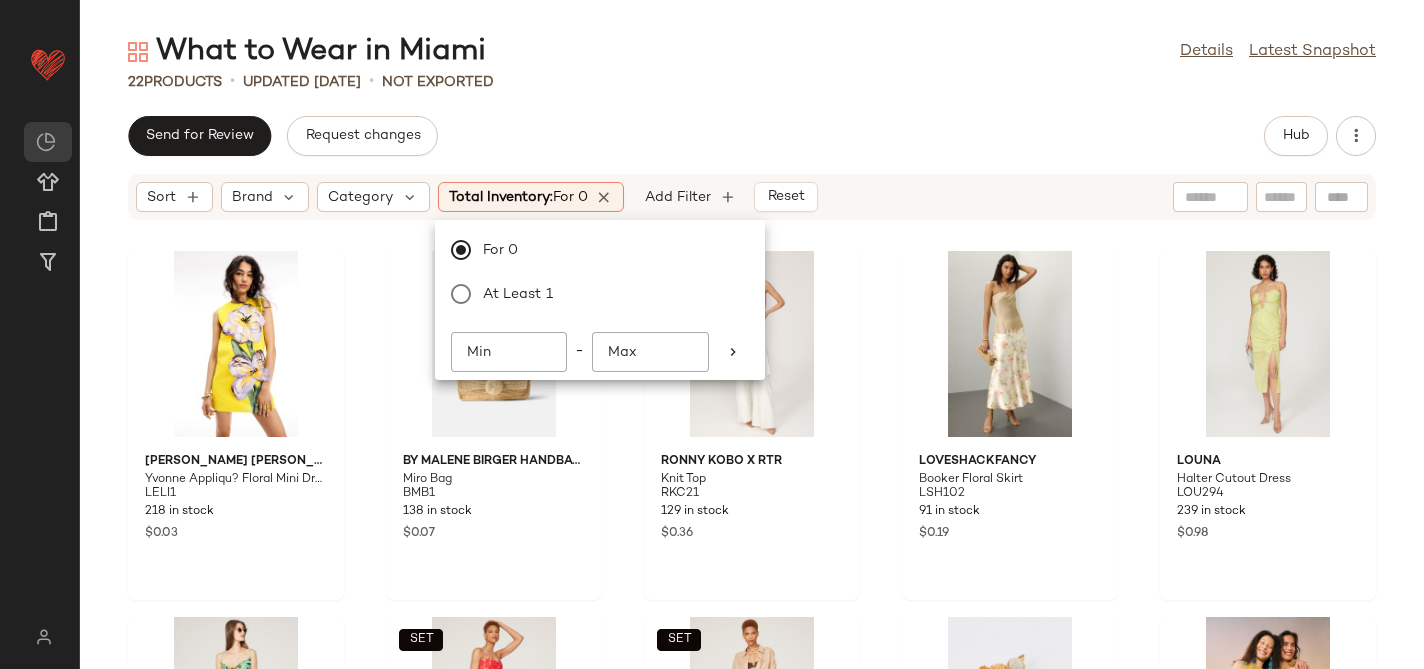 click on "22   Products   •   updated Apr 22nd  •   Not Exported" 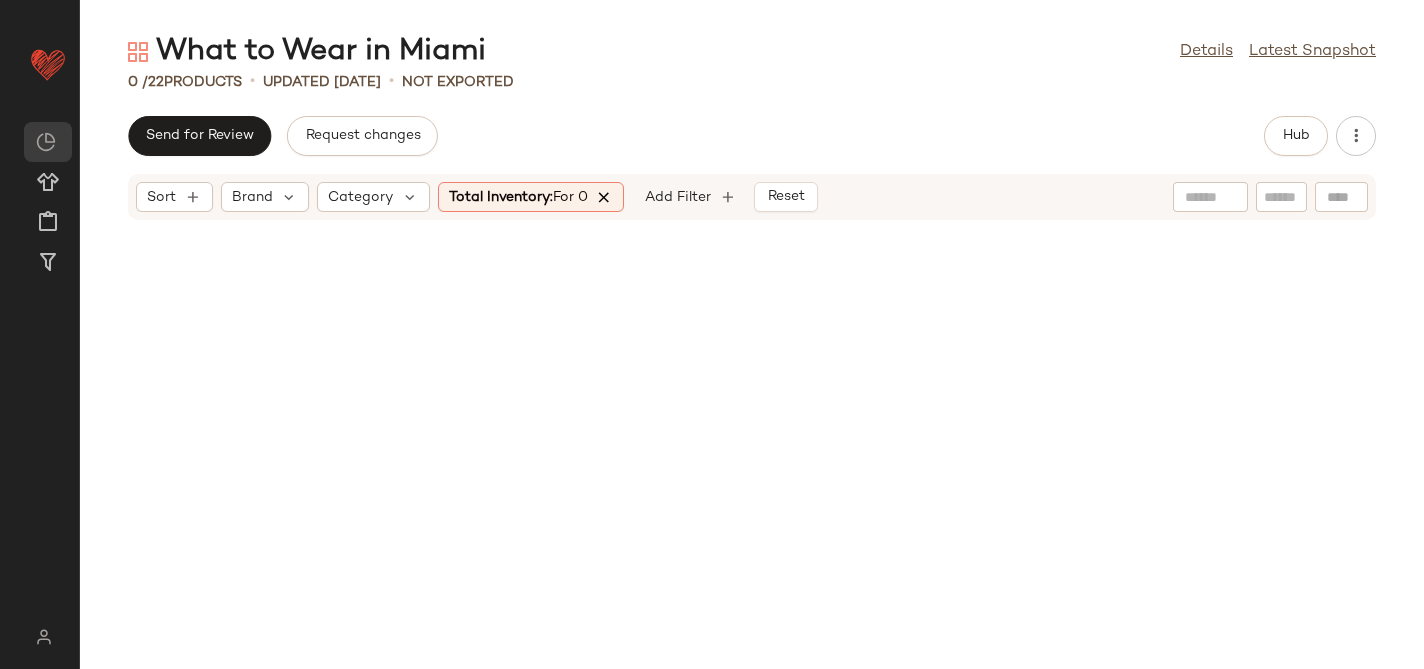 click at bounding box center [605, 197] 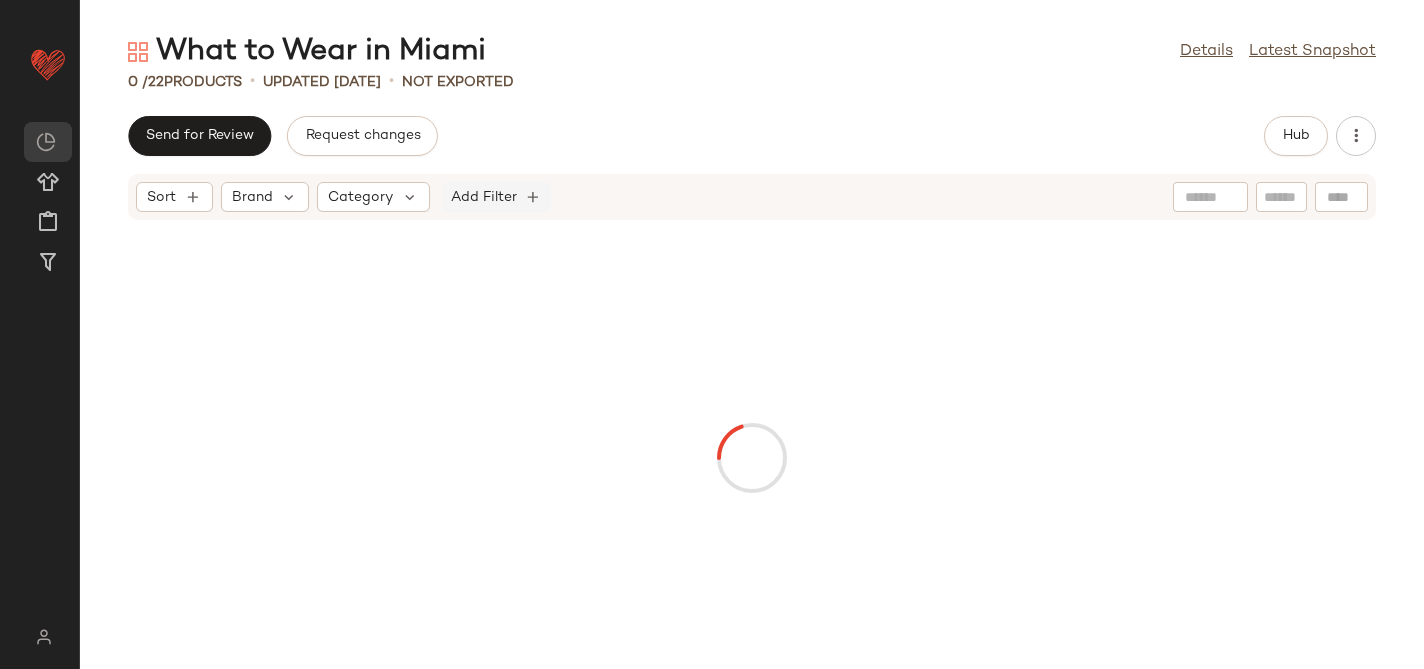 click on "Add Filter" at bounding box center (484, 197) 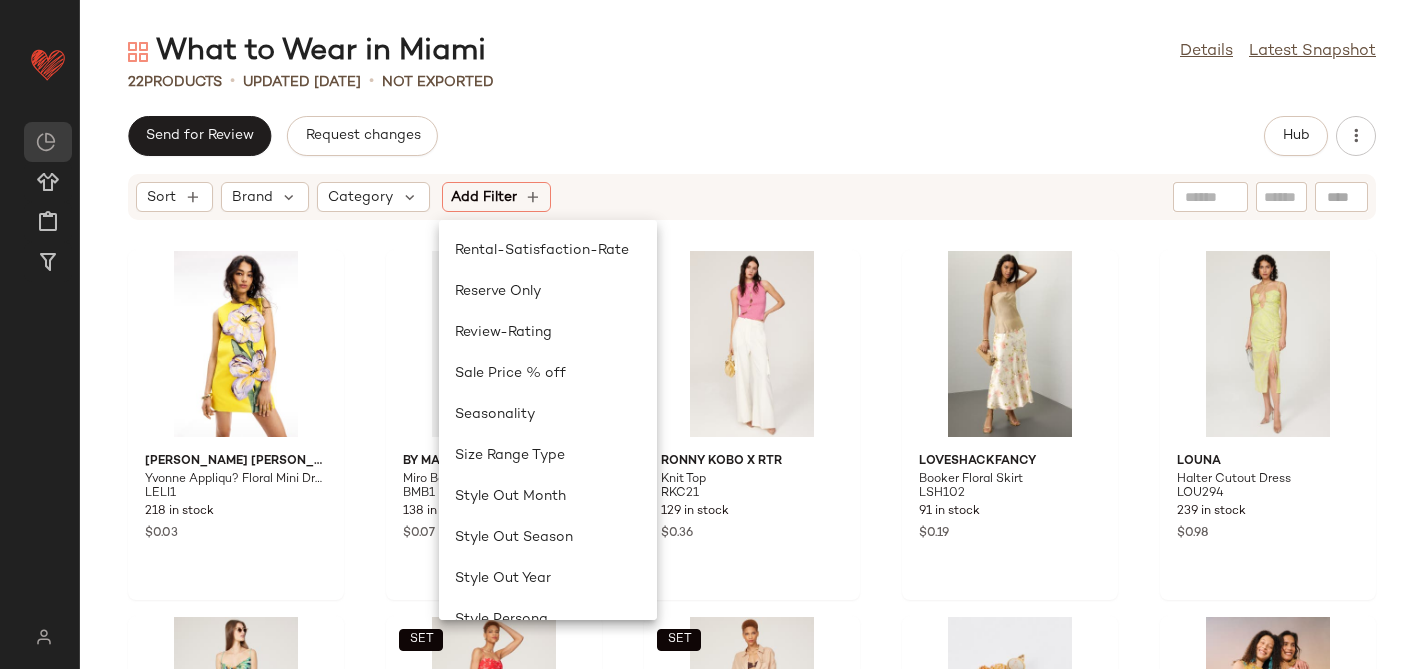 scroll, scrollTop: 1596, scrollLeft: 0, axis: vertical 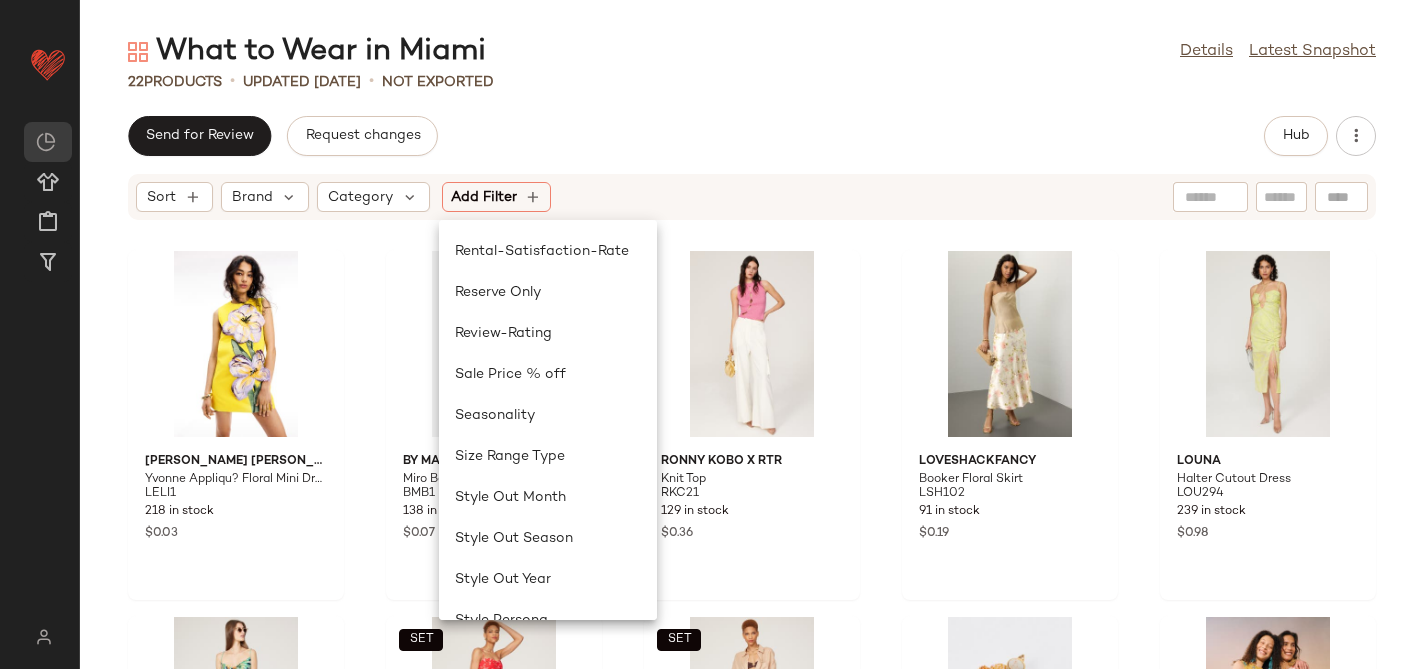 click on "What to Wear in Miami  Details   Latest Snapshot" 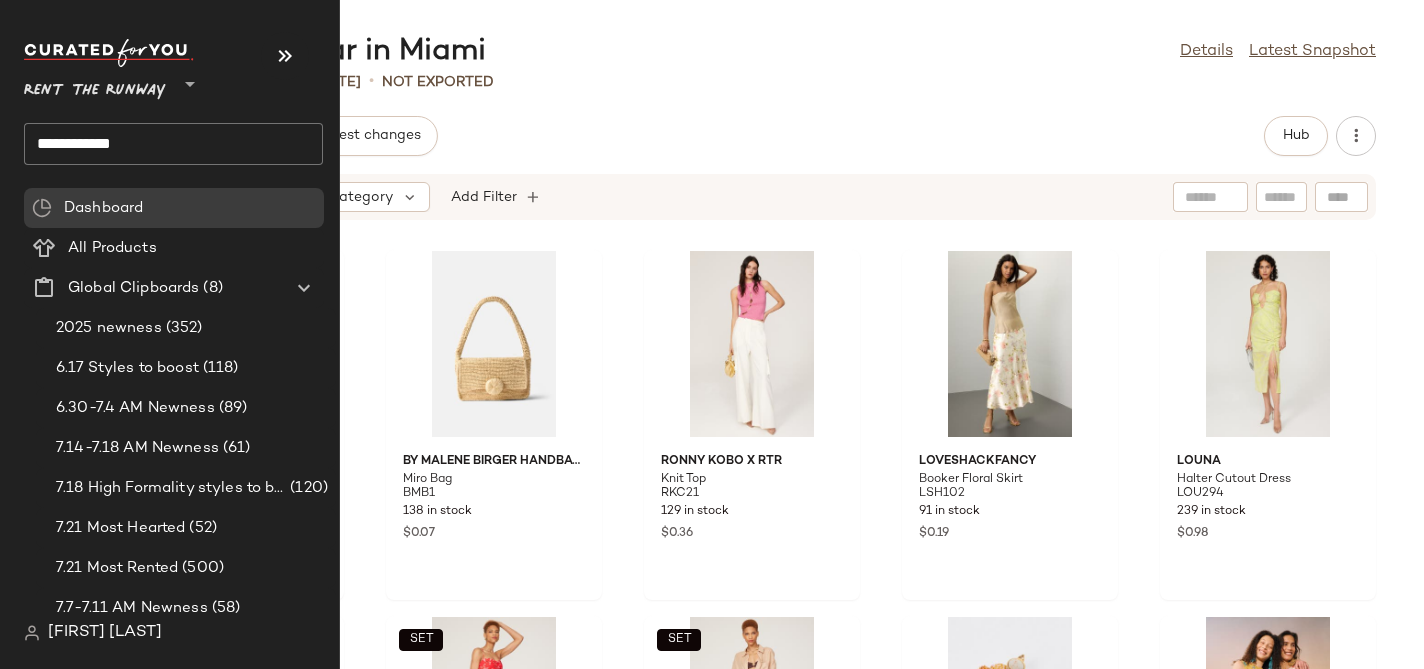 click on "**********" 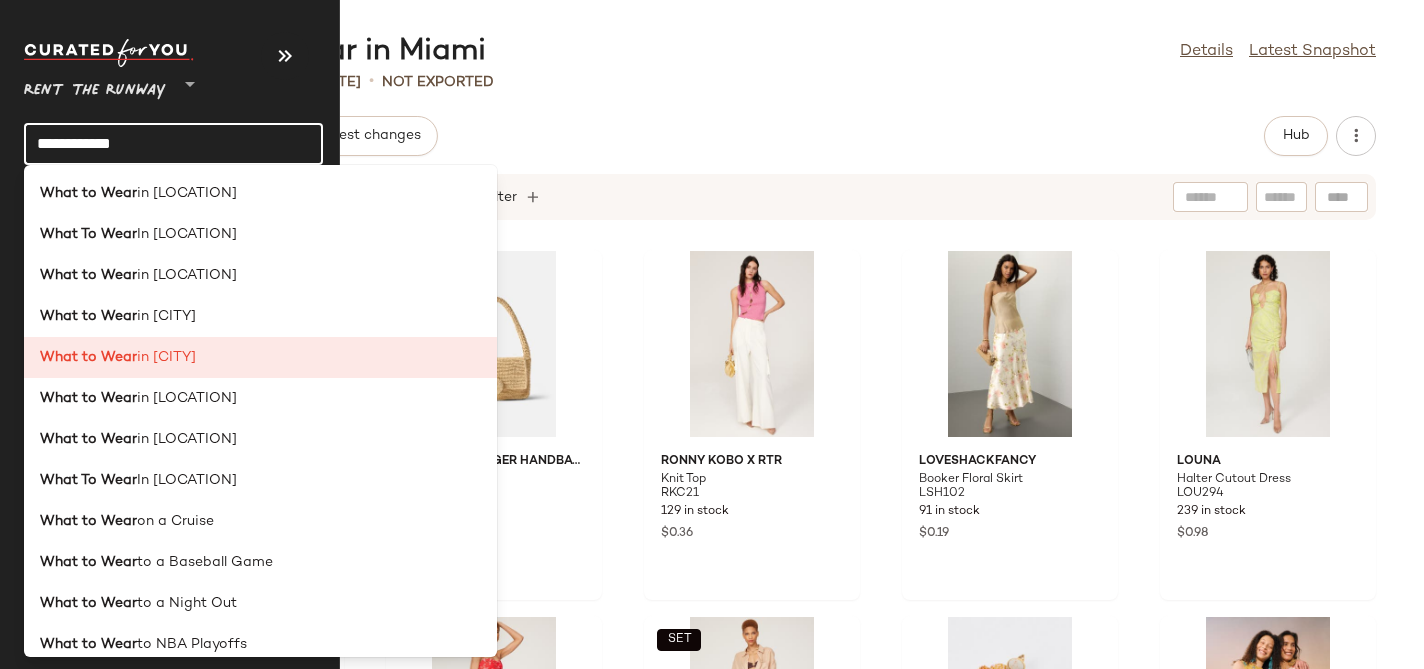 click on "**********" 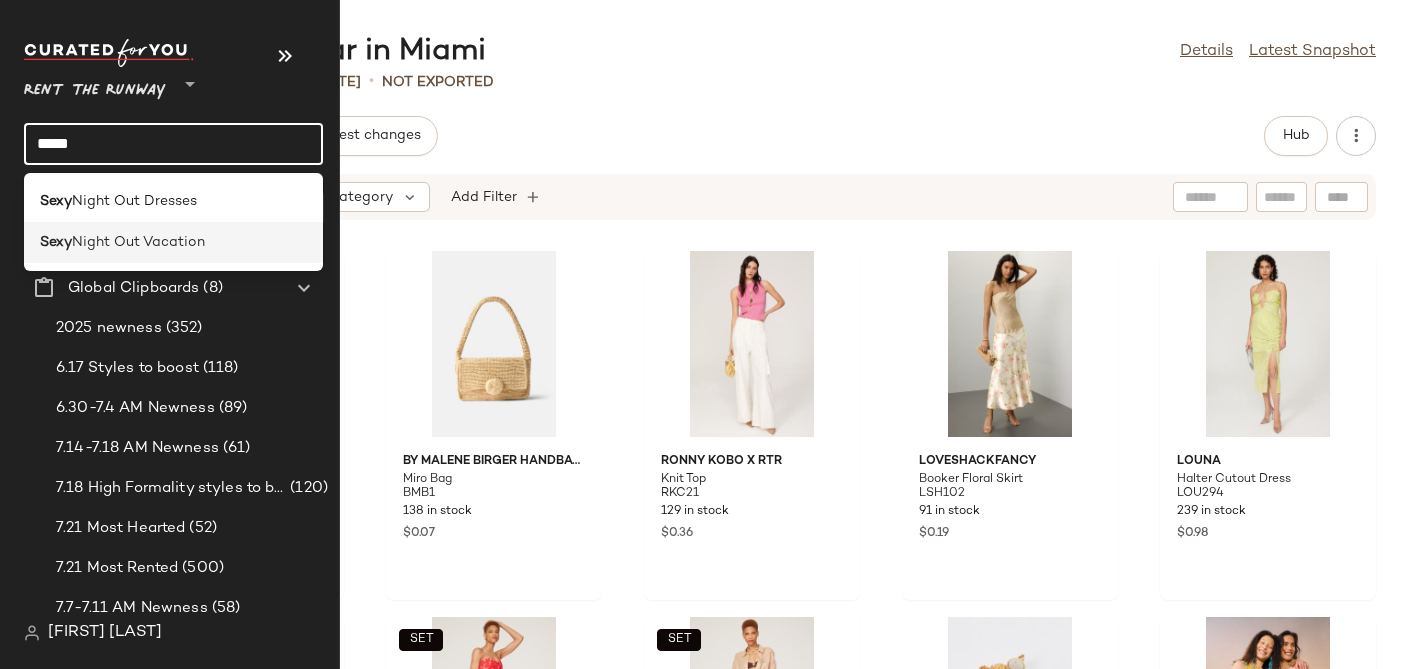 click on "Night Out Vacation" at bounding box center [138, 242] 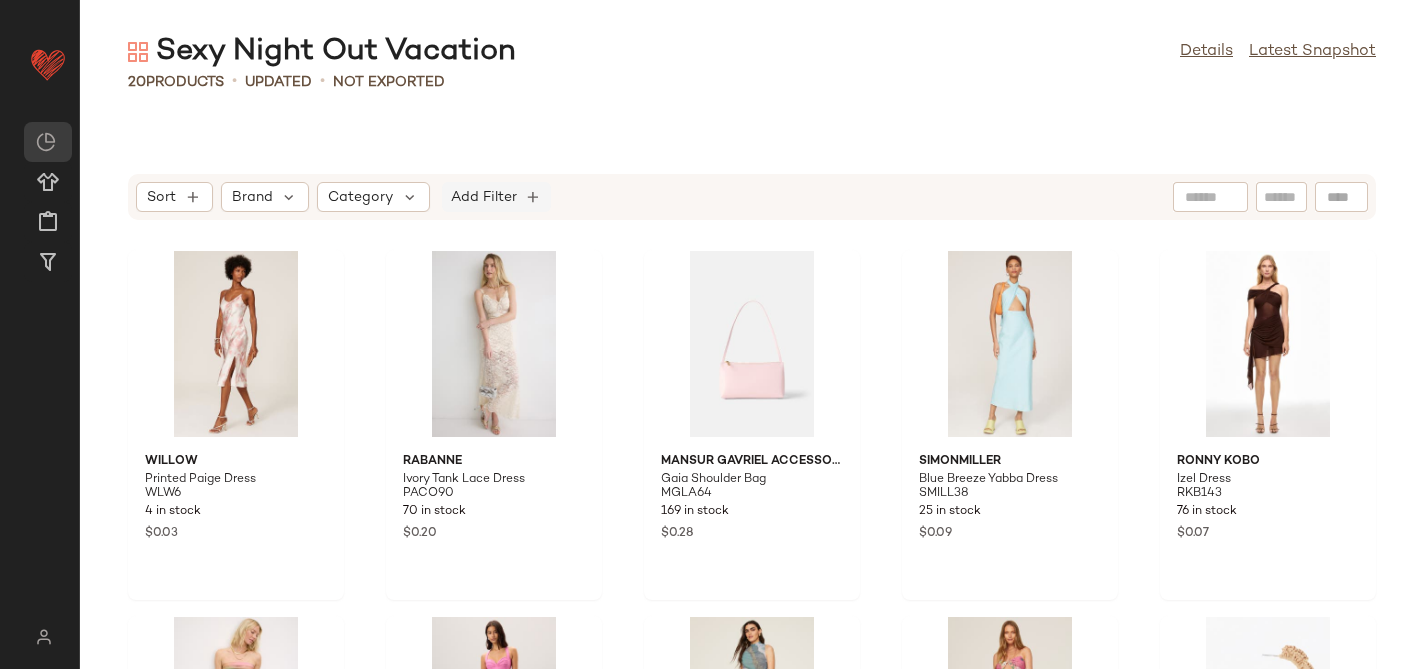 click on "Add Filter" at bounding box center (484, 197) 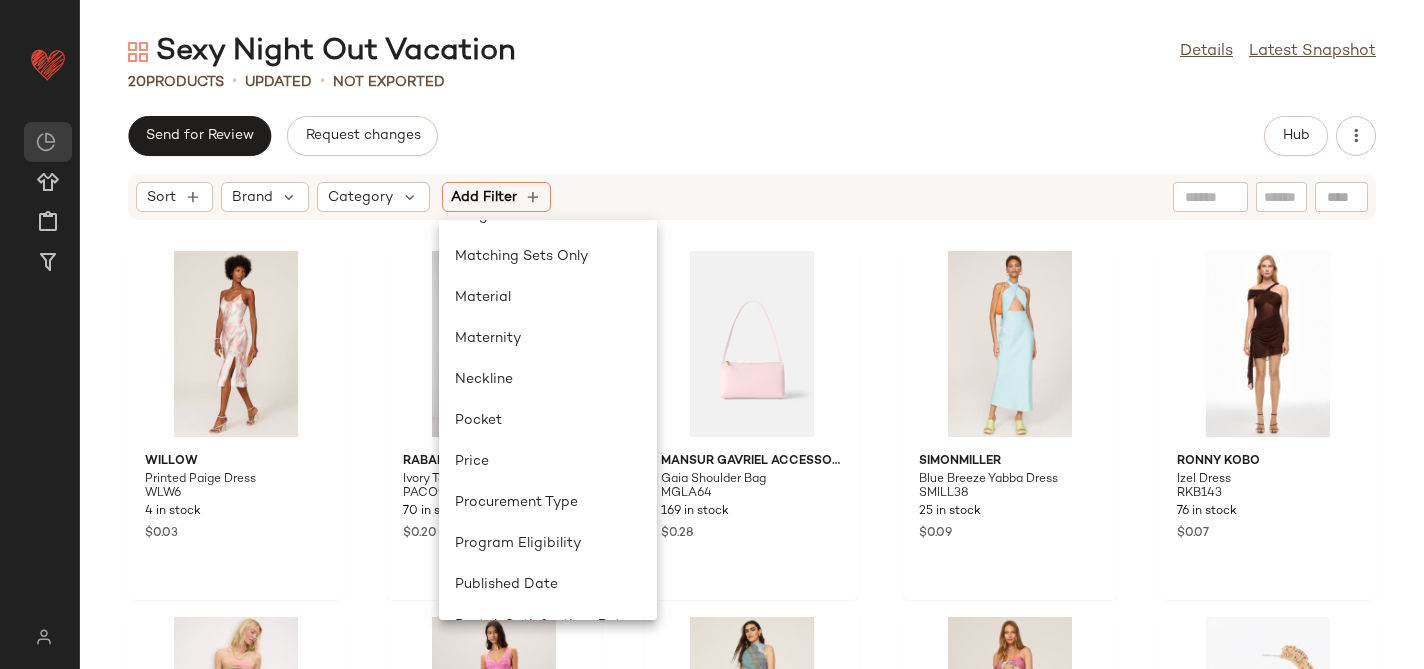 scroll, scrollTop: 1625, scrollLeft: 0, axis: vertical 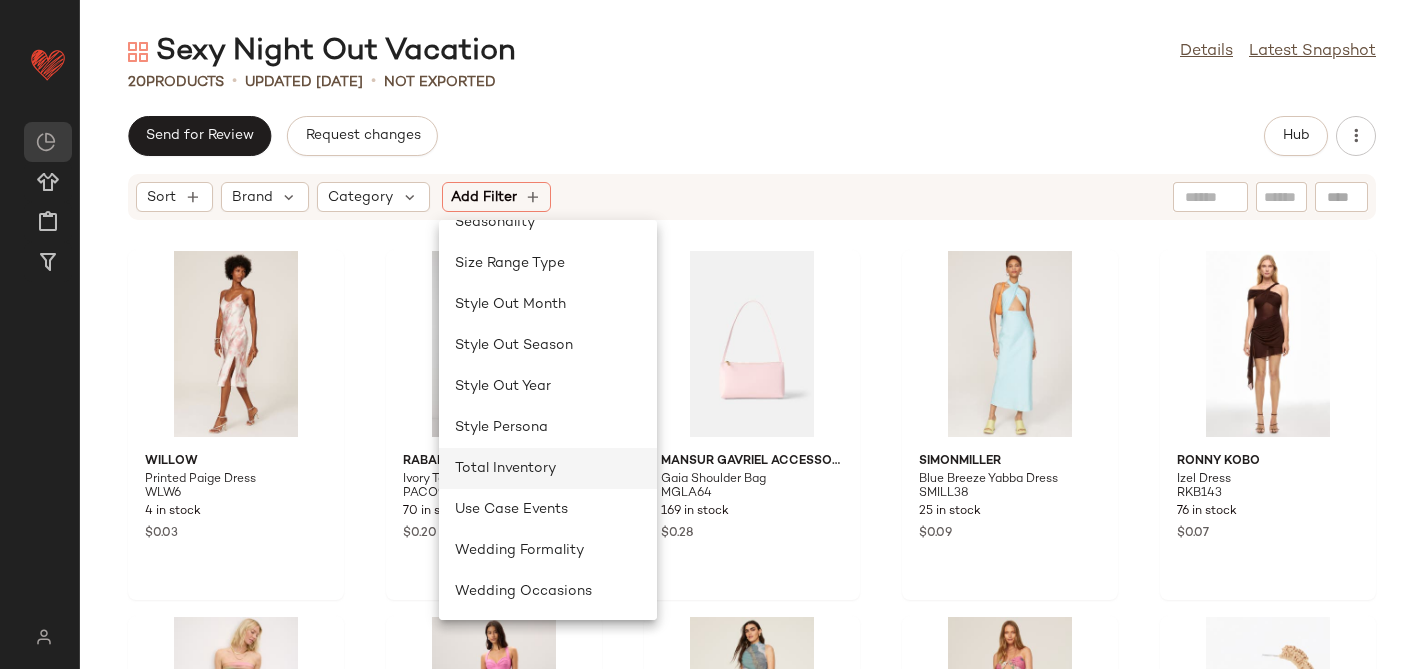click on "Total Inventory" 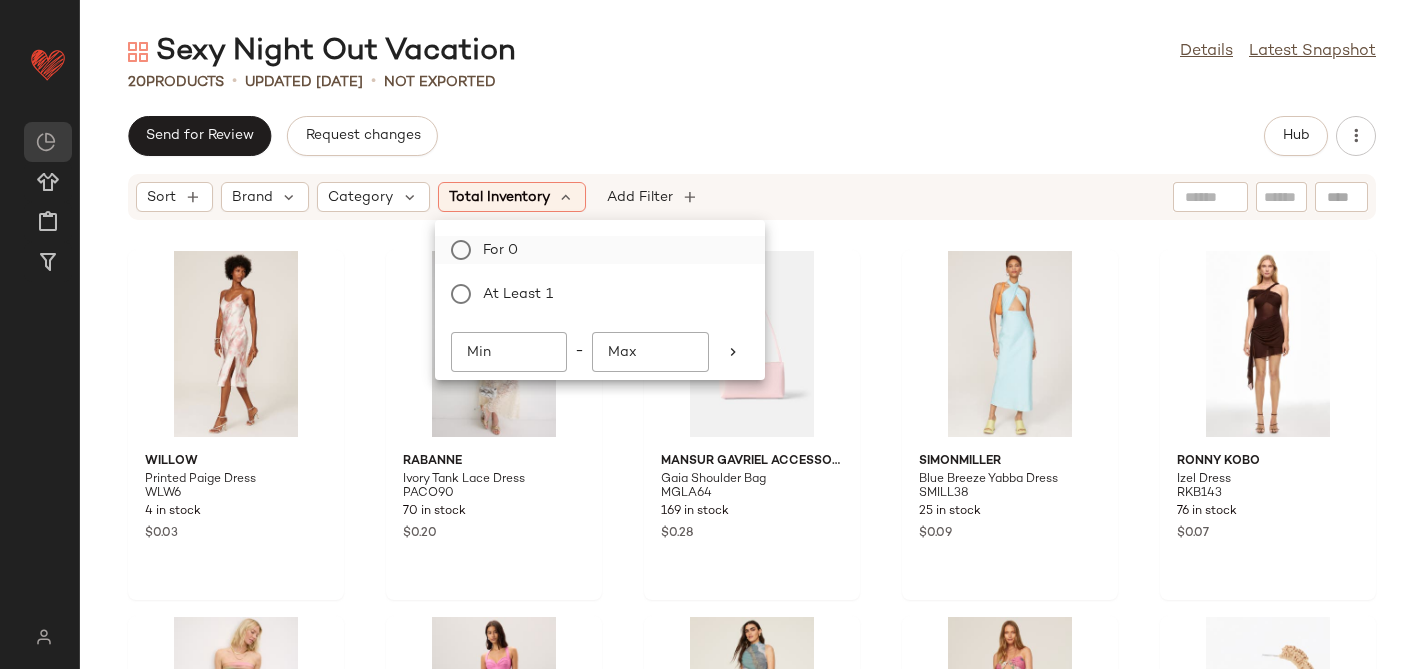 click on "For 0" 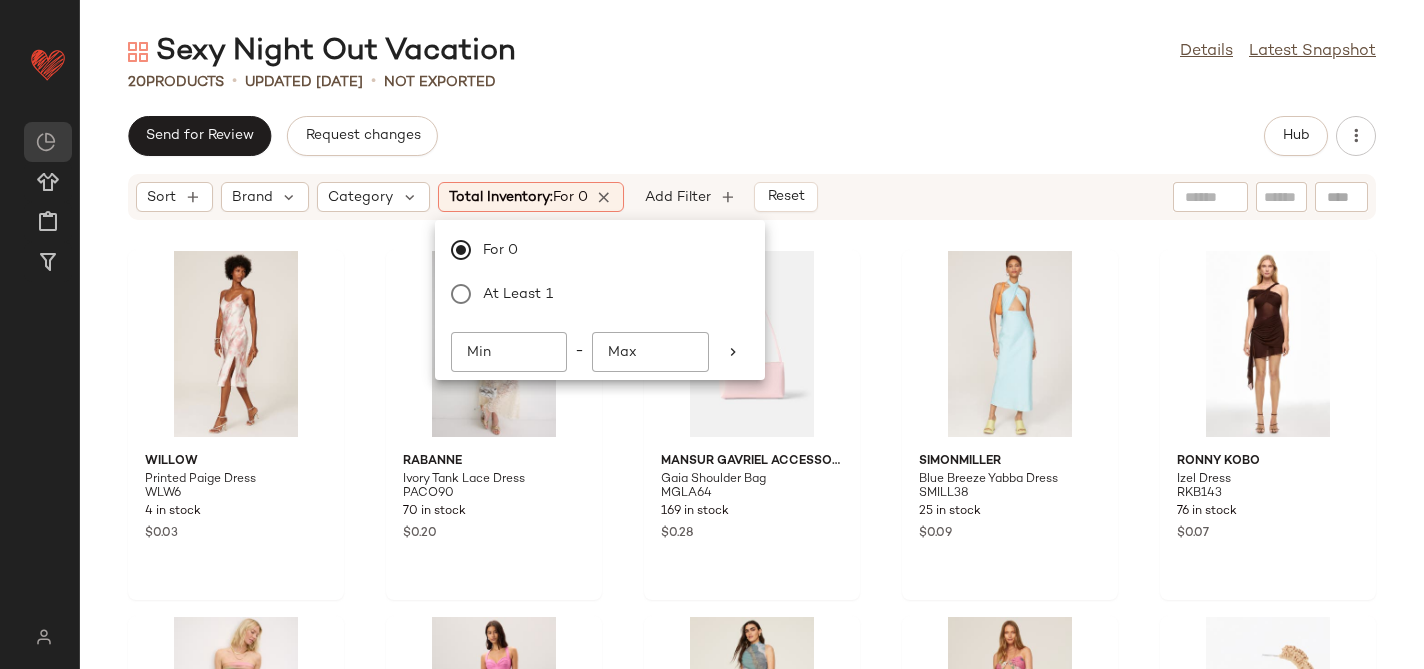 click on "20   Products   •   updated Jun 2nd  •   Not Exported" 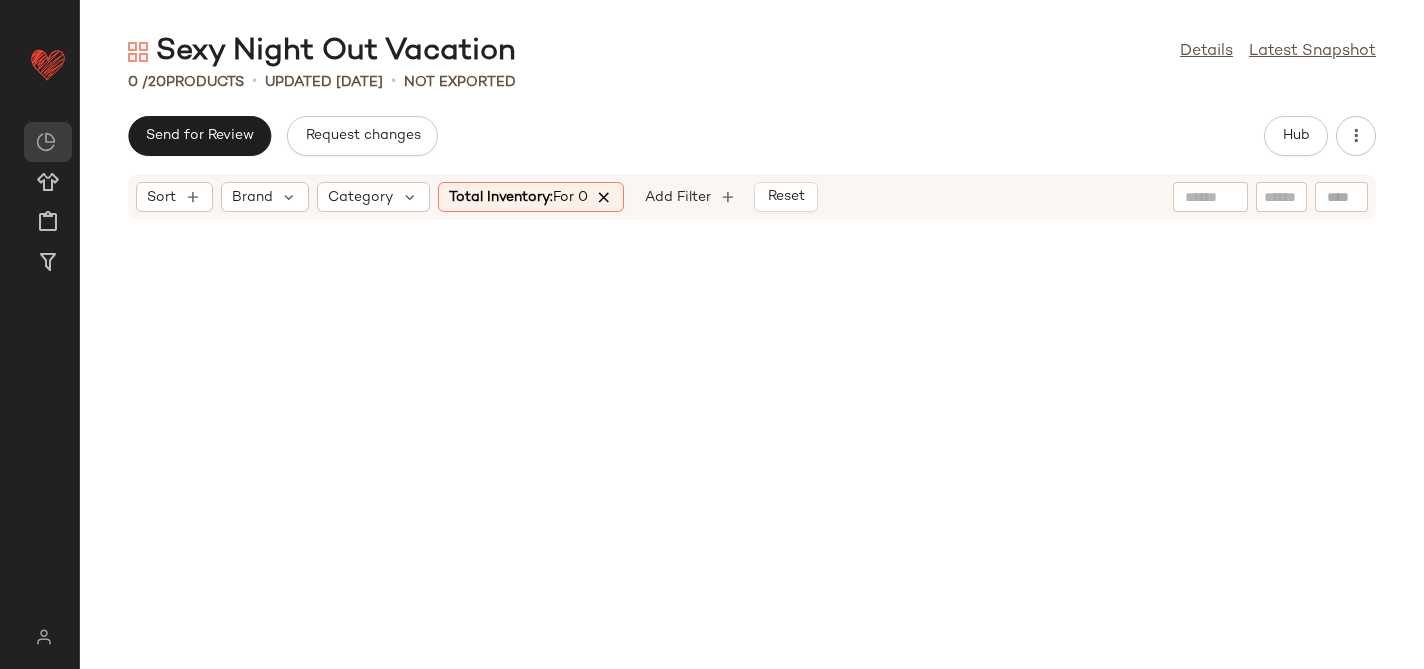 click at bounding box center (605, 197) 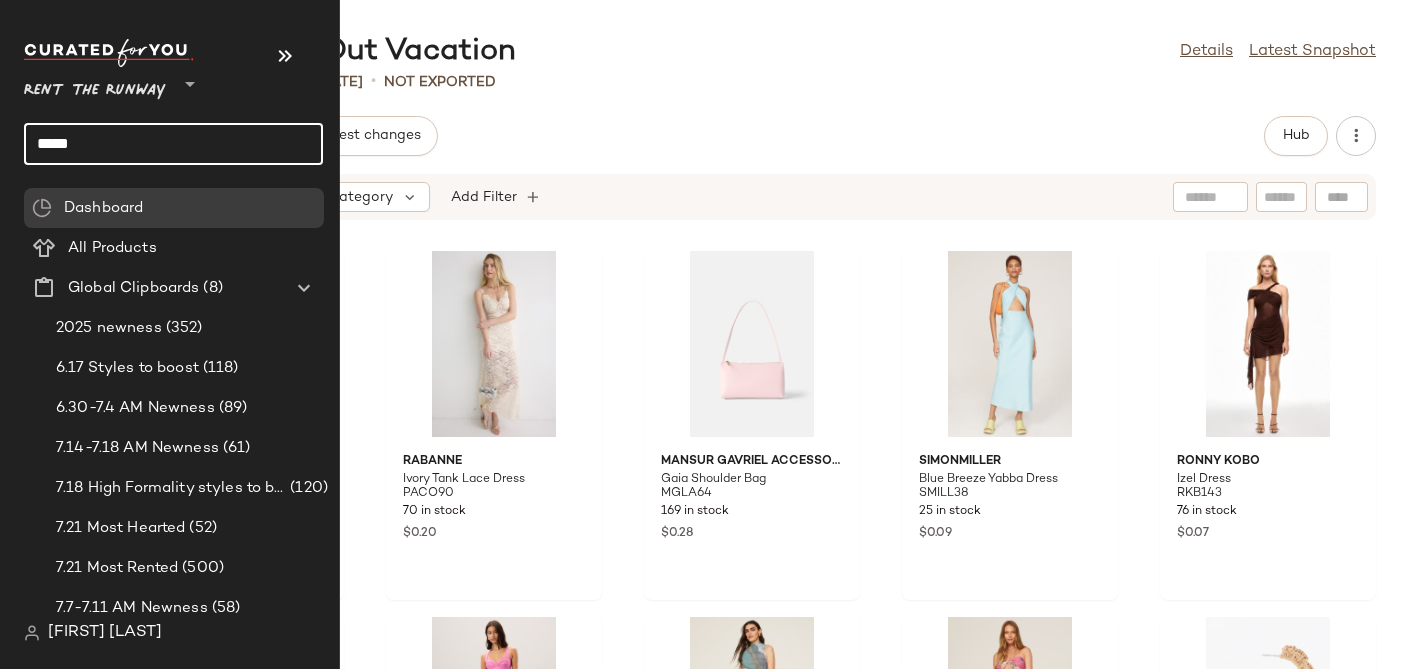 click on "****" 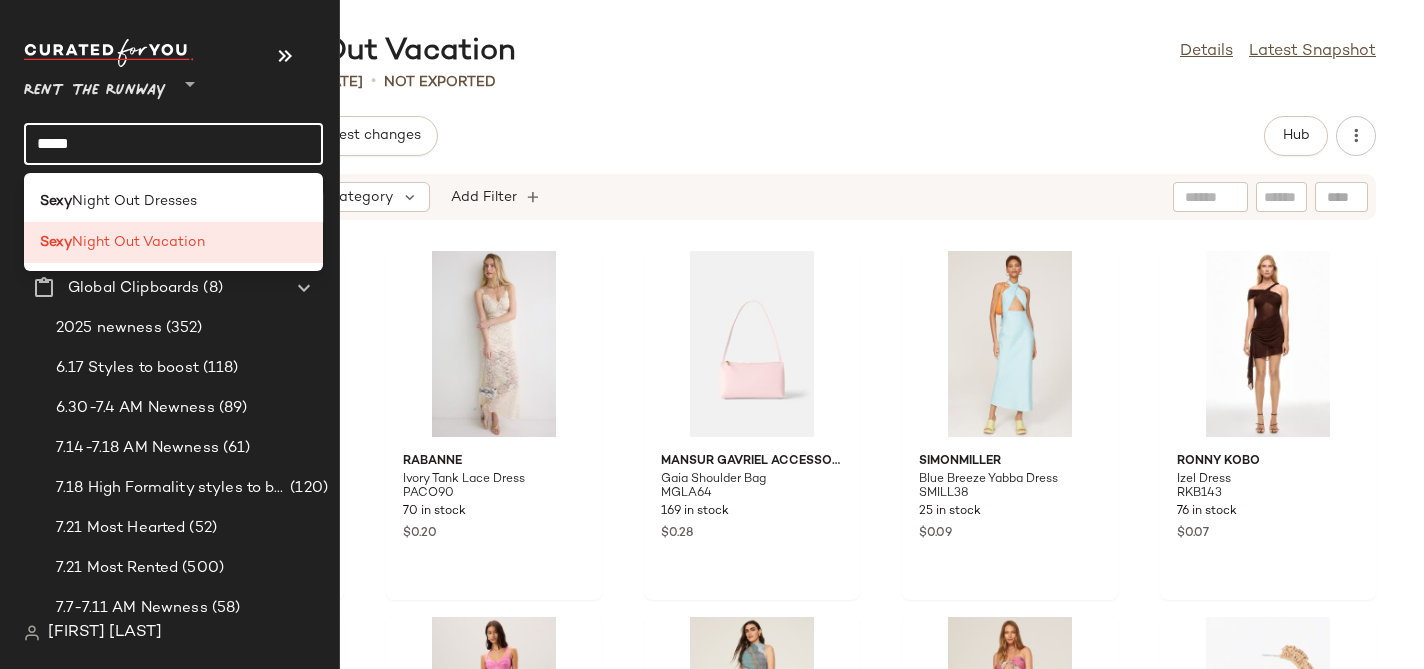 click on "****" 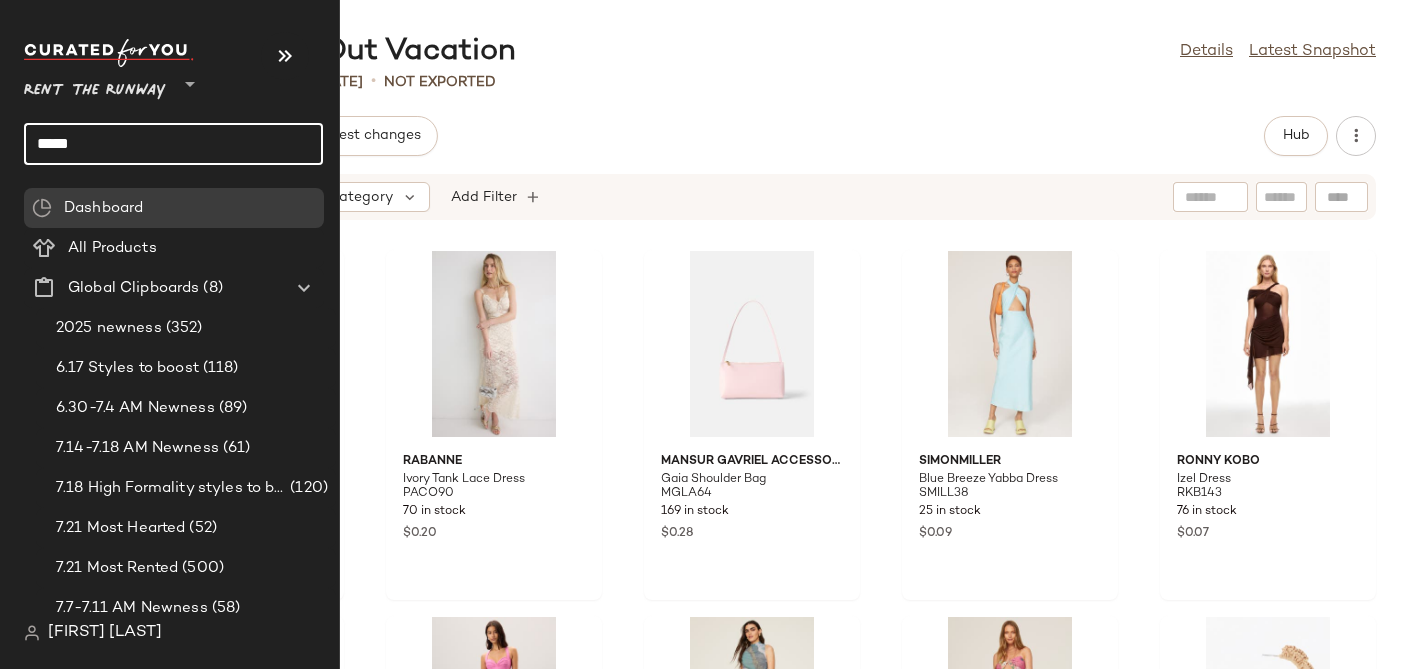 click on "****" 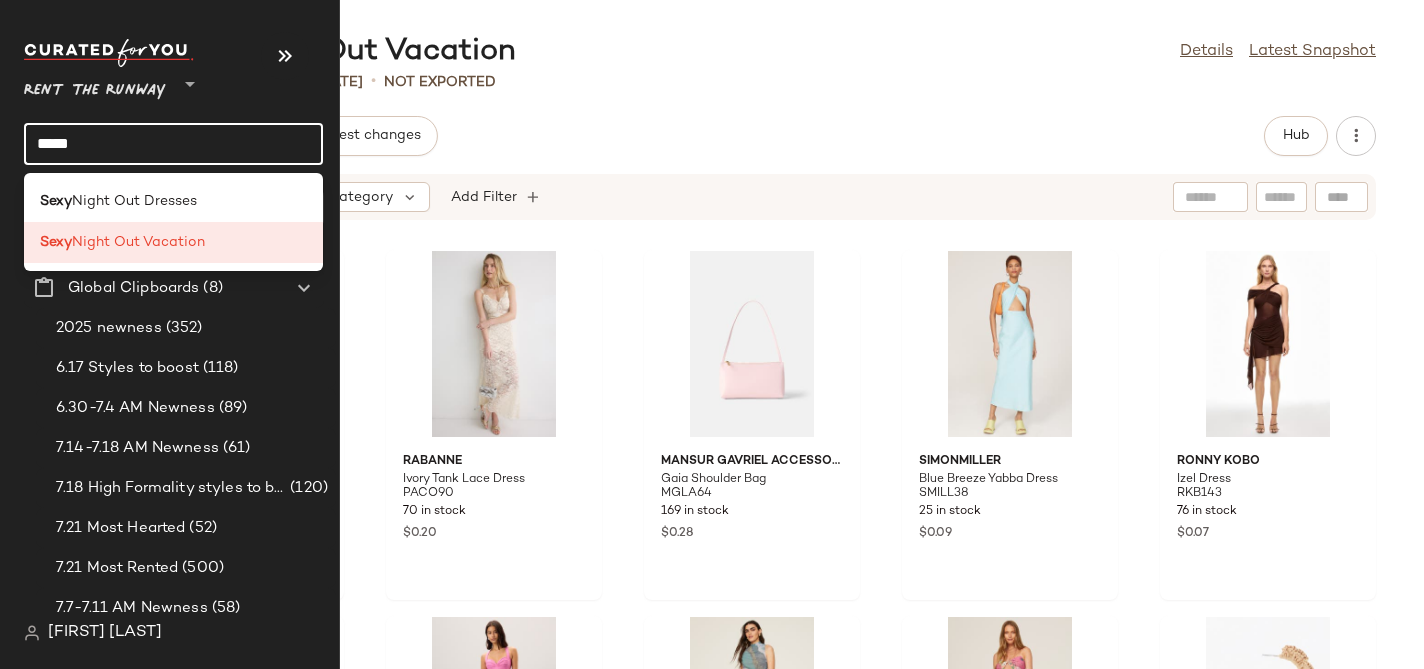click on "****" 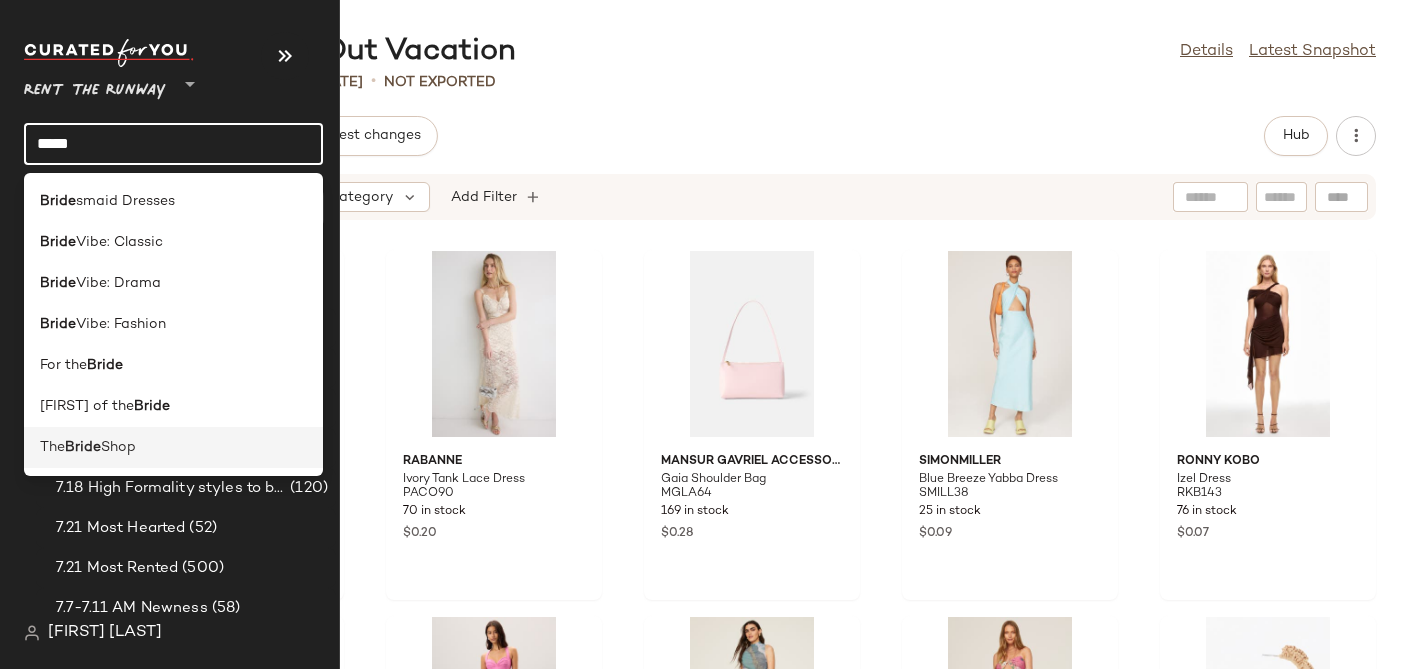 click on "Shop" at bounding box center [118, 447] 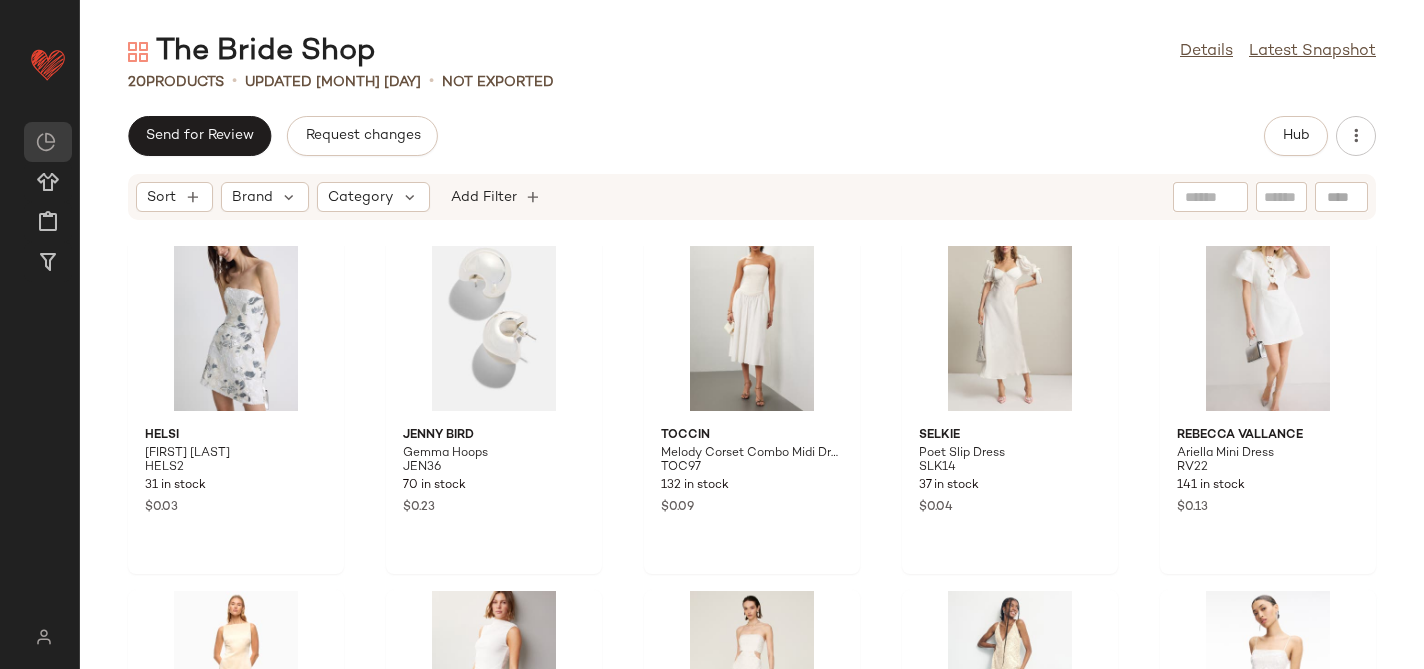 scroll, scrollTop: 24, scrollLeft: 0, axis: vertical 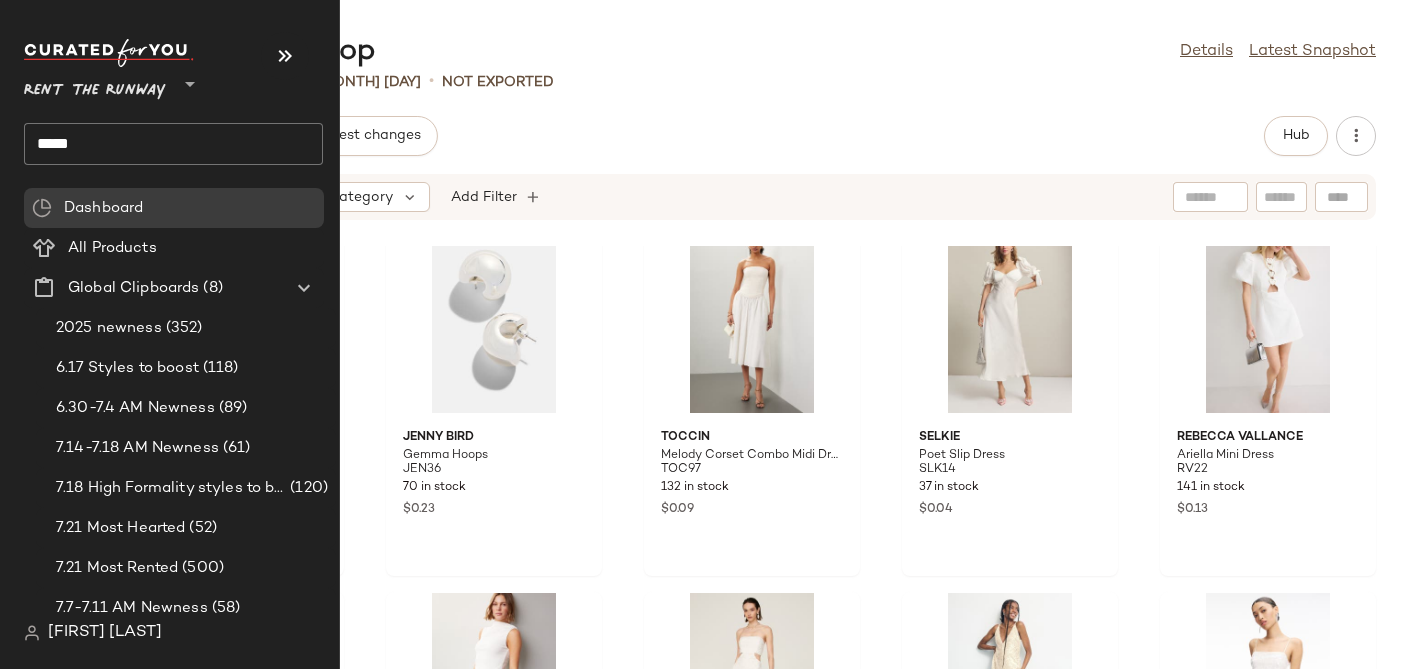 click on "*****" 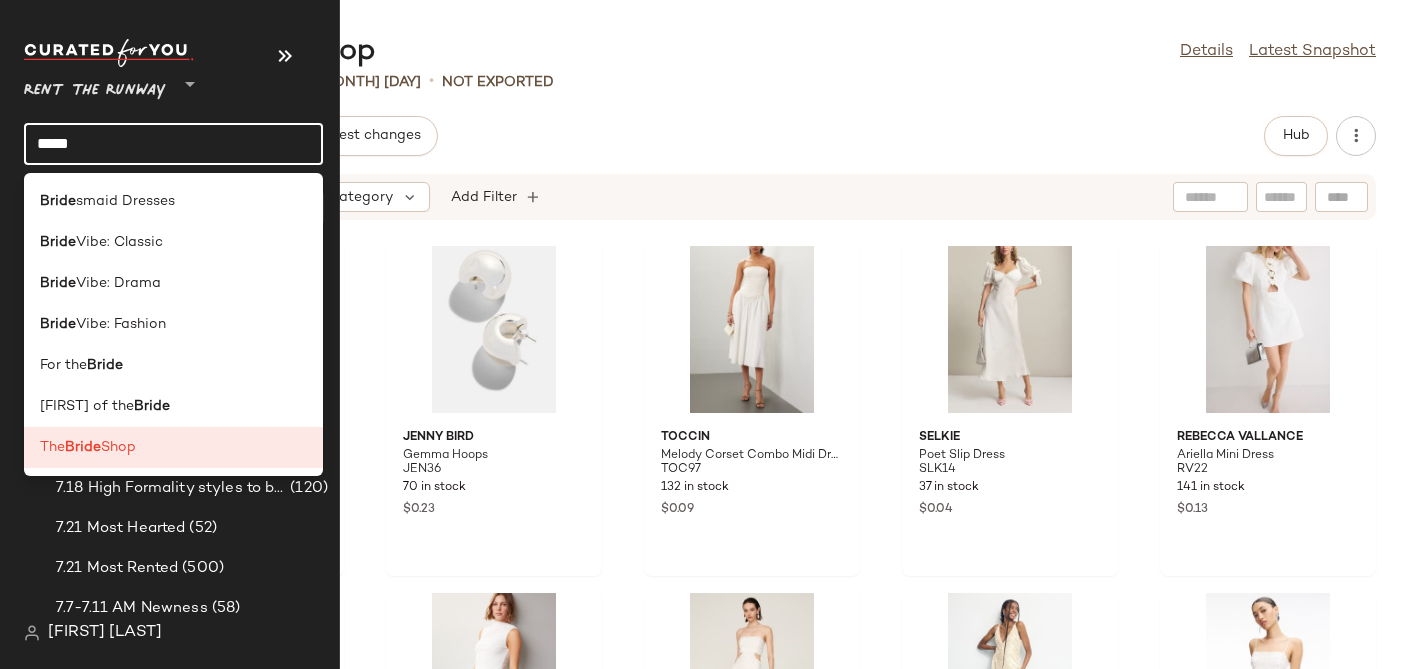 click on "*****" 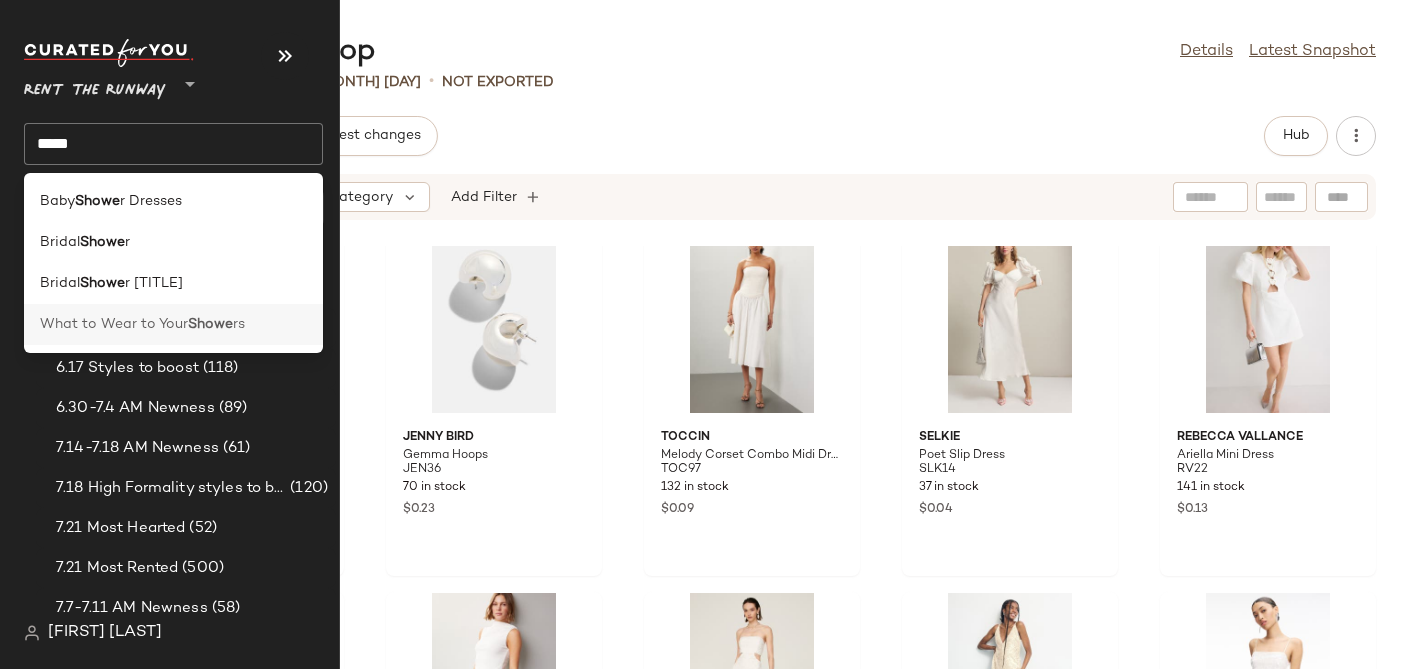click on "What to Wear to Your" at bounding box center (114, 324) 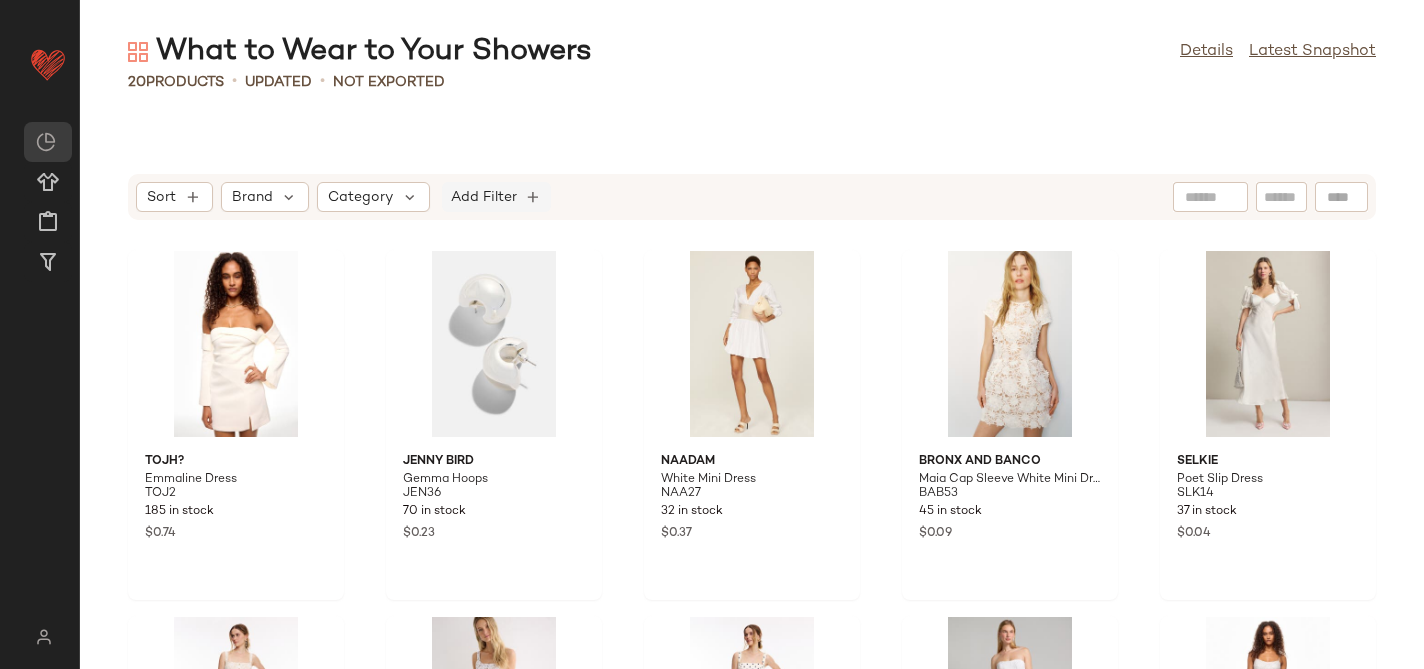 click on "Add Filter" at bounding box center (484, 197) 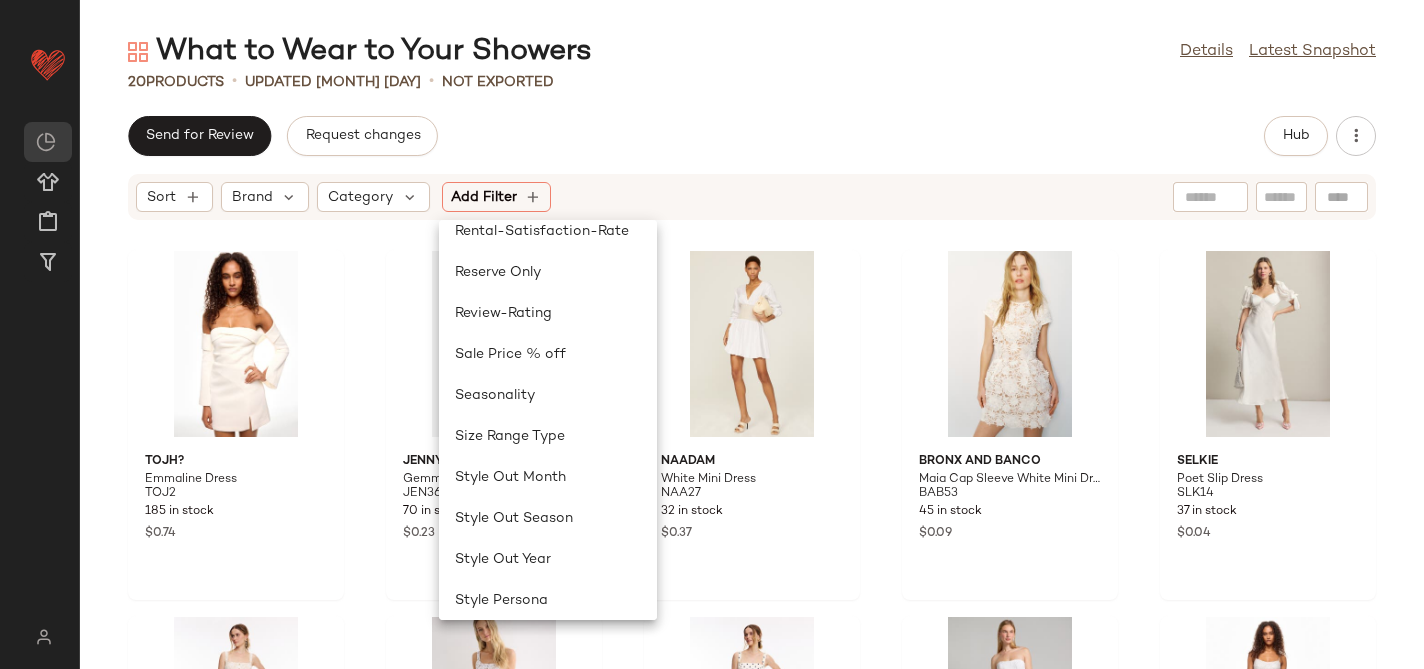 scroll, scrollTop: 1748, scrollLeft: 0, axis: vertical 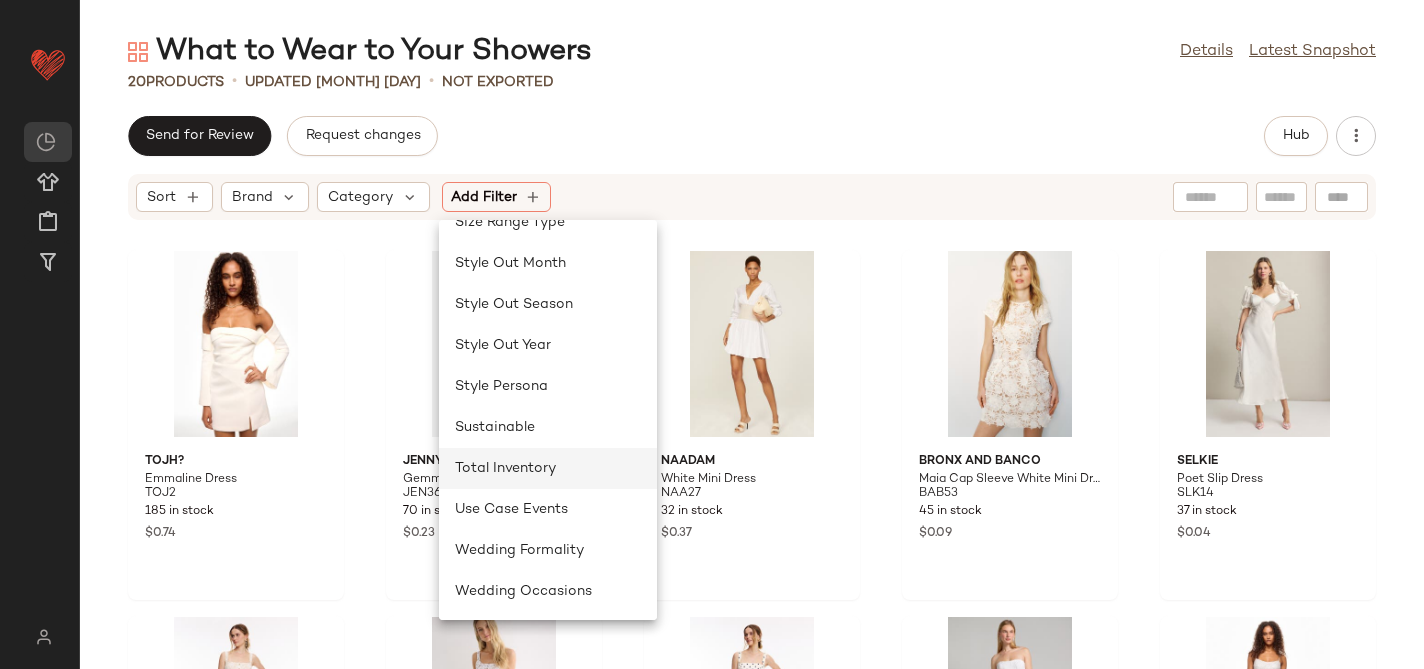 click on "Total Inventory" 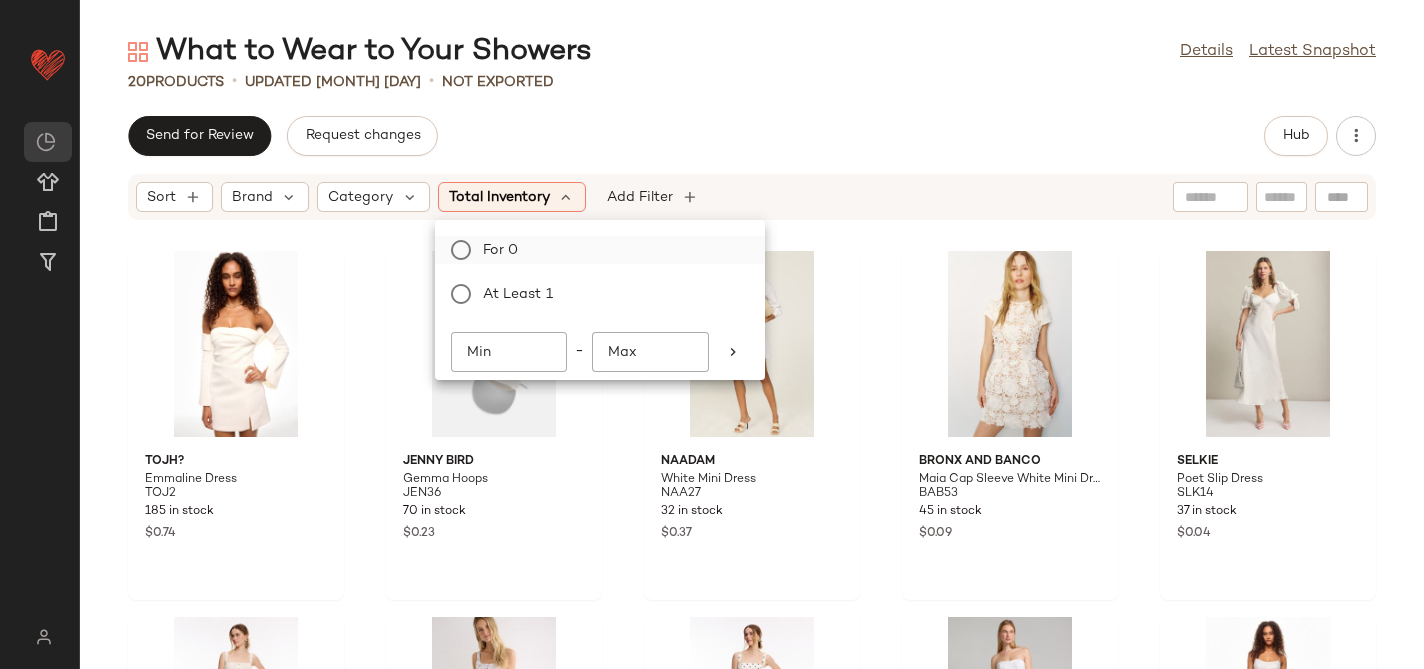 click on "For 0" 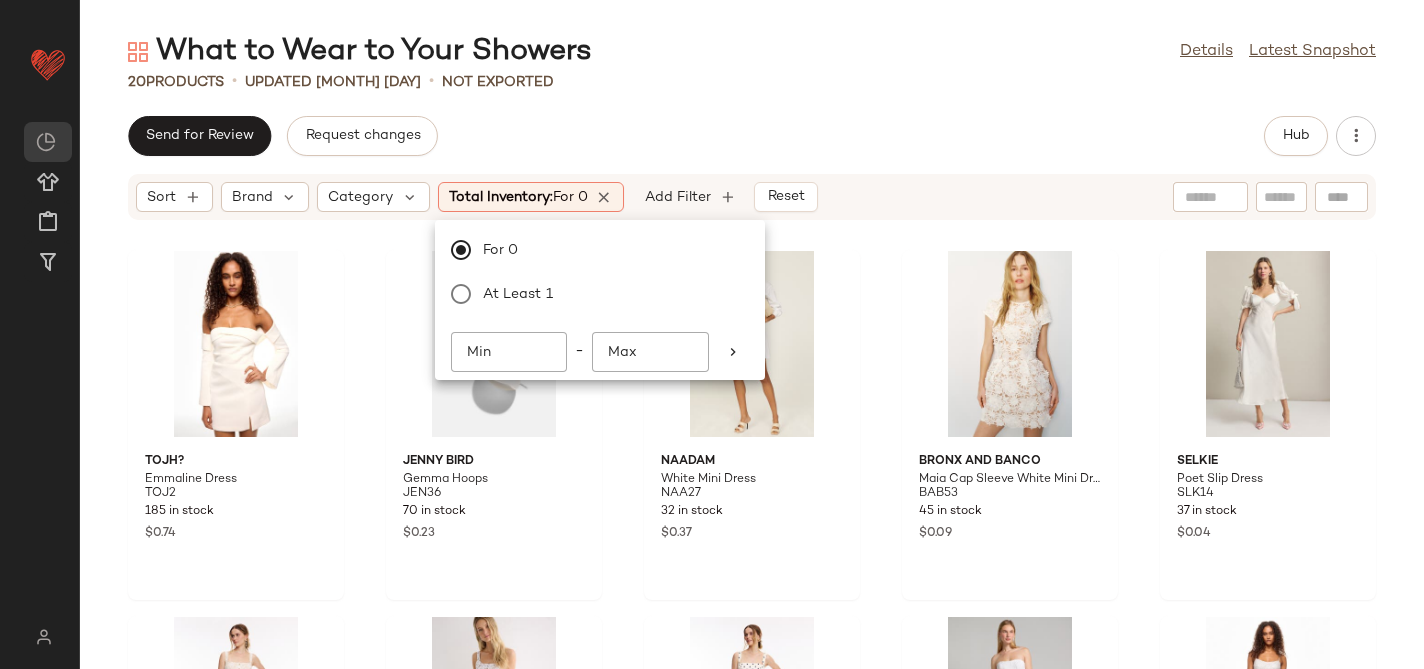 click on "Send for Review   Request changes   Hub" 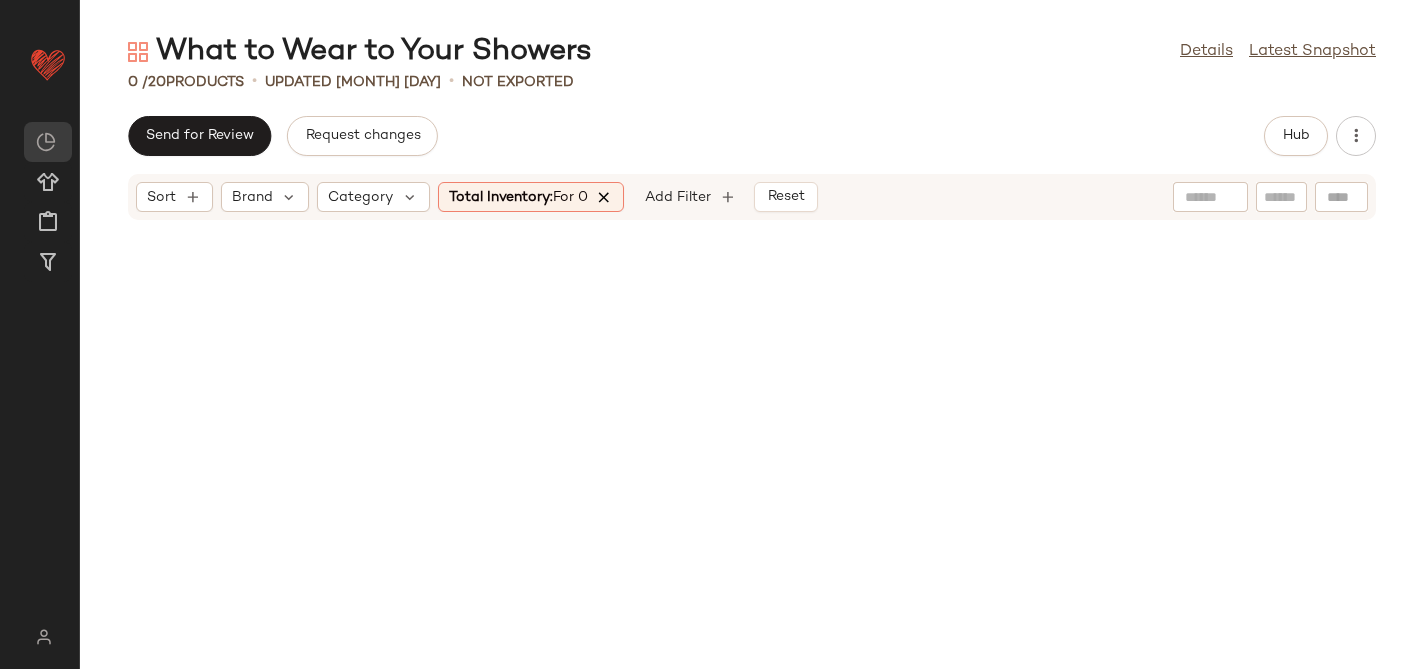 click at bounding box center [605, 197] 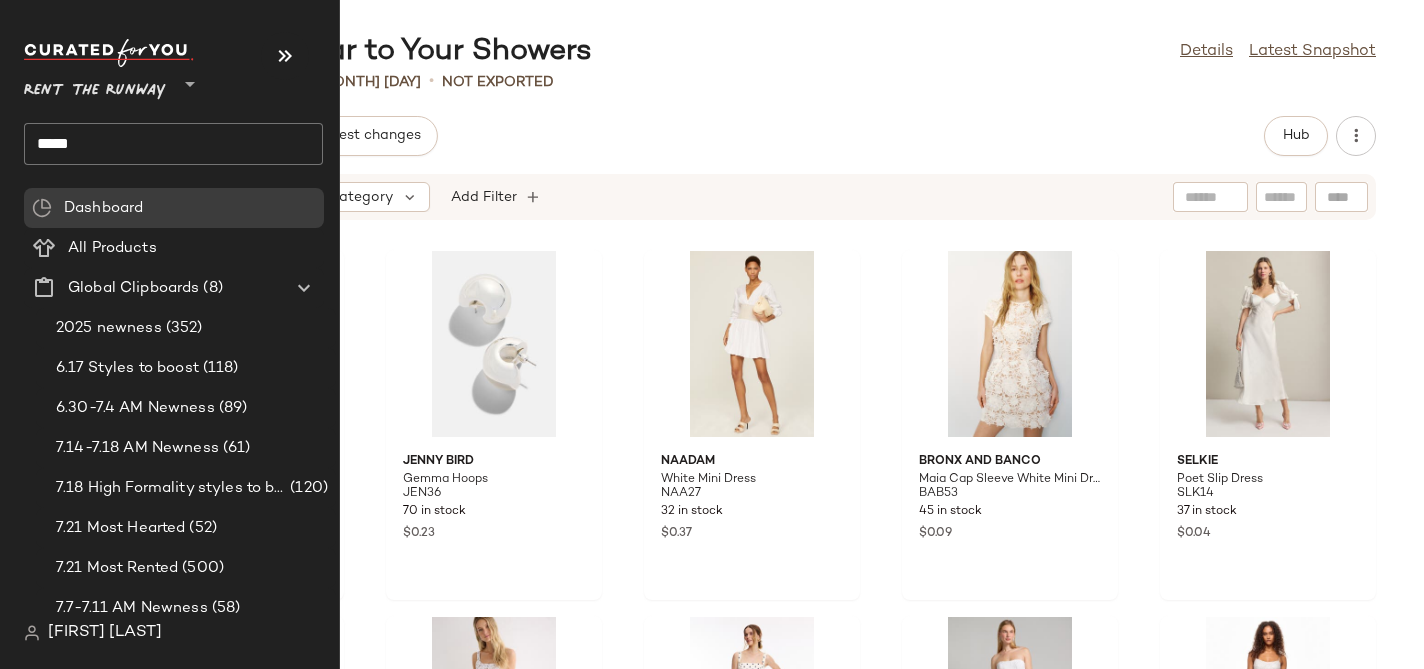click on "*****" 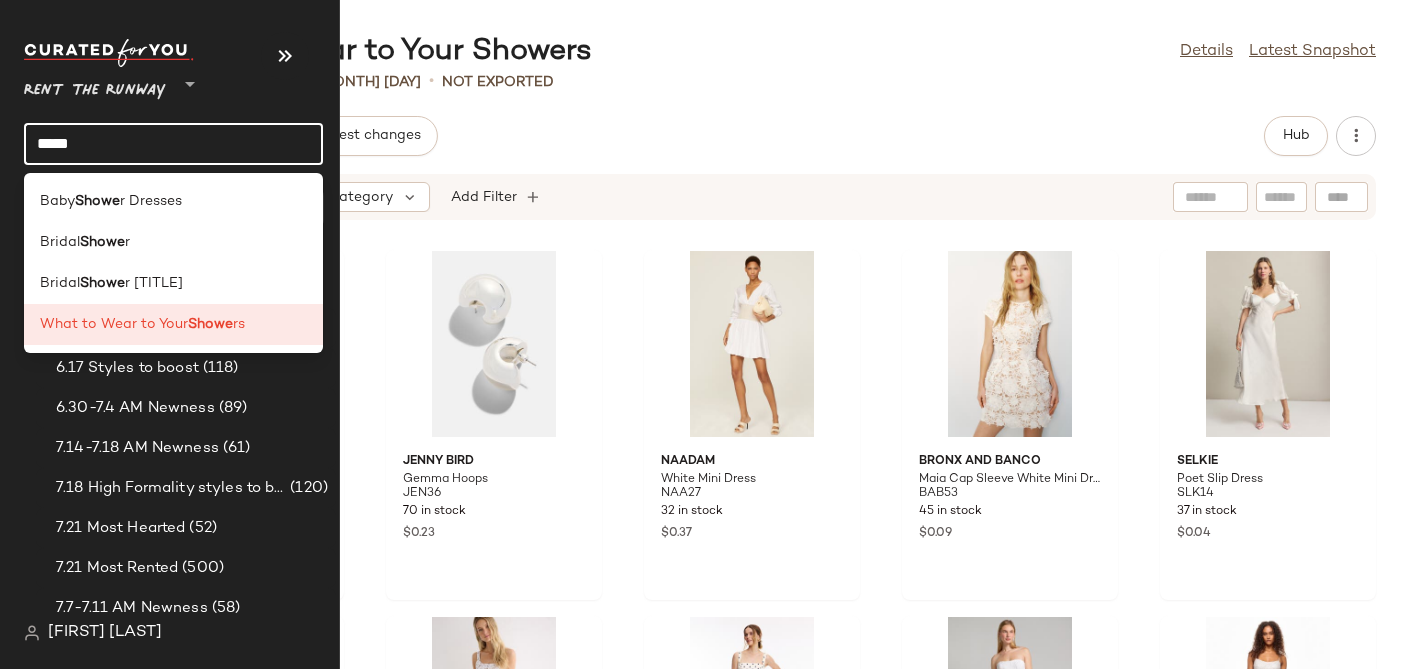 click on "*****" 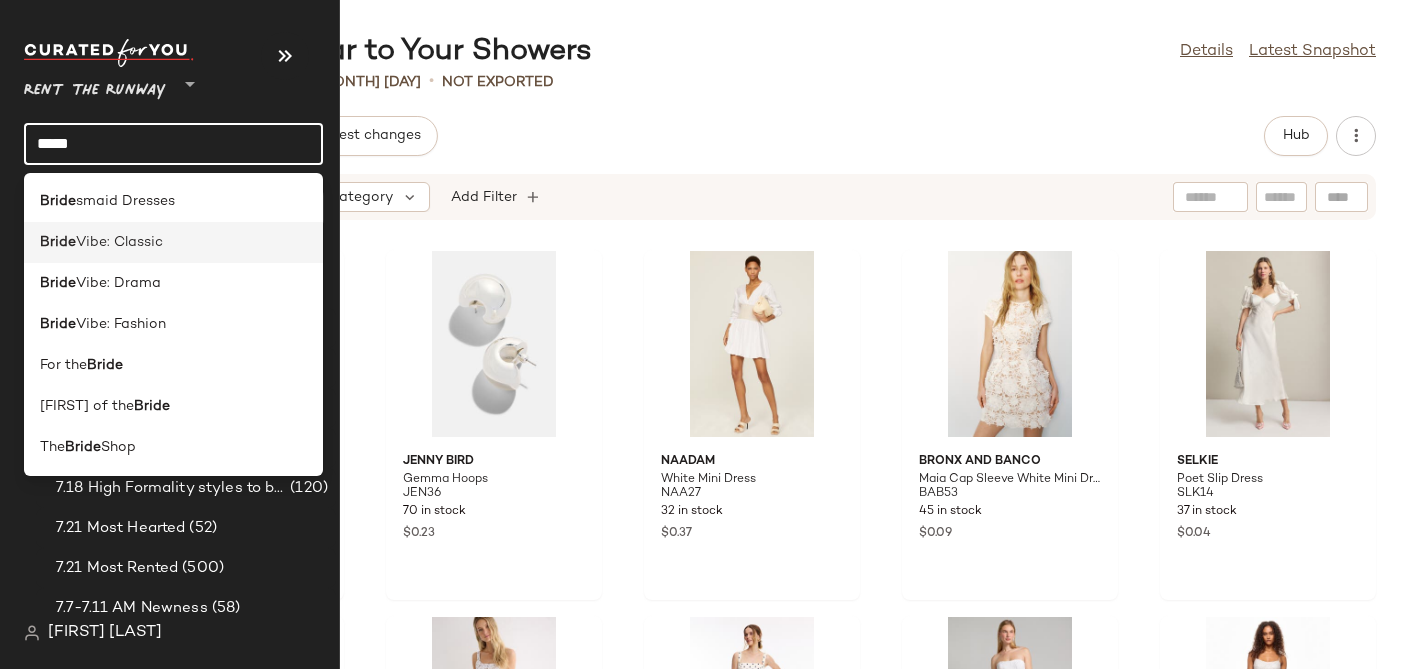 click on "Vibe: Classic" at bounding box center [119, 242] 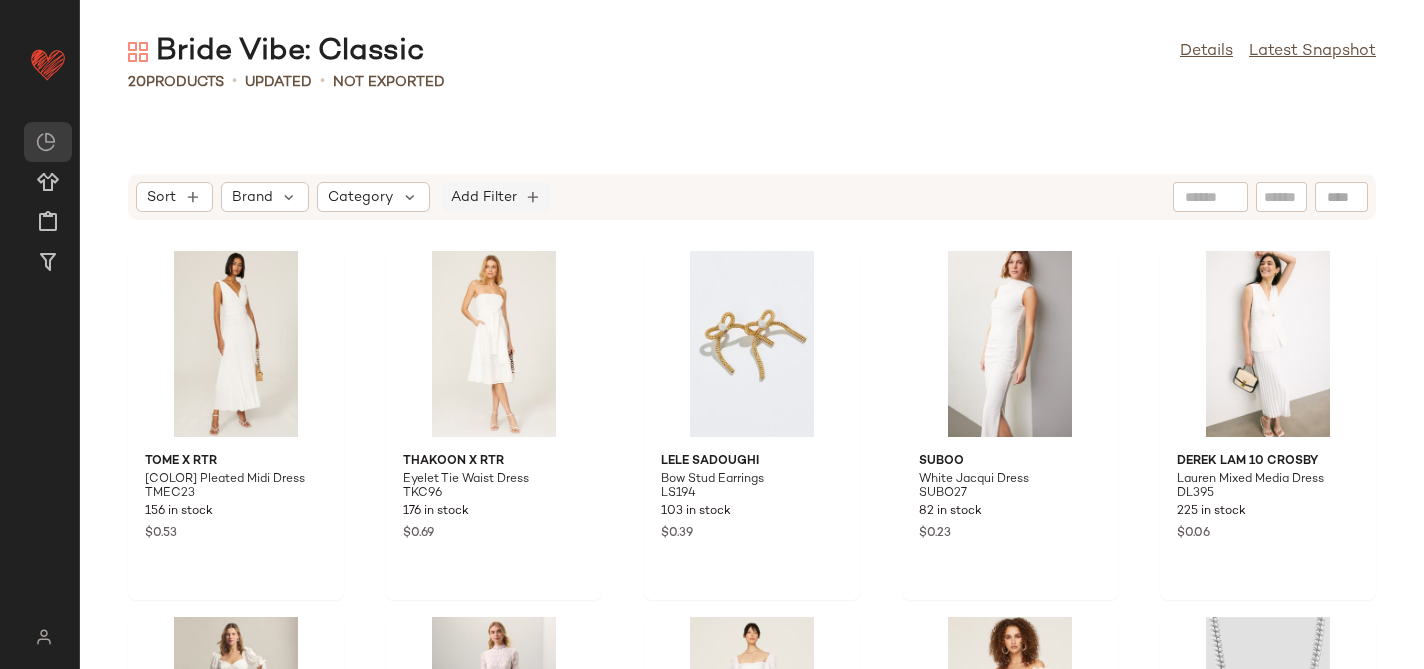 click on "Add Filter" at bounding box center [484, 197] 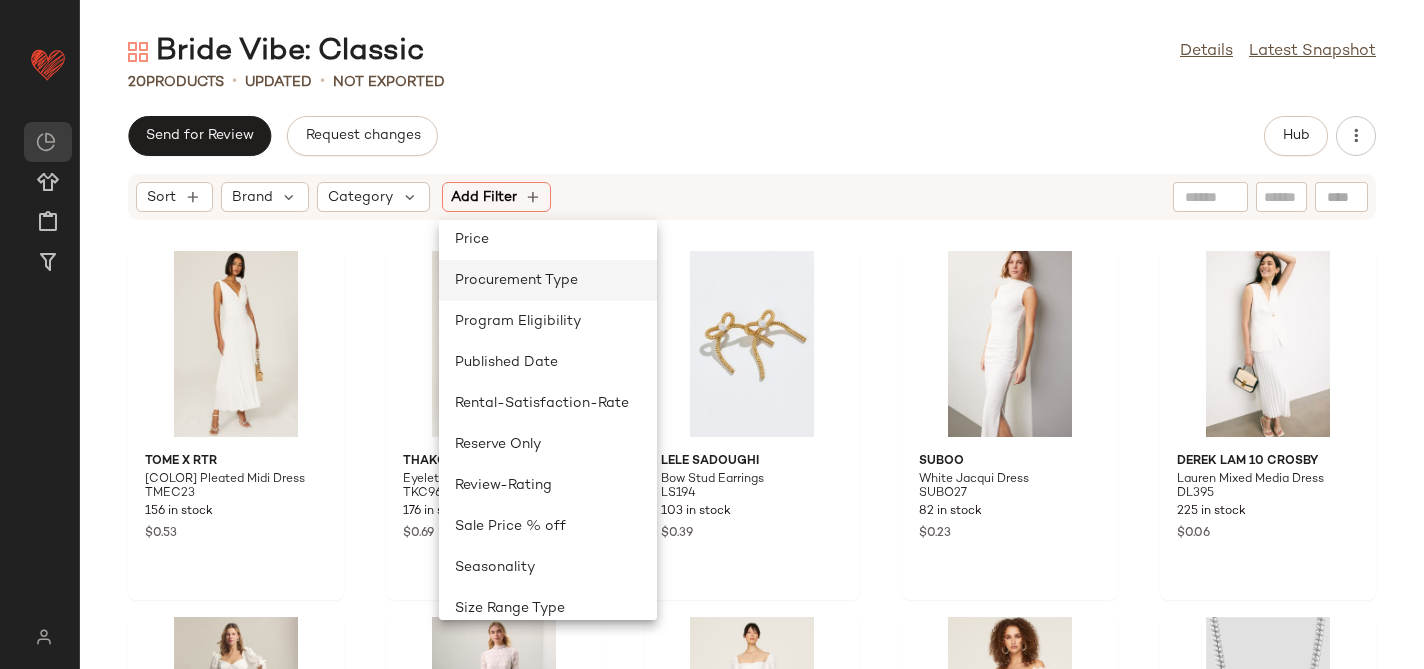 scroll, scrollTop: 1748, scrollLeft: 0, axis: vertical 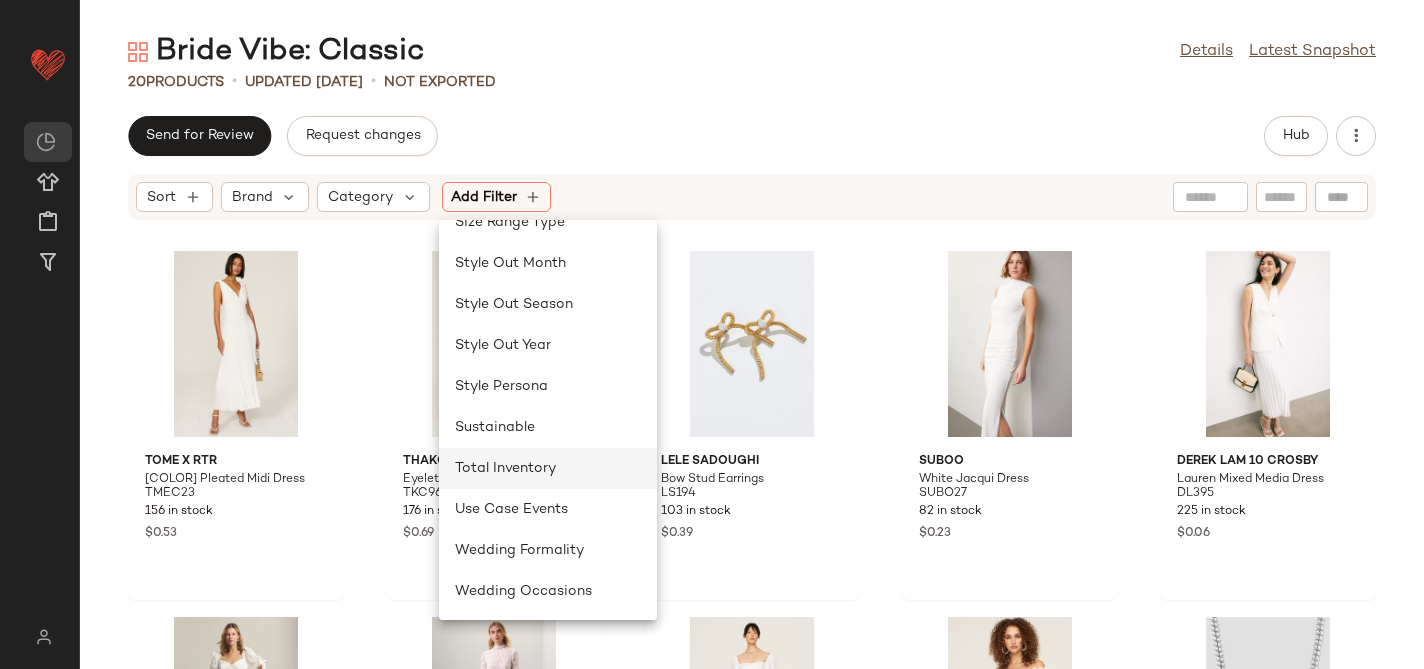 click on "Total Inventory" 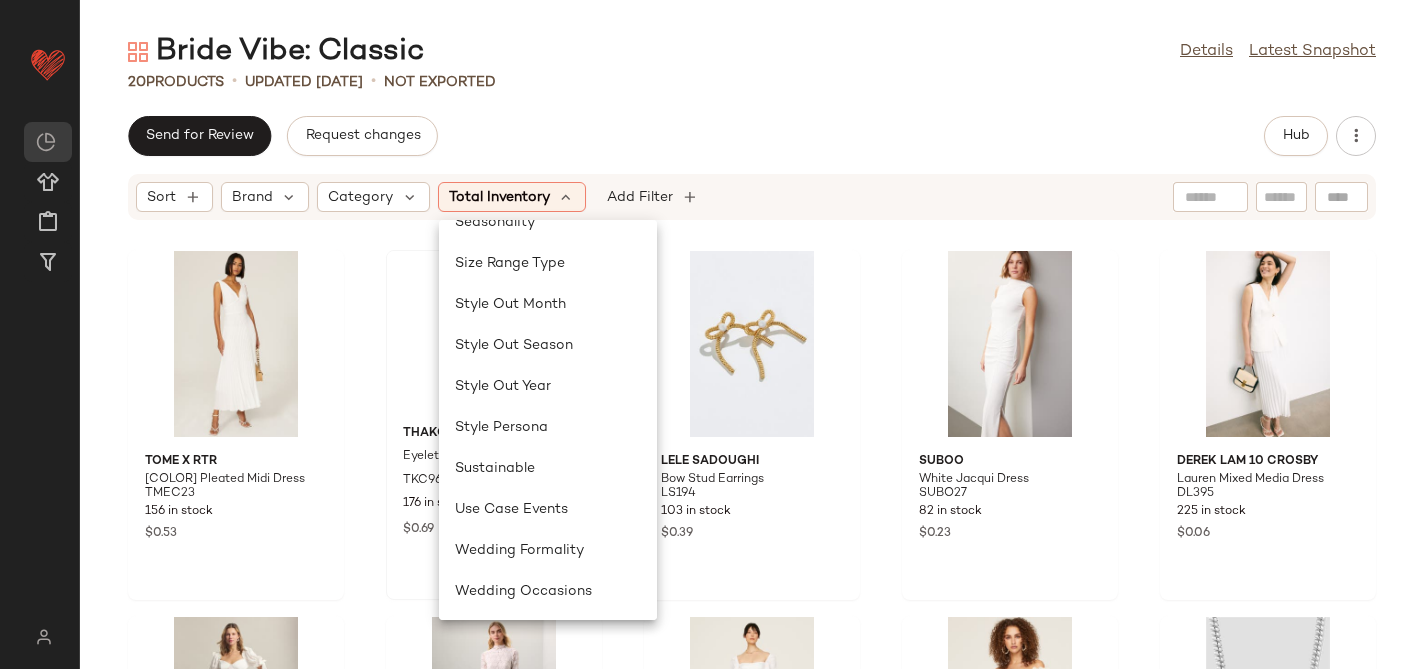 scroll, scrollTop: 1707, scrollLeft: 0, axis: vertical 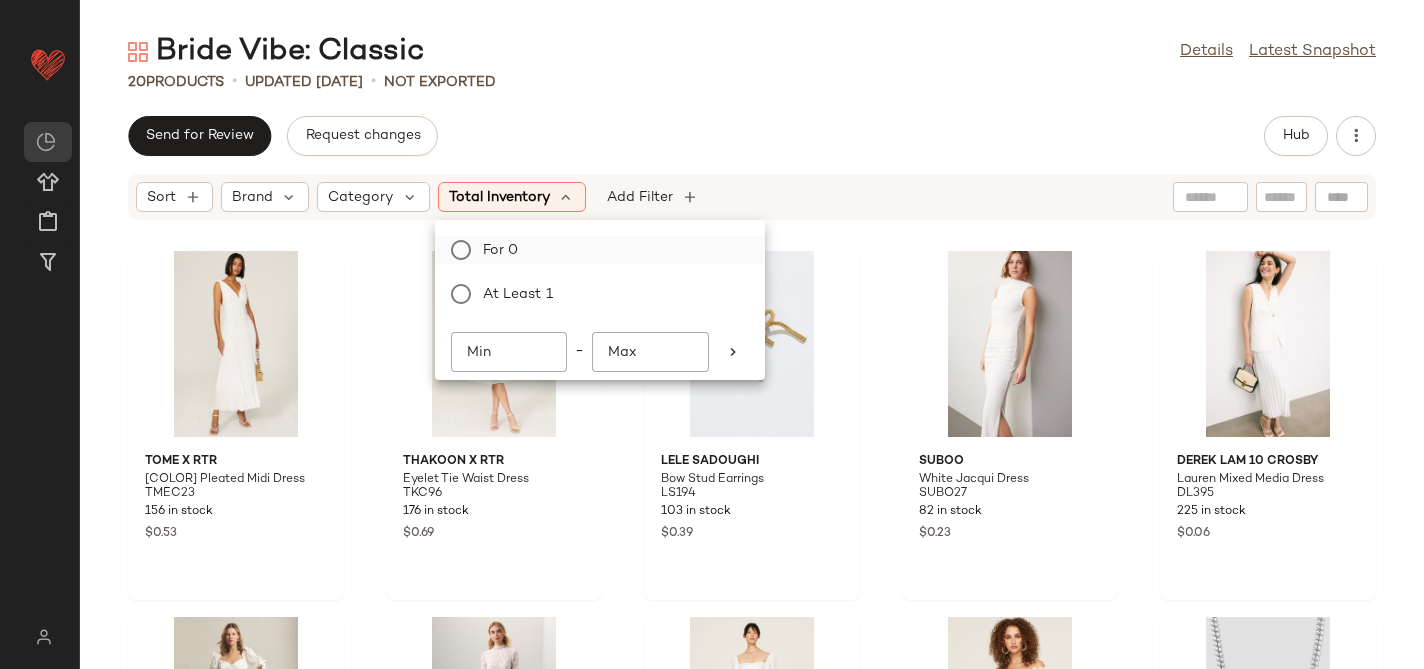 click on "For 0" 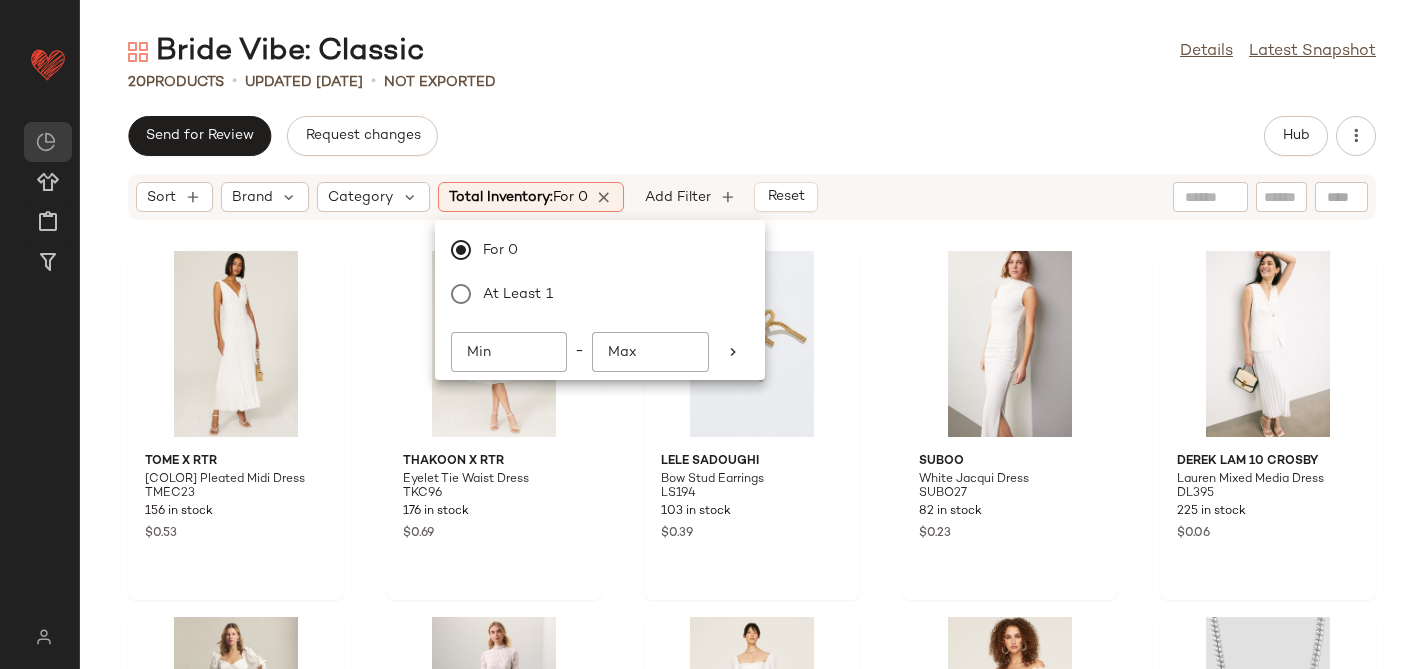 click on "20   Products   •   updated Jun 2nd  •   Not Exported" 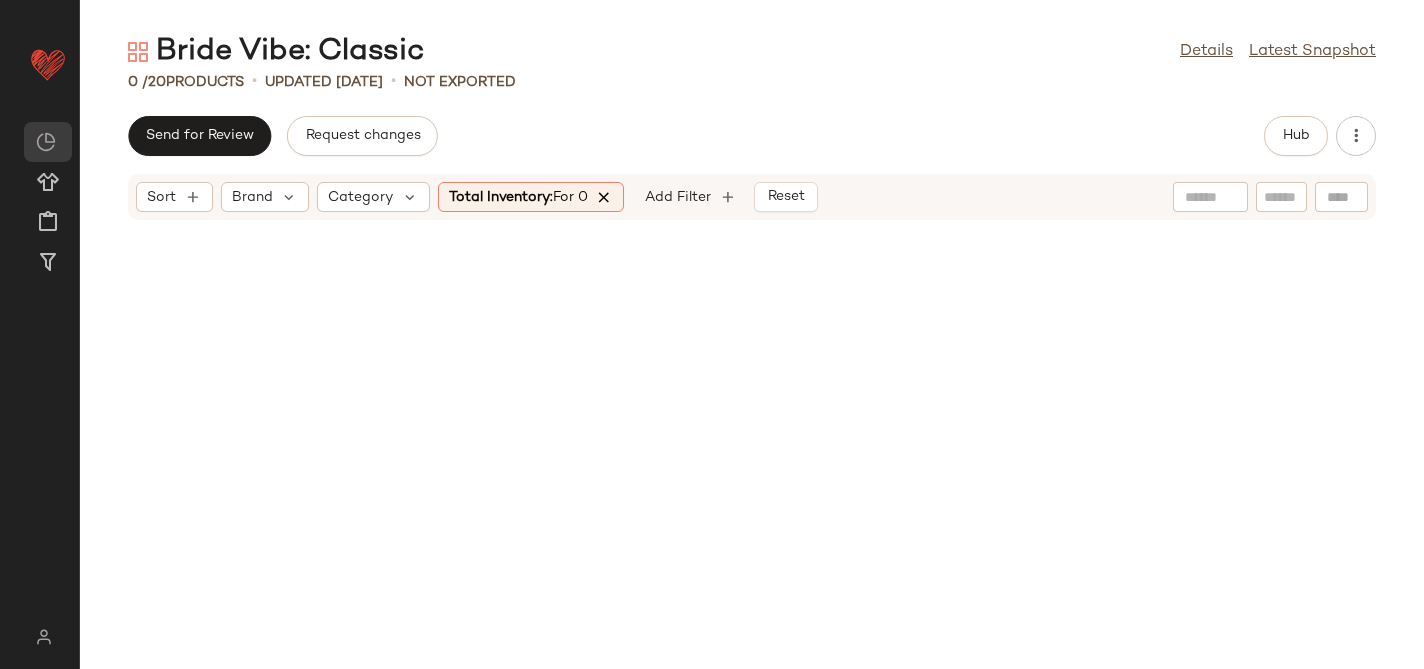 click at bounding box center (605, 197) 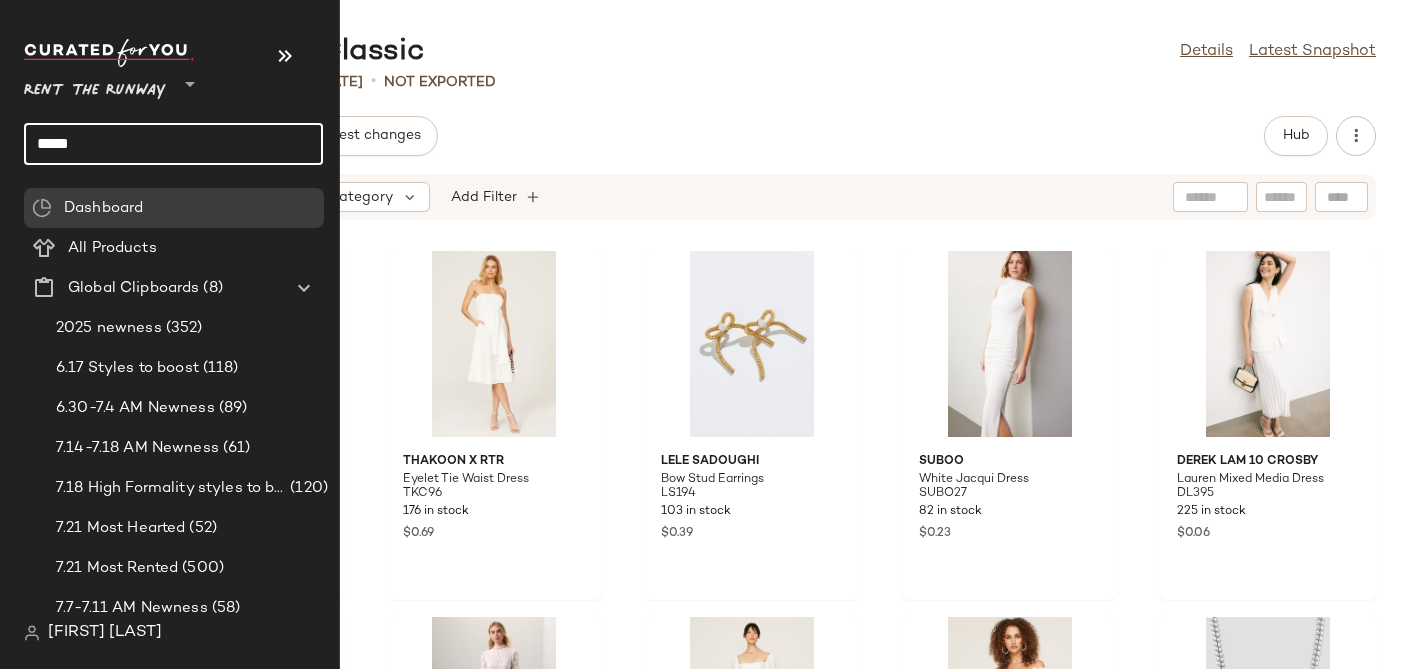 click on "*****" 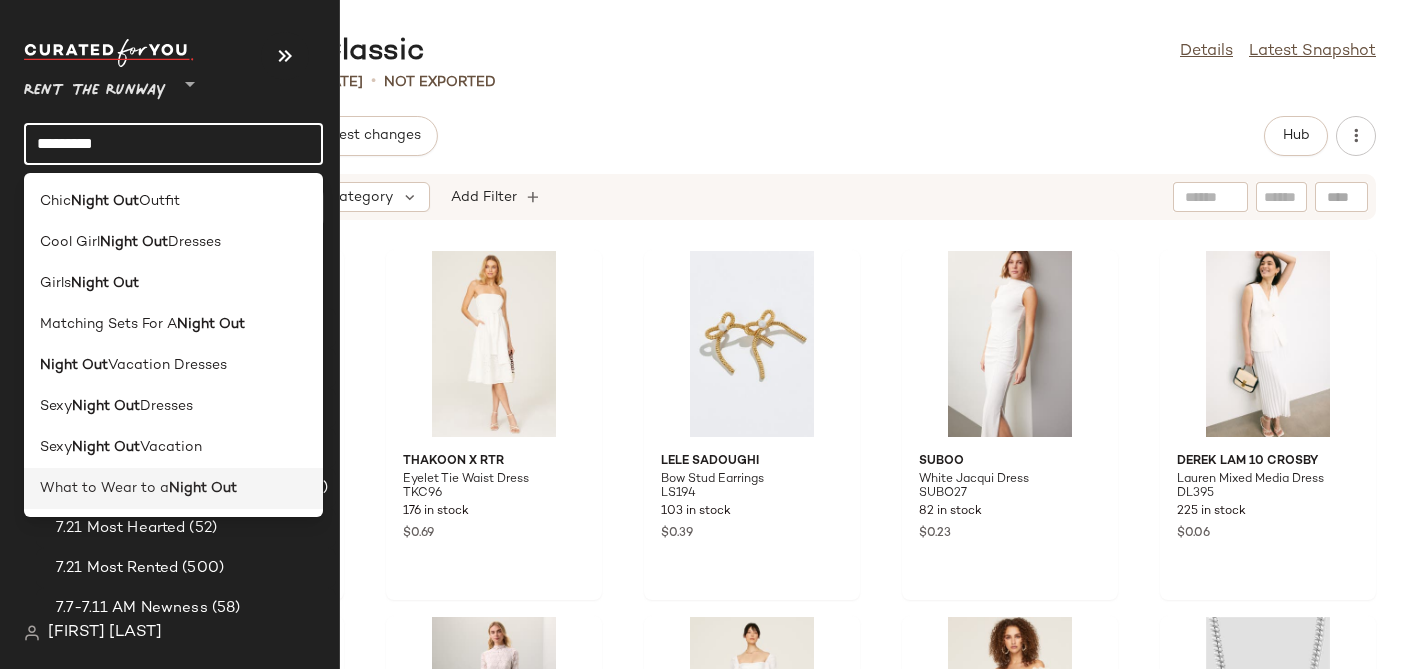 click on "What to Wear to a" at bounding box center (104, 488) 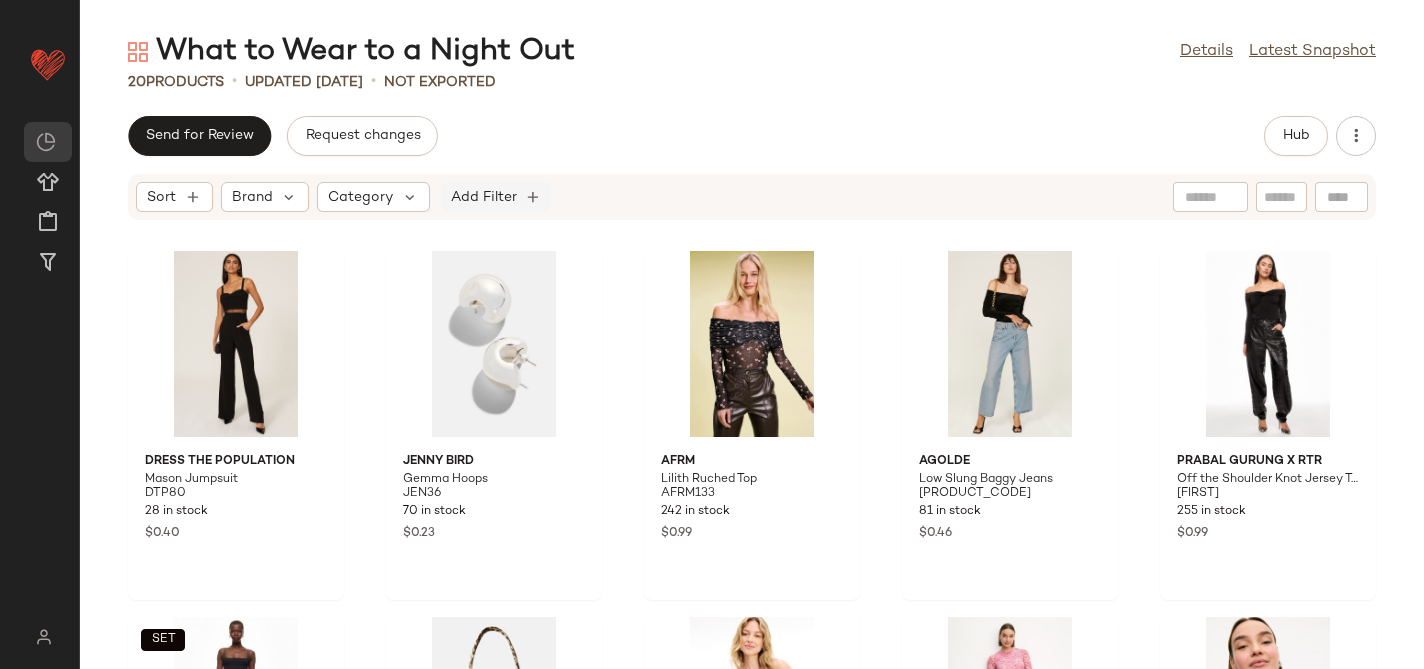 click on "Add Filter" 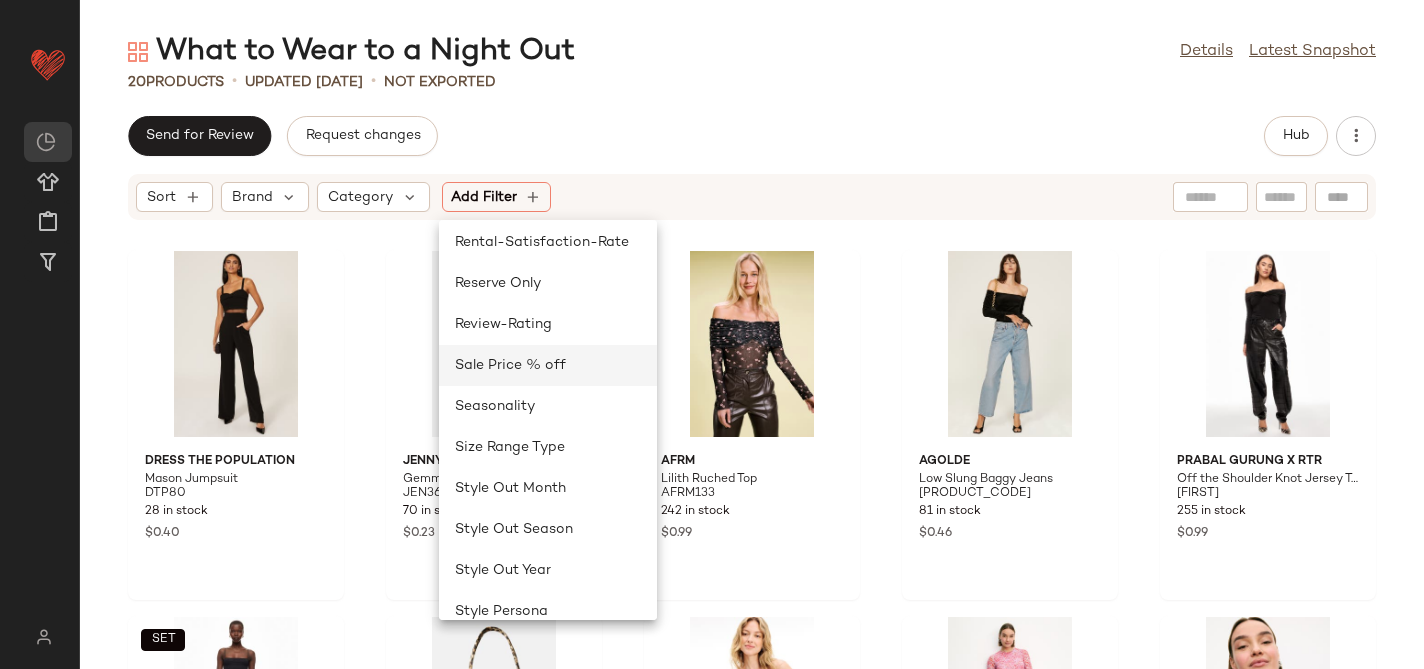 scroll, scrollTop: 1748, scrollLeft: 0, axis: vertical 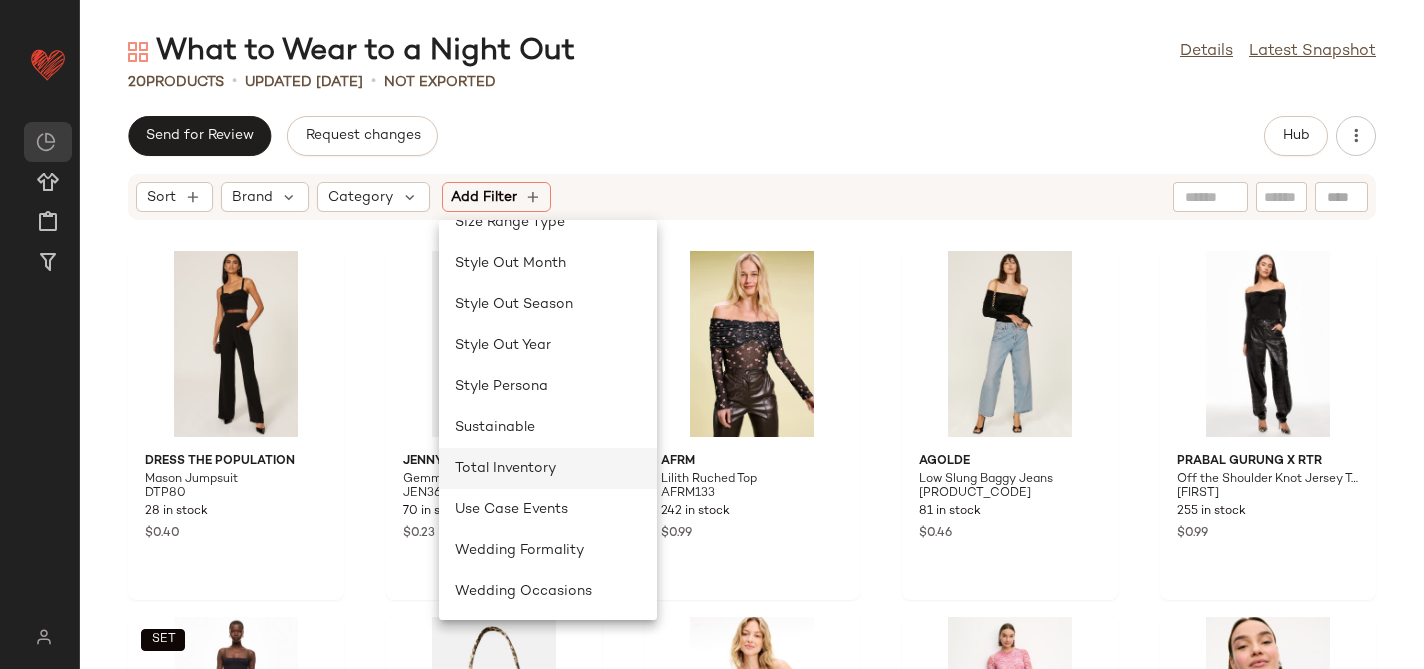 click on "Total Inventory" 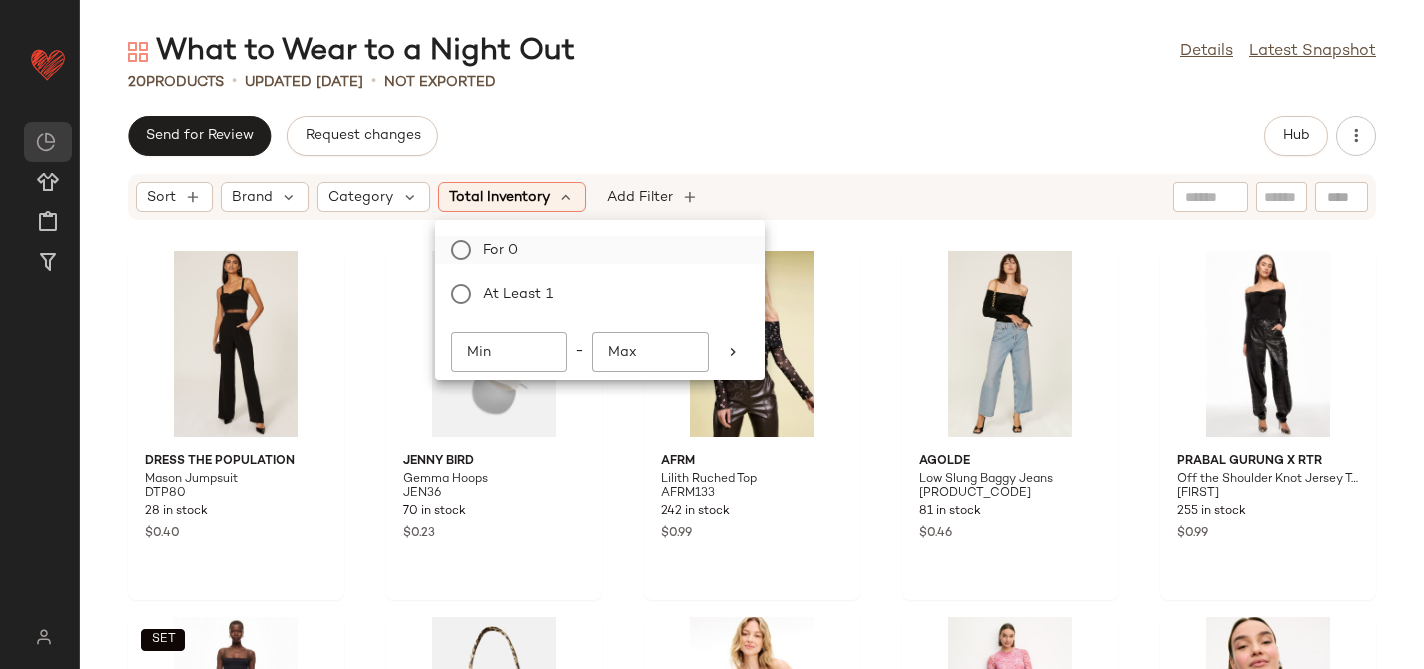 click on "For 0" at bounding box center (612, 250) 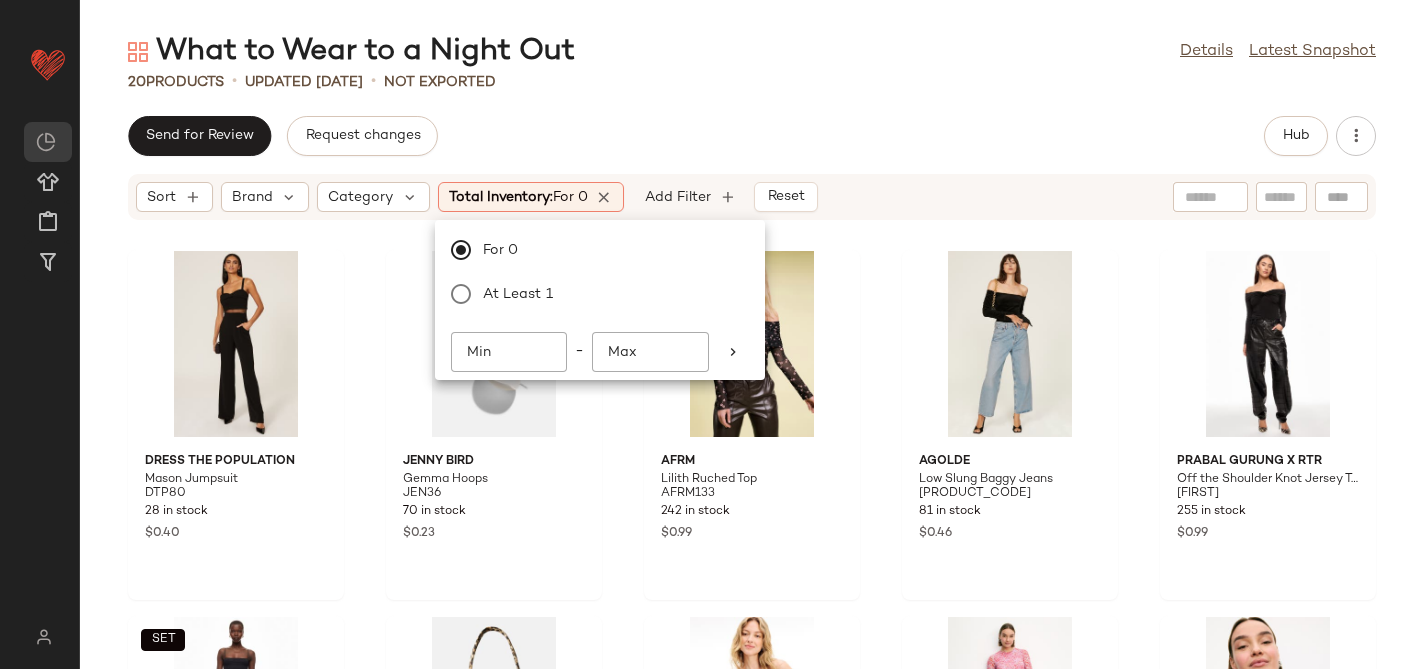 click on "Send for Review   Request changes   Hub  Sort  Brand  Category  Total Inventory:   For 0 Add Filter   Reset  Dress The Population Mason Jumpsuit DTP80 28 in stock $0.40 JENNY BIRD Gemma Hoops JEN36 70 in stock $0.23 AFRM Lilith Ruched Top AFRM133 242 in stock $0.99 AGOLDE Low Slung Baggy Jeans AGD42 81 in stock $0.46 Prabal Gurung x RTR Off the Shoulder Knot Jersey Top PGC66 255 in stock $0.99  SET  Ronny Kobo x RTR Leopard Print Mesh Skirt RKC131 195 in stock $0.83 GANNI Large Easy Shopper Print GAN67 178 in stock $0.60 Cult Gaia Marlow Knit Dress CULTR7 239 in stock $0.21 AFRM Mizra Crewneck Mini Dress AFRM131 273 in stock $0.96 Lauren Ralph Lauren Kinthea One Shoulder Top LRL282 58 in stock $0.17 Levi's Baggy Dad Pieced Jeans LVJ215 836 in stock $0.98 MICHAEL KORS Polka Dot Long Sleeve Mini Dress MIC22 216 in stock $0.98 SIMONMILLER X RTR KINNEY TOP SIMX1 287 in stock $0.93 DL1961 Navy Pinstripe Bustier DLD116 215 in stock $0.74 AFRM Zadie Turtleneck Mesh Top AFRM136 96 in stock $0.45 BLANKNYC BLNK162" at bounding box center [752, 392] 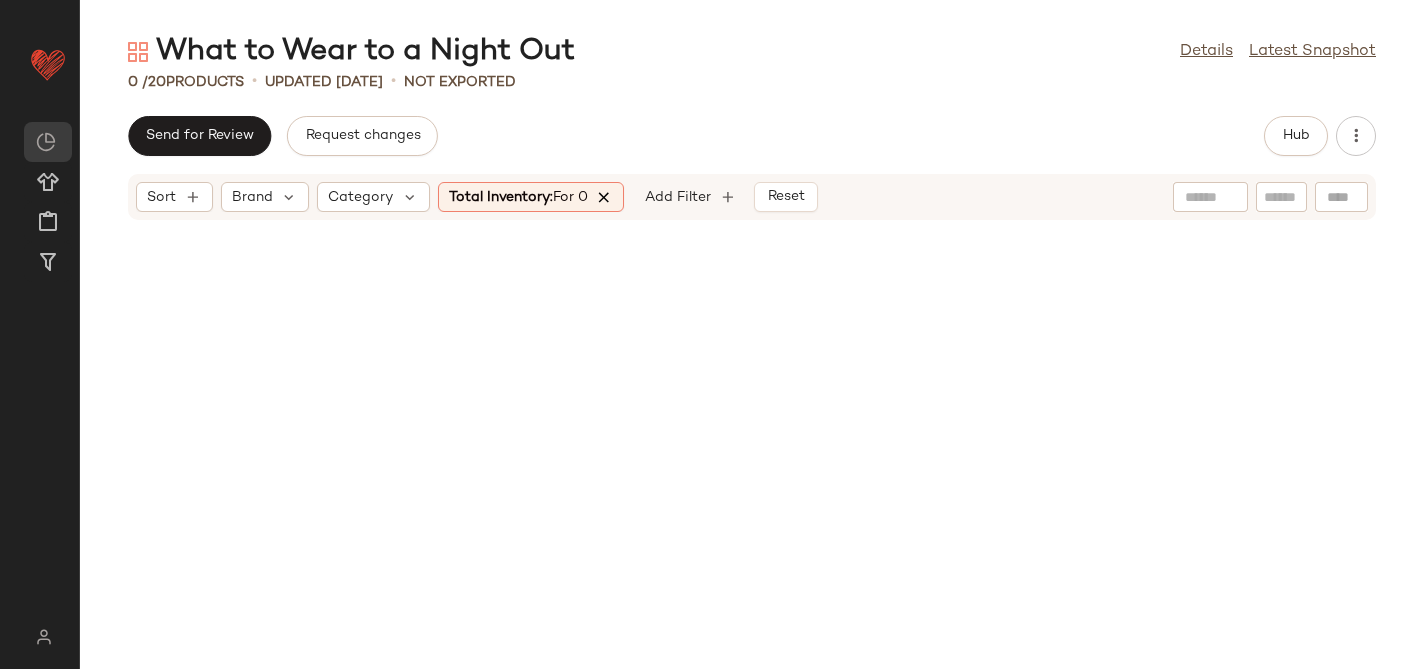 click at bounding box center [605, 197] 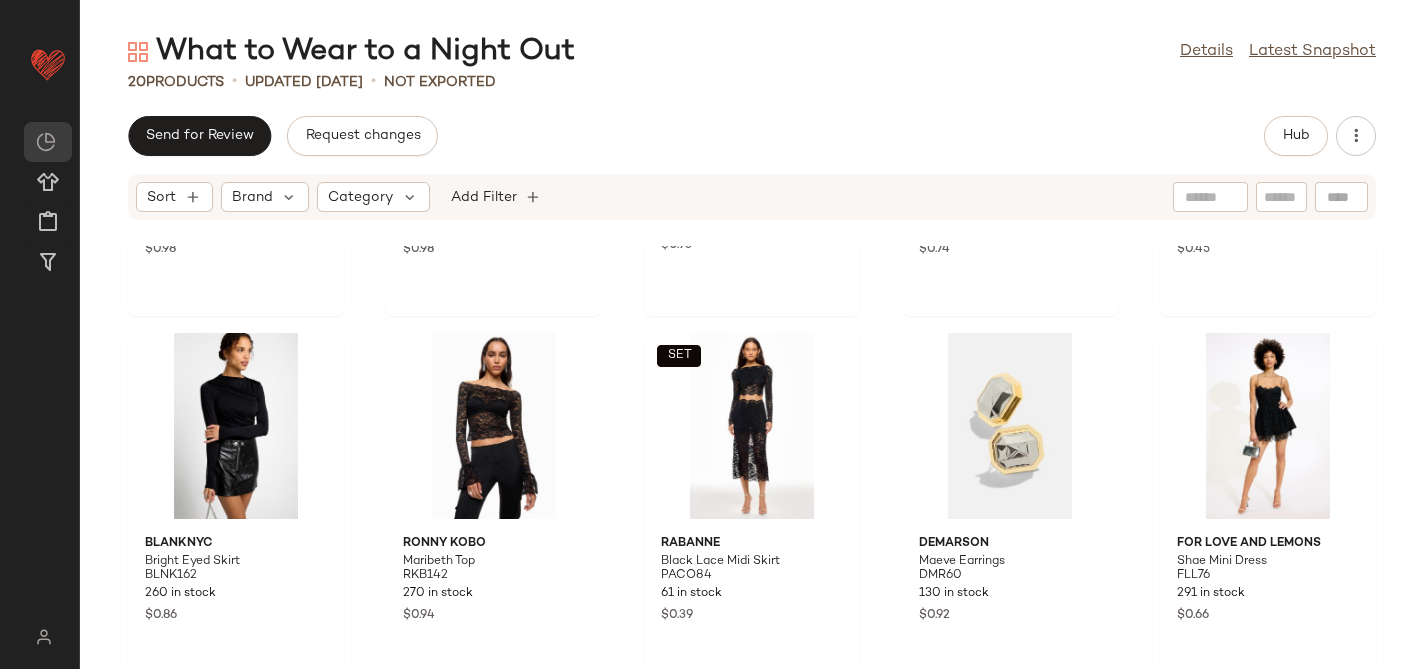scroll, scrollTop: 1045, scrollLeft: 0, axis: vertical 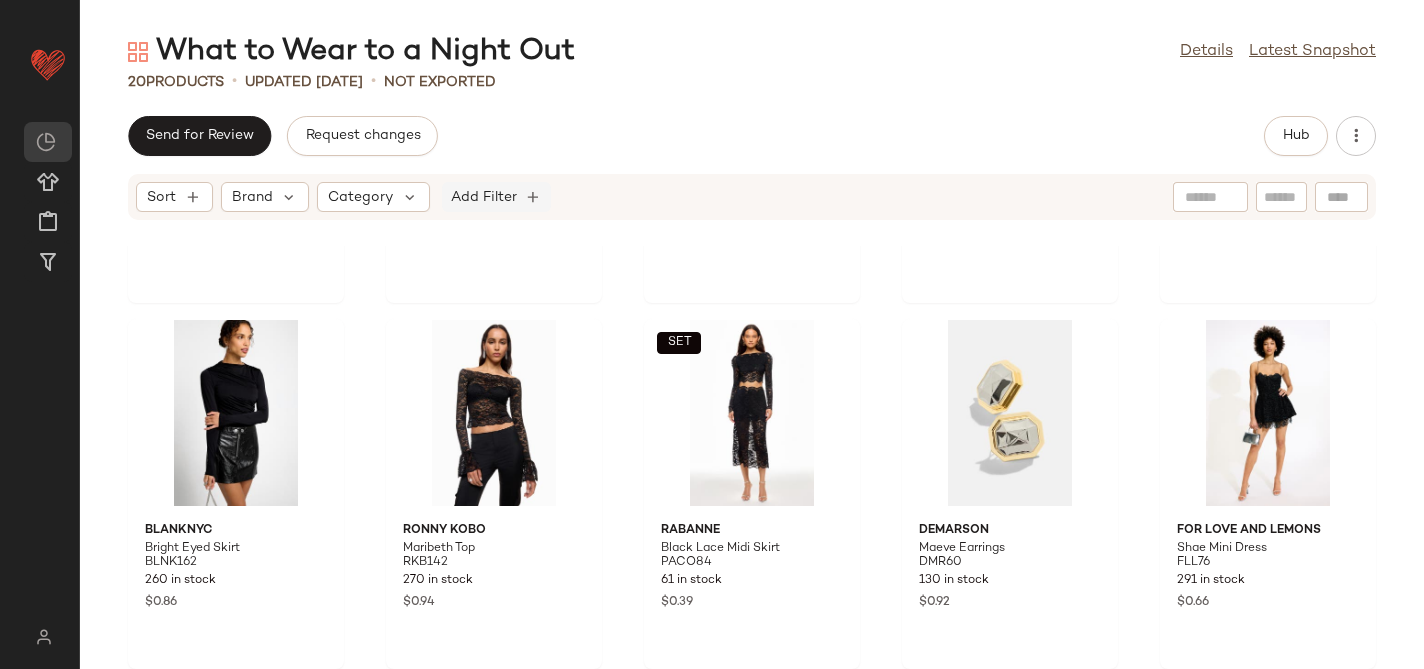 click on "Add Filter" at bounding box center [484, 197] 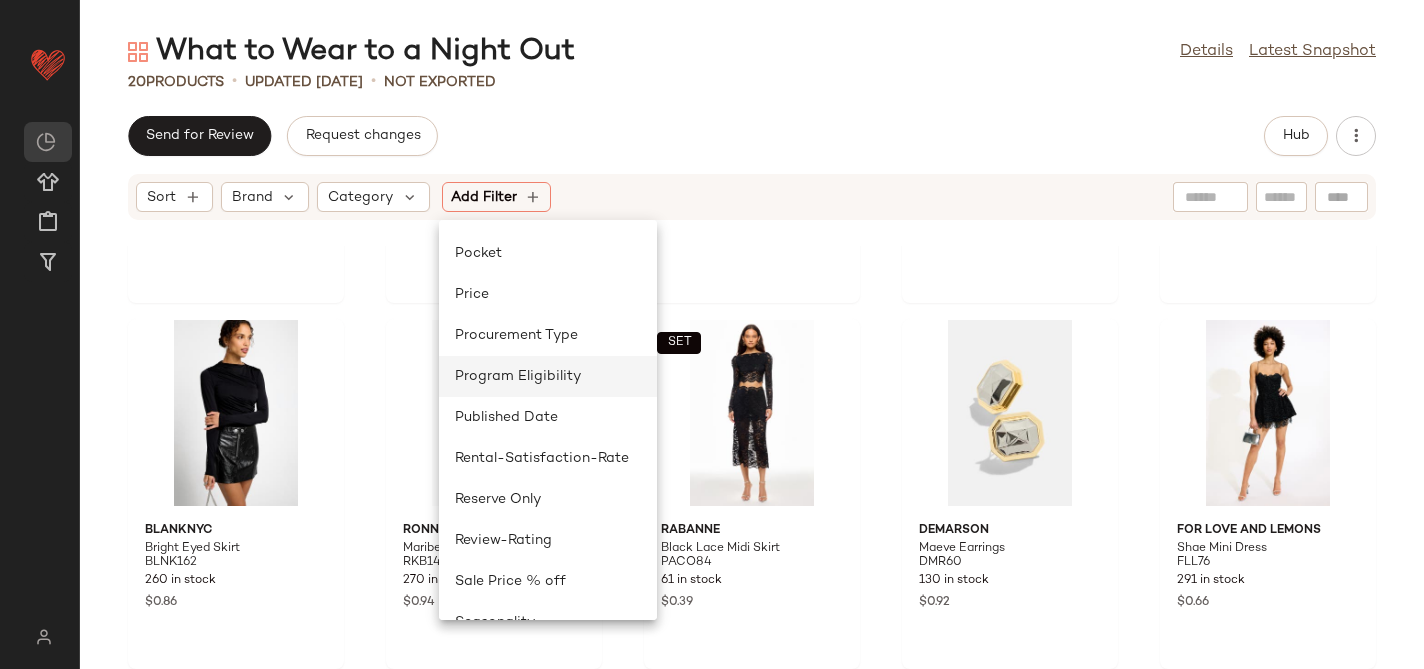 scroll, scrollTop: 1748, scrollLeft: 0, axis: vertical 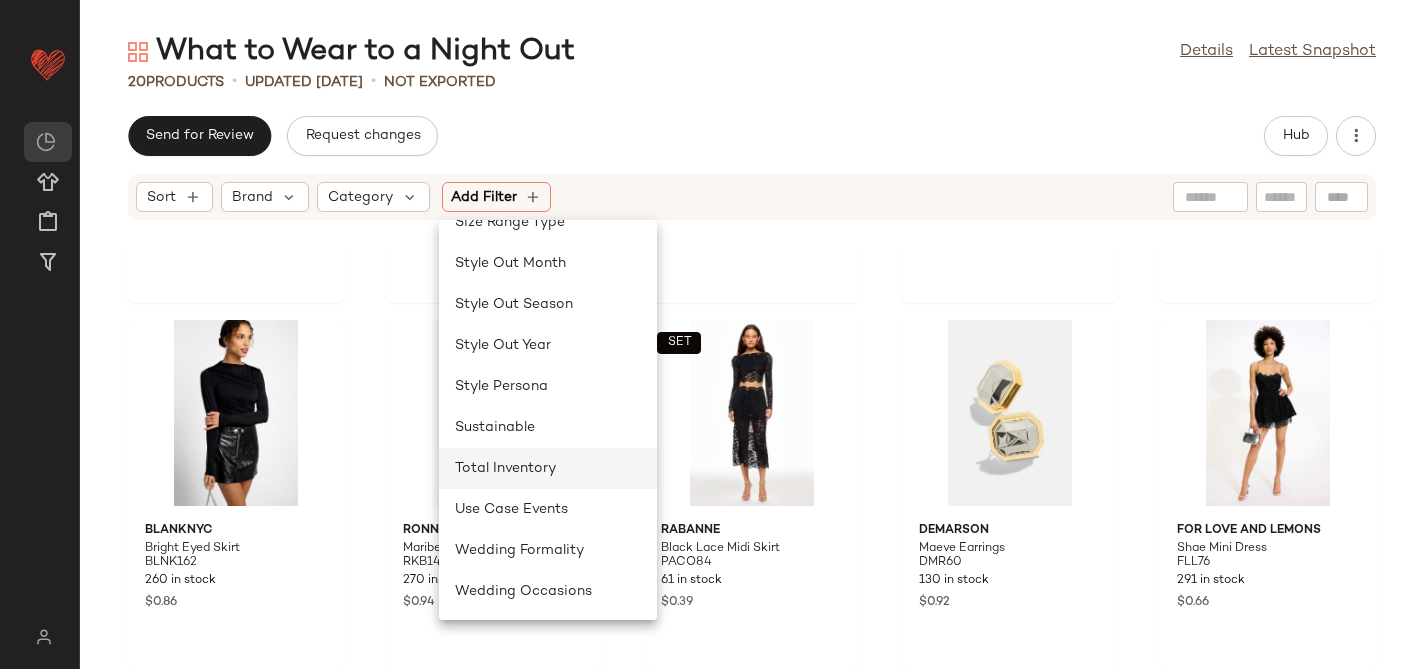click on "Total Inventory" 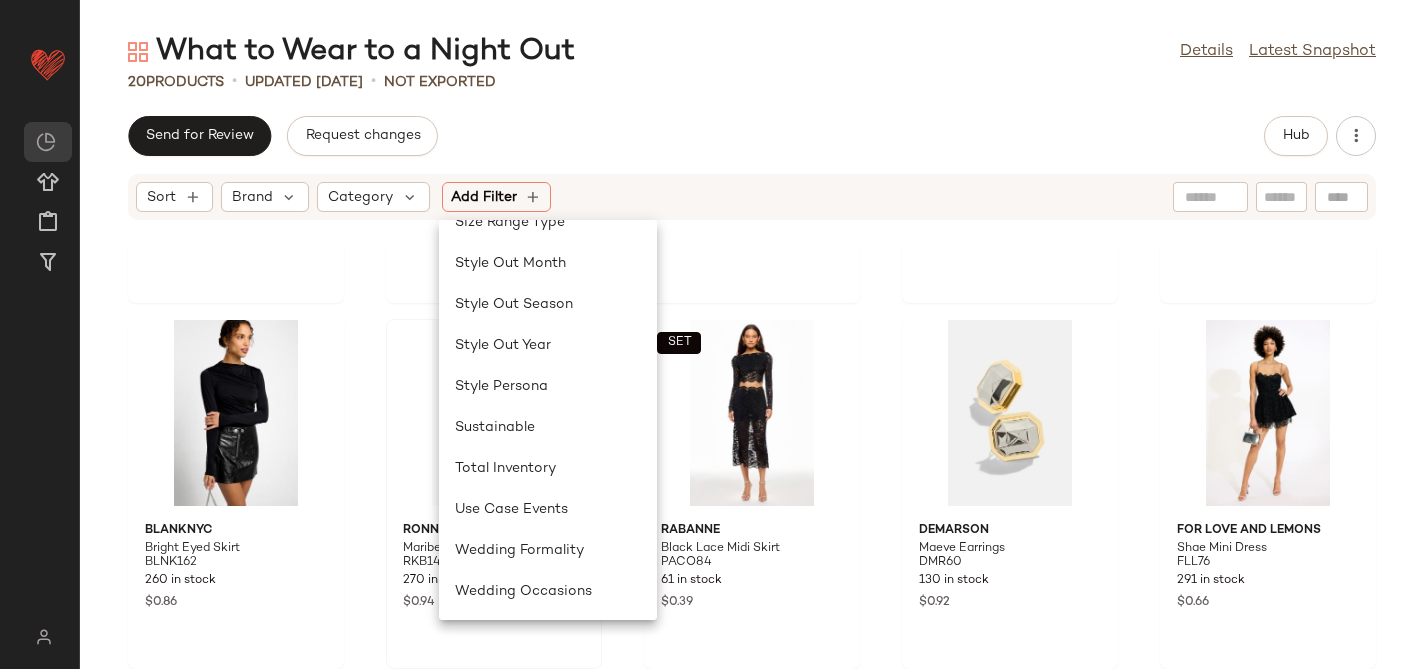 scroll, scrollTop: 1707, scrollLeft: 0, axis: vertical 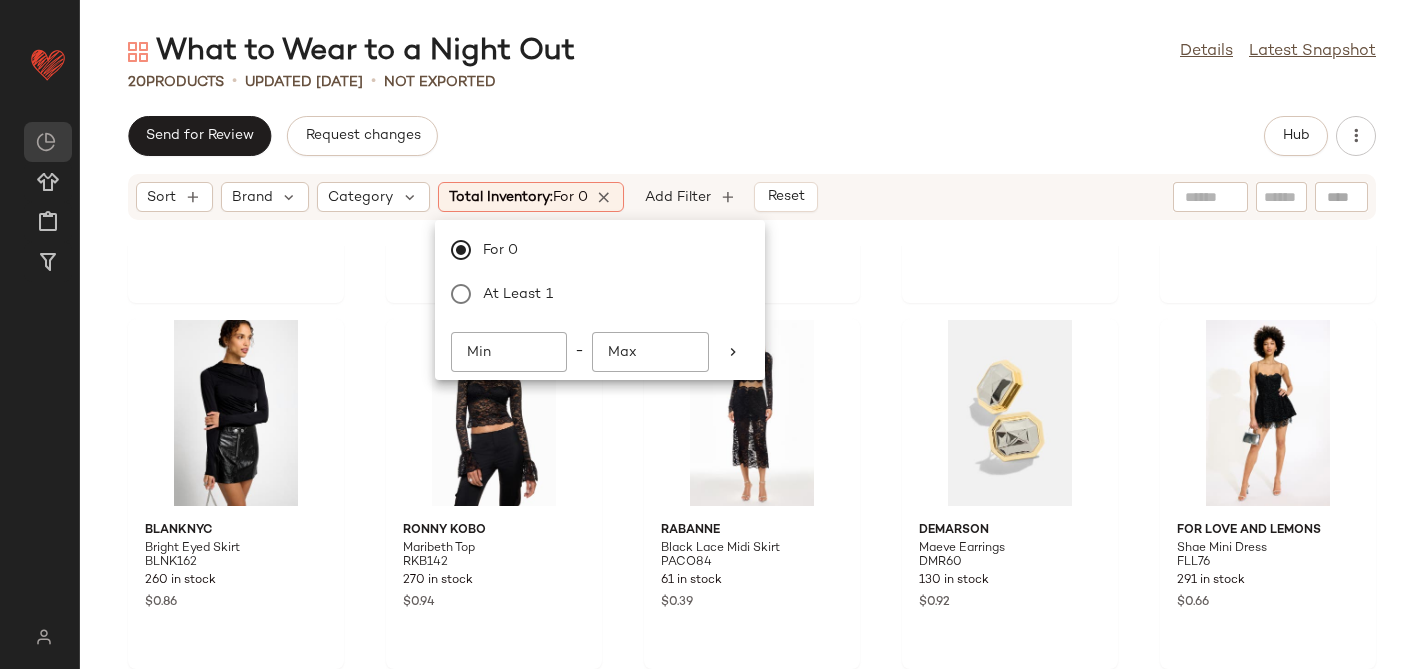 click on "Send for Review   Request changes   Hub" 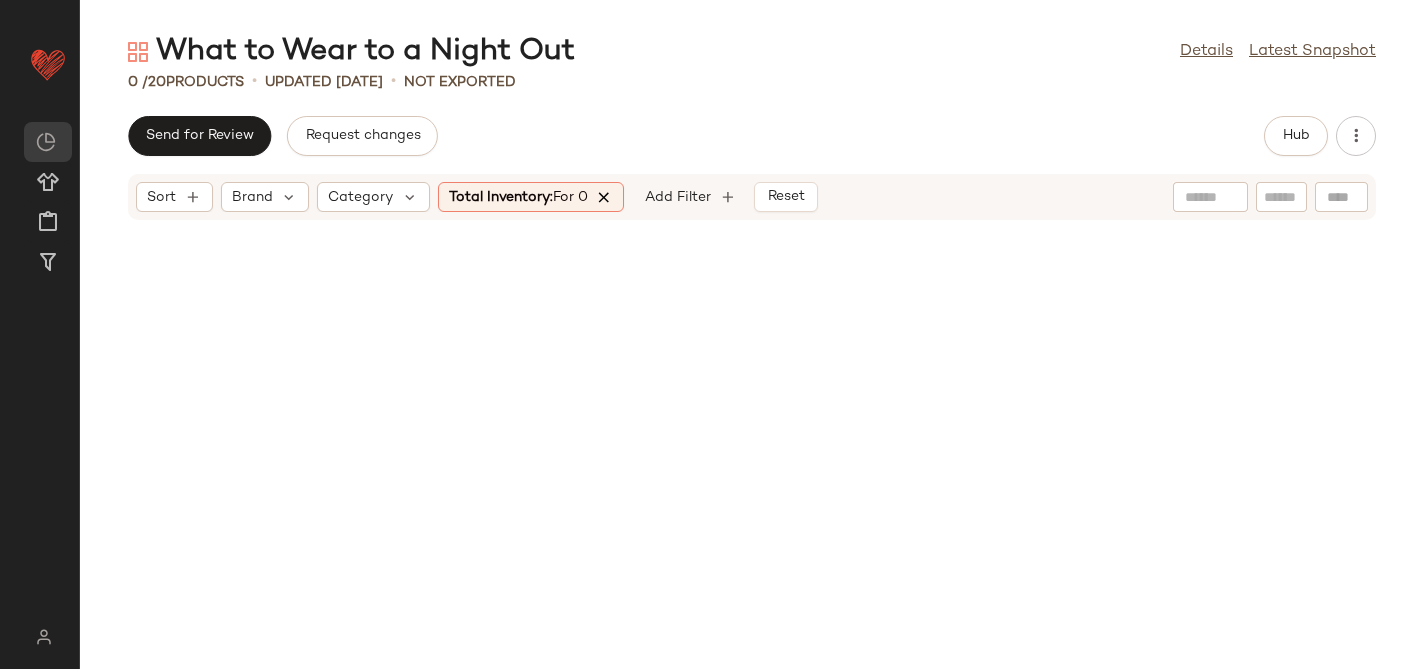 click at bounding box center [605, 197] 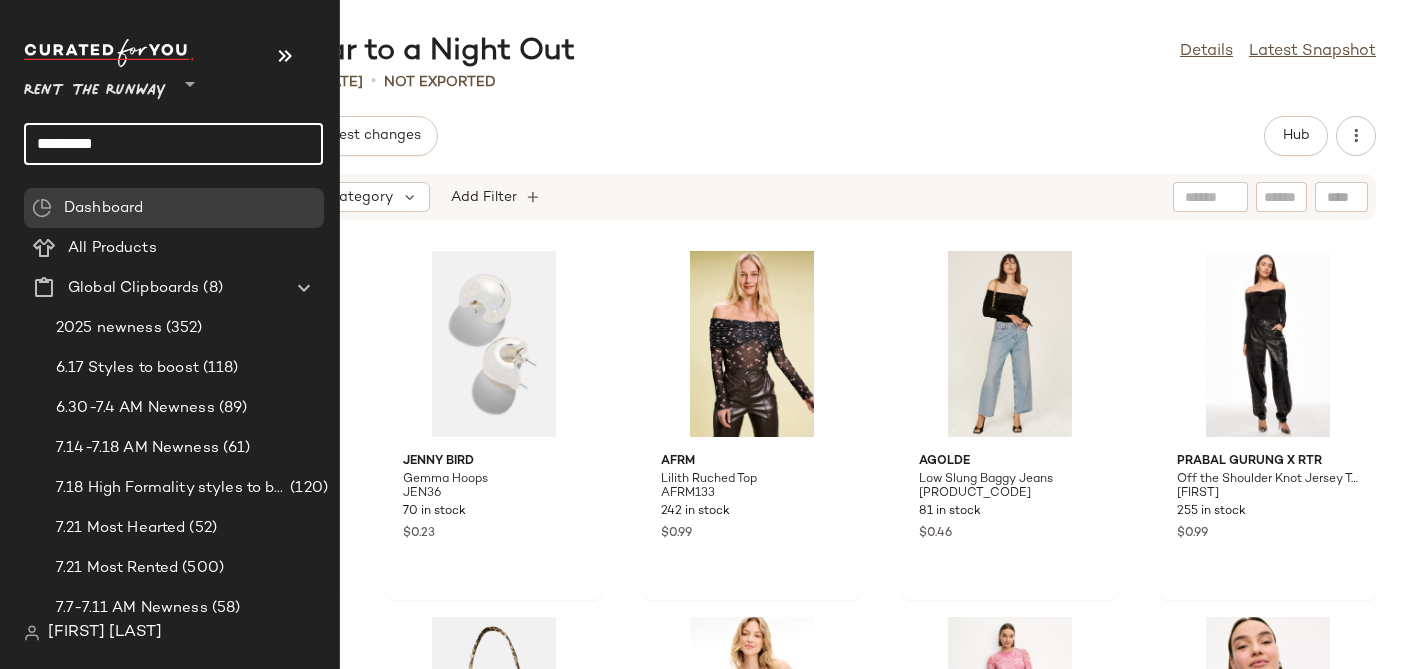 click on "*********" 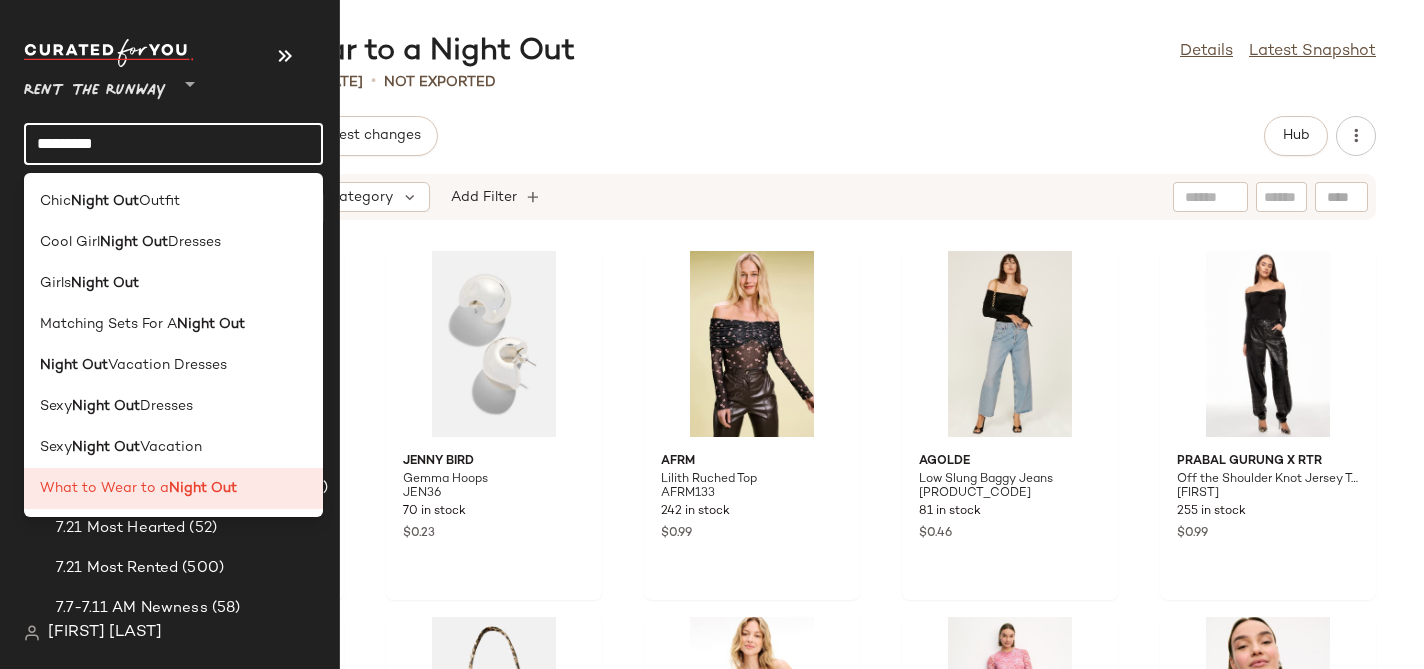 click on "*********" 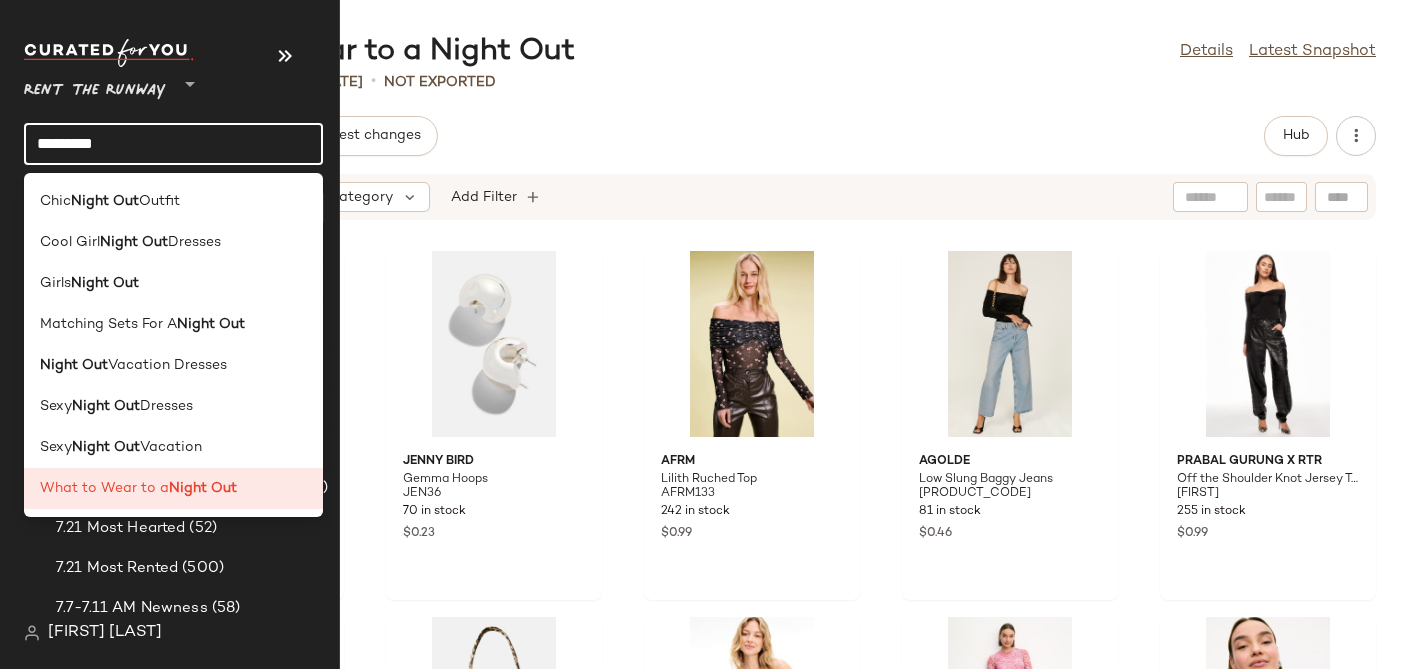 click on "*********" 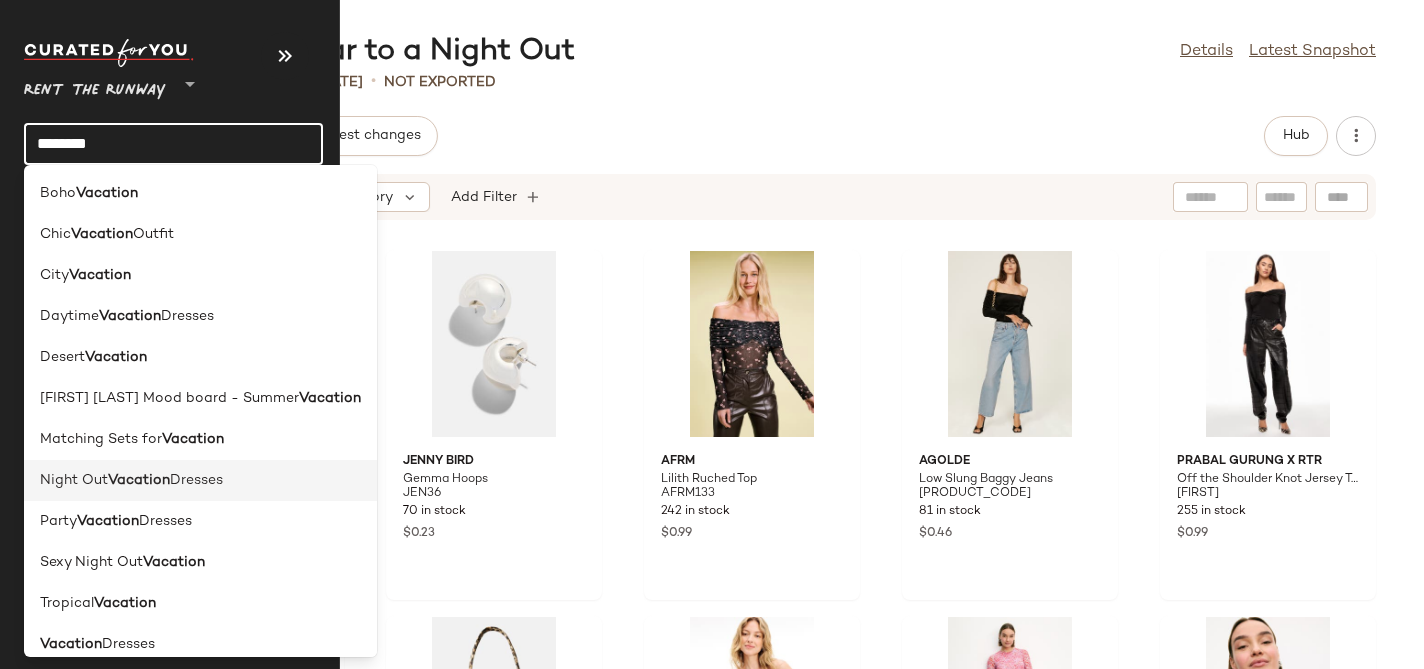 scroll, scrollTop: 106, scrollLeft: 0, axis: vertical 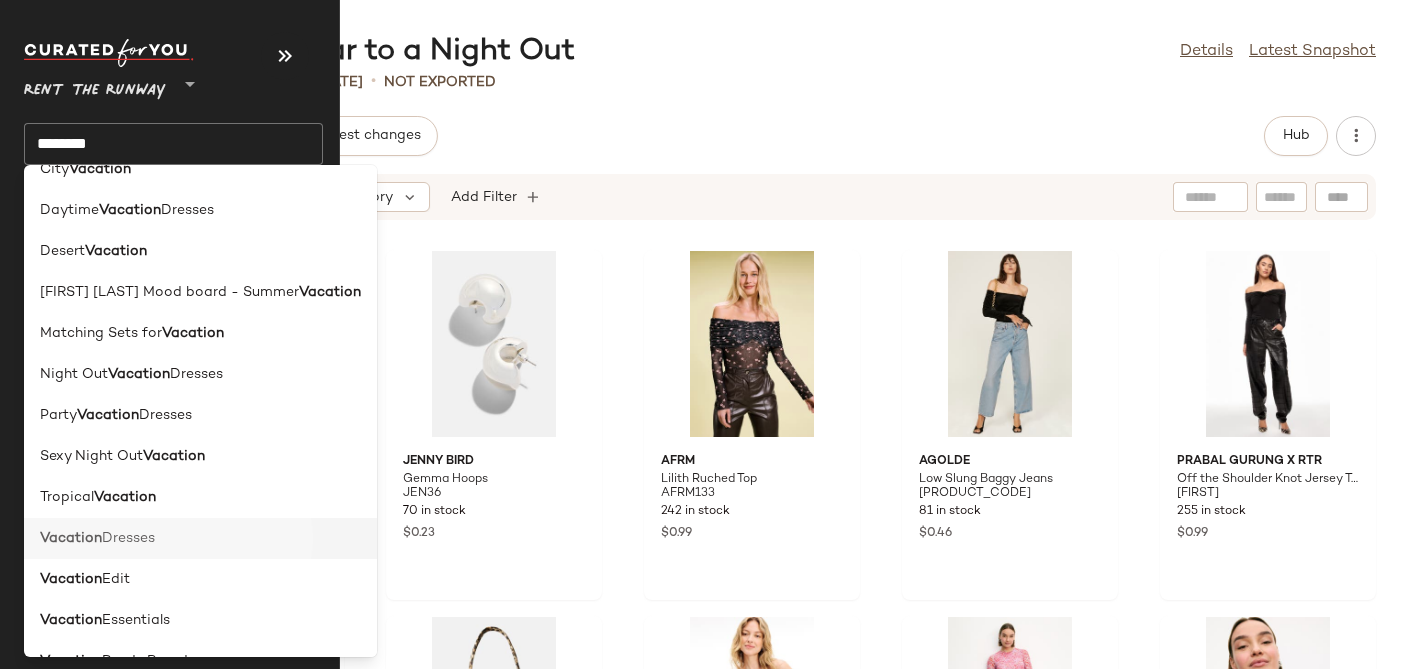 click on "Vacation" at bounding box center [71, 538] 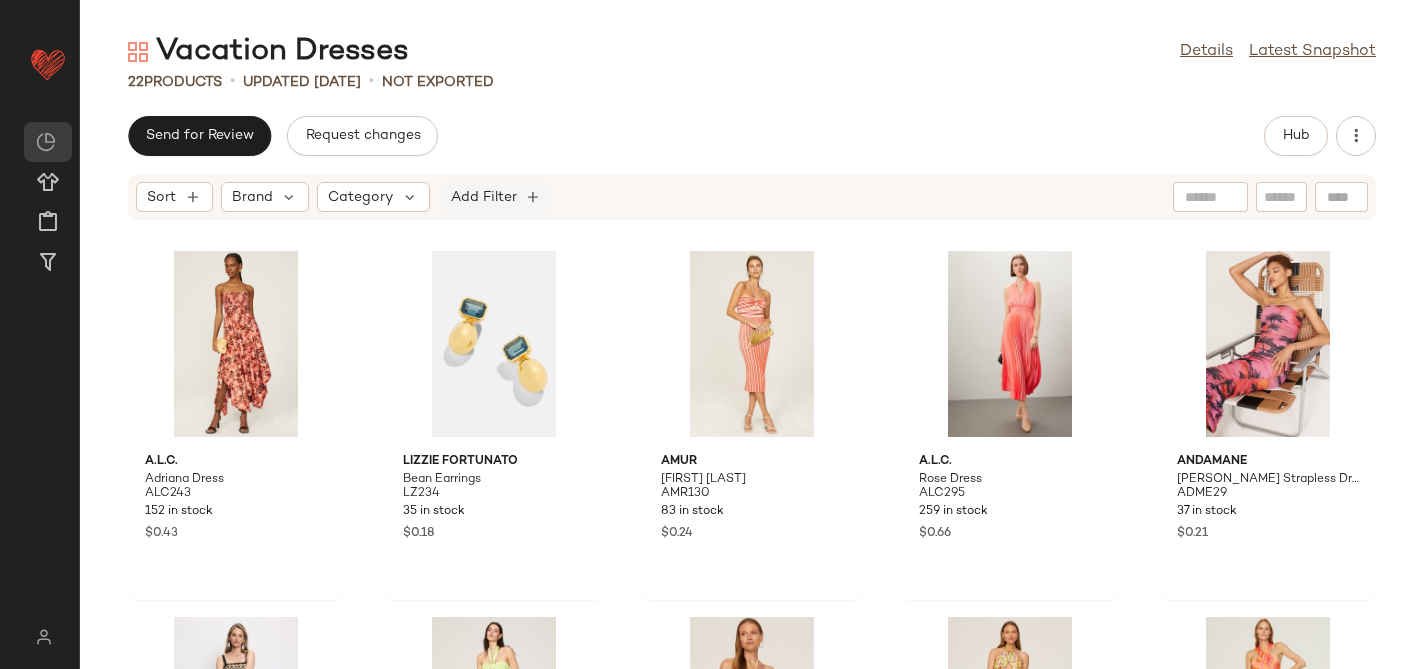 click on "Add Filter" 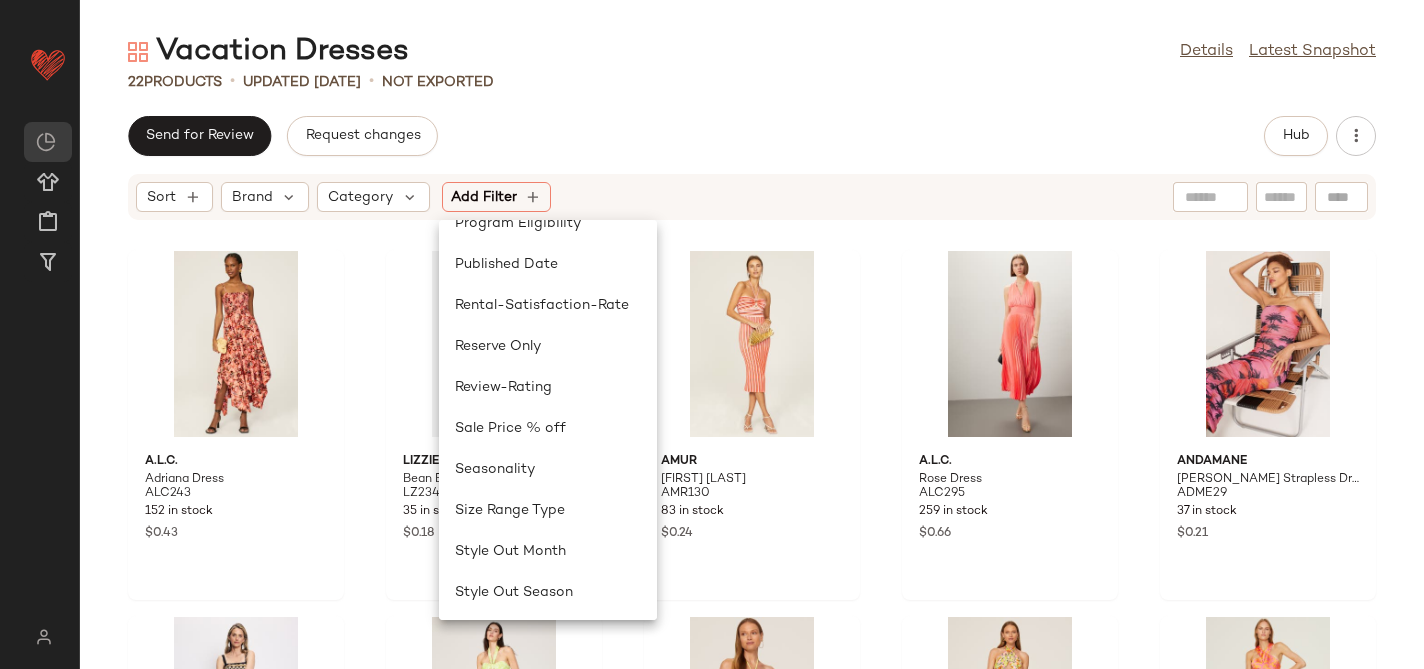 scroll, scrollTop: 1707, scrollLeft: 0, axis: vertical 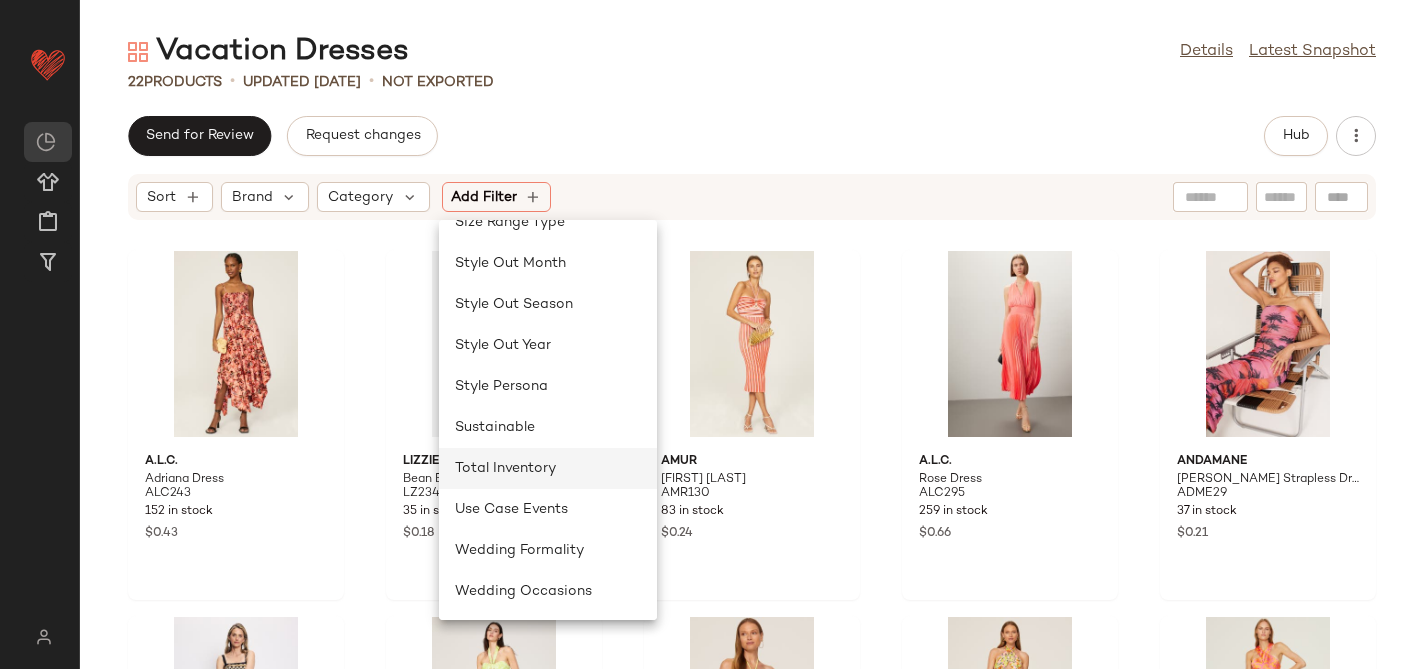 click on "Total Inventory" 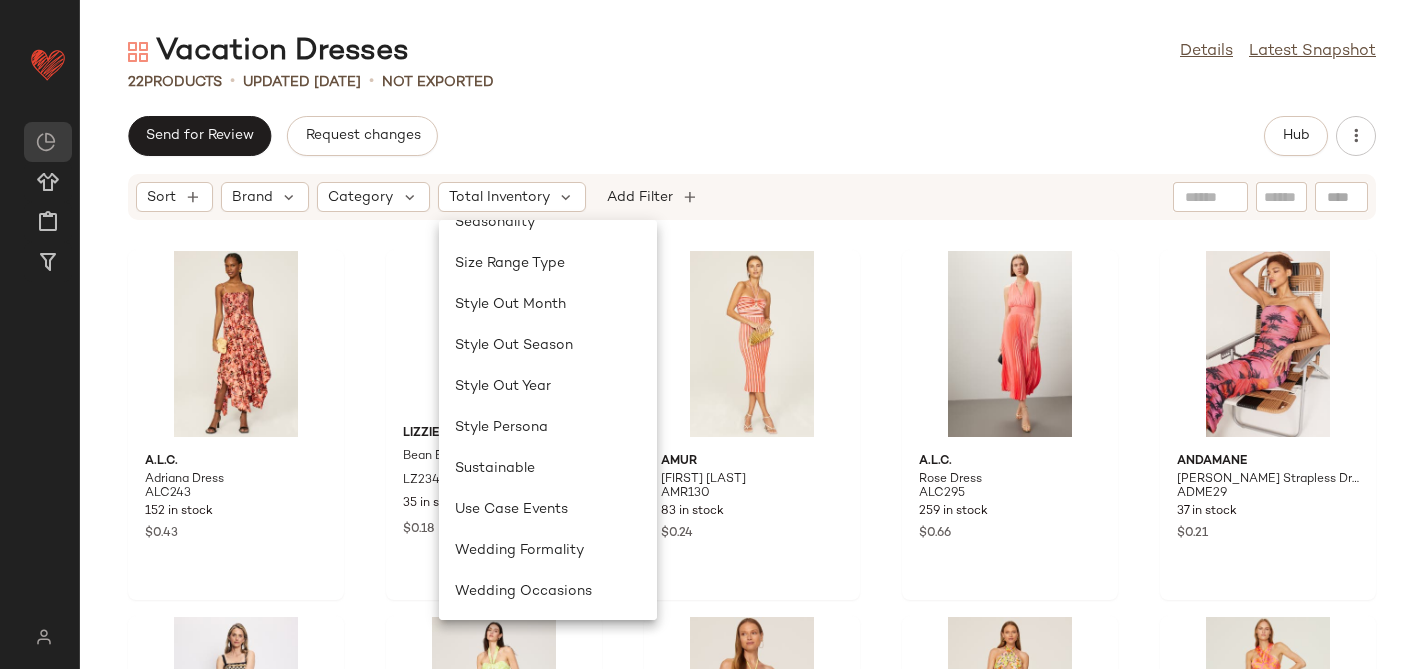 scroll, scrollTop: 1666, scrollLeft: 0, axis: vertical 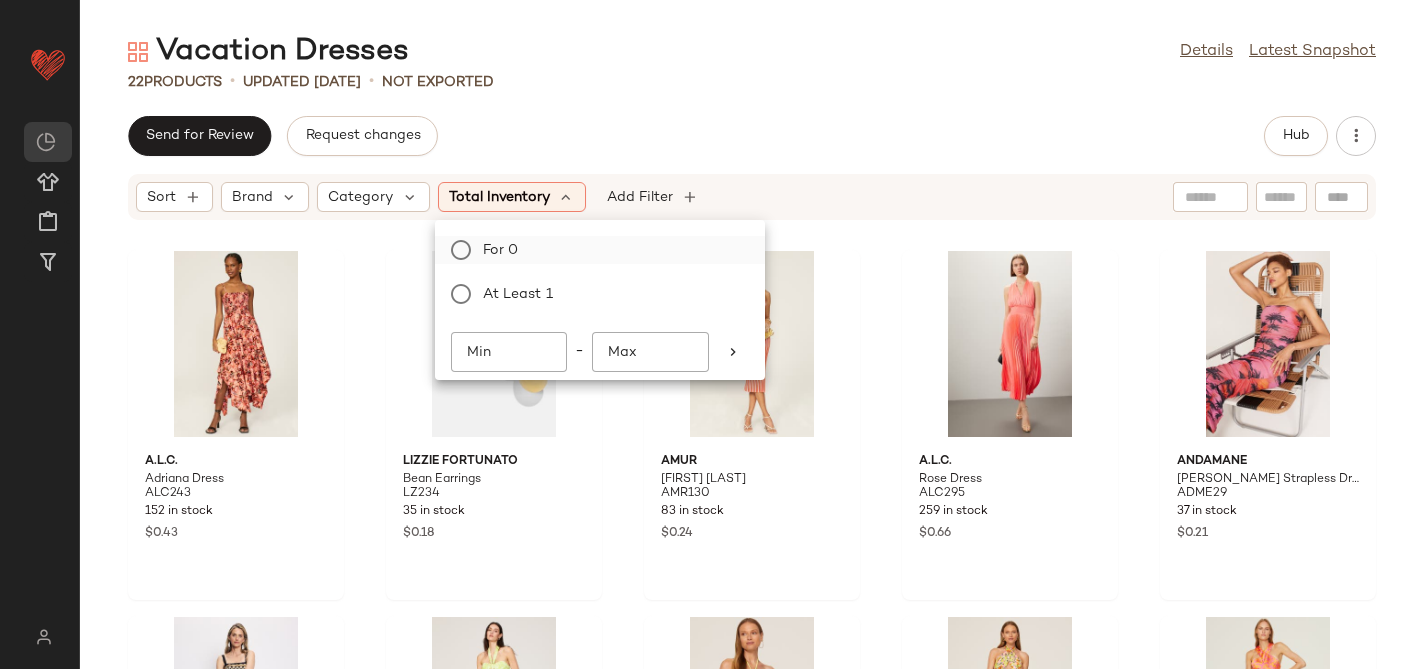 click on "For 0" 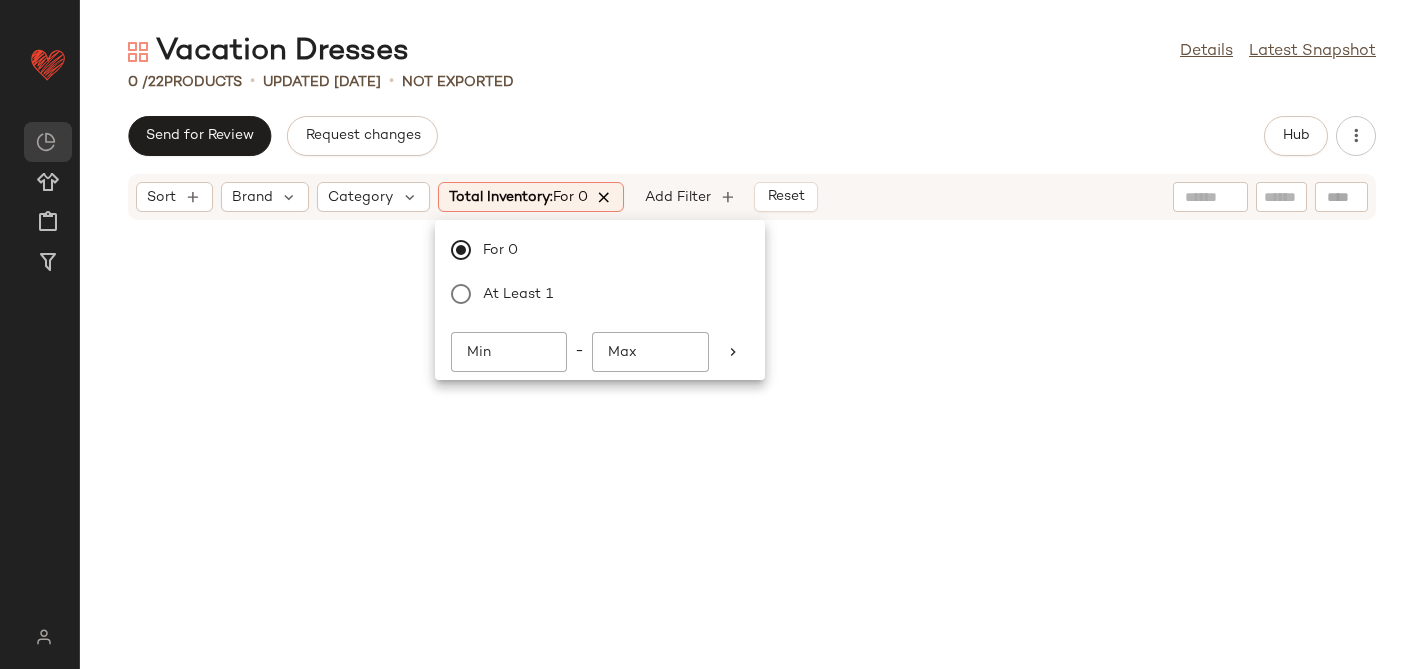 click at bounding box center [605, 197] 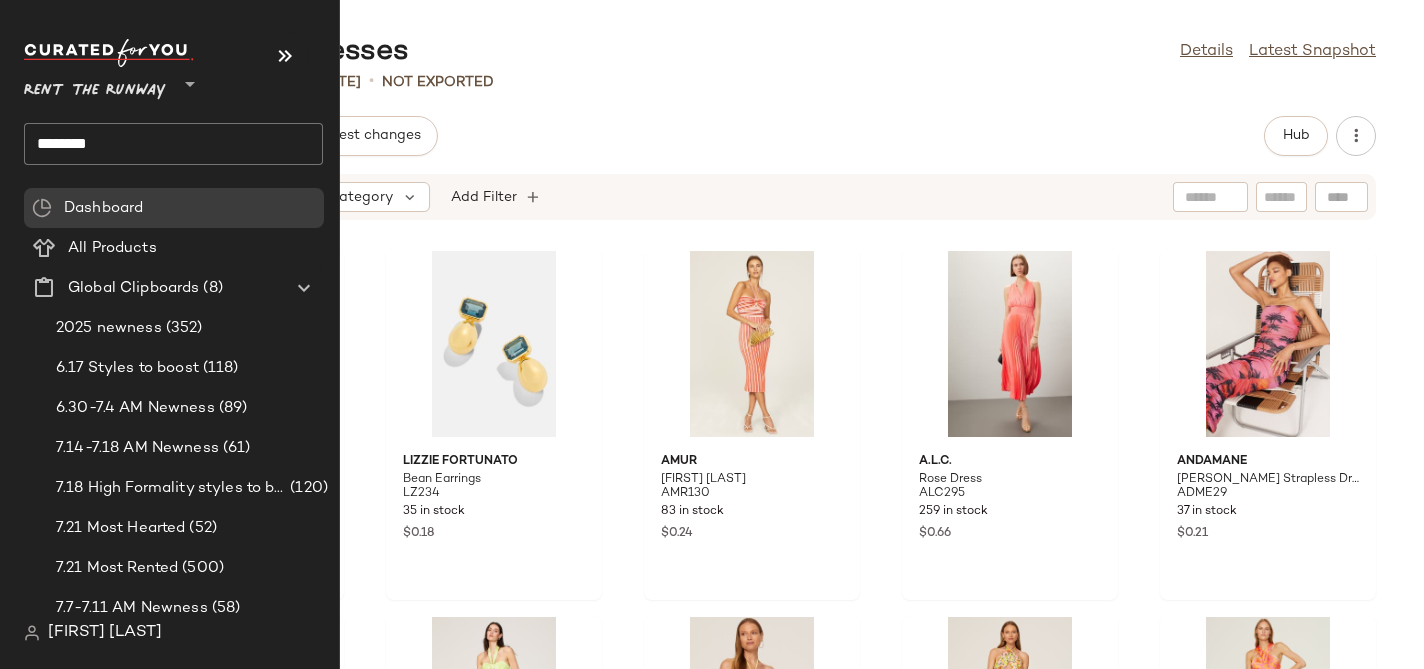 click on "********" 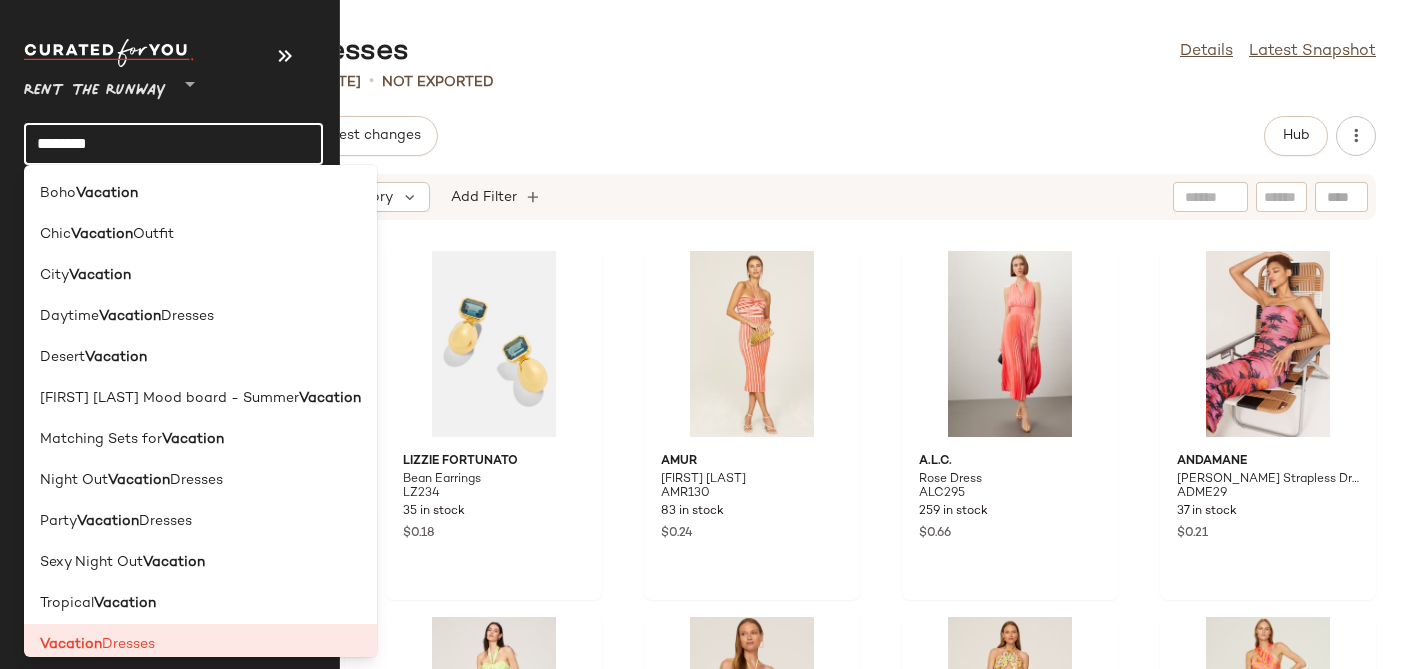 click on "********" 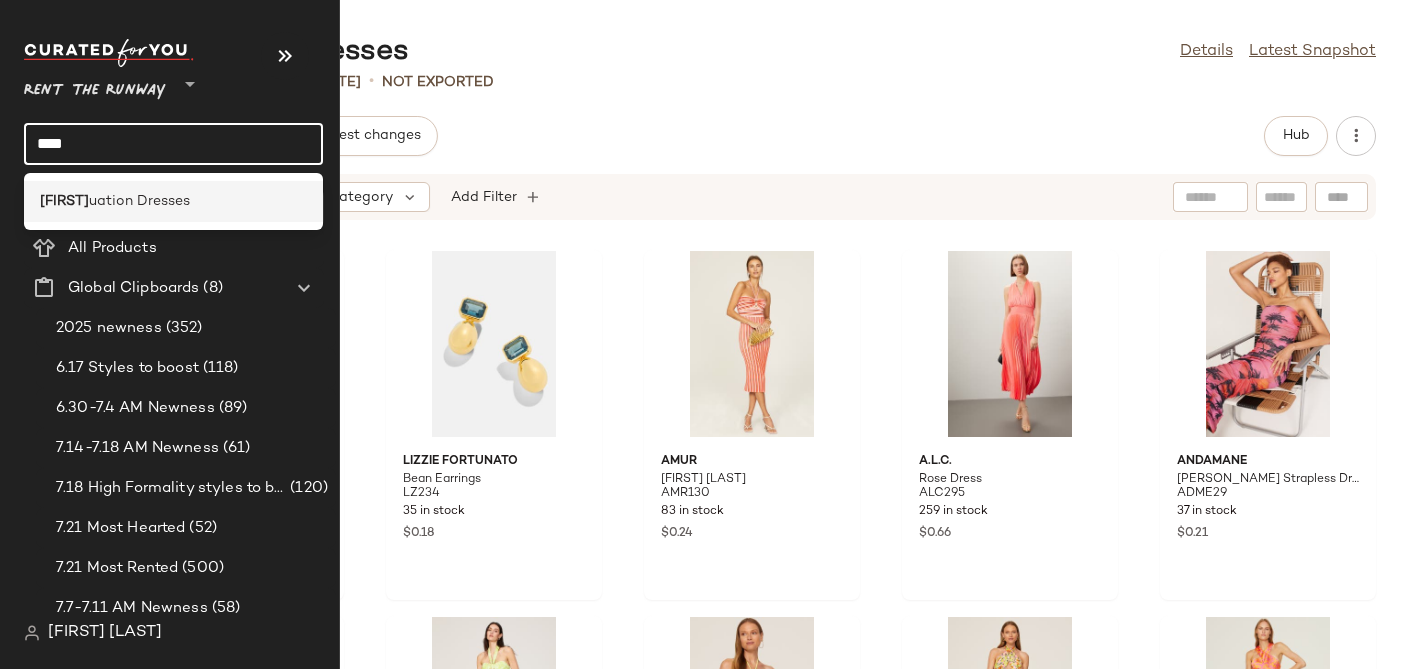 click on "uation Dresses" at bounding box center (139, 201) 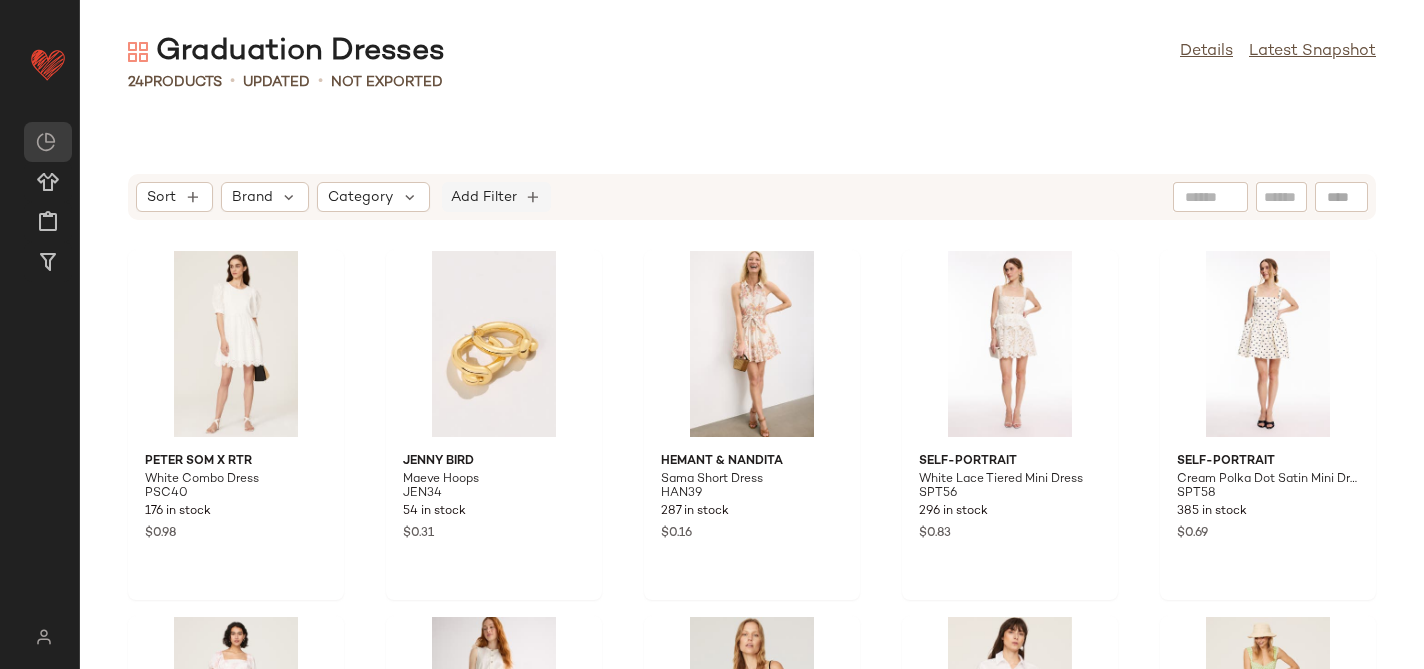 click on "Add Filter" at bounding box center (484, 197) 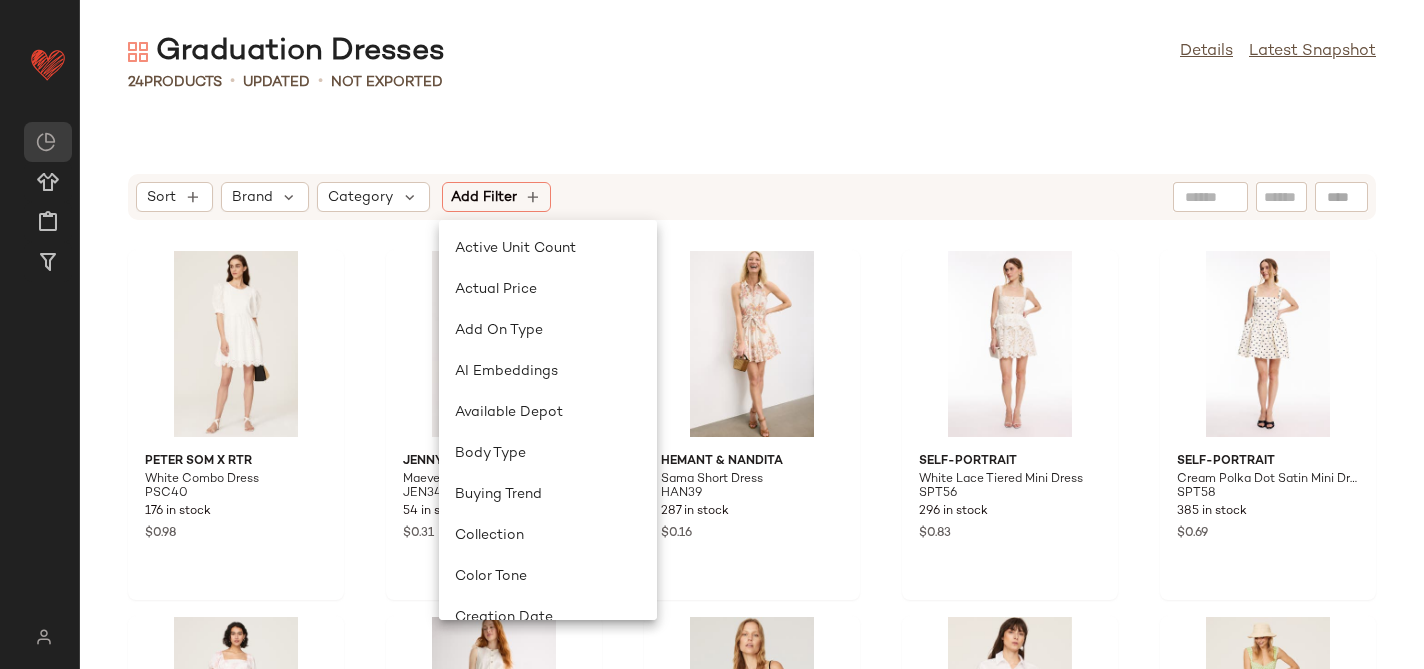 click 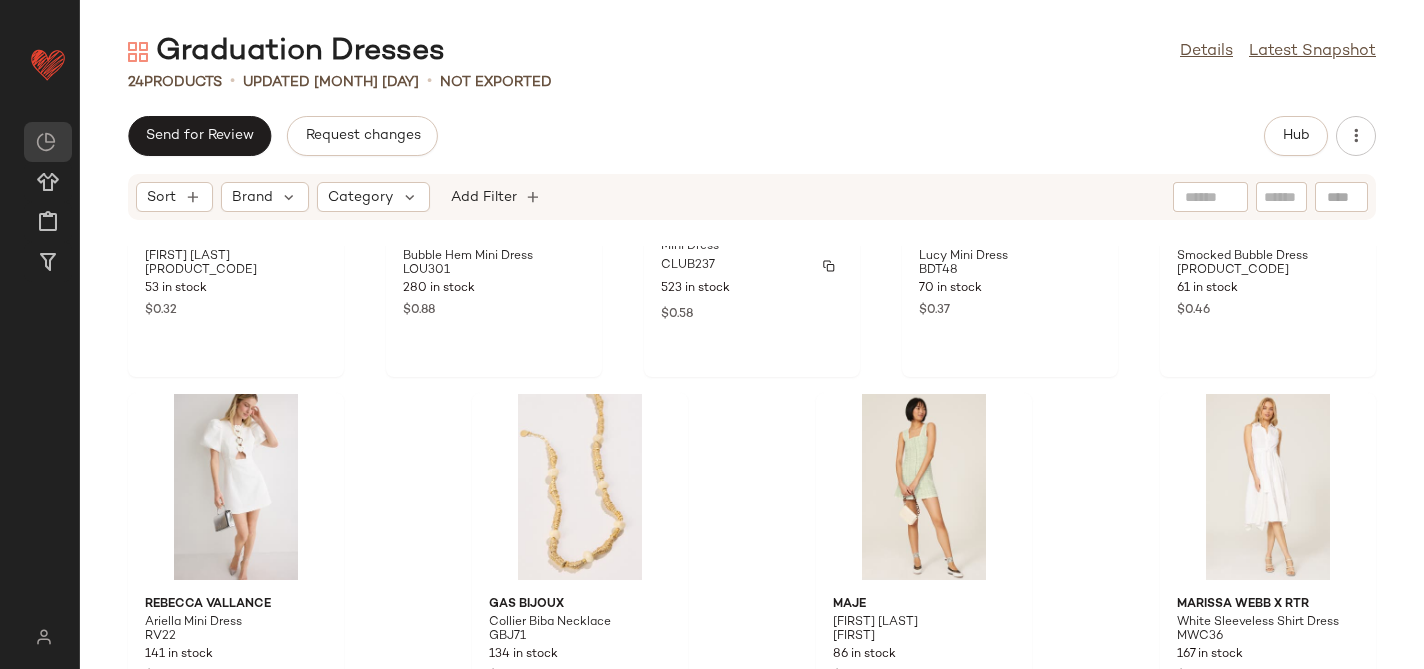 scroll, scrollTop: 1411, scrollLeft: 0, axis: vertical 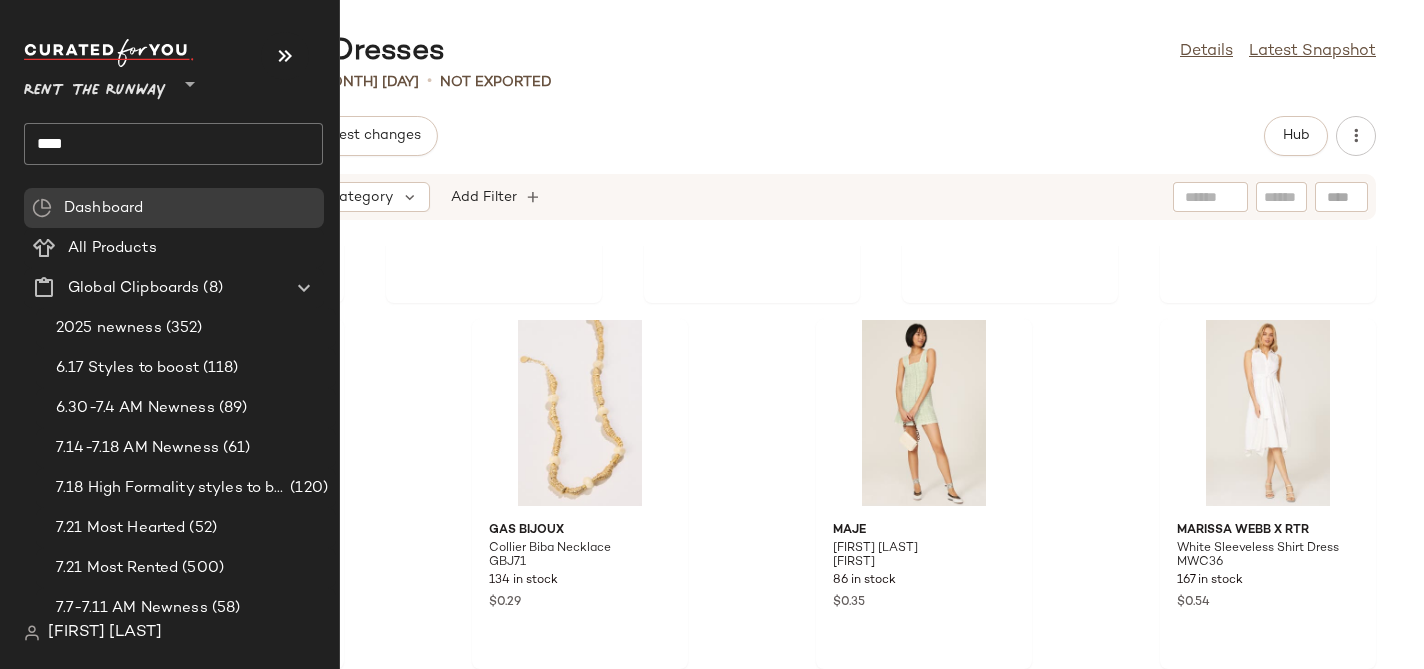 click on "****" 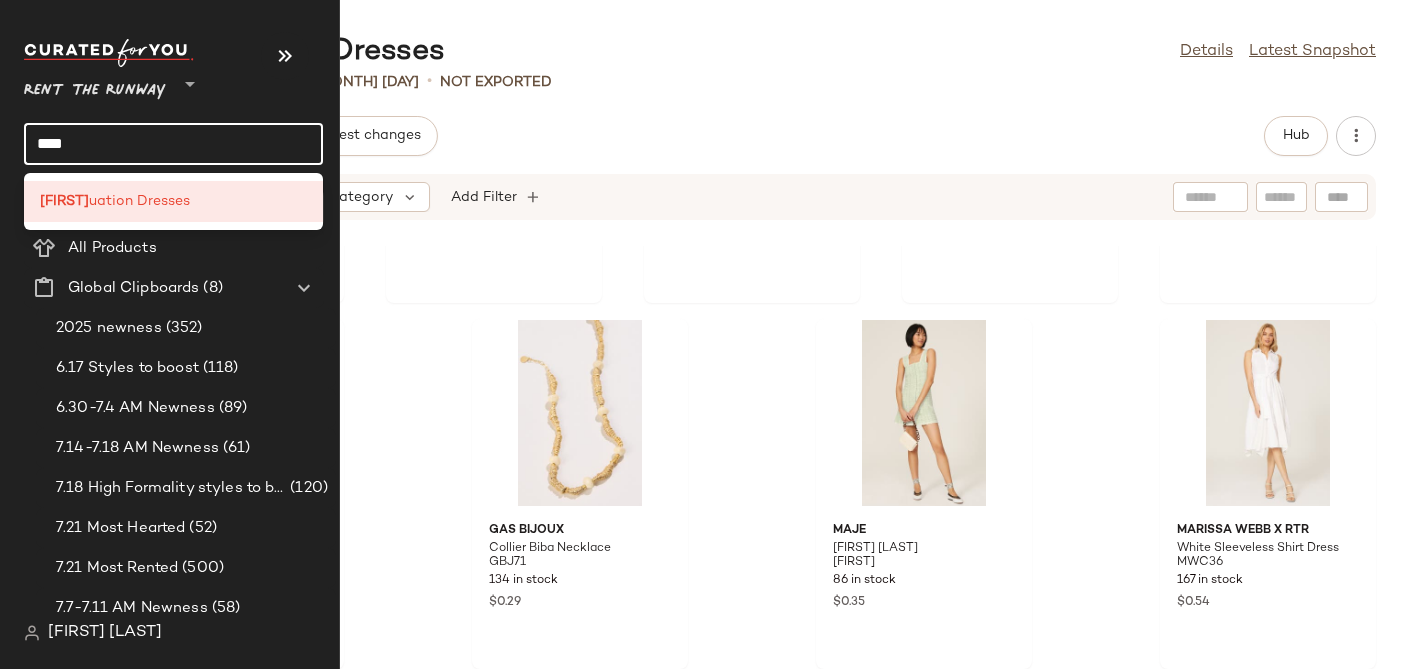click on "****" 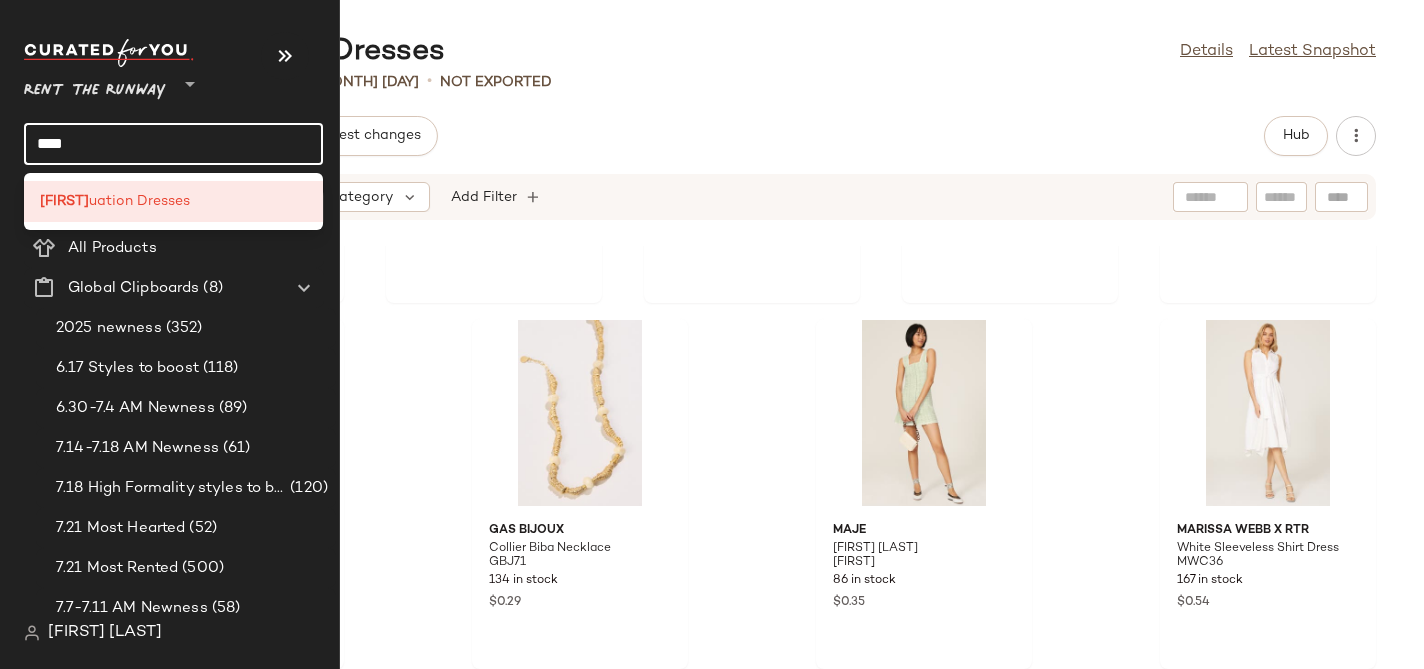 click on "****" 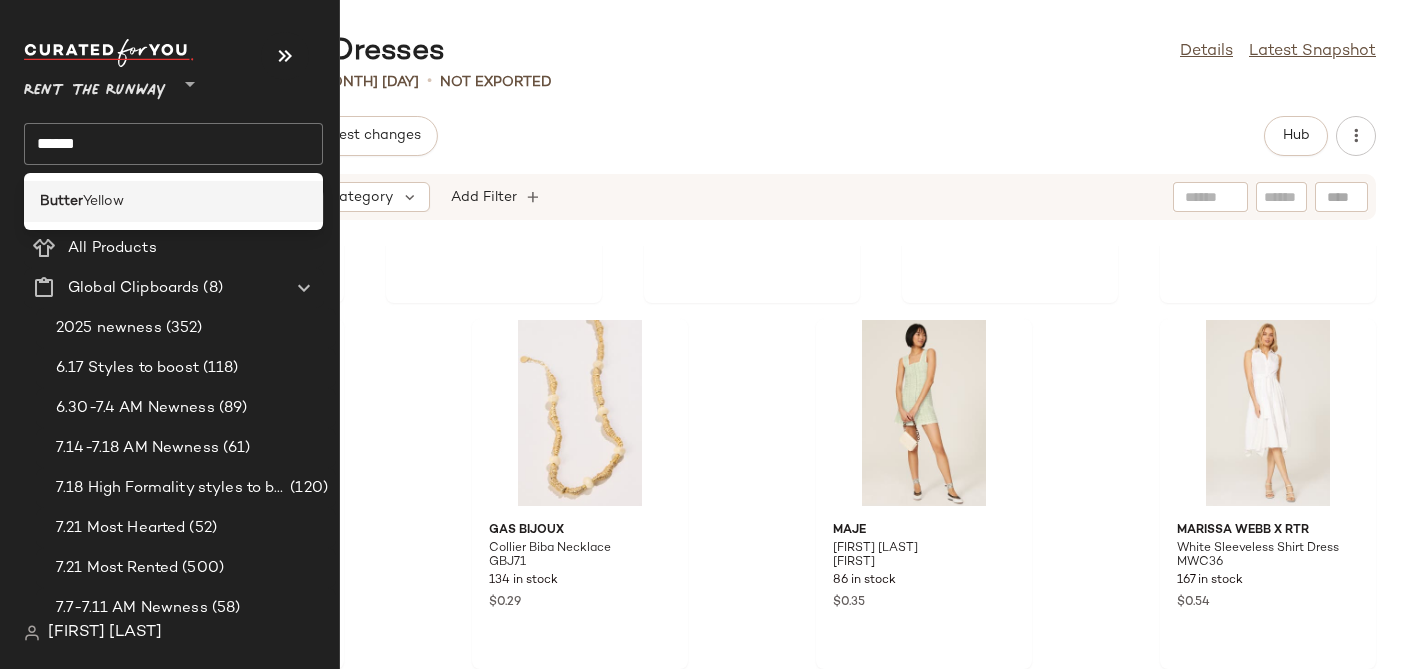 click on "Butter  Yellow" 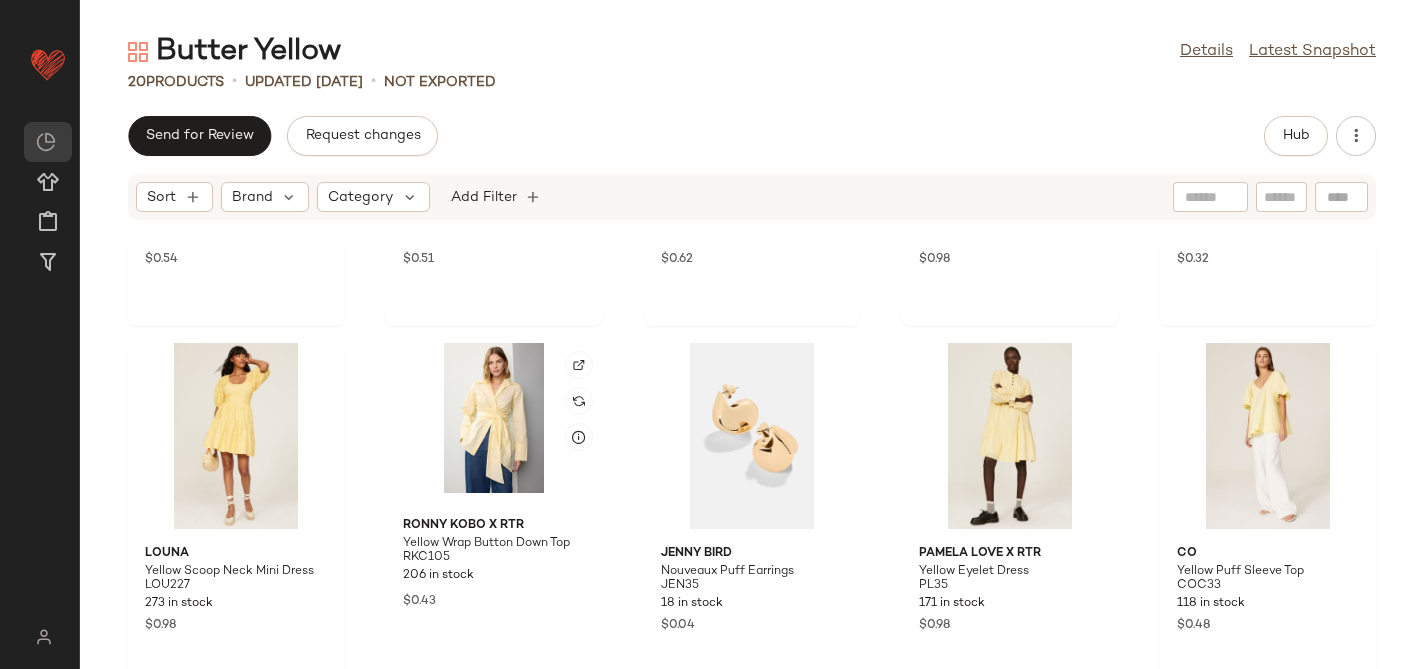 scroll, scrollTop: 1045, scrollLeft: 0, axis: vertical 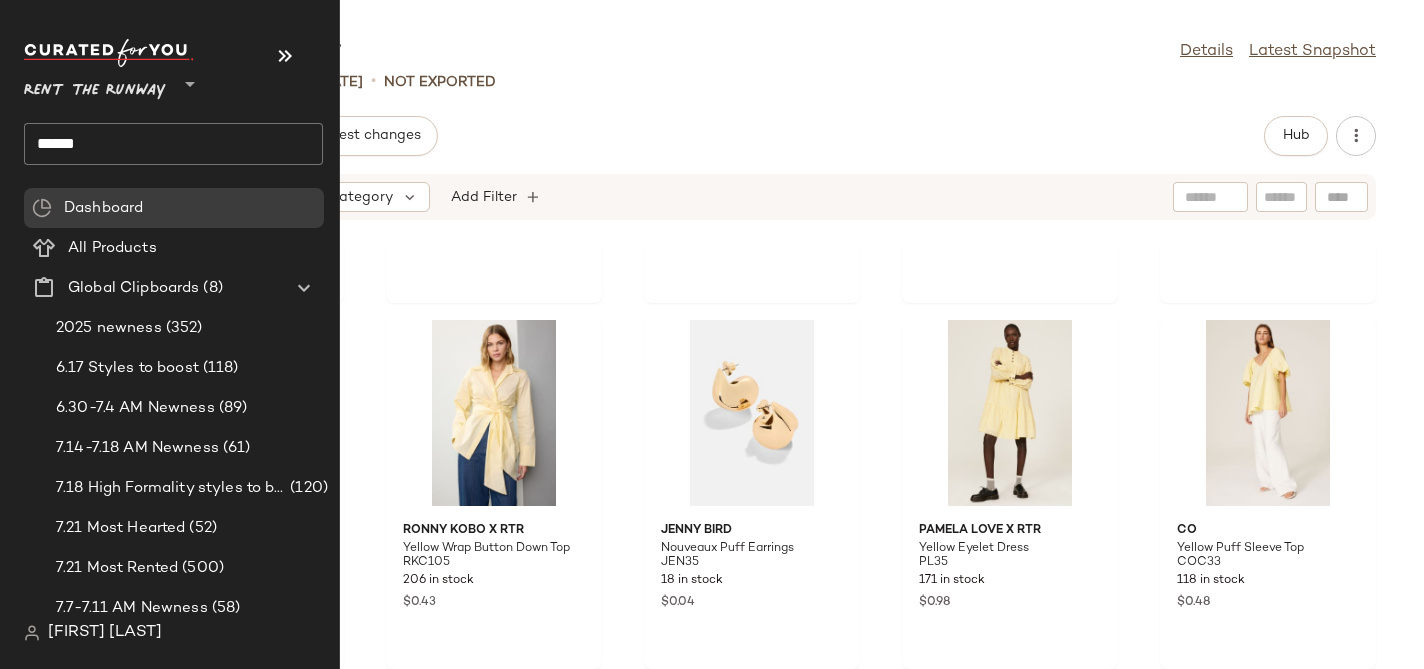 click on "******" 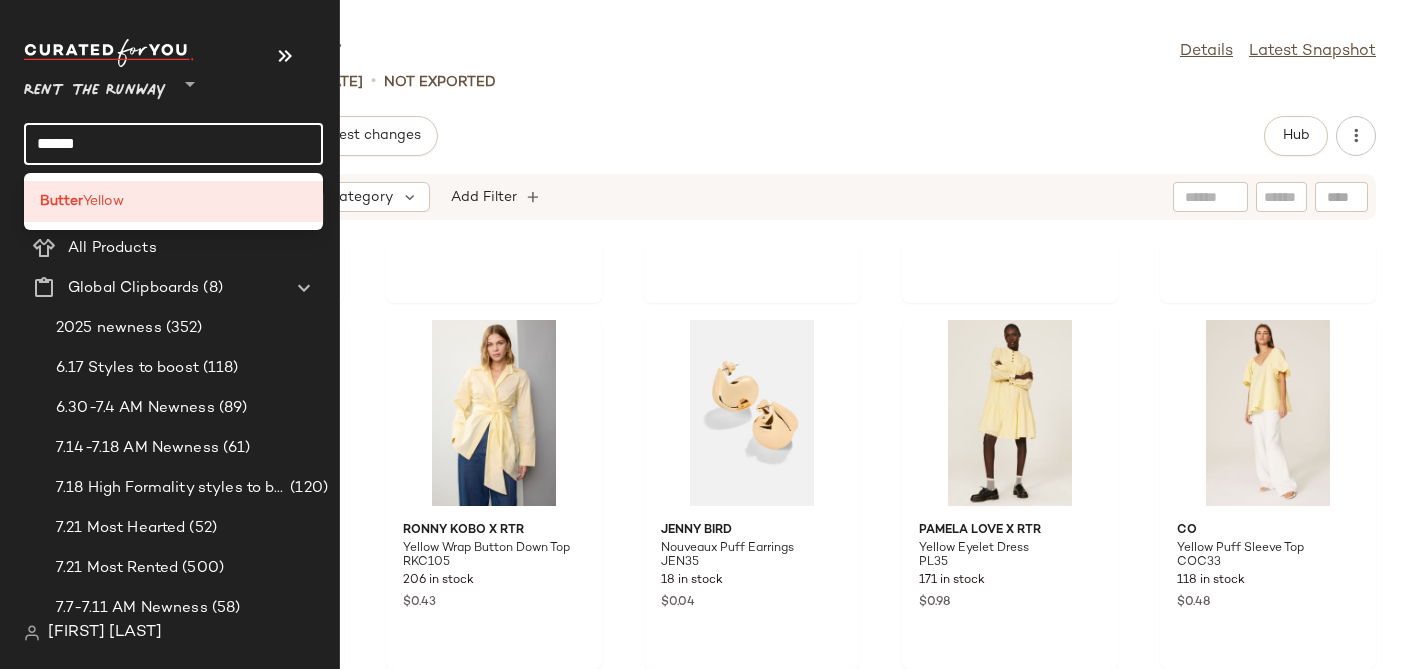 click on "******" 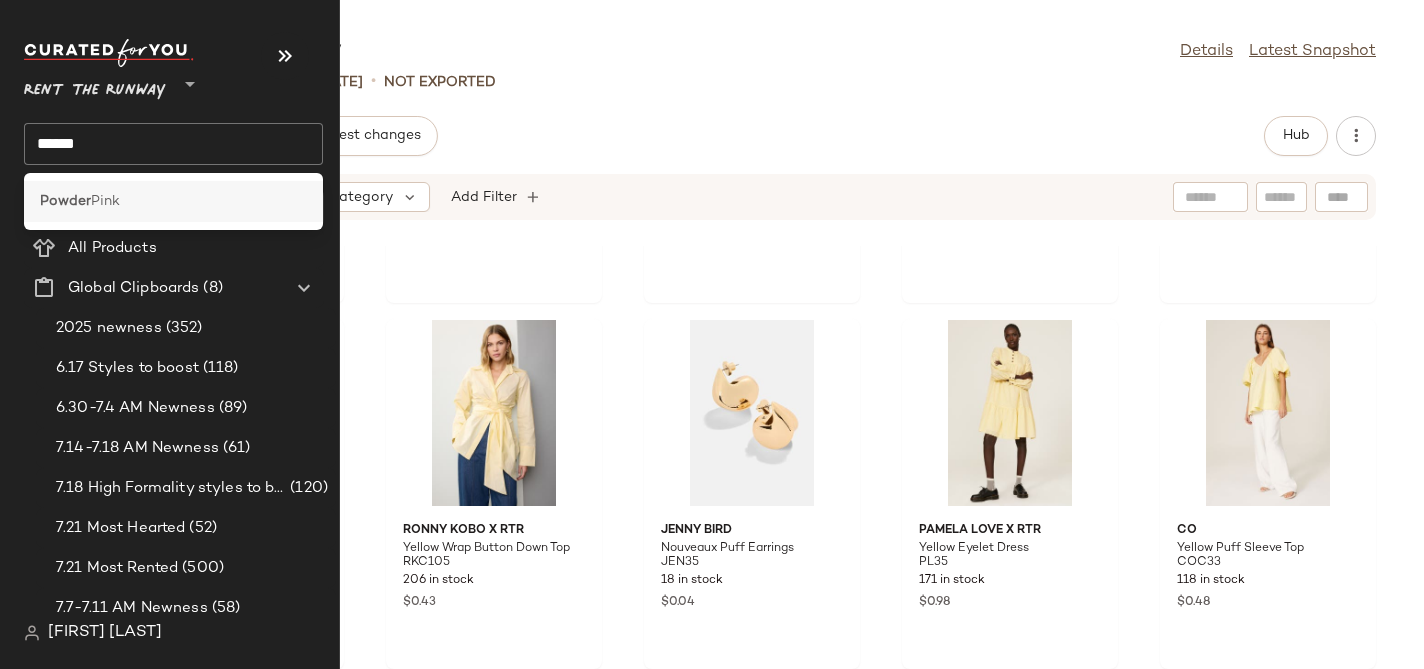 click on "Powder" at bounding box center [65, 201] 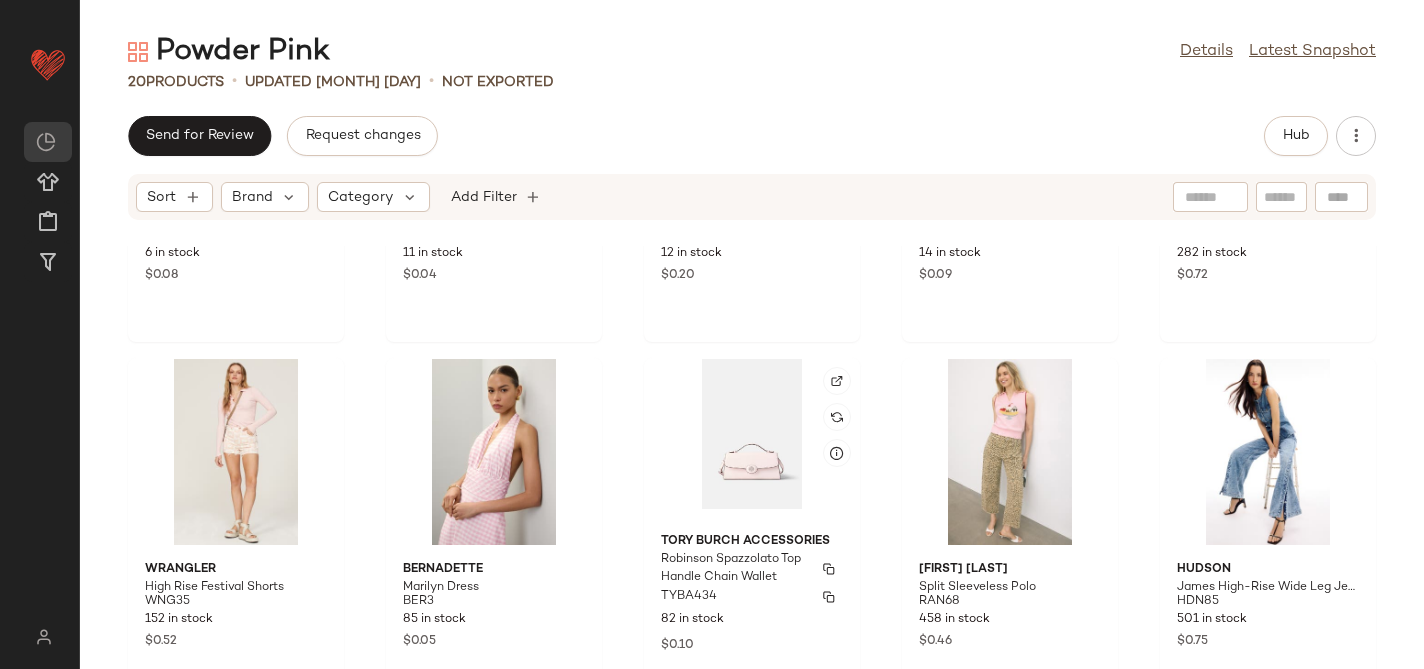 scroll, scrollTop: 1045, scrollLeft: 0, axis: vertical 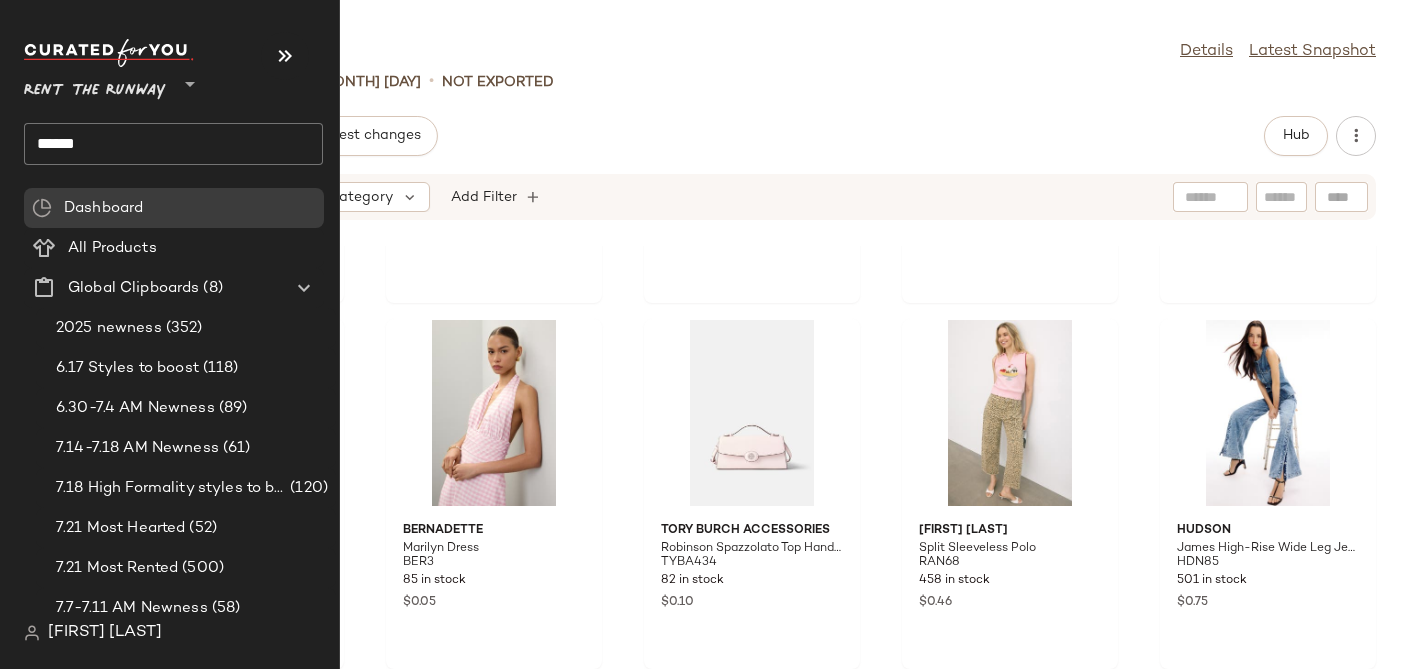 click on "******" 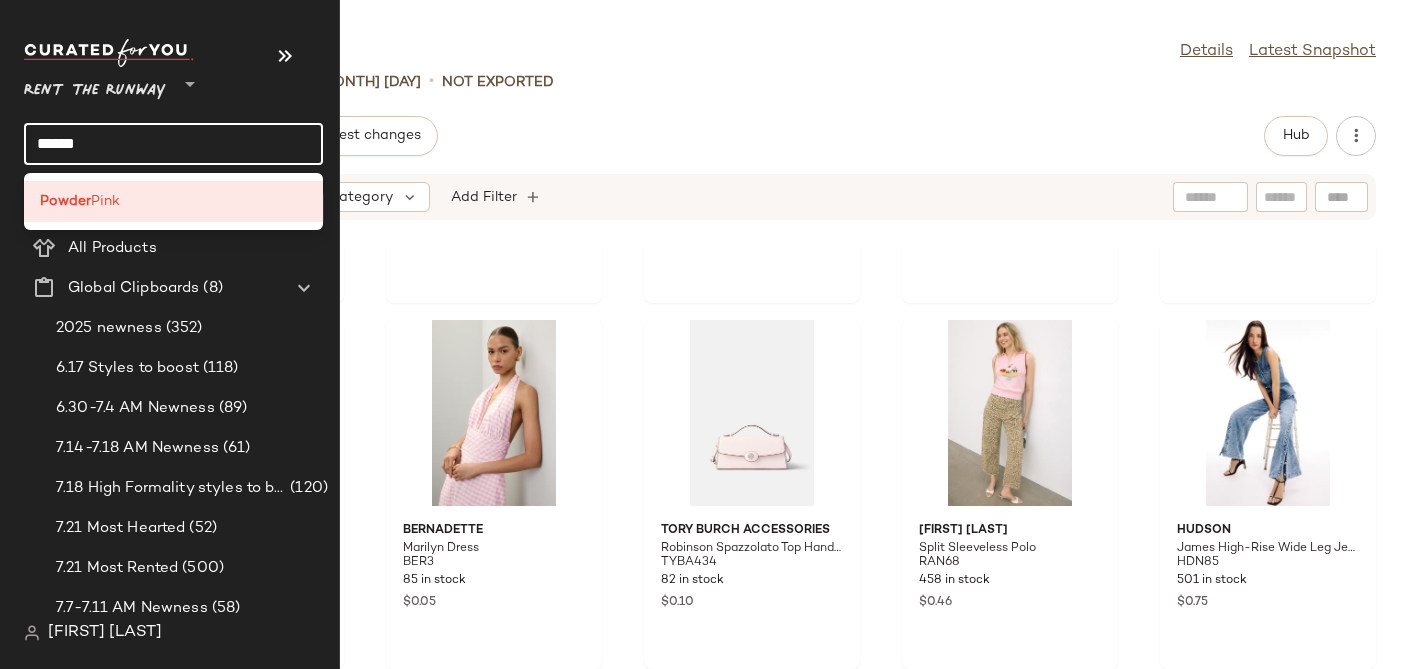 click on "******" 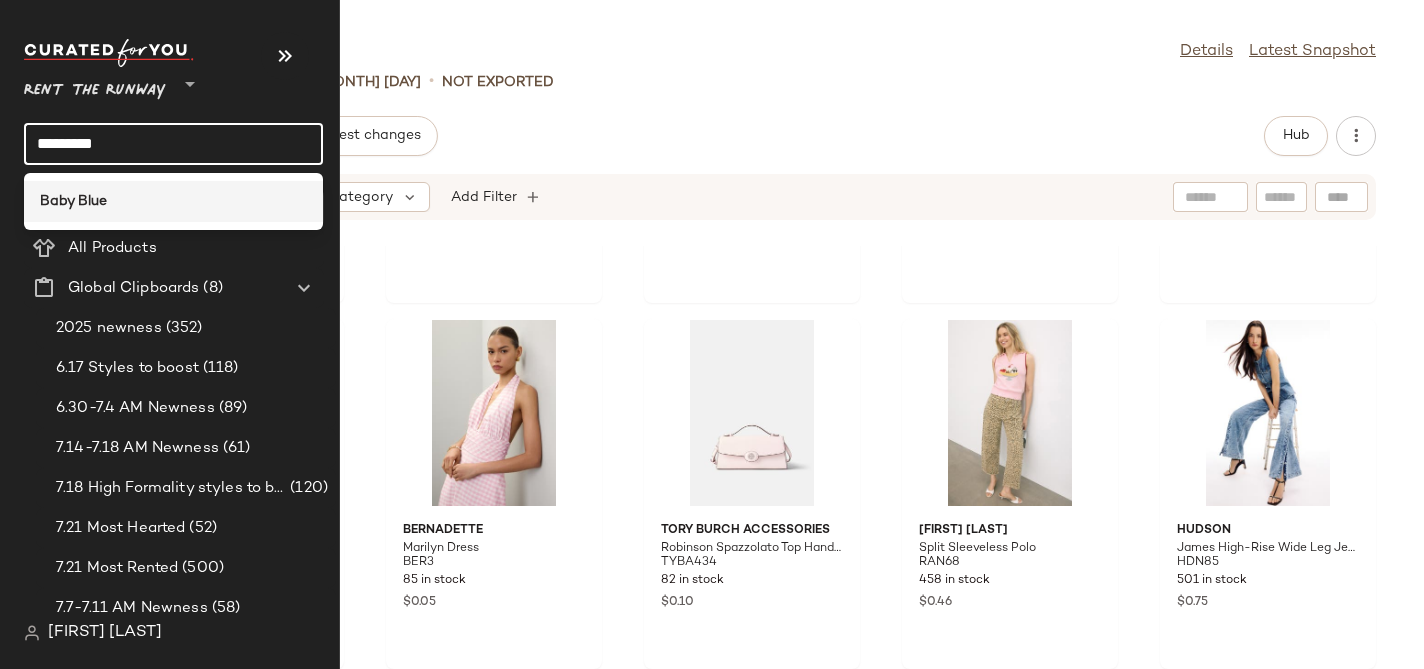 click on "Baby Blue" 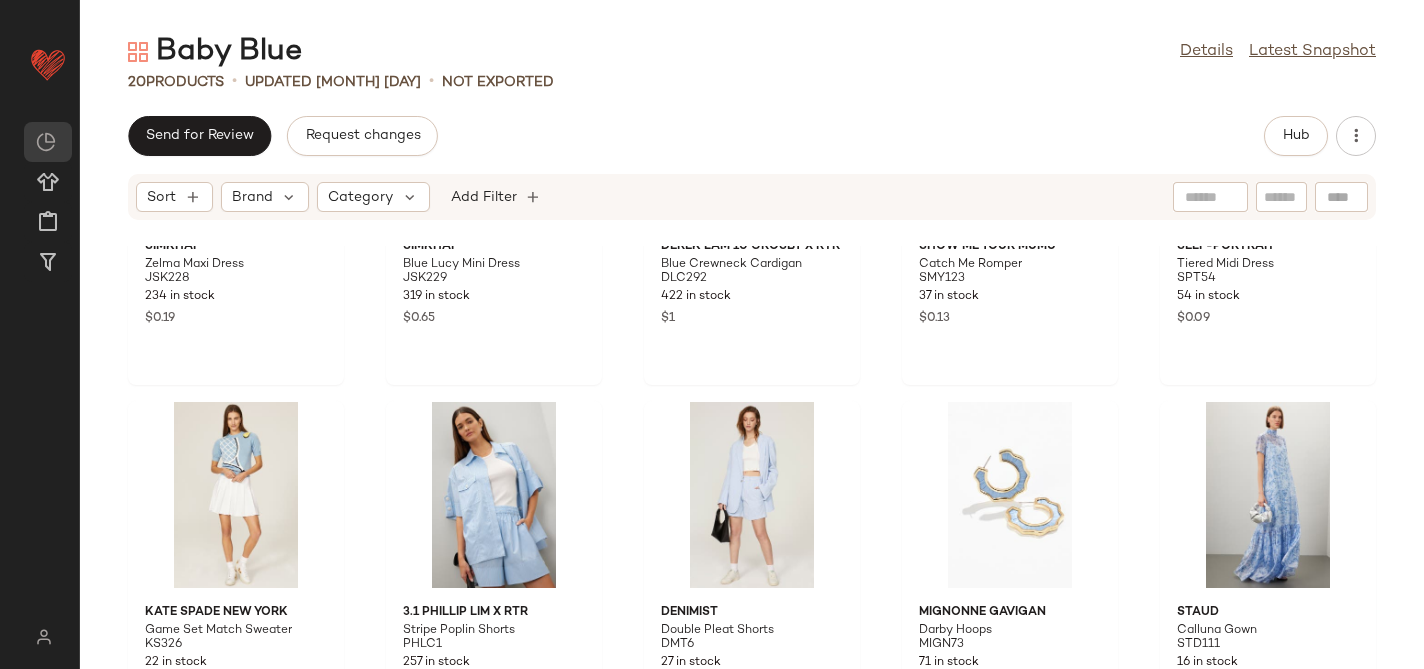 scroll, scrollTop: 1045, scrollLeft: 0, axis: vertical 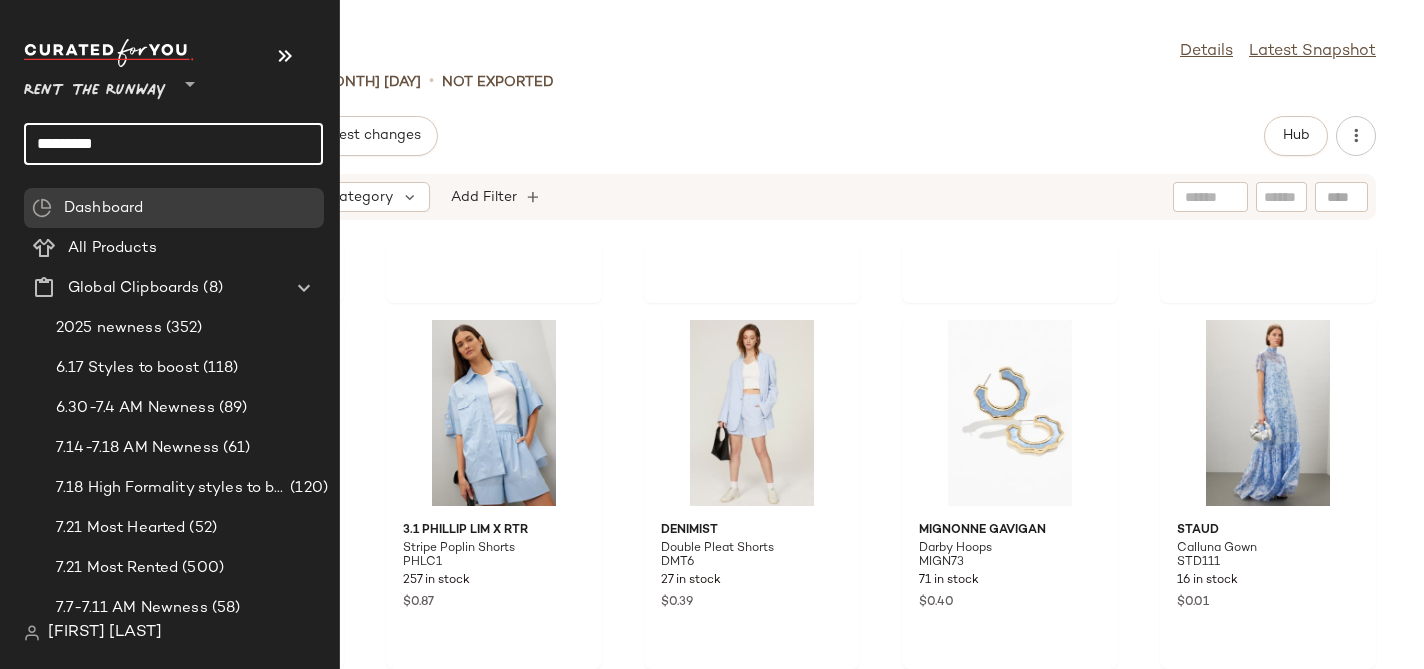 click on "*********" 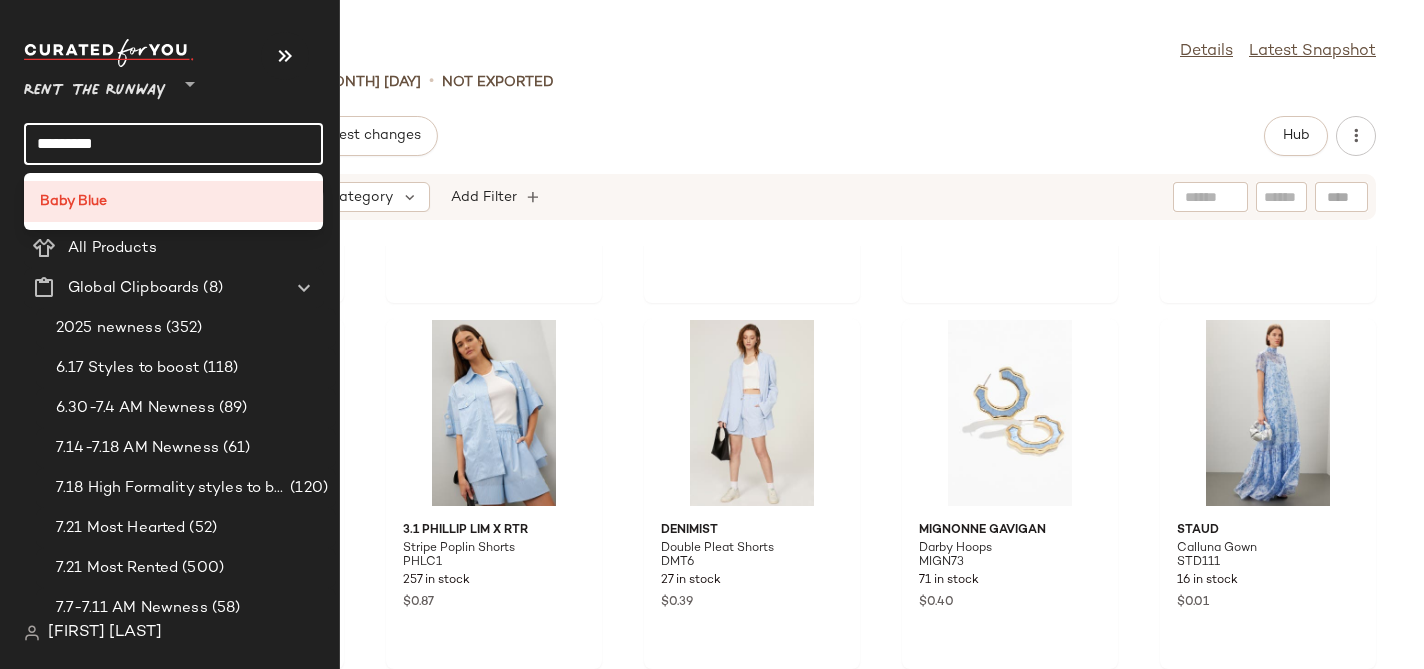 click on "*********" 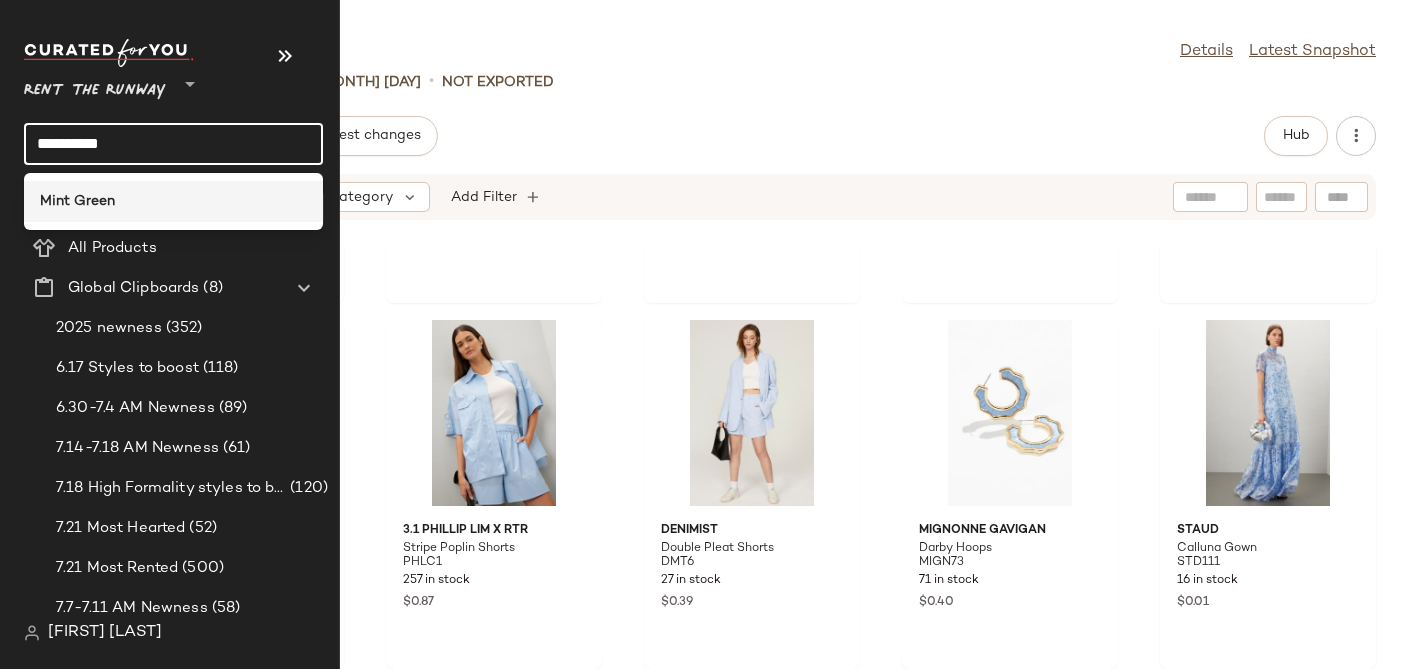 type on "**********" 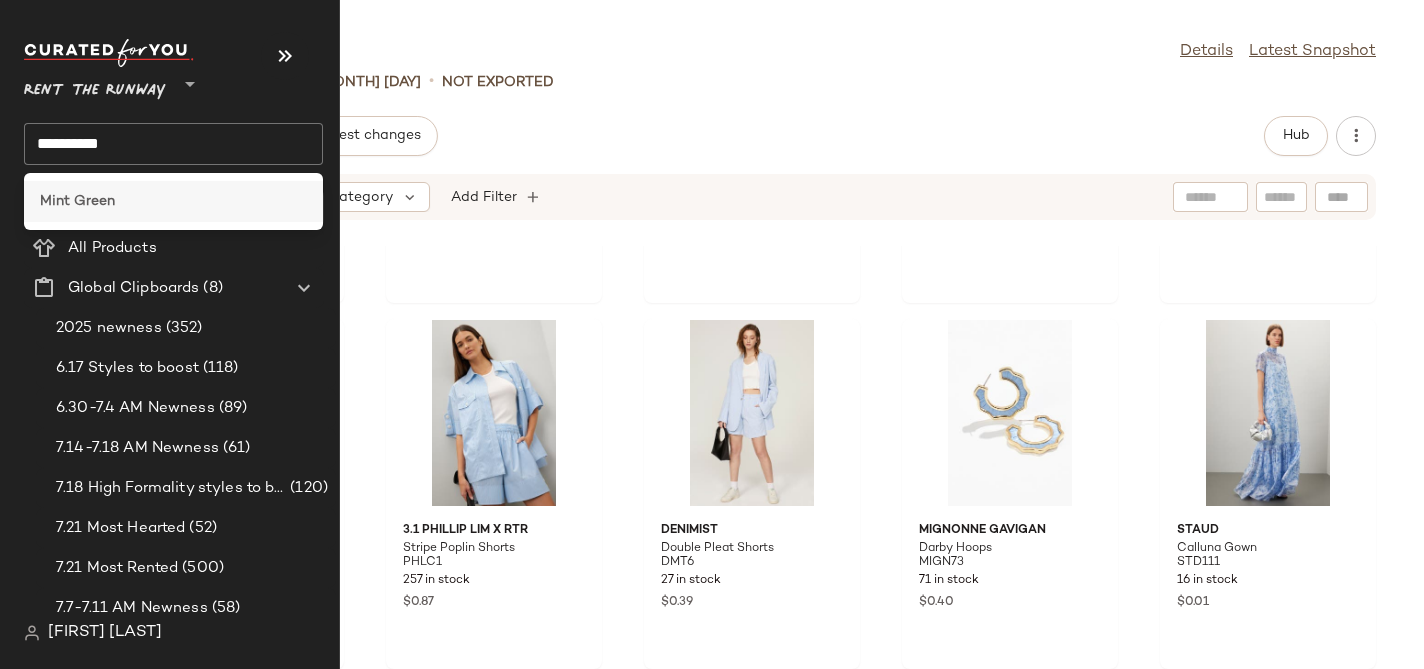 click on "Mint Green" at bounding box center (77, 201) 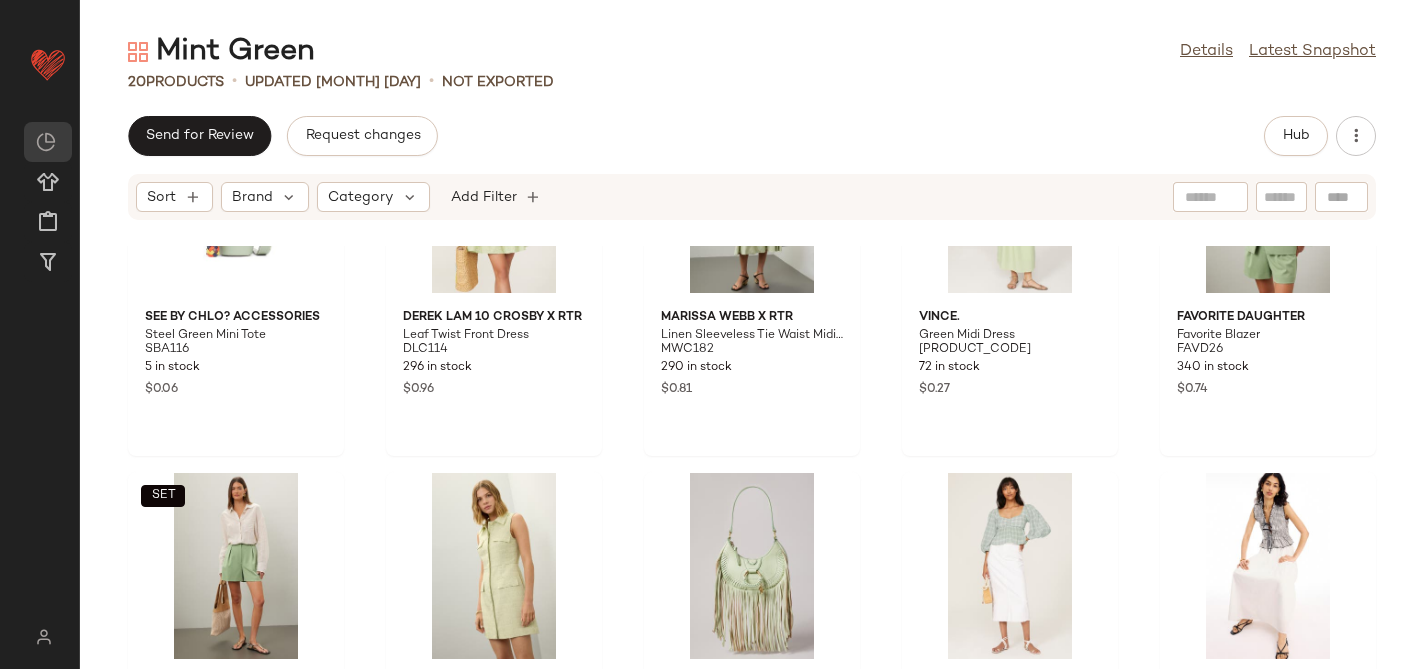 scroll, scrollTop: 1045, scrollLeft: 0, axis: vertical 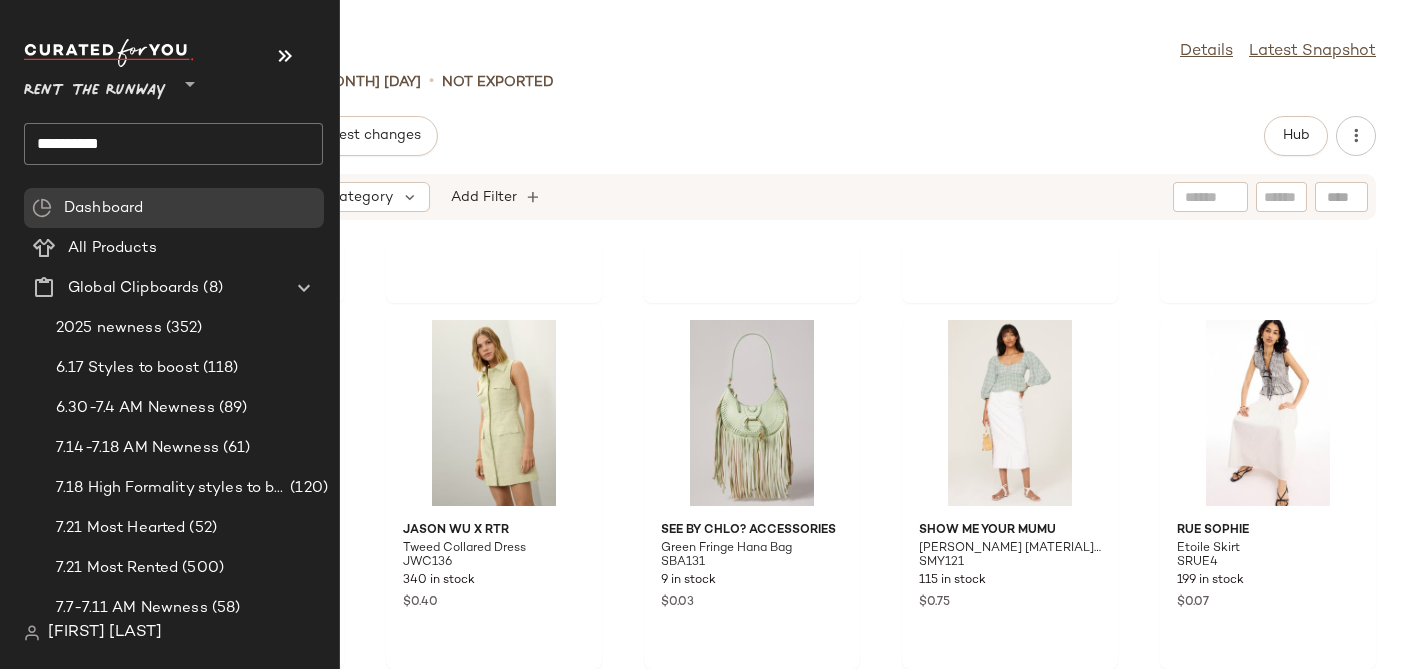 click on "Rent the Runway" at bounding box center (95, 86) 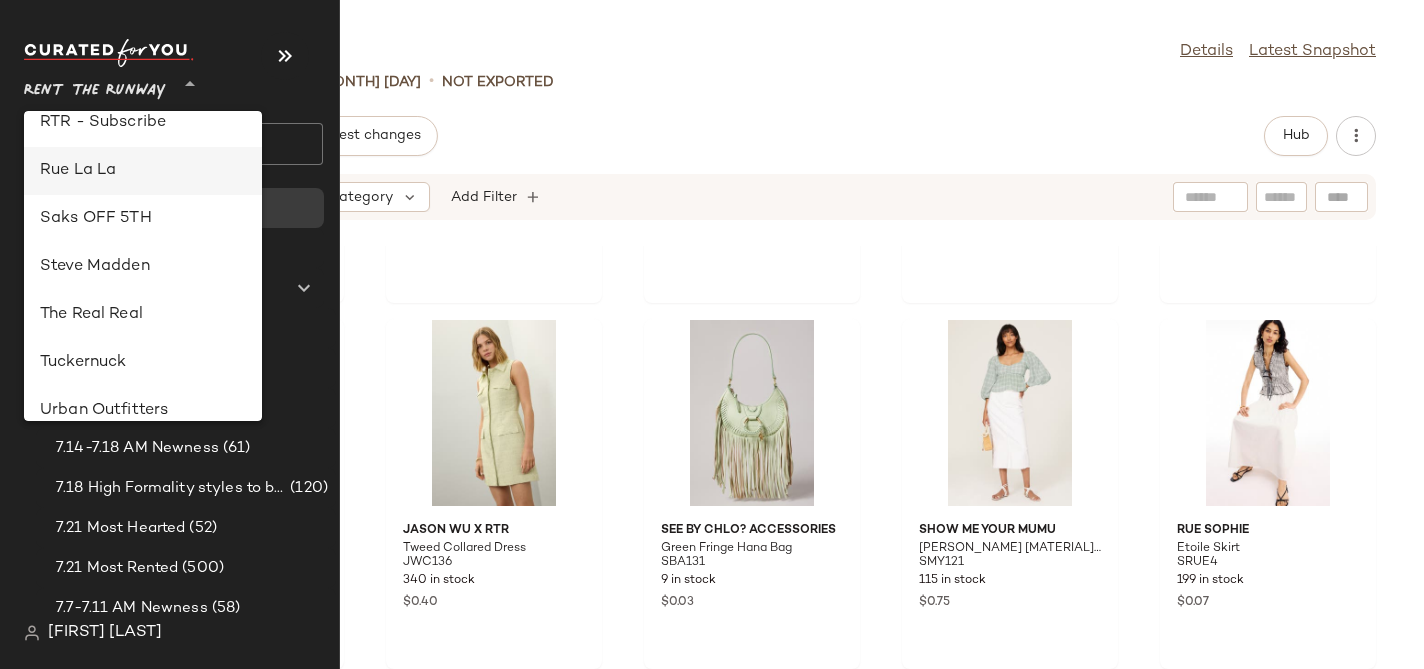 scroll, scrollTop: 1142, scrollLeft: 0, axis: vertical 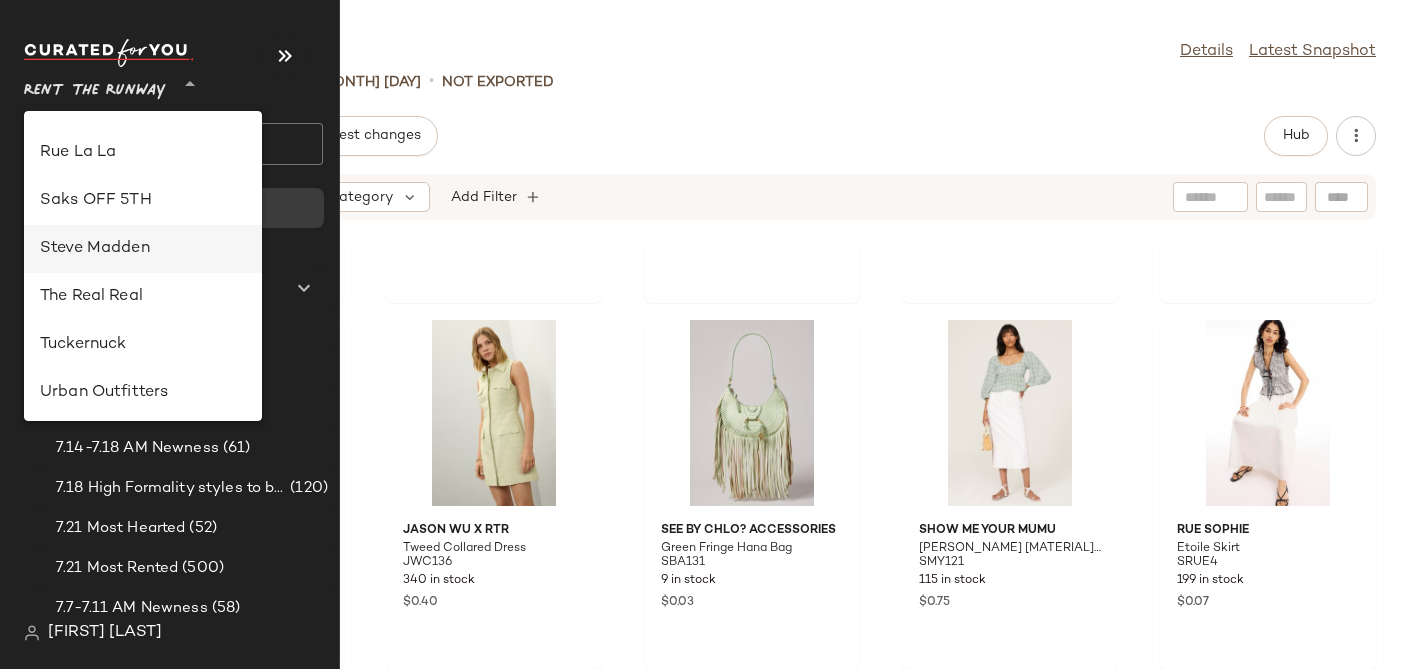 click on "Steve Madden" at bounding box center (143, 249) 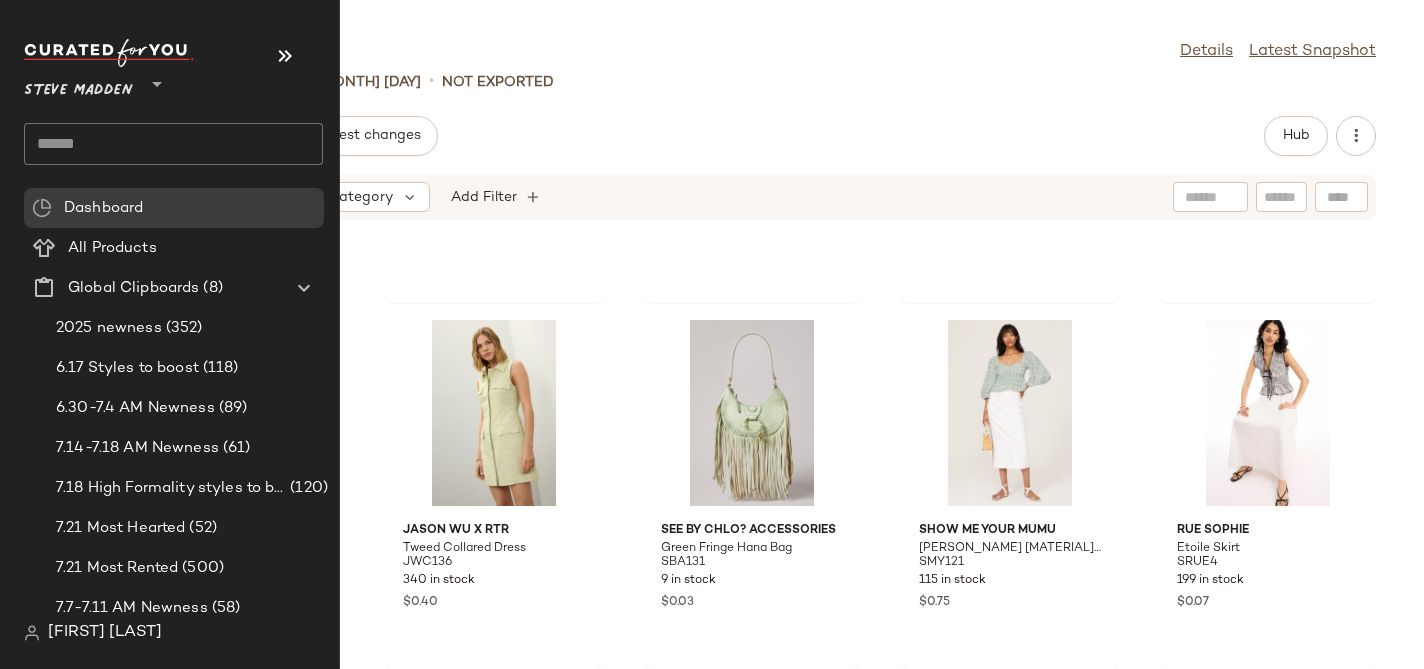 click 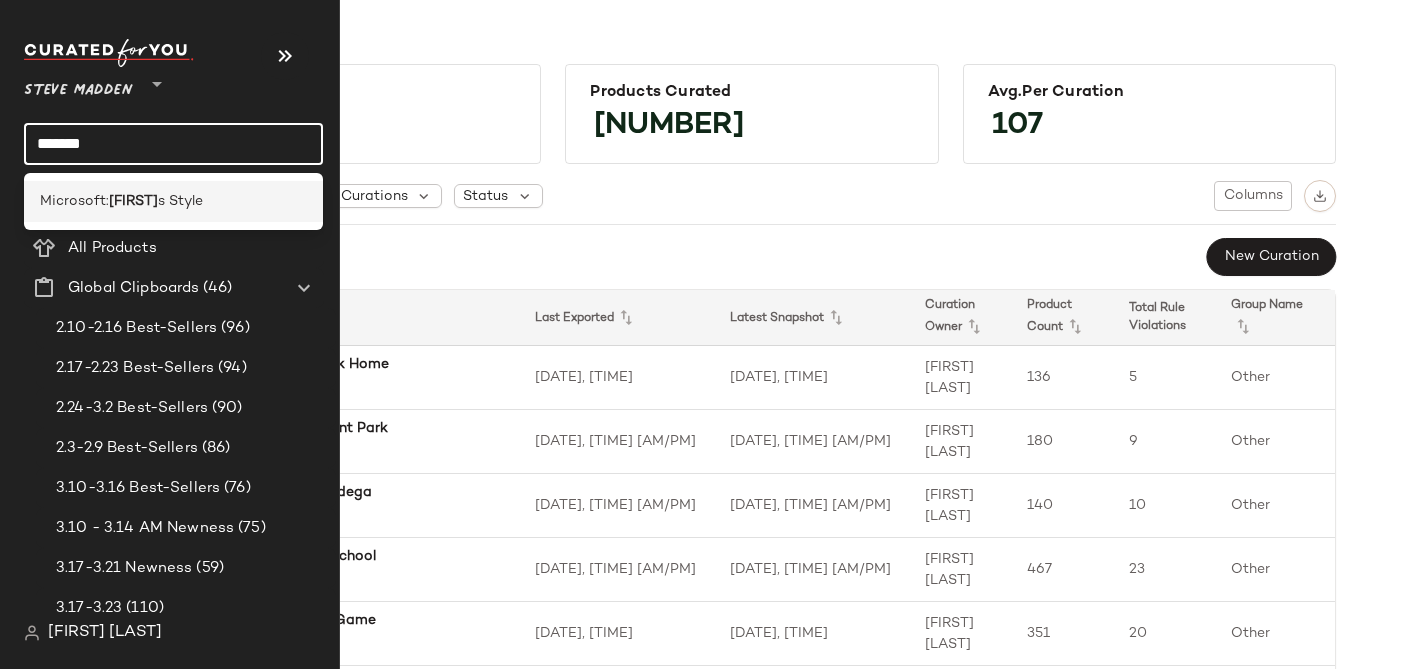 type on "*******" 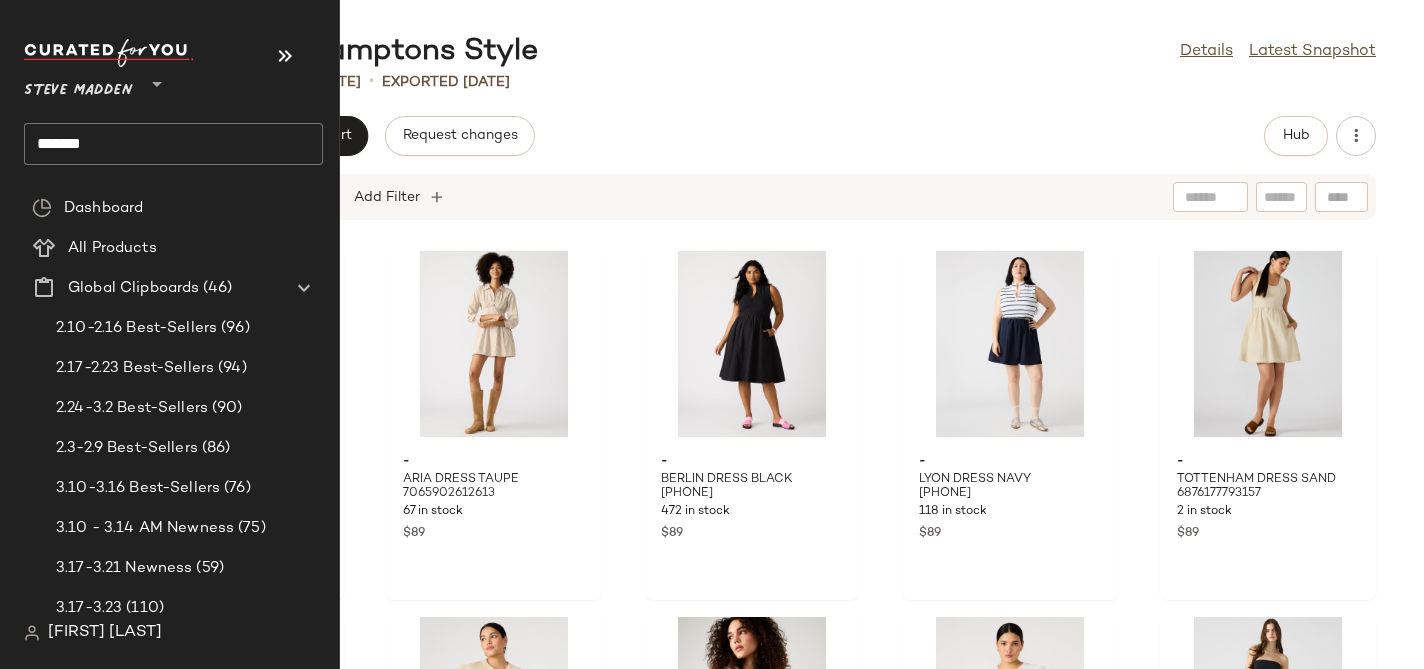 click on "Steve Madden" at bounding box center [78, 86] 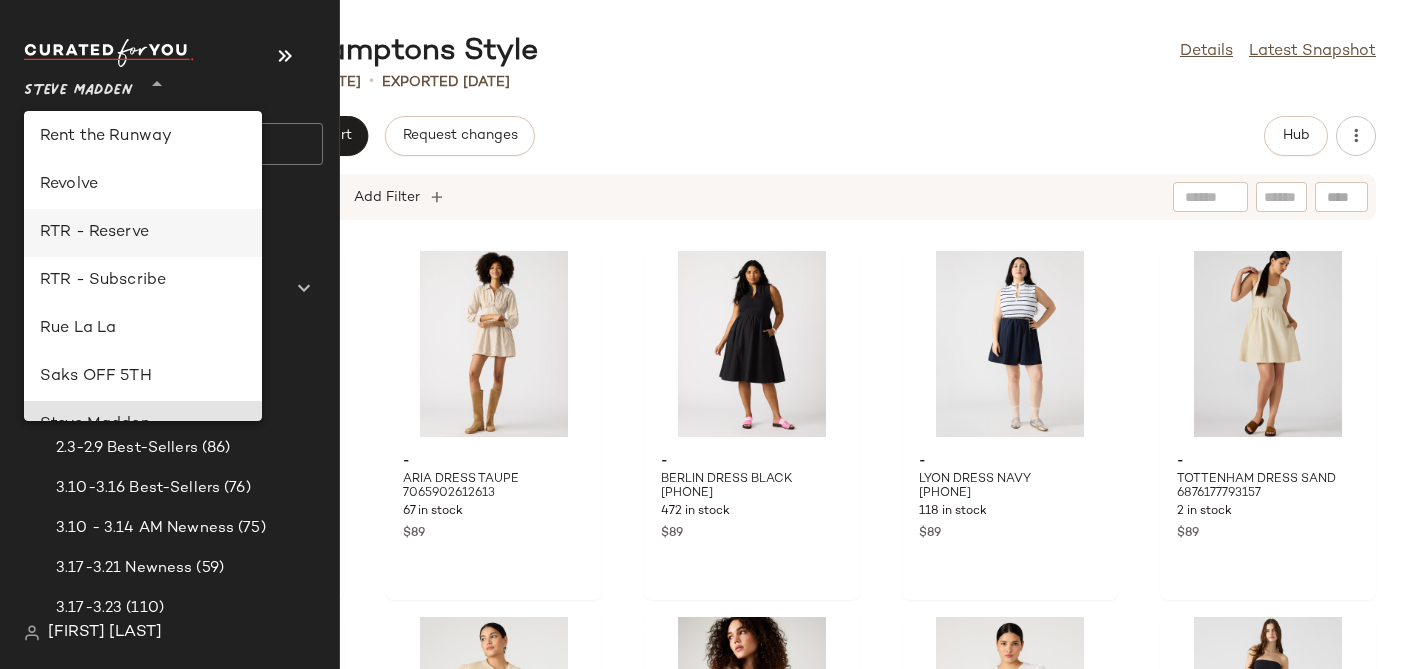 scroll, scrollTop: 918, scrollLeft: 0, axis: vertical 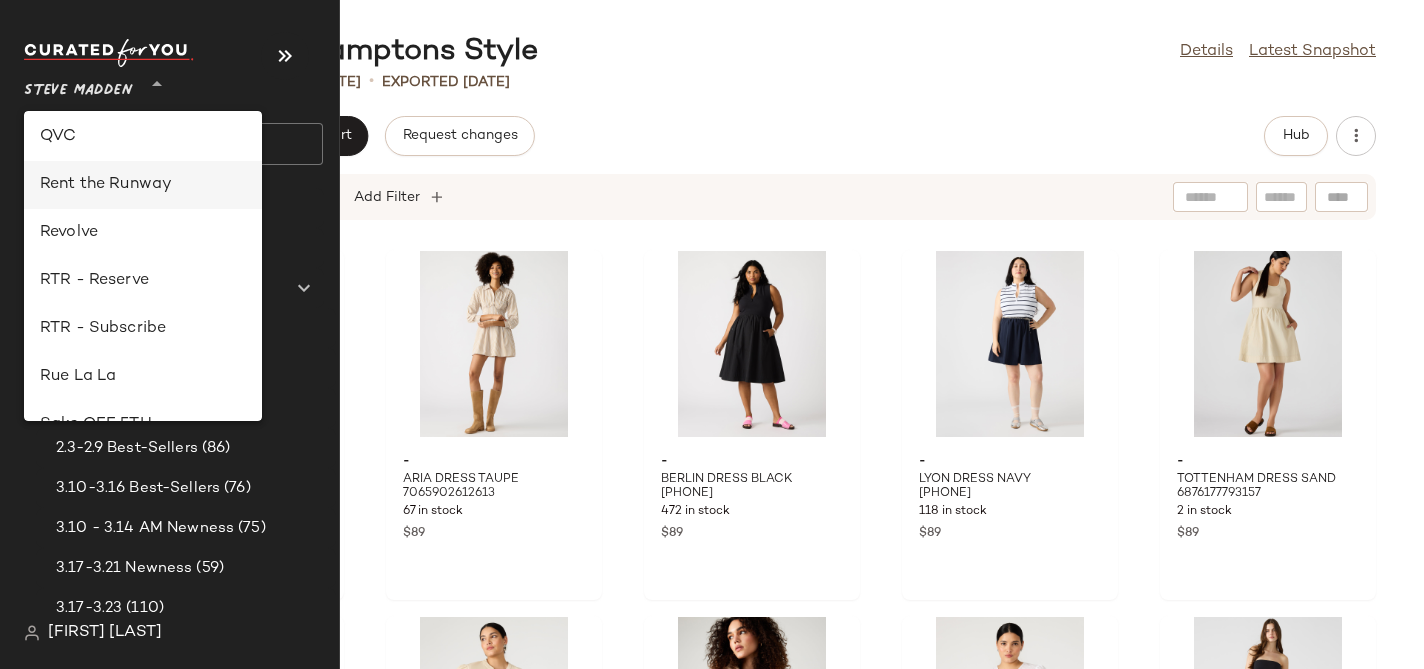 click on "Rent the Runway" at bounding box center (143, 185) 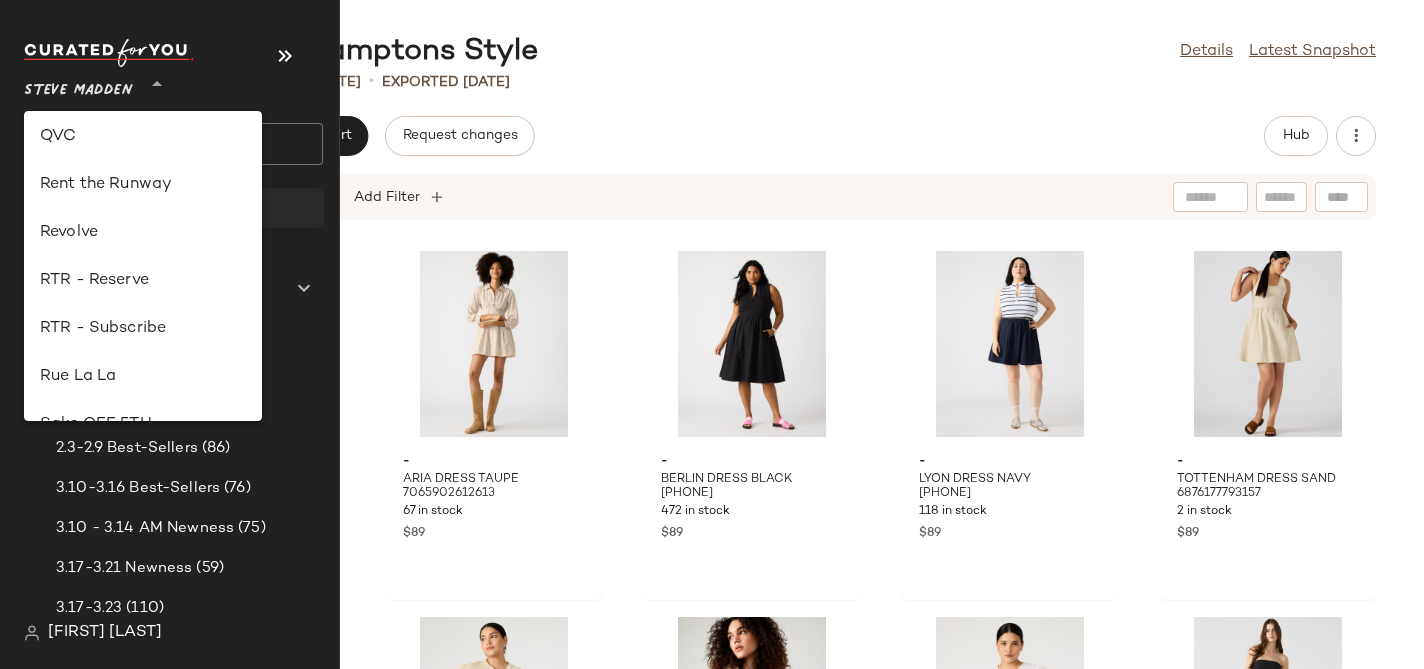 type on "**" 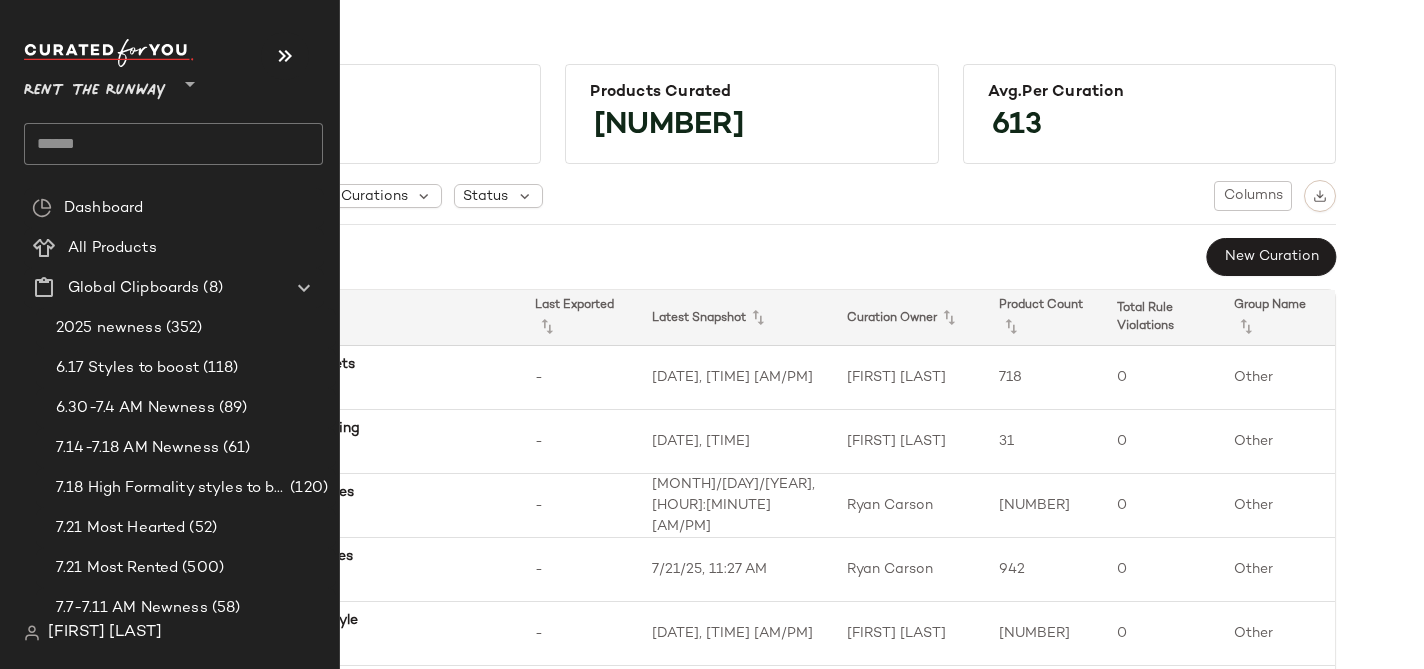 click 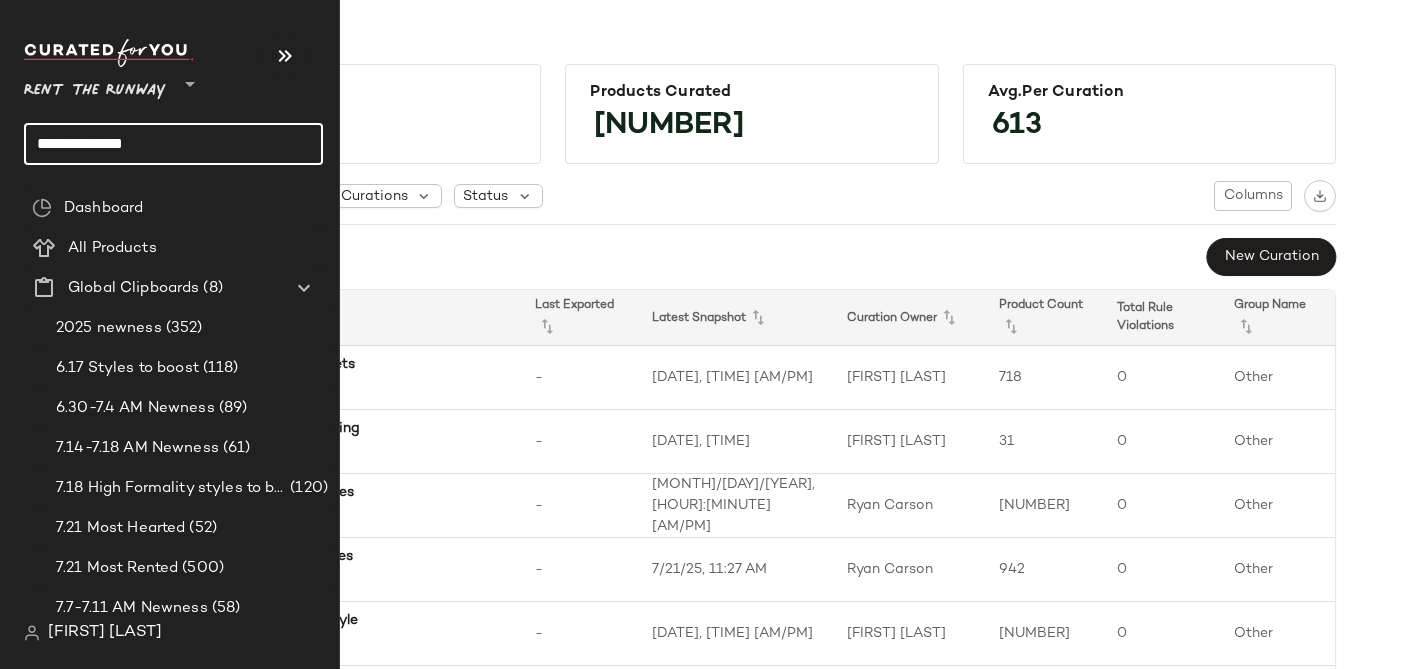 click on "**********" 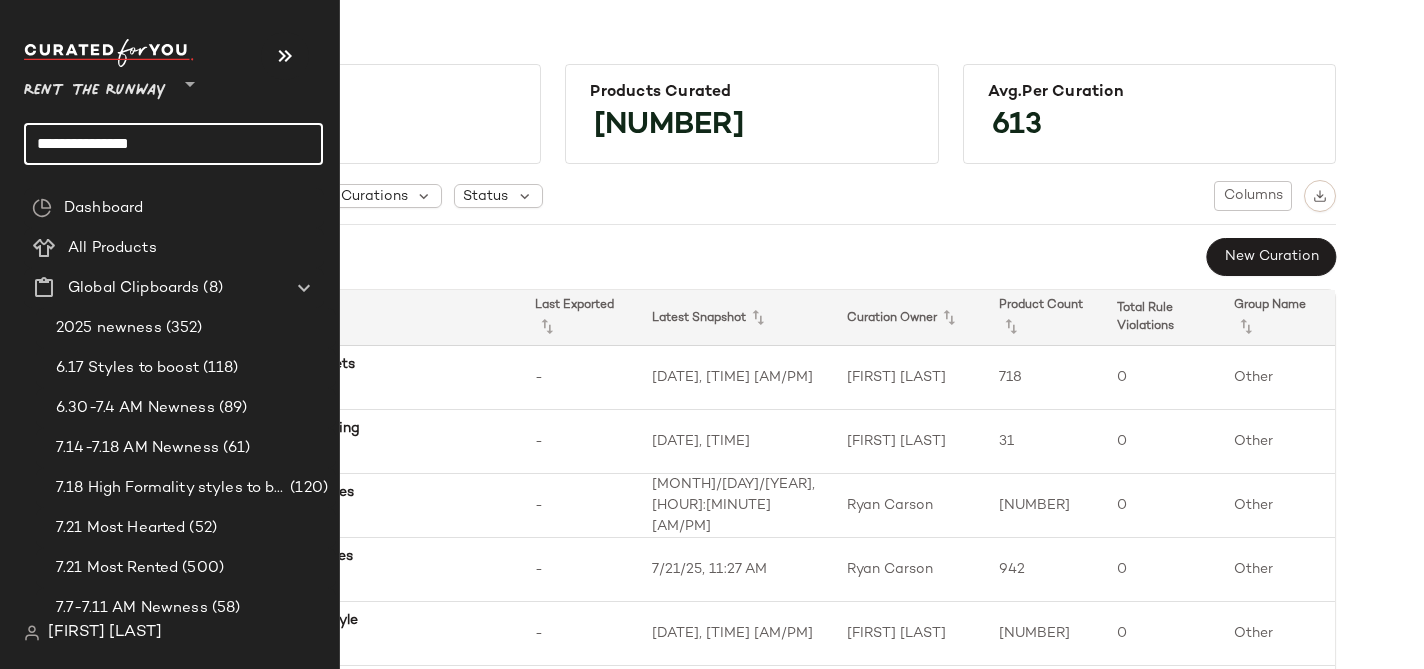 click on "**********" 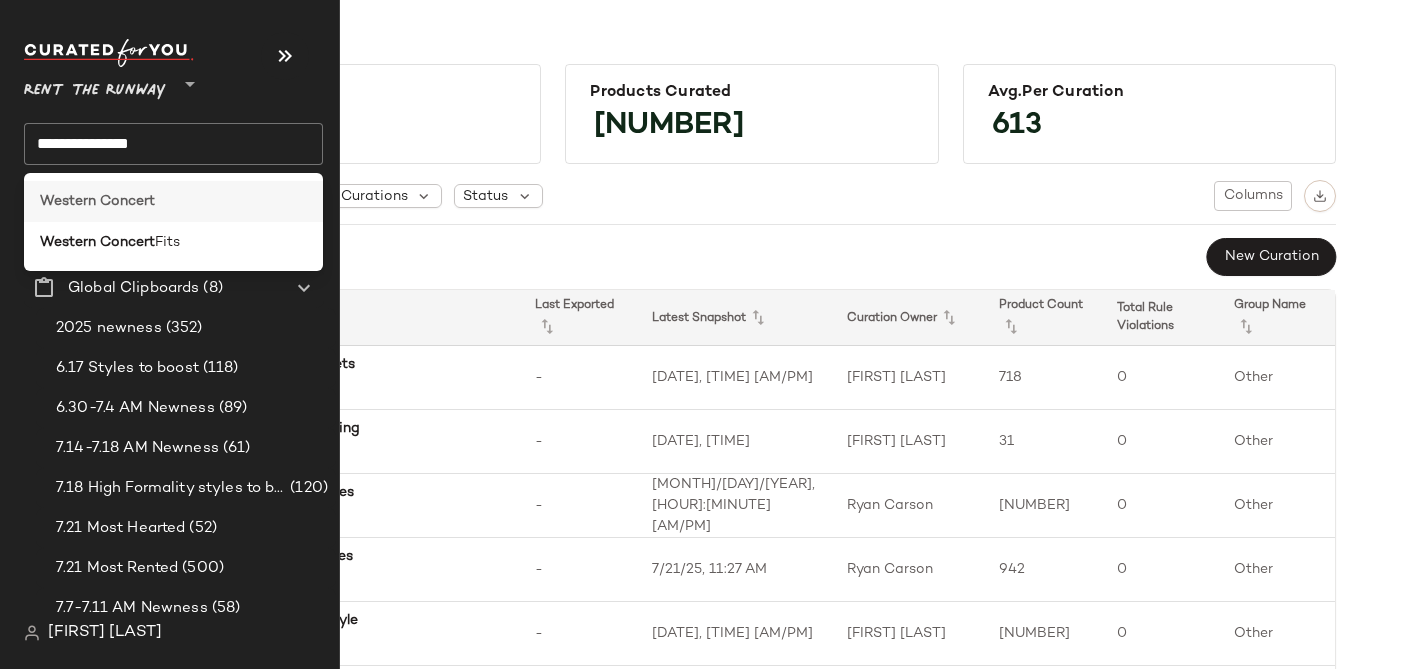 click on "Western Concert" 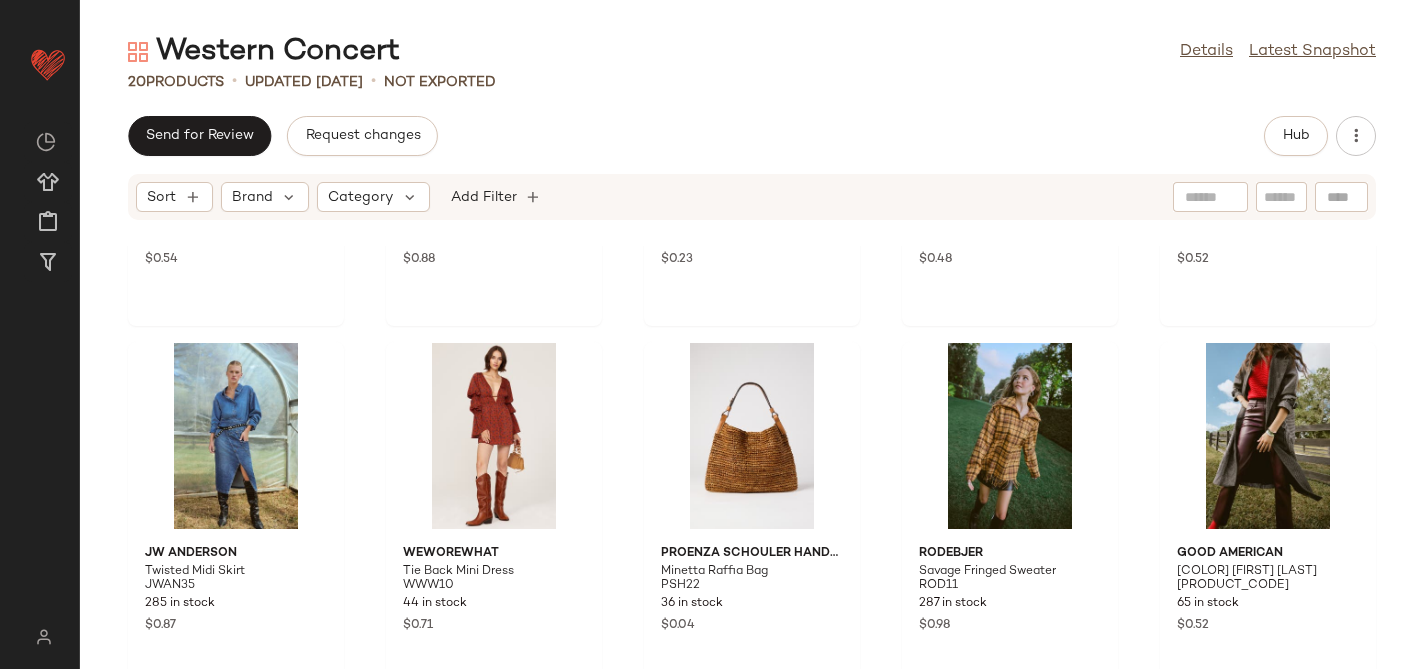 scroll, scrollTop: 1045, scrollLeft: 0, axis: vertical 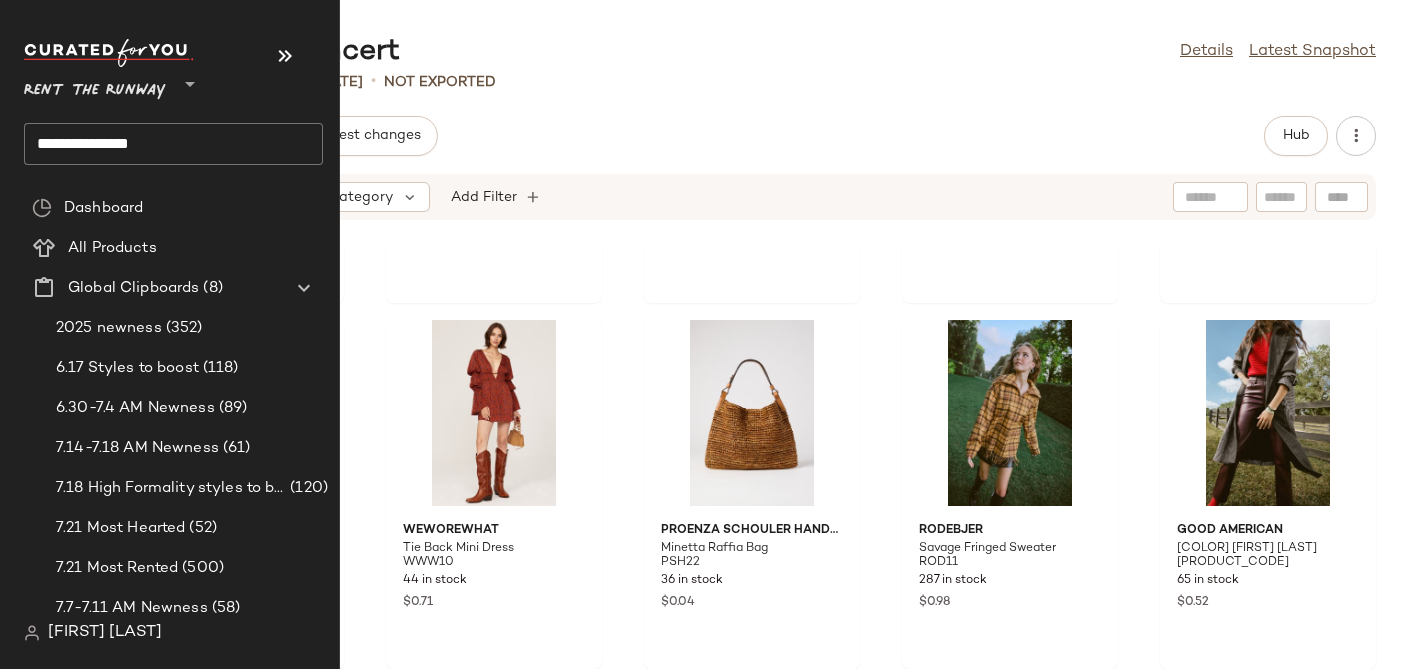 click on "**********" 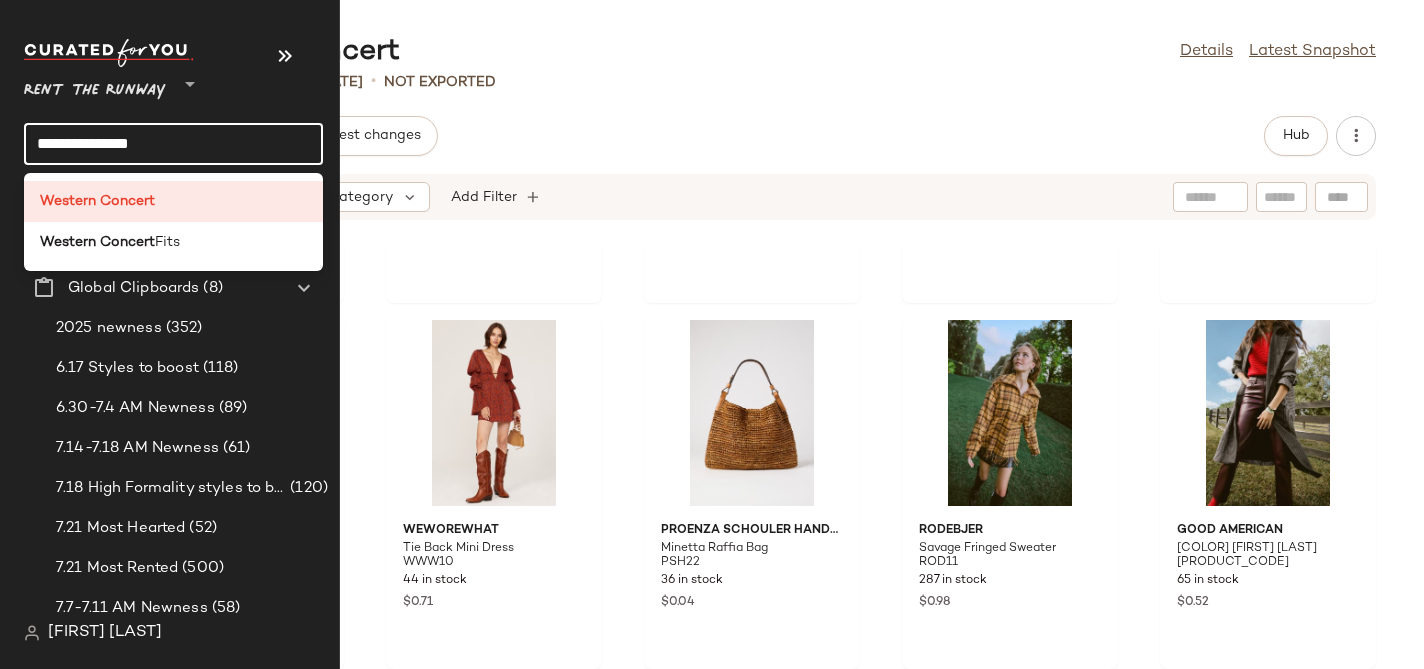 click on "**********" 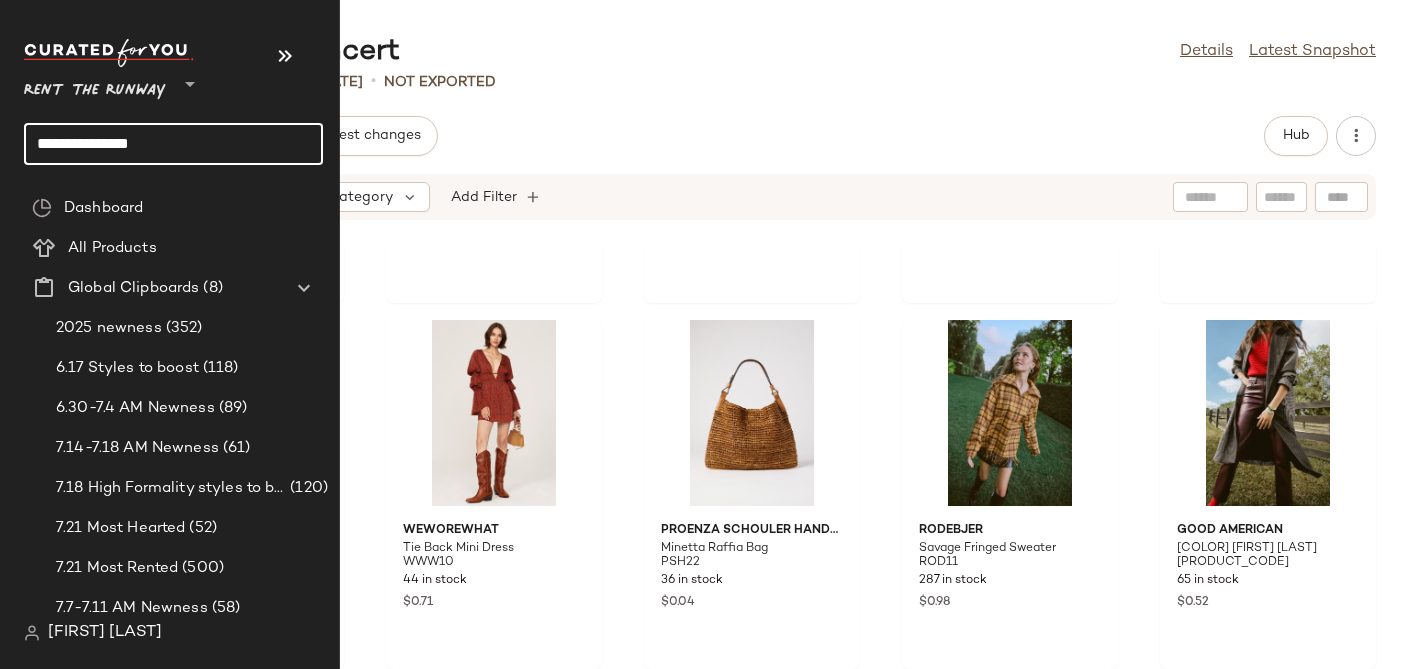 click on "**********" 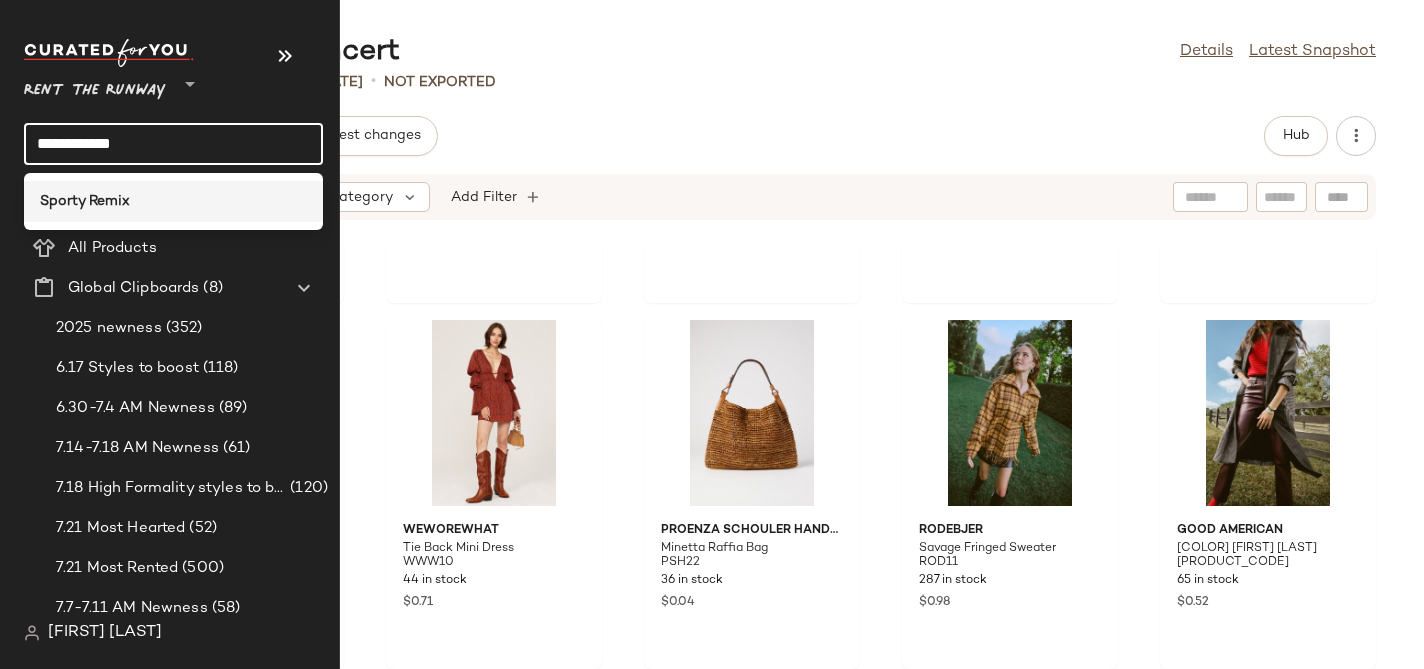 type on "**********" 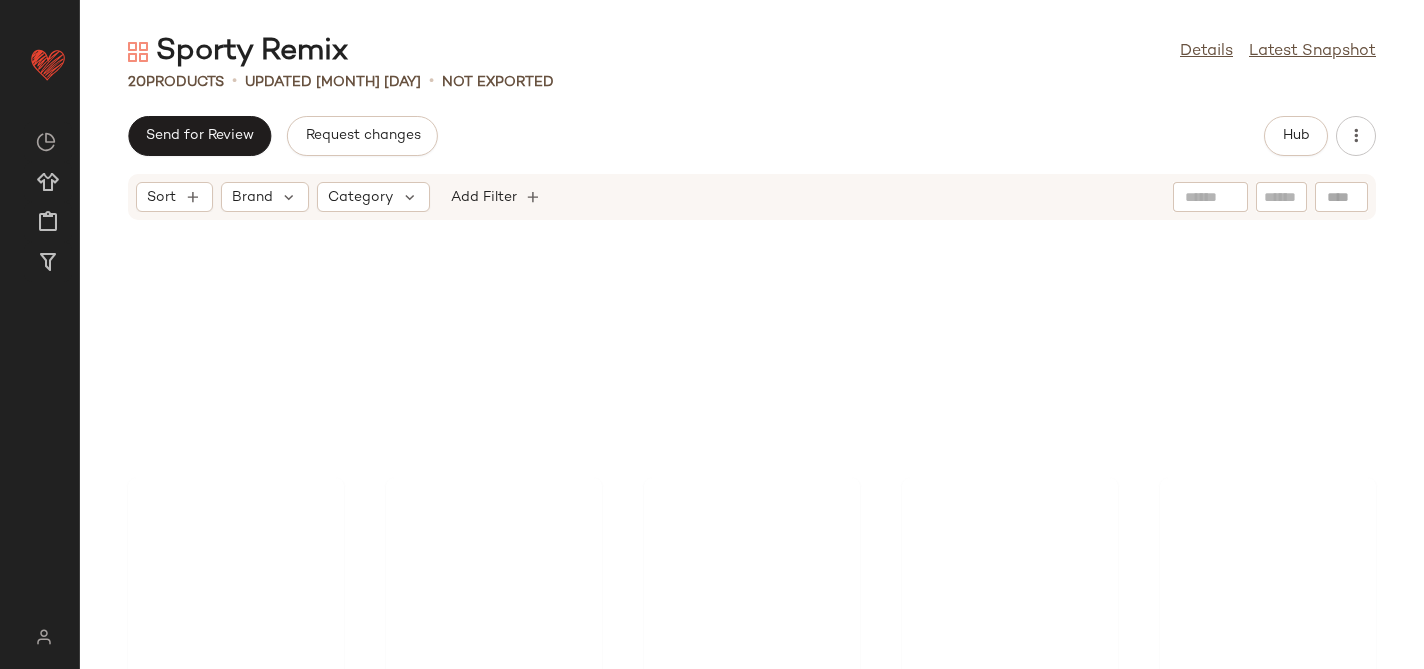 scroll, scrollTop: 0, scrollLeft: 0, axis: both 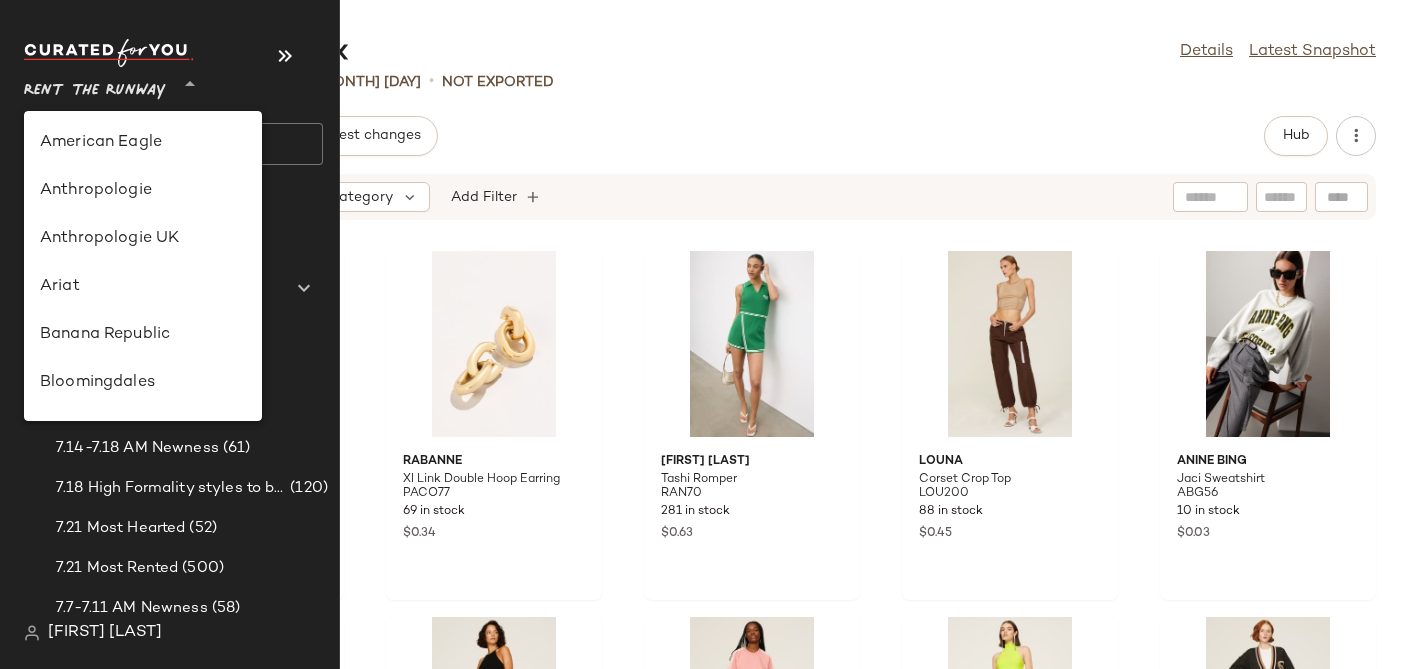 click on "Rent the Runway" at bounding box center [95, 86] 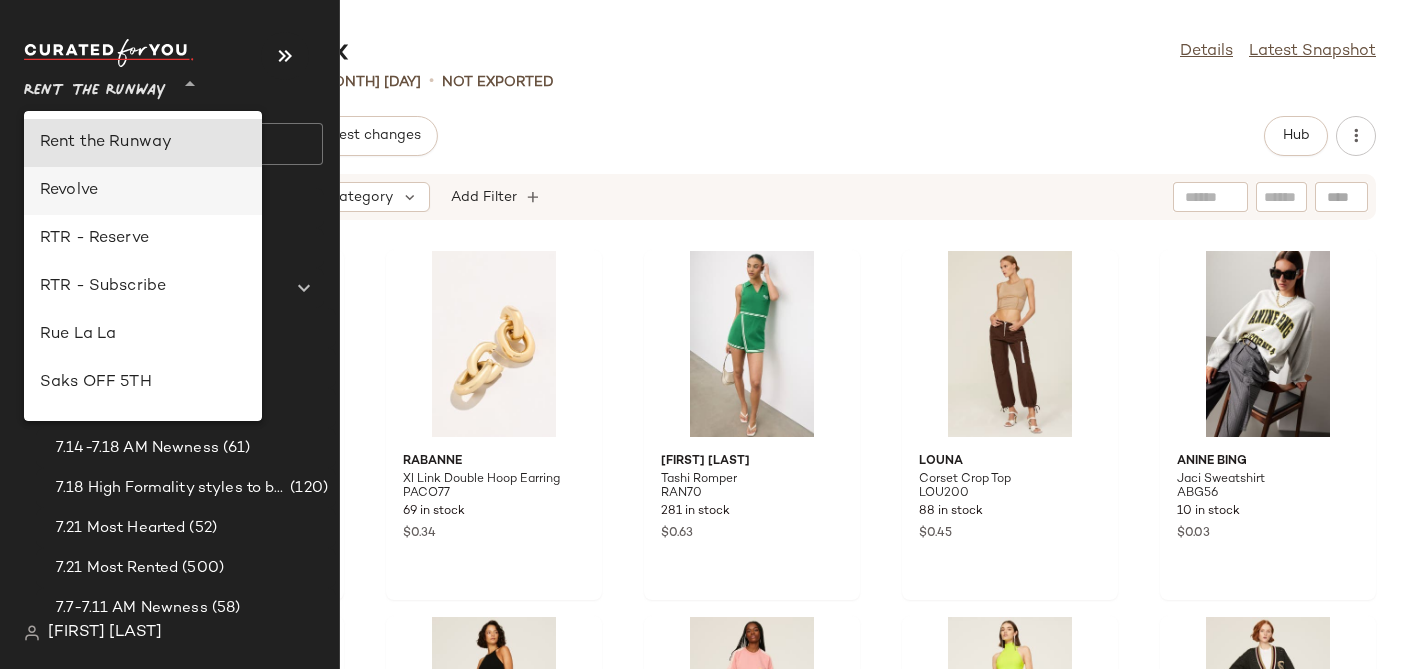 click on "Revolve" at bounding box center (143, 191) 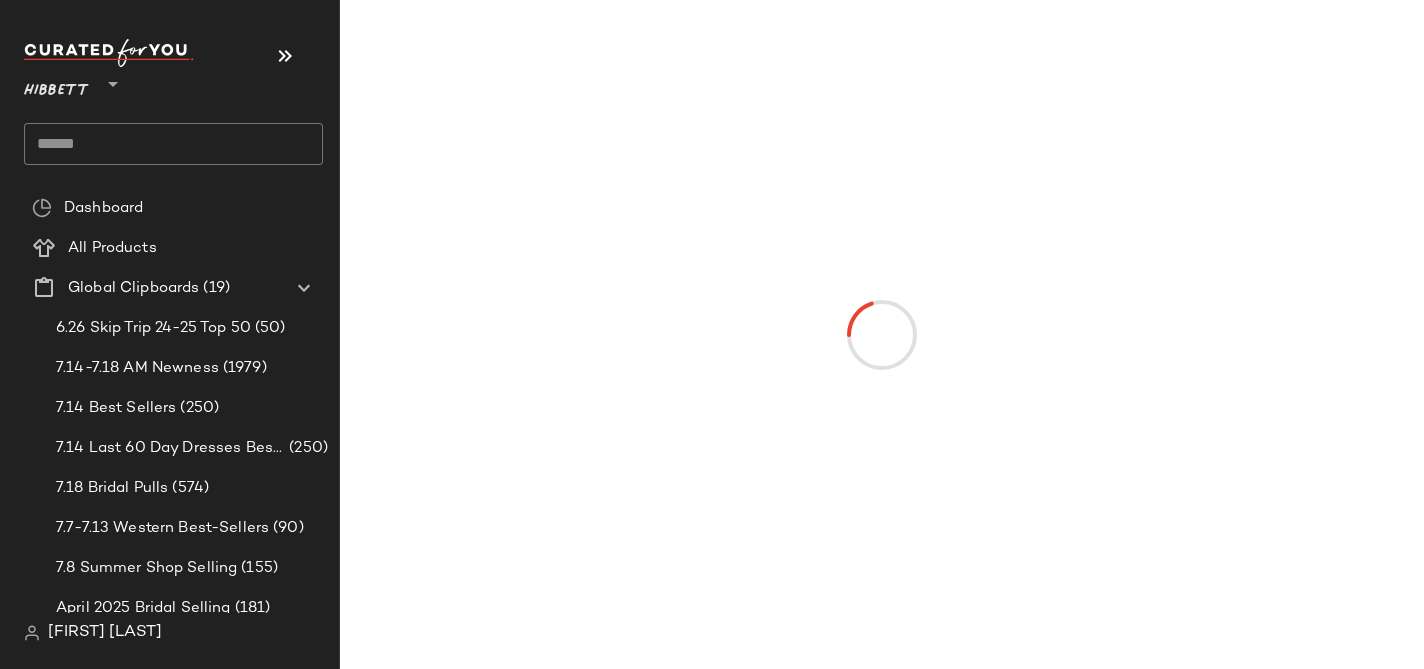 type on "**" 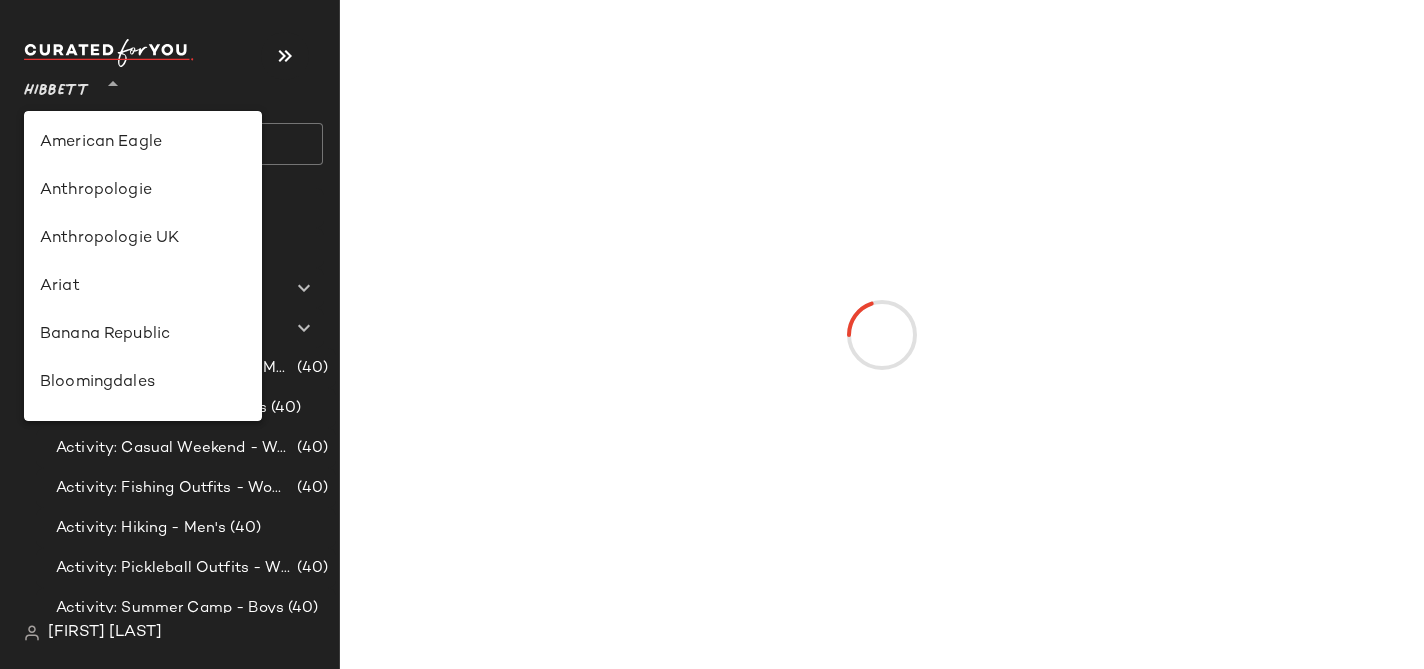 click on "Hibbett" at bounding box center (56, 86) 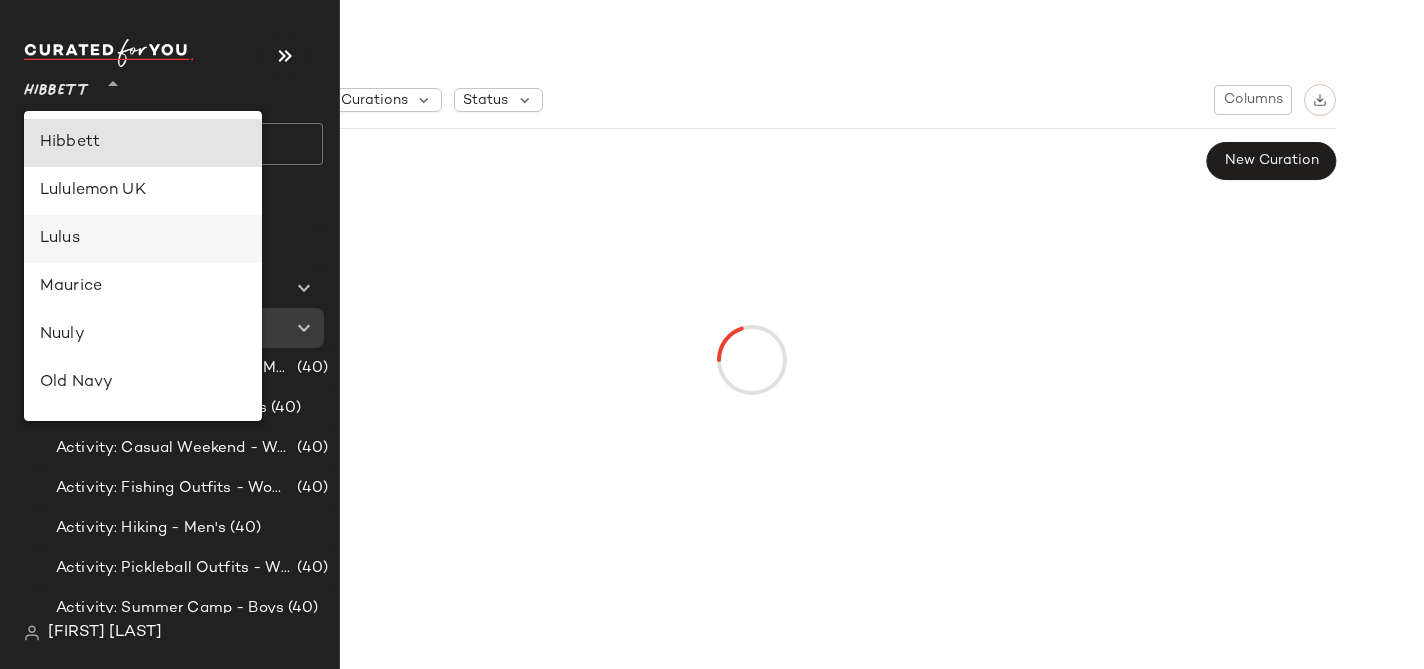 scroll, scrollTop: 837, scrollLeft: 0, axis: vertical 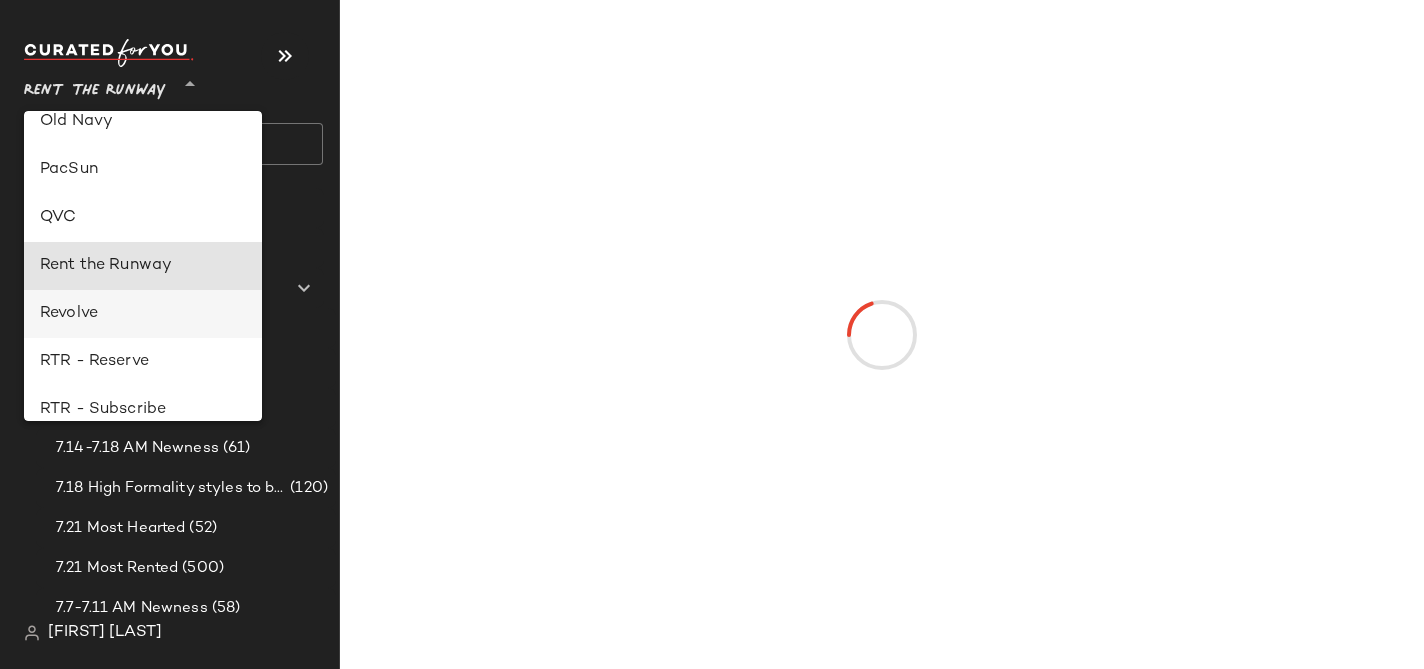 click on "Revolve" at bounding box center (143, 314) 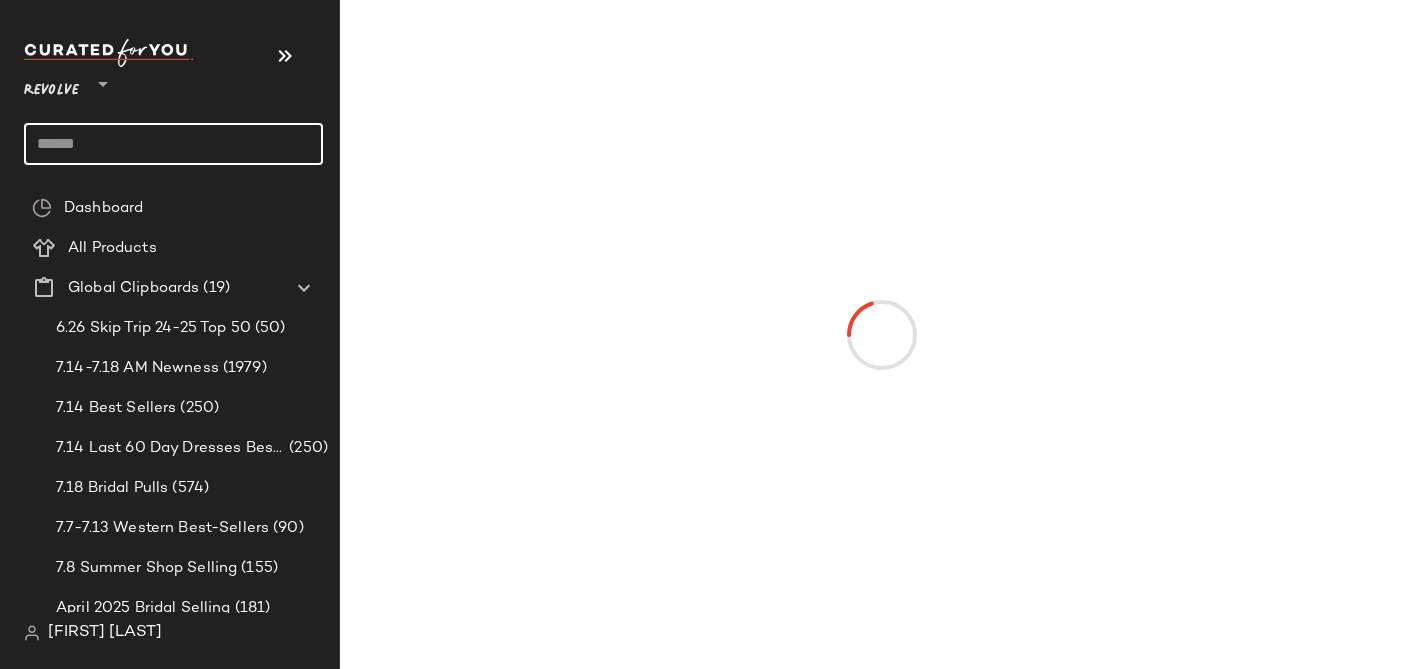 click 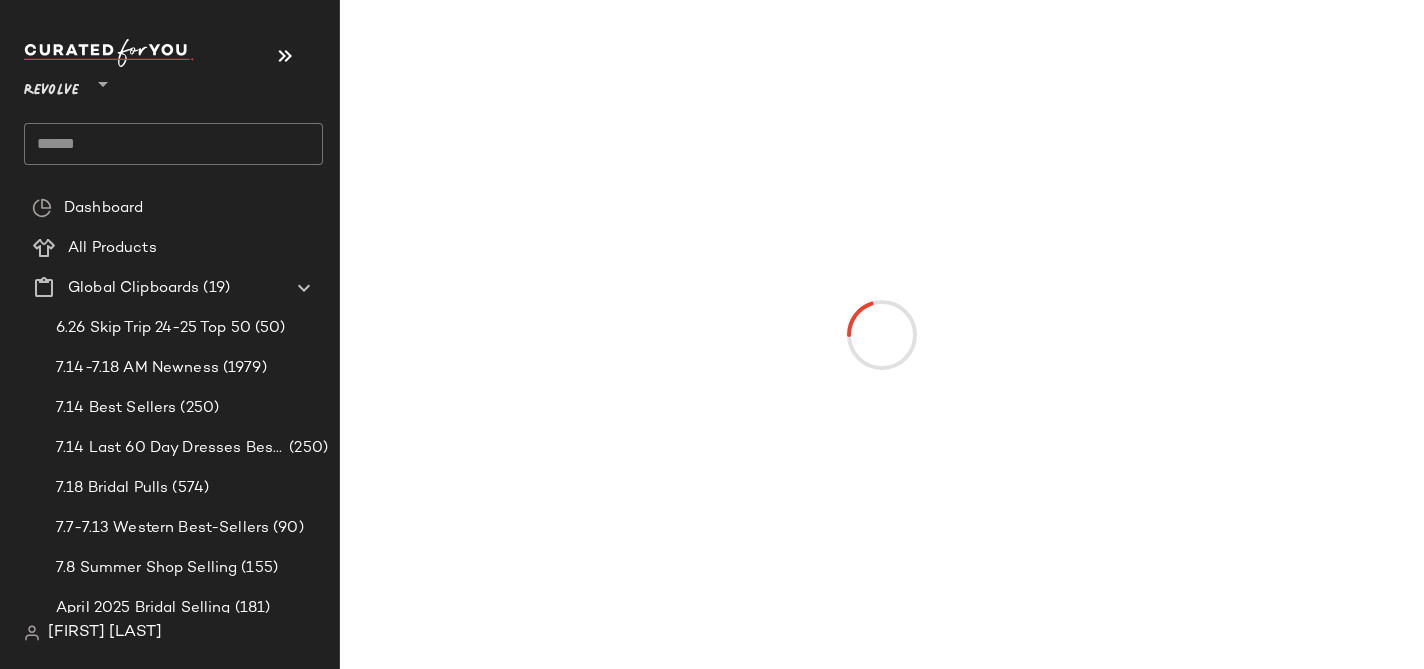 click 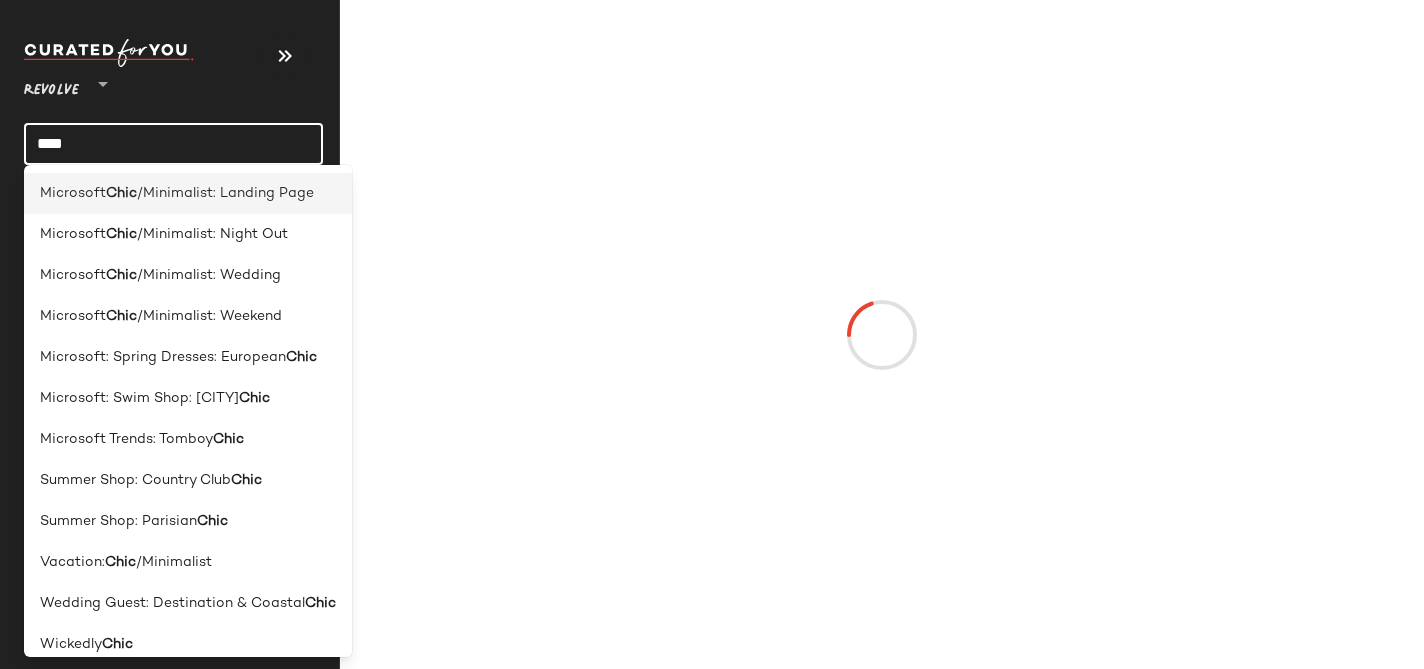 type on "****" 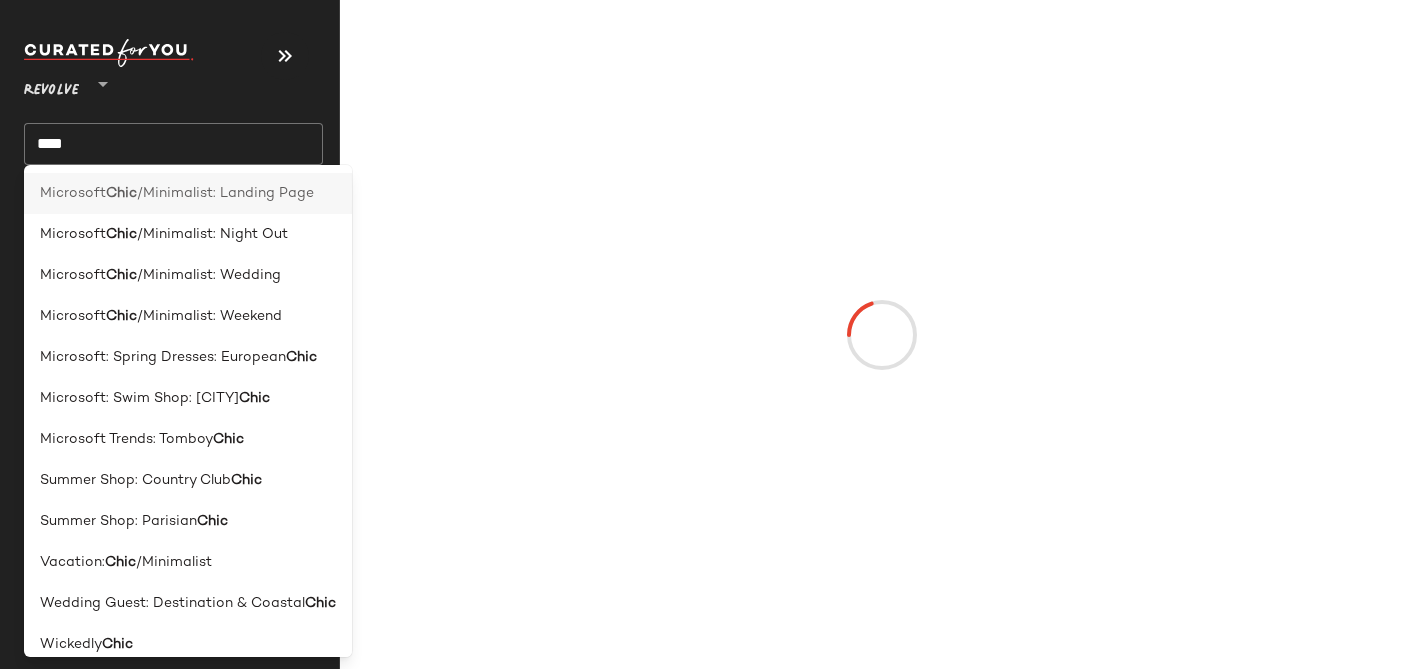 click on "Microsoft" at bounding box center [73, 193] 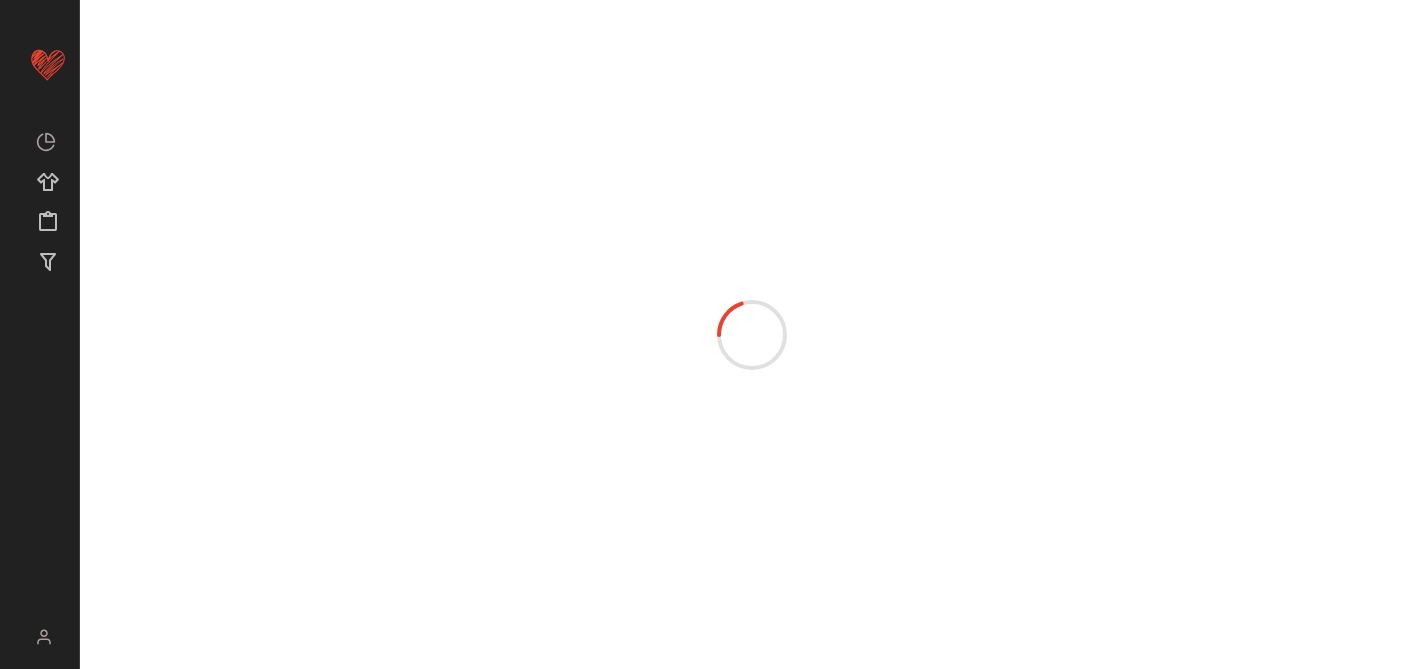 scroll, scrollTop: 0, scrollLeft: 0, axis: both 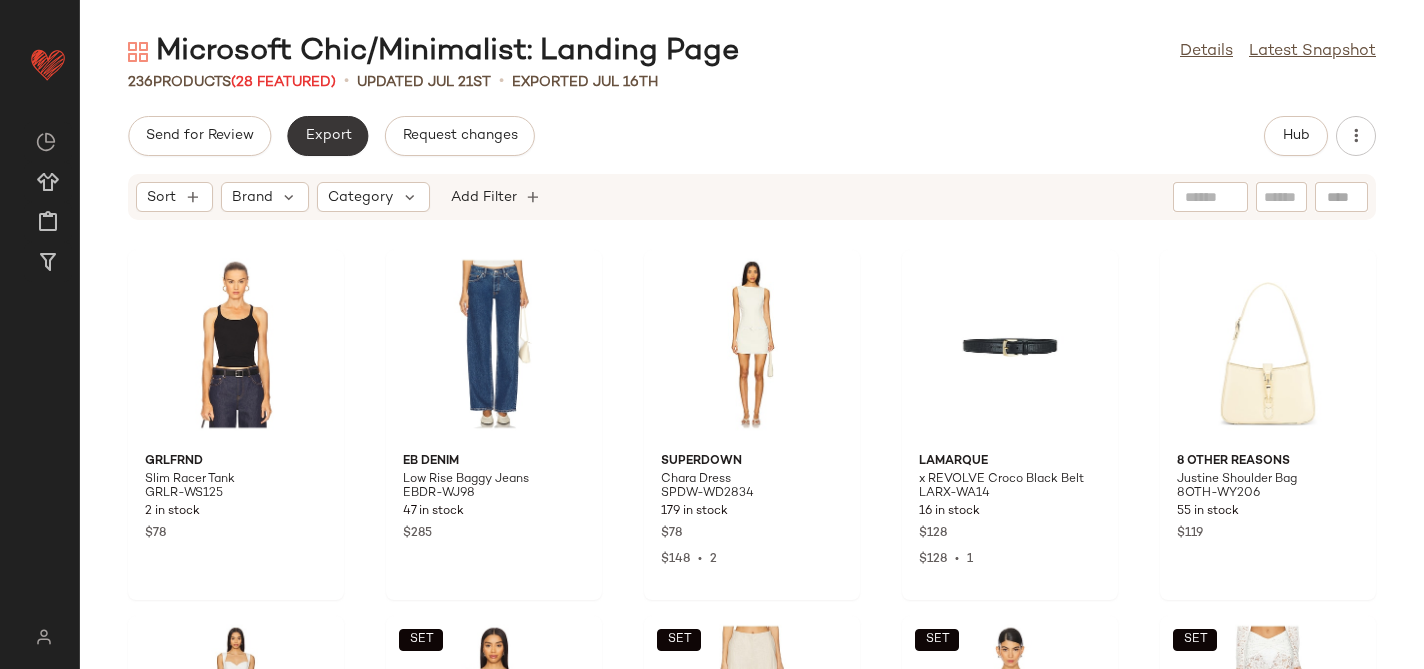 click on "Export" 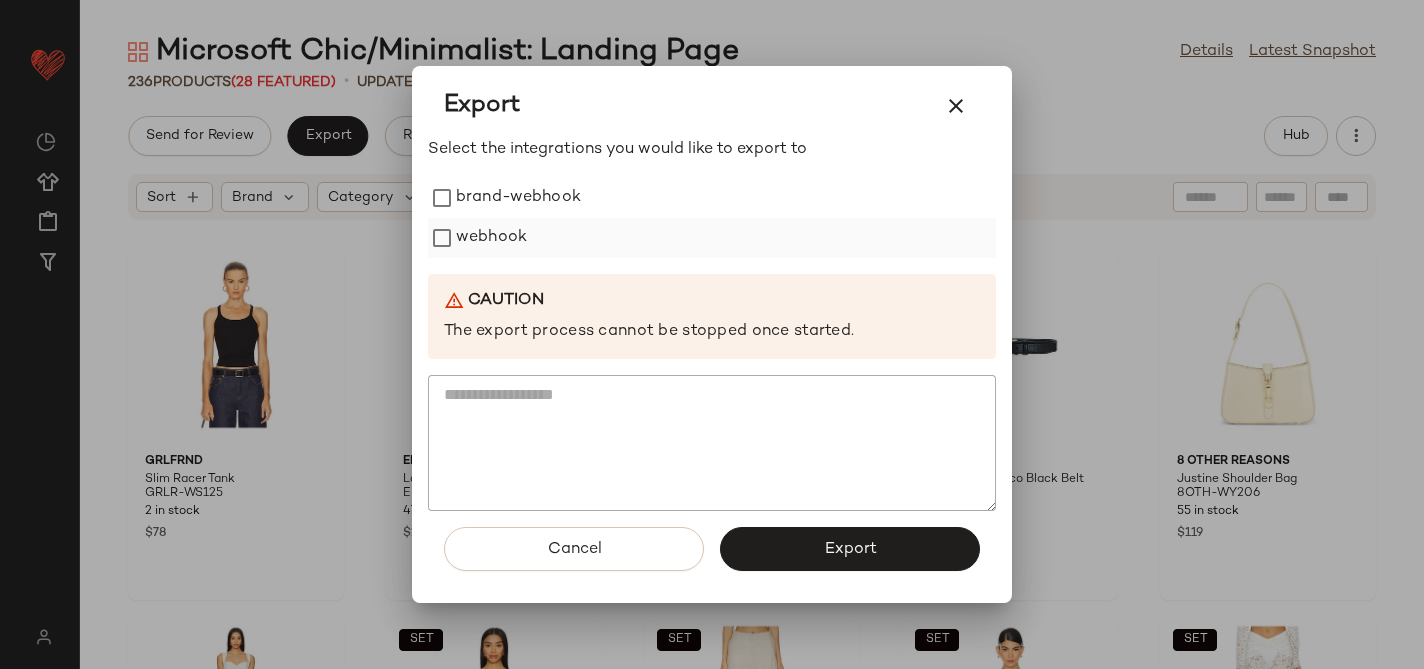 click on "webhook" at bounding box center (491, 238) 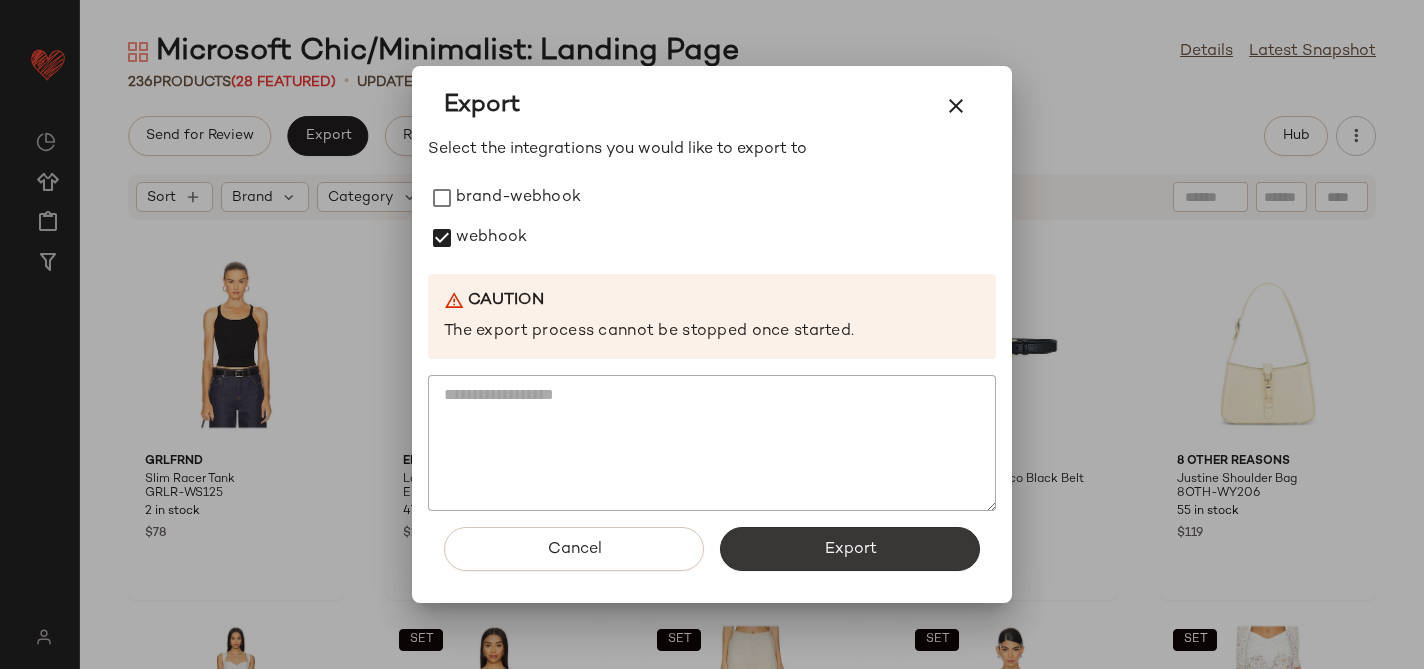 click on "Export" 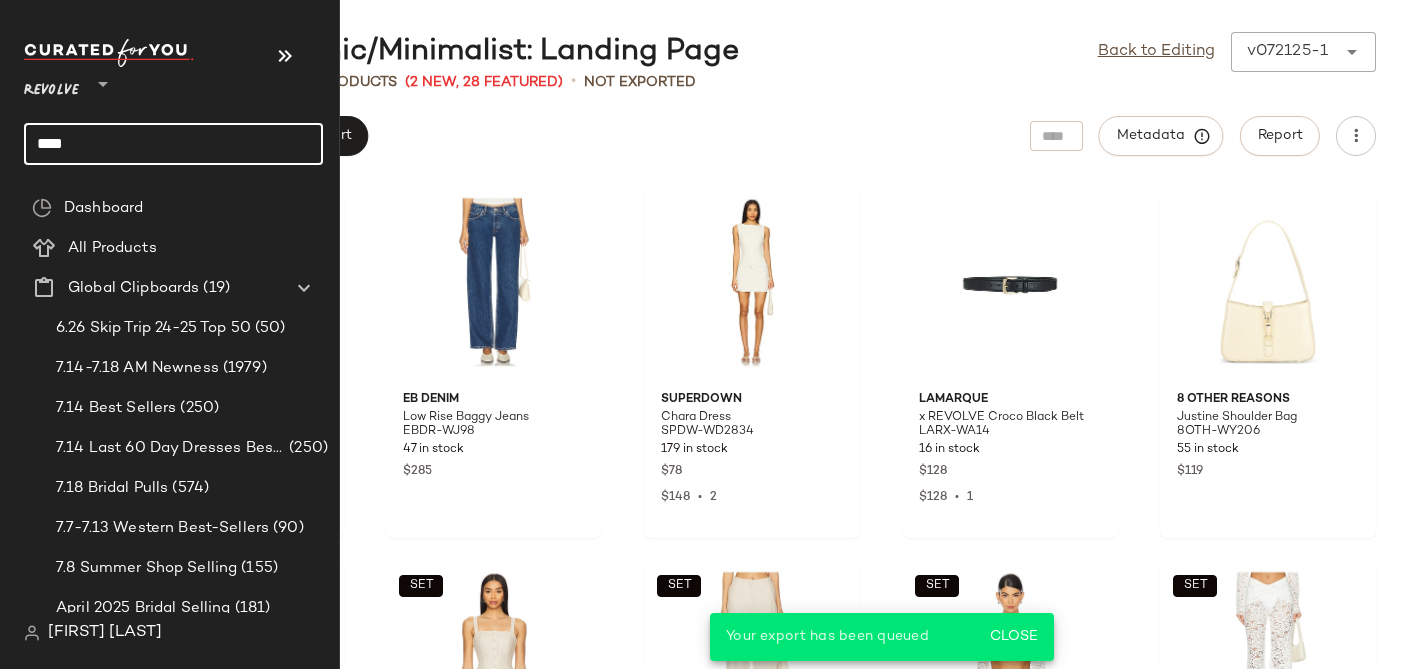 click on "****" 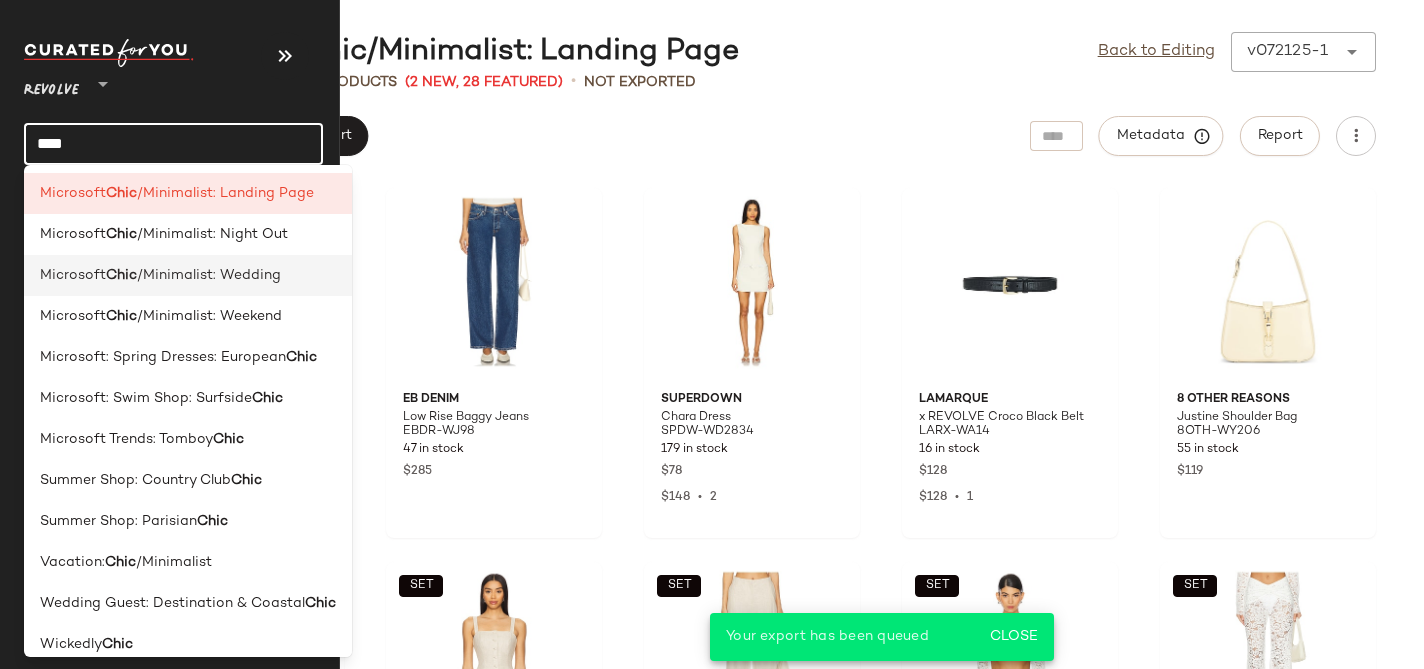 click on "Chic" at bounding box center [121, 275] 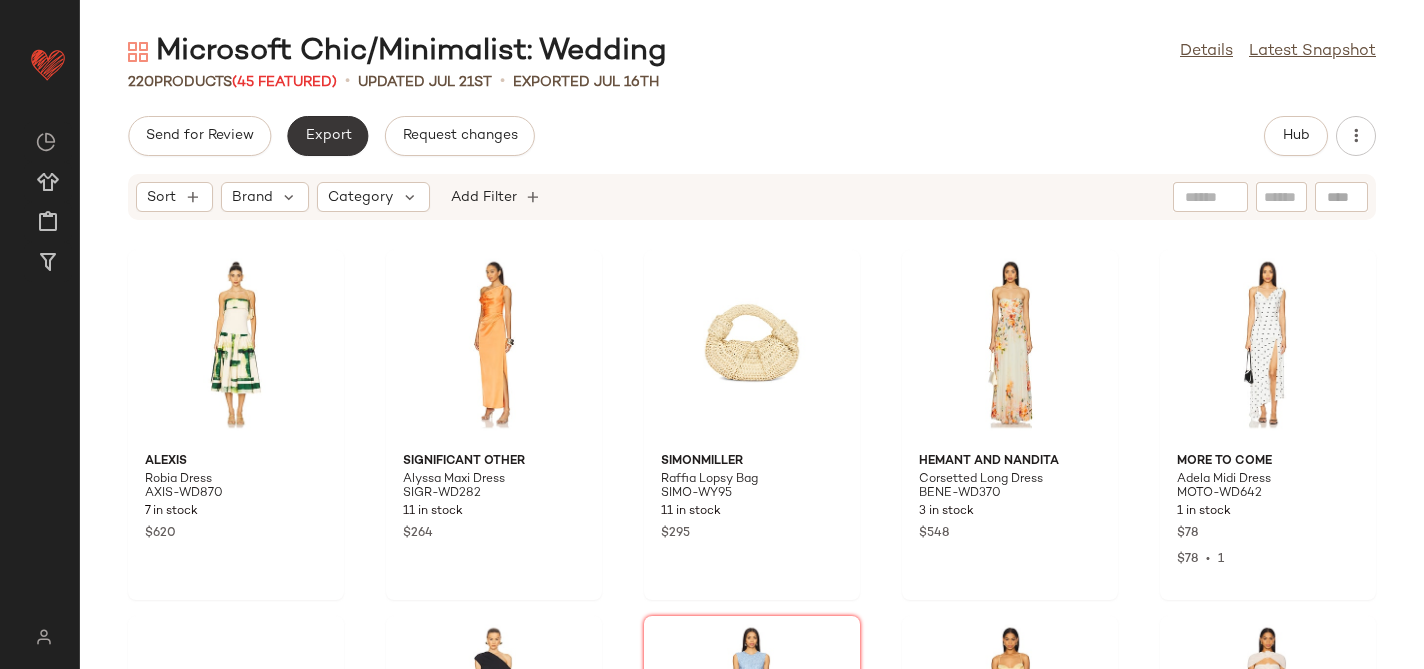 click on "Export" 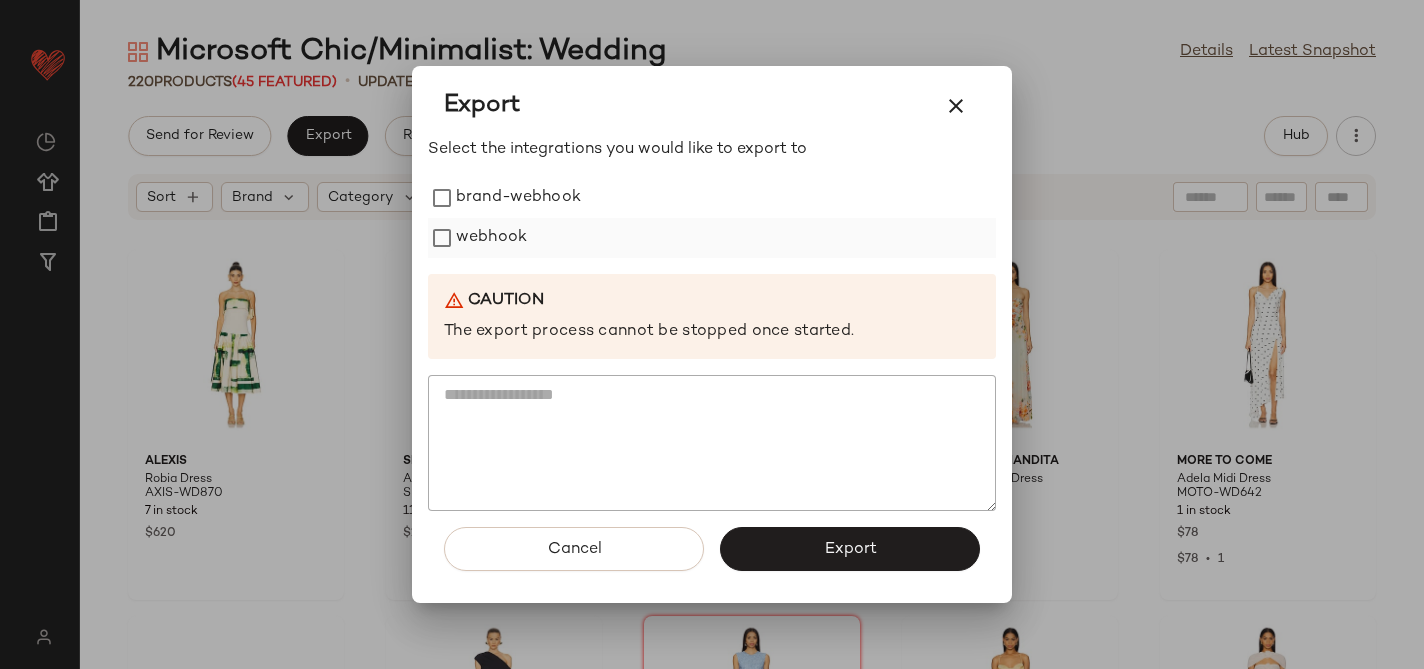 click on "webhook" at bounding box center (491, 238) 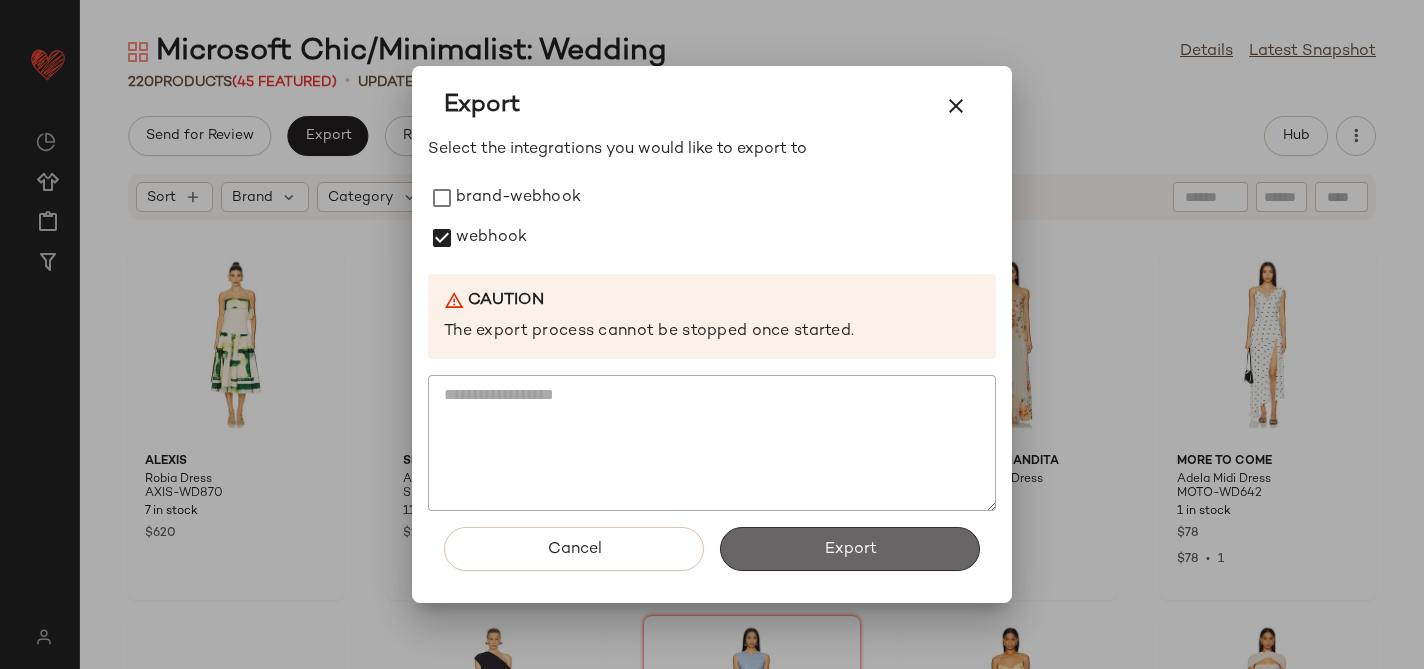 click on "Export" 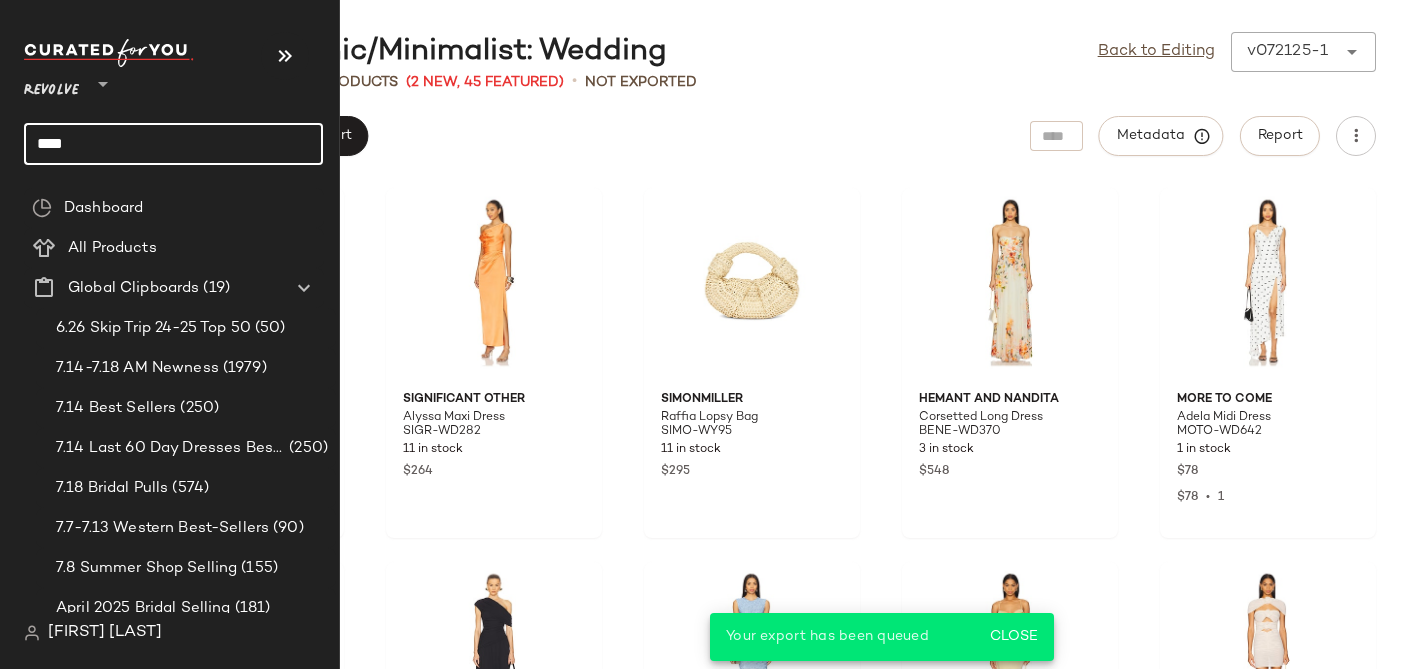 click on "****" 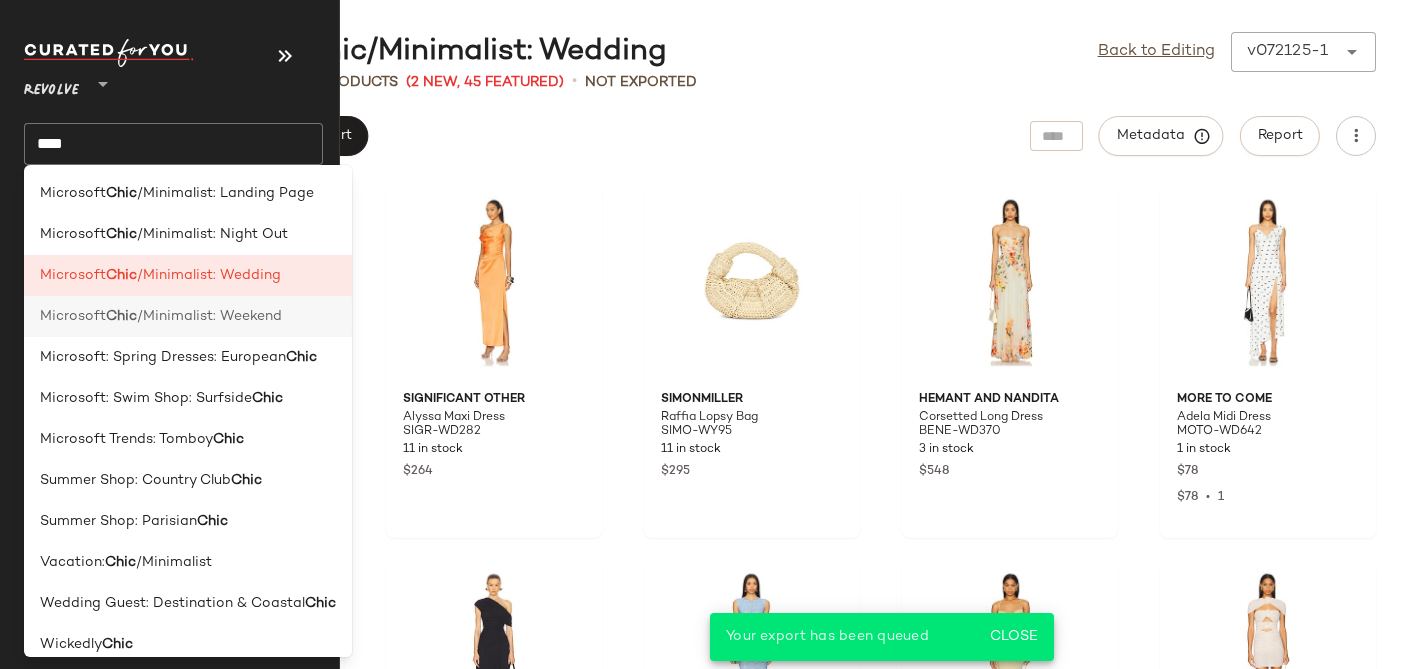 click on "/Minimalist: Weekend" at bounding box center (209, 316) 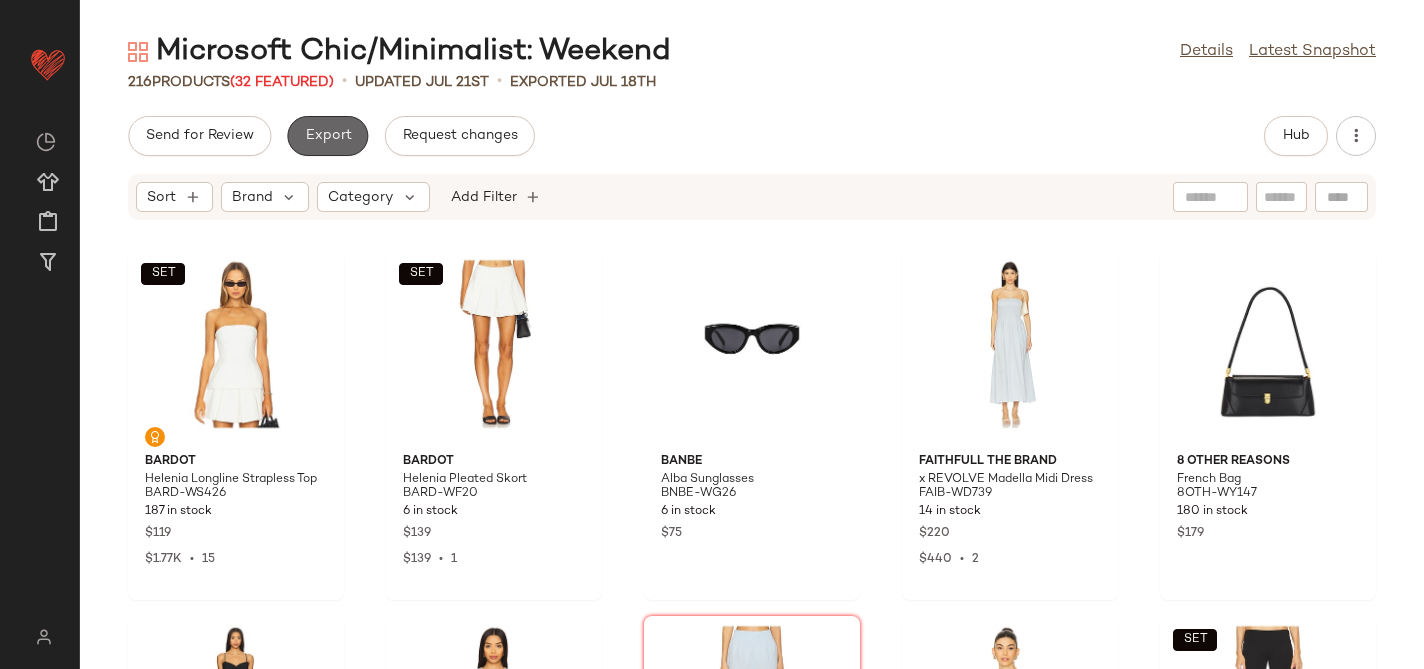 click on "Export" 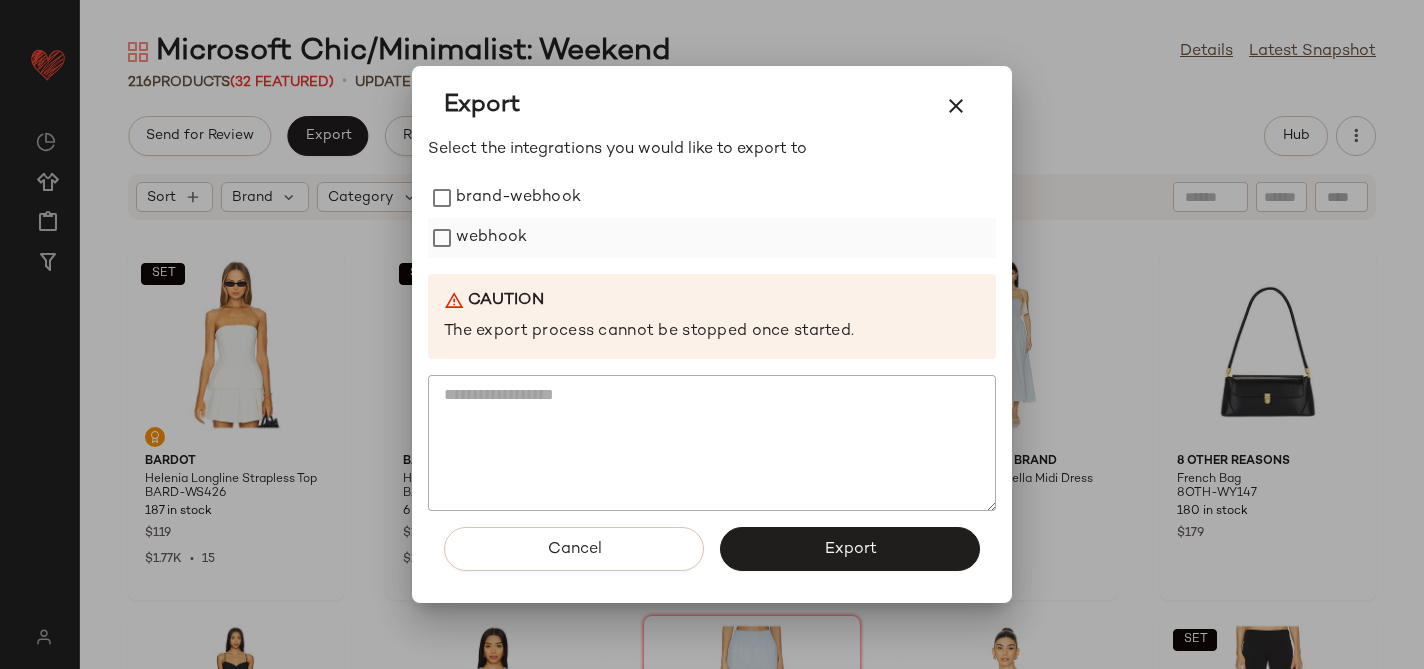 click on "webhook" at bounding box center (491, 238) 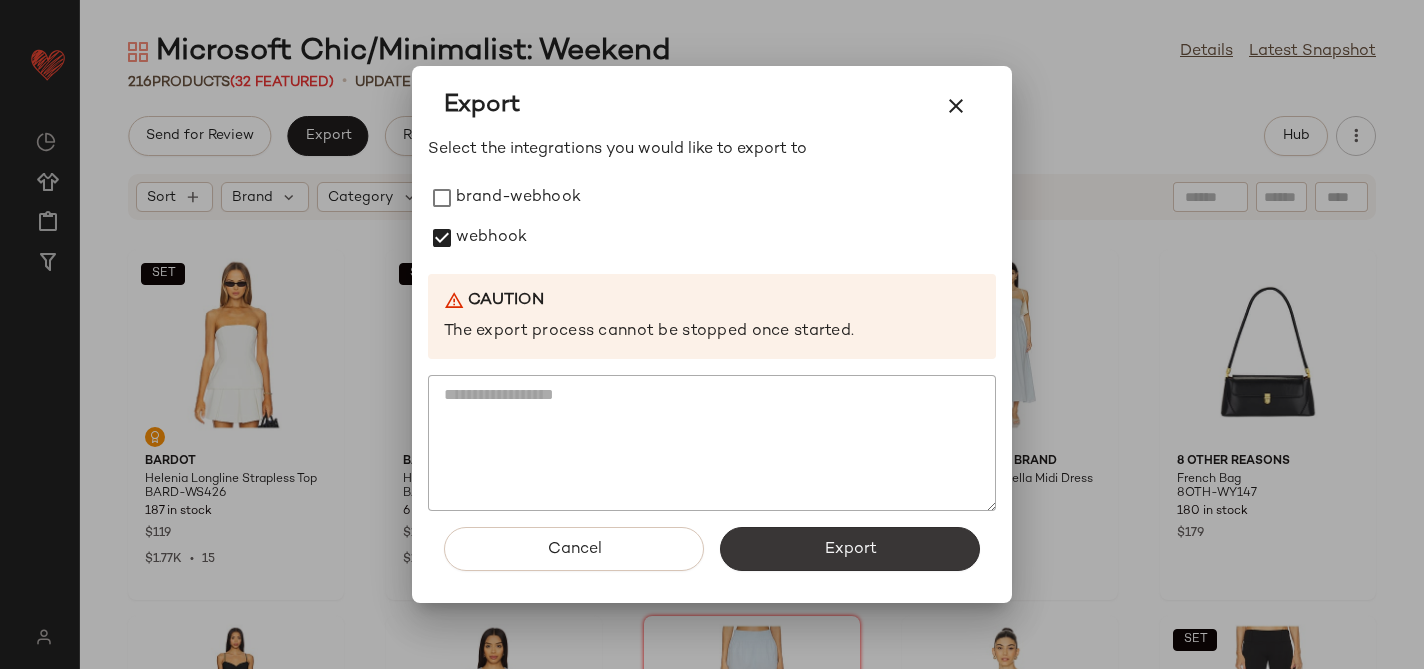 click on "Export" at bounding box center [850, 549] 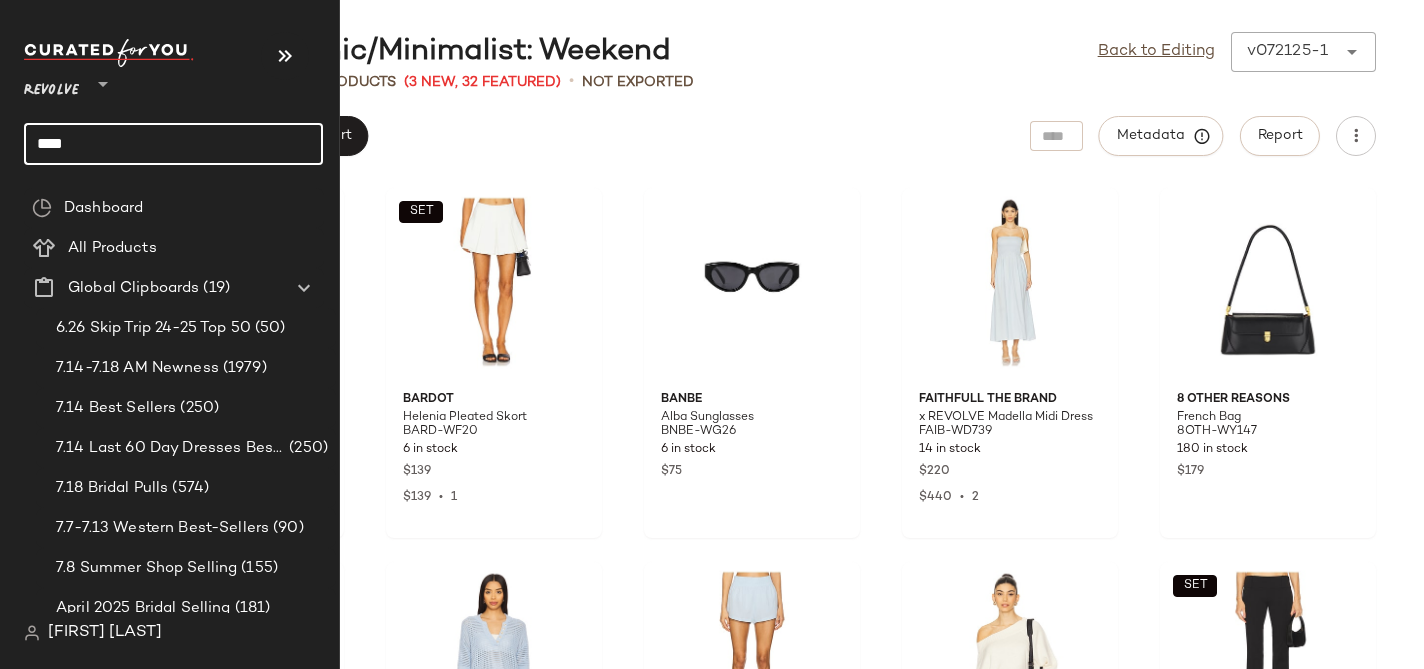 click on "****" 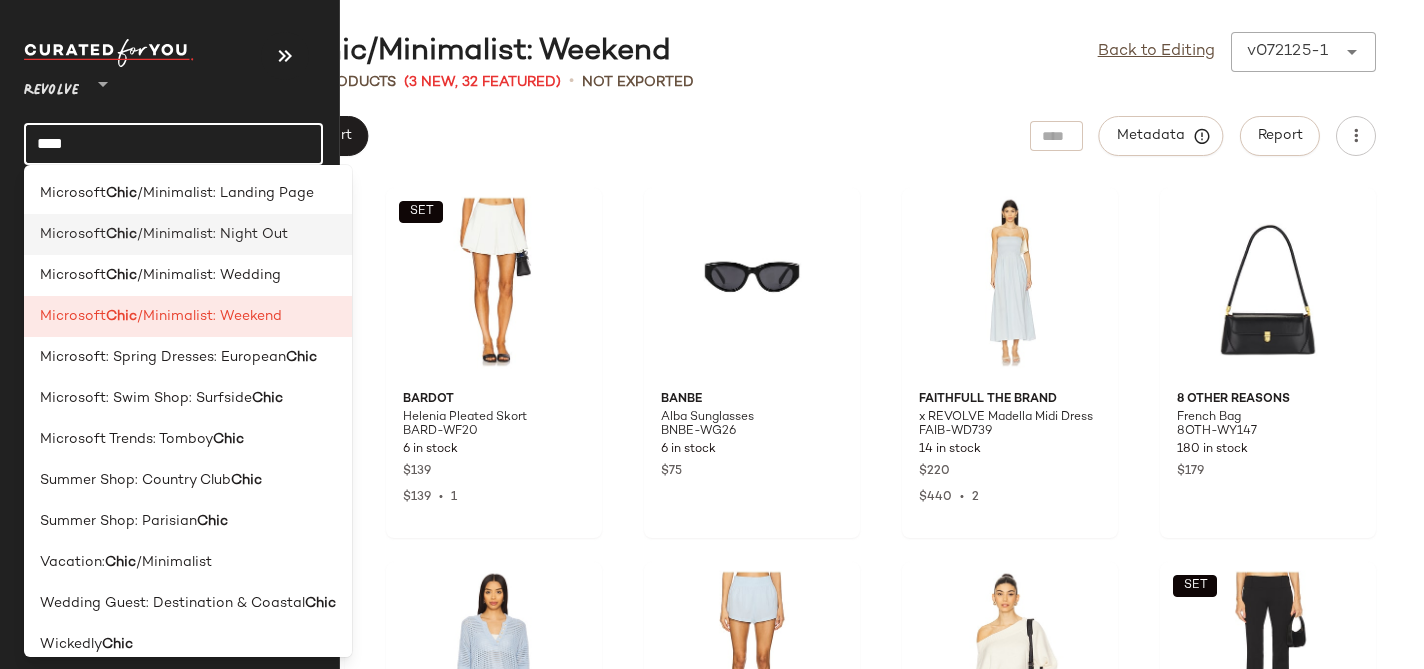 click on "/Minimalist: Night Out" at bounding box center (212, 234) 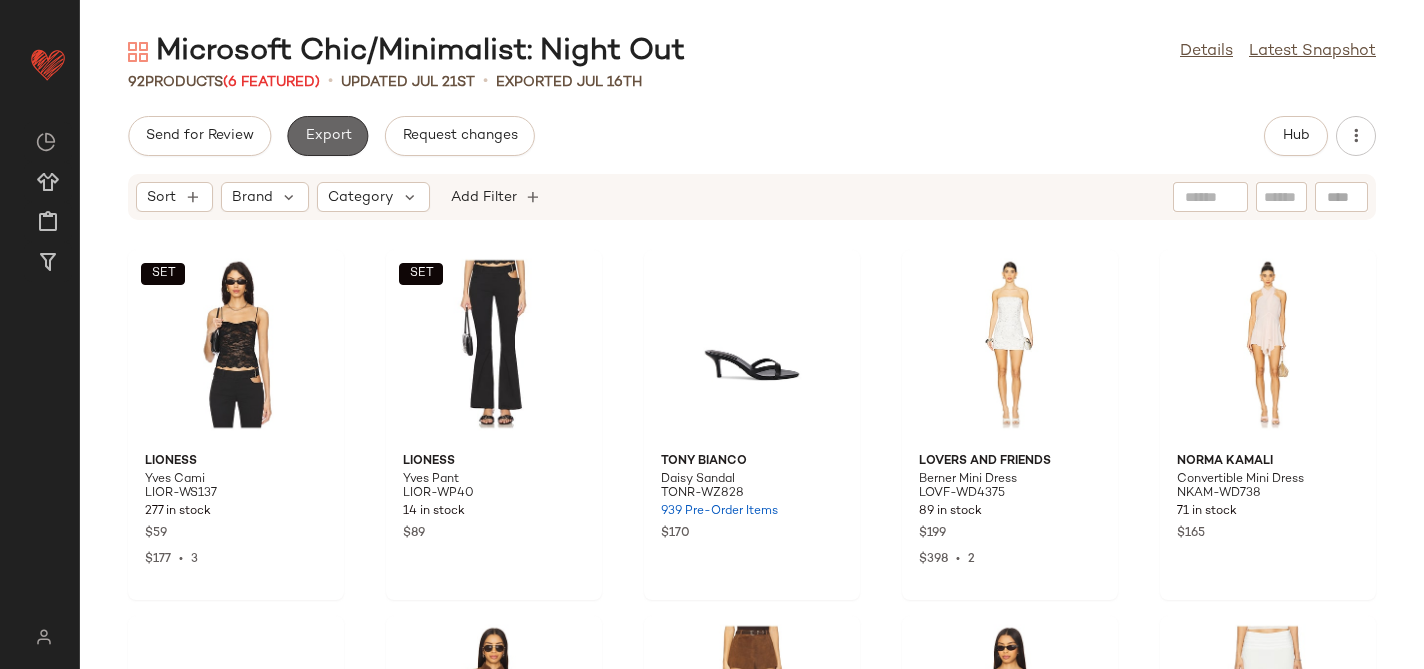 click on "Export" 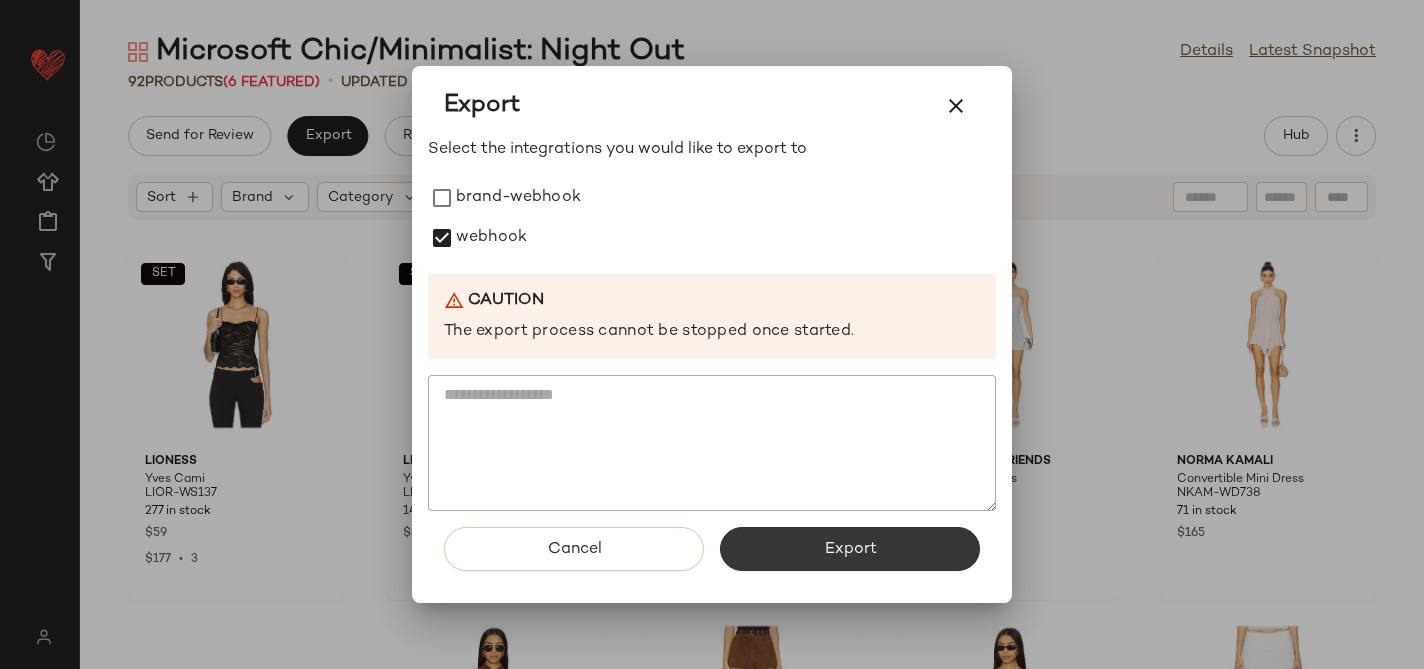 click on "Export" 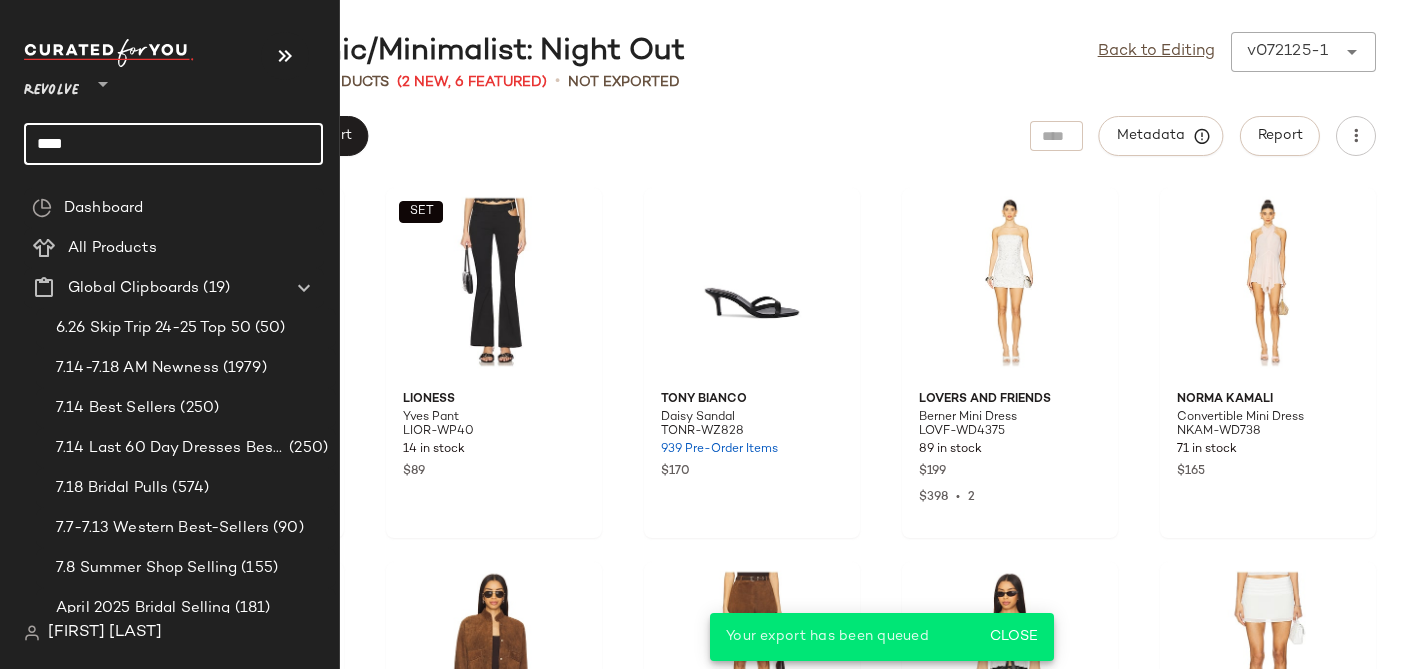 click on "****" 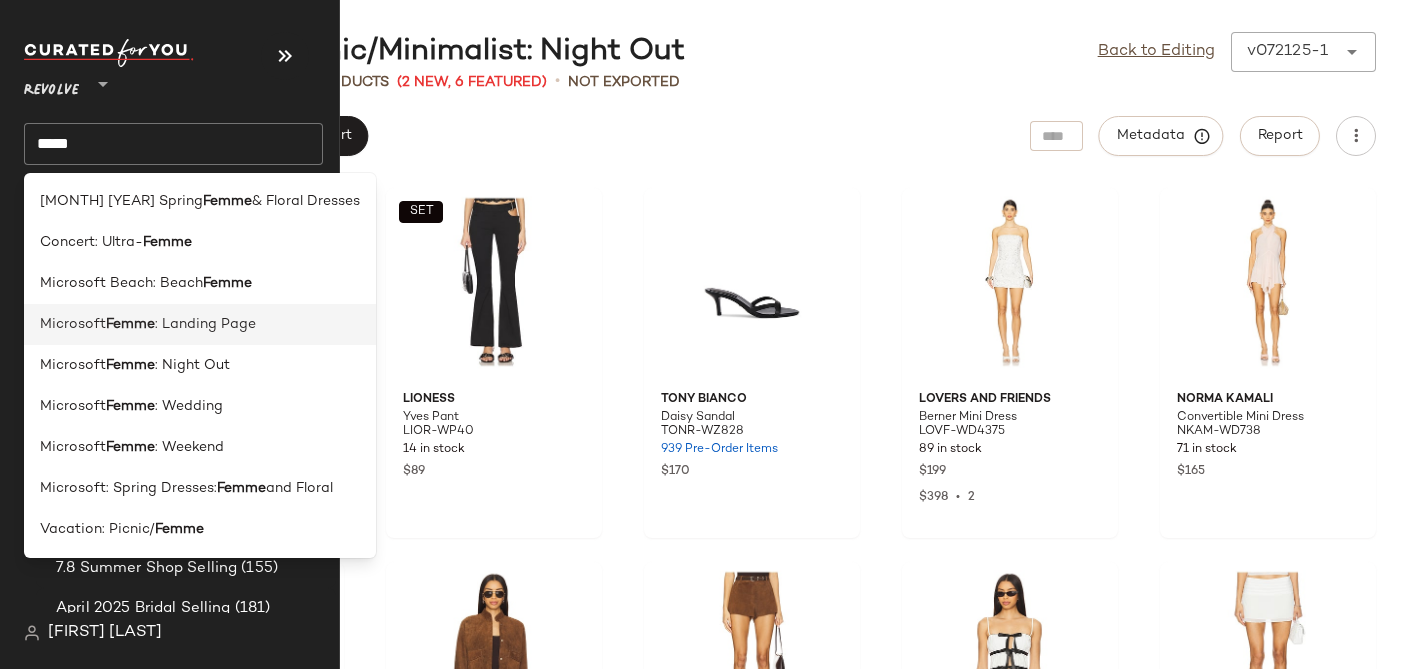 click on "Femme" at bounding box center (130, 324) 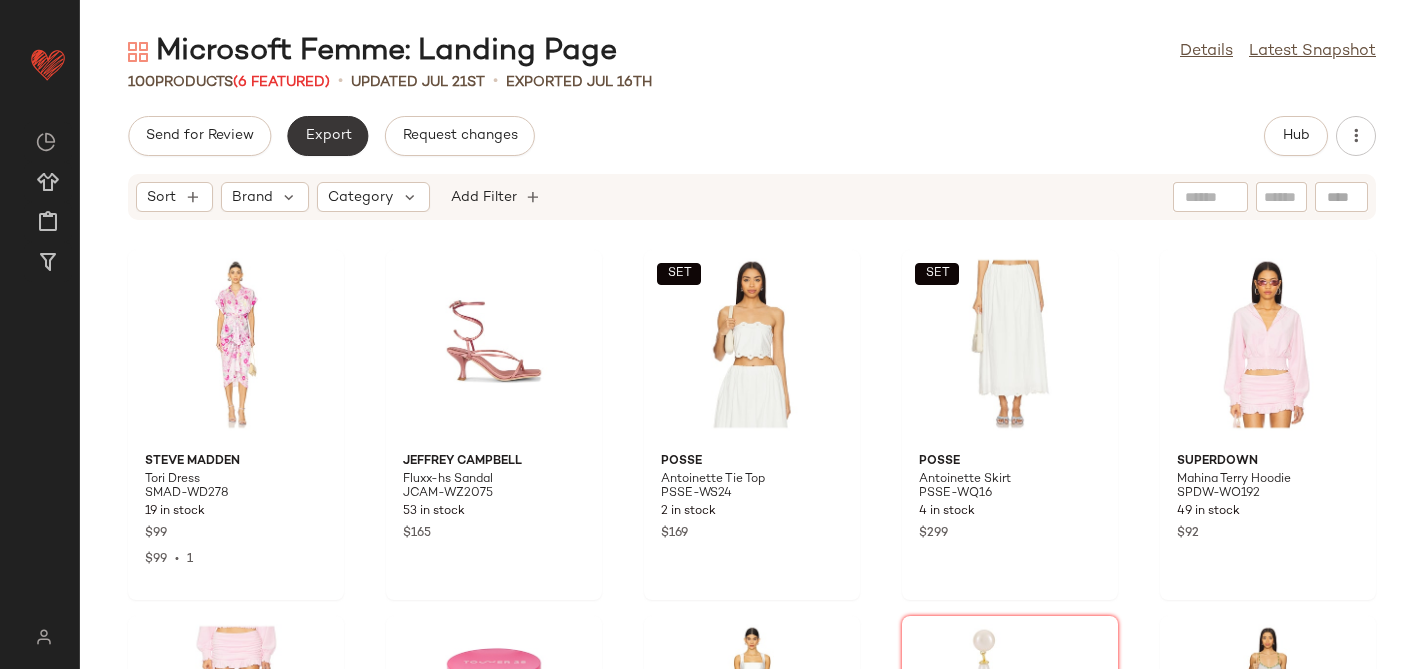 click on "Export" 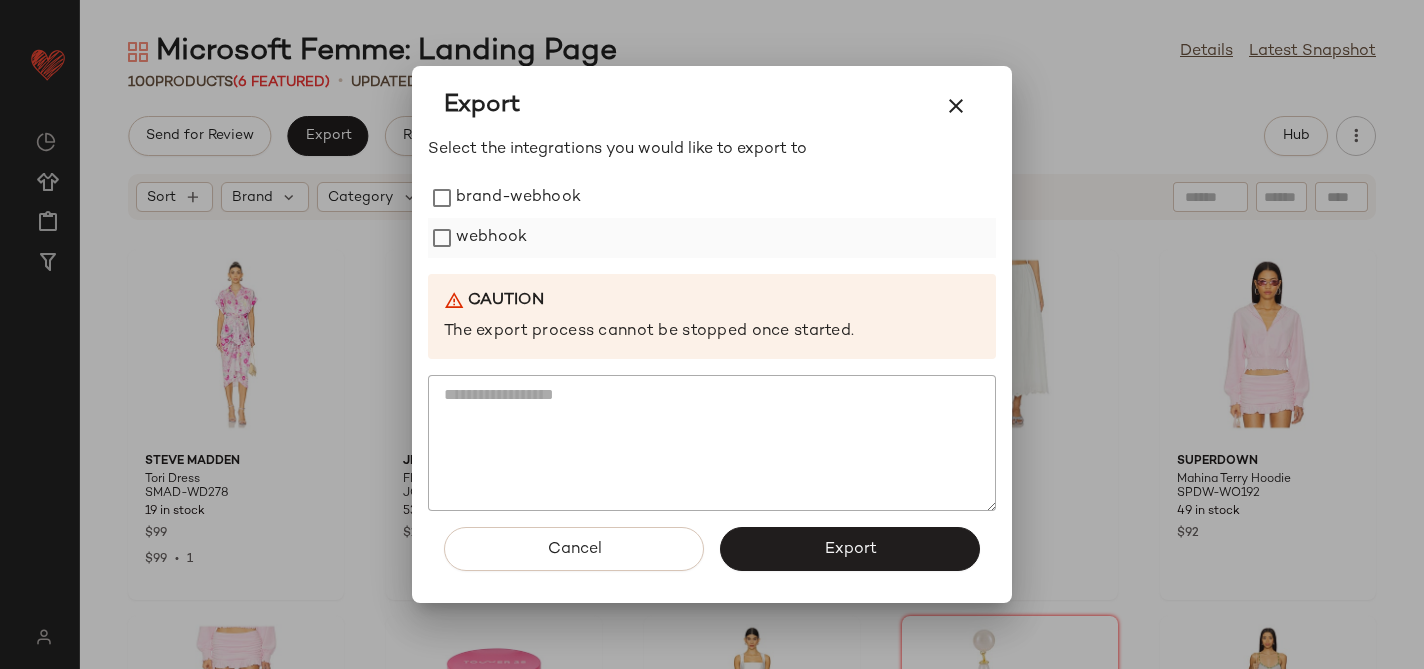 click on "webhook" at bounding box center [491, 238] 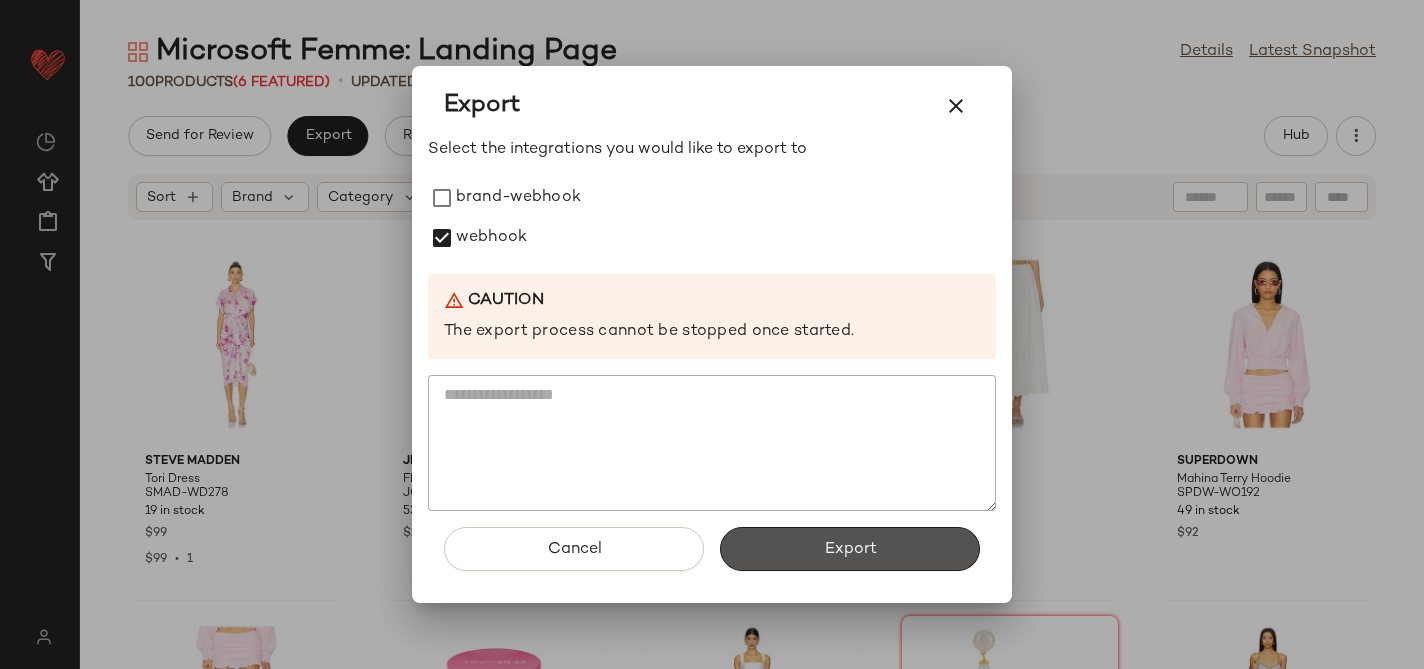 click on "Export" at bounding box center (850, 549) 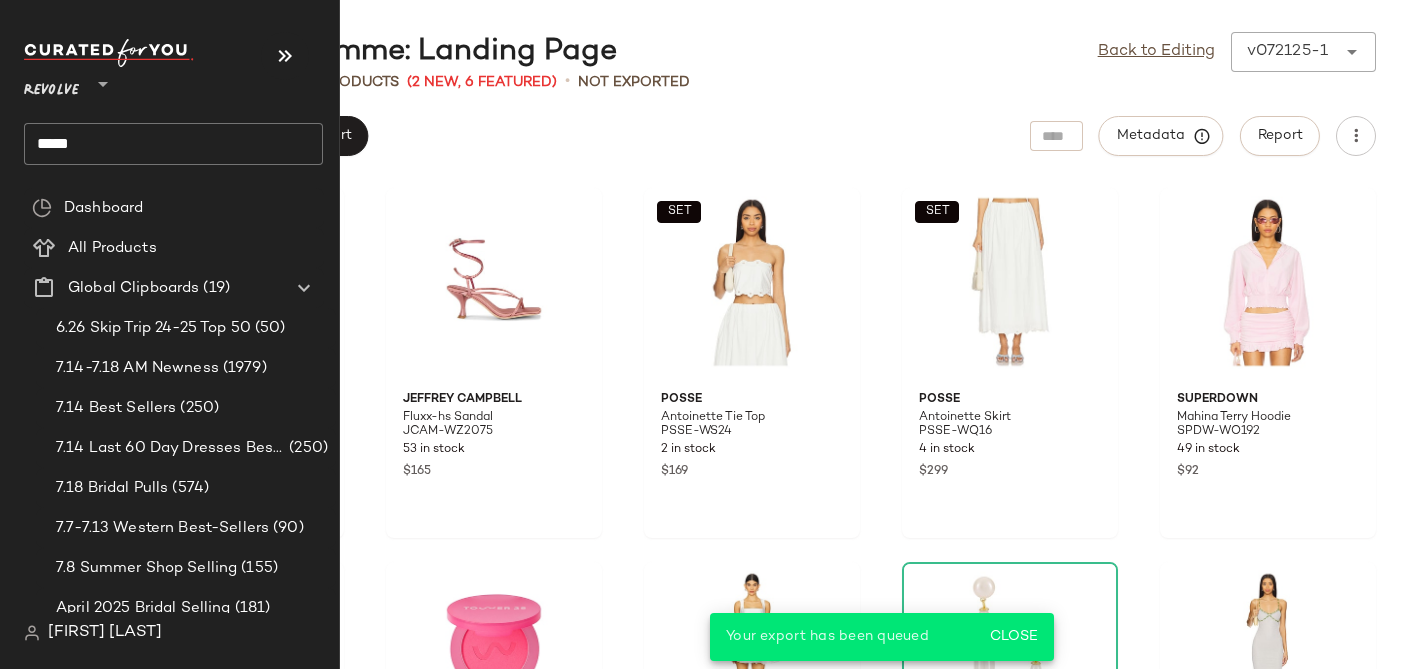 click on "*****" 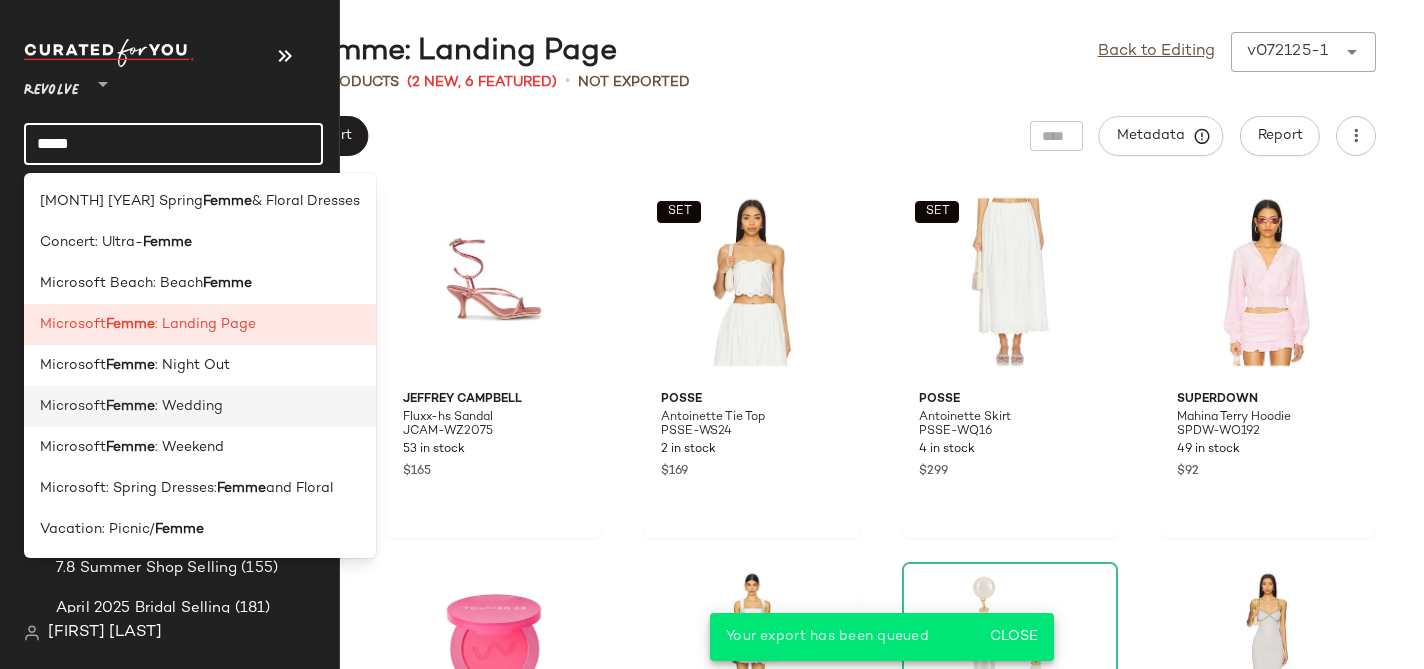 click on "Microsoft" at bounding box center (73, 406) 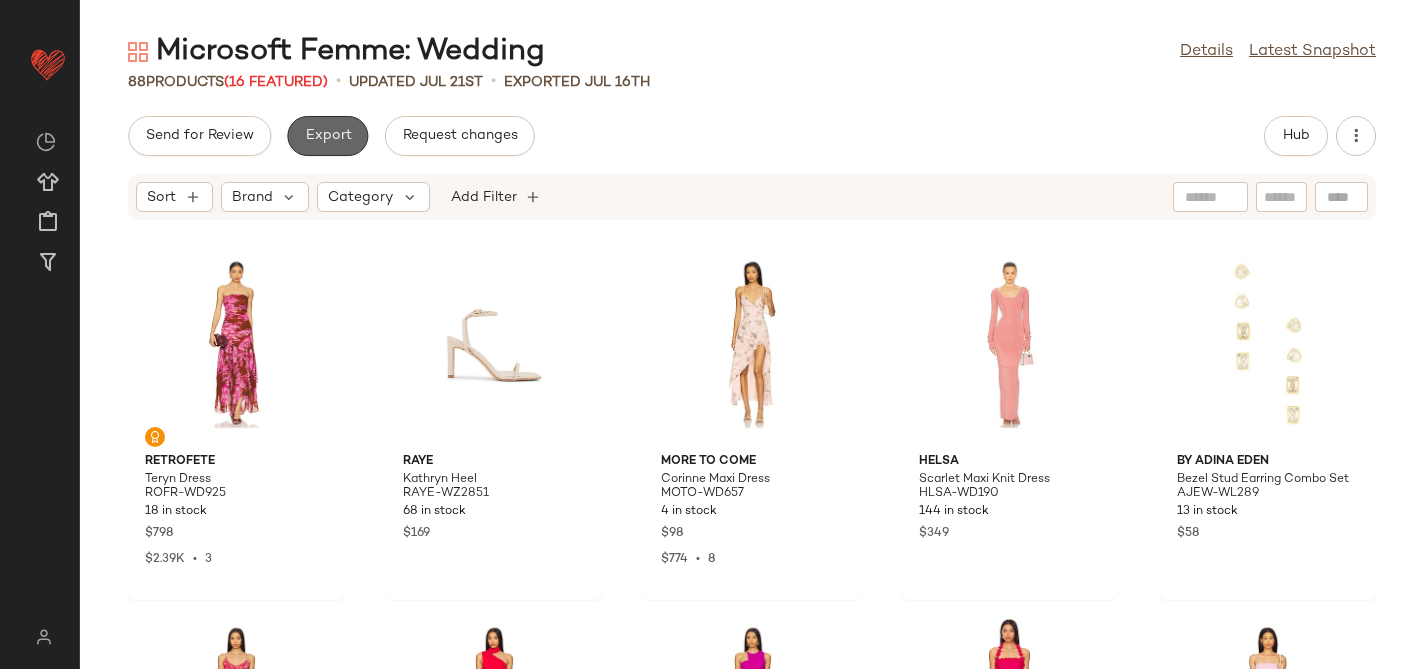 click on "Export" 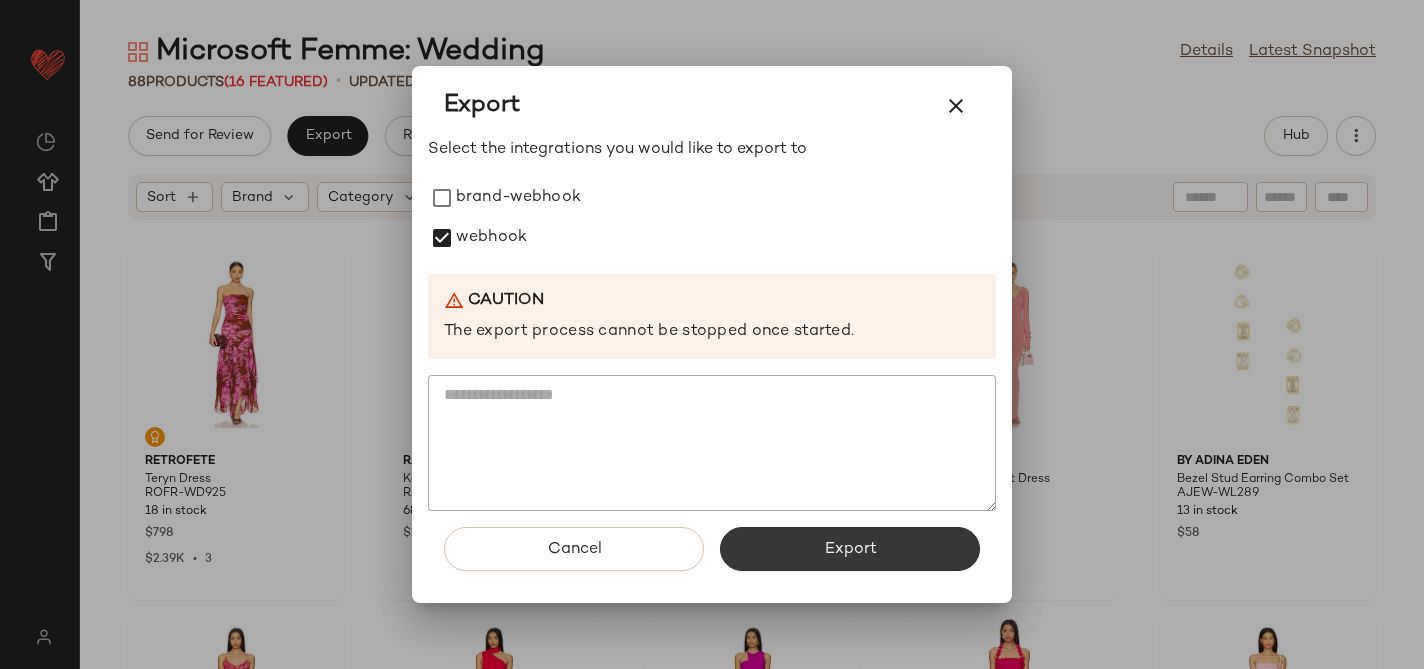 click on "Export" 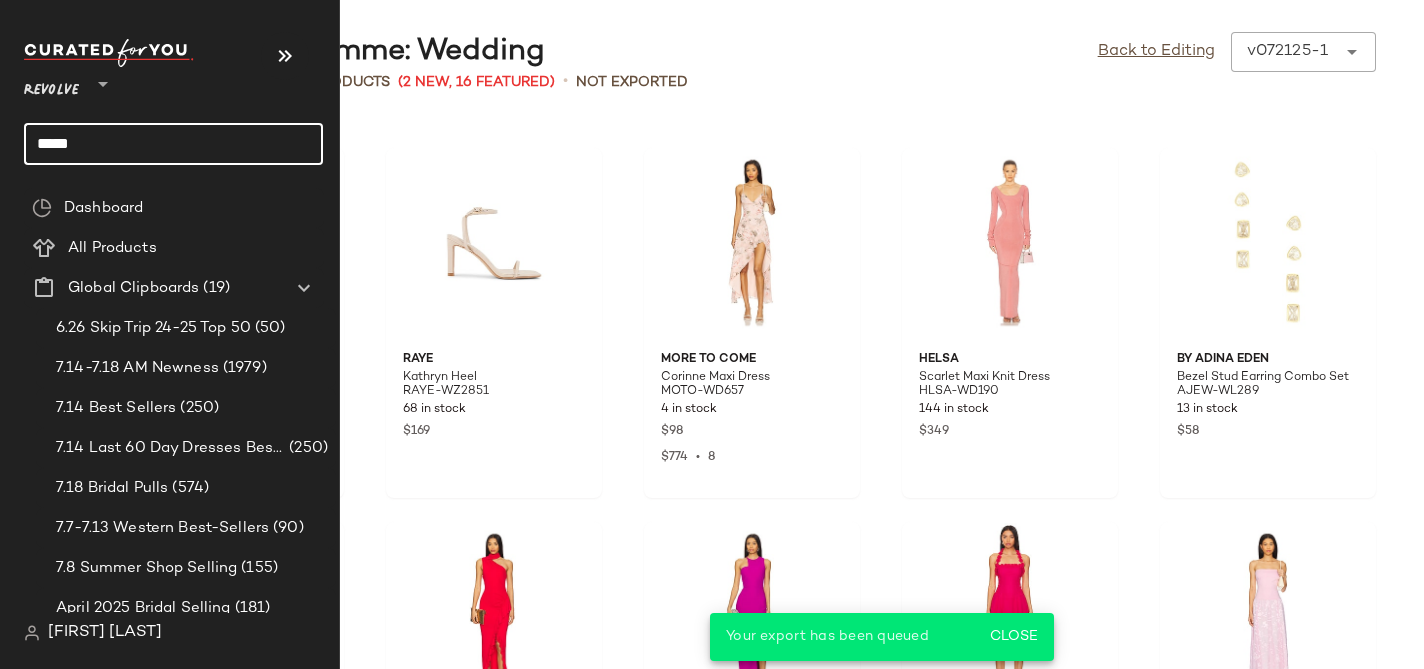 click on "*****" 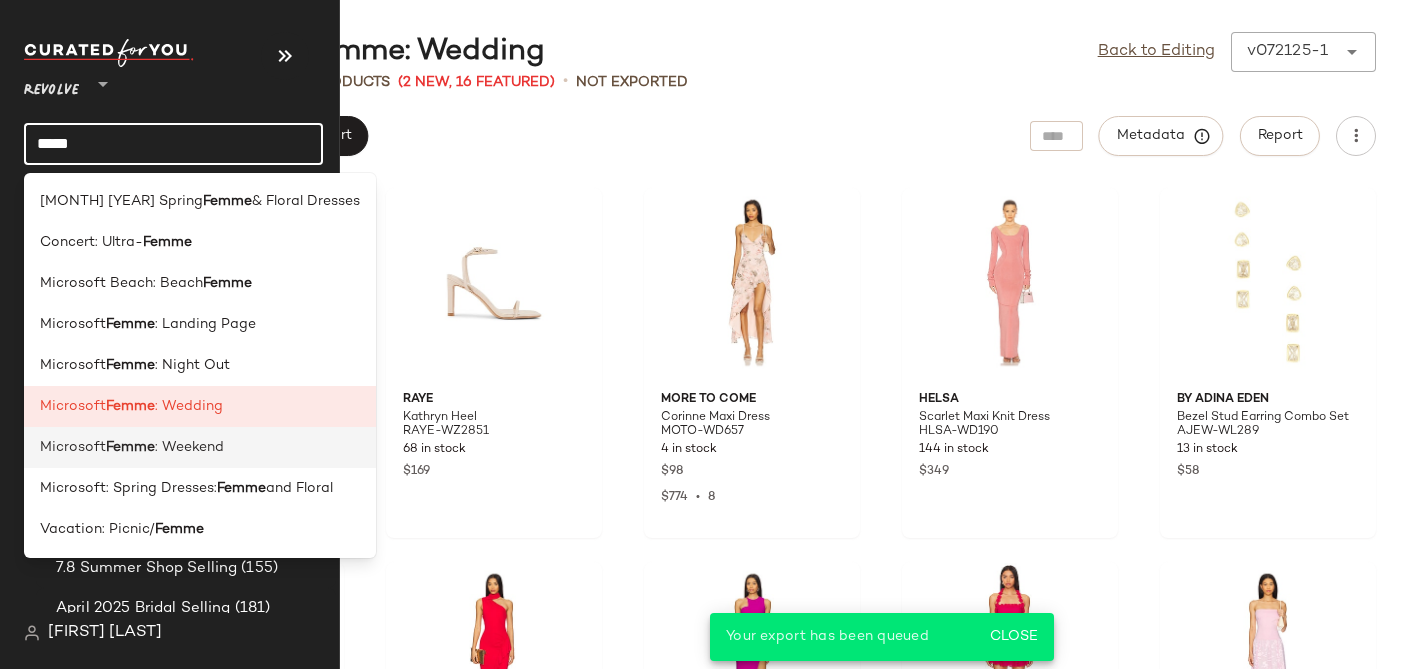 click on "Femme" at bounding box center (130, 447) 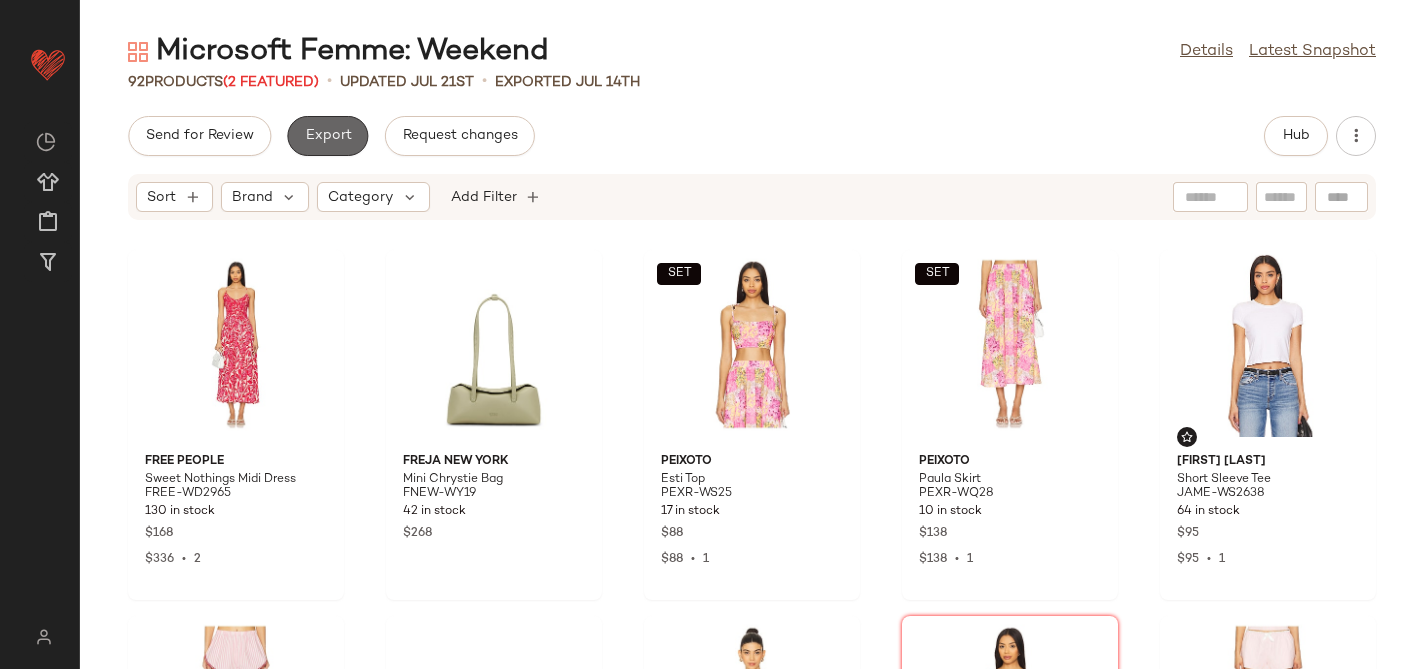 click on "Export" 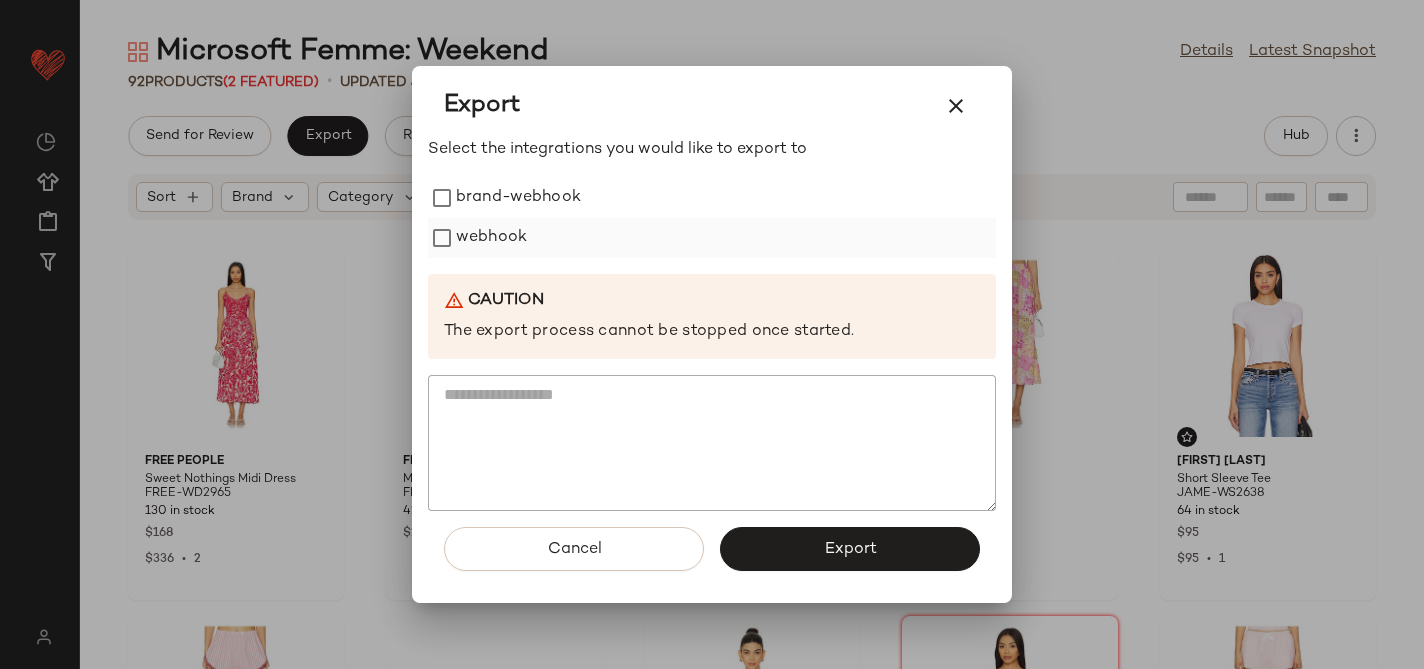 click on "webhook" at bounding box center (491, 238) 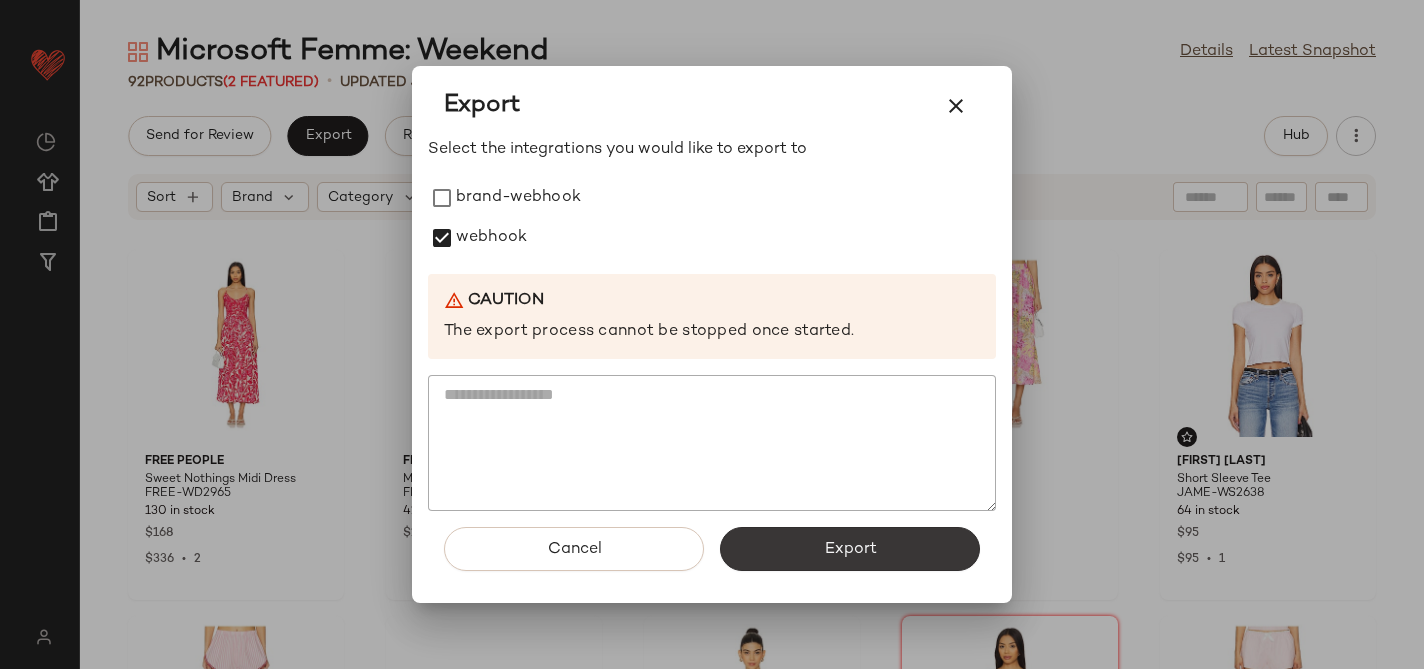 click on "Export" at bounding box center (850, 549) 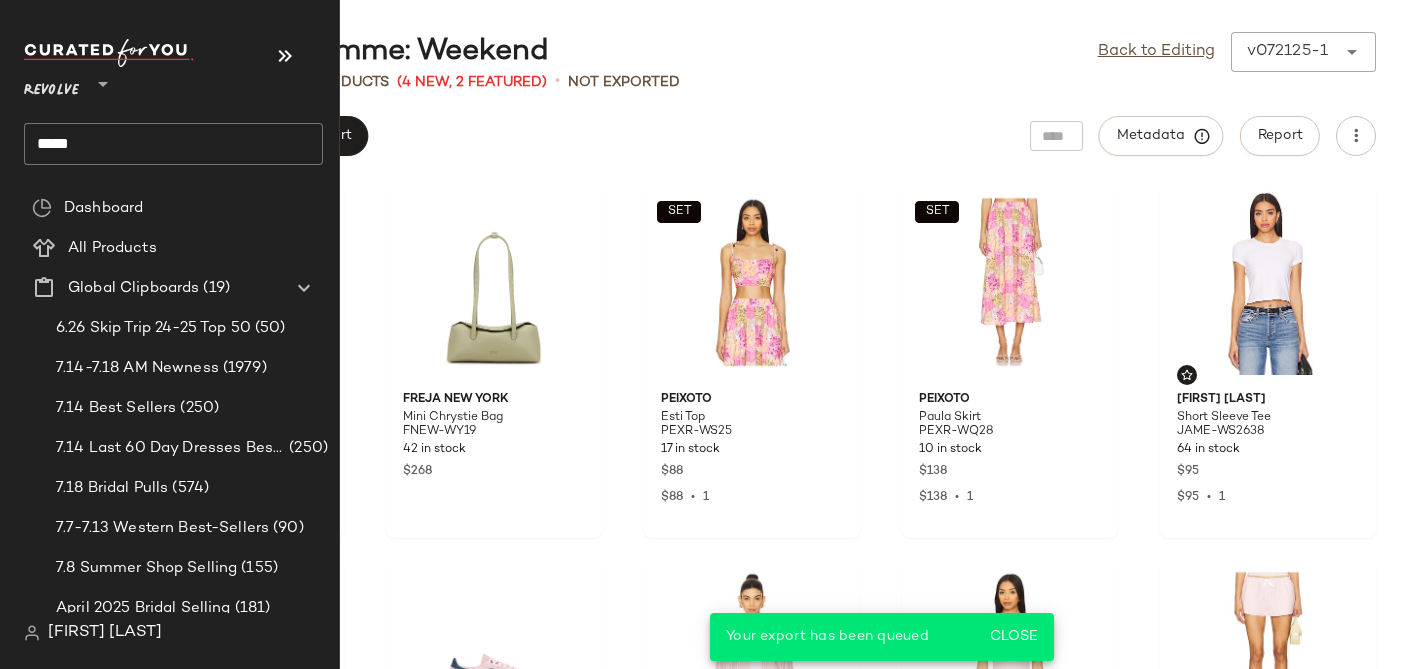 click on "*****" 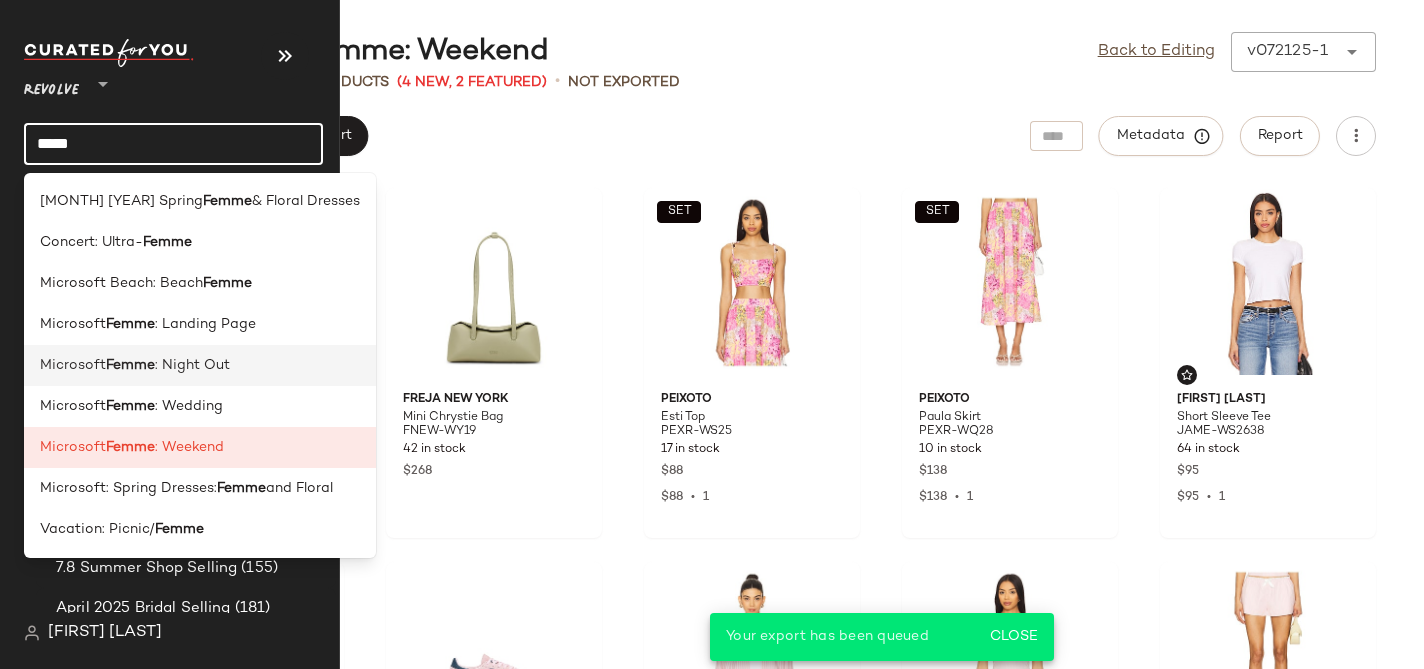 click on "Femme" at bounding box center (130, 365) 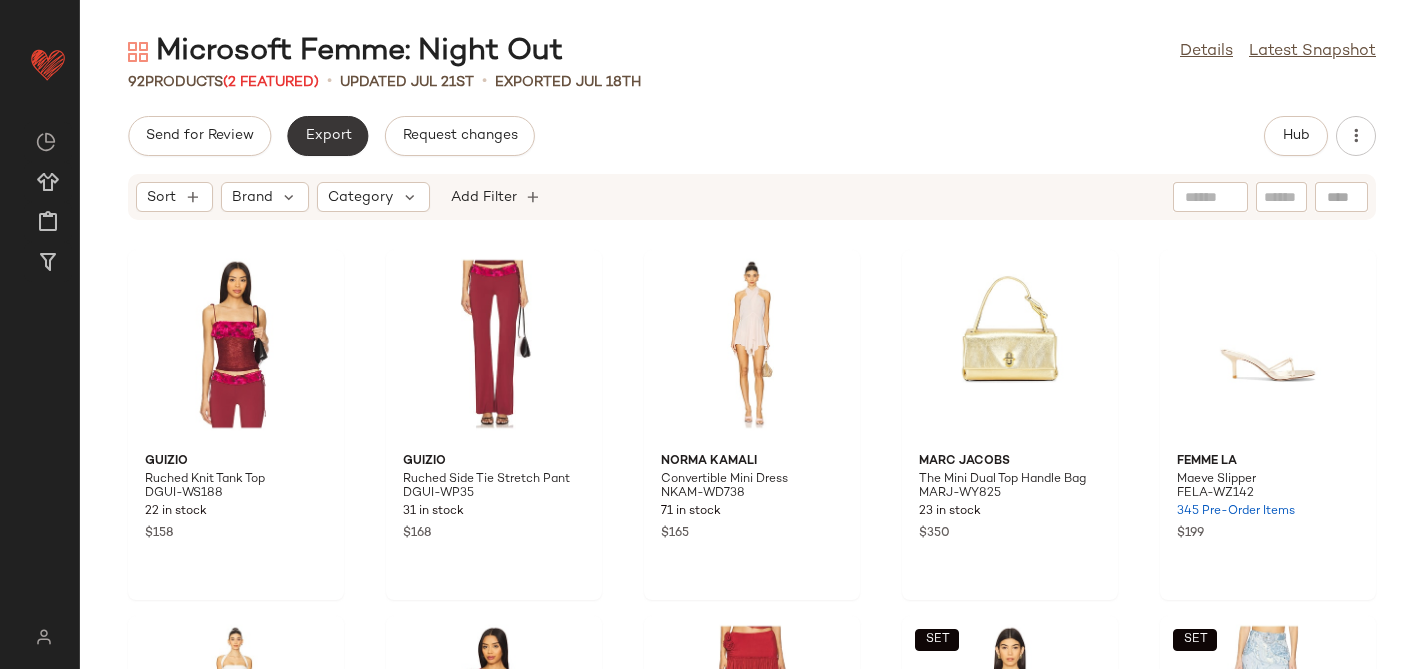 click on "Export" 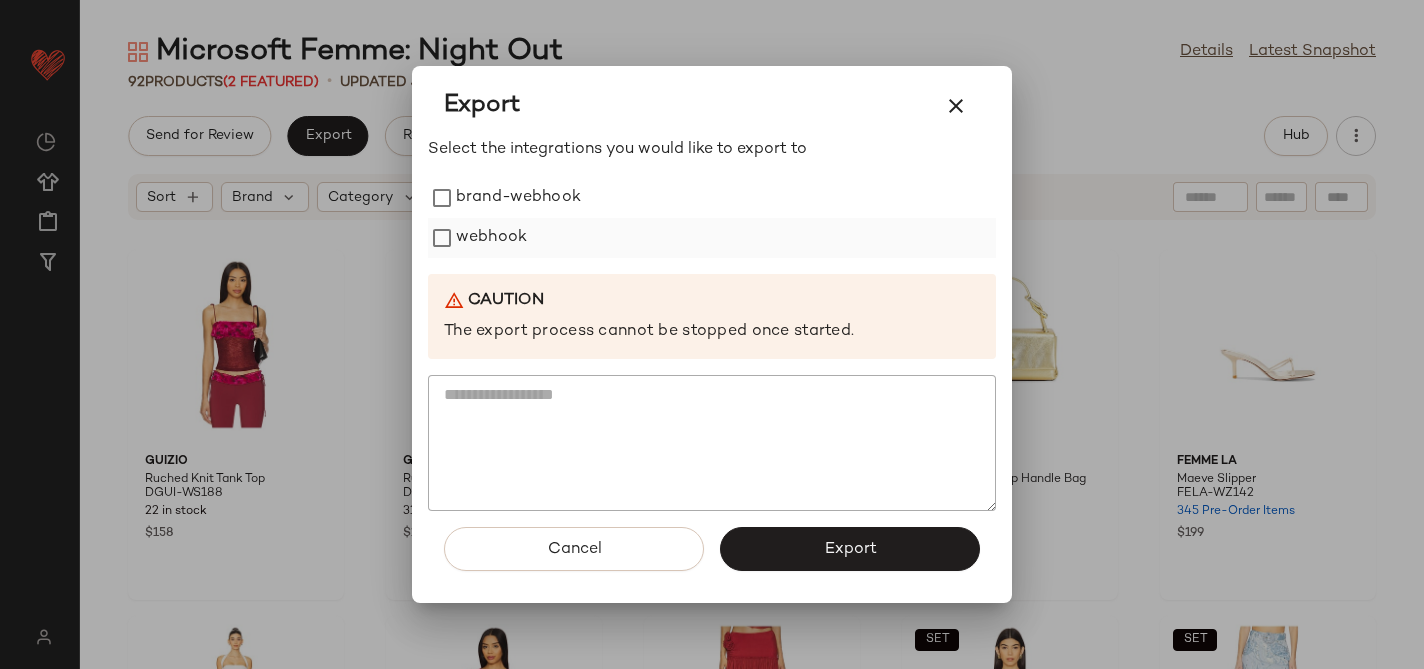 click on "webhook" at bounding box center [491, 238] 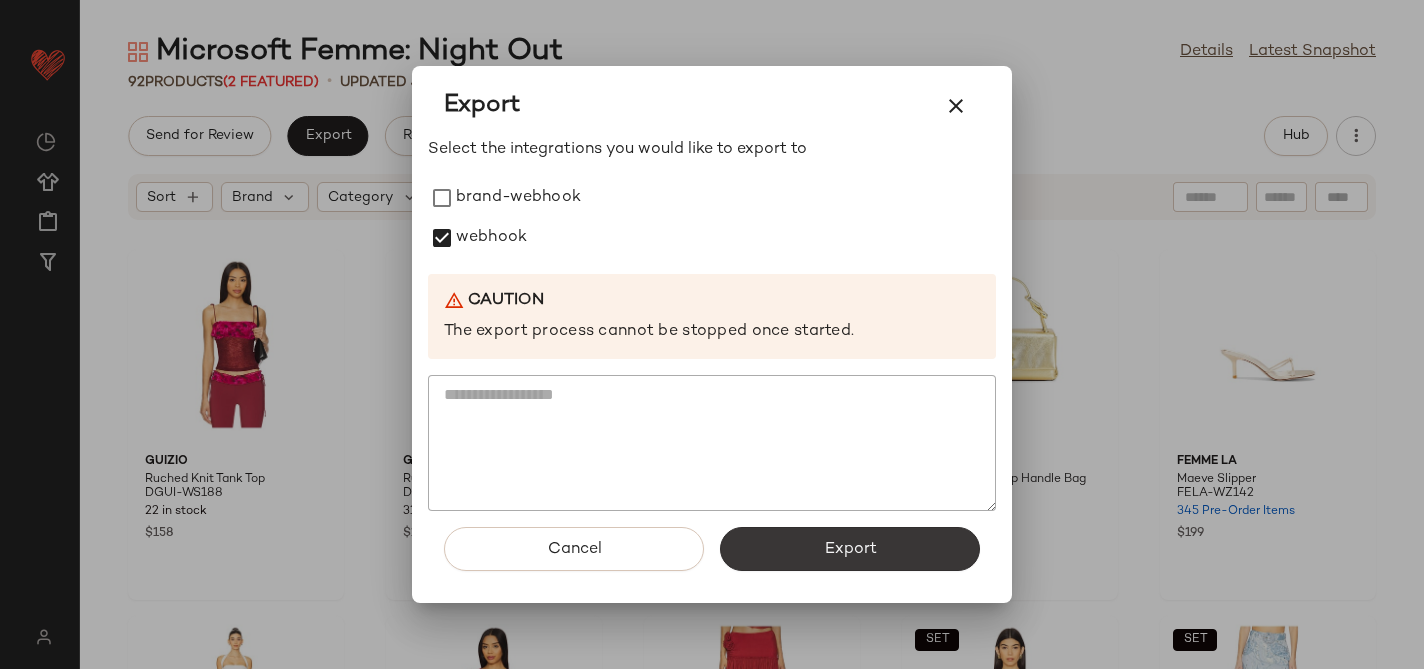 click on "Export" at bounding box center [850, 549] 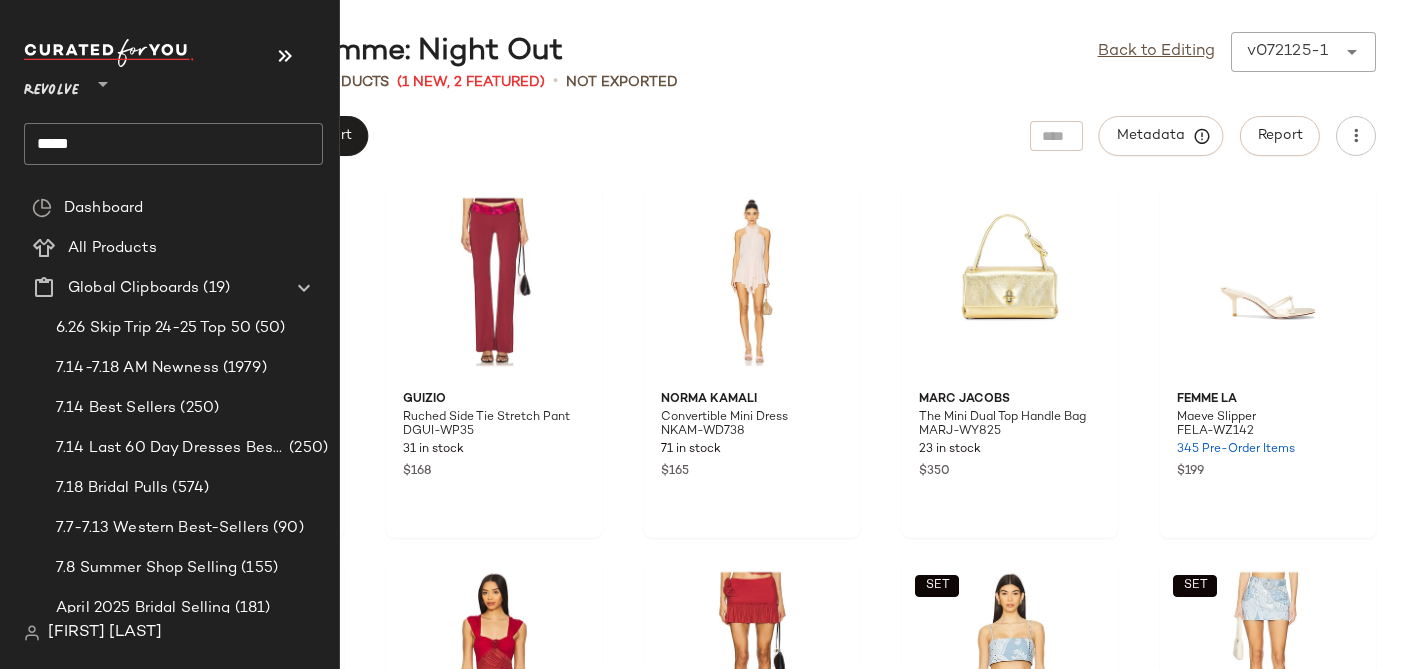 click on "*****" 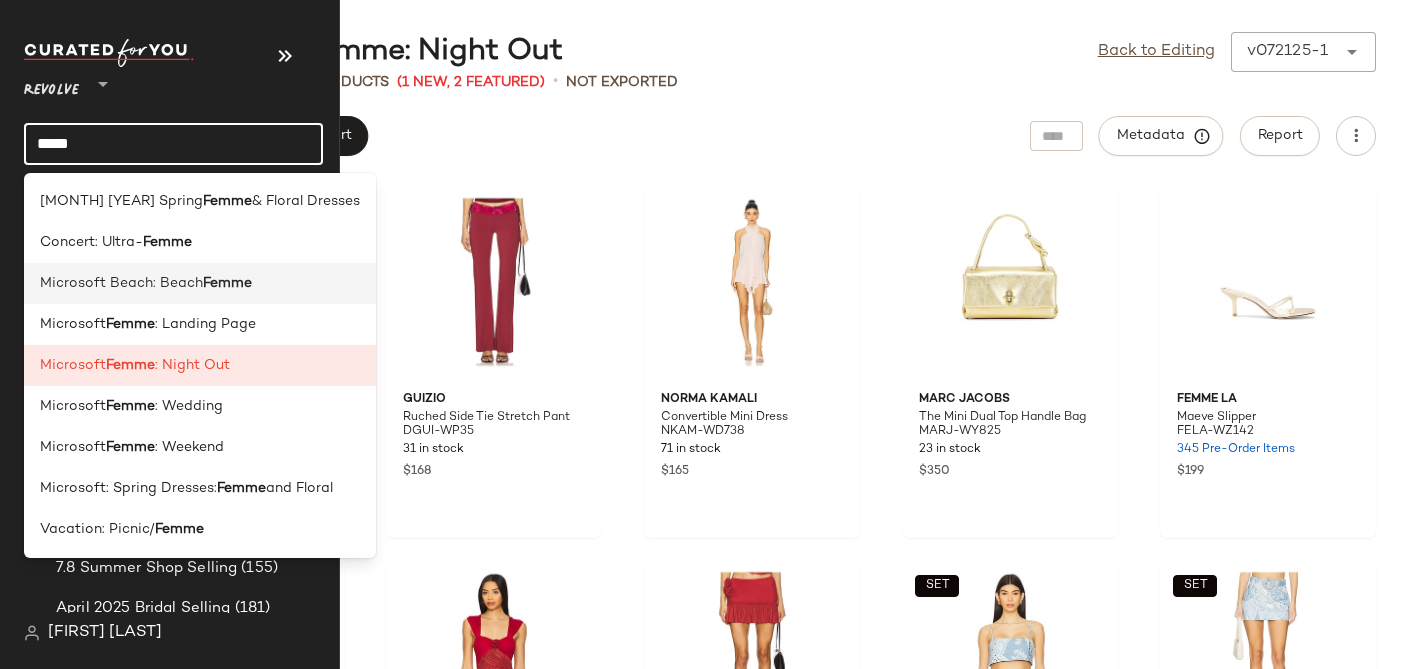 click on "Microsoft Beach: Beach" at bounding box center [121, 283] 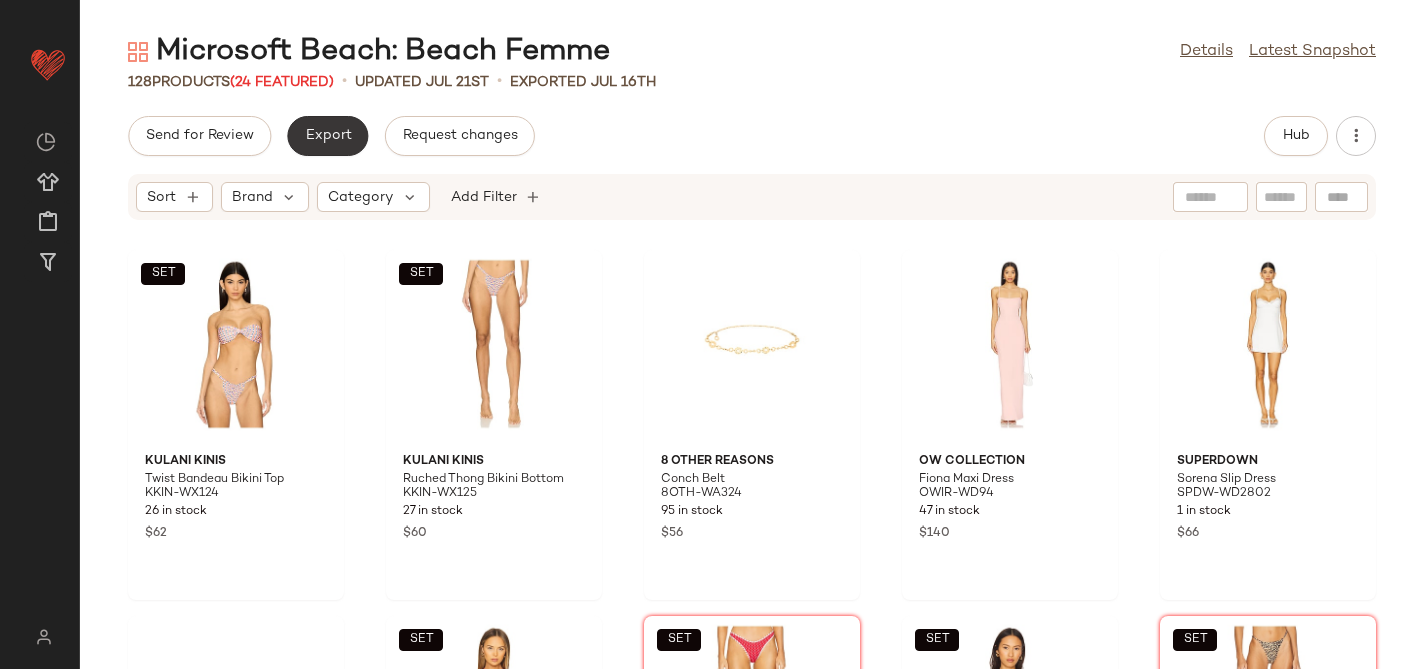 click on "Export" 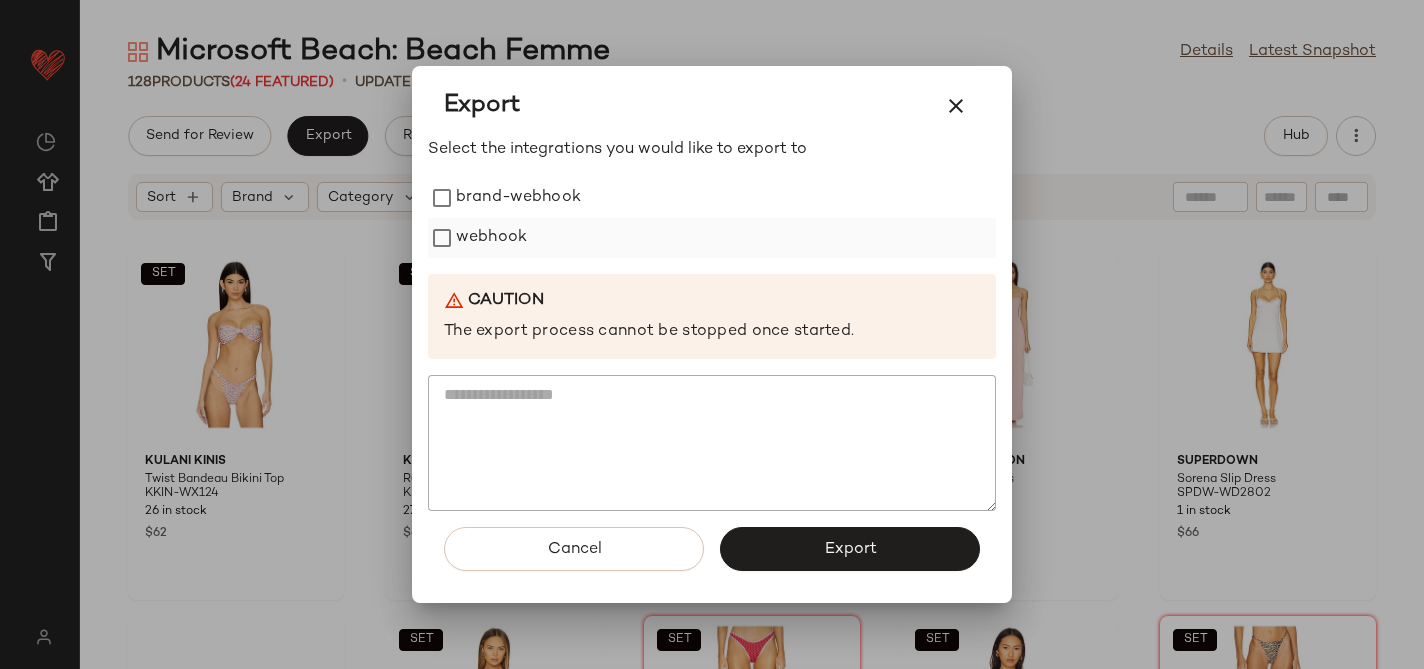 click on "webhook" at bounding box center (491, 238) 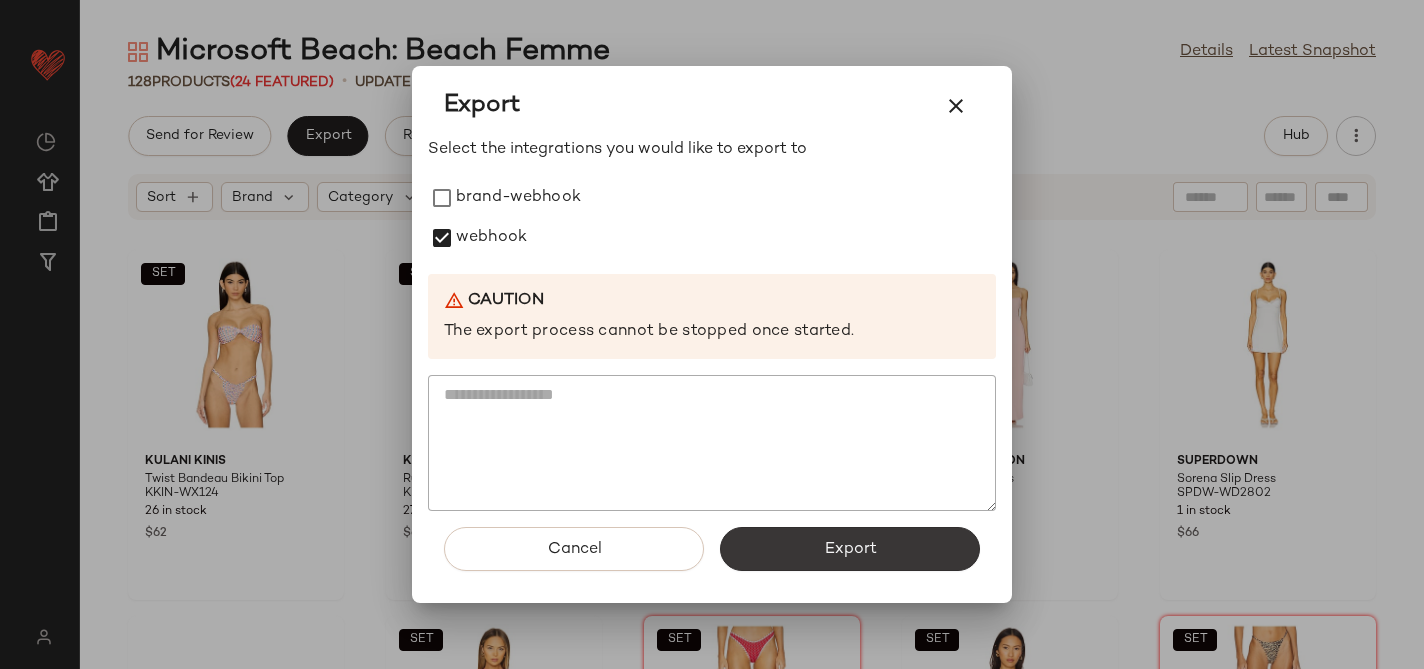 click on "Export" 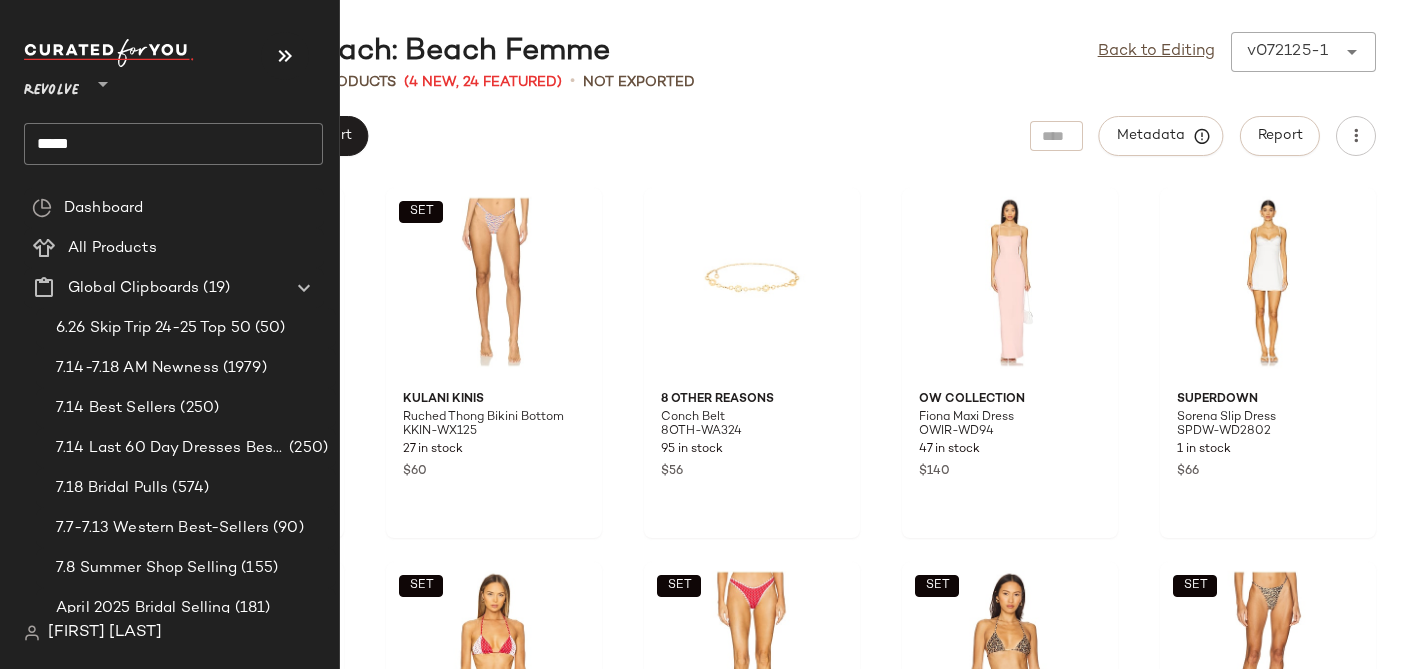 click on "*****" 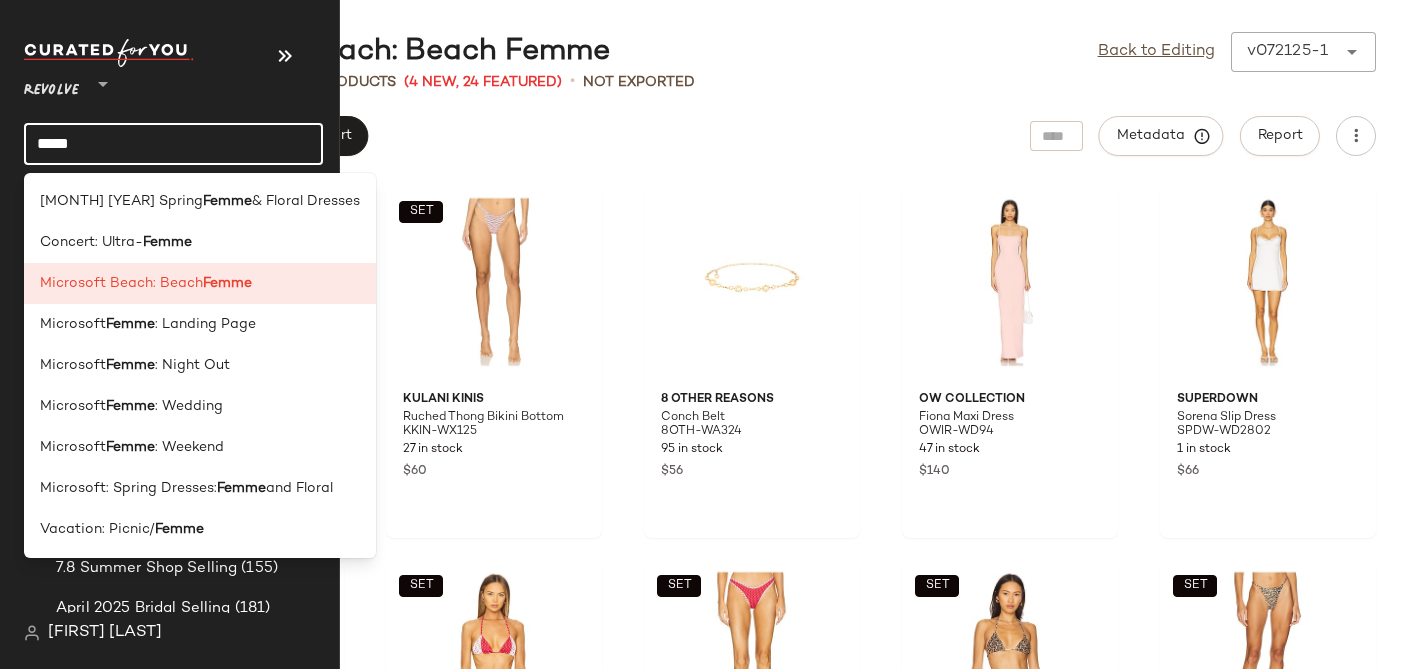 click on "*****" 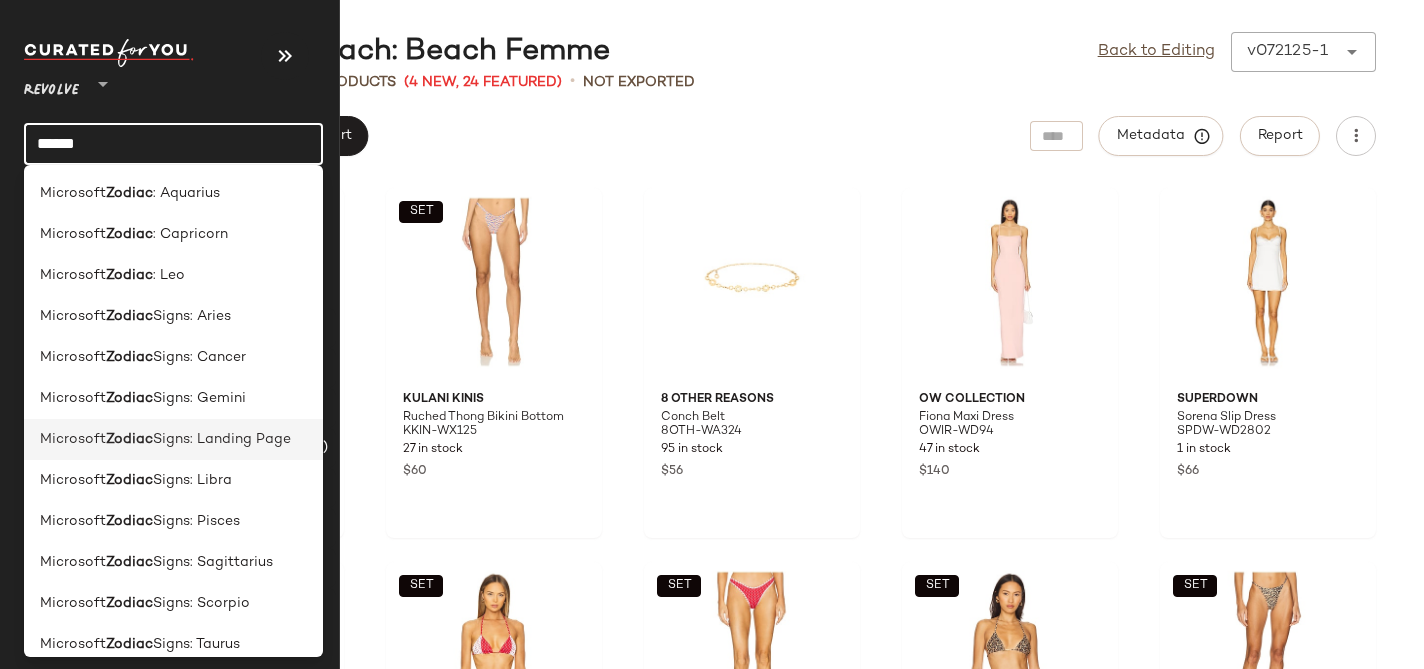 type on "******" 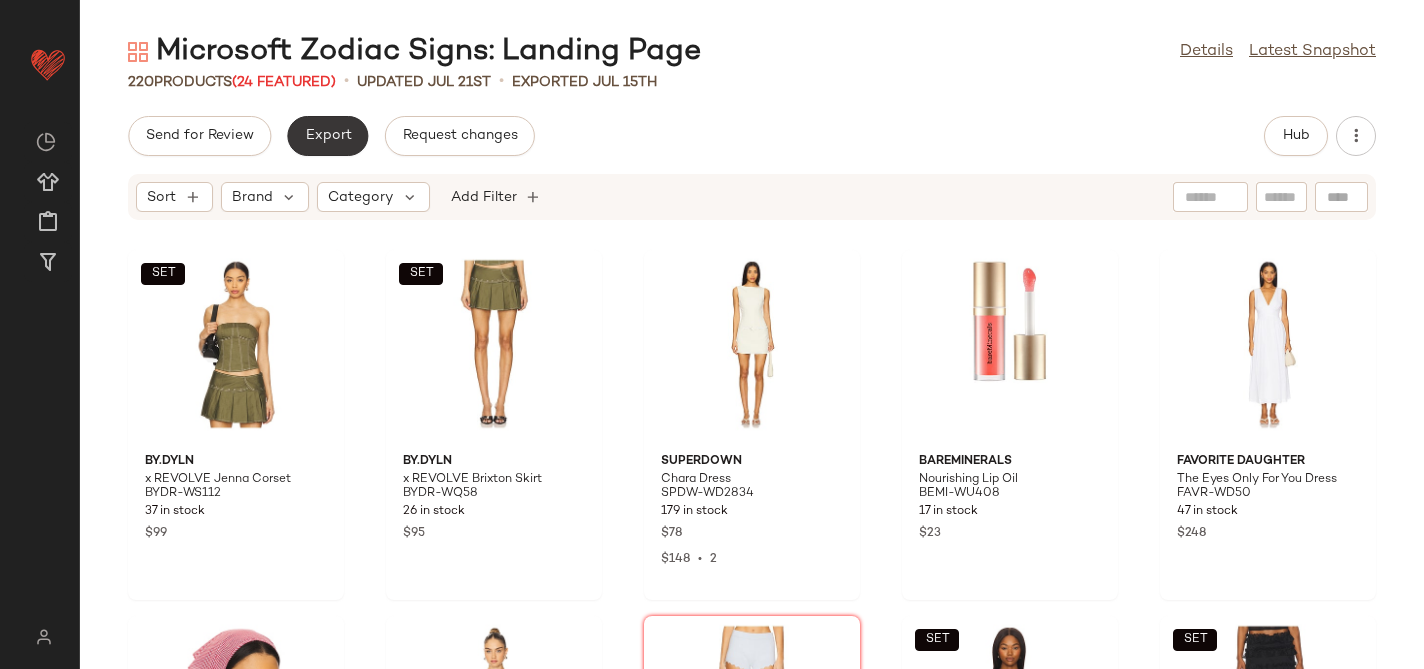click on "Export" 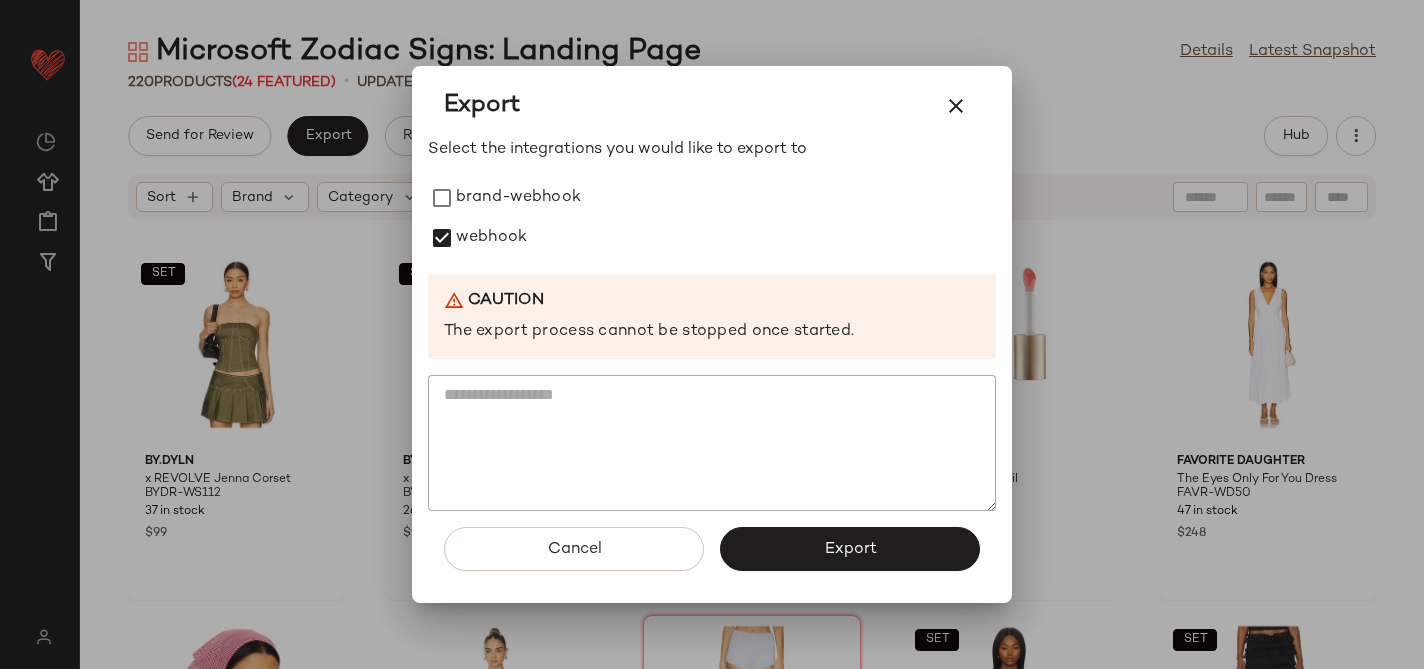 click on "Export" at bounding box center [850, 549] 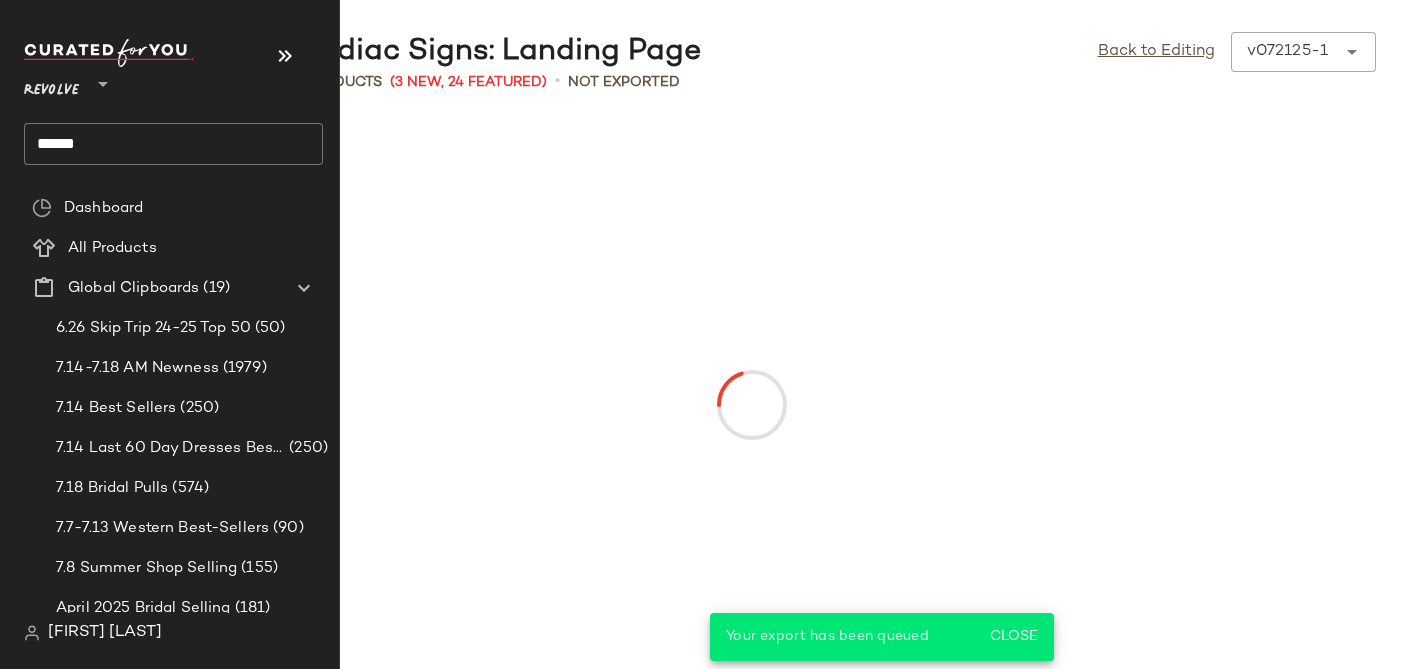 click on "******" 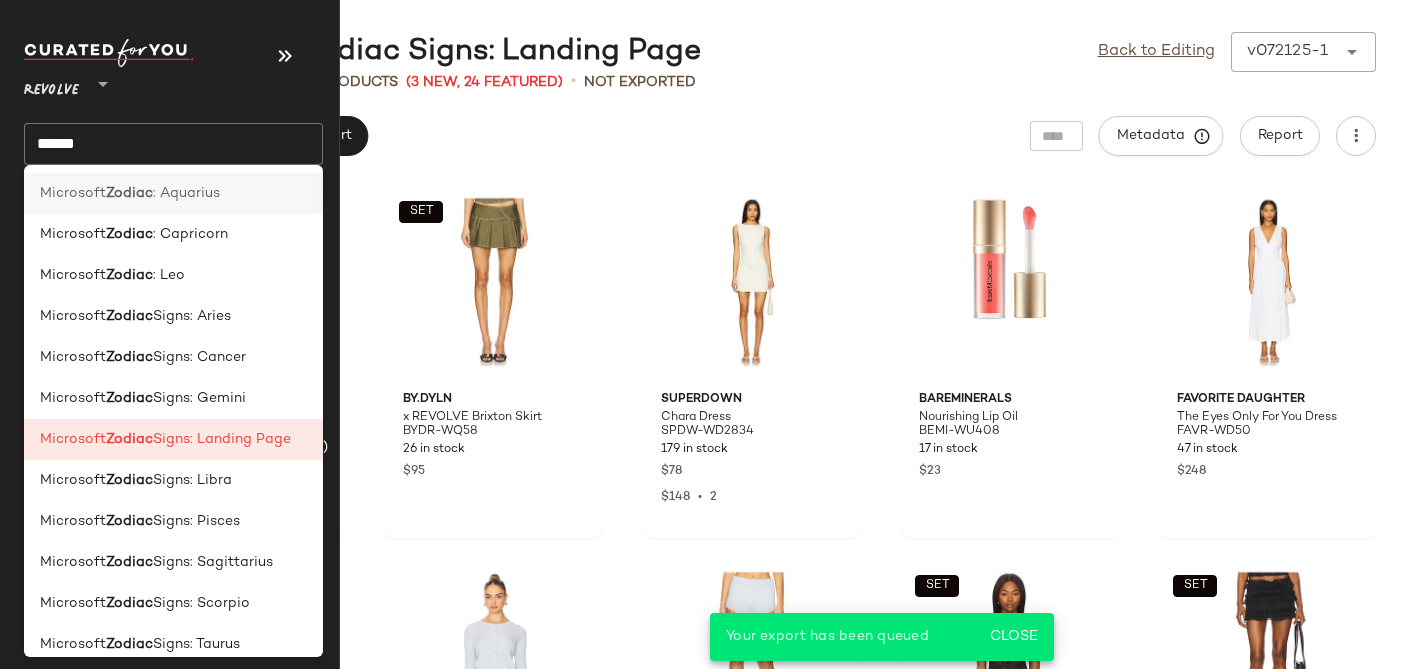 click on ": [SIGN]" at bounding box center [186, 193] 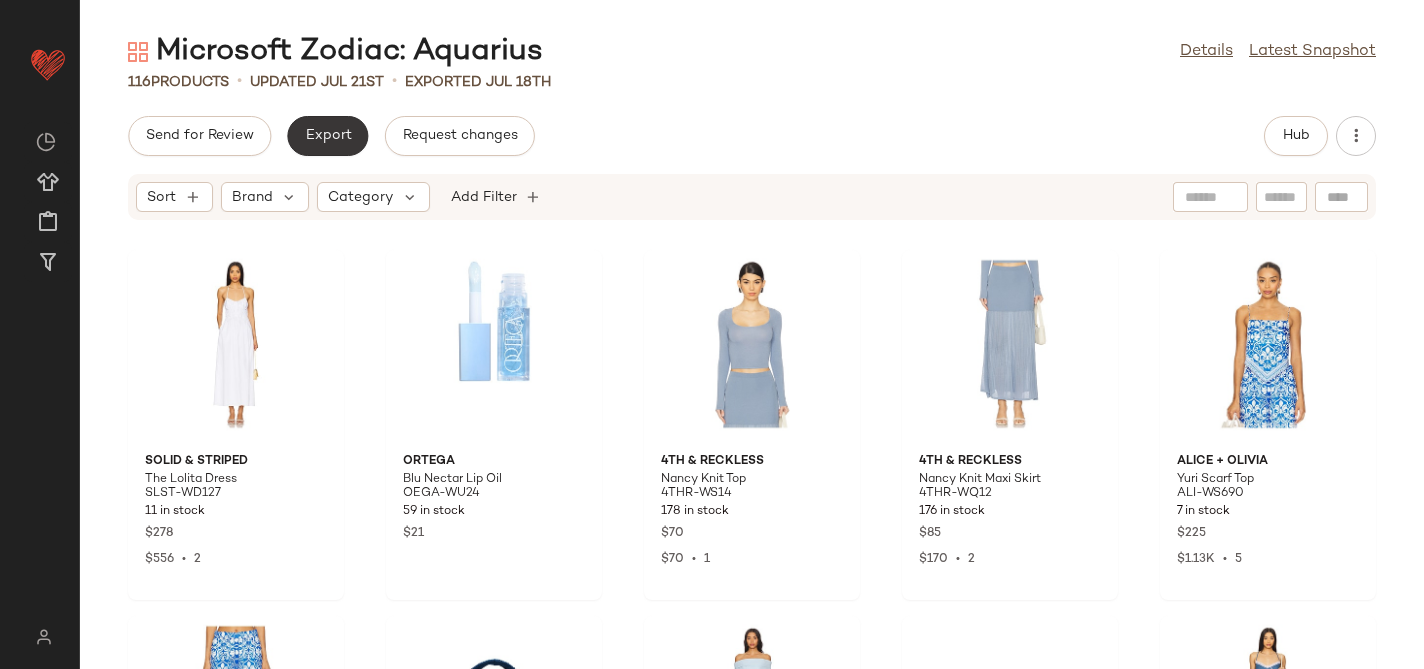 click on "Export" 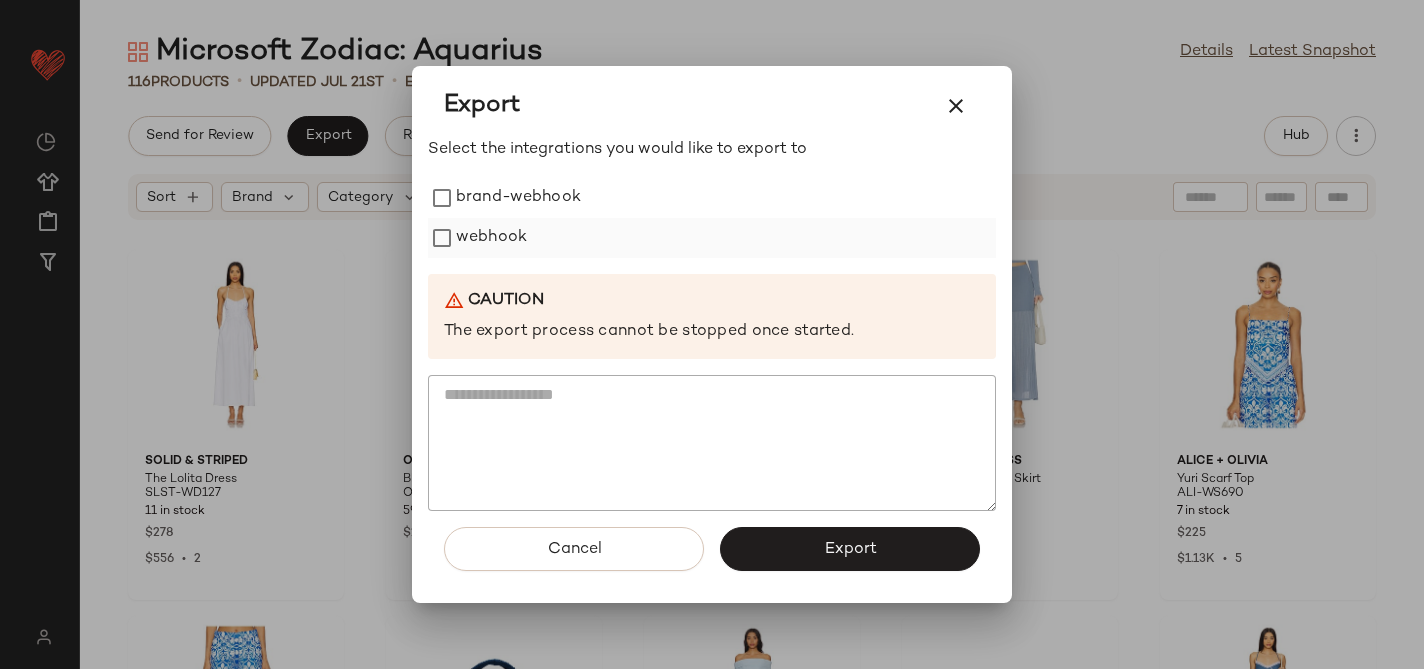 click on "webhook" at bounding box center [491, 238] 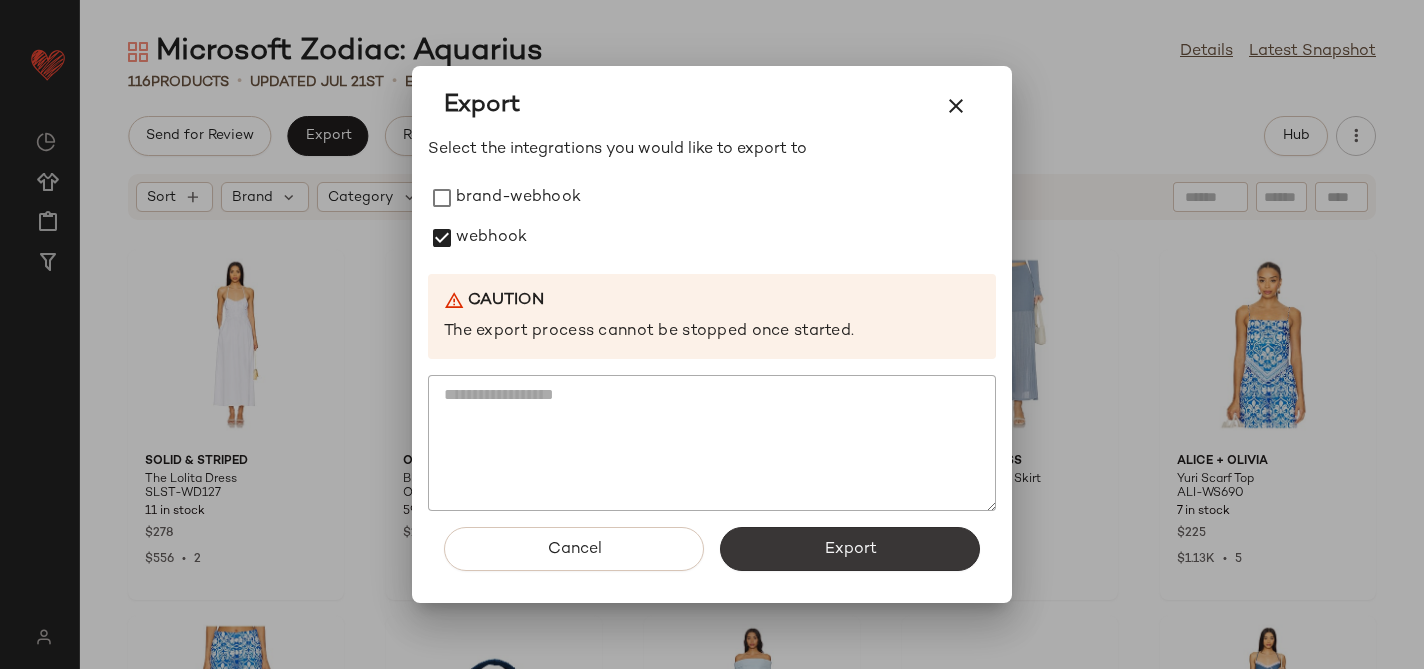 click on "Export" 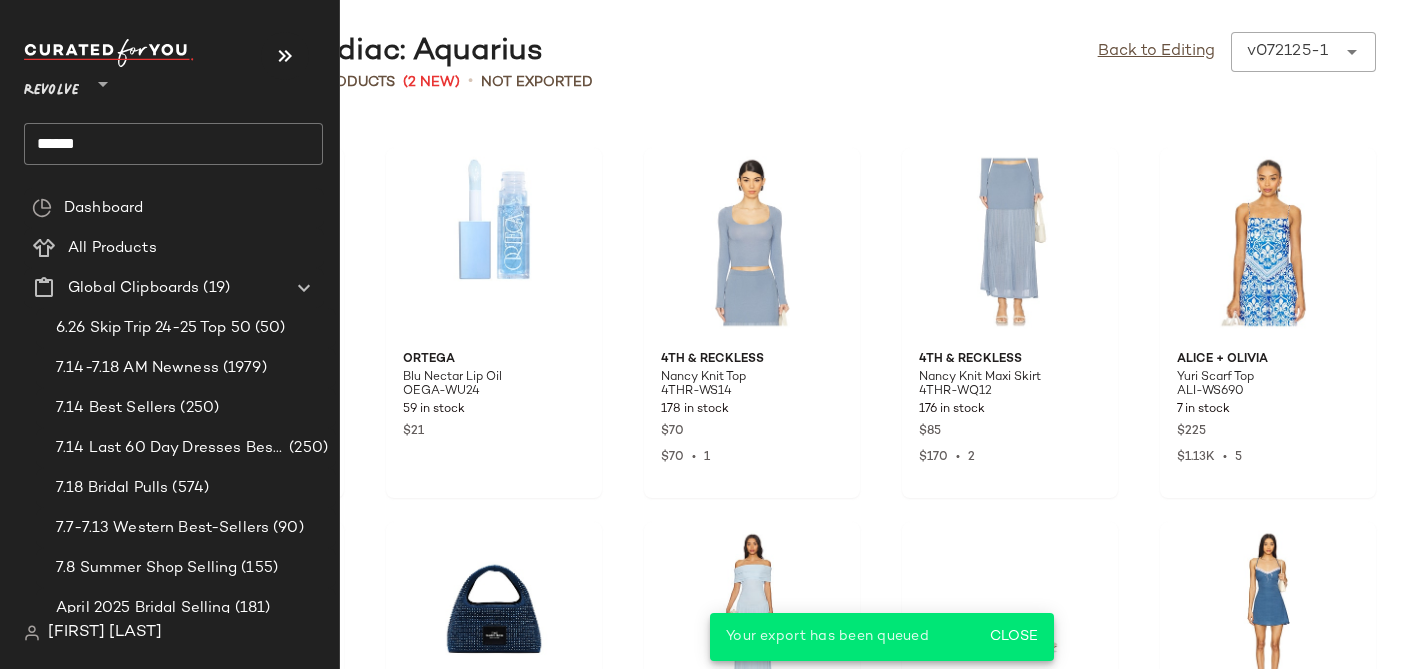 click on "******" 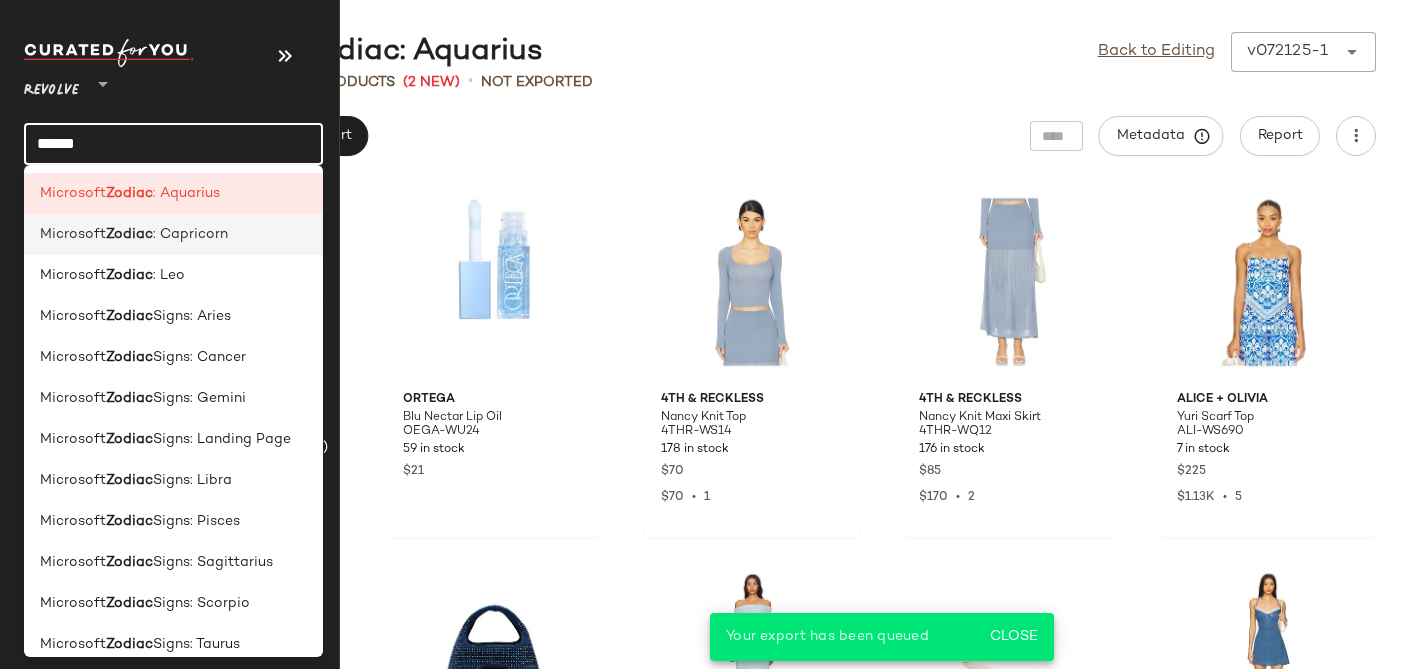 click on "Zodiac" at bounding box center [129, 234] 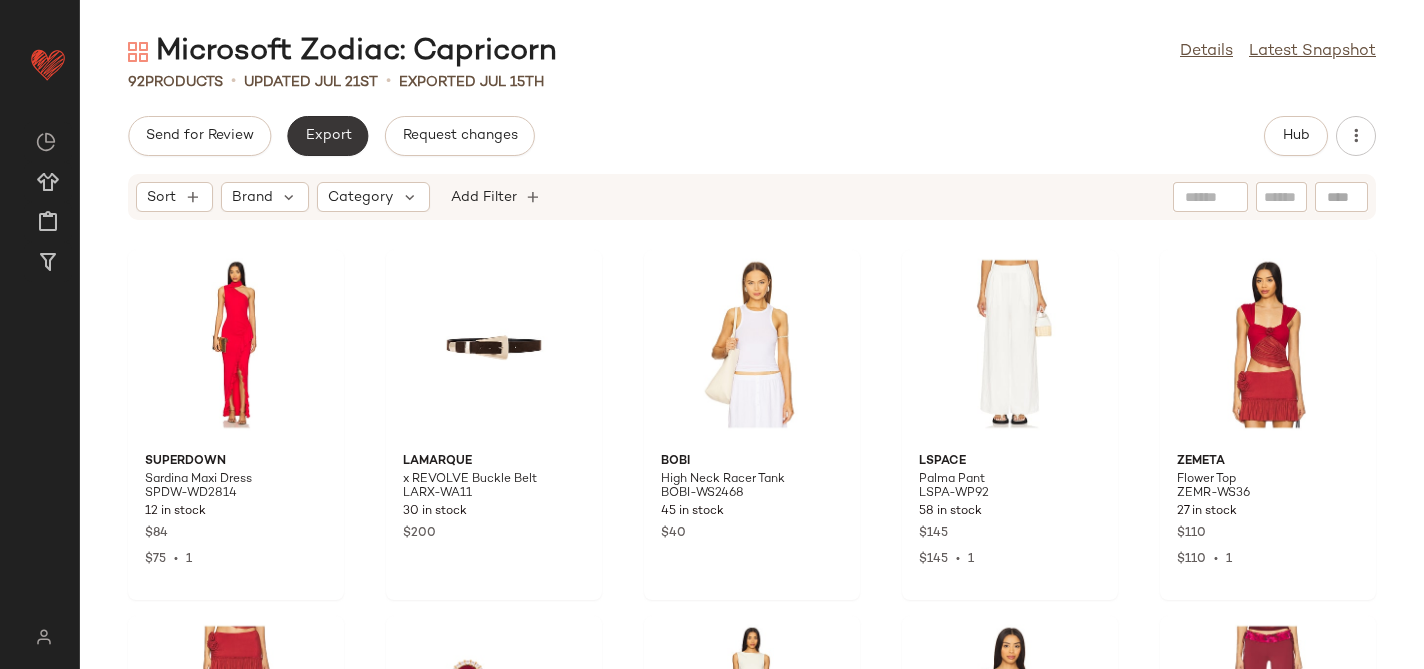click on "Export" at bounding box center [327, 136] 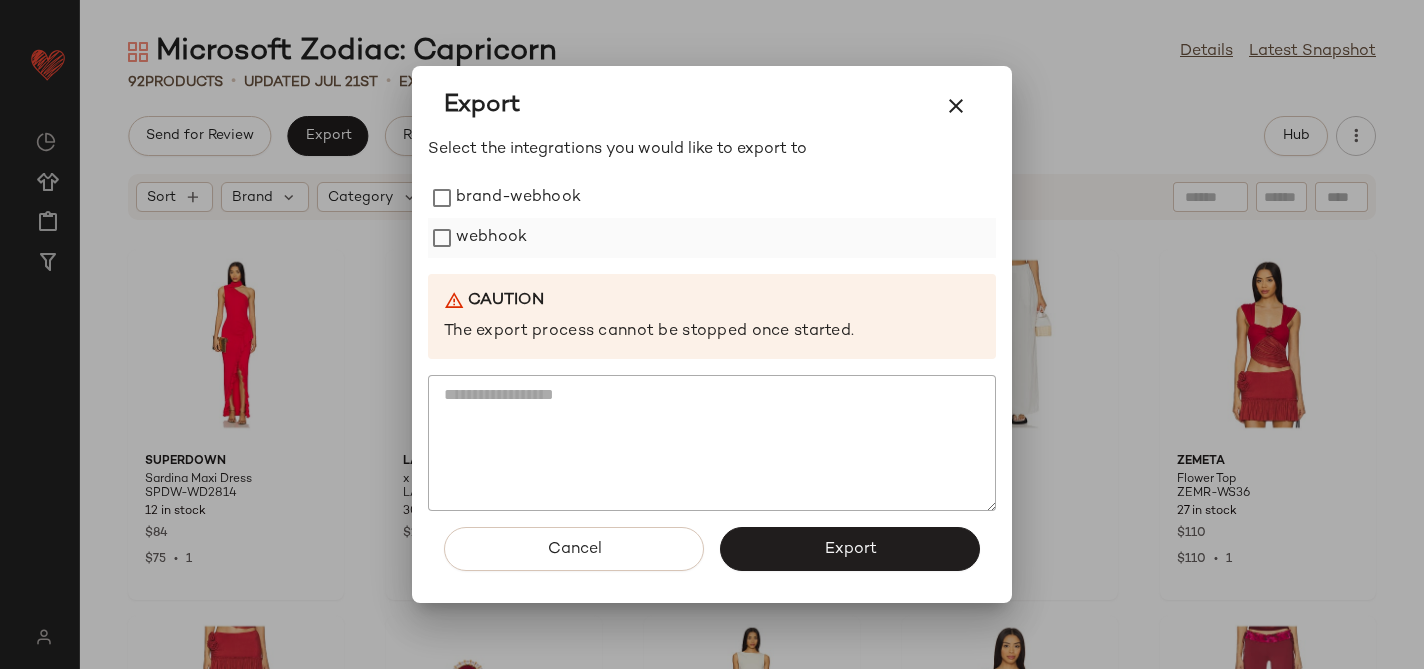 click on "webhook" at bounding box center [491, 238] 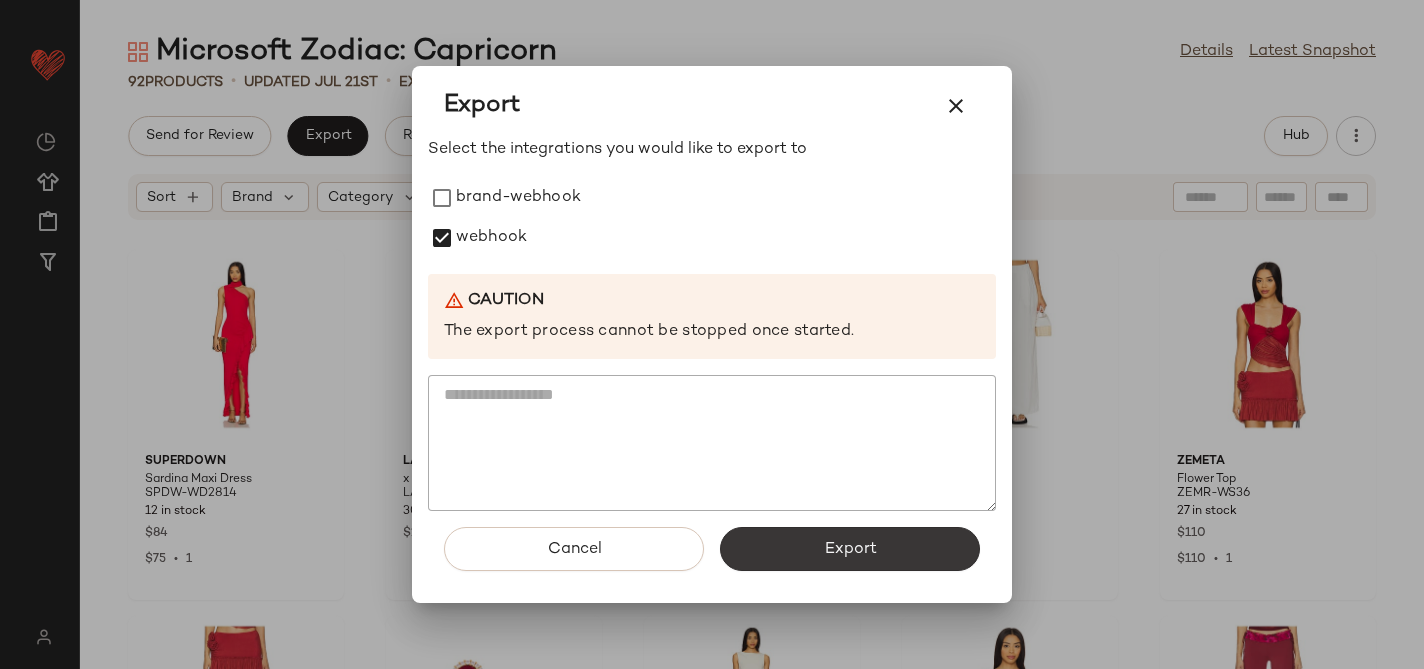 click on "Export" 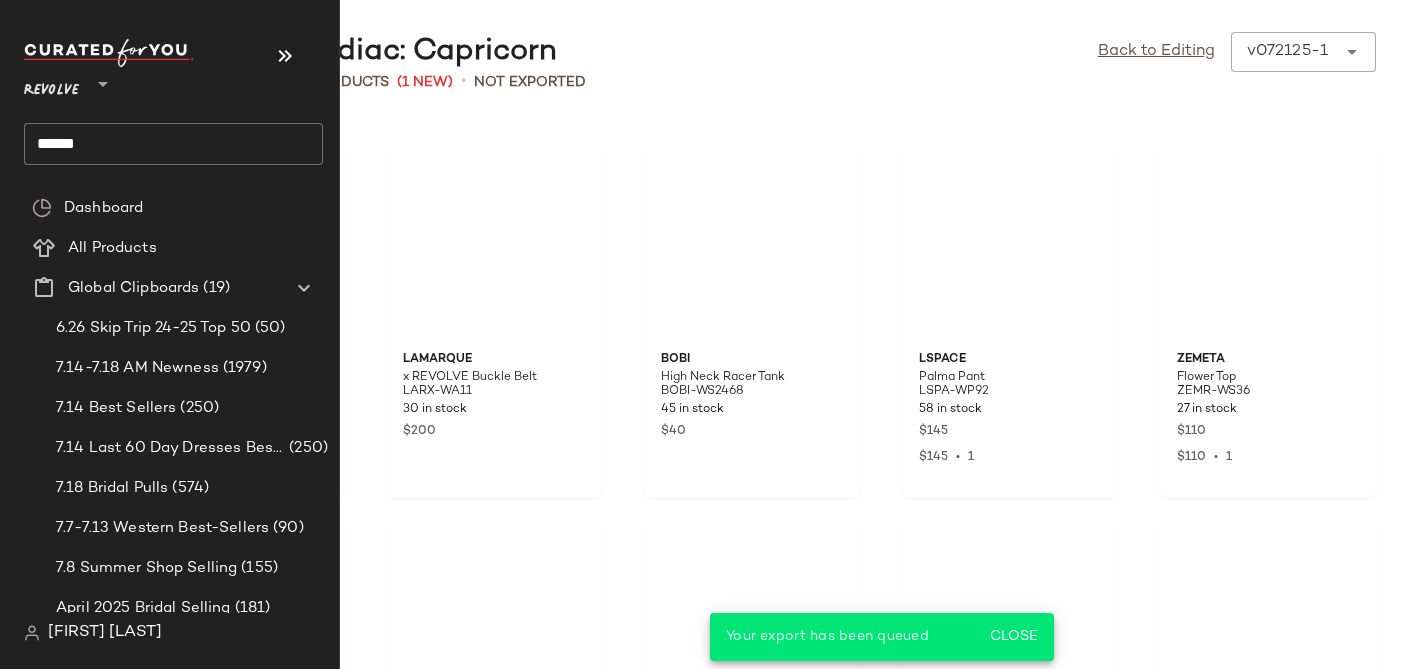 click on "******" 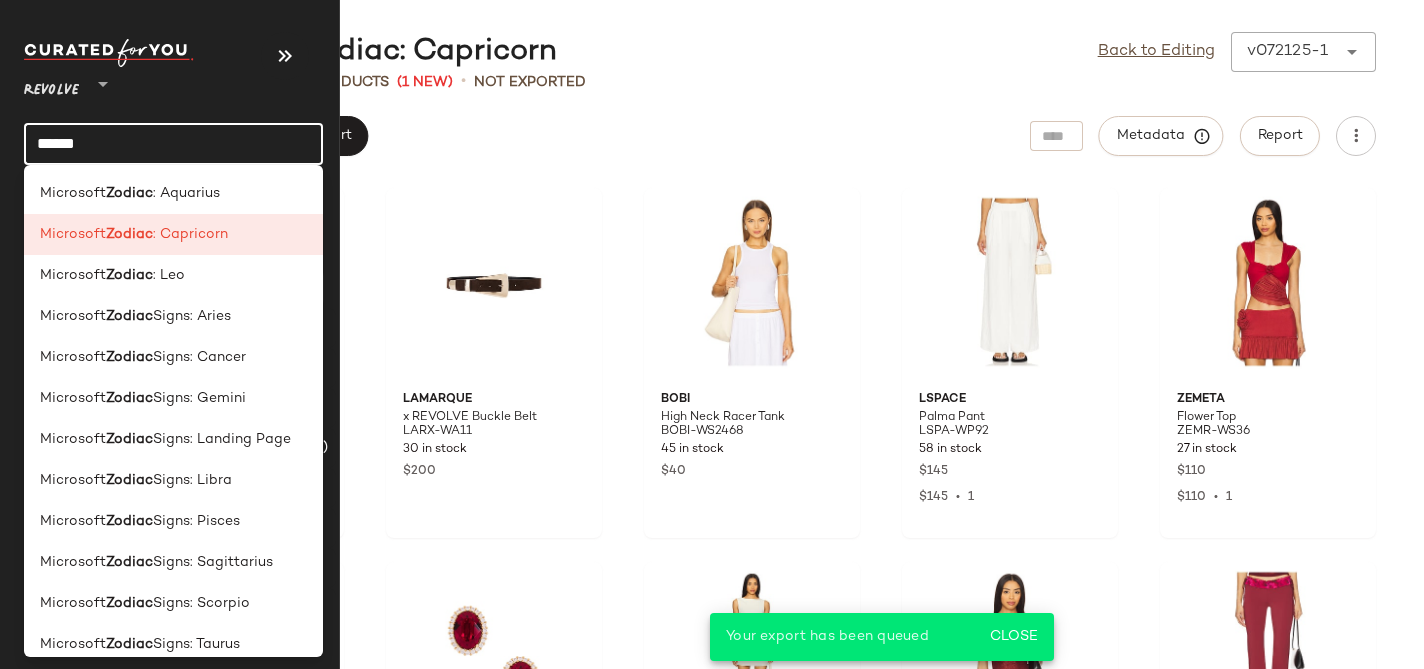 click on "Zodiac" at bounding box center (129, 275) 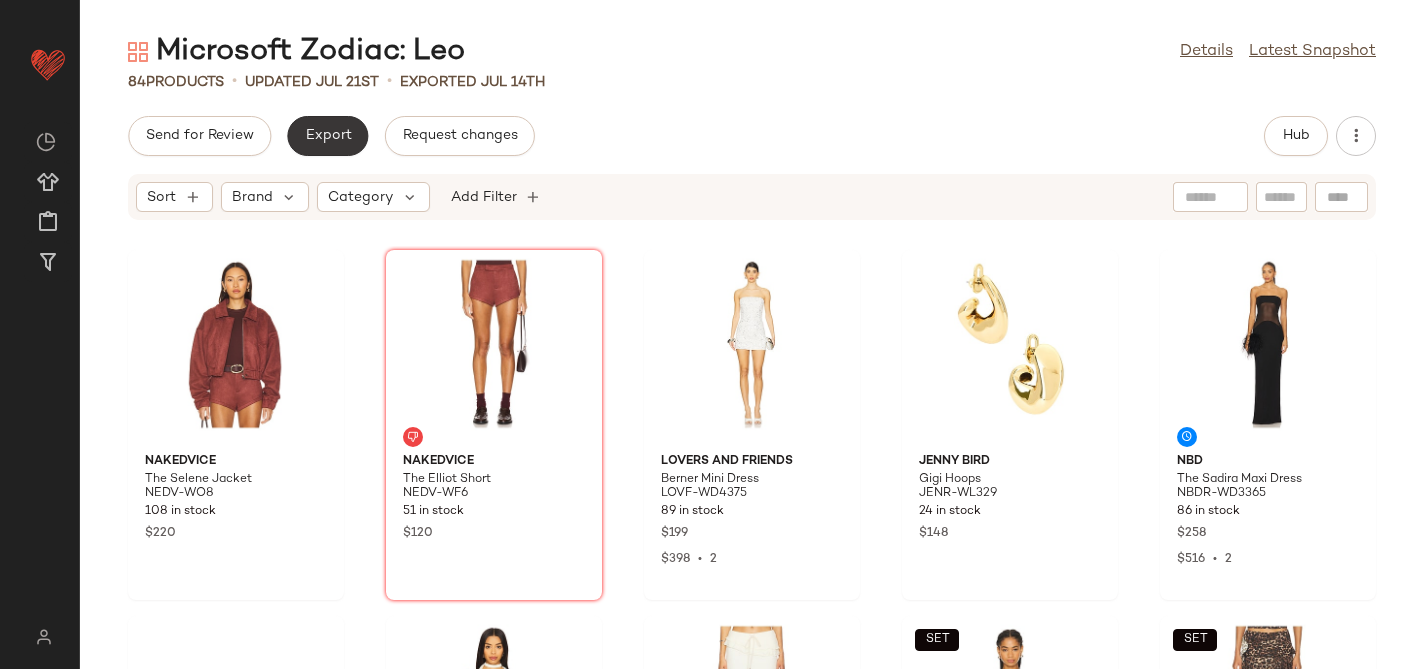 click on "Export" 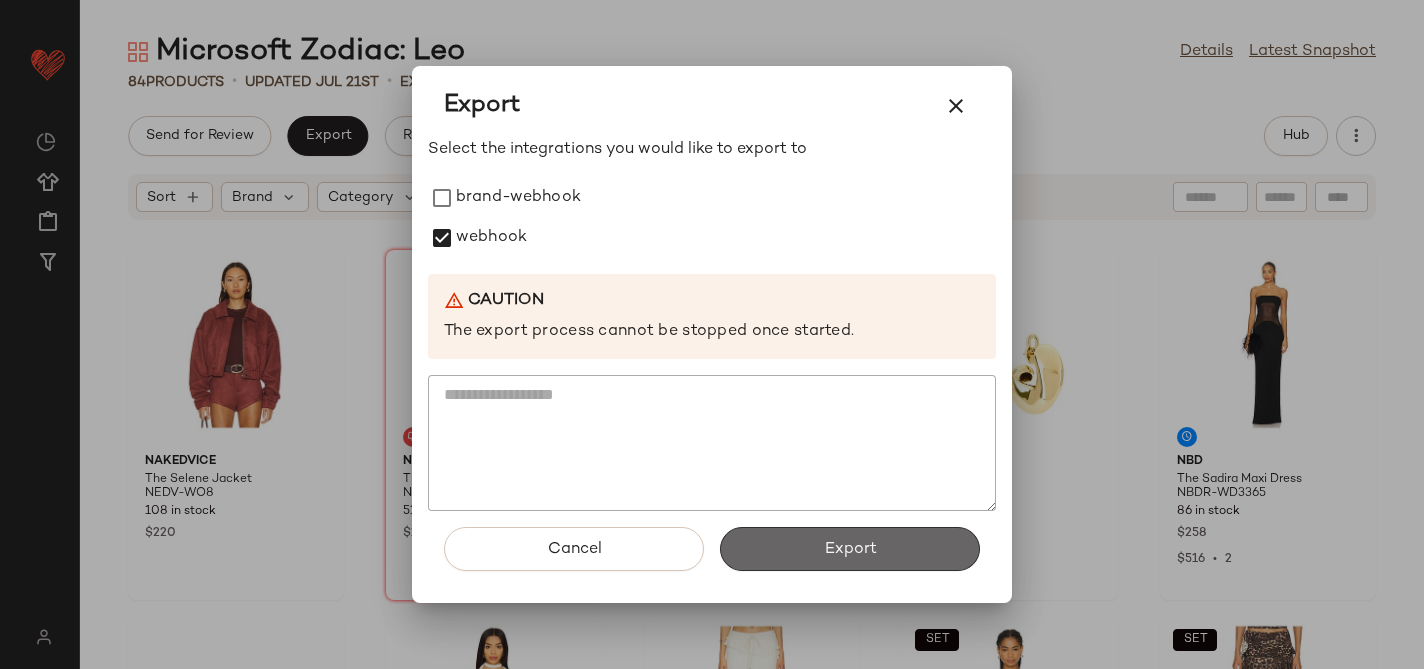 click on "Export" at bounding box center (850, 549) 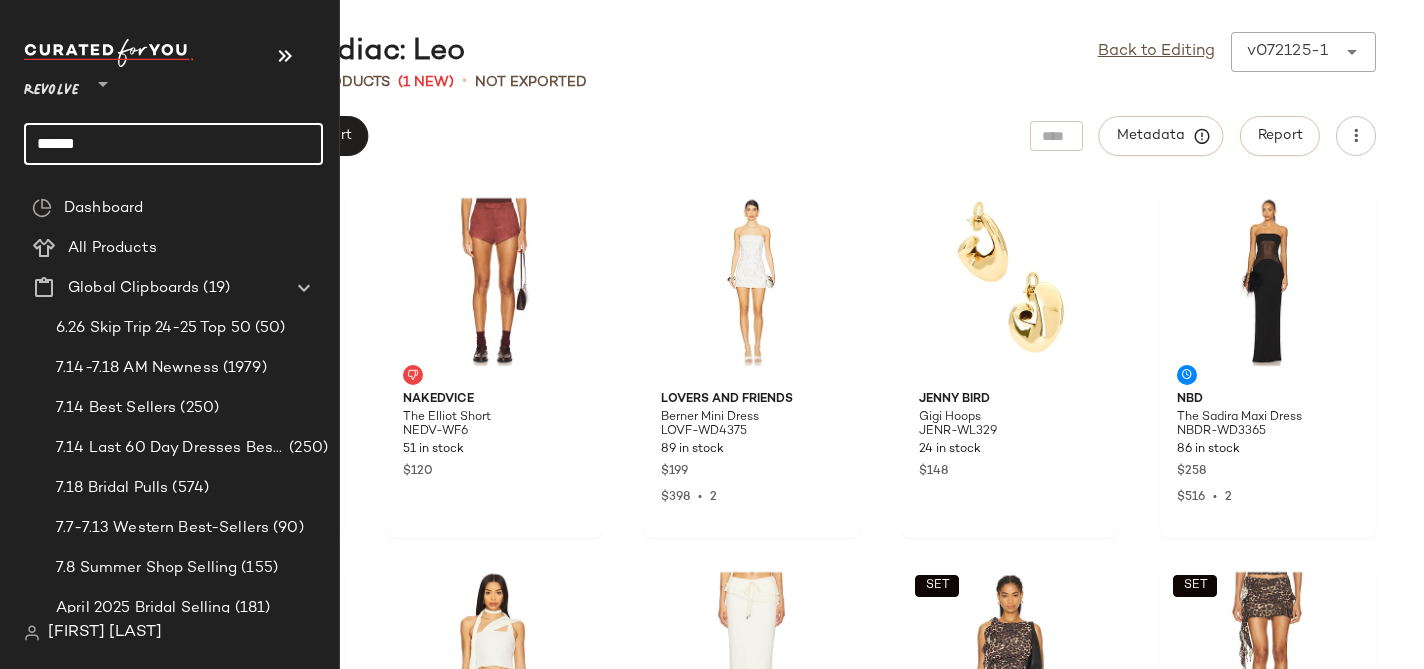 click on "******" 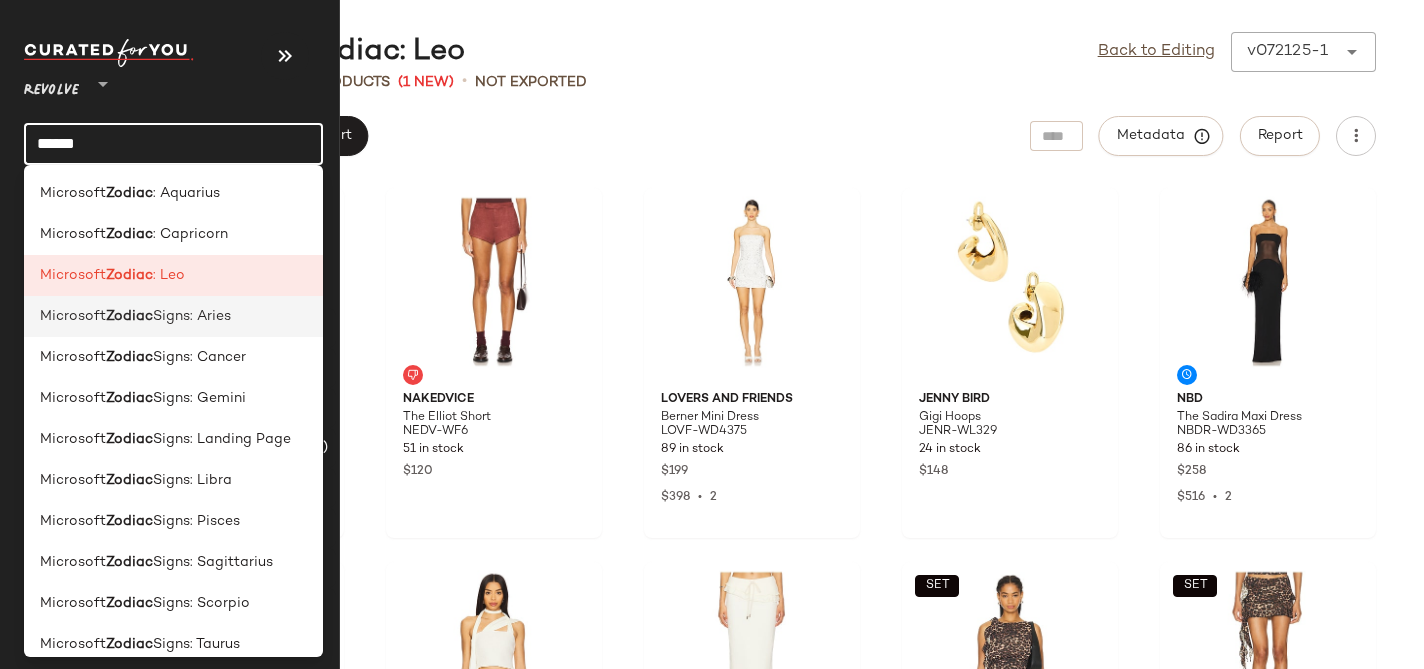 click on "Signs: Aries" at bounding box center [192, 316] 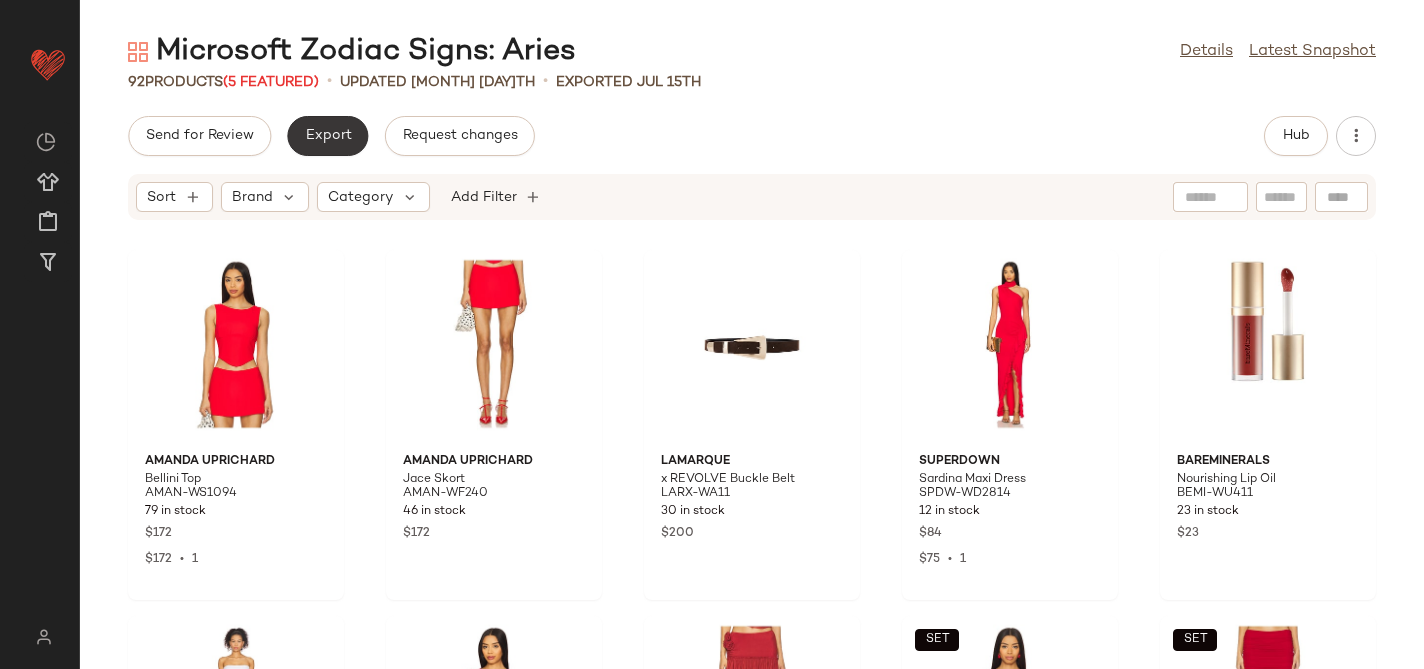 click on "Export" 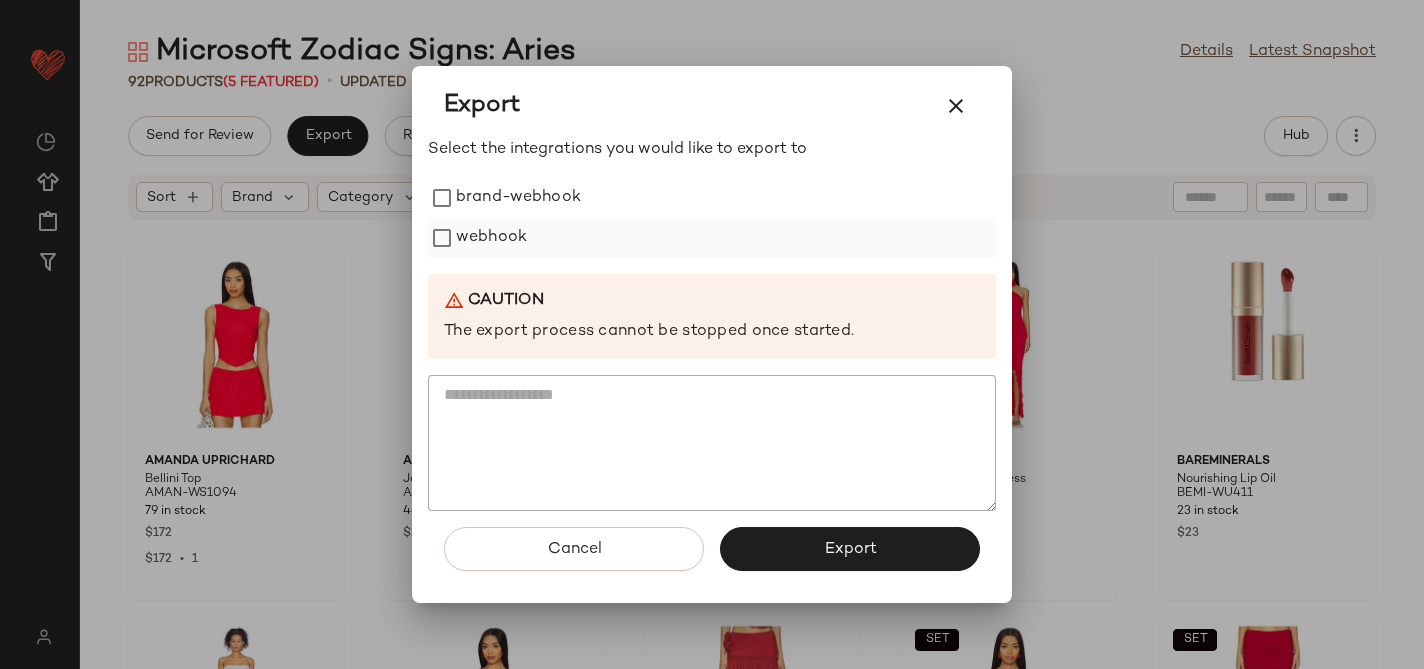 click on "webhook" at bounding box center (491, 238) 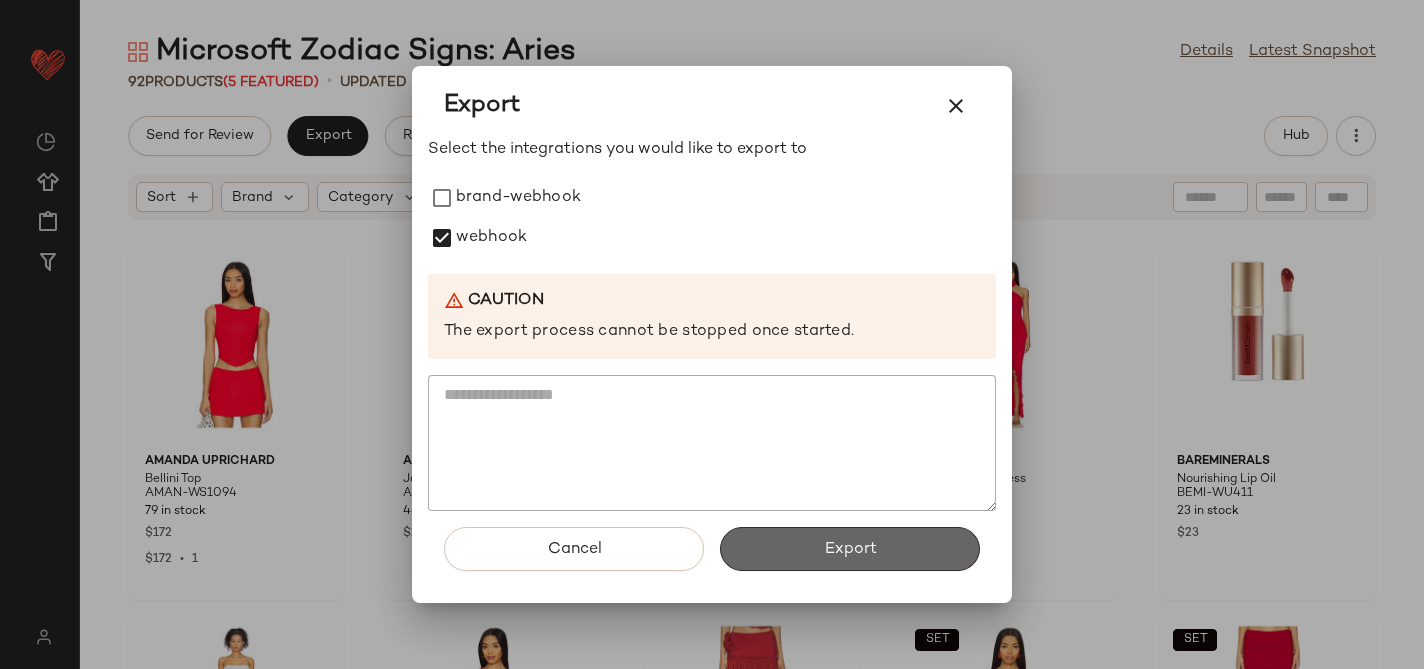 click on "Export" at bounding box center (850, 549) 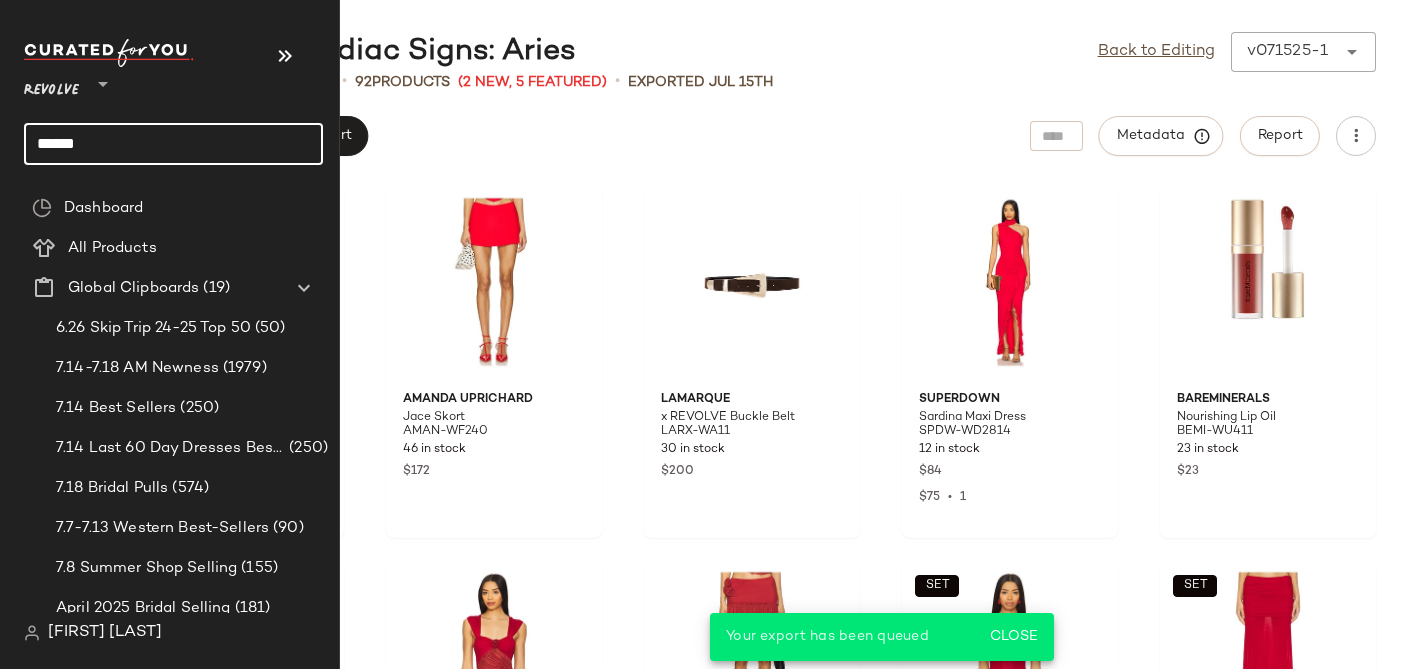 click on "******" 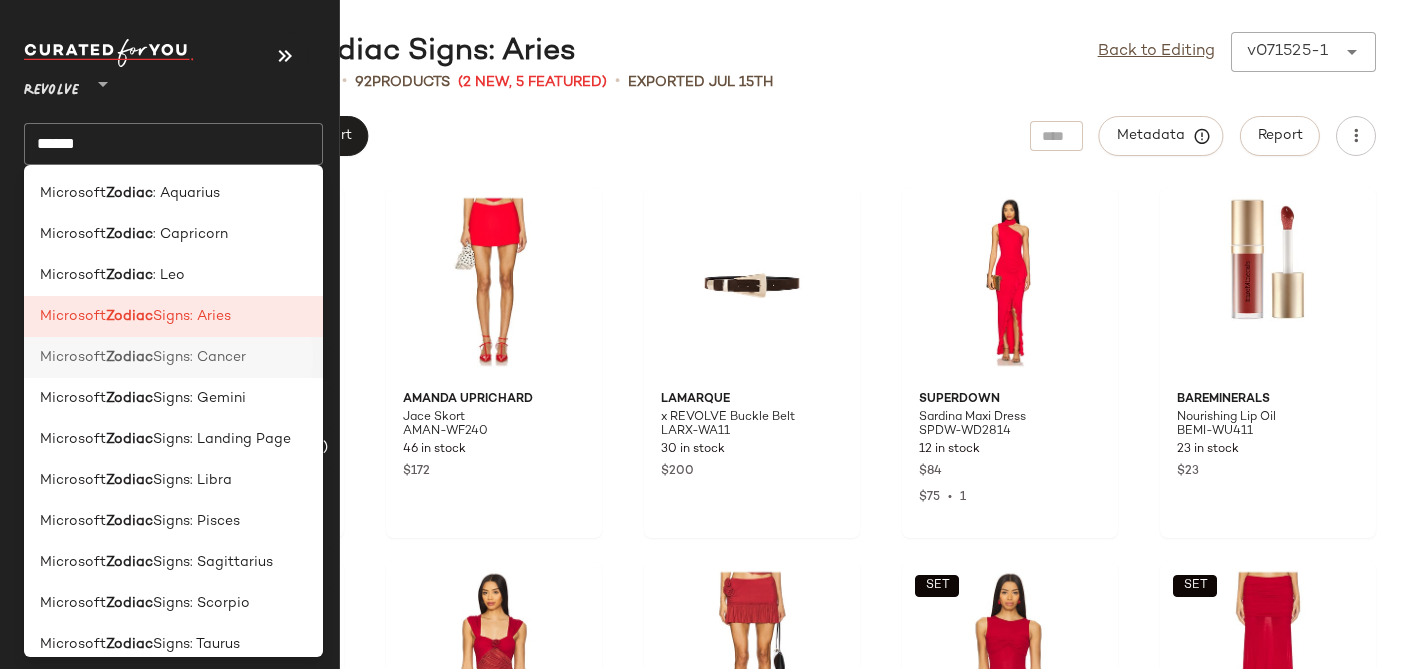 click on "Signs: Cancer" at bounding box center [199, 357] 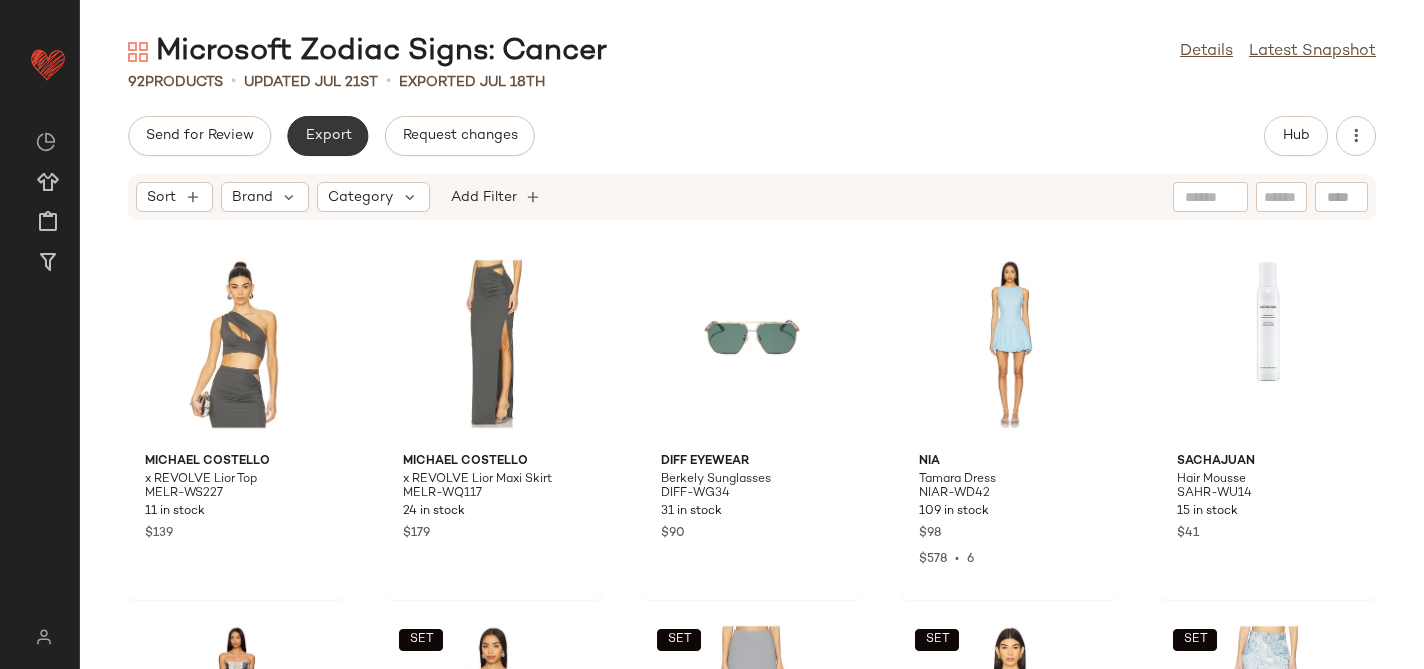 click on "Export" 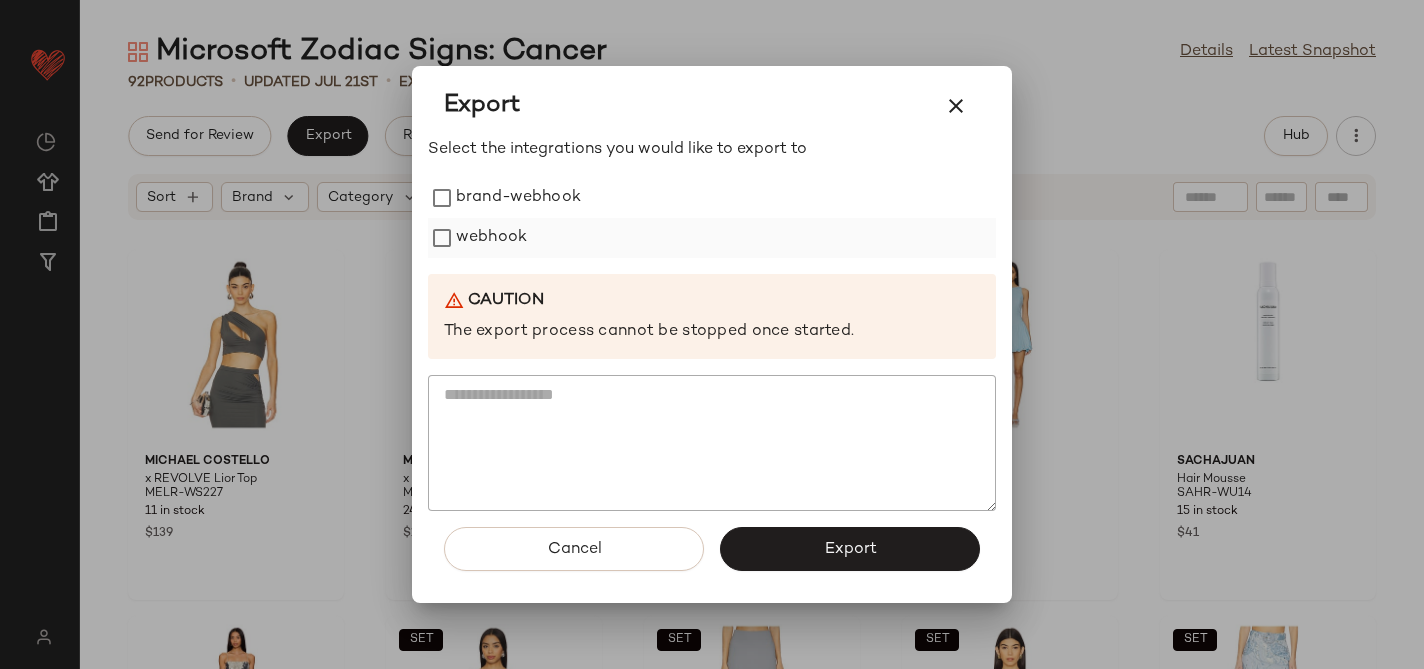 click on "webhook" at bounding box center (491, 238) 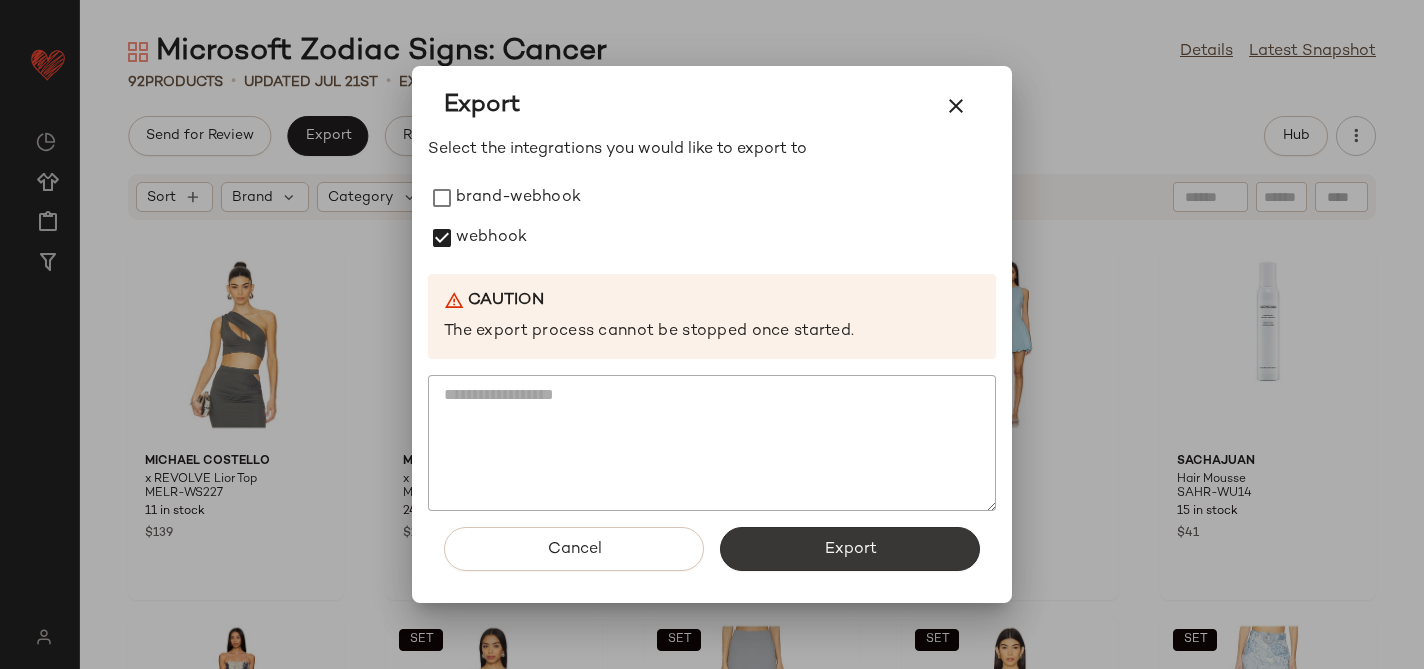 click on "Export" at bounding box center (850, 549) 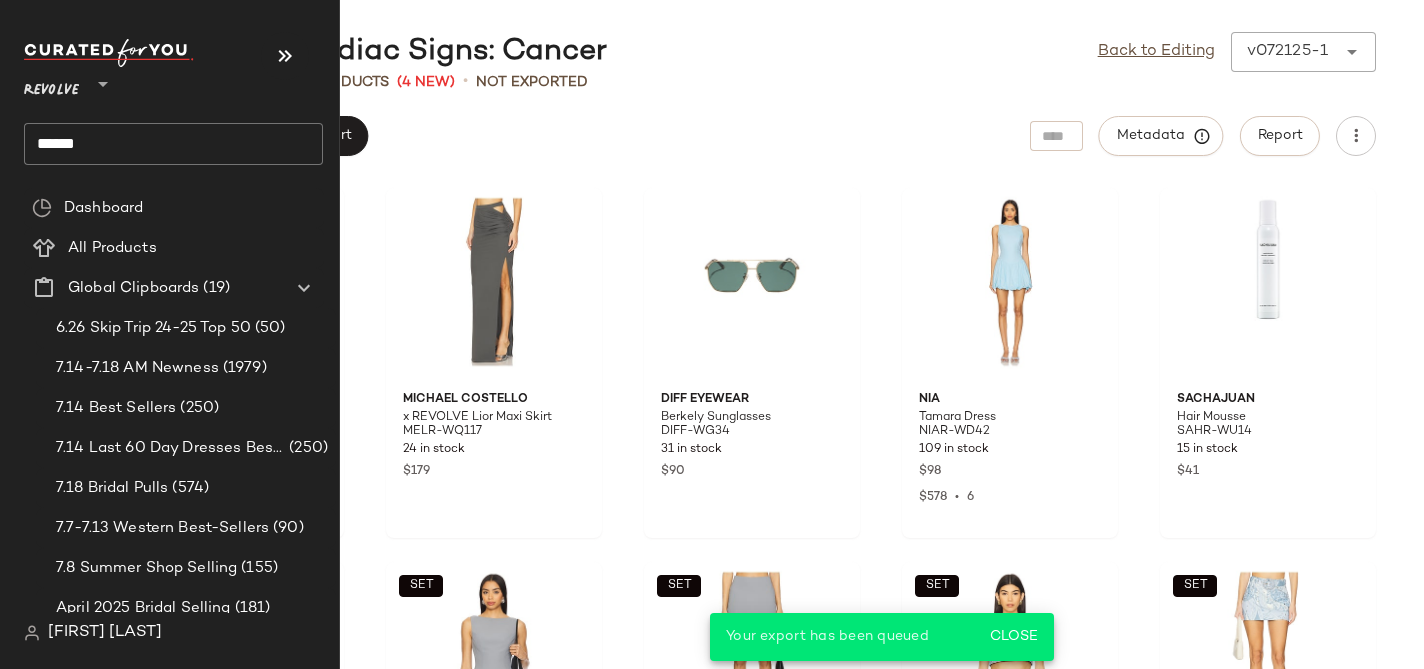 click on "******" 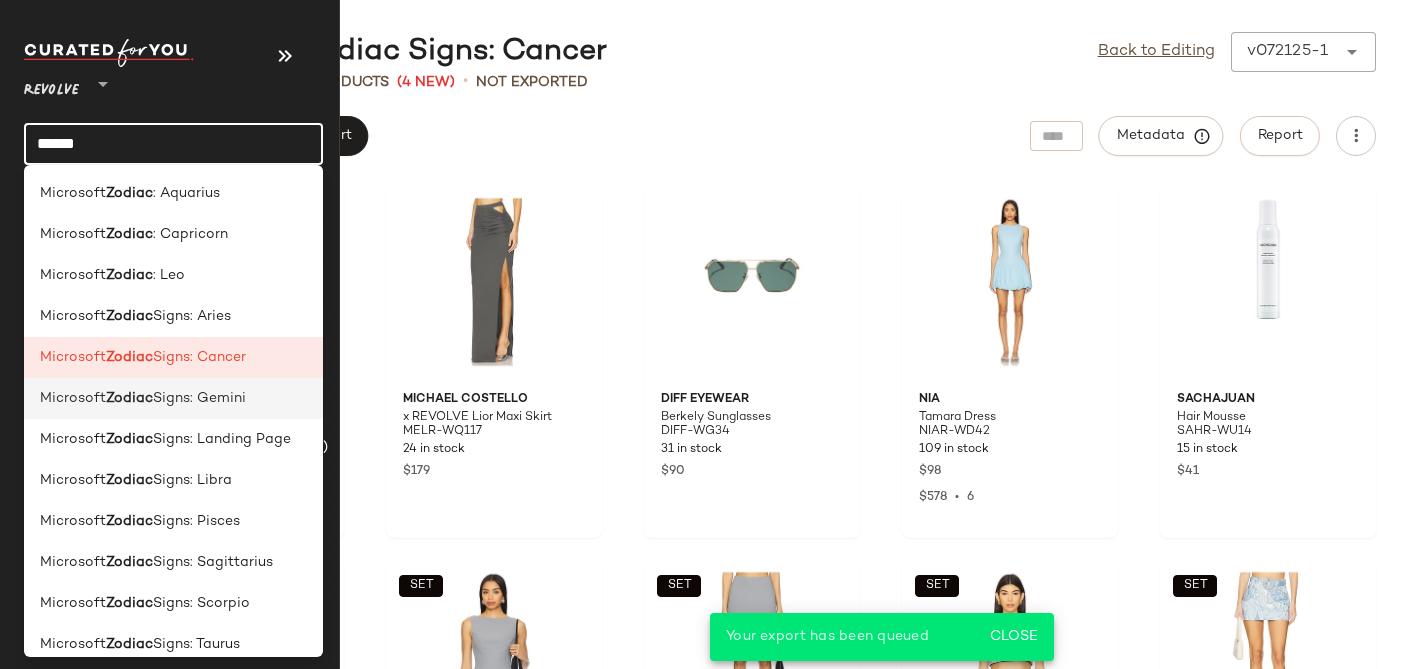 click on "Signs: [SIGN]" at bounding box center [199, 398] 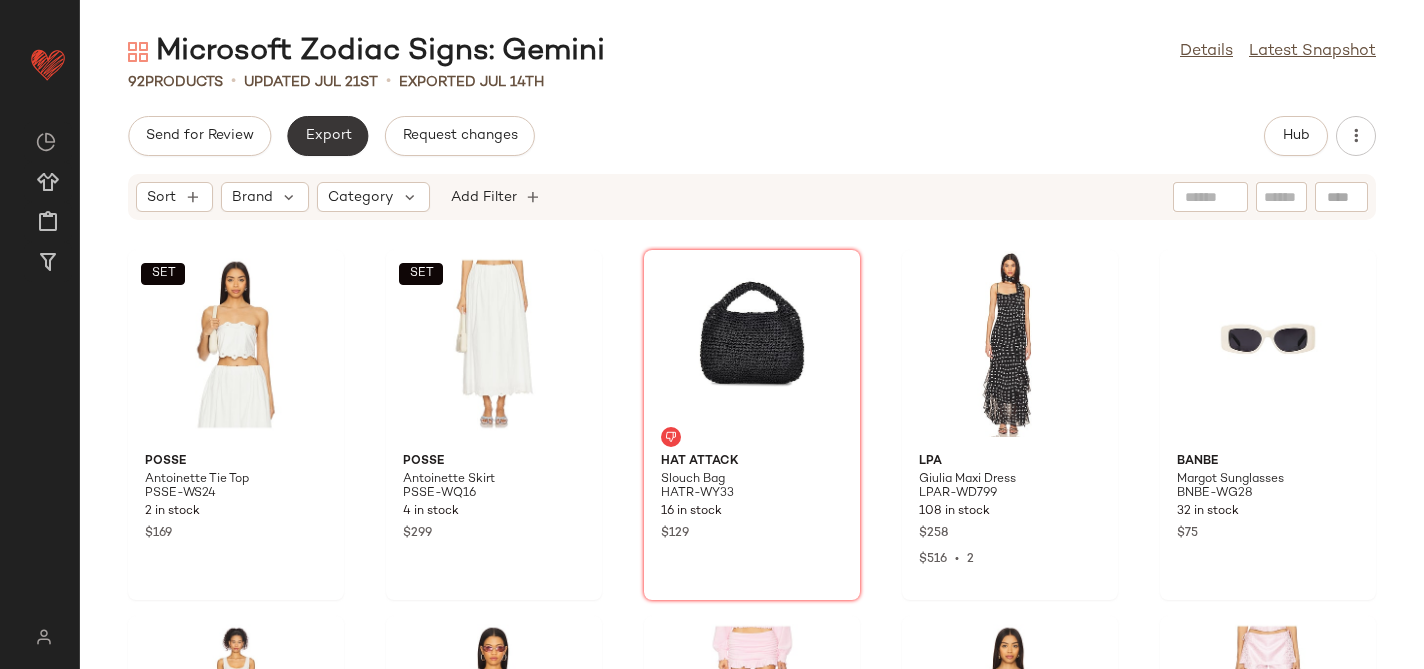 click on "Export" 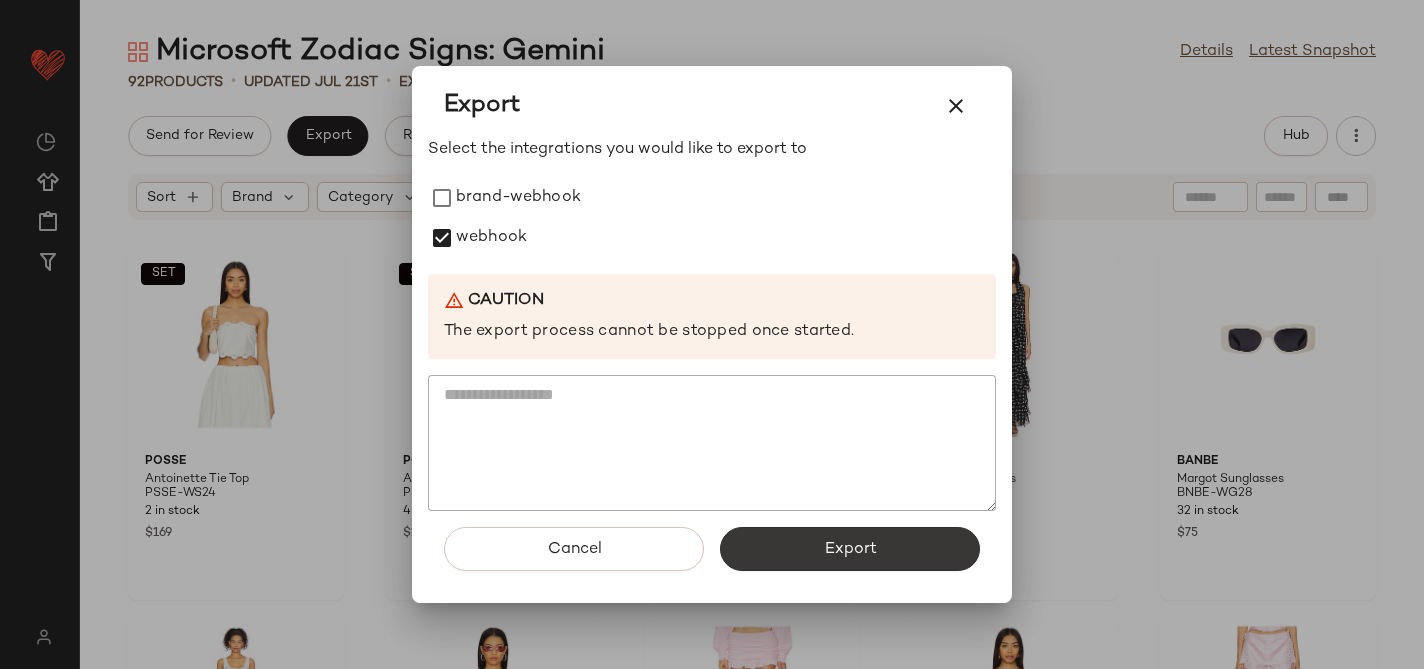 click on "Export" at bounding box center (850, 549) 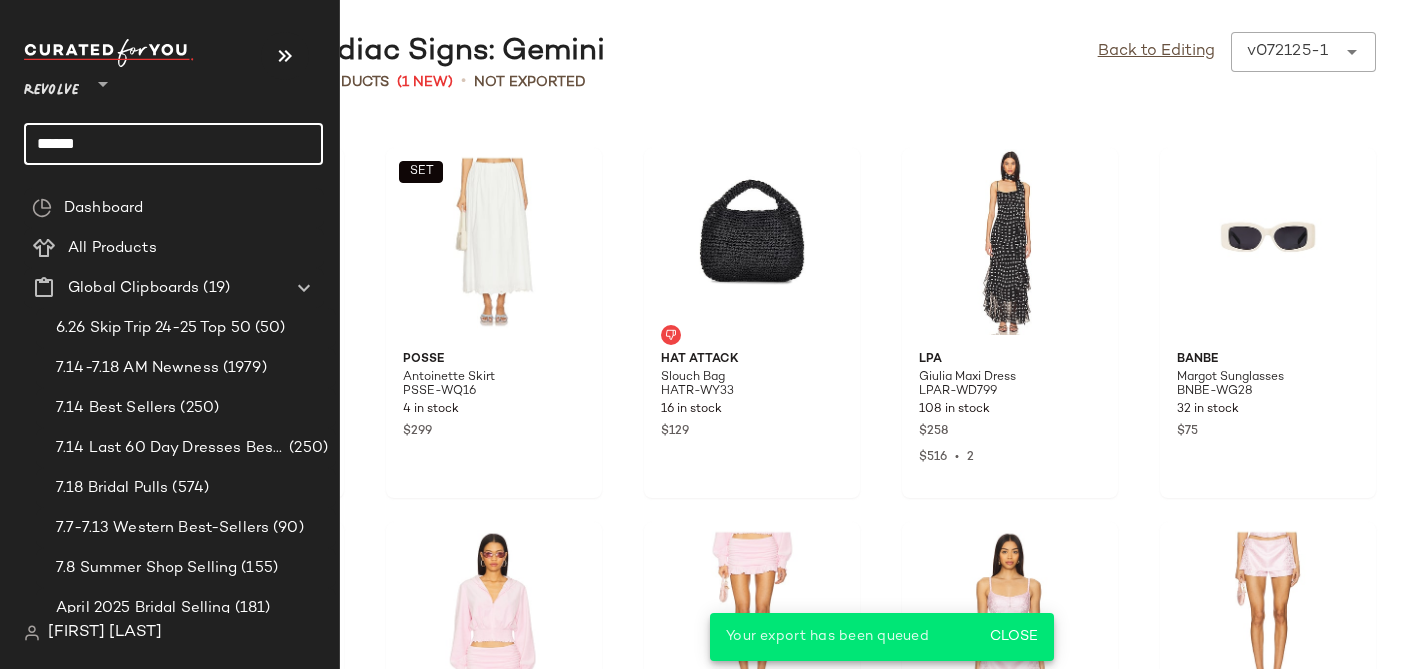 click on "******" 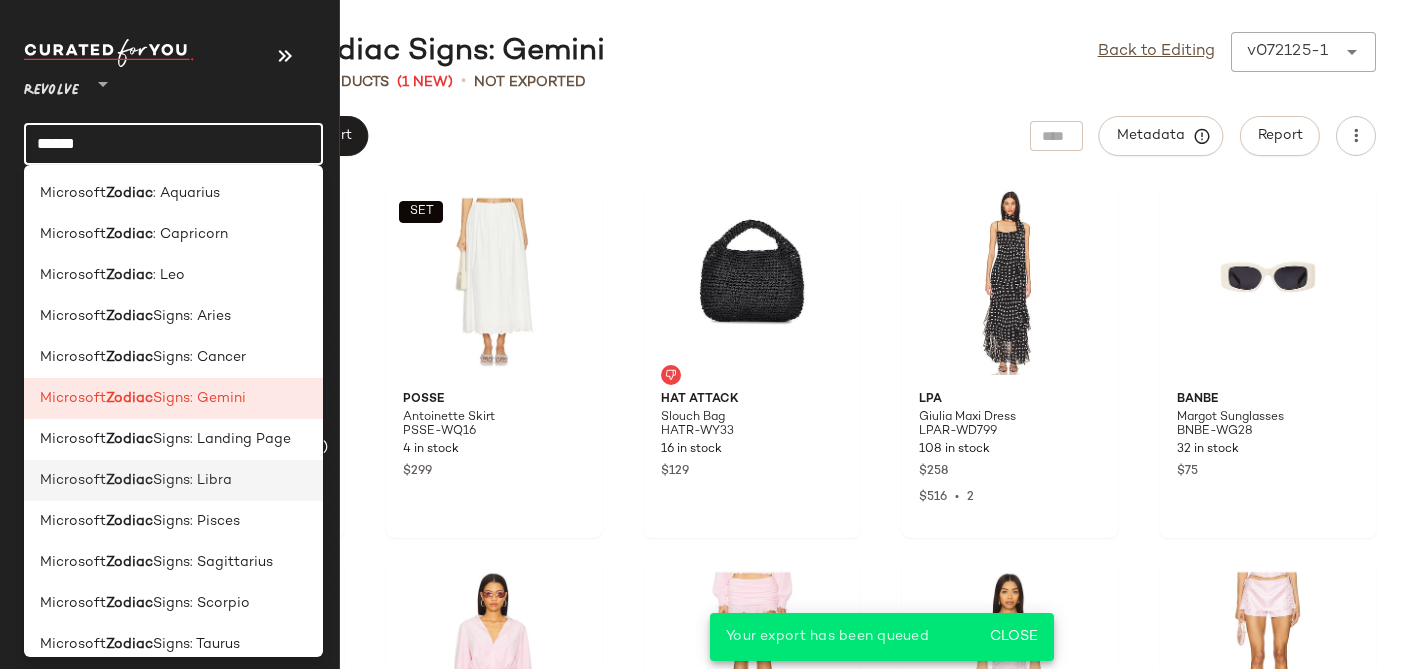 click on "Zodiac" at bounding box center (129, 480) 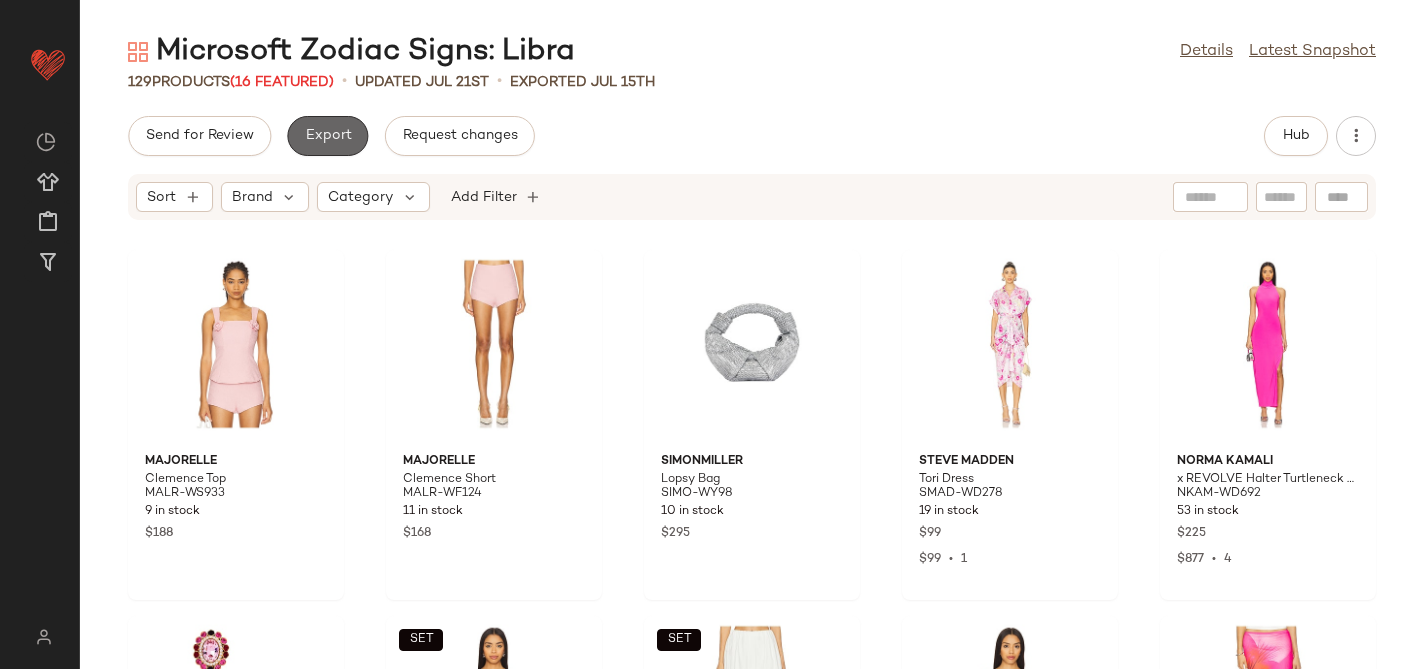 click on "Export" 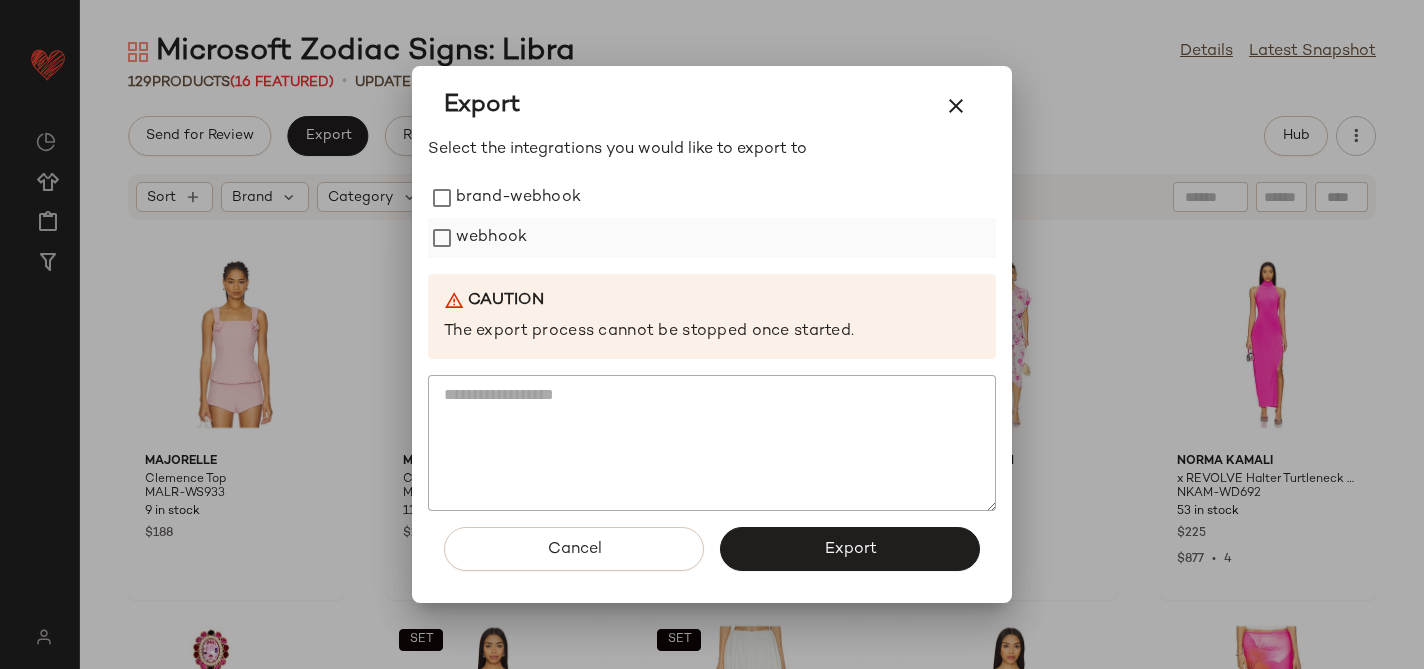 click on "webhook" 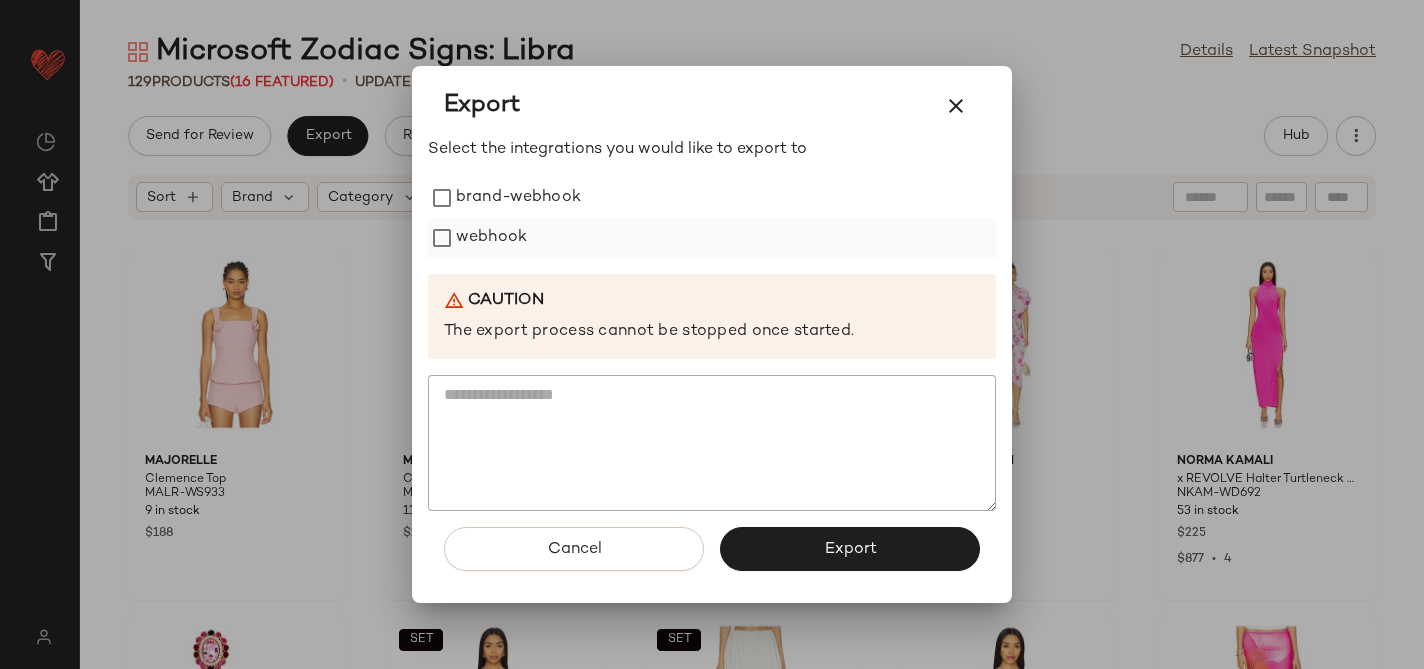 click on "webhook" at bounding box center (491, 238) 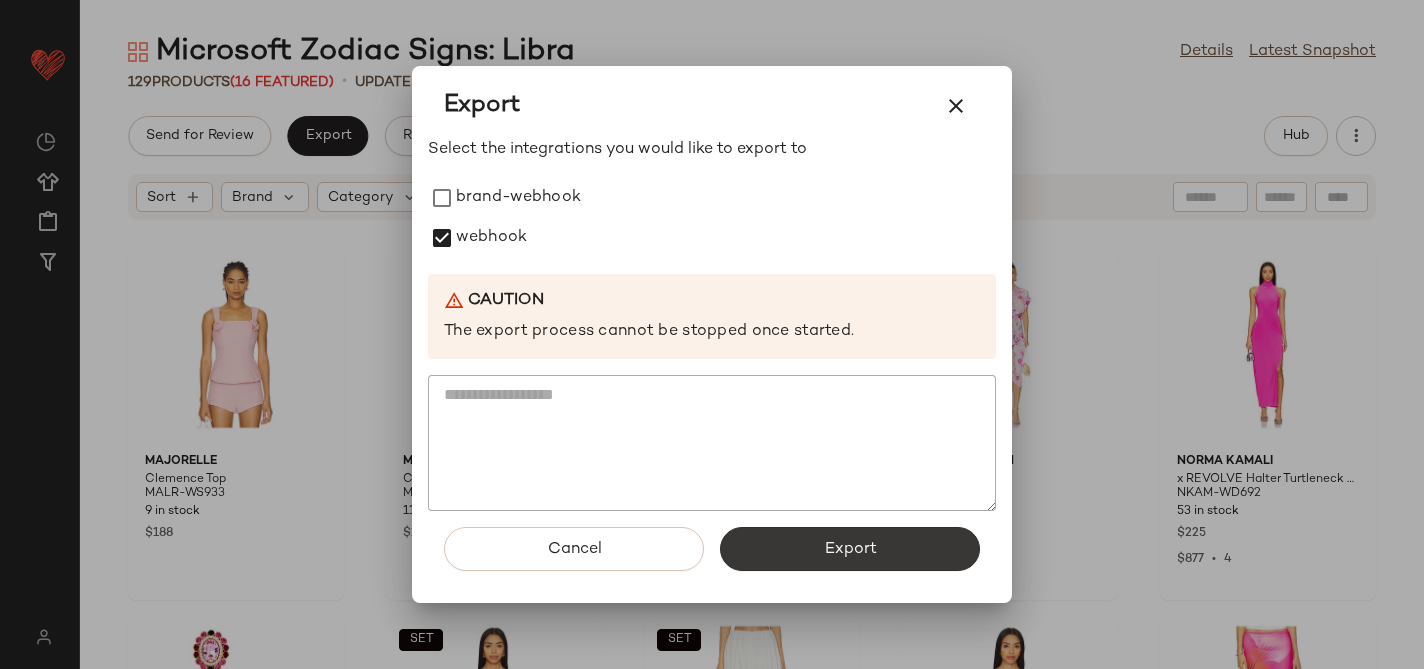 click on "Export" at bounding box center (850, 549) 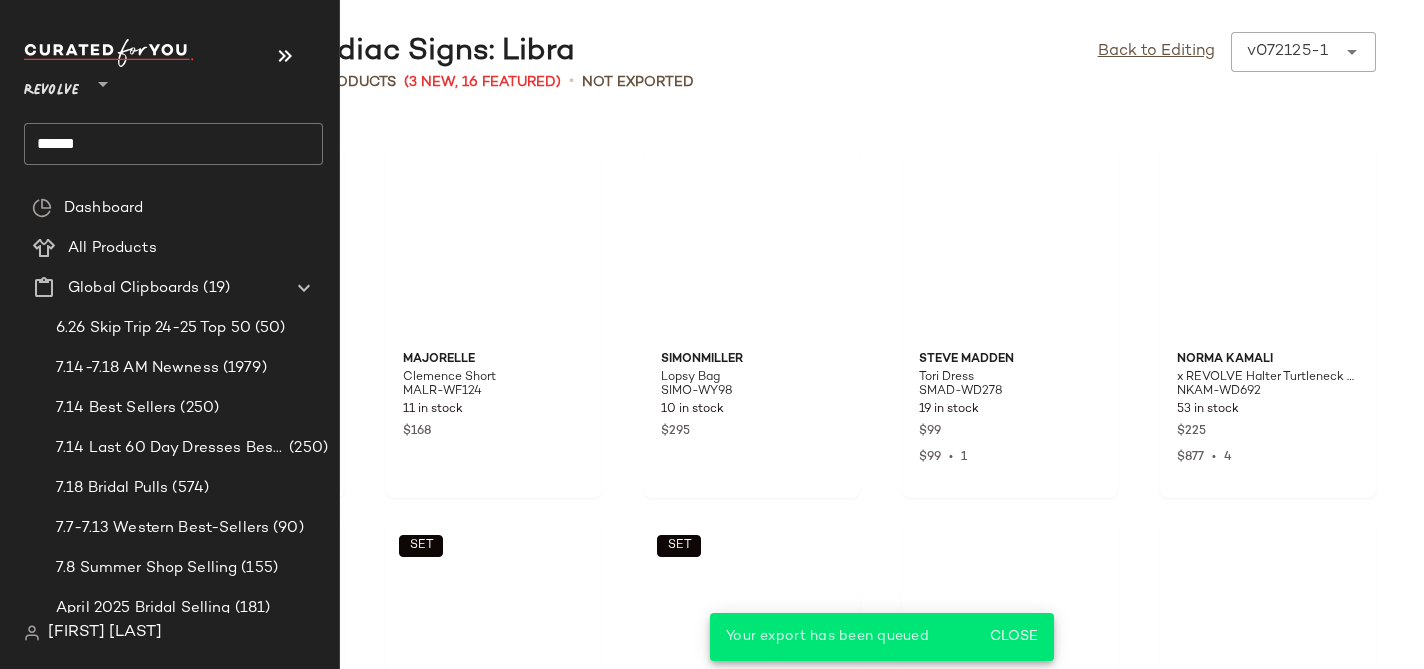 click on "******" 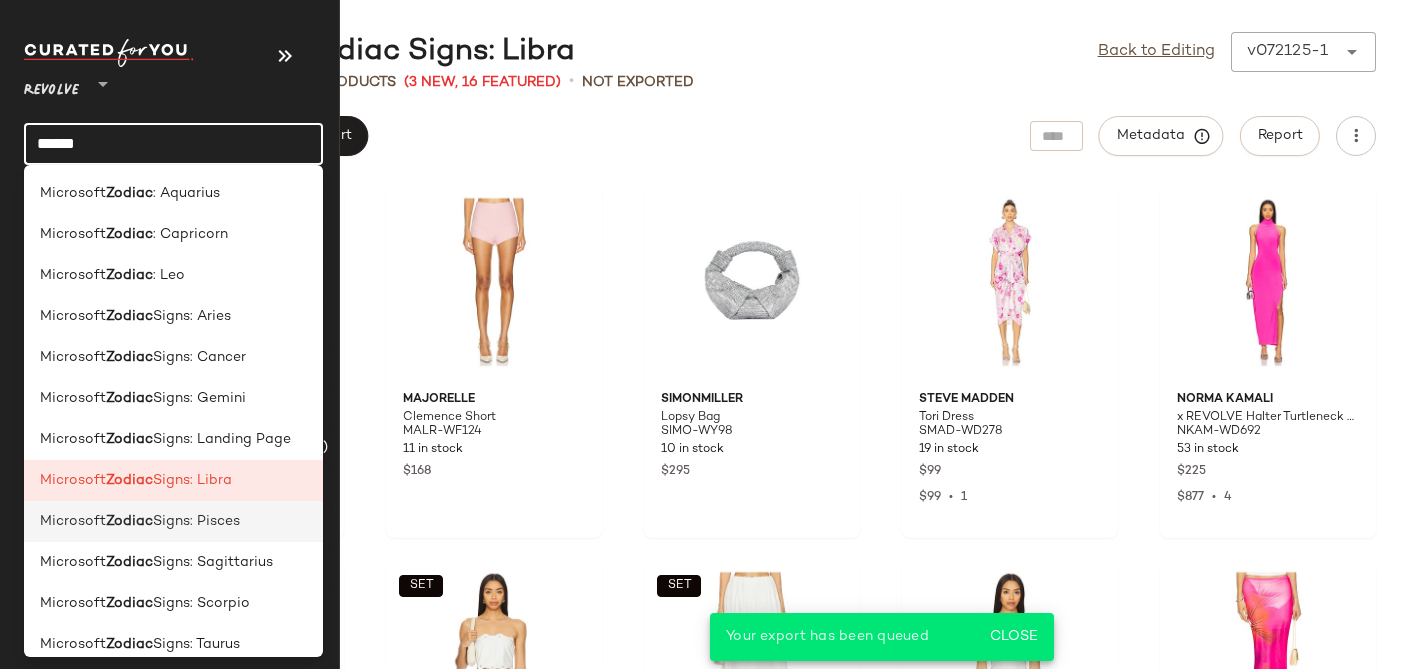 click on "Zodiac" at bounding box center [129, 521] 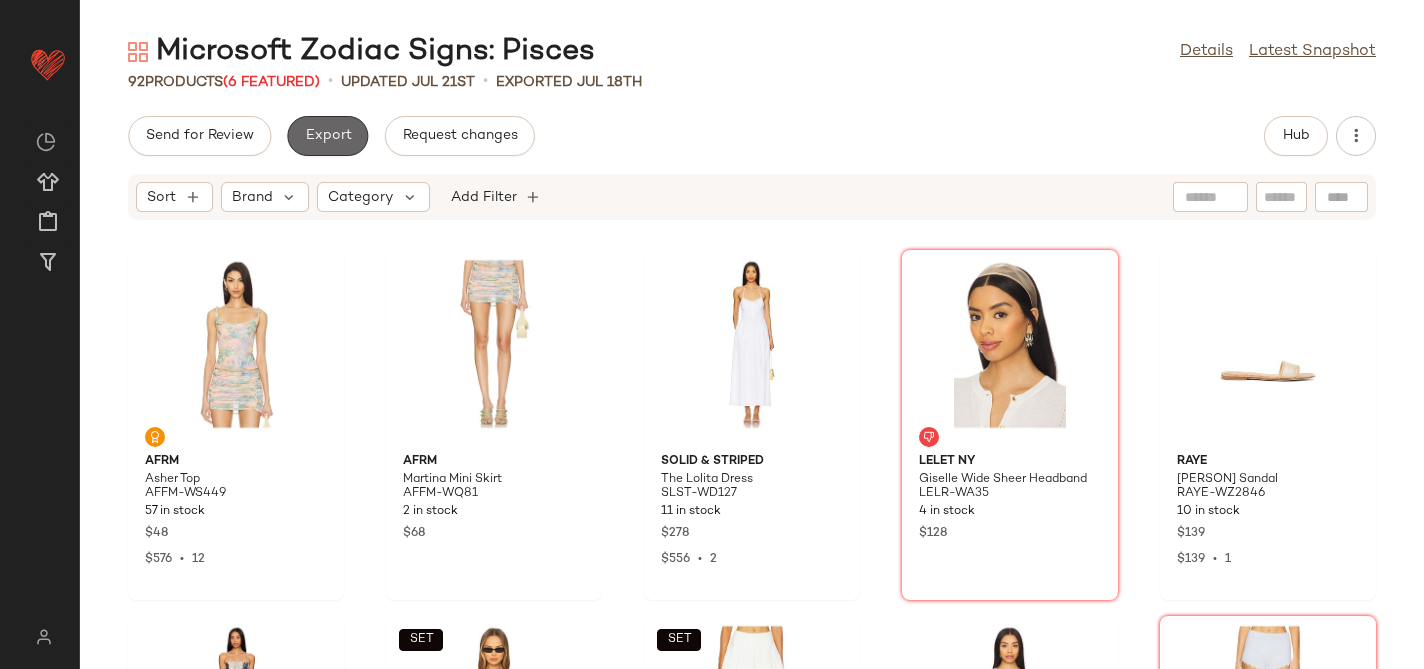 click on "Export" 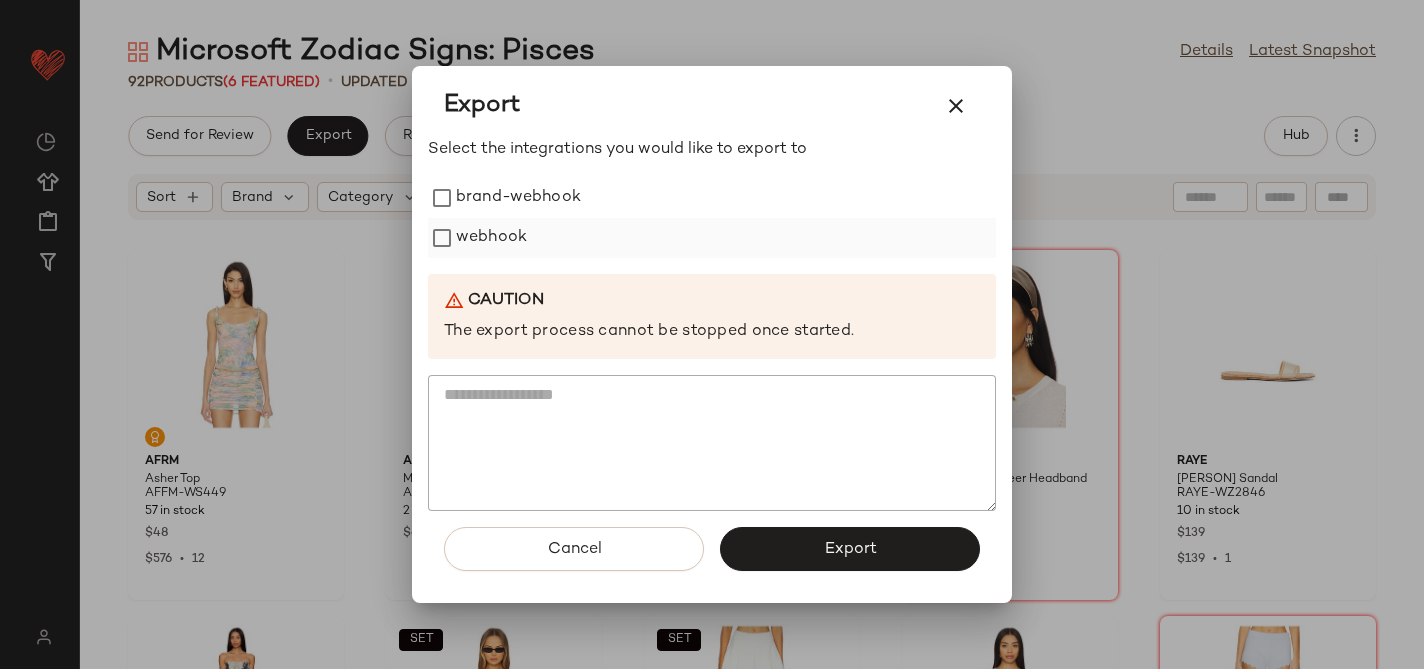 click on "webhook" at bounding box center (491, 238) 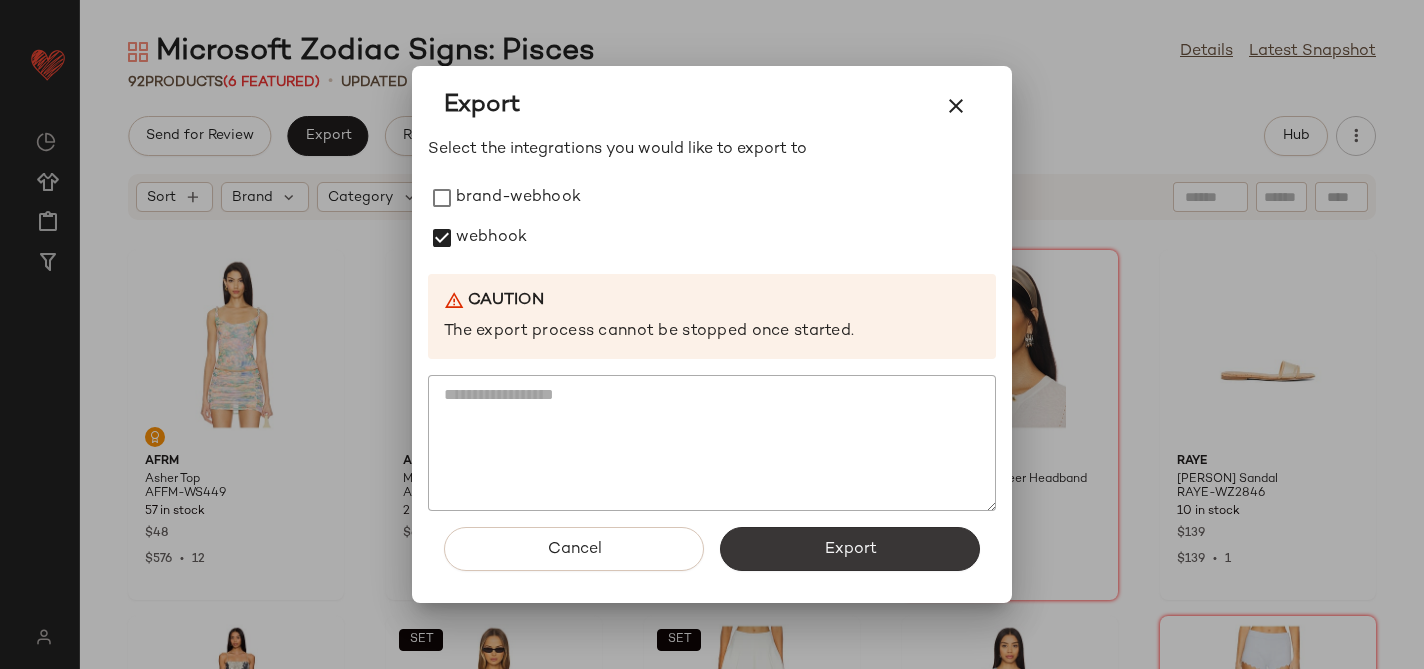 click on "Export" at bounding box center (850, 549) 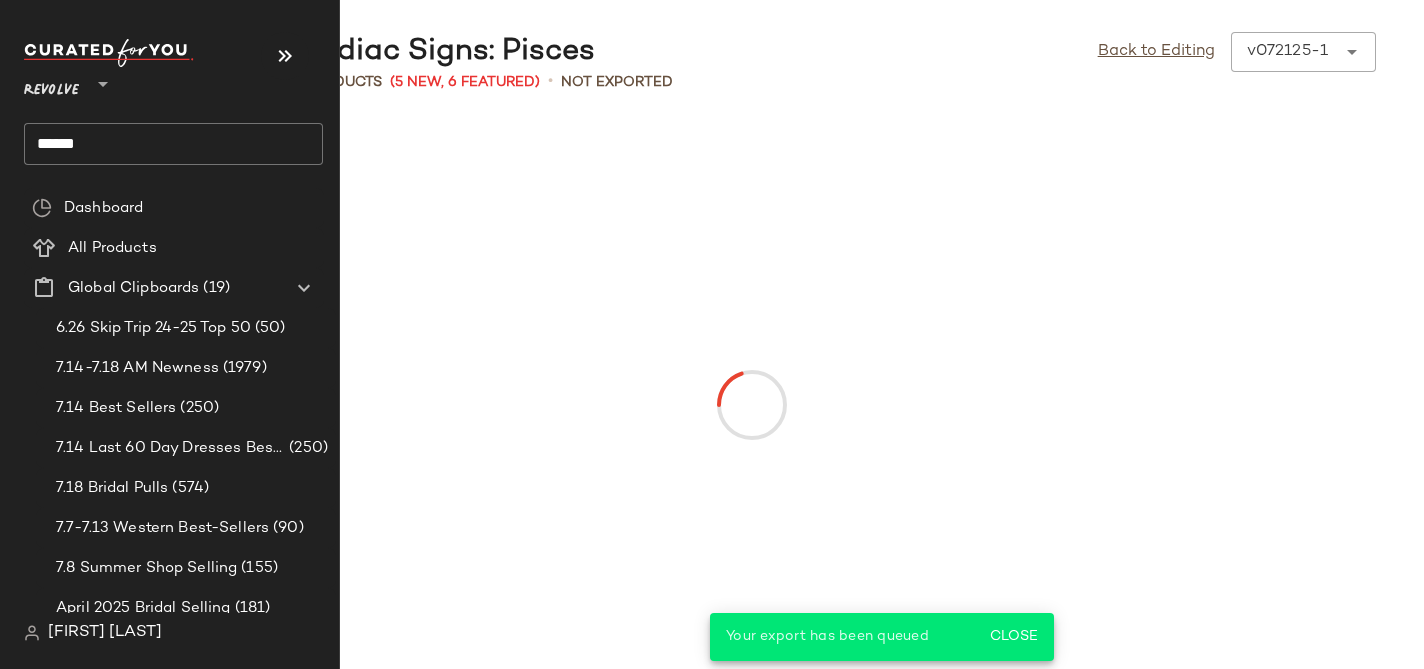 click on "******" 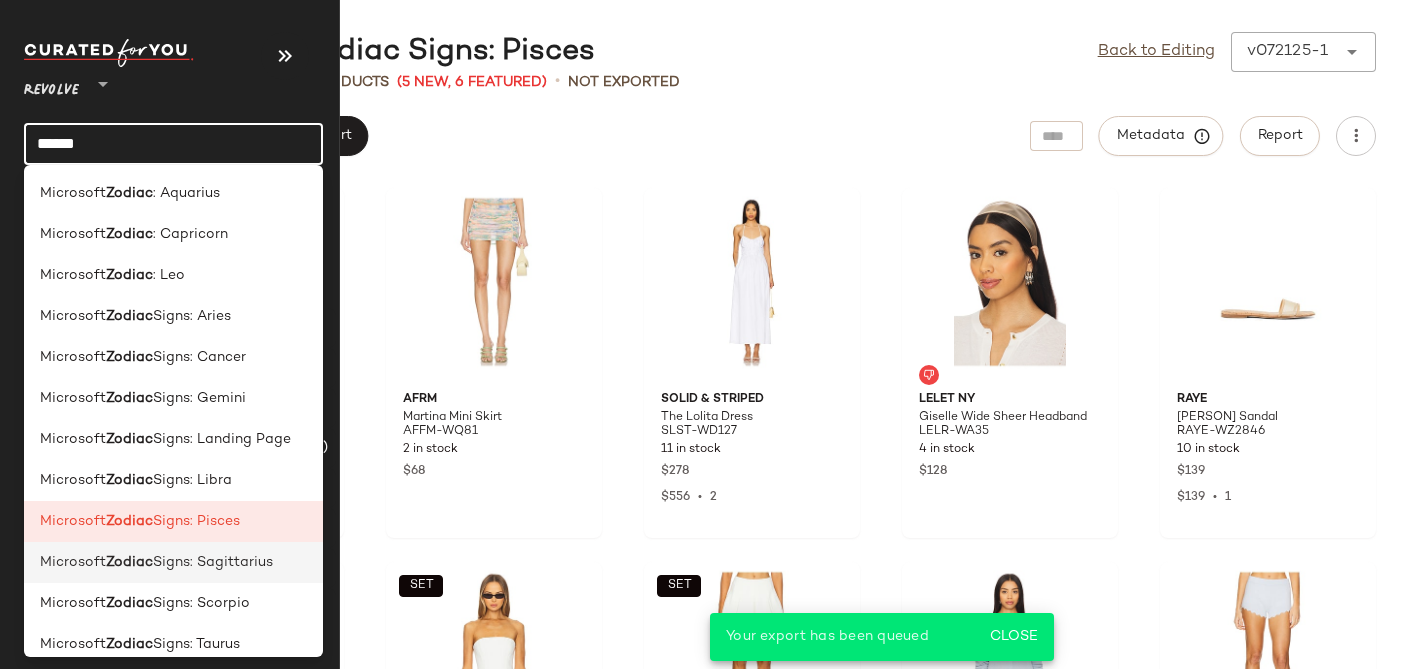 click on "Signs: [SIGN]" at bounding box center [213, 562] 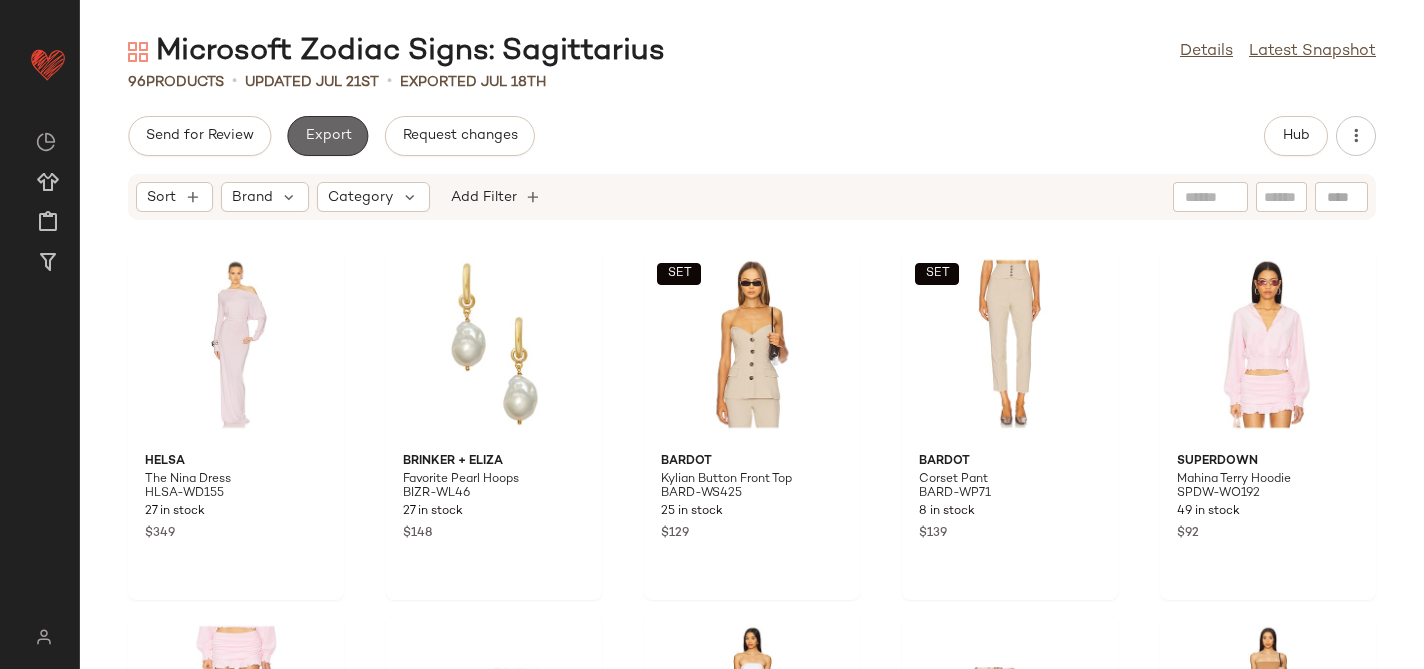 click on "Export" 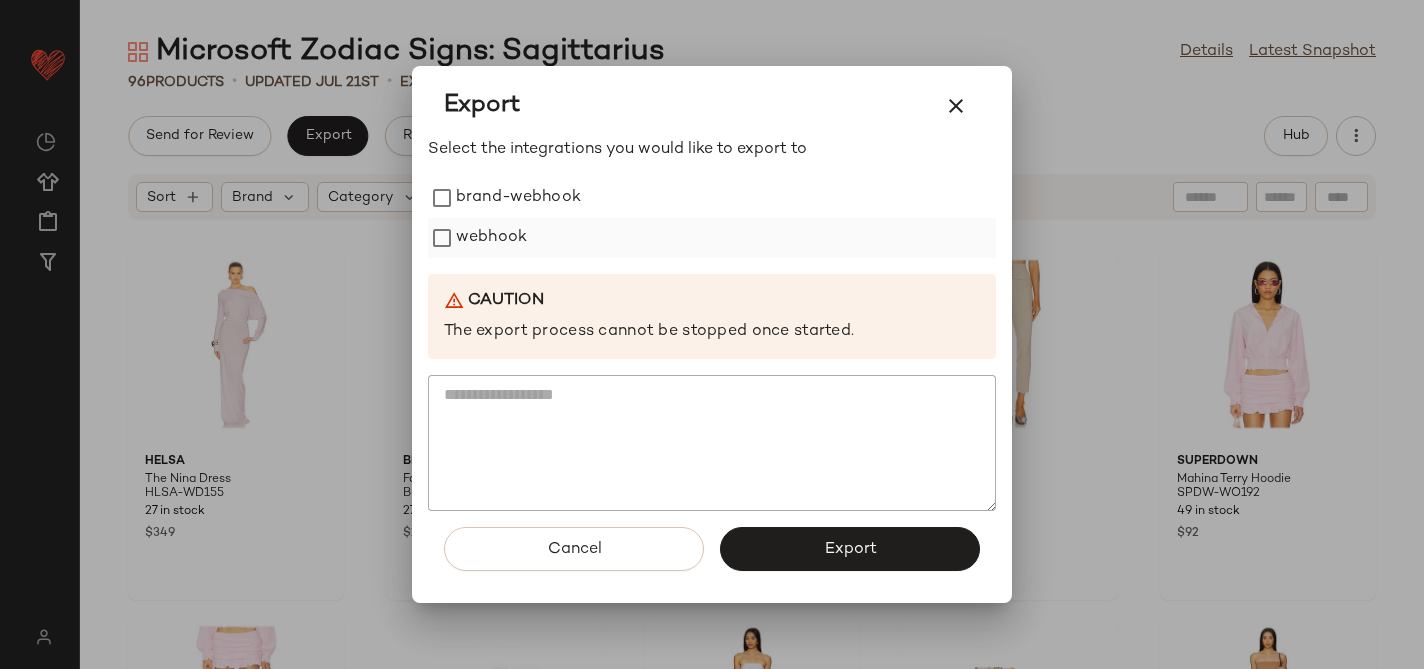 click on "webhook" at bounding box center (491, 238) 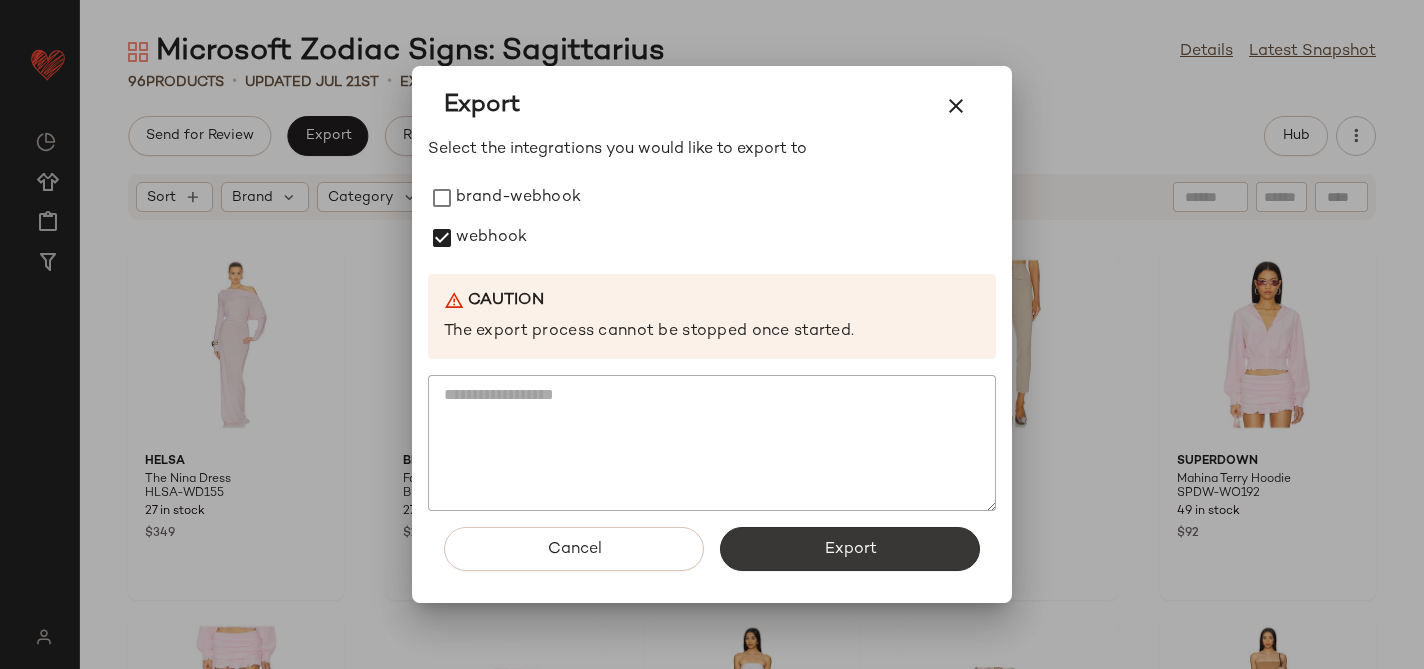 click on "Export" at bounding box center (850, 549) 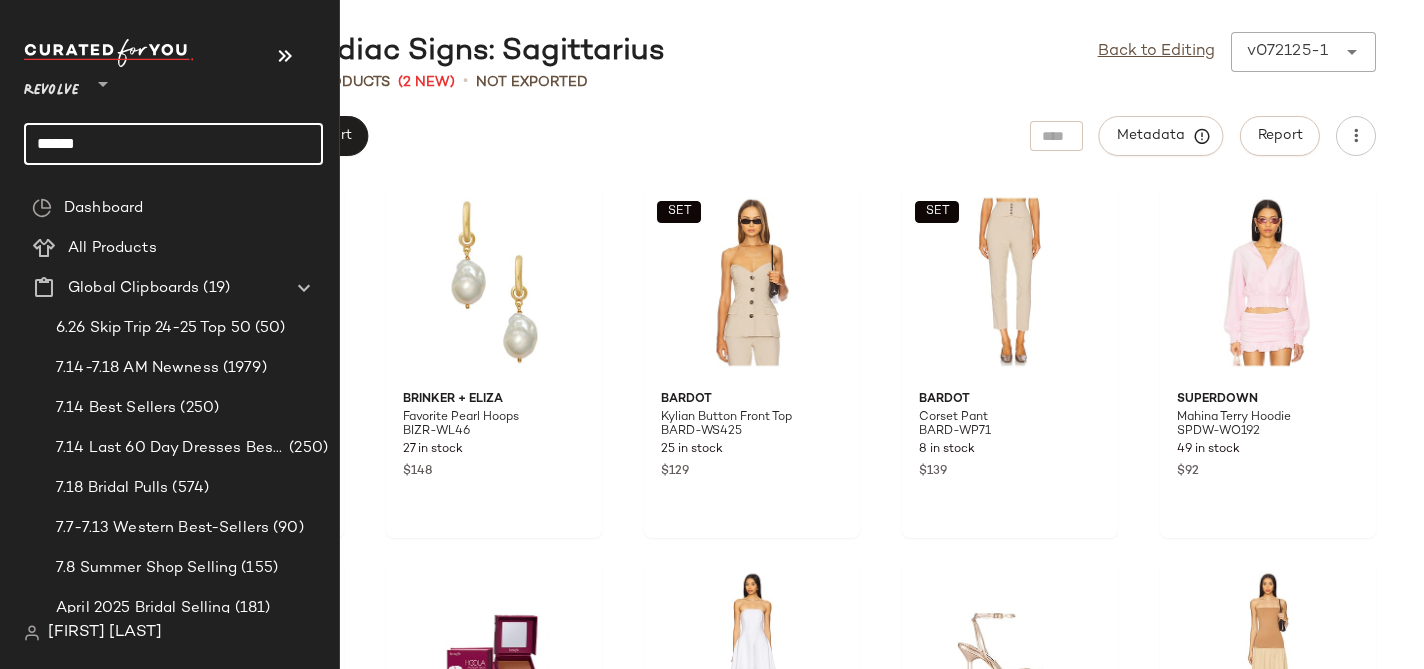 click on "******" 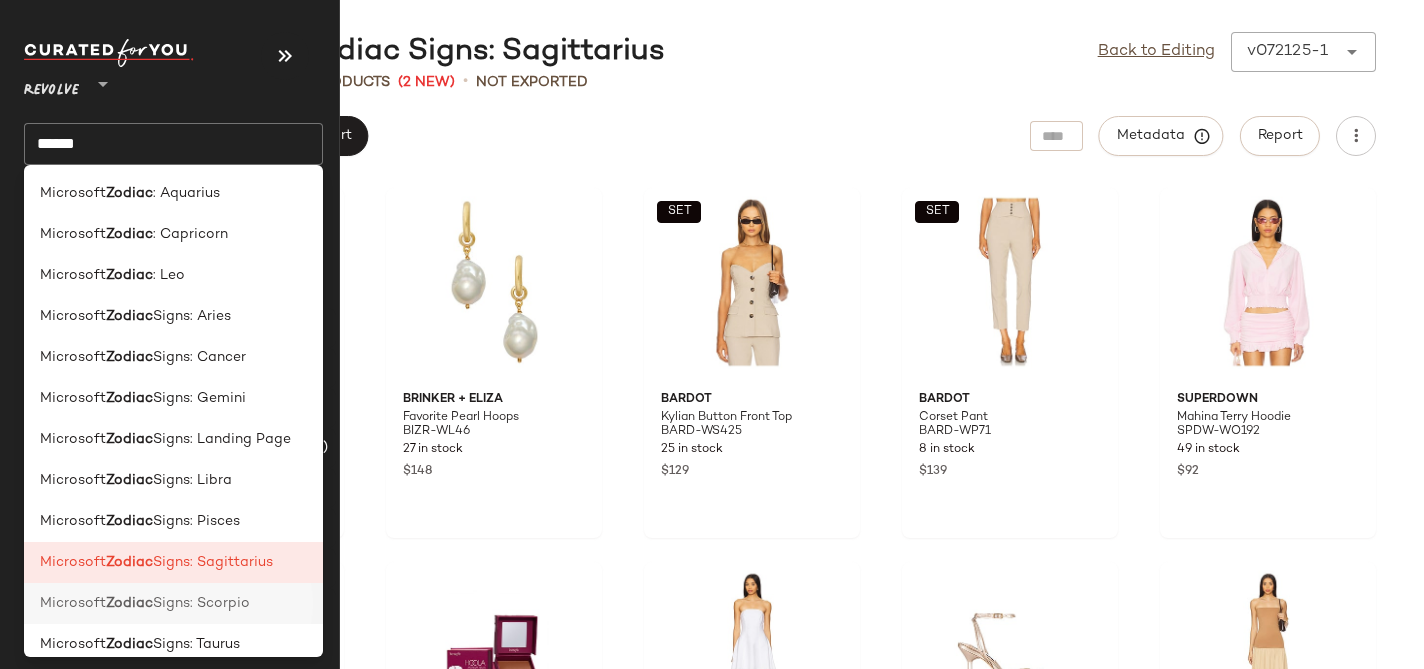 click on "Zodiac" at bounding box center (129, 603) 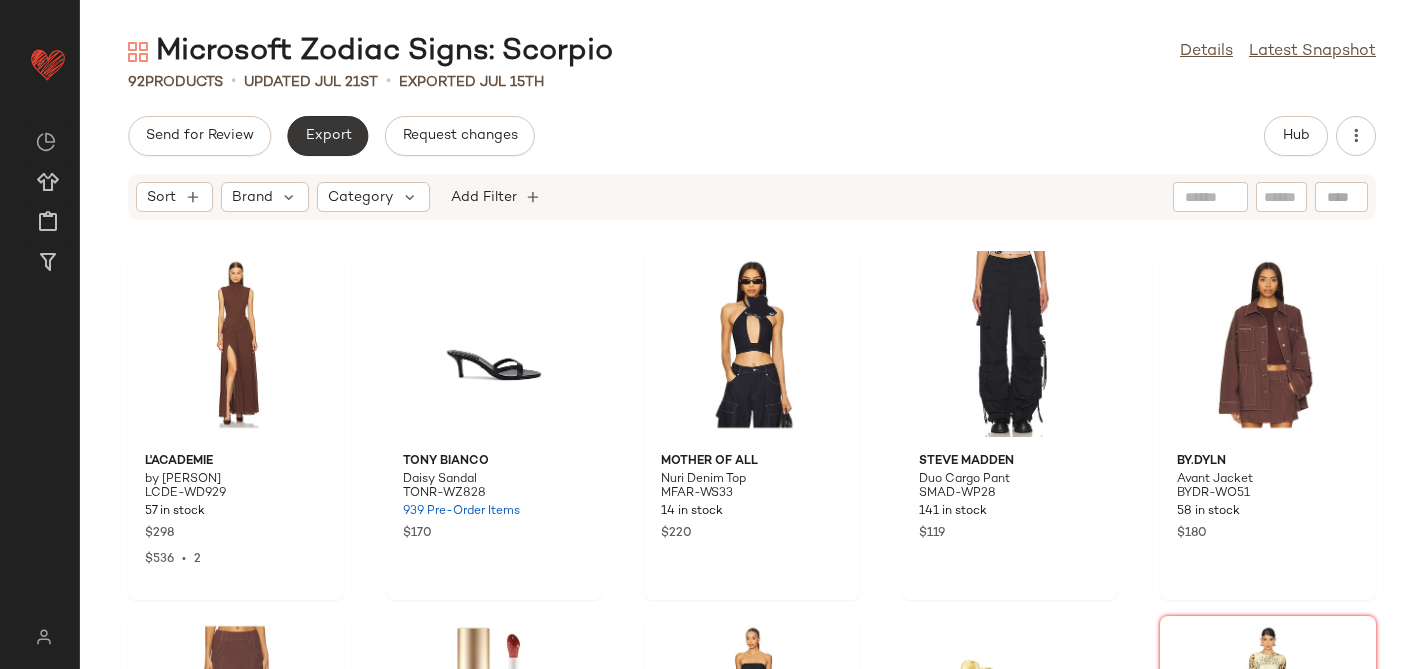 click on "Export" 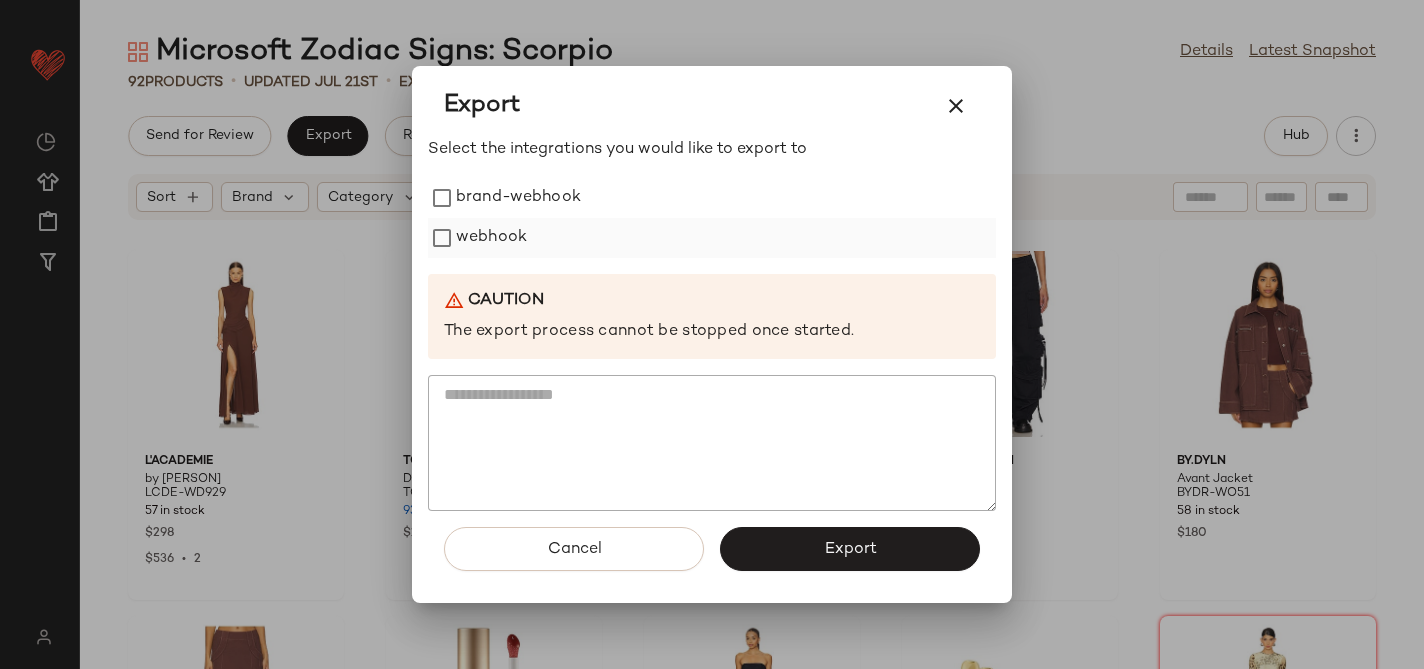 click on "webhook" at bounding box center [491, 238] 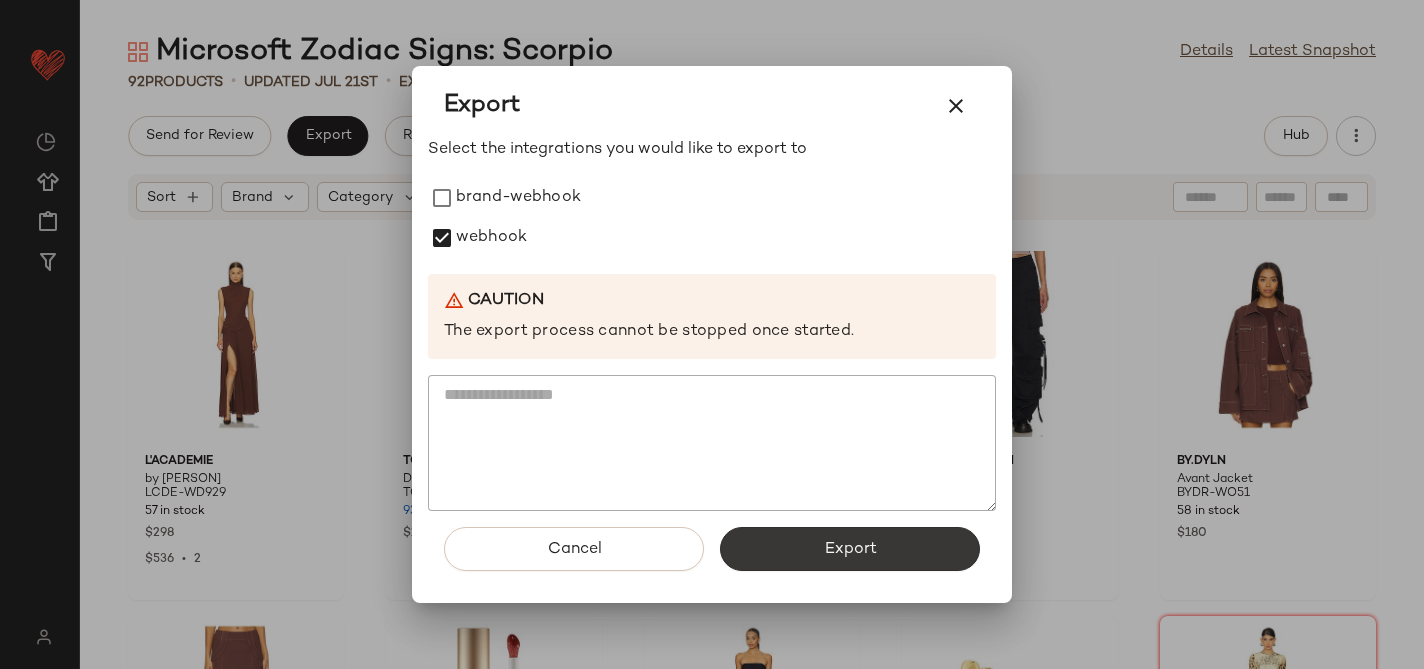 click on "Export" at bounding box center (850, 549) 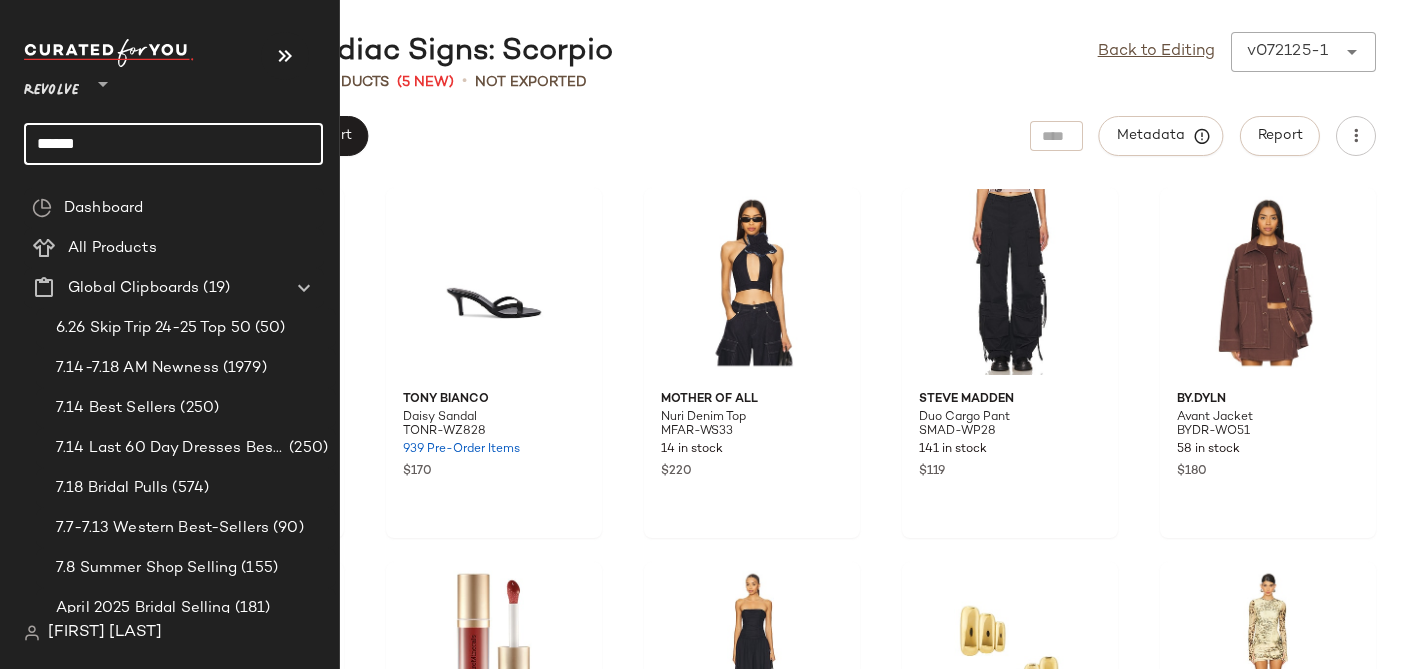 click on "******" 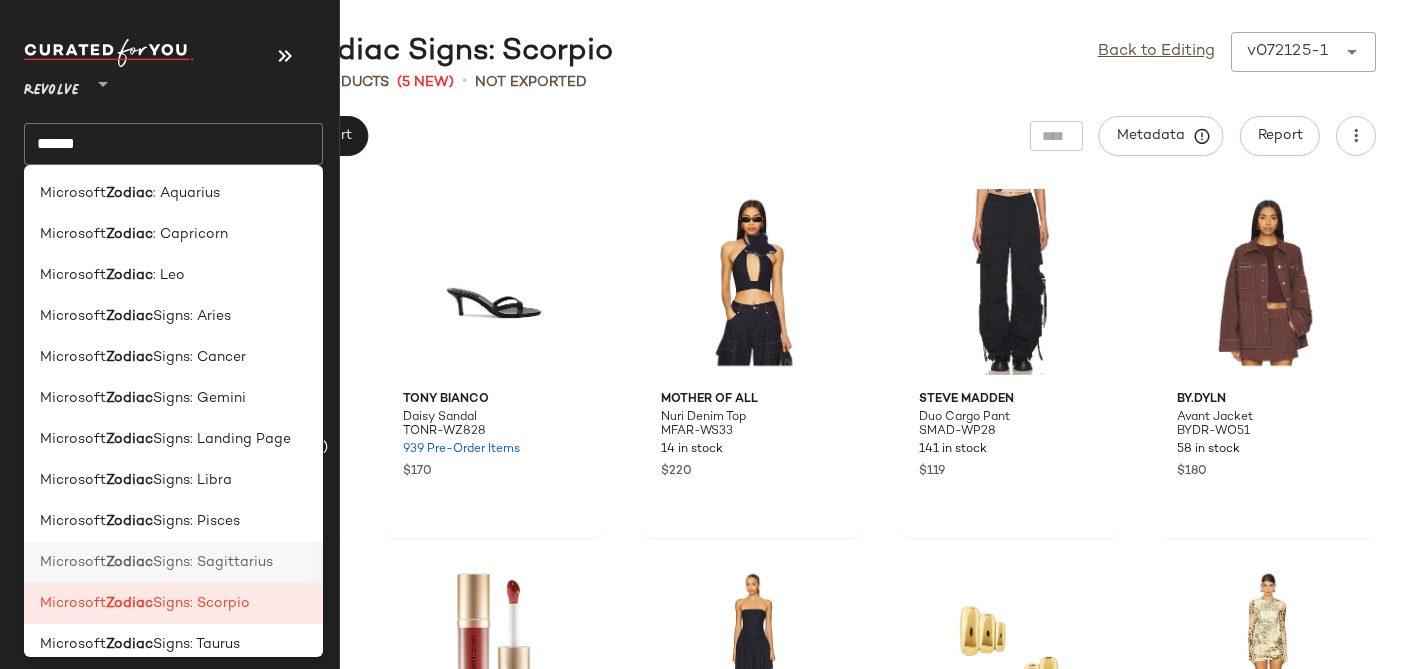 click on "Zodiac" at bounding box center [129, 562] 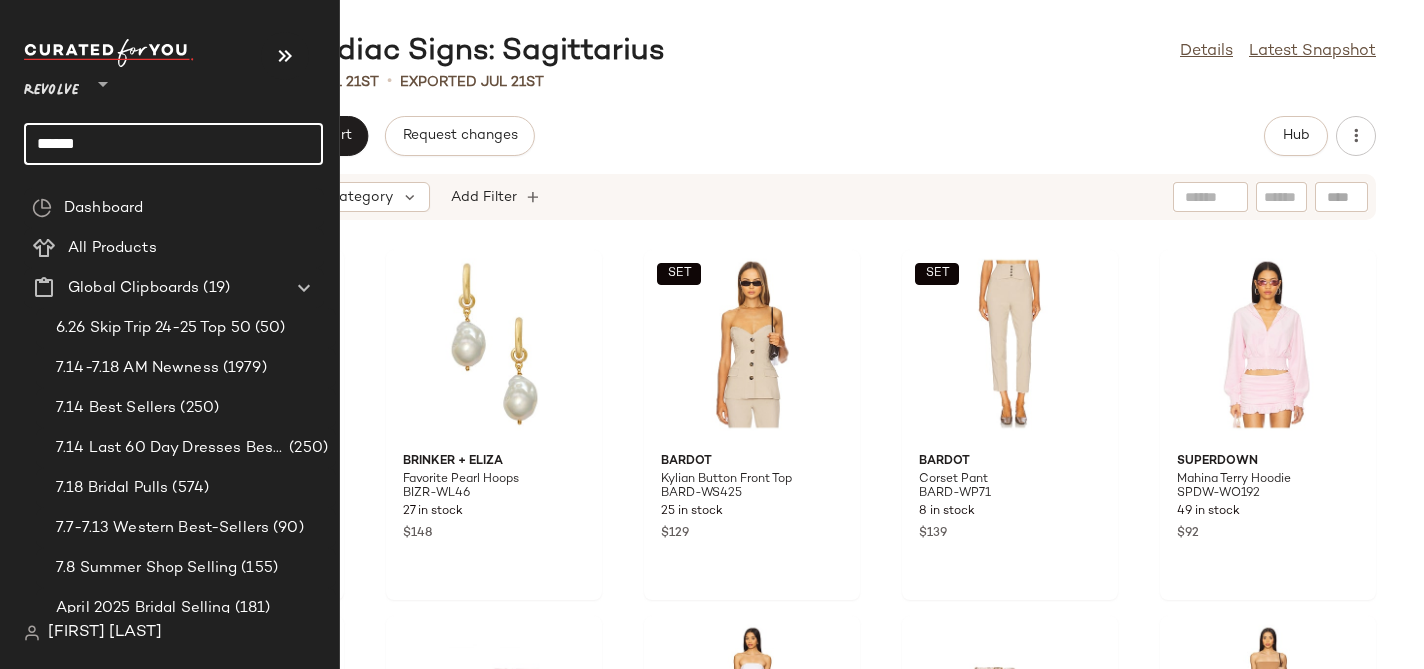 click on "******" 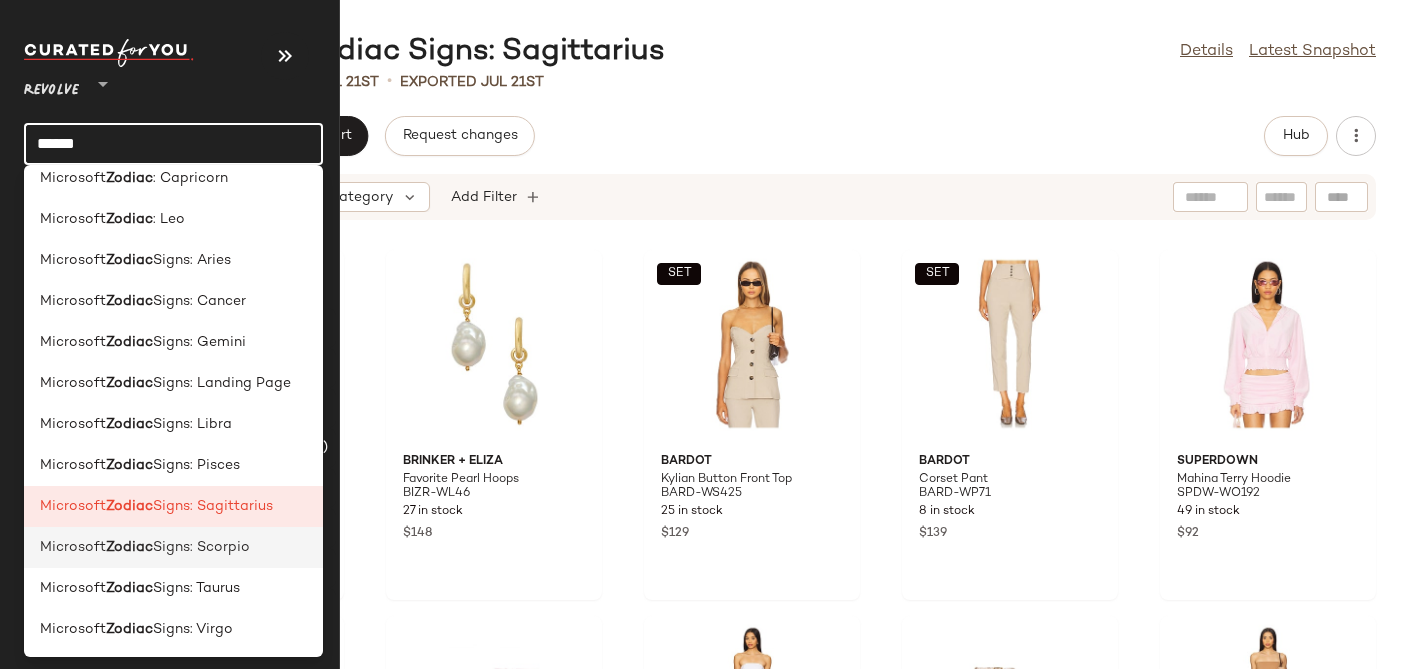 scroll, scrollTop: 57, scrollLeft: 0, axis: vertical 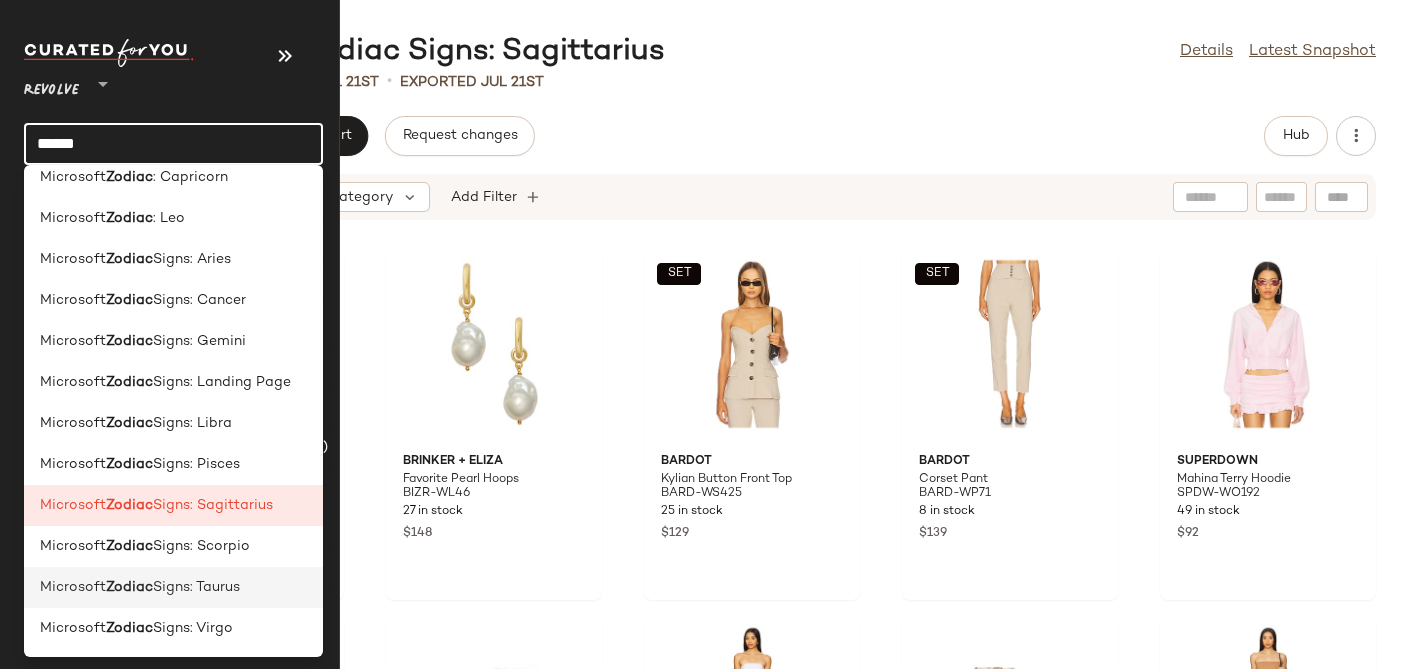 click on "Signs: [SIGN]" at bounding box center [196, 587] 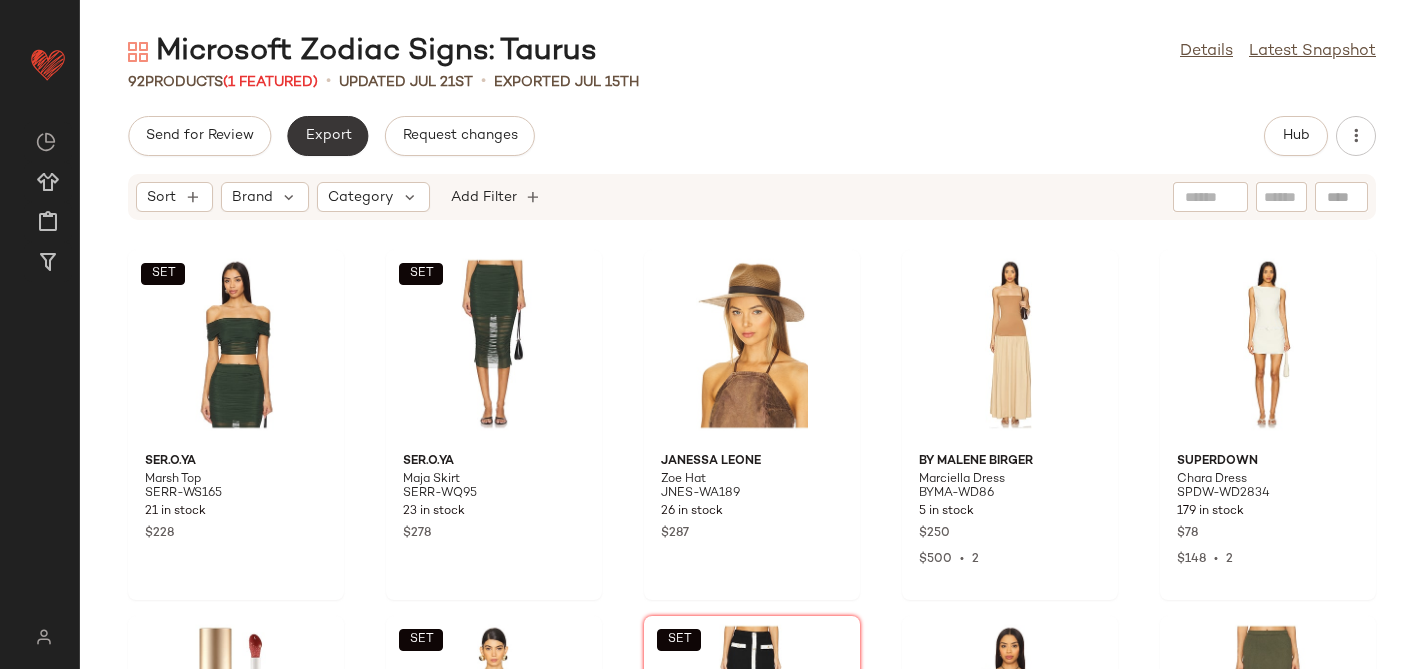 click on "Export" 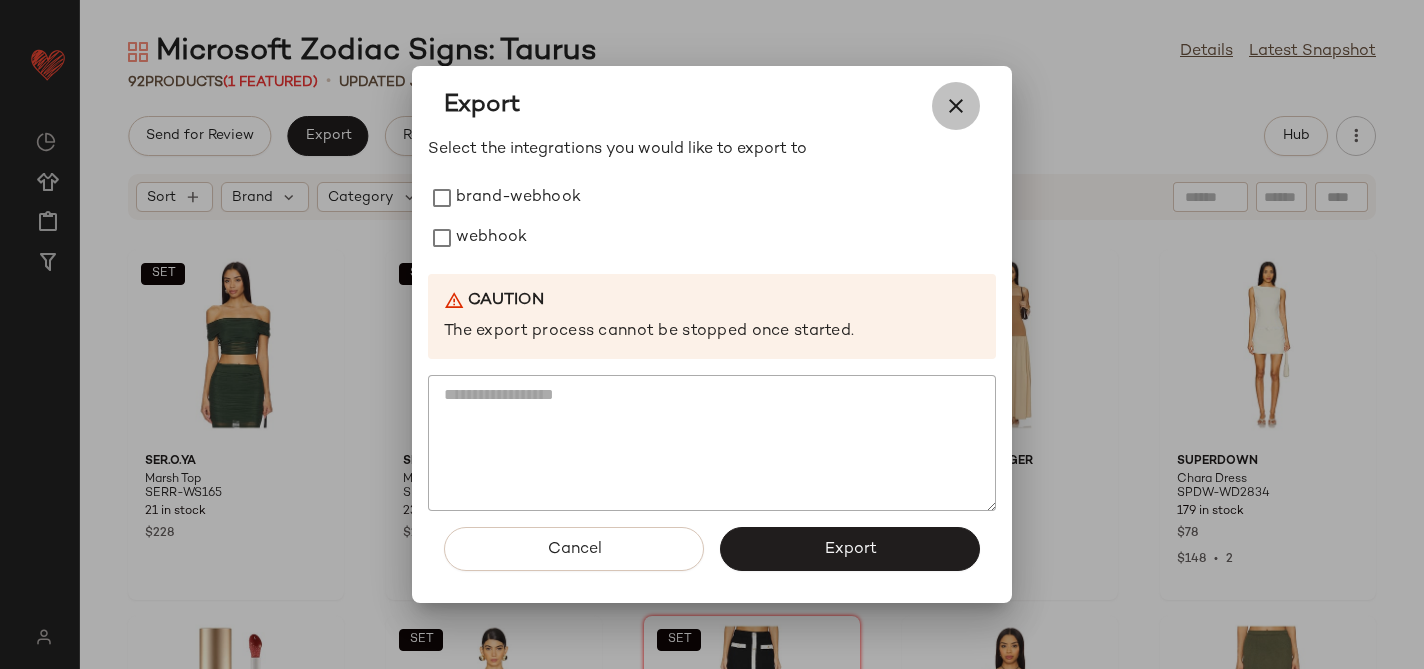 click at bounding box center [956, 106] 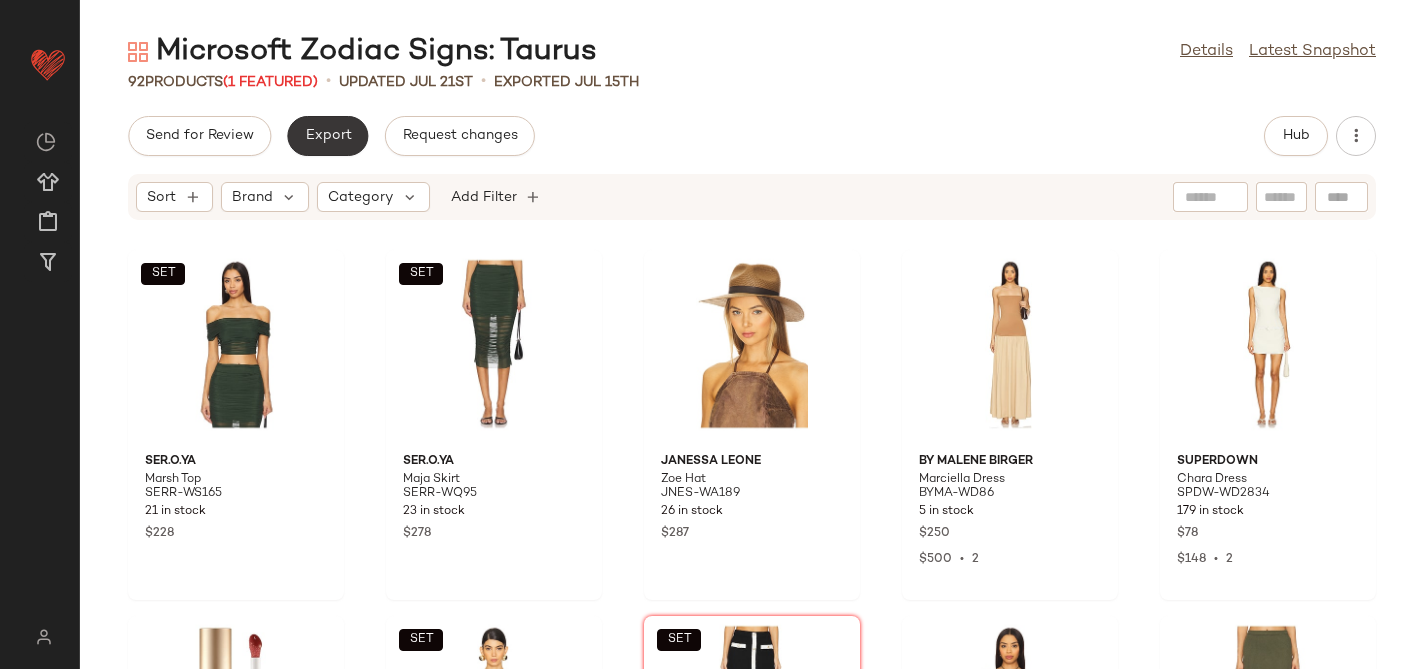 click on "Export" 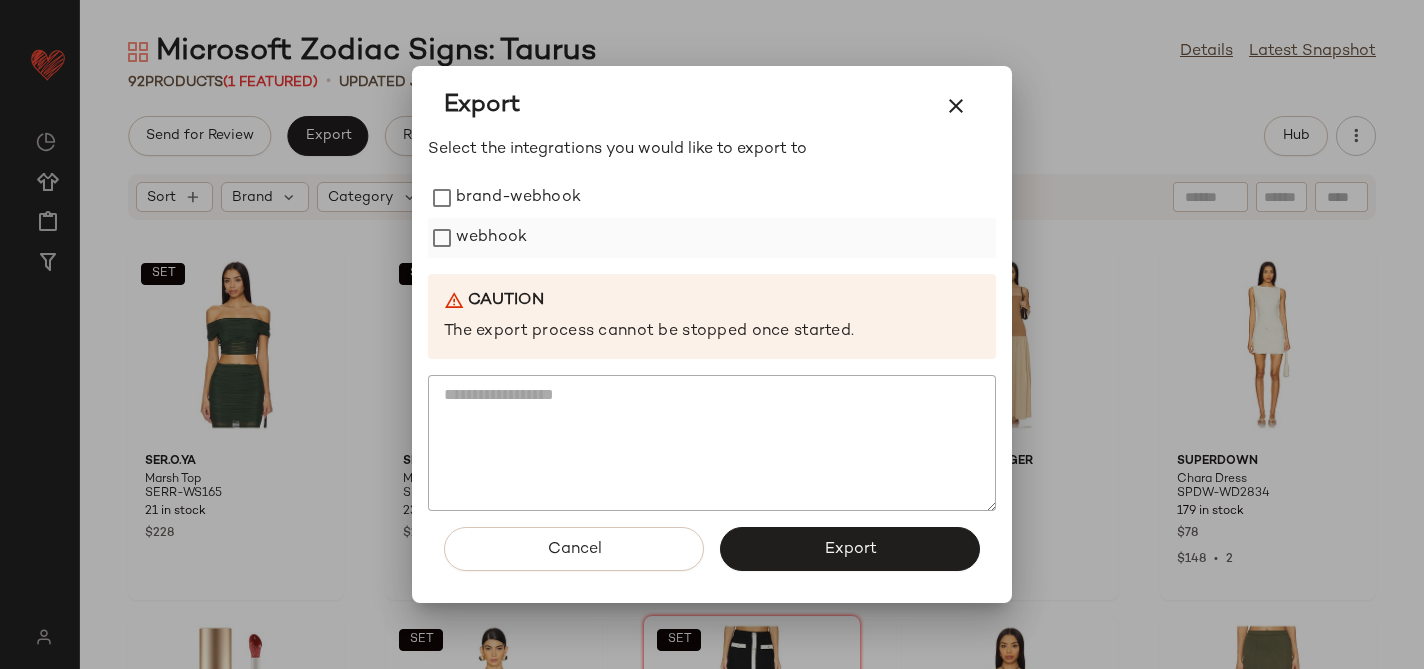 click on "webhook" at bounding box center (491, 238) 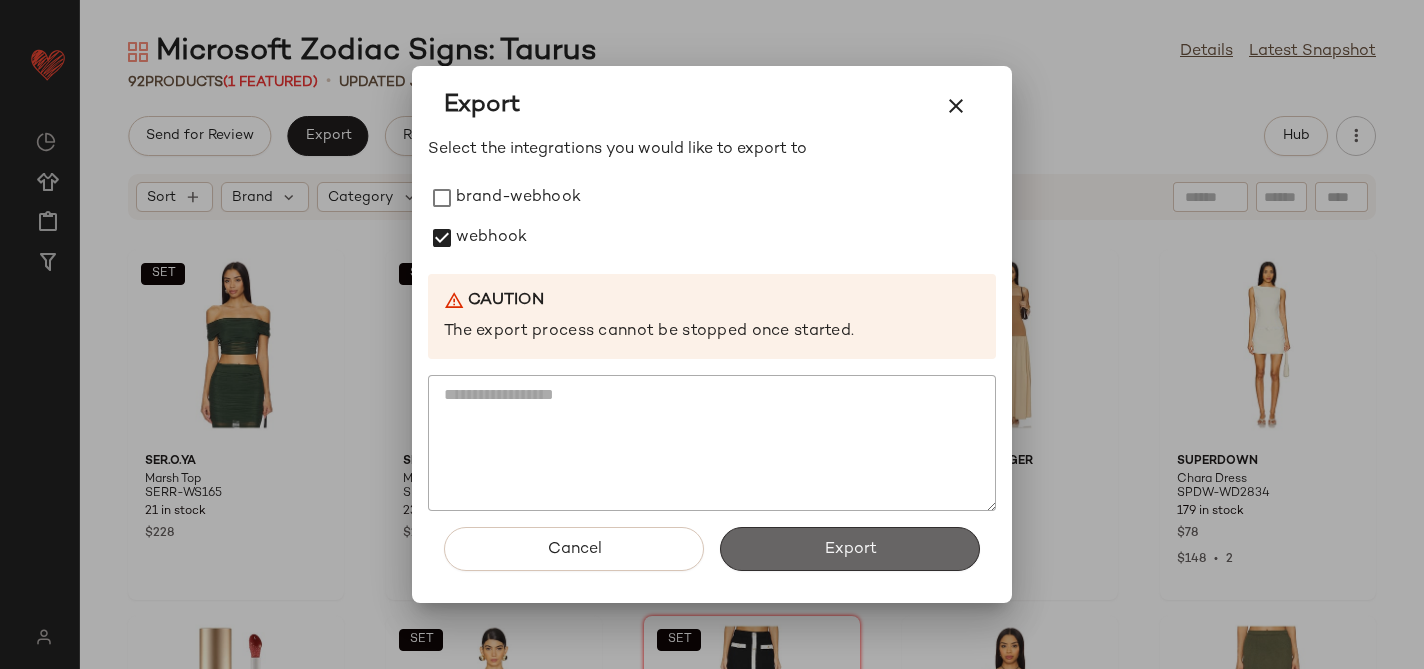 click on "Export" at bounding box center (850, 549) 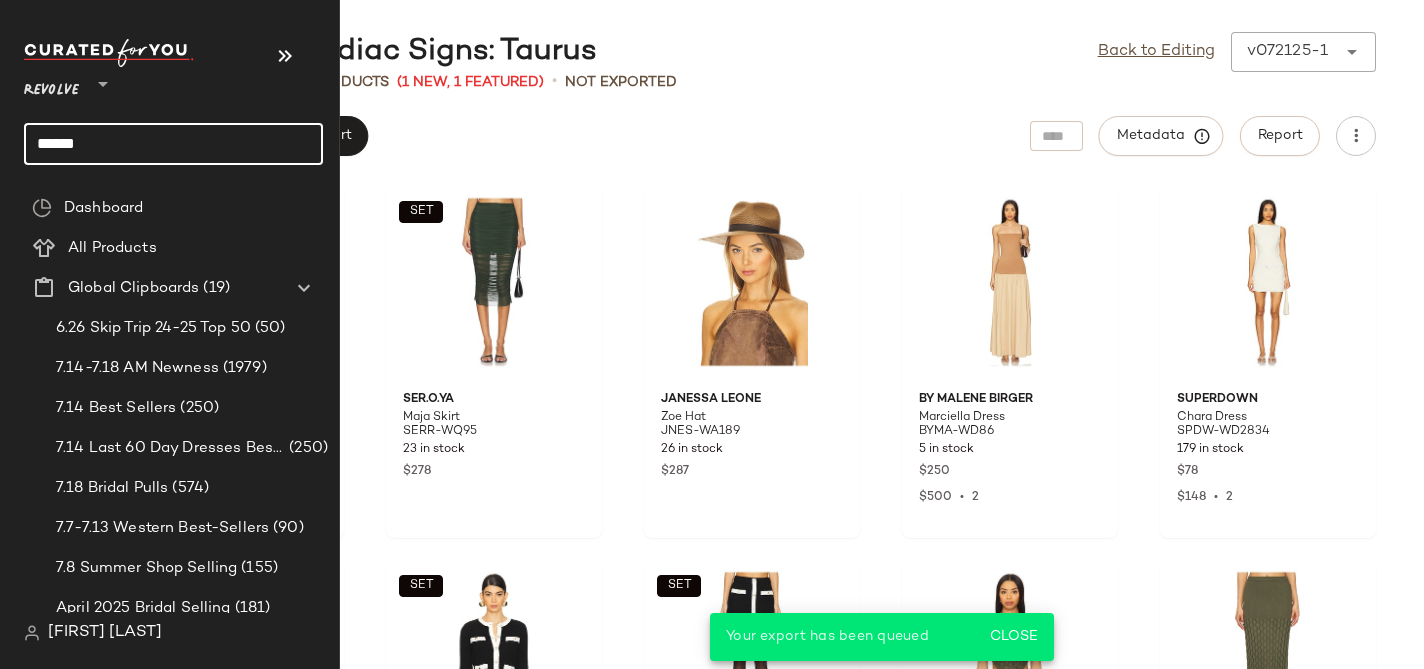 click on "******" 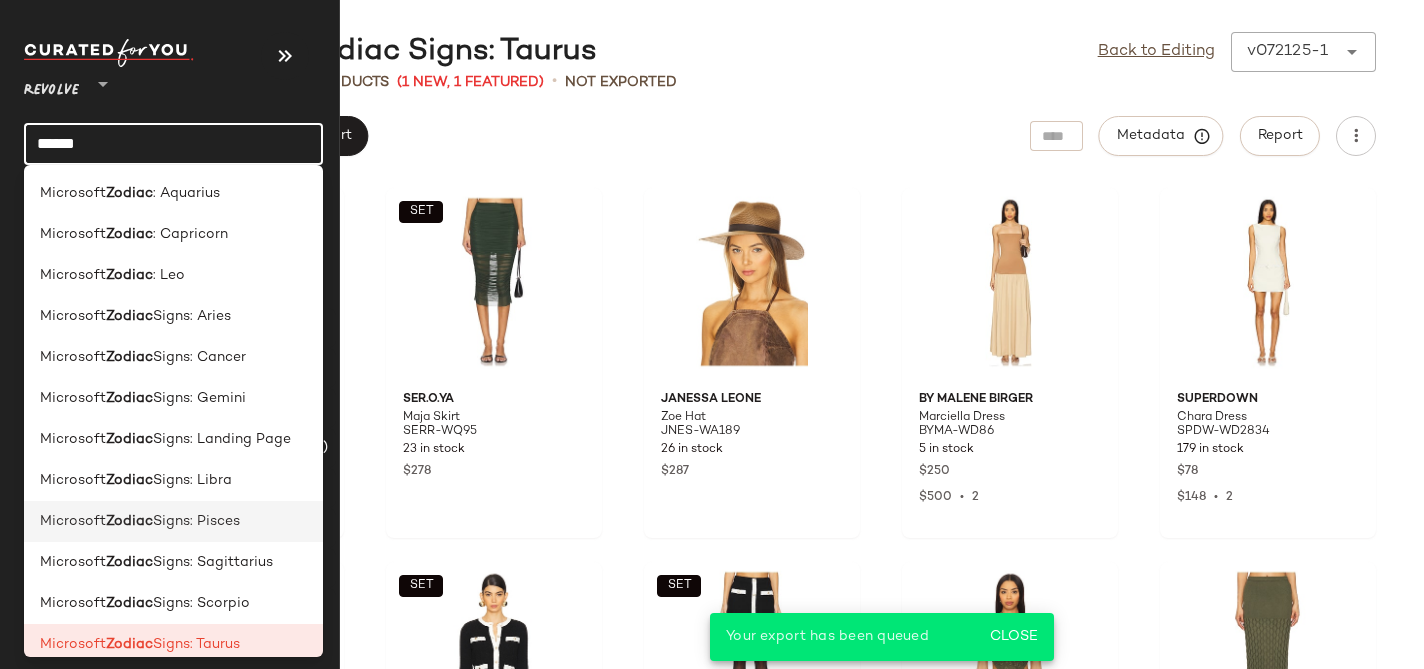 scroll, scrollTop: 57, scrollLeft: 0, axis: vertical 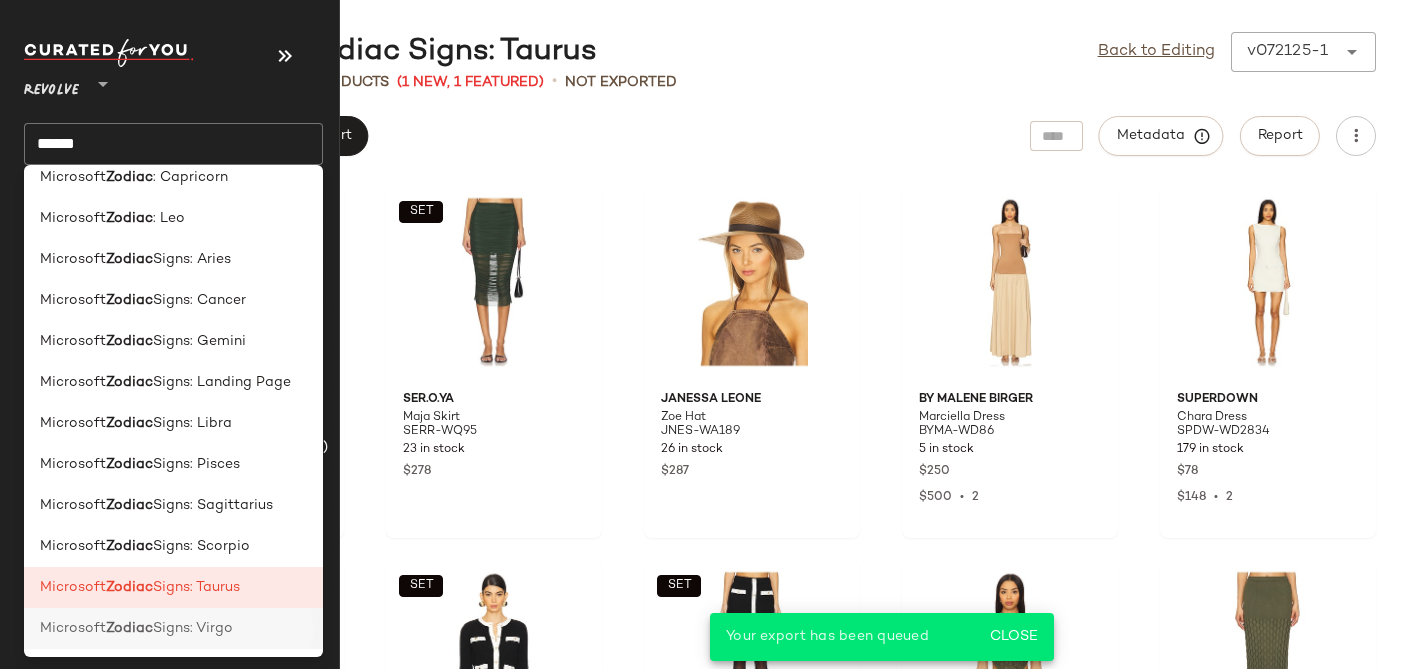 click on "Signs: Virgo" at bounding box center [193, 628] 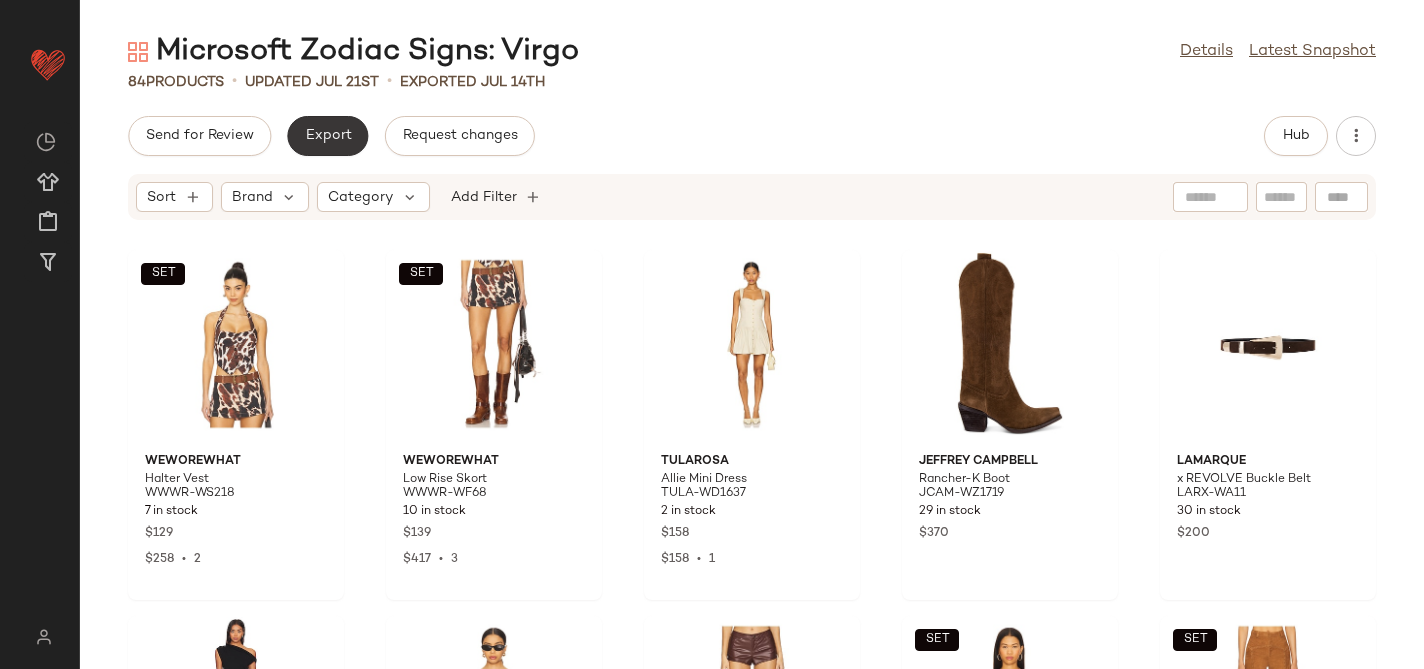click on "Export" 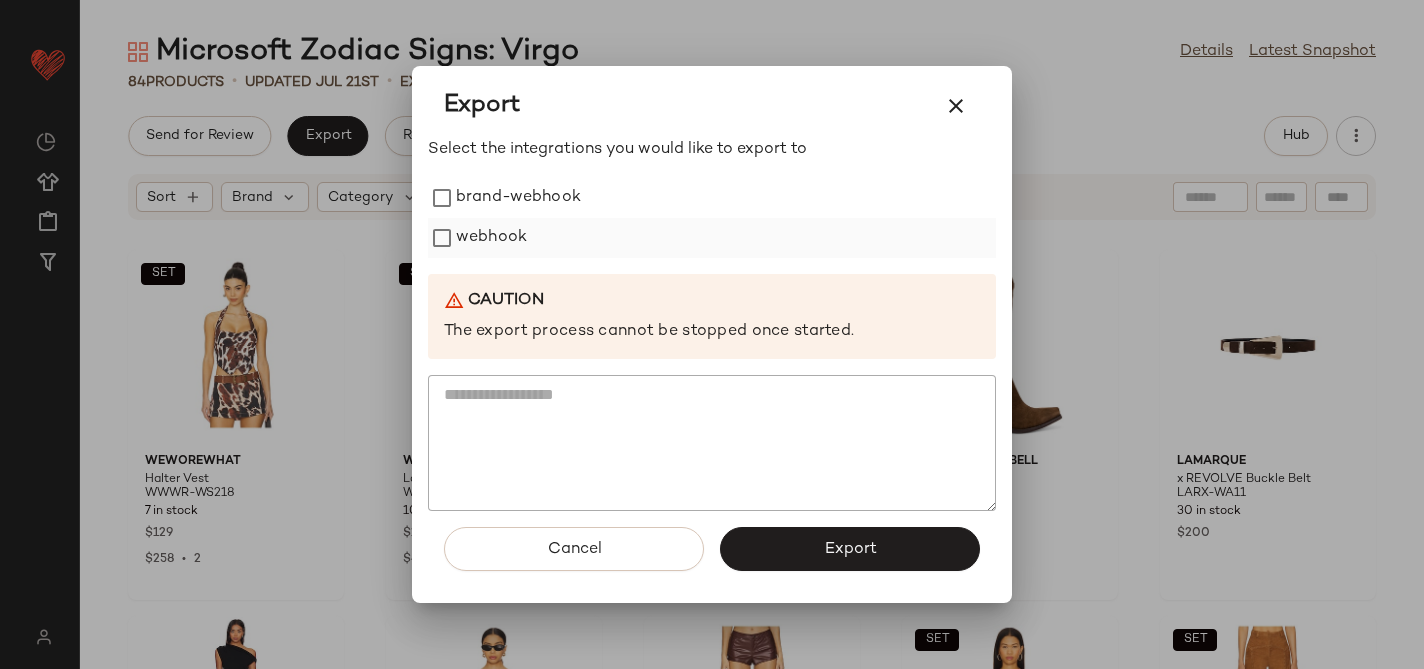 click on "webhook" at bounding box center [491, 238] 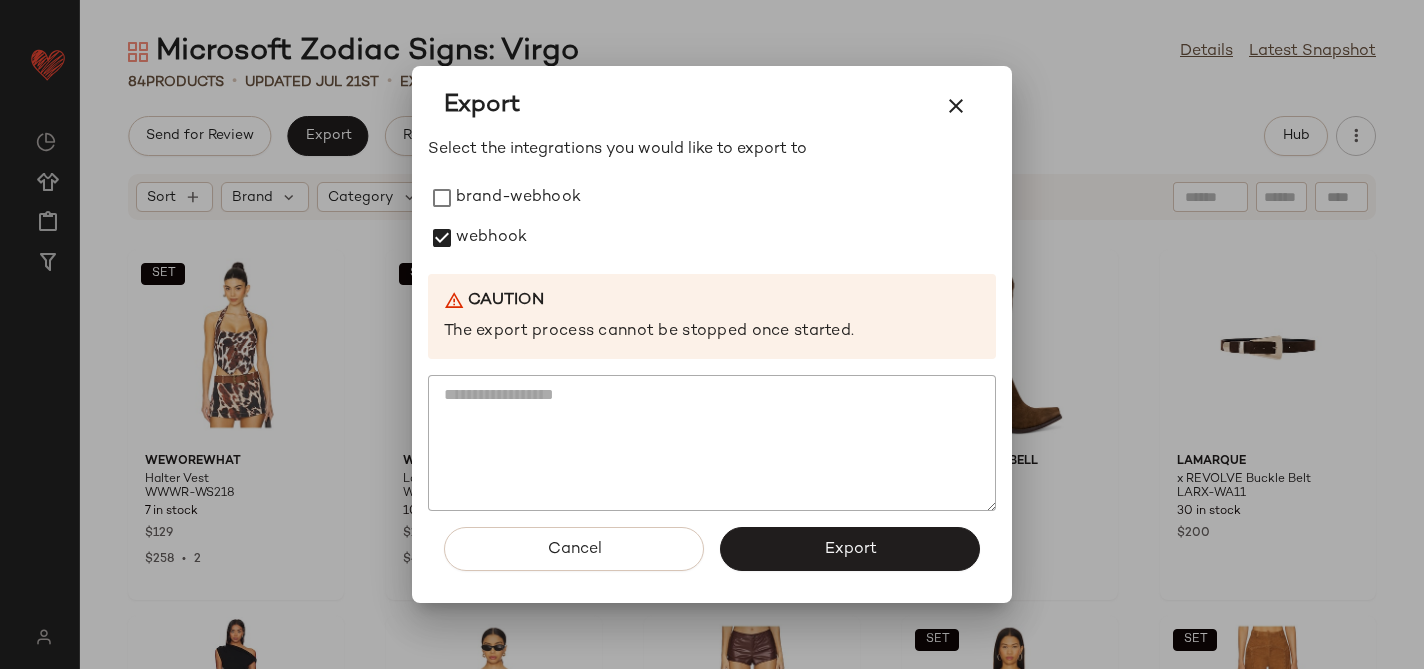 click on "Export" at bounding box center [850, 549] 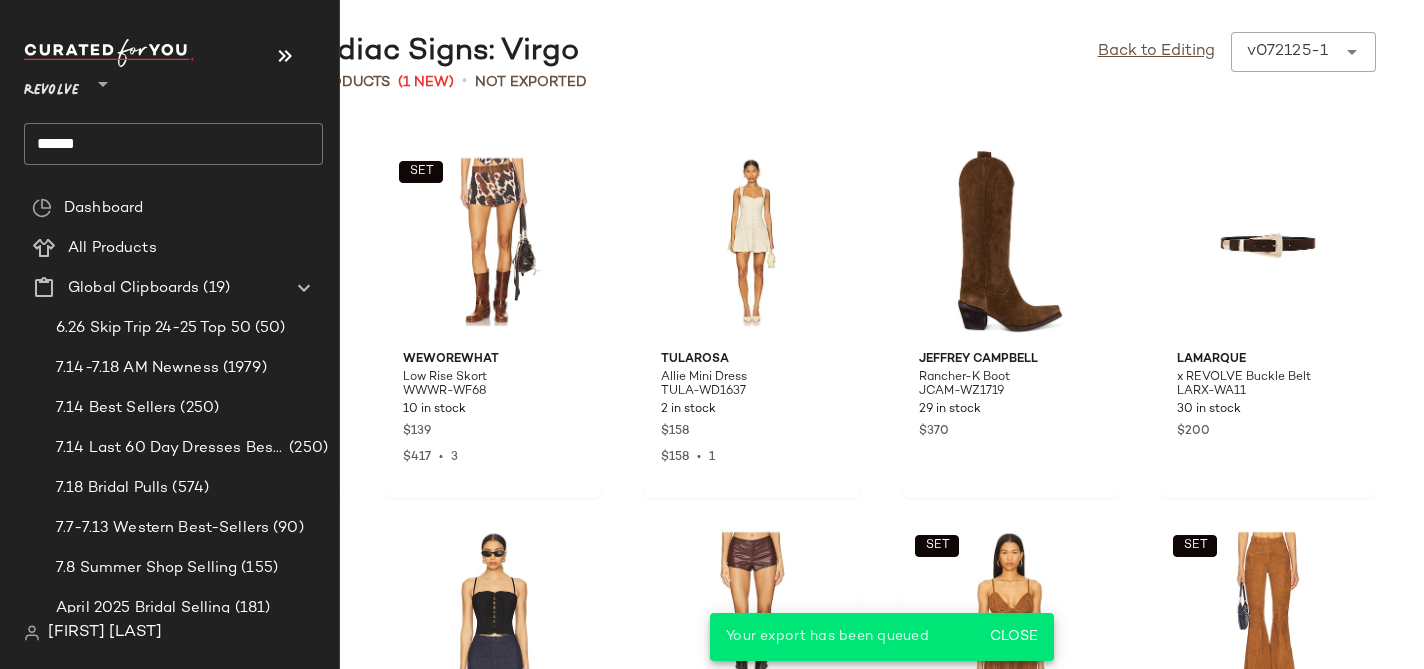 click on "Revolve" at bounding box center (51, 86) 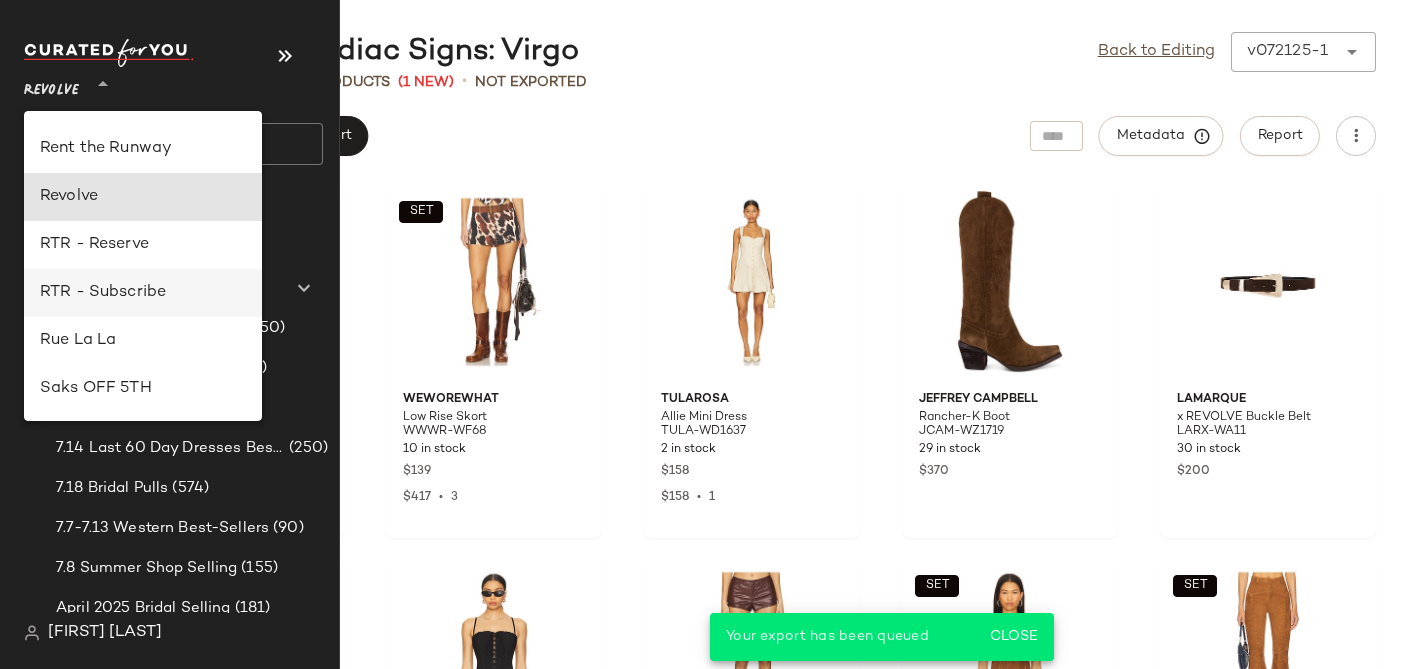 scroll, scrollTop: 950, scrollLeft: 0, axis: vertical 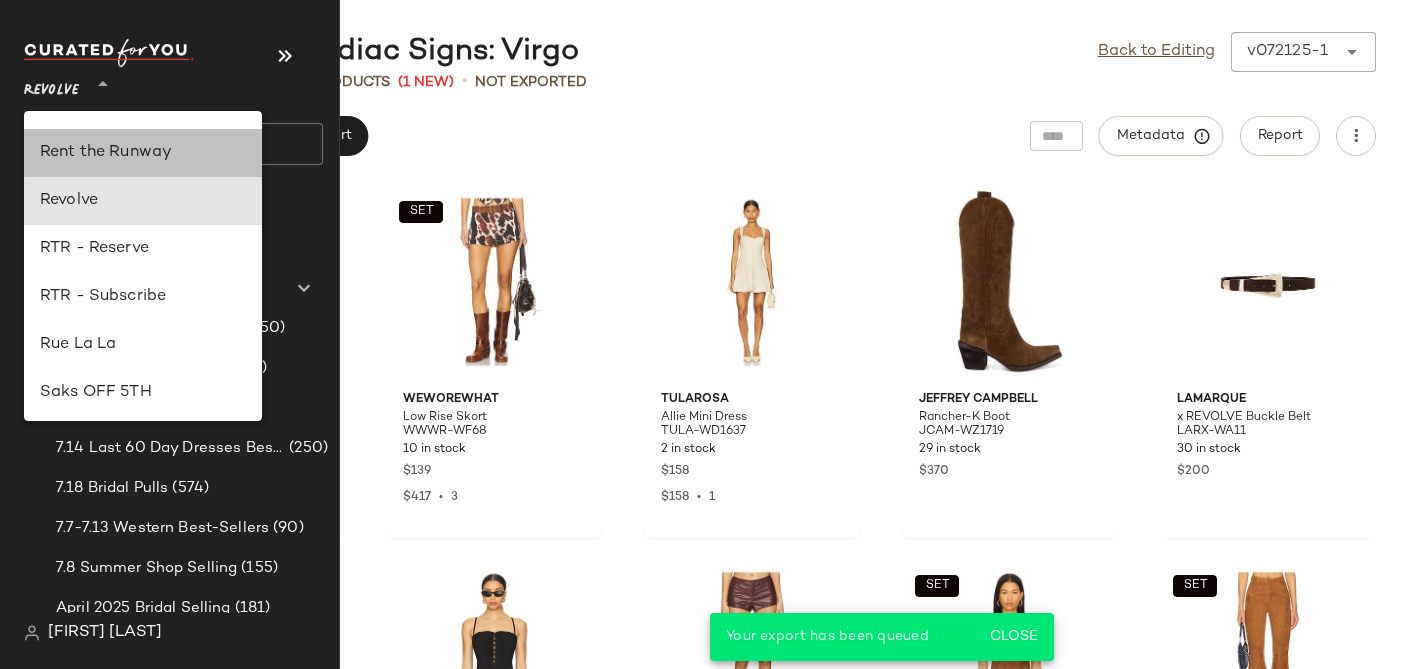 click on "Rent the Runway" at bounding box center (143, 153) 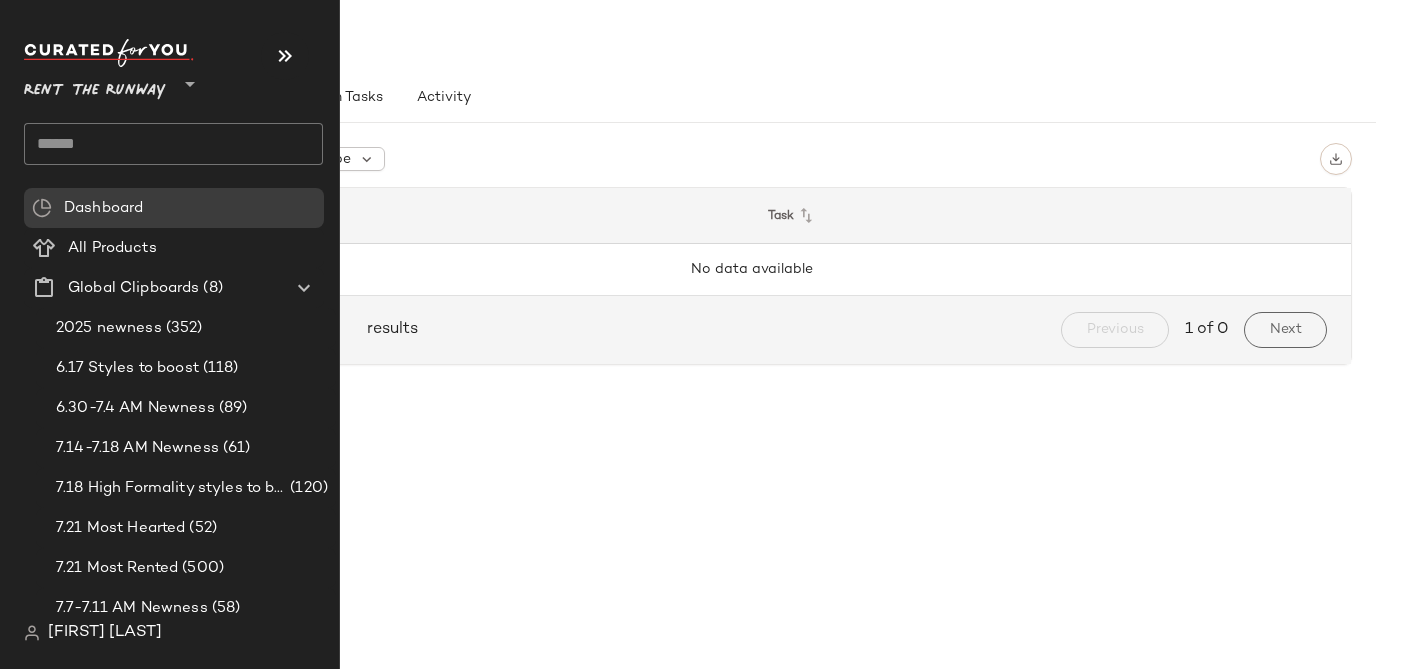 click 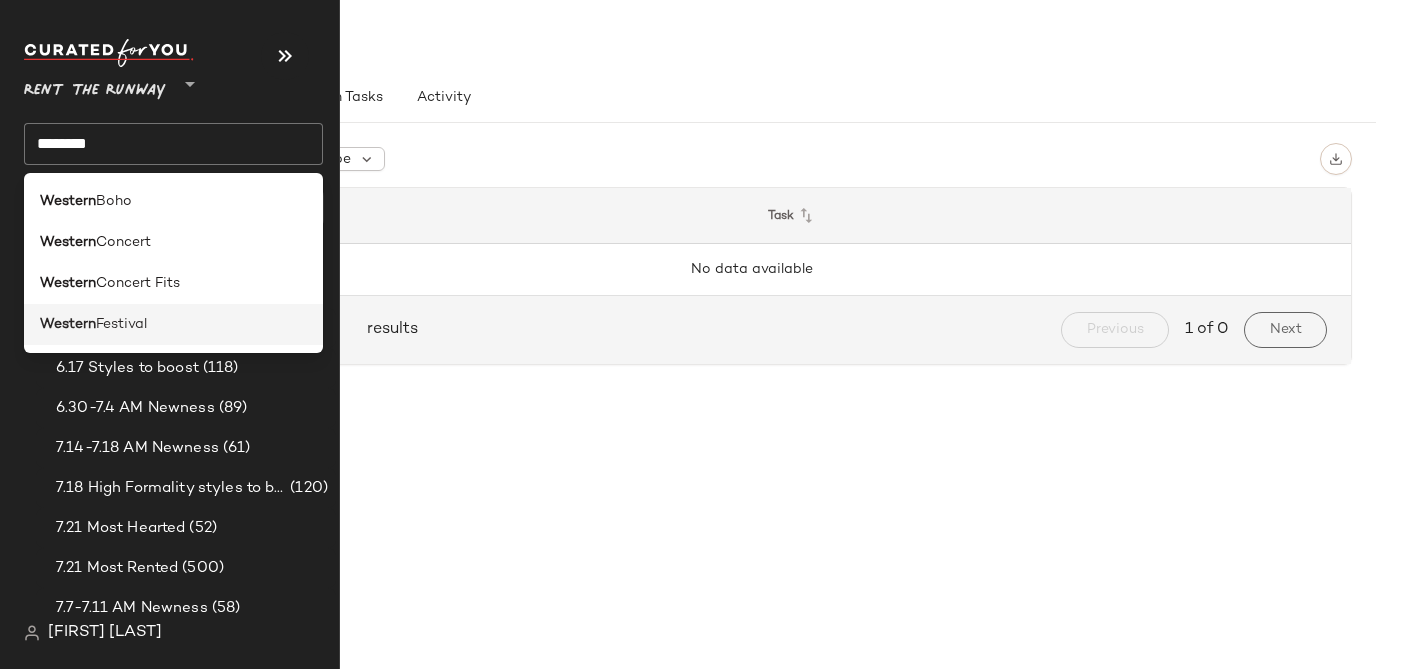 click on "Western" at bounding box center [68, 324] 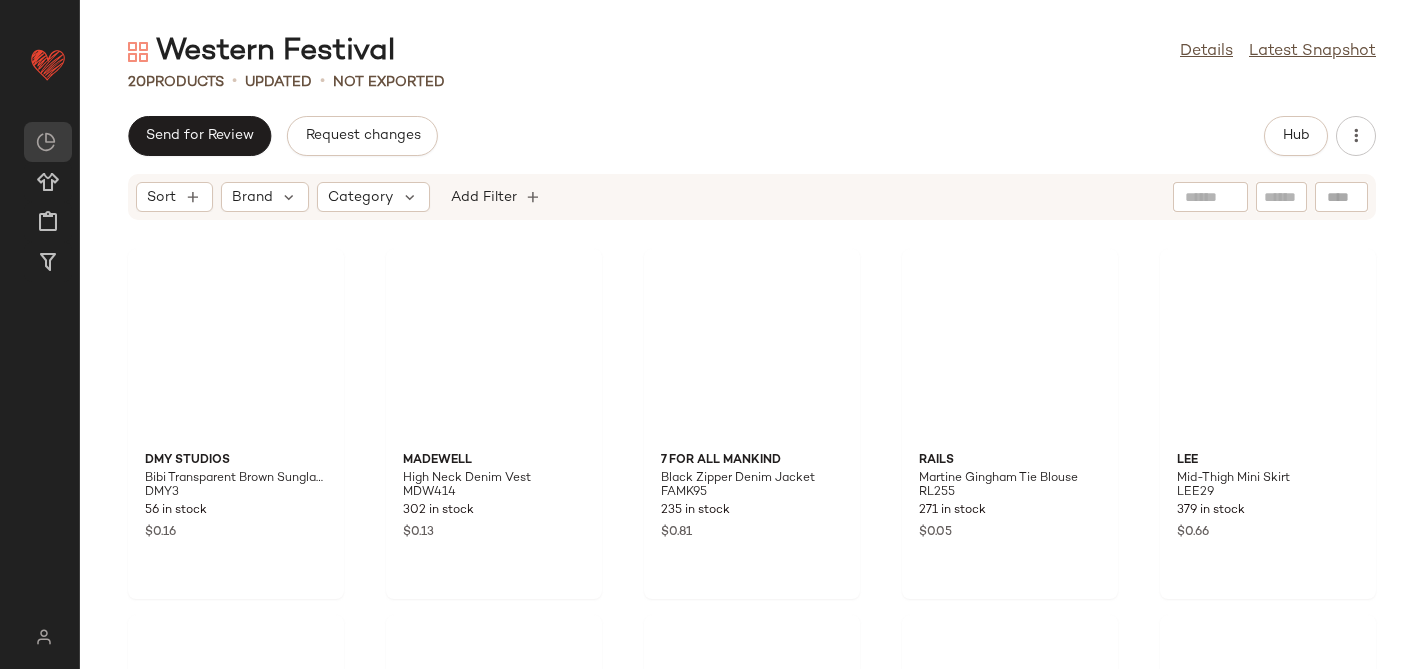 scroll, scrollTop: 1045, scrollLeft: 0, axis: vertical 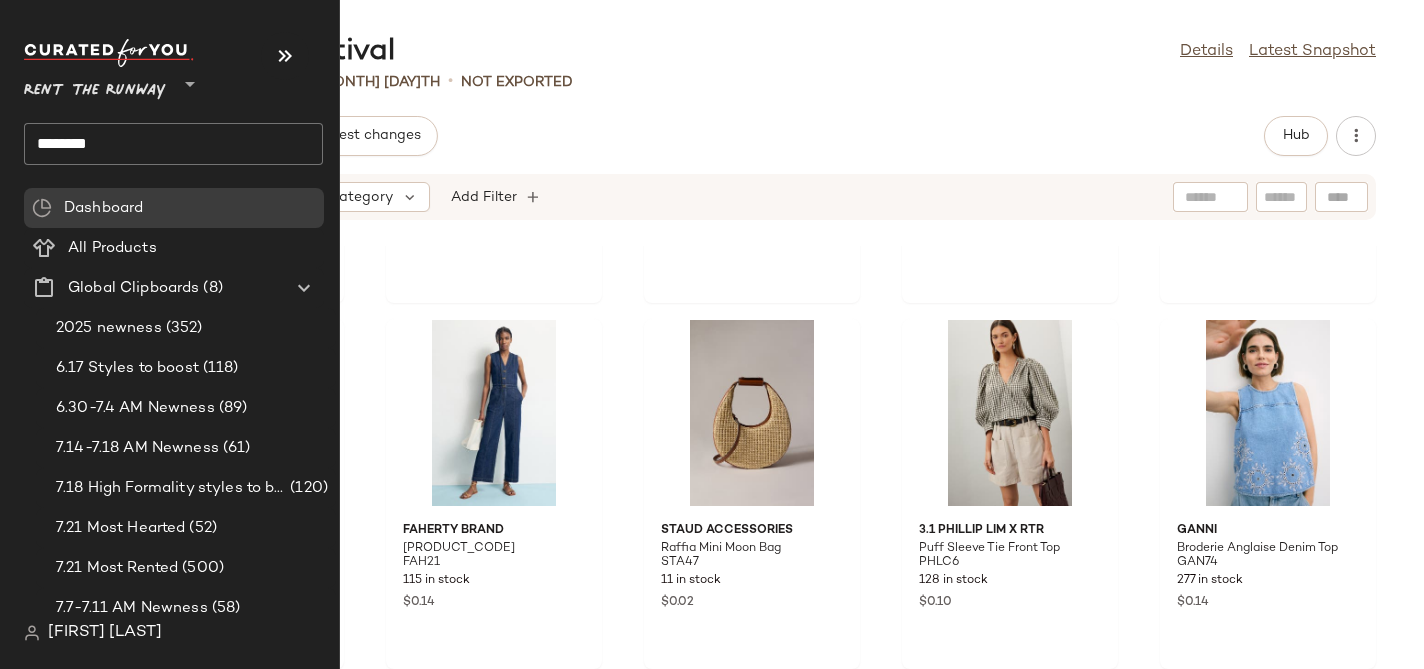 click on "*******" 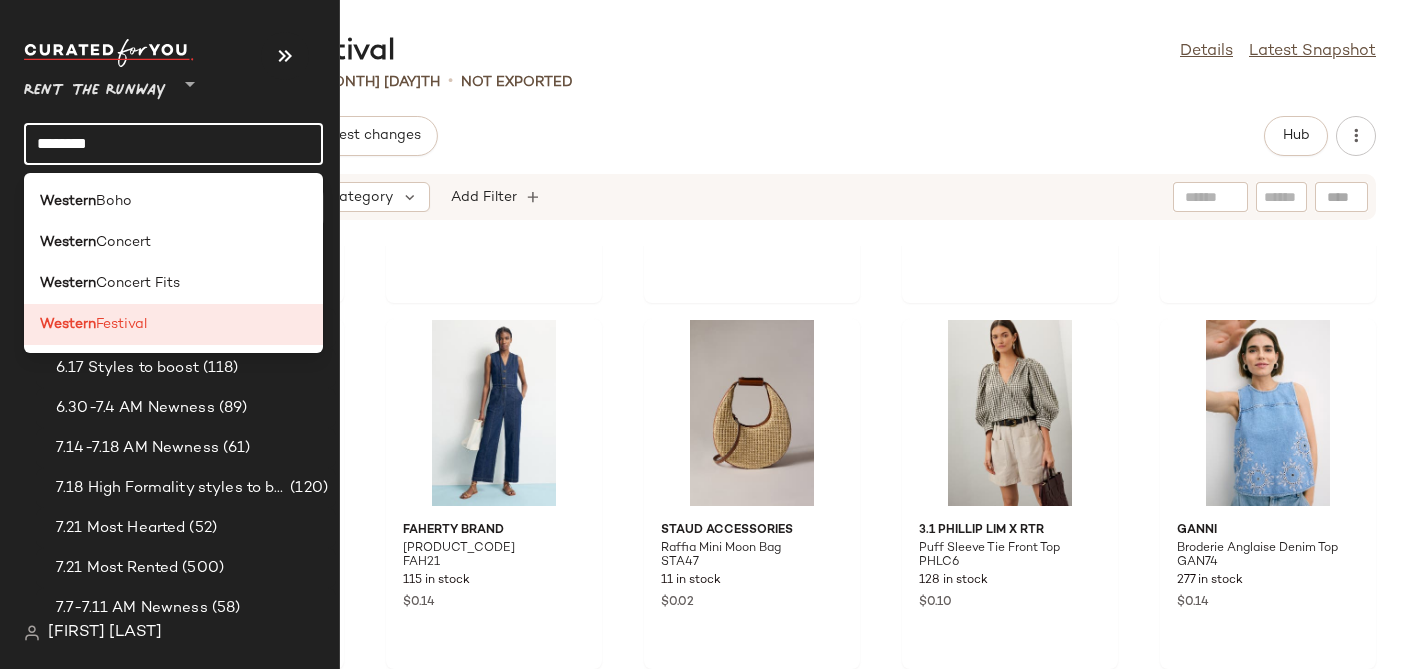 click on "*******" 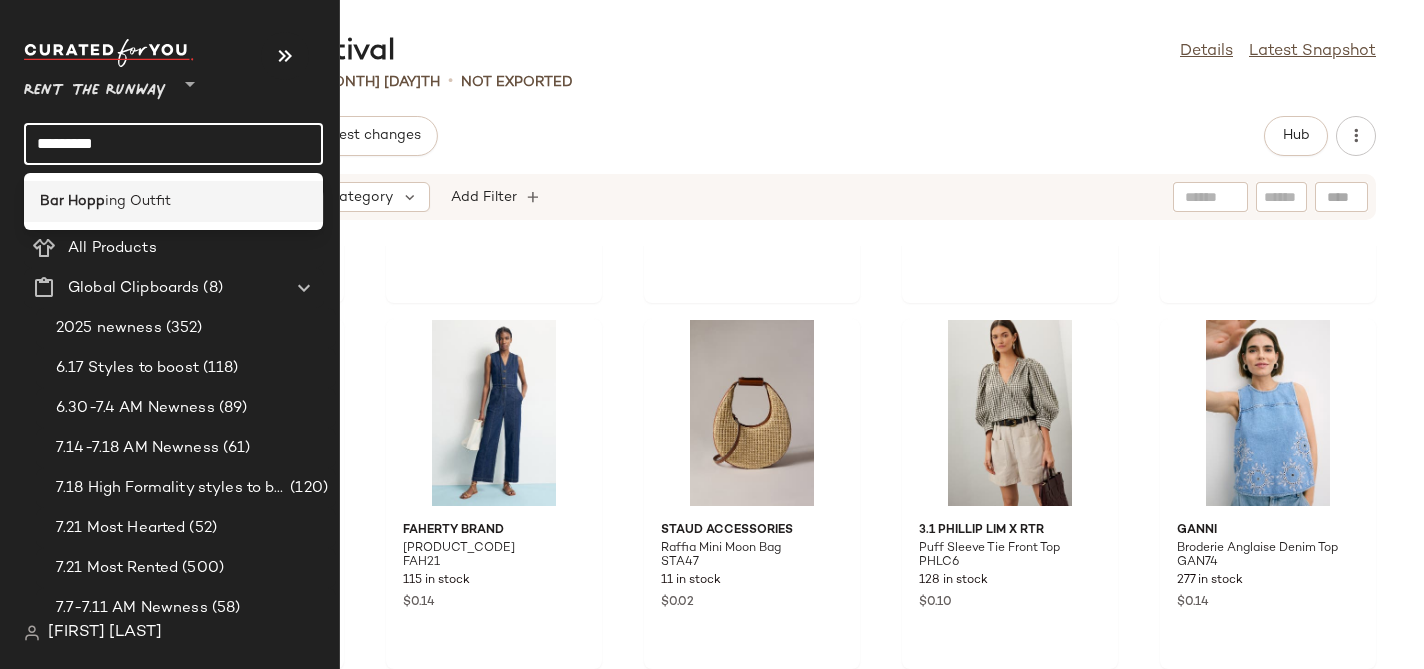 type on "********" 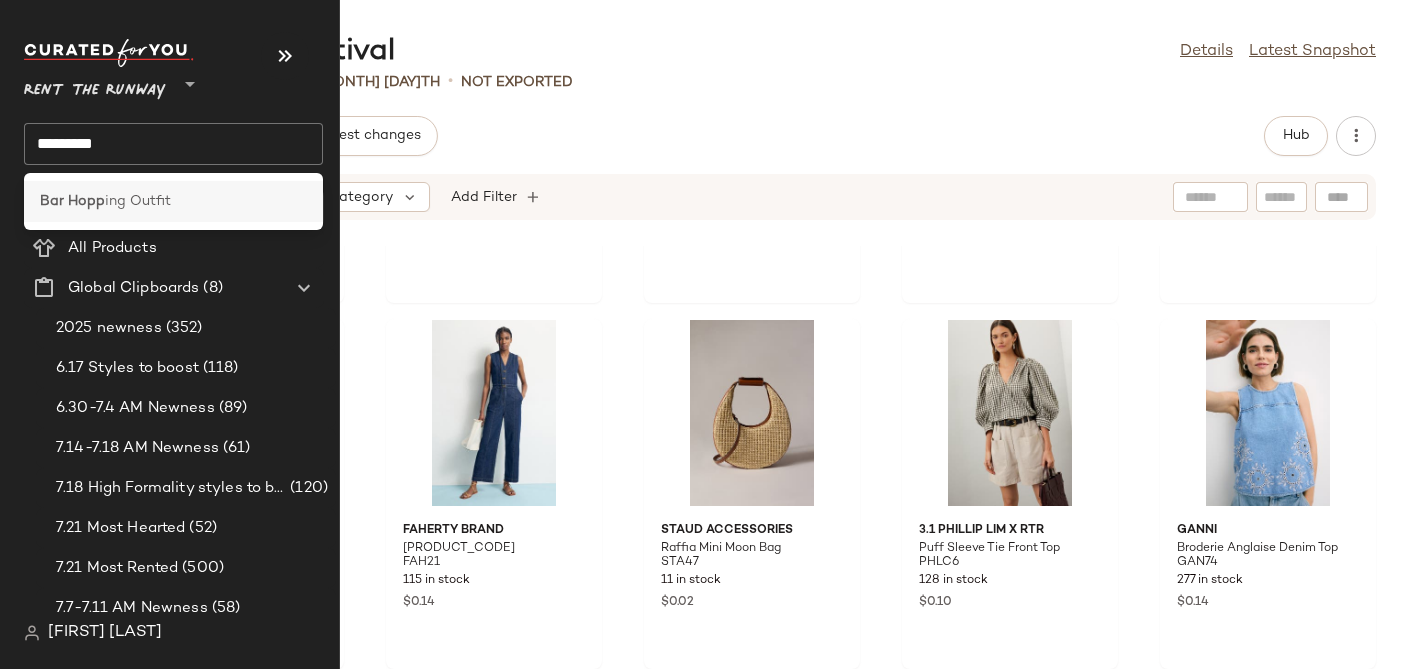 click on "ing Outfit" at bounding box center [138, 201] 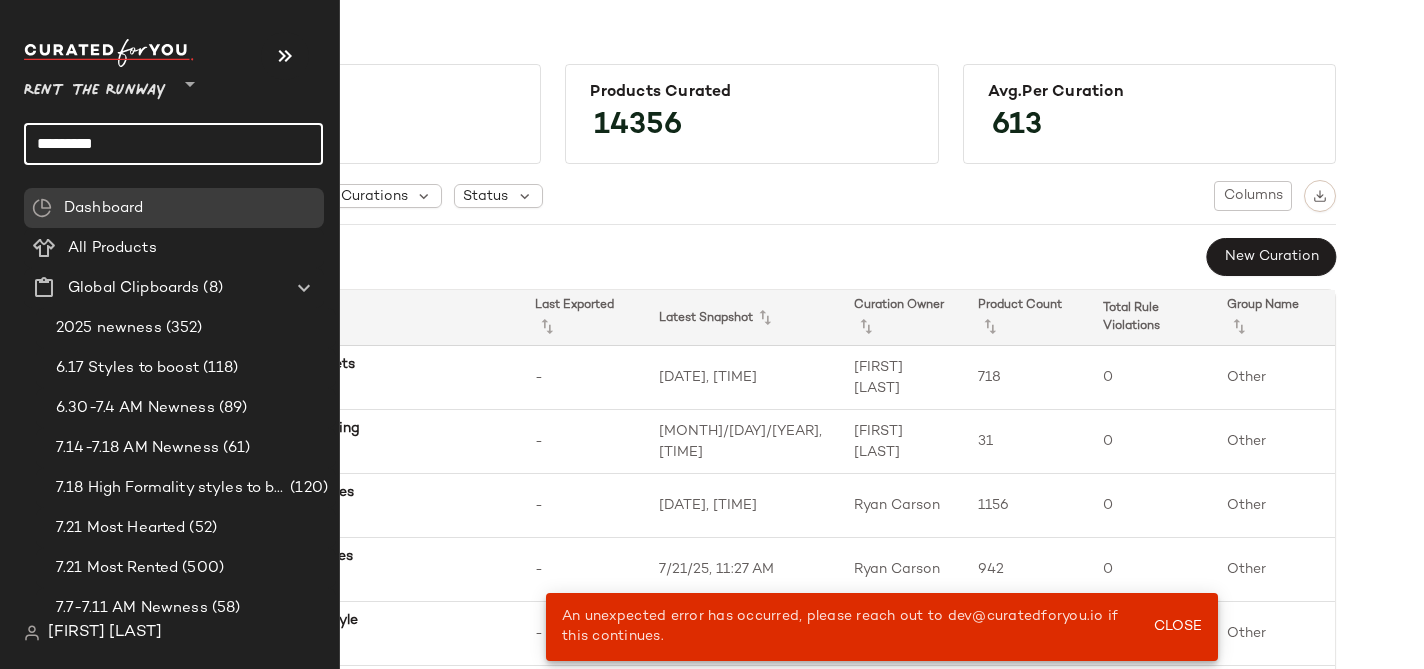 click on "********" 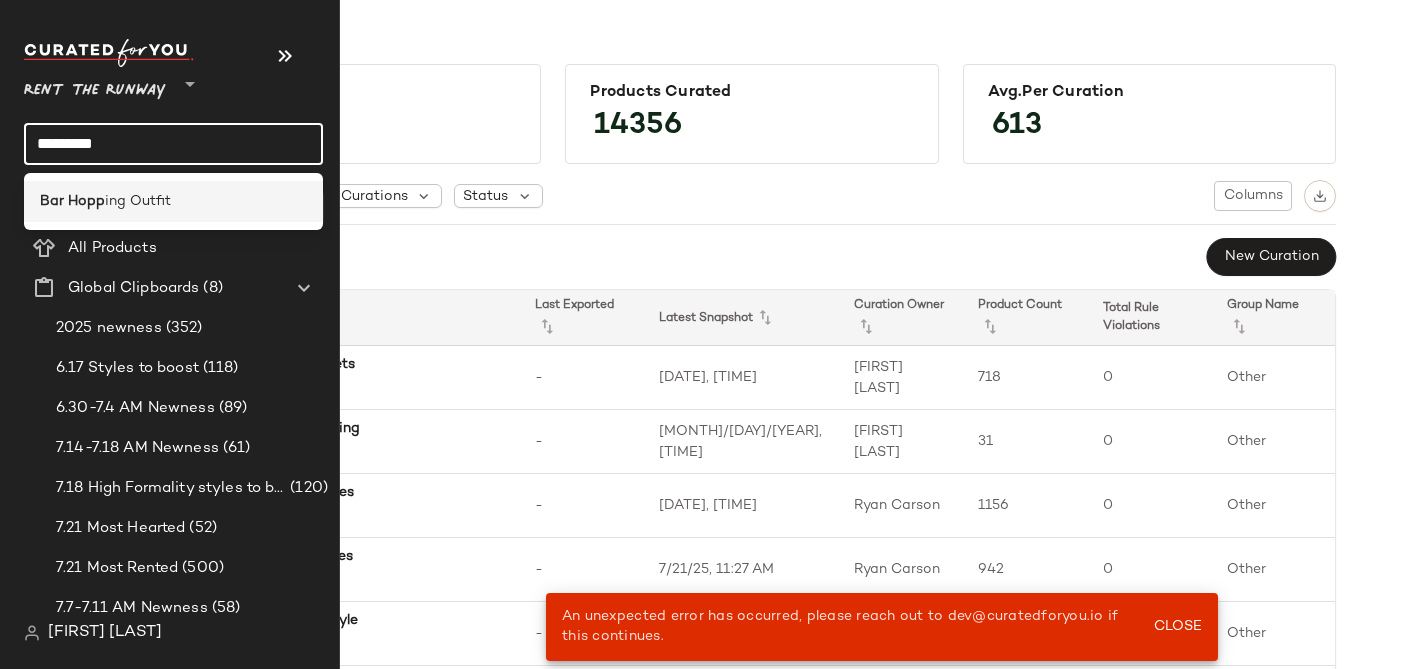 click on "ing Outfit" at bounding box center [138, 201] 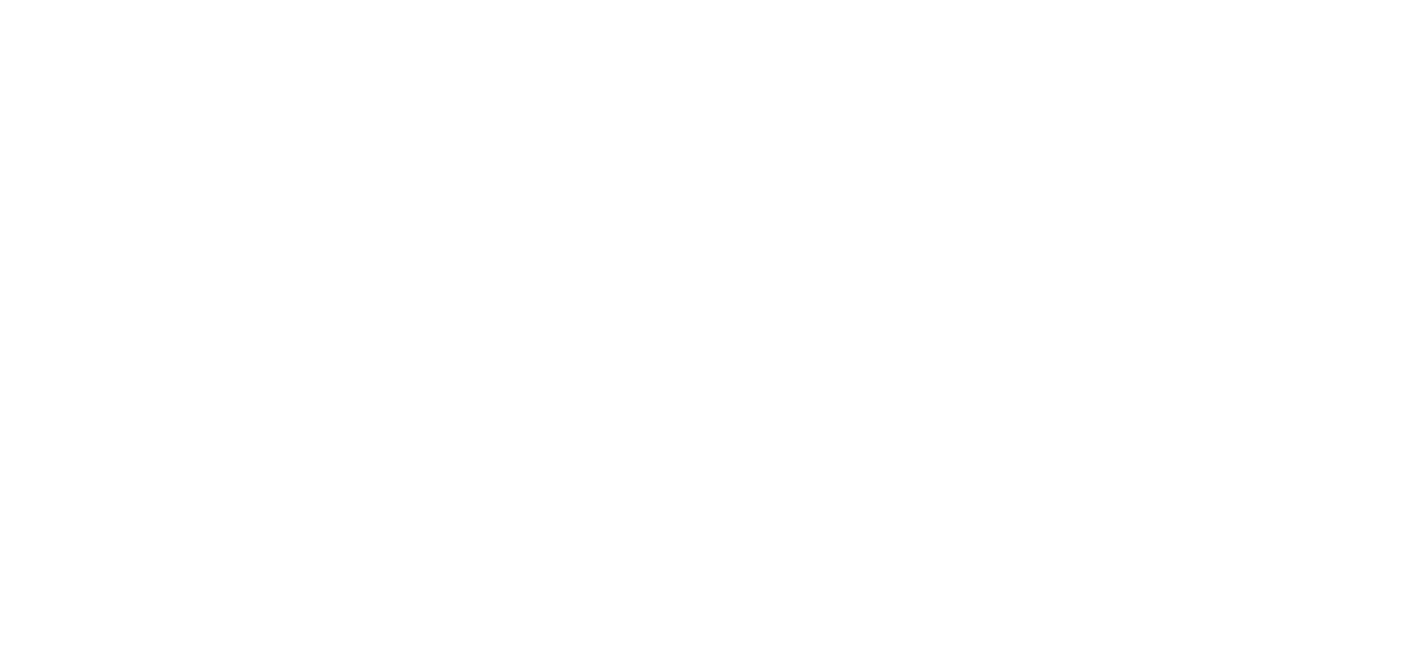 scroll, scrollTop: 0, scrollLeft: 0, axis: both 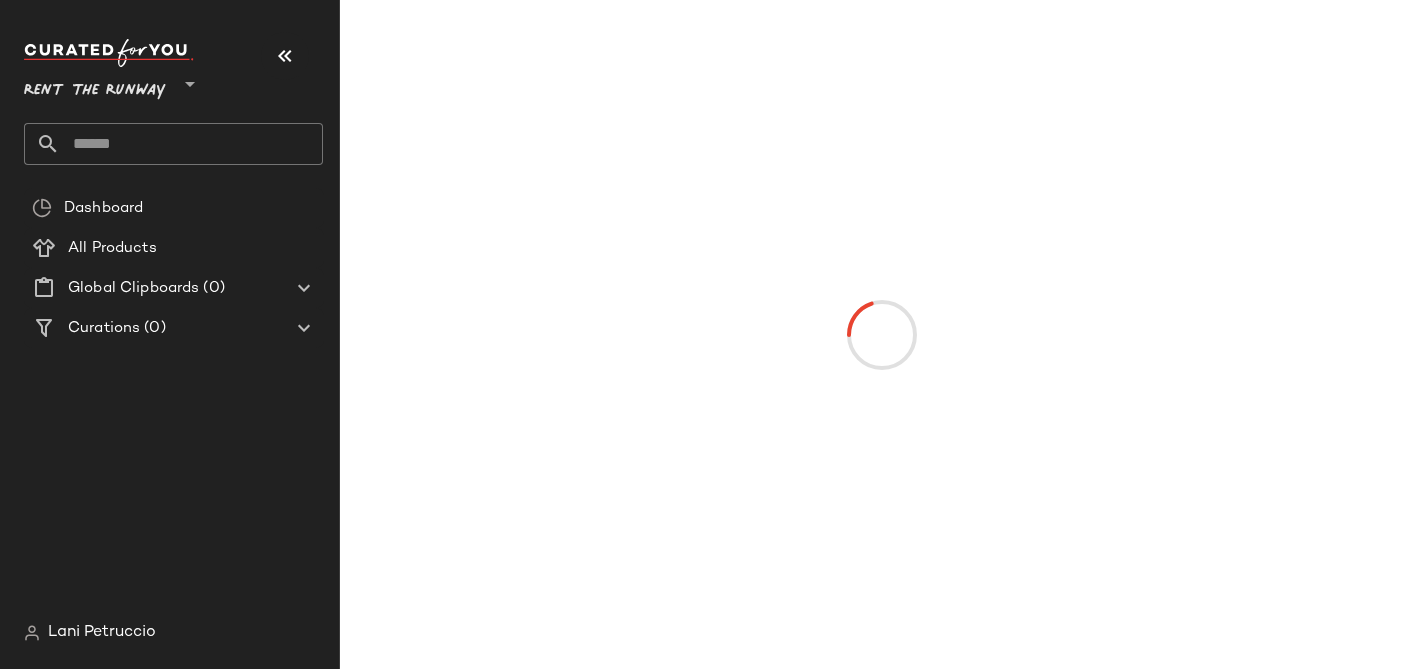 click 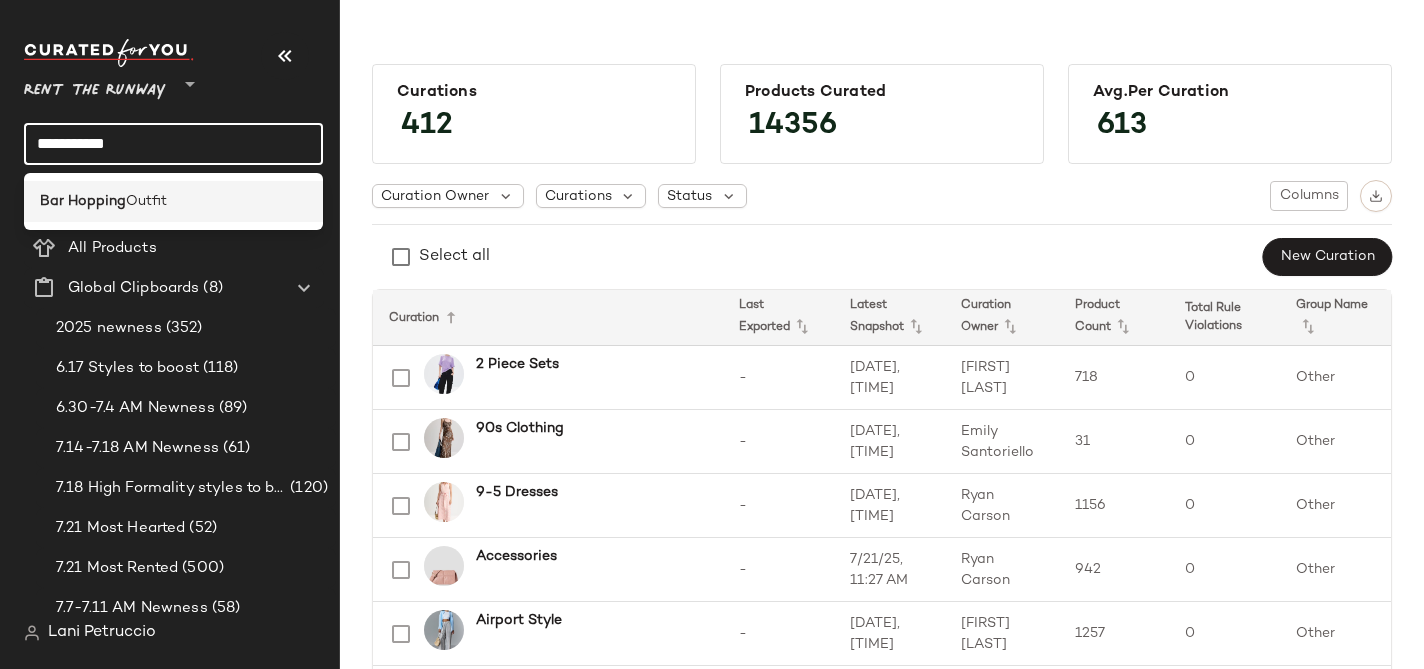 click on "Outfit" at bounding box center (146, 201) 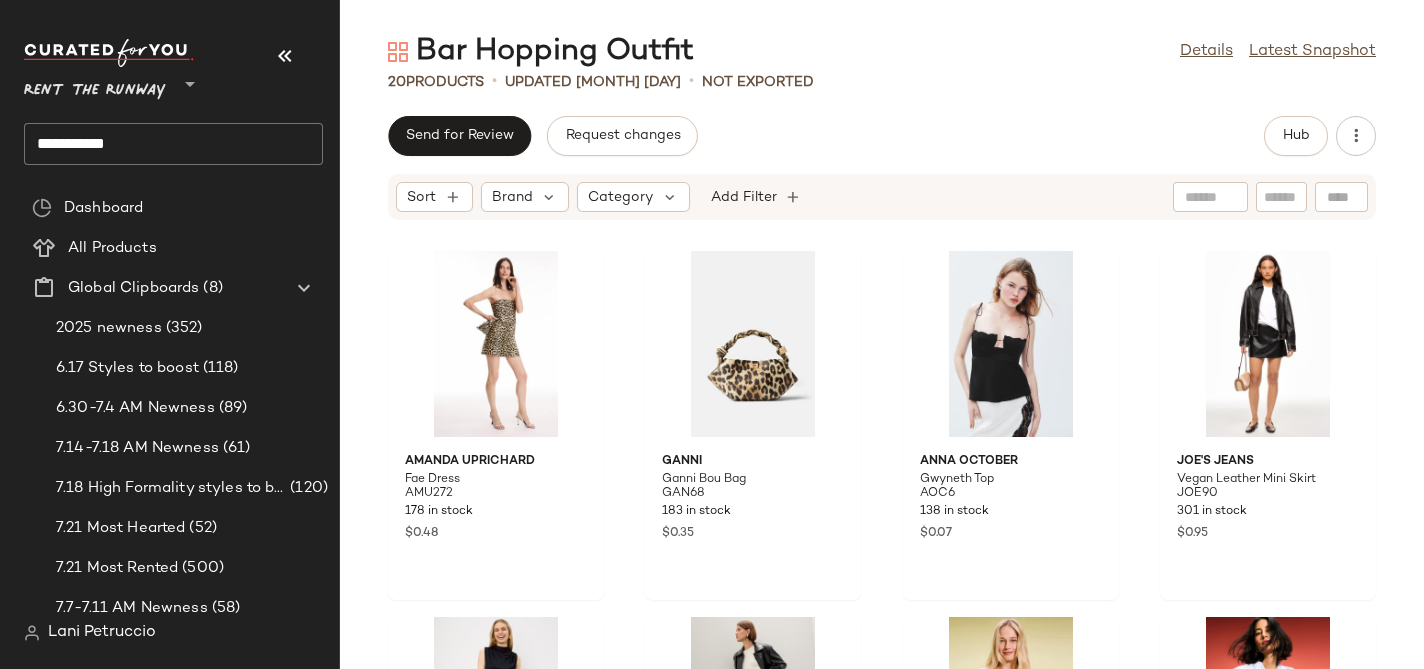 click on "Amanda Uprichard Fae Dress AMU272 178 in stock $0.48 GANNI Ganni Bou Bag GAN68 183 in stock $0.35 Anna October Gwyneth Top AOC6 138 in stock $0.07 Joe's Jeans Vegan Leather Mini Skirt JOE90 301 in stock $0.95 Rails Kaleen Satin Top RL242 234 in stock $0.20 Coperni Open Knee Jeans COP16 33 in stock $0.18 AFRM Lilith Ruched Top AFRM133 242 in stock $0.28 GUIZIO Low Rise Paillette Micro Mini Skirt GUIZ3 195 in stock $0.30 Marni Floral Print Cami Top MAR127 122 in stock $0.31 Levi's 70s High-Rise Flare Jeans LVJ158 52 in stock $0.43 JENNY BIRD Maeve Hoops JEN34 54 in stock $0.31 A.L.C. Julie Mini Dress ALC327 349 in stock $0.22 Solid & Striped Babetta Top SOS30 90 in stock $0.13 Levi's Ankle Column Skirt LVJ180 325 in stock $0.94 Hervé Léger Isla Dress HL270 188 in stock $0.99 GANNI Printed Cotton Tie String Mini Dress GAN72 $0.44" at bounding box center (882, 350) 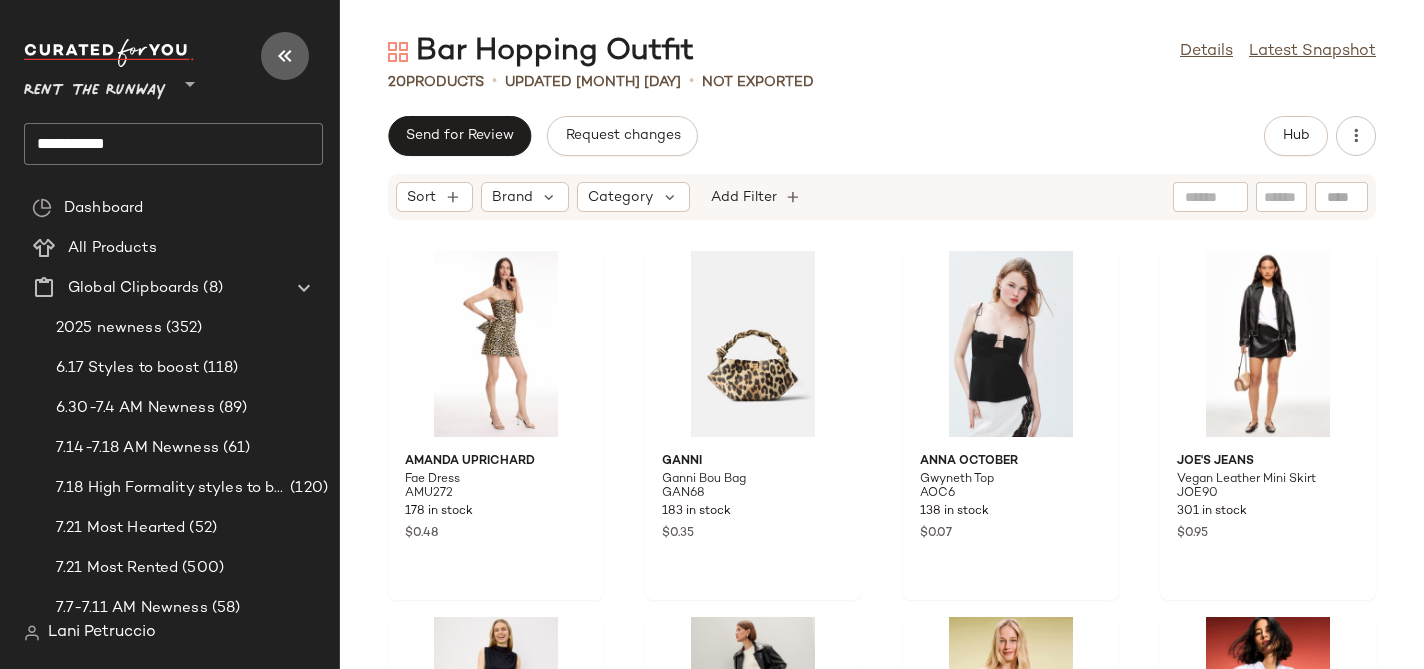 click at bounding box center (285, 56) 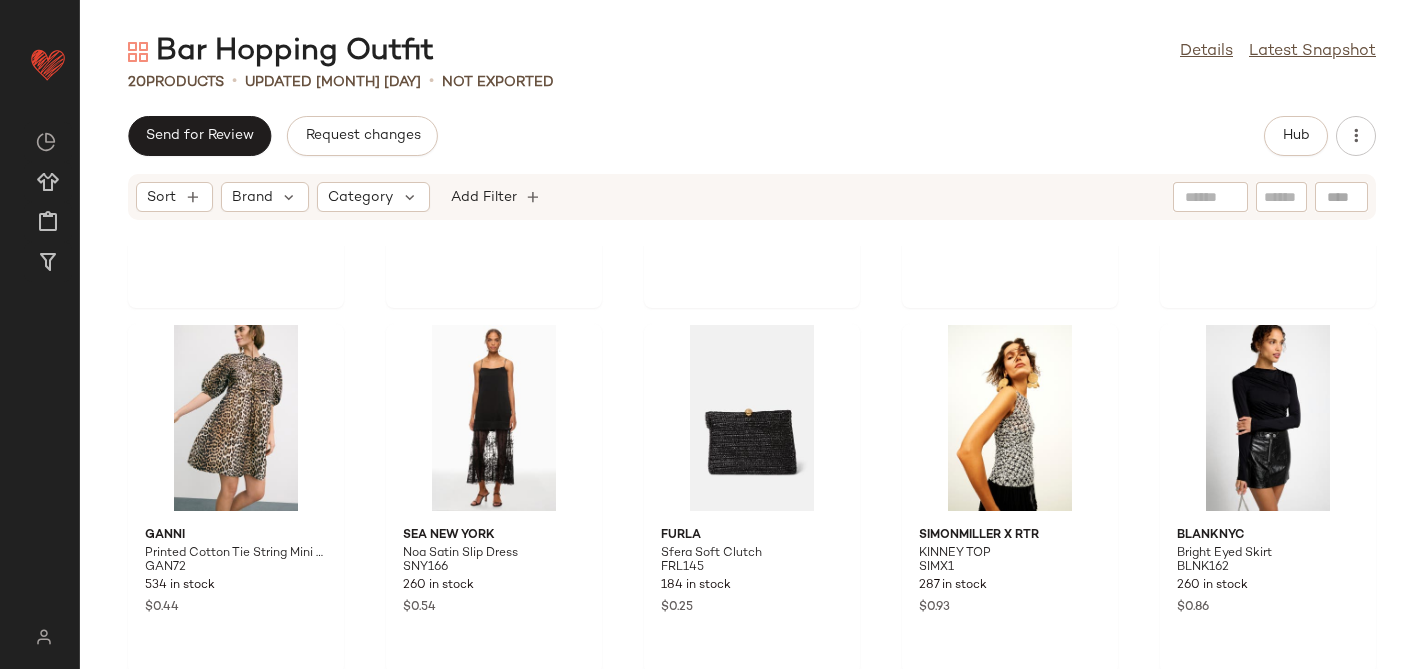 scroll, scrollTop: 1045, scrollLeft: 0, axis: vertical 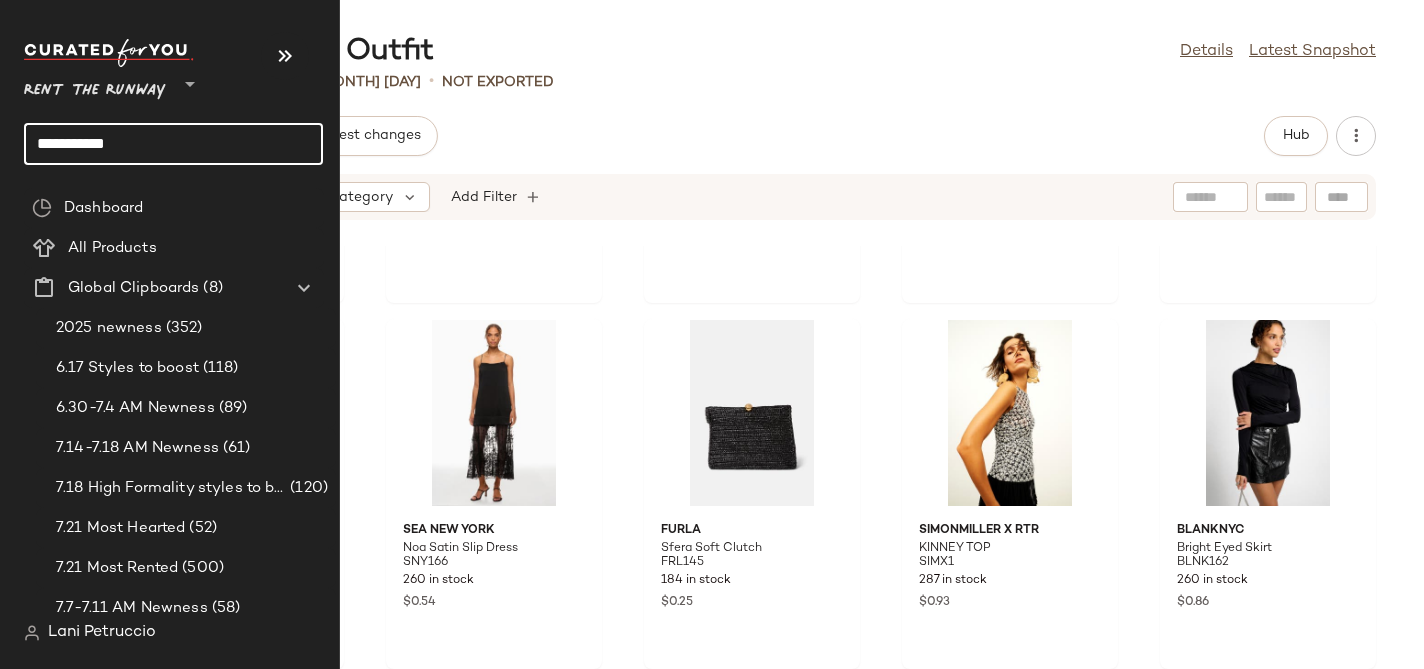 click on "**********" 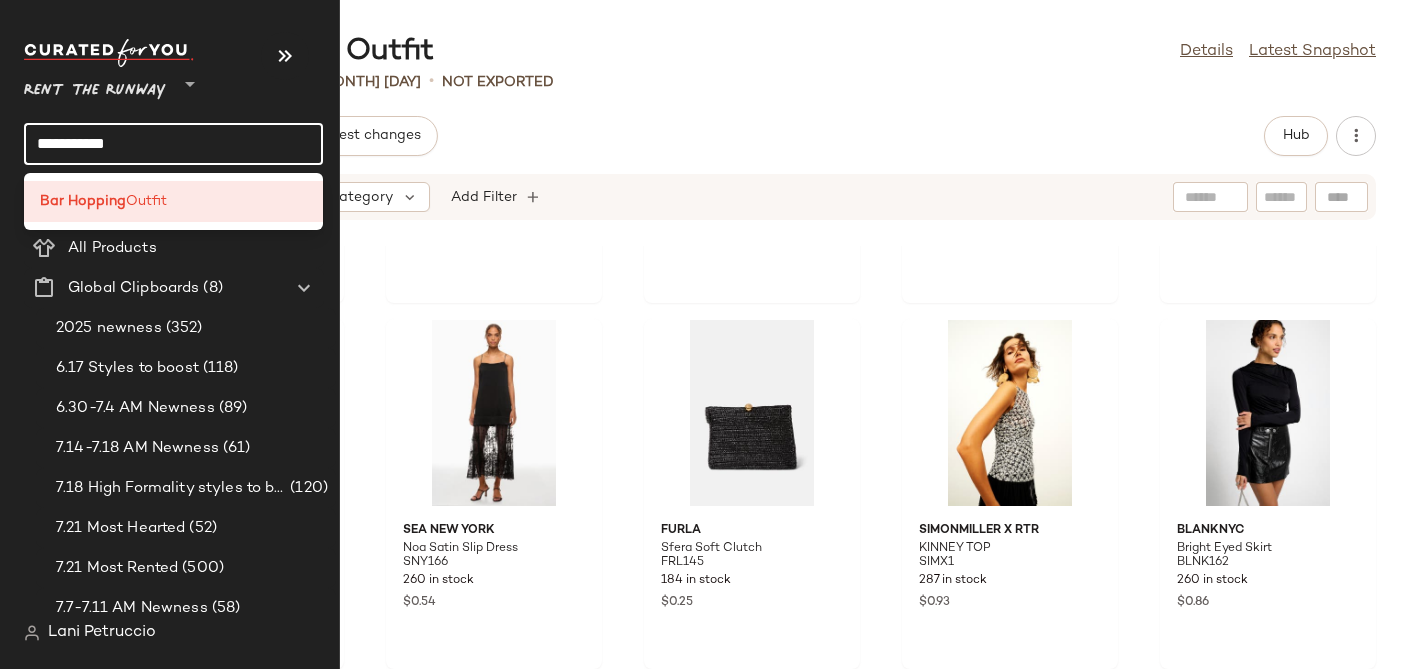 click on "**********" 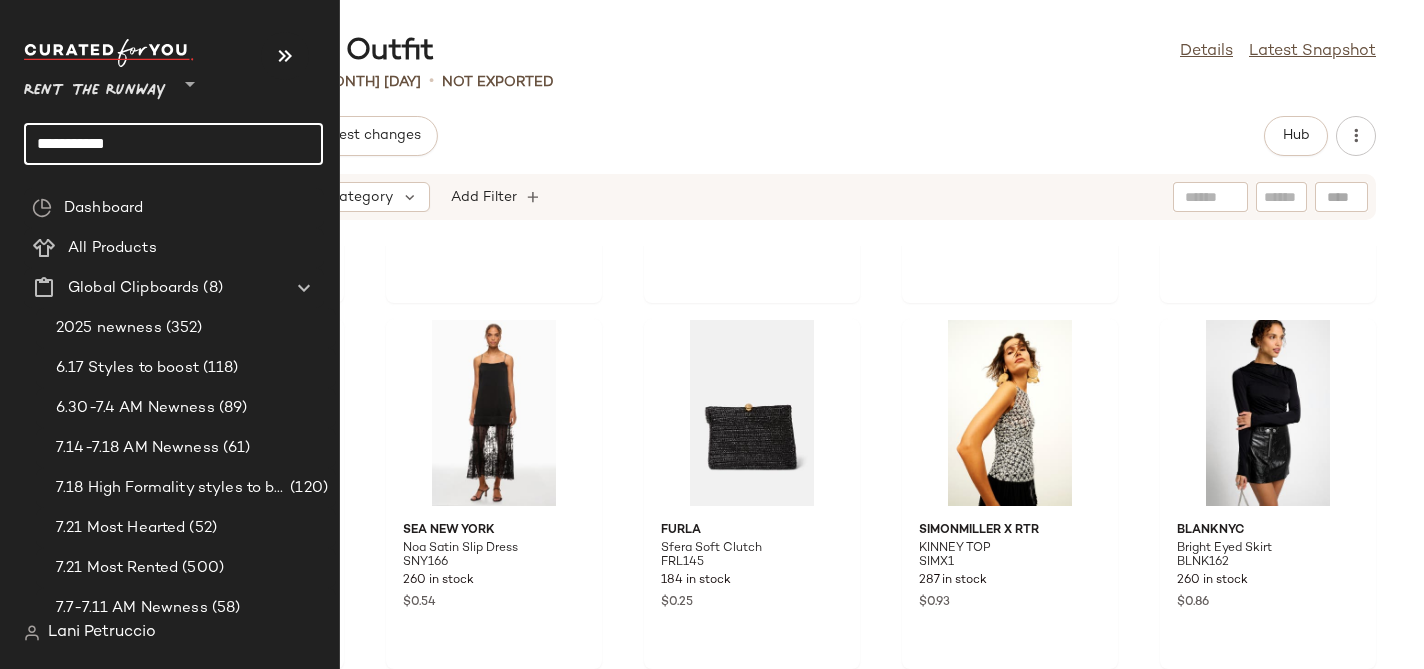 click on "**********" 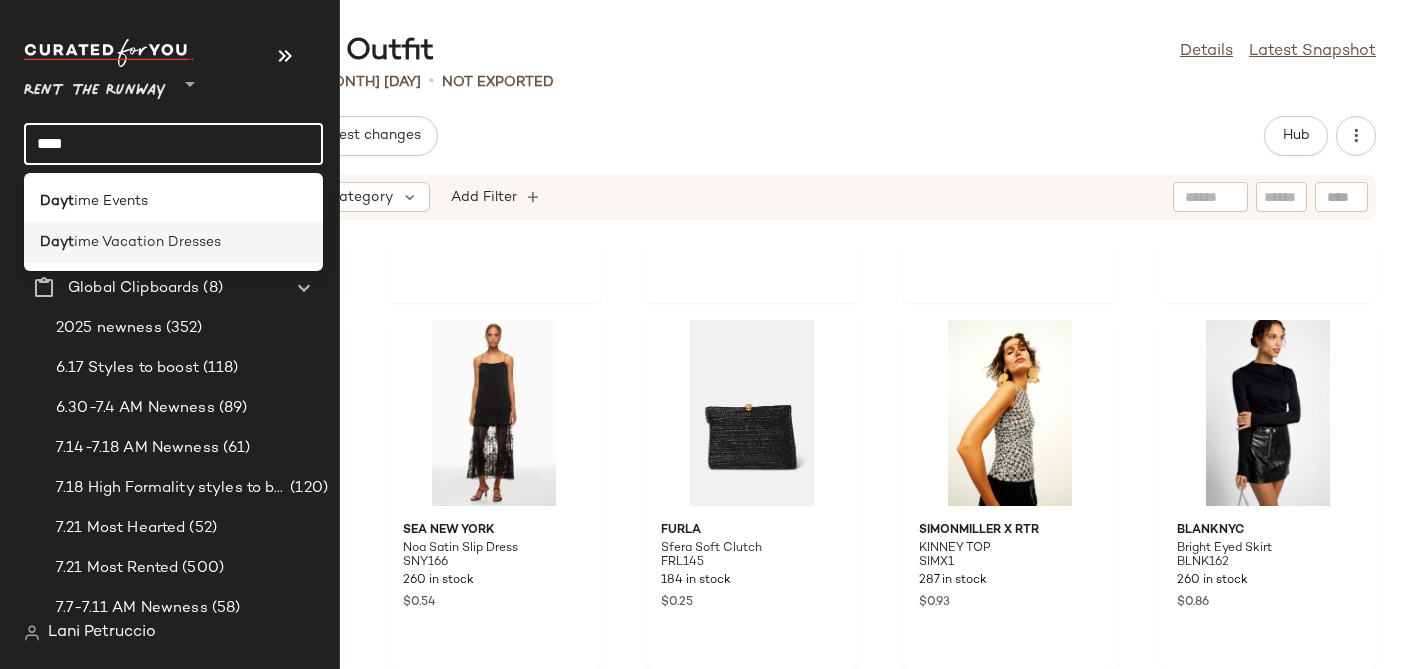 click on "ime Vacation Dresses" at bounding box center [147, 242] 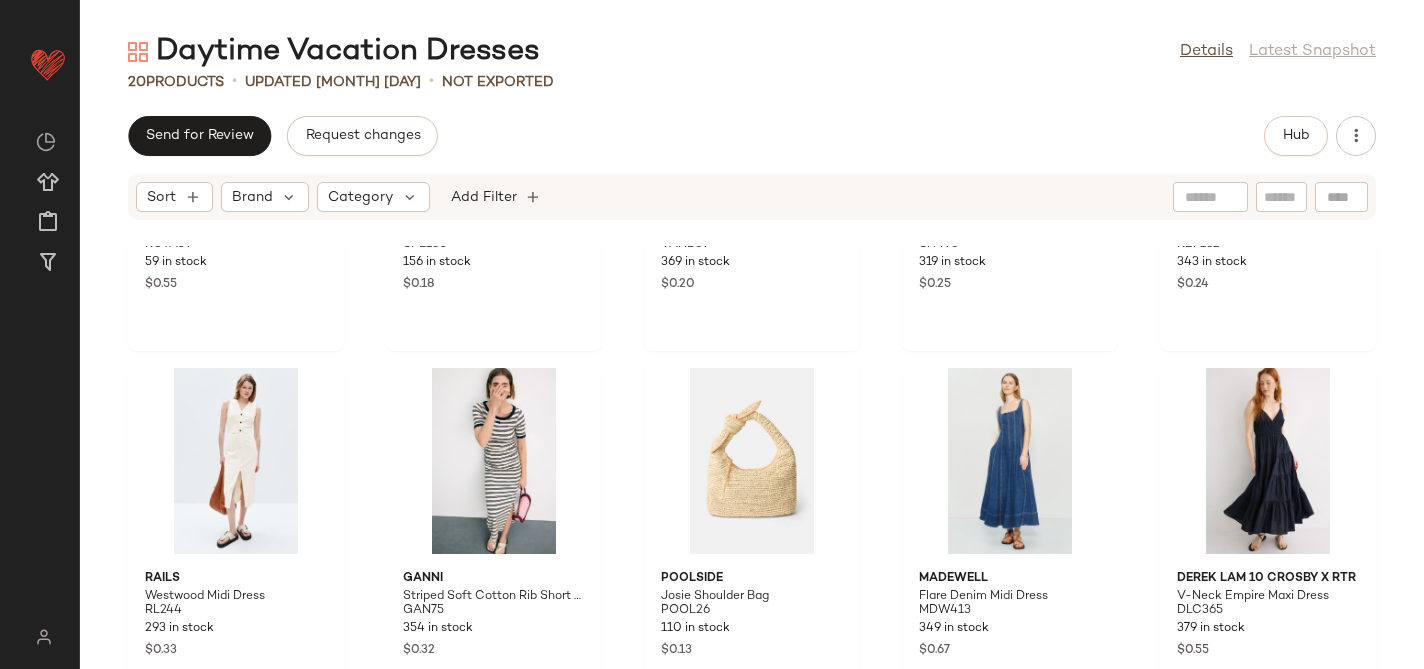 scroll, scrollTop: 1045, scrollLeft: 0, axis: vertical 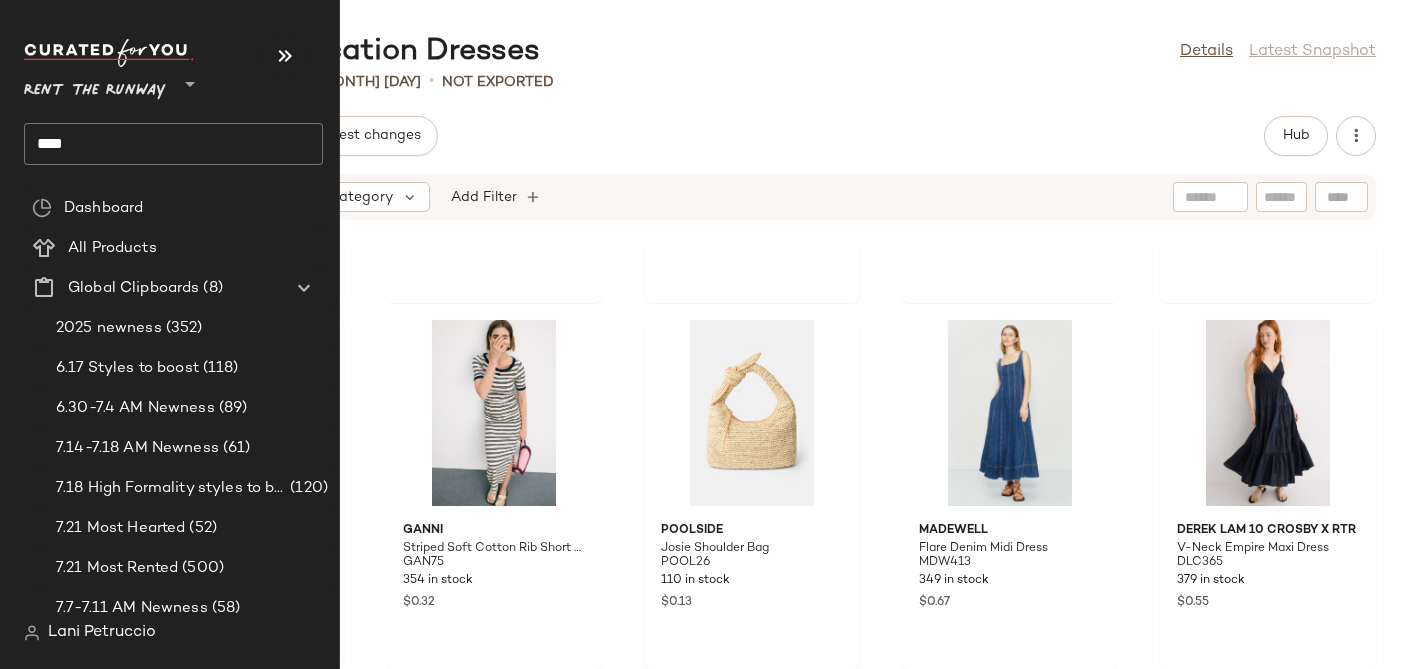 click on "****" 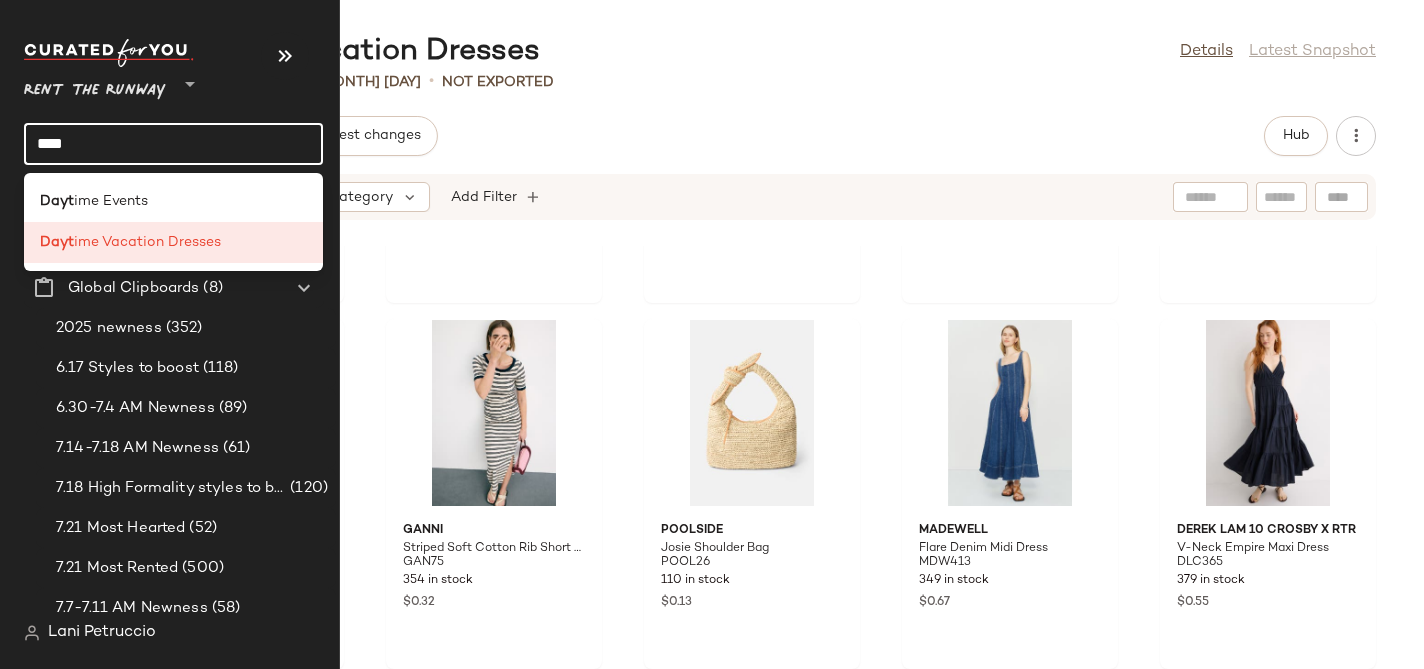 click on "****" 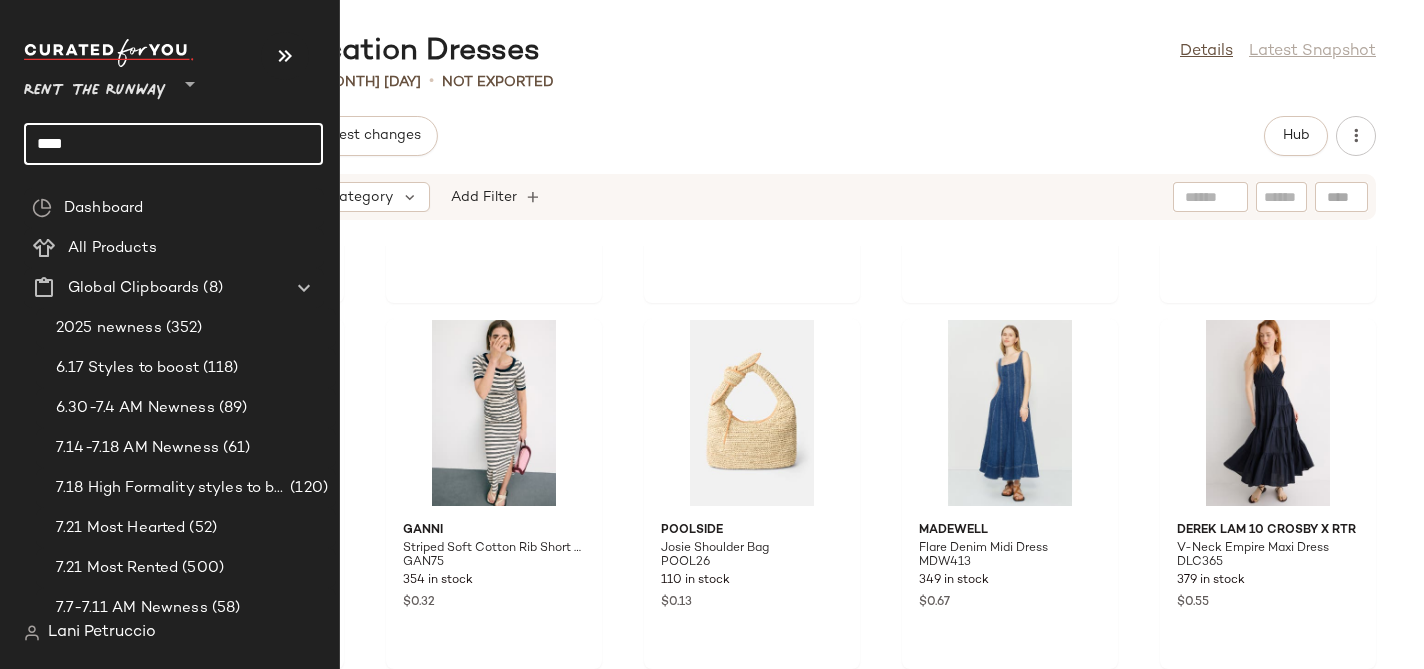 click on "****" 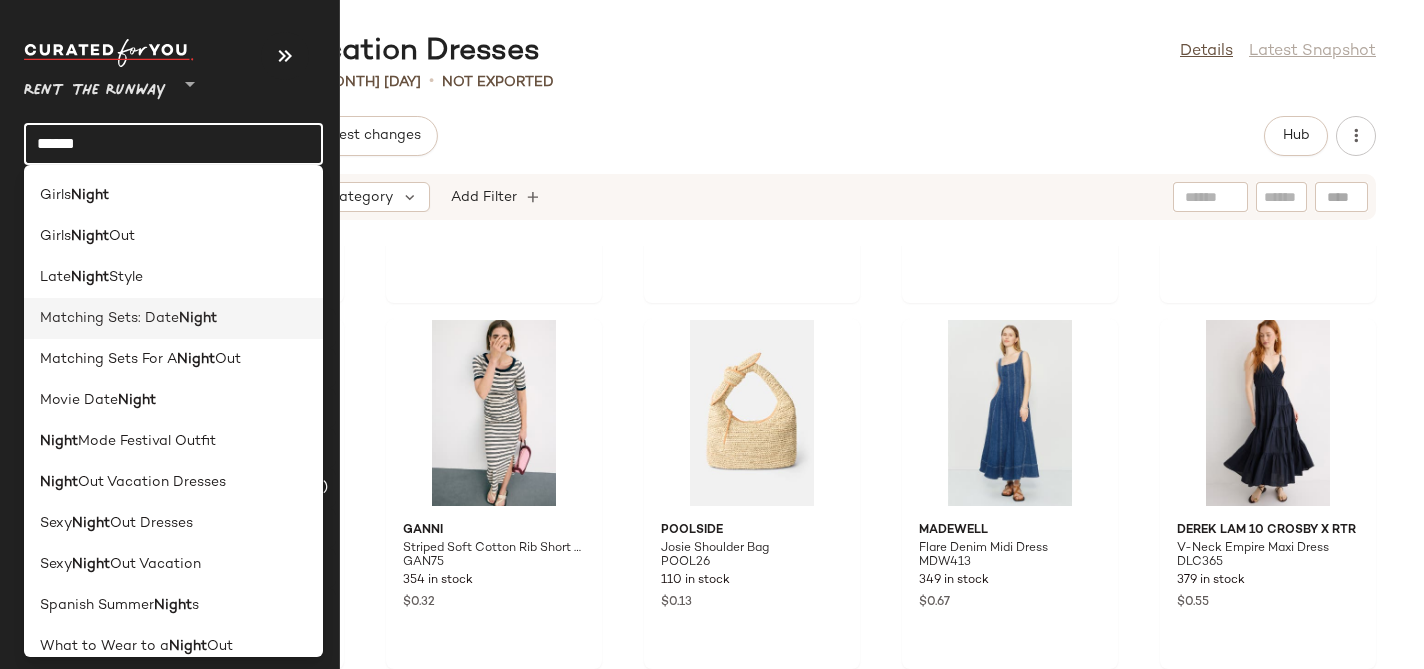 scroll, scrollTop: 205, scrollLeft: 0, axis: vertical 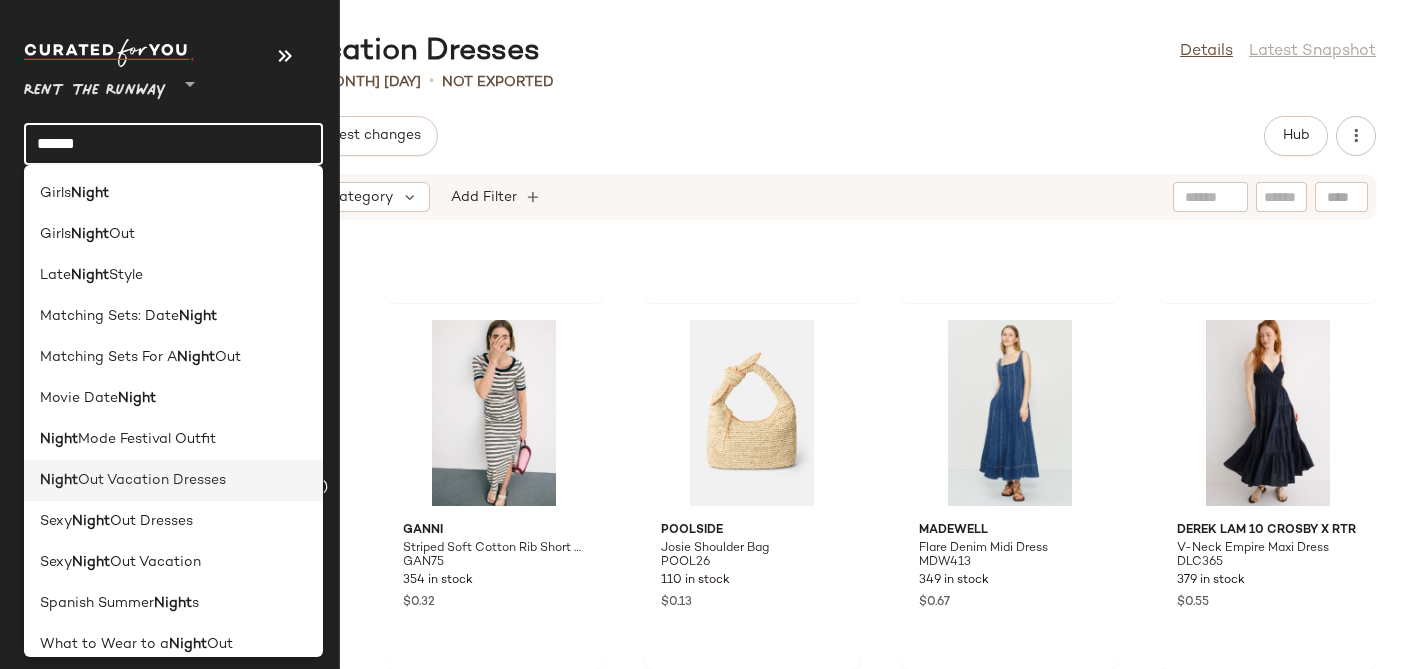 click on "Out Vacation Dresses" at bounding box center [152, 480] 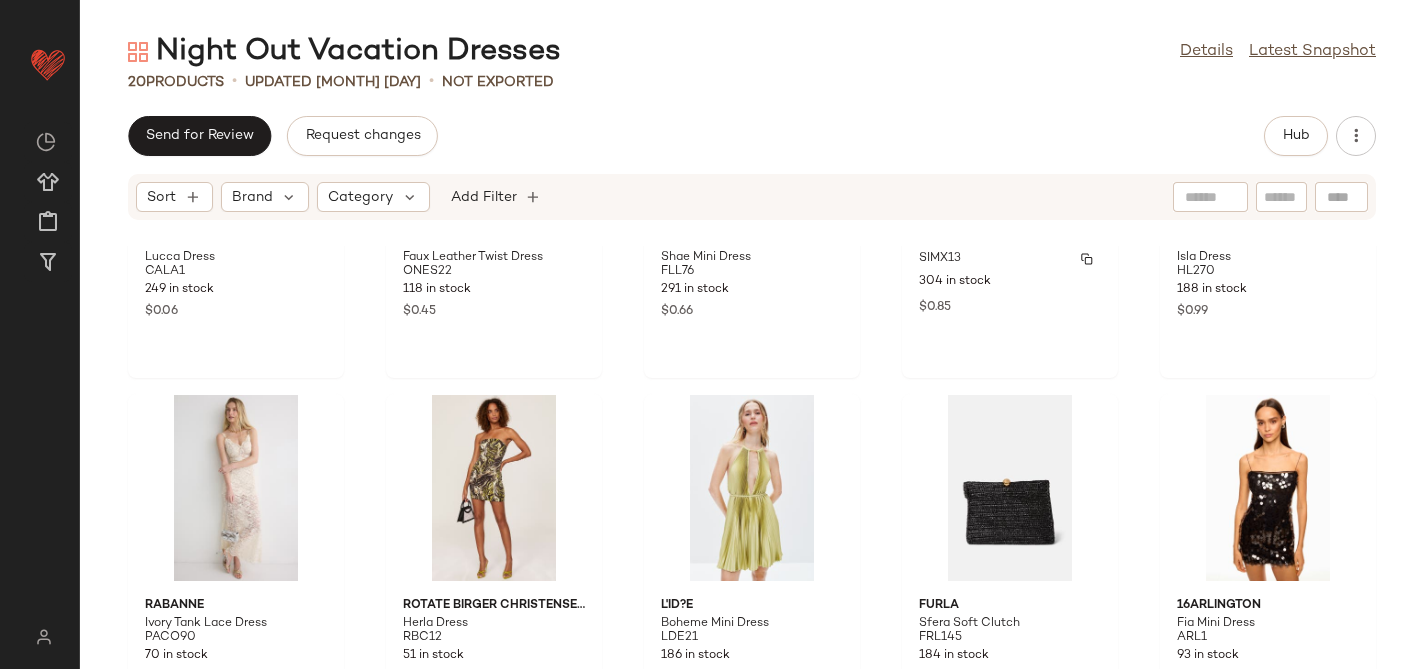 scroll, scrollTop: 1045, scrollLeft: 0, axis: vertical 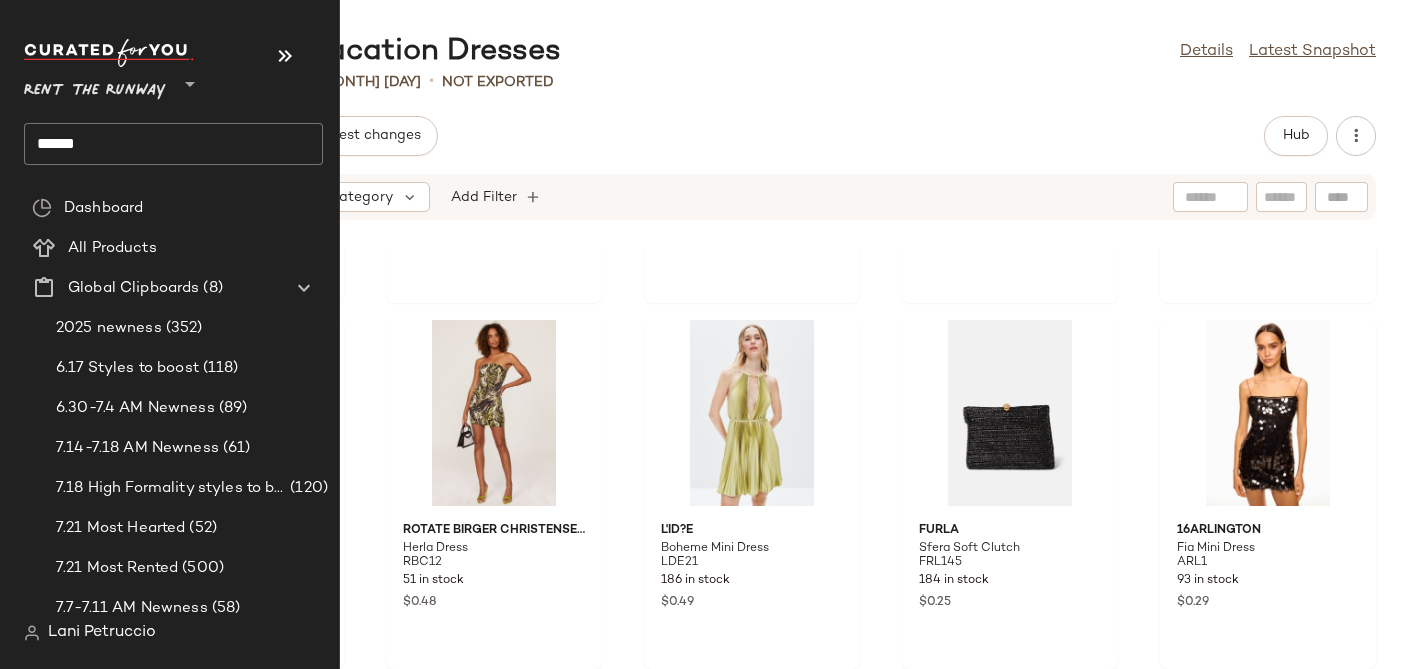 click on "*****" 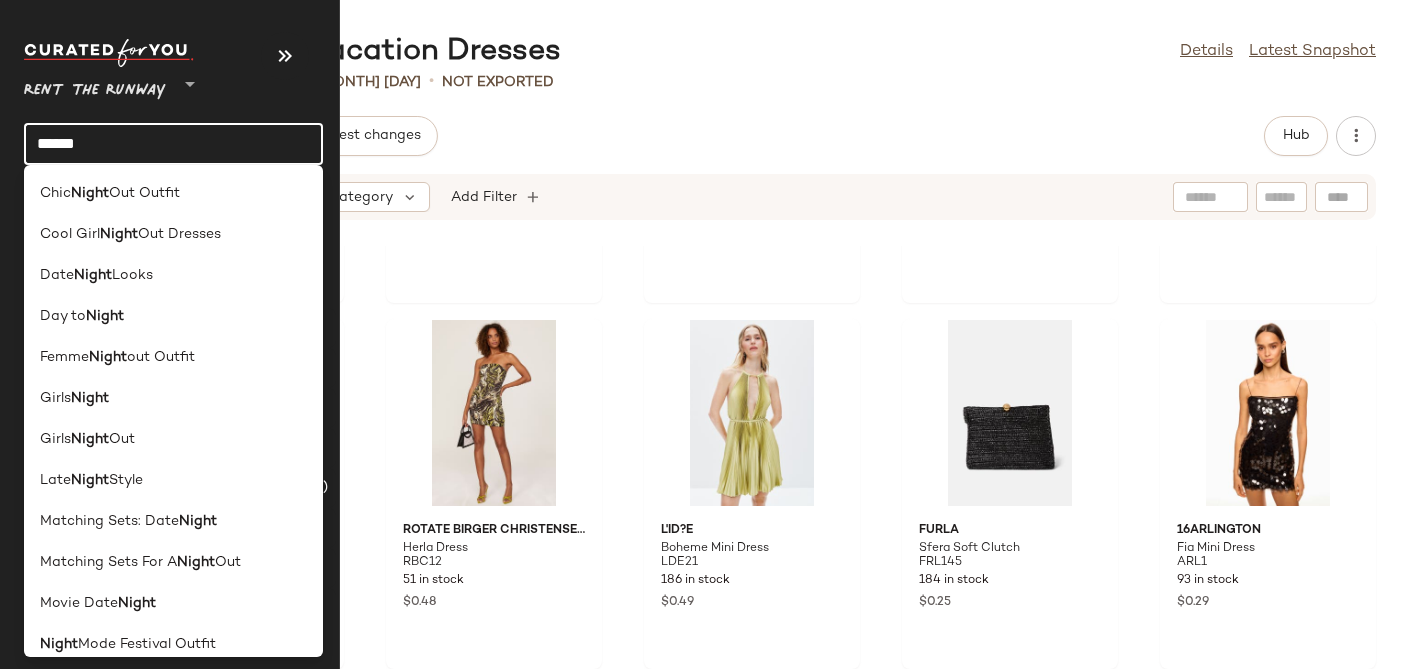 click on "*****" 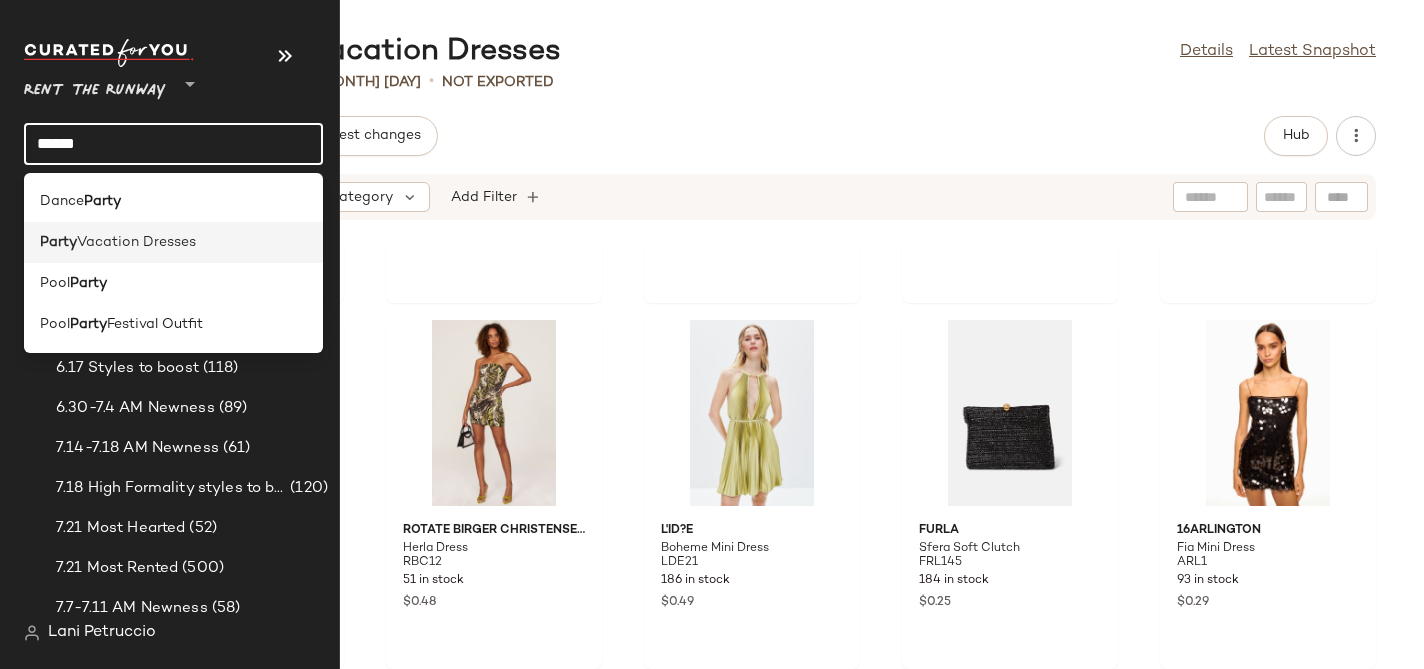 click on "Vacation Dresses" at bounding box center [136, 242] 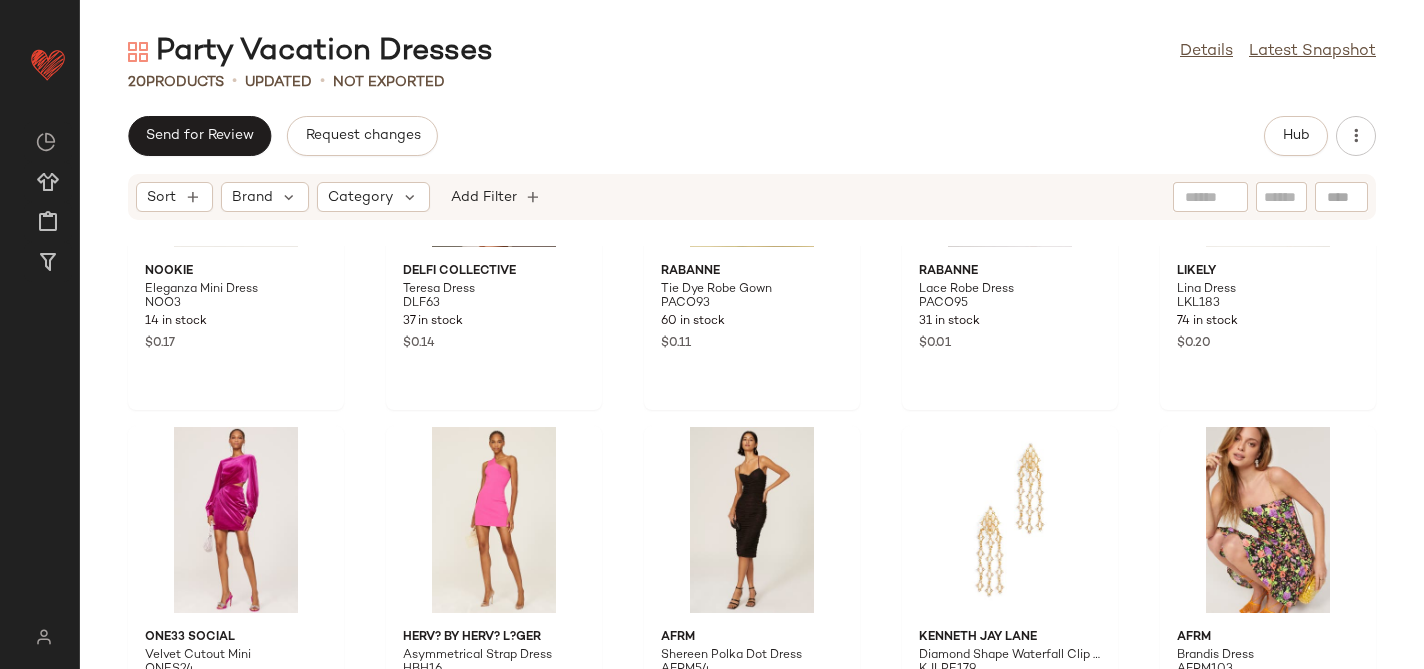 scroll, scrollTop: 1045, scrollLeft: 0, axis: vertical 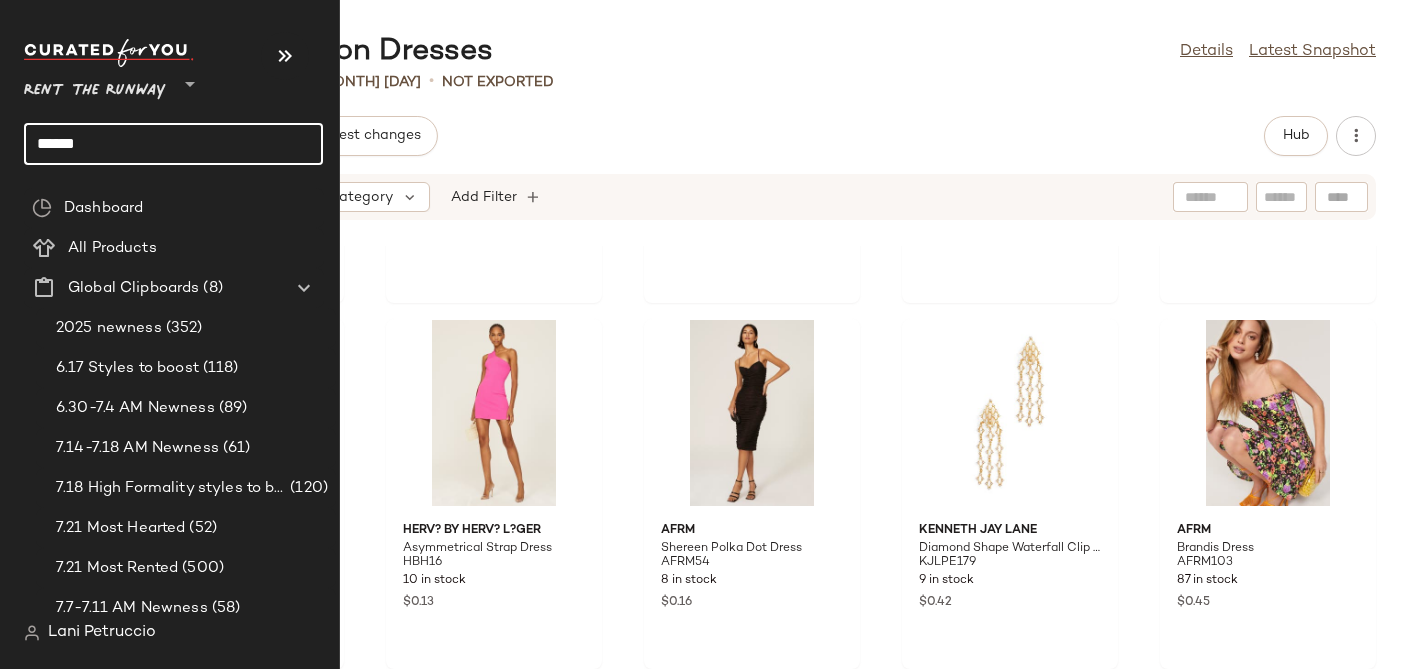 click on "*****" 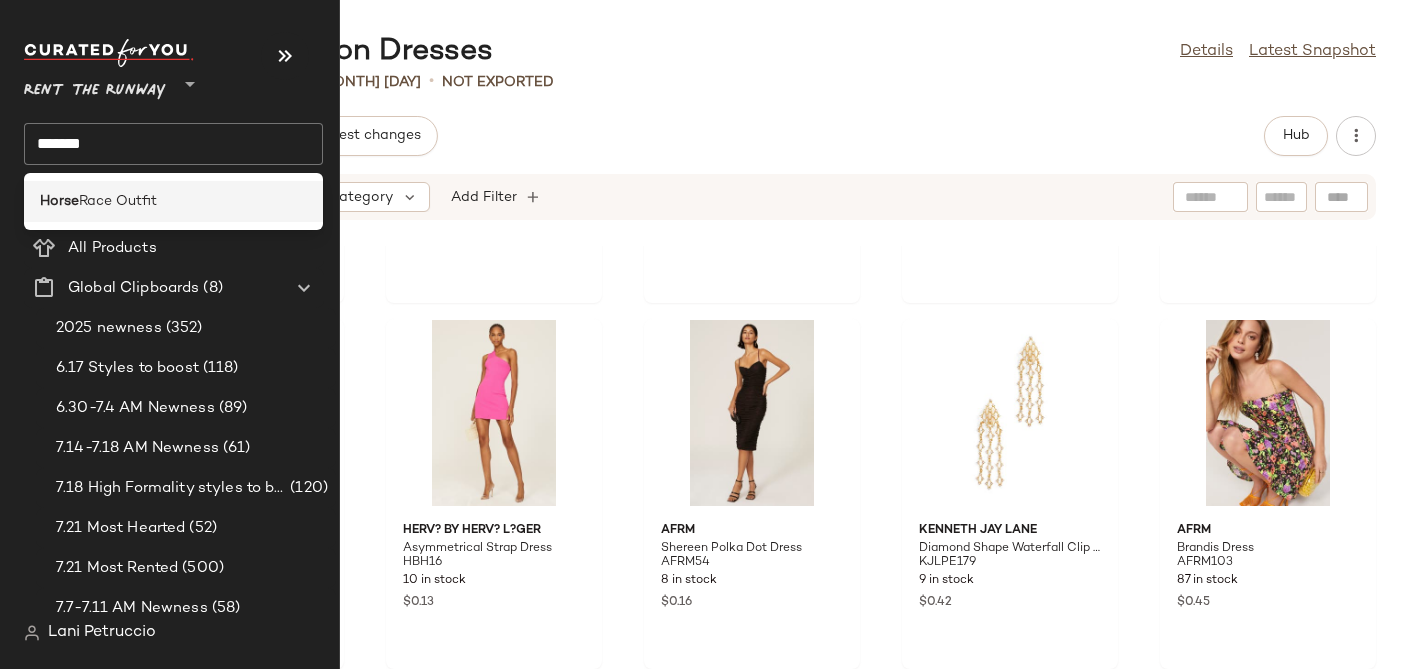 click on "Race Outfit" at bounding box center [118, 201] 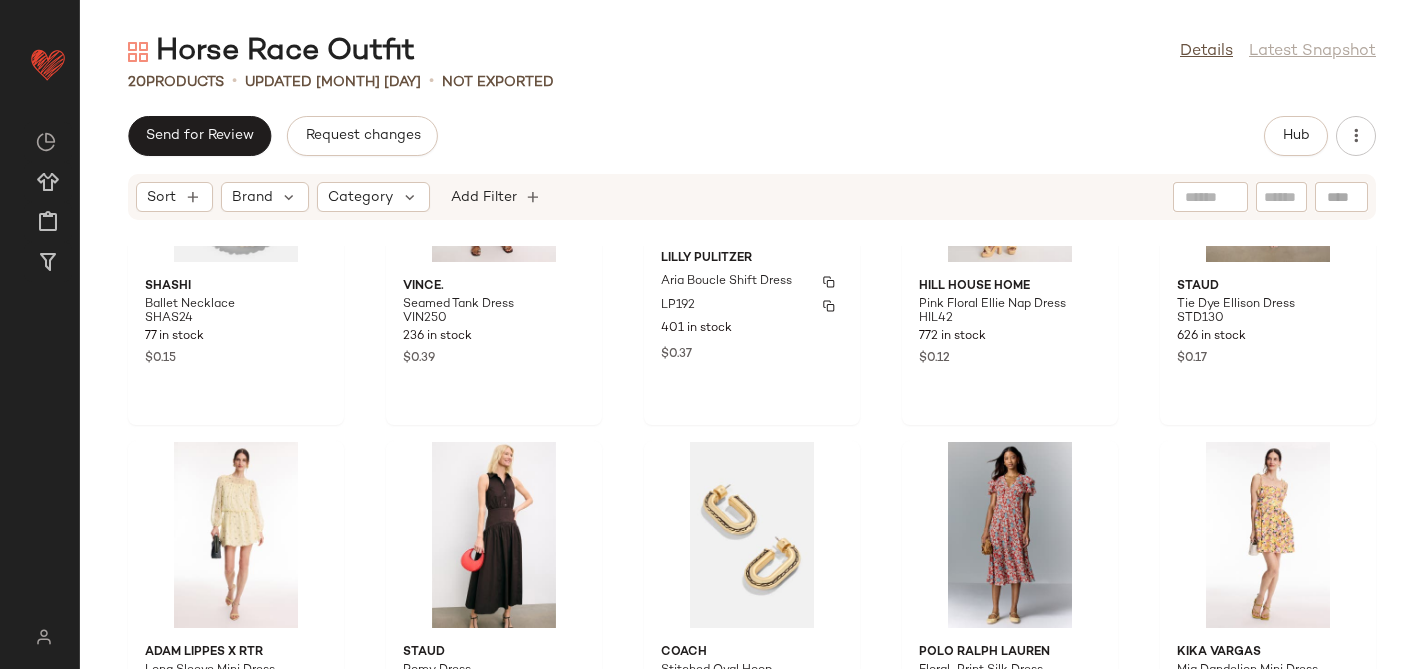 scroll, scrollTop: 1045, scrollLeft: 0, axis: vertical 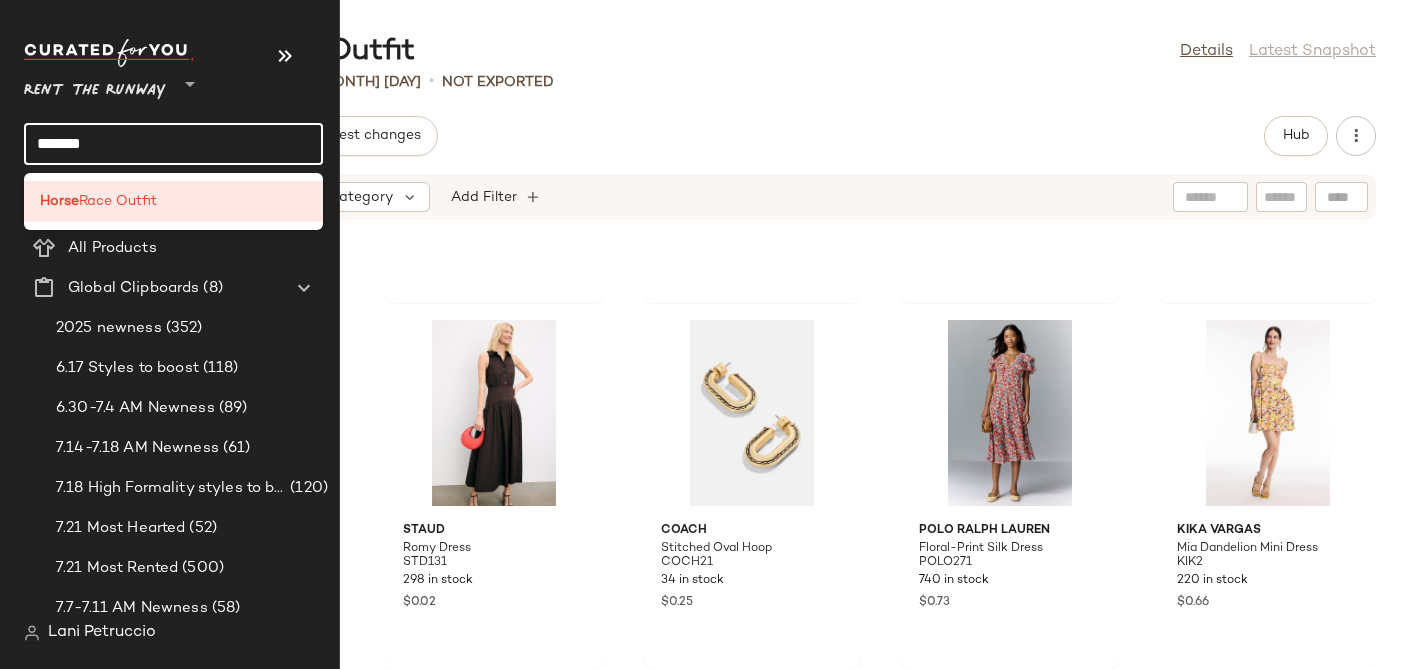 click on "*****" 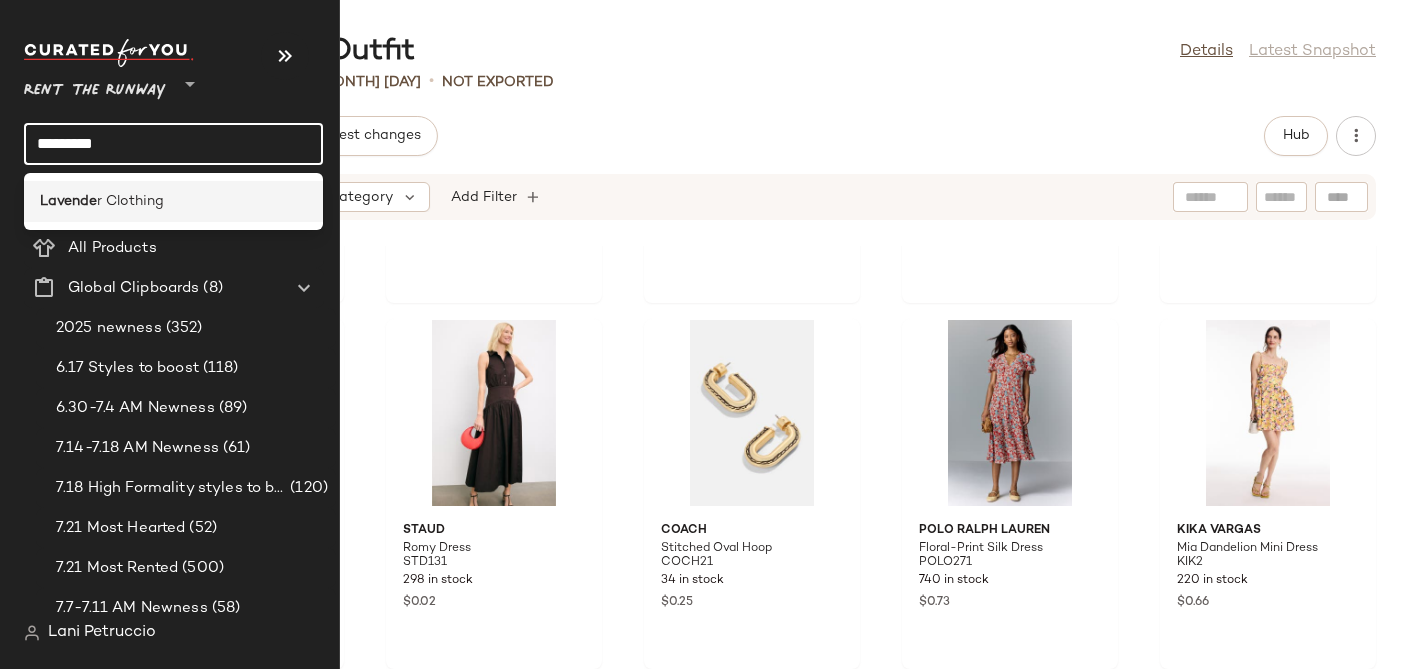 click on "r Clothing" at bounding box center (130, 201) 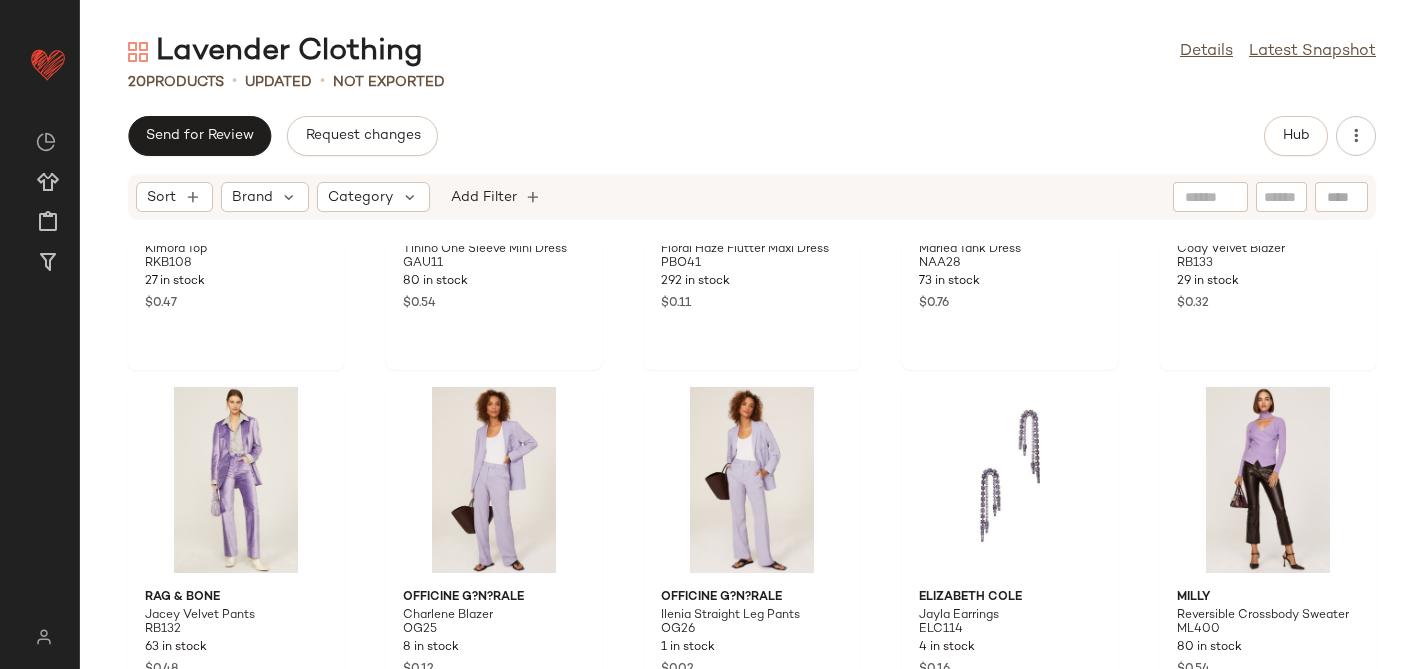 scroll, scrollTop: 1045, scrollLeft: 0, axis: vertical 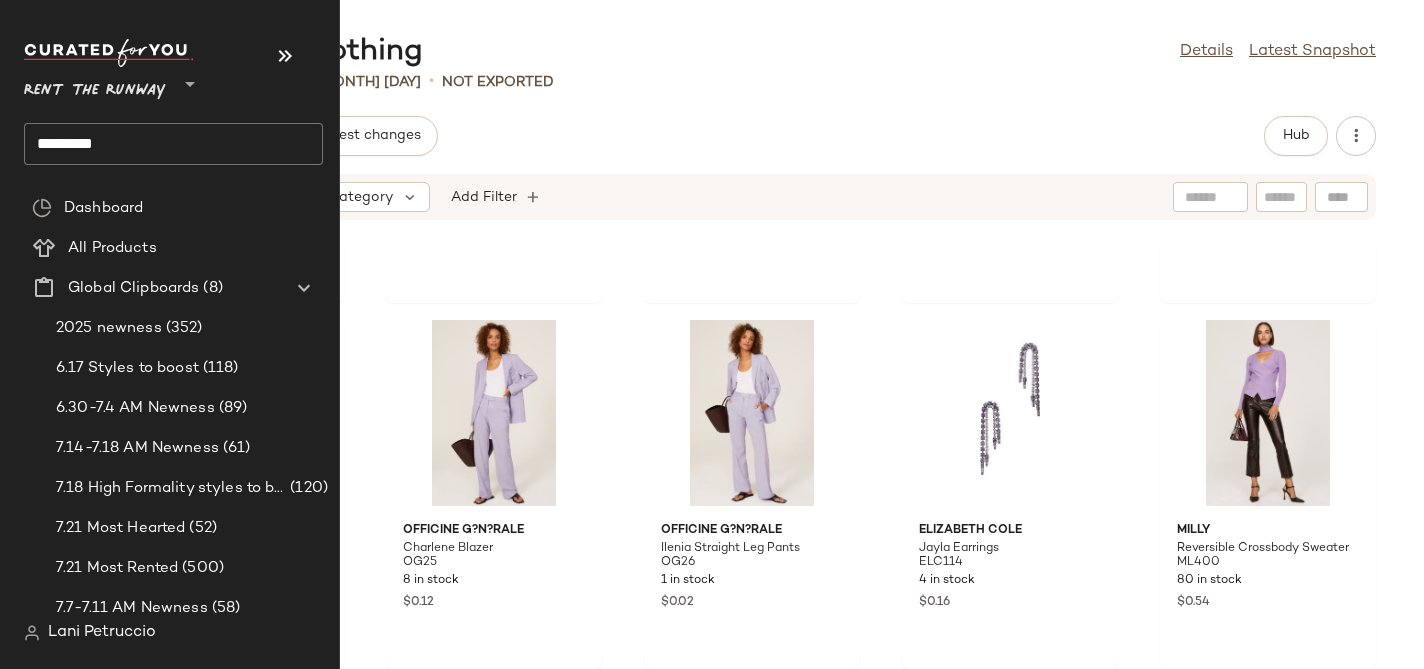 click on "*******" 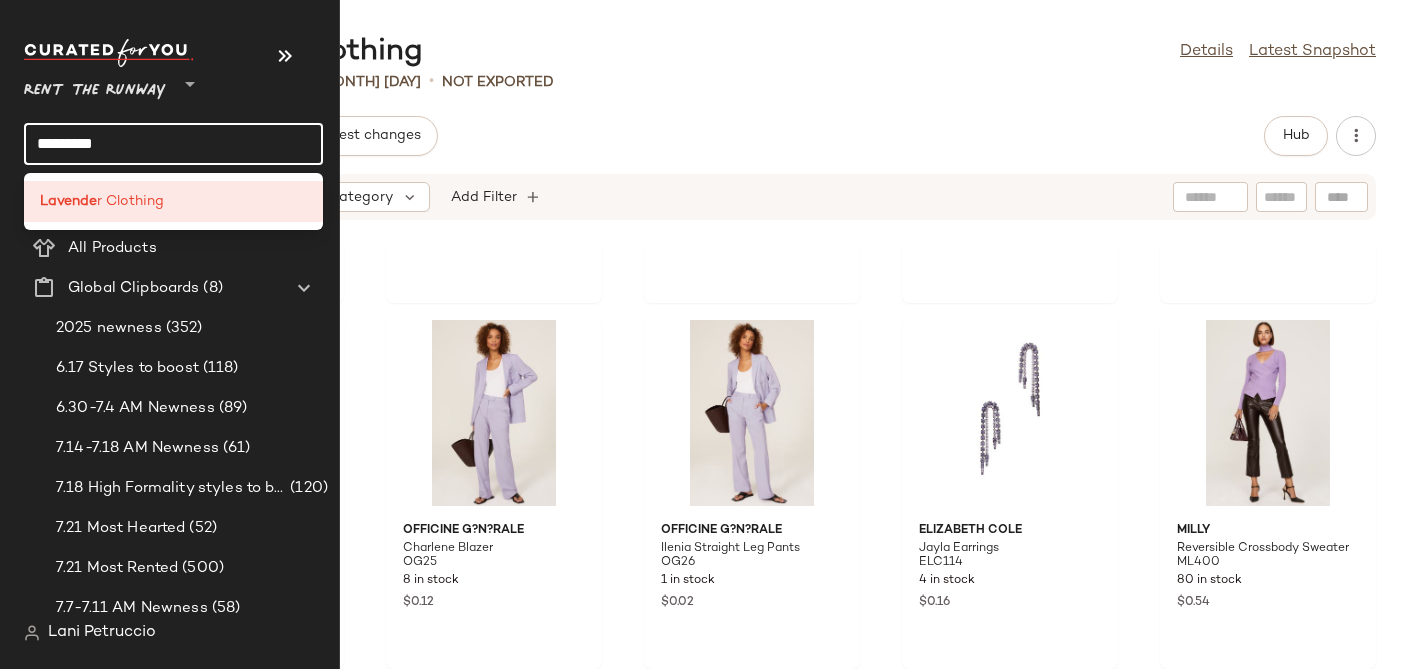 click on "*******" 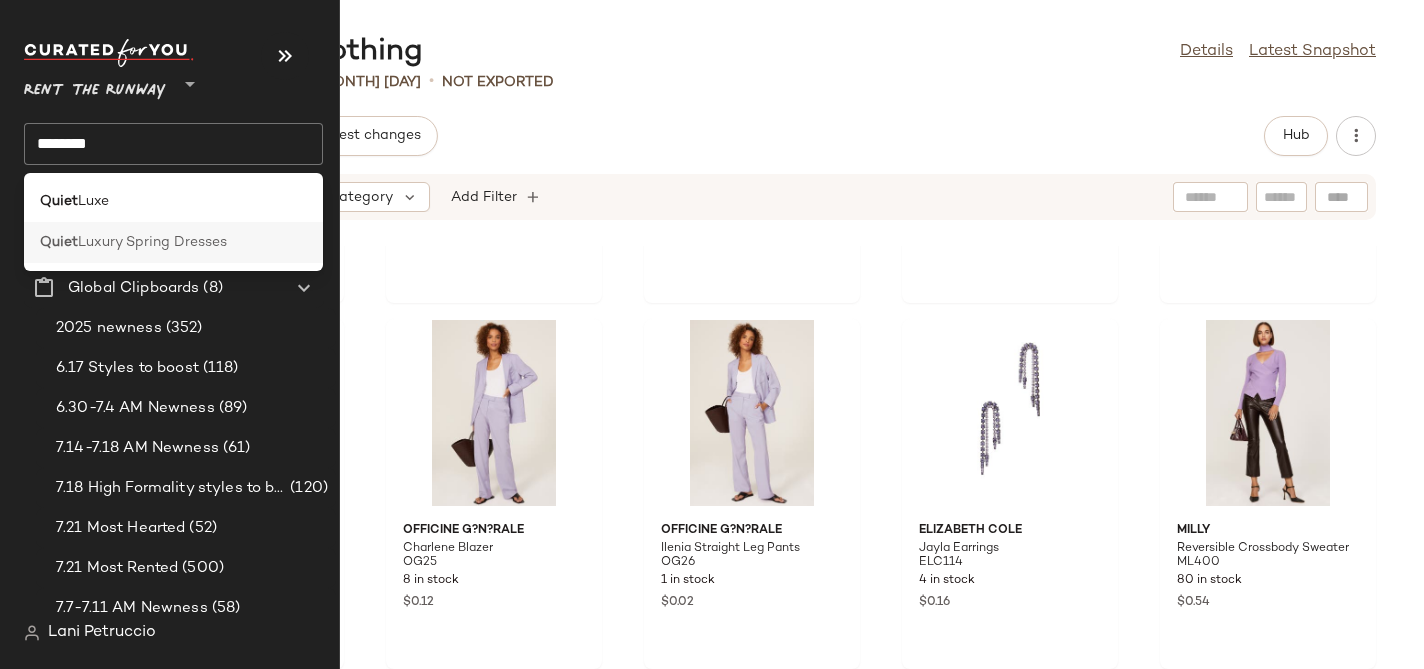 click on "Luxury Spring Dresses" at bounding box center [152, 242] 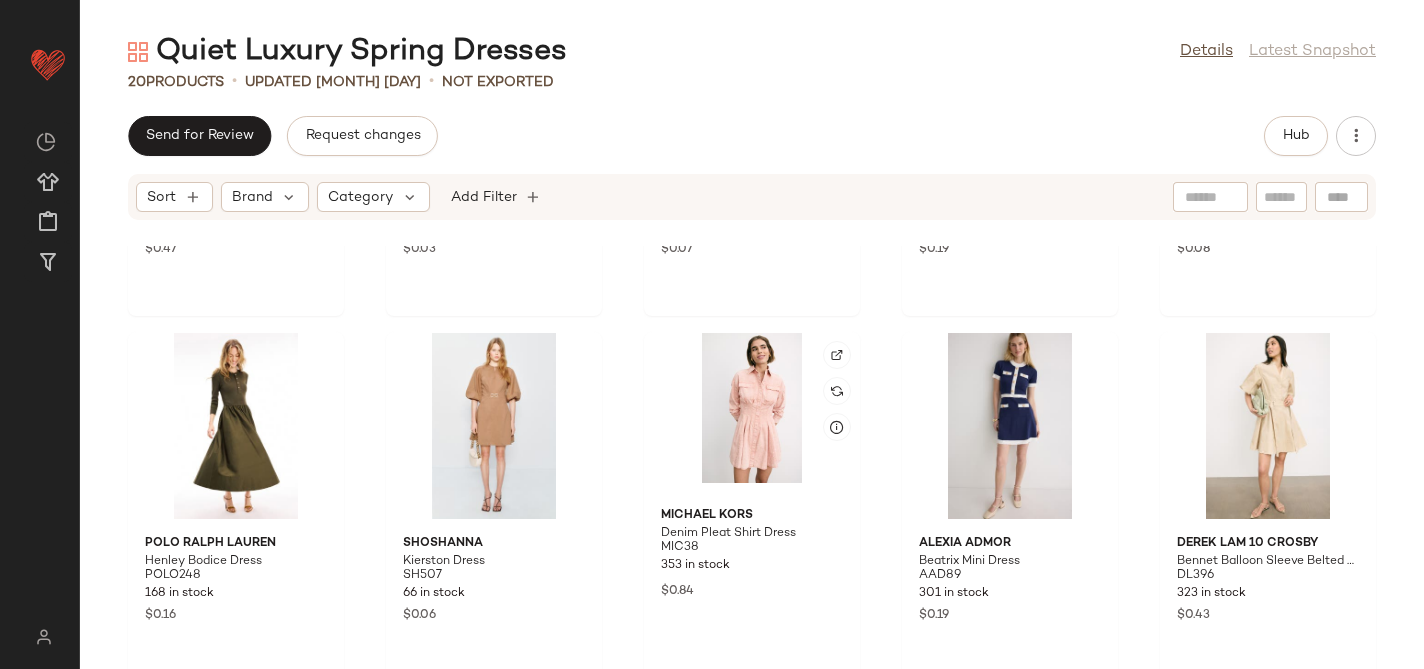 scroll, scrollTop: 1045, scrollLeft: 0, axis: vertical 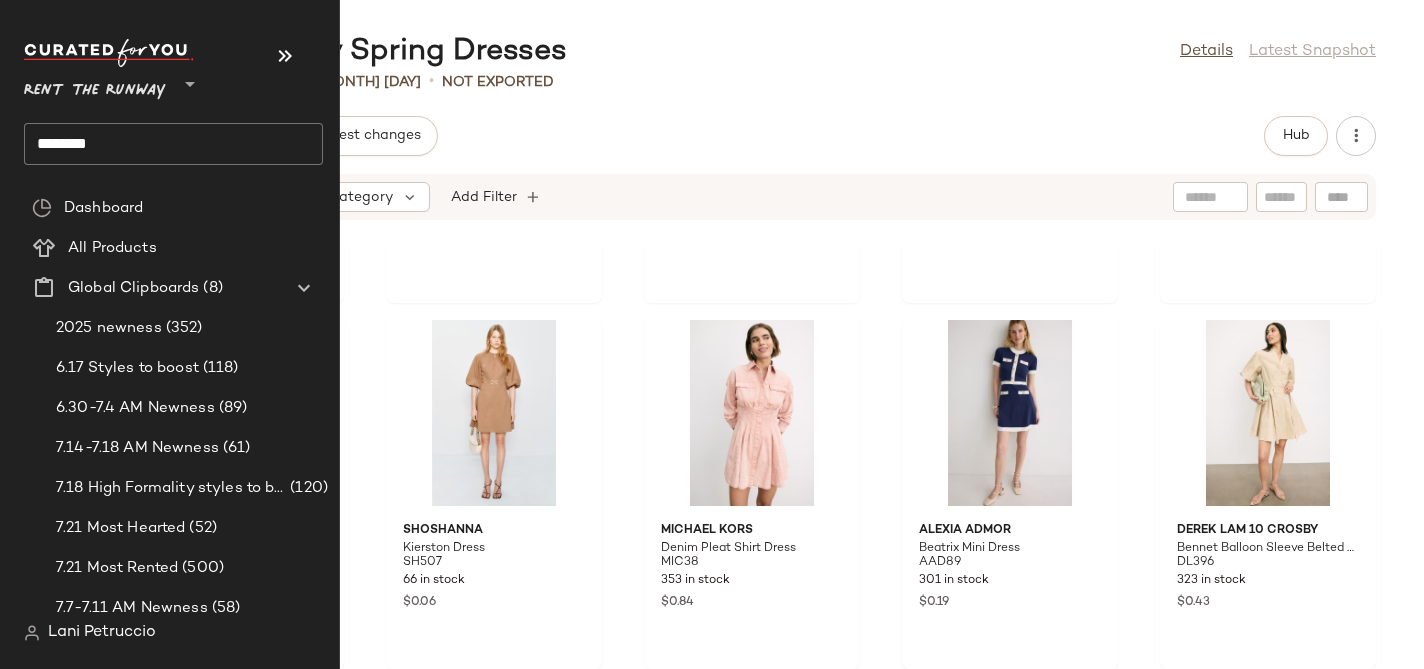 click on "*****" 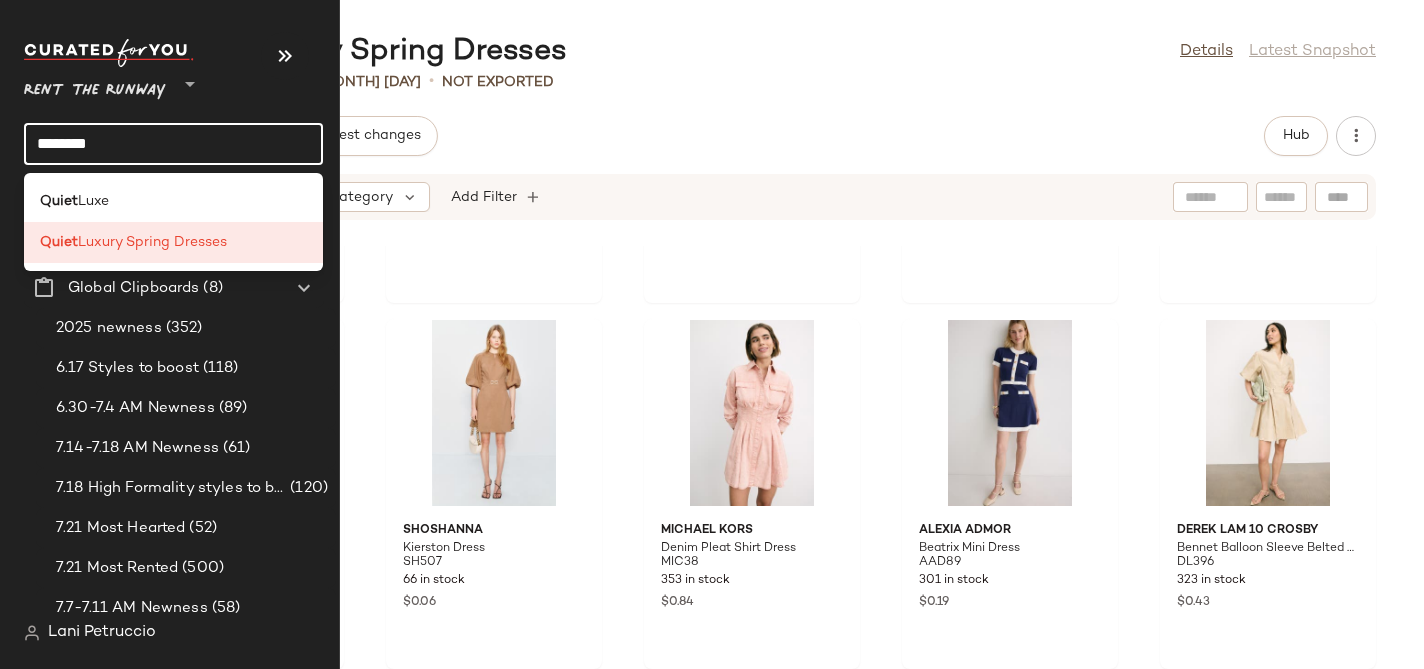 click on "*****" 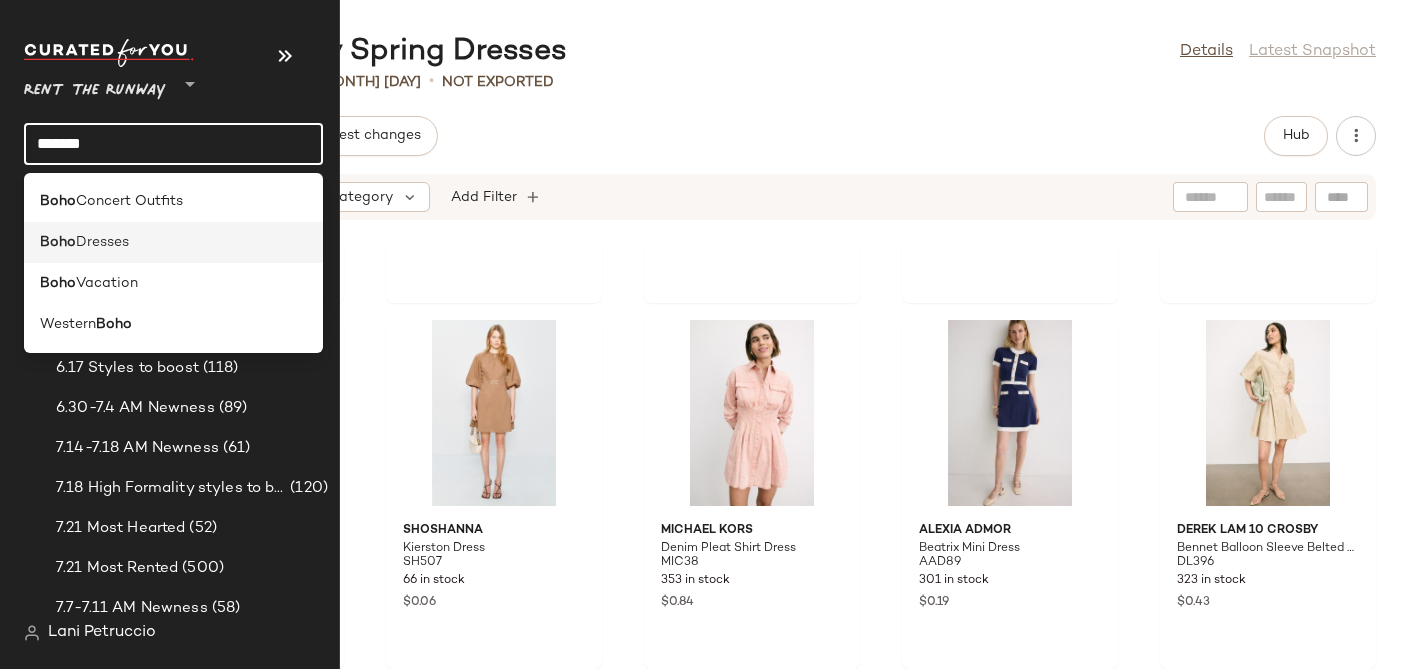 type on "****" 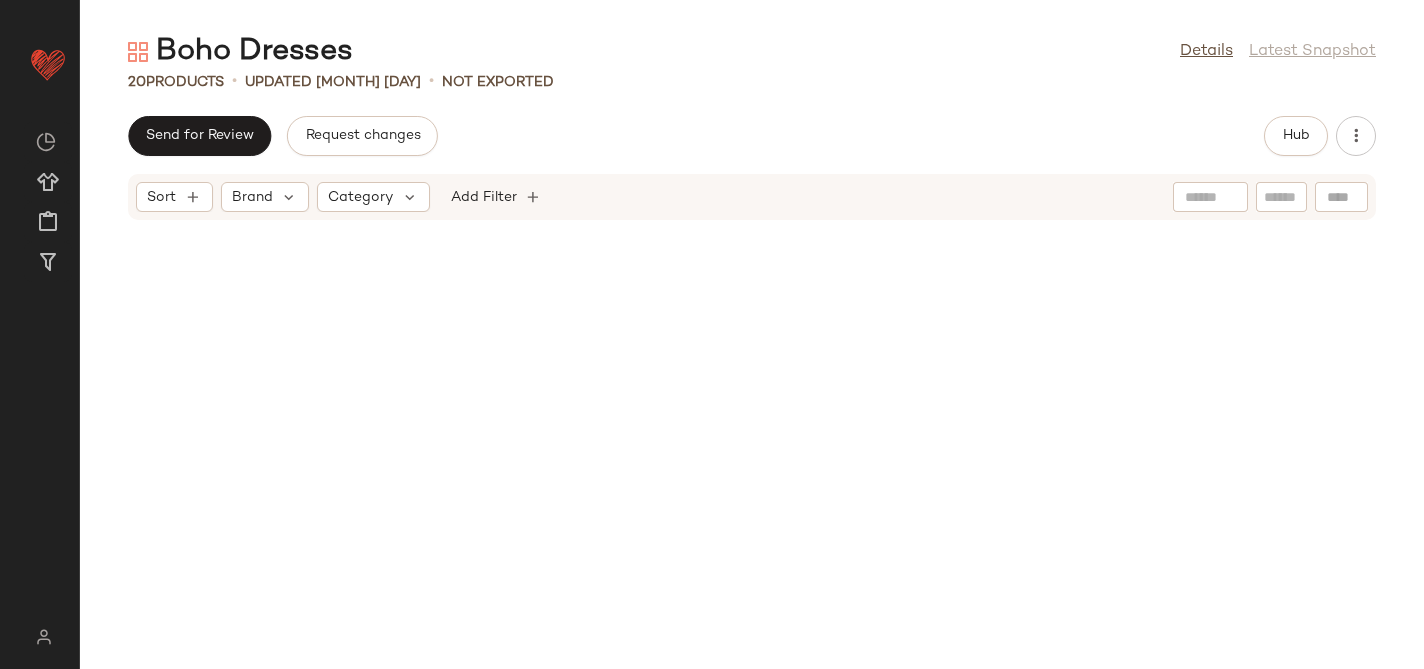 scroll, scrollTop: 0, scrollLeft: 0, axis: both 